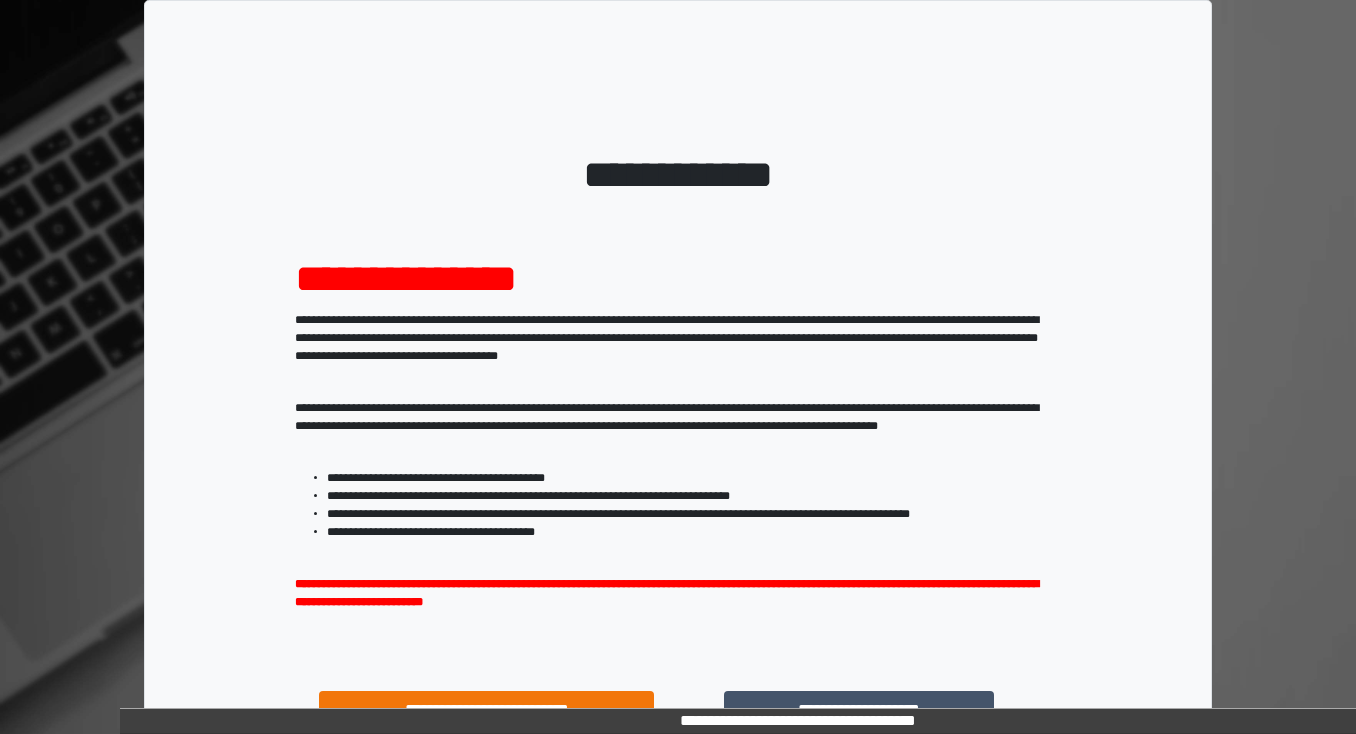 scroll, scrollTop: 160, scrollLeft: 0, axis: vertical 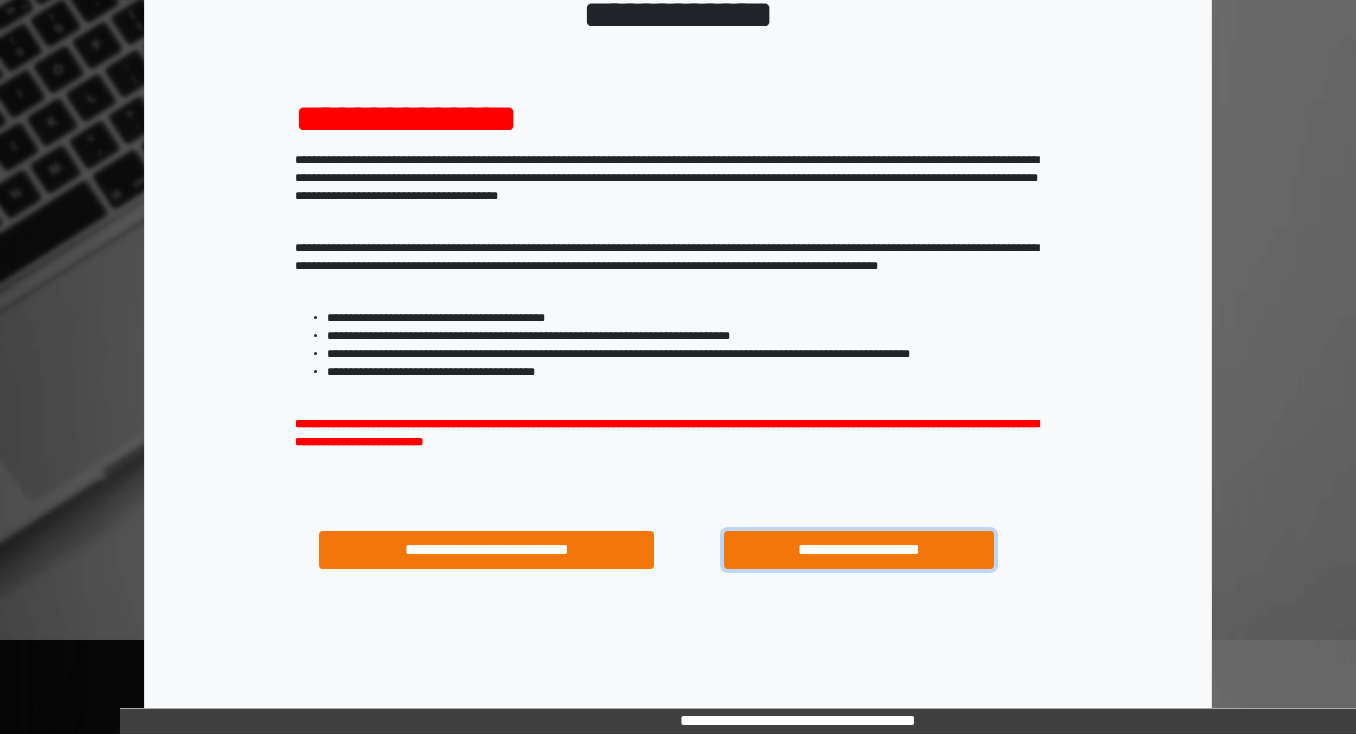 click on "**********" at bounding box center [858, 550] 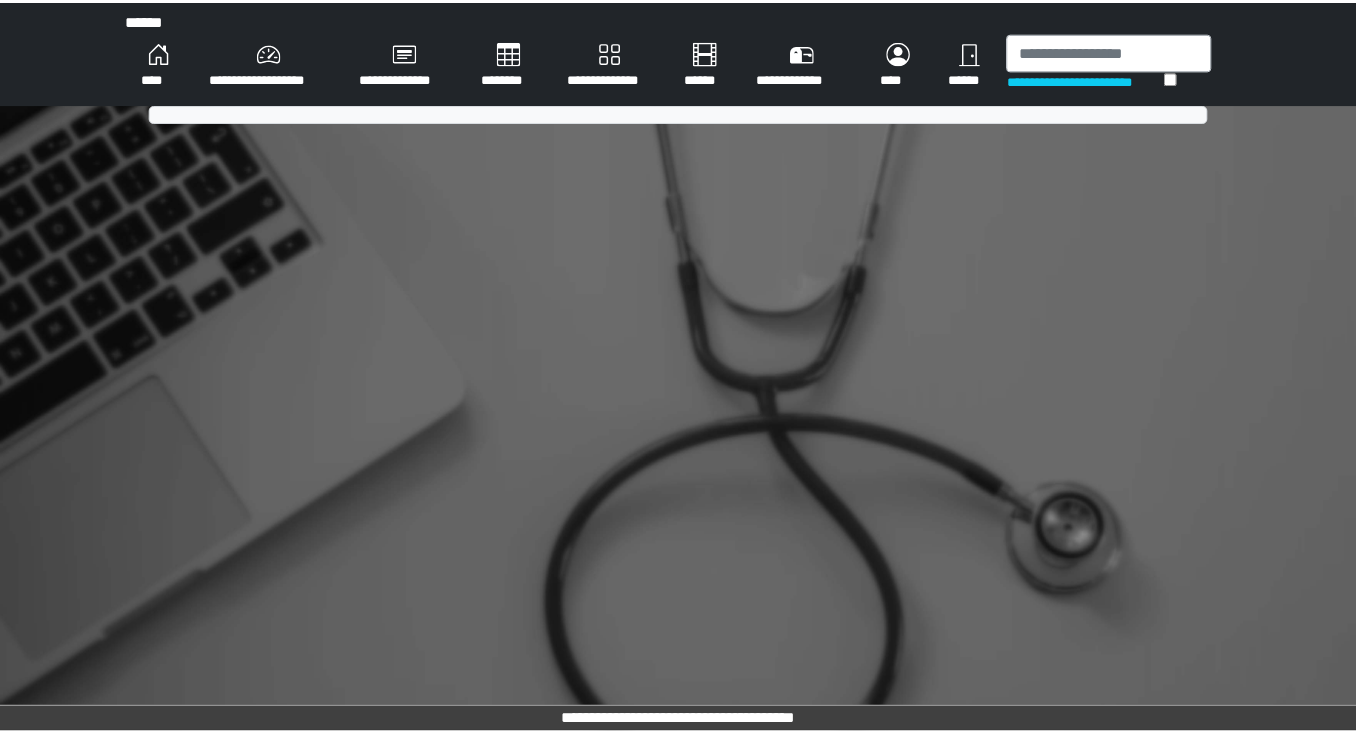 scroll, scrollTop: 0, scrollLeft: 0, axis: both 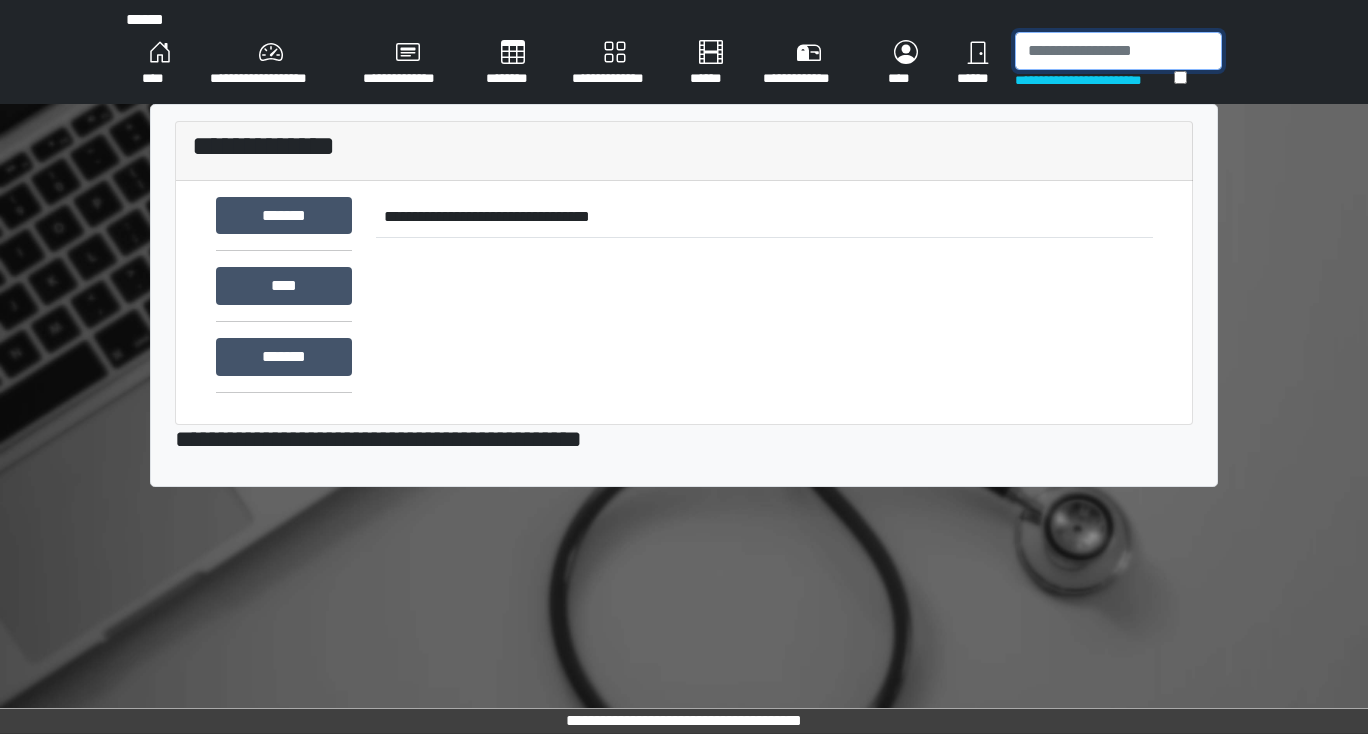 click at bounding box center [1118, 51] 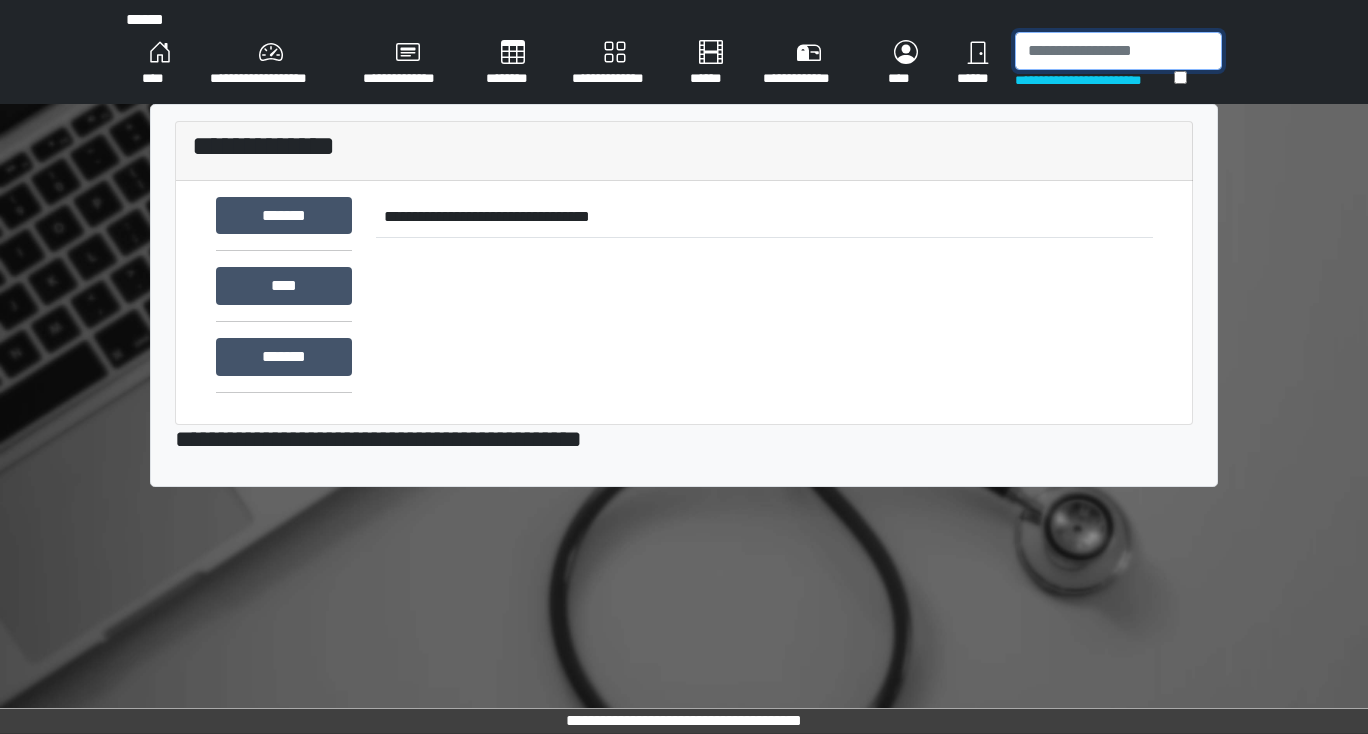 click at bounding box center (1118, 51) 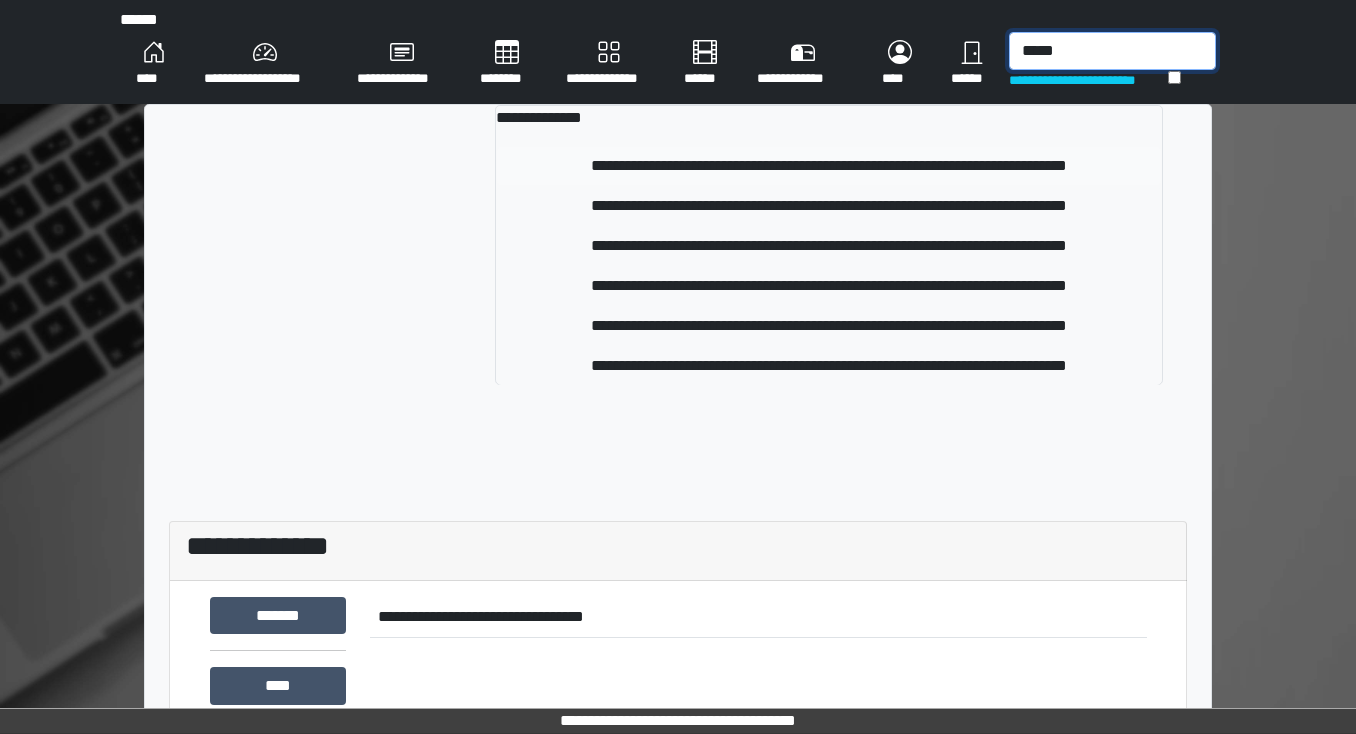 type on "*****" 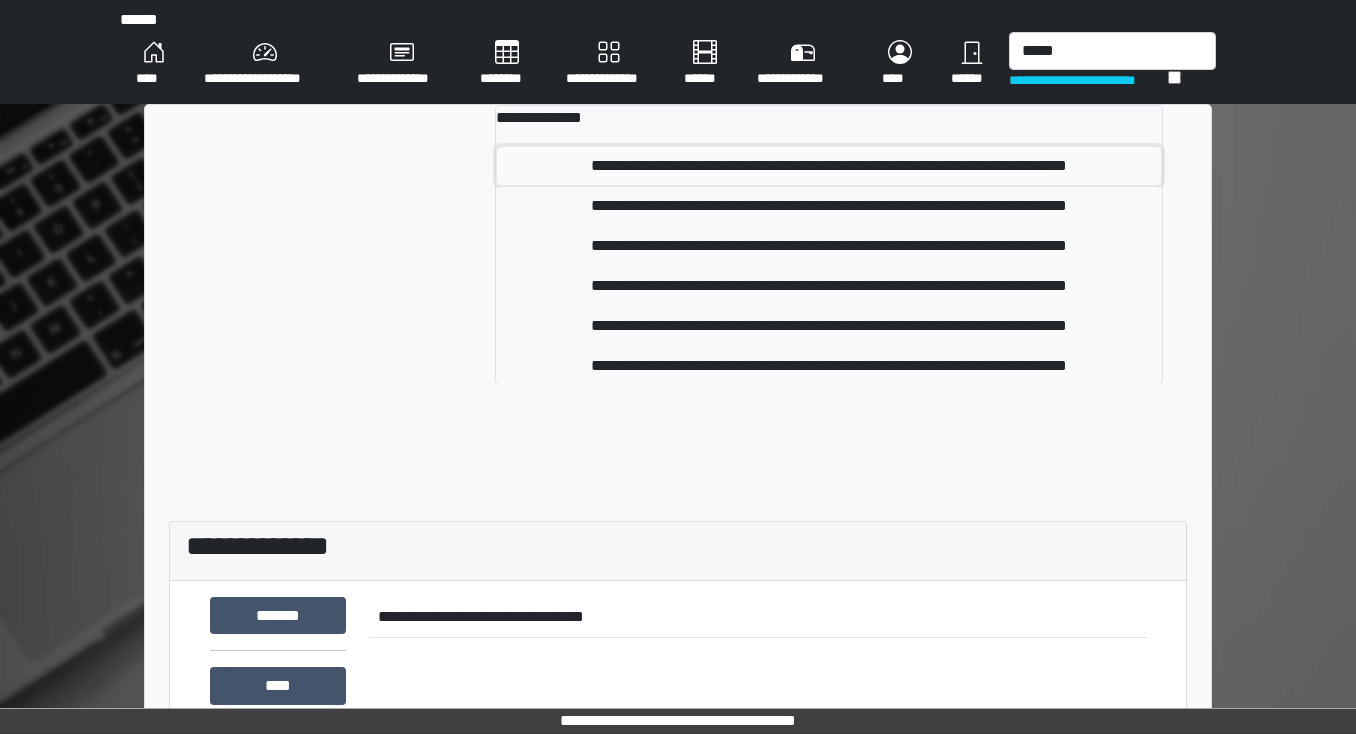 click on "**********" at bounding box center [829, 166] 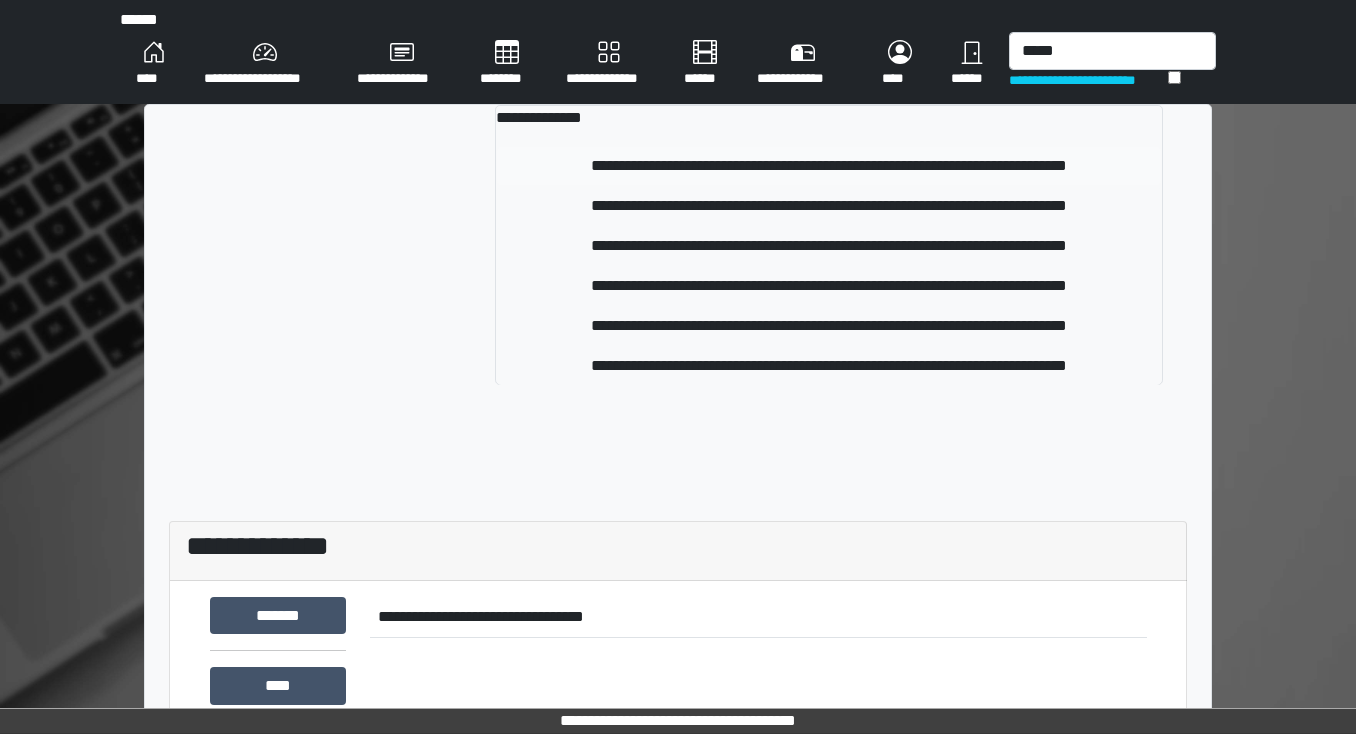 type 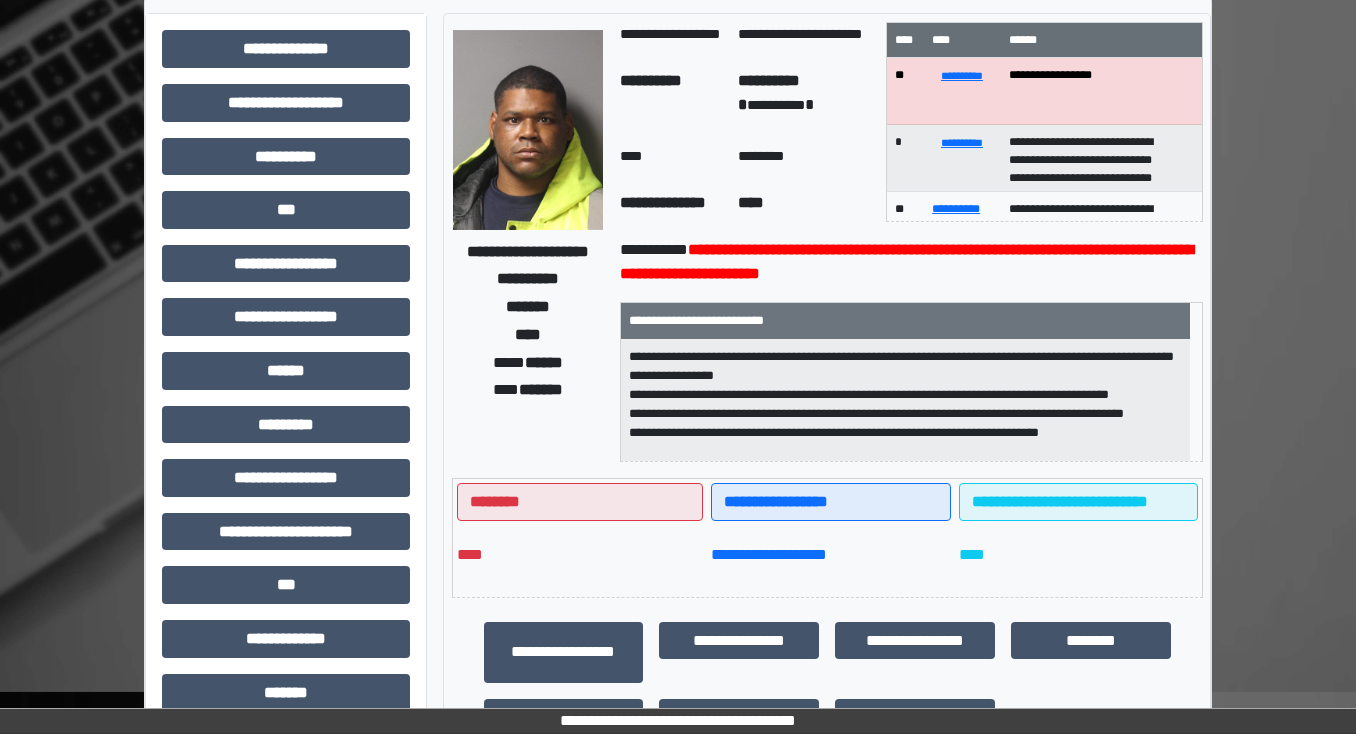 scroll, scrollTop: 80, scrollLeft: 0, axis: vertical 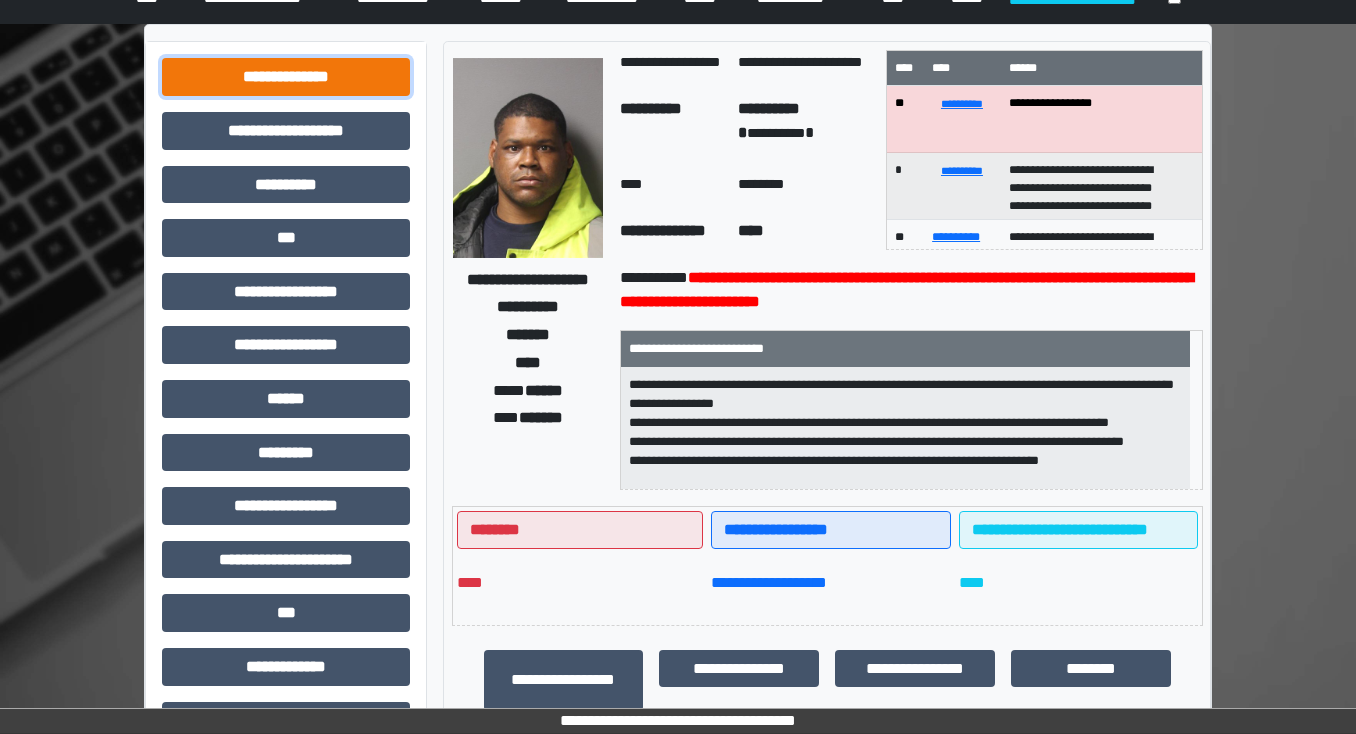 click on "**********" at bounding box center (286, 77) 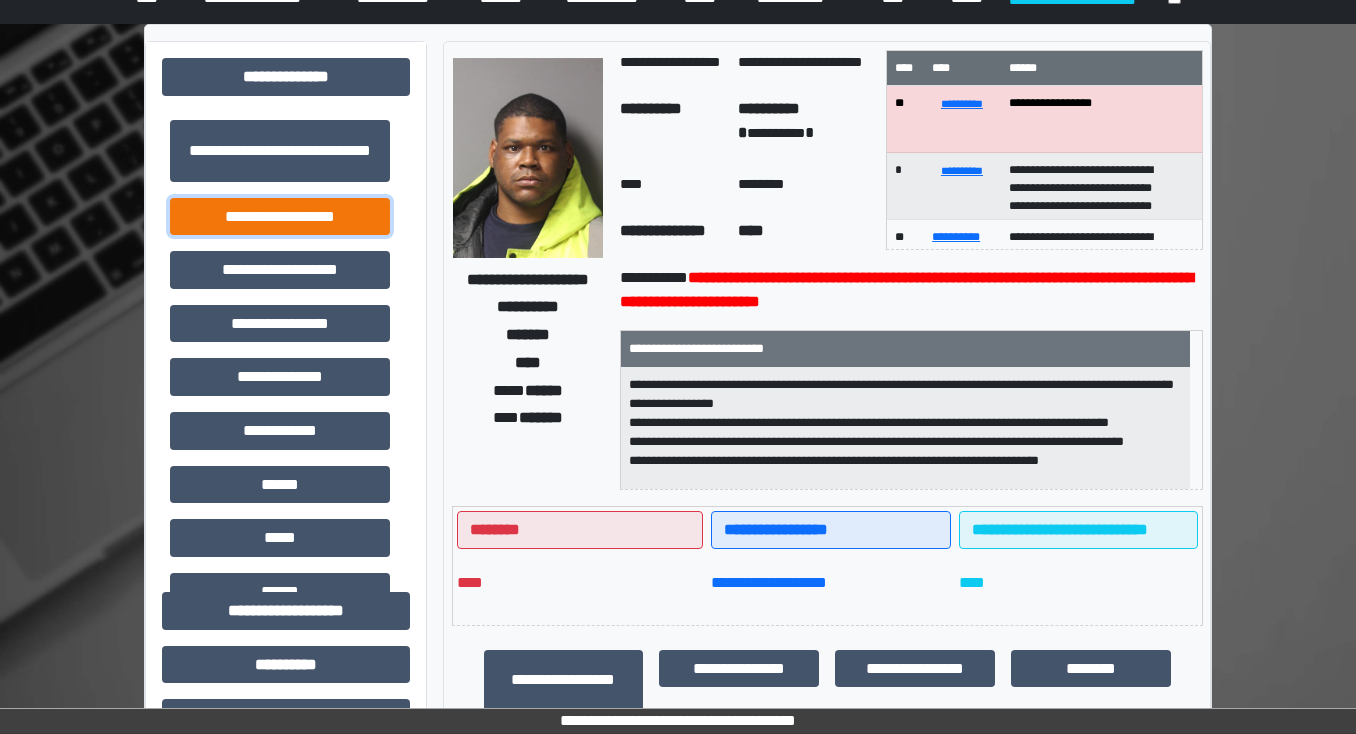 click on "**********" at bounding box center (280, 217) 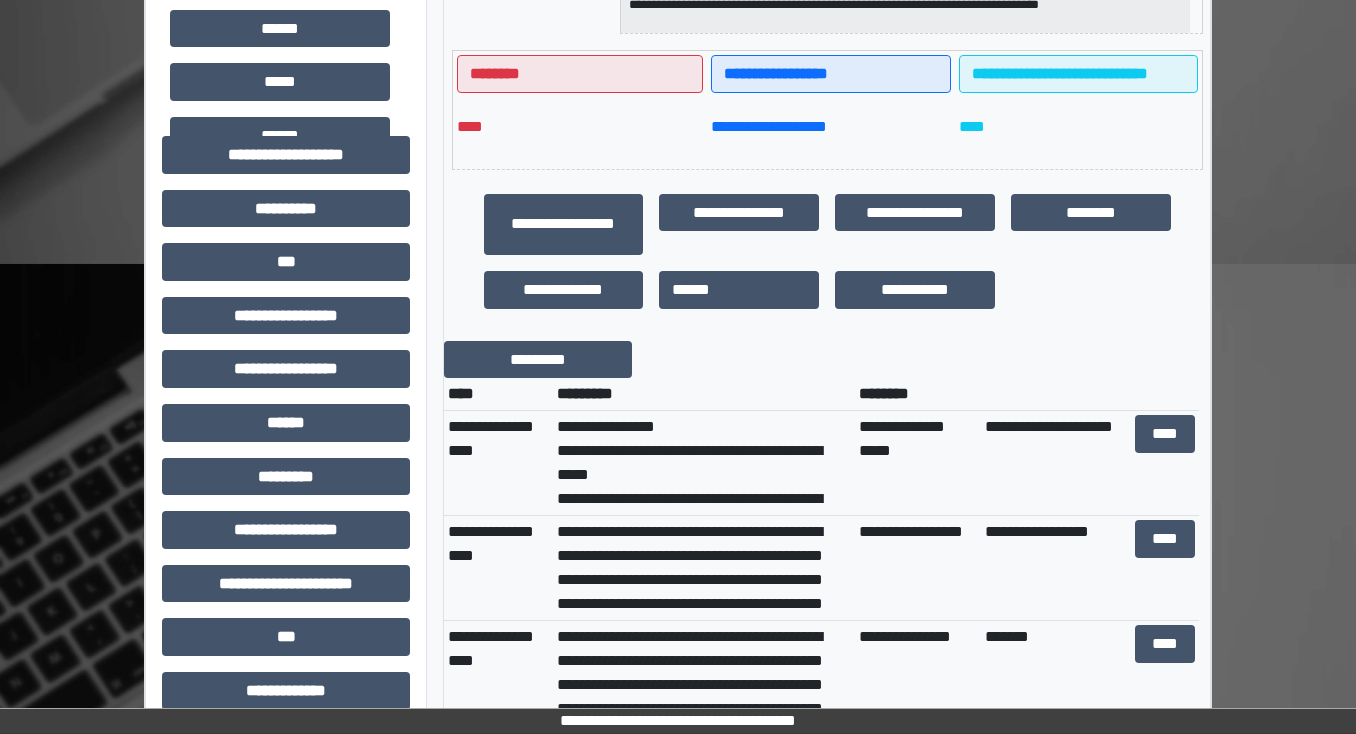 scroll, scrollTop: 640, scrollLeft: 0, axis: vertical 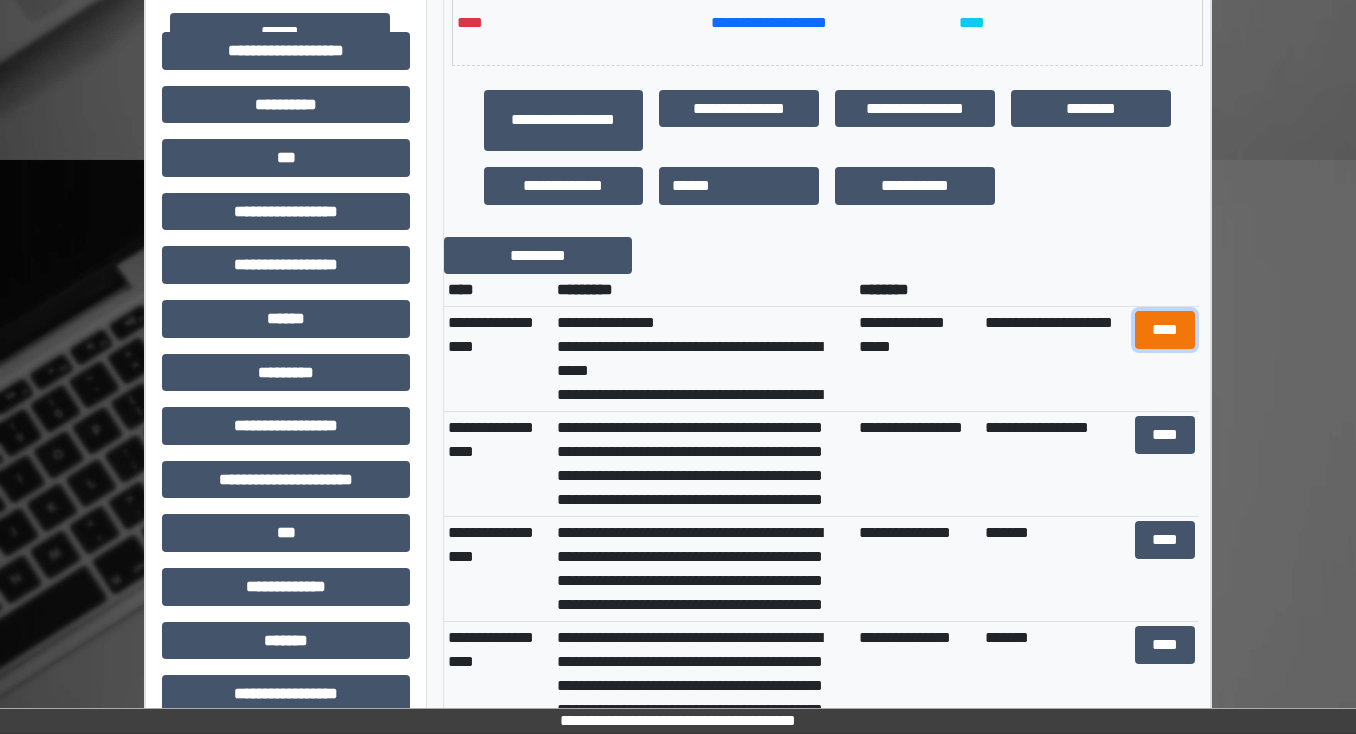 click on "****" at bounding box center (1164, 330) 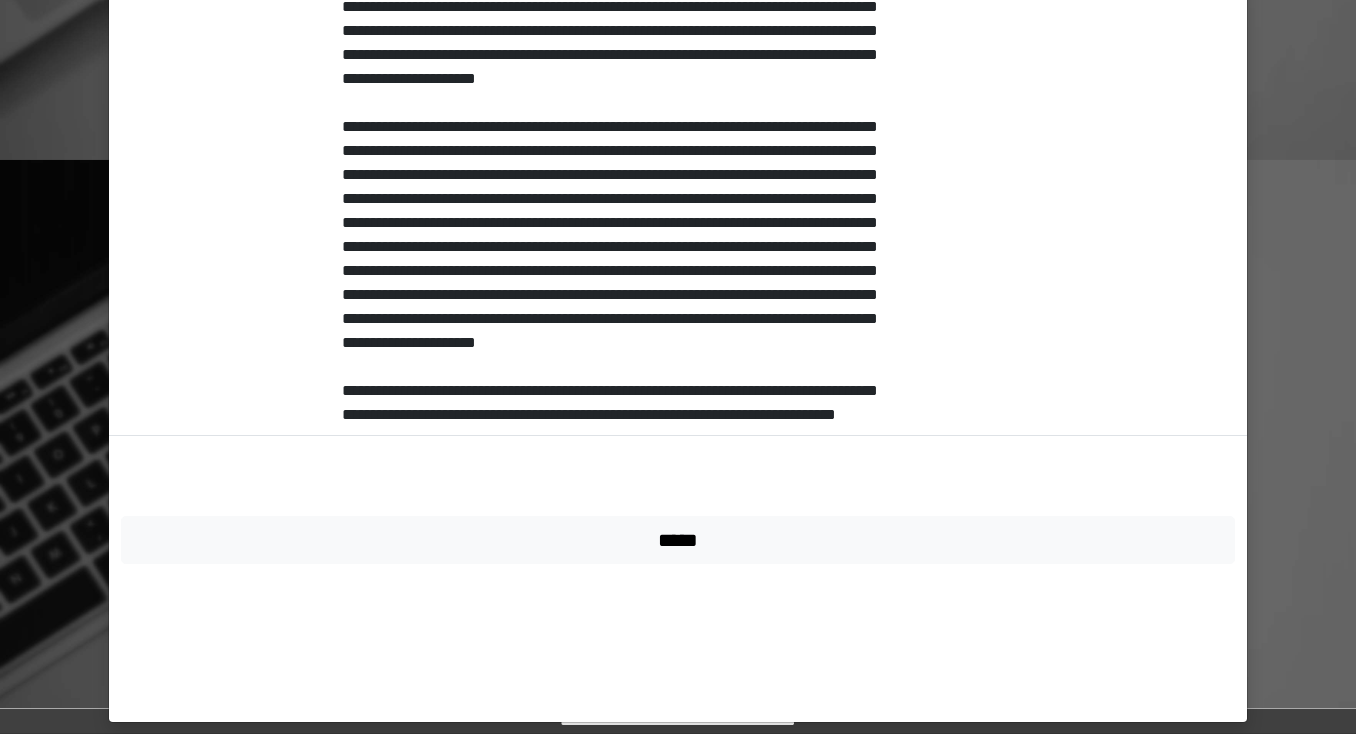 scroll, scrollTop: 771, scrollLeft: 0, axis: vertical 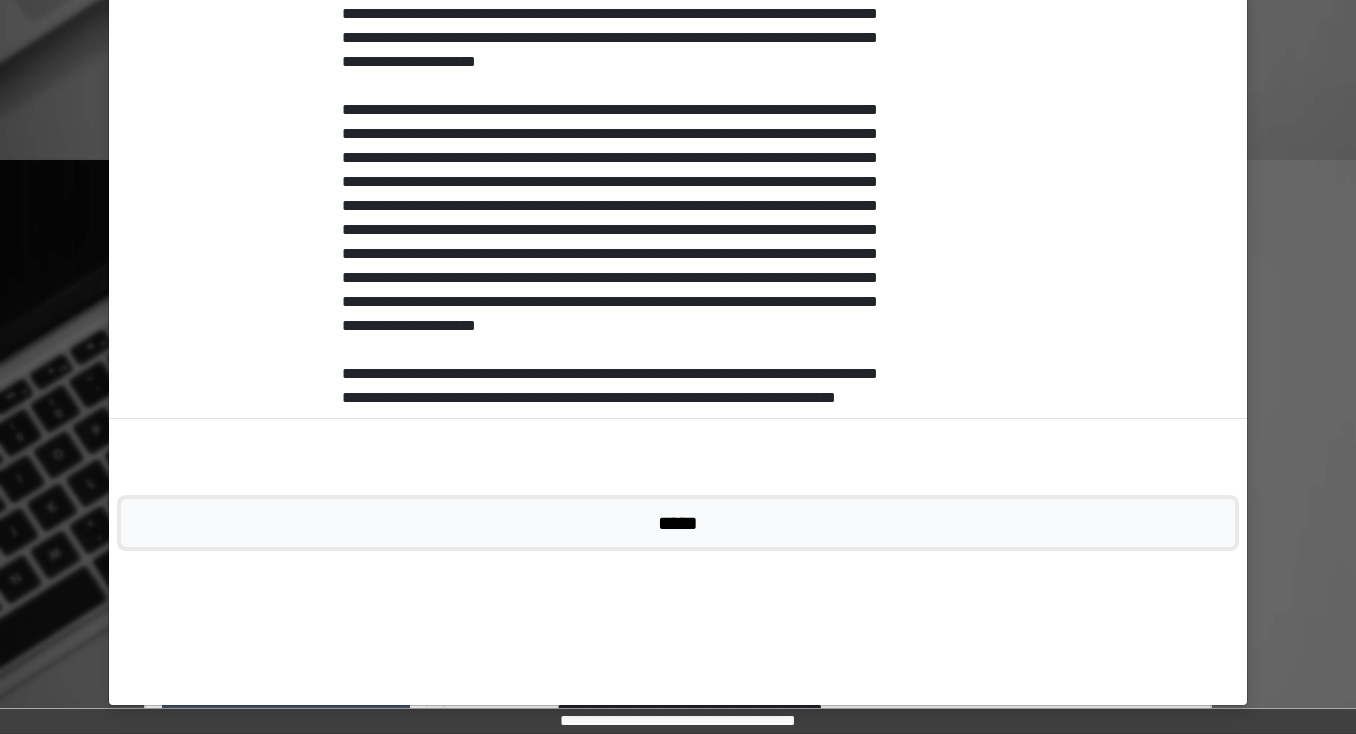 click on "*****" at bounding box center (678, 523) 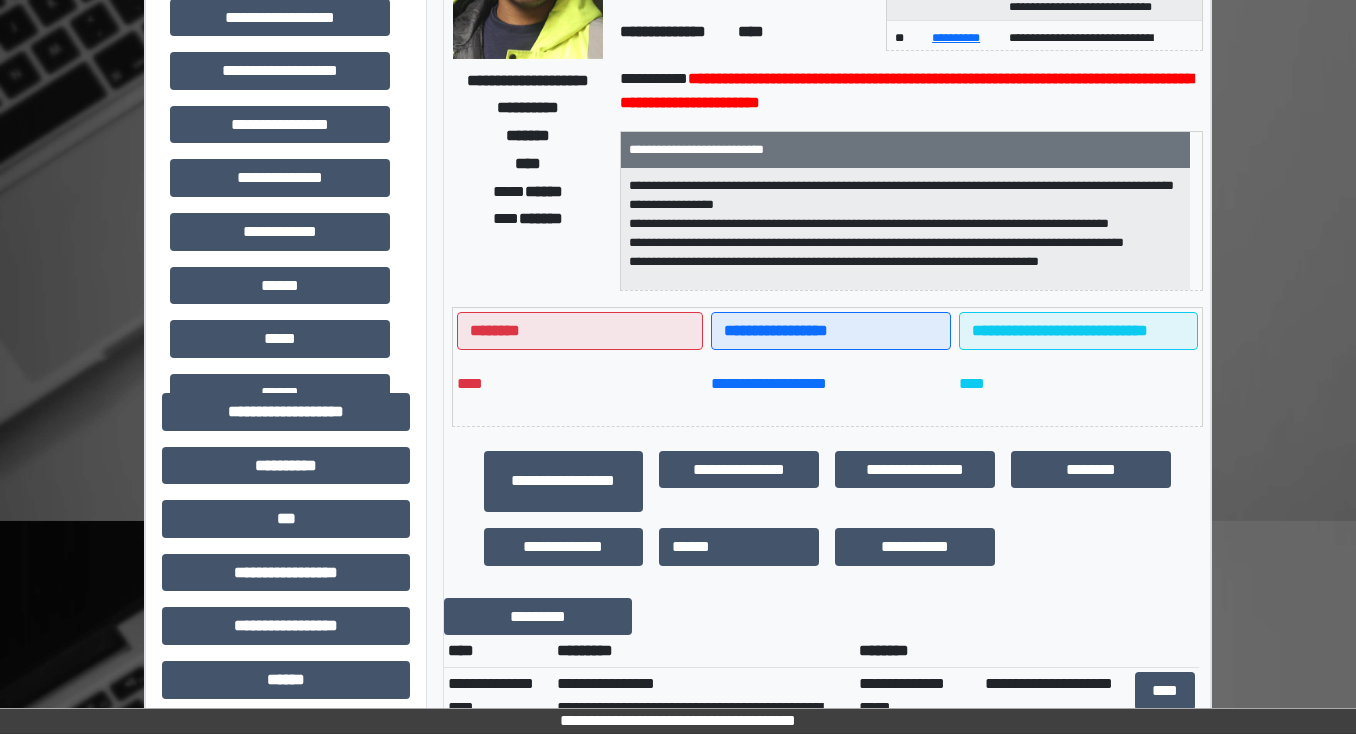 scroll, scrollTop: 0, scrollLeft: 0, axis: both 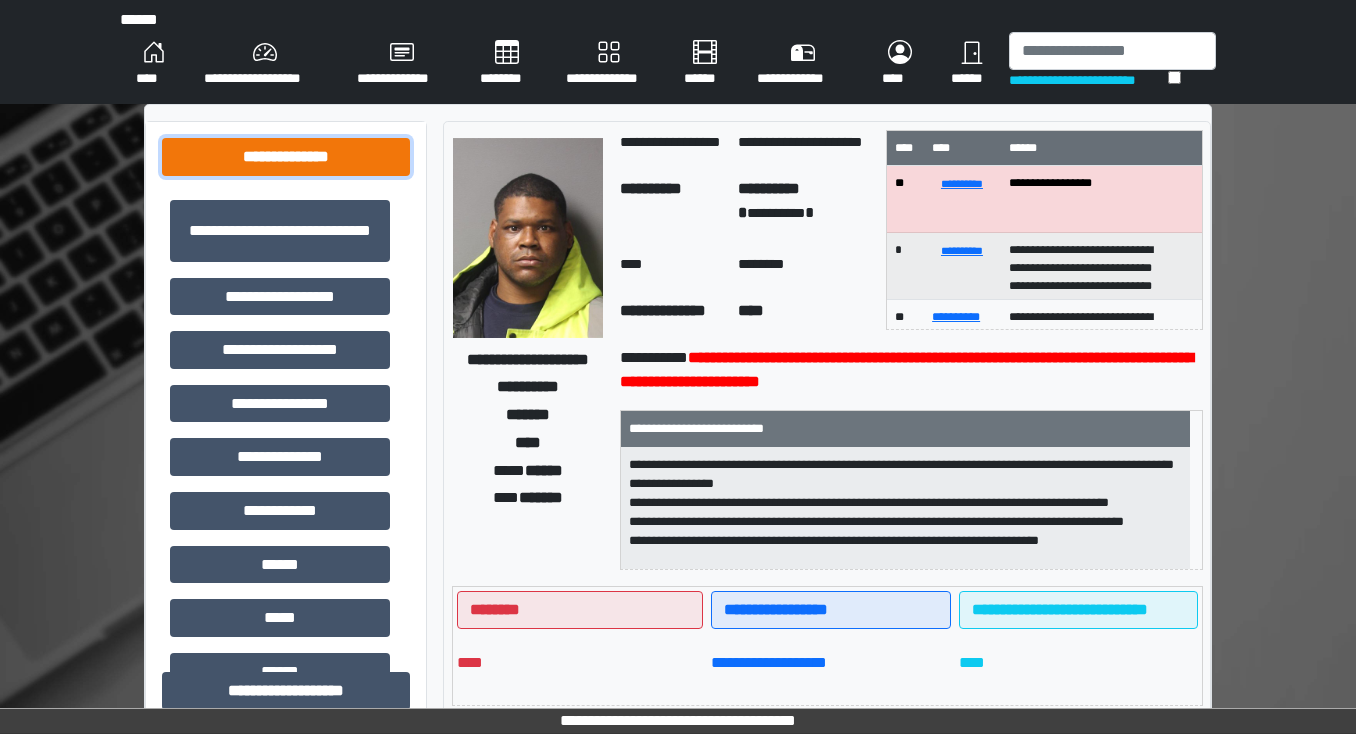 click on "**********" at bounding box center [286, 157] 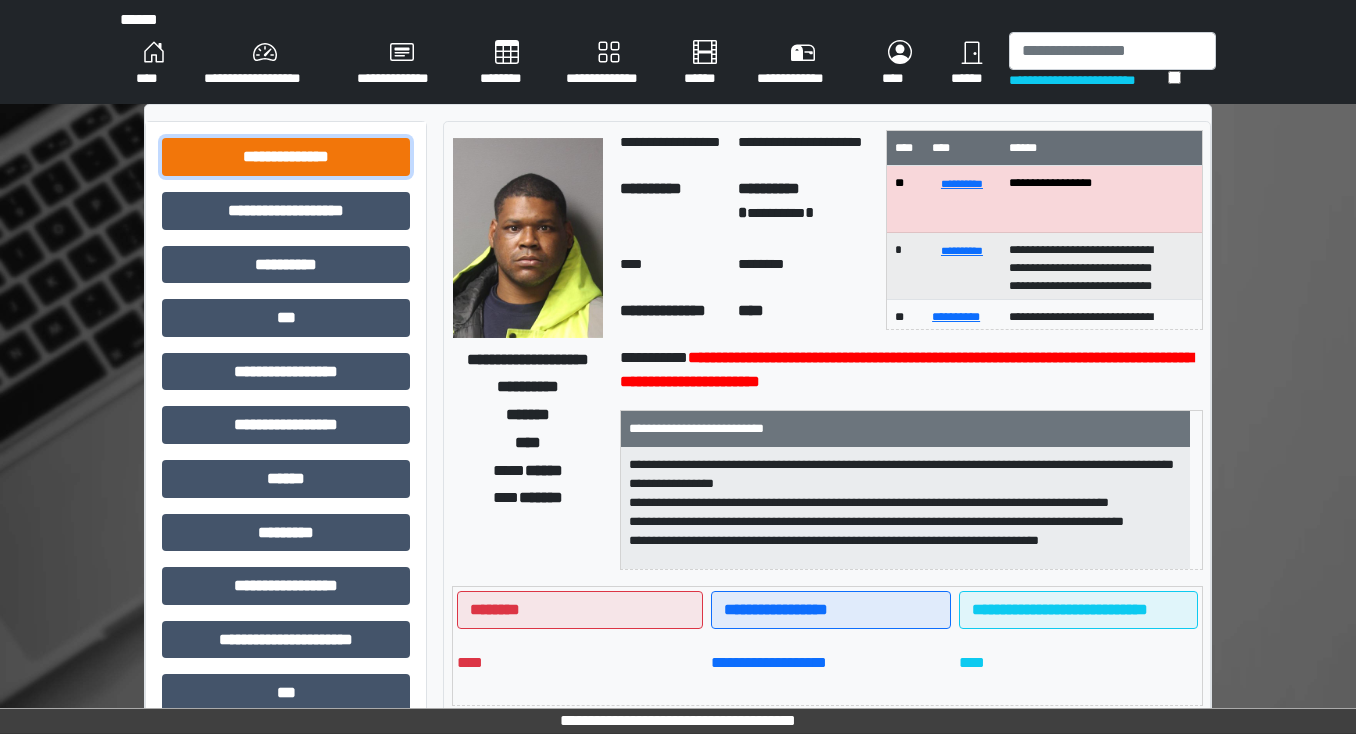 click on "**********" at bounding box center (286, 157) 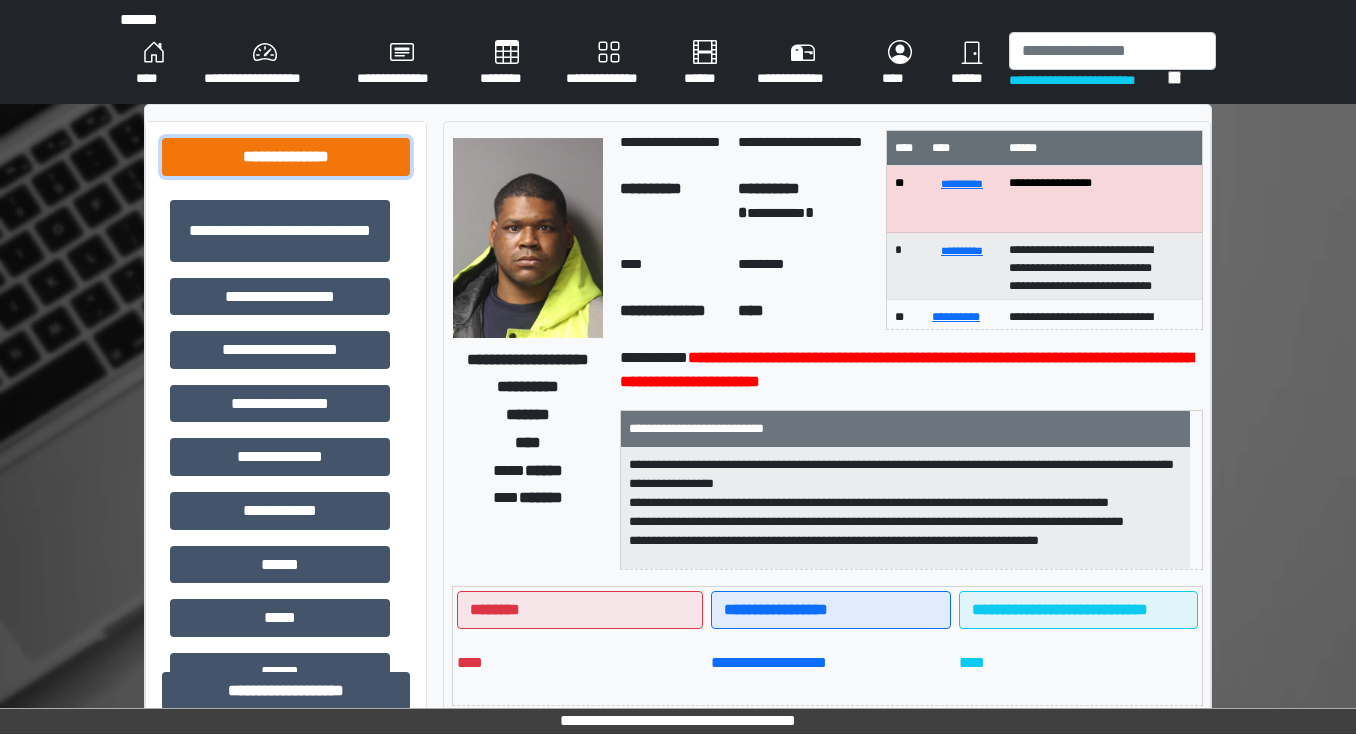 click on "**********" at bounding box center (286, 157) 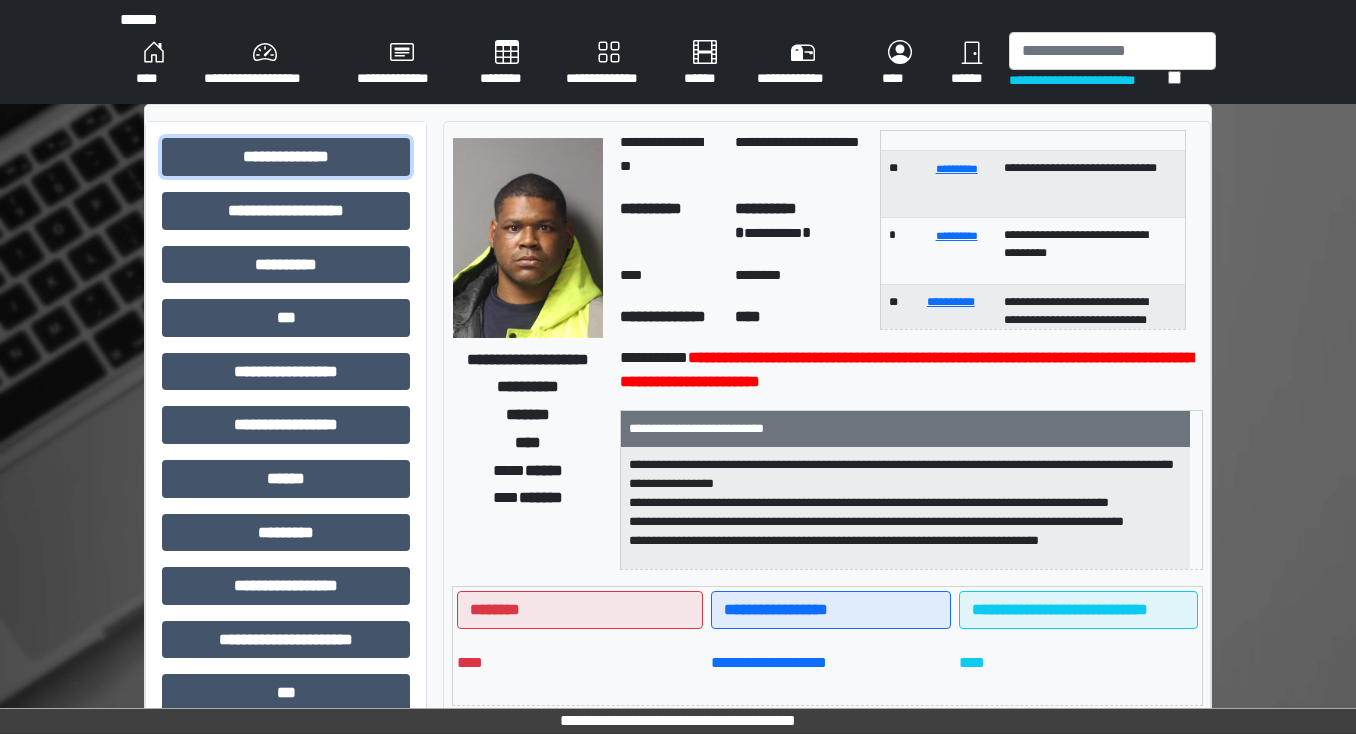 scroll, scrollTop: 240, scrollLeft: 0, axis: vertical 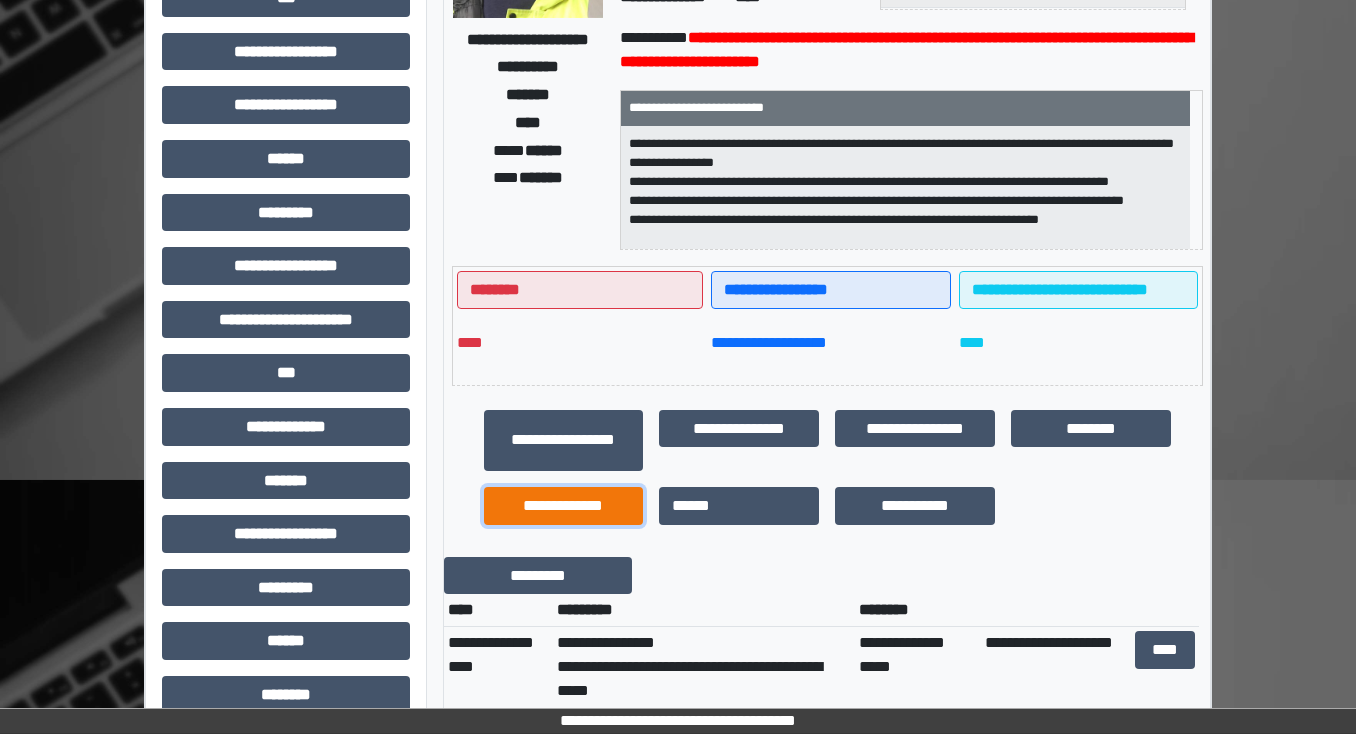 drag, startPoint x: 538, startPoint y: 504, endPoint x: 564, endPoint y: 500, distance: 26.305893 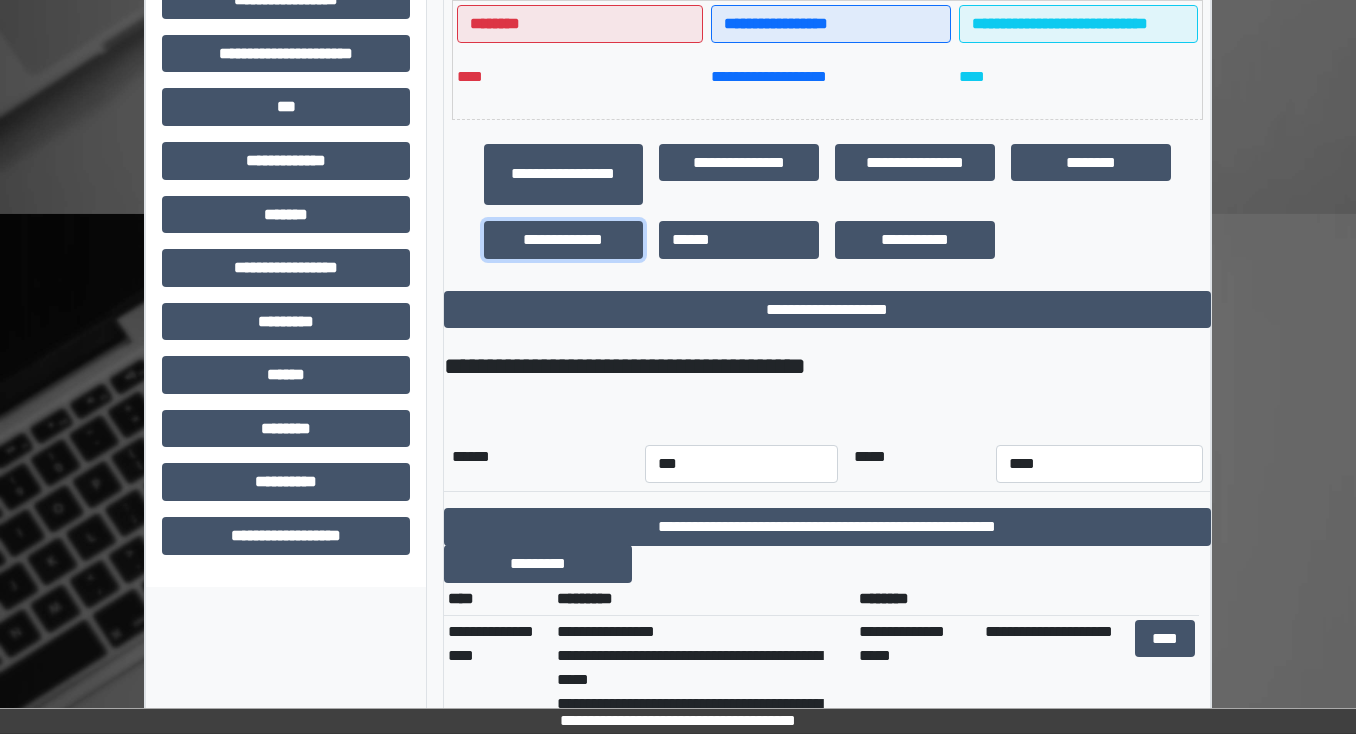 scroll, scrollTop: 640, scrollLeft: 0, axis: vertical 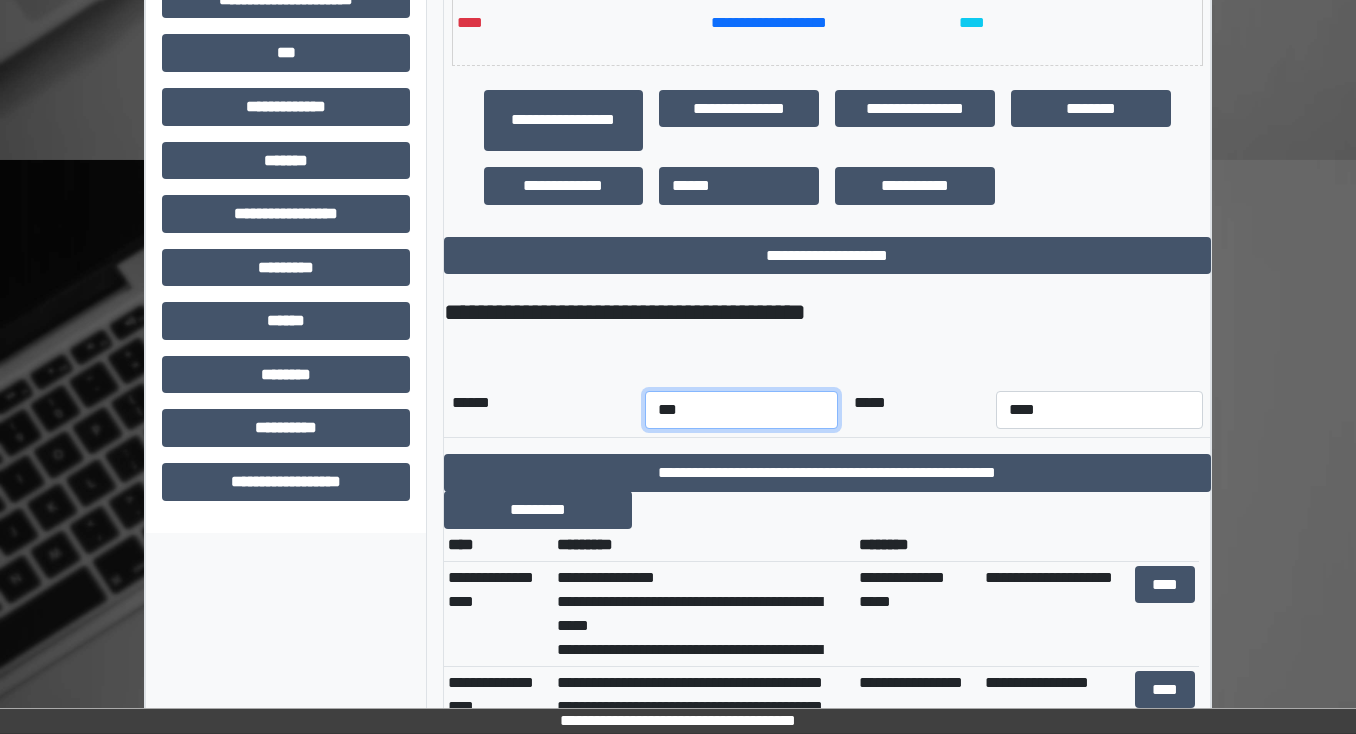 click on "***
***
***
***
***
***
***
***
***
***
***
***" at bounding box center [741, 410] 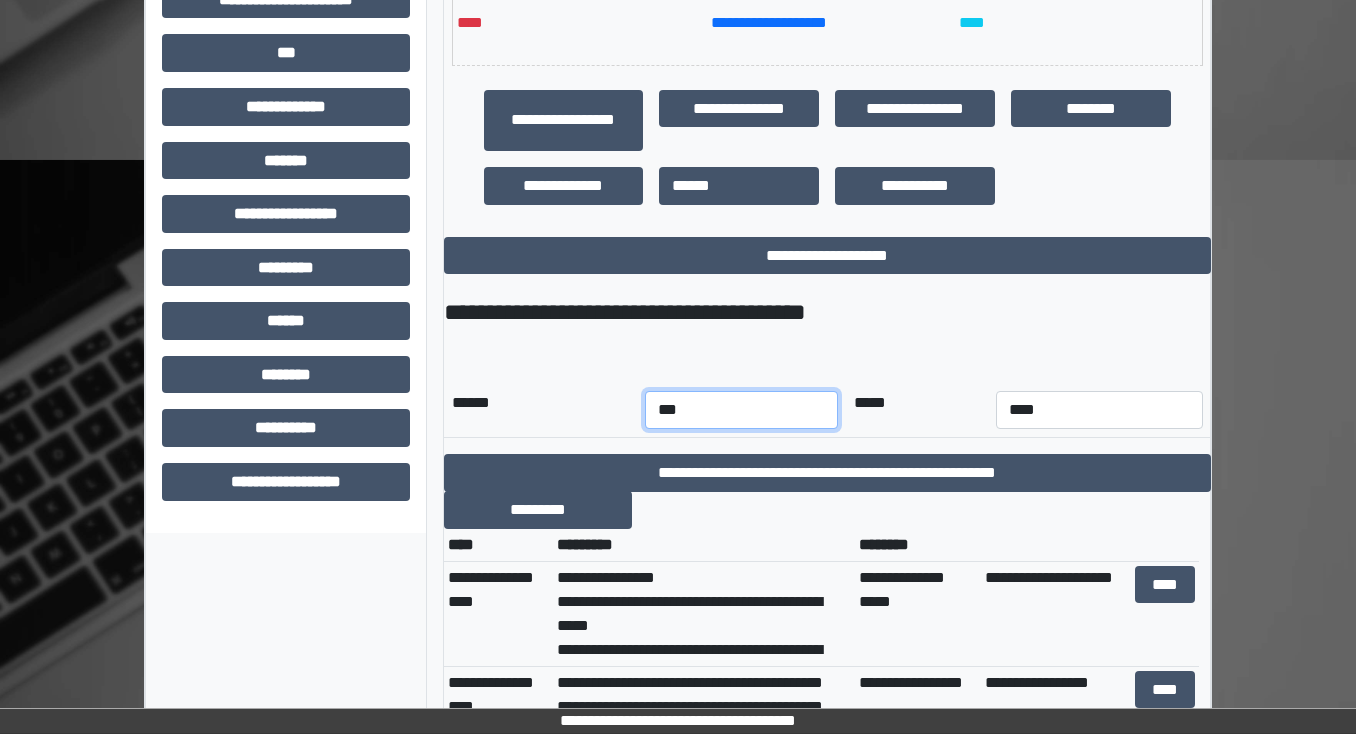 click on "***
***
***
***
***
***
***
***
***
***
***
***" at bounding box center [741, 410] 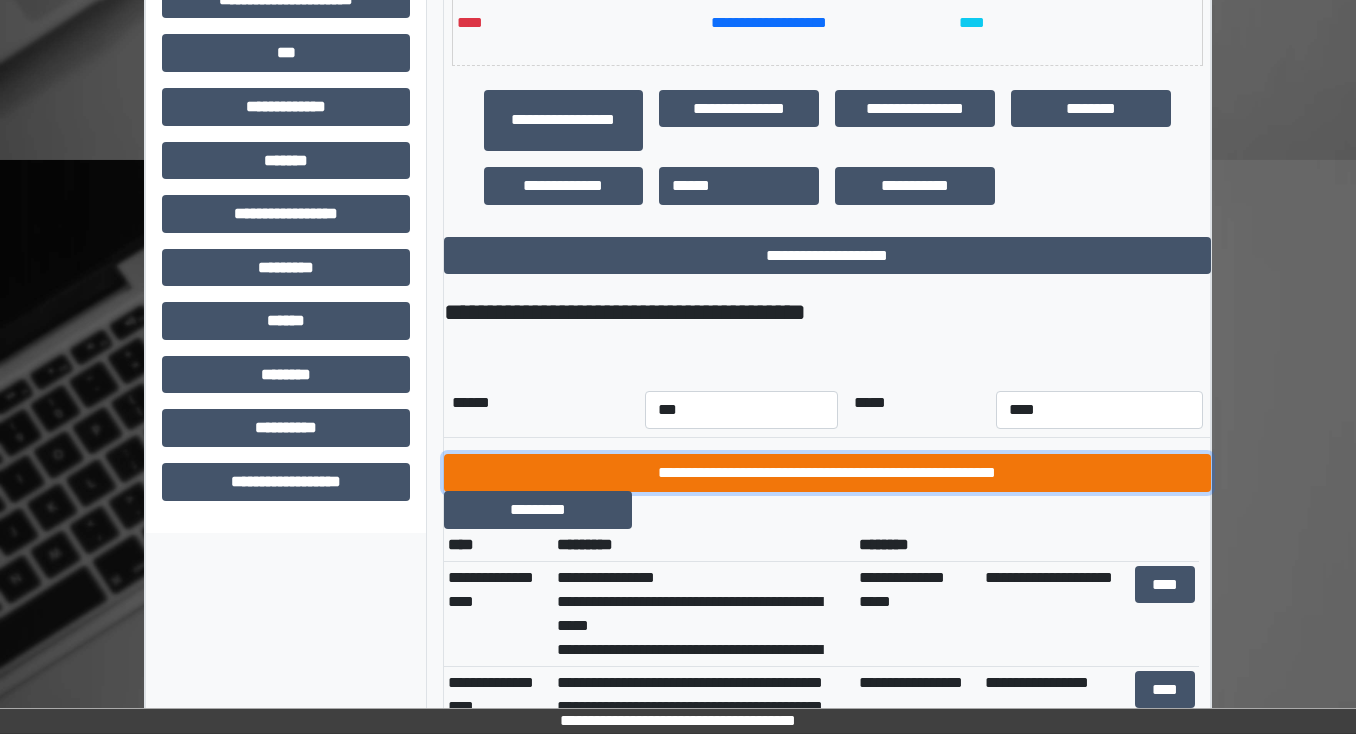 click on "**********" at bounding box center (827, 473) 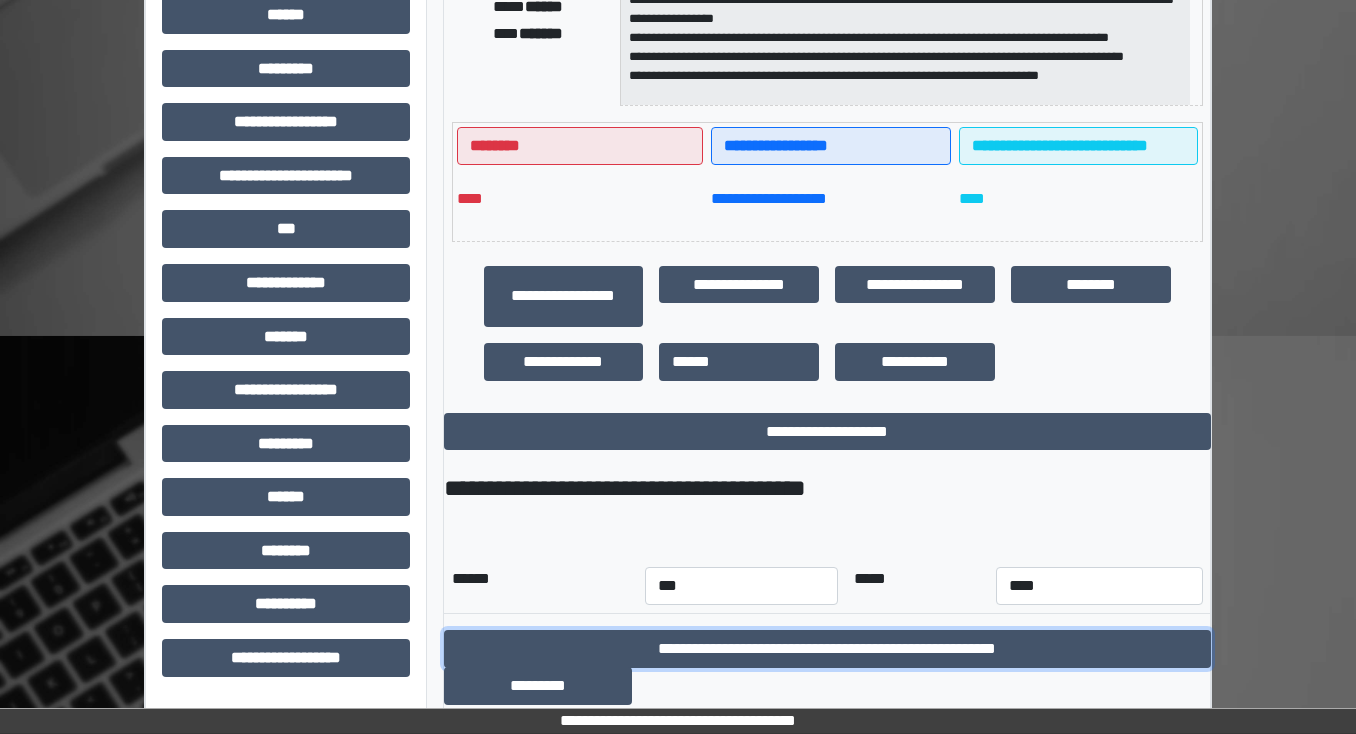 scroll, scrollTop: 240, scrollLeft: 0, axis: vertical 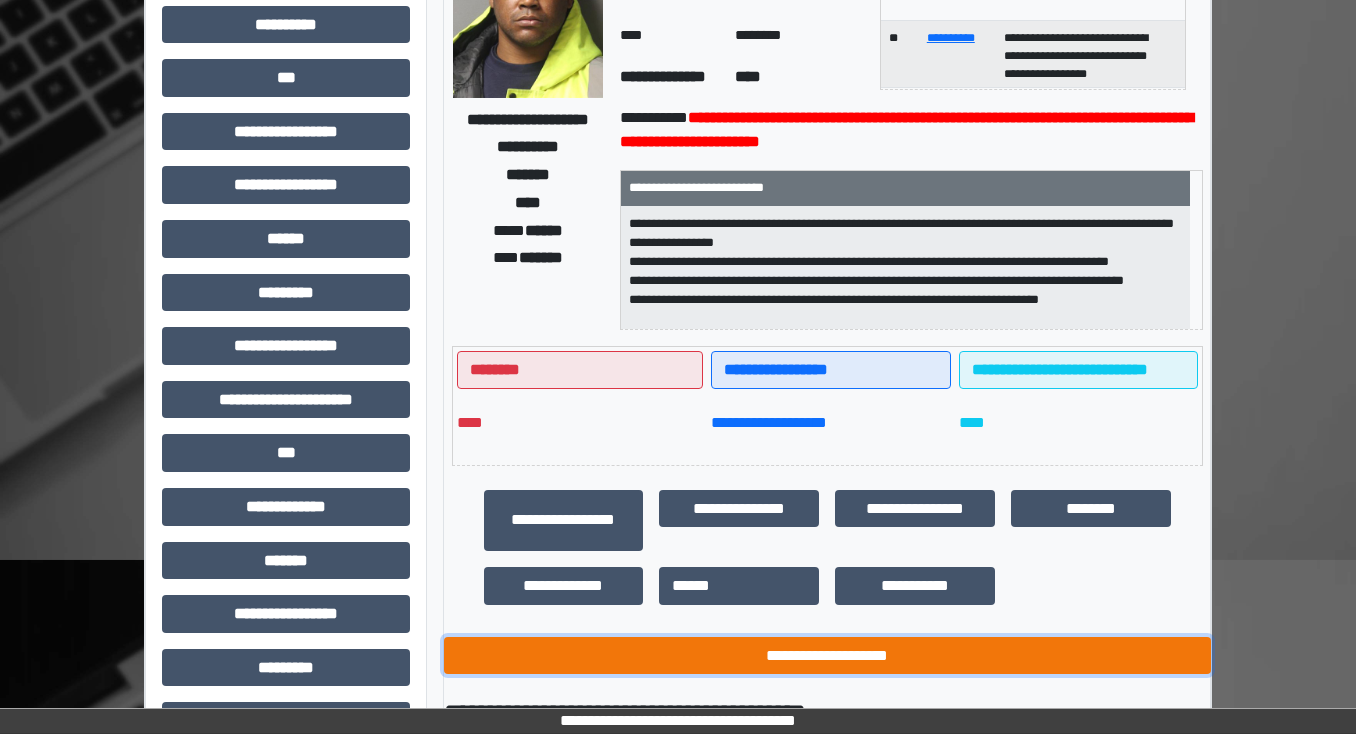 click on "**********" at bounding box center (827, 656) 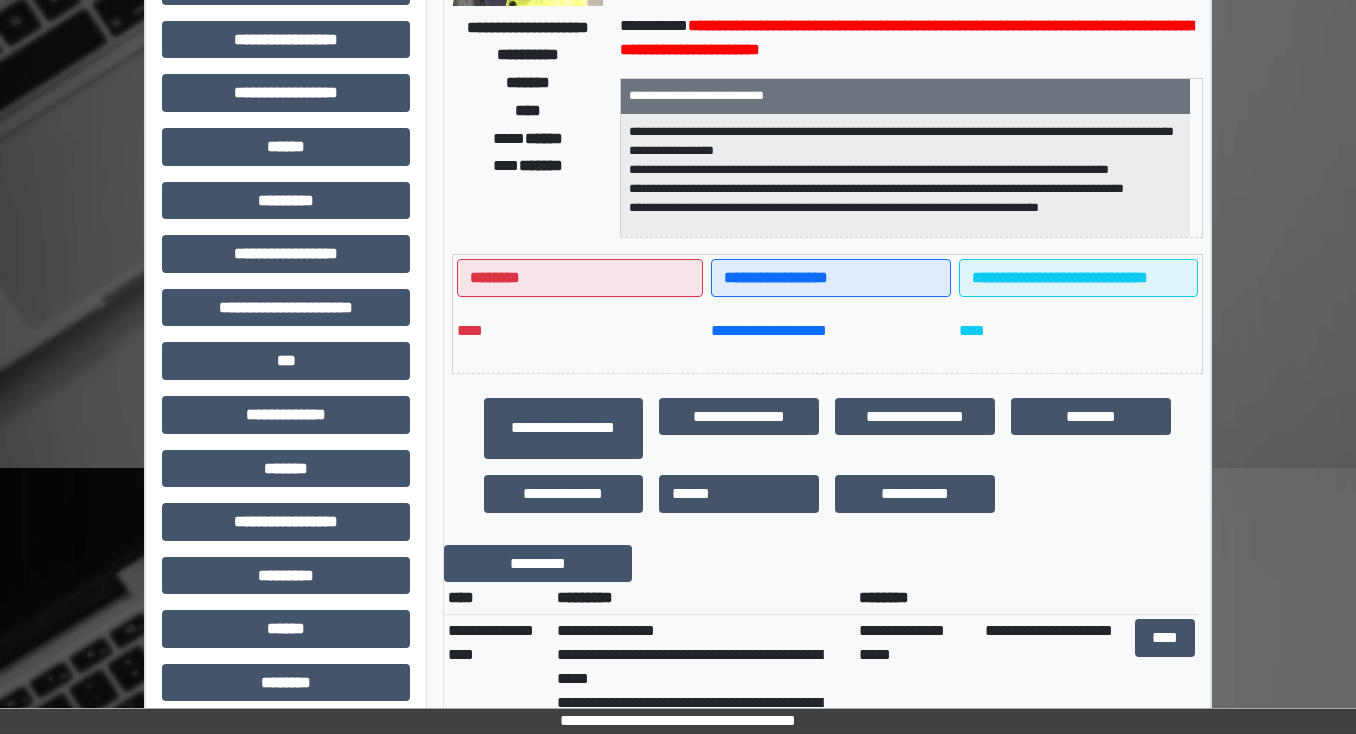 scroll, scrollTop: 640, scrollLeft: 0, axis: vertical 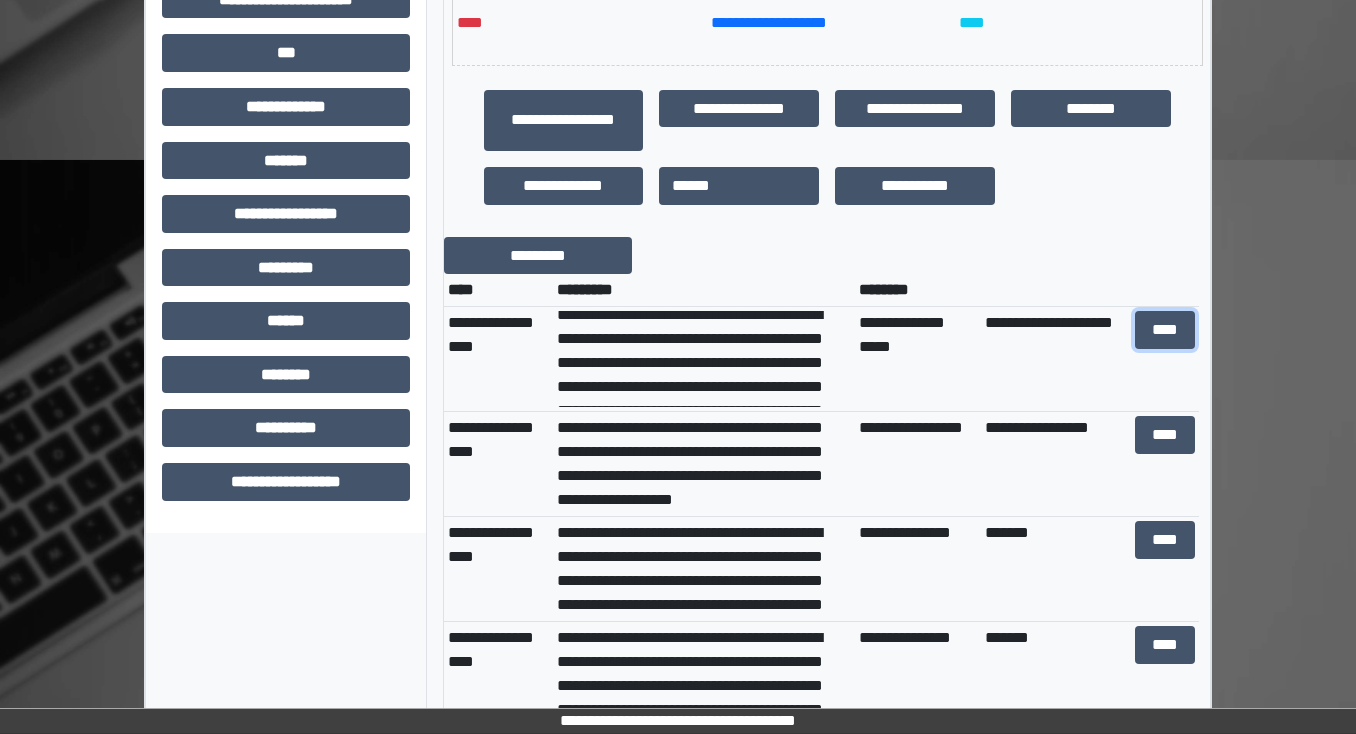 click on "****" at bounding box center [1164, 330] 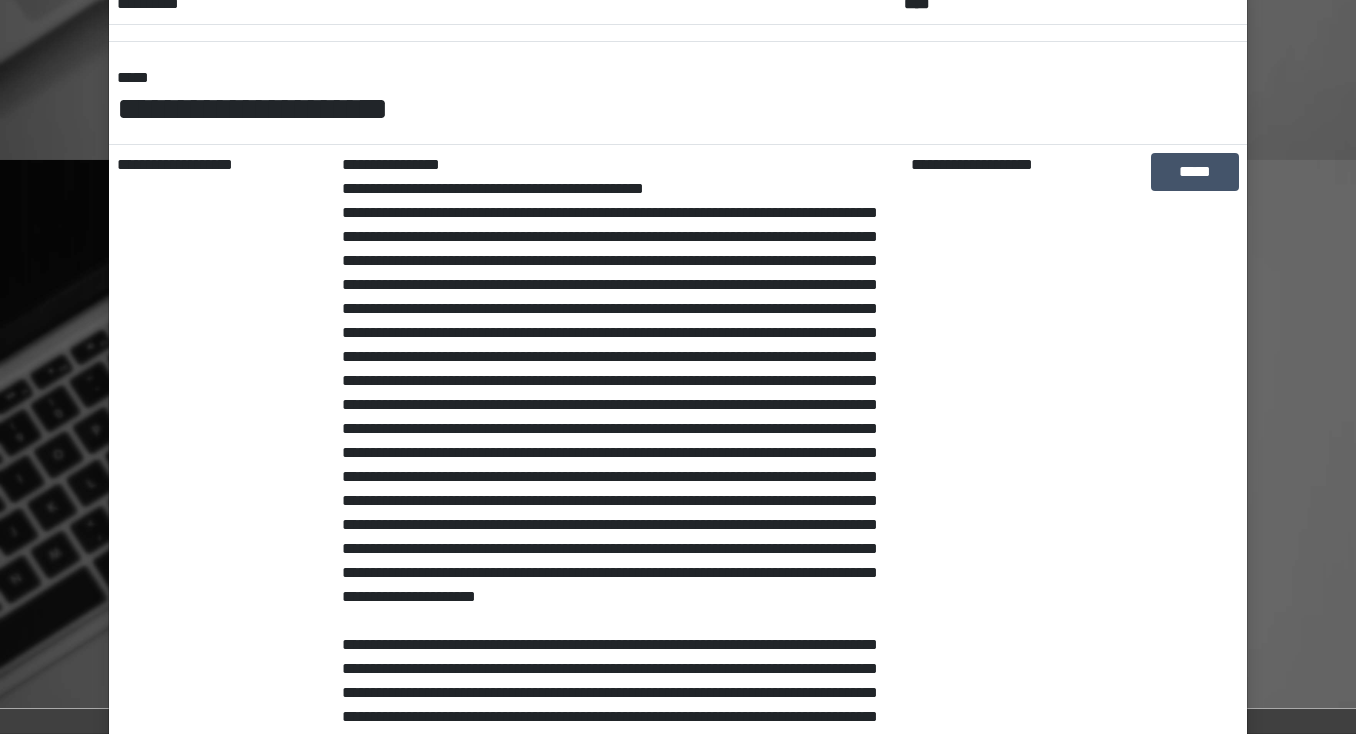 scroll, scrollTop: 211, scrollLeft: 0, axis: vertical 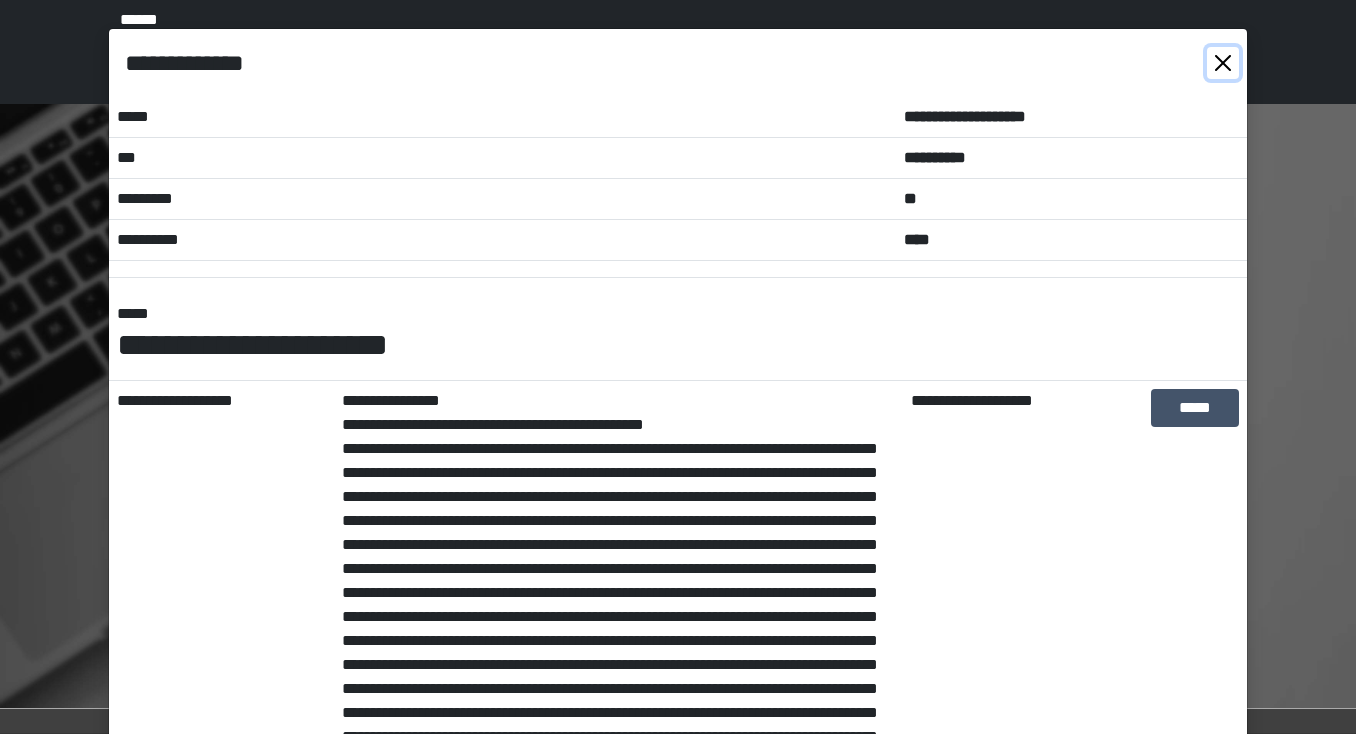 click at bounding box center [1223, 63] 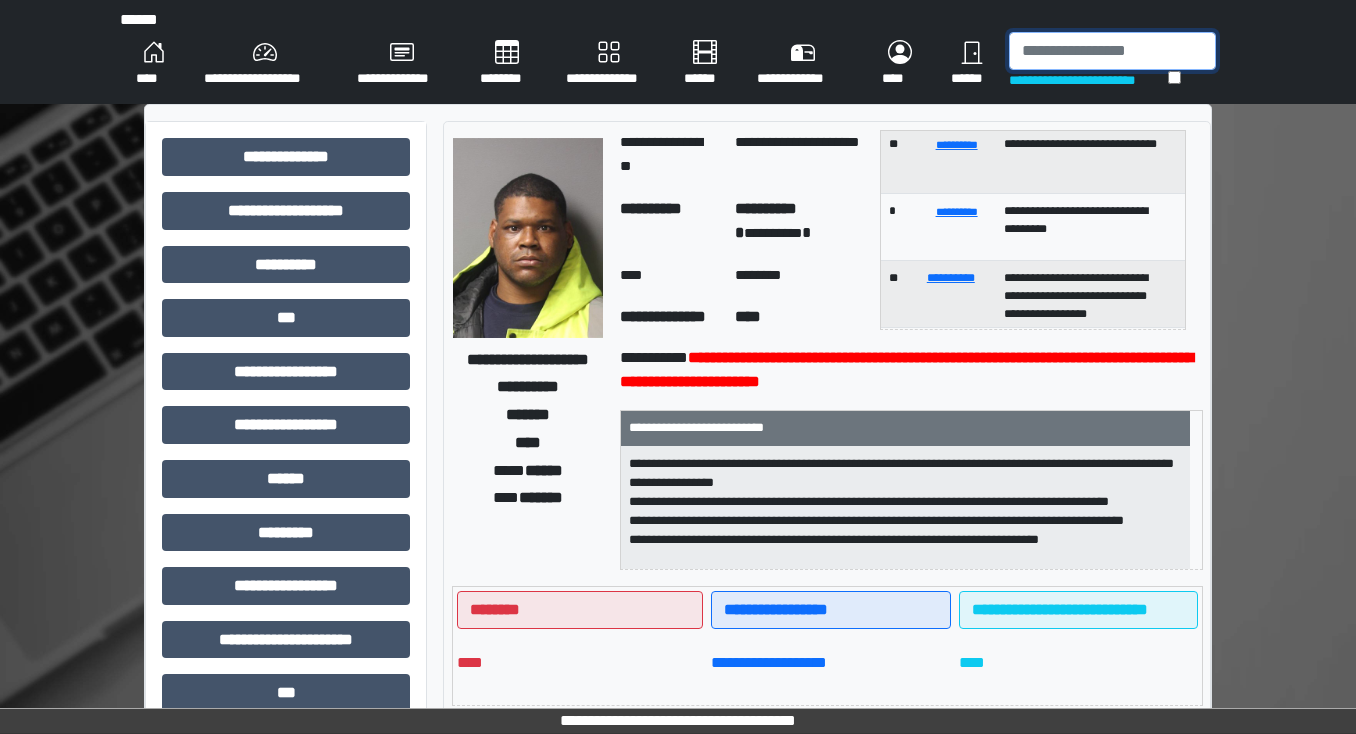 click at bounding box center (1112, 51) 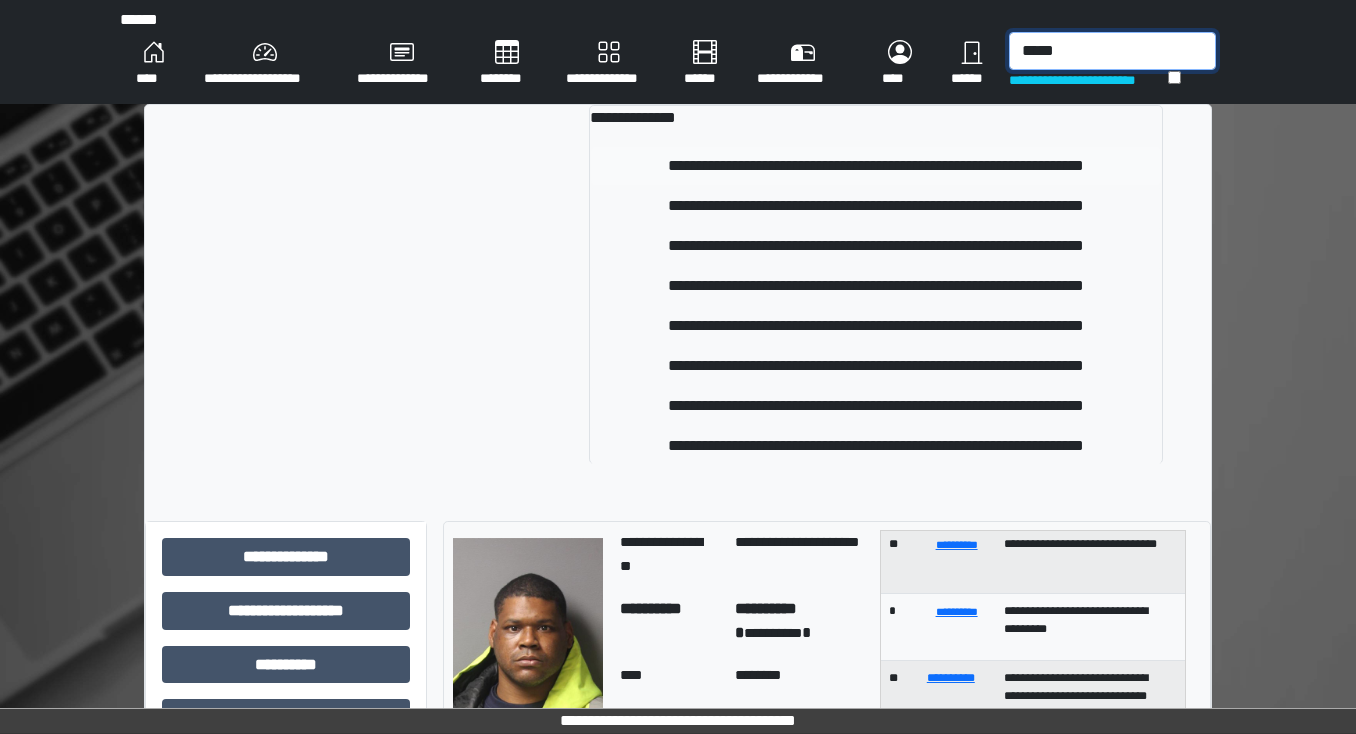 type on "*****" 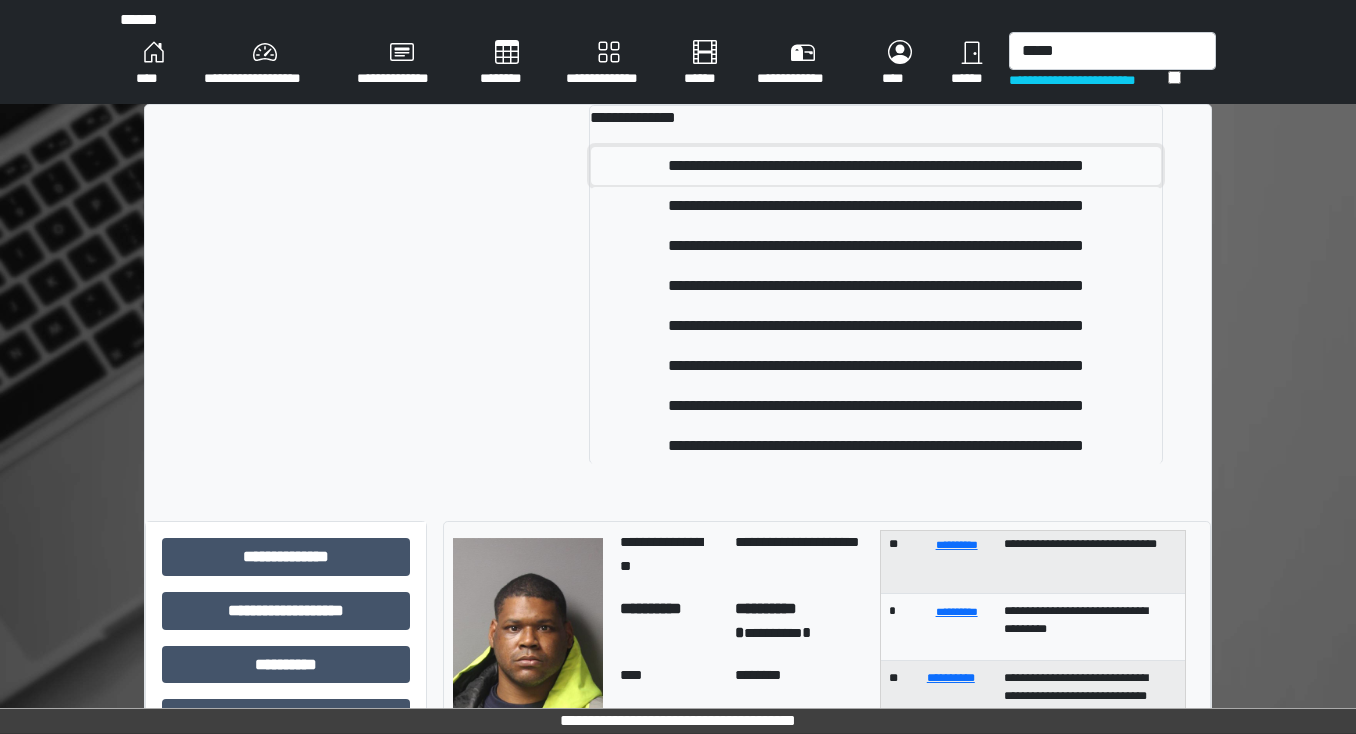 click on "**********" at bounding box center (876, 166) 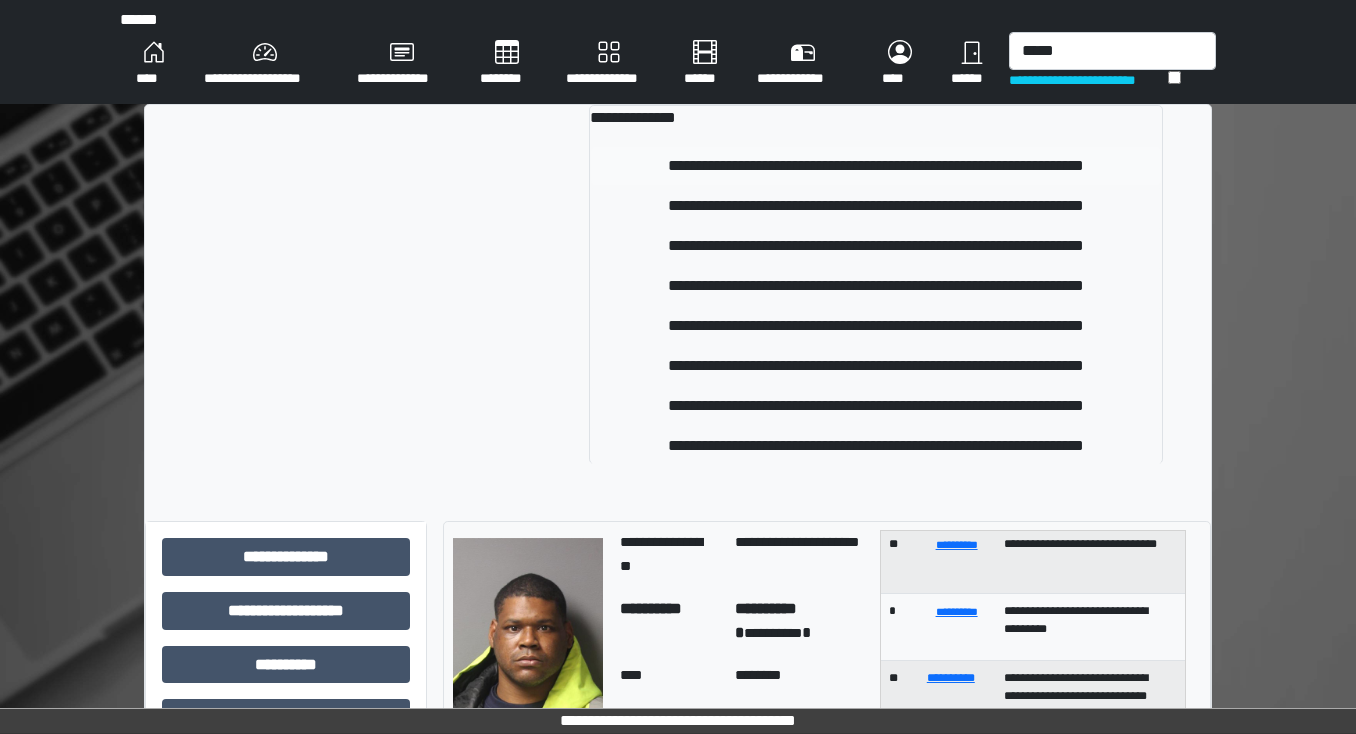 type 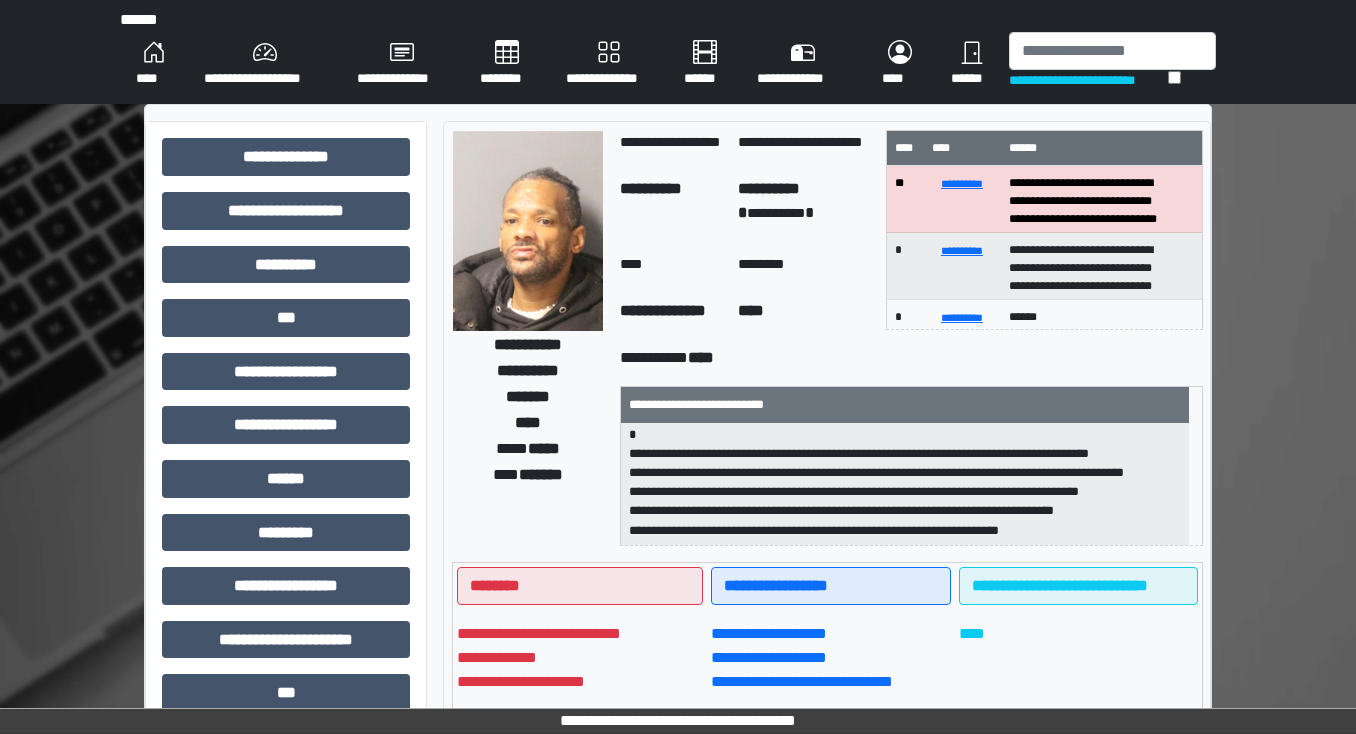 scroll, scrollTop: 160, scrollLeft: 0, axis: vertical 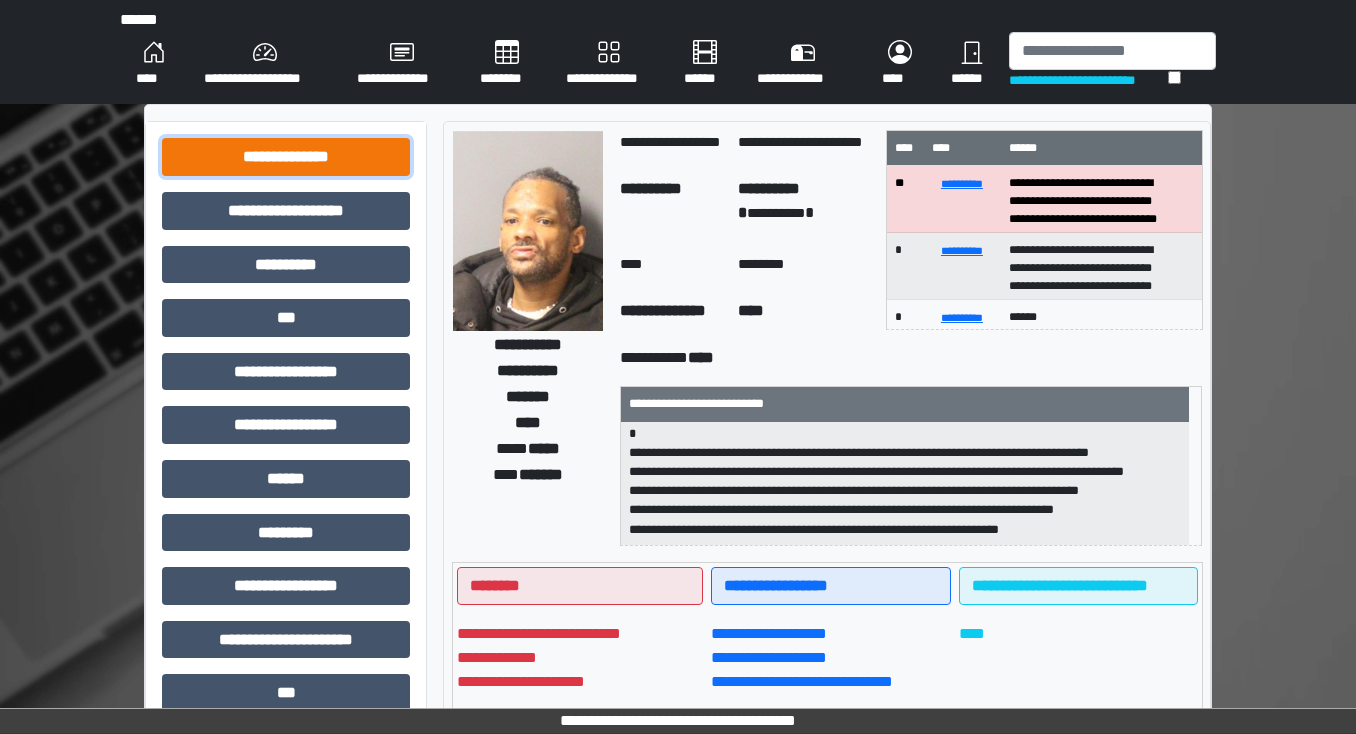 click on "**********" at bounding box center (286, 157) 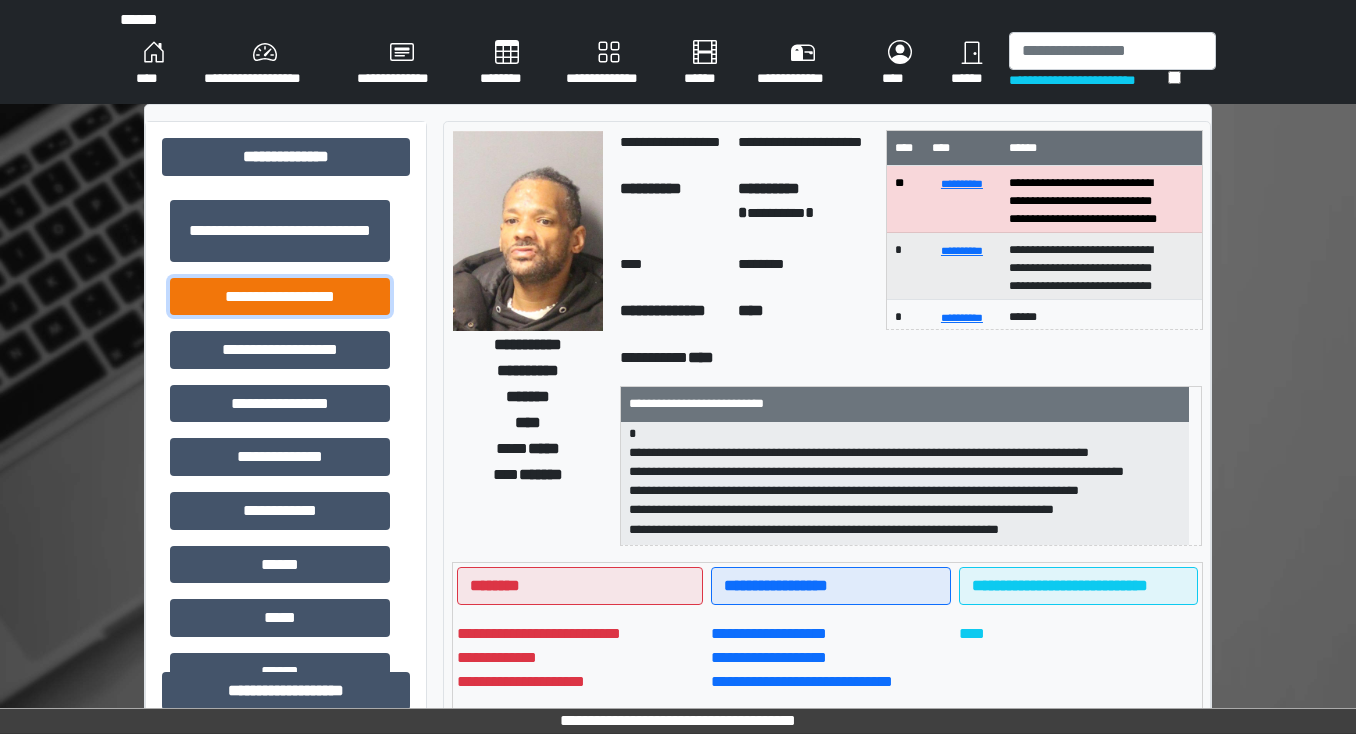 click on "**********" at bounding box center [280, 297] 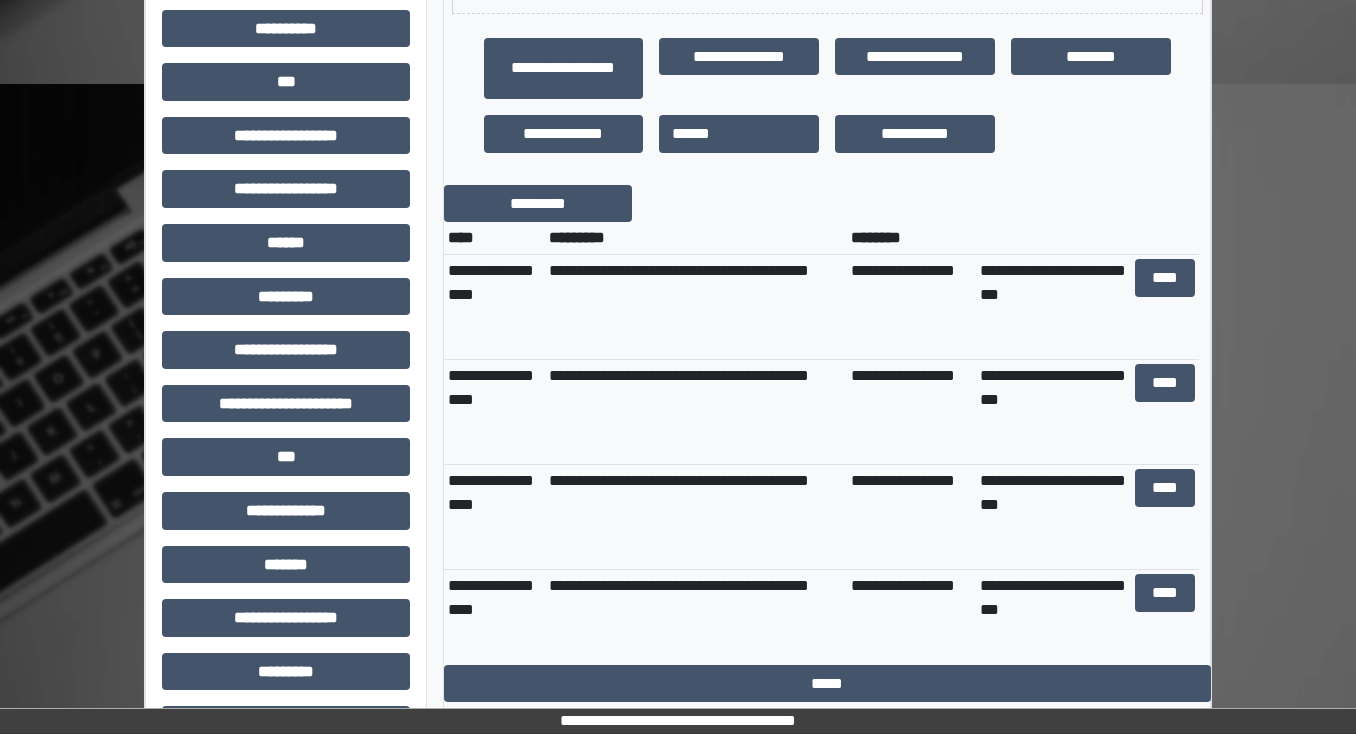 scroll, scrollTop: 720, scrollLeft: 0, axis: vertical 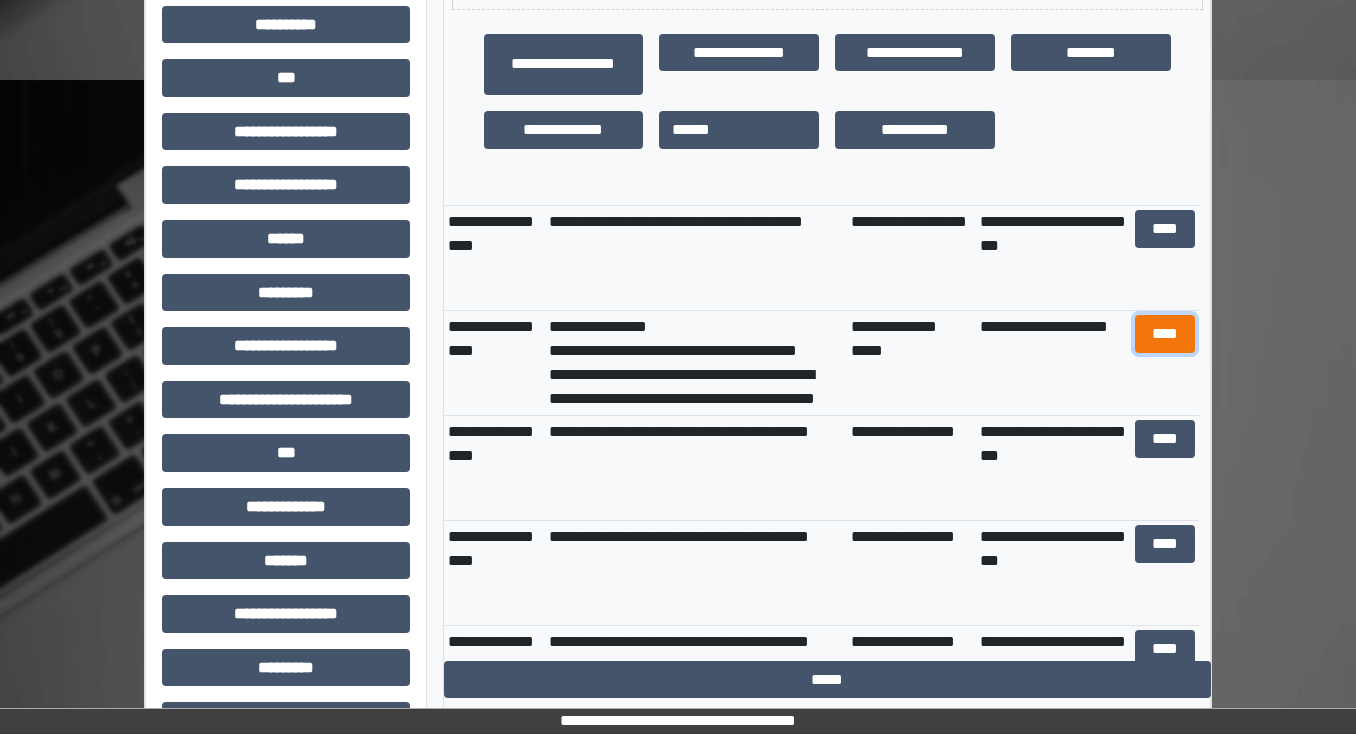 click on "****" at bounding box center [1164, 334] 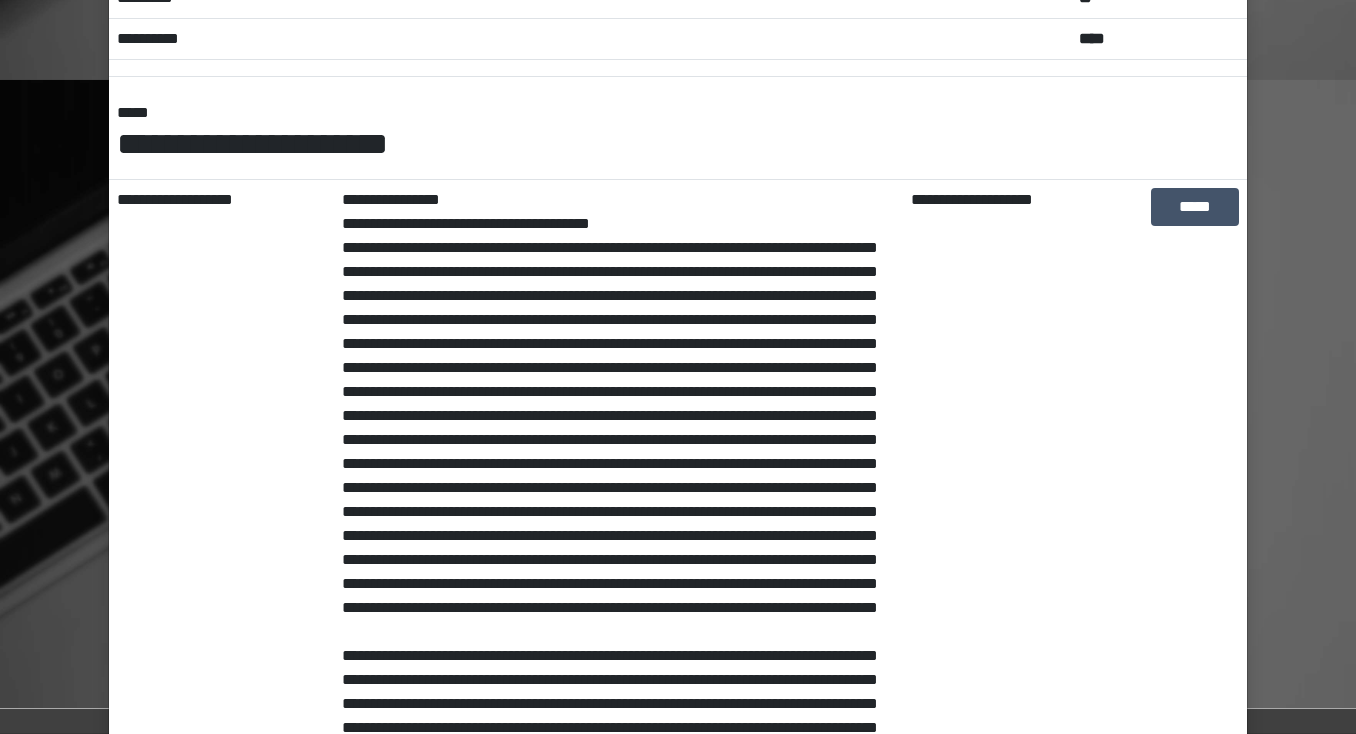 scroll, scrollTop: 240, scrollLeft: 0, axis: vertical 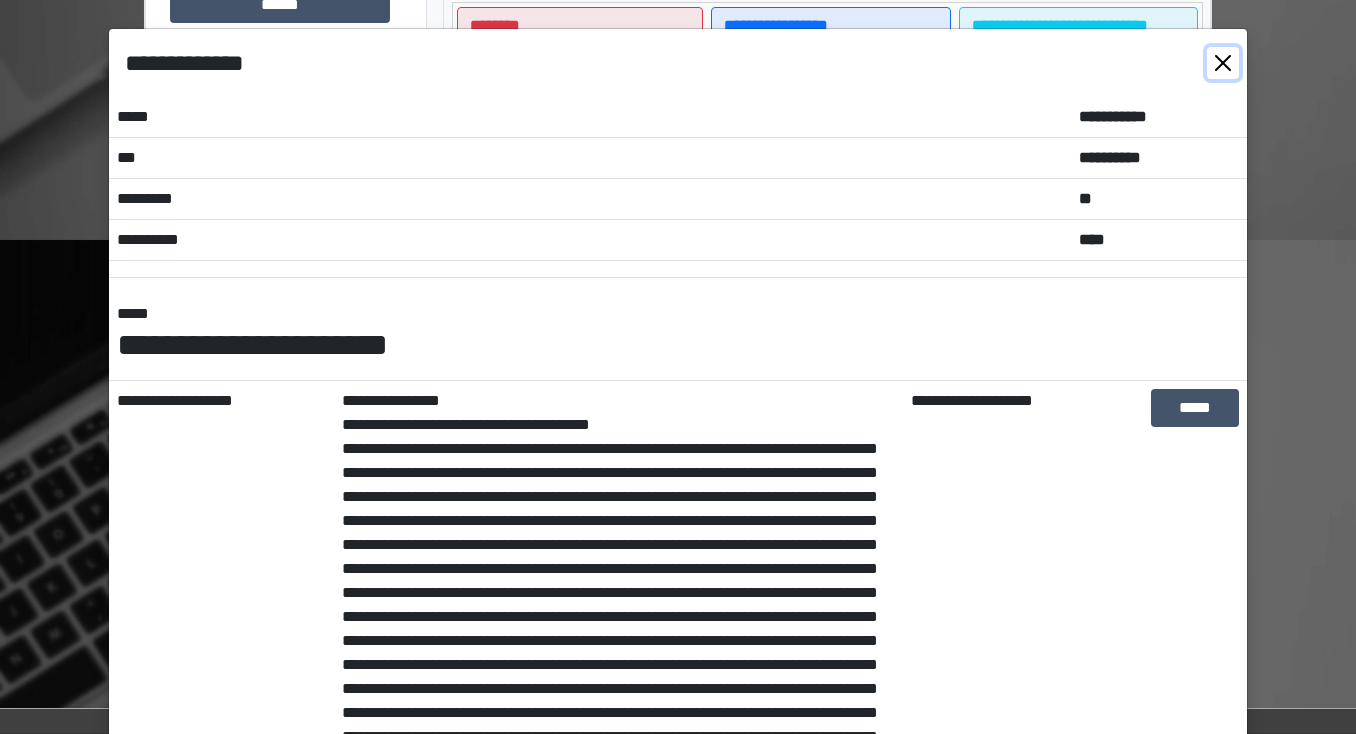 click at bounding box center (1223, 63) 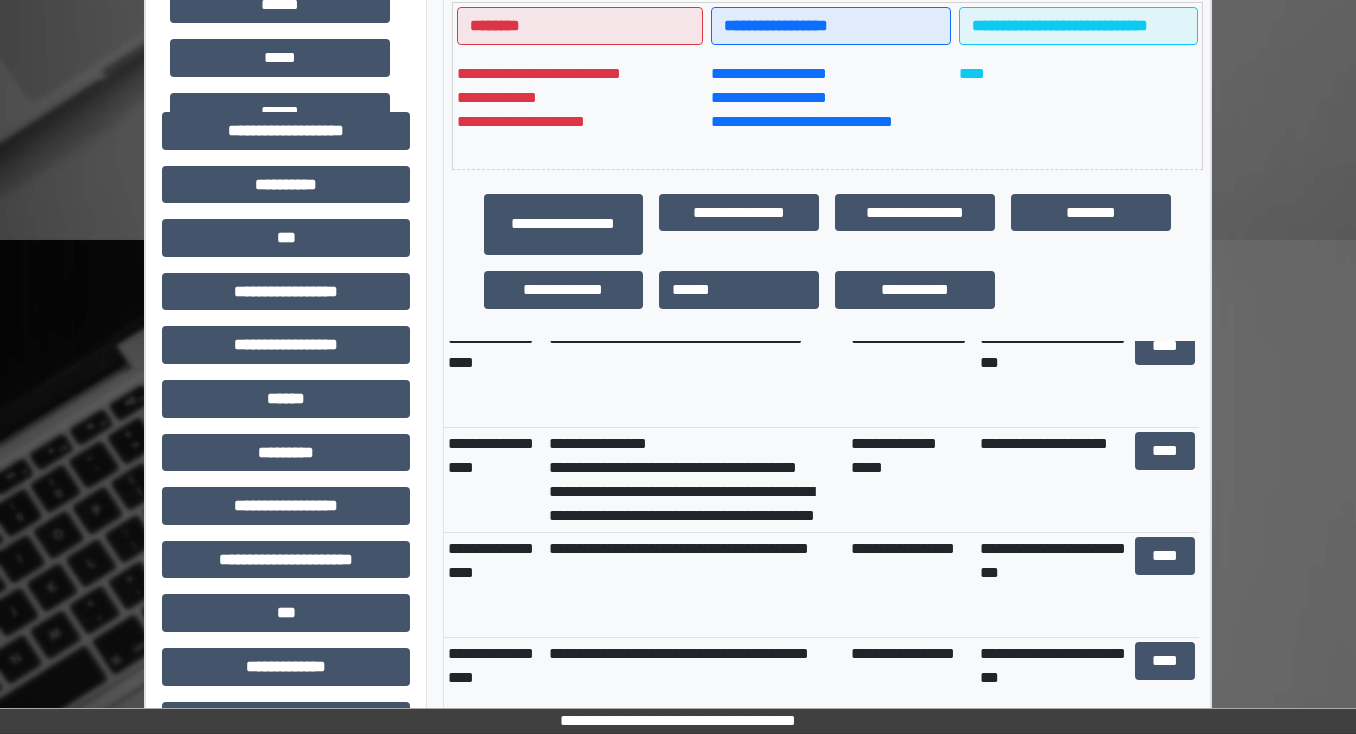 scroll, scrollTop: 1280, scrollLeft: 0, axis: vertical 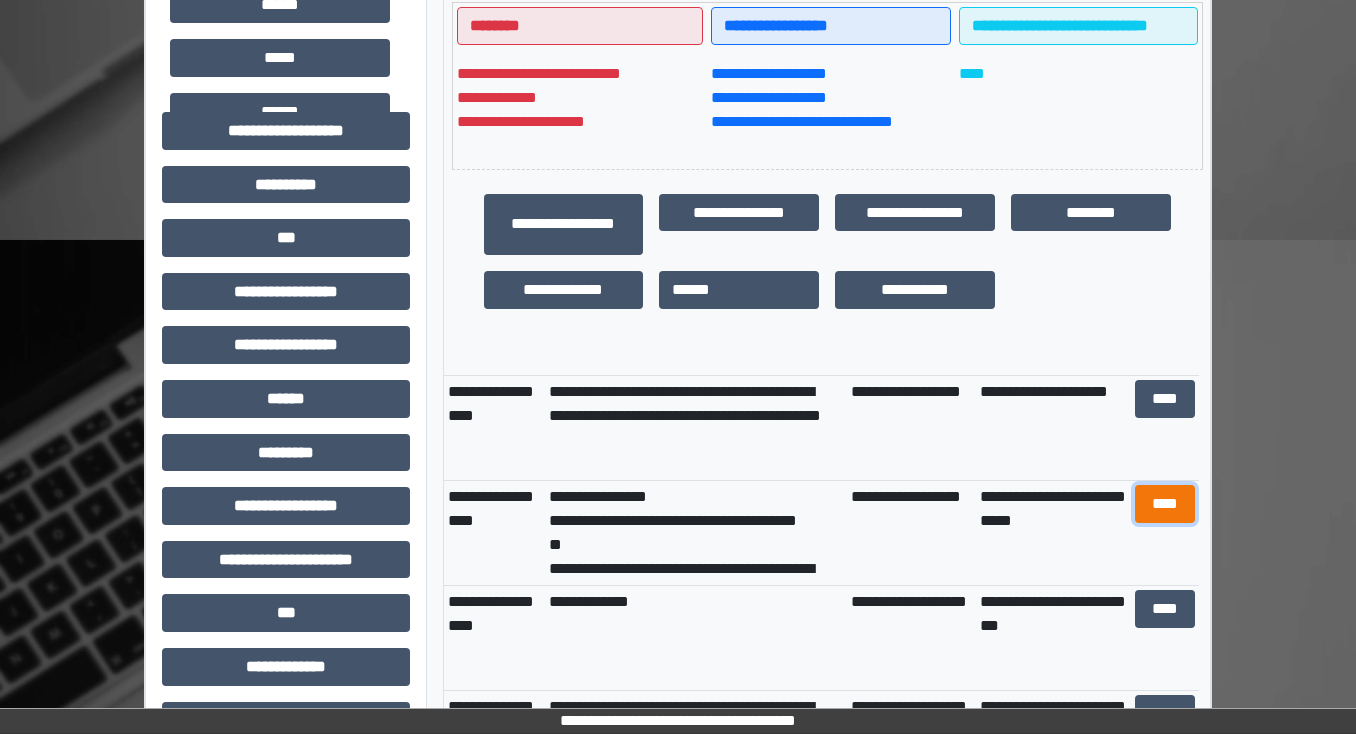click on "****" at bounding box center [1164, 504] 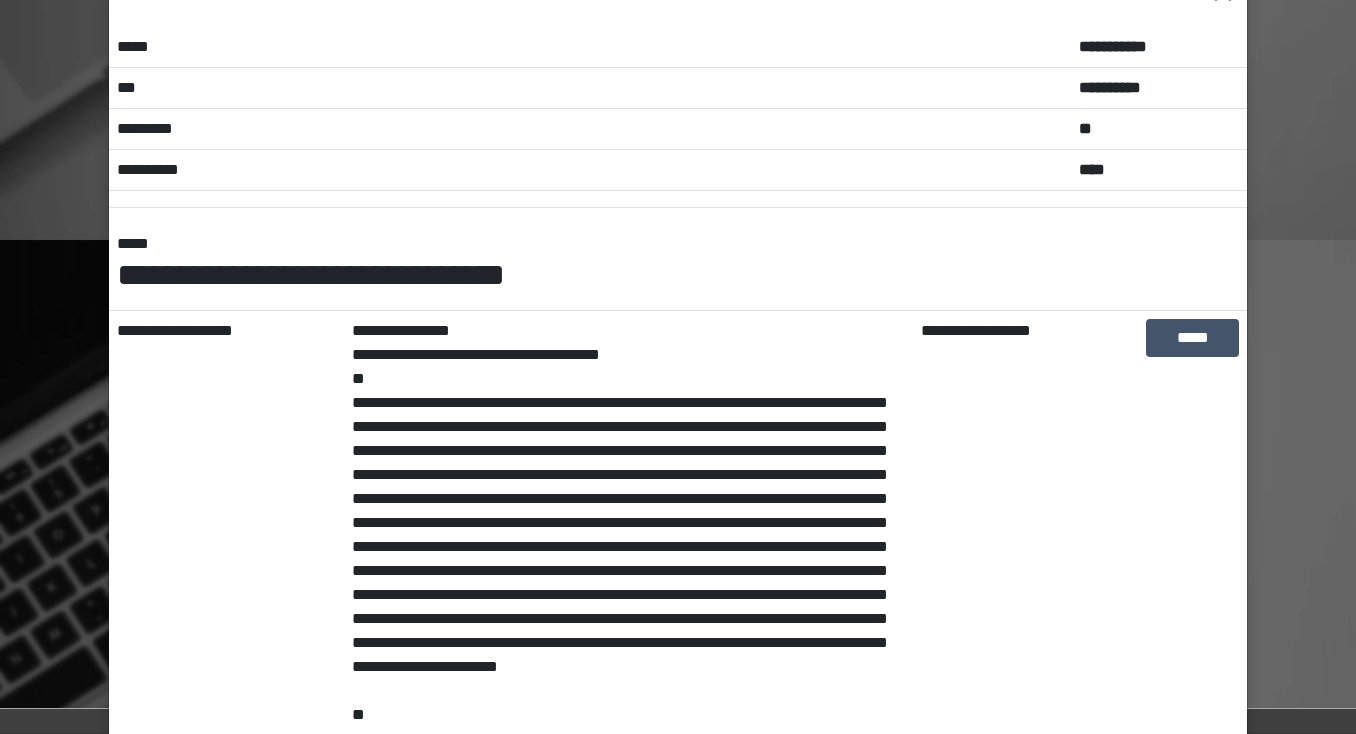 scroll, scrollTop: 0, scrollLeft: 0, axis: both 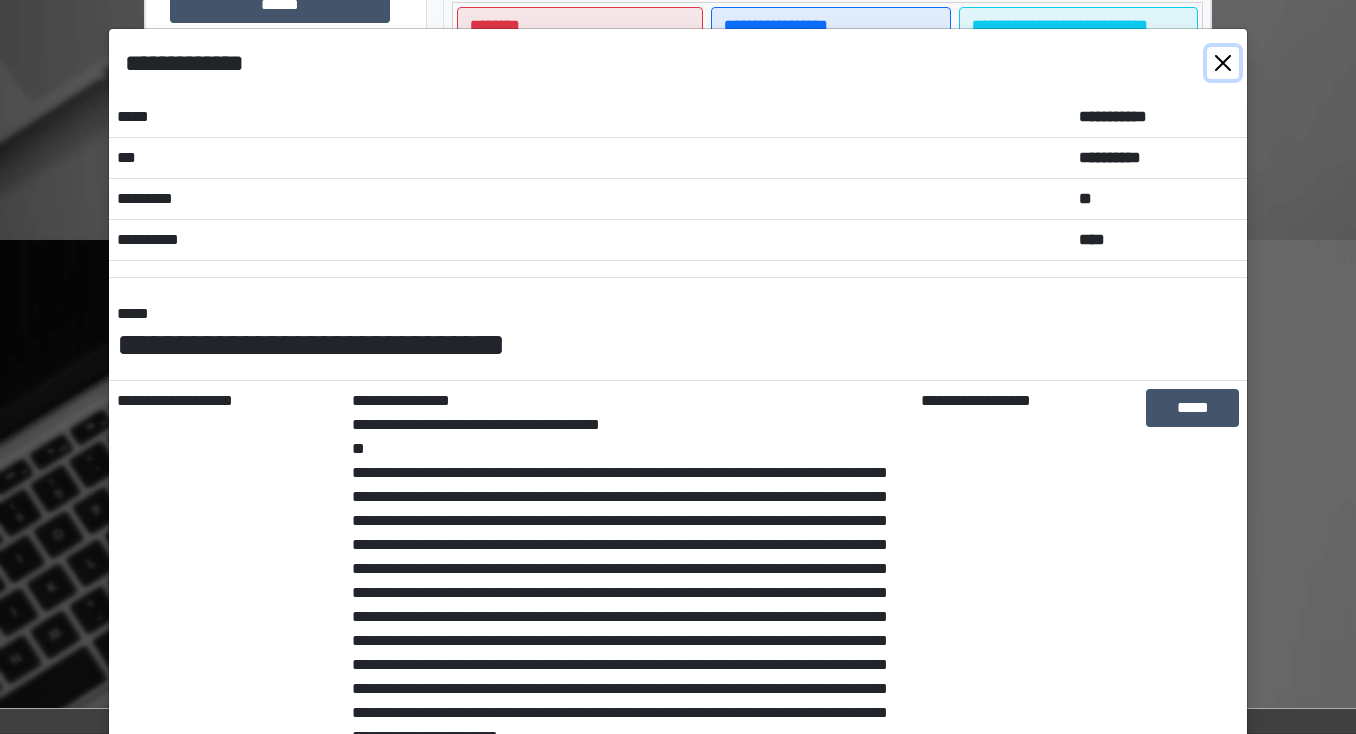 click at bounding box center (1223, 63) 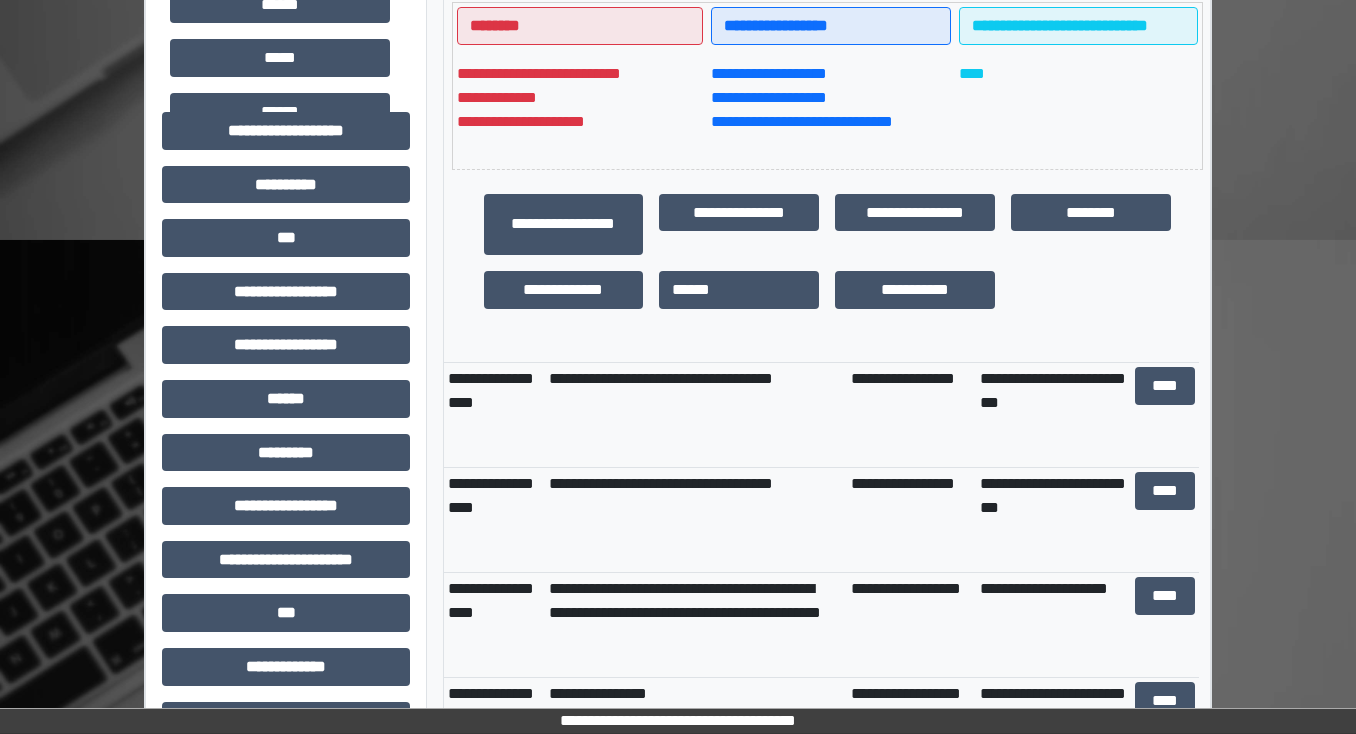 scroll, scrollTop: 2000, scrollLeft: 0, axis: vertical 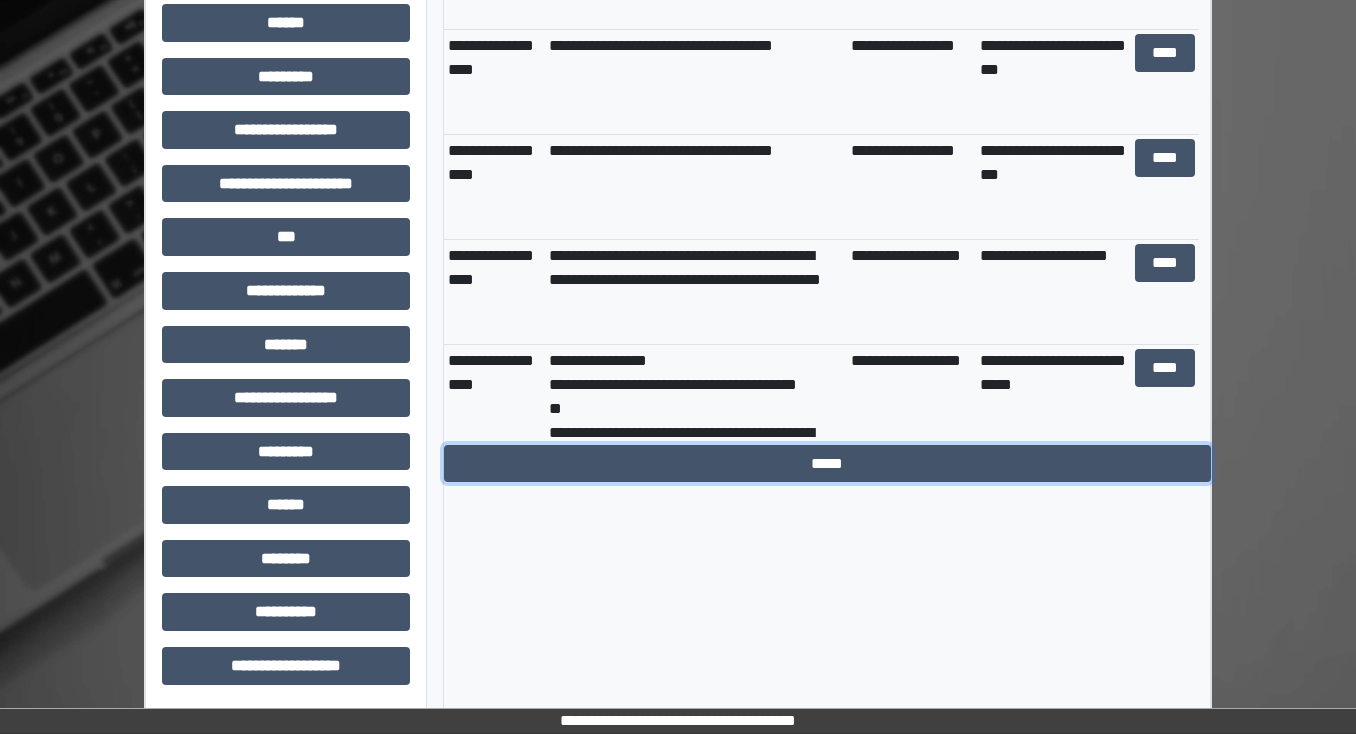 click on "*****" at bounding box center (827, 464) 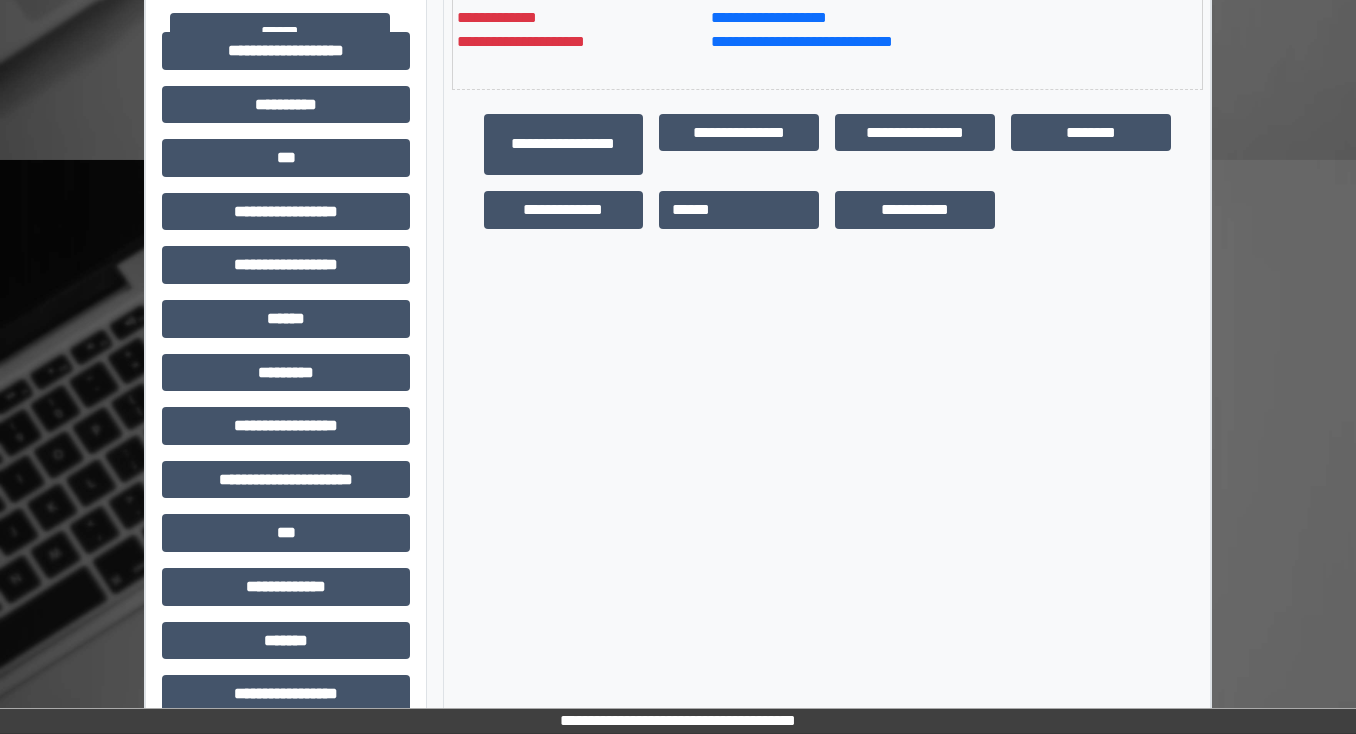 scroll, scrollTop: 456, scrollLeft: 0, axis: vertical 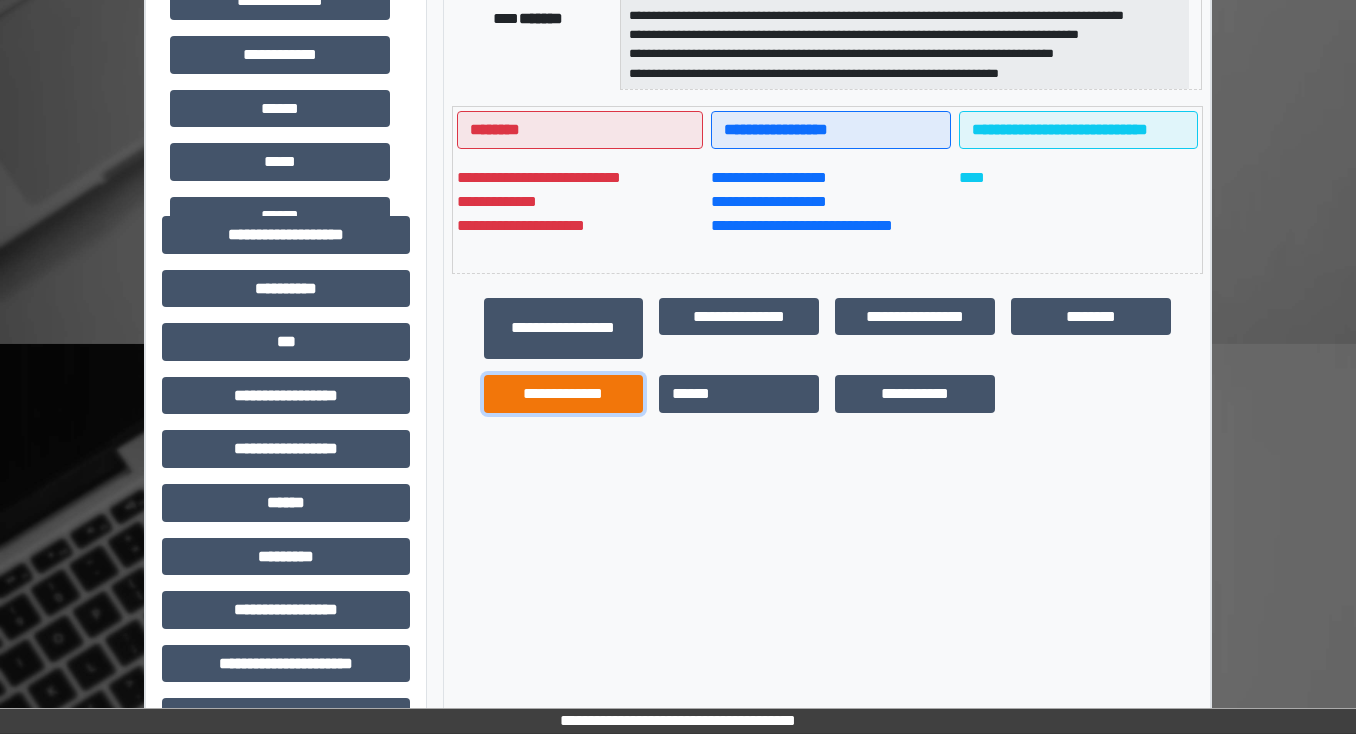 click on "**********" at bounding box center [564, 394] 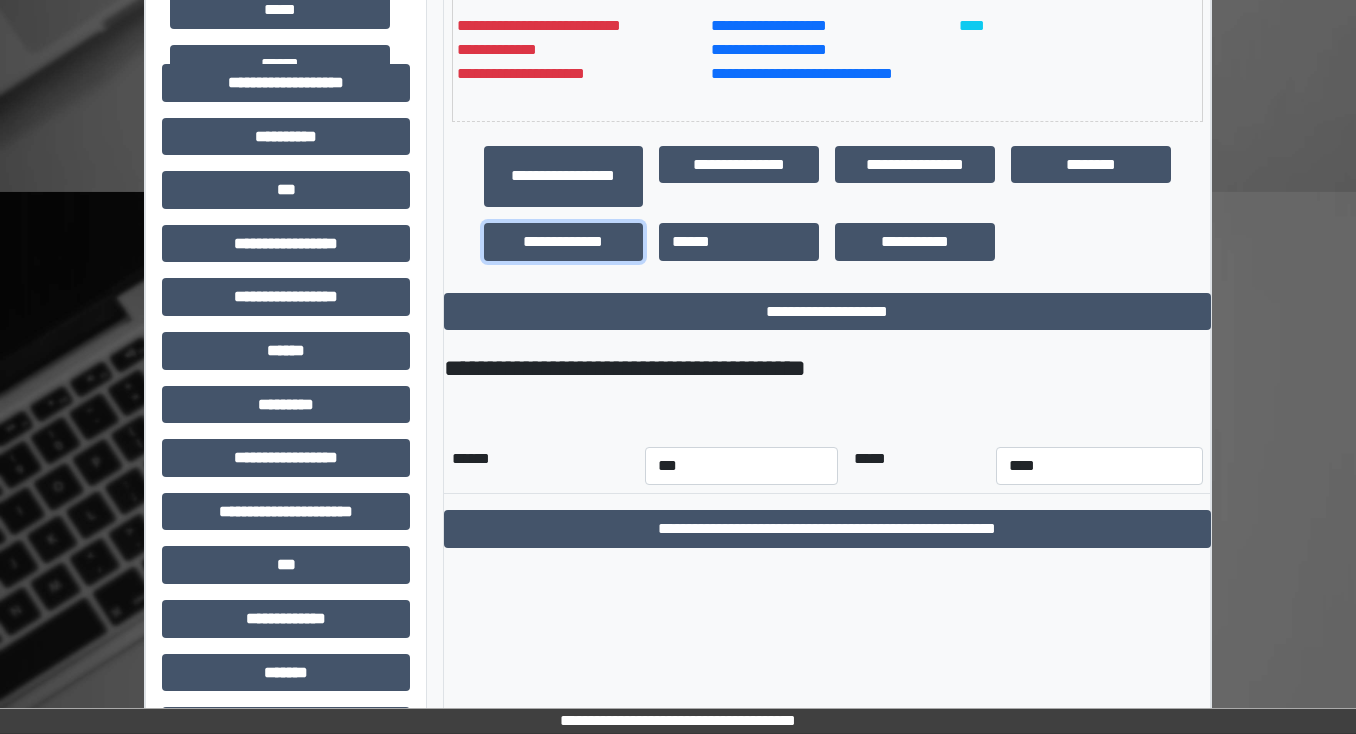 scroll, scrollTop: 616, scrollLeft: 0, axis: vertical 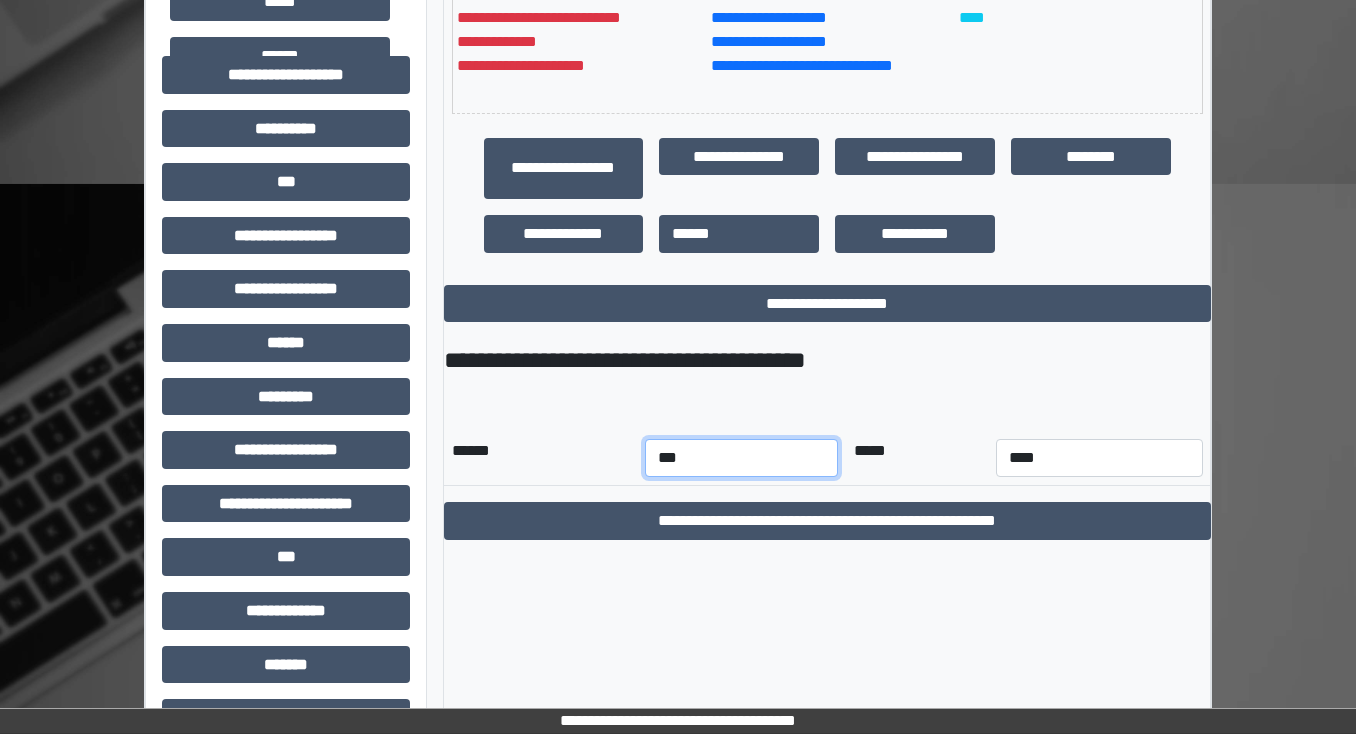 click on "***
***
***
***
***
***
***
***
***
***
***
***" at bounding box center [741, 458] 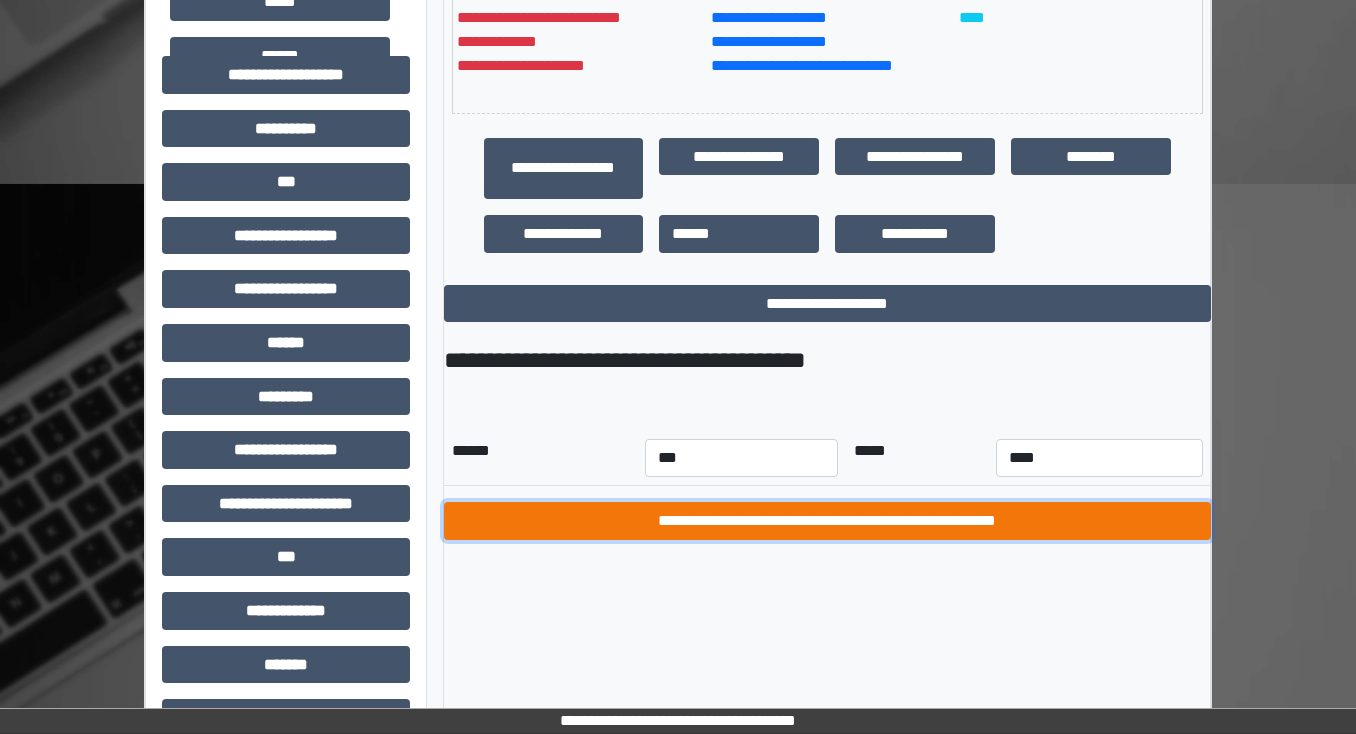 click on "**********" at bounding box center [827, 521] 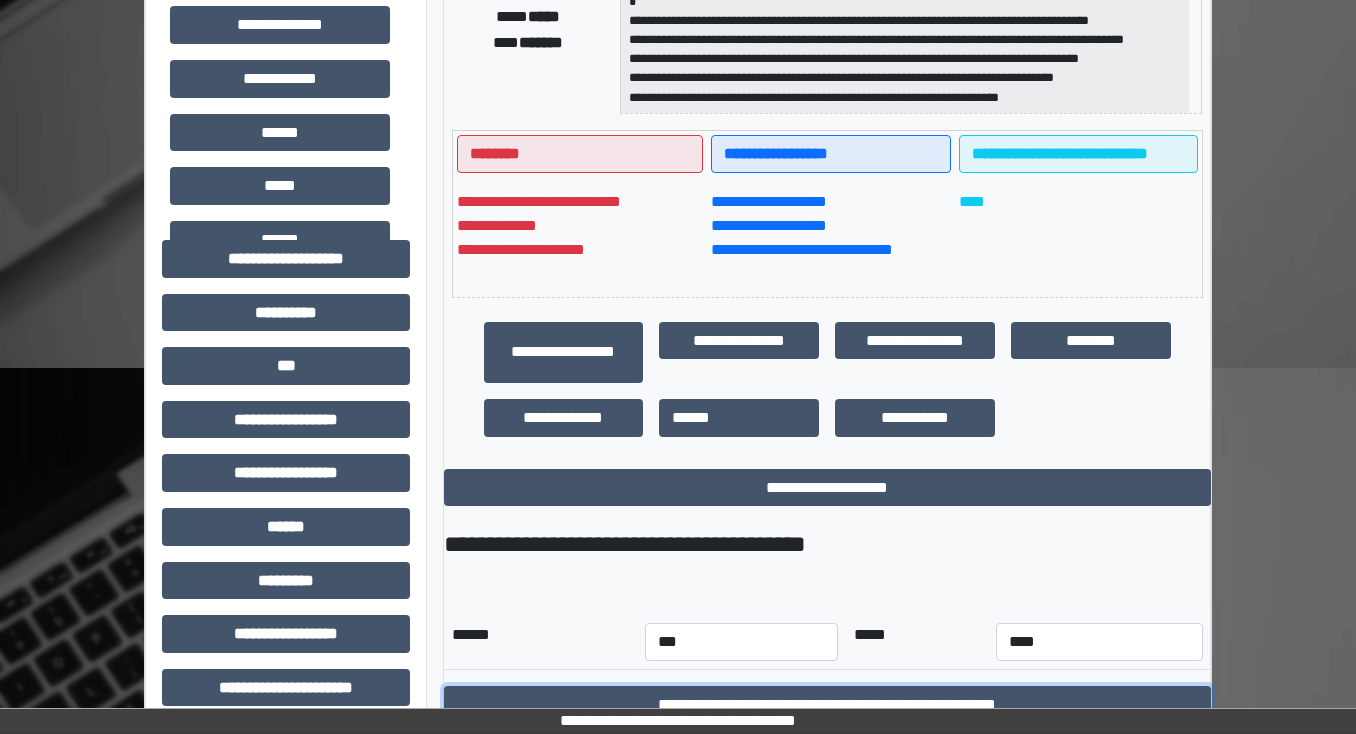 scroll, scrollTop: 136, scrollLeft: 0, axis: vertical 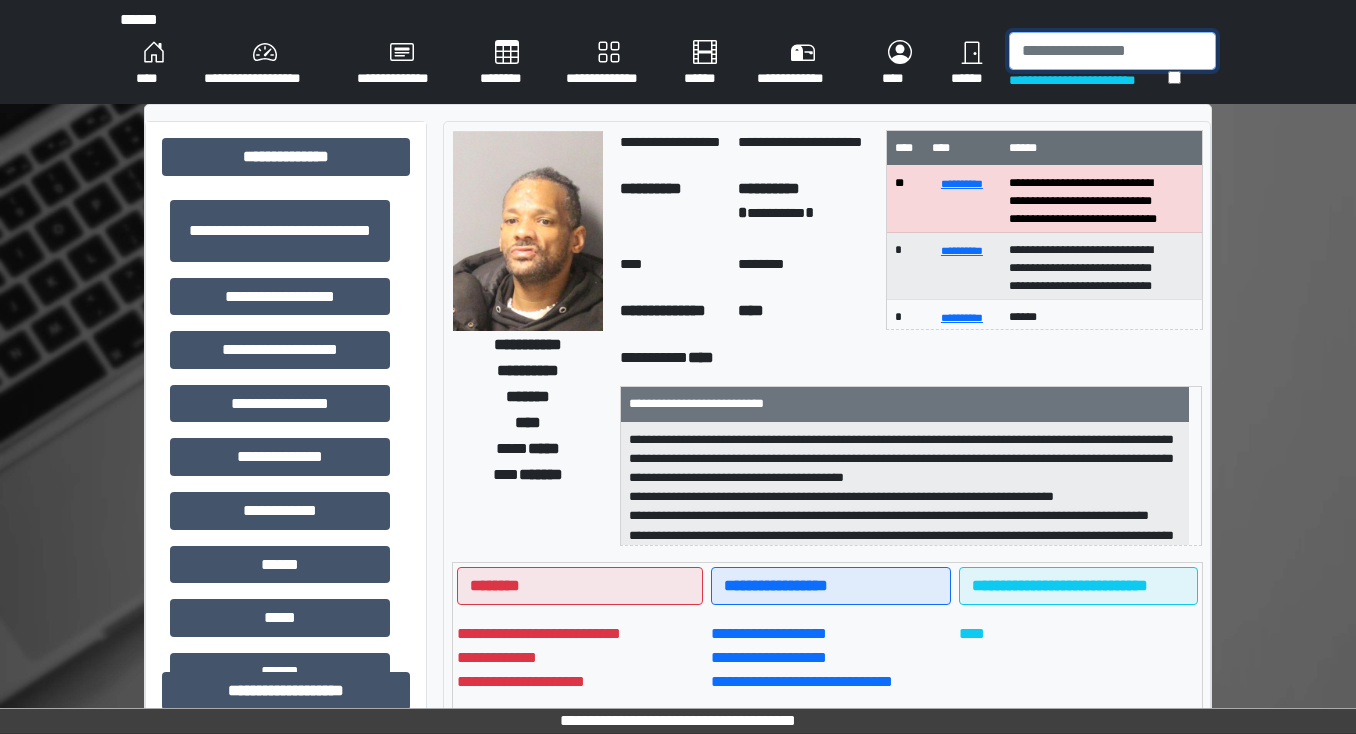 click at bounding box center [1112, 51] 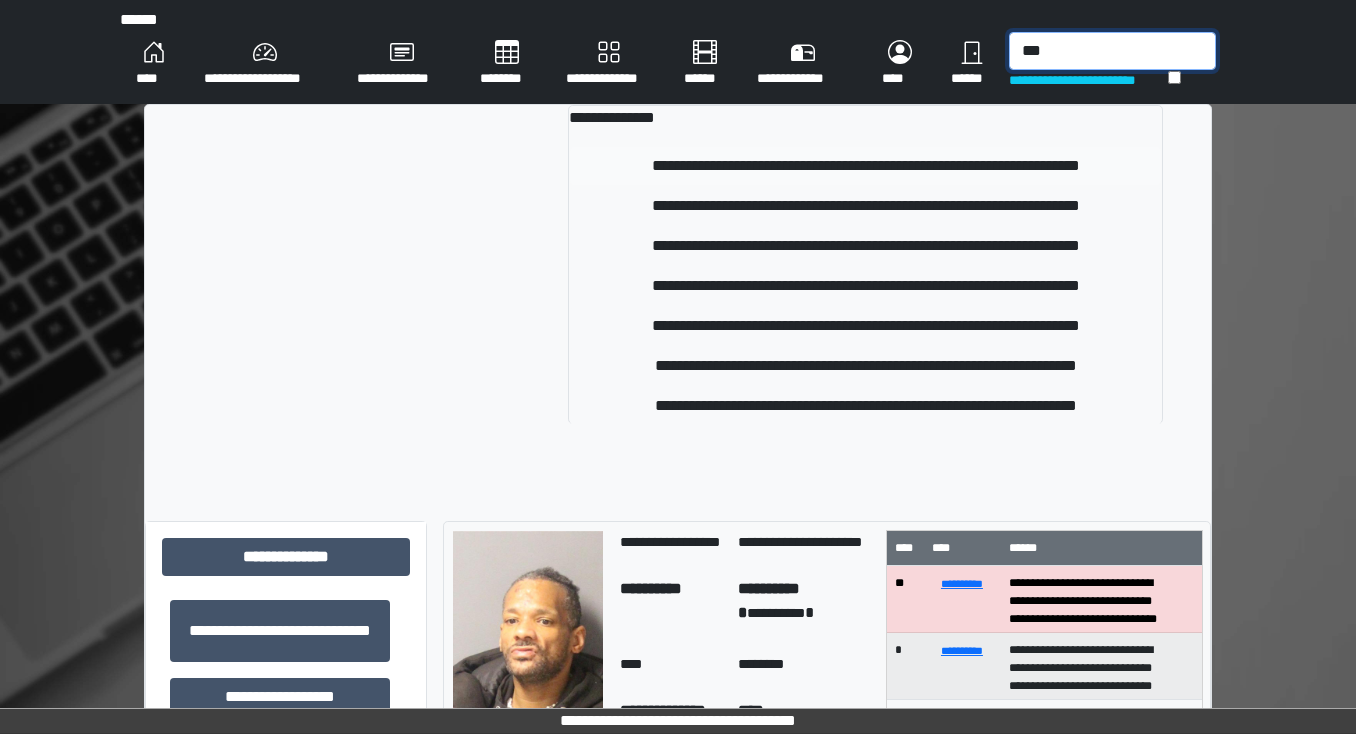 type on "***" 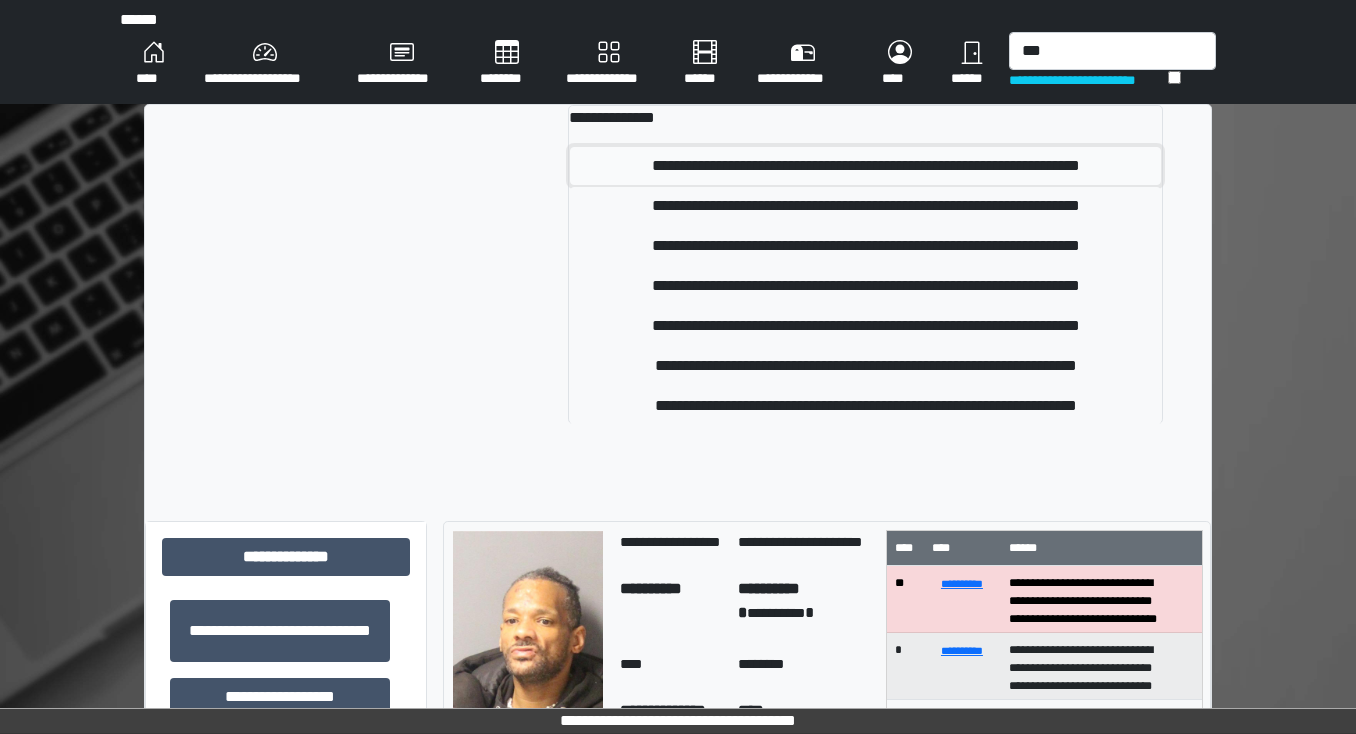 click on "**********" at bounding box center [865, 166] 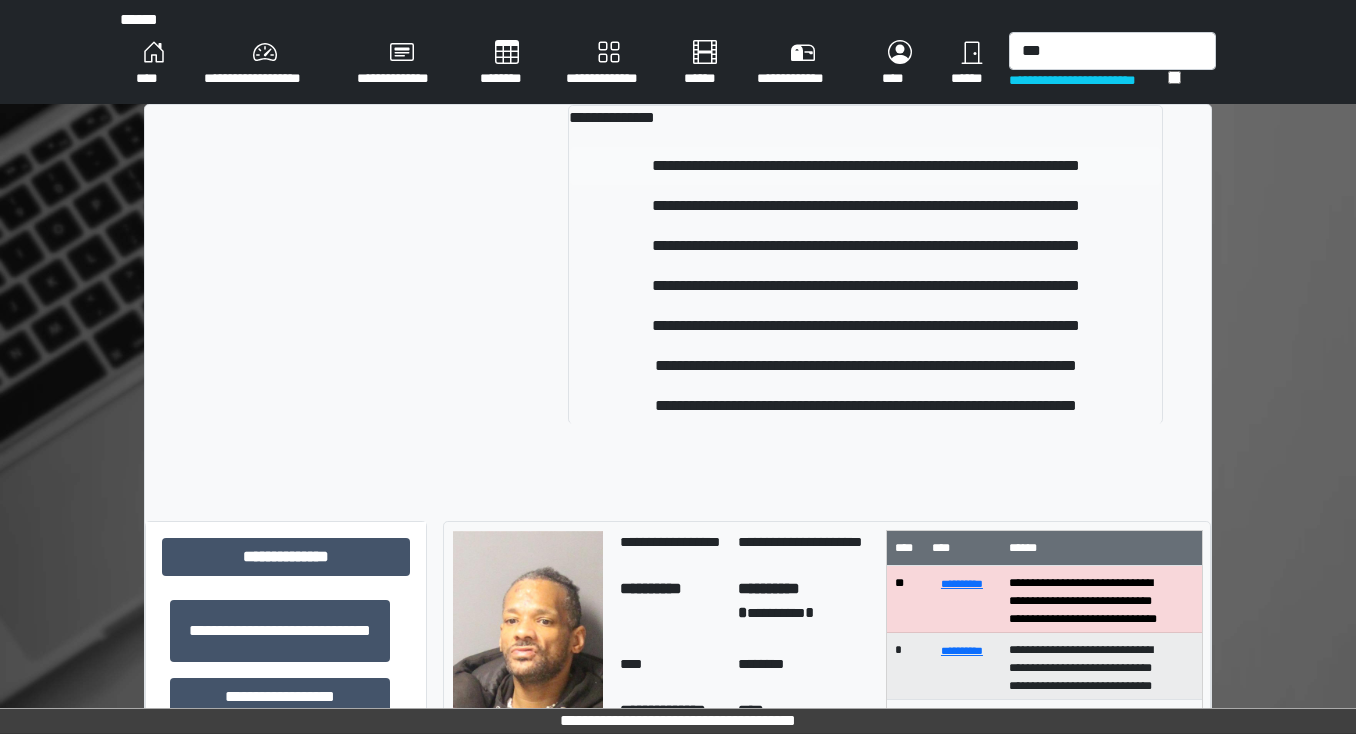 type 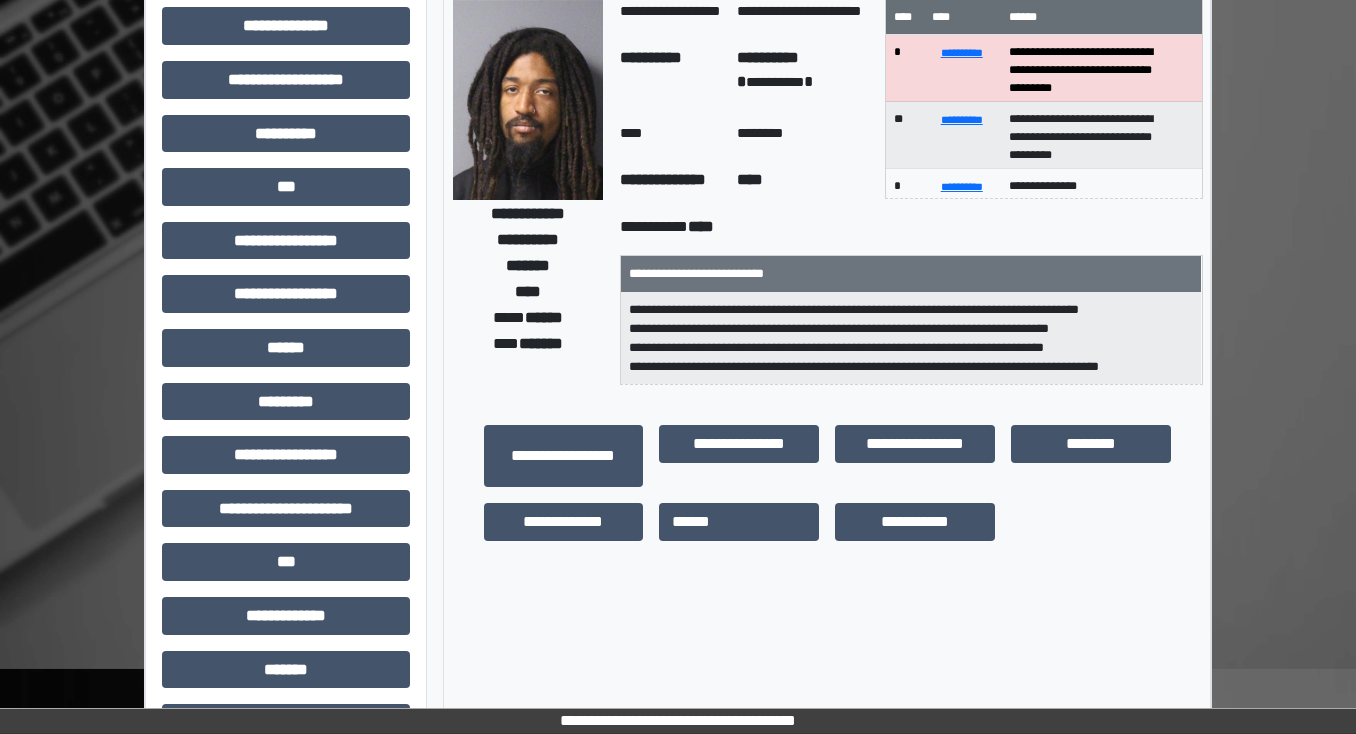 scroll, scrollTop: 160, scrollLeft: 0, axis: vertical 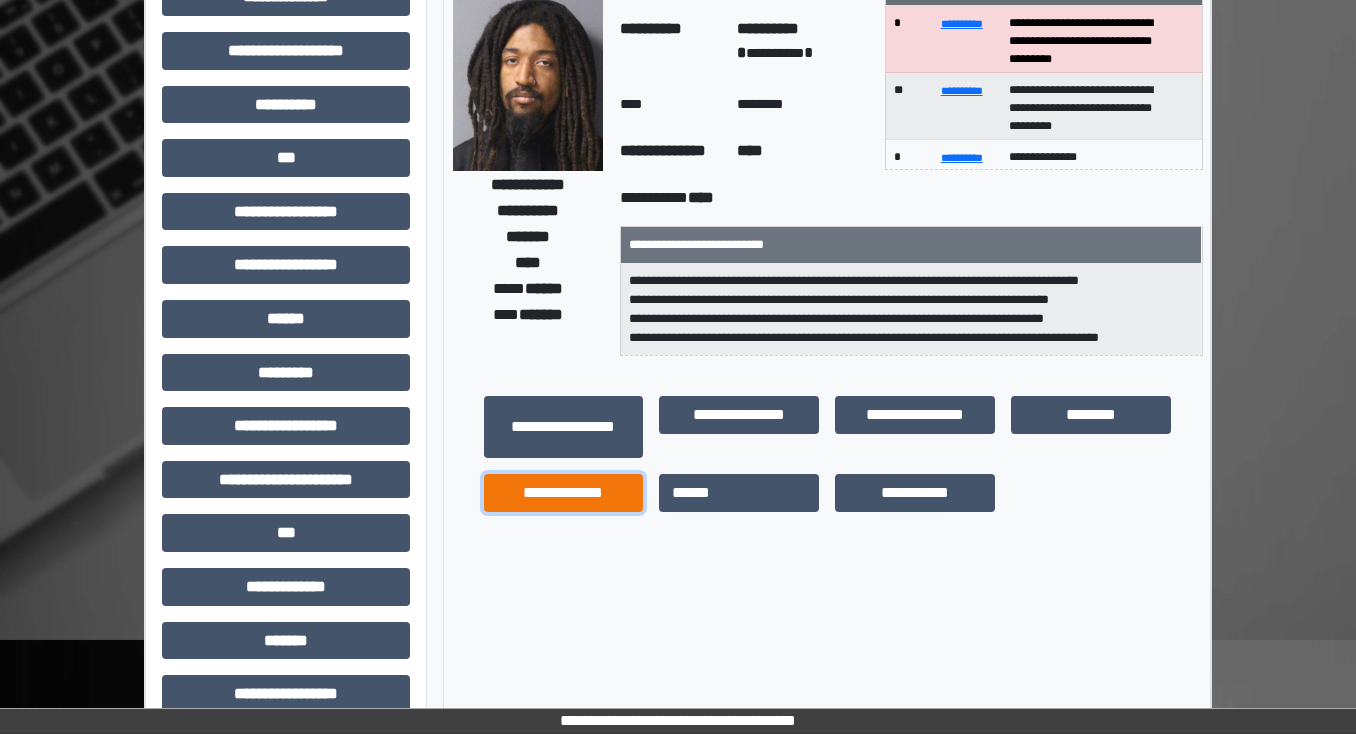 click on "**********" at bounding box center [564, 493] 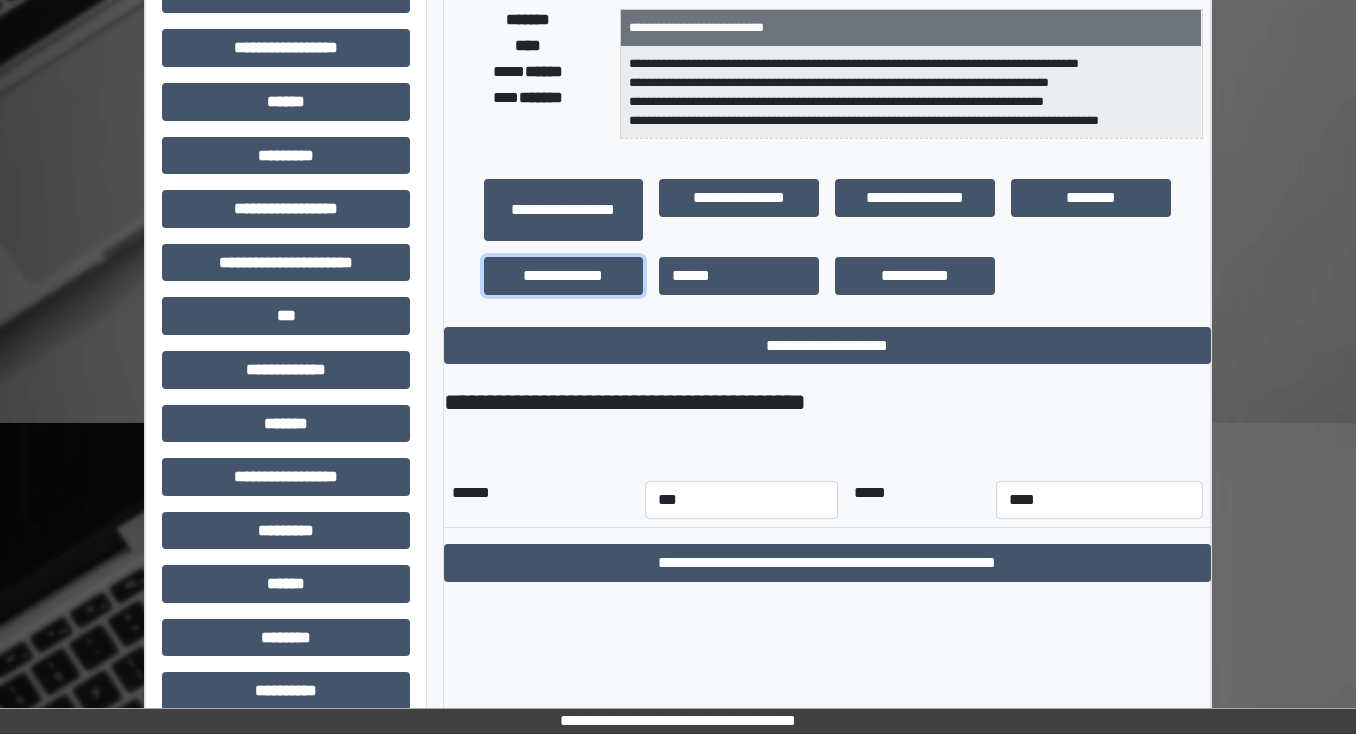 scroll, scrollTop: 400, scrollLeft: 0, axis: vertical 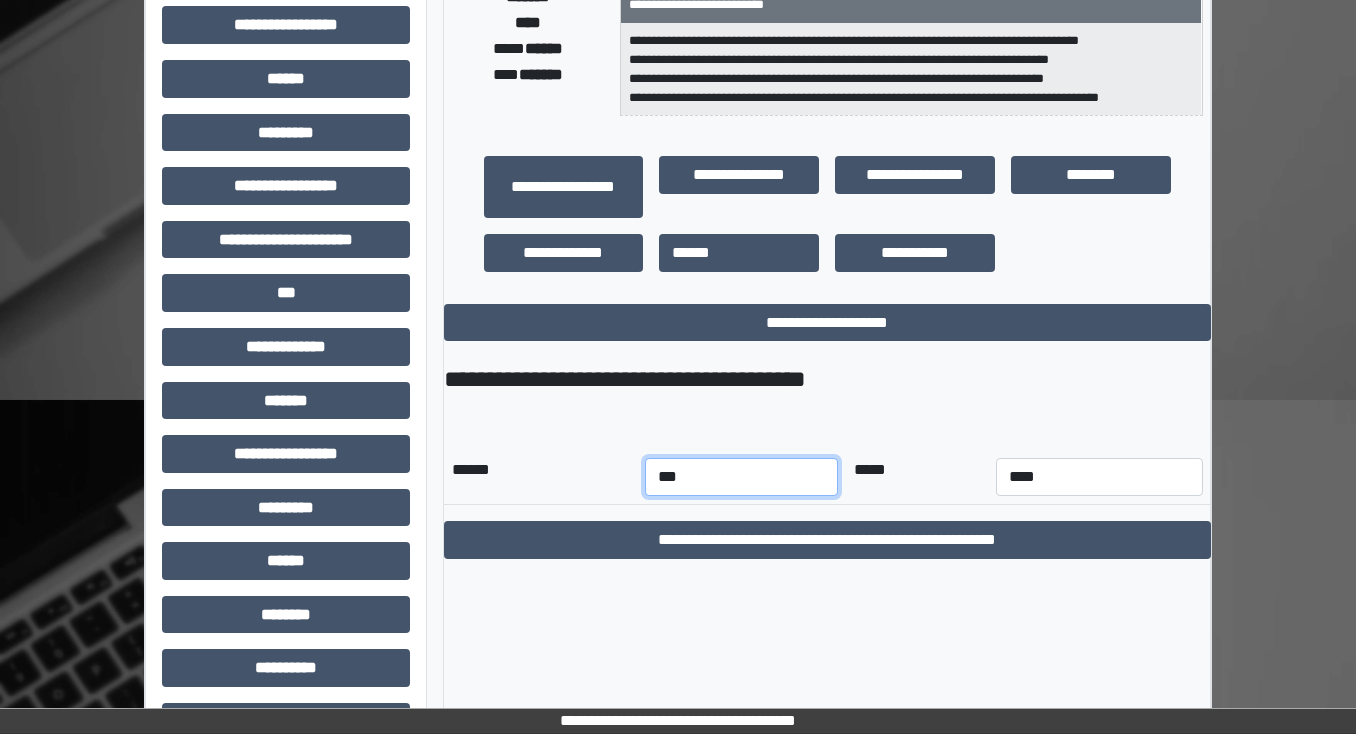 click on "***
***
***
***
***
***
***
***
***
***
***
***" at bounding box center (741, 477) 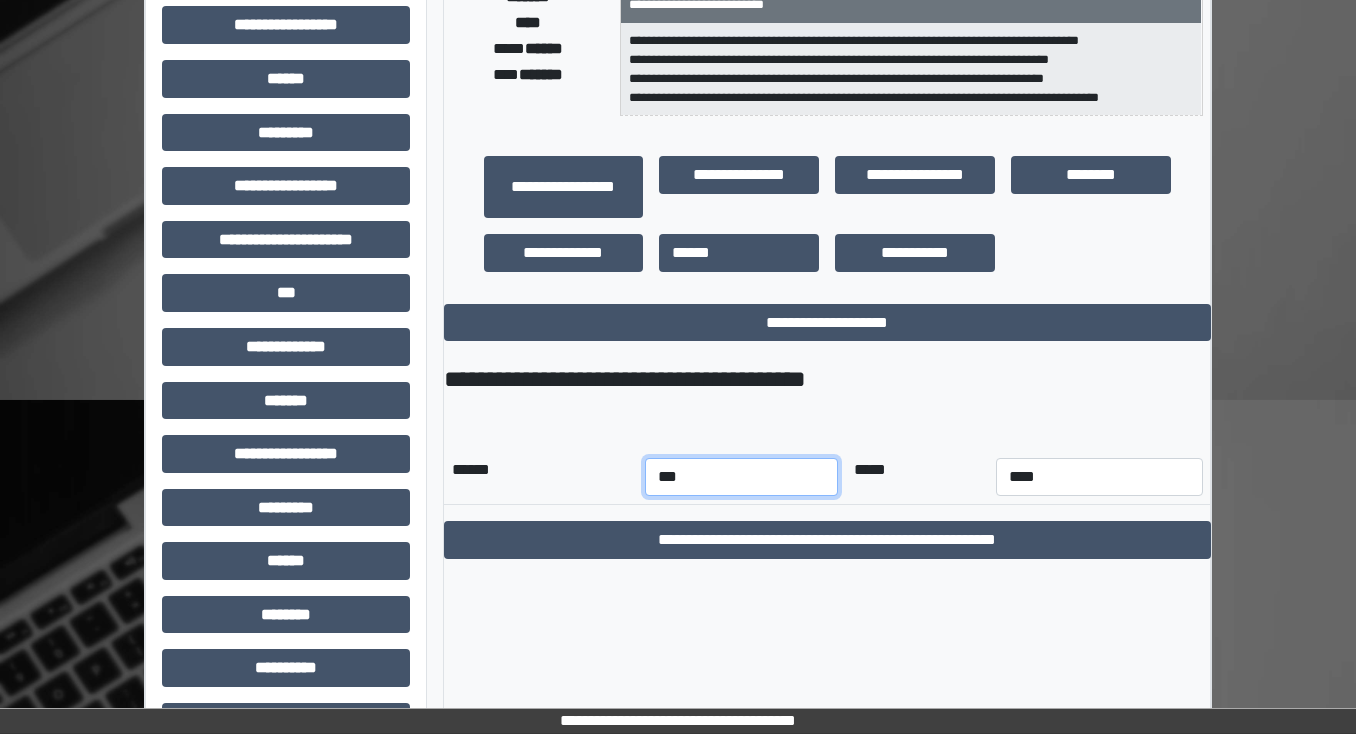 select on "*" 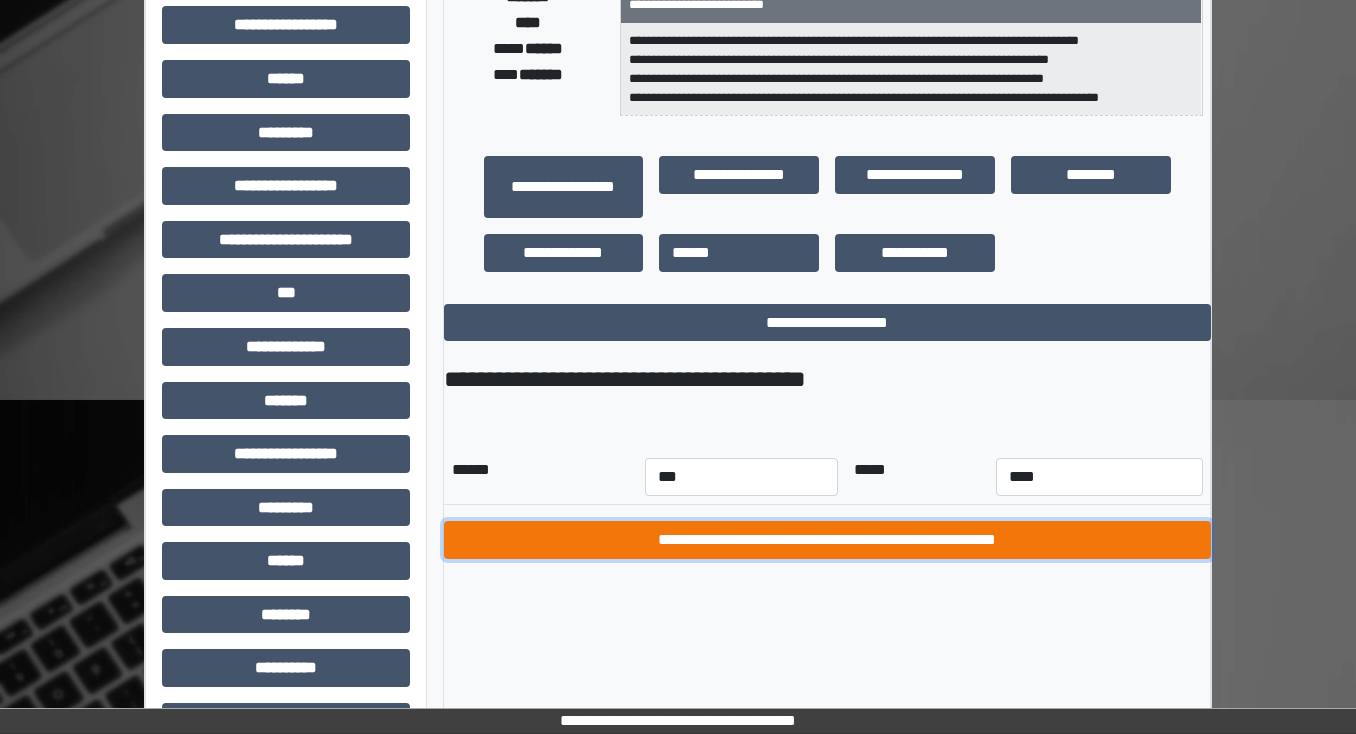 click on "**********" at bounding box center [827, 540] 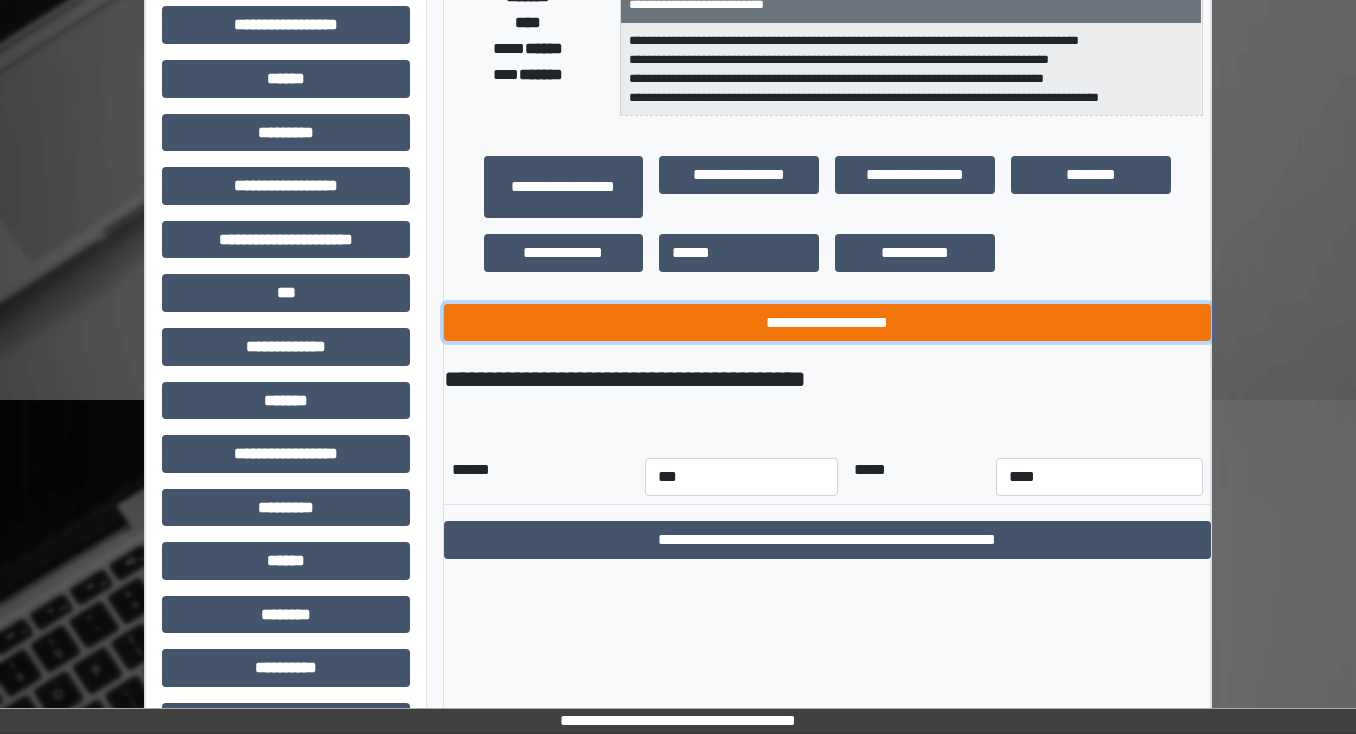 click on "**********" at bounding box center (827, 323) 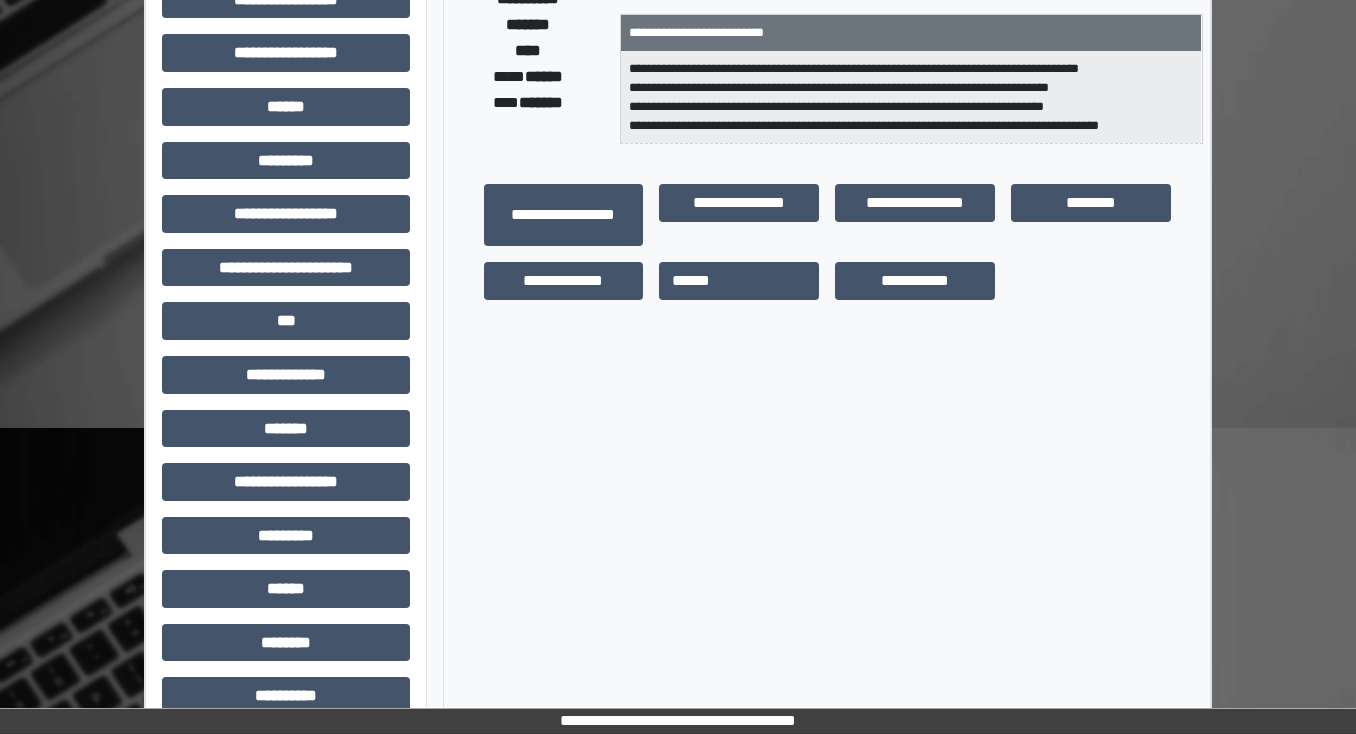 scroll, scrollTop: 80, scrollLeft: 0, axis: vertical 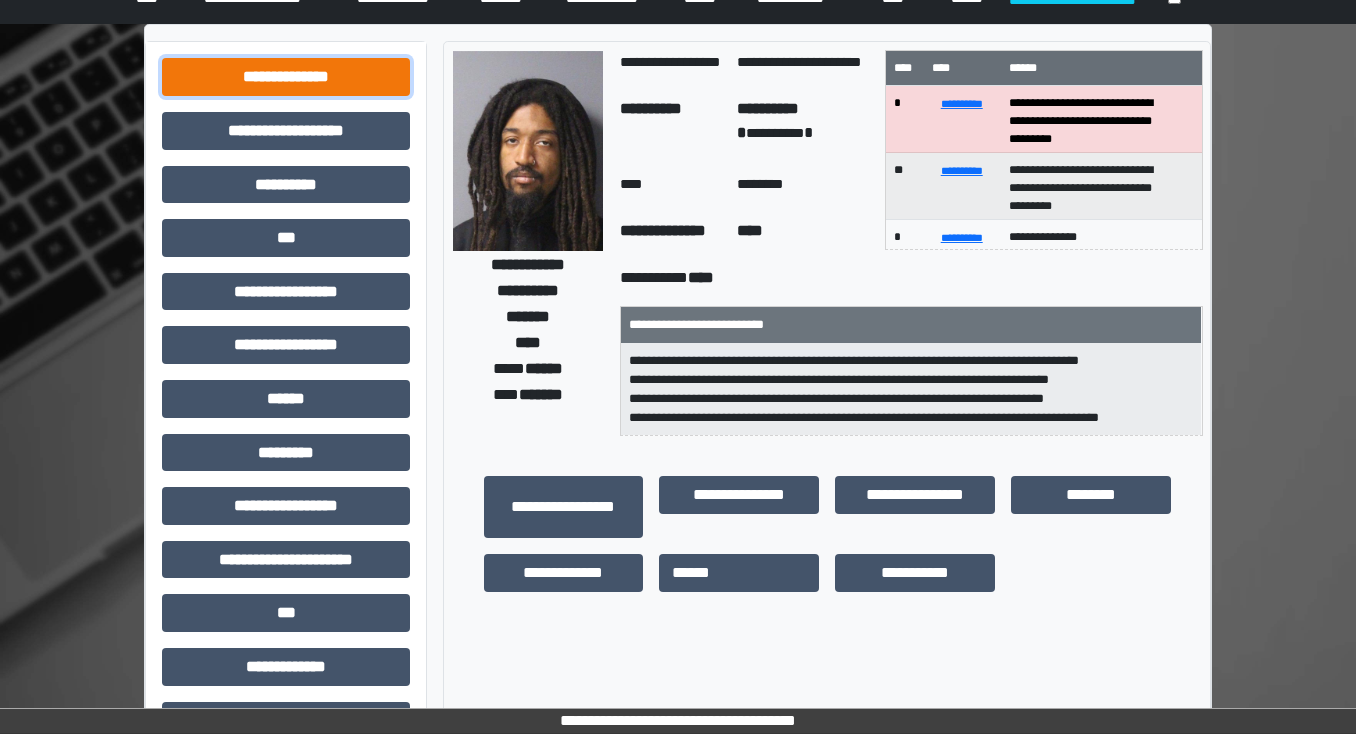 click on "**********" at bounding box center [286, 77] 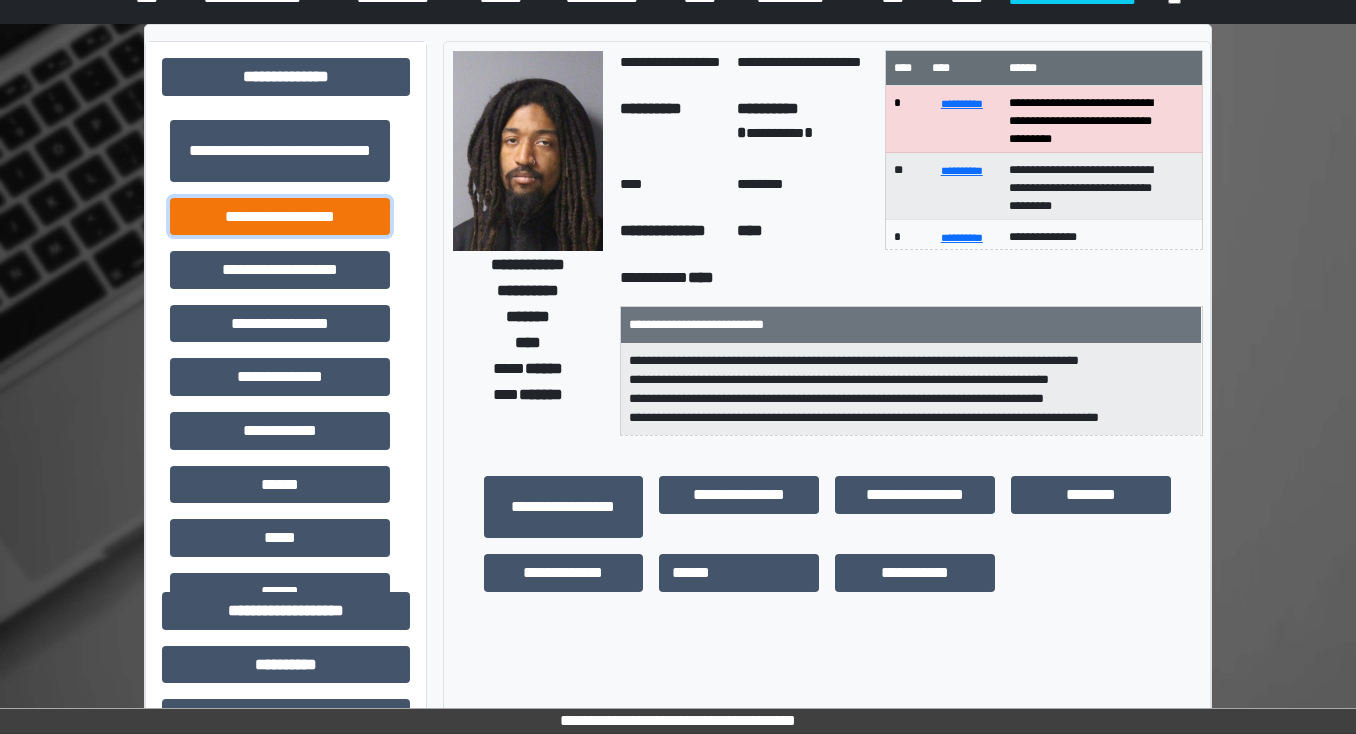 click on "**********" at bounding box center (280, 217) 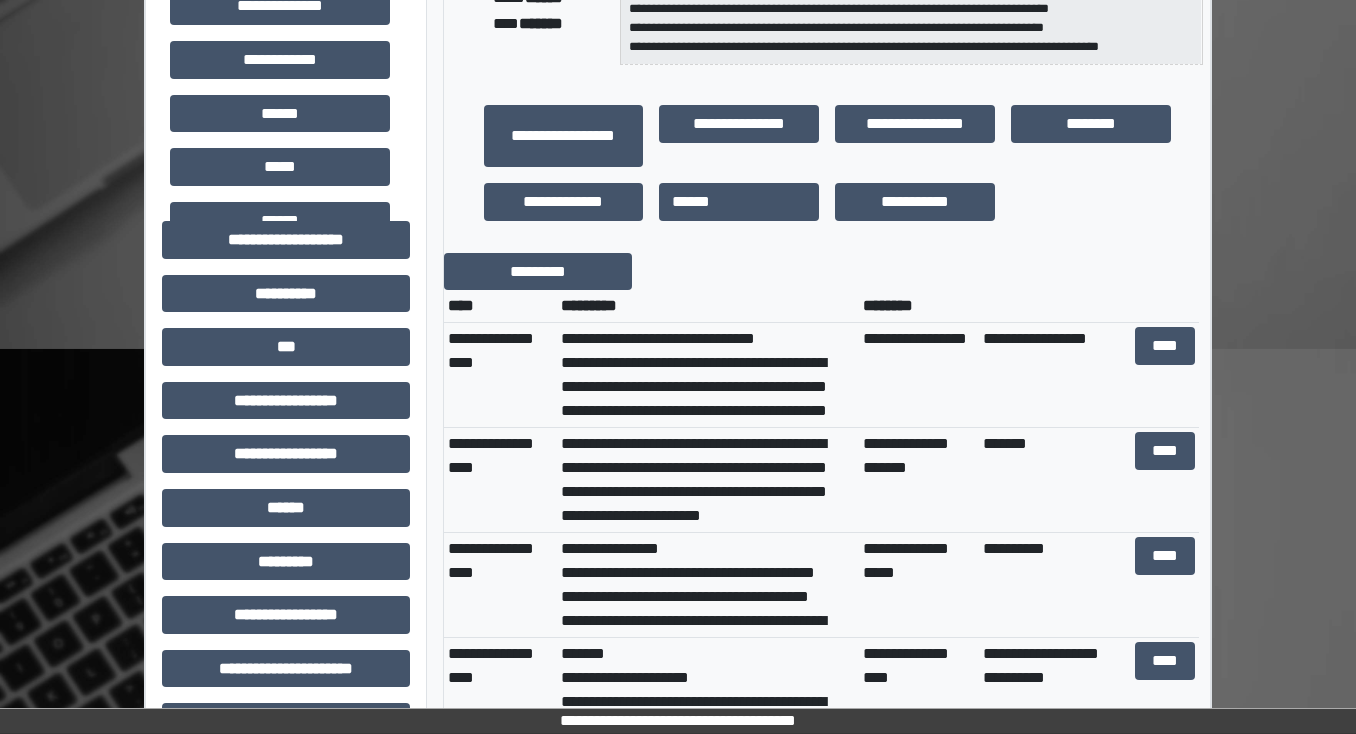 scroll, scrollTop: 480, scrollLeft: 0, axis: vertical 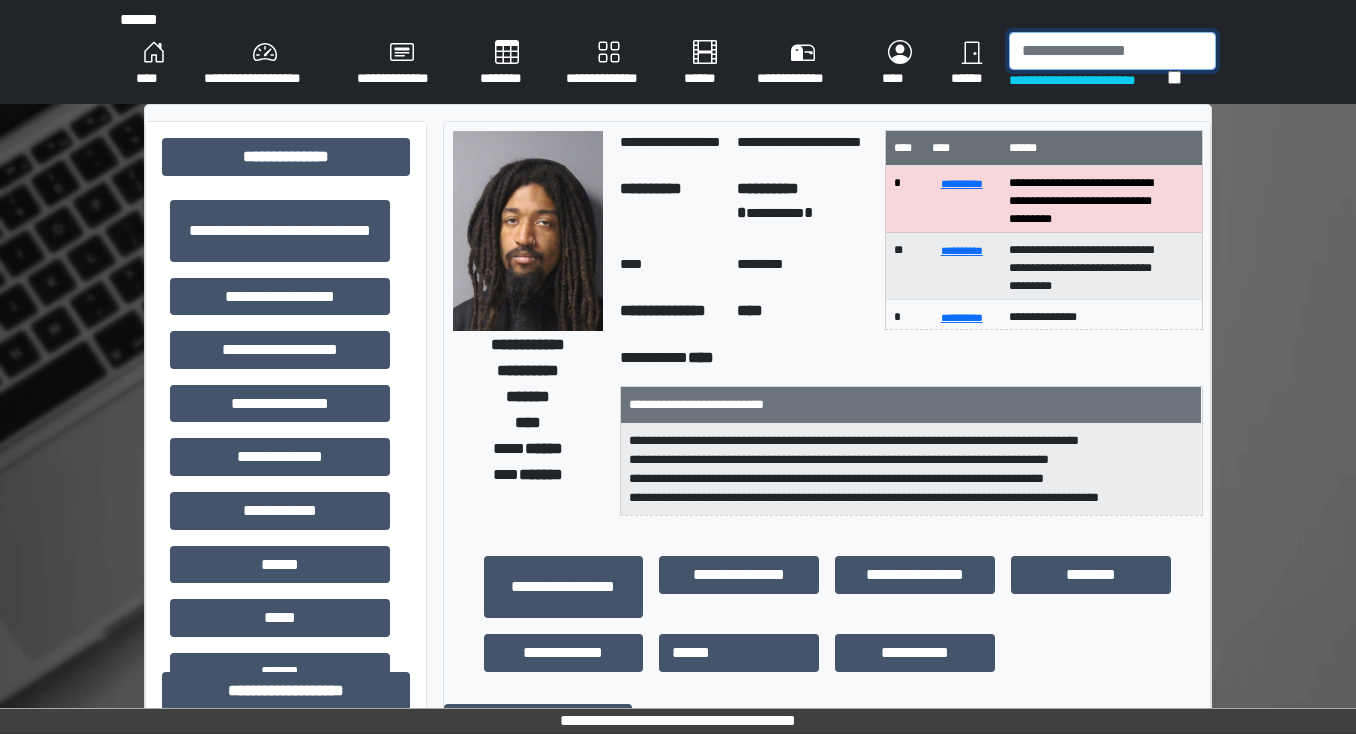 click at bounding box center [1112, 51] 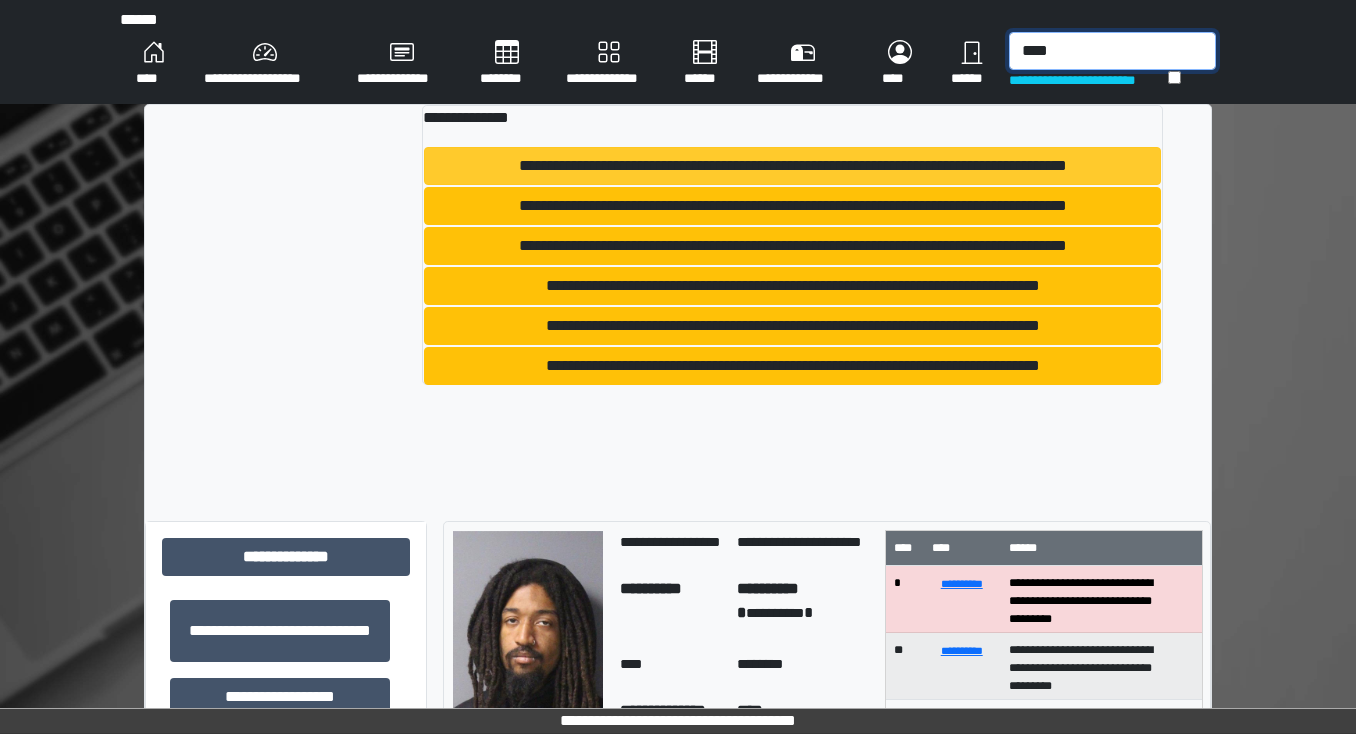 type on "****" 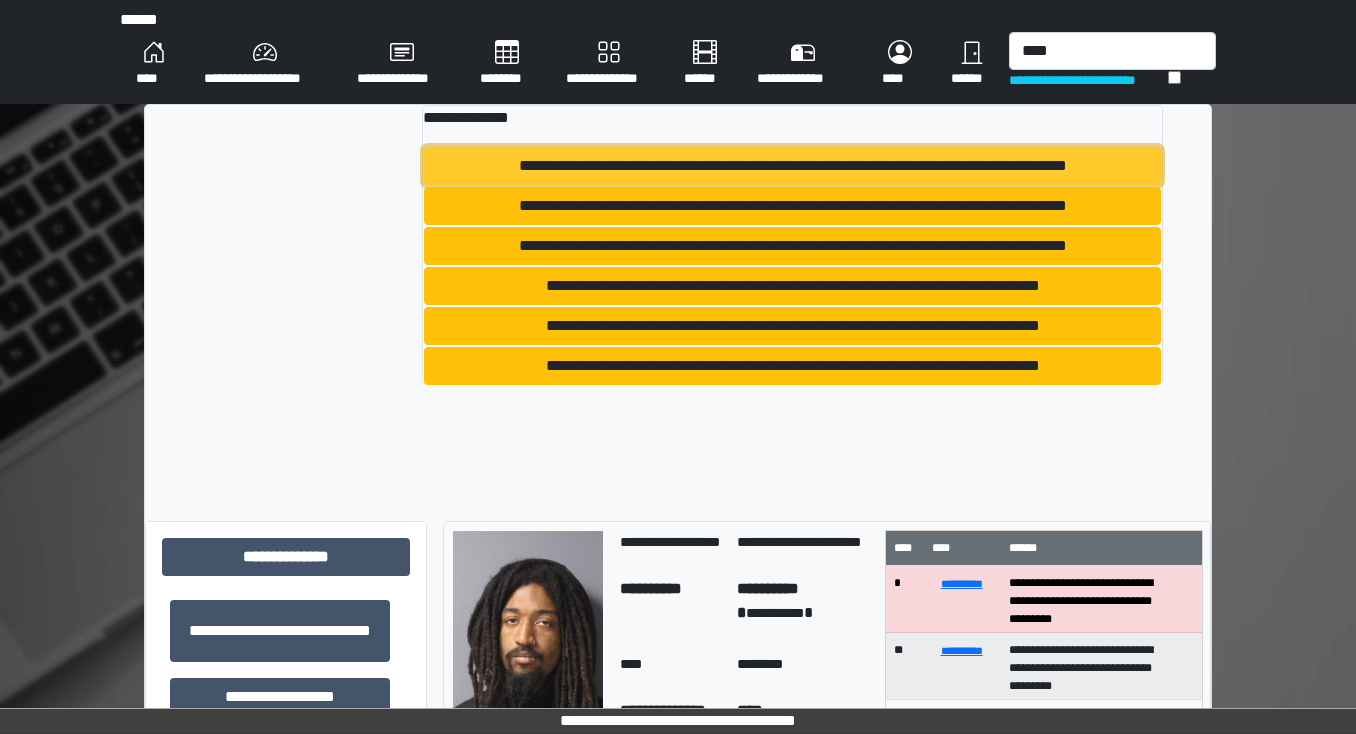 click on "**********" at bounding box center (793, 166) 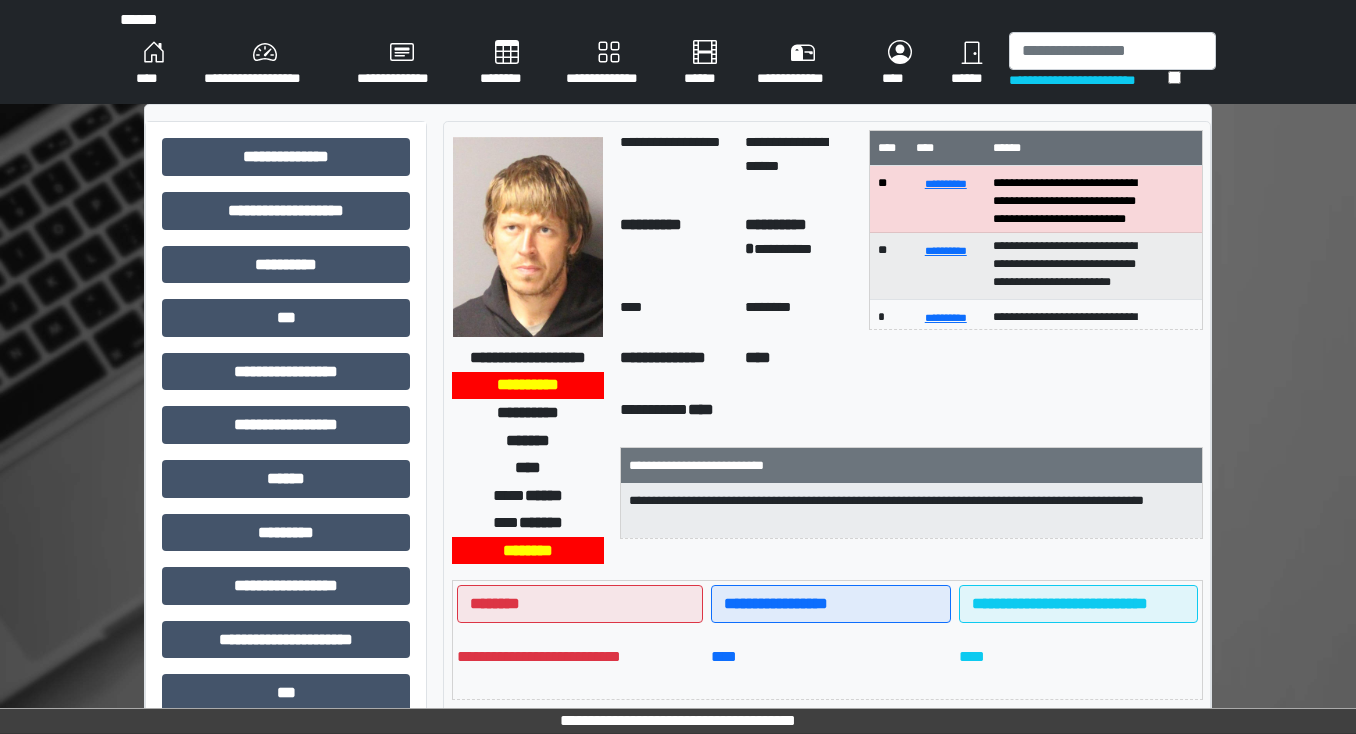 scroll, scrollTop: 21, scrollLeft: 0, axis: vertical 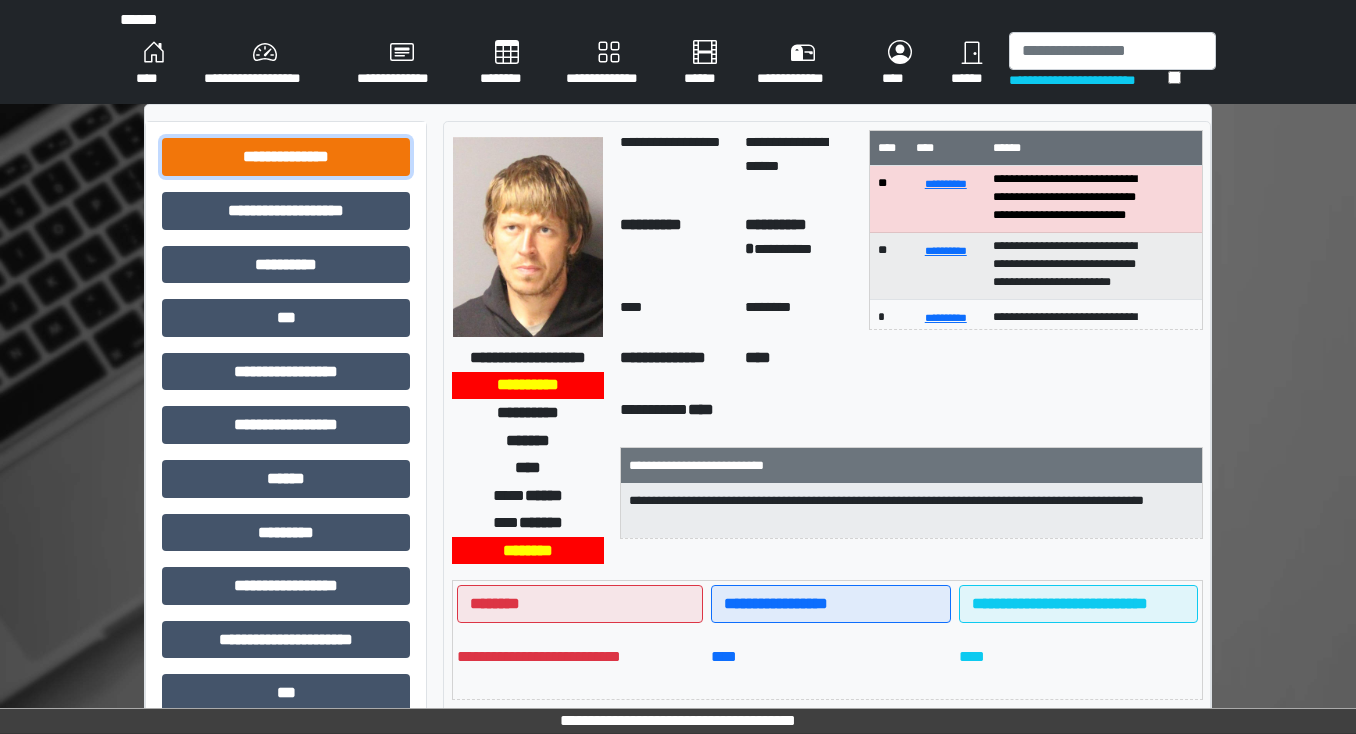 click on "**********" at bounding box center (286, 157) 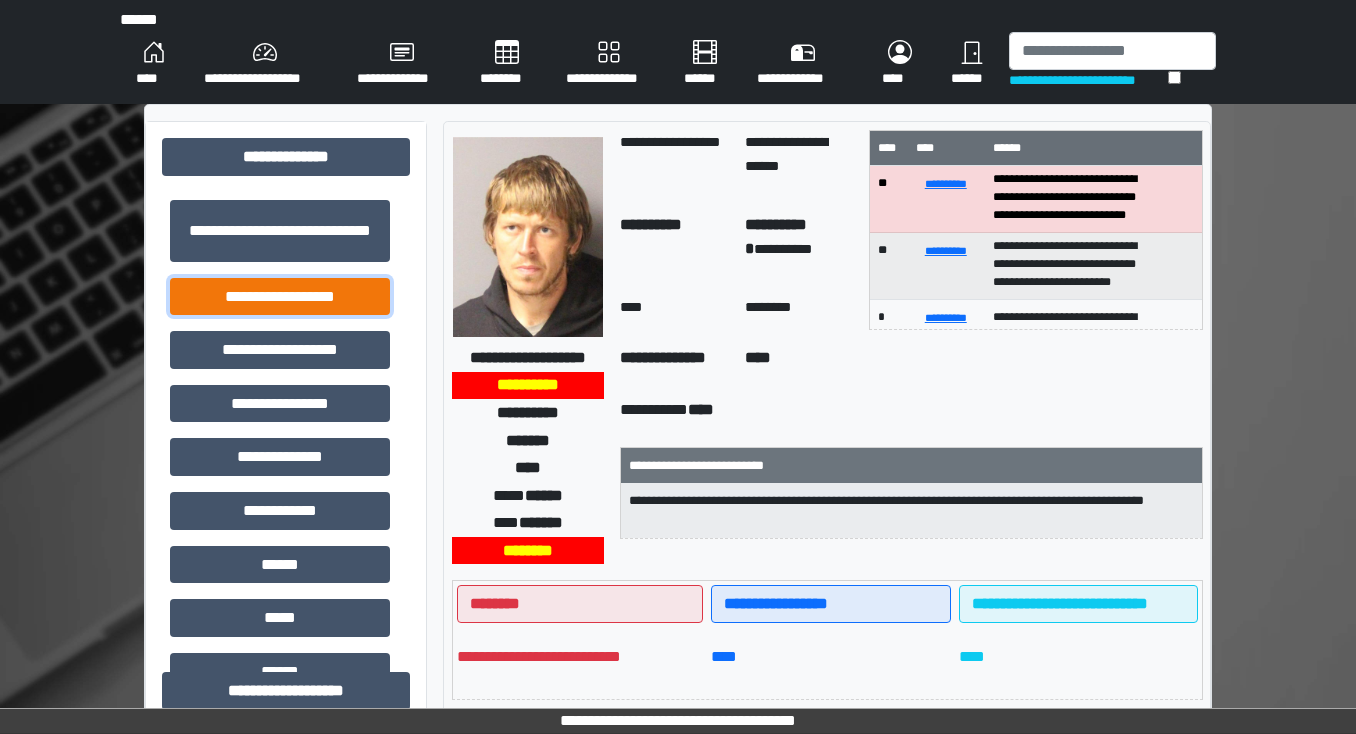 click on "**********" at bounding box center [280, 297] 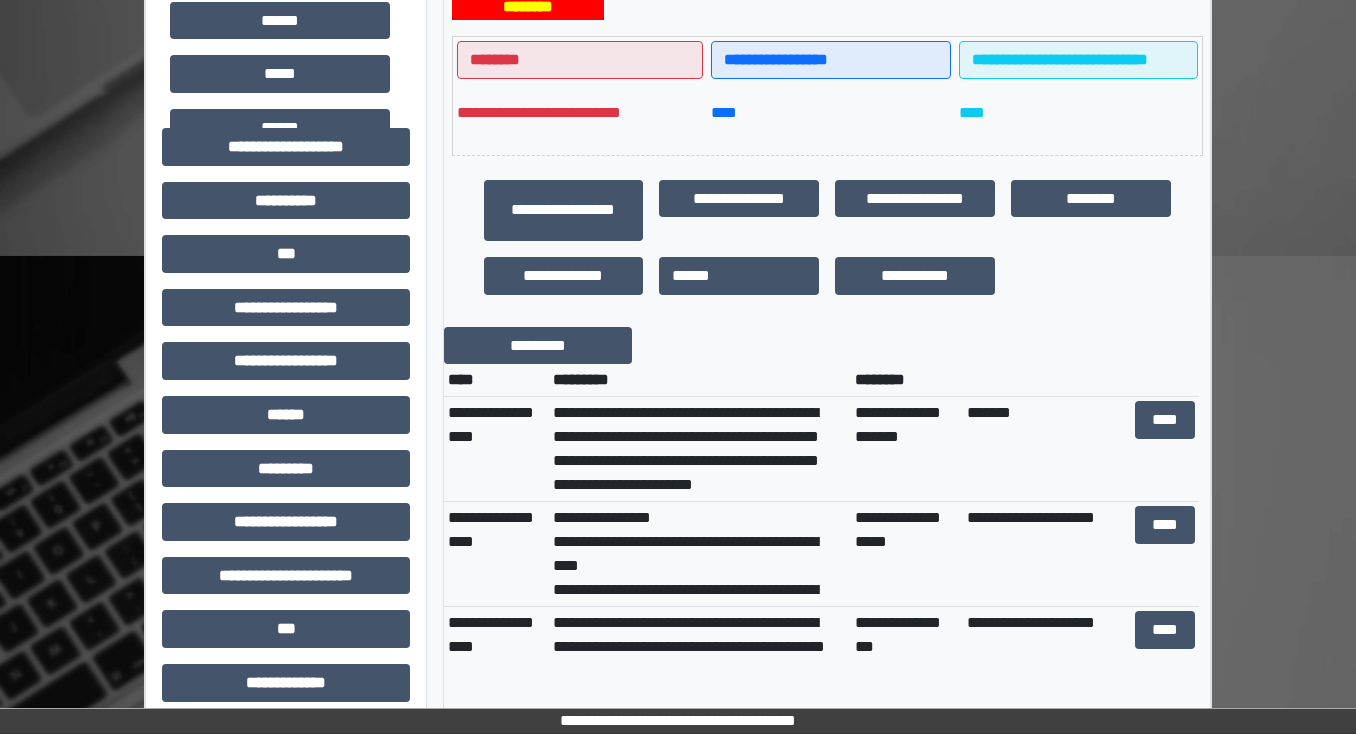 scroll, scrollTop: 560, scrollLeft: 0, axis: vertical 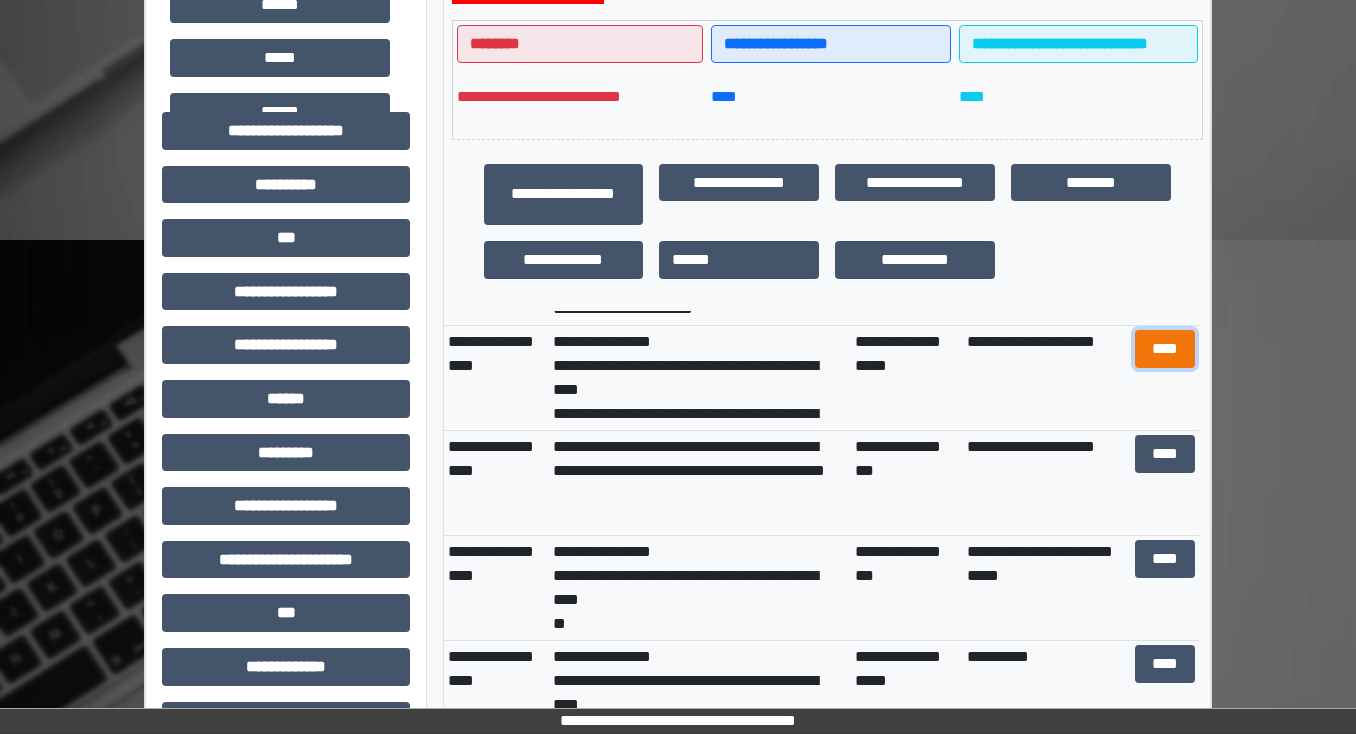 click on "****" at bounding box center [1164, 349] 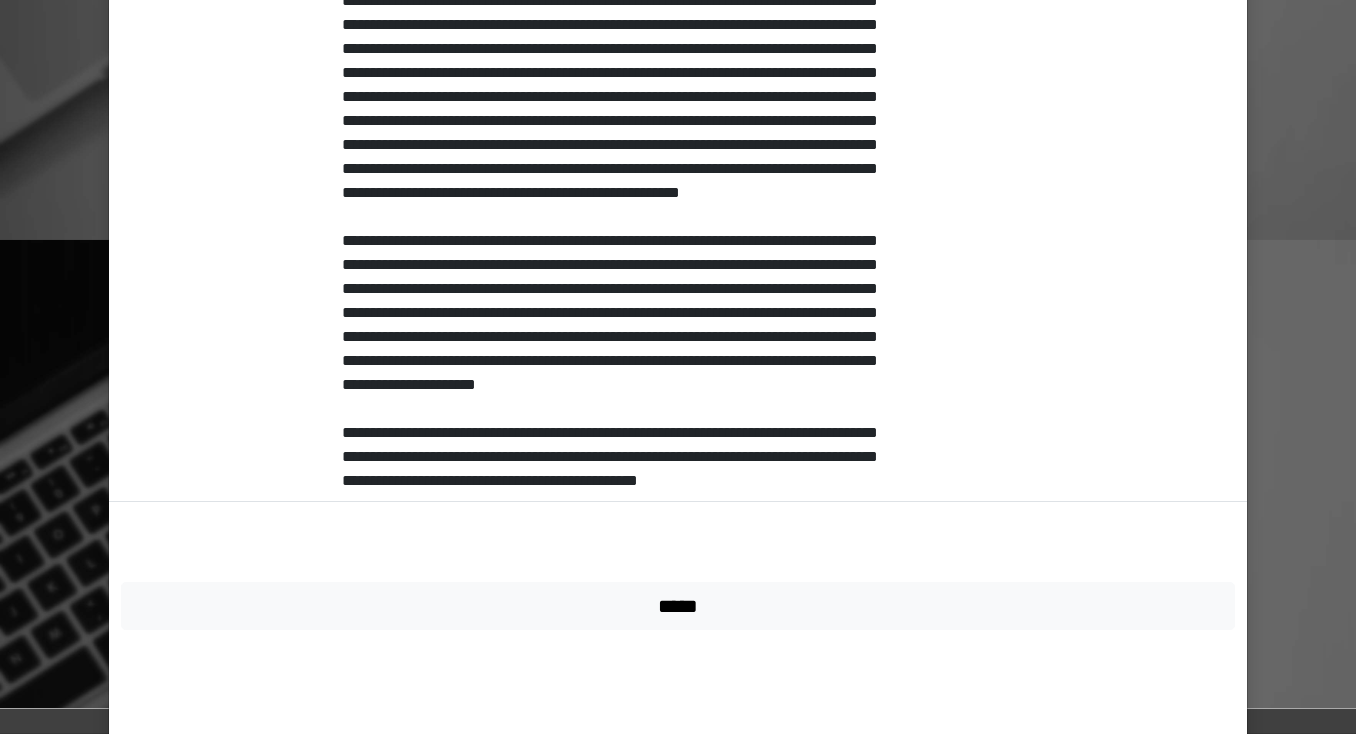 scroll, scrollTop: 747, scrollLeft: 0, axis: vertical 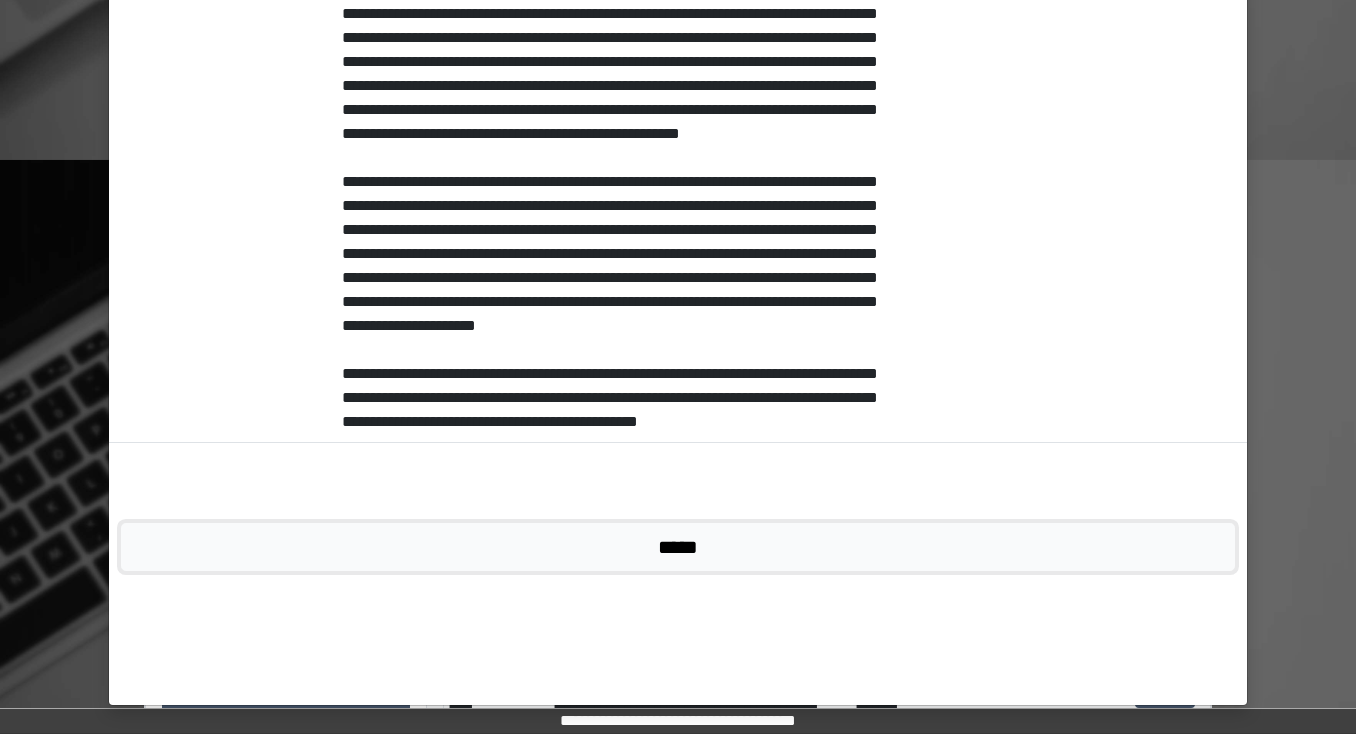 click on "*****" at bounding box center (678, 547) 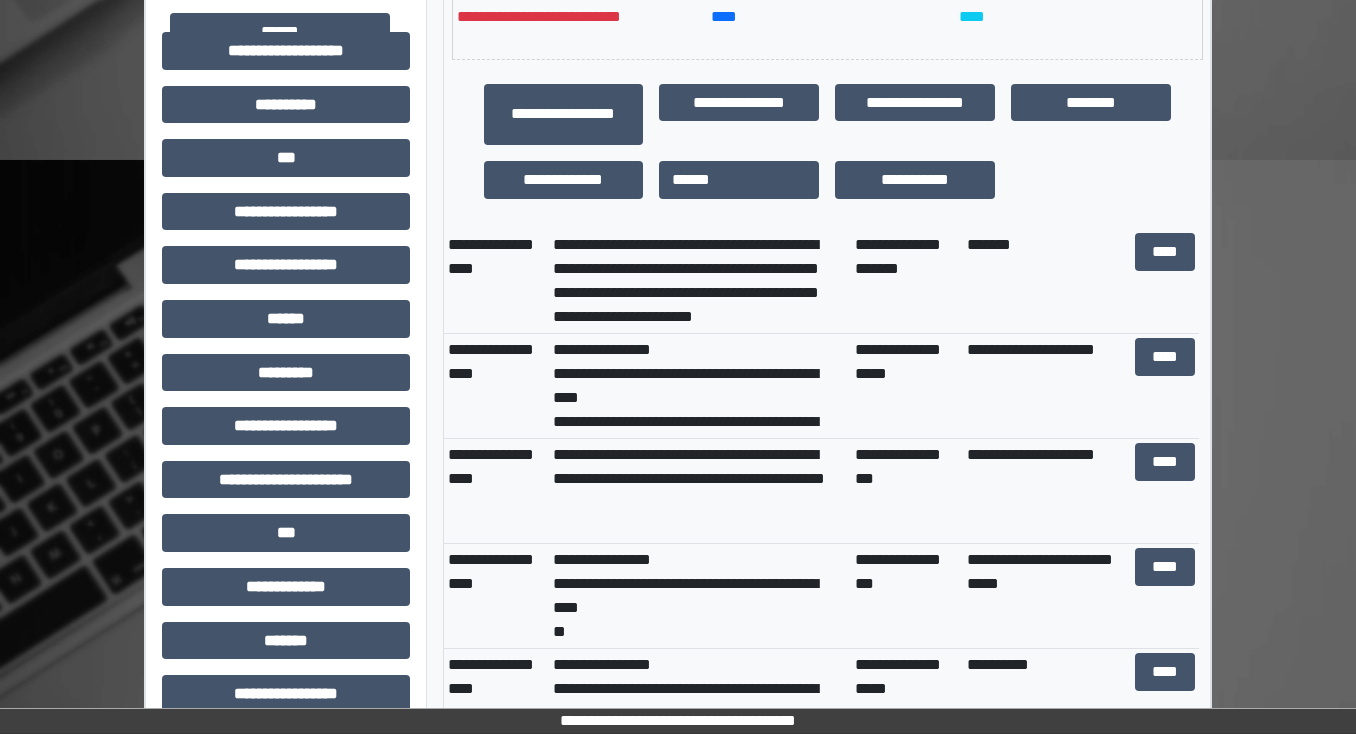 scroll, scrollTop: 0, scrollLeft: 0, axis: both 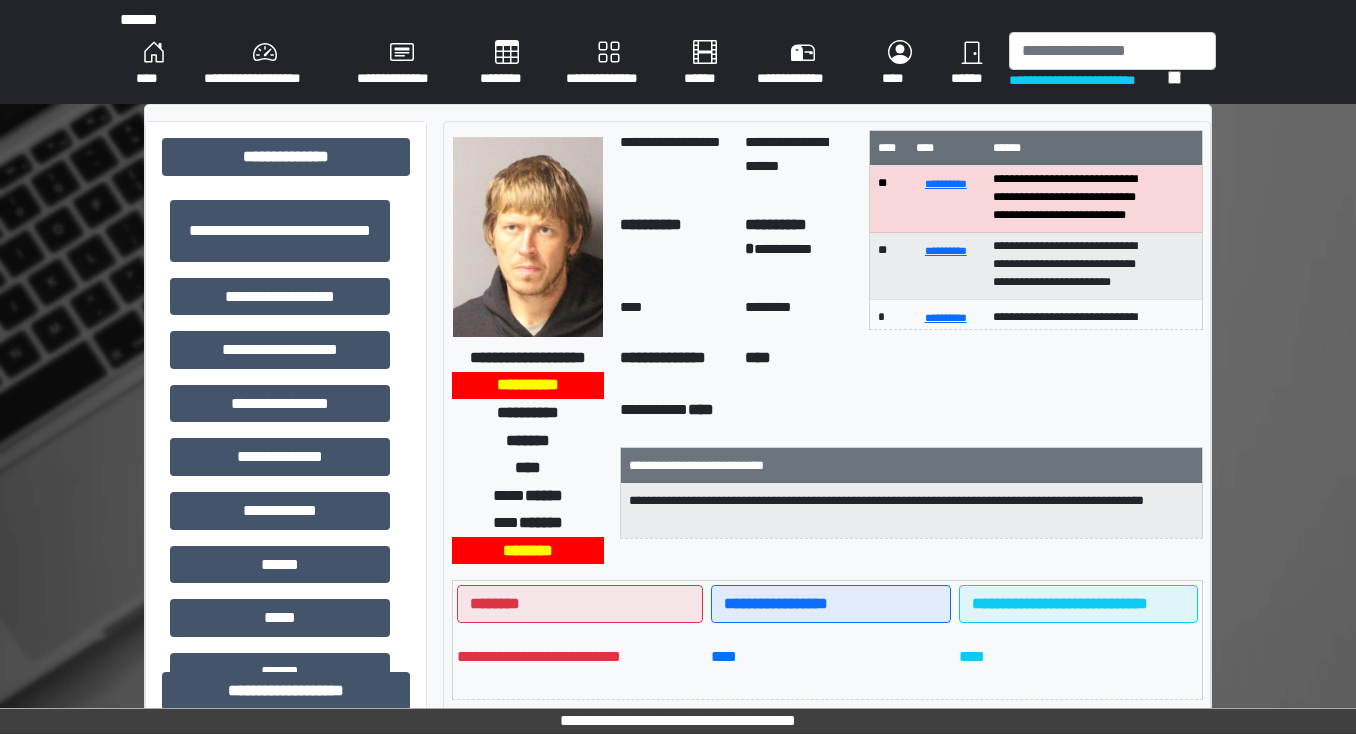 click on "**********" at bounding box center (678, 52) 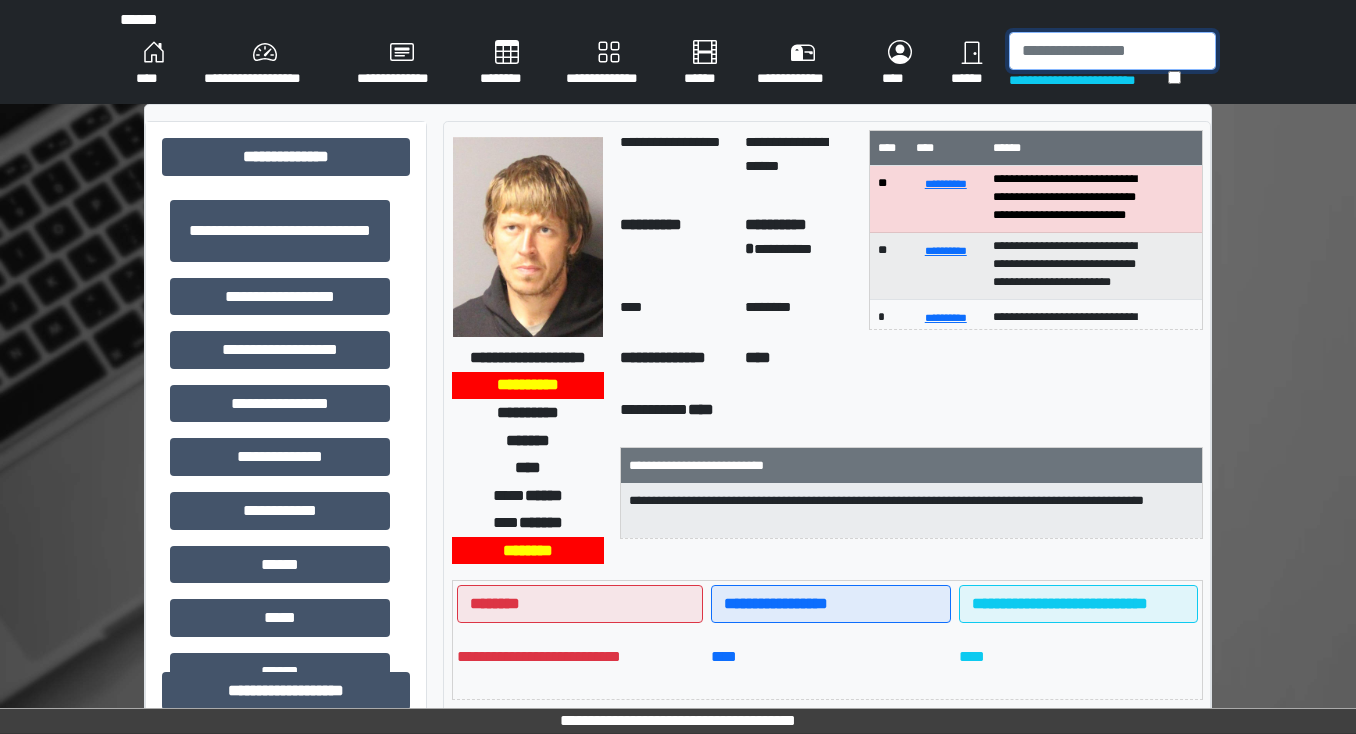 drag, startPoint x: 1080, startPoint y: 52, endPoint x: 1097, endPoint y: 66, distance: 22.022715 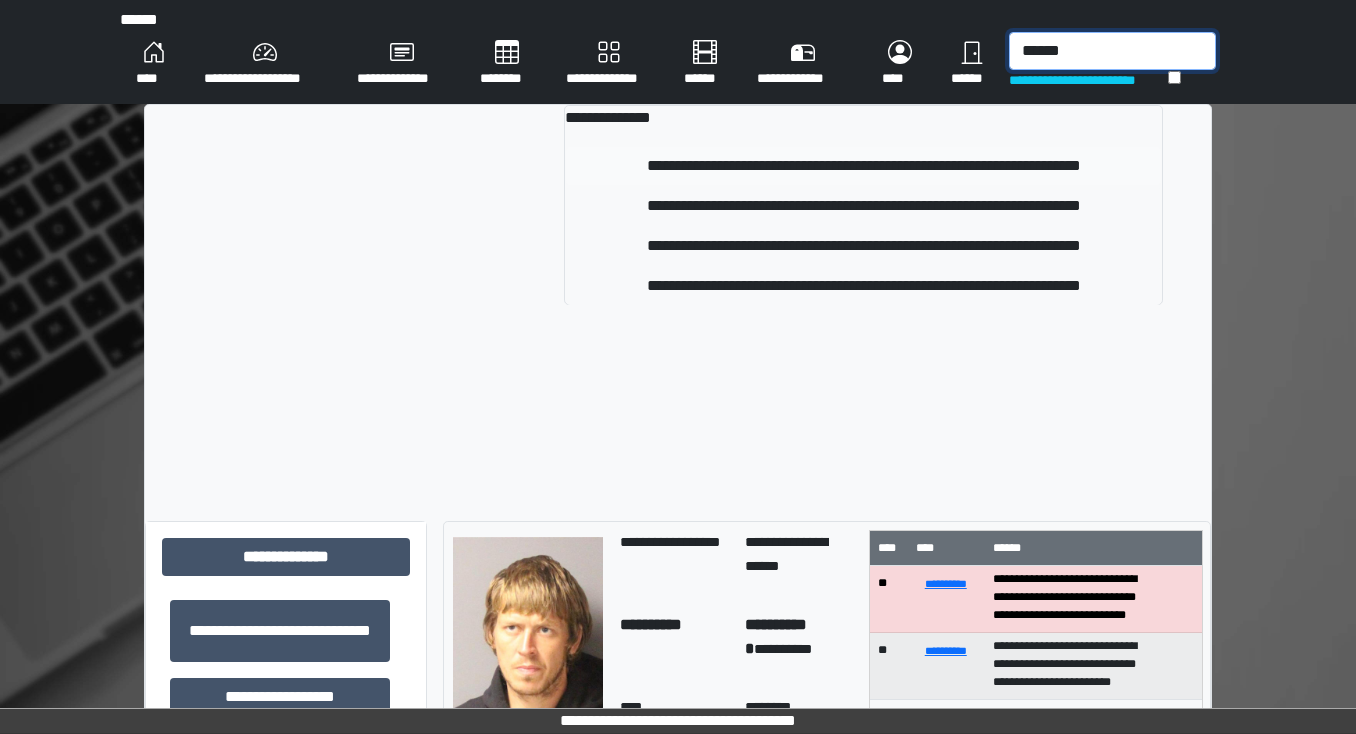 type on "******" 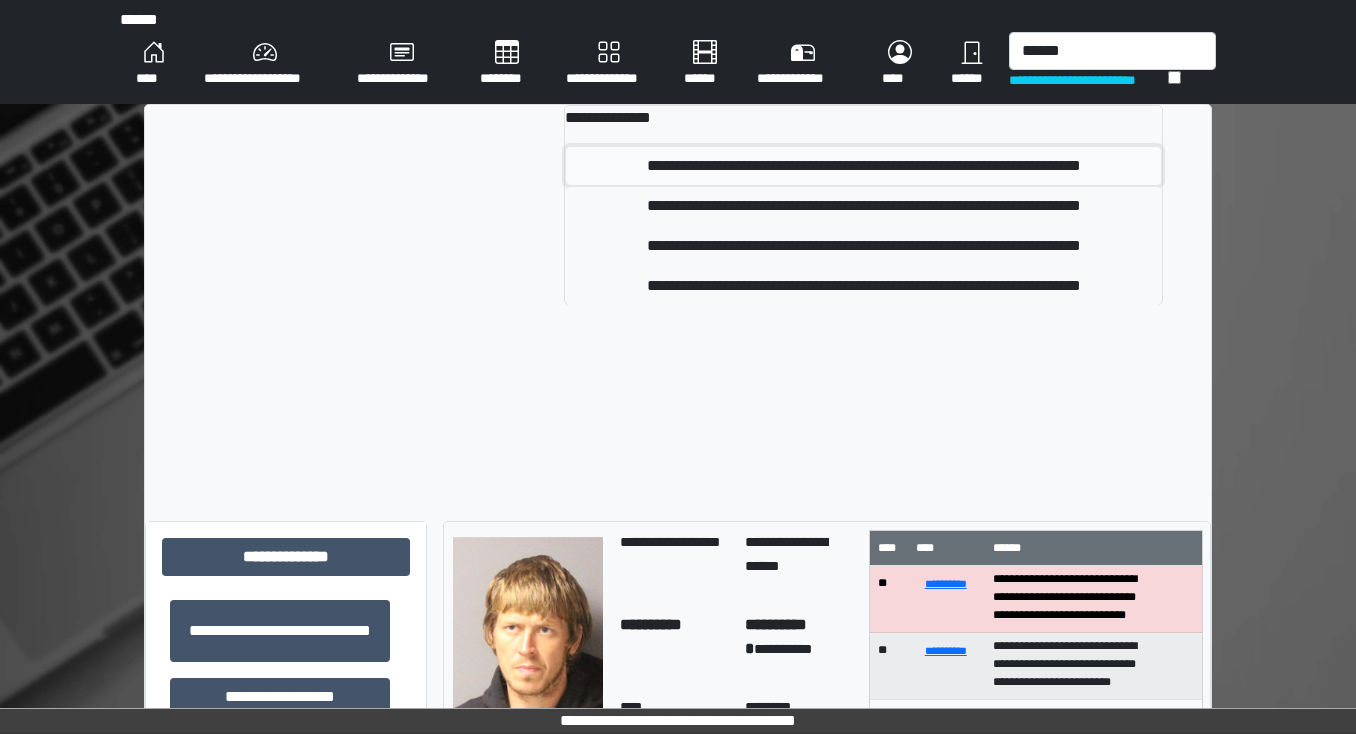 click on "**********" at bounding box center (863, 166) 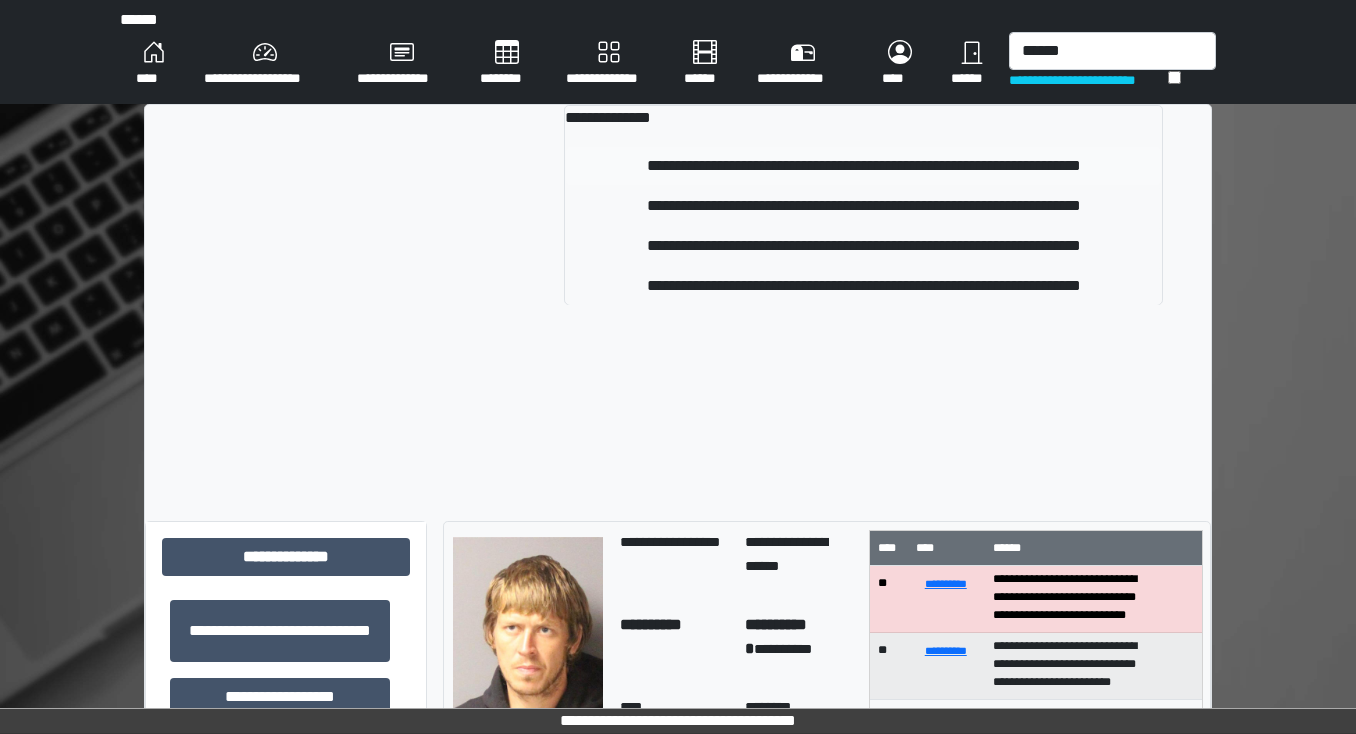 type 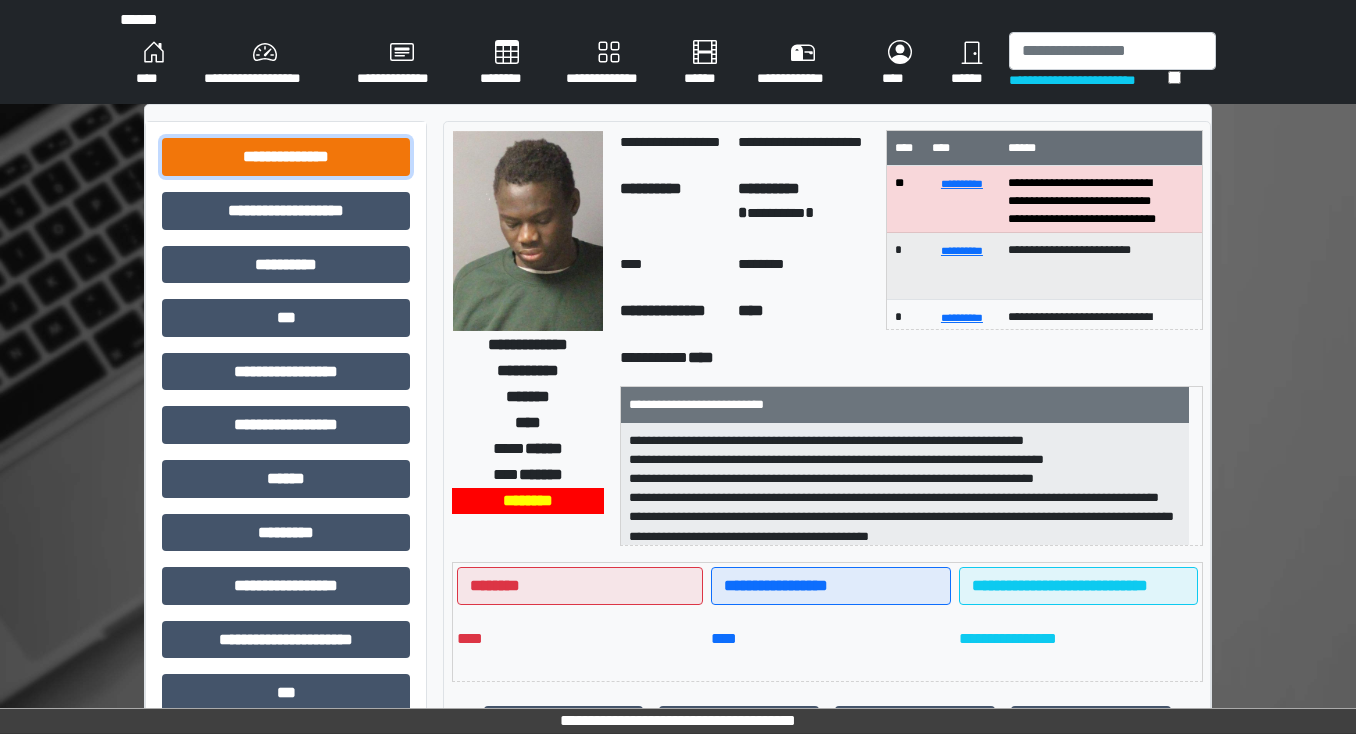 click on "**********" at bounding box center [286, 157] 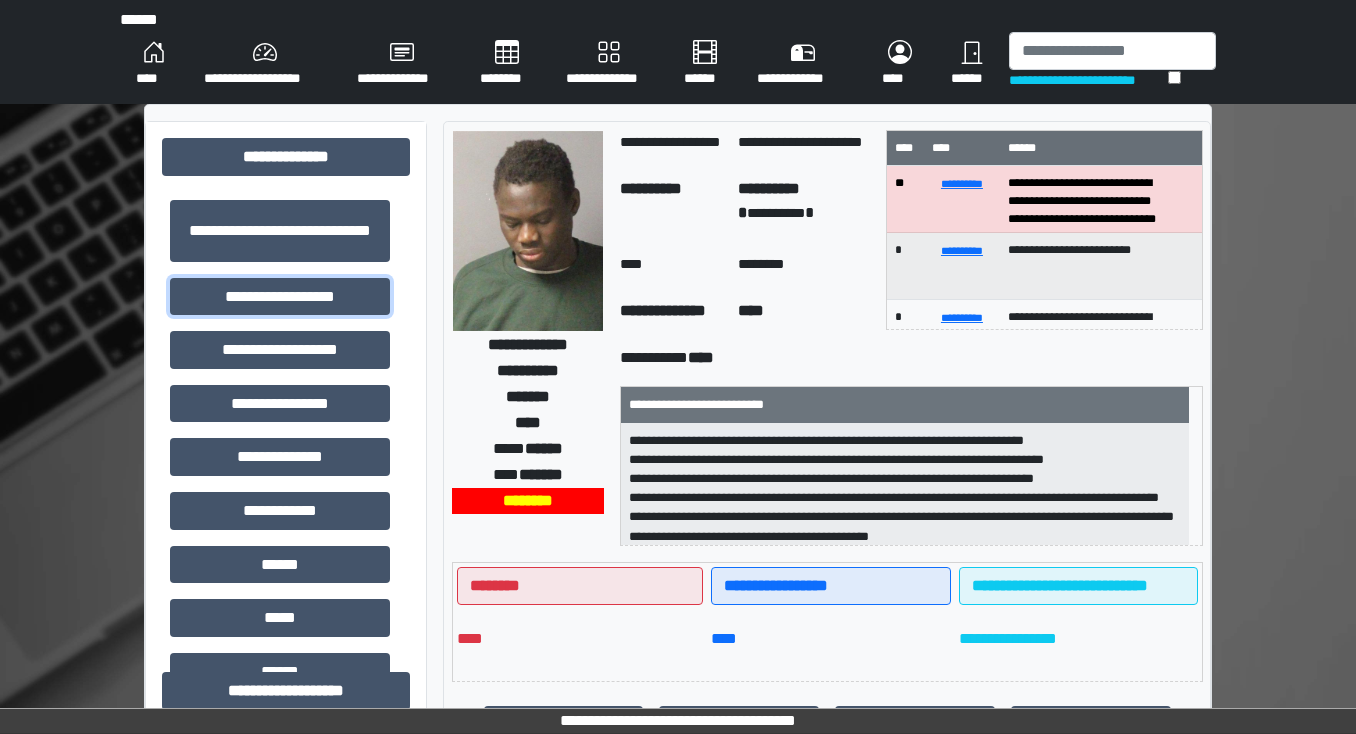 drag, startPoint x: 313, startPoint y: 286, endPoint x: 484, endPoint y: 299, distance: 171.49344 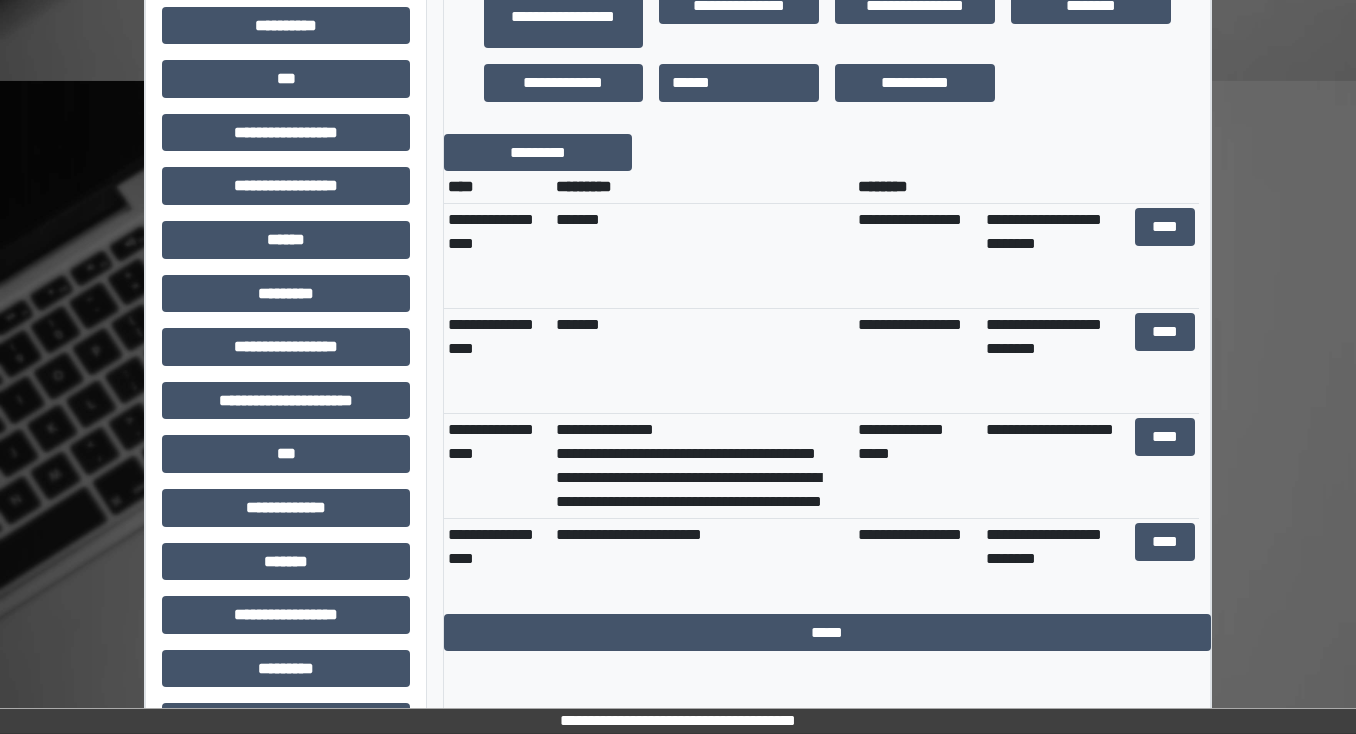 scroll, scrollTop: 720, scrollLeft: 0, axis: vertical 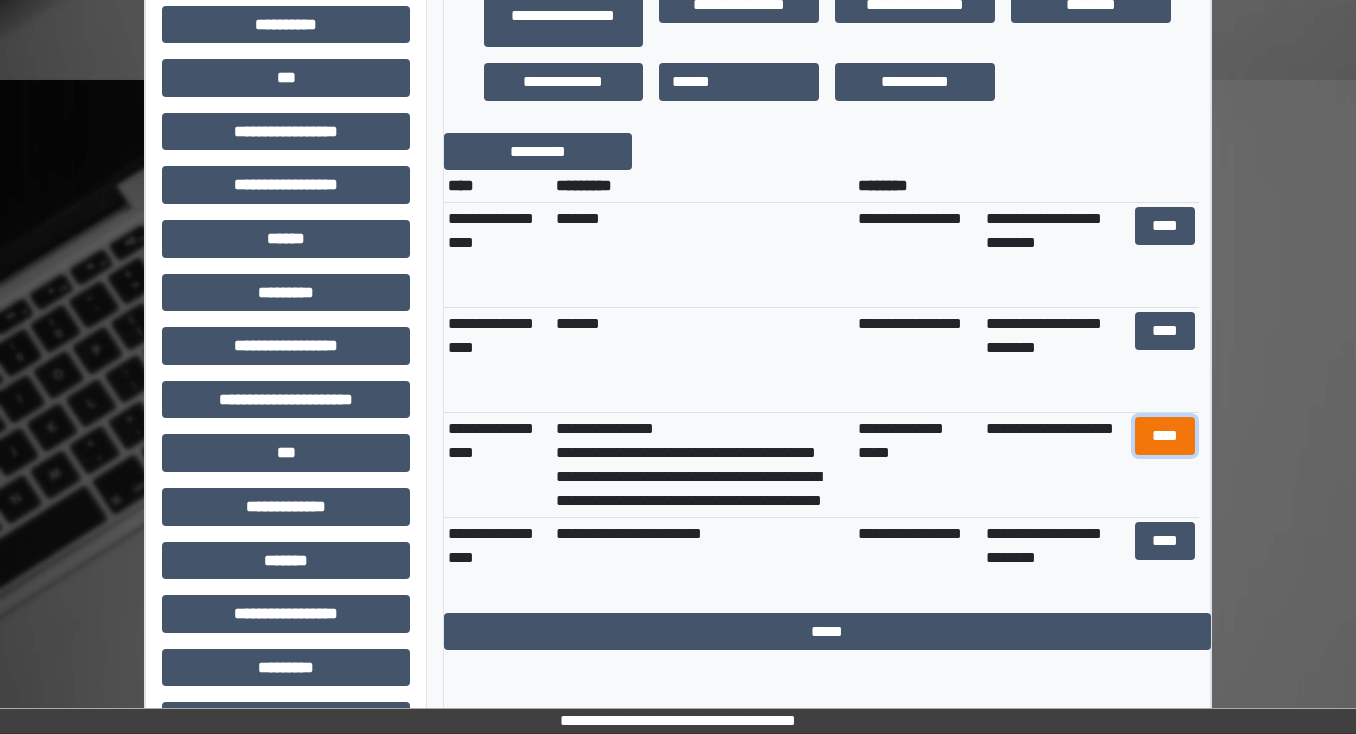 click on "****" at bounding box center (1164, 436) 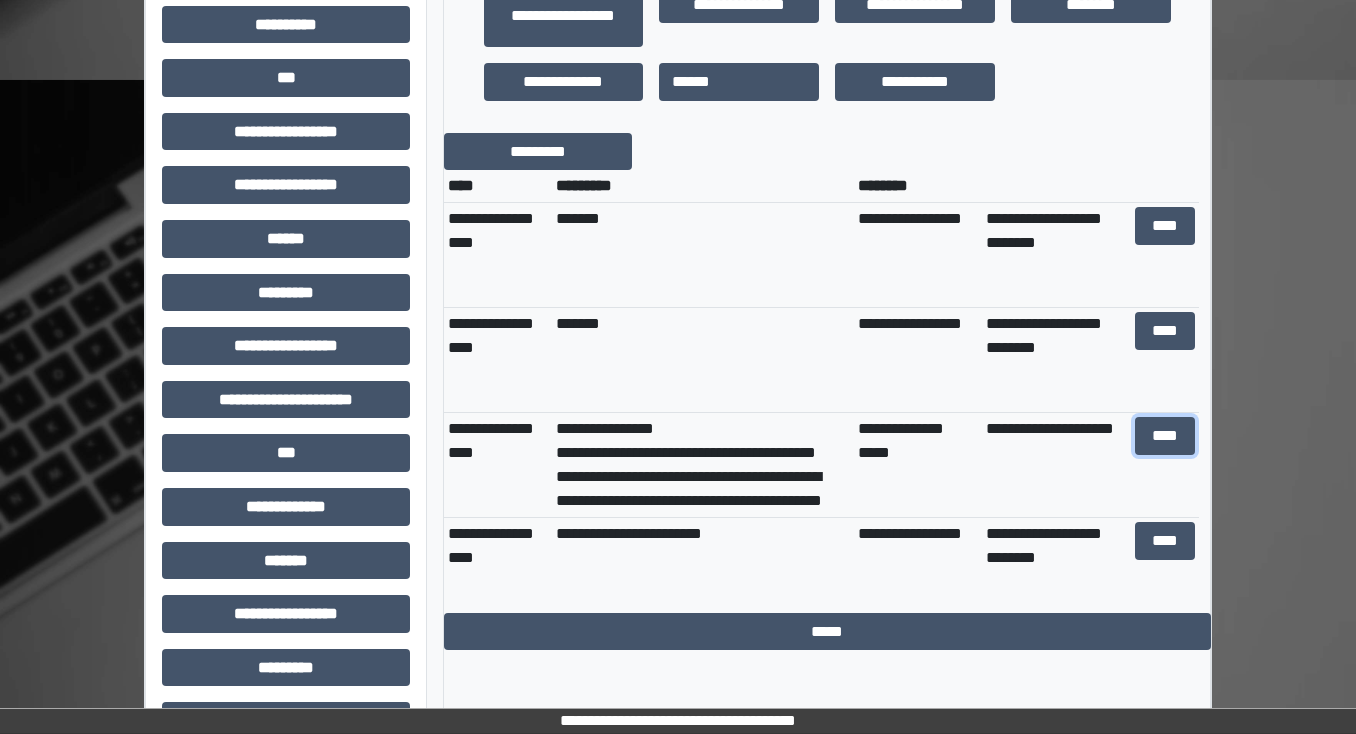 scroll, scrollTop: 315, scrollLeft: 0, axis: vertical 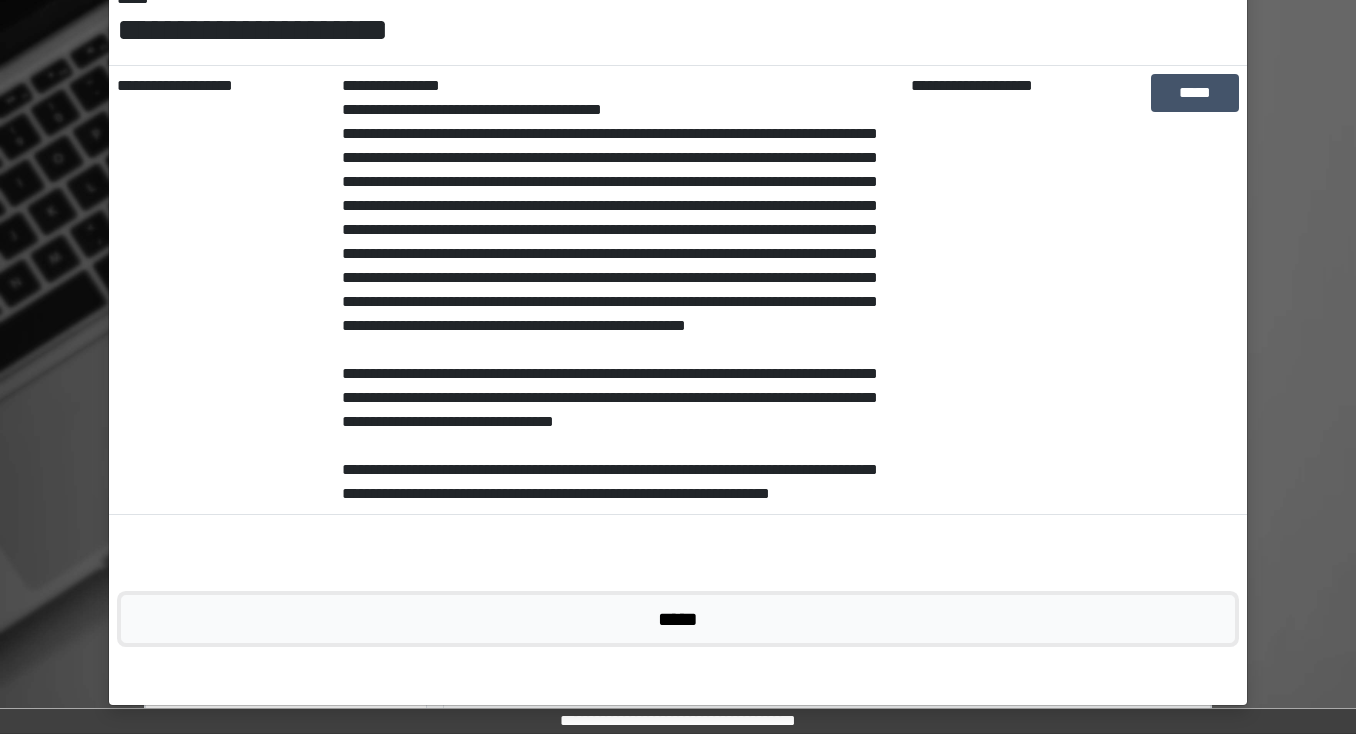 click on "*****" at bounding box center [678, 619] 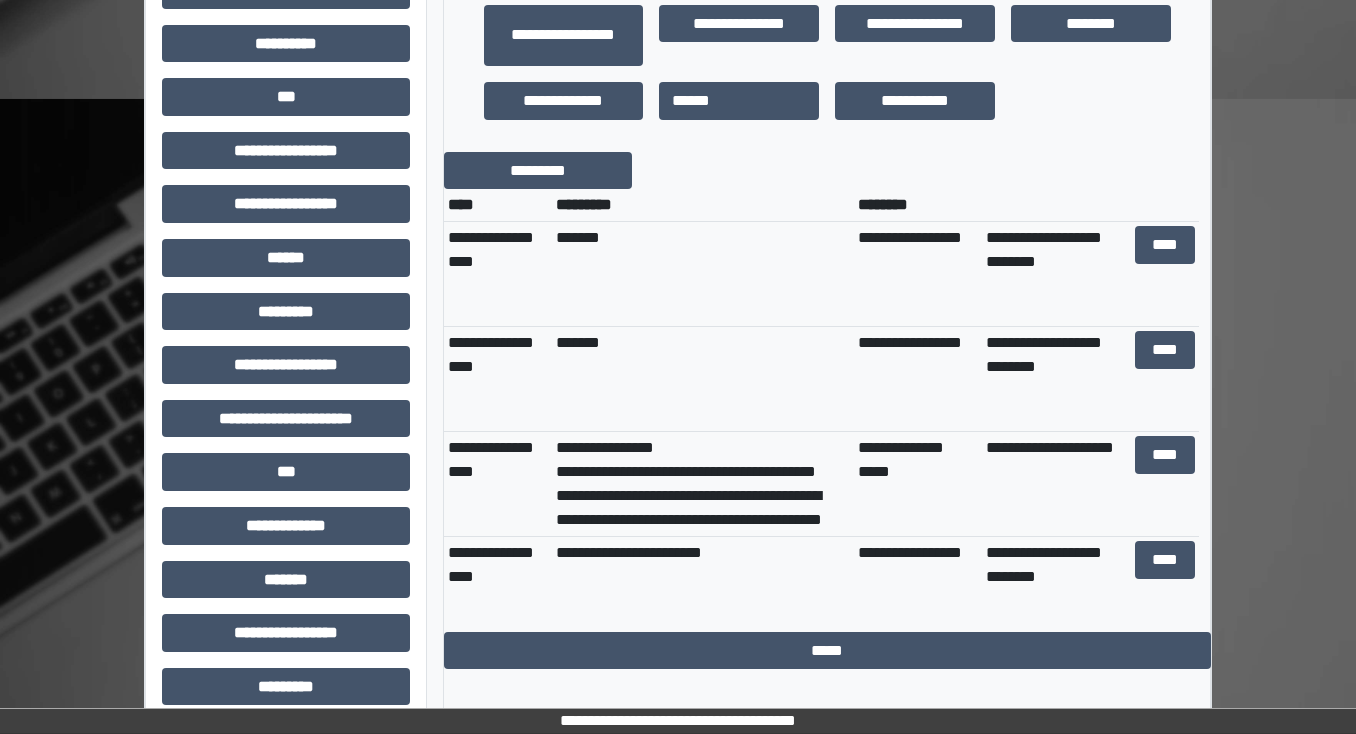 scroll, scrollTop: 936, scrollLeft: 0, axis: vertical 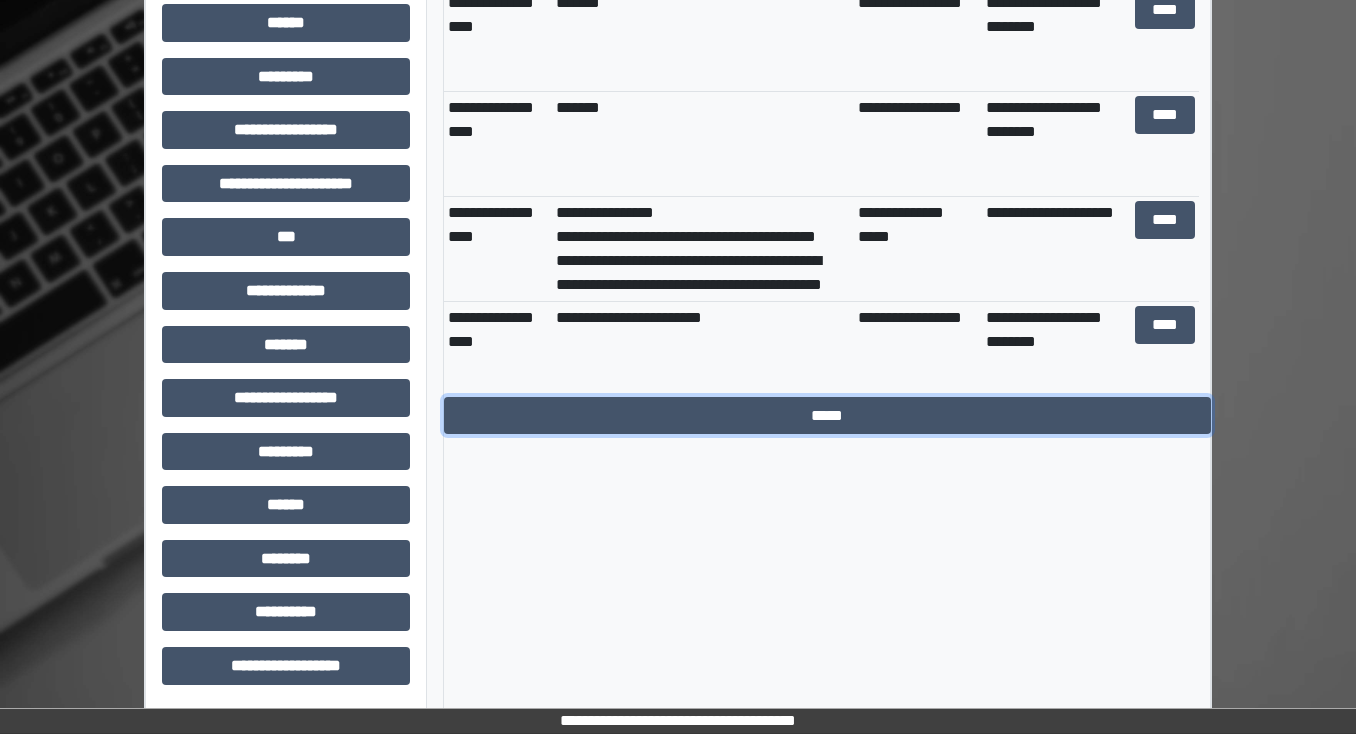 click on "*****" at bounding box center (827, 416) 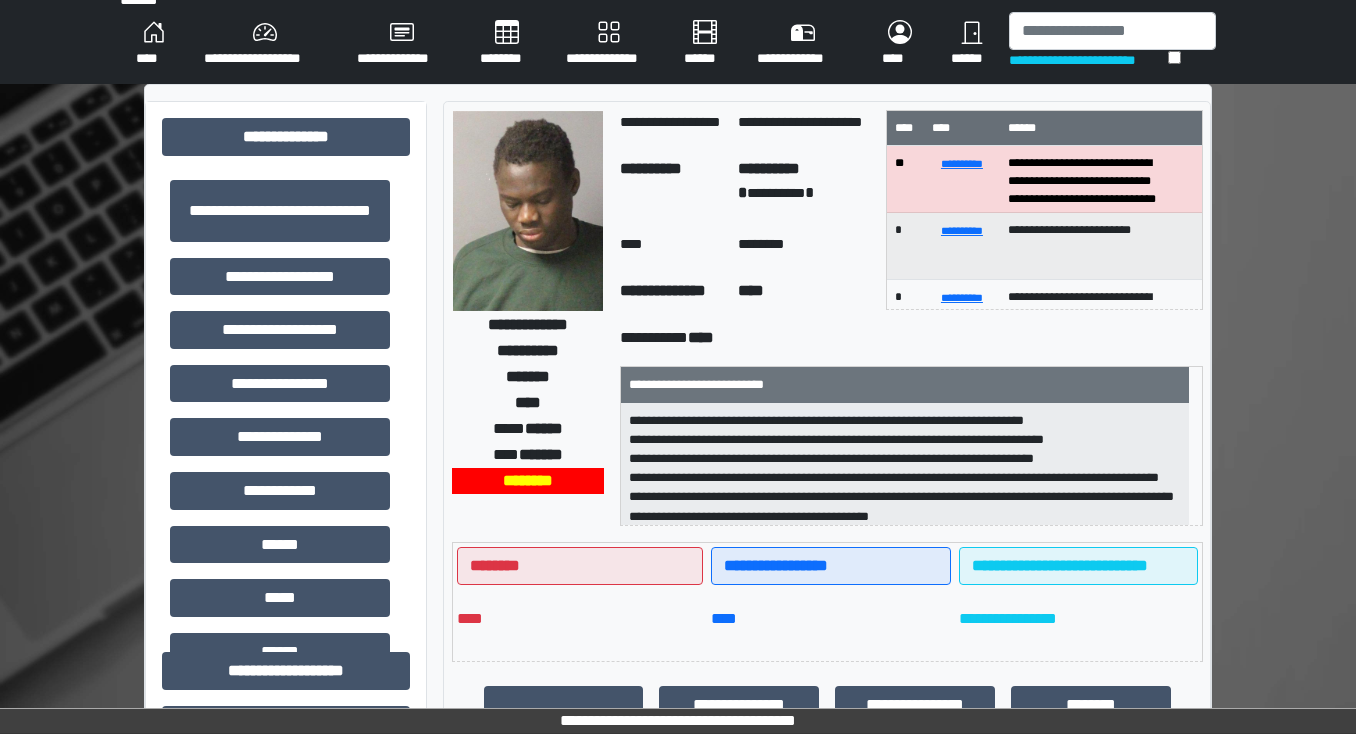 scroll, scrollTop: 0, scrollLeft: 0, axis: both 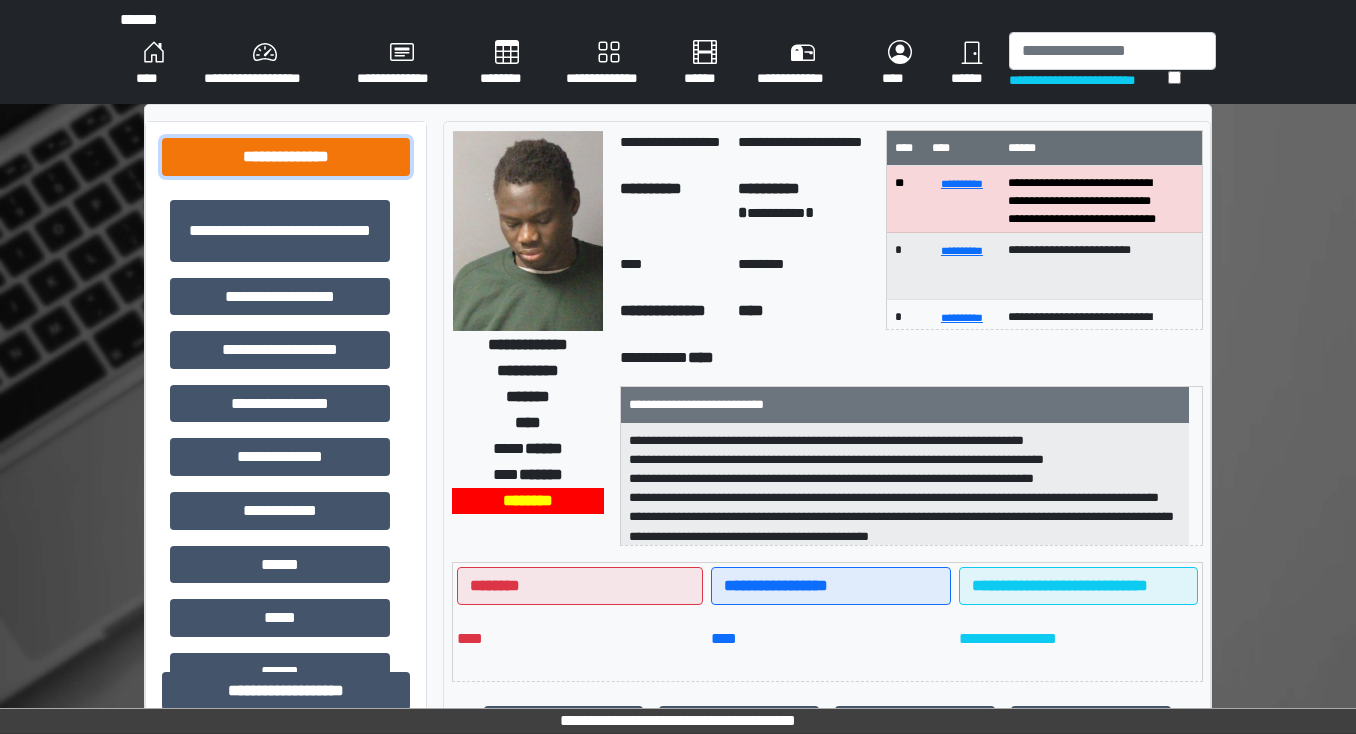 click on "**********" at bounding box center (286, 157) 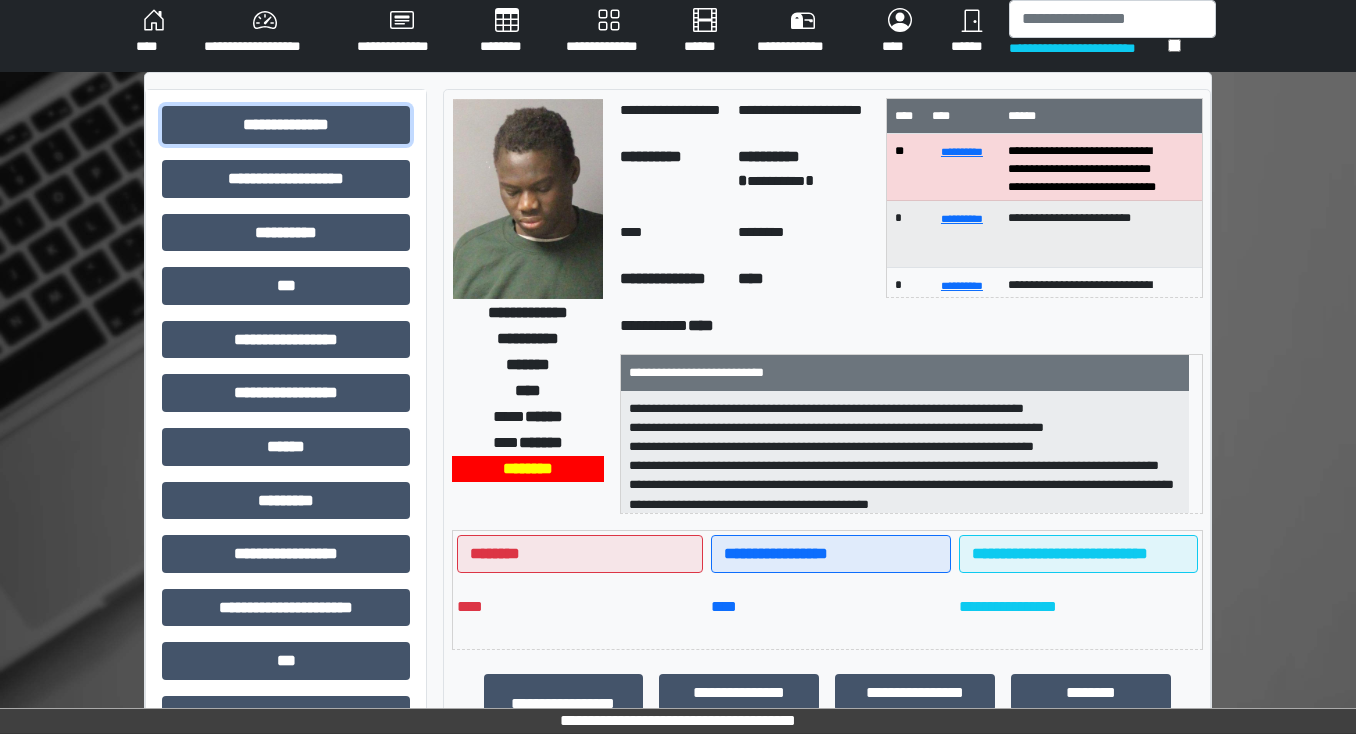 scroll, scrollTop: 0, scrollLeft: 0, axis: both 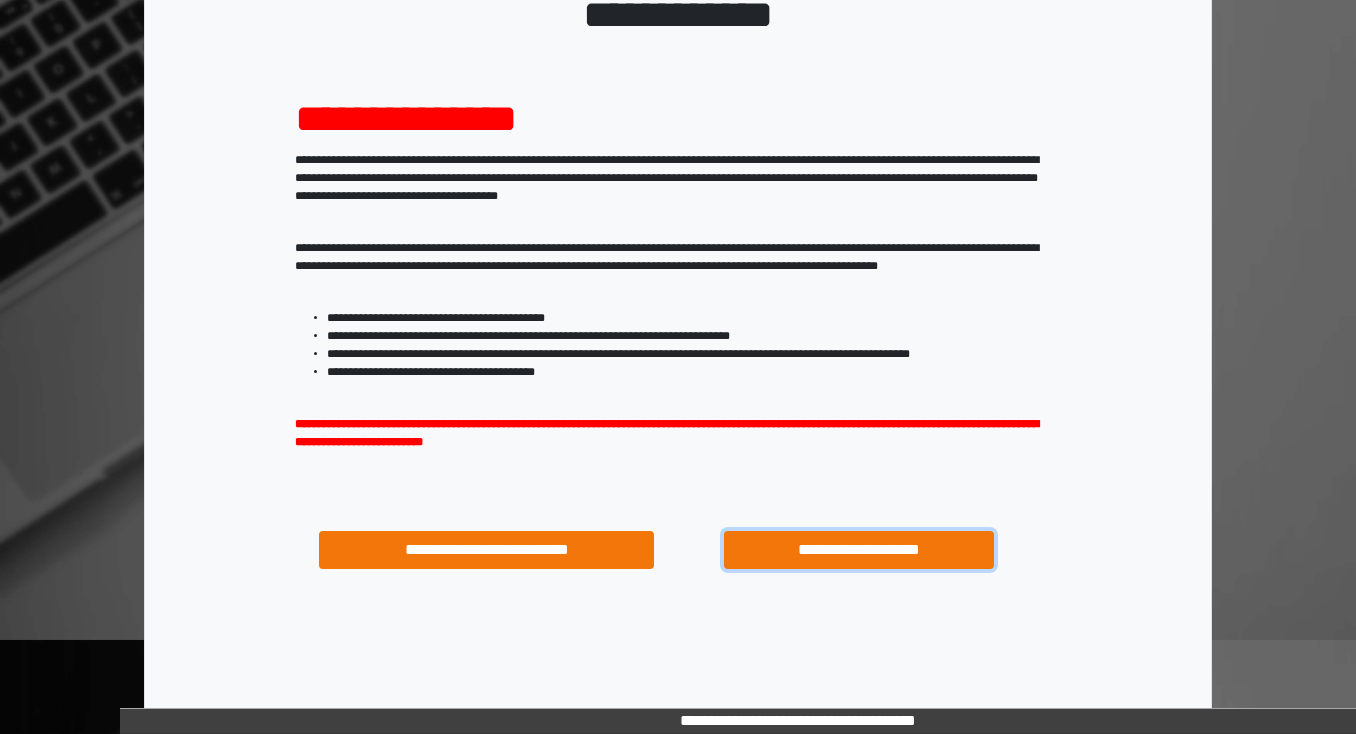 click on "**********" at bounding box center (858, 550) 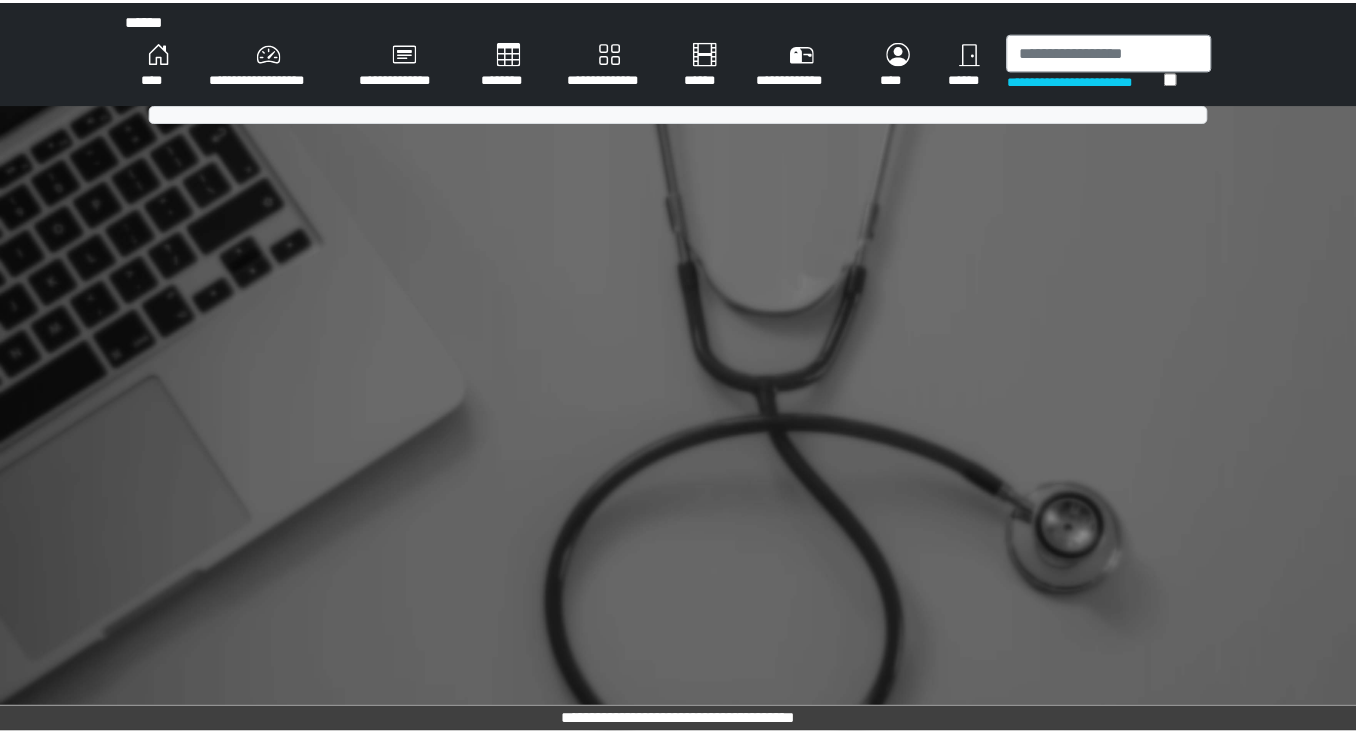scroll, scrollTop: 0, scrollLeft: 0, axis: both 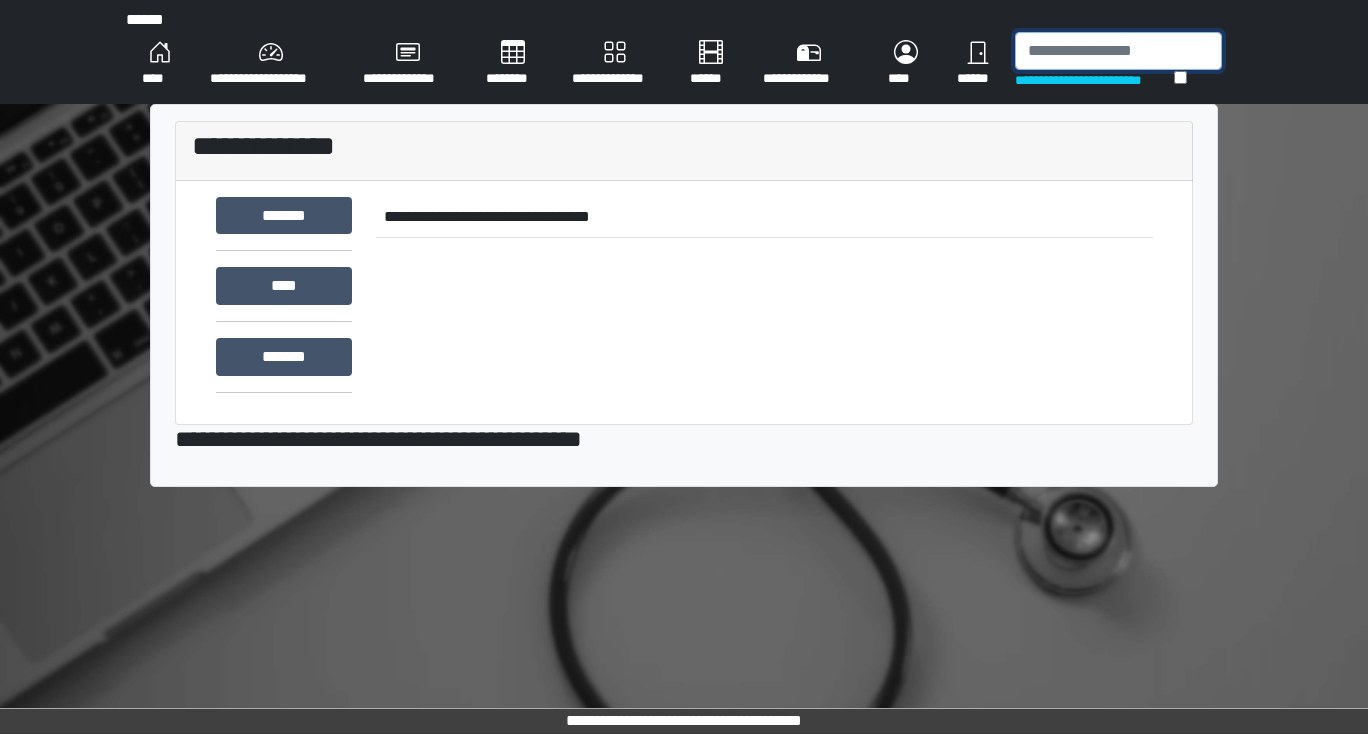 click at bounding box center [1118, 51] 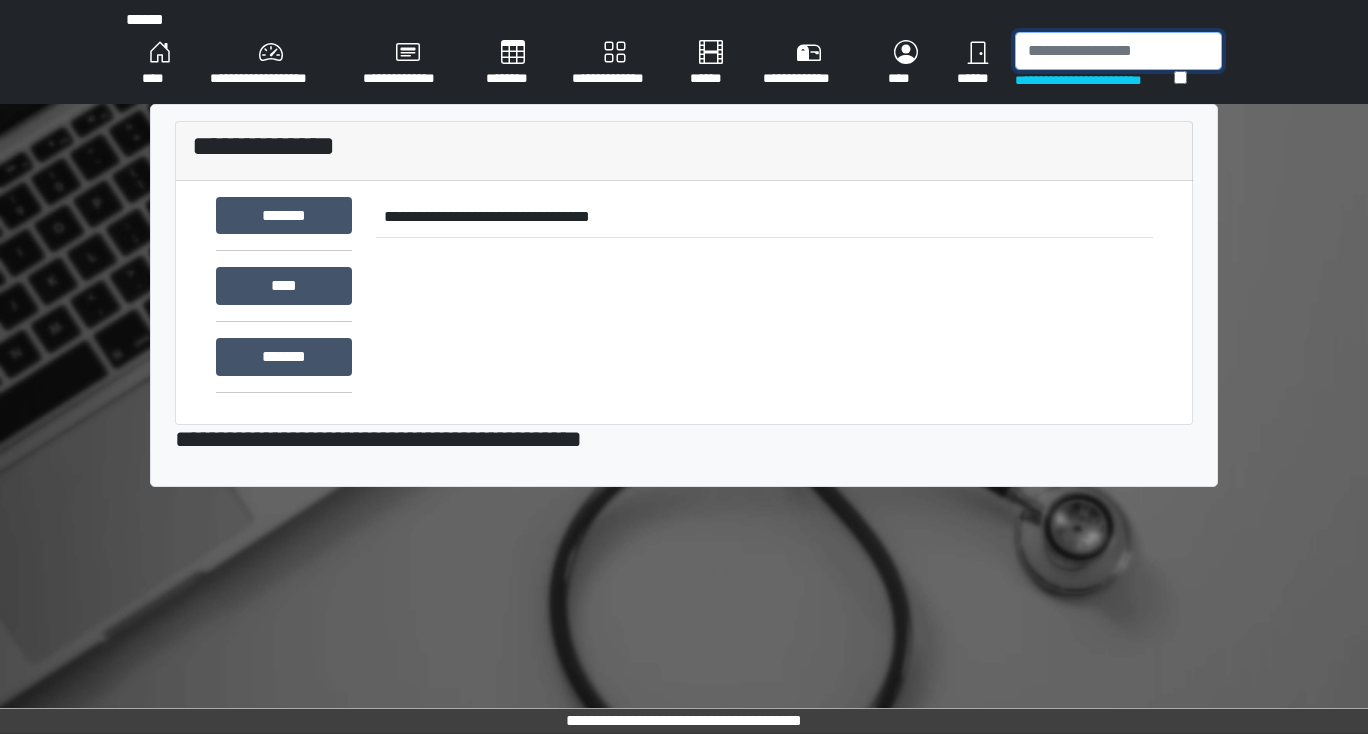 click at bounding box center (1118, 51) 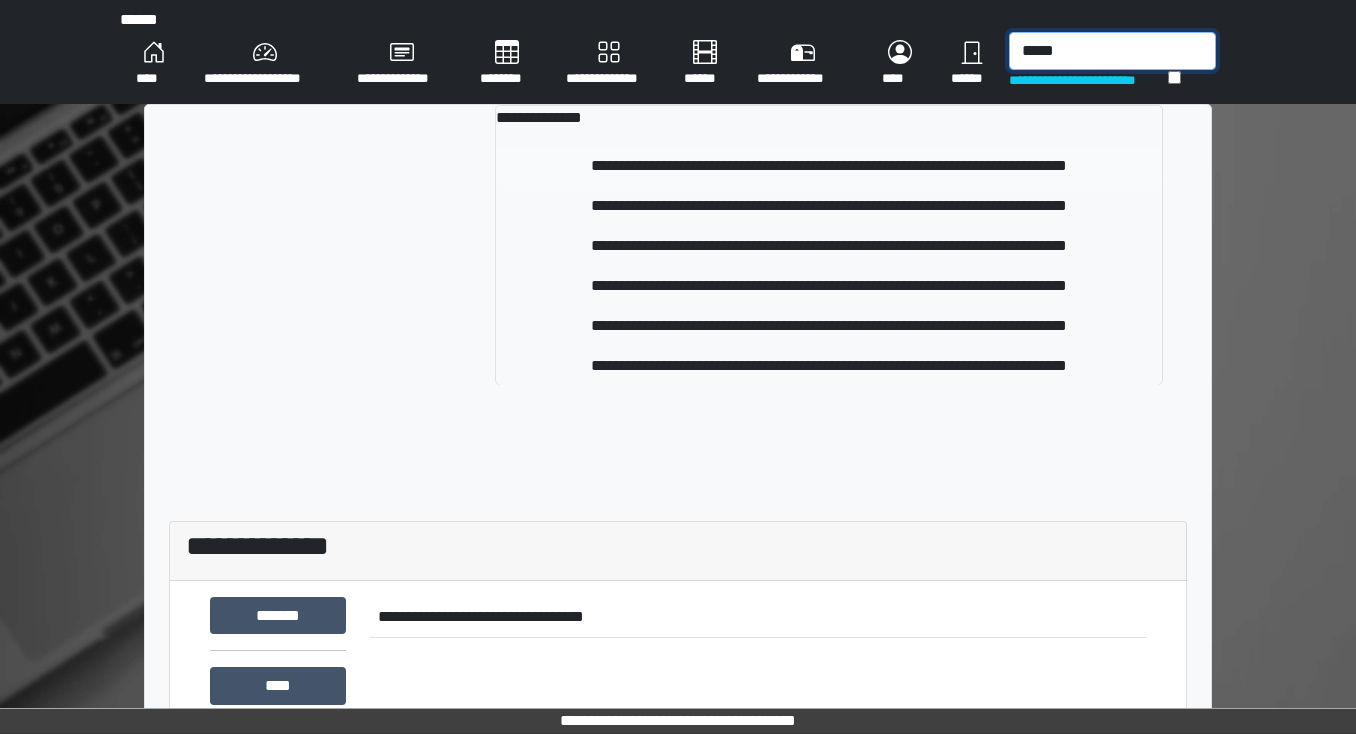 type on "*****" 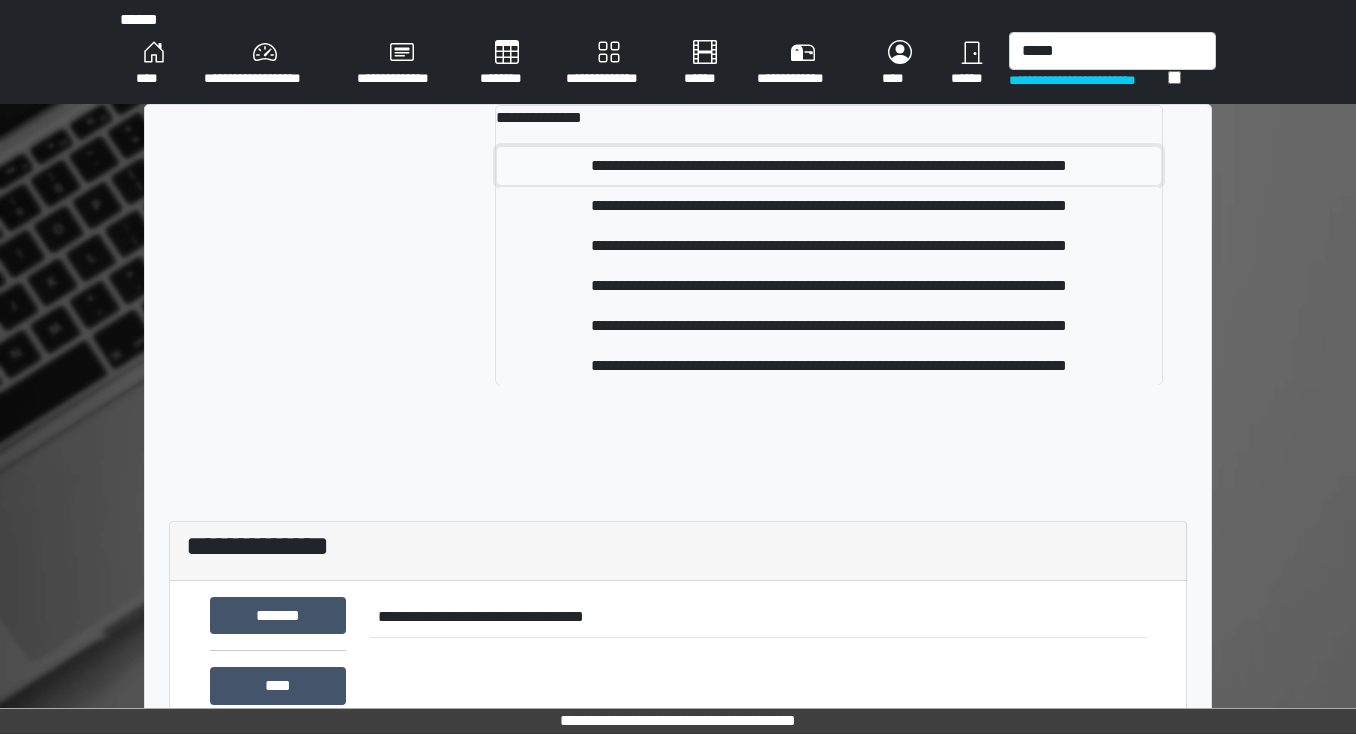 click on "**********" at bounding box center (829, 166) 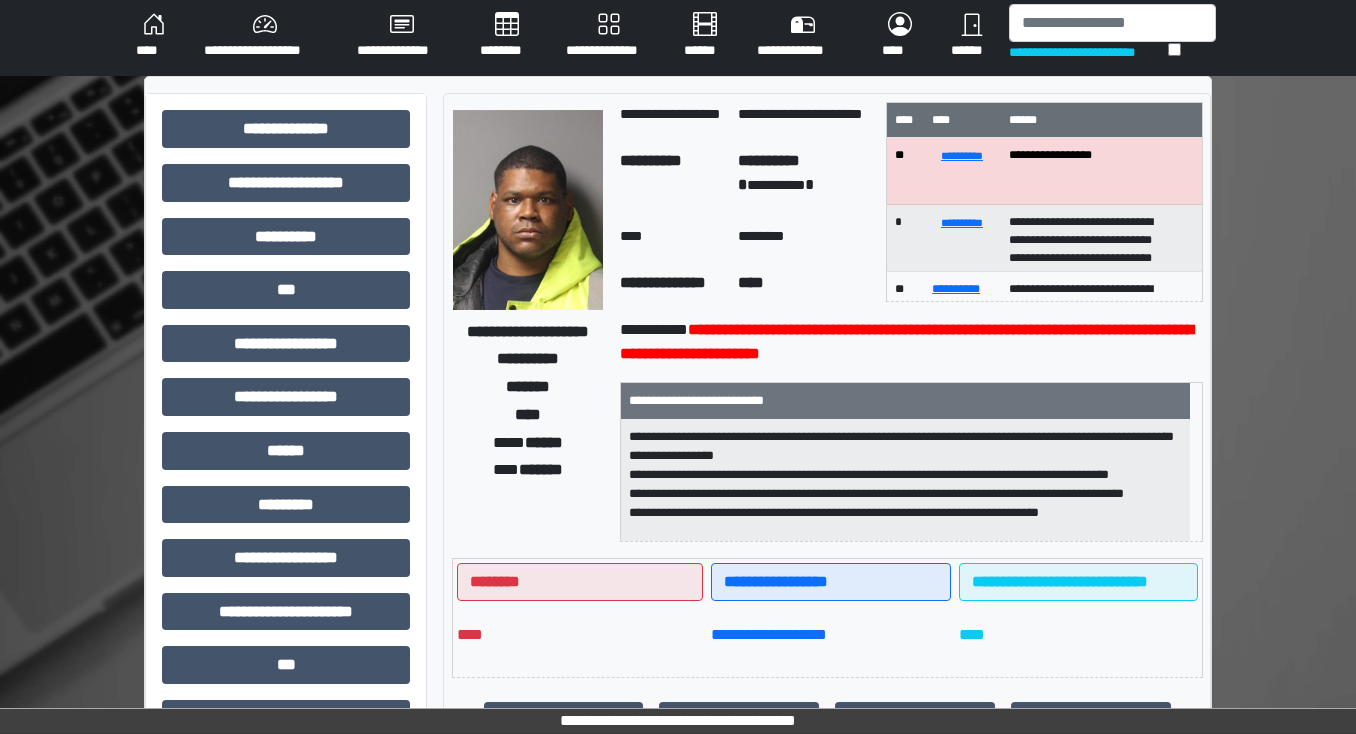 scroll, scrollTop: 0, scrollLeft: 0, axis: both 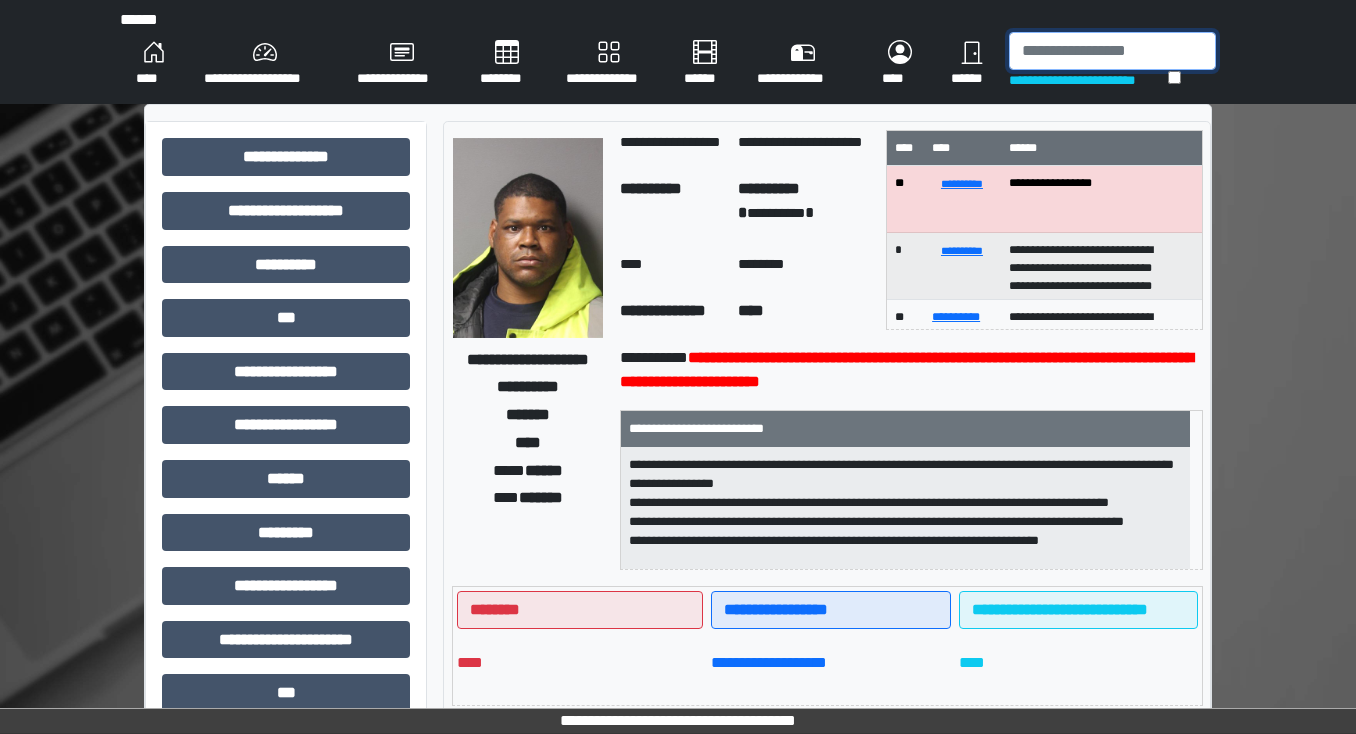 click at bounding box center (1112, 51) 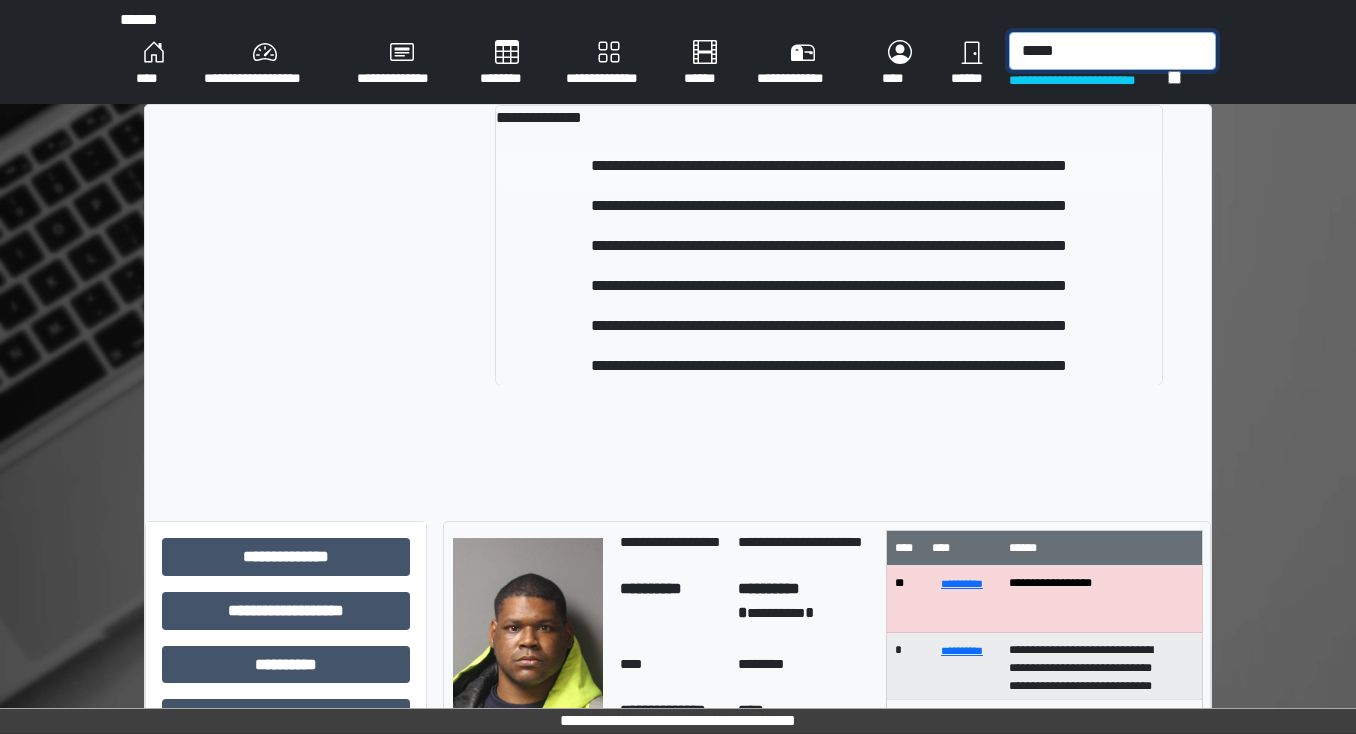 type on "*****" 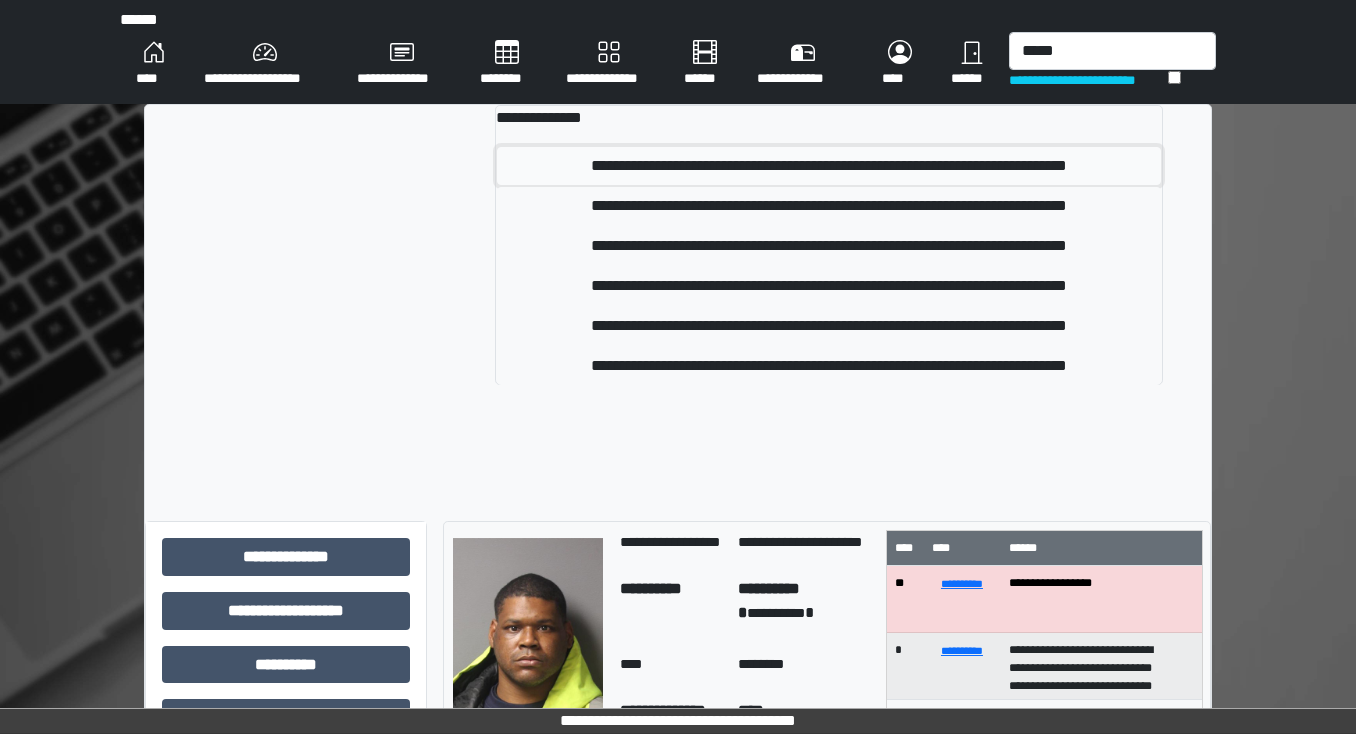 click on "**********" at bounding box center (829, 166) 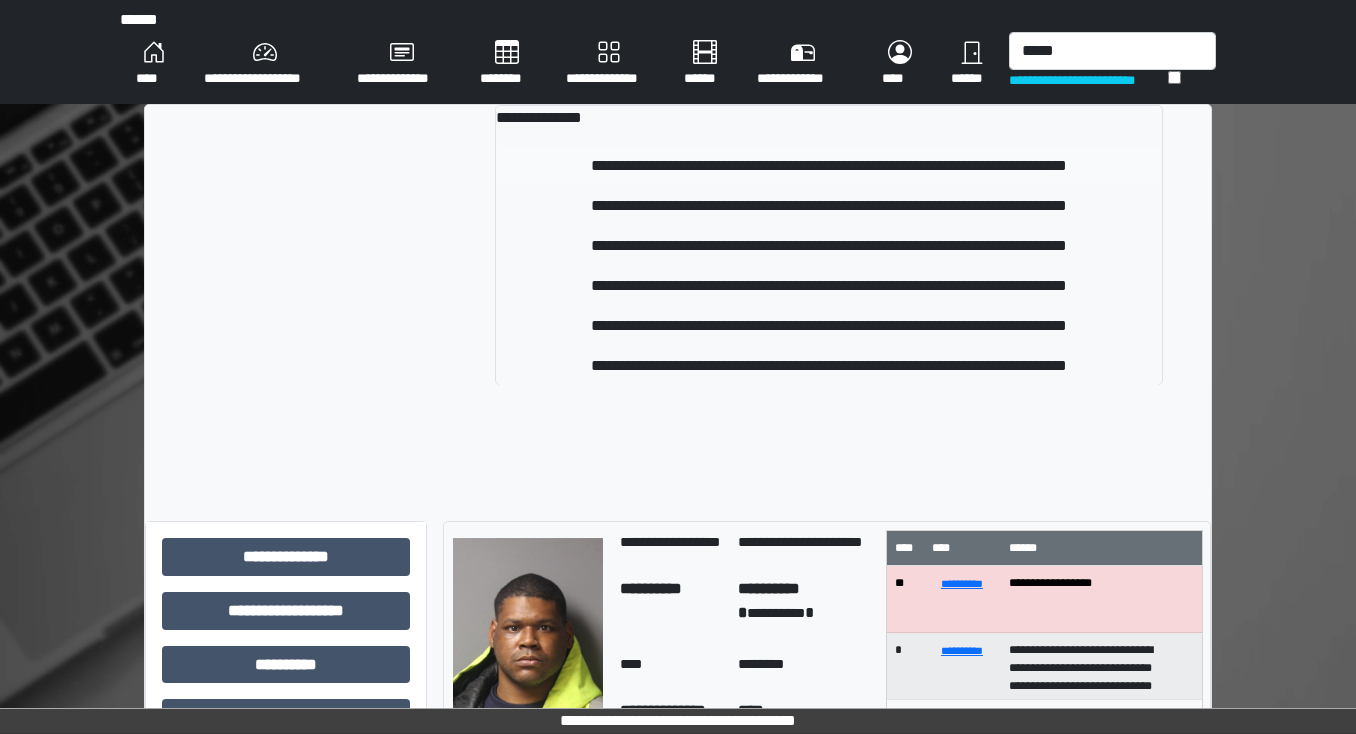 type 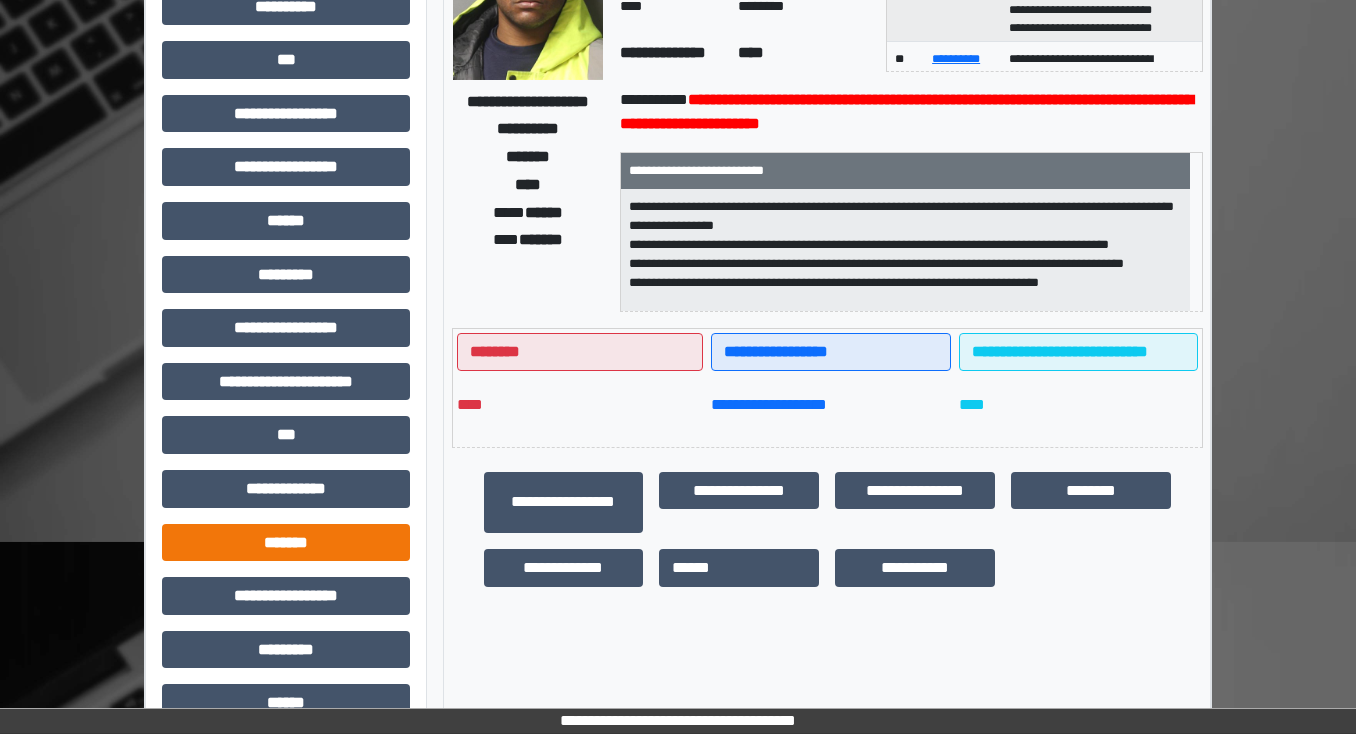 scroll, scrollTop: 320, scrollLeft: 0, axis: vertical 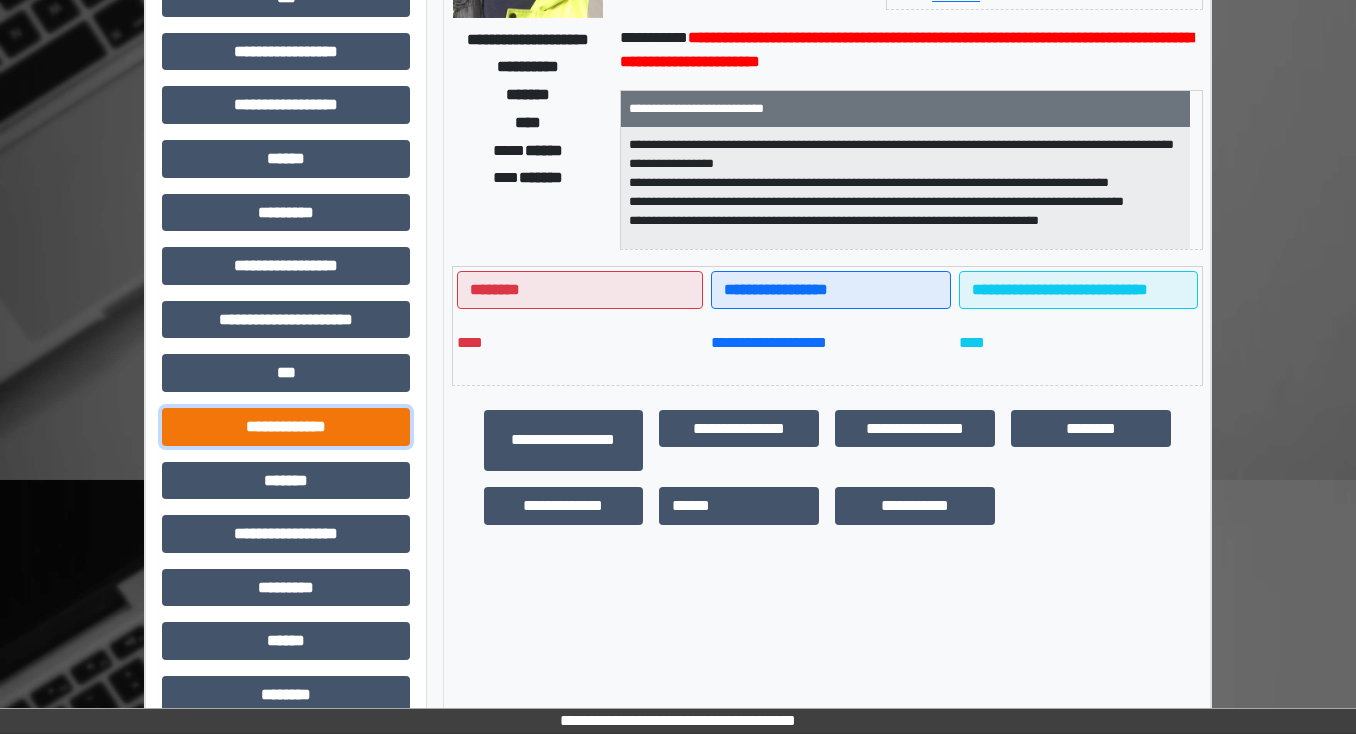 click on "**********" at bounding box center (286, 427) 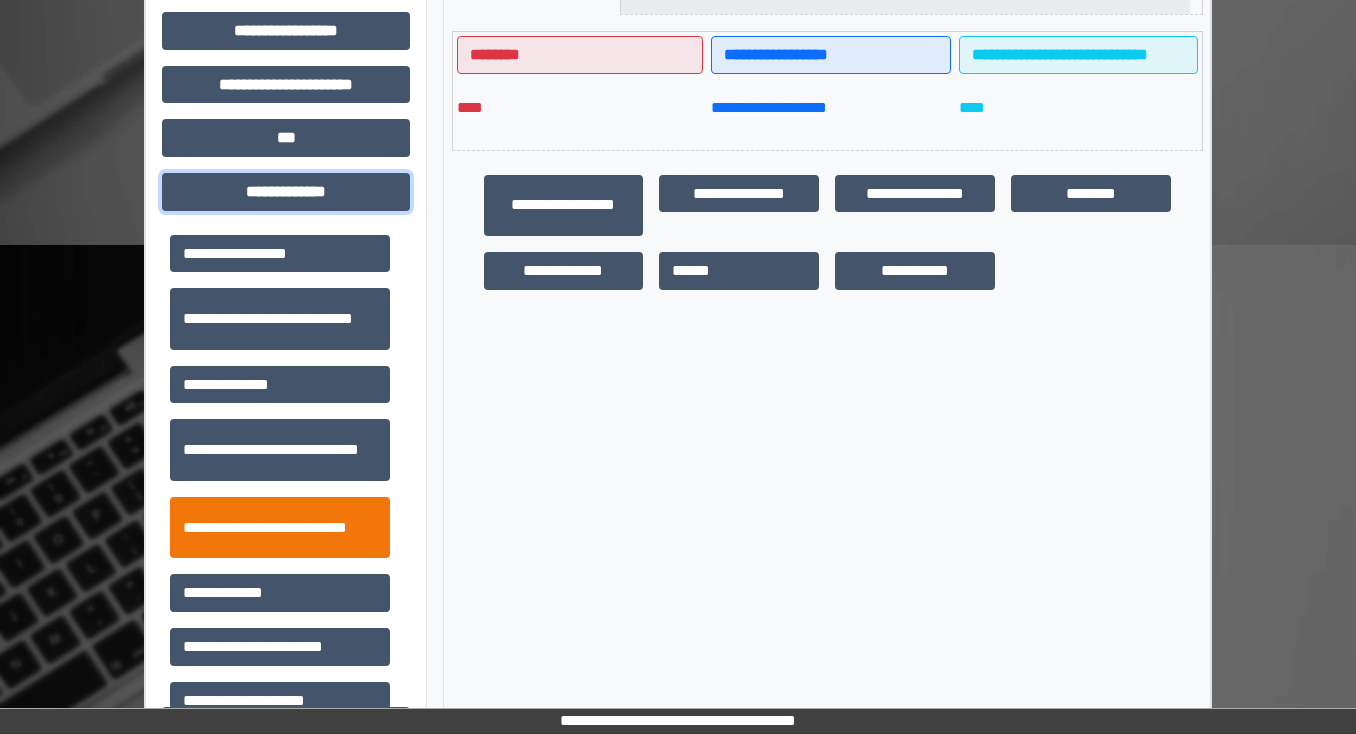 scroll, scrollTop: 560, scrollLeft: 0, axis: vertical 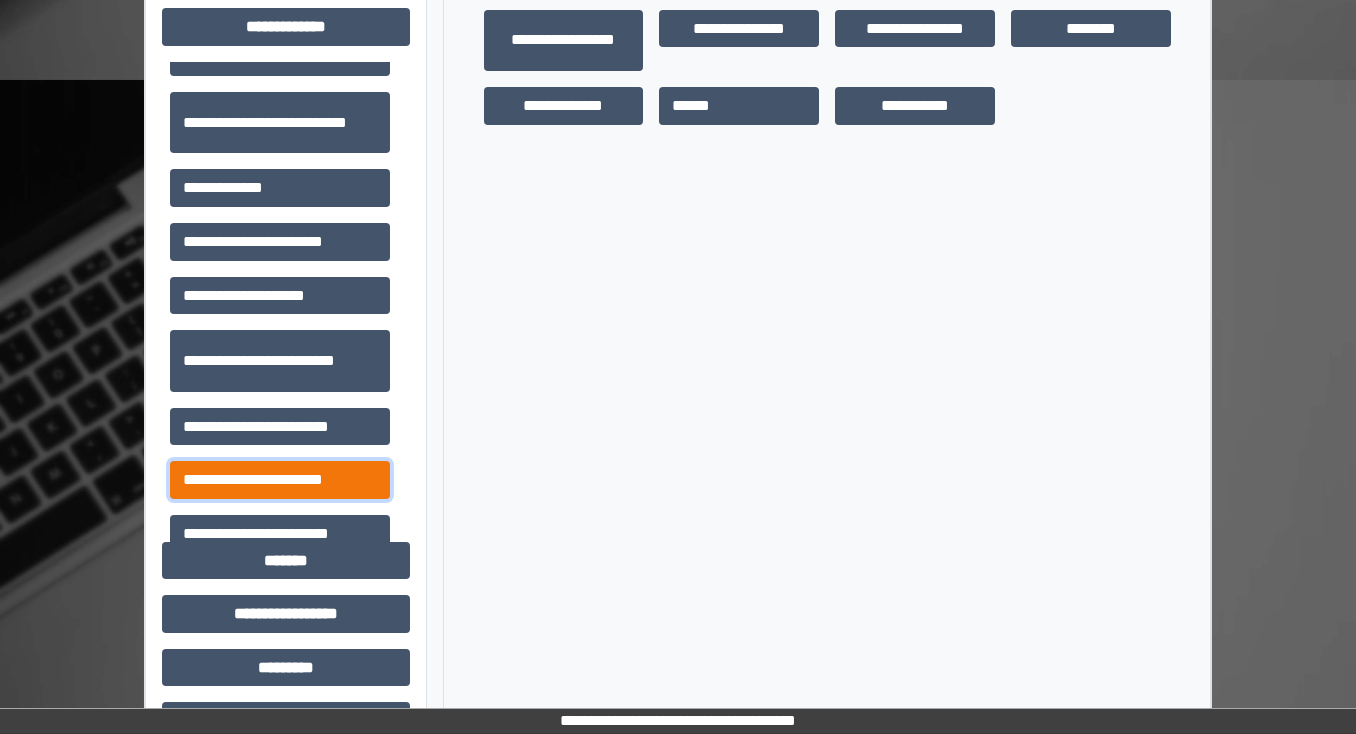 click on "**********" at bounding box center [280, 480] 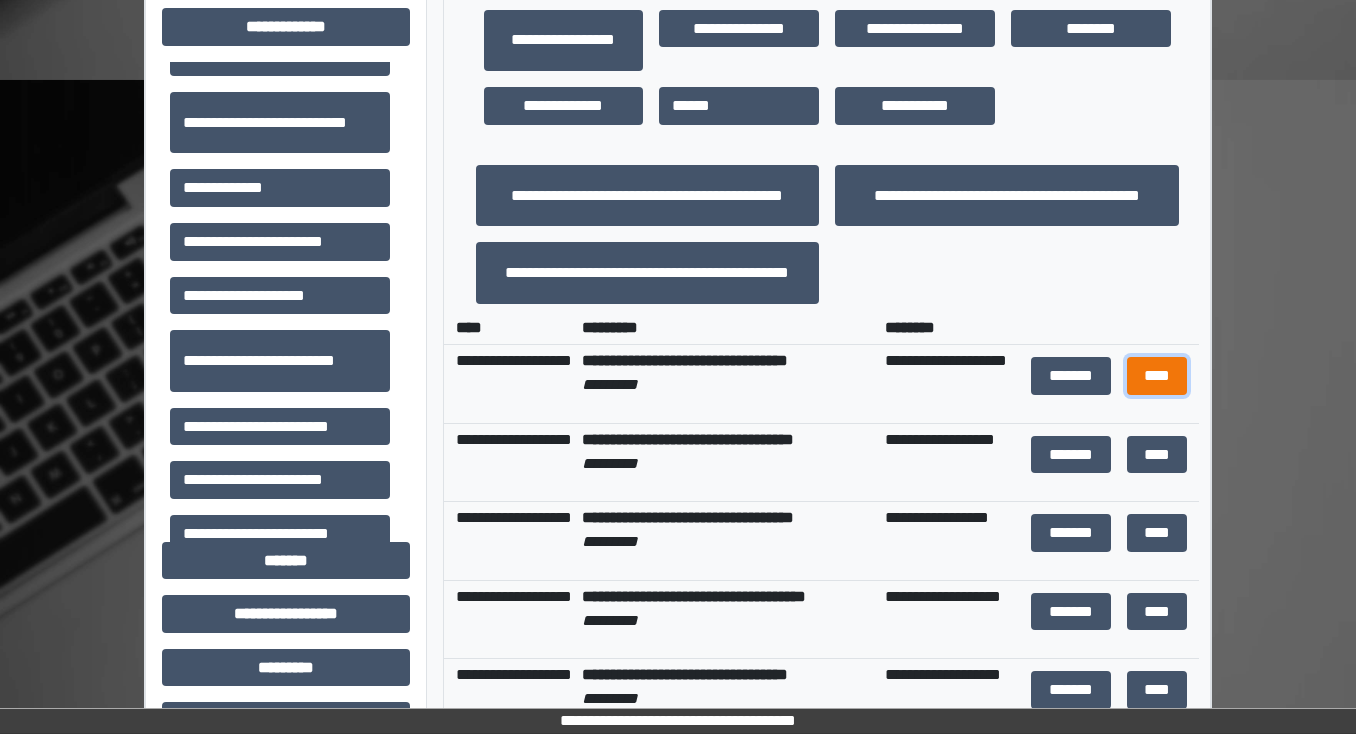 click on "****" at bounding box center (1156, 376) 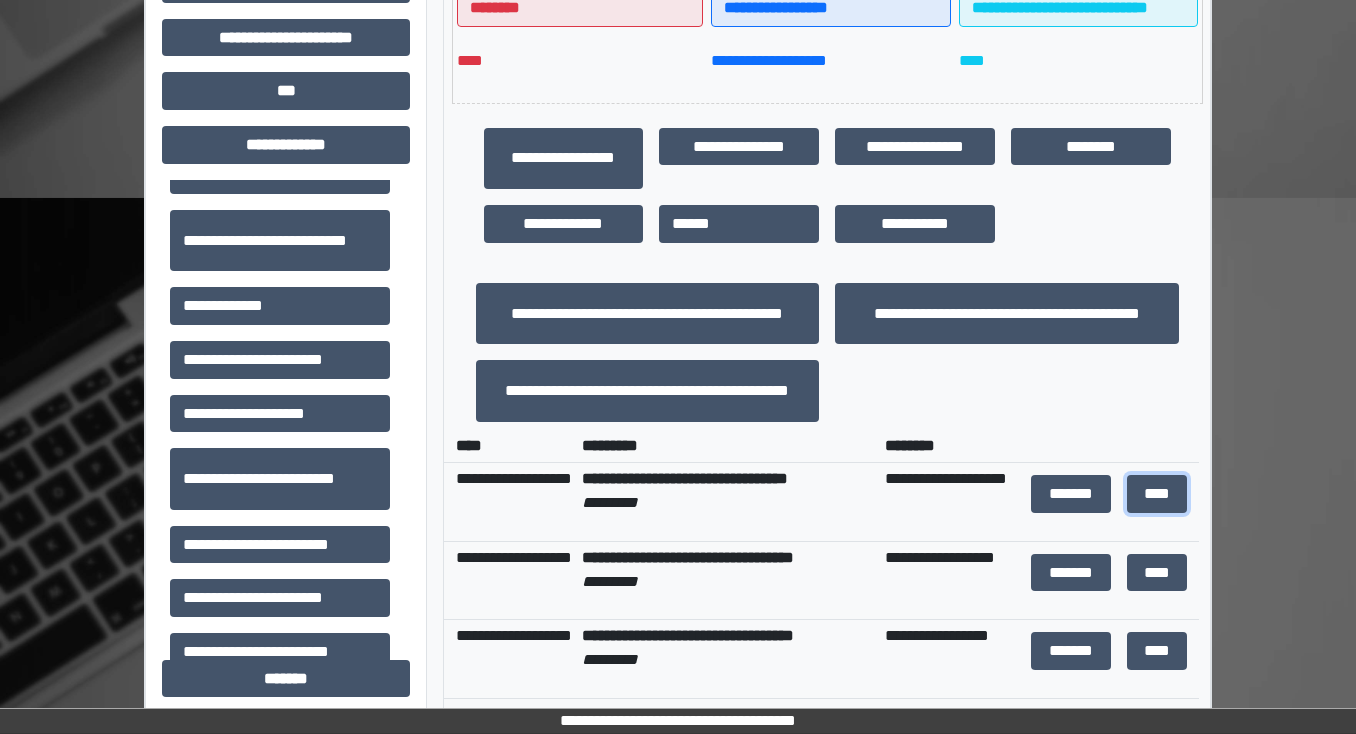 scroll, scrollTop: 320, scrollLeft: 0, axis: vertical 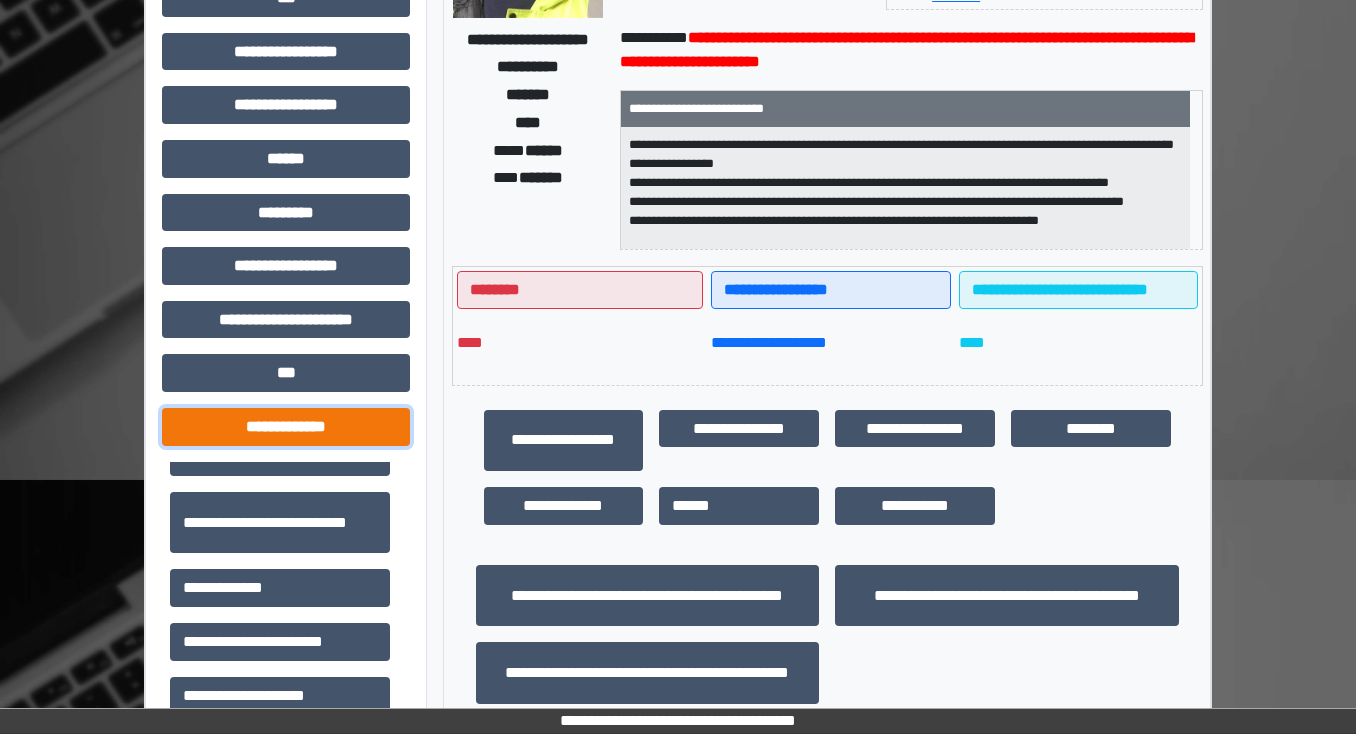 click on "**********" at bounding box center [286, 427] 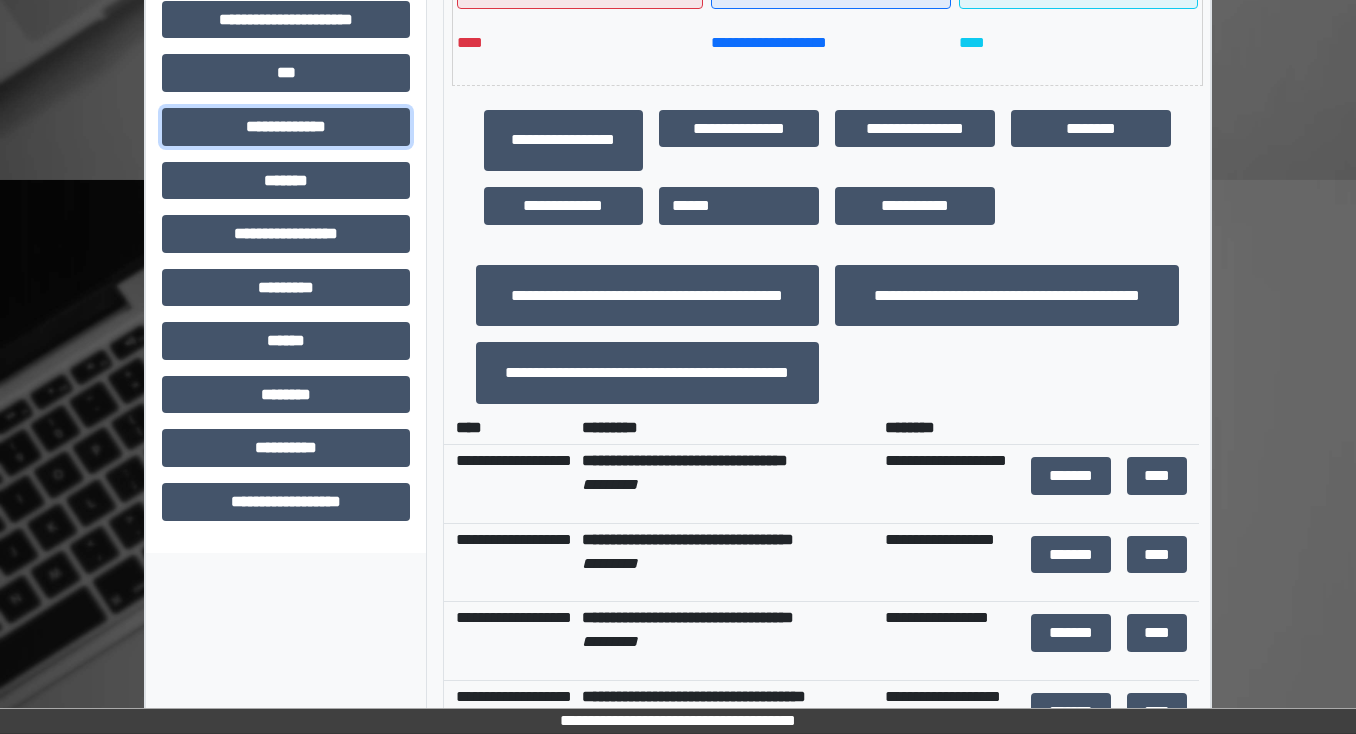 scroll, scrollTop: 640, scrollLeft: 0, axis: vertical 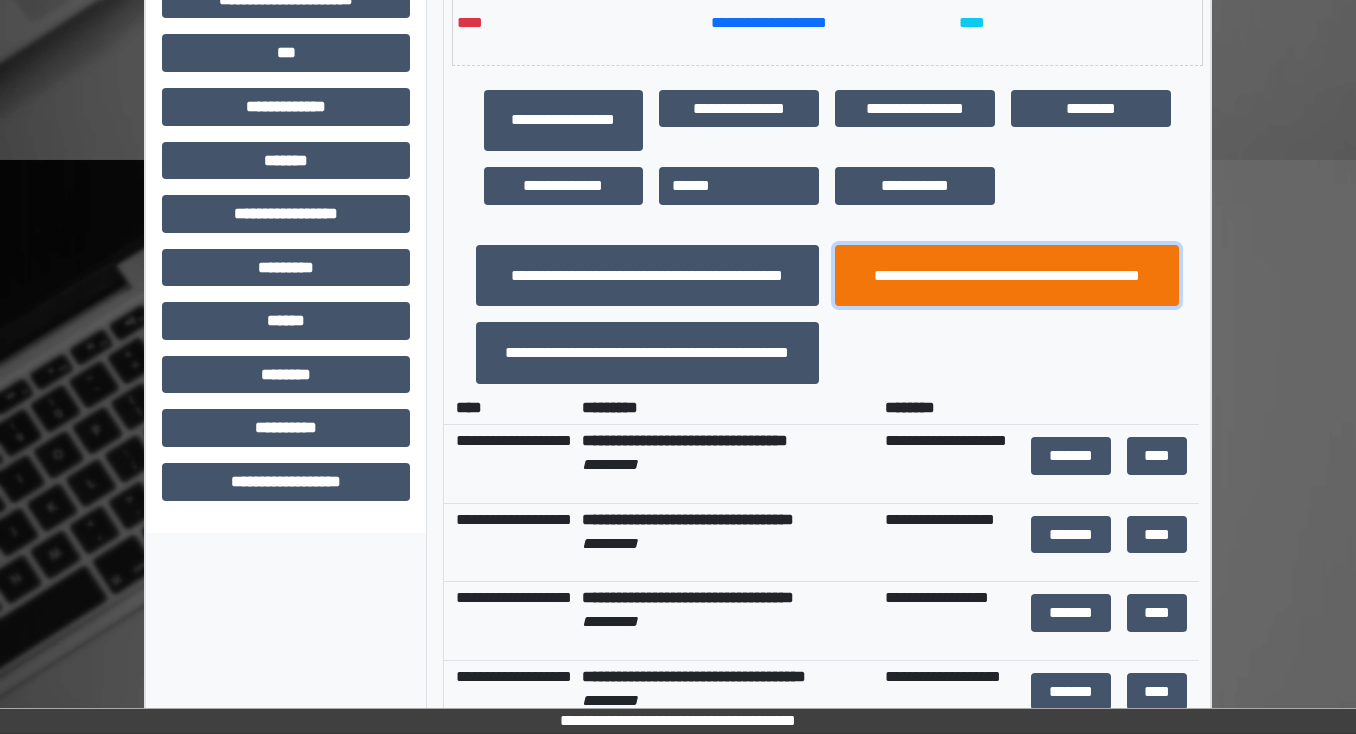 click on "**********" at bounding box center [1007, 276] 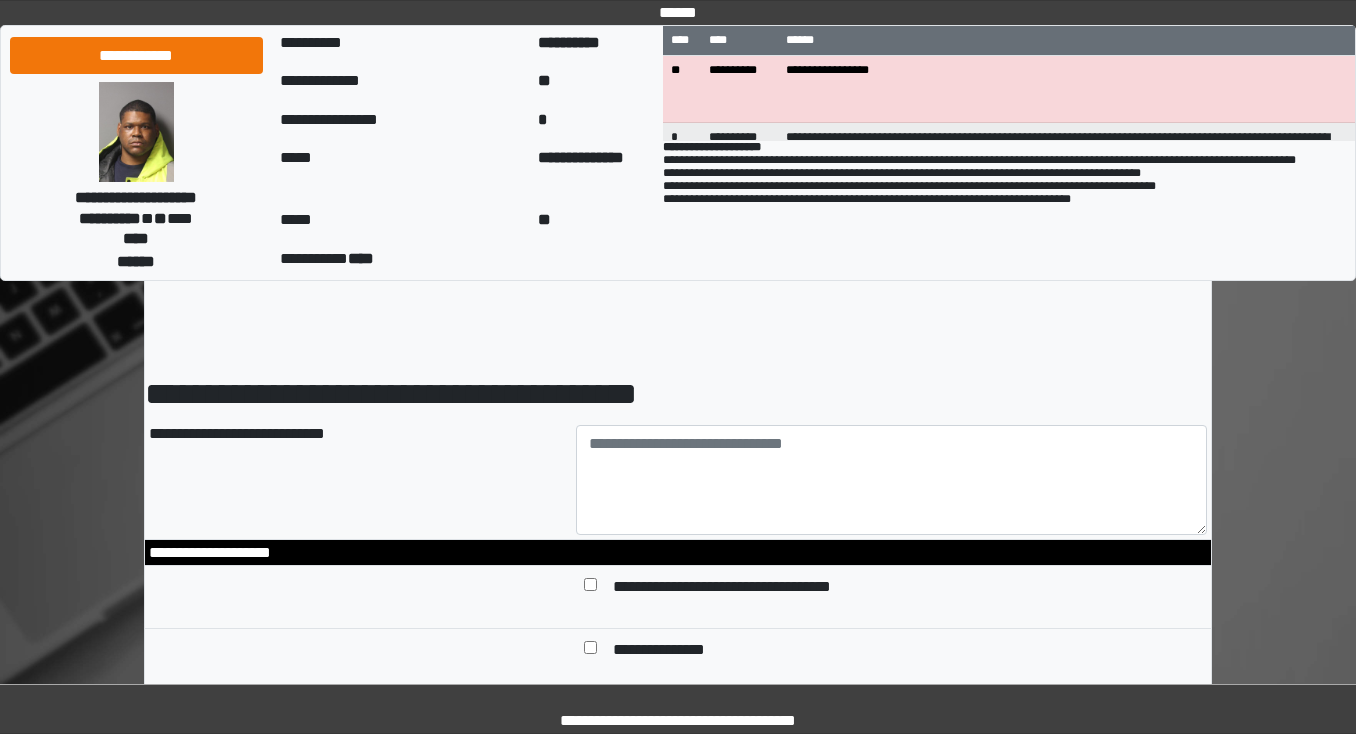 scroll, scrollTop: 160, scrollLeft: 0, axis: vertical 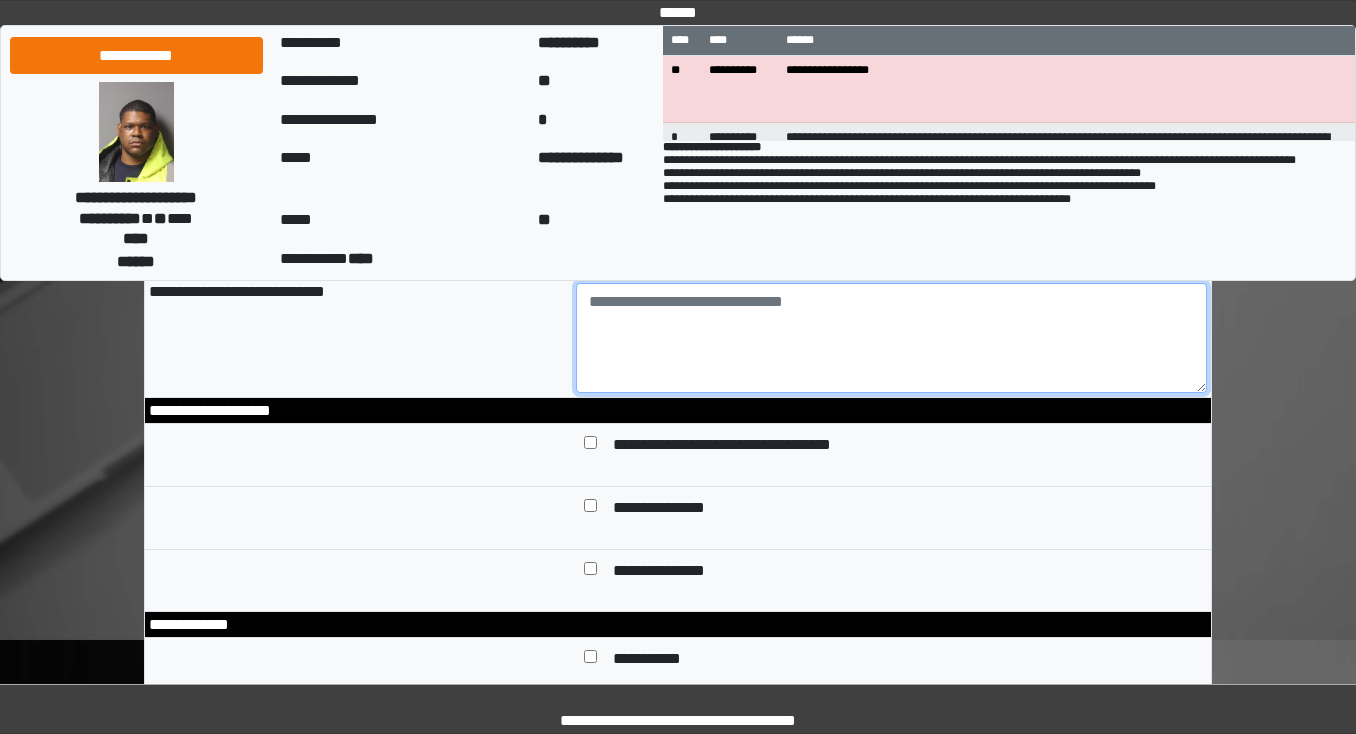 click at bounding box center [892, 338] 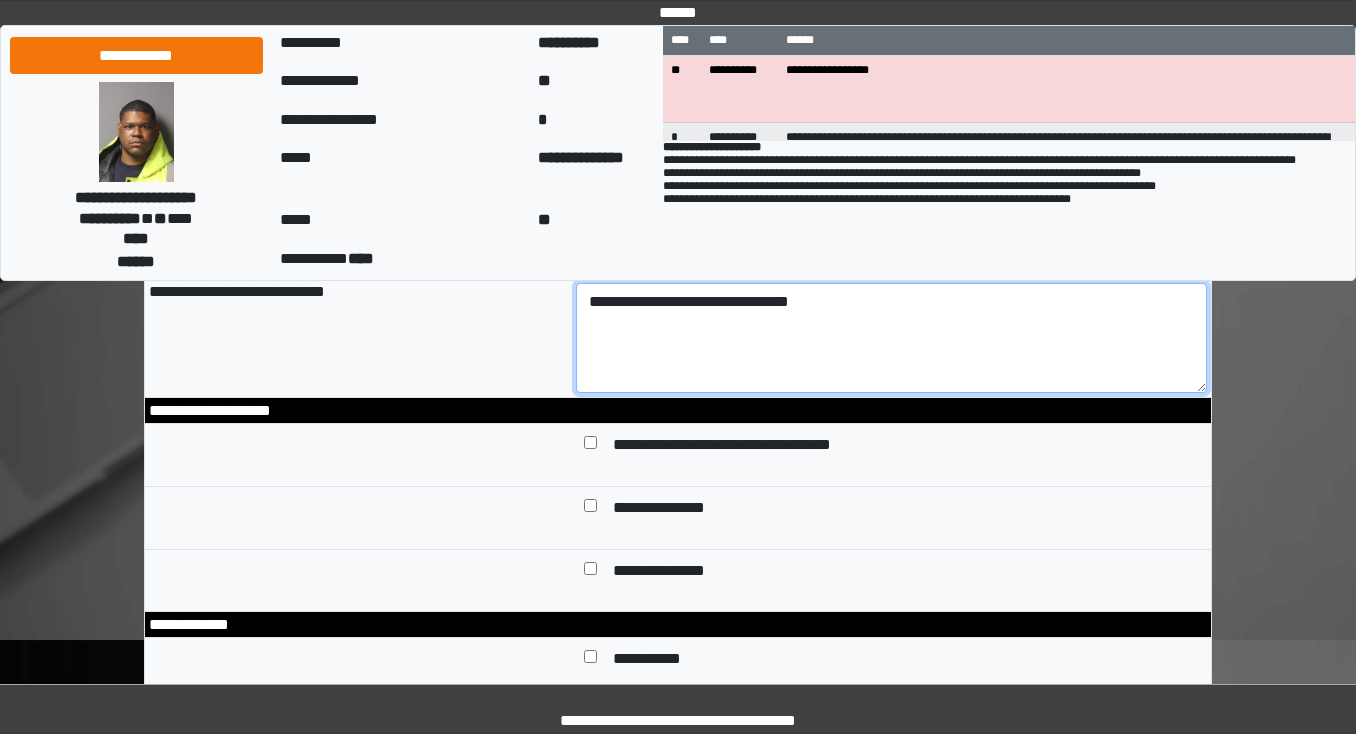 click on "**********" at bounding box center [892, 338] 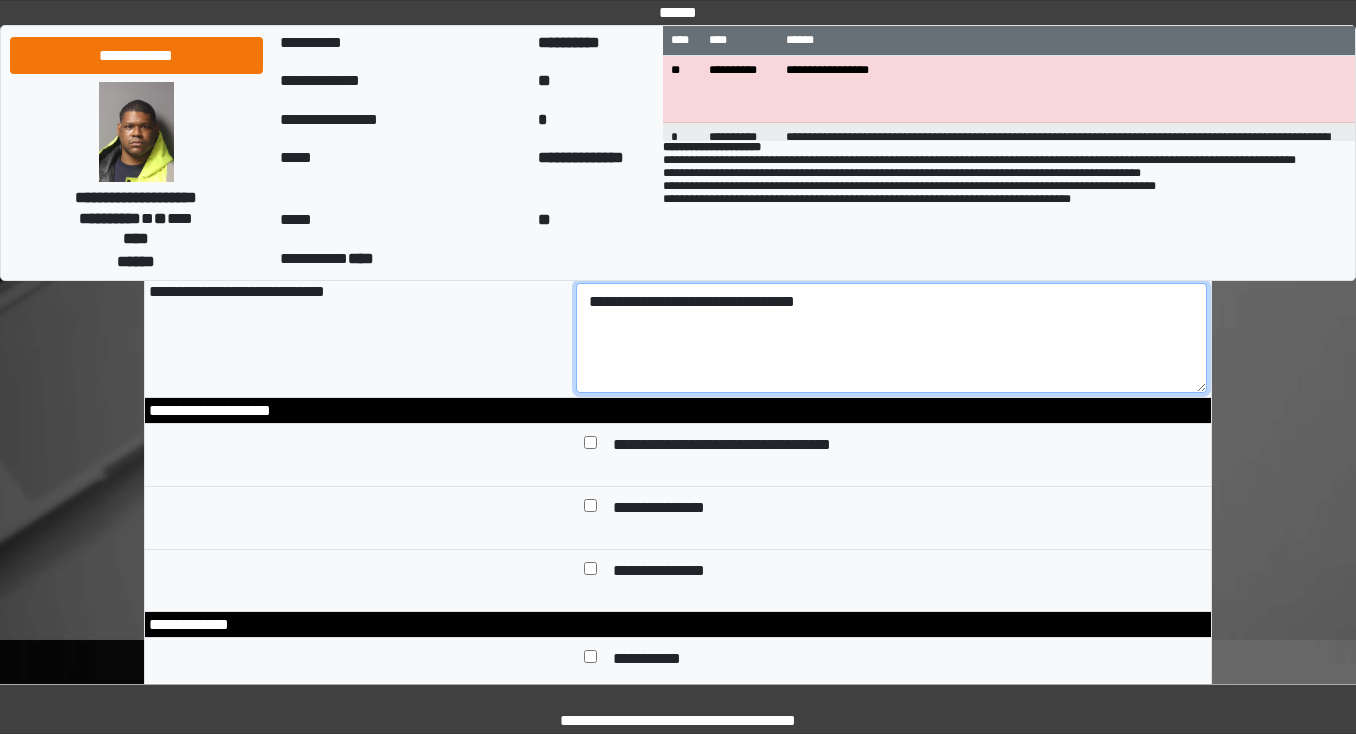 click on "**********" at bounding box center (892, 338) 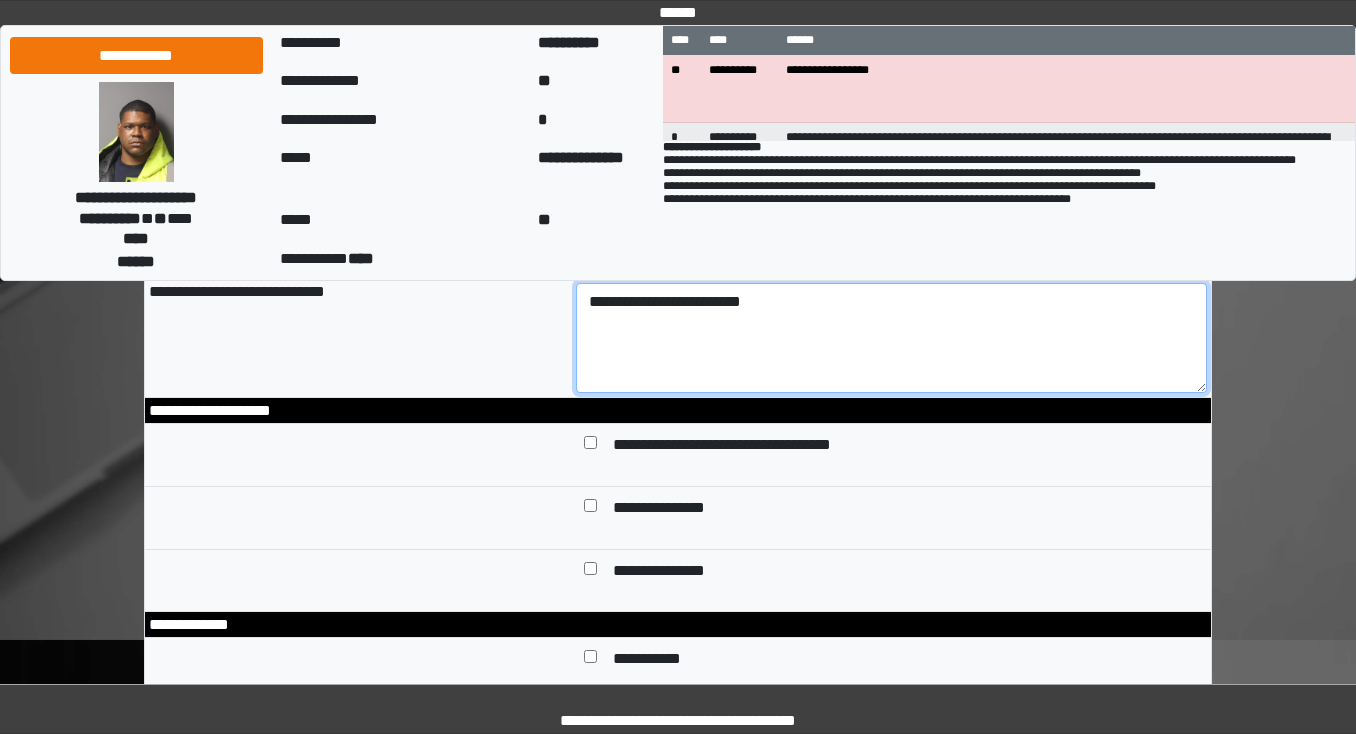 click on "**********" at bounding box center [892, 338] 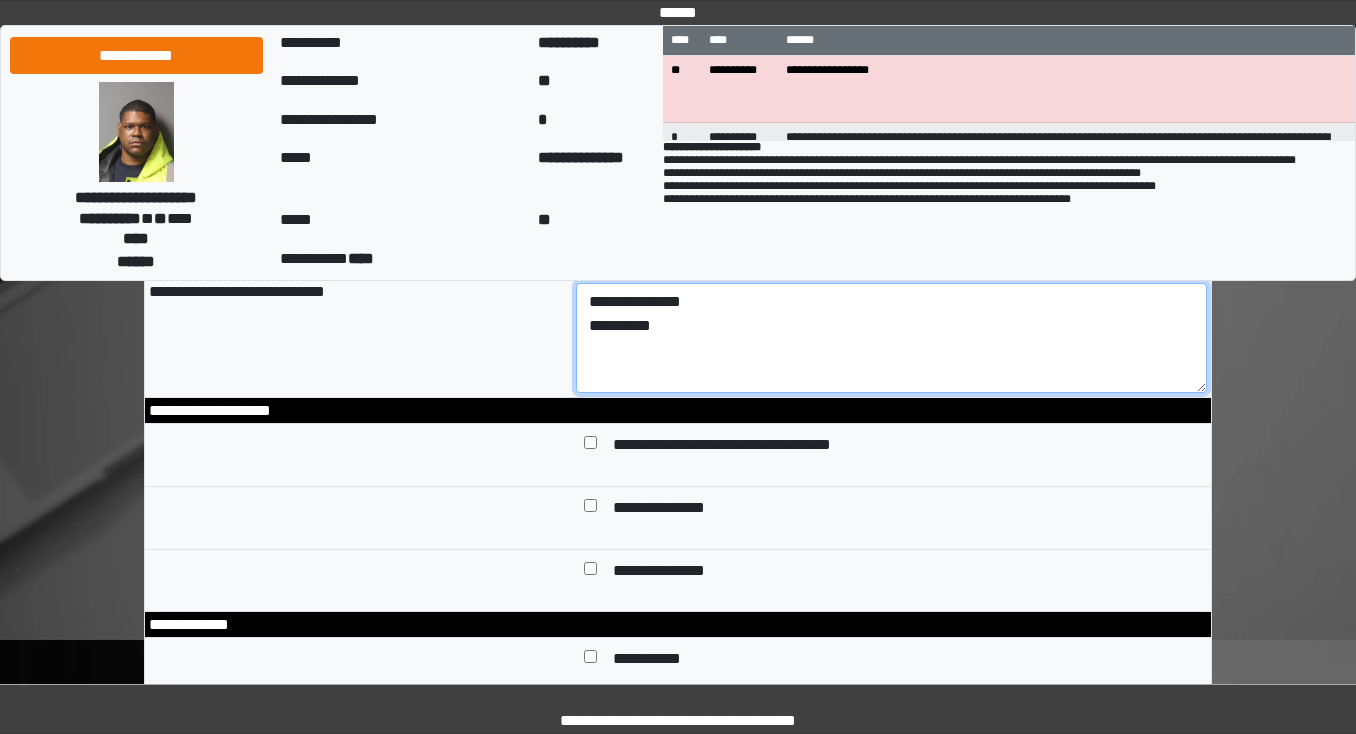 click on "**********" at bounding box center (892, 338) 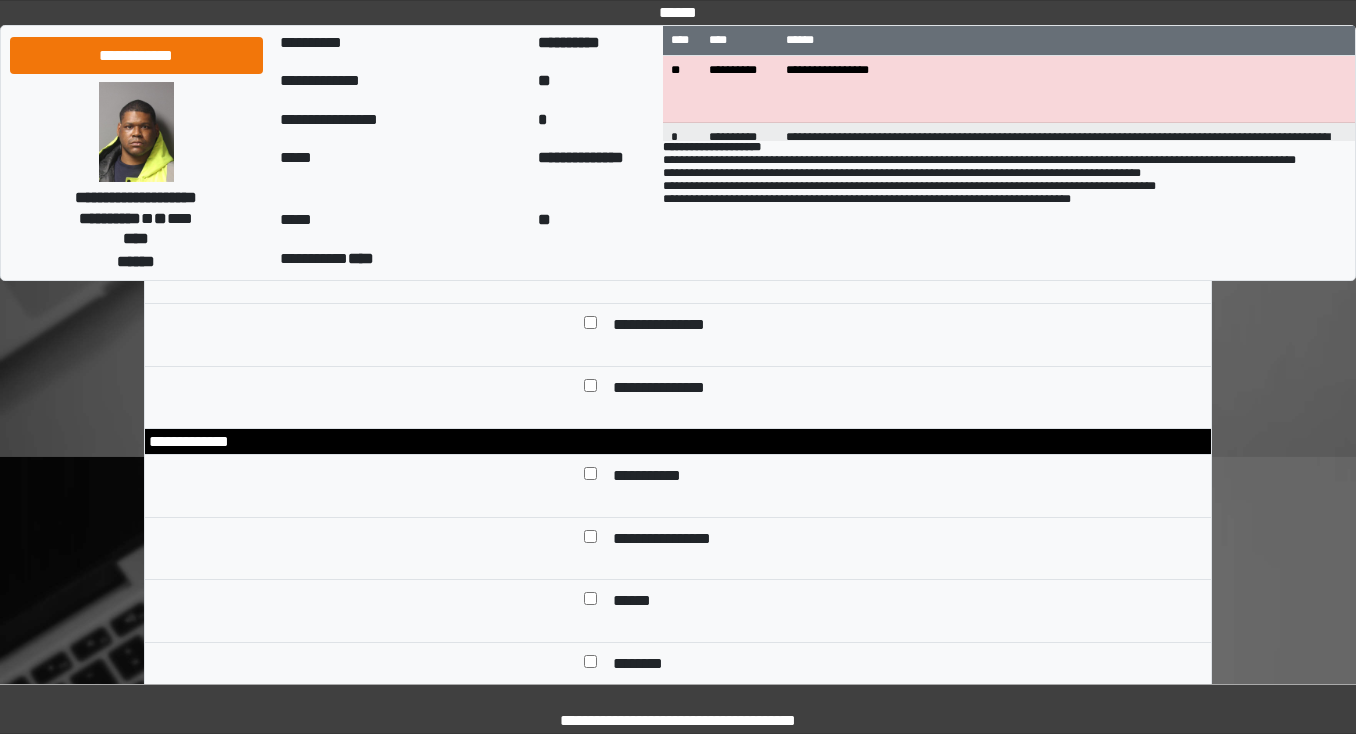 scroll, scrollTop: 400, scrollLeft: 0, axis: vertical 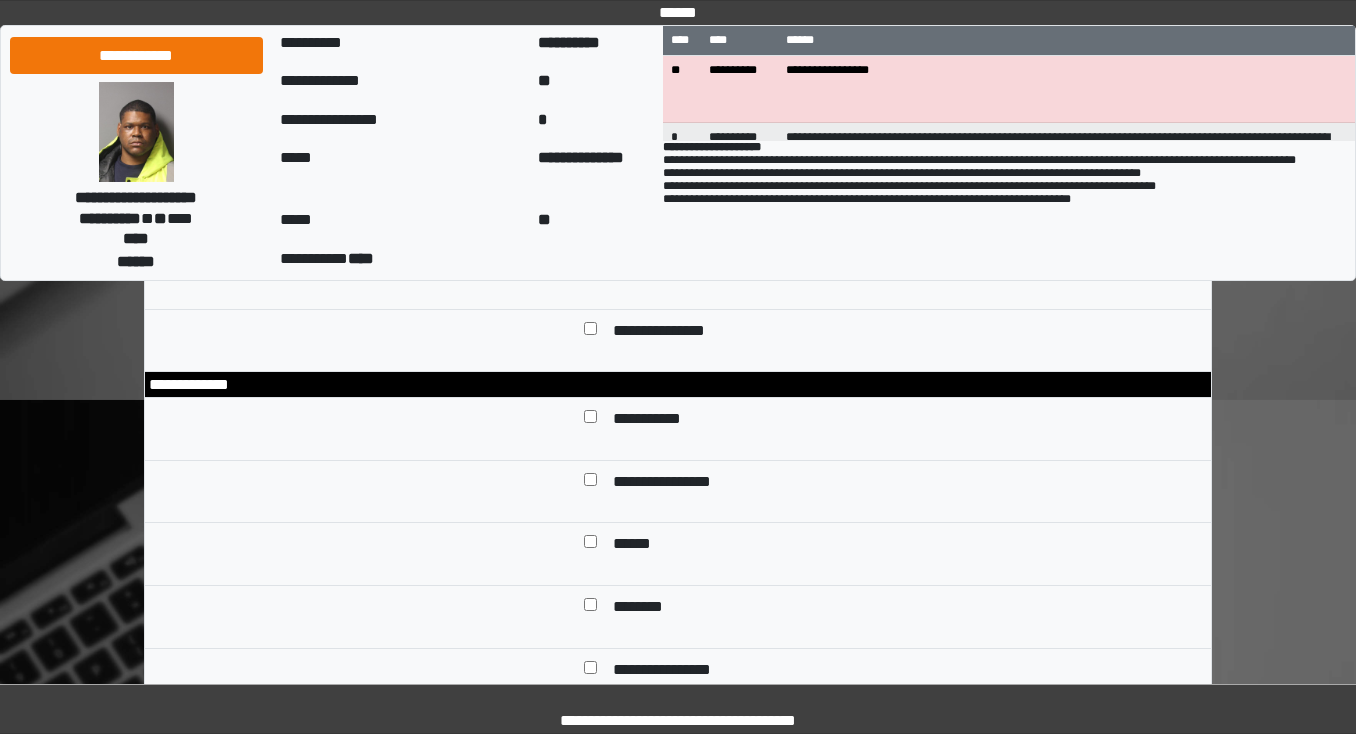 type on "**********" 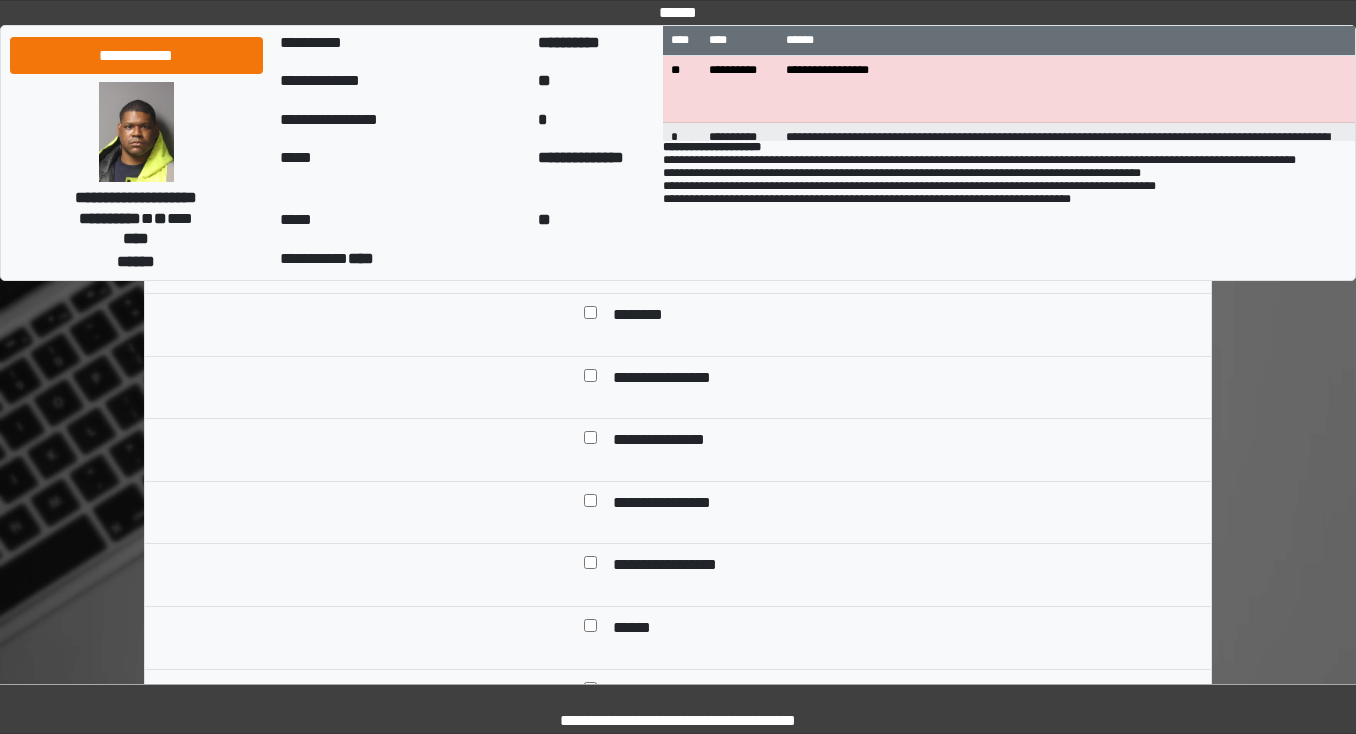 scroll, scrollTop: 720, scrollLeft: 0, axis: vertical 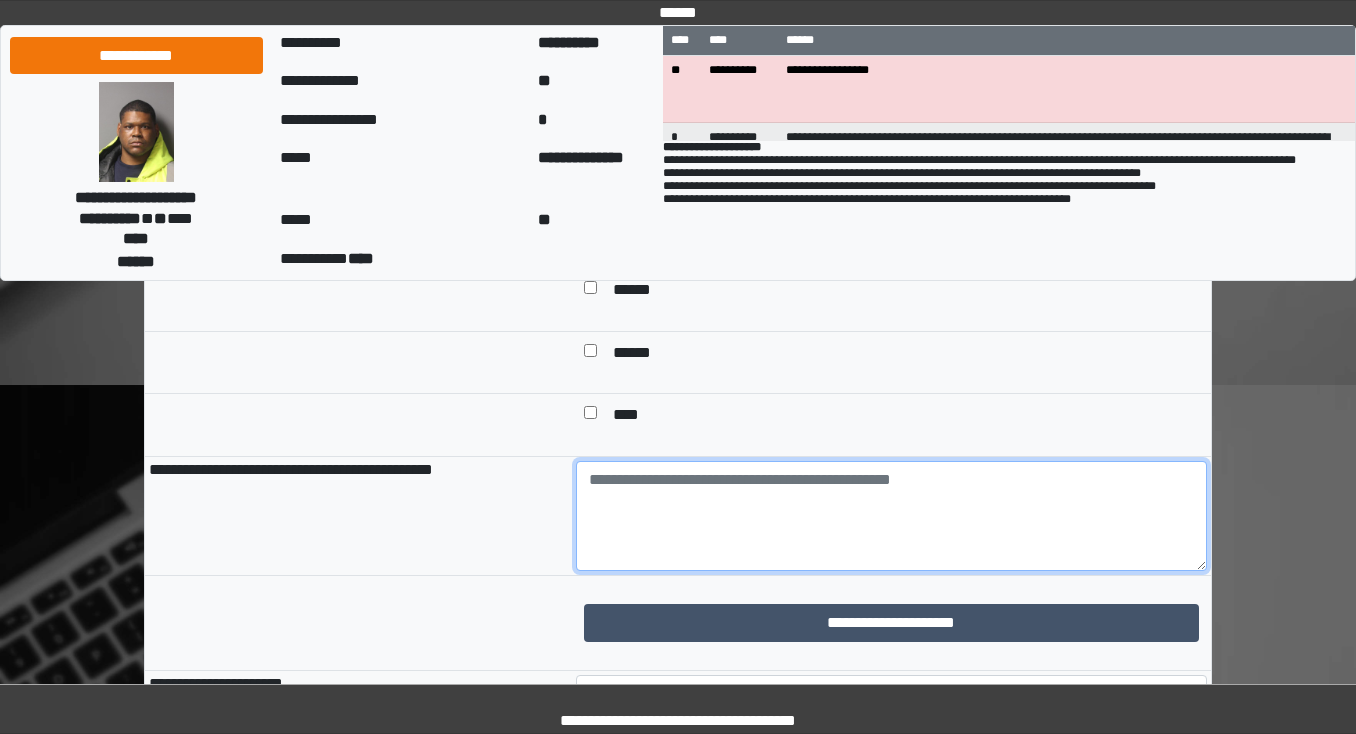 drag, startPoint x: 678, startPoint y: 547, endPoint x: 744, endPoint y: 553, distance: 66.27216 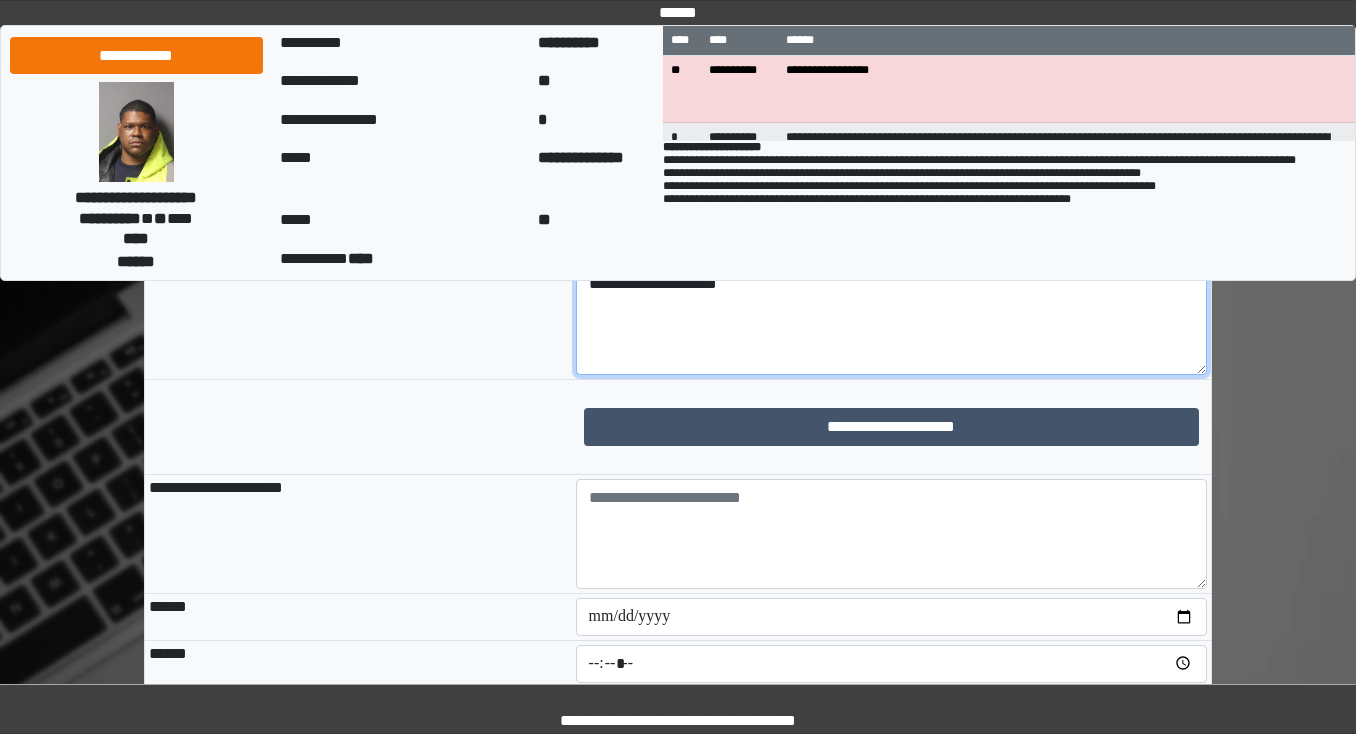 scroll, scrollTop: 1520, scrollLeft: 0, axis: vertical 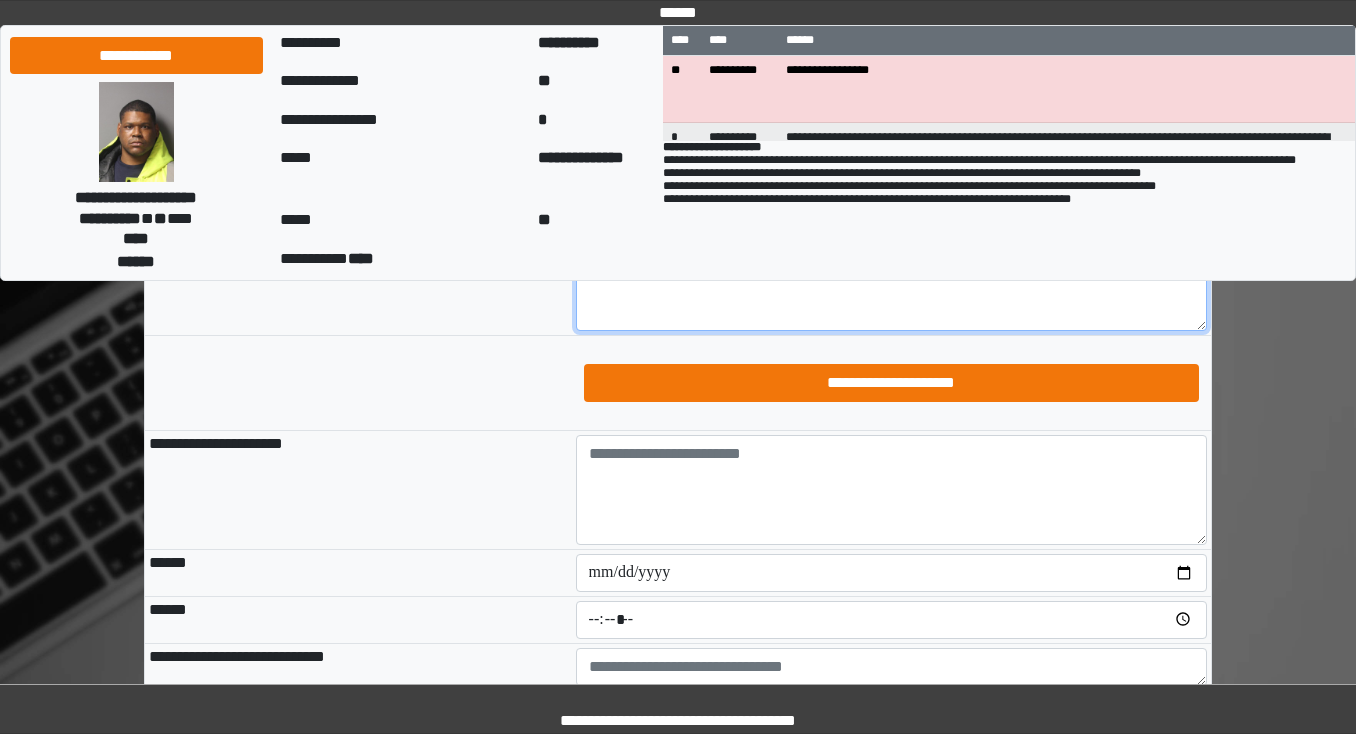 type on "**********" 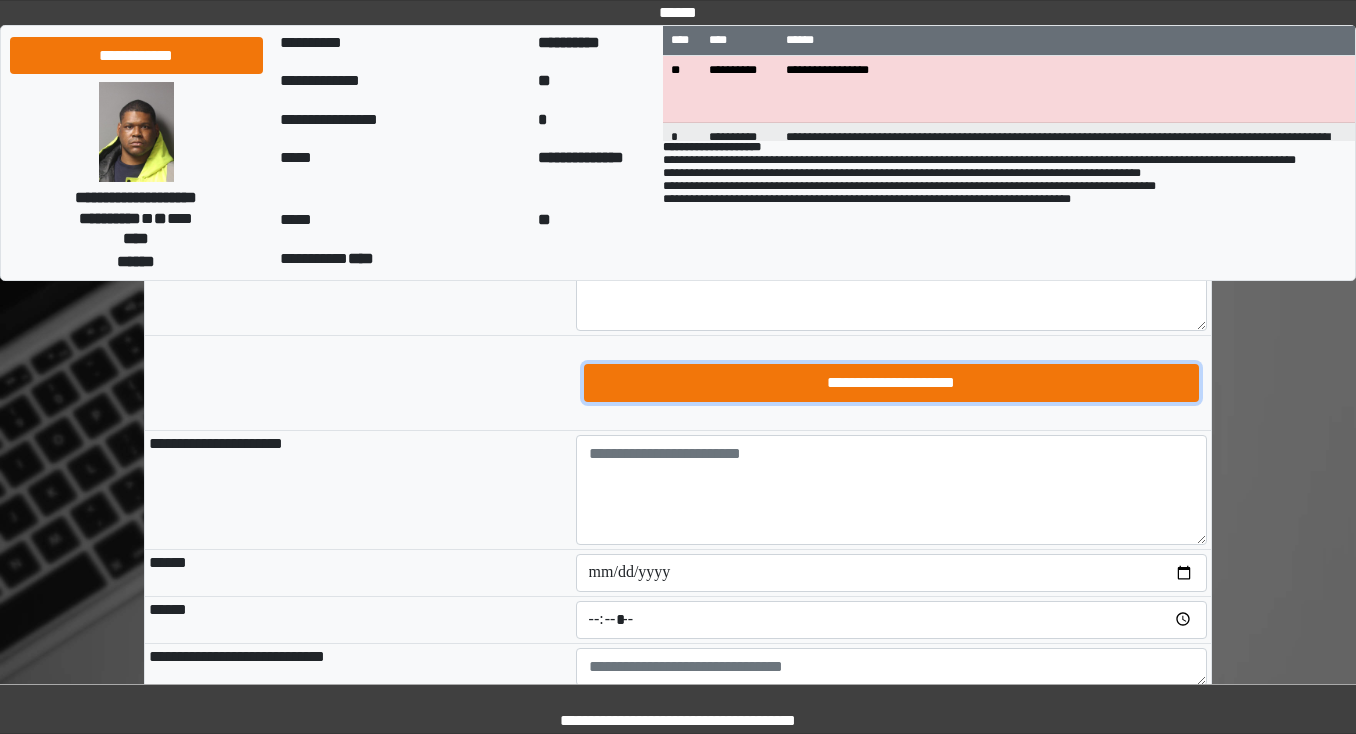 click on "**********" at bounding box center (892, 383) 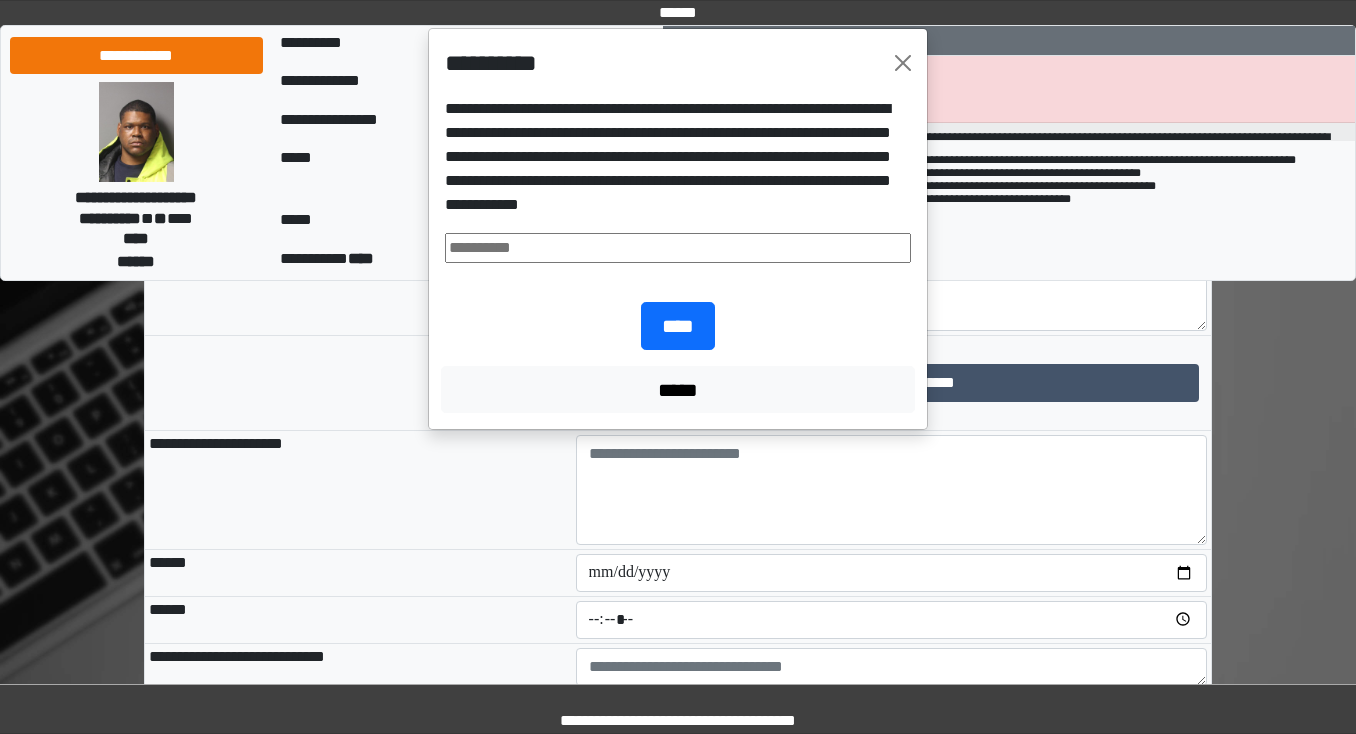click at bounding box center (678, 248) 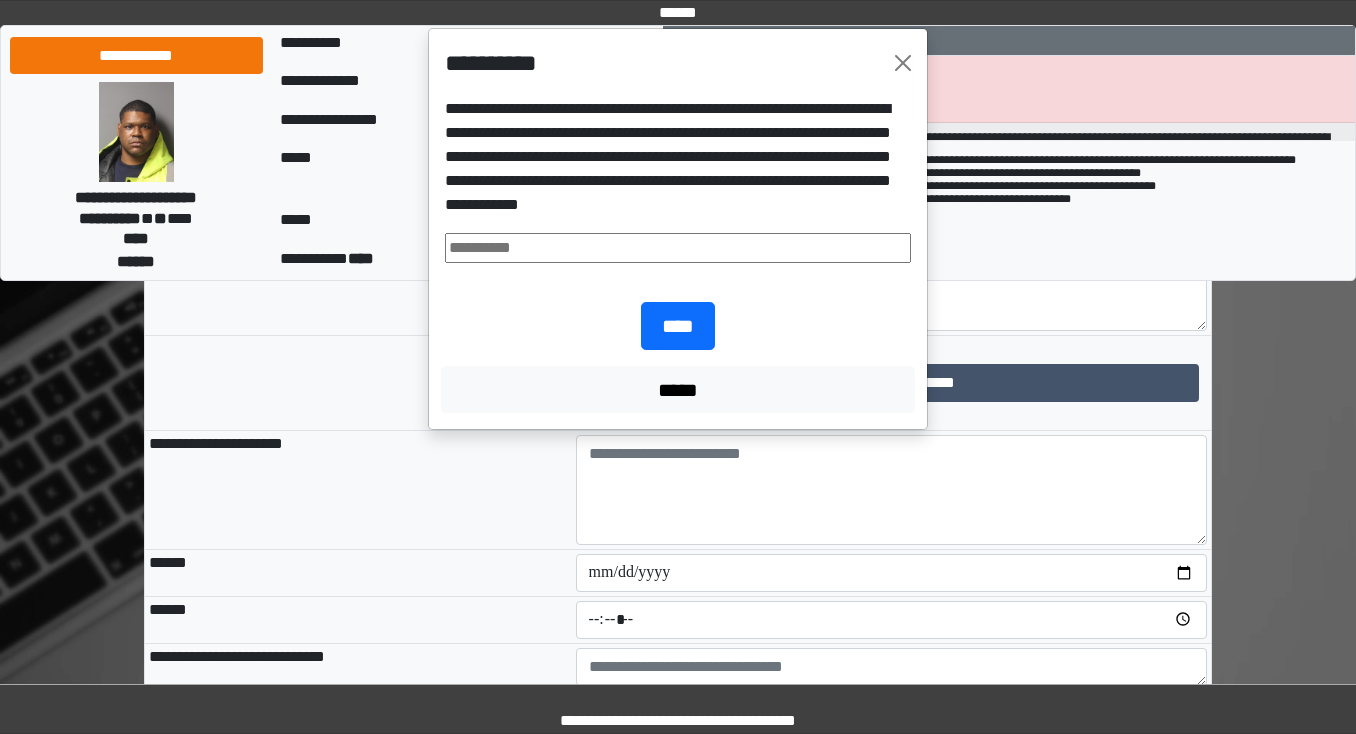 type on "**********" 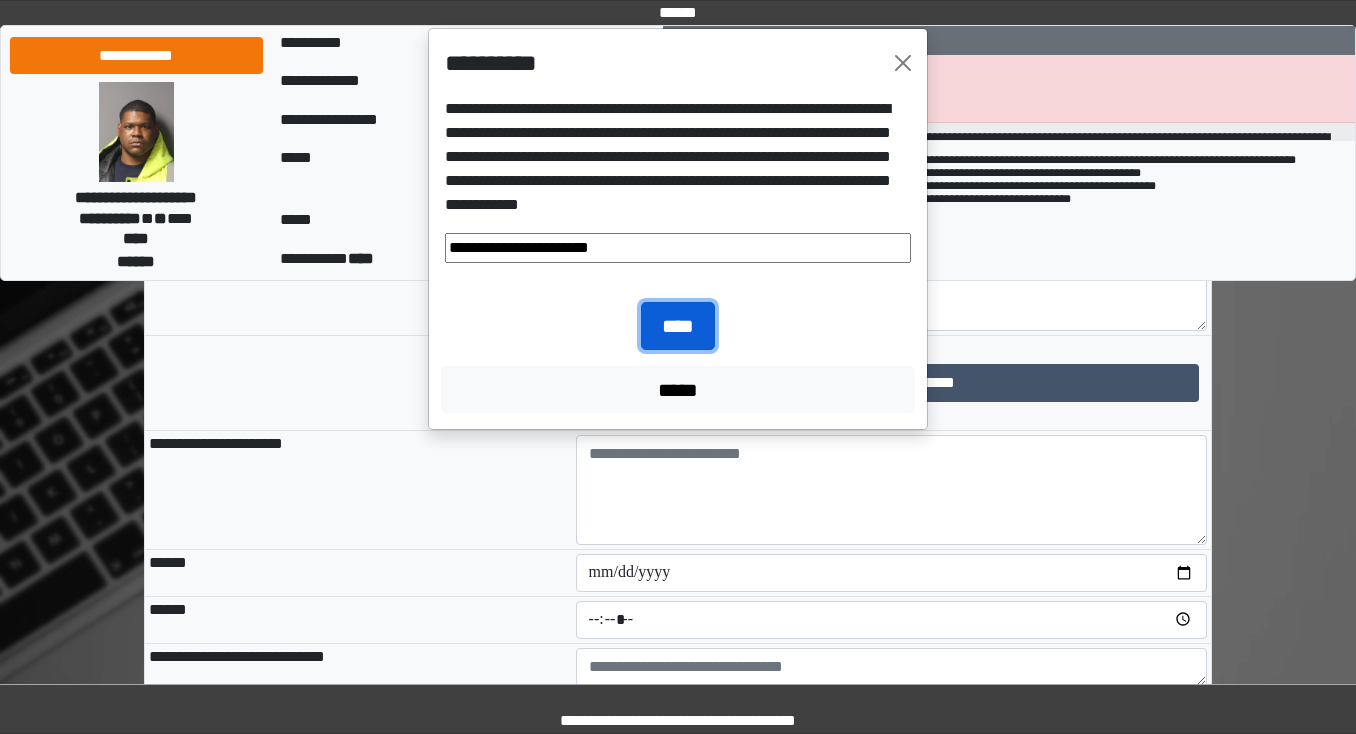 click on "****" at bounding box center [678, 326] 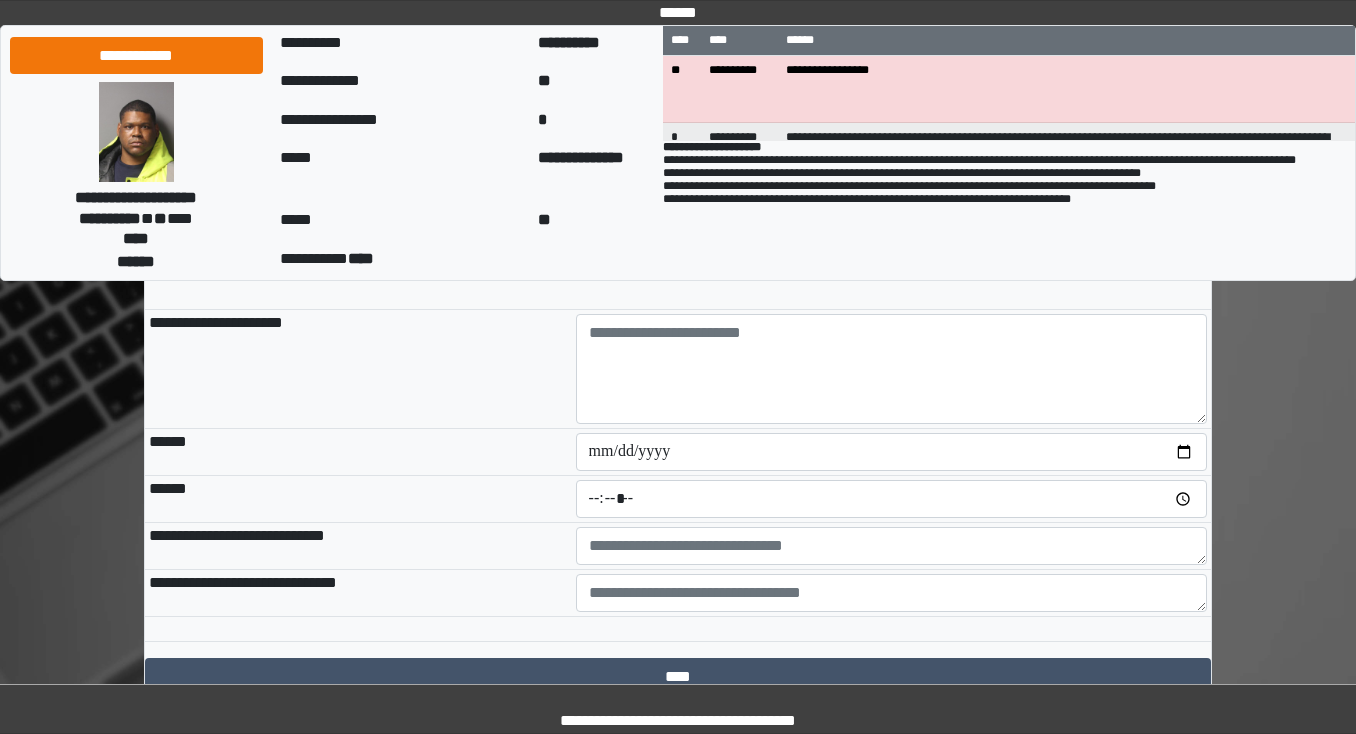 scroll, scrollTop: 1680, scrollLeft: 0, axis: vertical 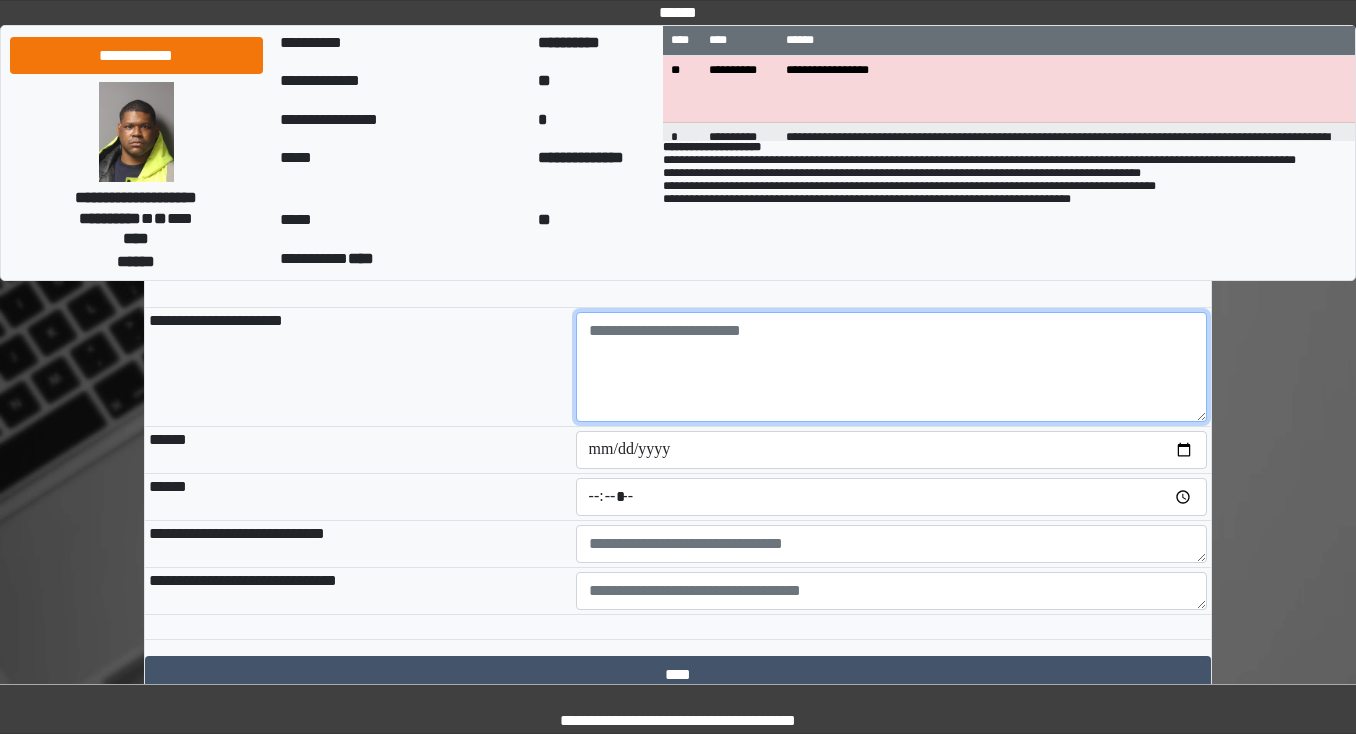 click at bounding box center (892, 367) 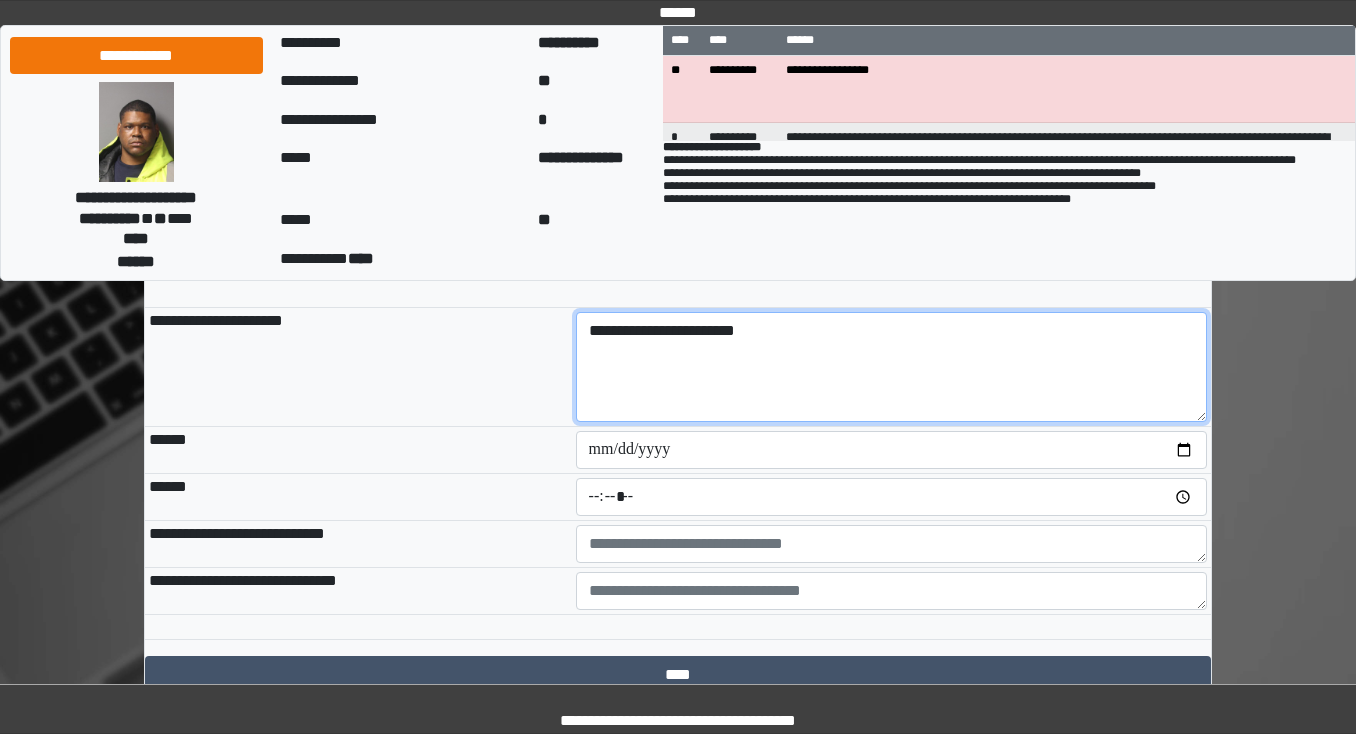 type on "**********" 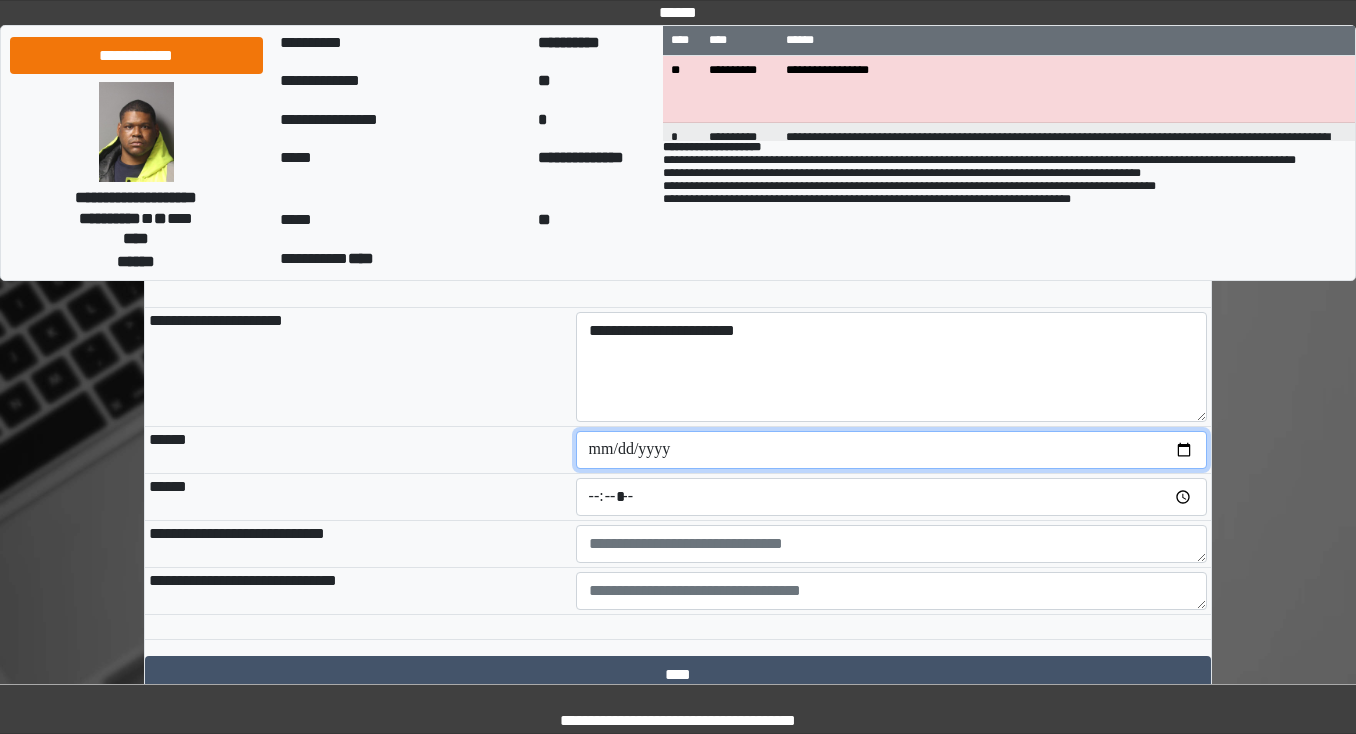 click at bounding box center [892, 450] 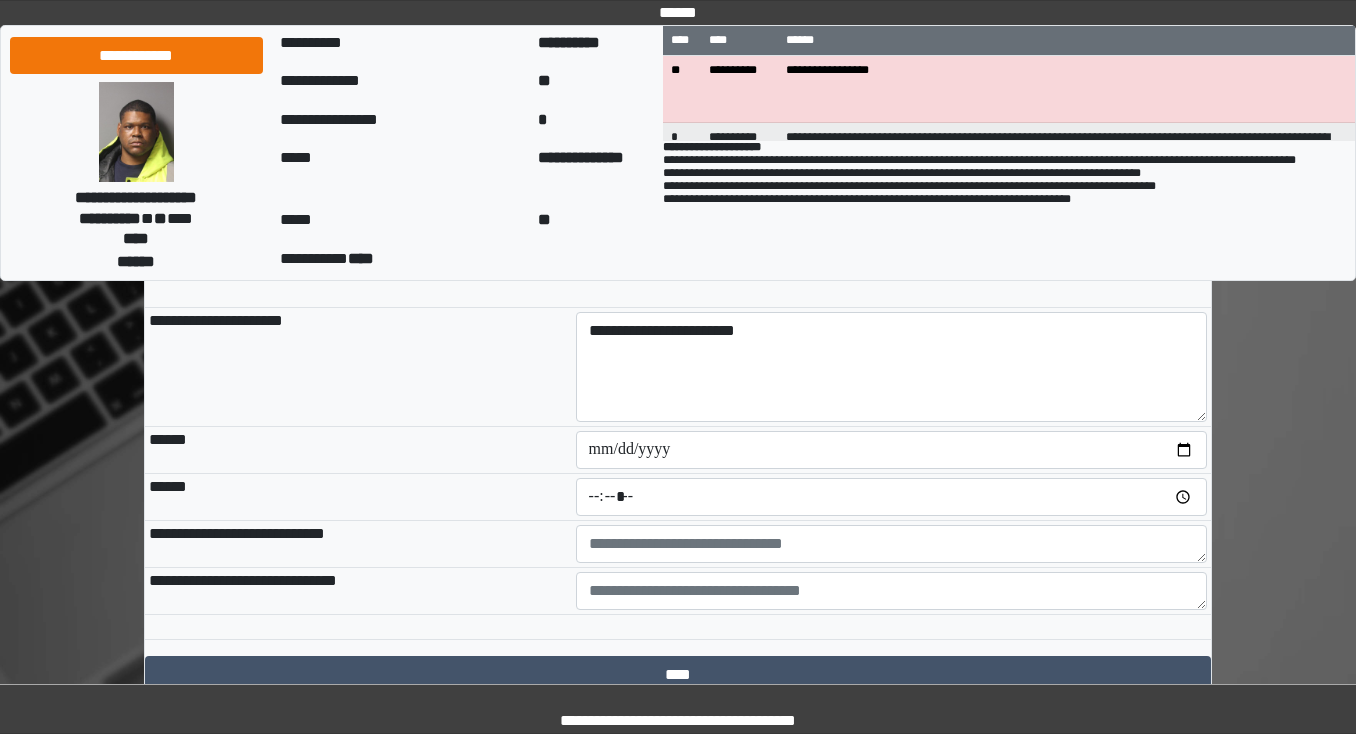 click on "******" at bounding box center [358, 450] 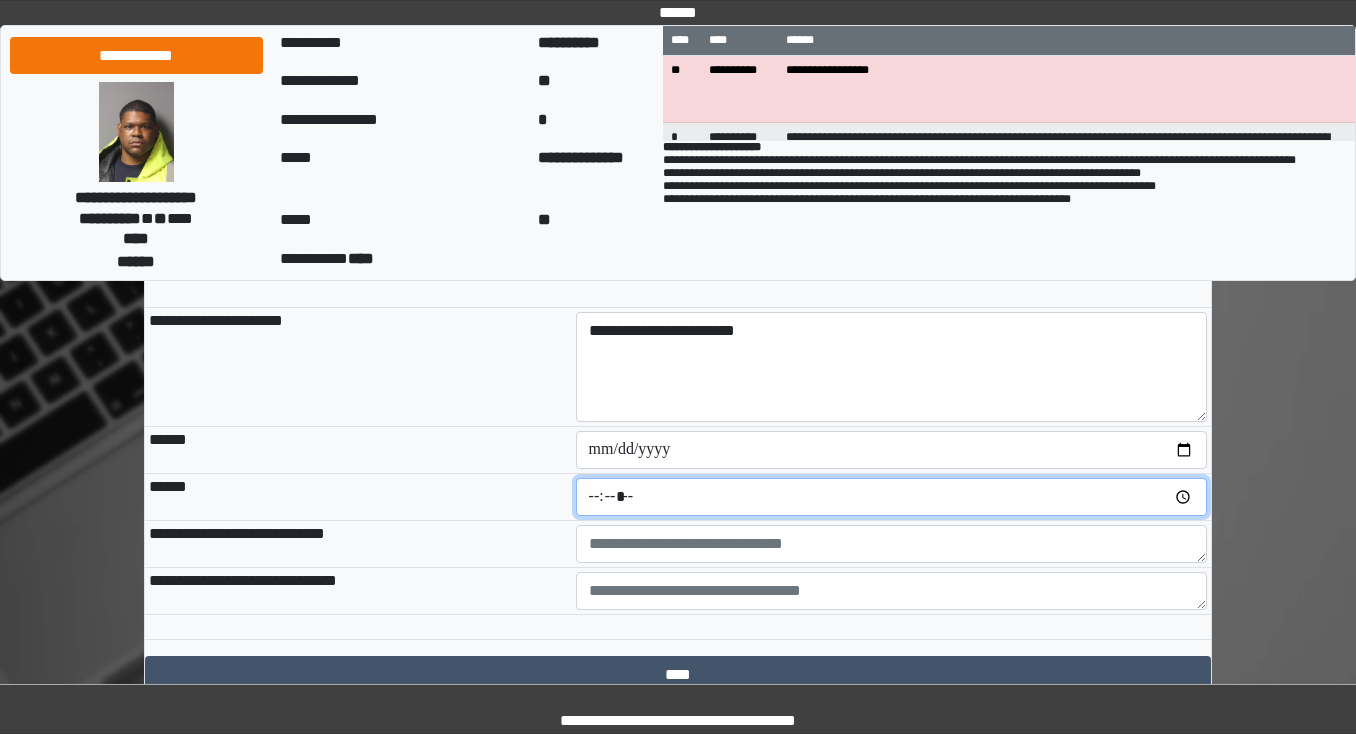 click at bounding box center (892, 497) 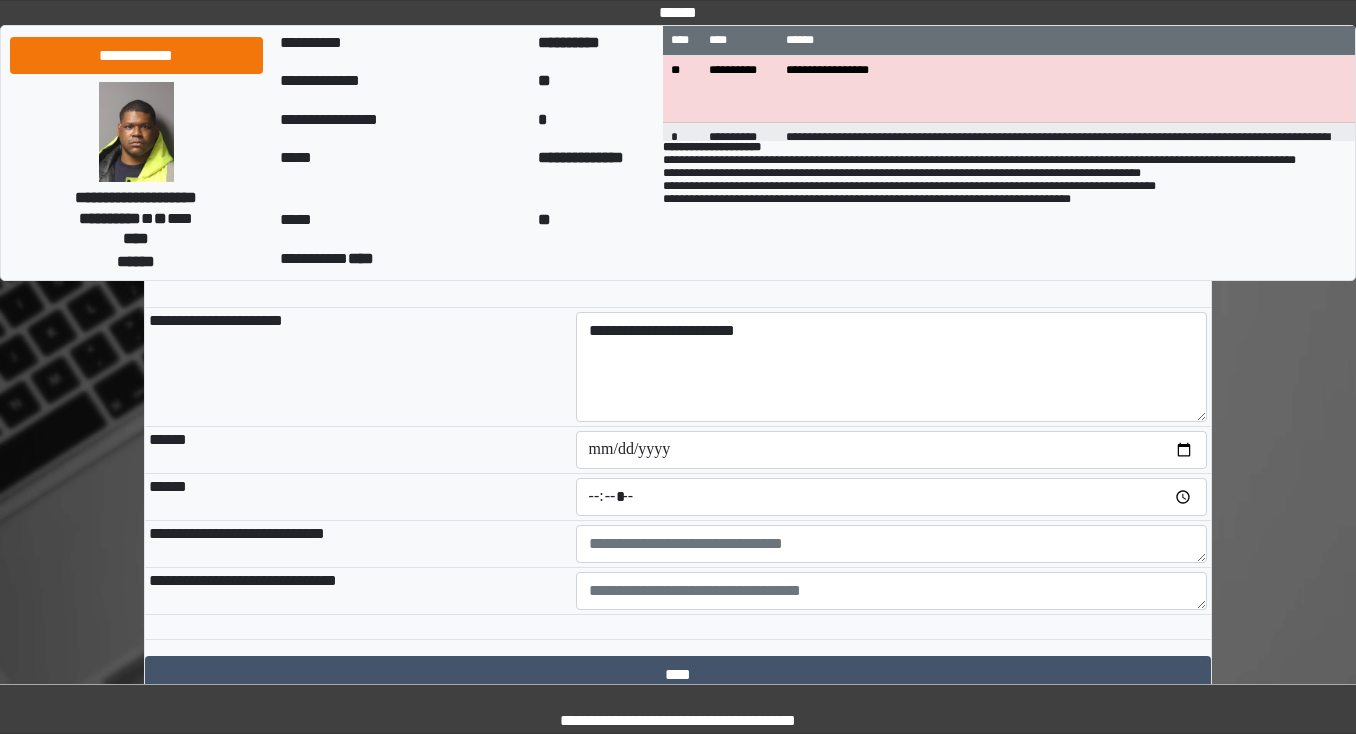 type on "*****" 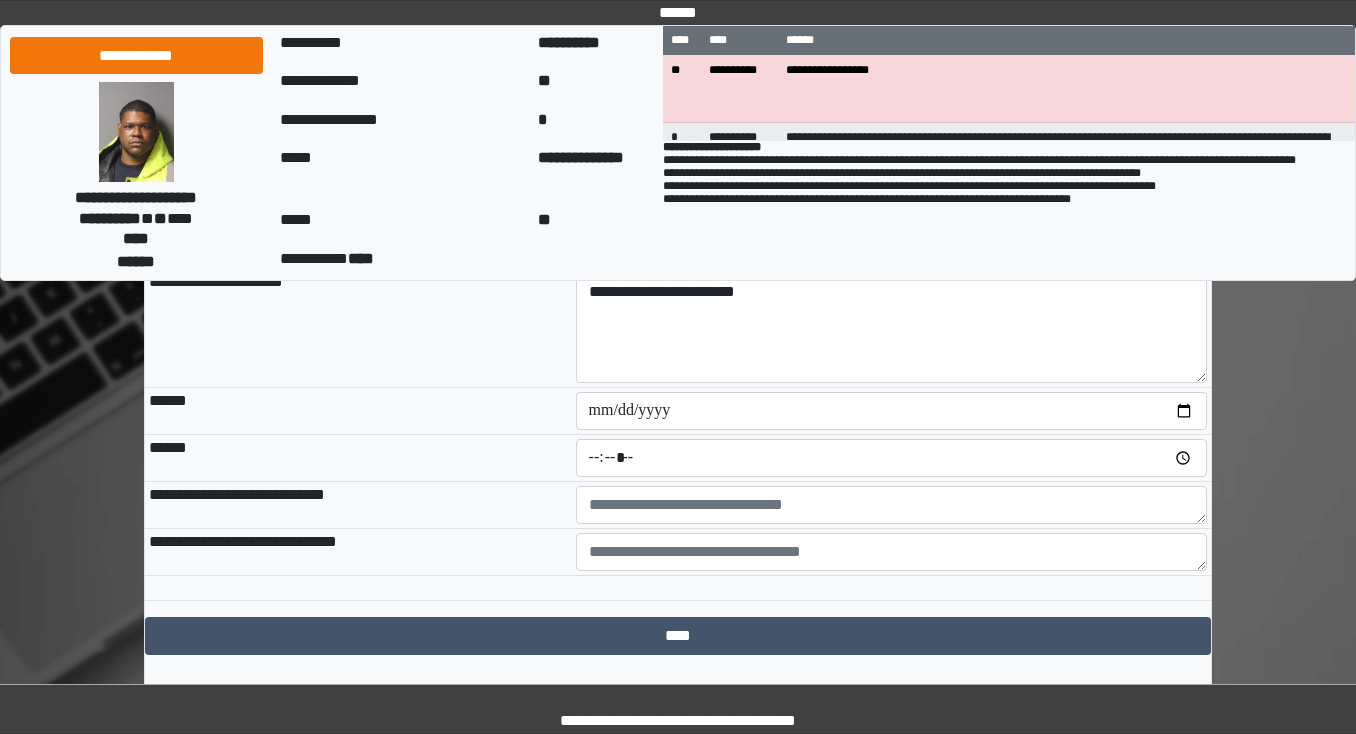 scroll, scrollTop: 1680, scrollLeft: 0, axis: vertical 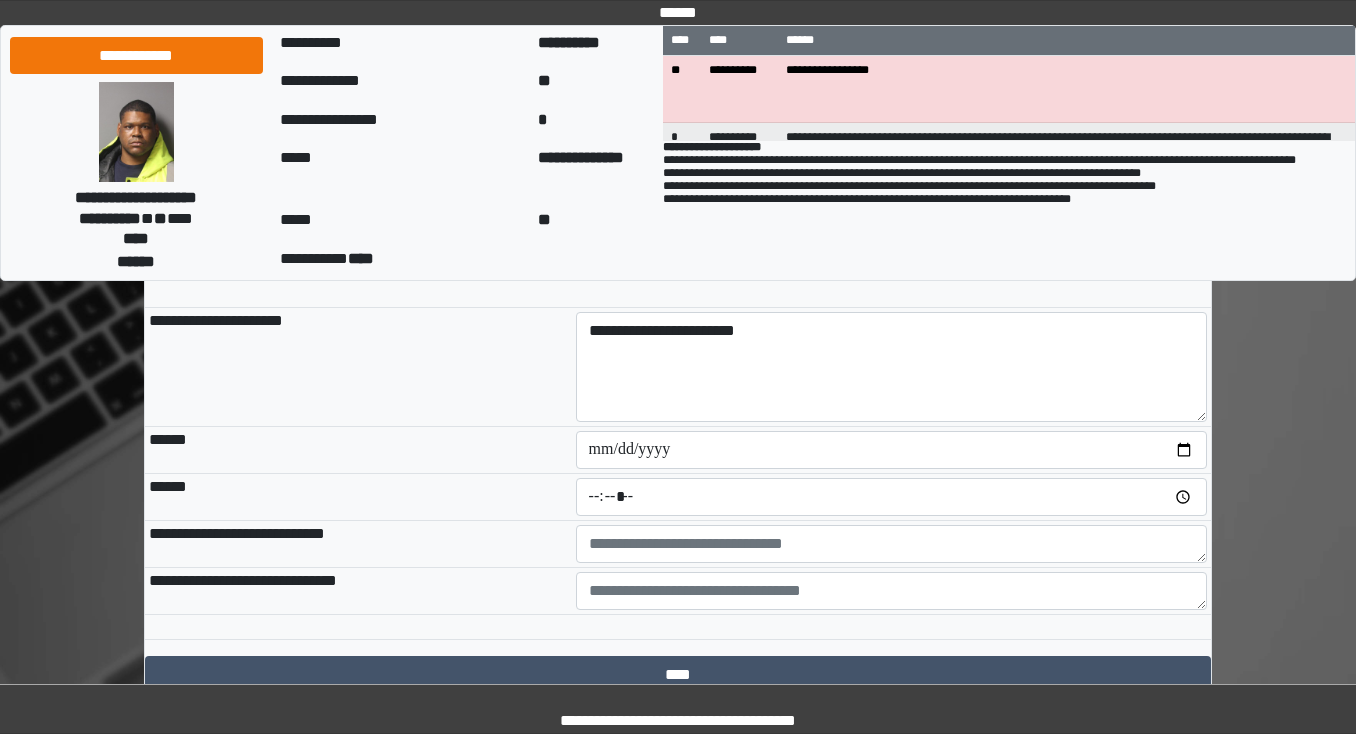 click on "**********" at bounding box center [358, 367] 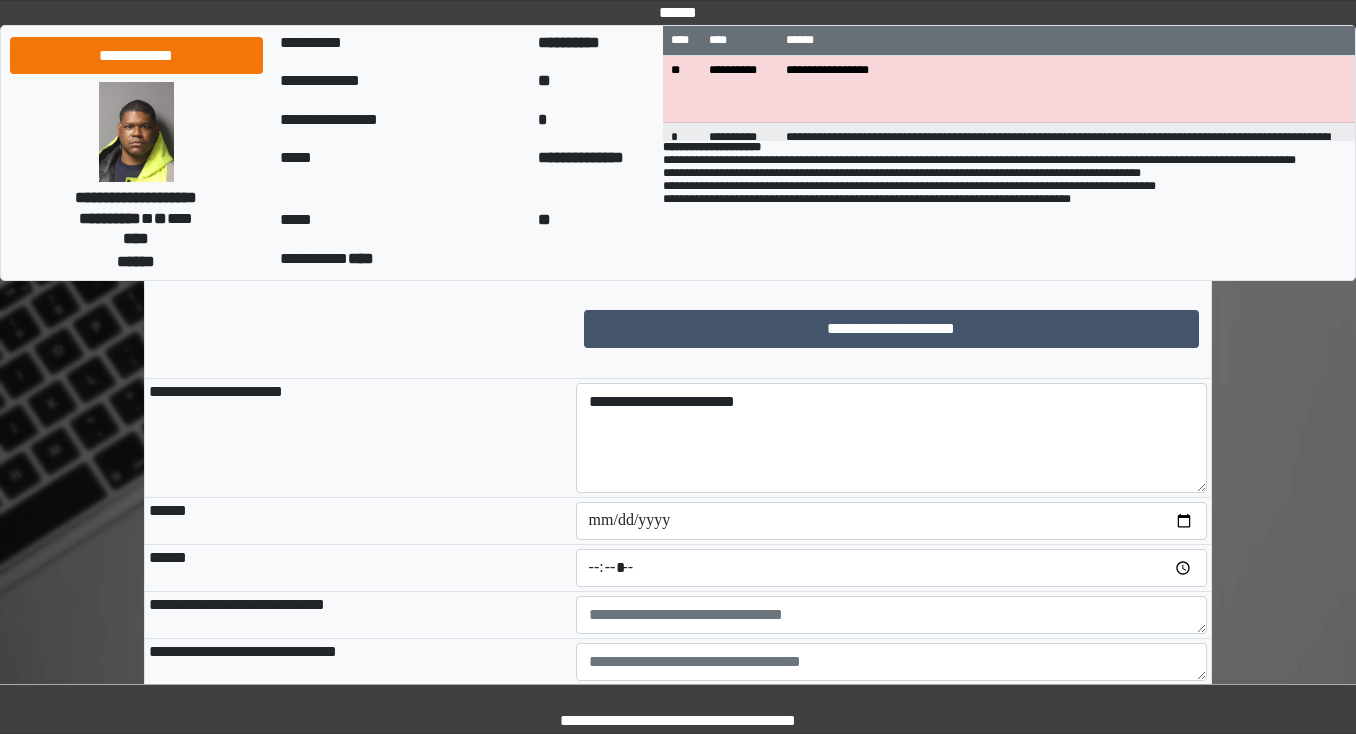 scroll, scrollTop: 1769, scrollLeft: 0, axis: vertical 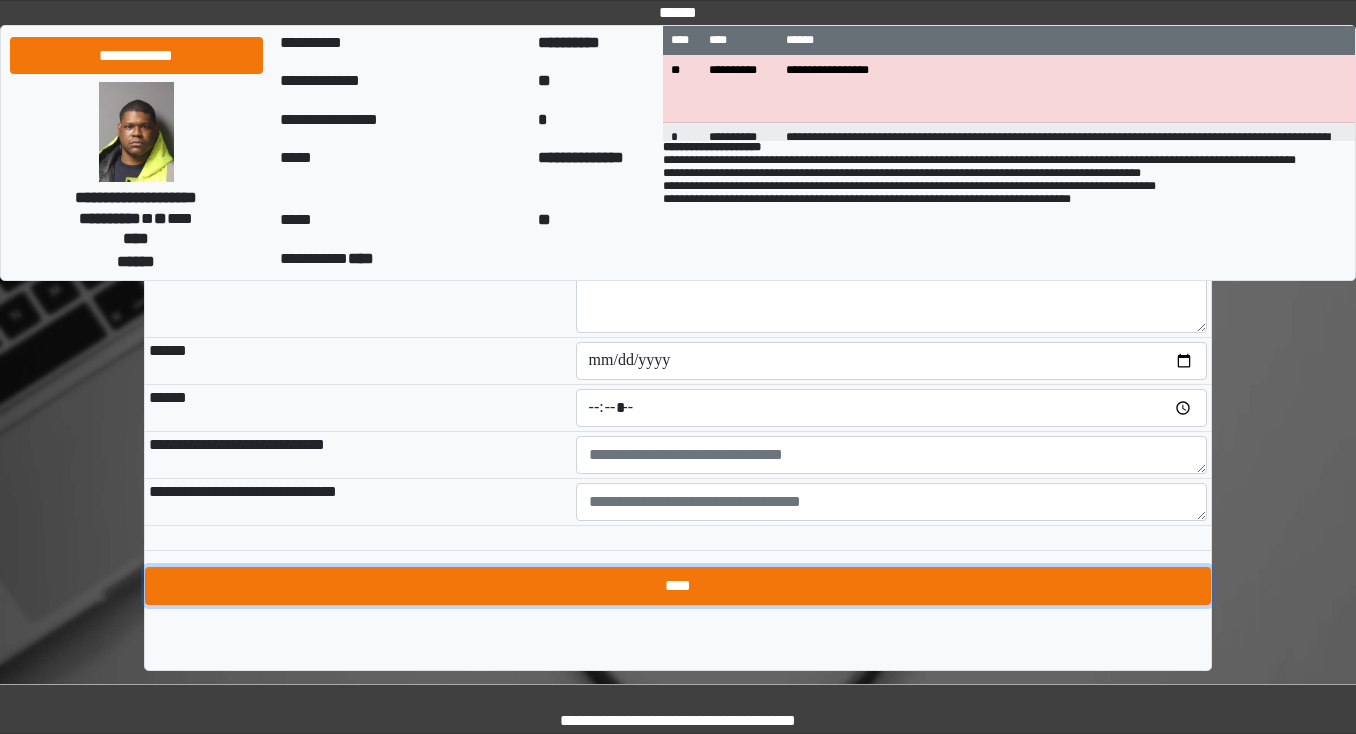 click on "****" at bounding box center [678, 586] 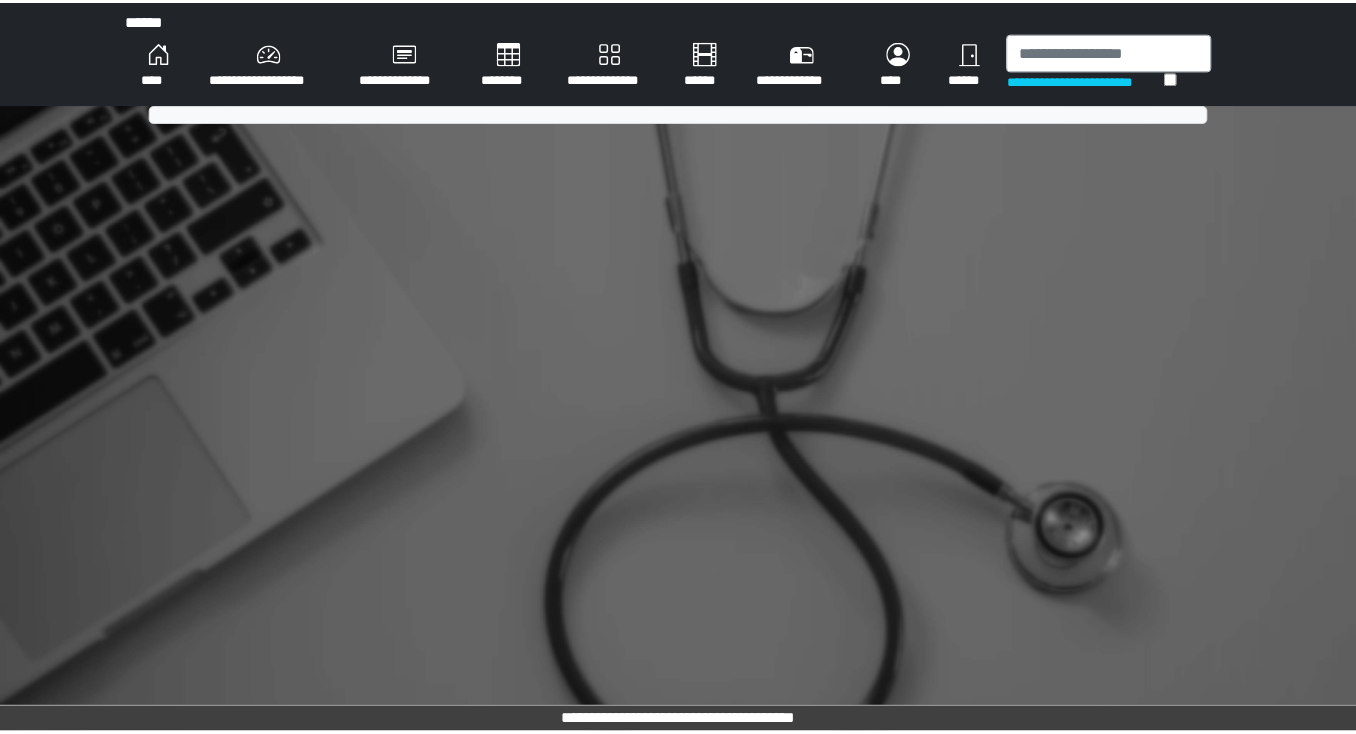 scroll, scrollTop: 0, scrollLeft: 0, axis: both 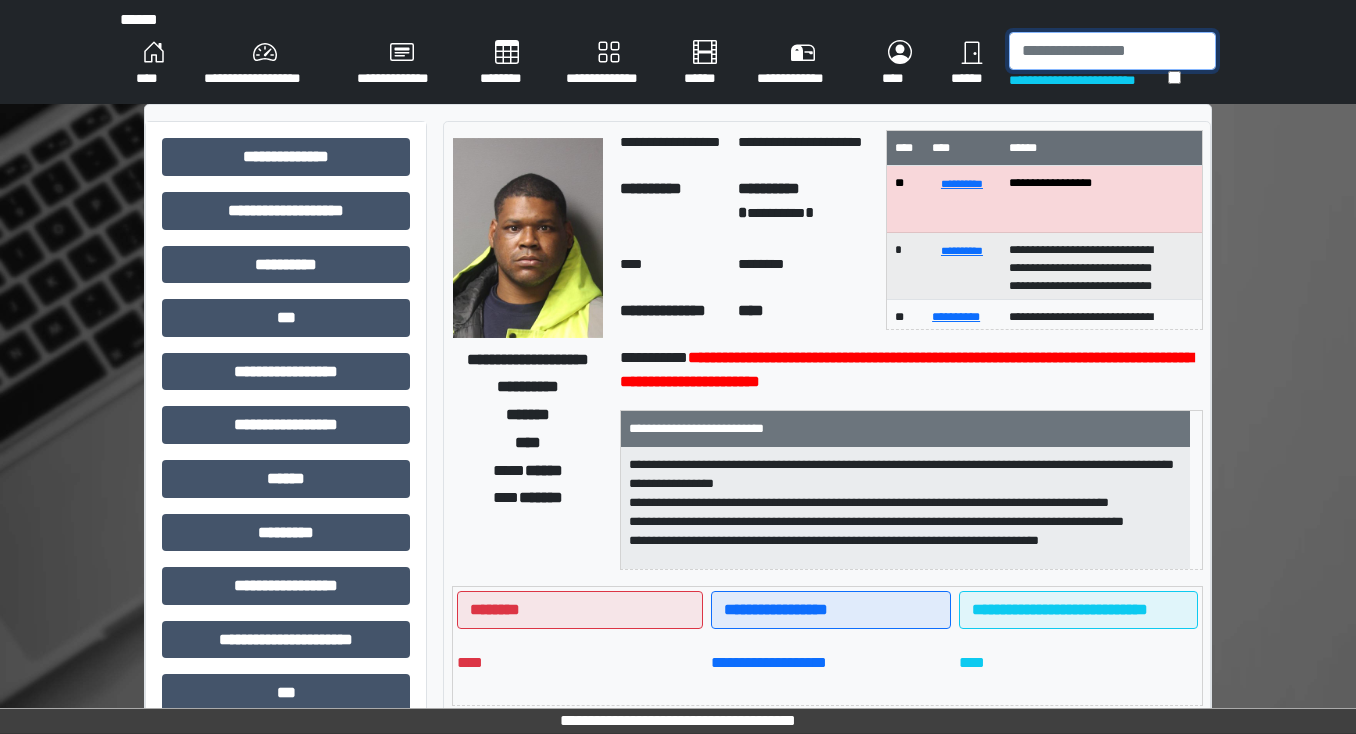 click at bounding box center [1112, 51] 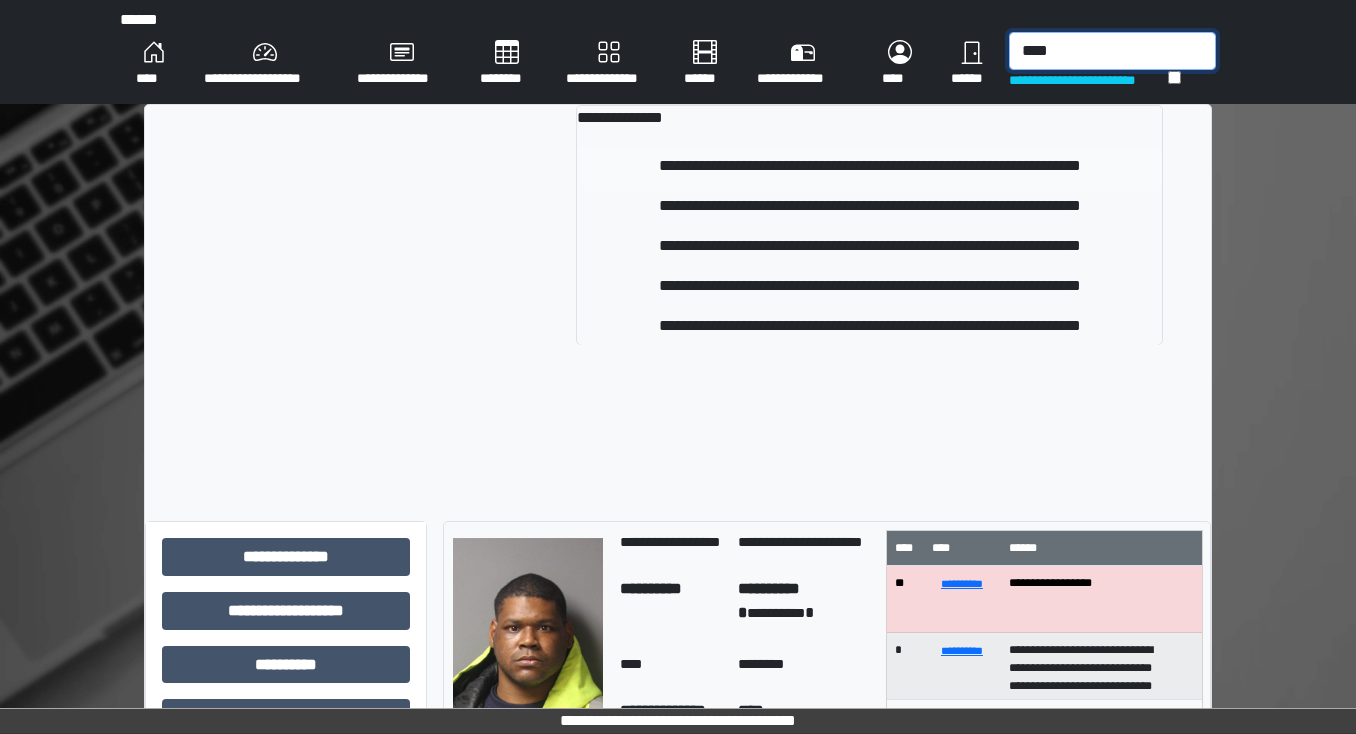 type on "****" 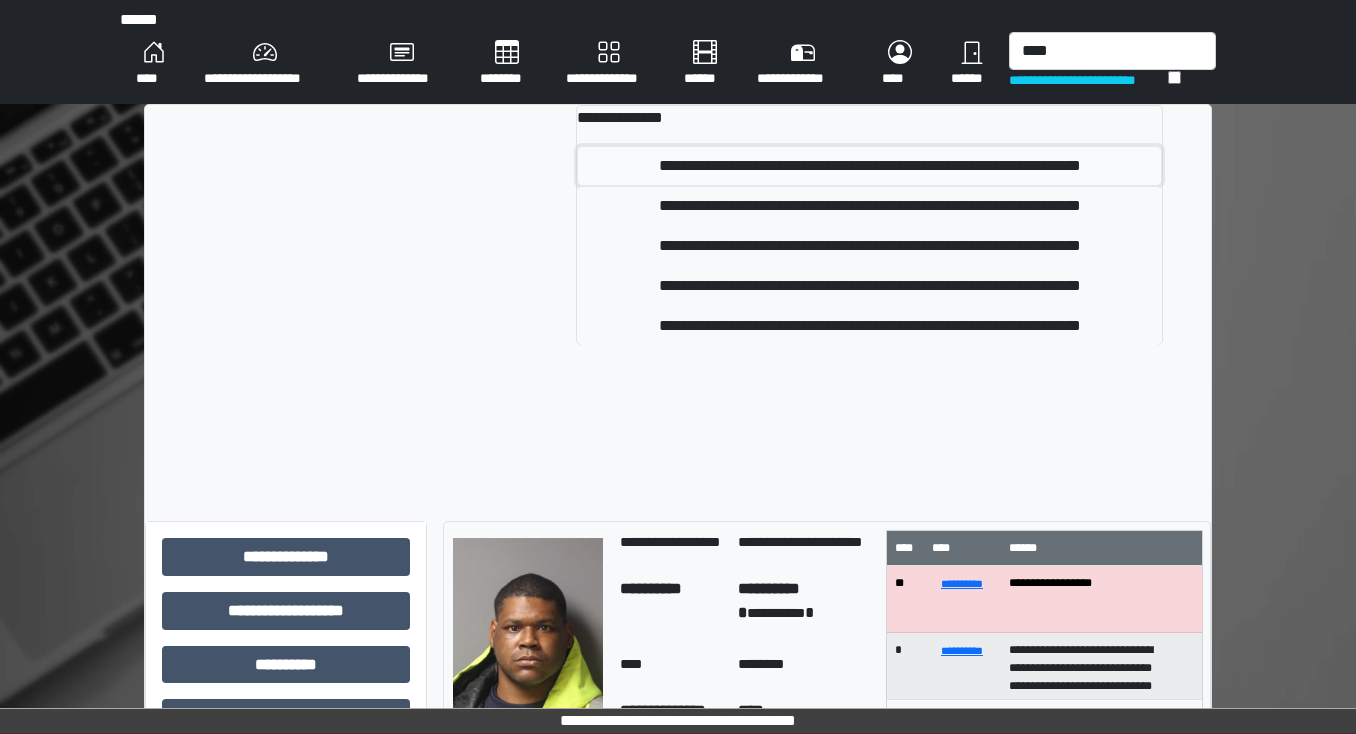 click on "**********" at bounding box center (870, 166) 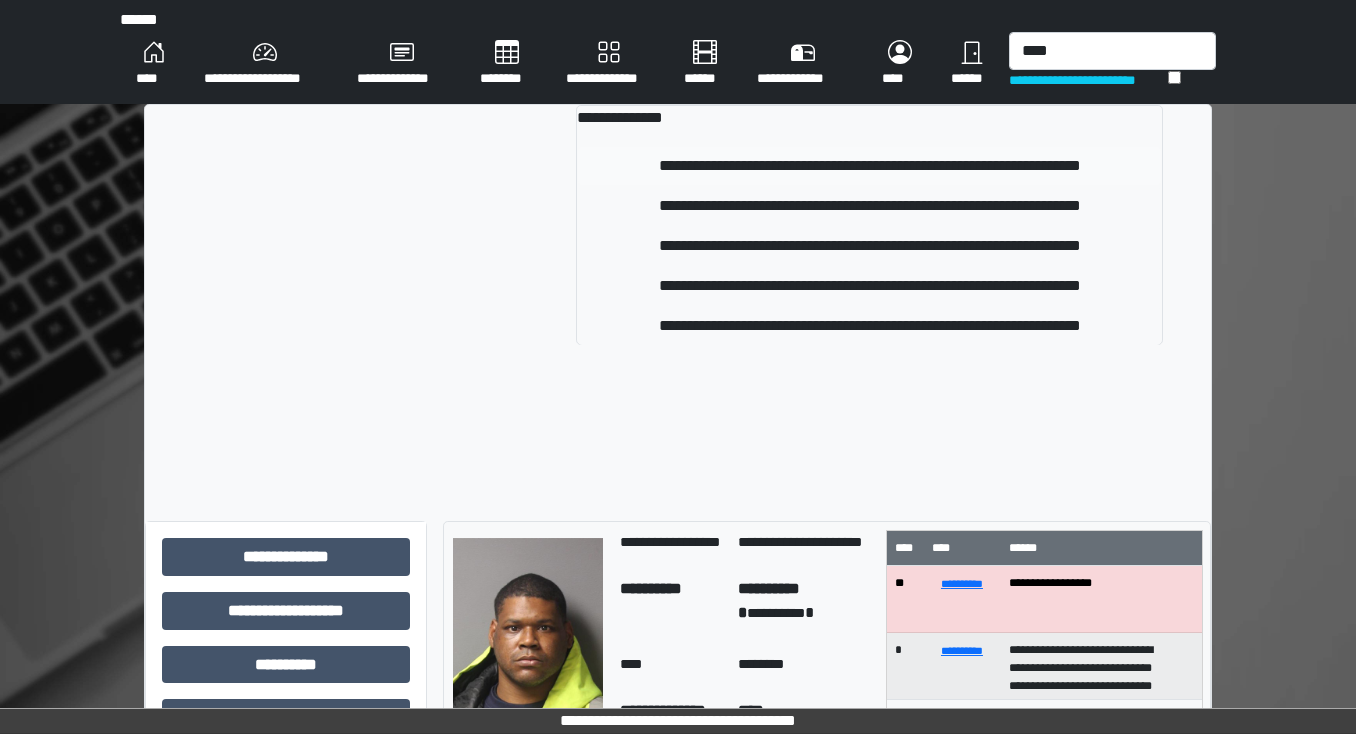 type 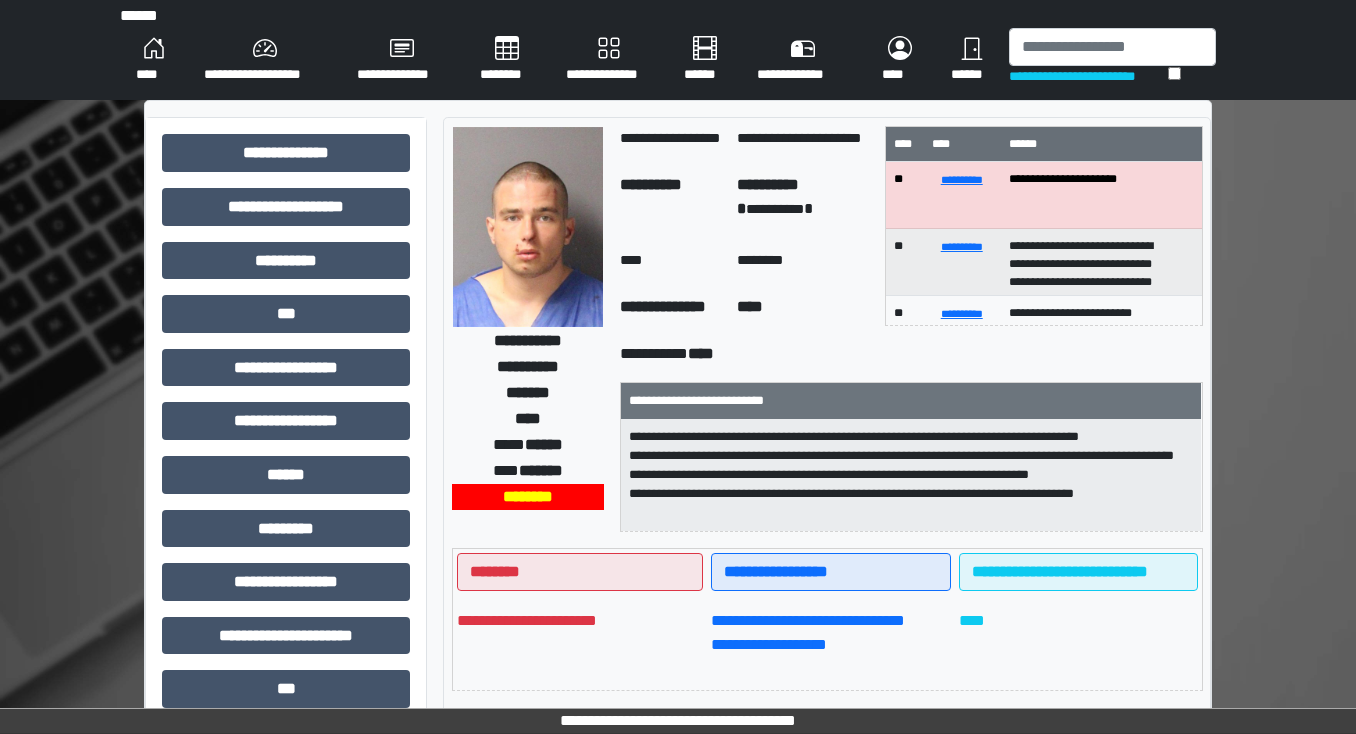 scroll, scrollTop: 80, scrollLeft: 0, axis: vertical 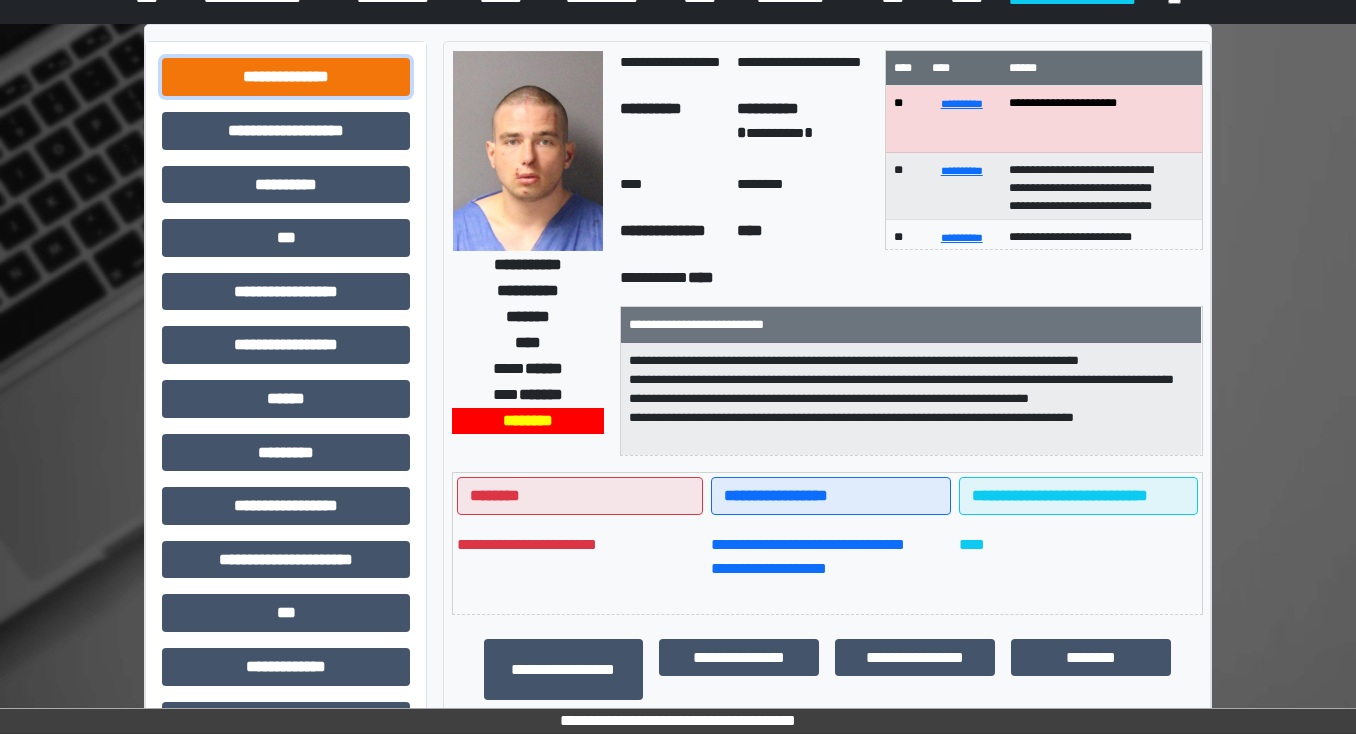 click on "**********" at bounding box center [286, 77] 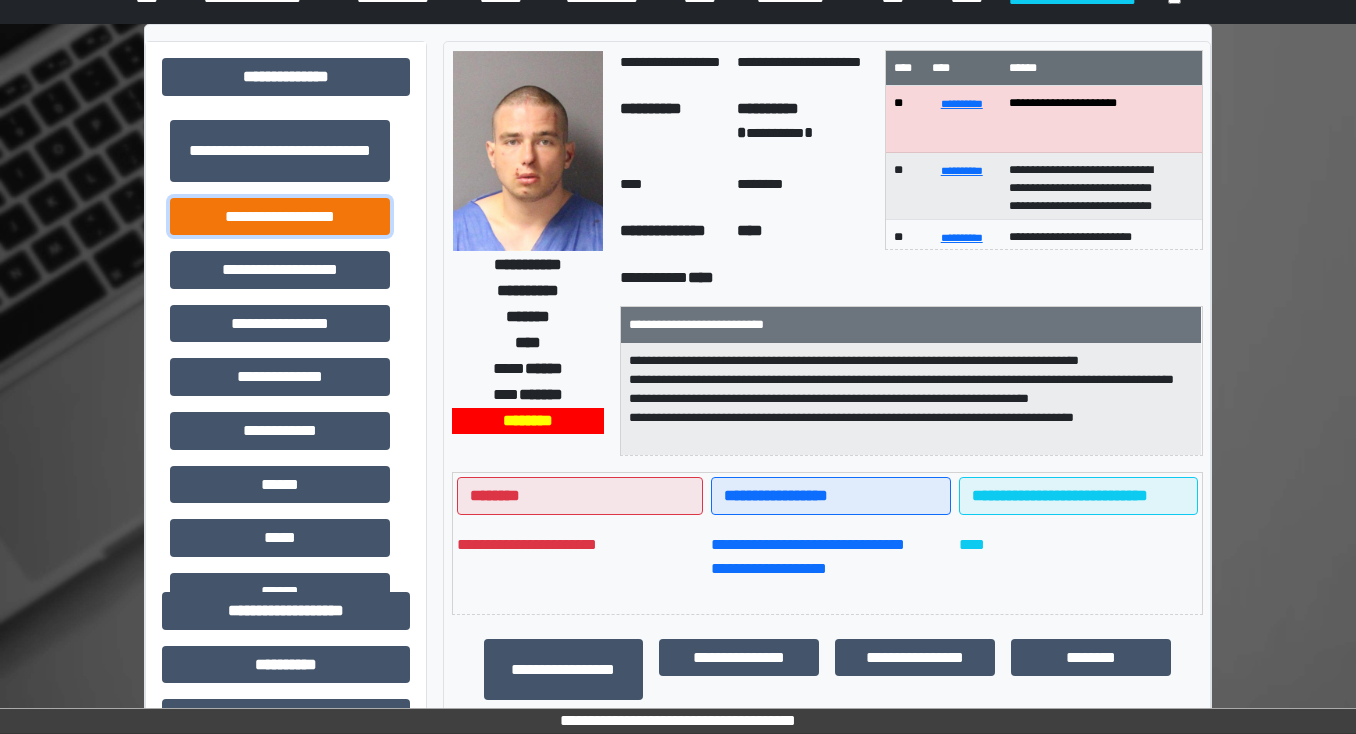 click on "**********" at bounding box center (280, 217) 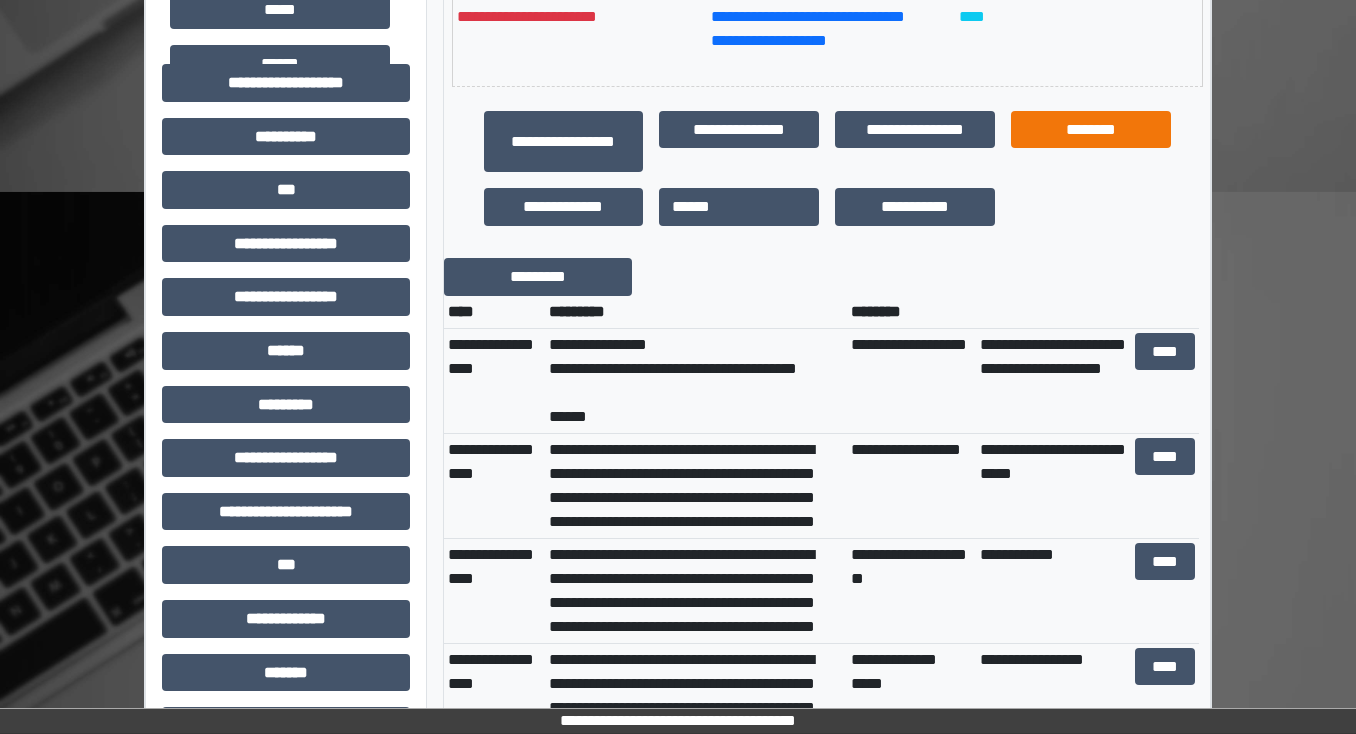 scroll, scrollTop: 640, scrollLeft: 0, axis: vertical 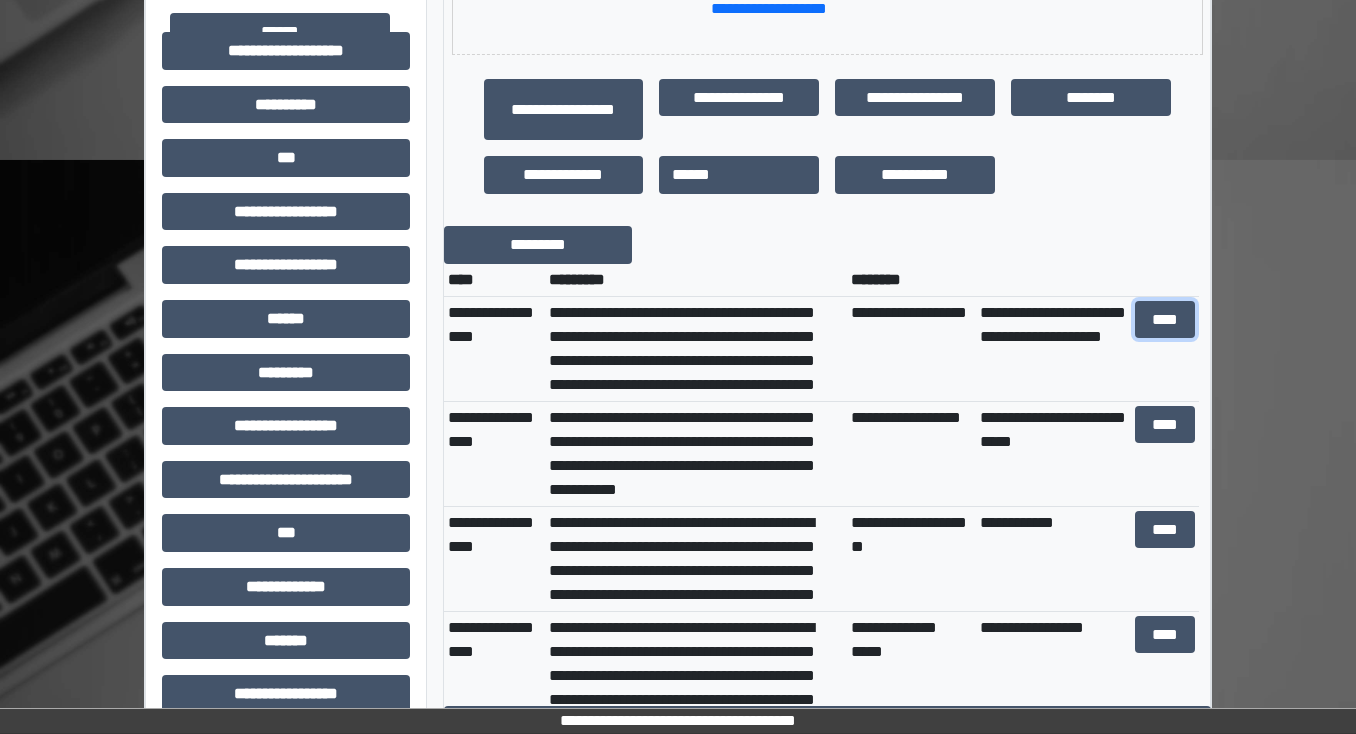 click on "****" at bounding box center (1164, 320) 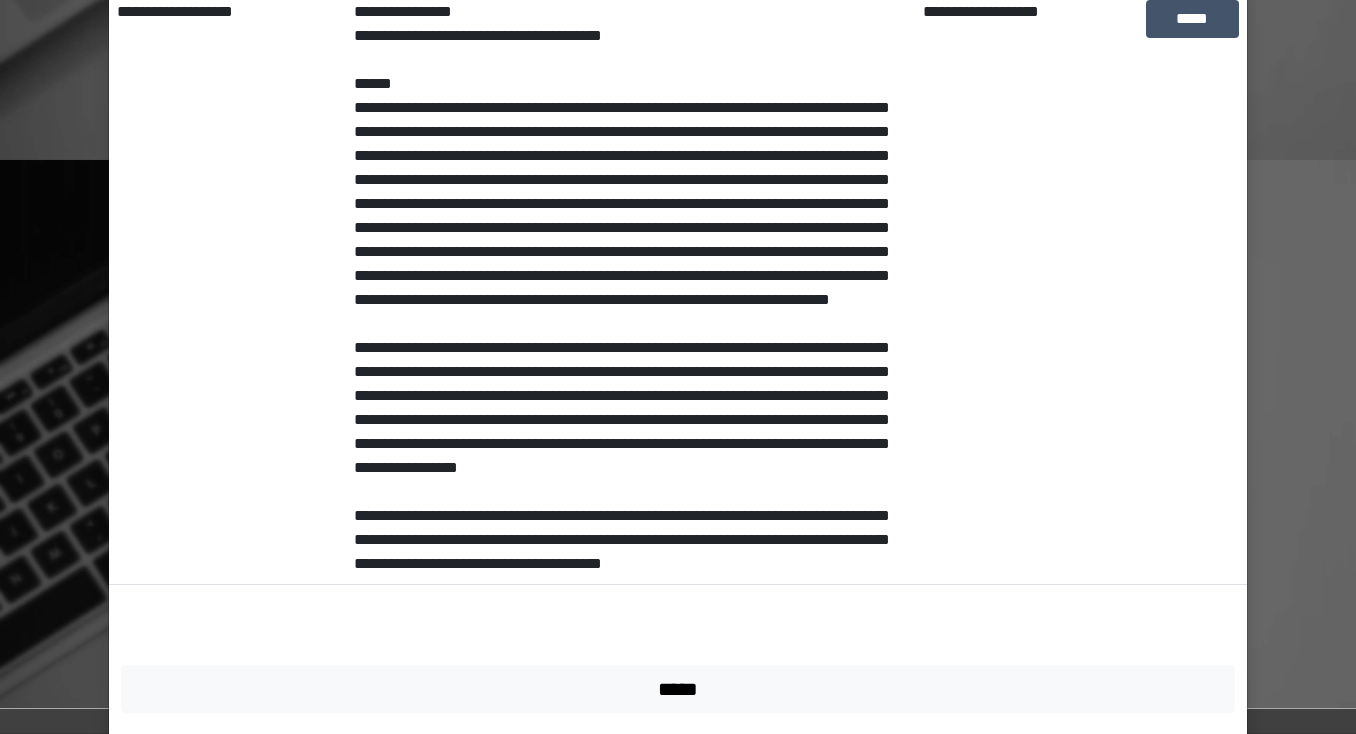 scroll, scrollTop: 459, scrollLeft: 0, axis: vertical 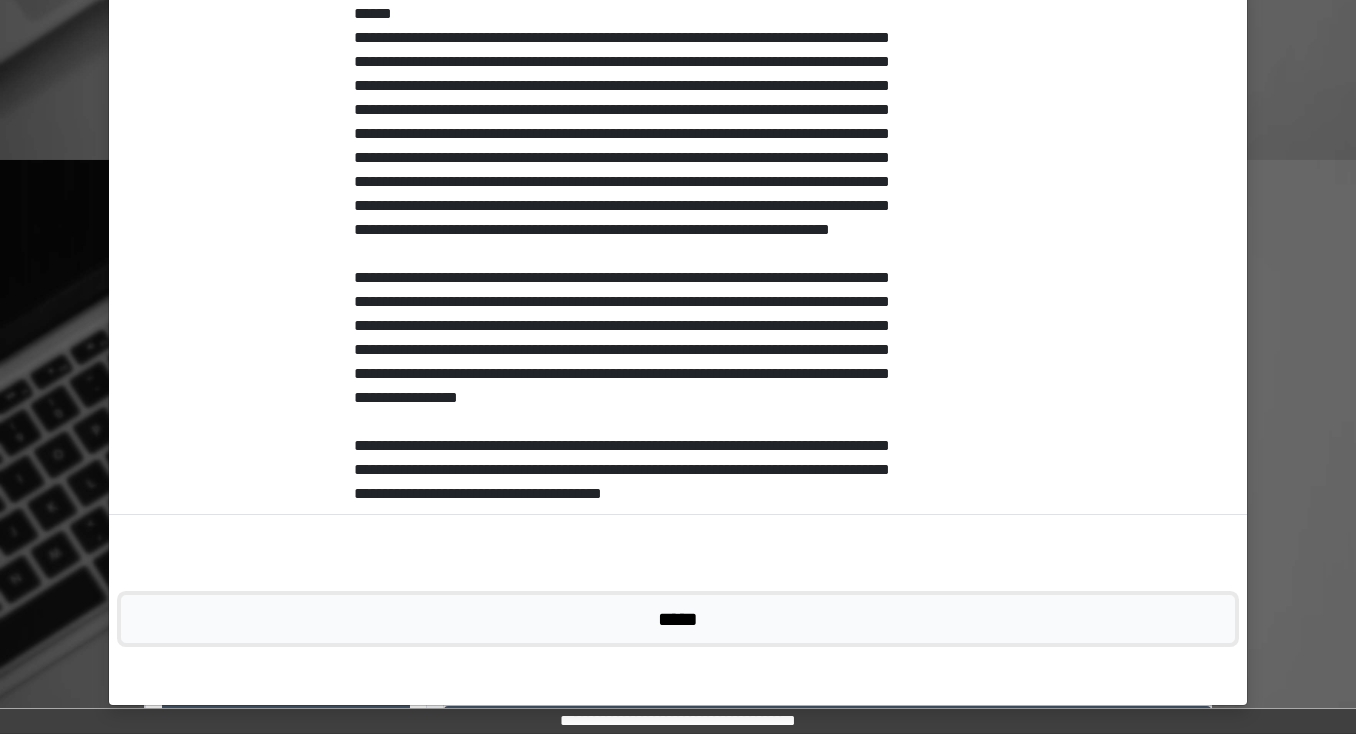 click on "*****" at bounding box center (678, 619) 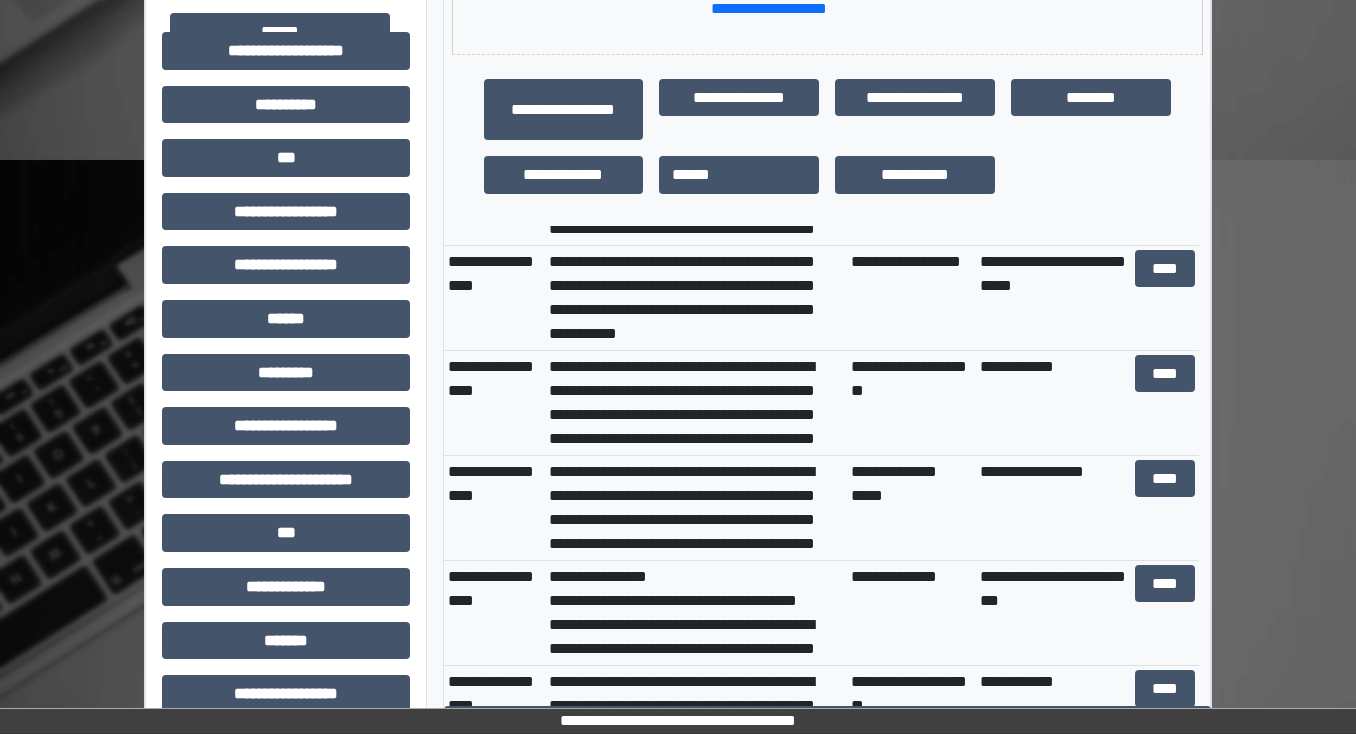 scroll, scrollTop: 0, scrollLeft: 0, axis: both 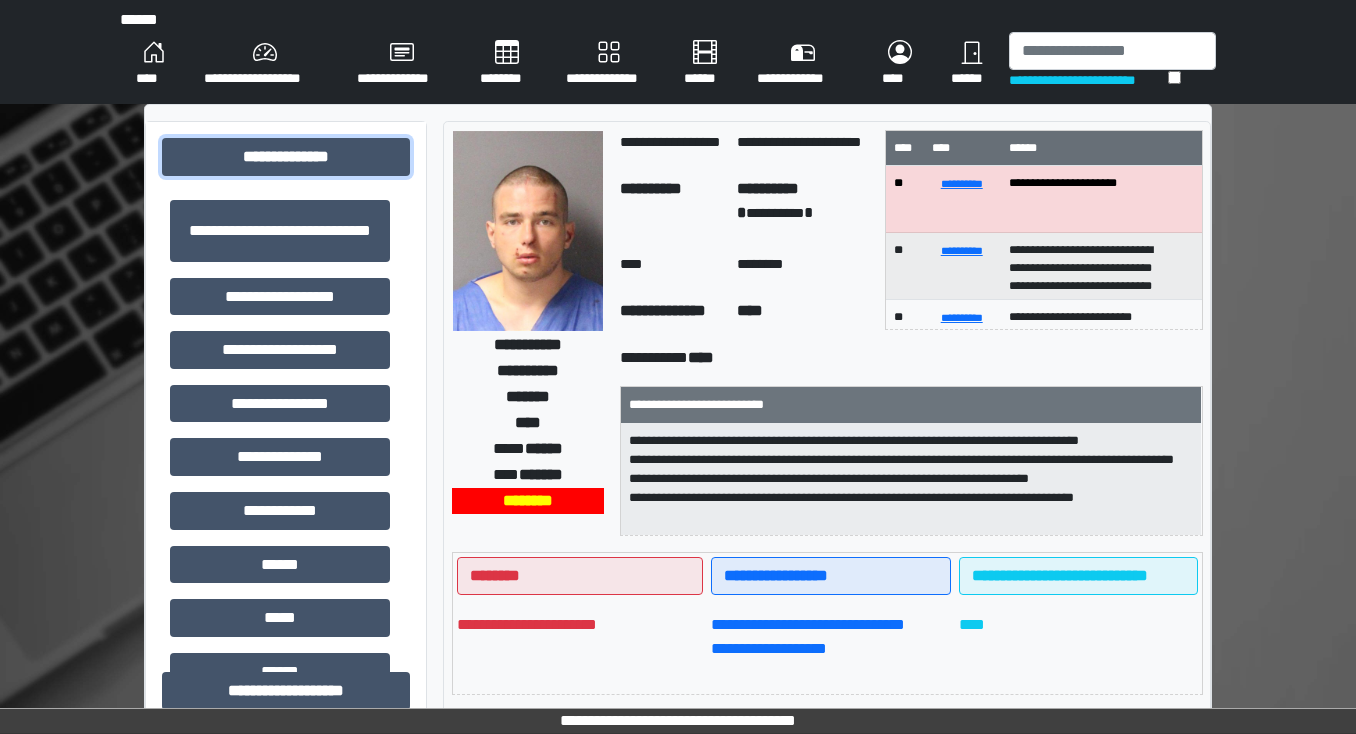 drag, startPoint x: 349, startPoint y: 152, endPoint x: 588, endPoint y: 188, distance: 241.69609 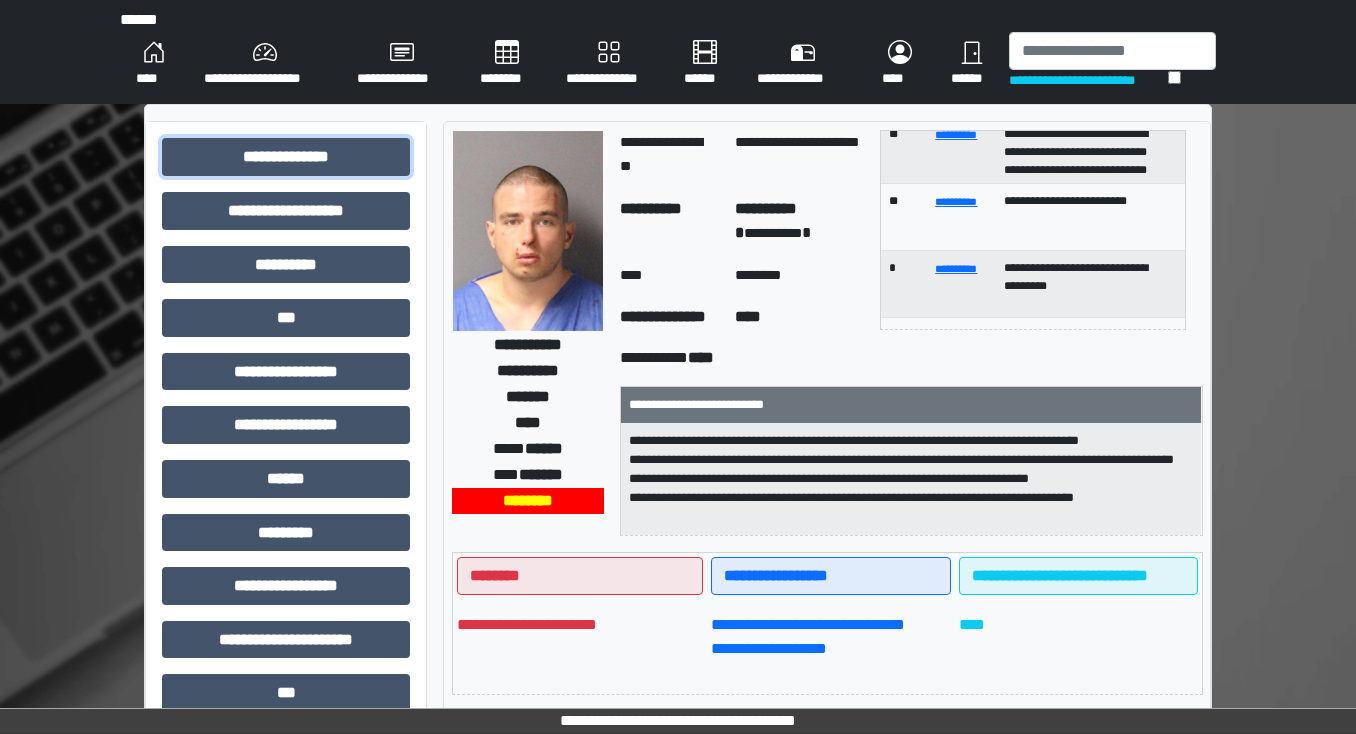 scroll, scrollTop: 0, scrollLeft: 0, axis: both 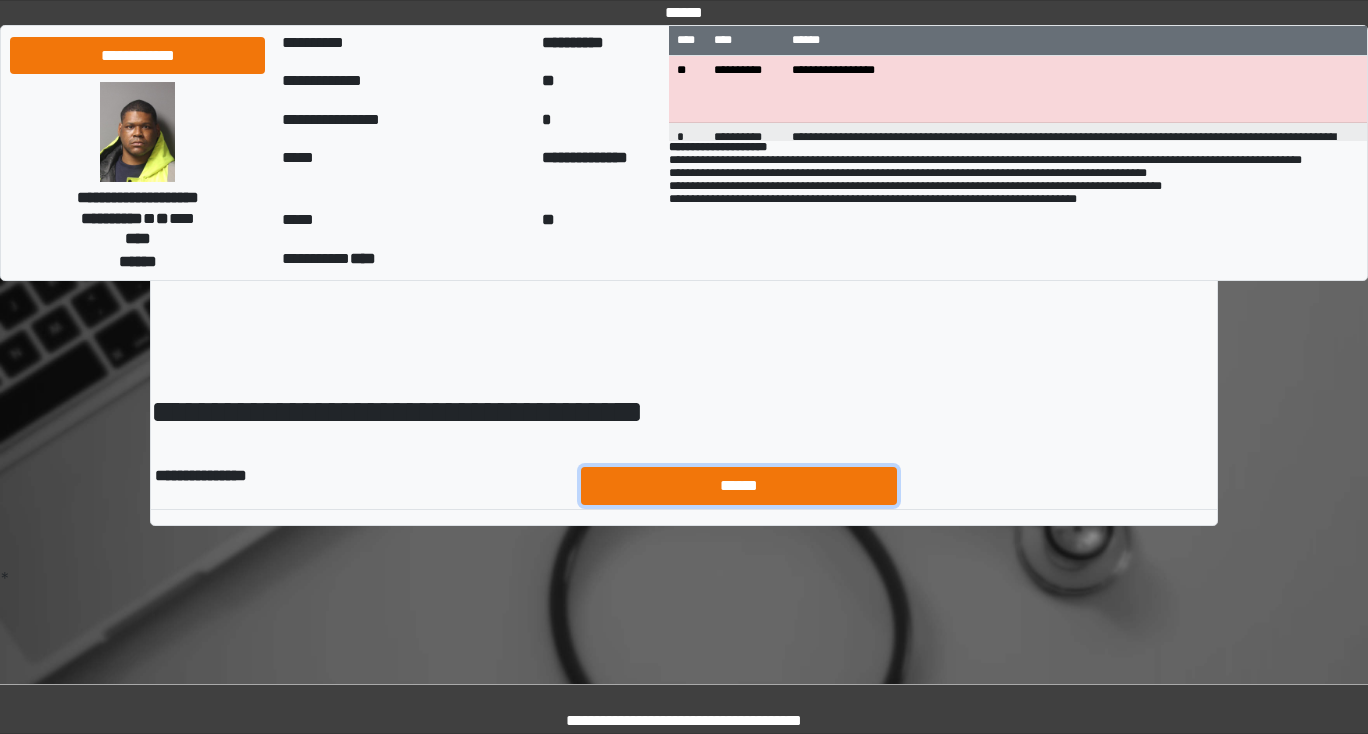 click on "******" at bounding box center (739, 486) 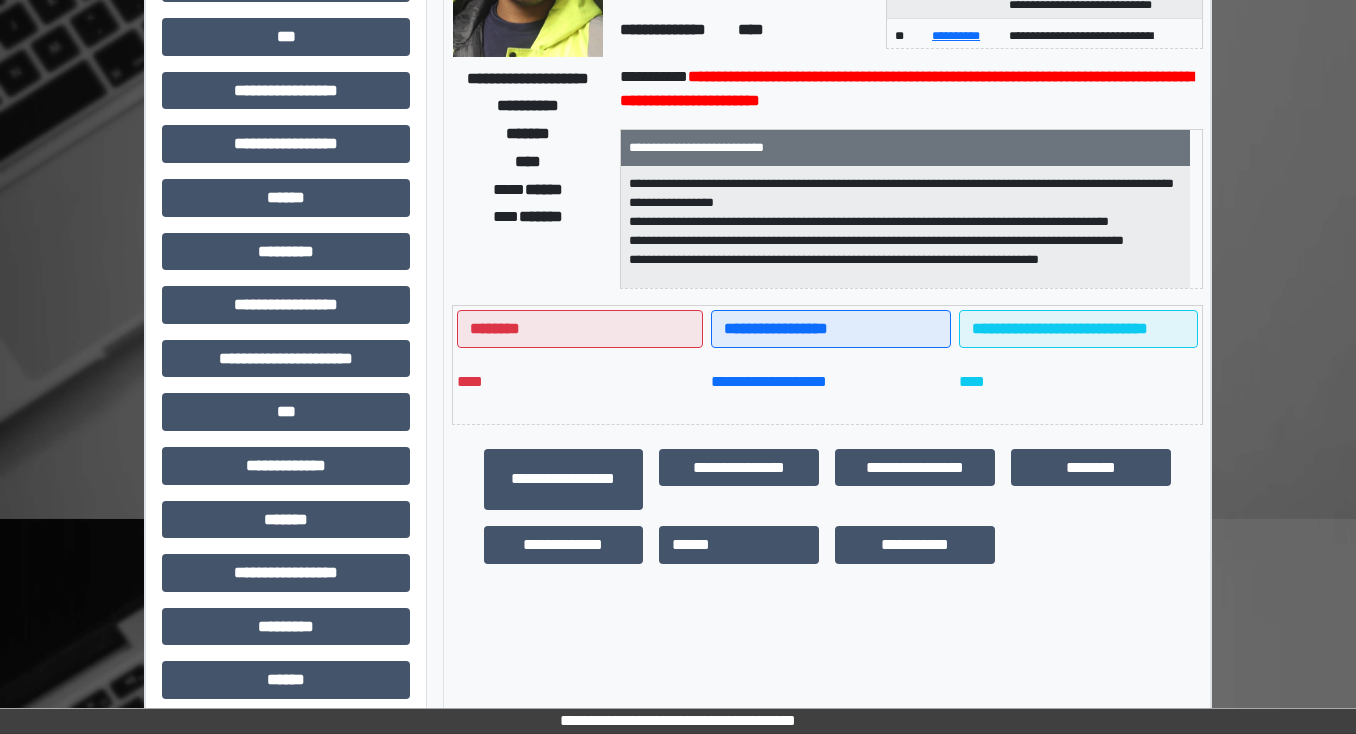 scroll, scrollTop: 320, scrollLeft: 0, axis: vertical 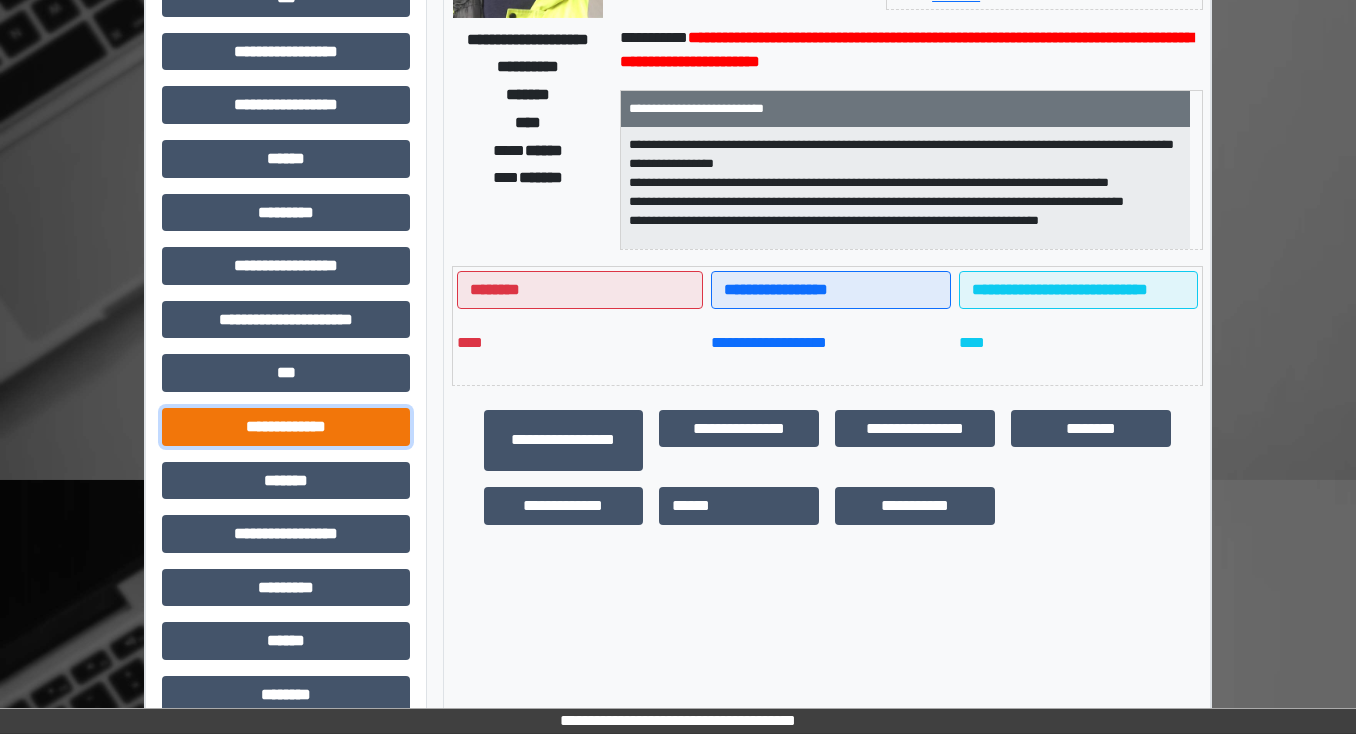 click on "**********" at bounding box center [286, 427] 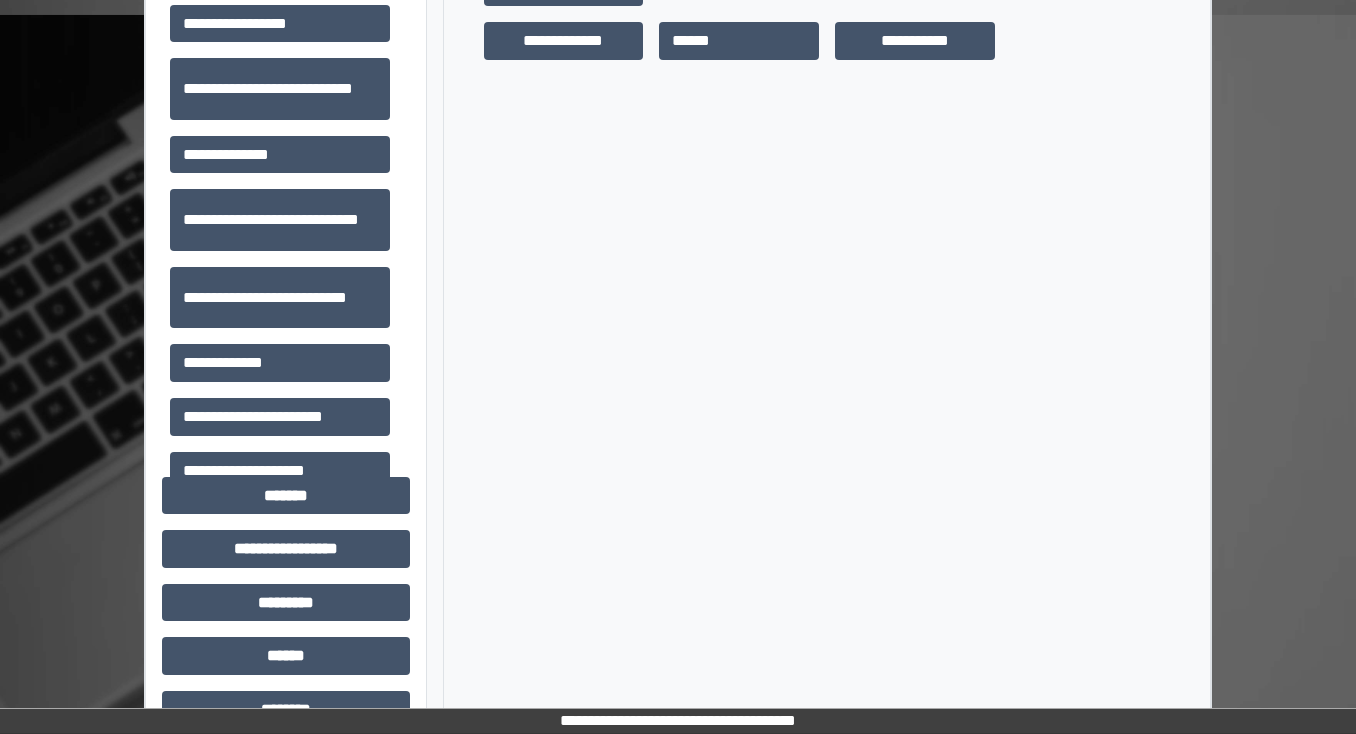 scroll, scrollTop: 800, scrollLeft: 0, axis: vertical 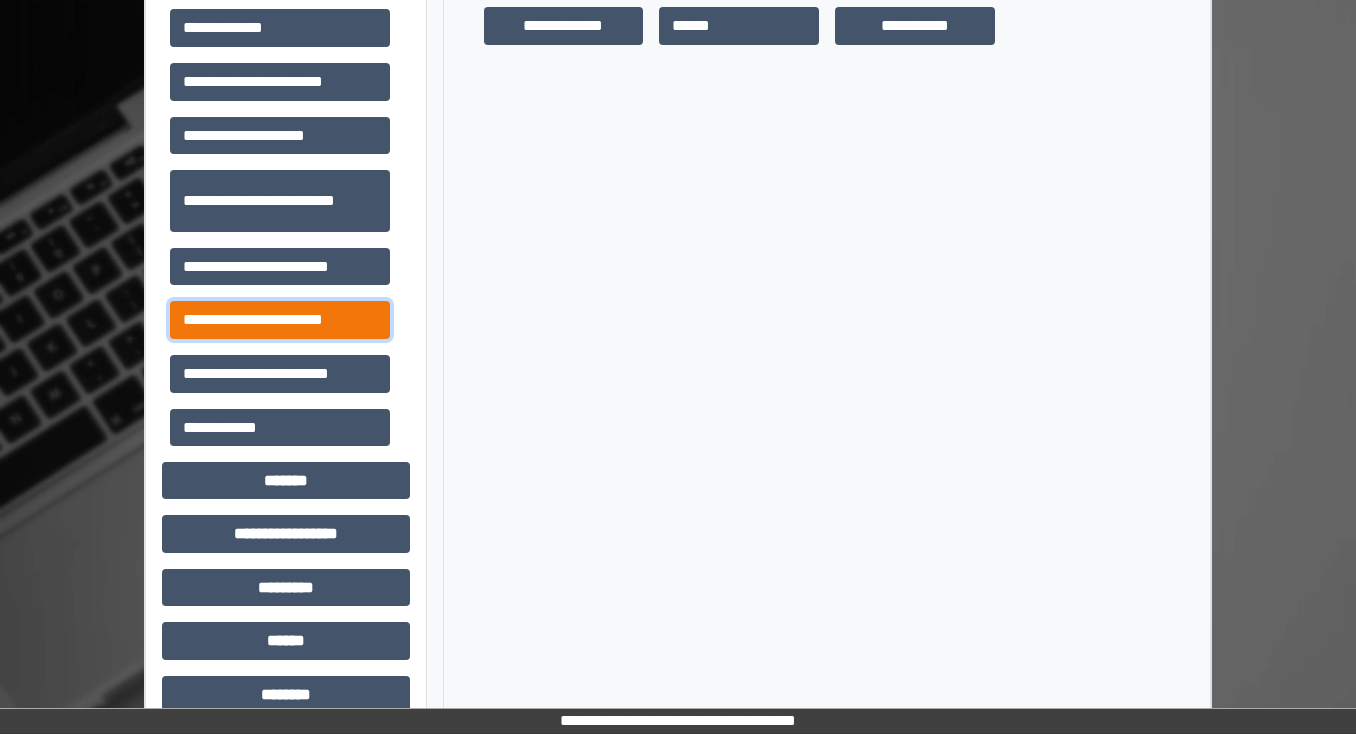 click on "**********" at bounding box center (280, 320) 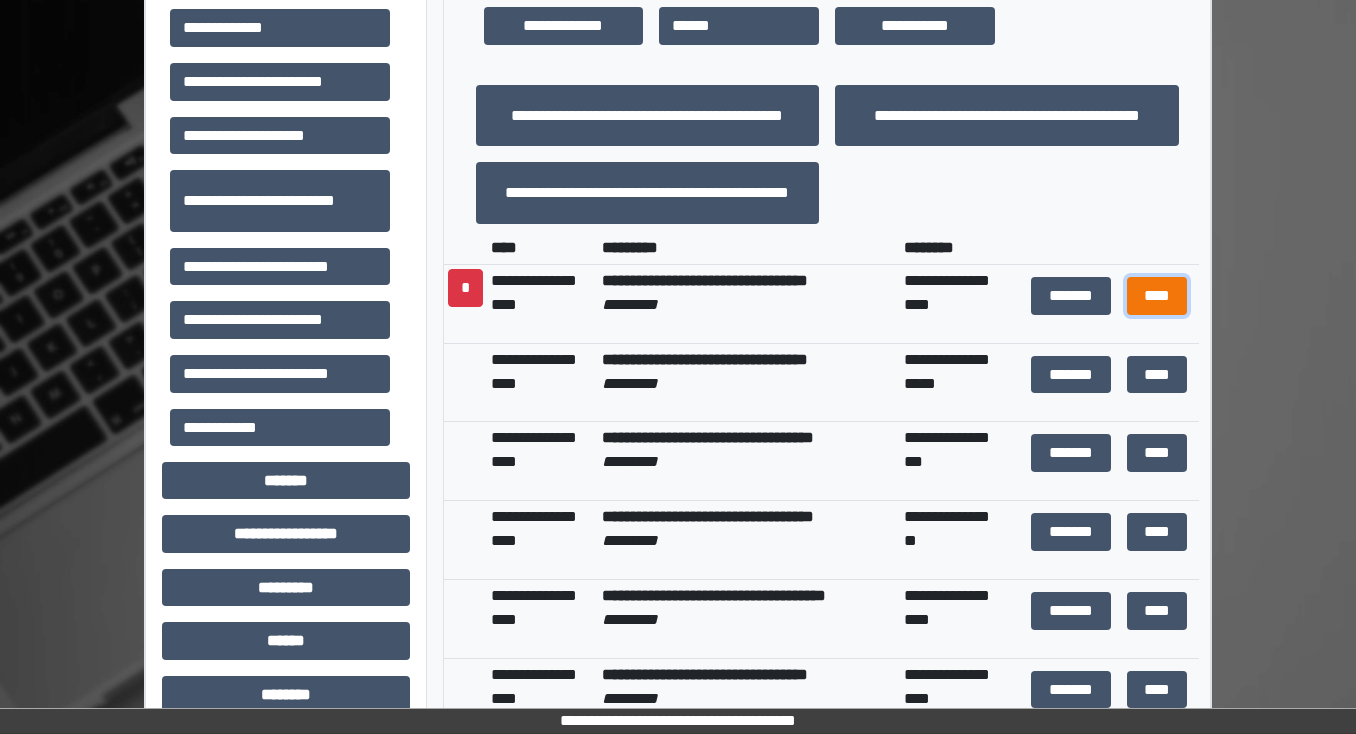 click on "****" at bounding box center (1156, 296) 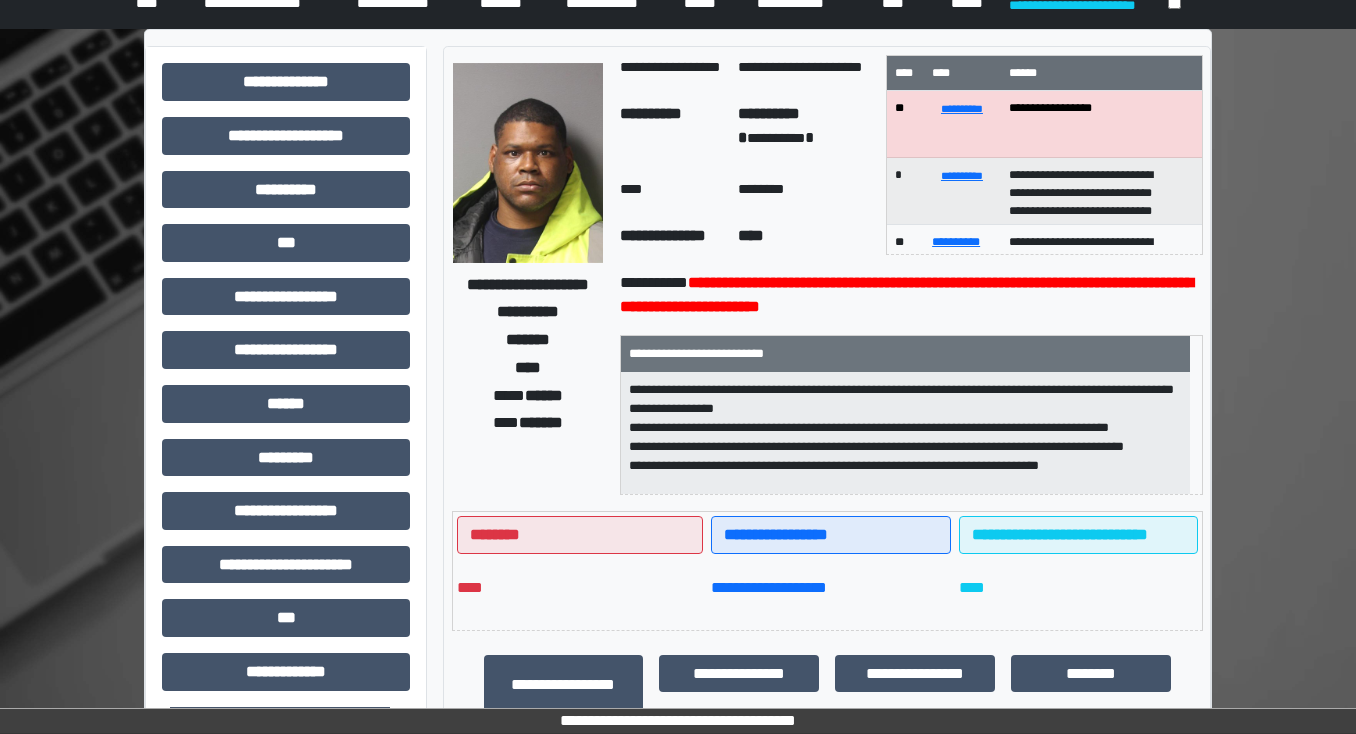 scroll, scrollTop: 0, scrollLeft: 0, axis: both 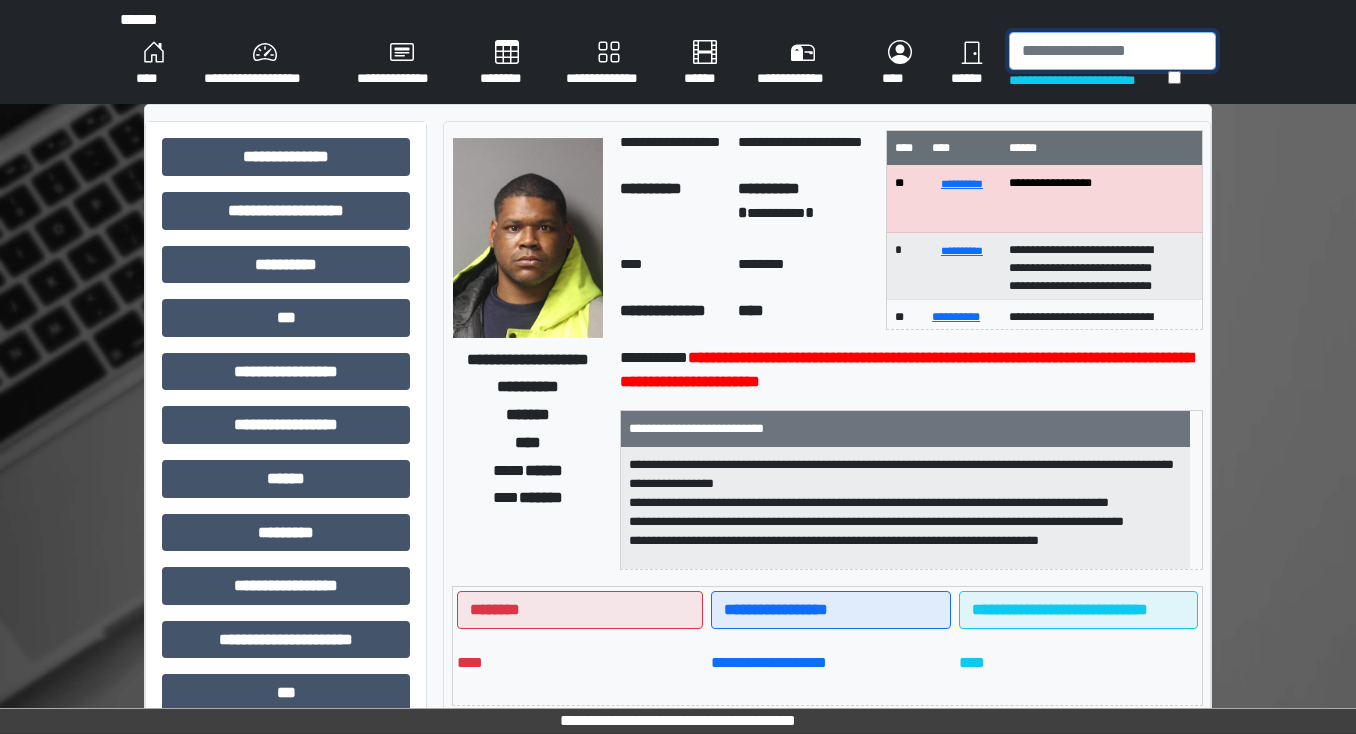 drag, startPoint x: 1042, startPoint y: 52, endPoint x: 1100, endPoint y: 96, distance: 72.8011 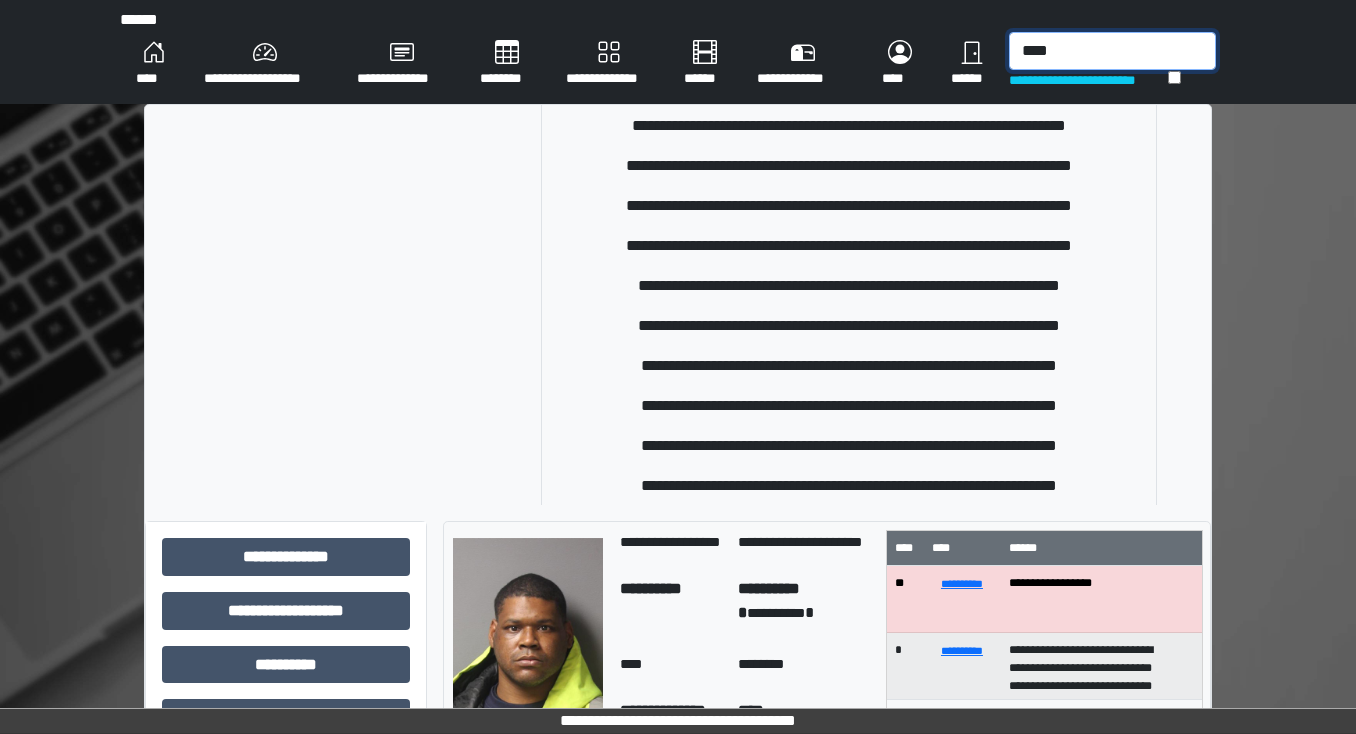 scroll, scrollTop: 320, scrollLeft: 0, axis: vertical 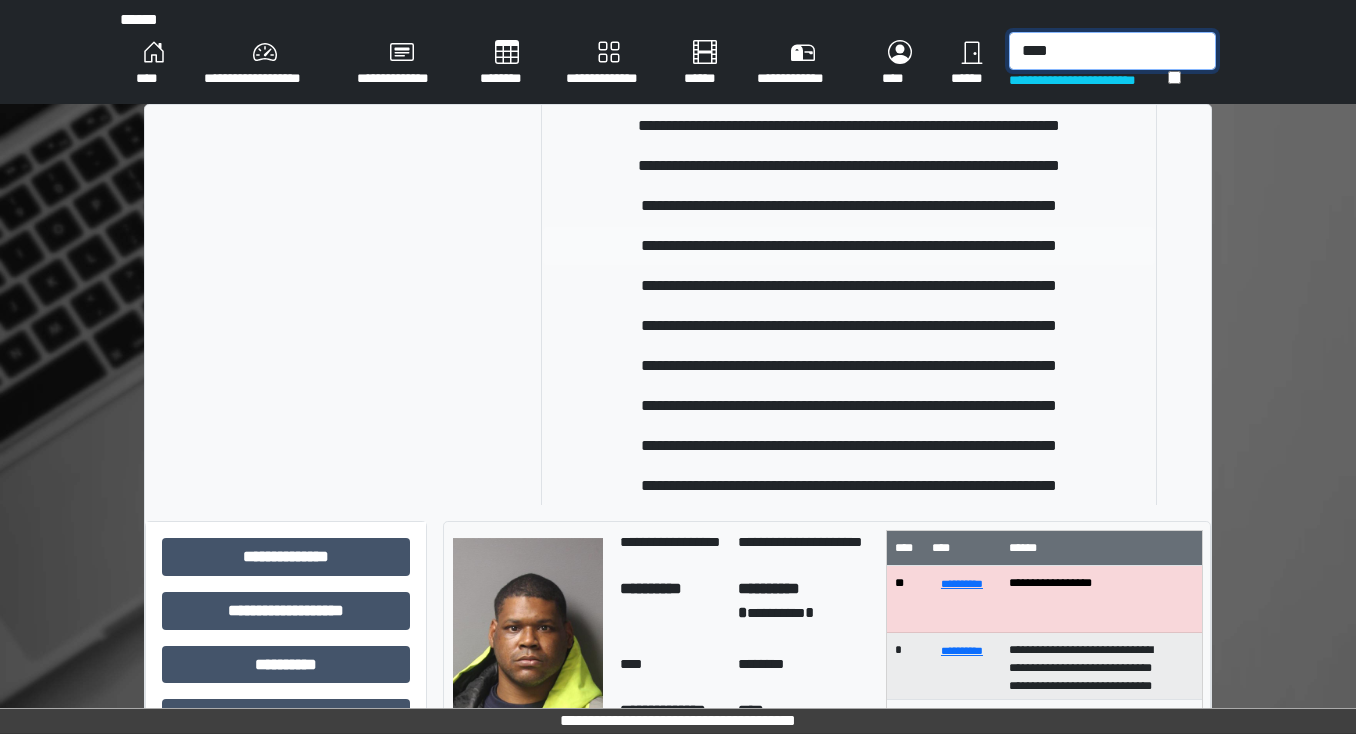 type on "****" 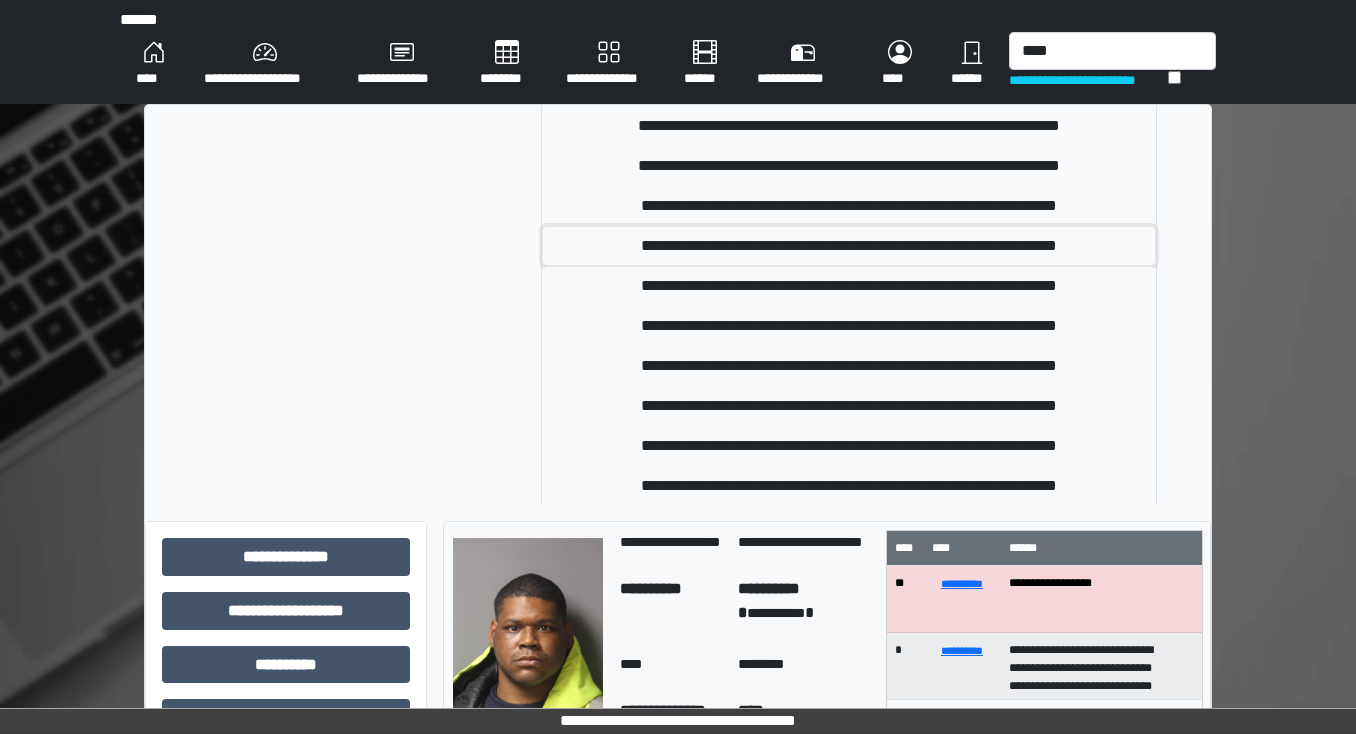 click on "**********" at bounding box center [849, 246] 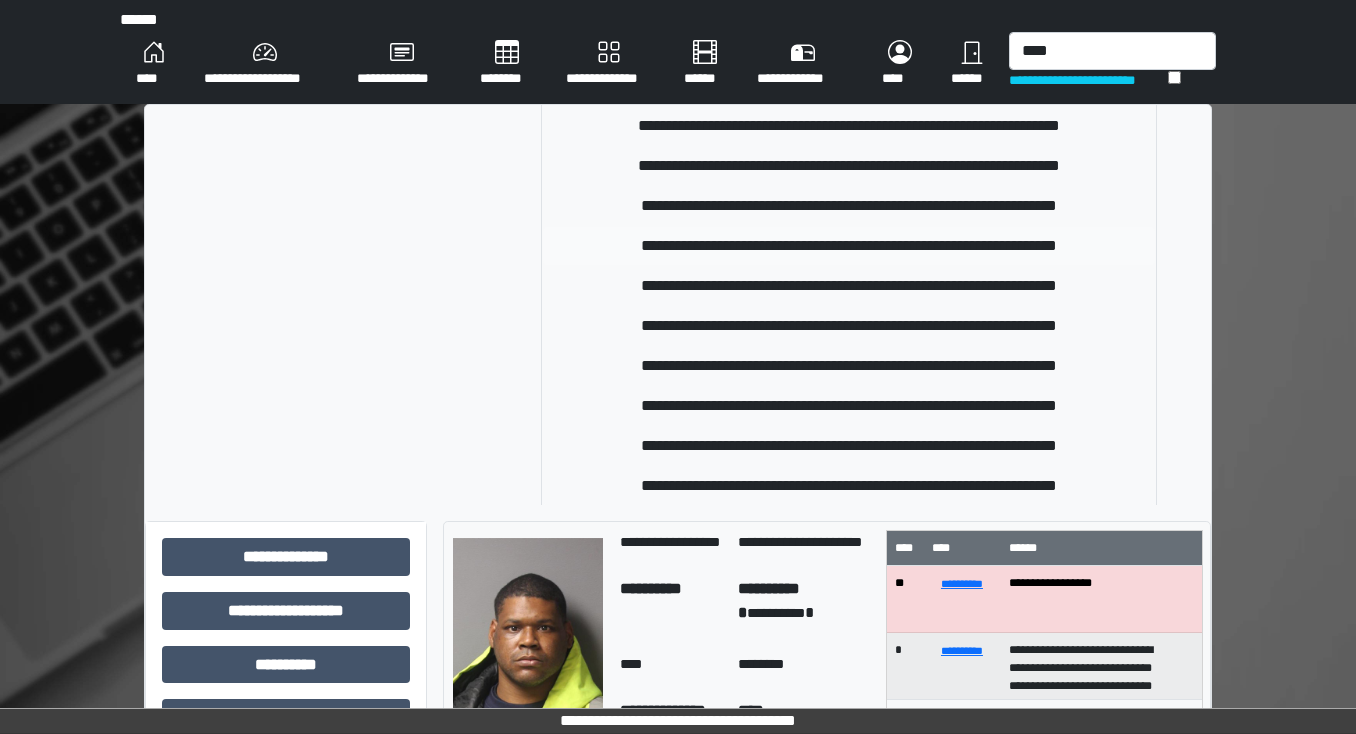 type 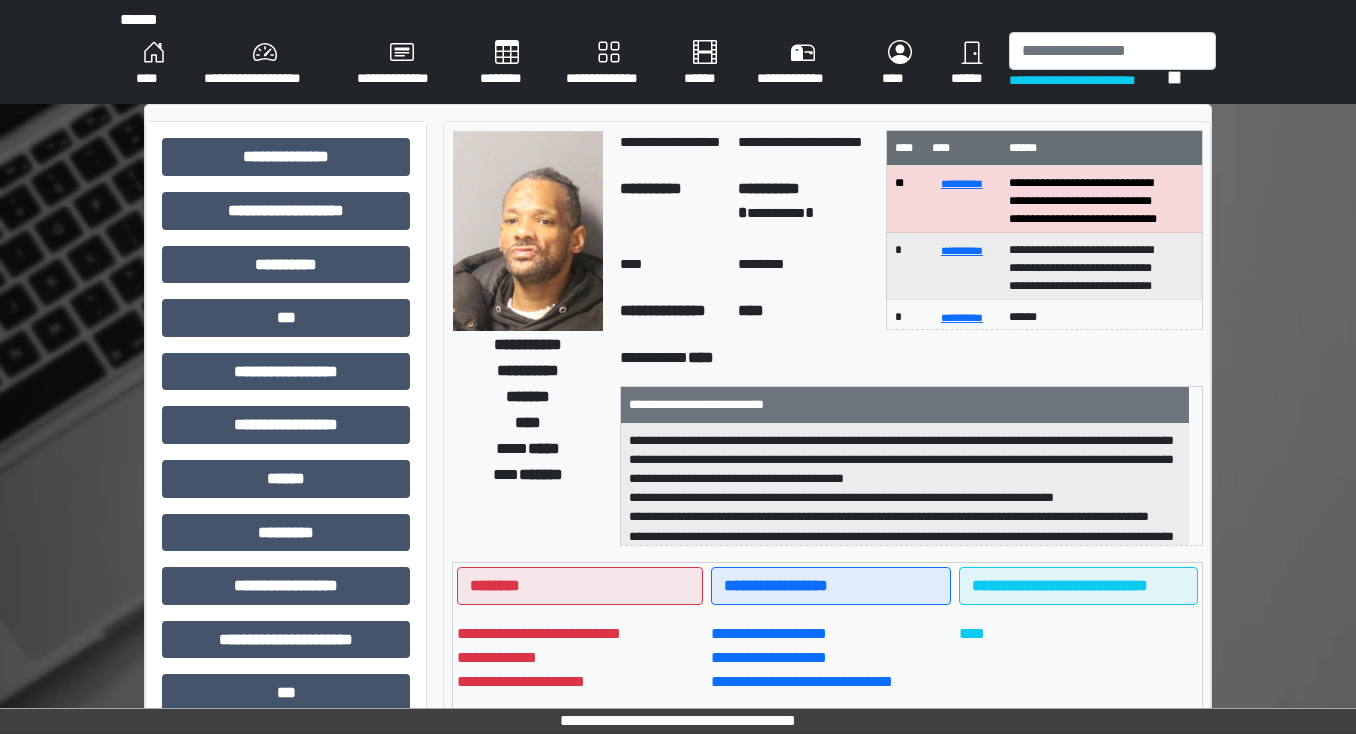 scroll, scrollTop: 80, scrollLeft: 0, axis: vertical 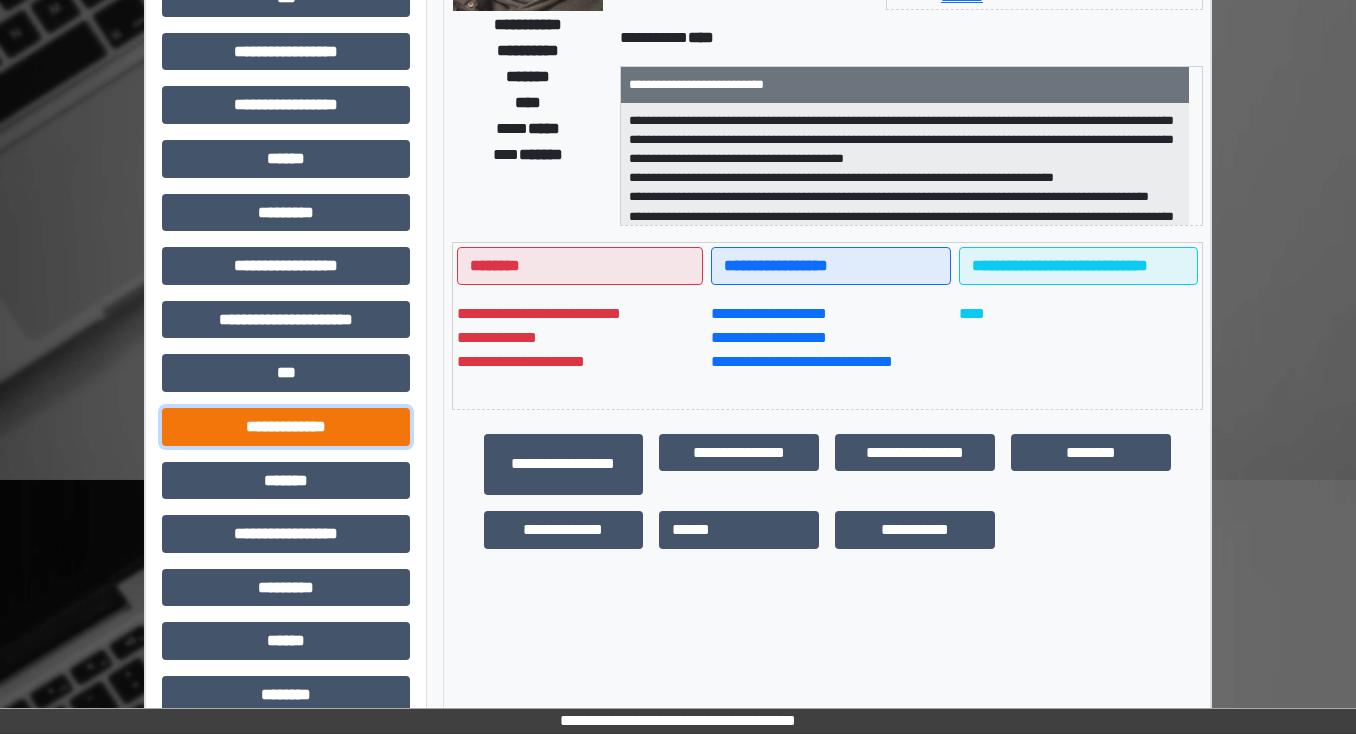 click on "**********" at bounding box center (286, 427) 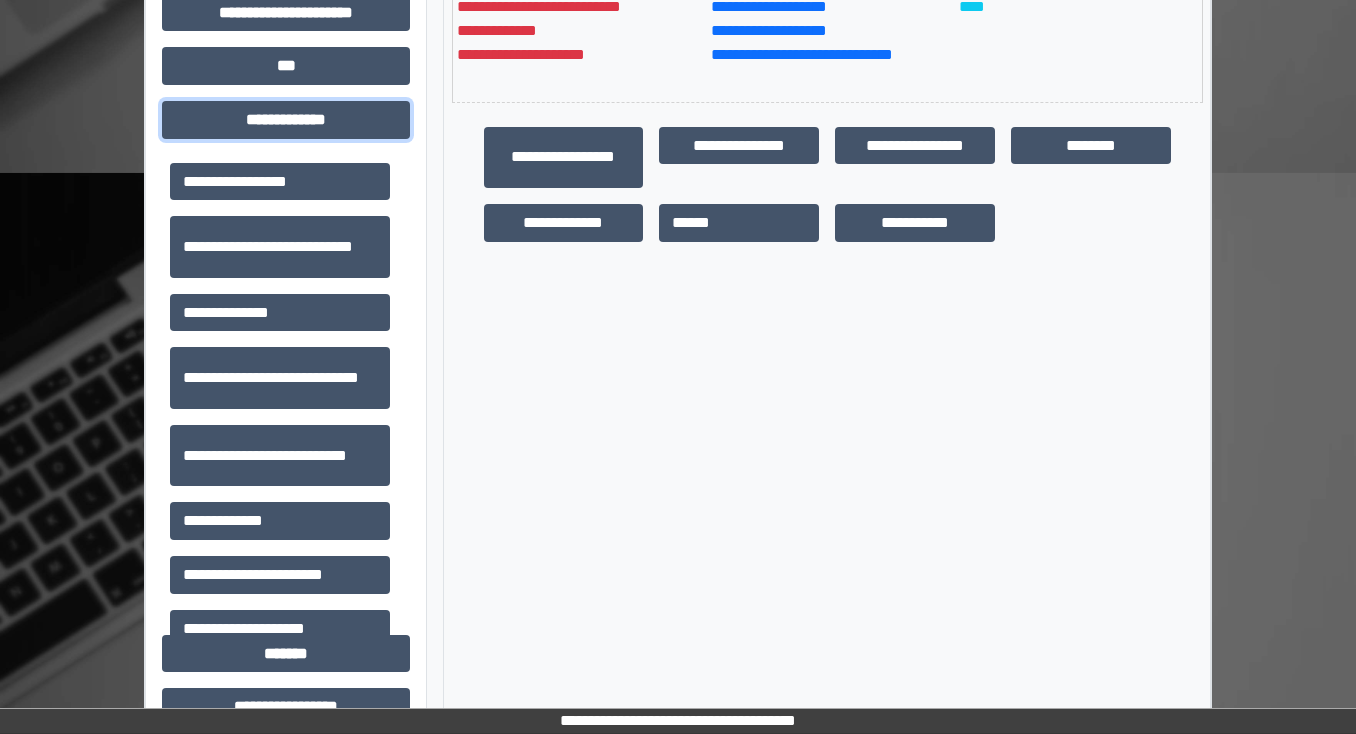 scroll, scrollTop: 720, scrollLeft: 0, axis: vertical 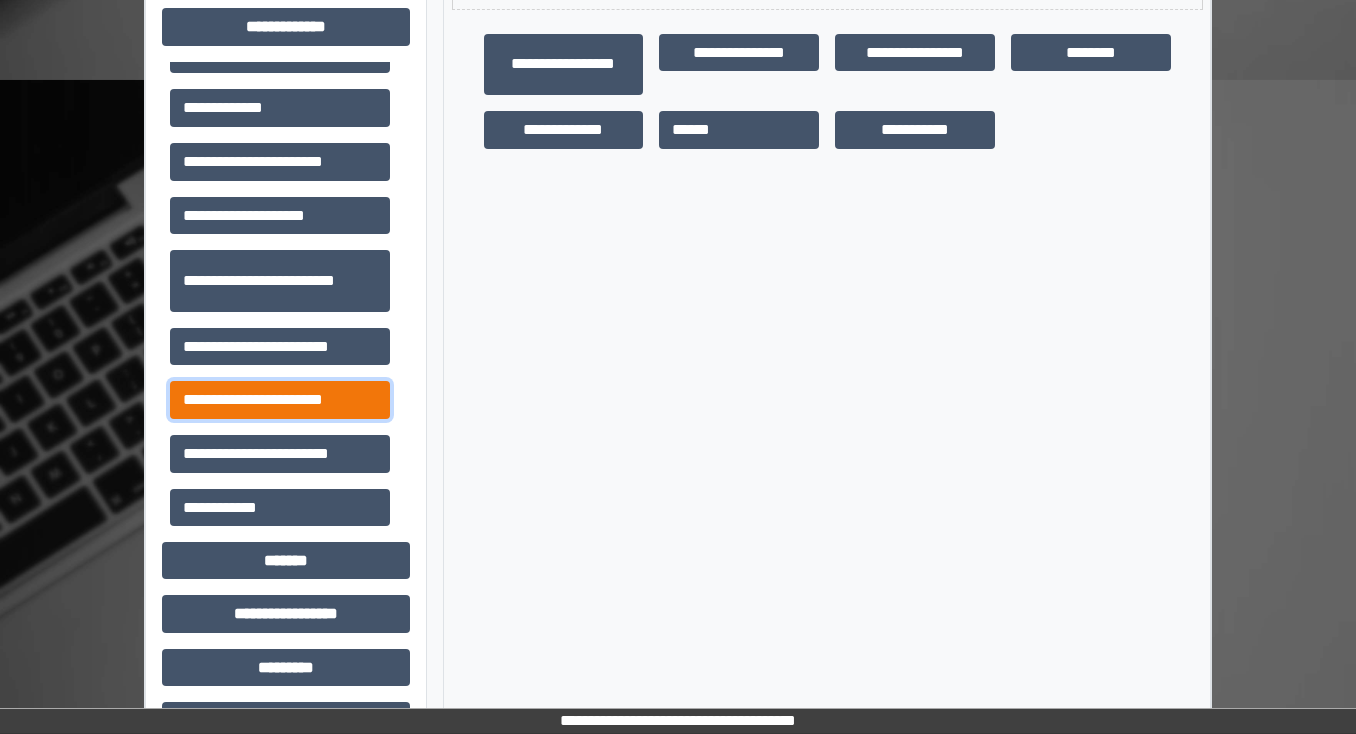 click on "**********" at bounding box center [280, 400] 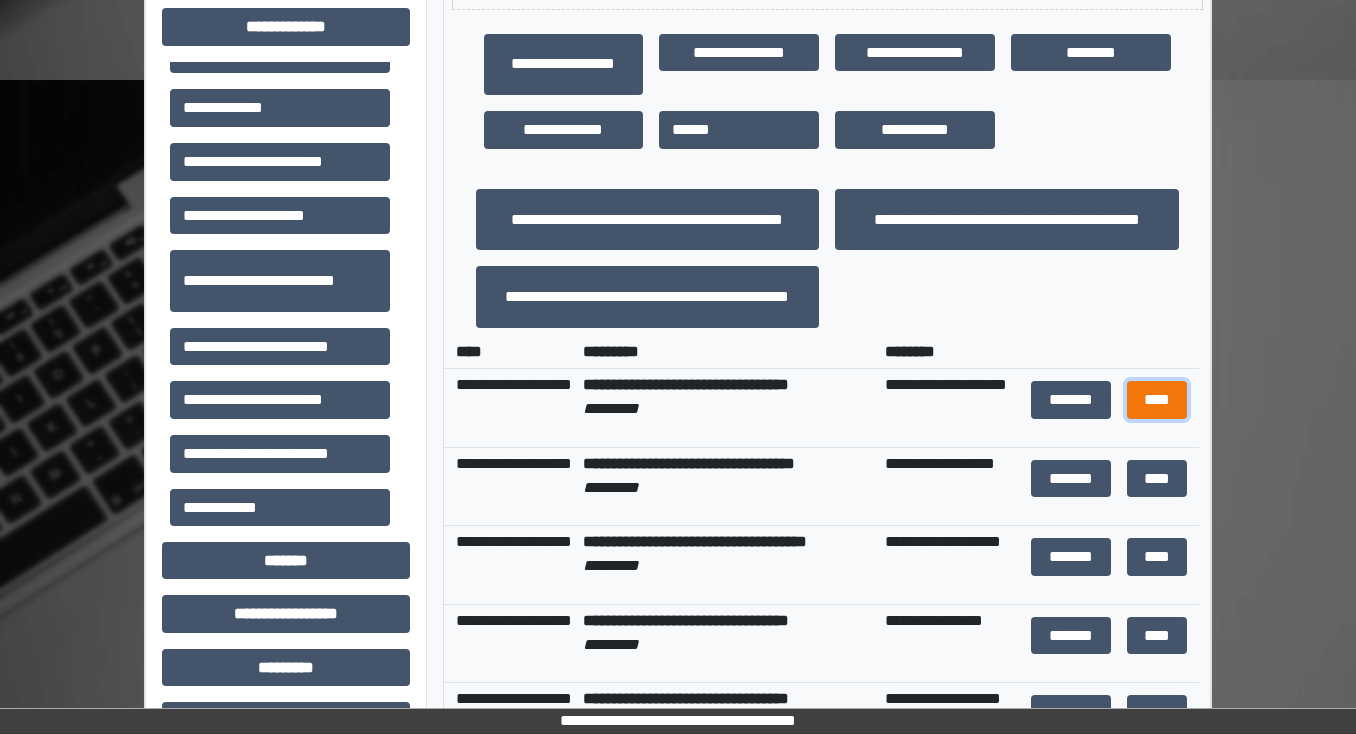 click on "****" at bounding box center (1156, 400) 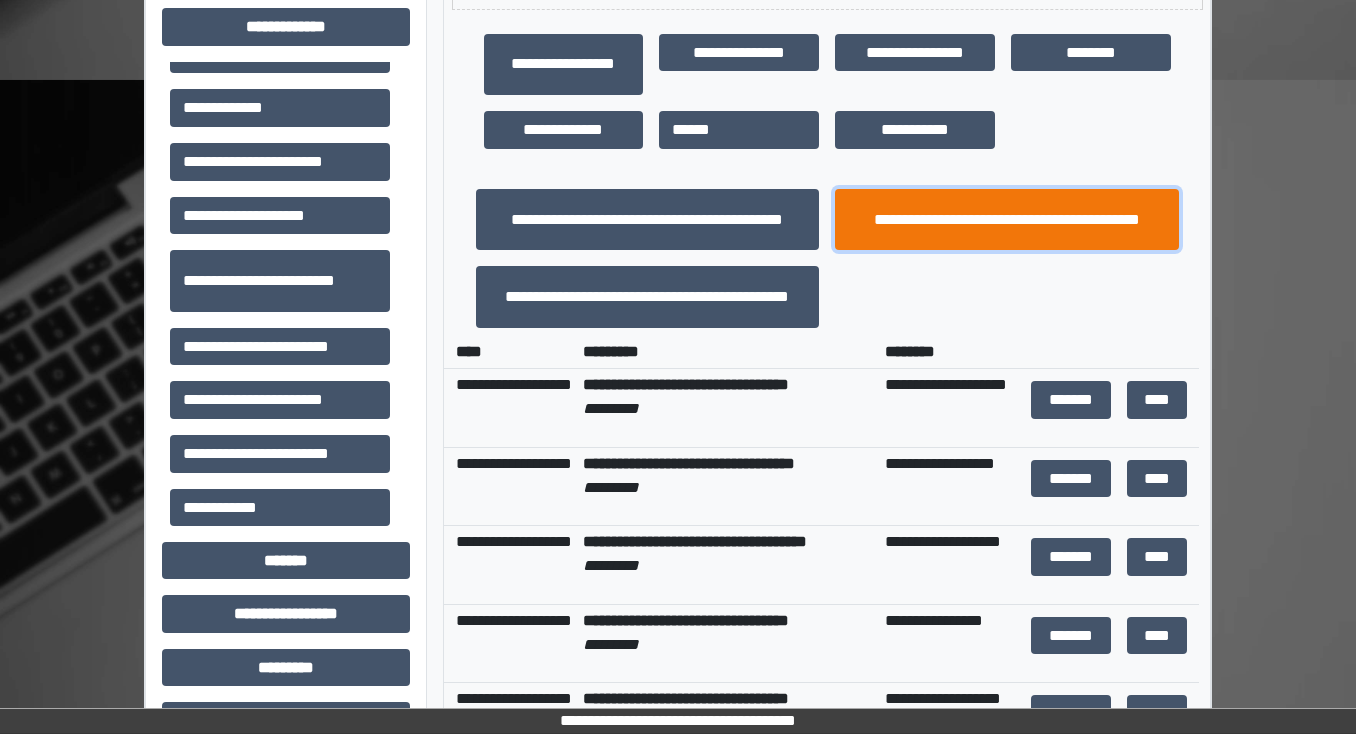 click on "**********" at bounding box center (1007, 220) 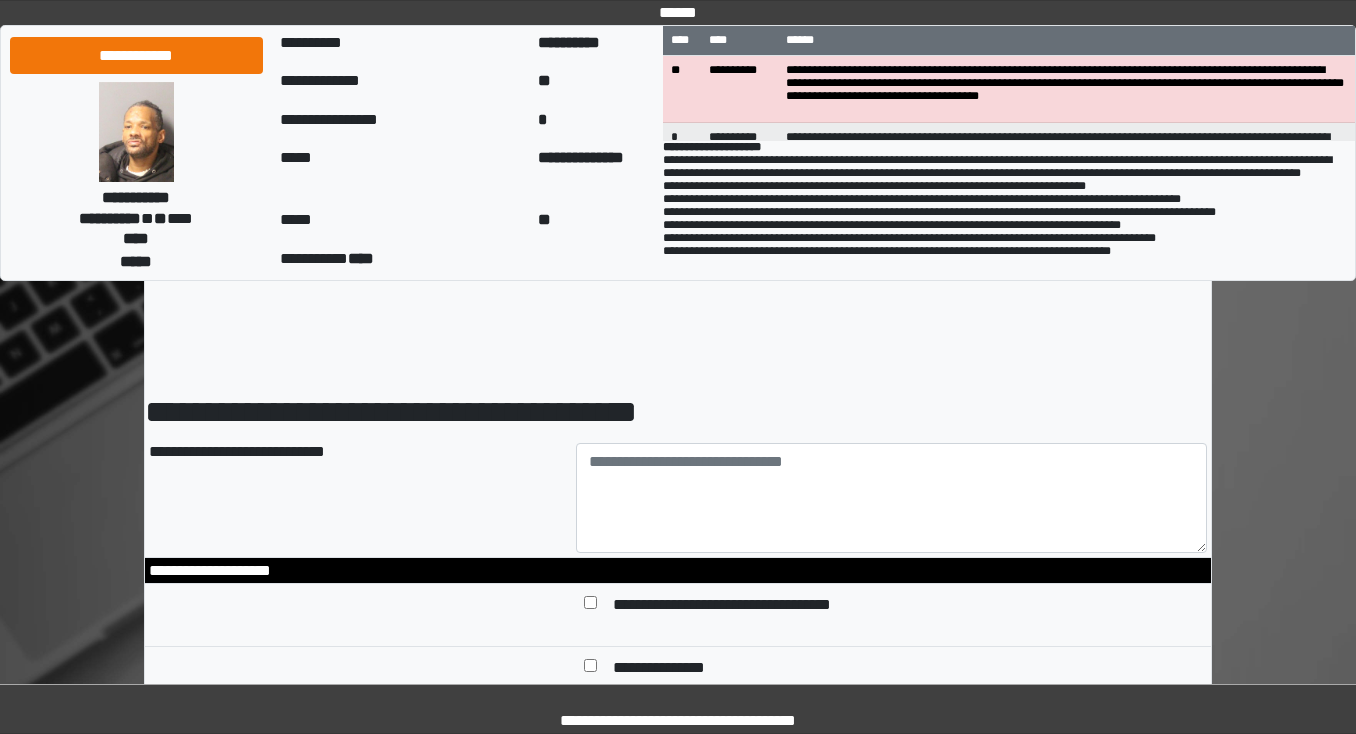 scroll, scrollTop: 0, scrollLeft: 0, axis: both 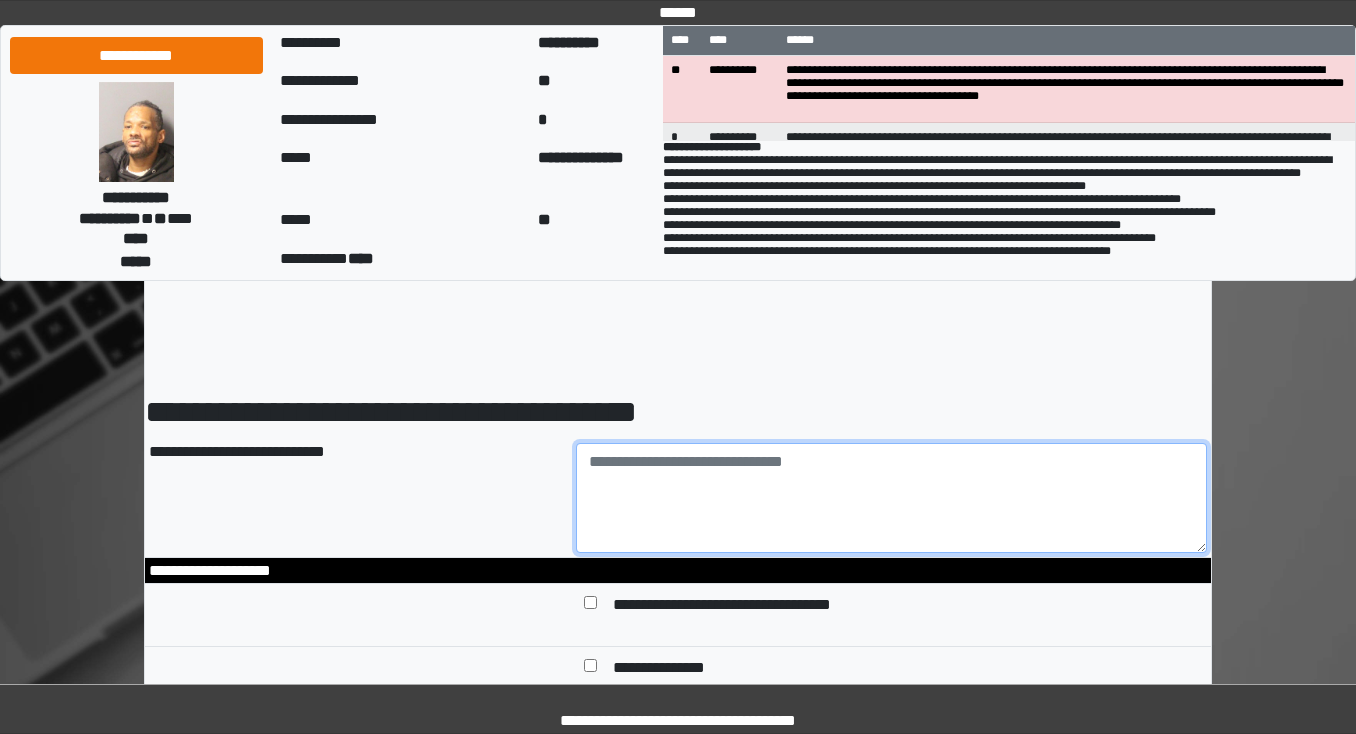 click at bounding box center (892, 498) 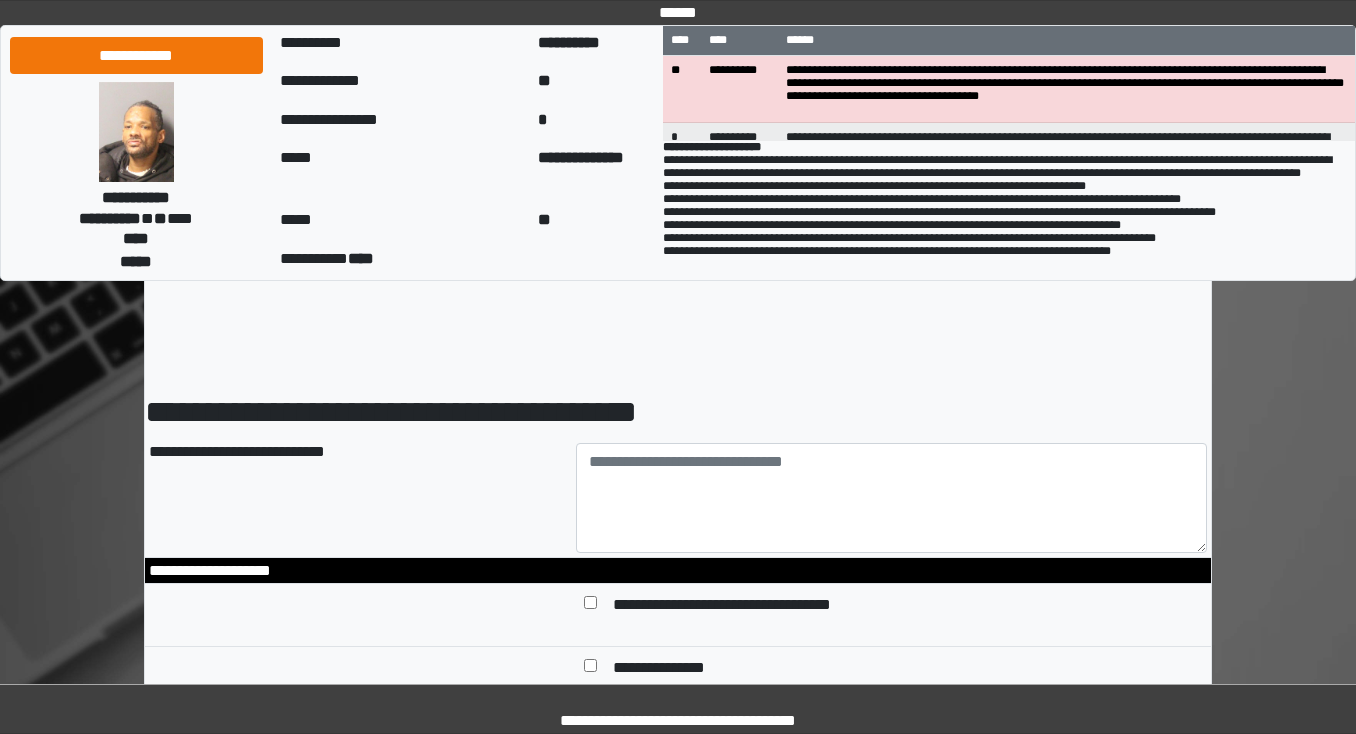 drag, startPoint x: 660, startPoint y: 464, endPoint x: 659, endPoint y: 268, distance: 196.00255 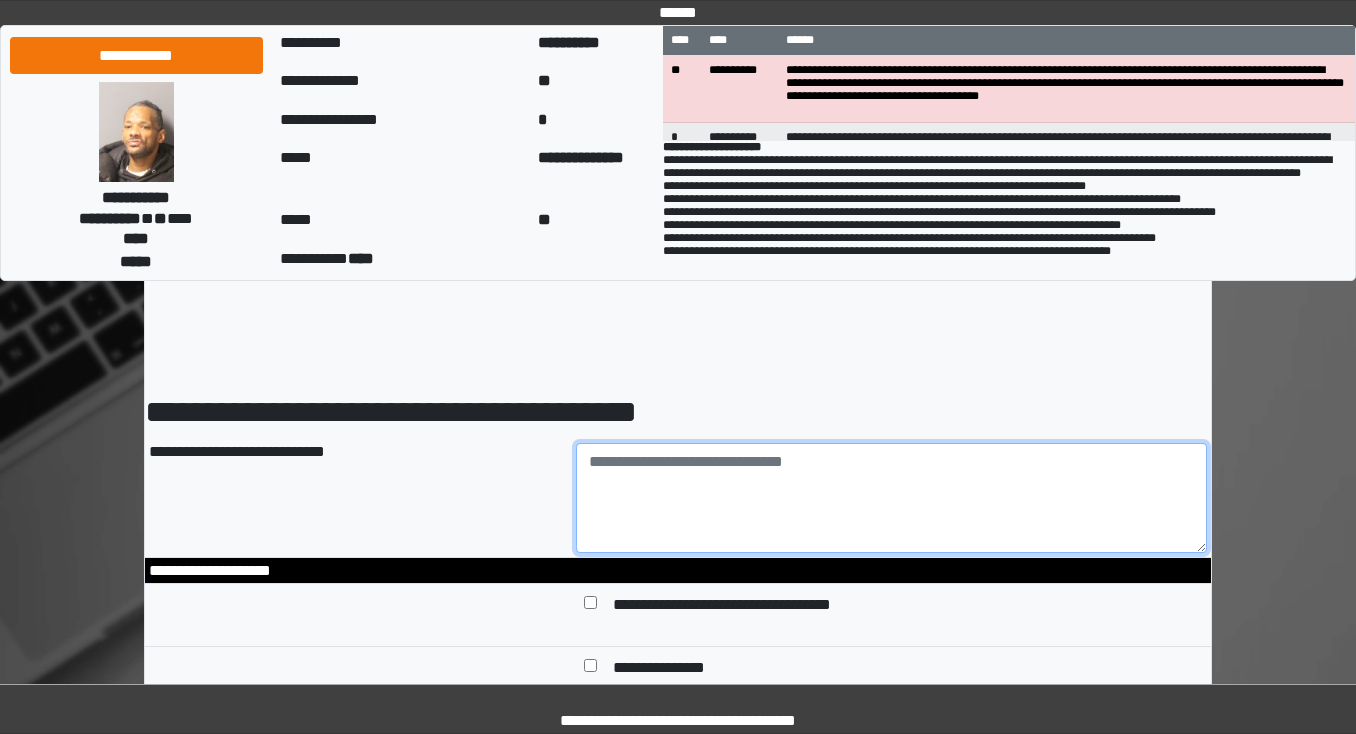 paste on "**********" 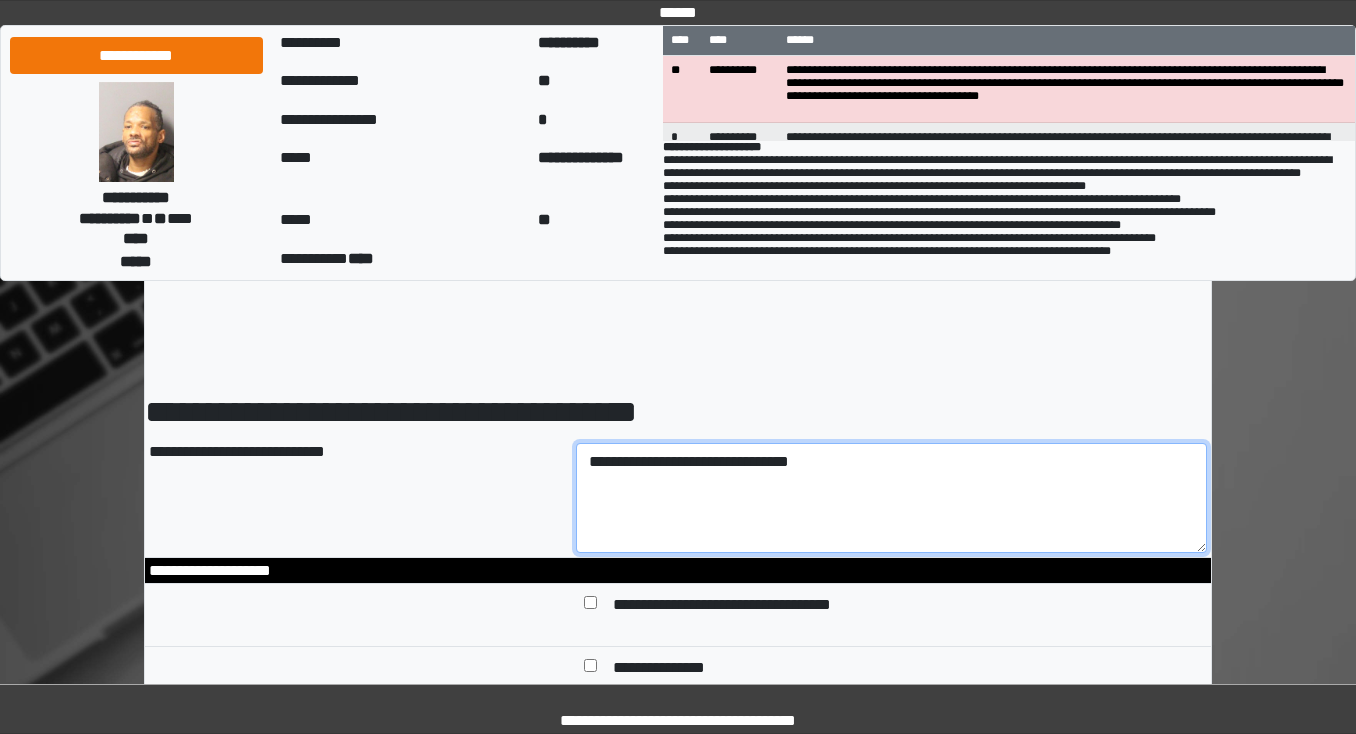 click on "**********" at bounding box center (892, 498) 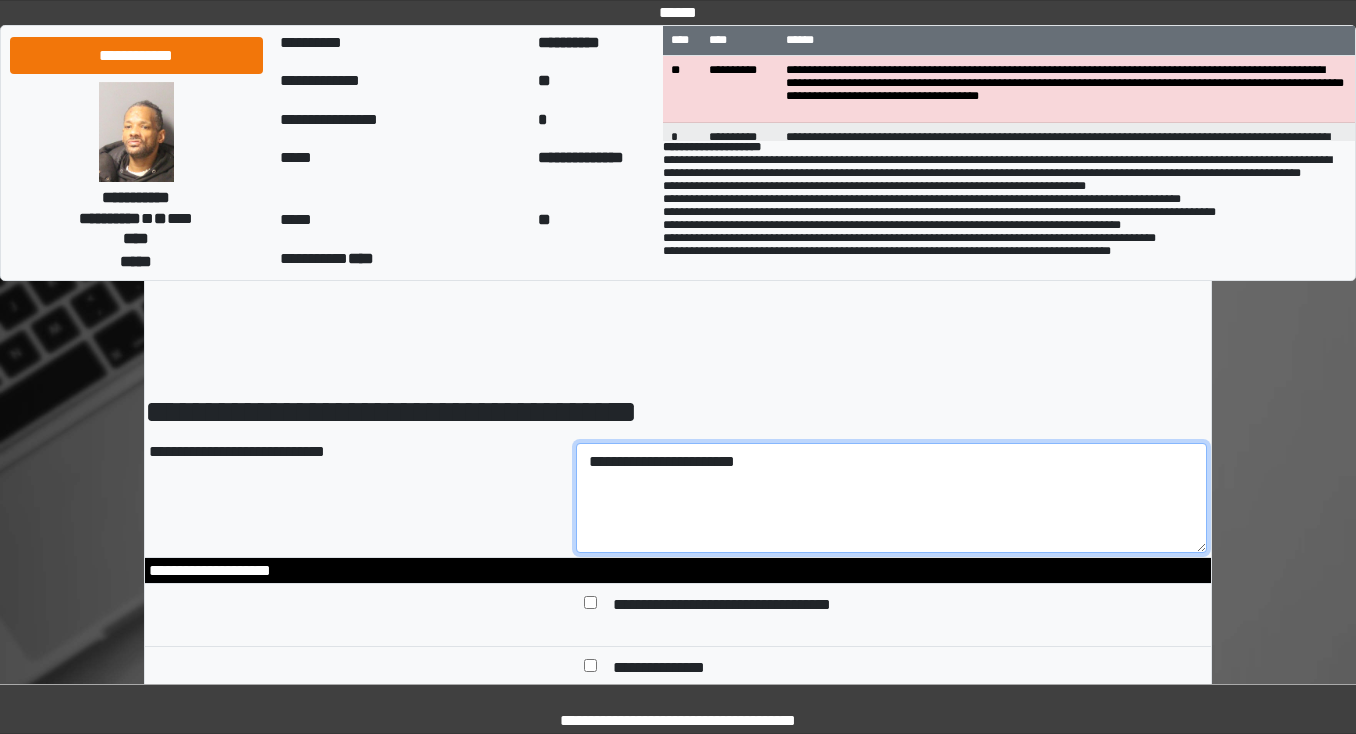click on "**********" at bounding box center (892, 498) 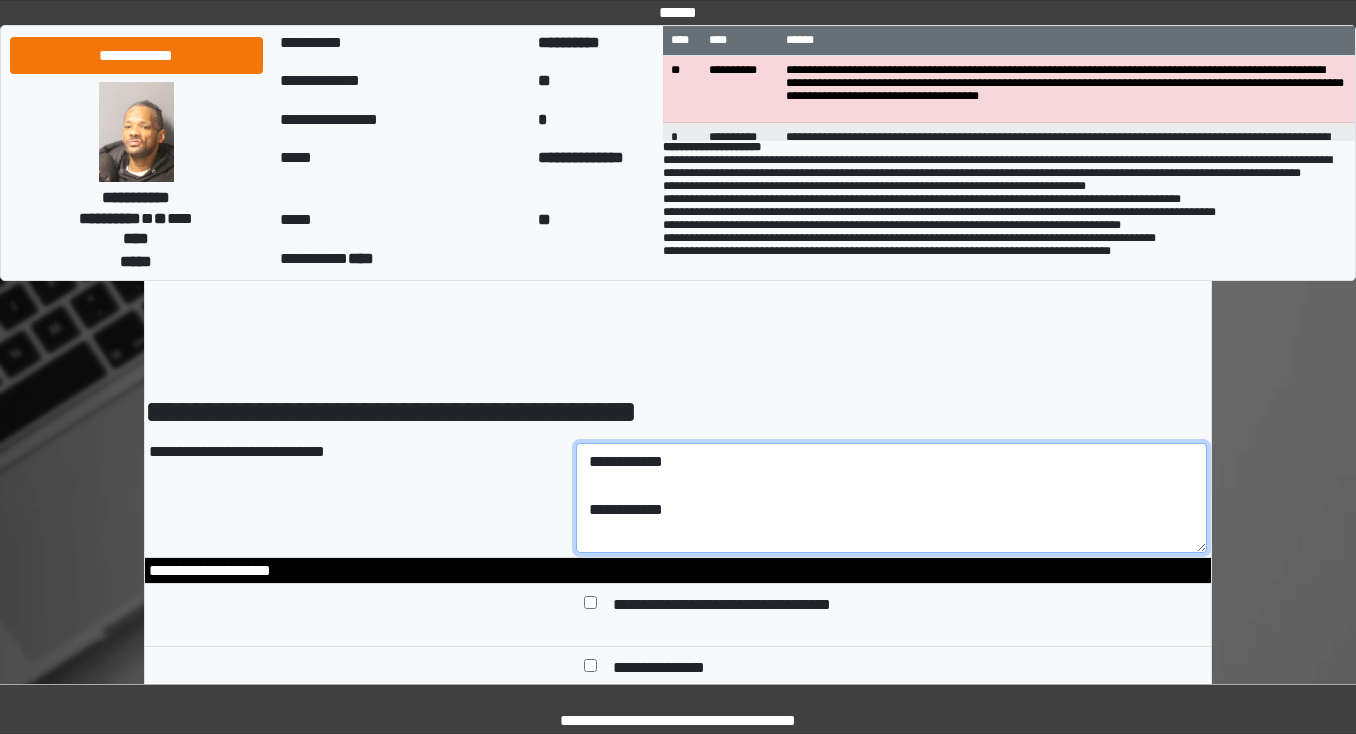 click on "**********" at bounding box center [892, 498] 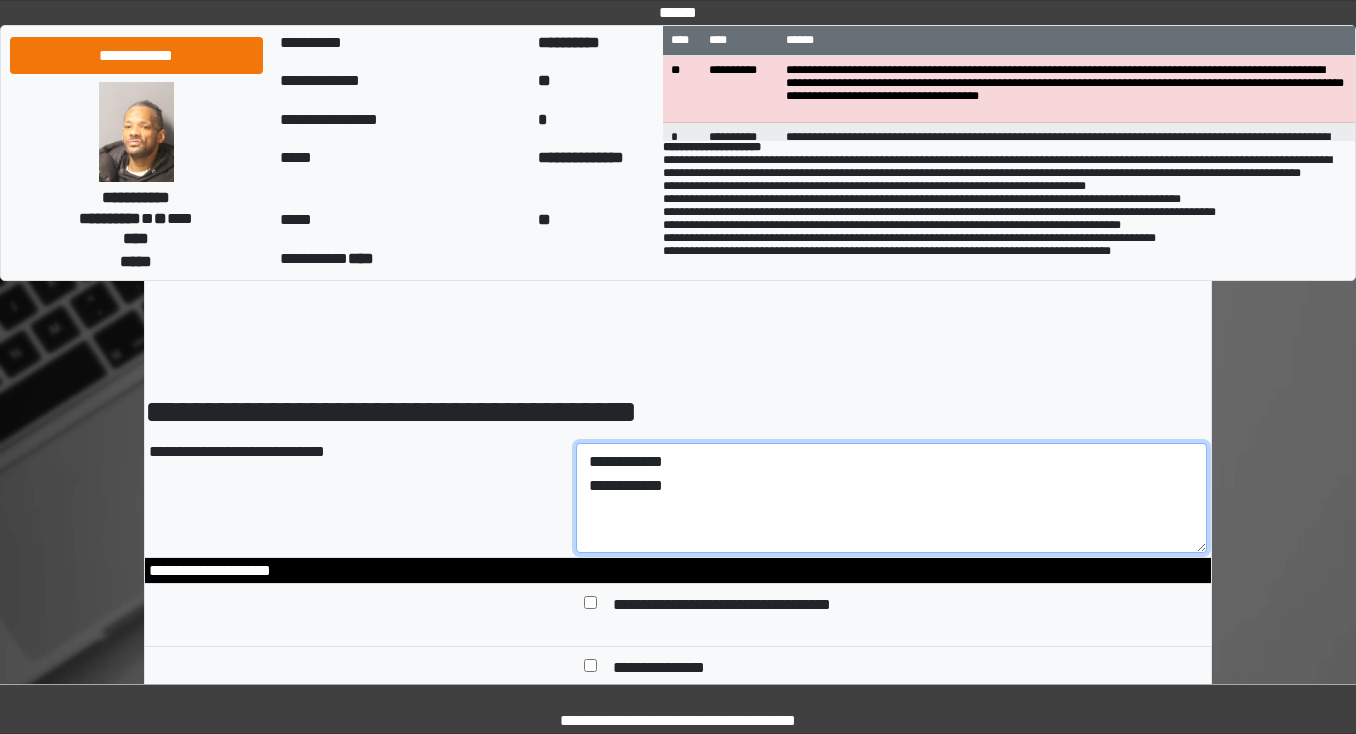 click on "**********" at bounding box center [892, 498] 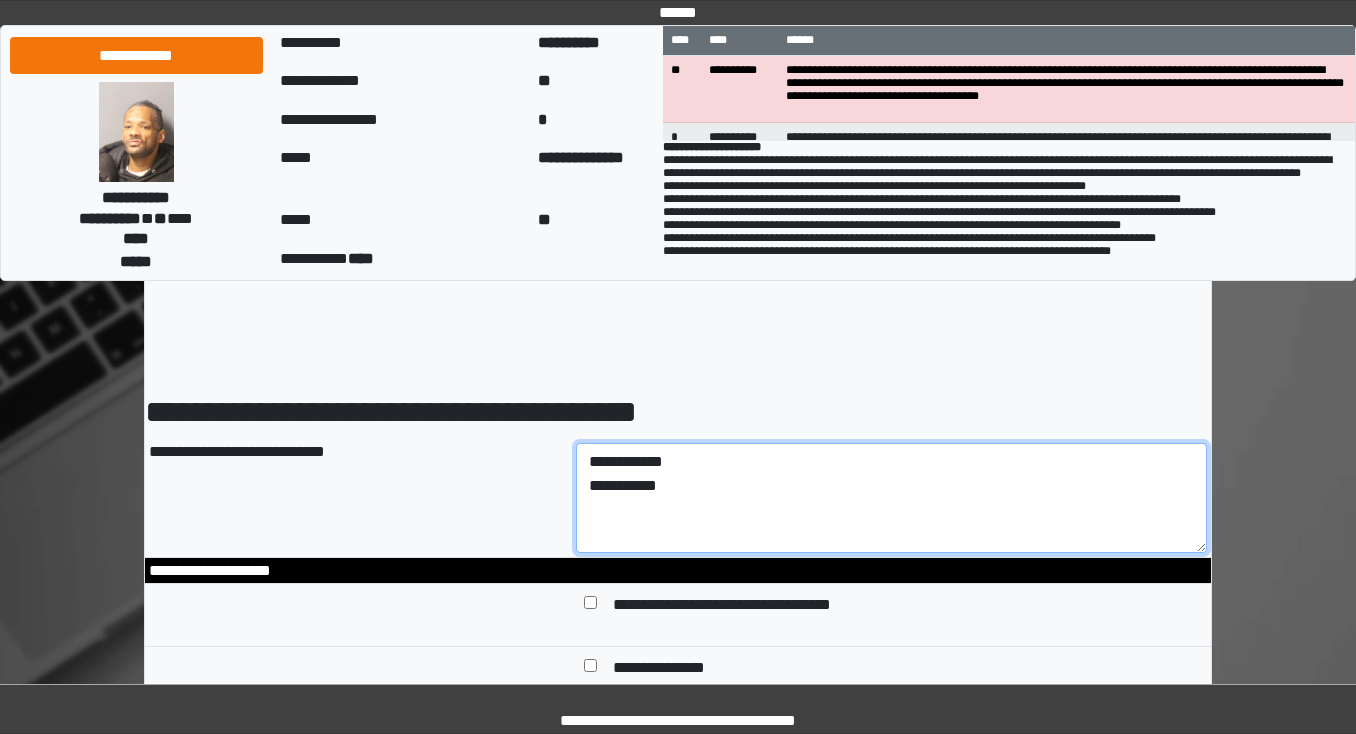 click on "**********" at bounding box center (892, 498) 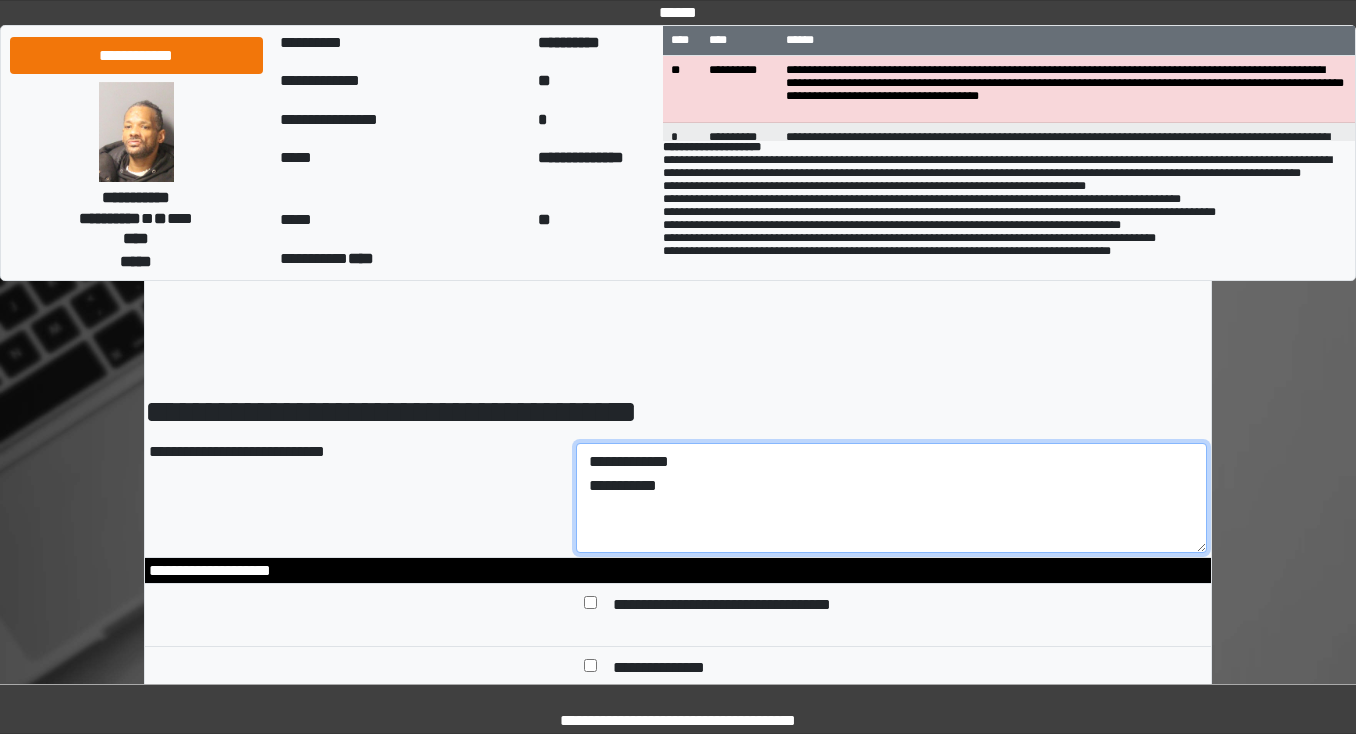 click on "**********" at bounding box center [892, 498] 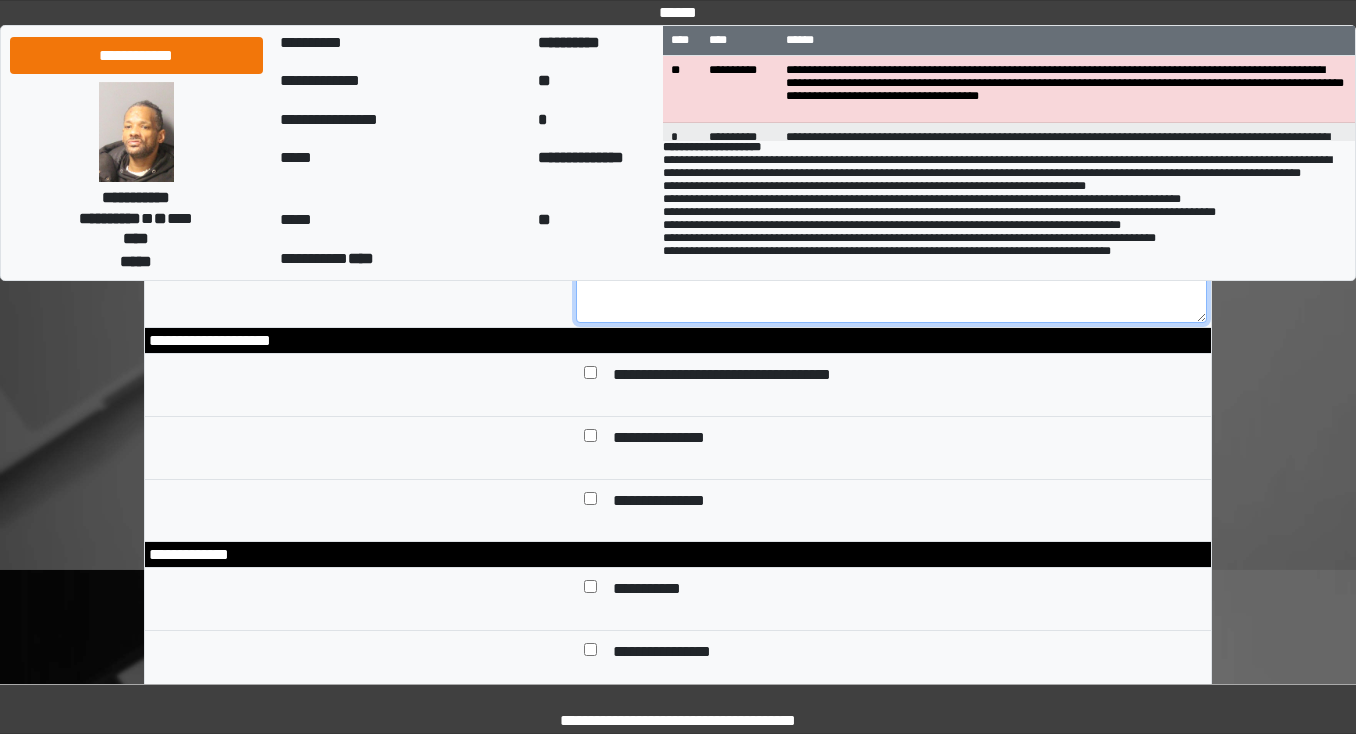 scroll, scrollTop: 240, scrollLeft: 0, axis: vertical 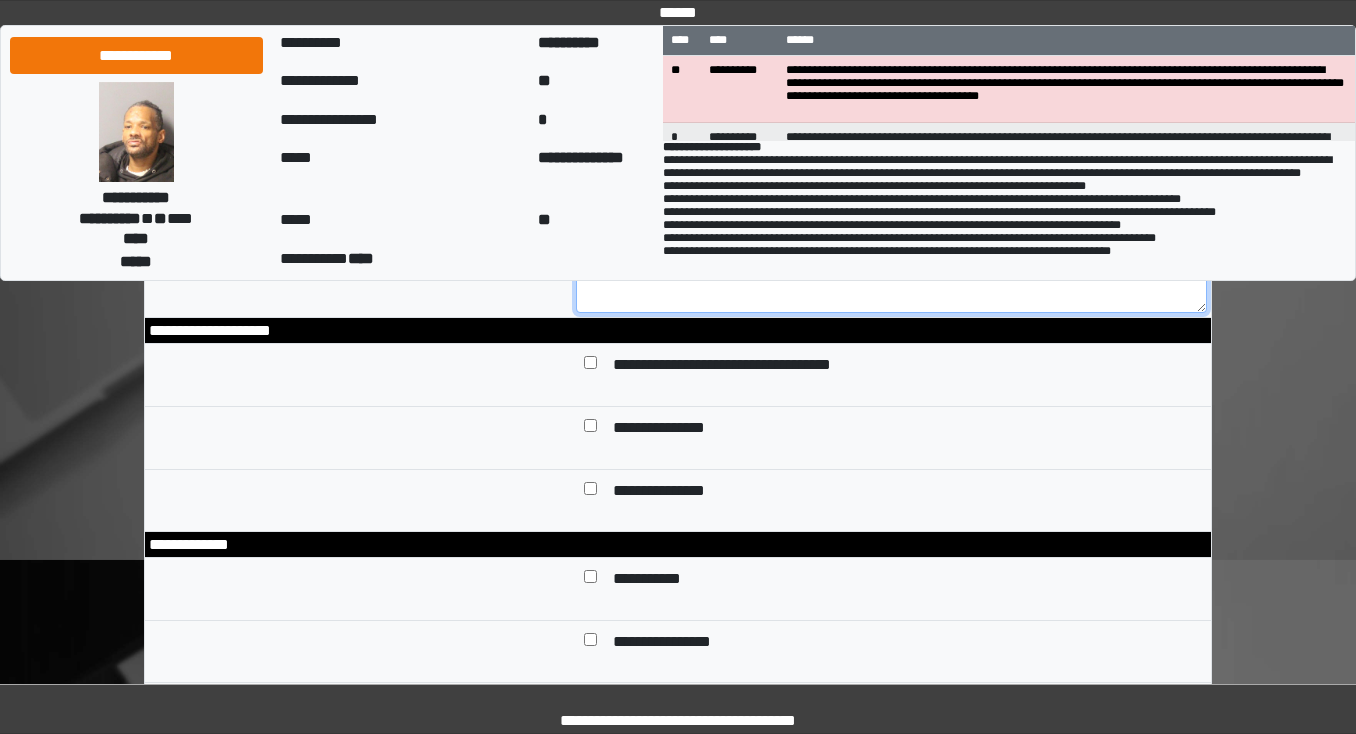 type on "**********" 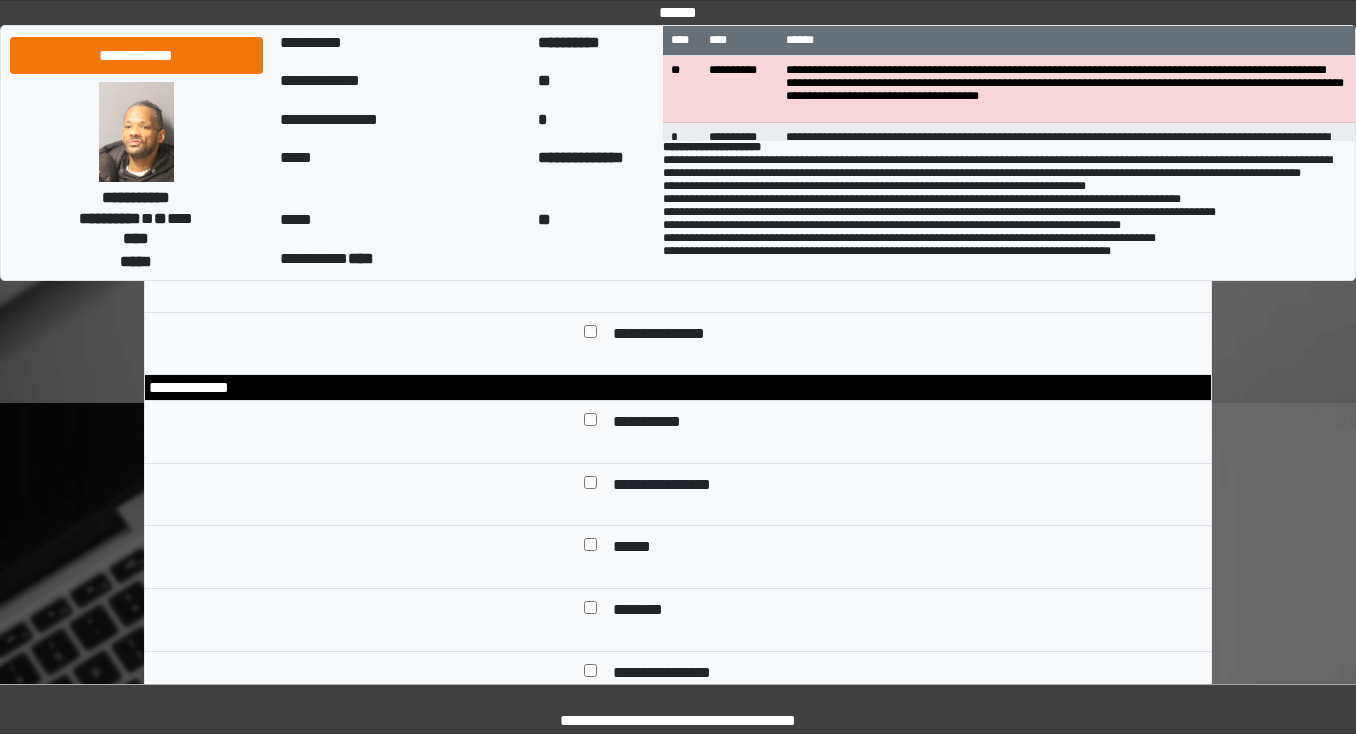 scroll, scrollTop: 400, scrollLeft: 0, axis: vertical 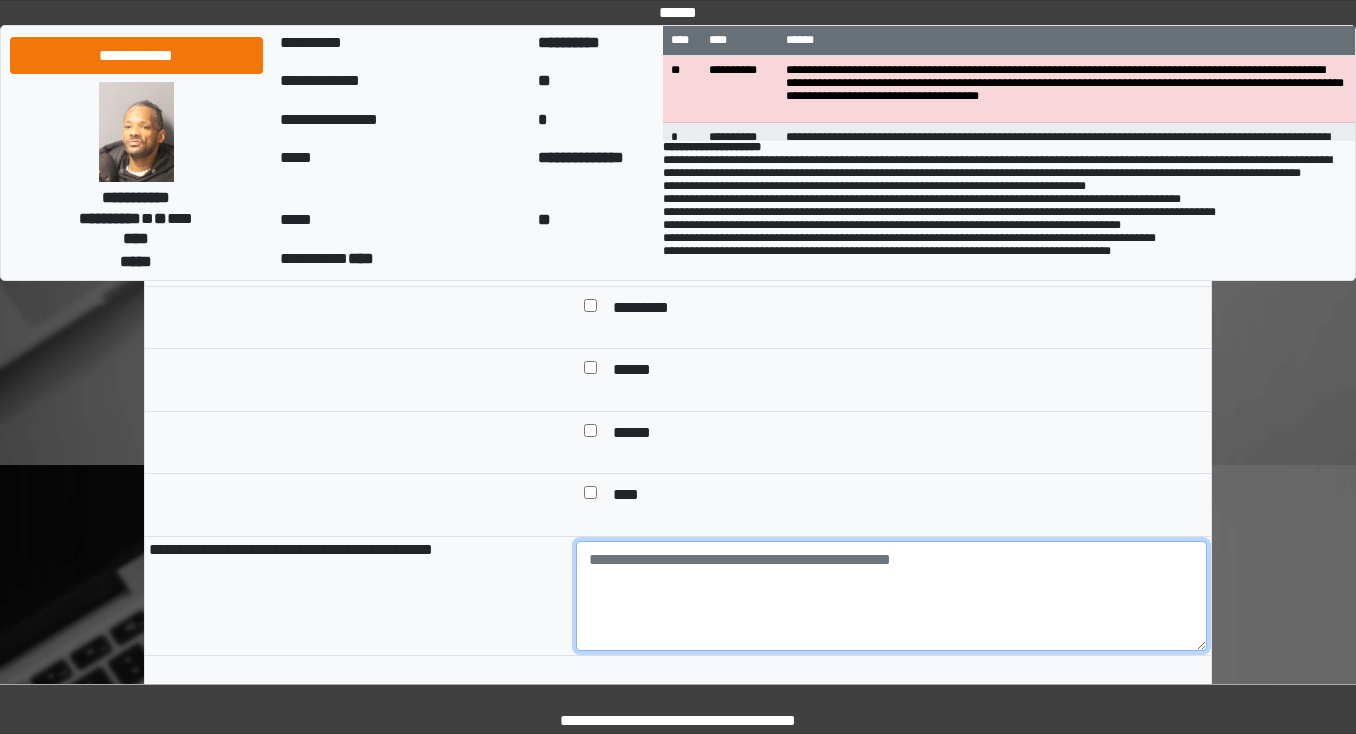 click at bounding box center (892, 596) 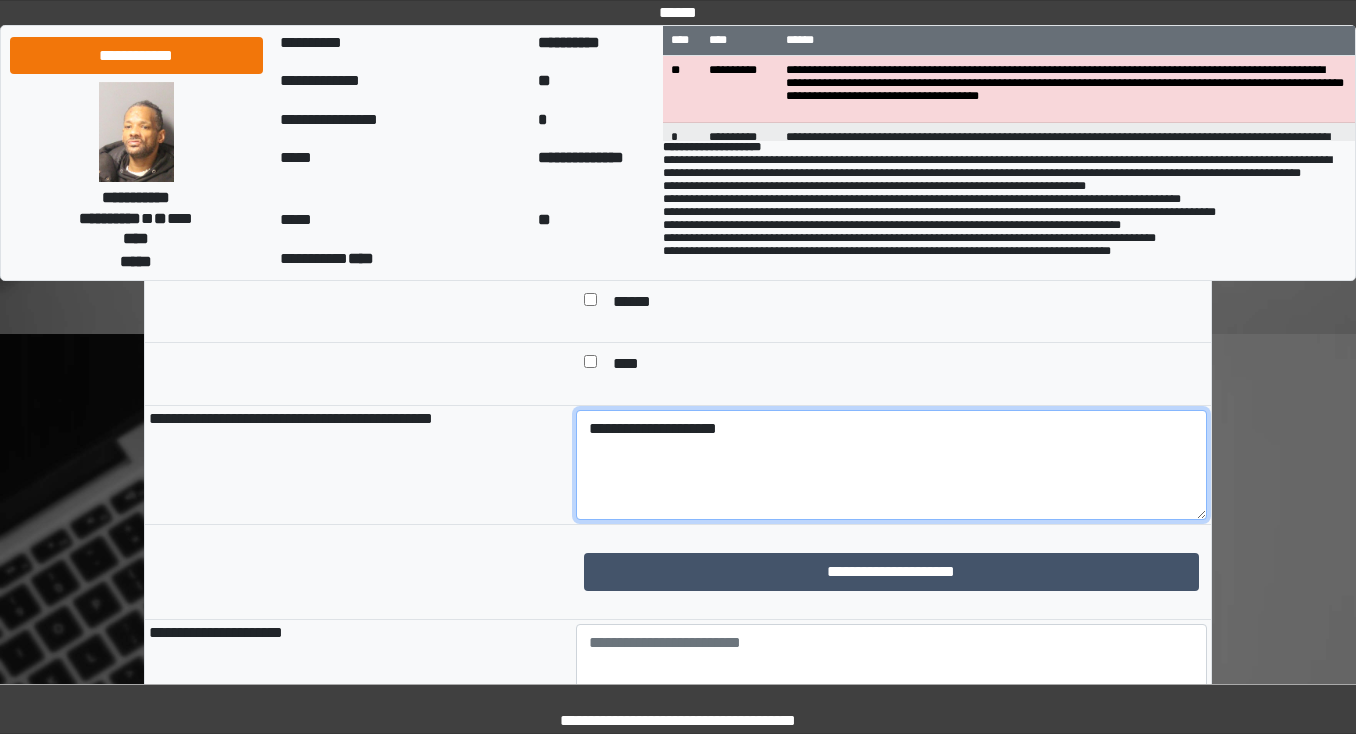 scroll, scrollTop: 1360, scrollLeft: 0, axis: vertical 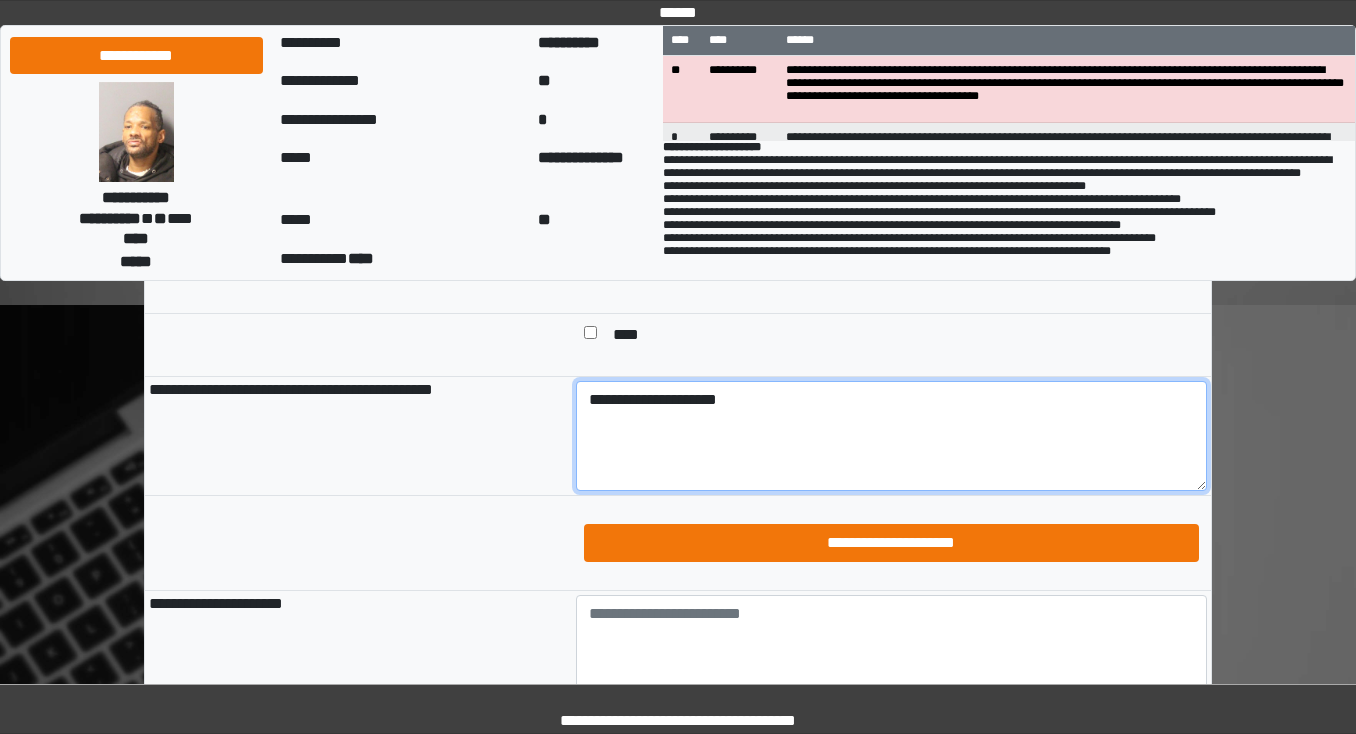 type on "**********" 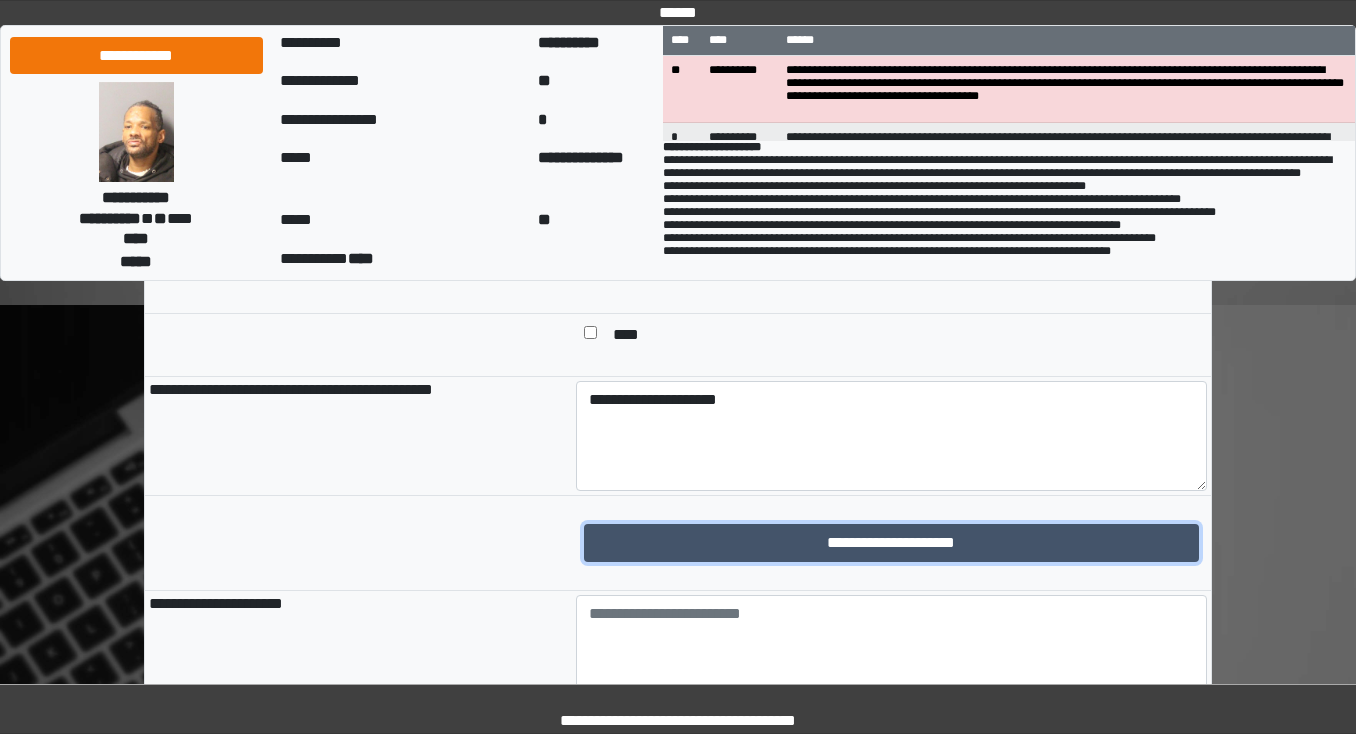 click on "**********" at bounding box center (892, 543) 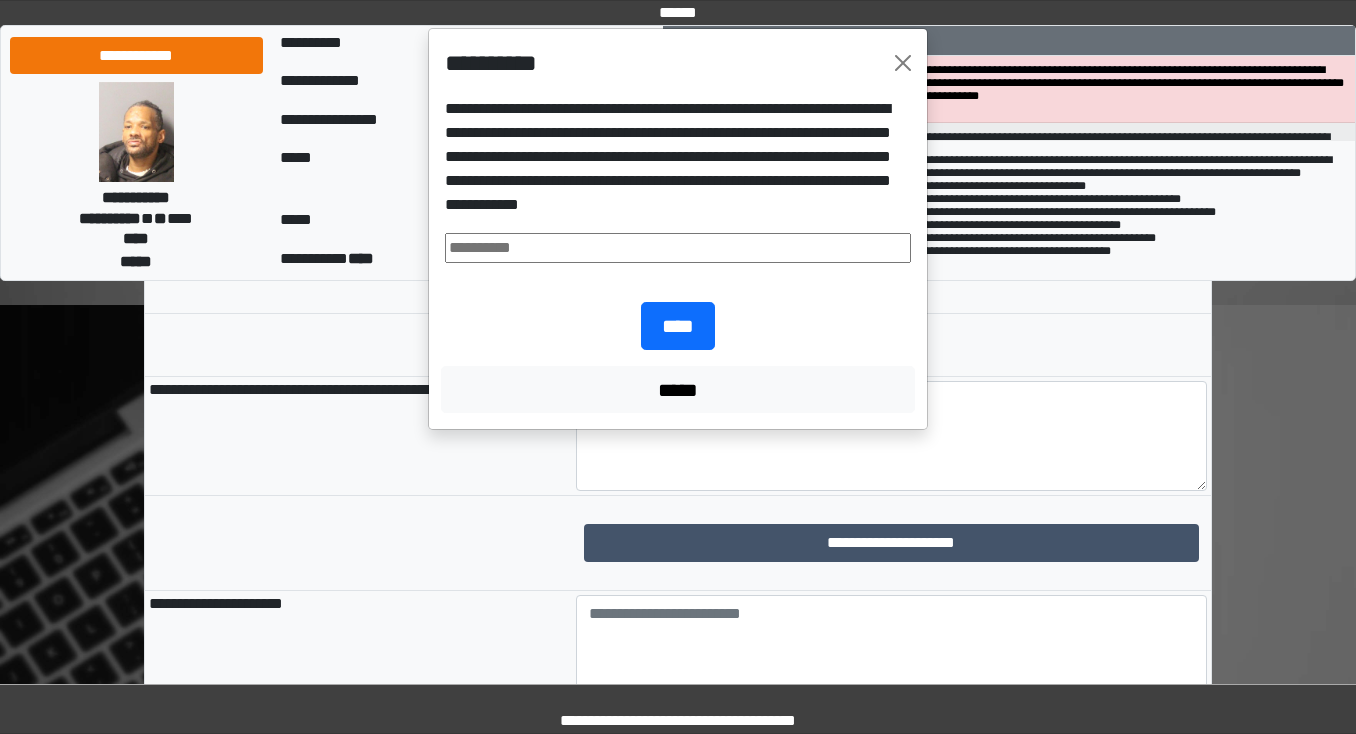 click at bounding box center (678, 248) 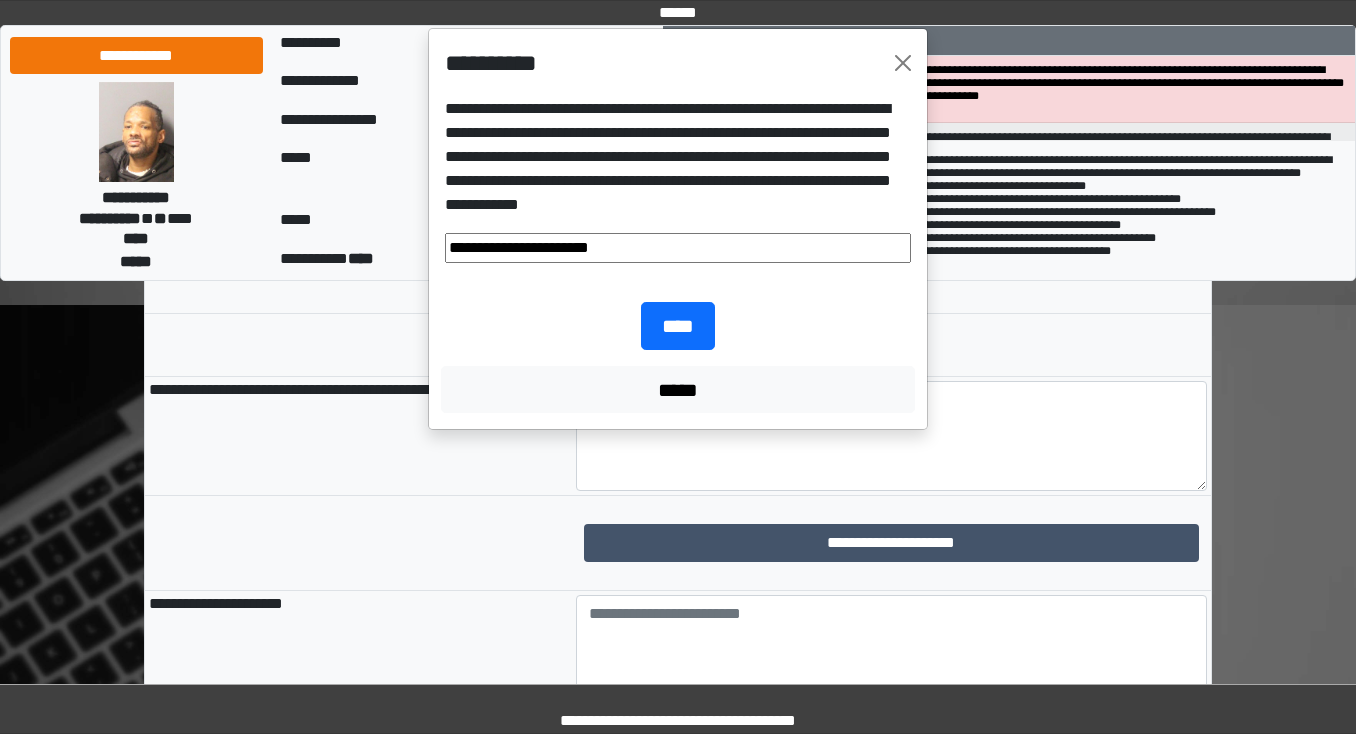 drag, startPoint x: 509, startPoint y: 324, endPoint x: 736, endPoint y: 308, distance: 227.56317 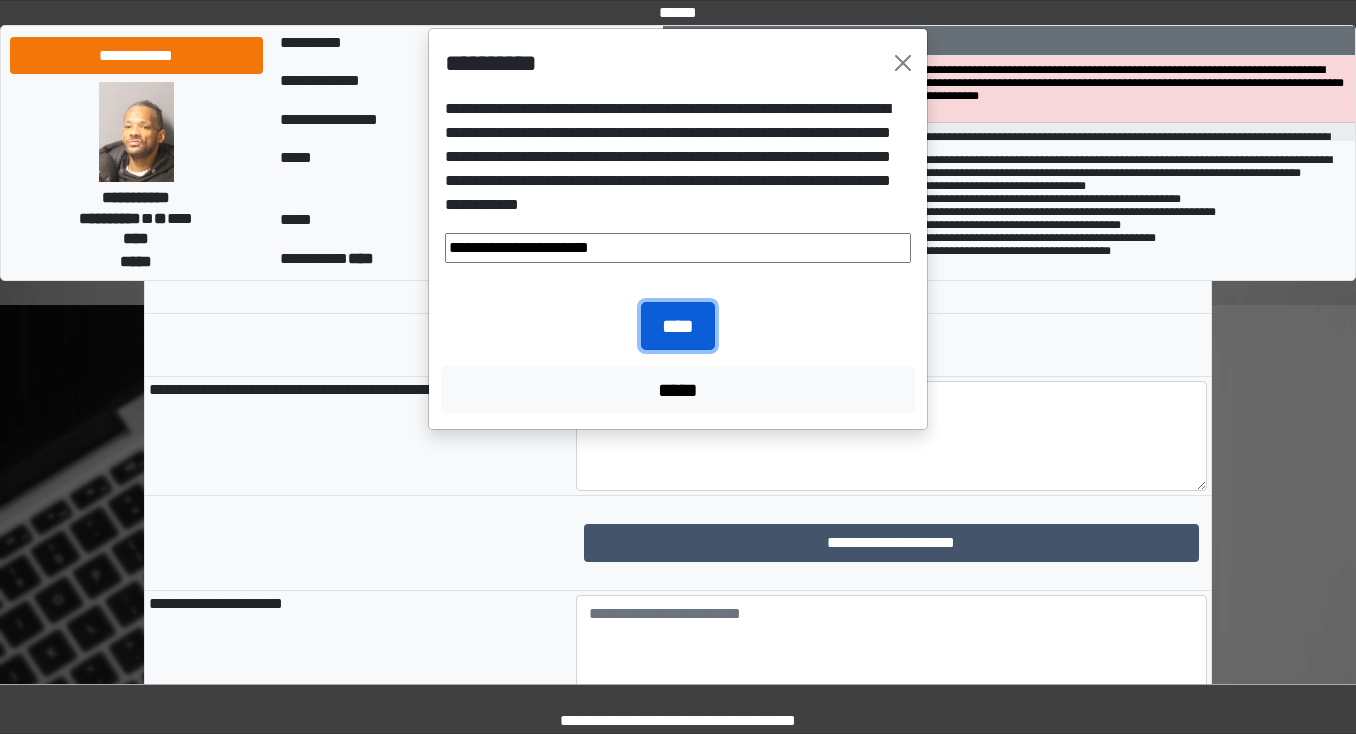 click on "****" at bounding box center (678, 326) 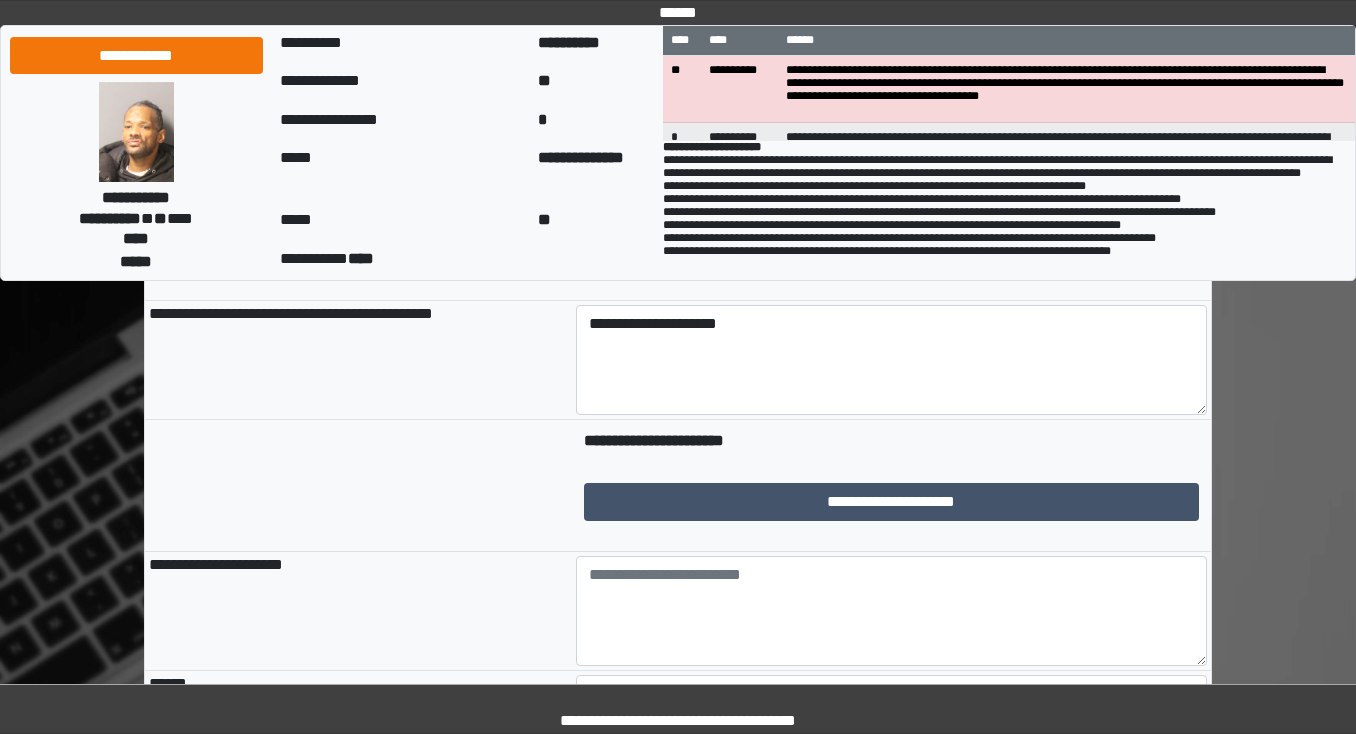 scroll, scrollTop: 1520, scrollLeft: 0, axis: vertical 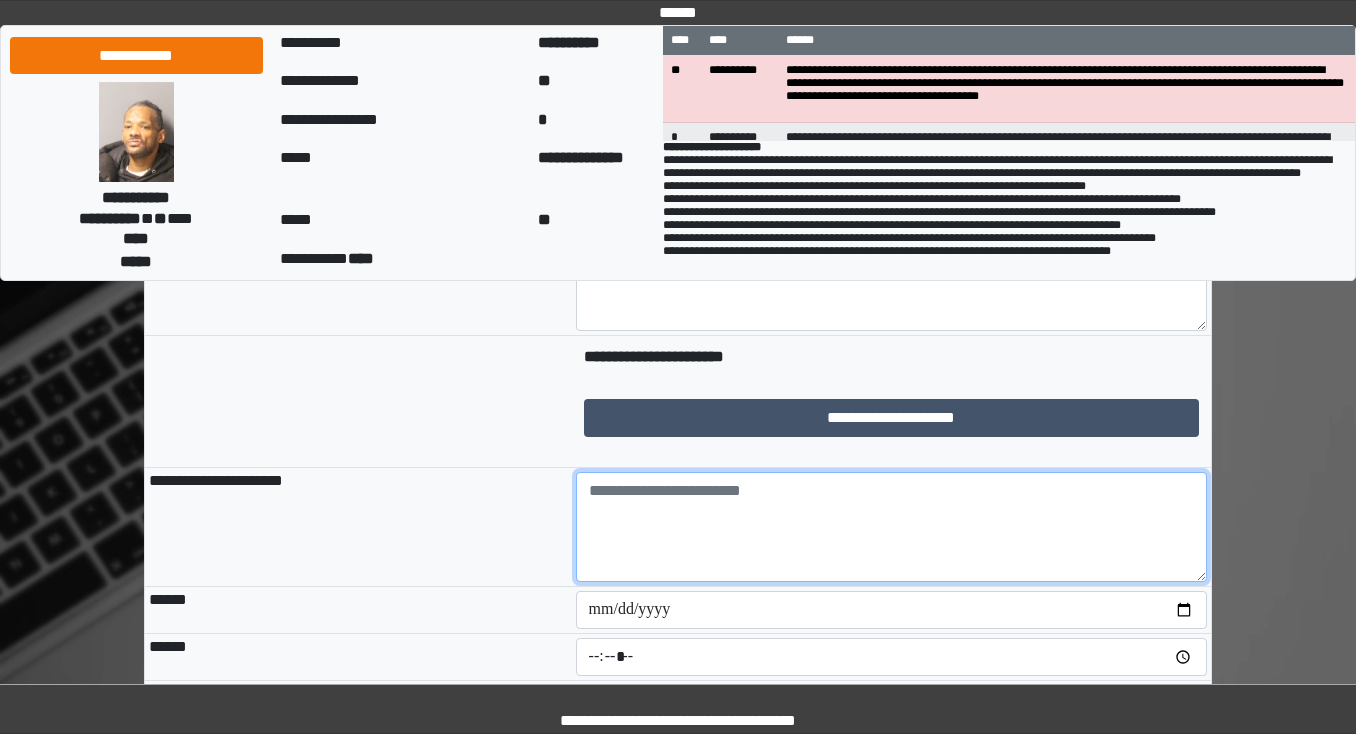 click at bounding box center [892, 527] 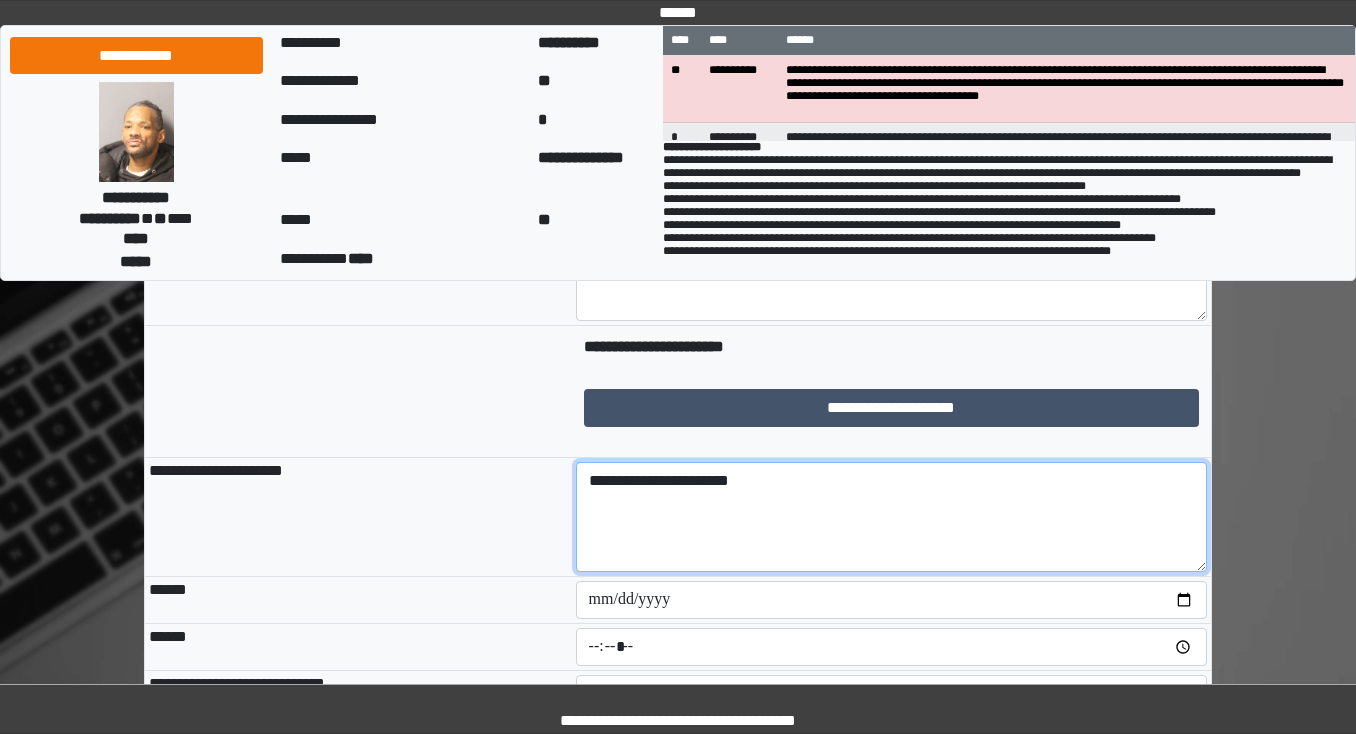 scroll, scrollTop: 1600, scrollLeft: 0, axis: vertical 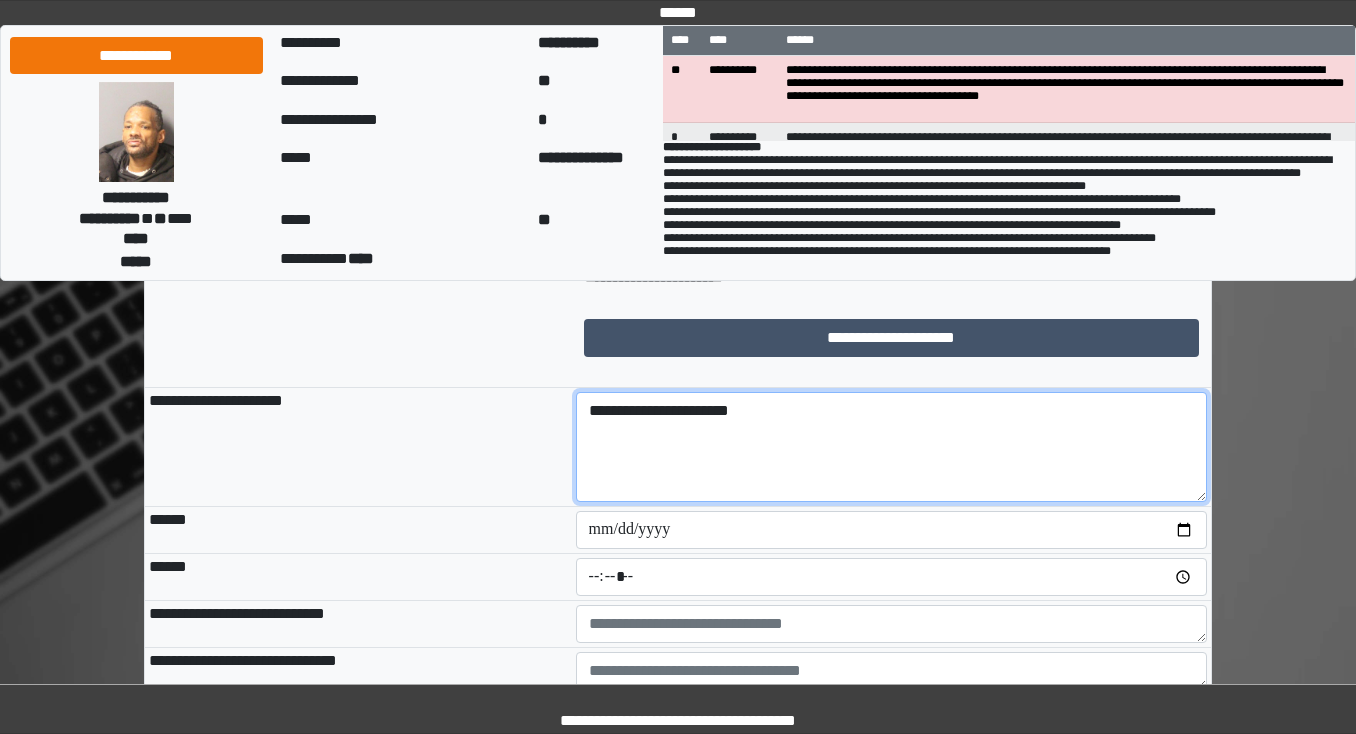 type on "**********" 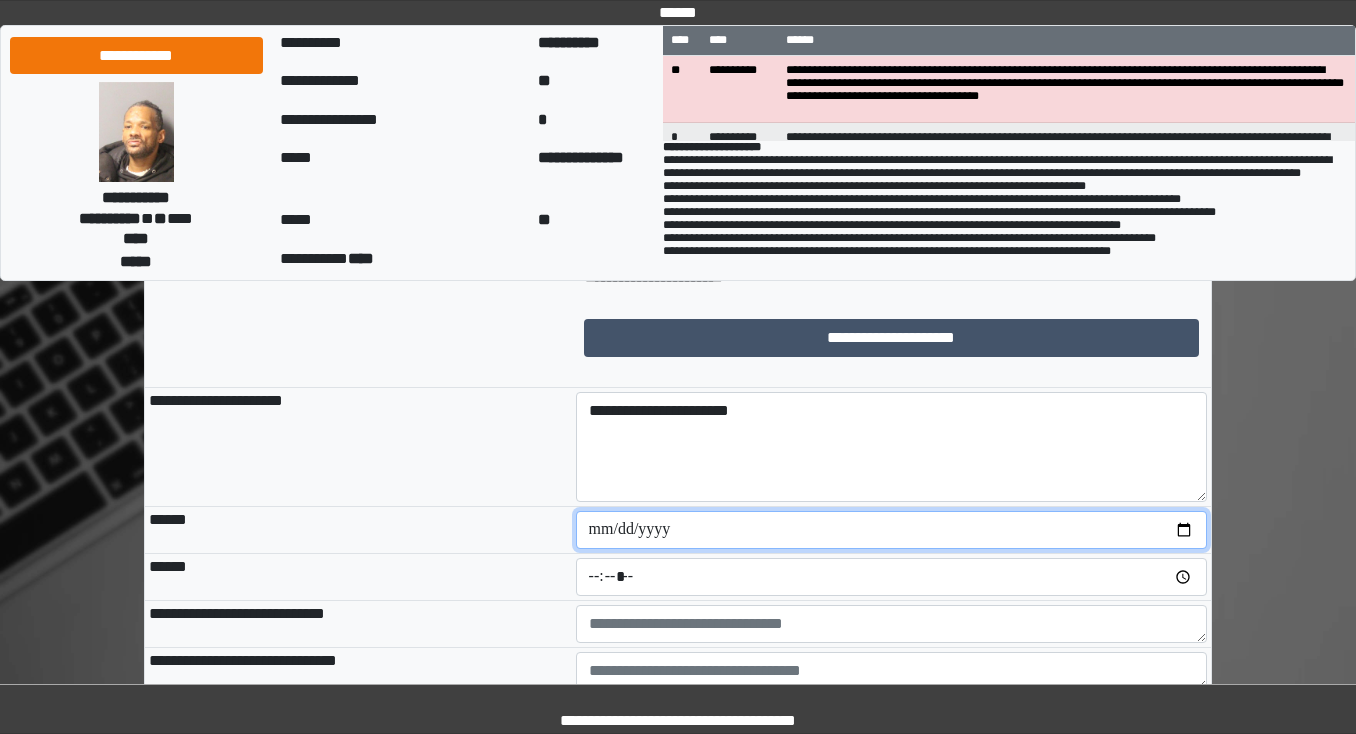 click at bounding box center (892, 530) 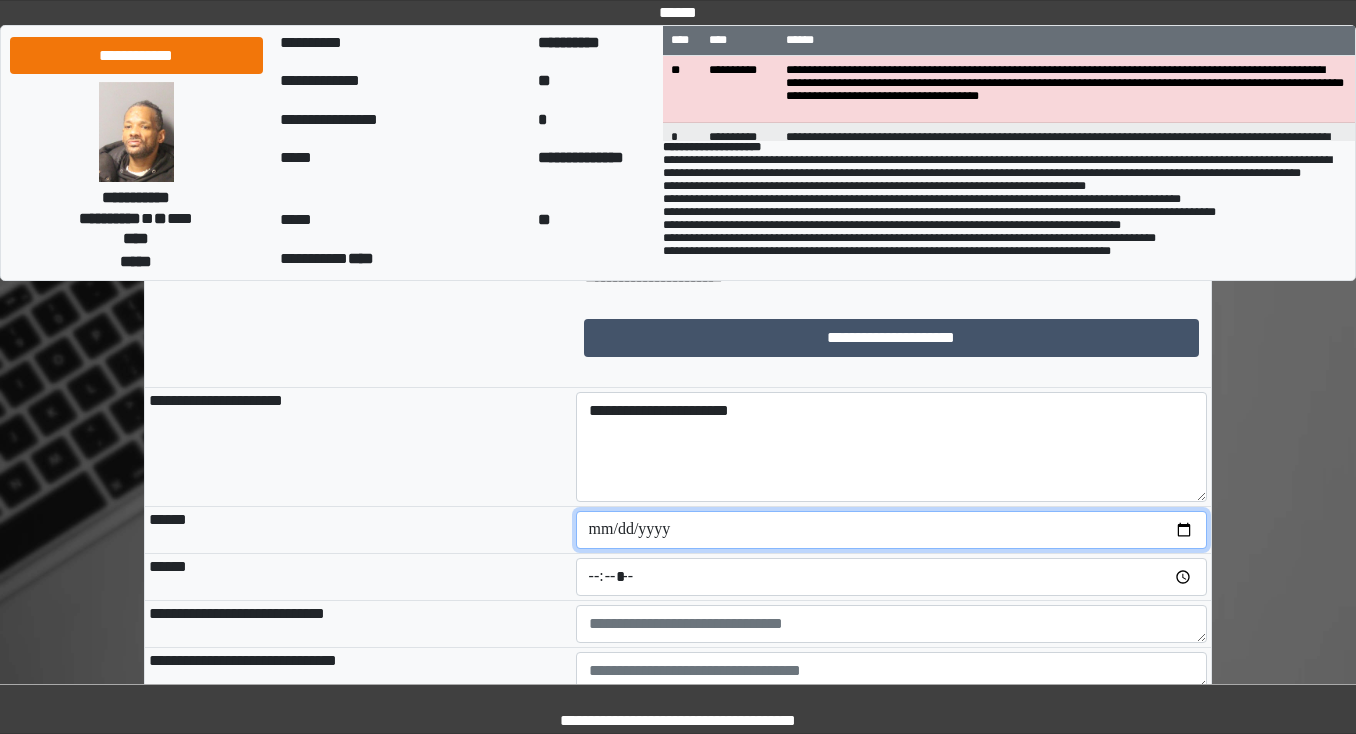 type on "**********" 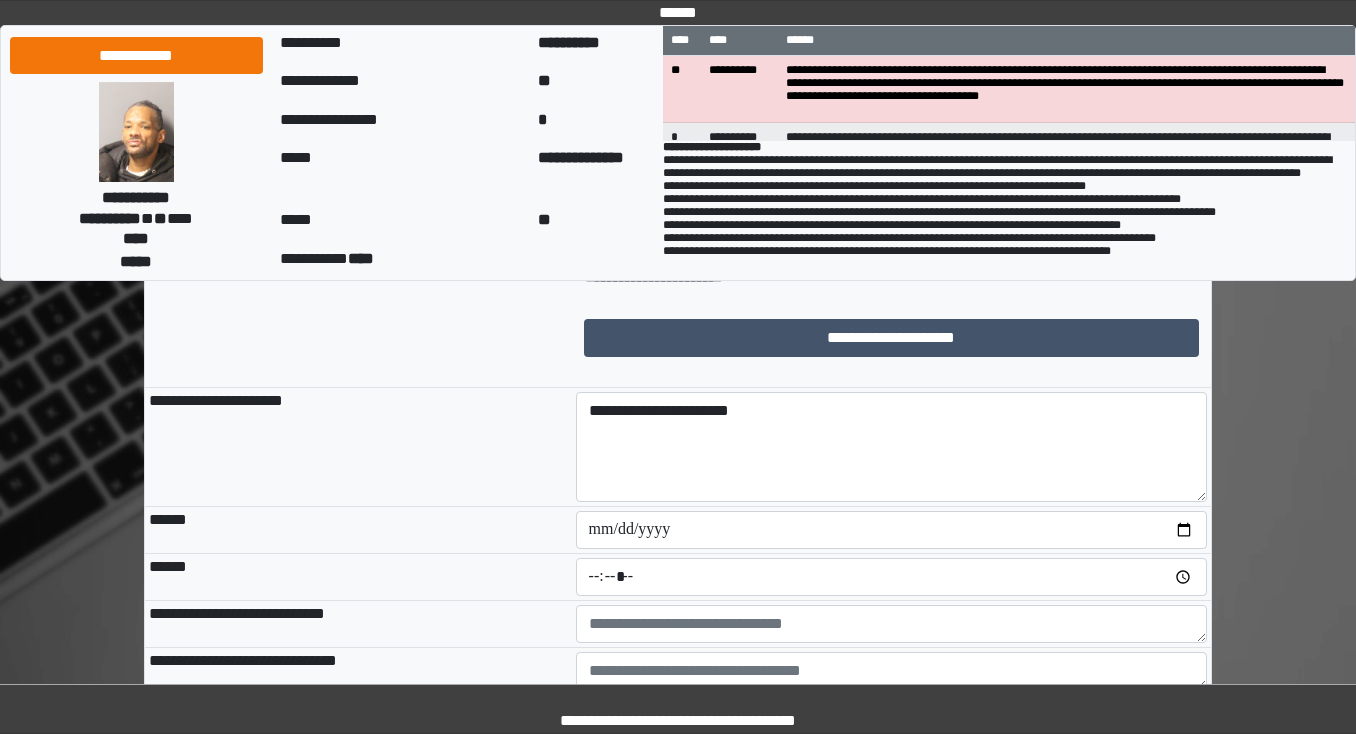 click on "******" at bounding box center [358, 530] 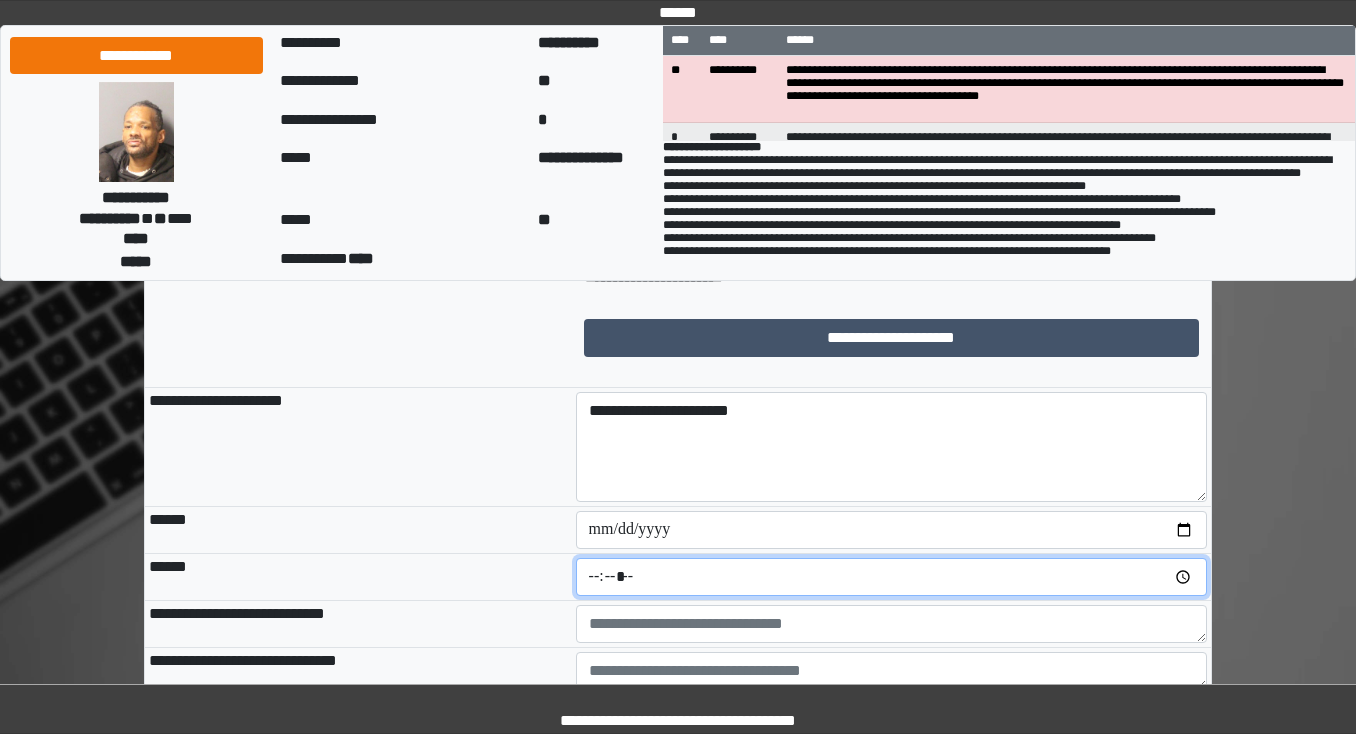 click at bounding box center (892, 577) 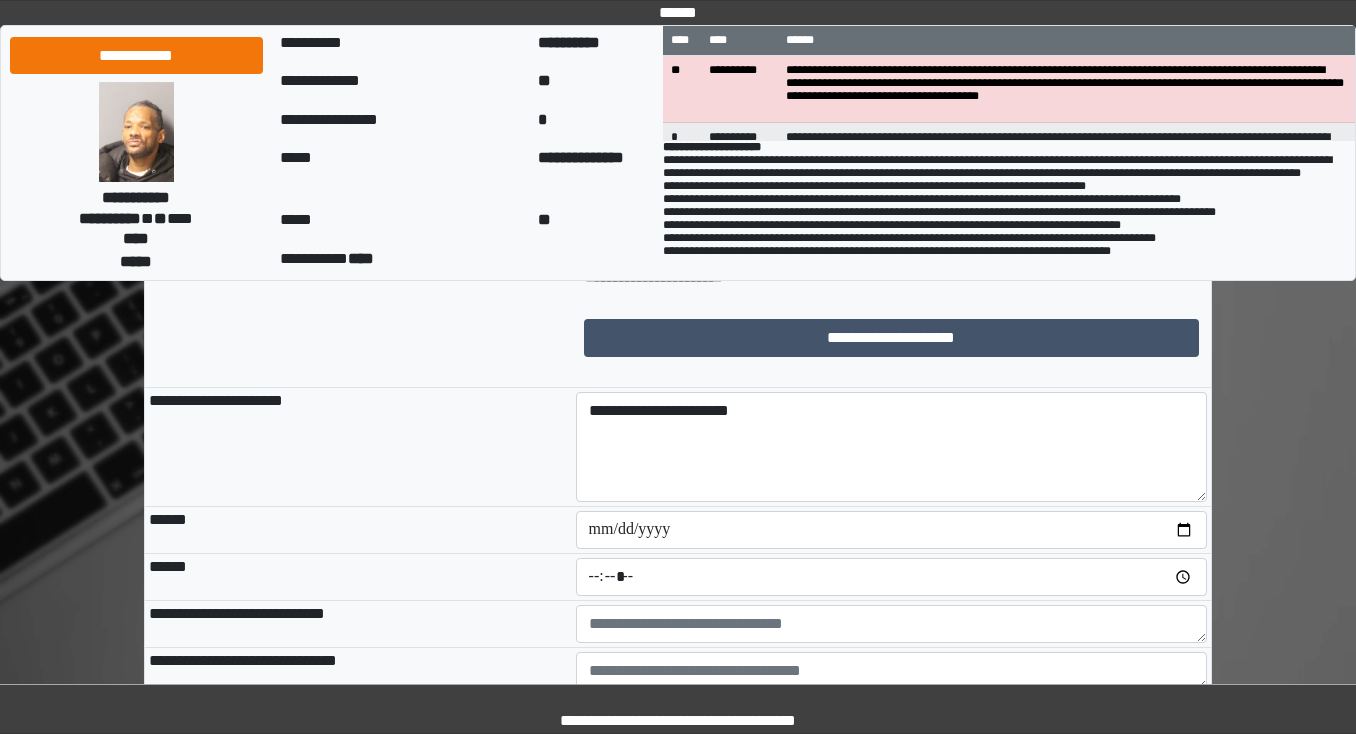 click on "**********" at bounding box center [358, 447] 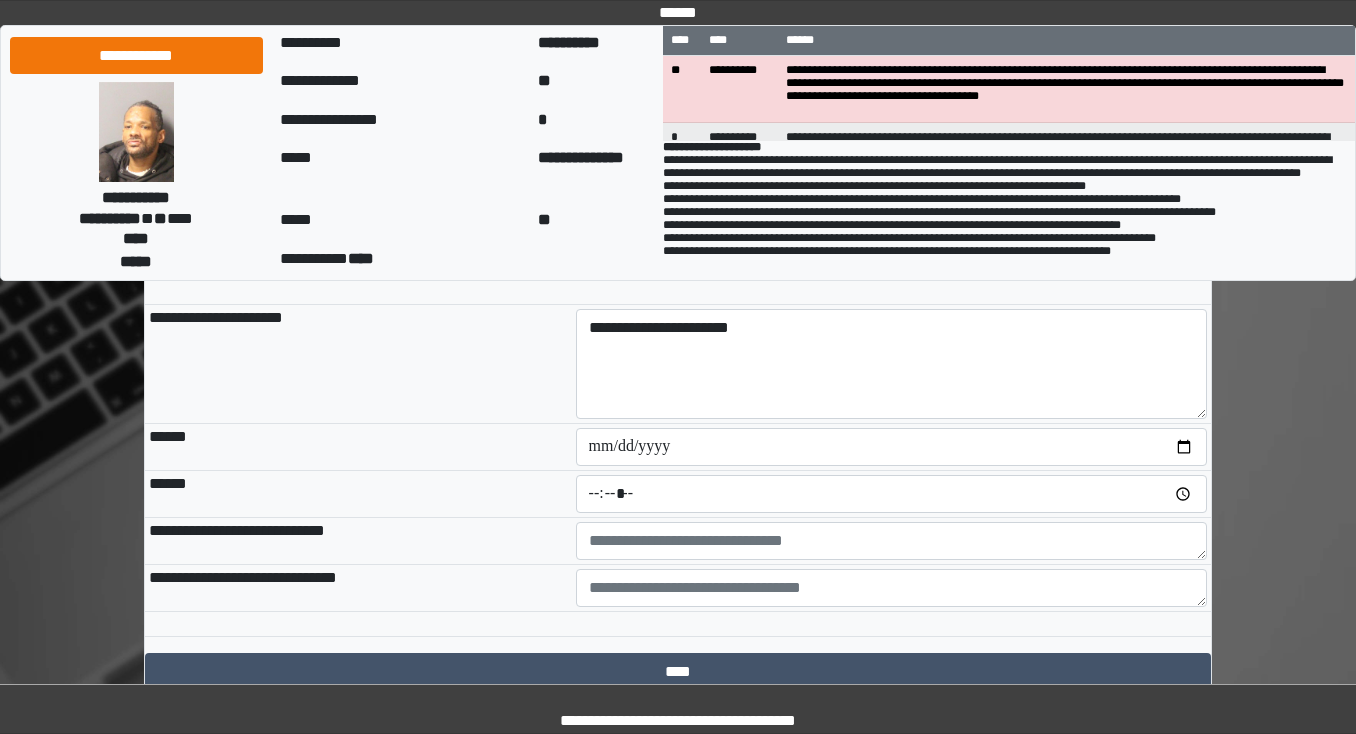 scroll, scrollTop: 1760, scrollLeft: 0, axis: vertical 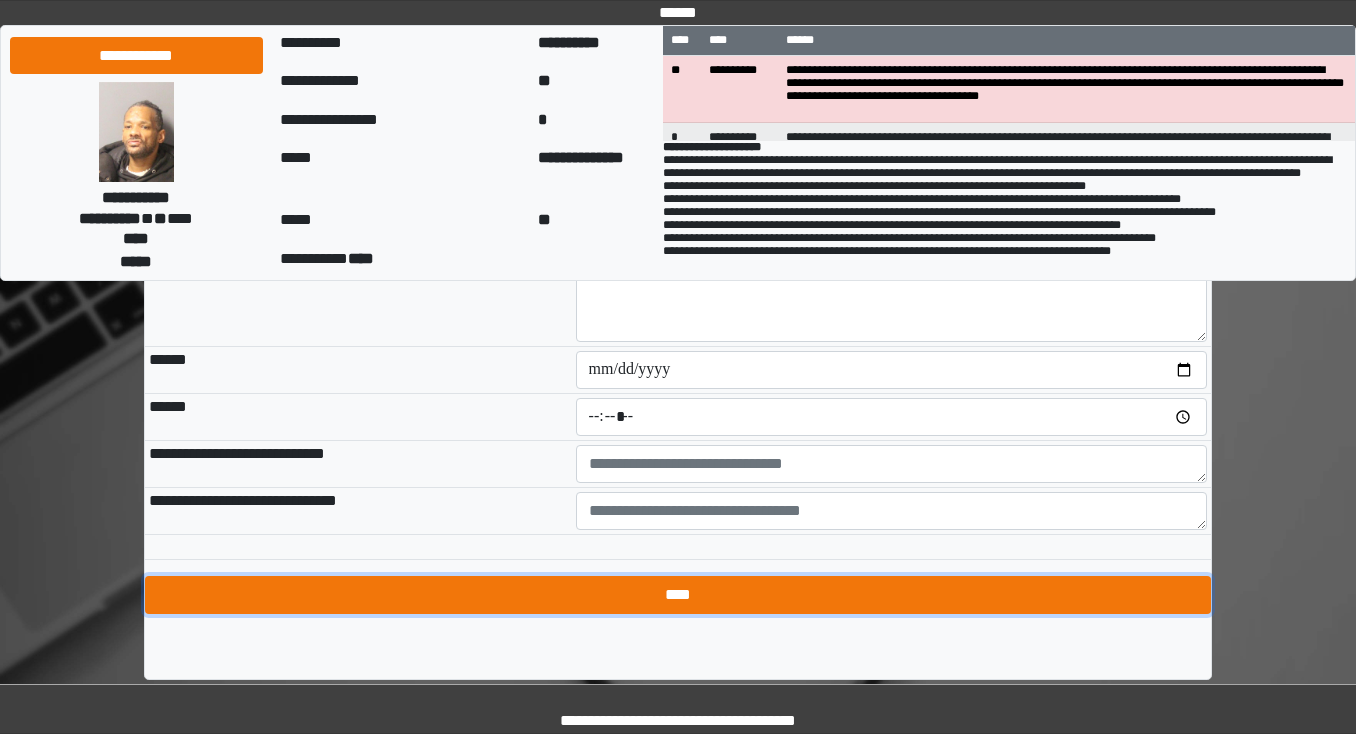 click on "****" at bounding box center (678, 595) 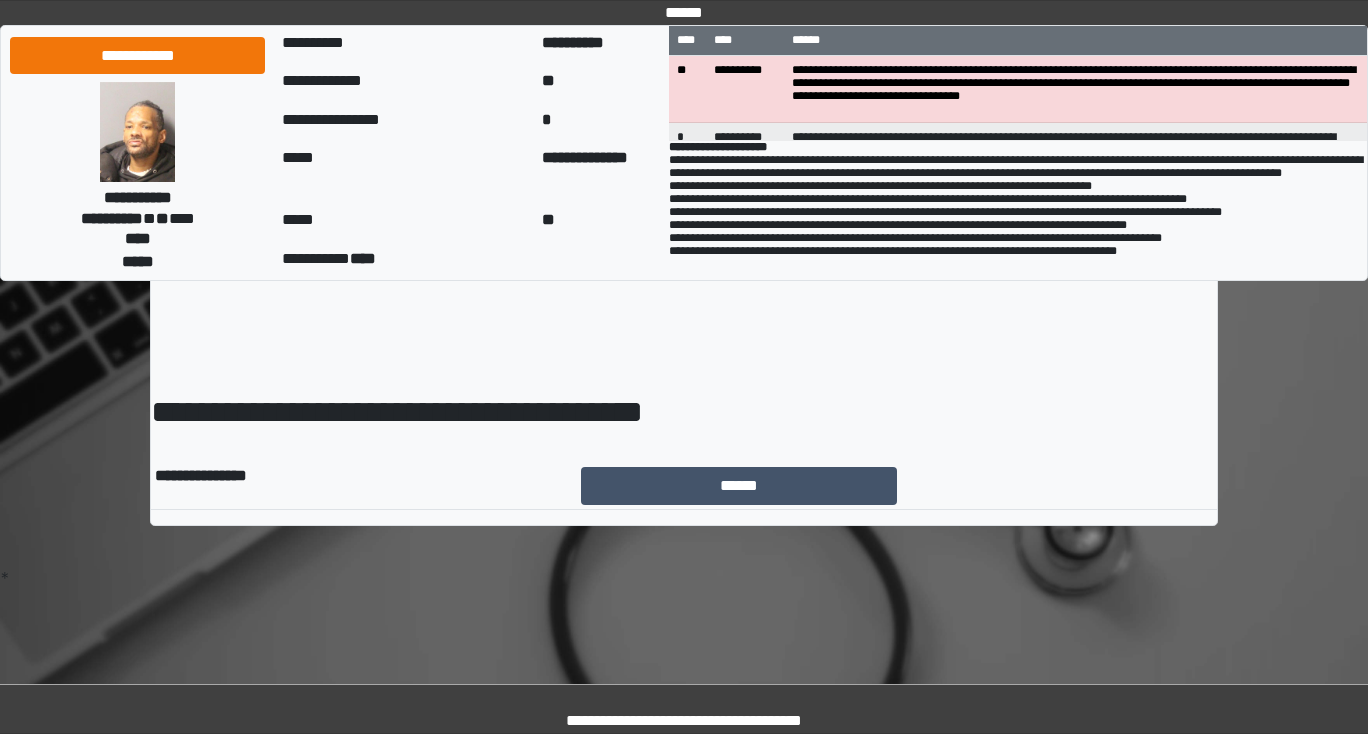 scroll, scrollTop: 0, scrollLeft: 0, axis: both 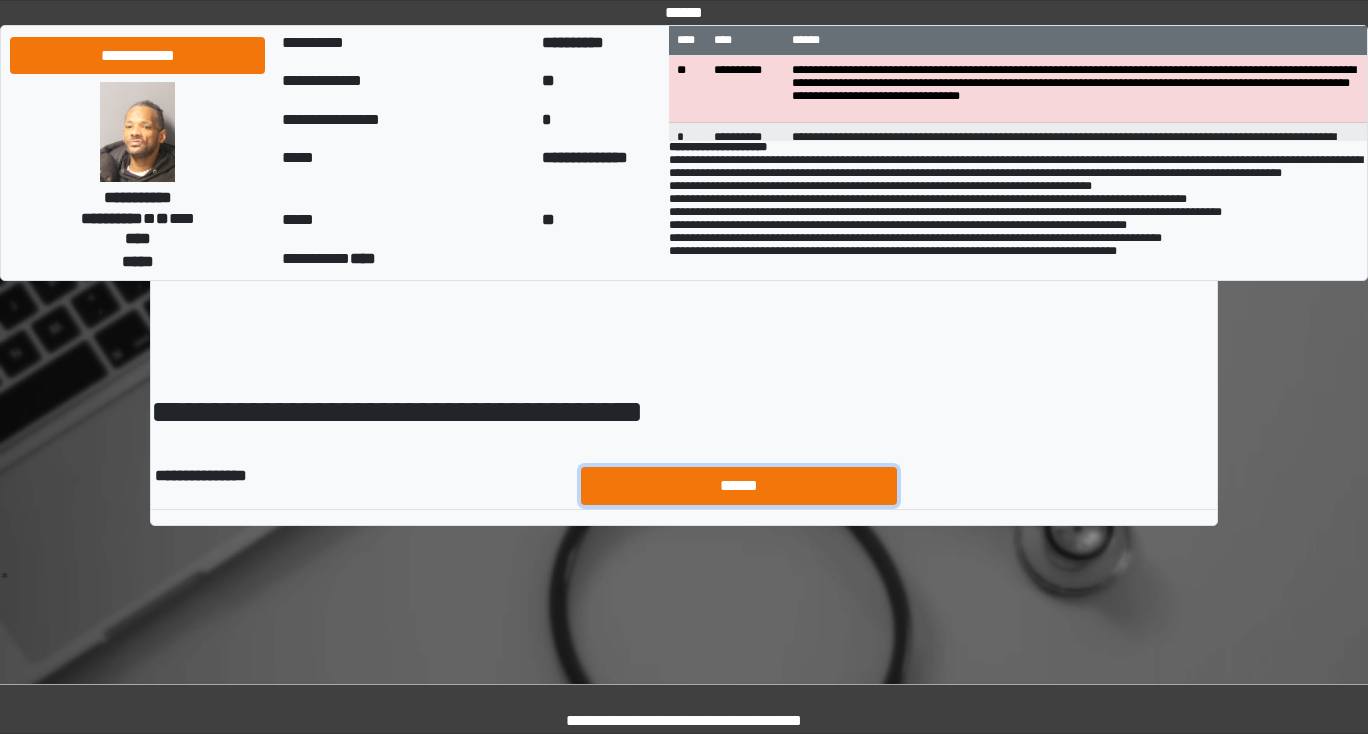 click on "******" at bounding box center (739, 486) 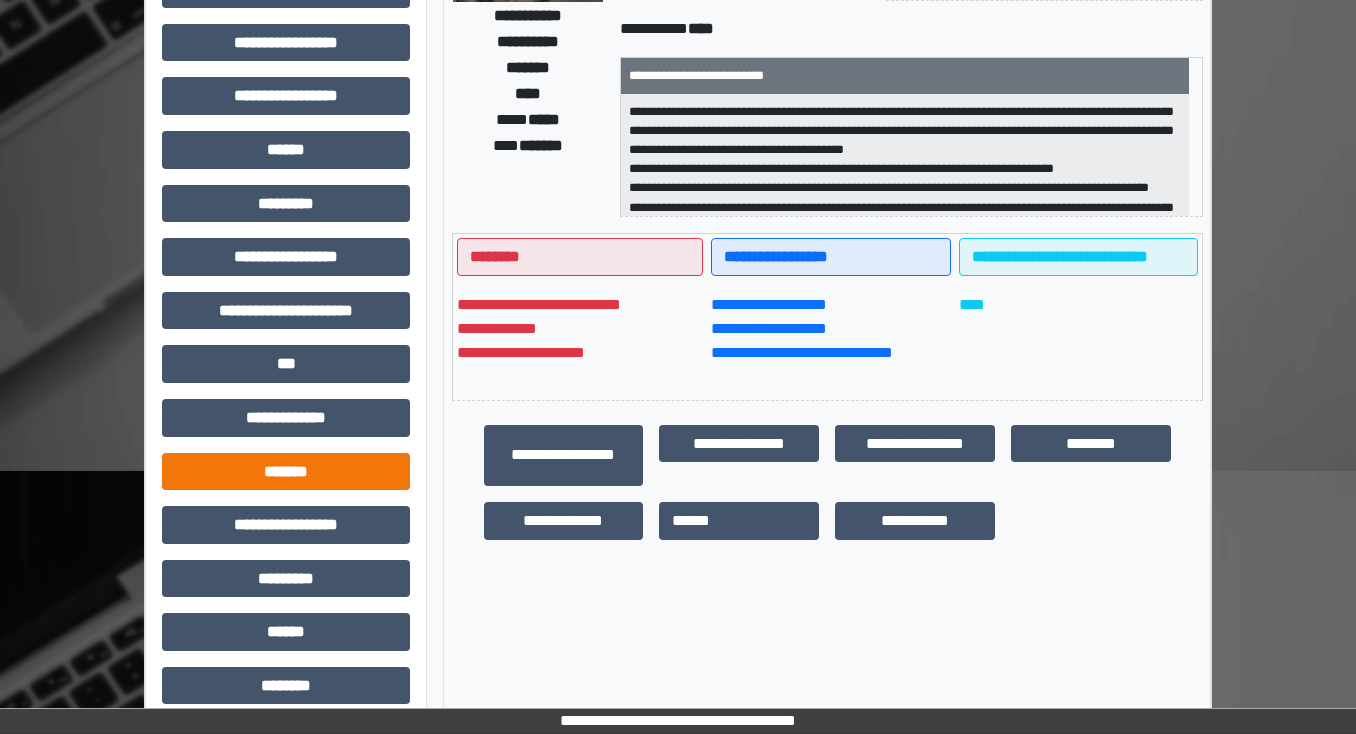 scroll, scrollTop: 400, scrollLeft: 0, axis: vertical 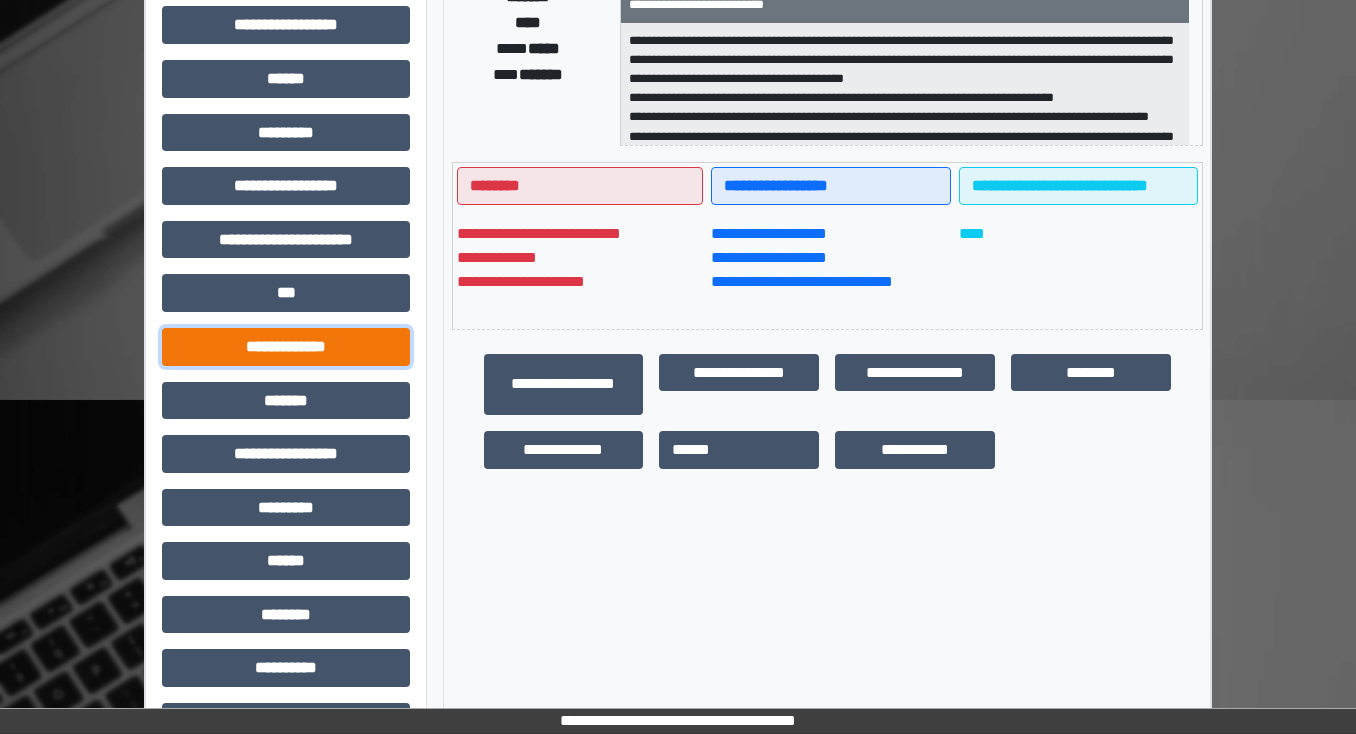click on "**********" at bounding box center [286, 347] 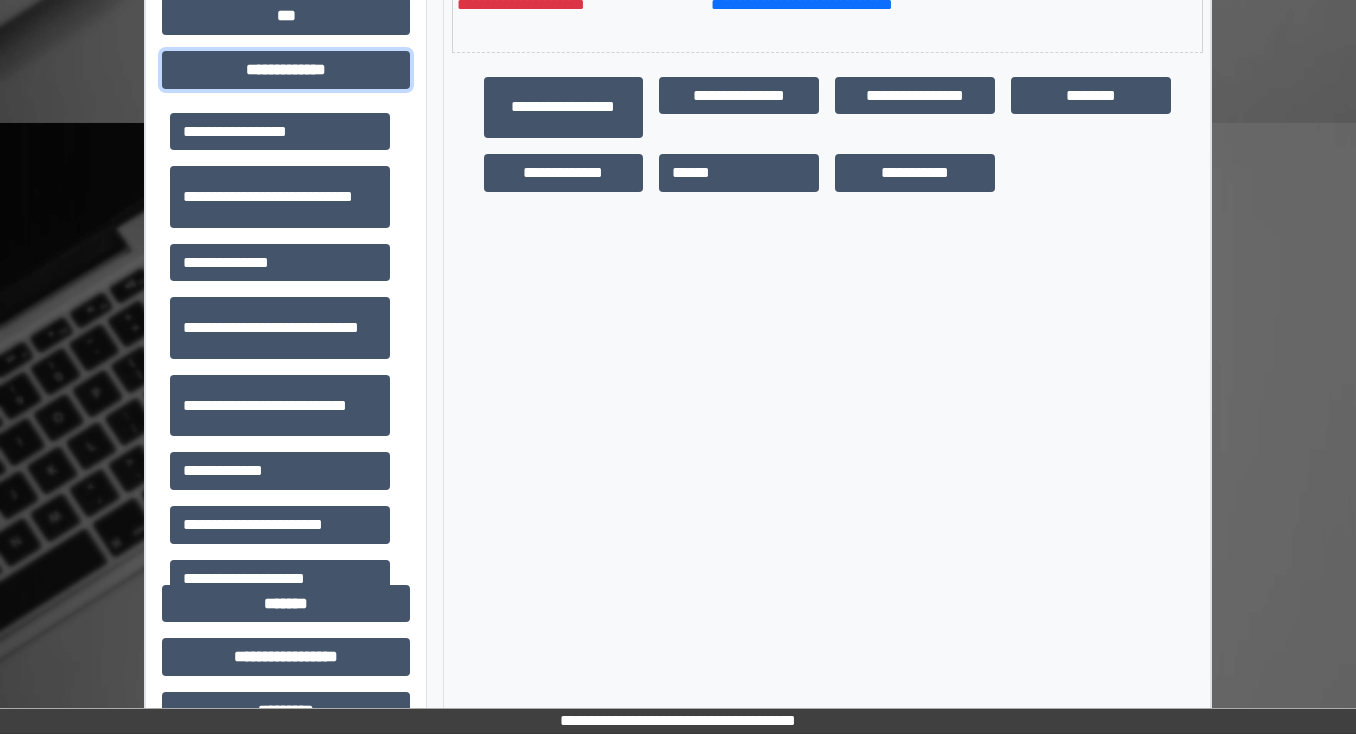 scroll, scrollTop: 800, scrollLeft: 0, axis: vertical 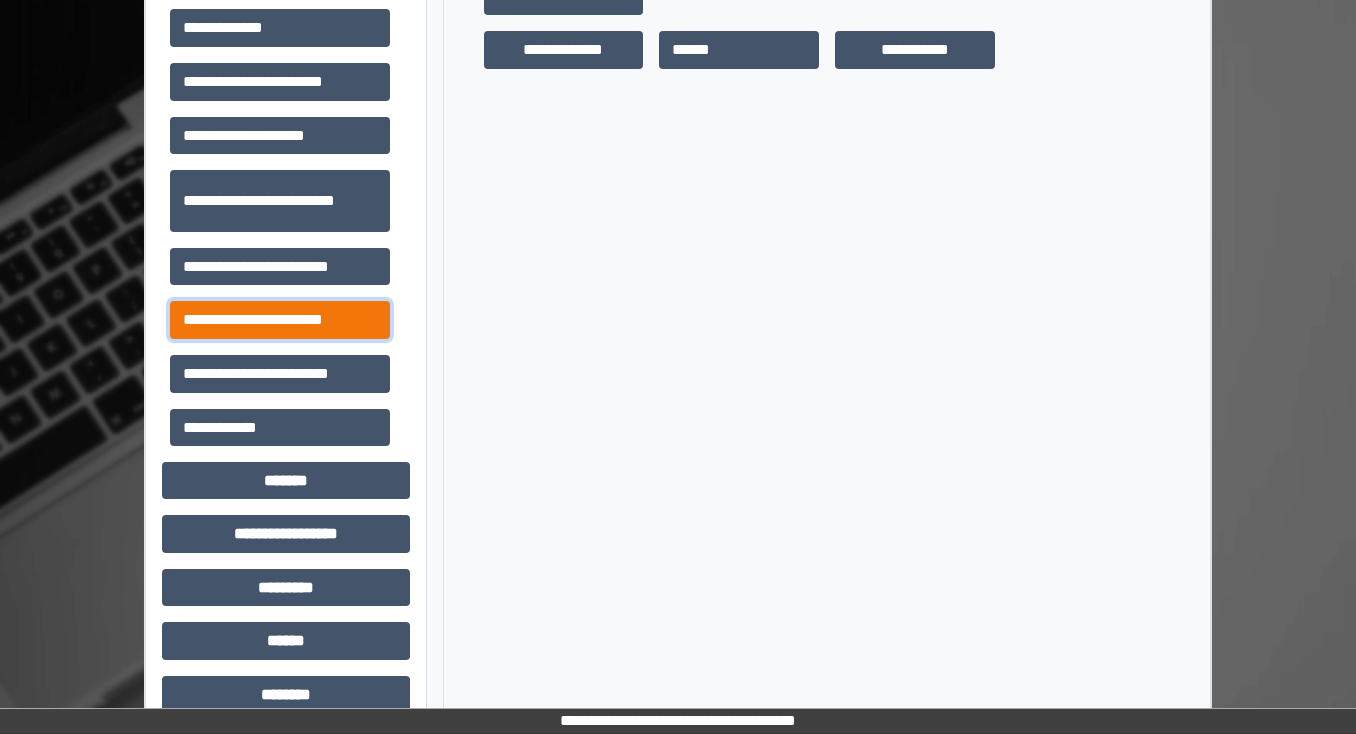 click on "**********" at bounding box center [280, 320] 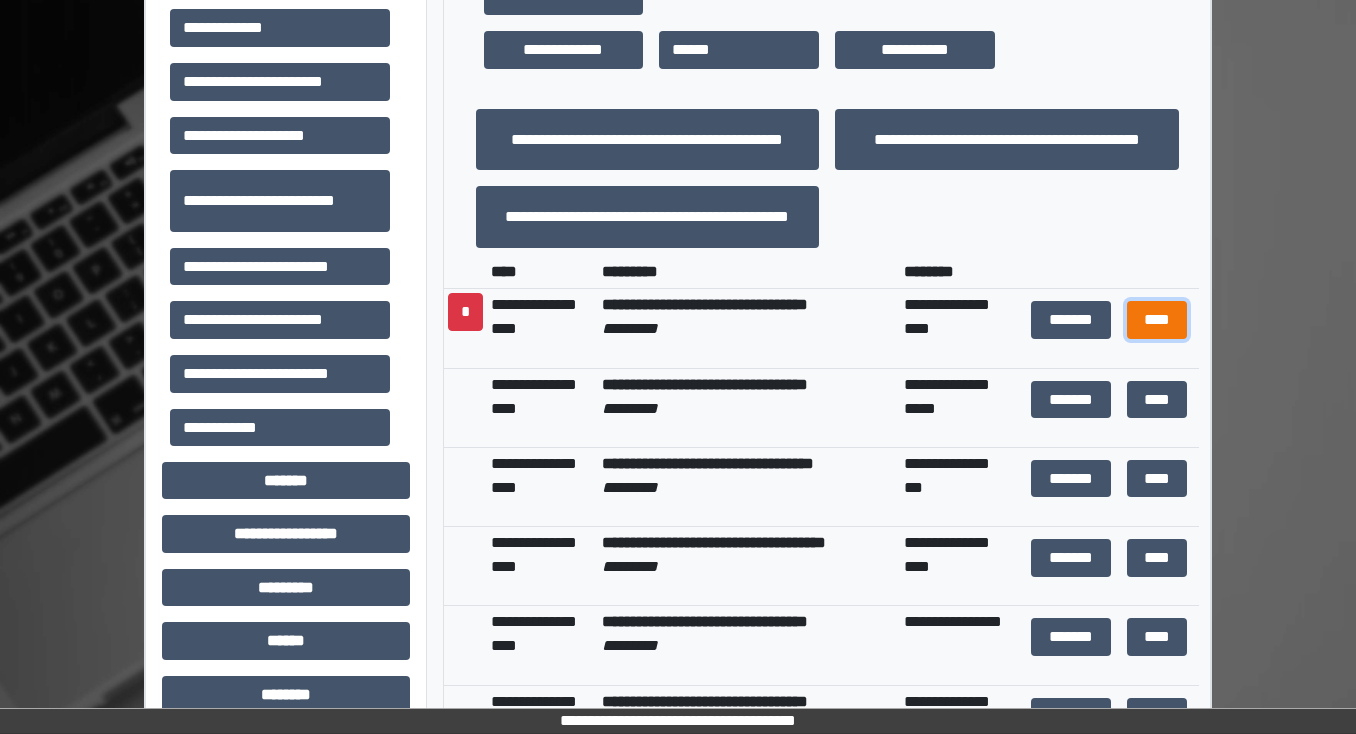 click on "****" at bounding box center (1156, 320) 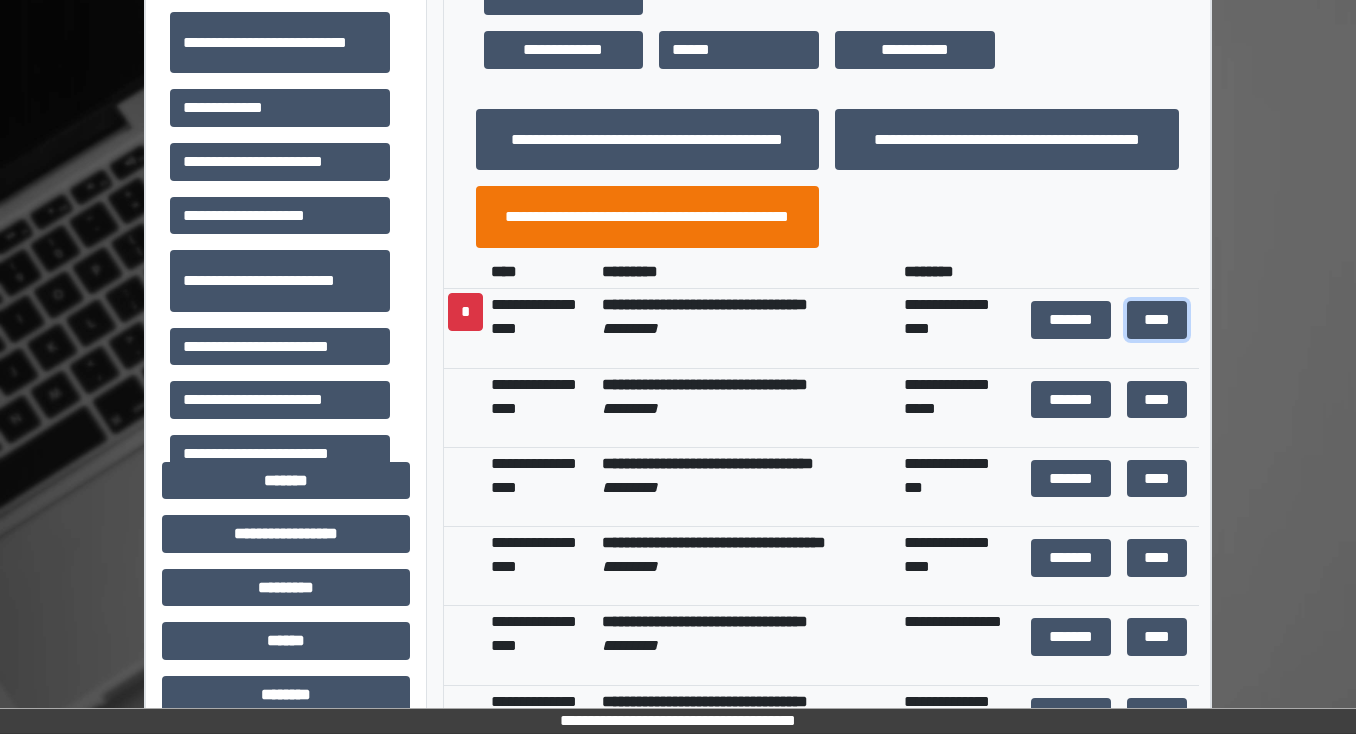 scroll, scrollTop: 240, scrollLeft: 0, axis: vertical 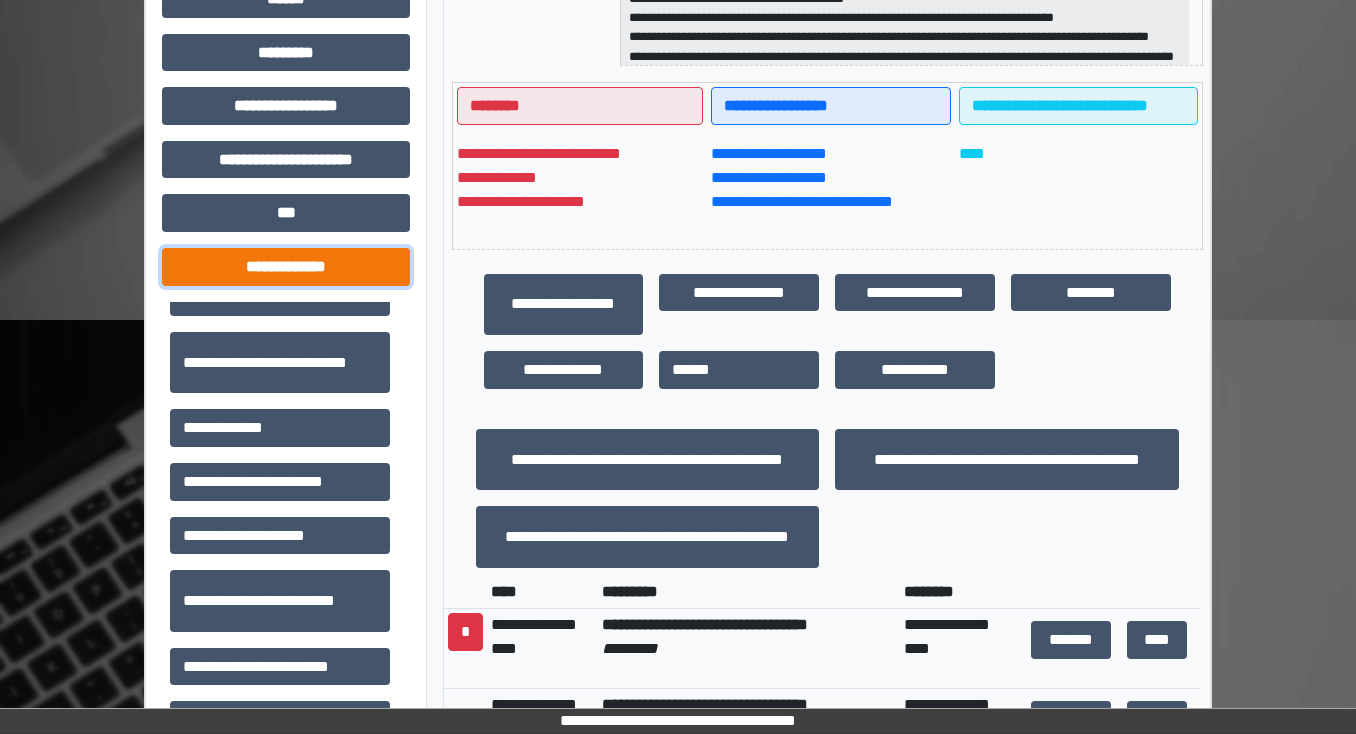 drag, startPoint x: 340, startPoint y: 266, endPoint x: 365, endPoint y: 275, distance: 26.57066 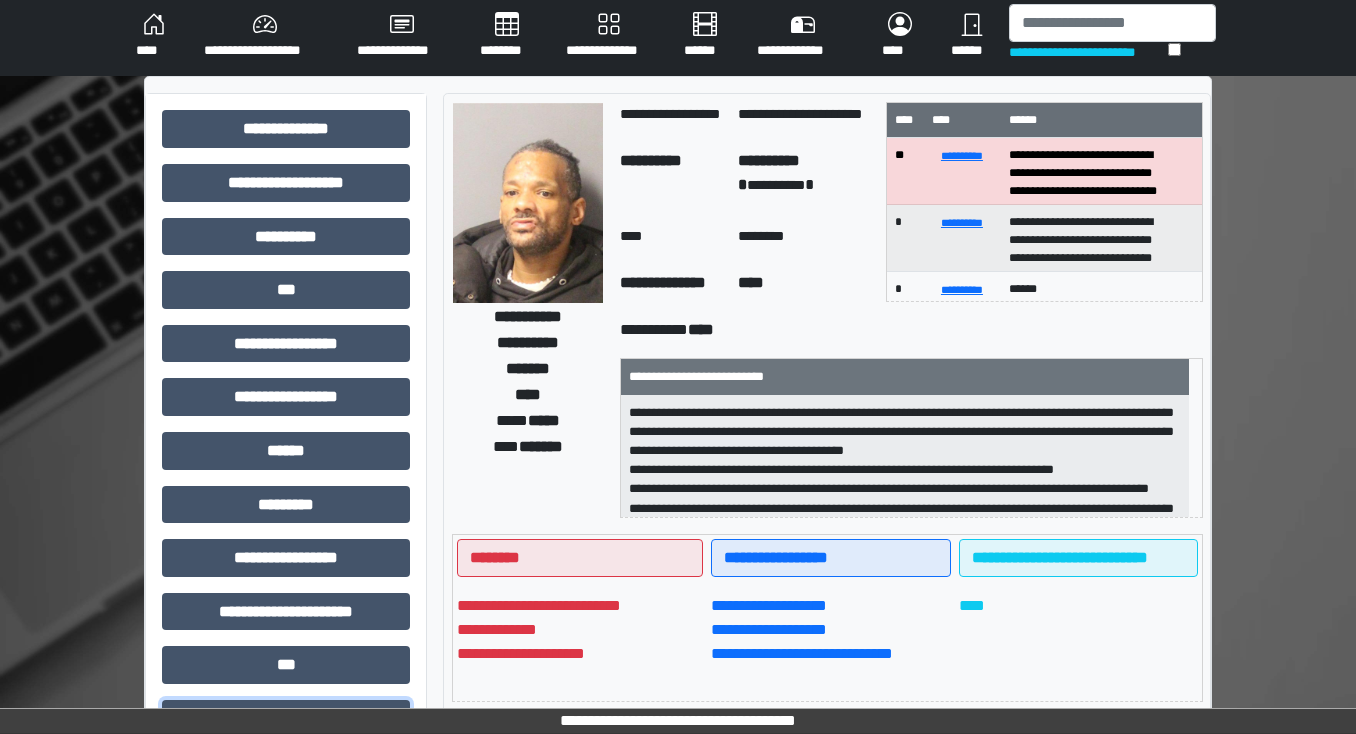 scroll, scrollTop: 0, scrollLeft: 0, axis: both 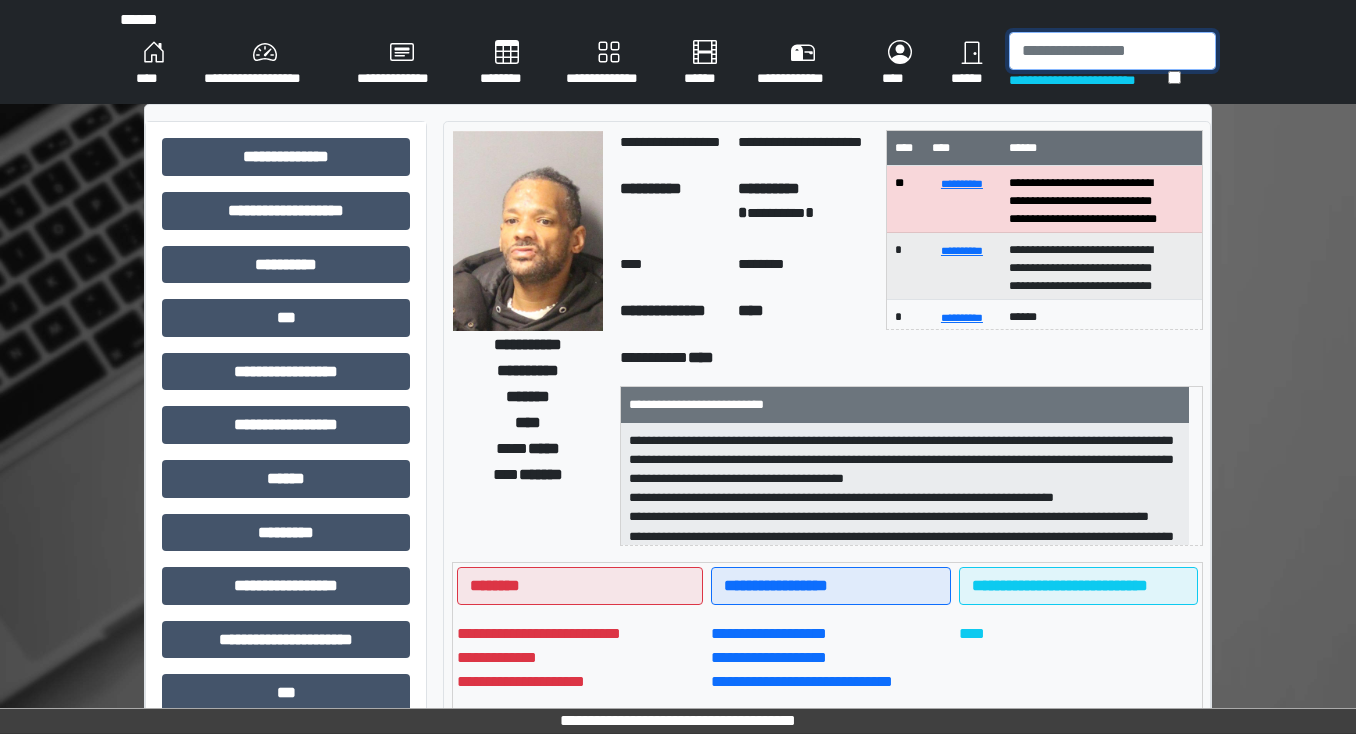 click at bounding box center (1112, 51) 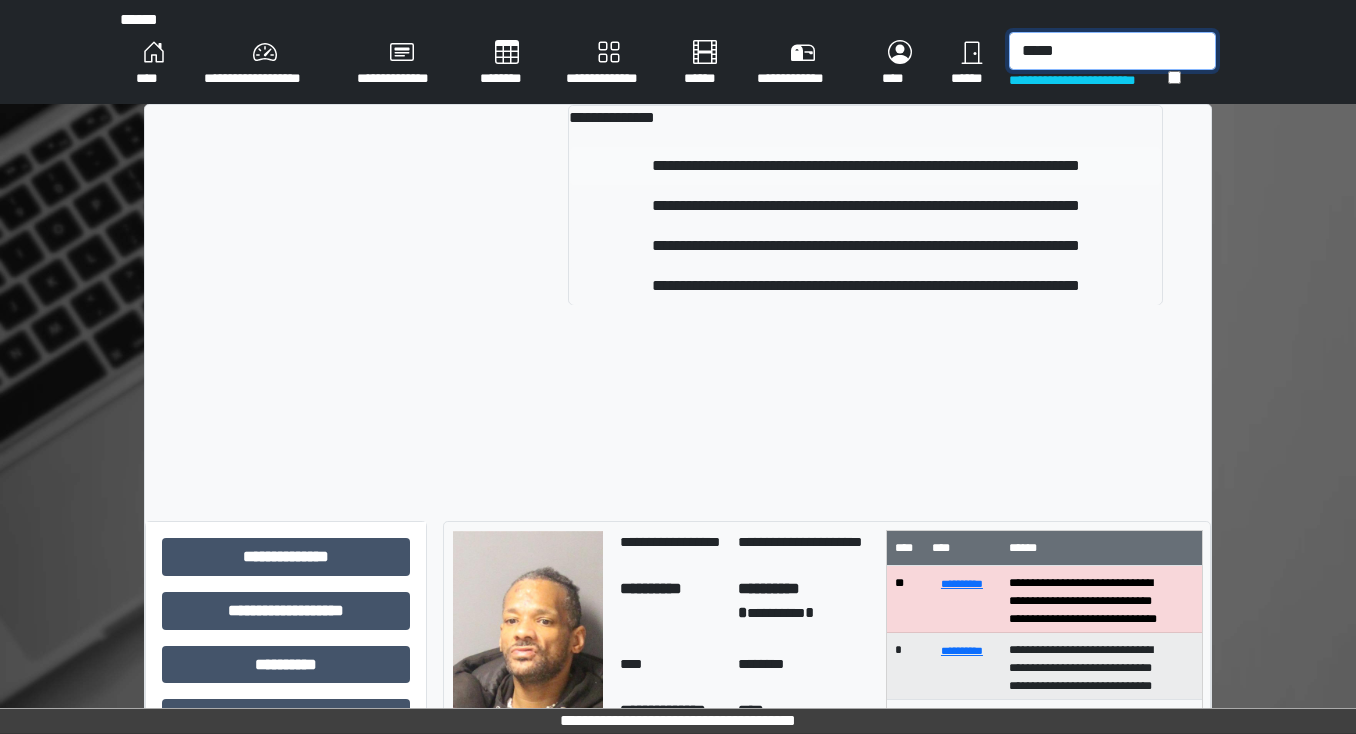 type on "*****" 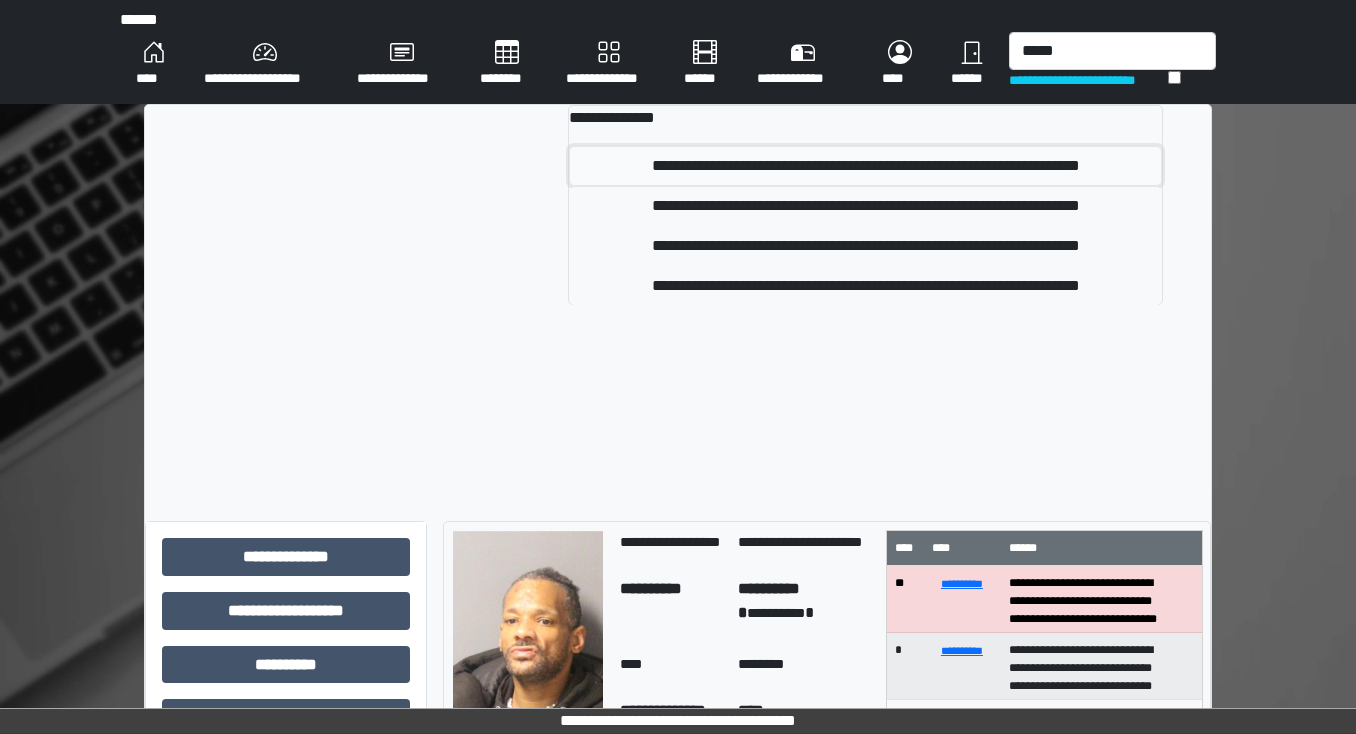 click on "**********" at bounding box center (865, 166) 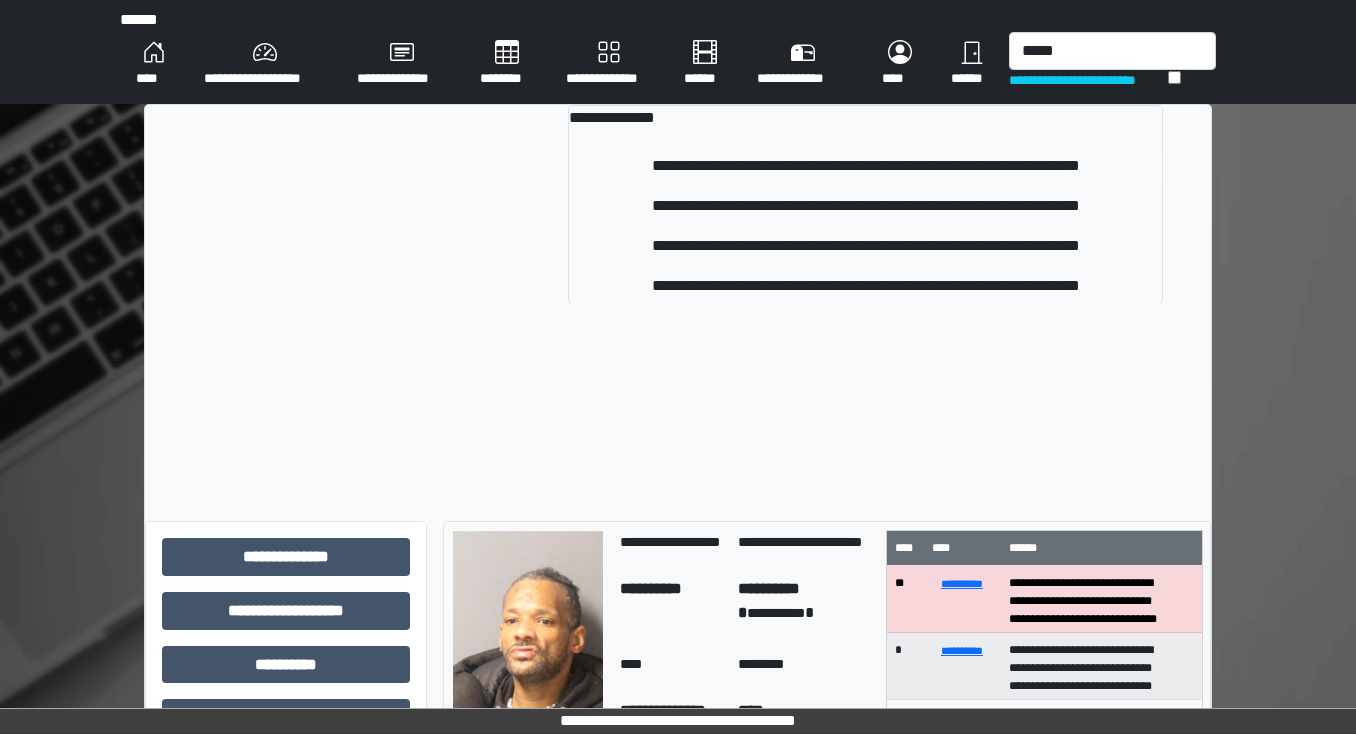type 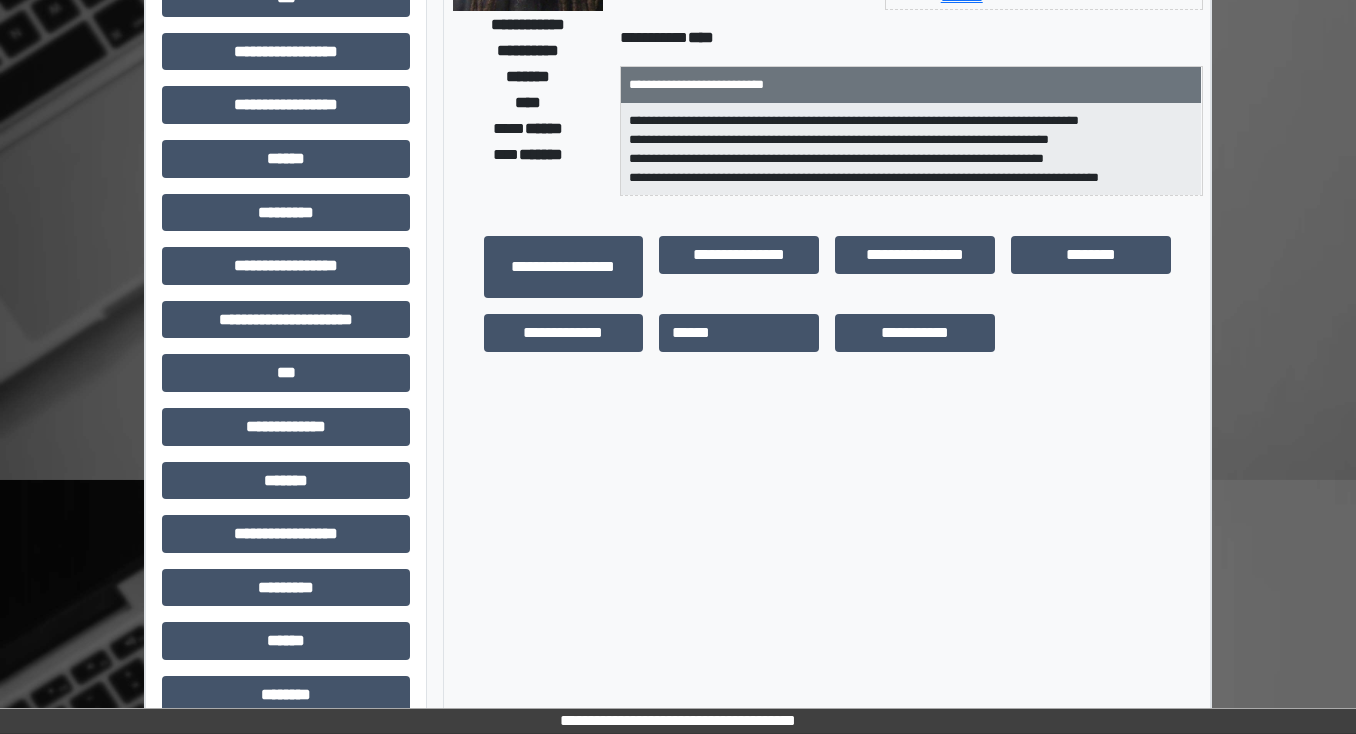 scroll, scrollTop: 456, scrollLeft: 0, axis: vertical 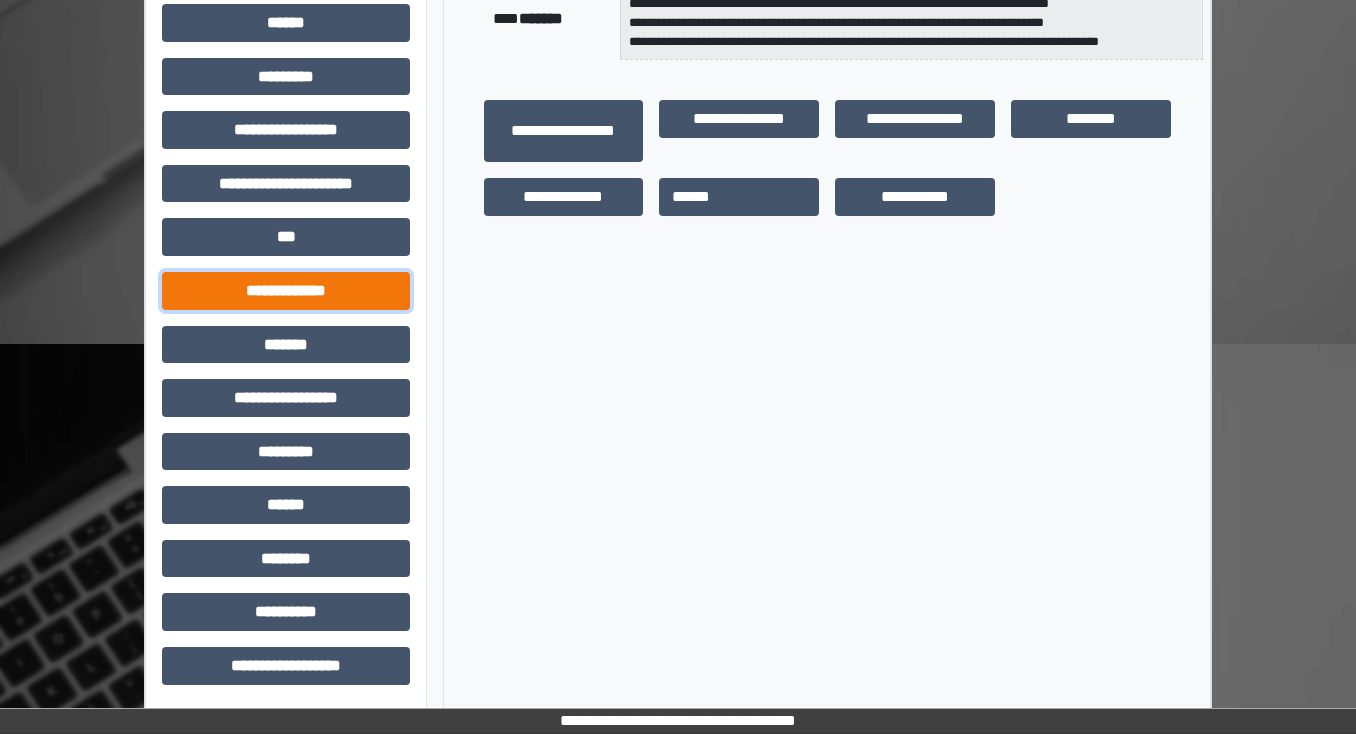click on "**********" at bounding box center (286, 291) 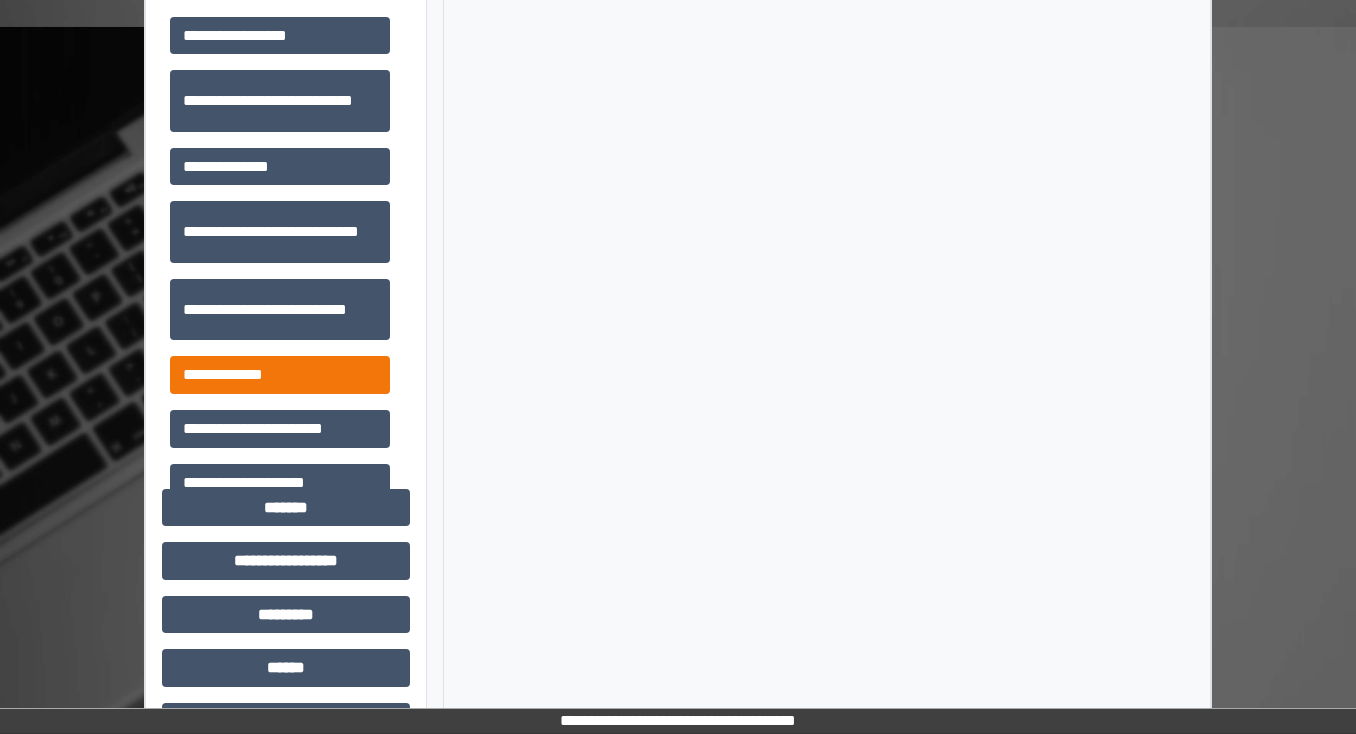 scroll, scrollTop: 776, scrollLeft: 0, axis: vertical 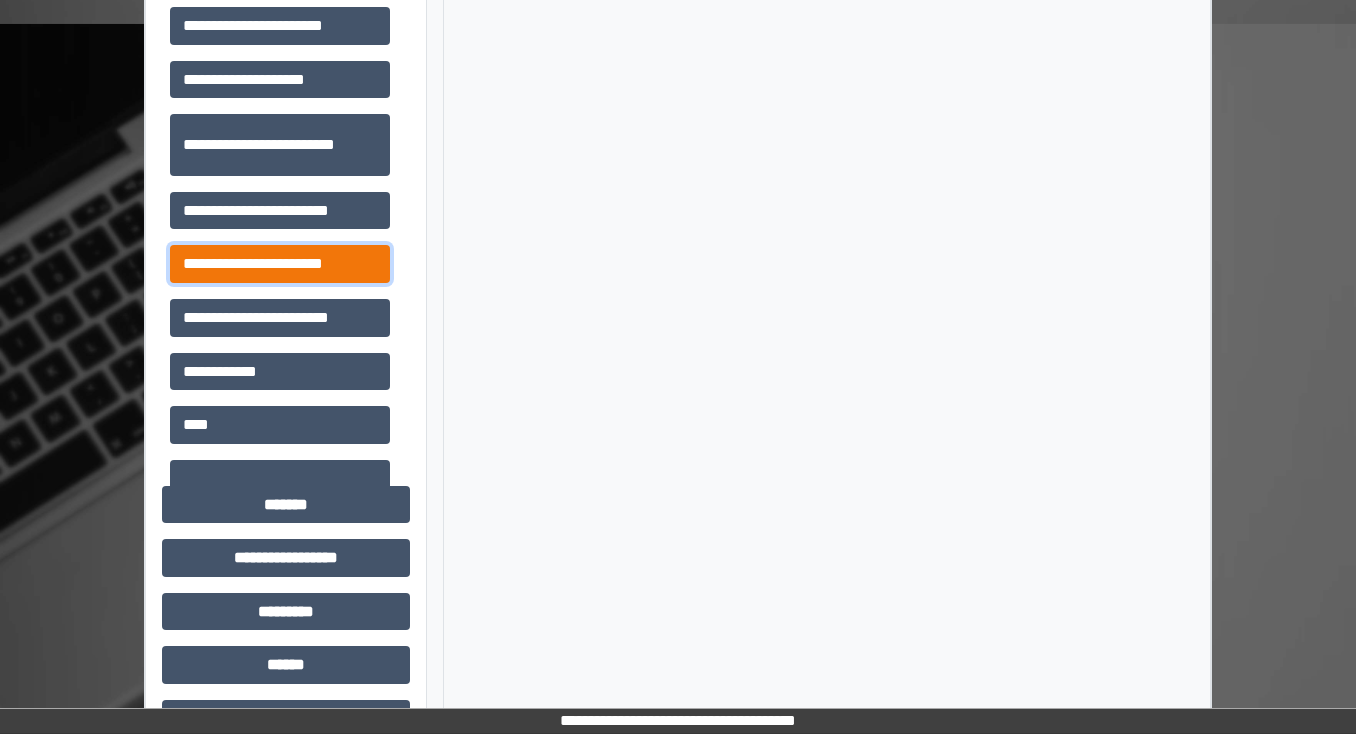 click on "**********" at bounding box center [280, 264] 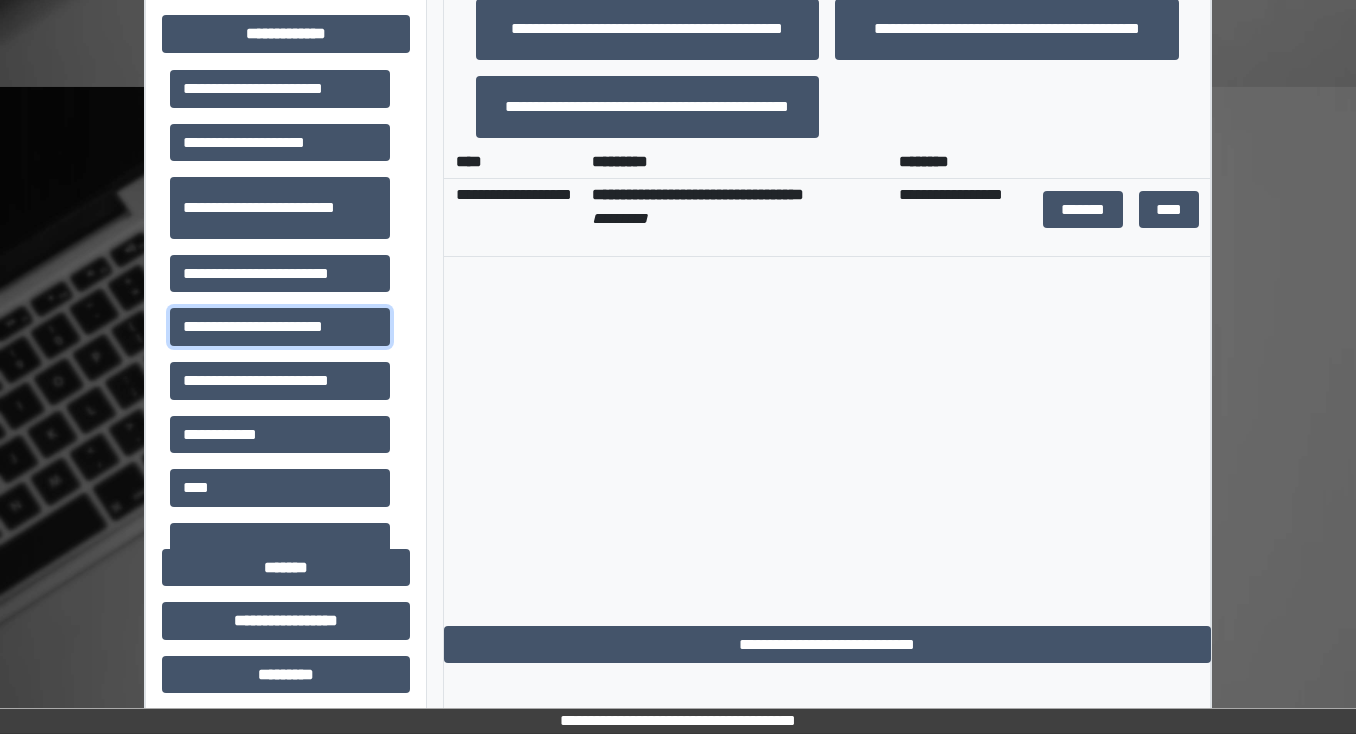 scroll, scrollTop: 616, scrollLeft: 0, axis: vertical 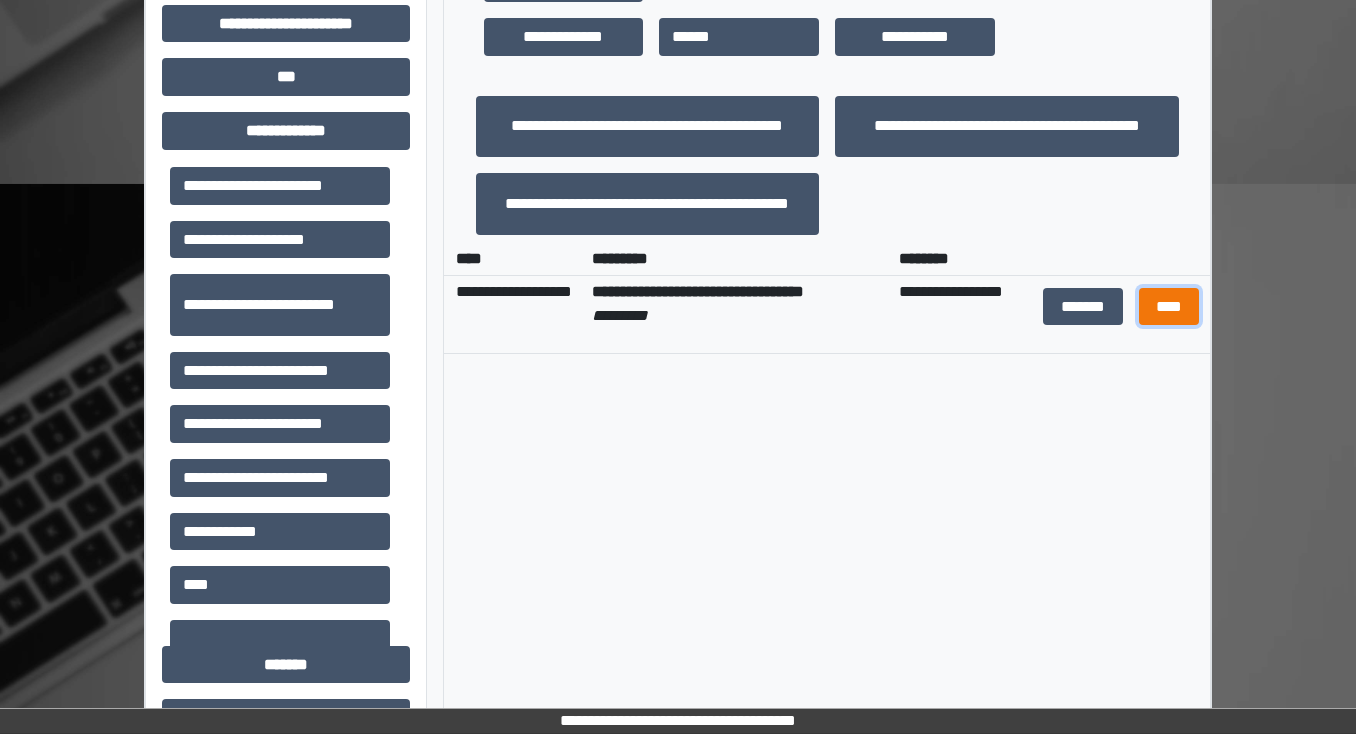 click on "****" at bounding box center (1168, 307) 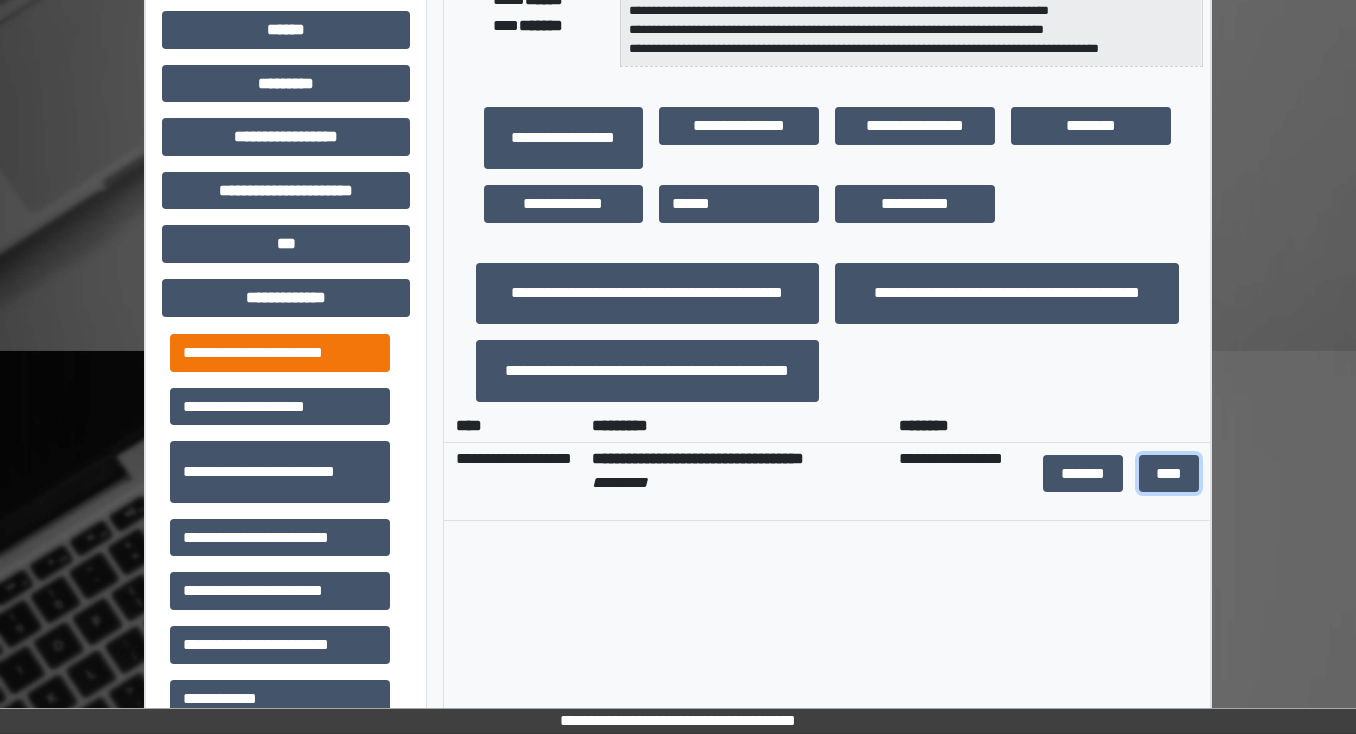 scroll, scrollTop: 456, scrollLeft: 0, axis: vertical 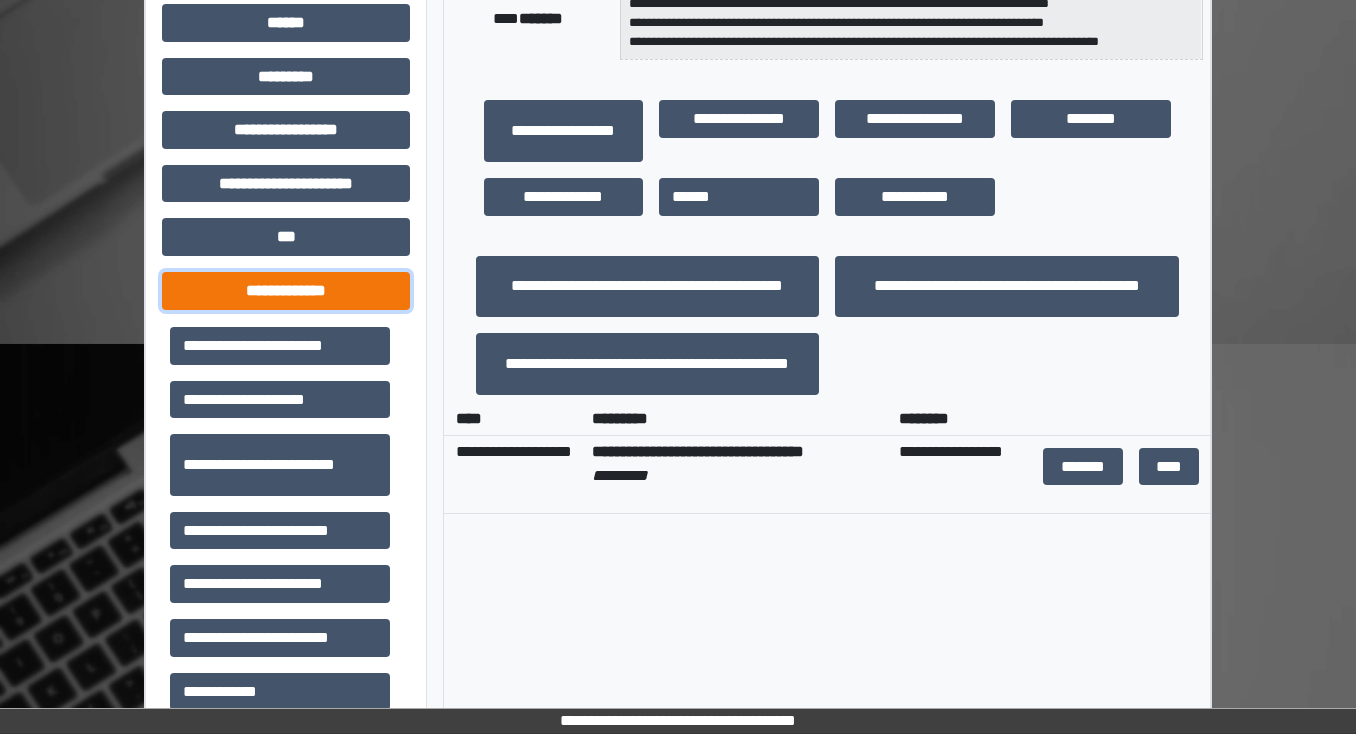 drag, startPoint x: 320, startPoint y: 281, endPoint x: 456, endPoint y: 285, distance: 136.0588 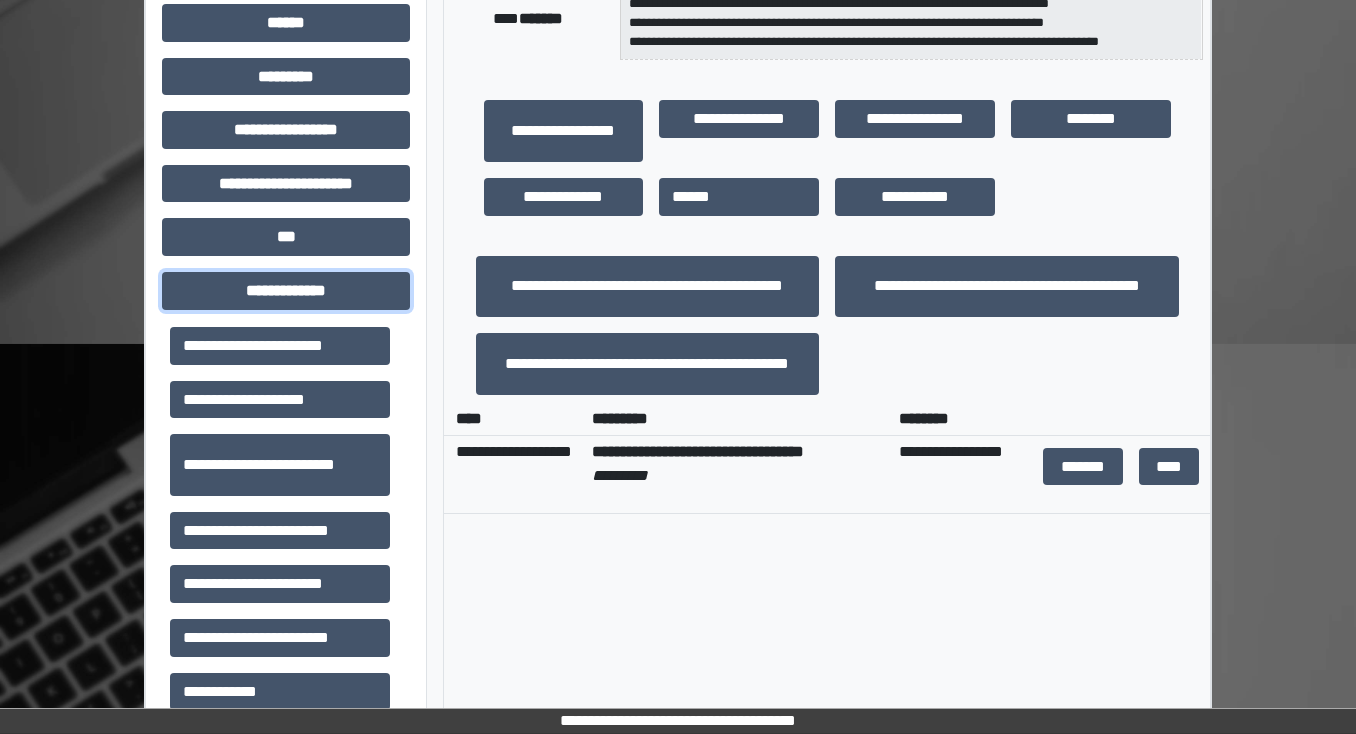 click on "**********" at bounding box center (286, 291) 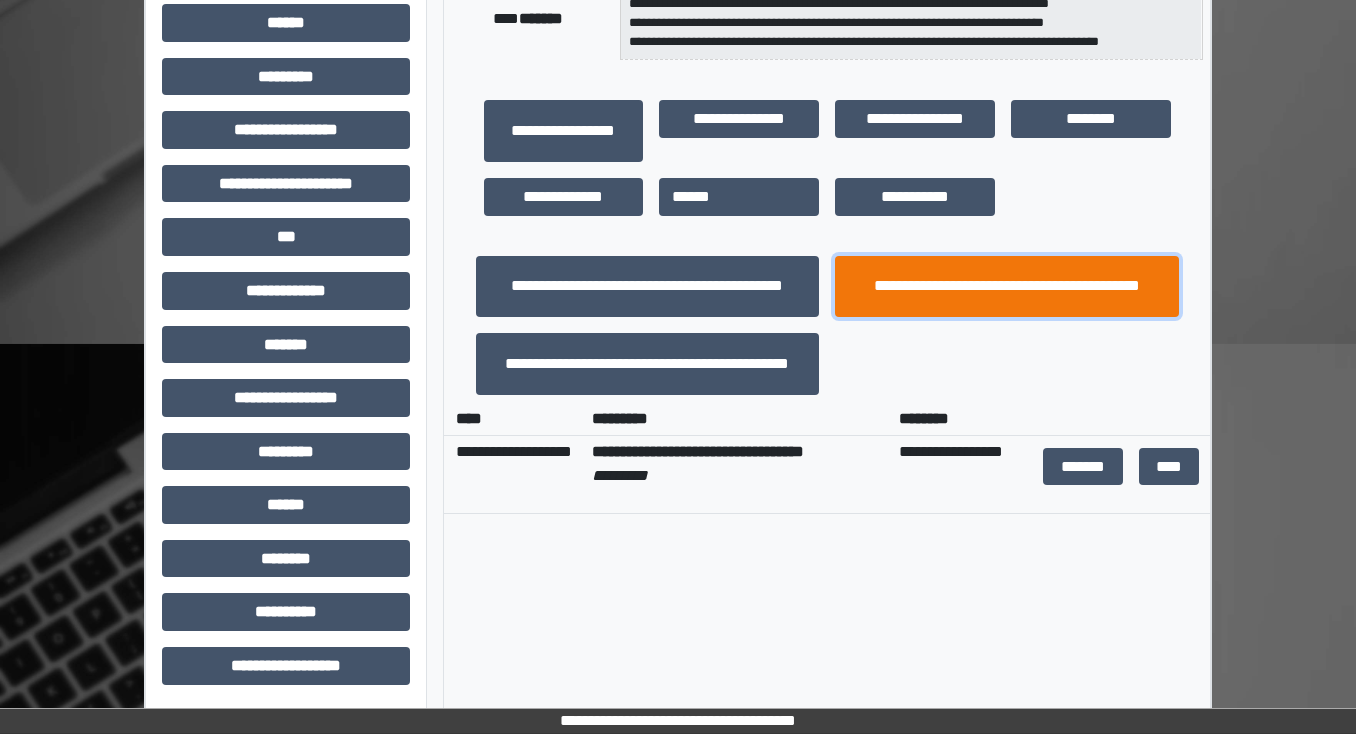 click on "**********" at bounding box center [1007, 287] 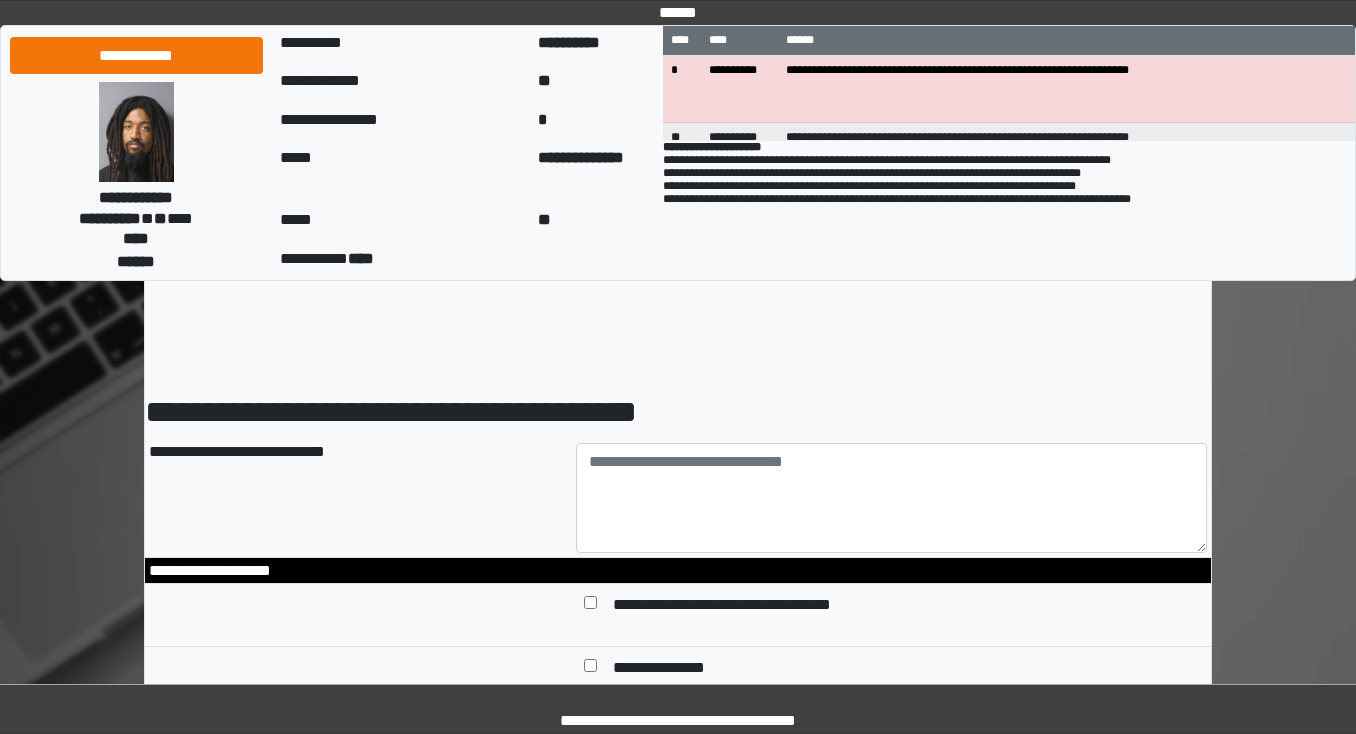 scroll, scrollTop: 0, scrollLeft: 0, axis: both 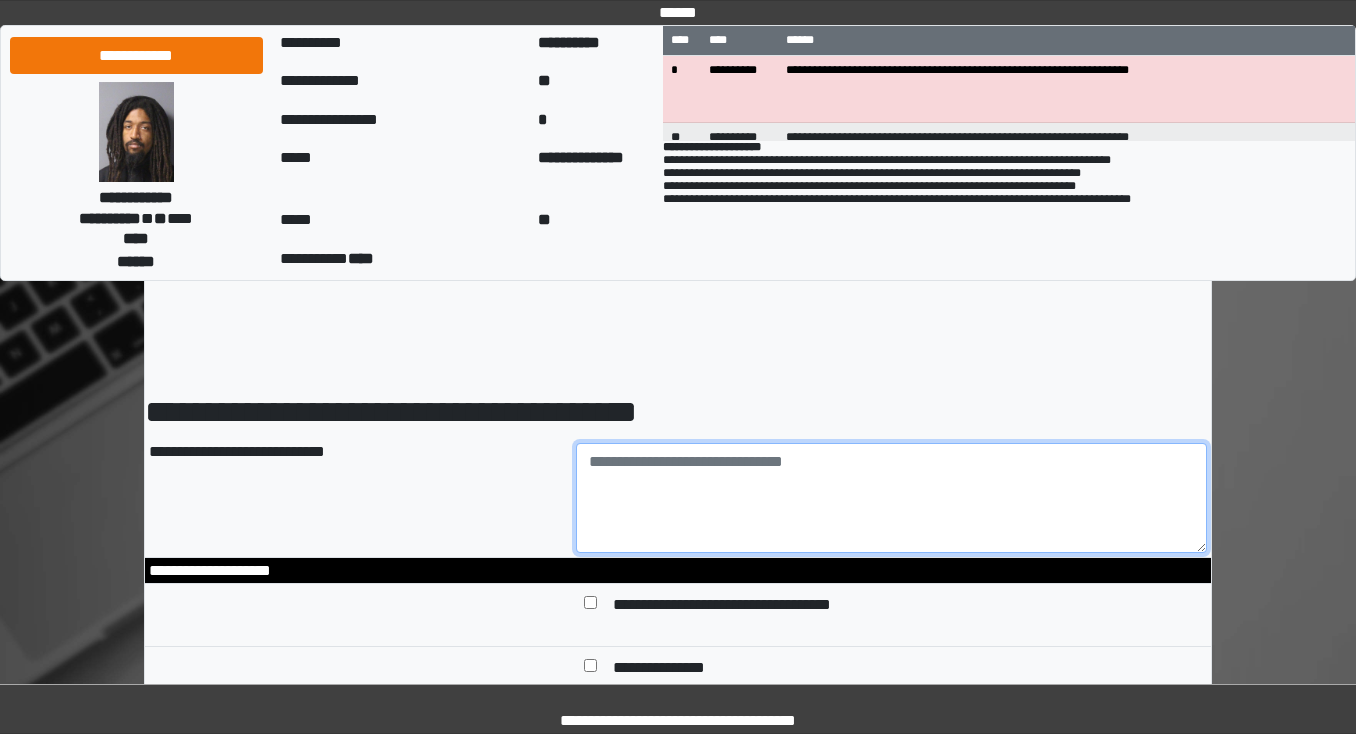 click at bounding box center (892, 498) 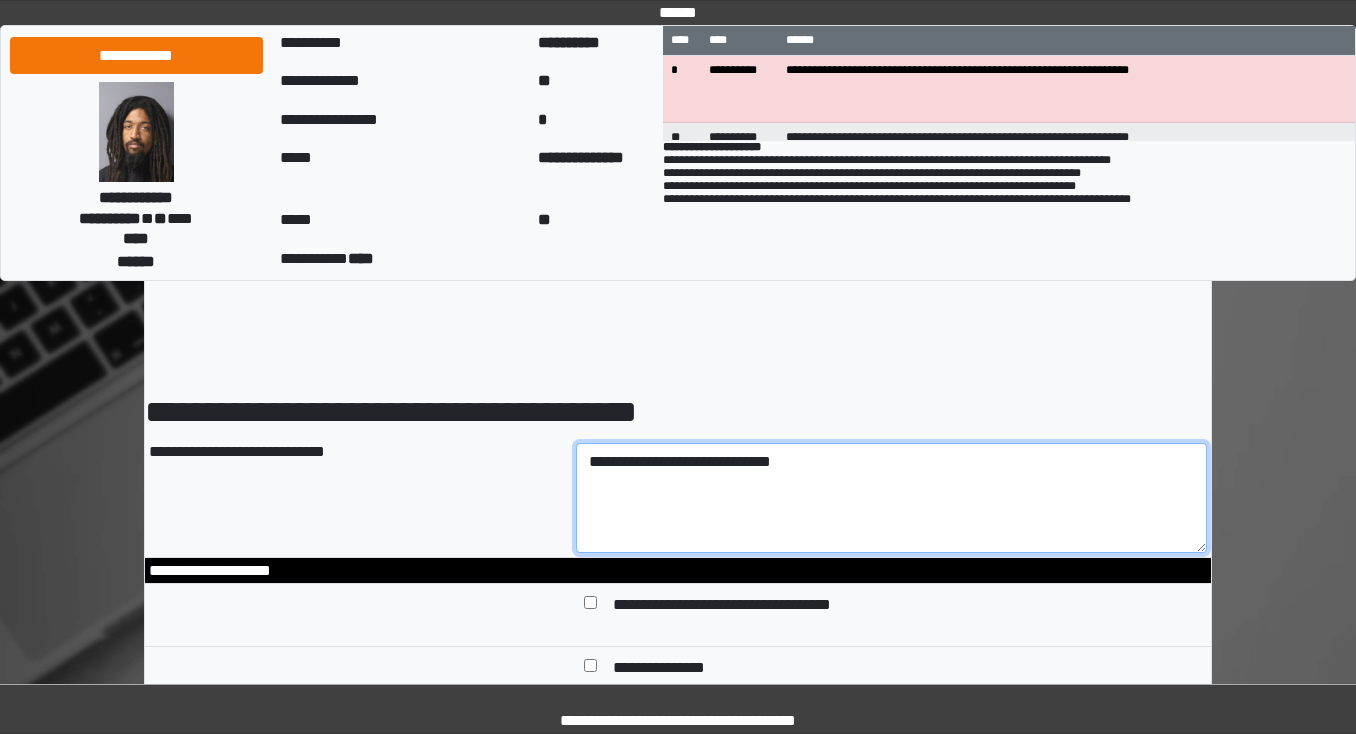 type on "**********" 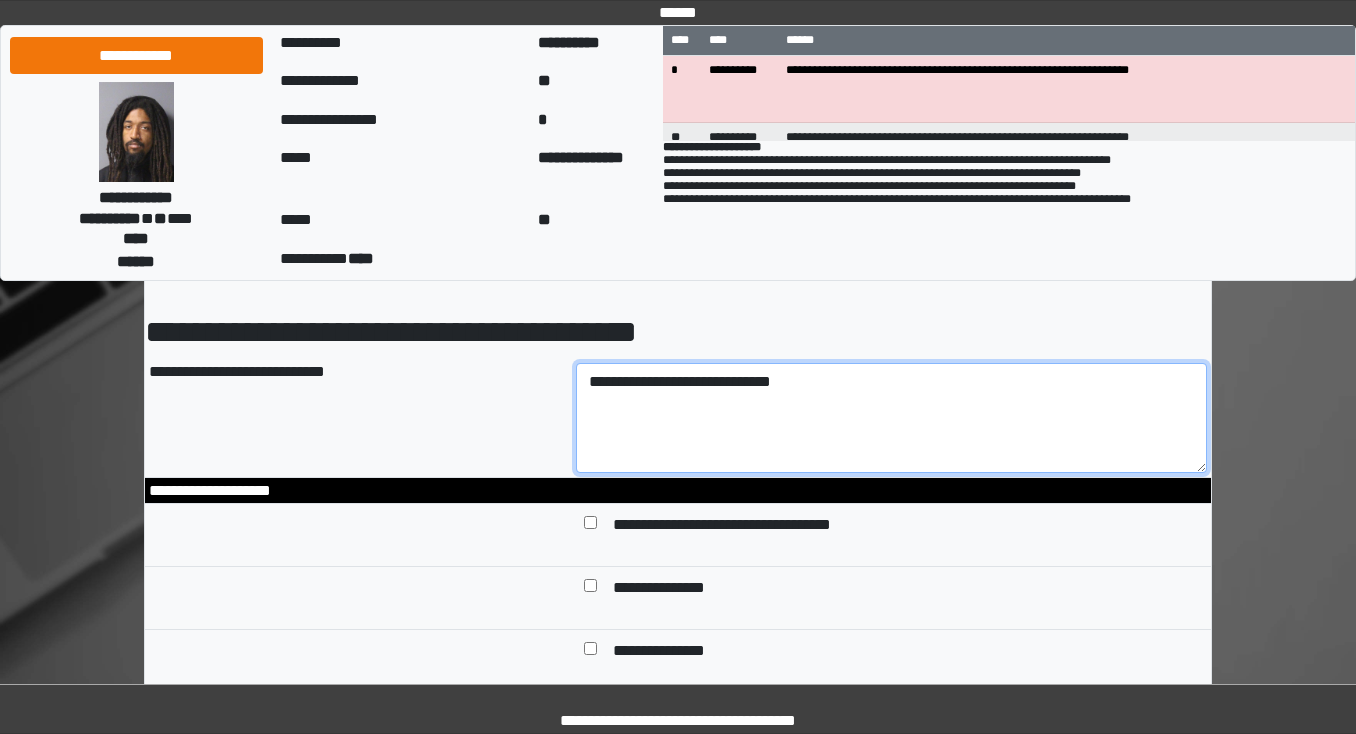 scroll, scrollTop: 160, scrollLeft: 0, axis: vertical 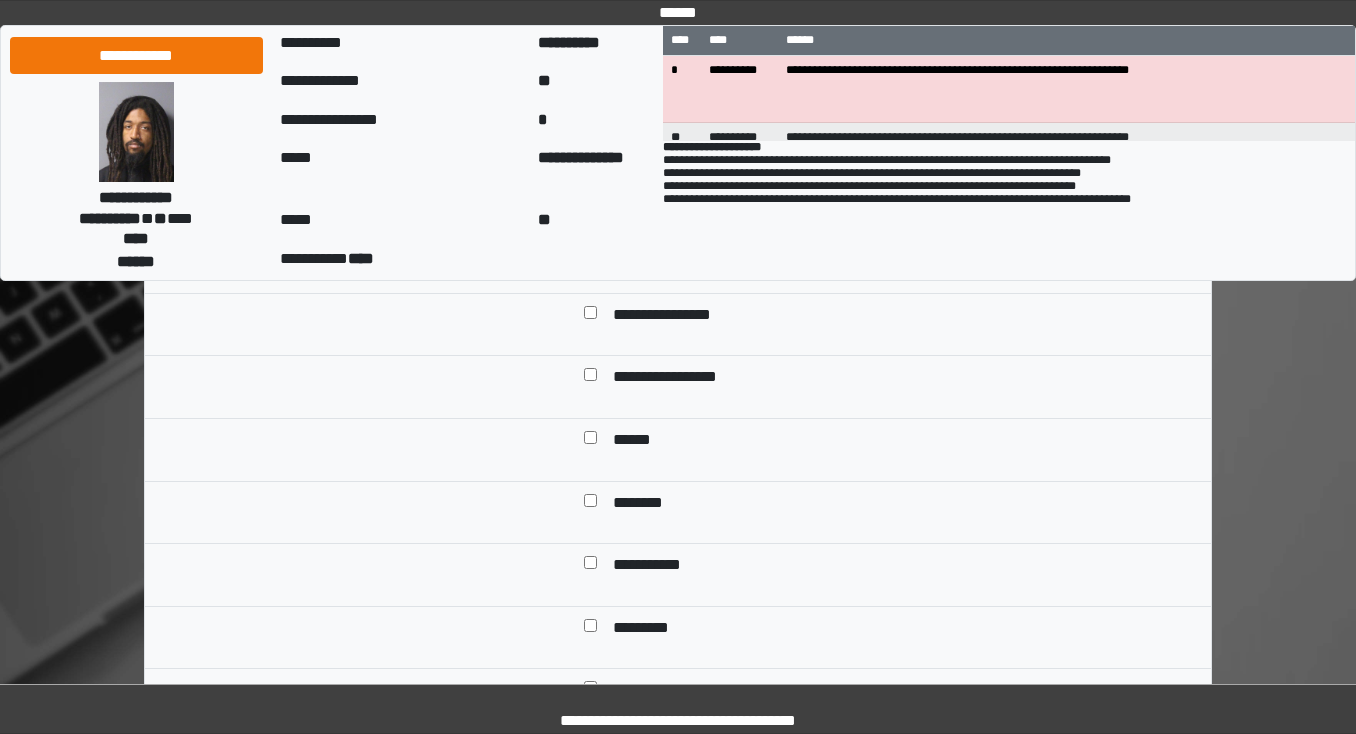click at bounding box center (590, 505) 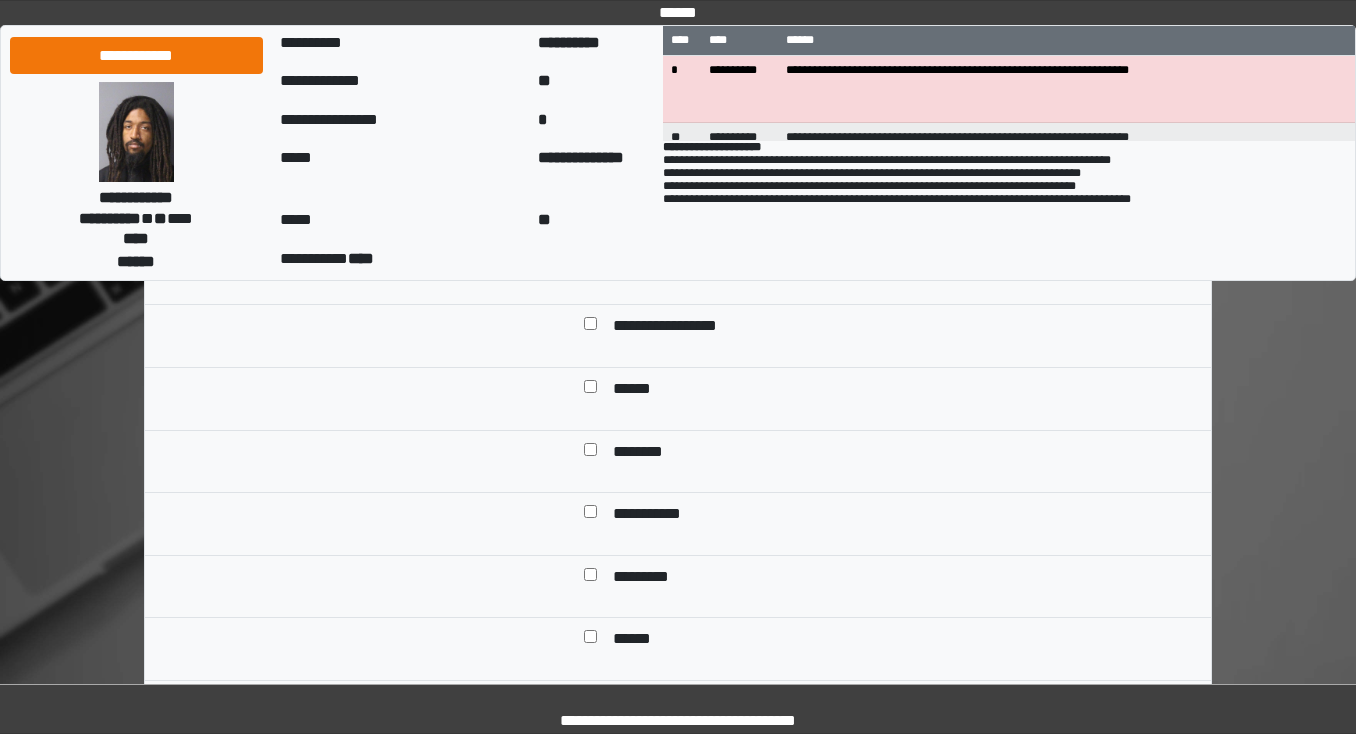 scroll, scrollTop: 960, scrollLeft: 0, axis: vertical 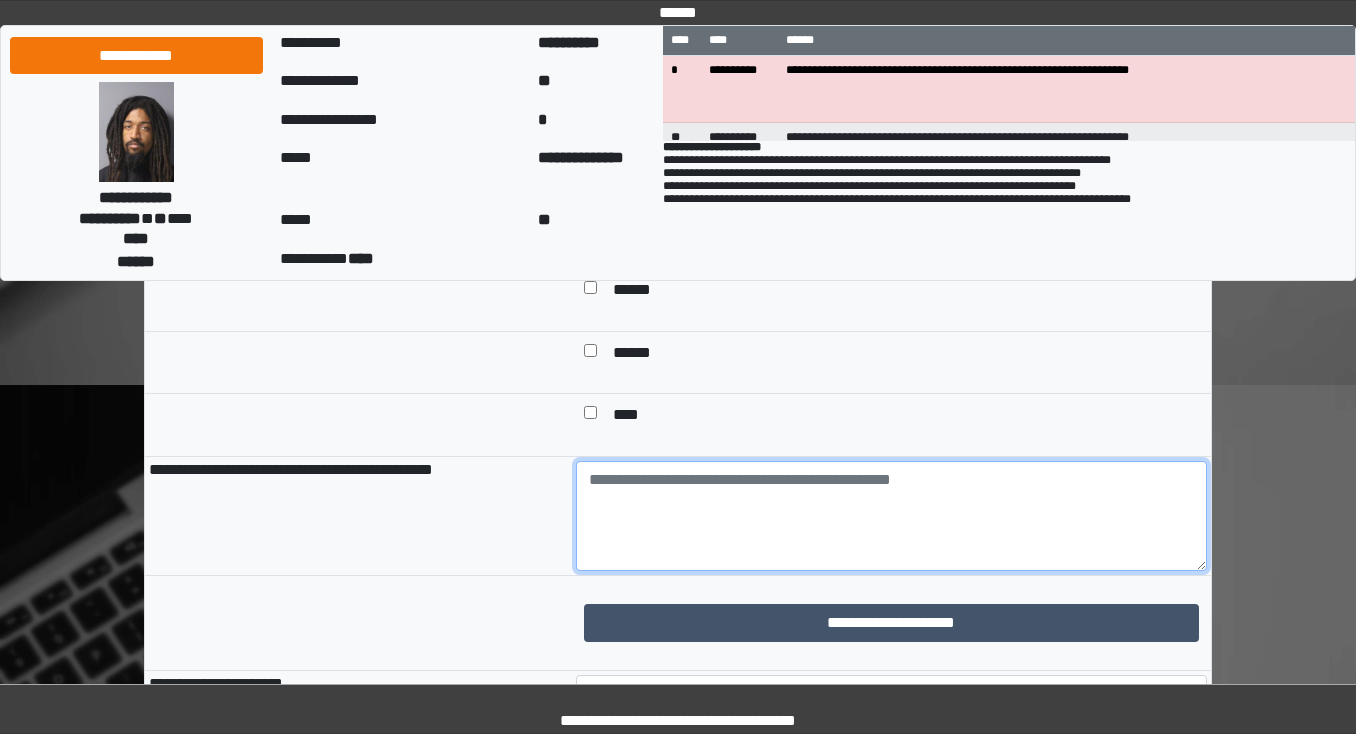click at bounding box center (892, 516) 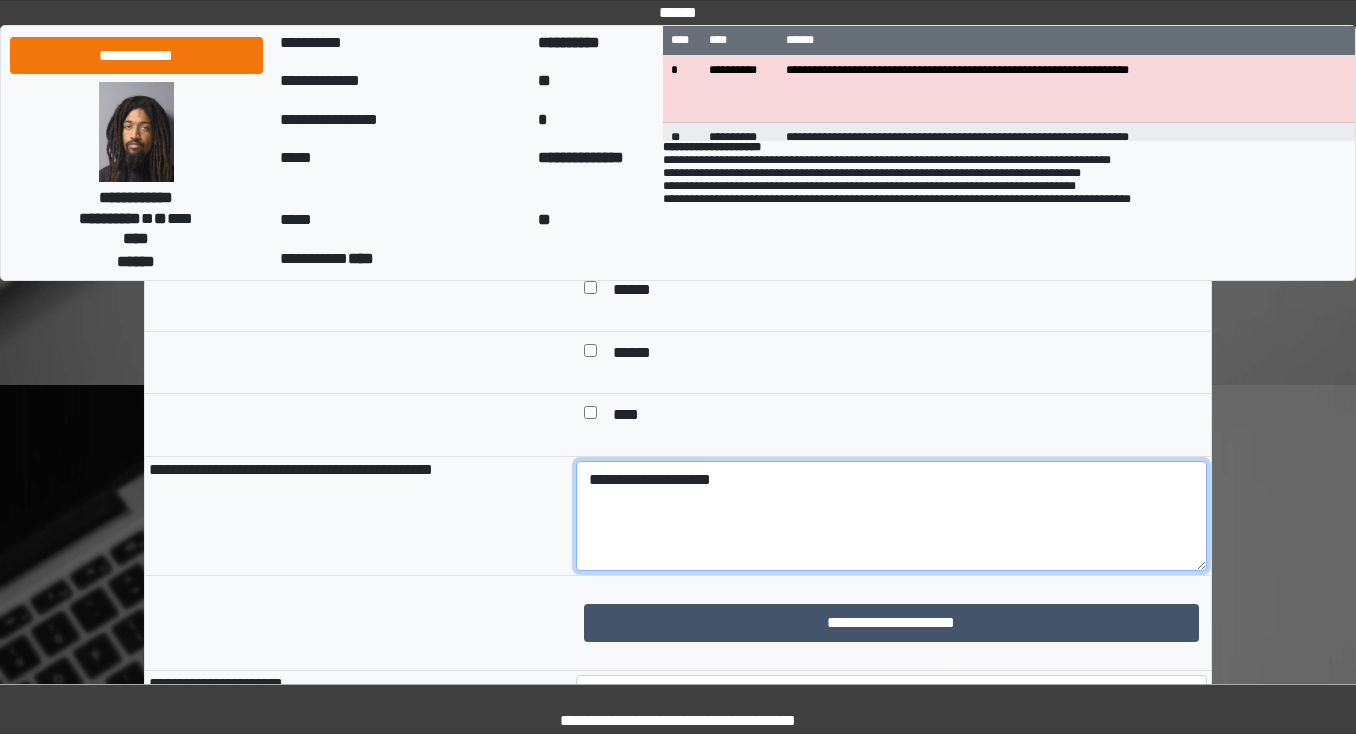 click on "**********" at bounding box center [892, 516] 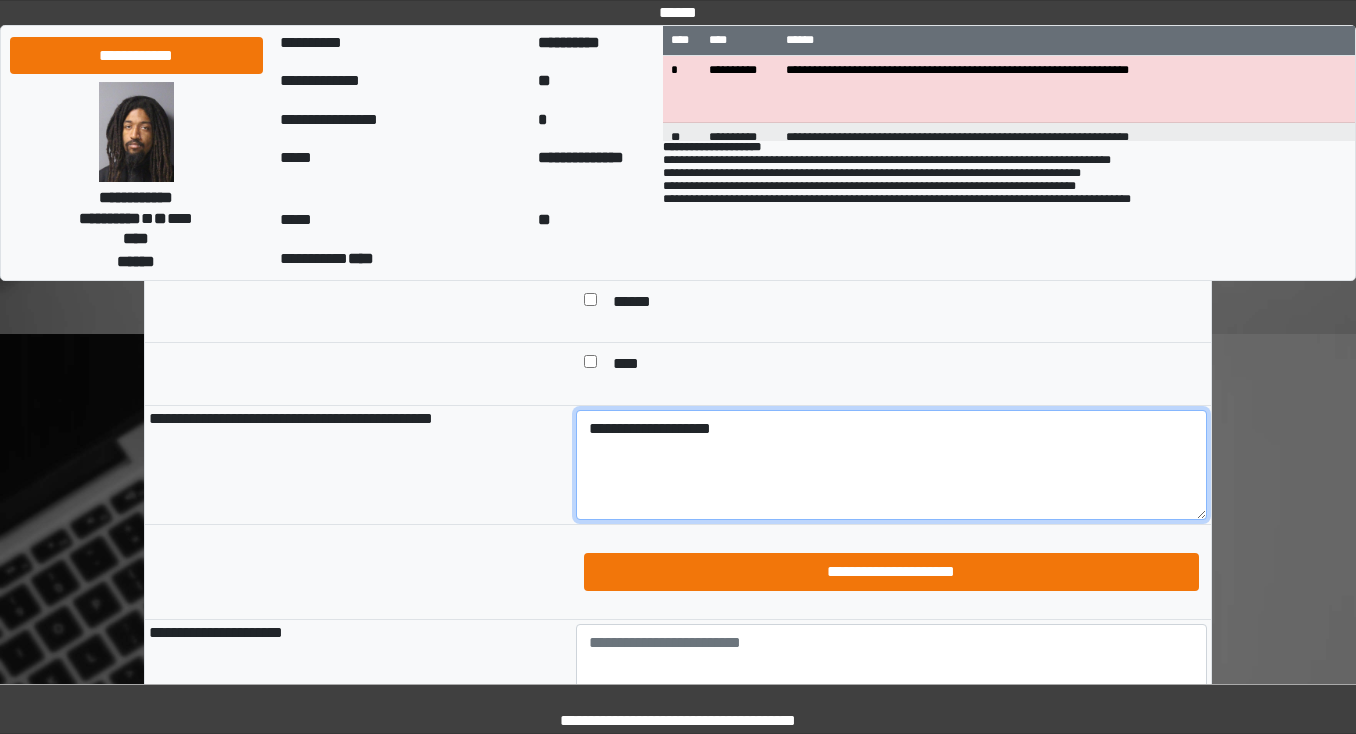 scroll, scrollTop: 1360, scrollLeft: 0, axis: vertical 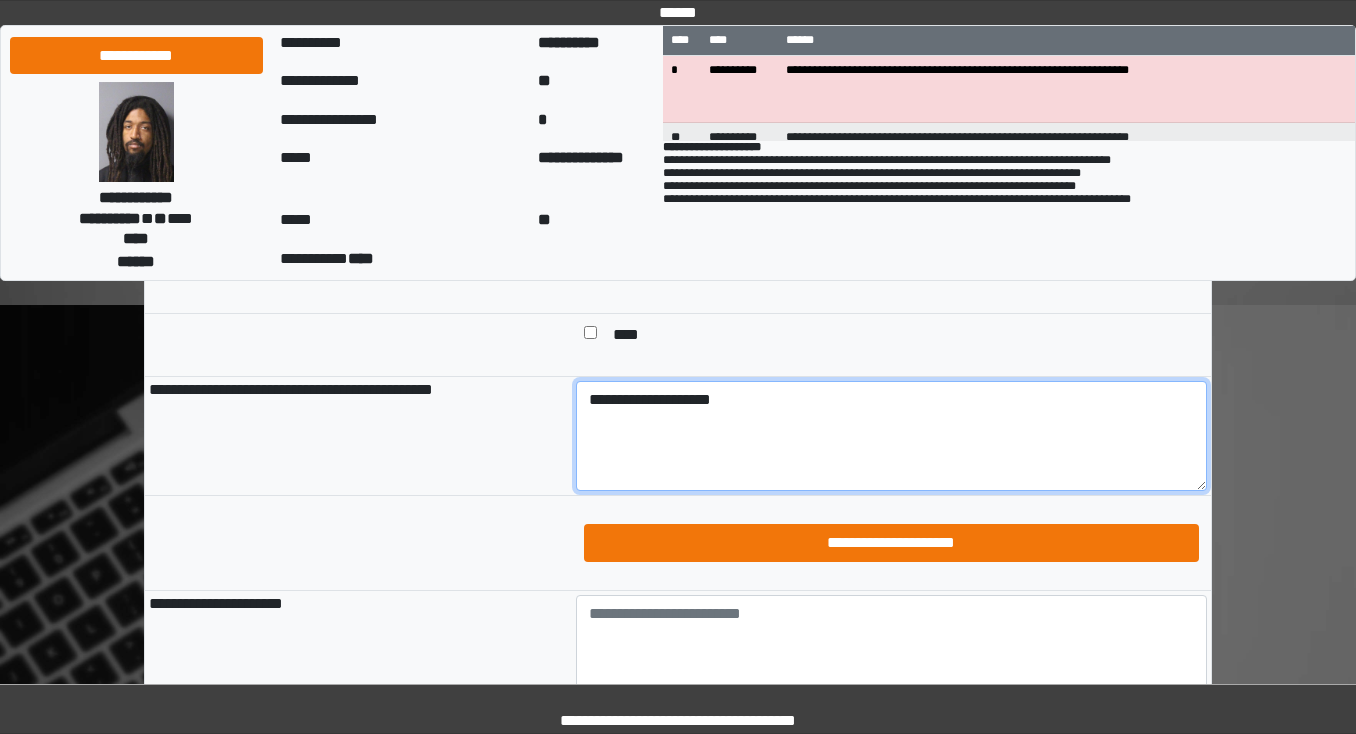 type on "**********" 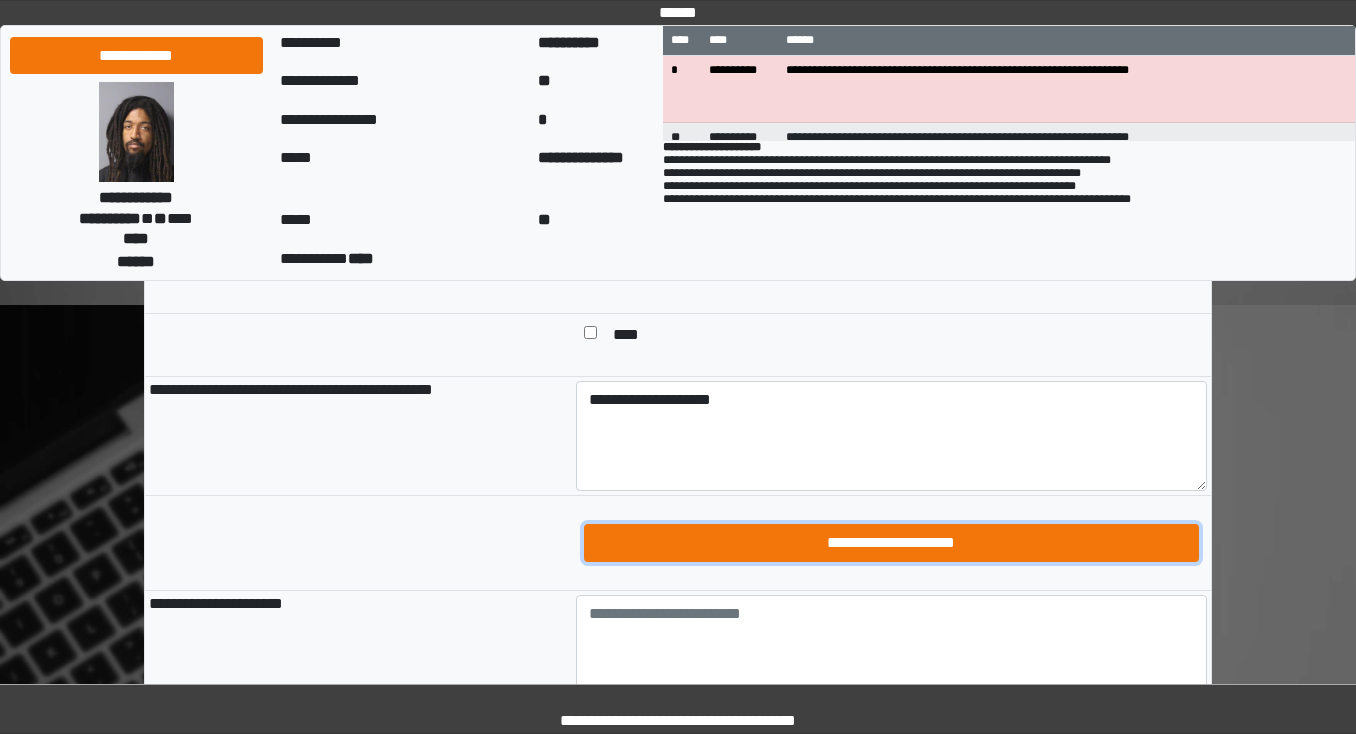 click on "**********" at bounding box center (892, 543) 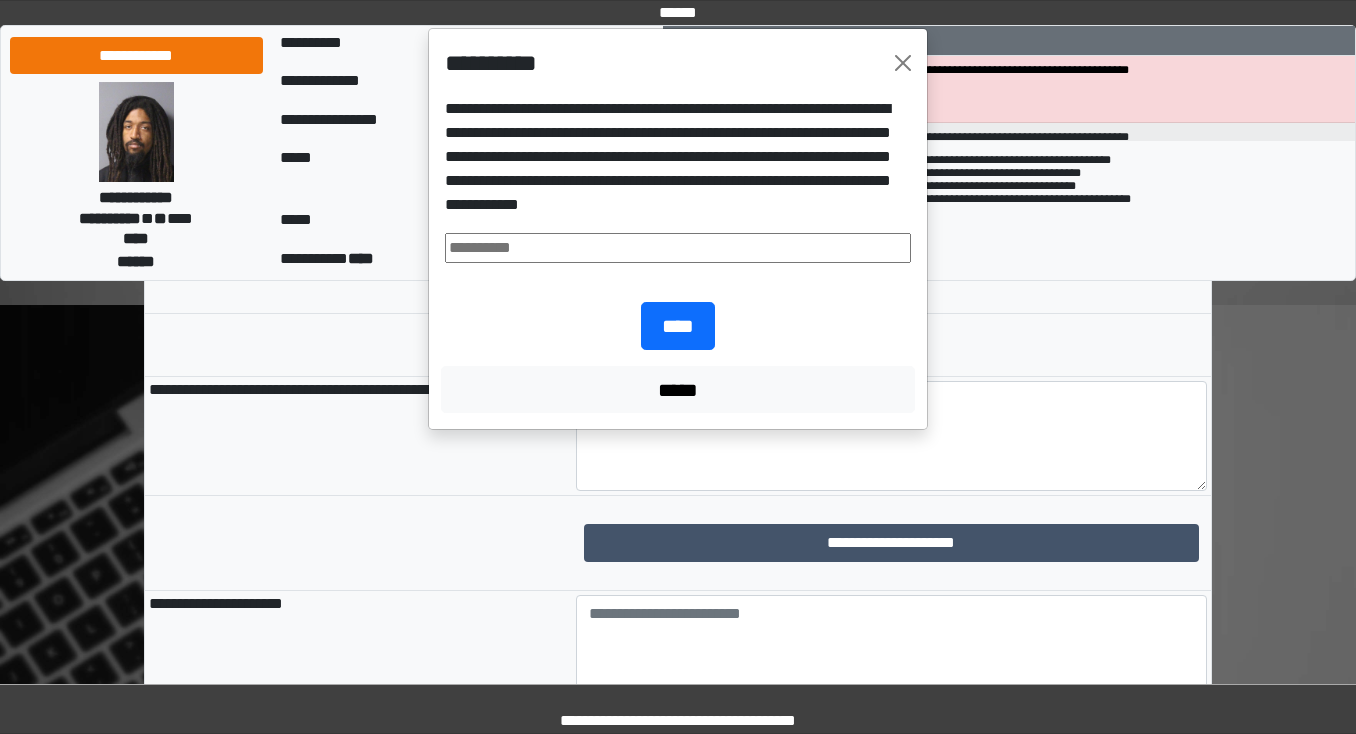click at bounding box center (678, 248) 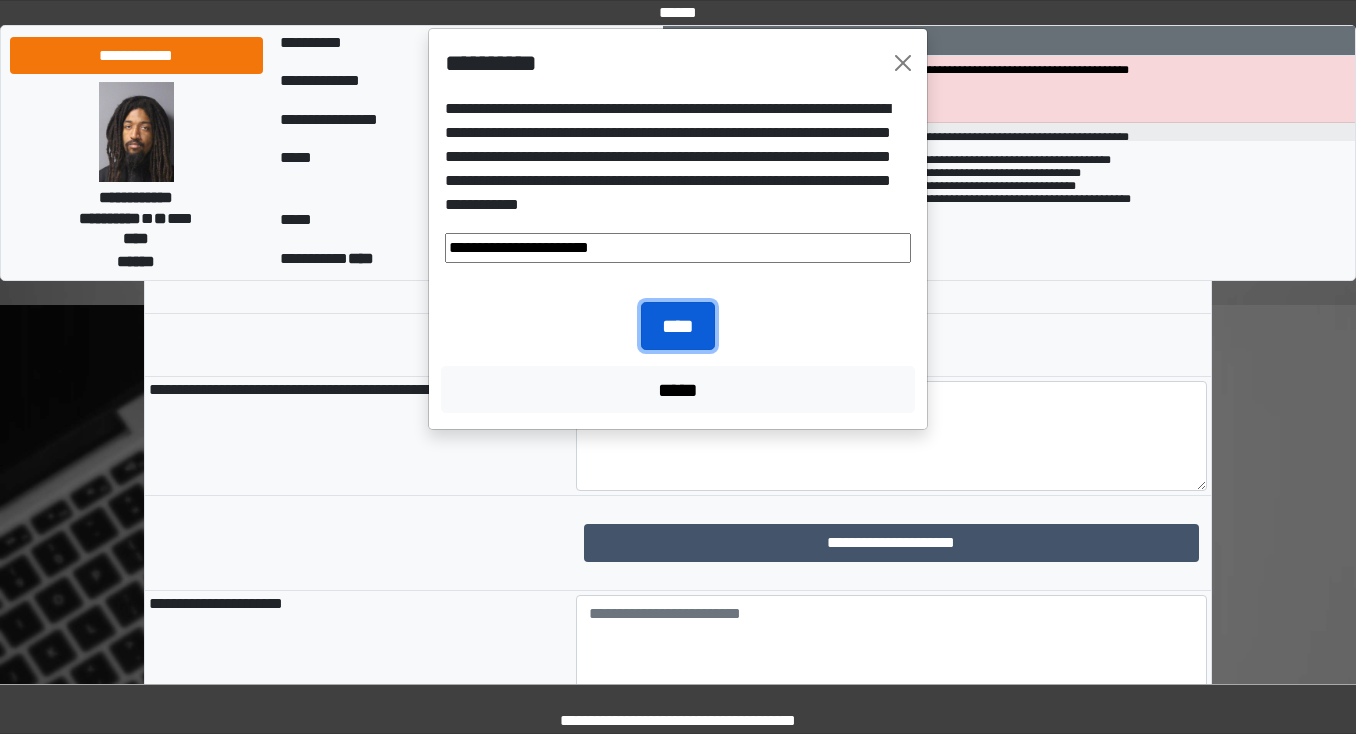 click on "****" at bounding box center [678, 326] 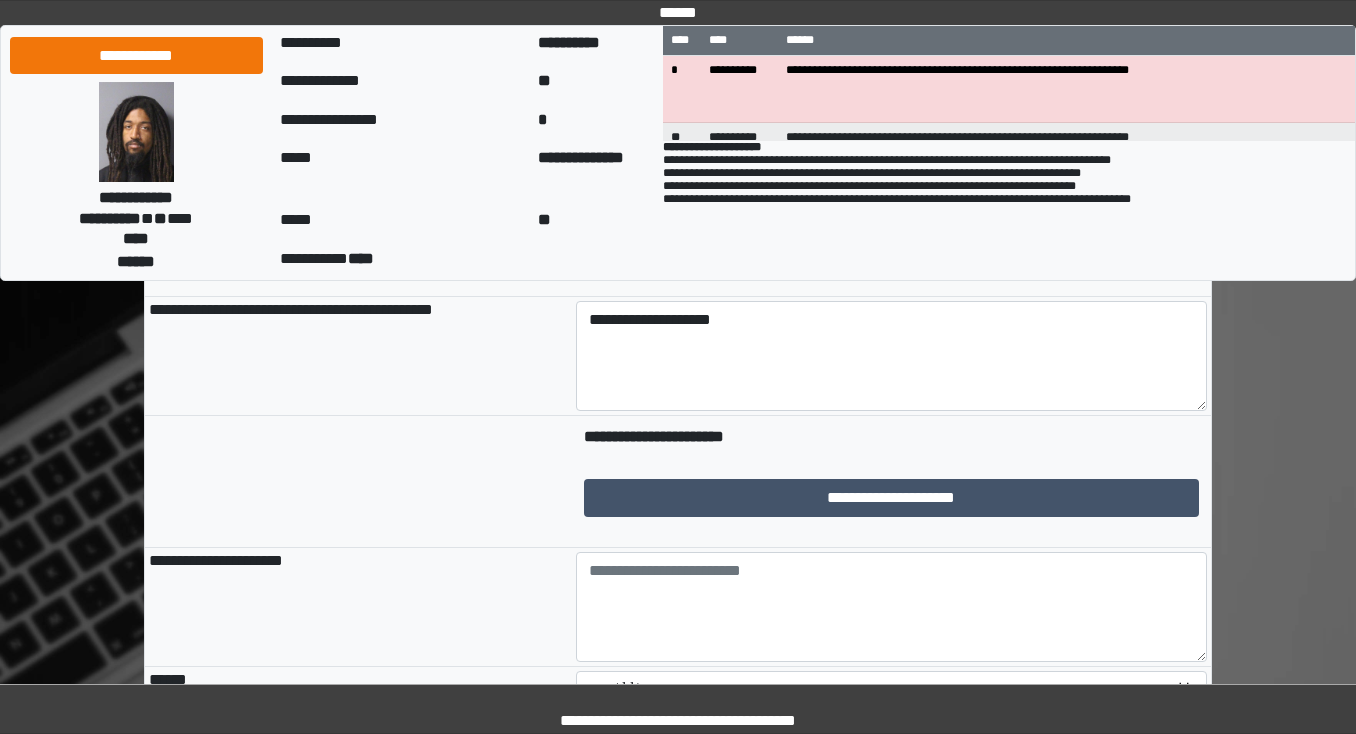 scroll, scrollTop: 1600, scrollLeft: 0, axis: vertical 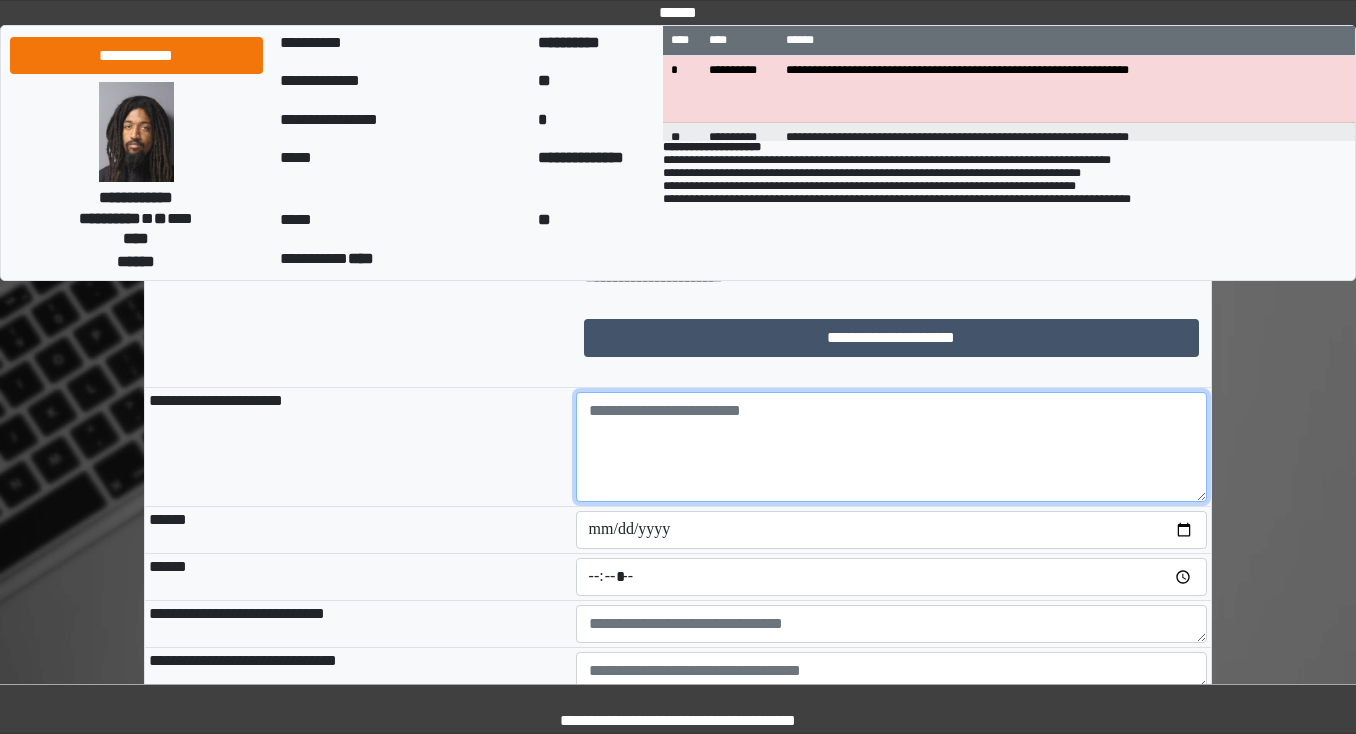 click at bounding box center [892, 447] 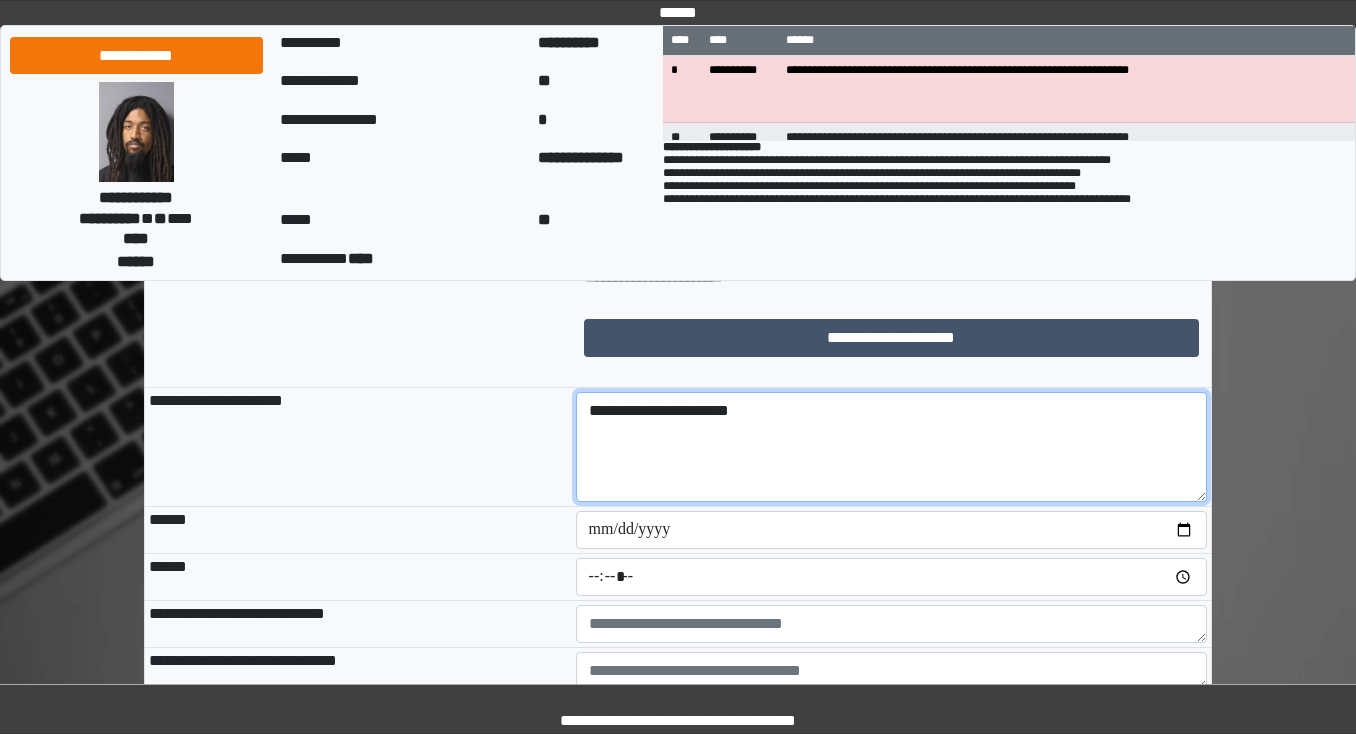 type on "**********" 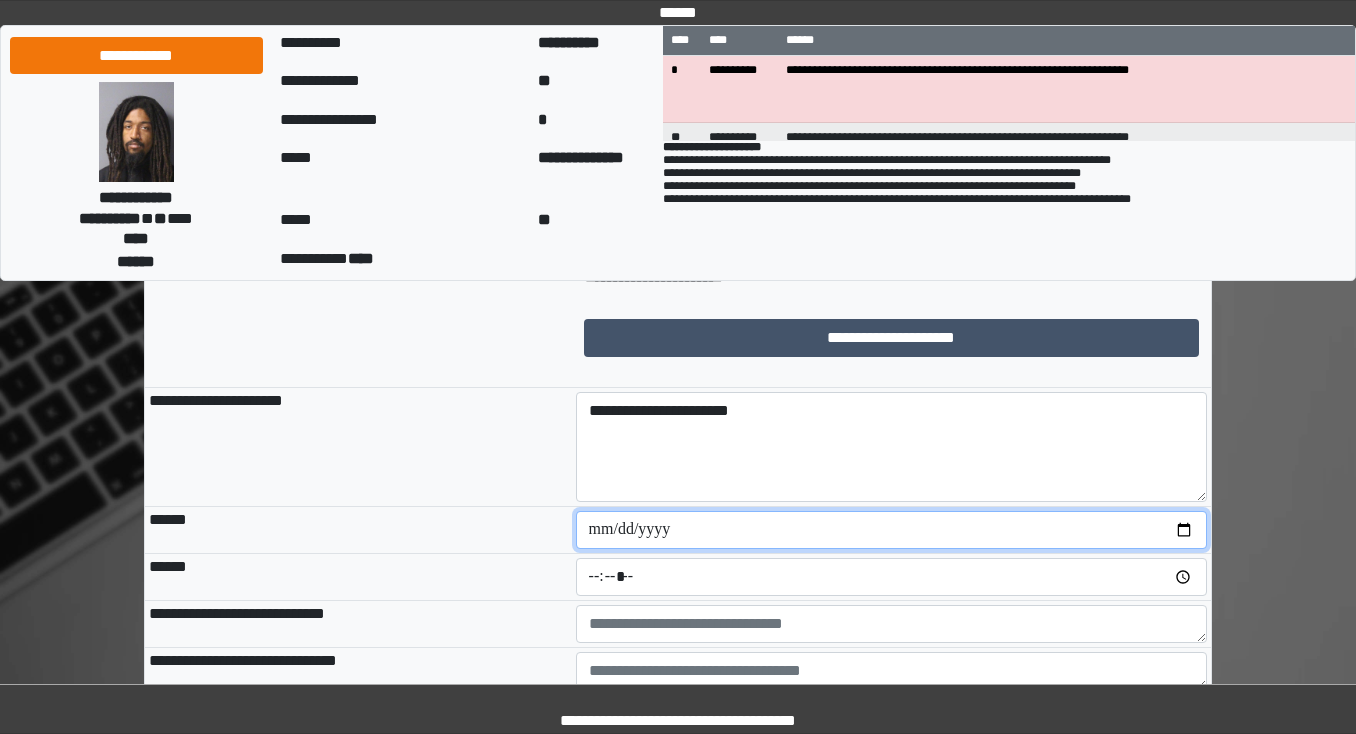 click at bounding box center (892, 530) 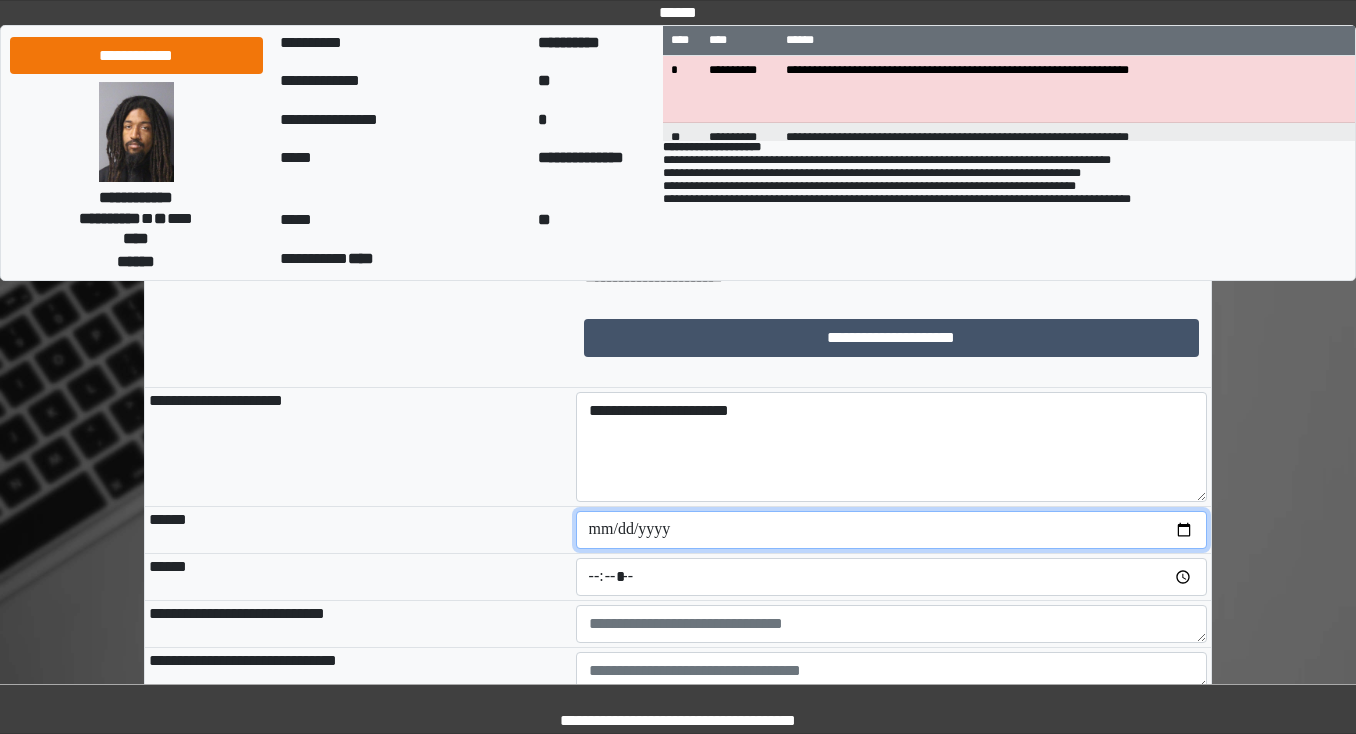 type on "**********" 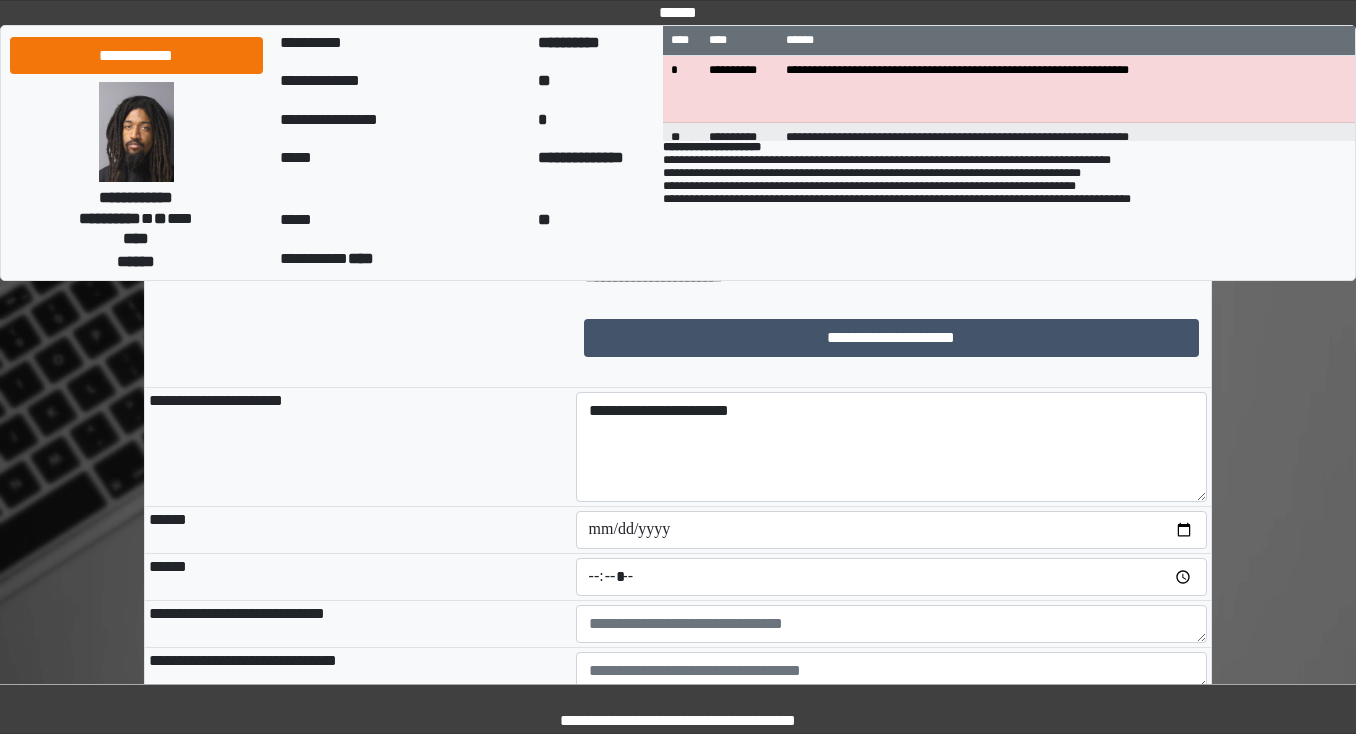 click on "******" at bounding box center (358, 530) 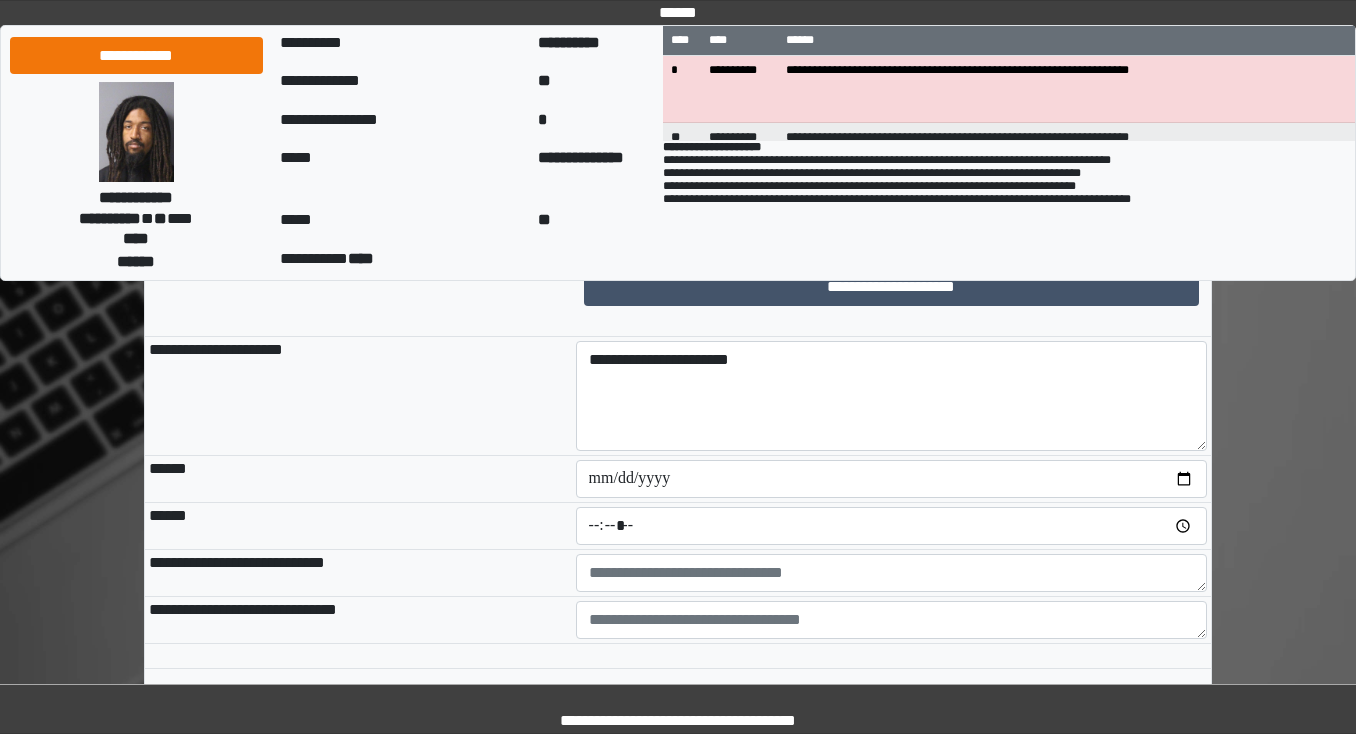 scroll, scrollTop: 1680, scrollLeft: 0, axis: vertical 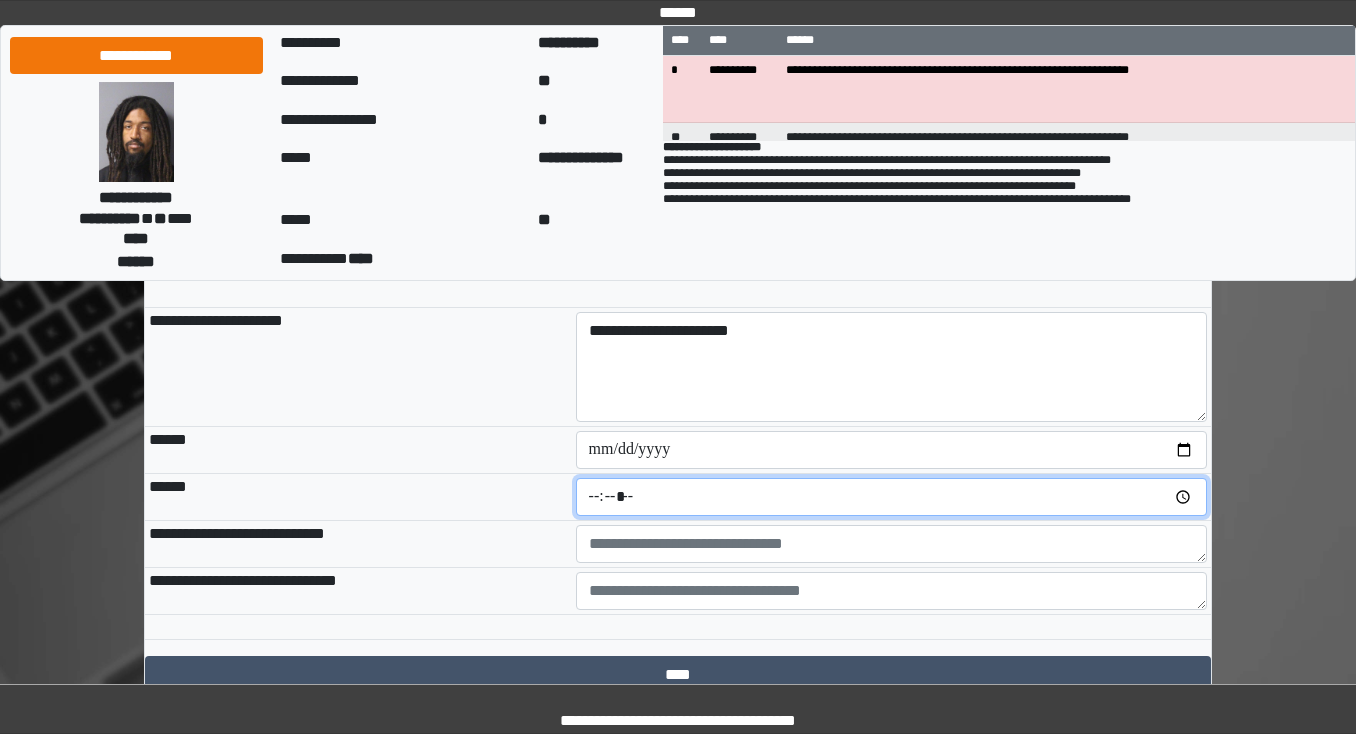 click at bounding box center [892, 497] 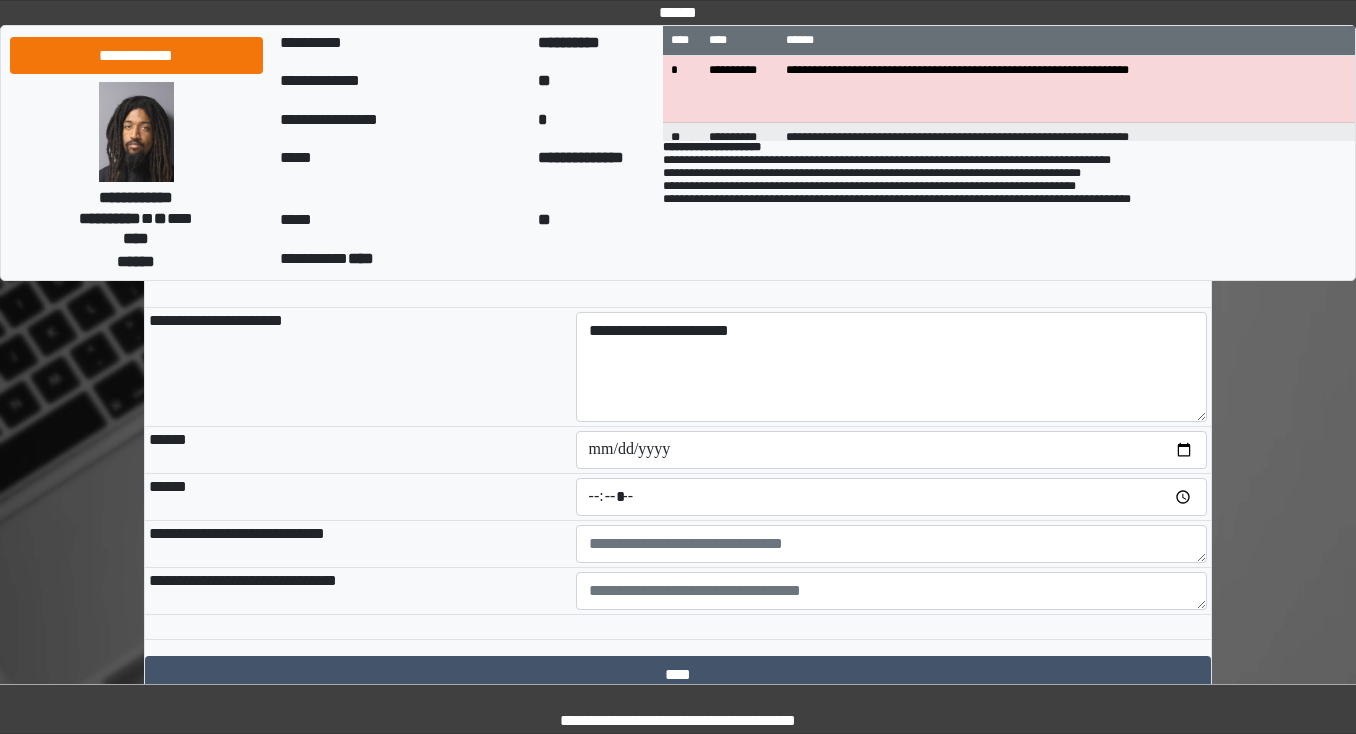type on "*****" 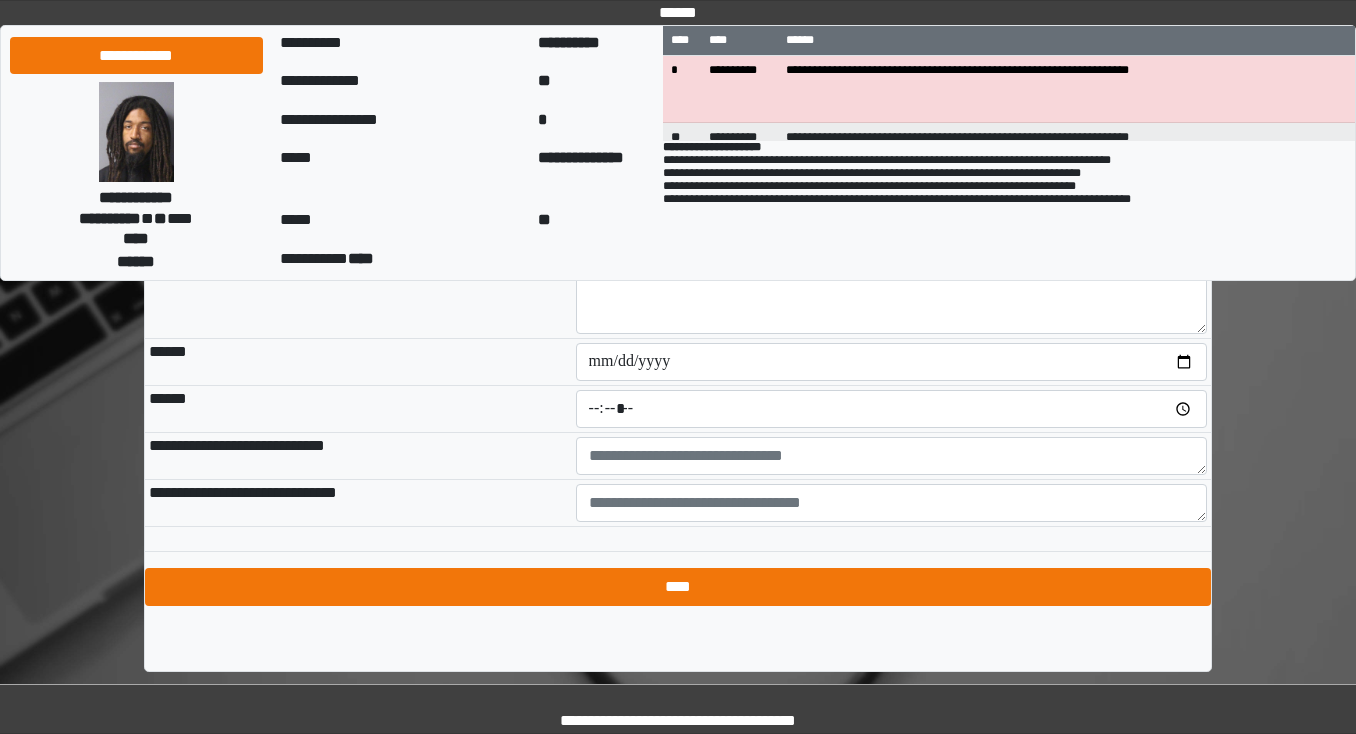 scroll, scrollTop: 1769, scrollLeft: 0, axis: vertical 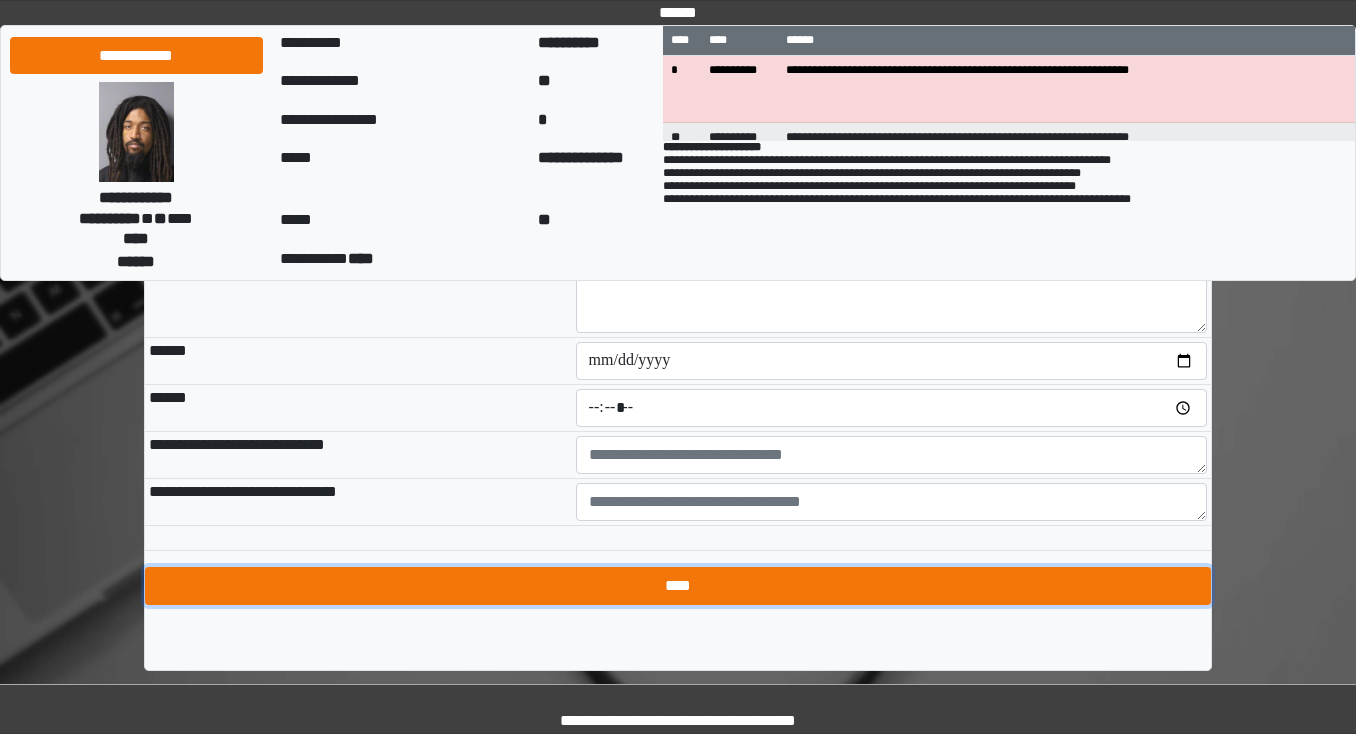 click on "****" at bounding box center [678, 586] 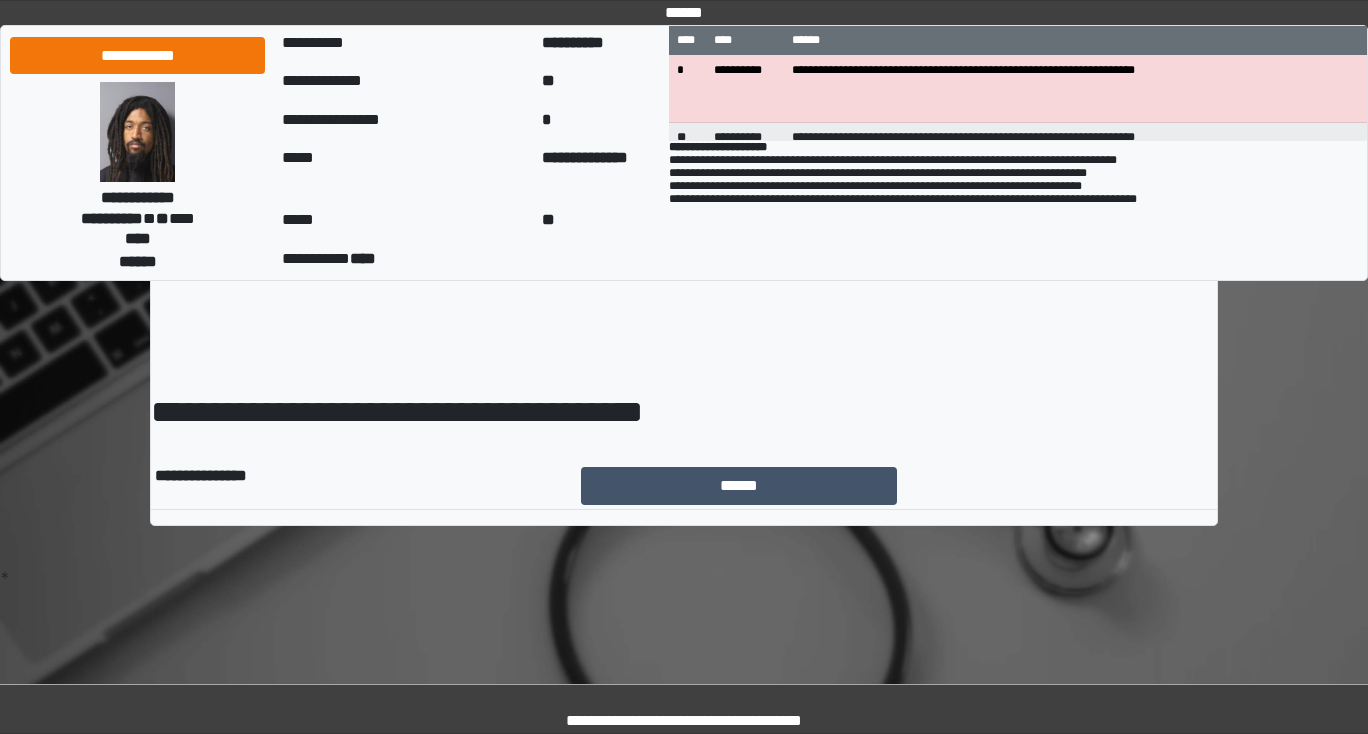 scroll, scrollTop: 0, scrollLeft: 0, axis: both 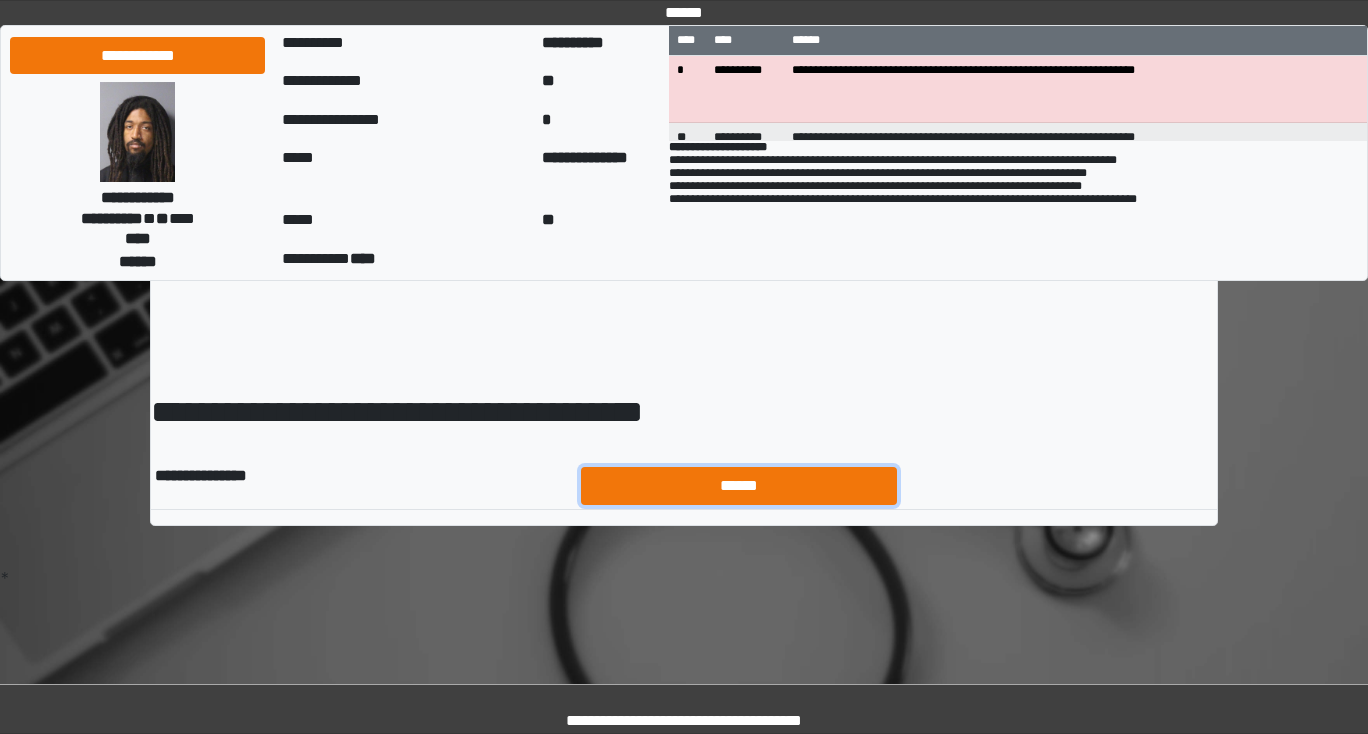click on "******" at bounding box center (739, 486) 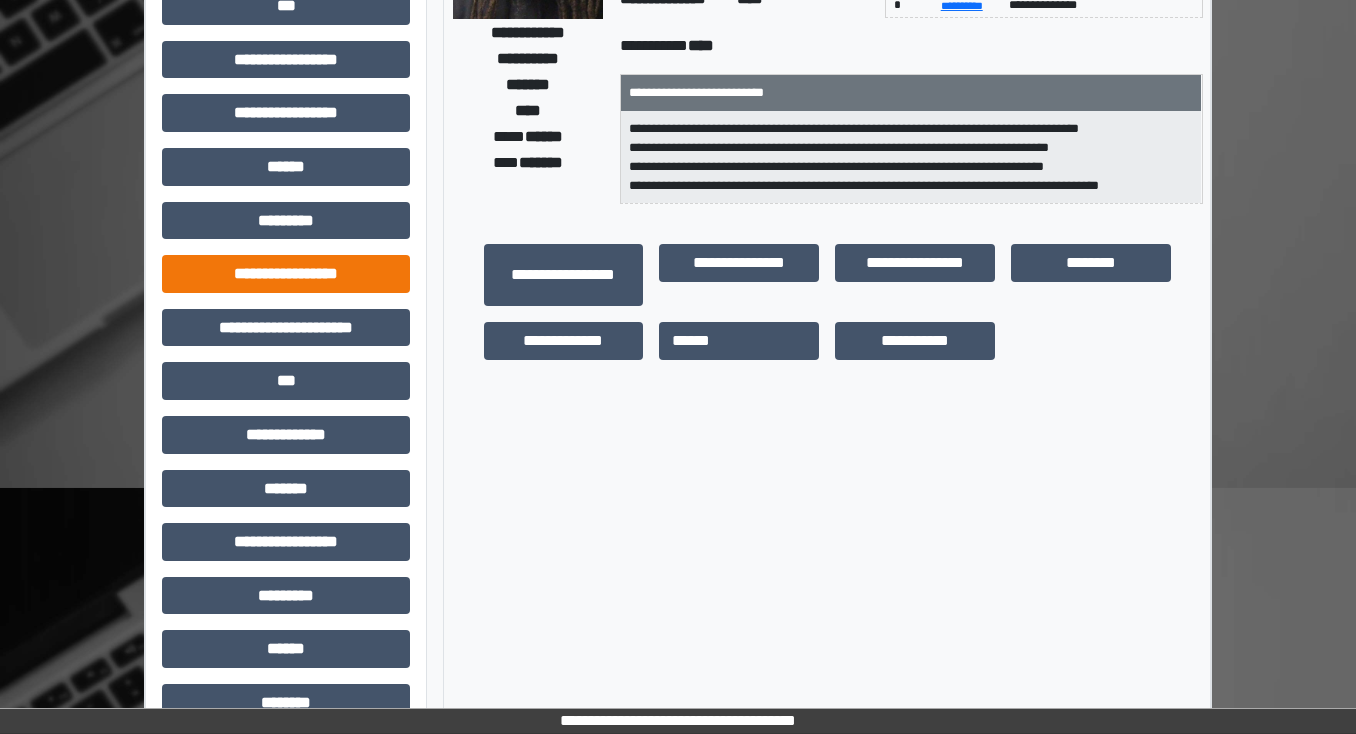 scroll, scrollTop: 320, scrollLeft: 0, axis: vertical 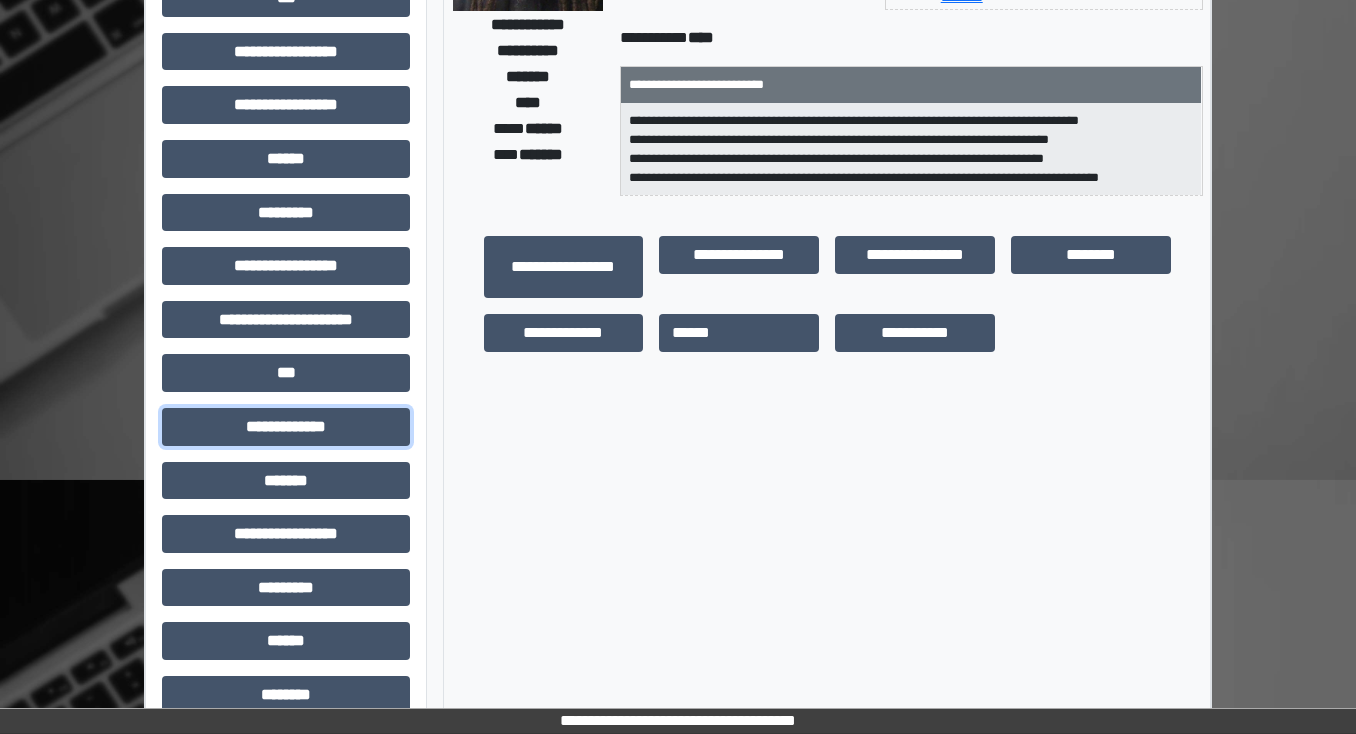 drag, startPoint x: 377, startPoint y: 424, endPoint x: 504, endPoint y: 463, distance: 132.8533 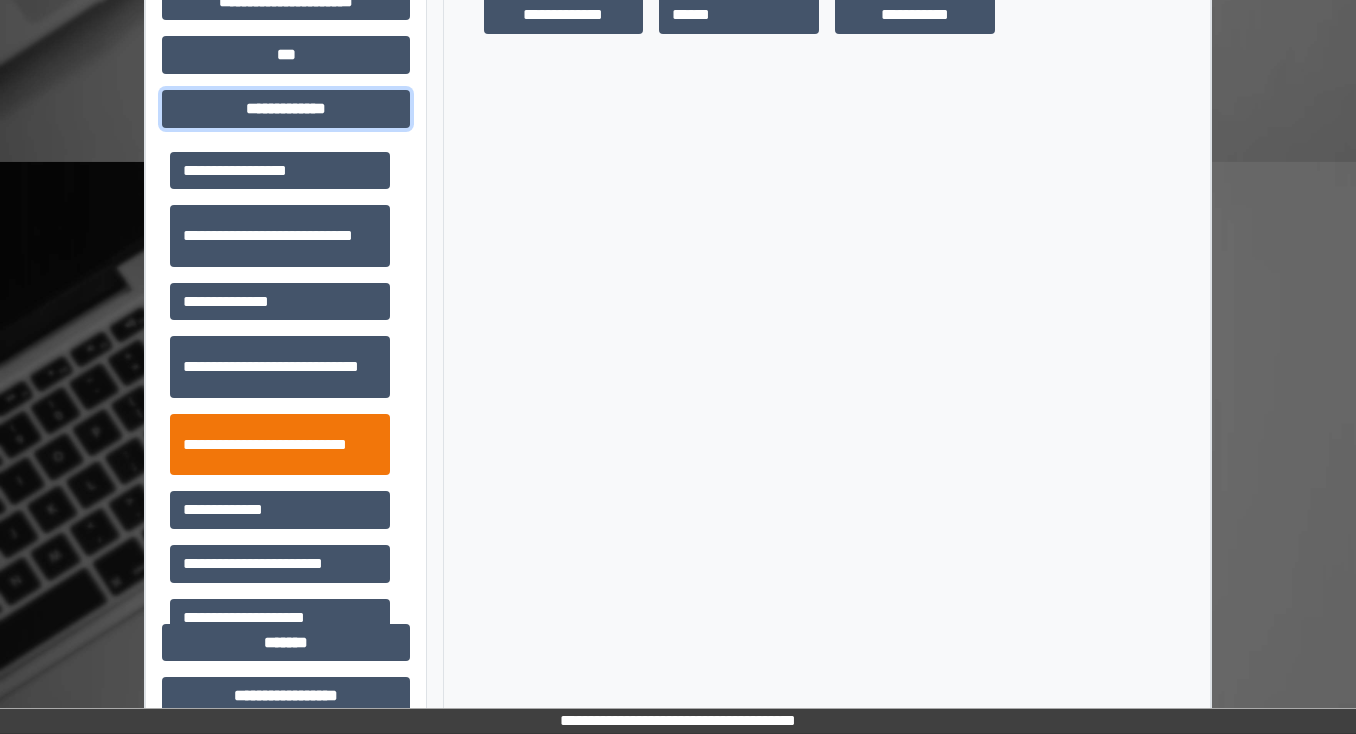 scroll, scrollTop: 640, scrollLeft: 0, axis: vertical 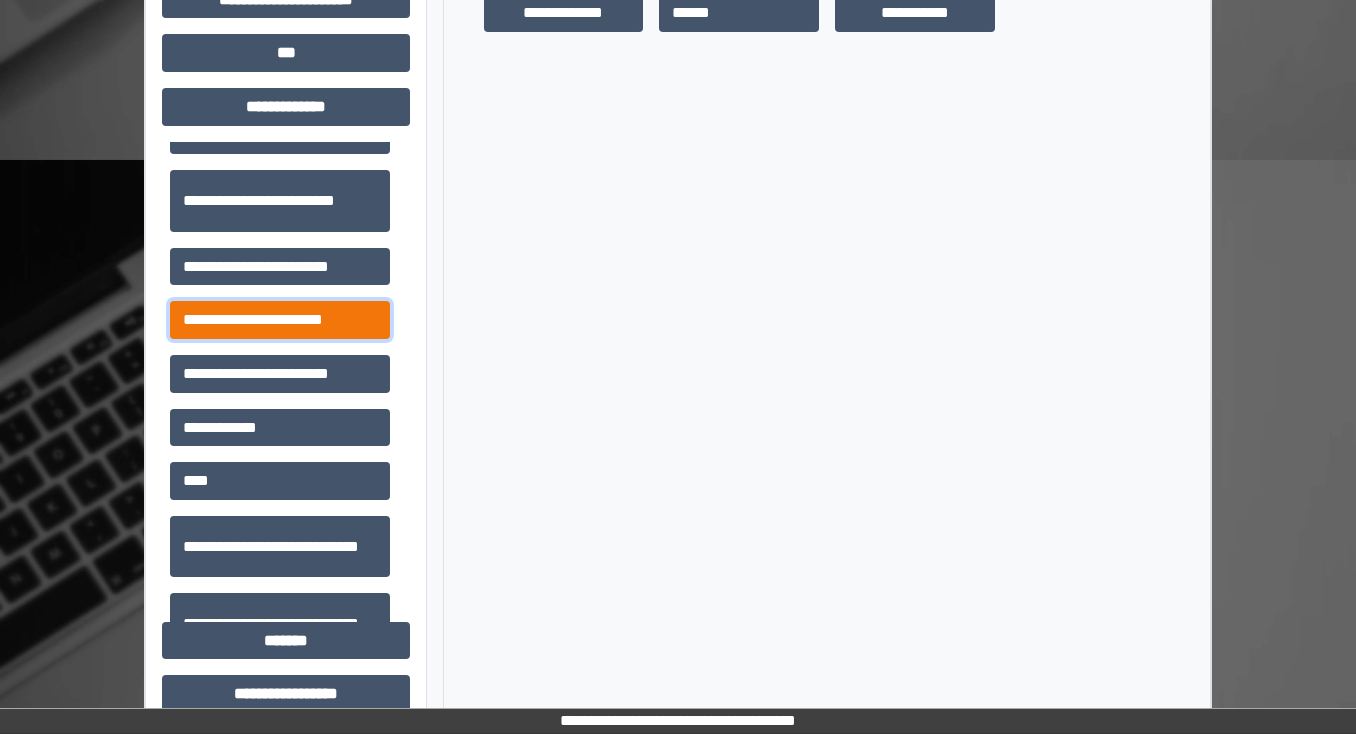 click on "**********" at bounding box center [280, 320] 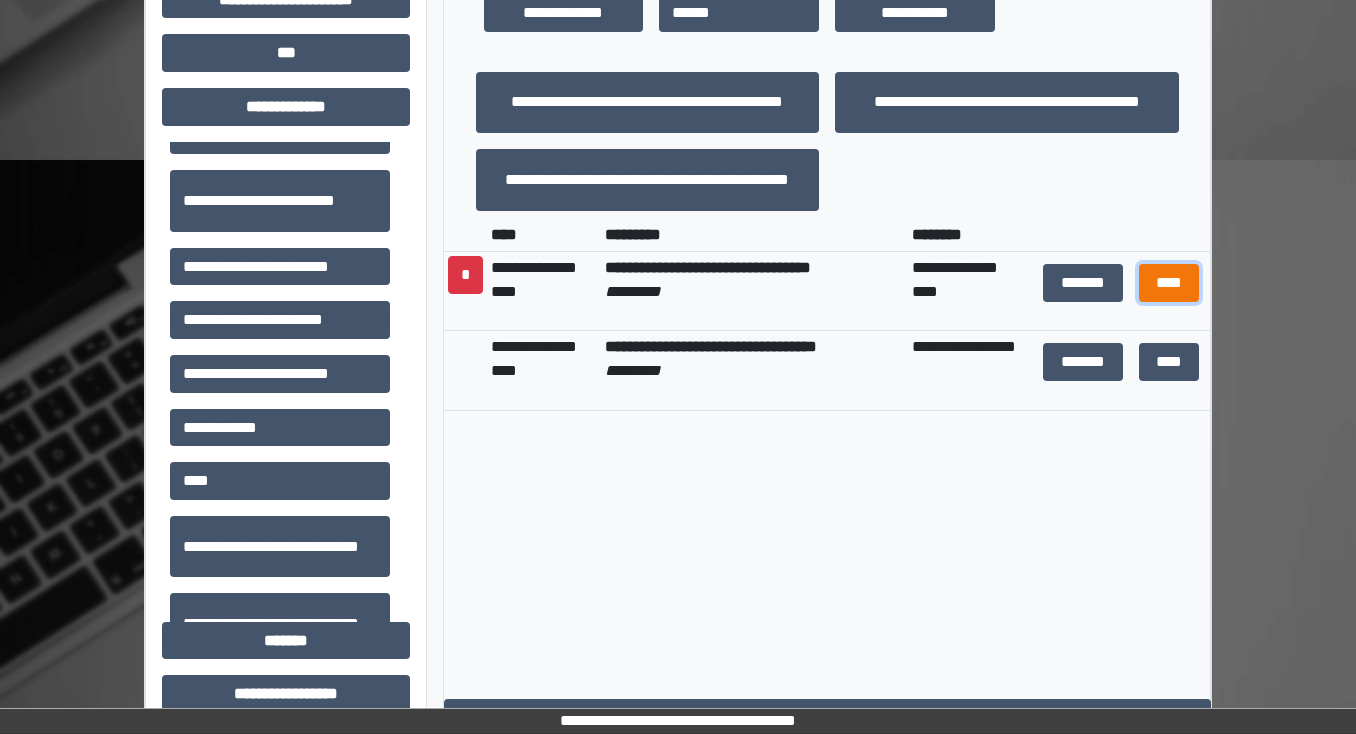 click on "****" at bounding box center [1168, 283] 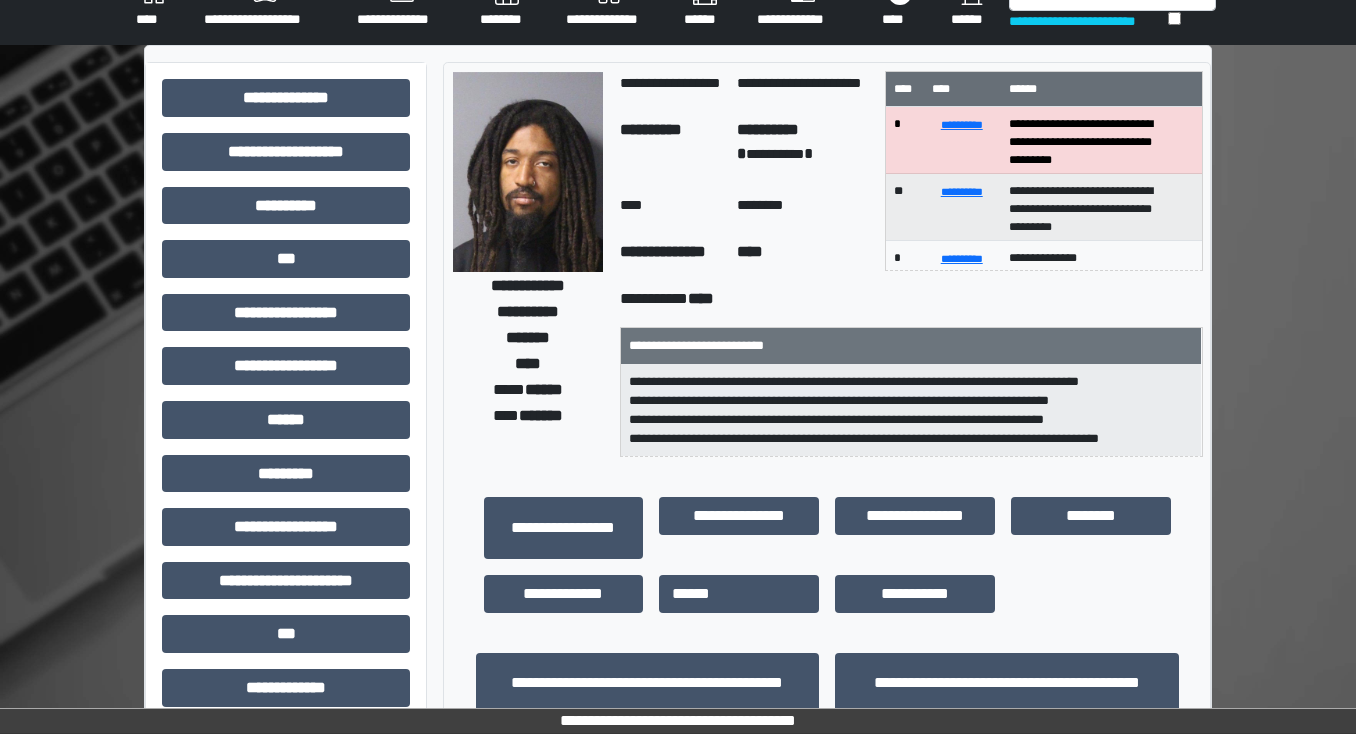 scroll, scrollTop: 0, scrollLeft: 0, axis: both 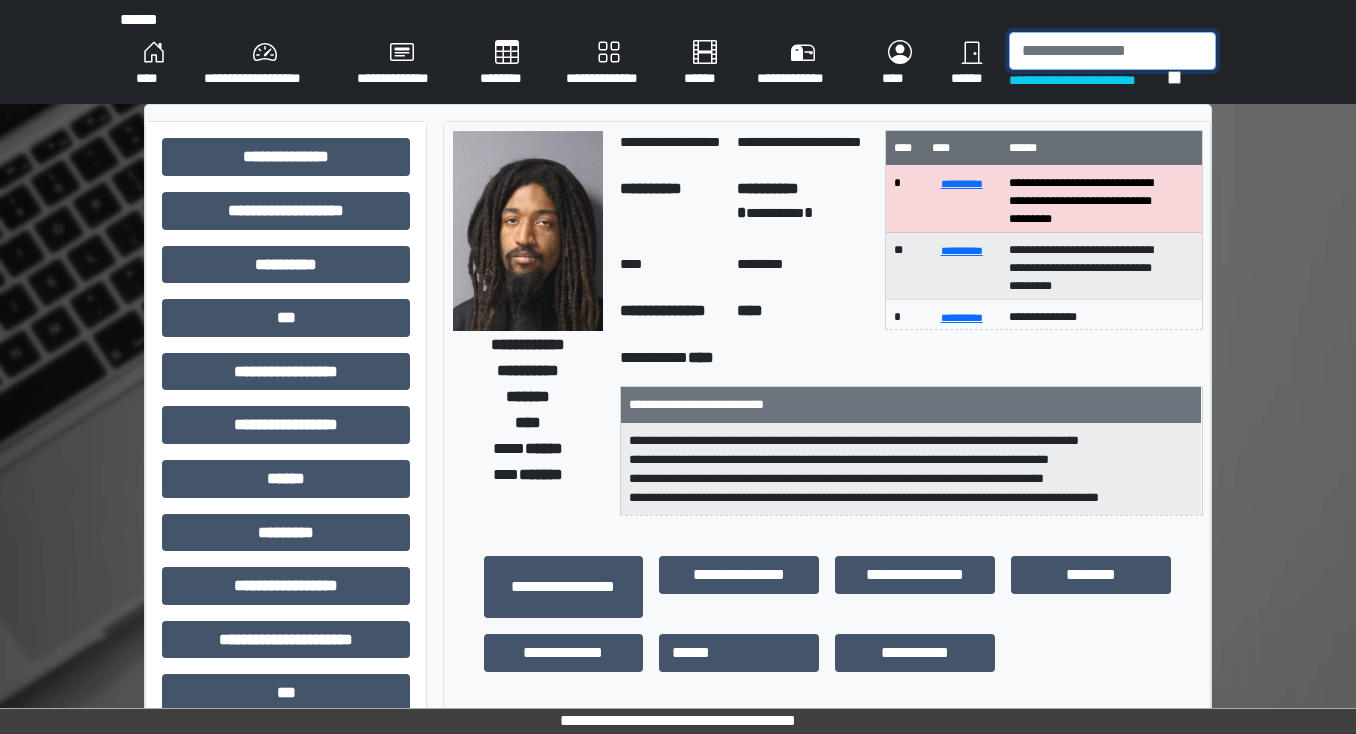 click at bounding box center [1112, 51] 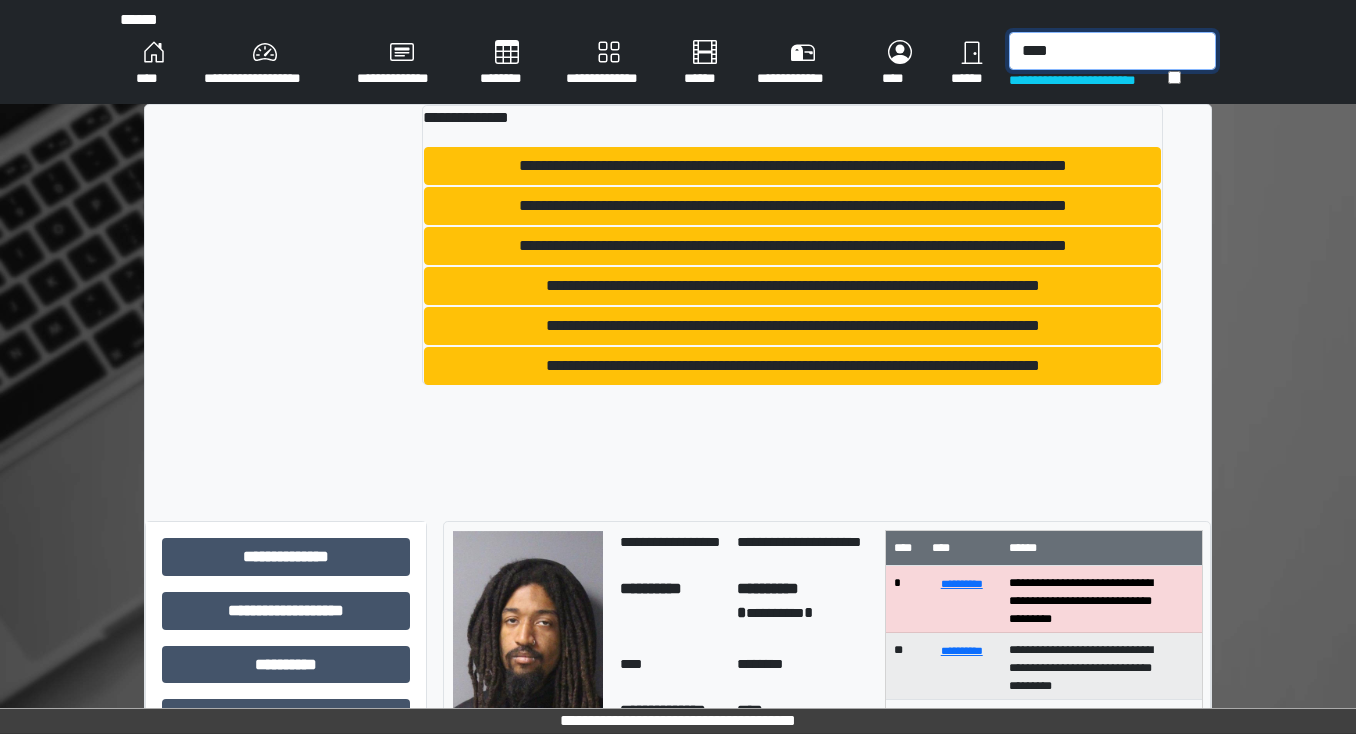 type on "****" 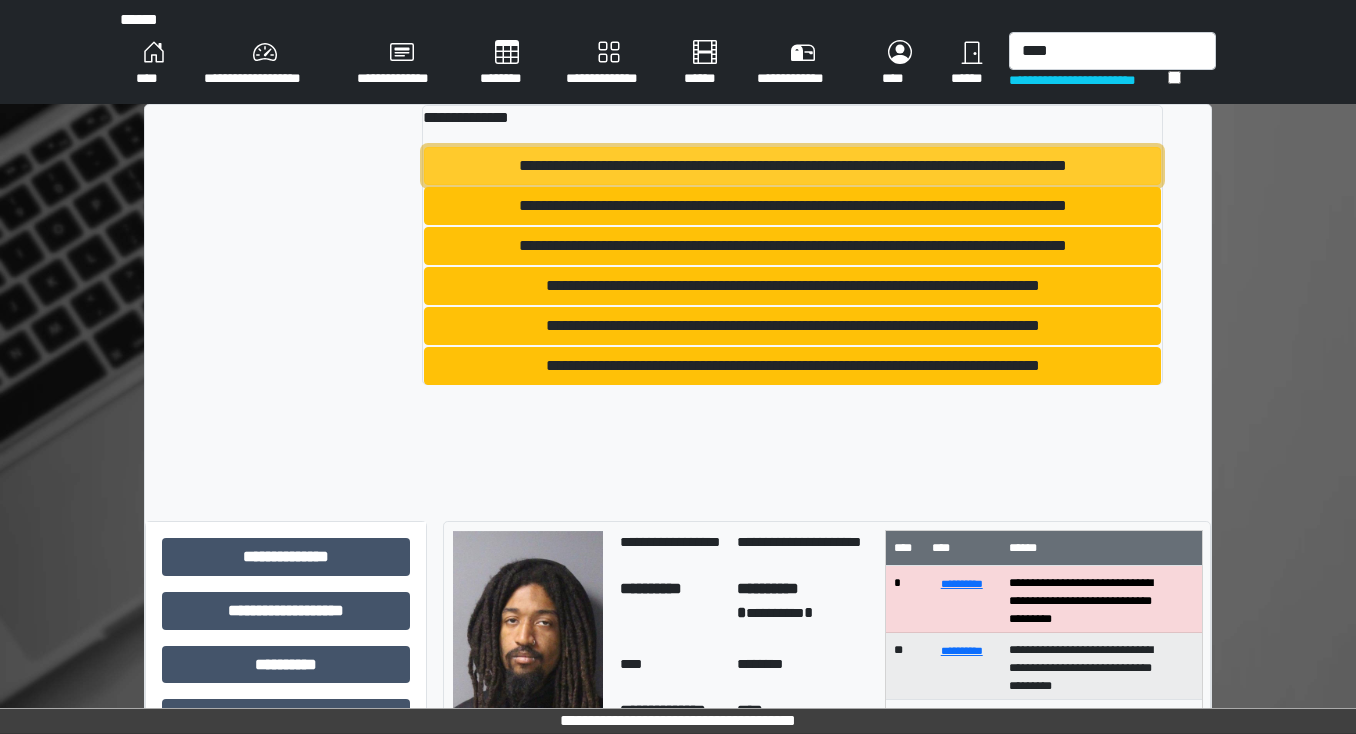 click on "**********" at bounding box center [793, 166] 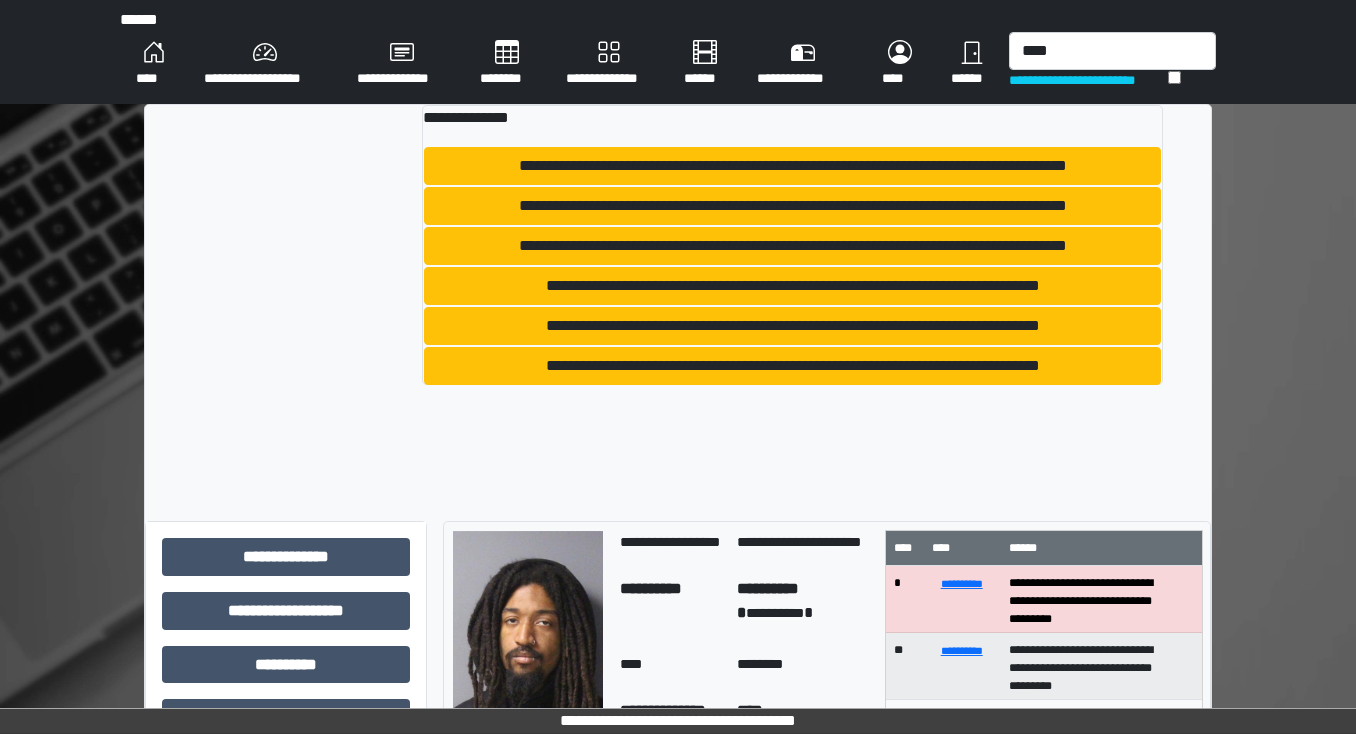type 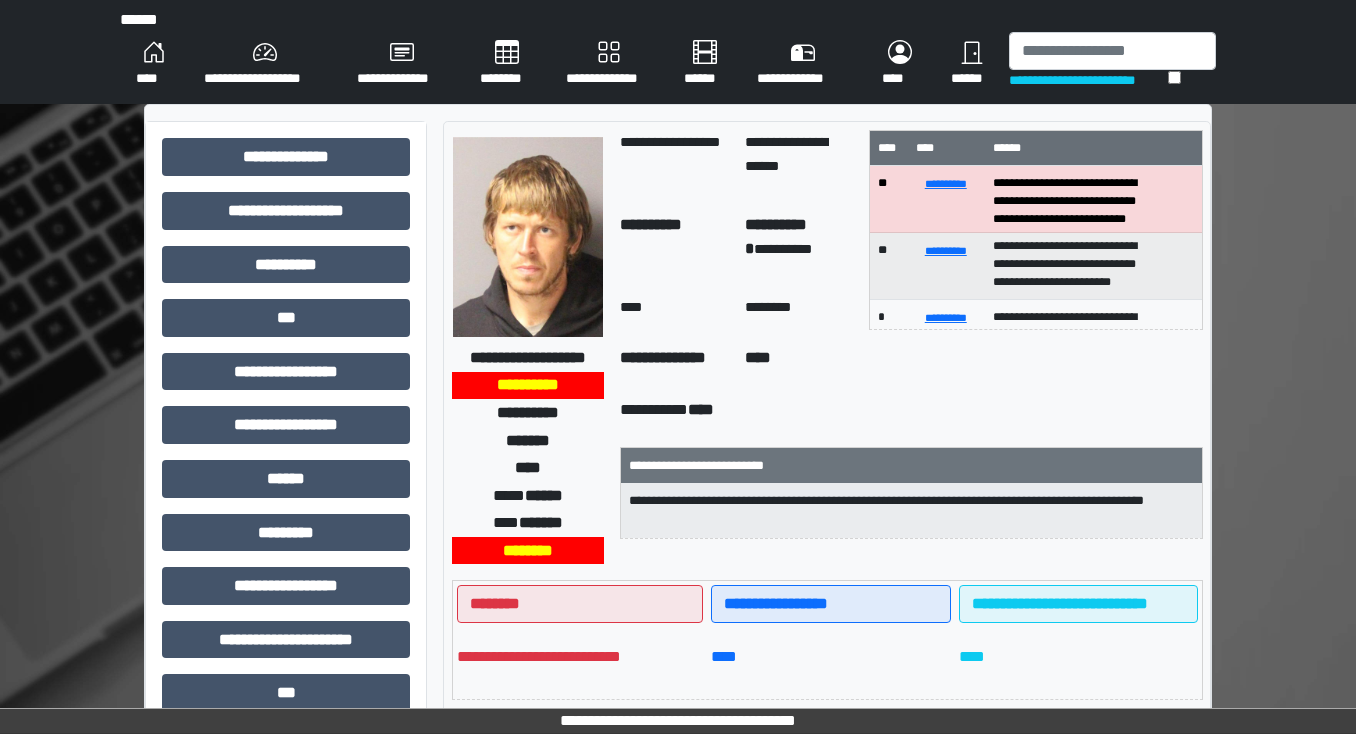 scroll, scrollTop: 0, scrollLeft: 0, axis: both 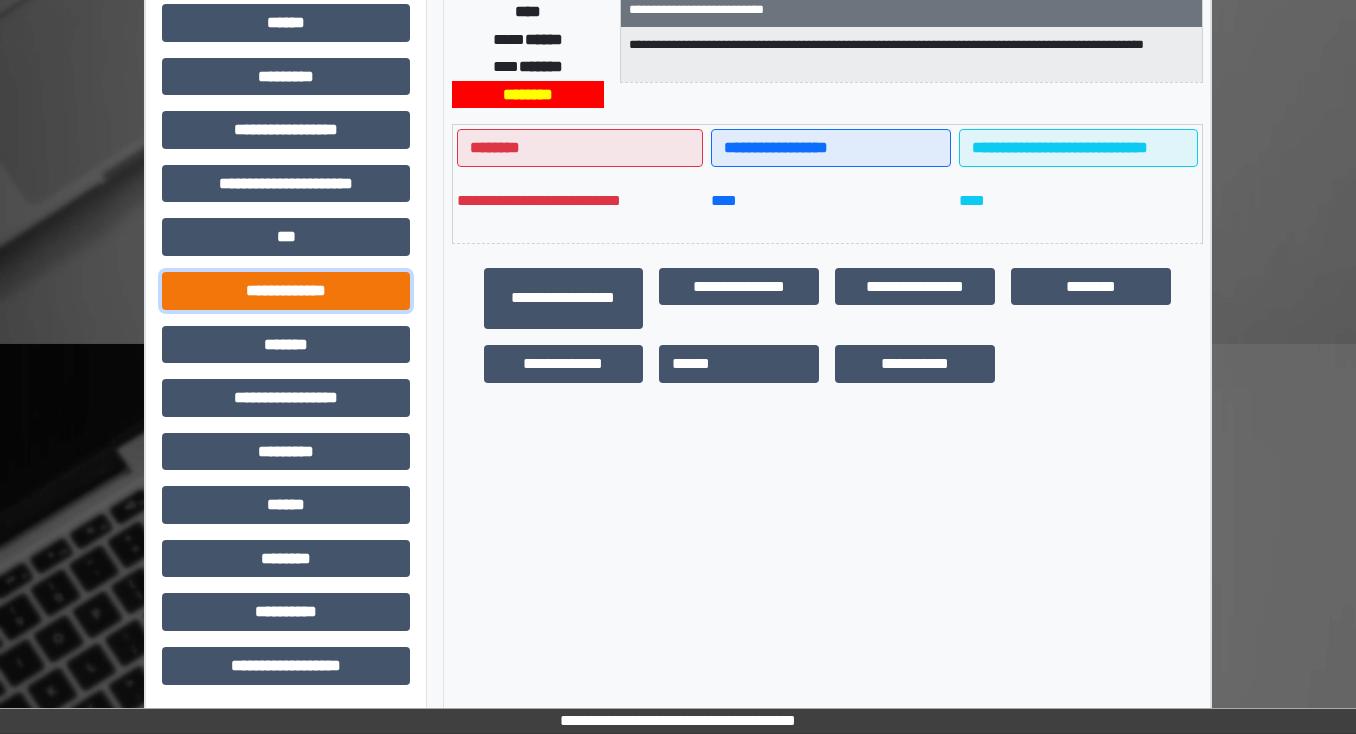 click on "**********" at bounding box center [286, 291] 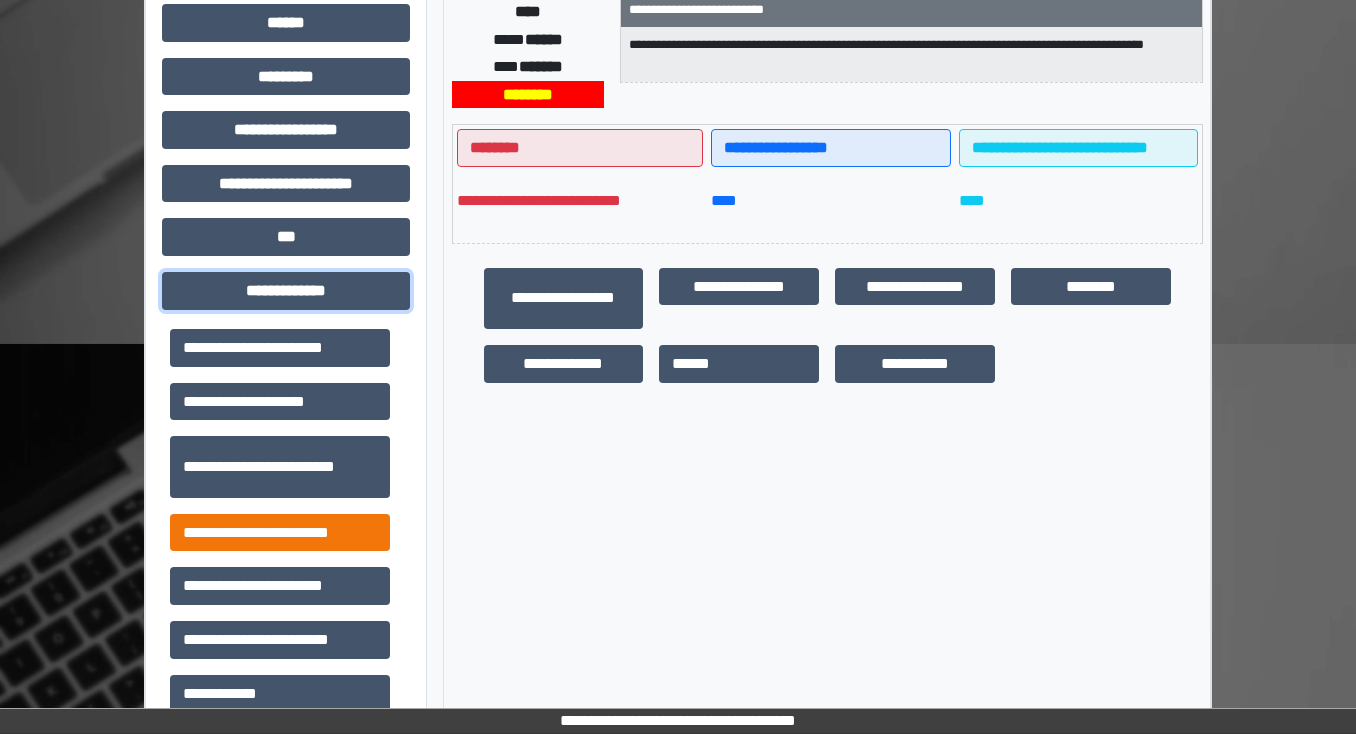 scroll, scrollTop: 400, scrollLeft: 0, axis: vertical 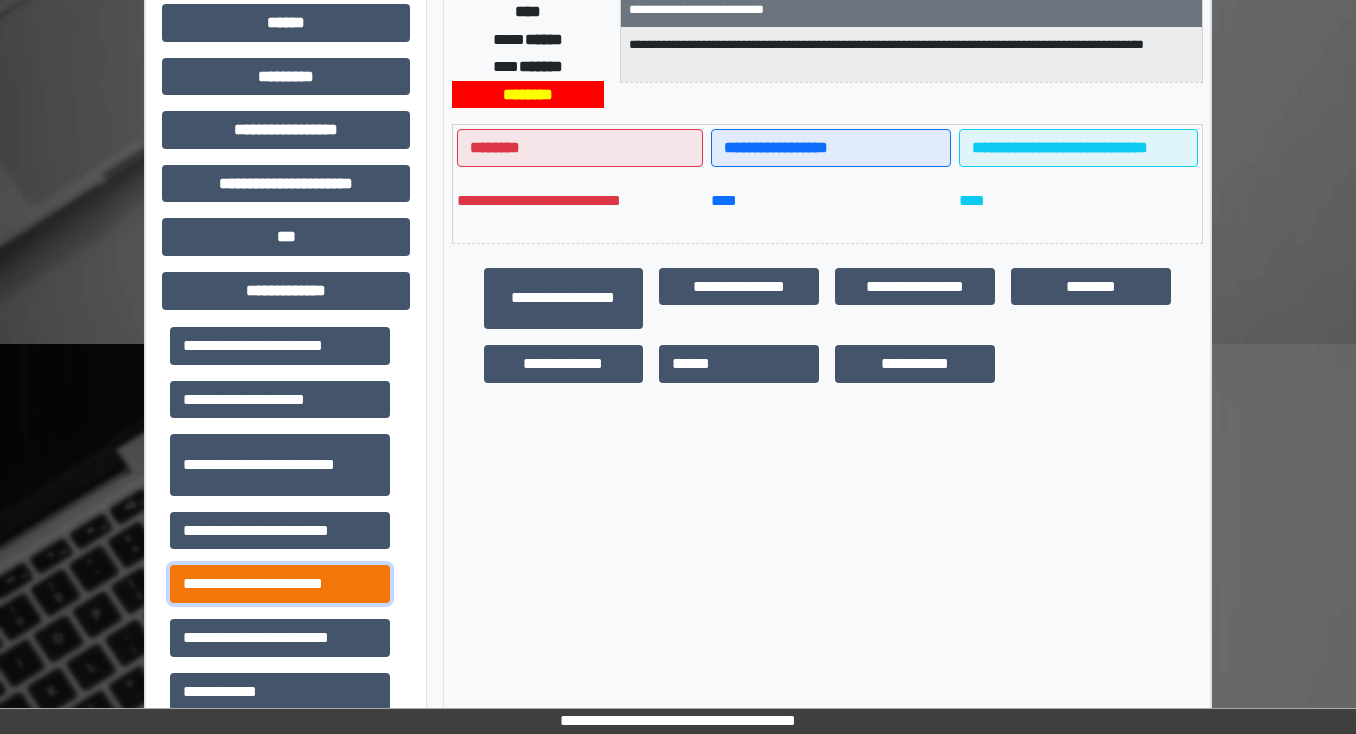 click on "**********" at bounding box center [280, 584] 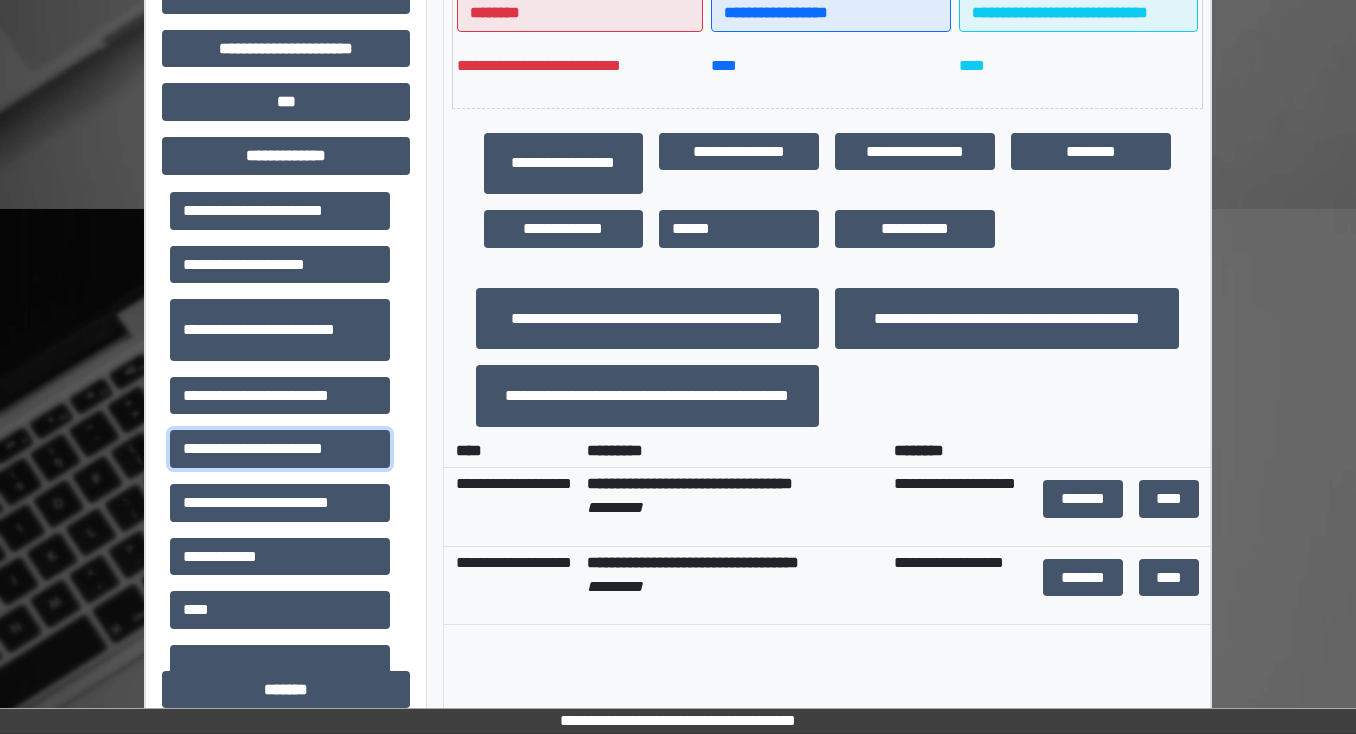 scroll, scrollTop: 696, scrollLeft: 0, axis: vertical 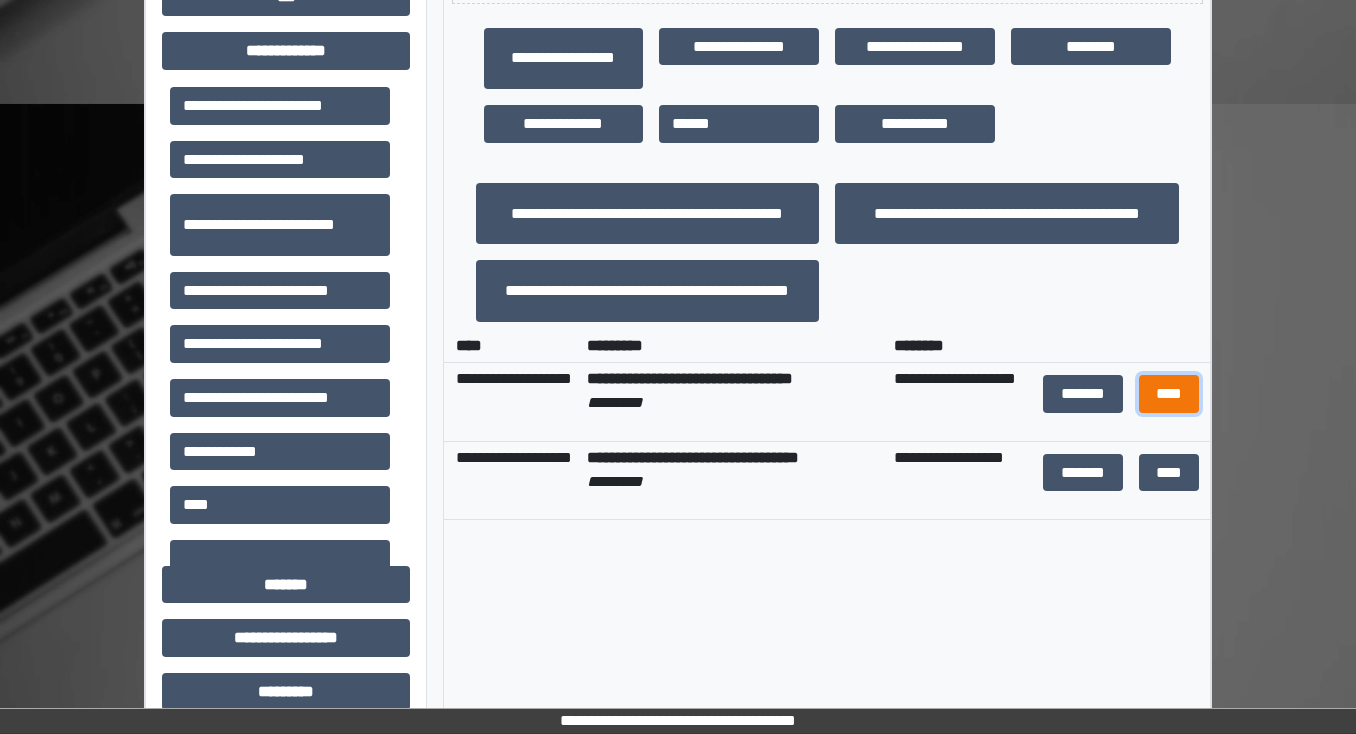 click on "****" at bounding box center [1168, 394] 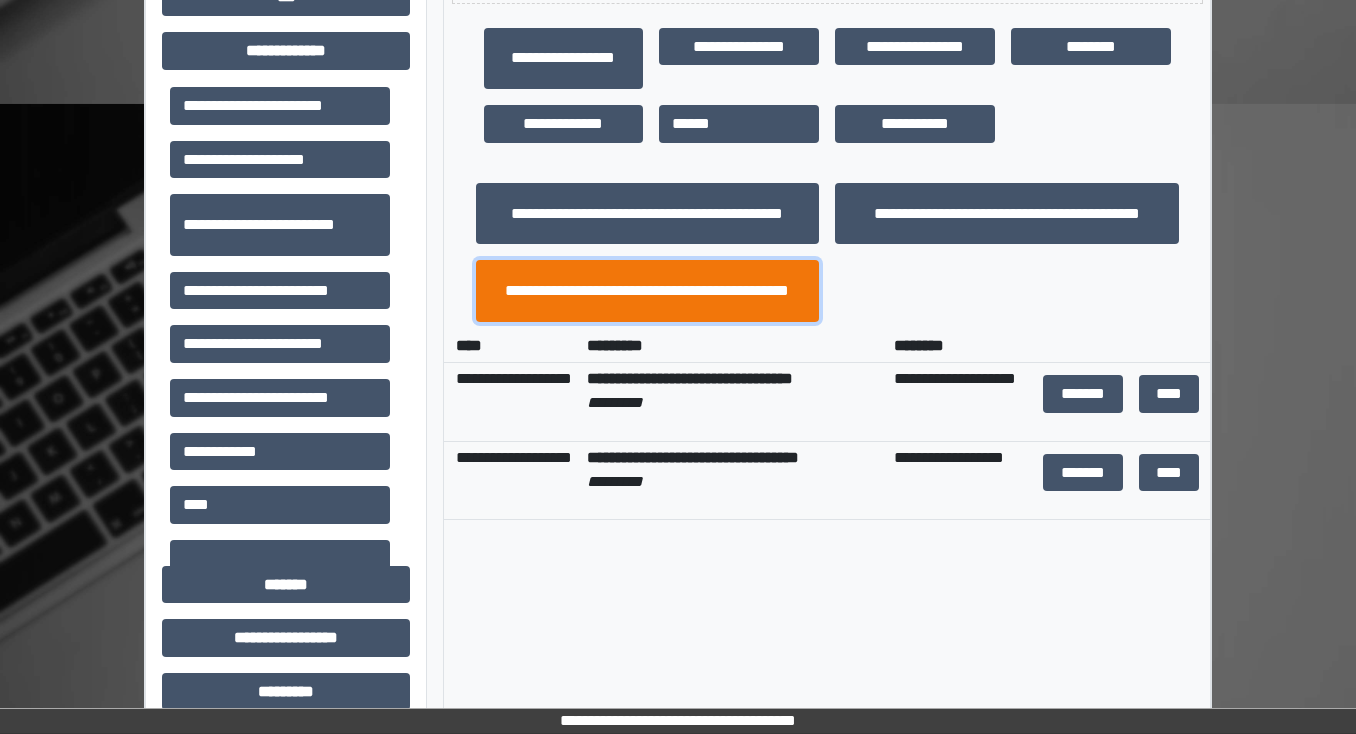 click on "**********" at bounding box center (648, 291) 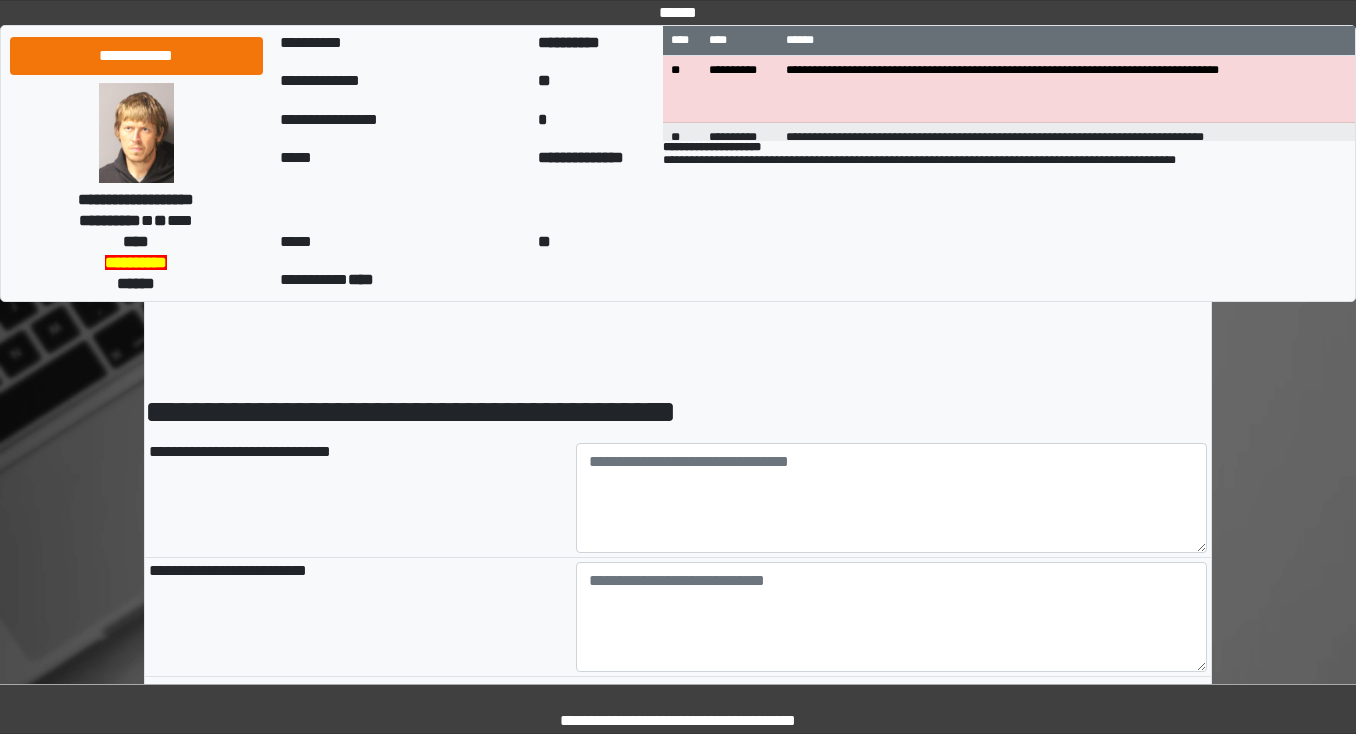 scroll, scrollTop: 0, scrollLeft: 0, axis: both 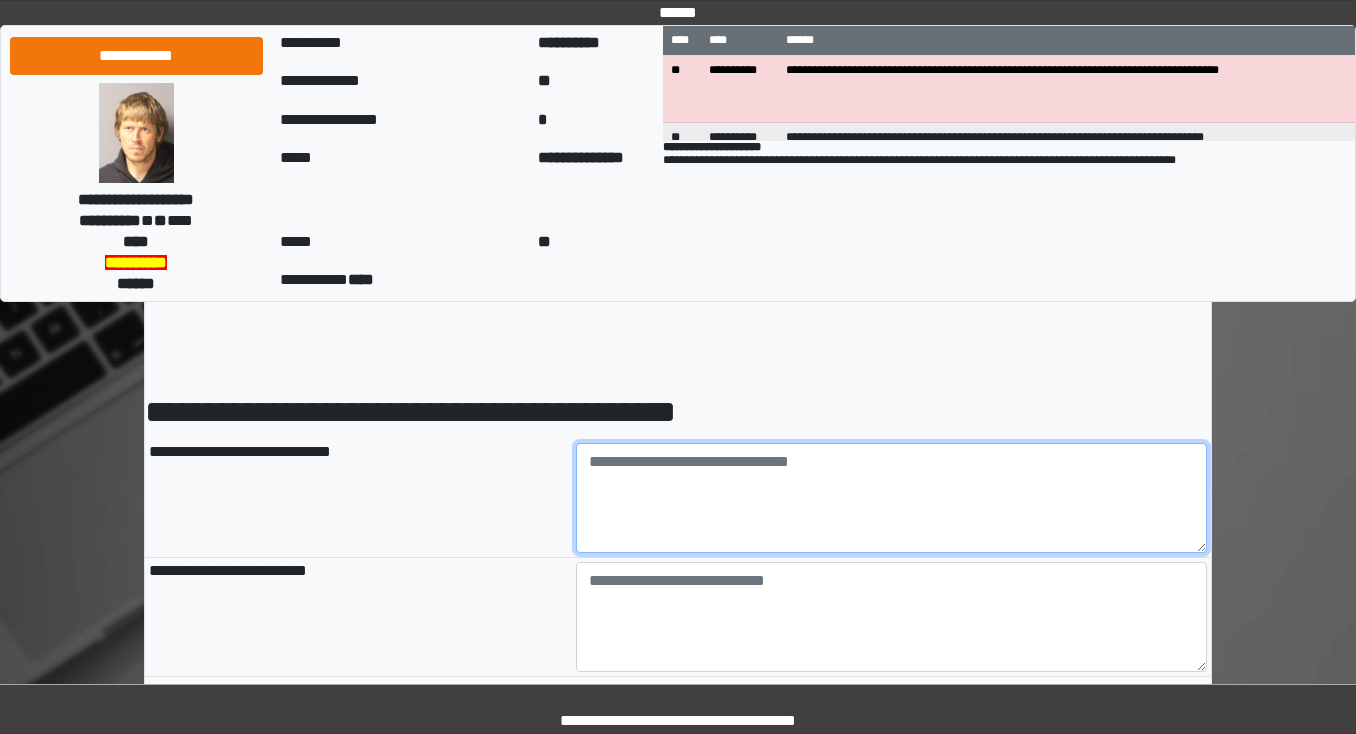 click at bounding box center (892, 498) 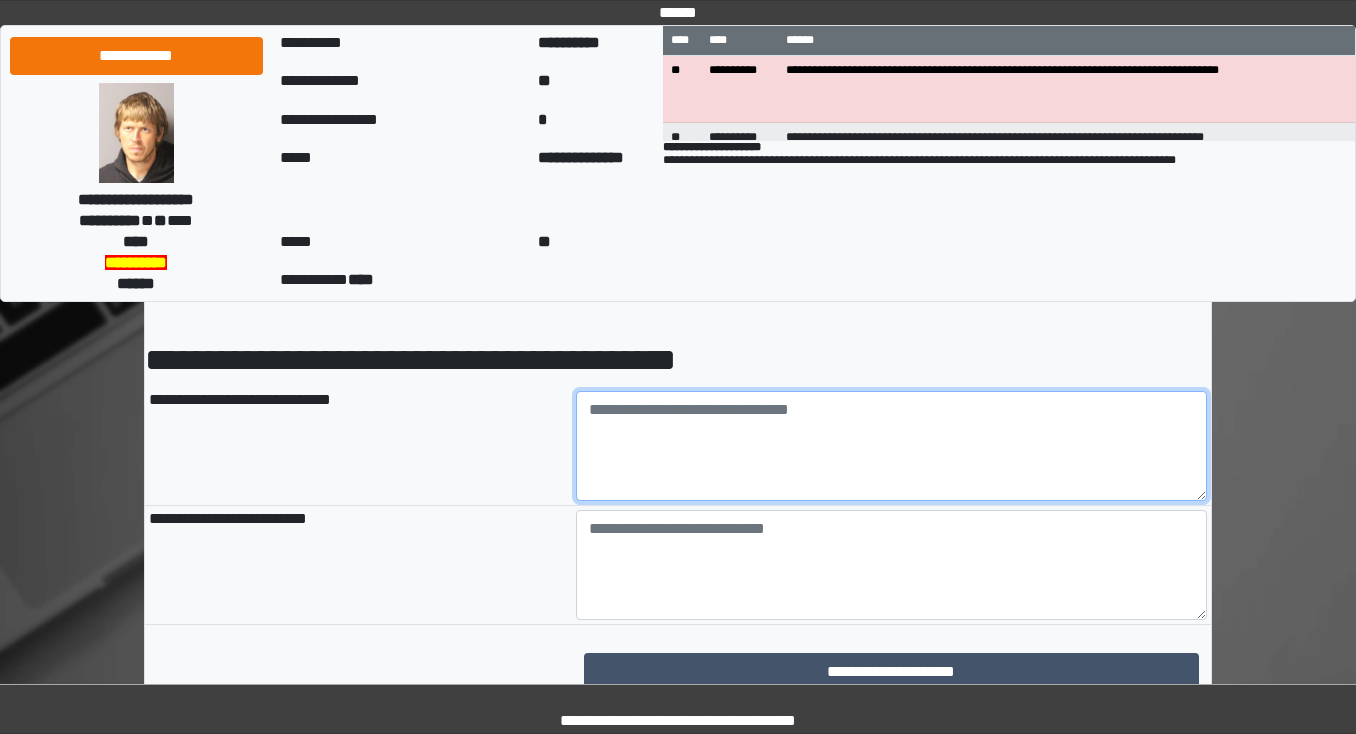 scroll, scrollTop: 80, scrollLeft: 0, axis: vertical 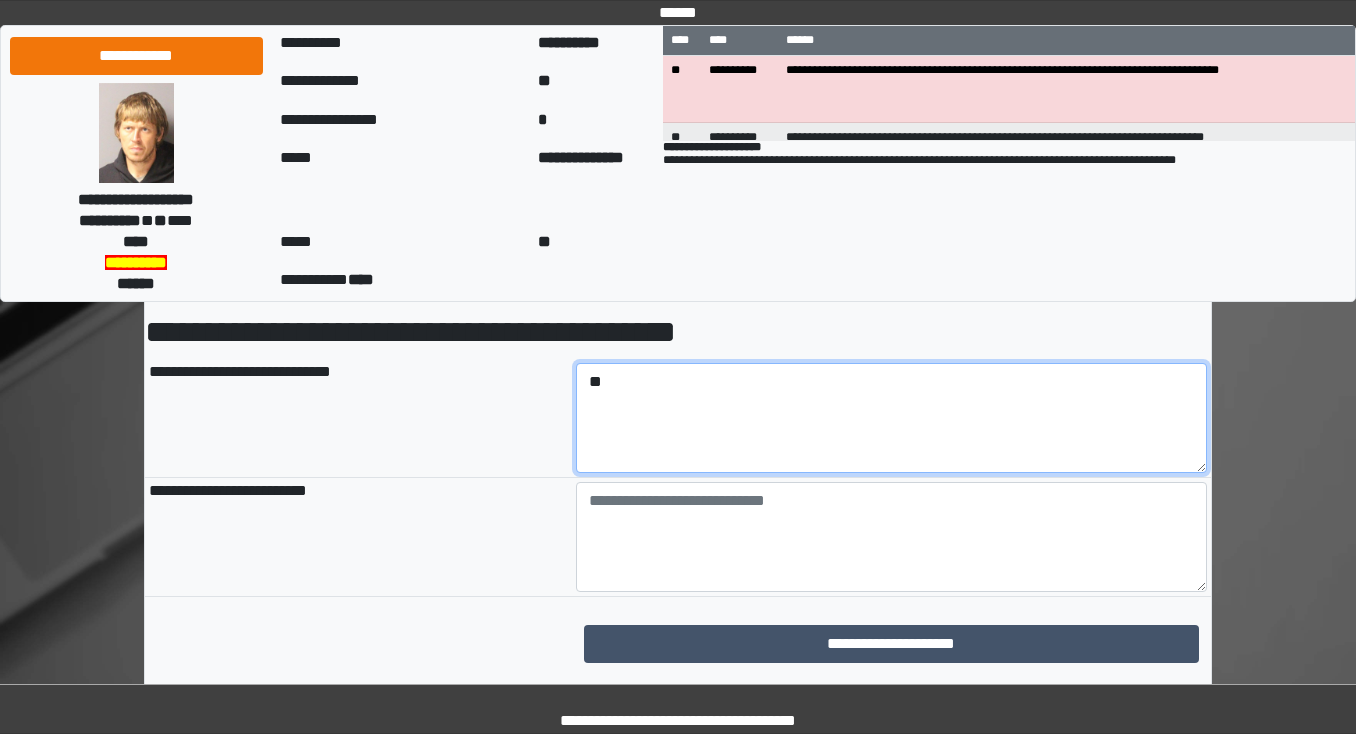 type on "*" 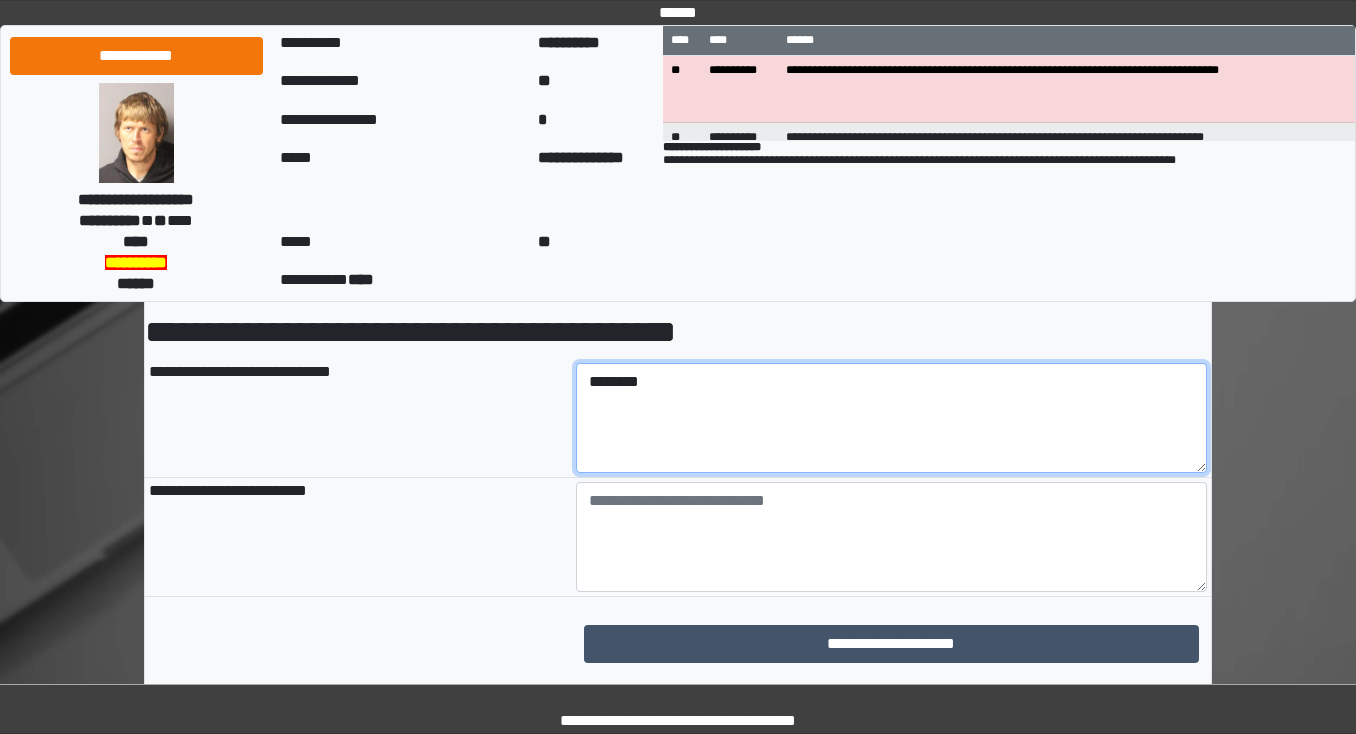 type on "********" 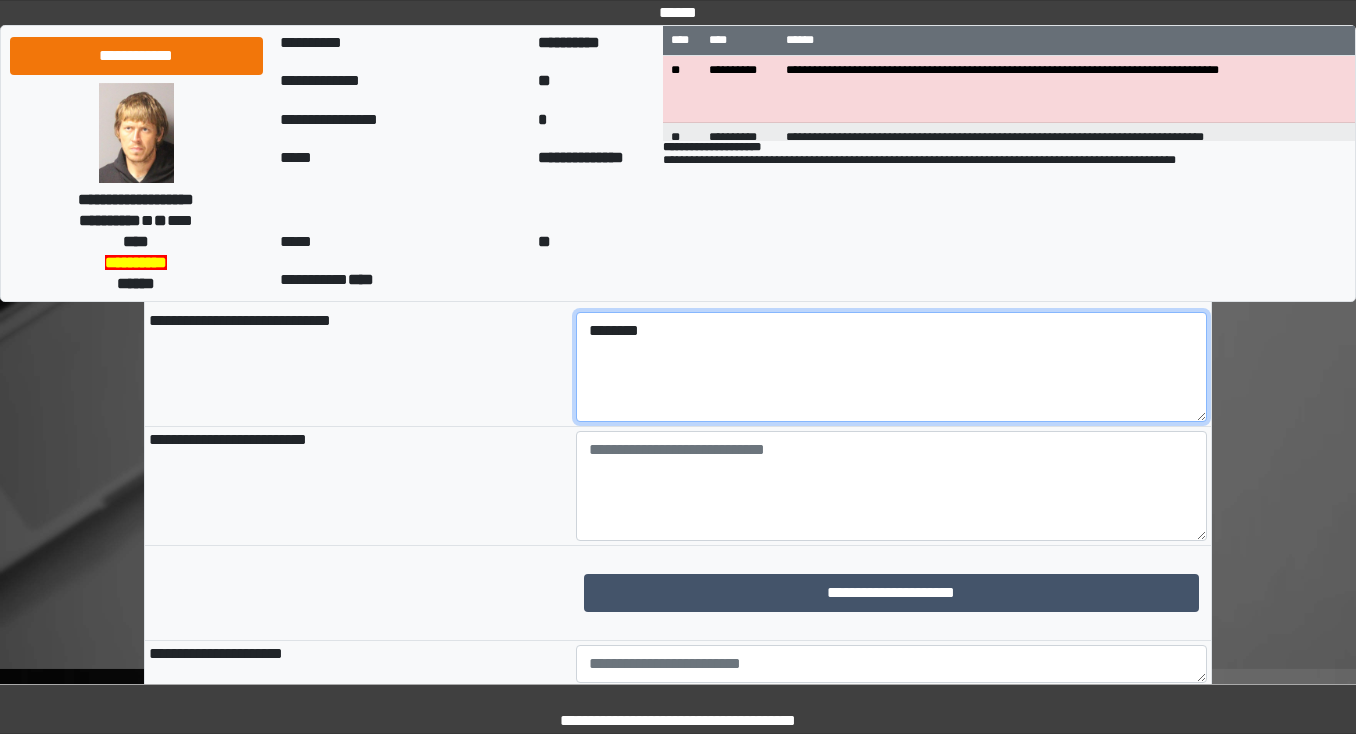 scroll, scrollTop: 160, scrollLeft: 0, axis: vertical 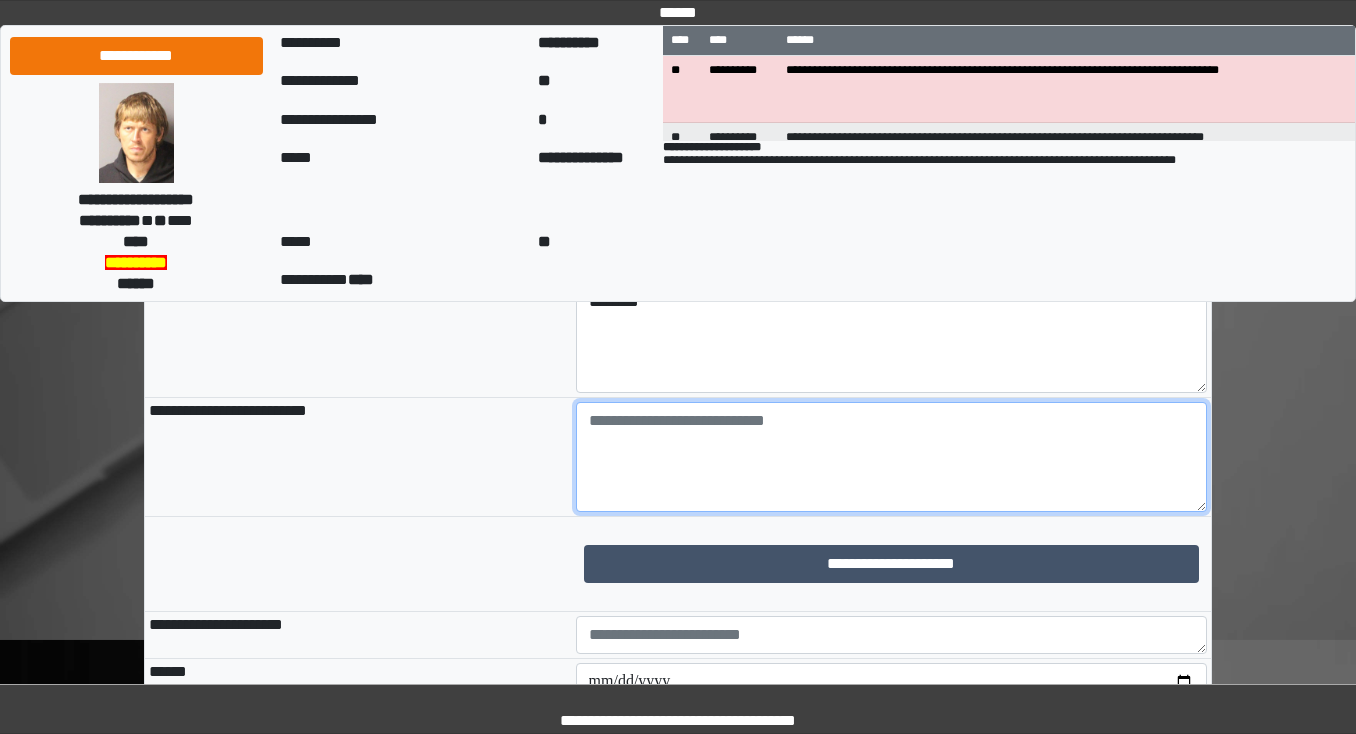 click at bounding box center [892, 457] 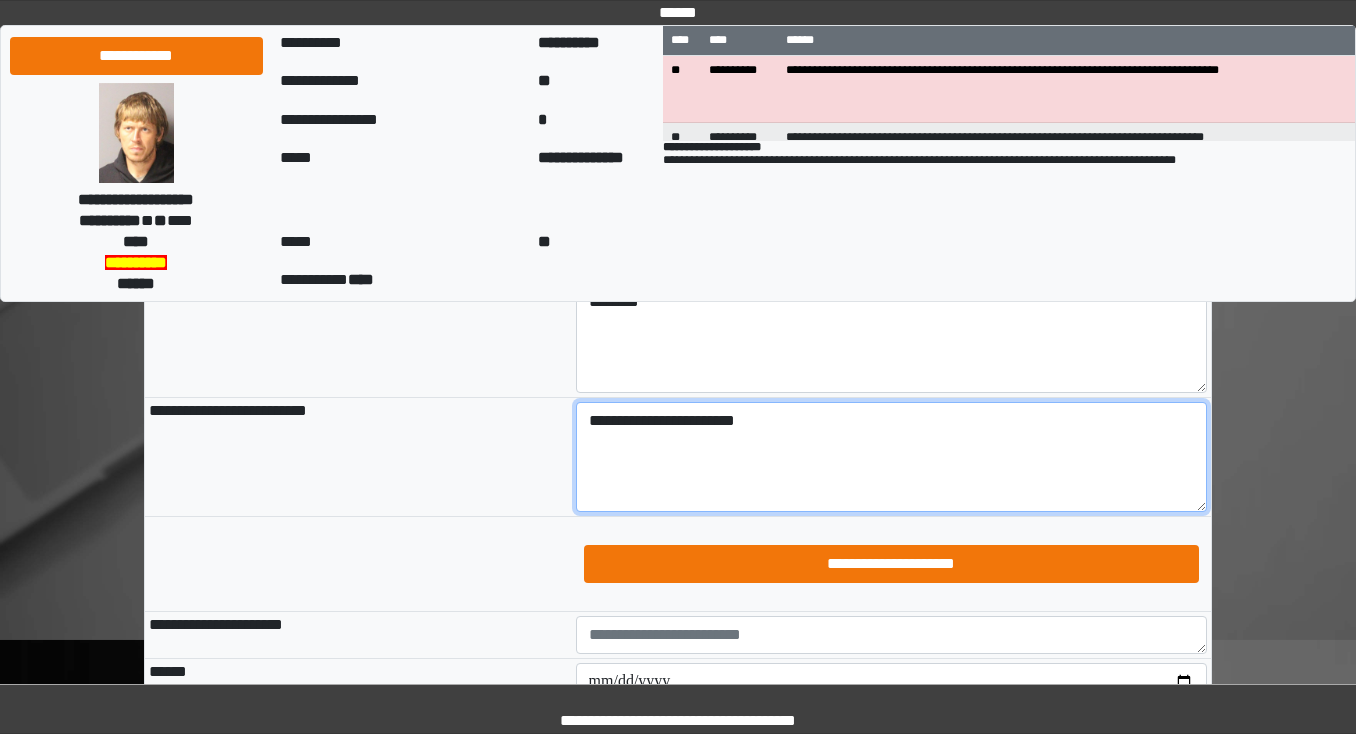 type on "**********" 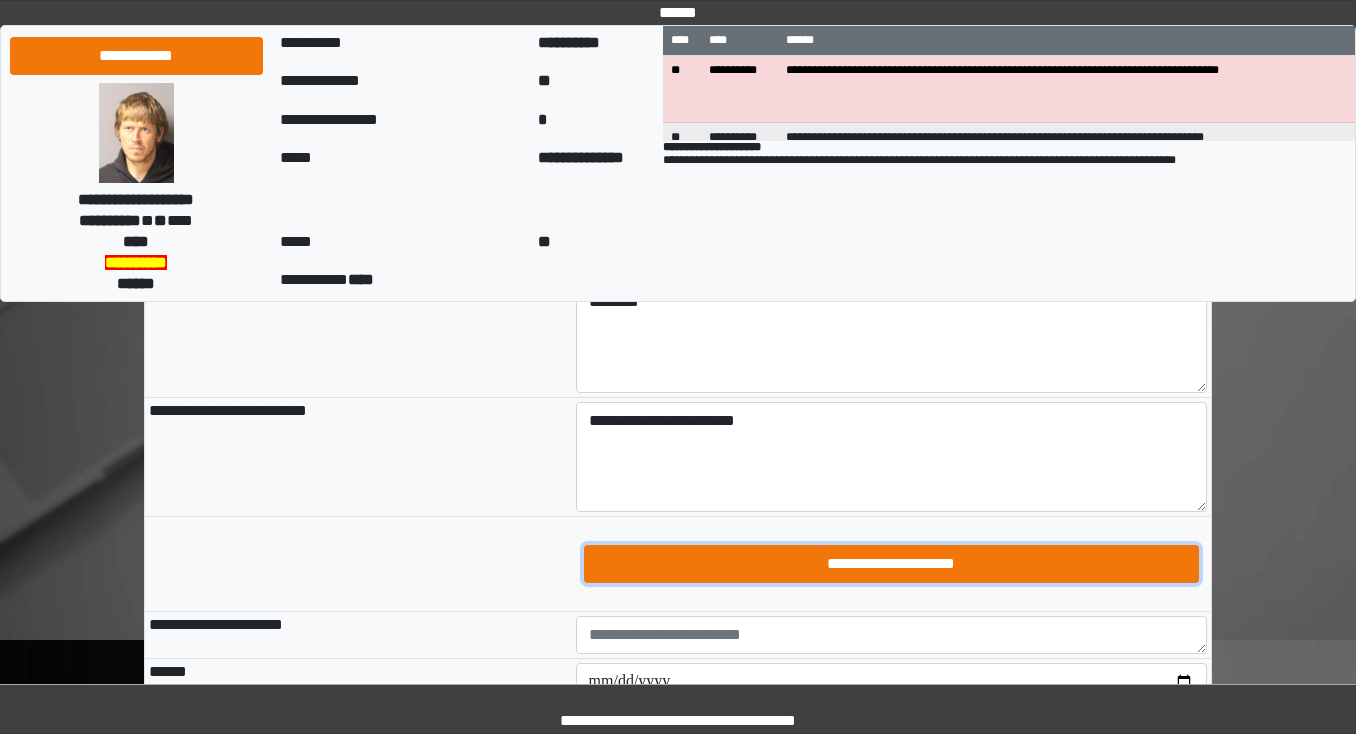 click on "**********" at bounding box center [892, 564] 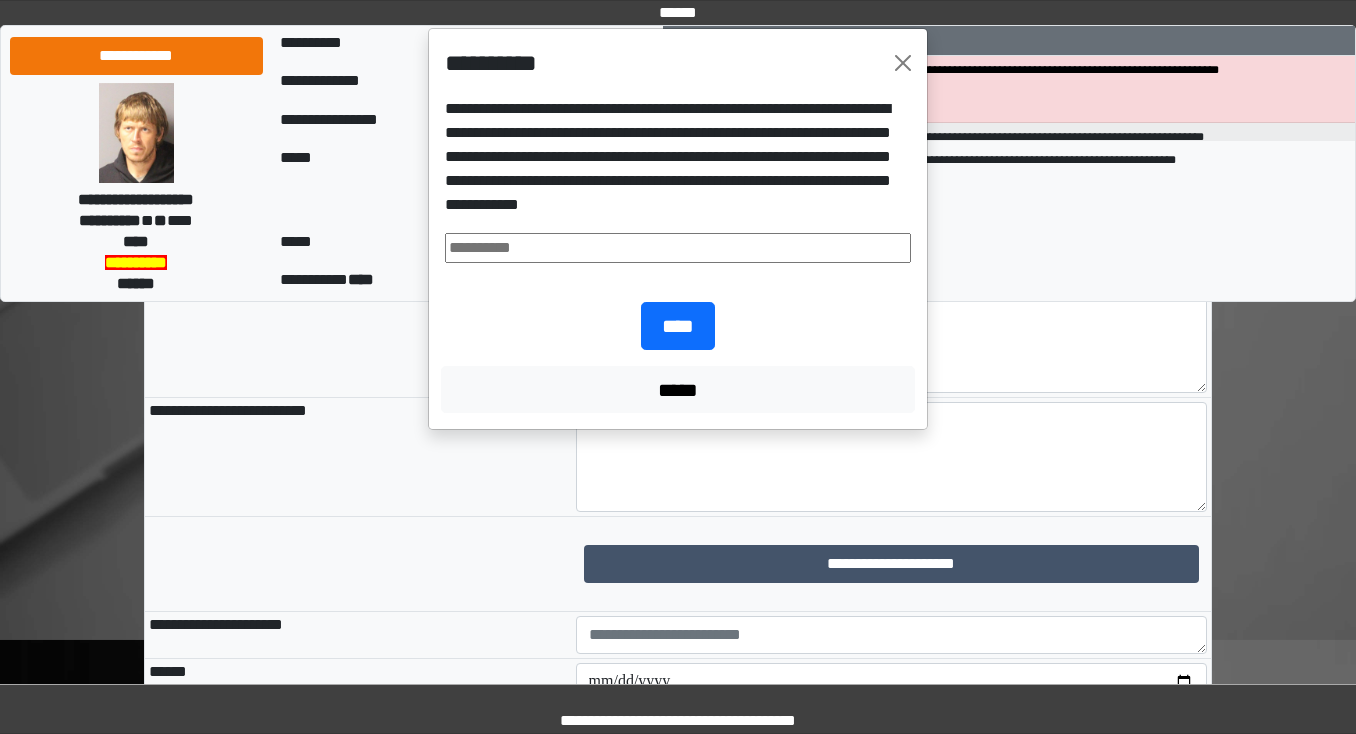 click at bounding box center (678, 248) 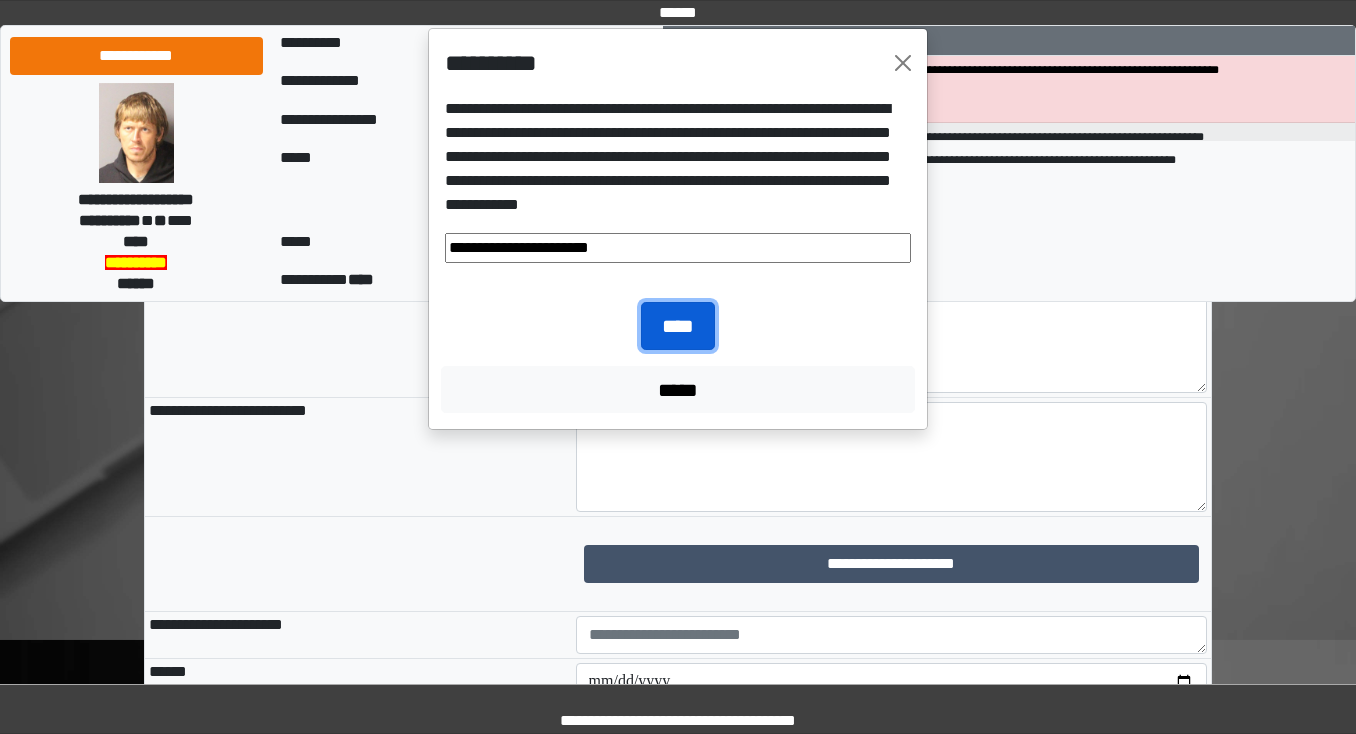 click on "****" at bounding box center [678, 326] 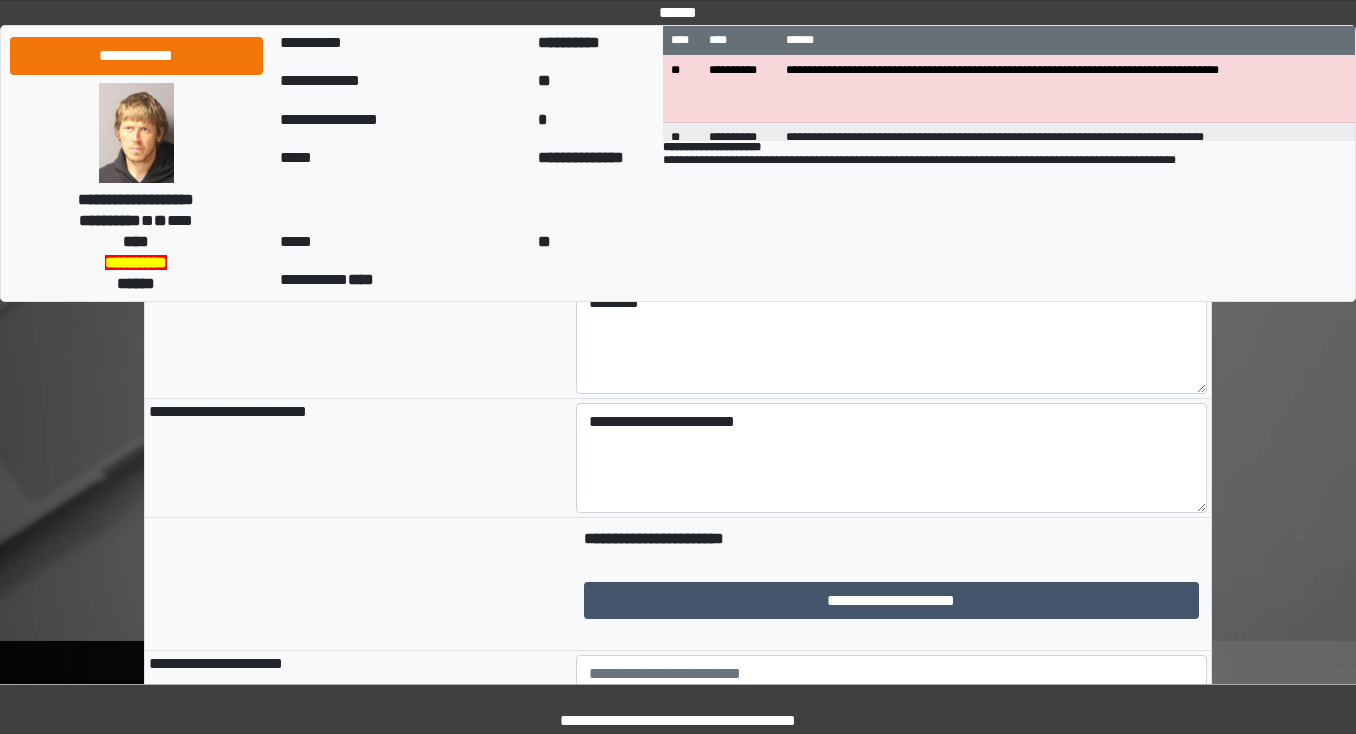 scroll, scrollTop: 160, scrollLeft: 0, axis: vertical 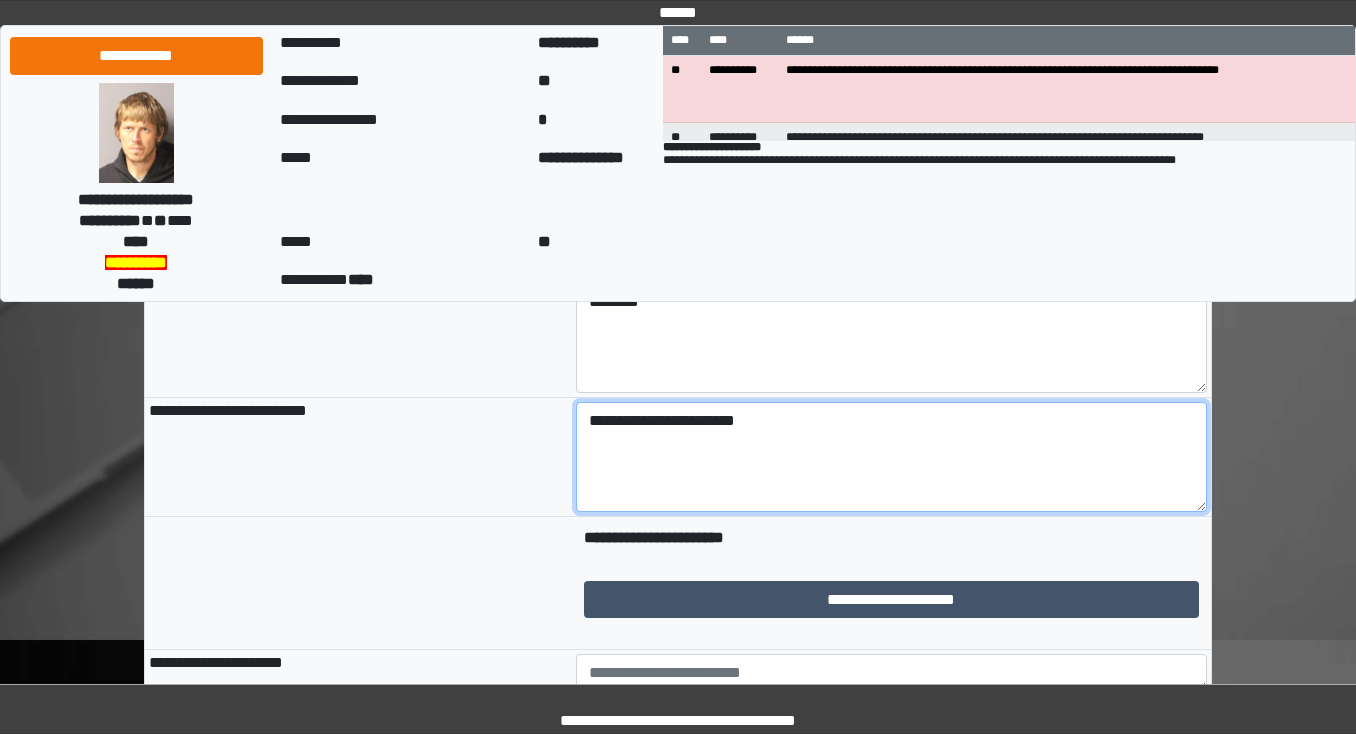 drag, startPoint x: 806, startPoint y: 419, endPoint x: 740, endPoint y: 426, distance: 66.37017 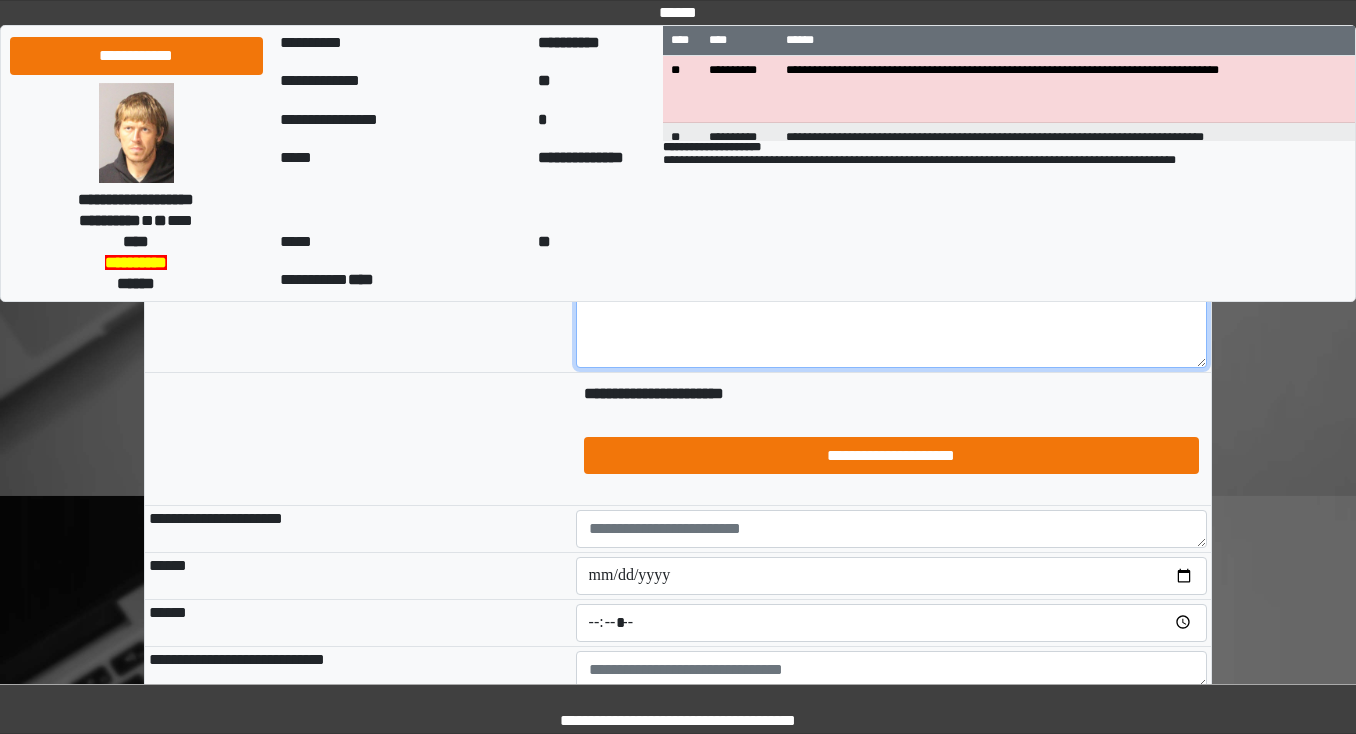 scroll, scrollTop: 320, scrollLeft: 0, axis: vertical 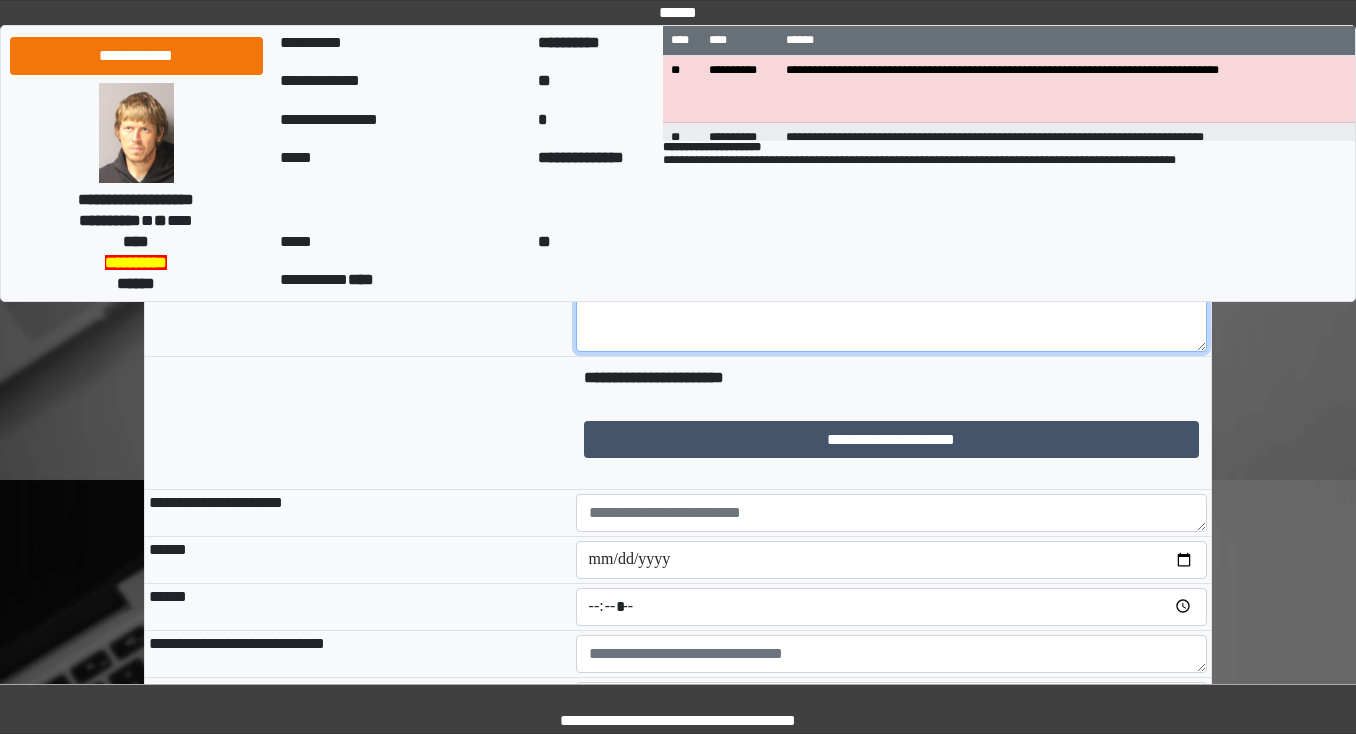 type on "**********" 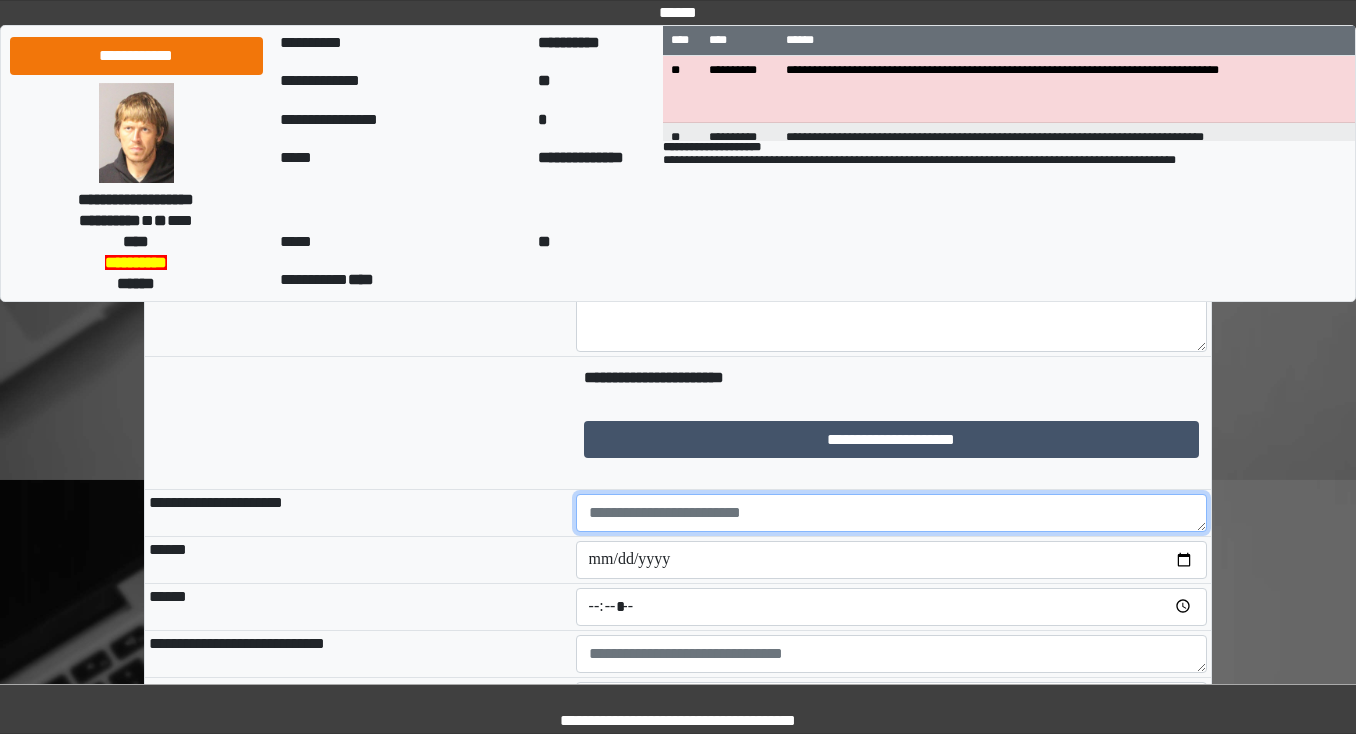 click at bounding box center (892, 513) 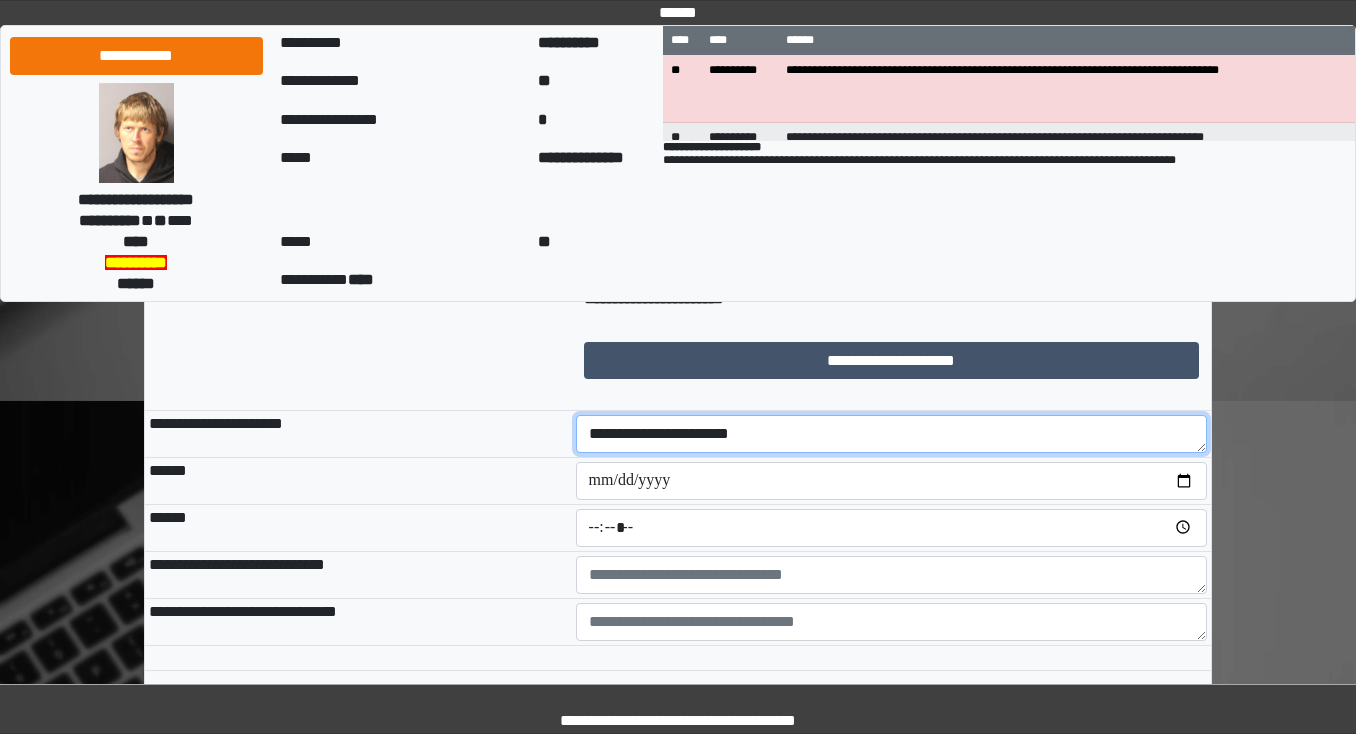 scroll, scrollTop: 400, scrollLeft: 0, axis: vertical 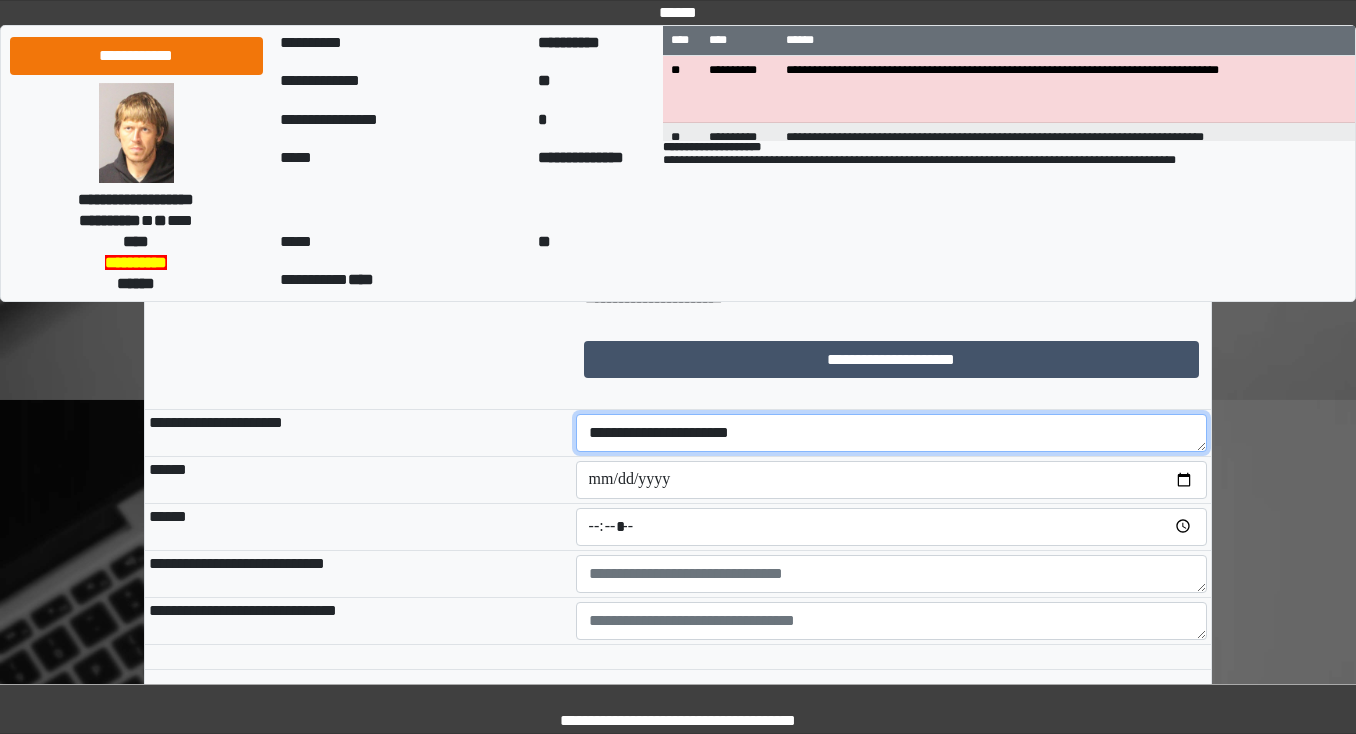 type on "**********" 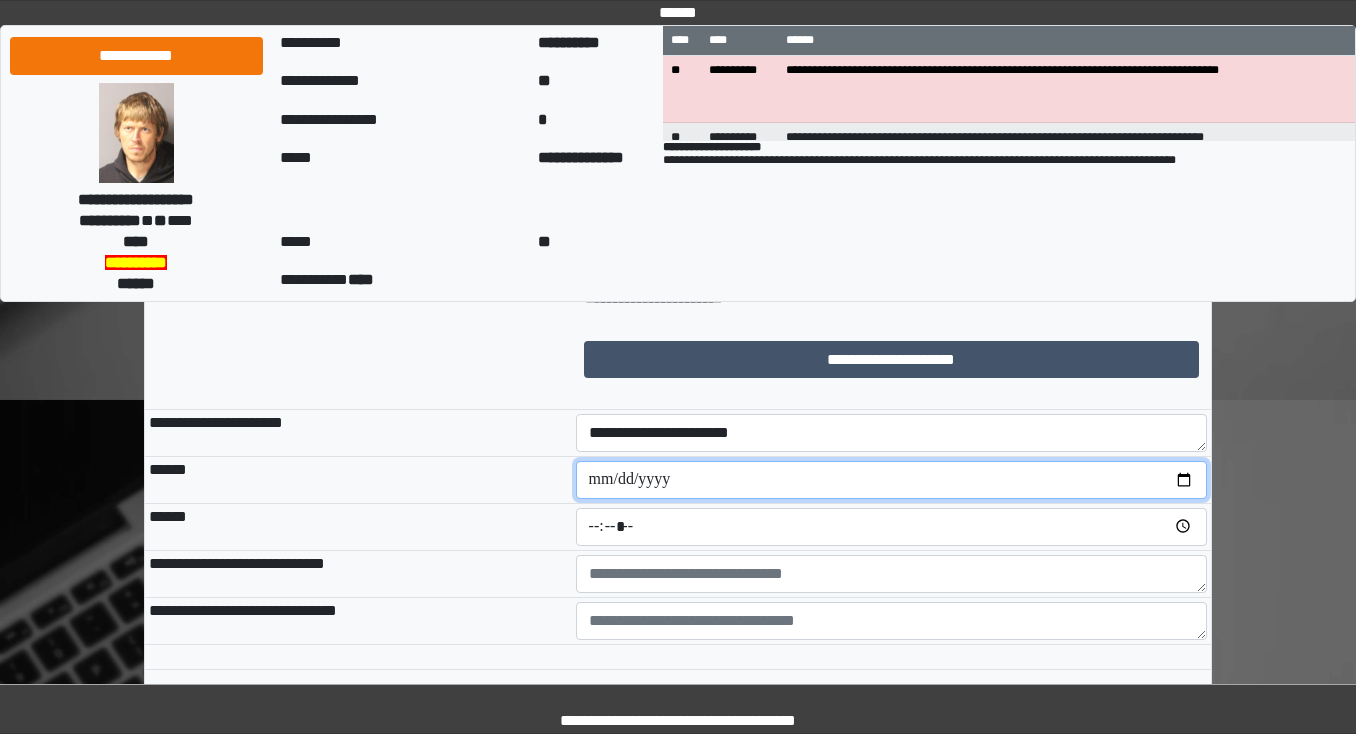 click at bounding box center [892, 480] 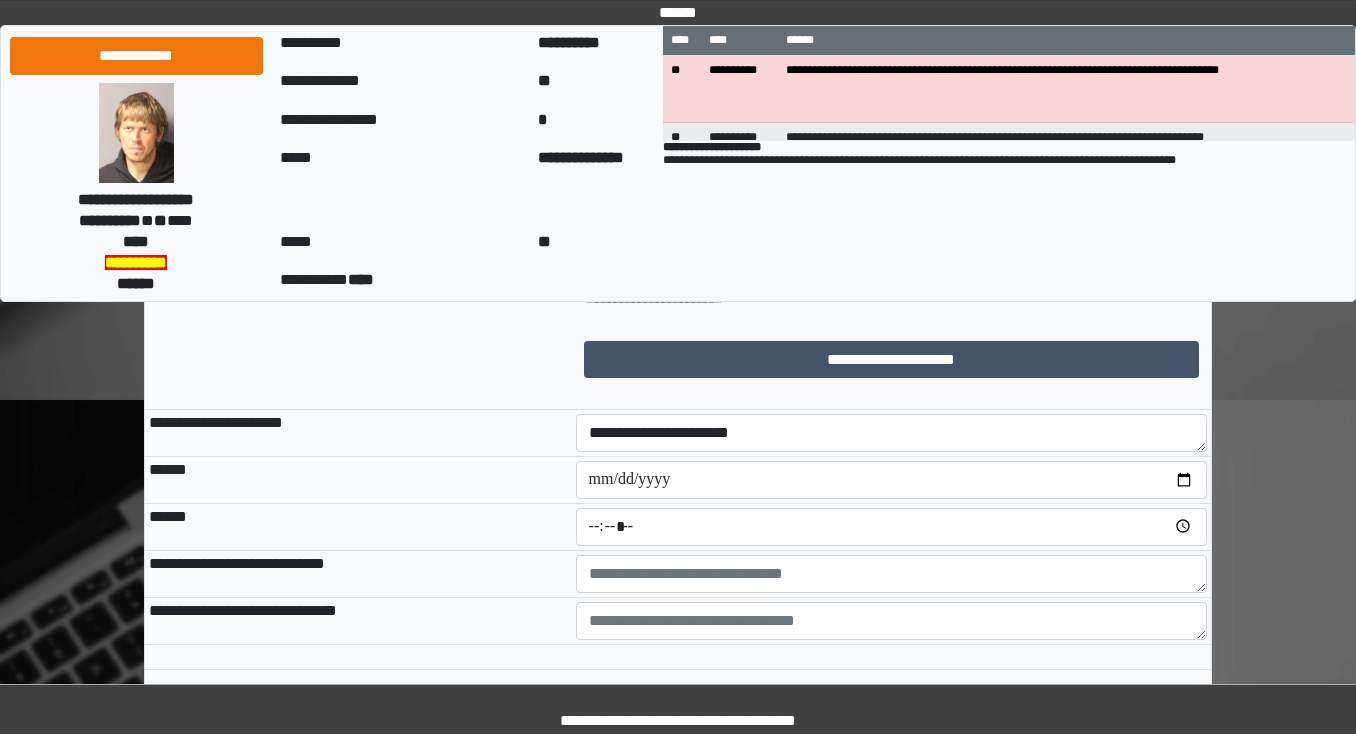 click on "******" at bounding box center [358, 479] 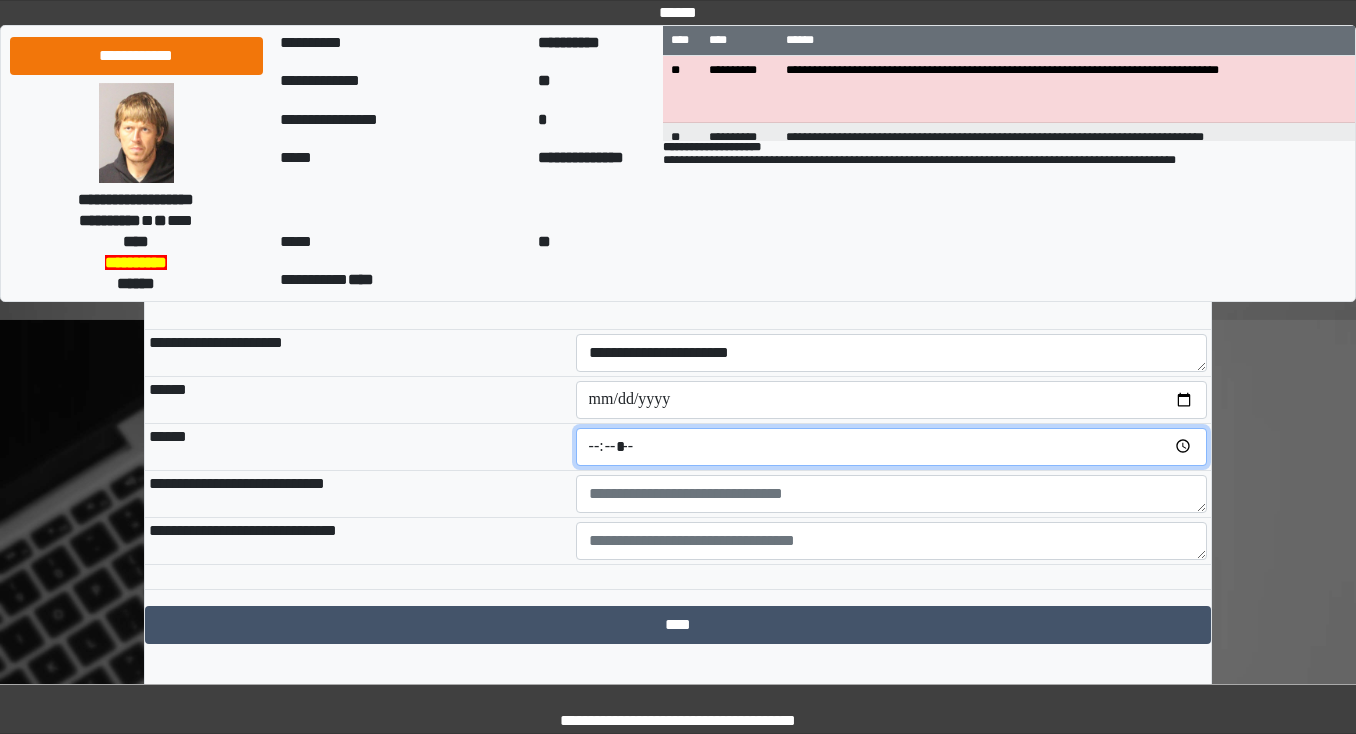 click at bounding box center (892, 447) 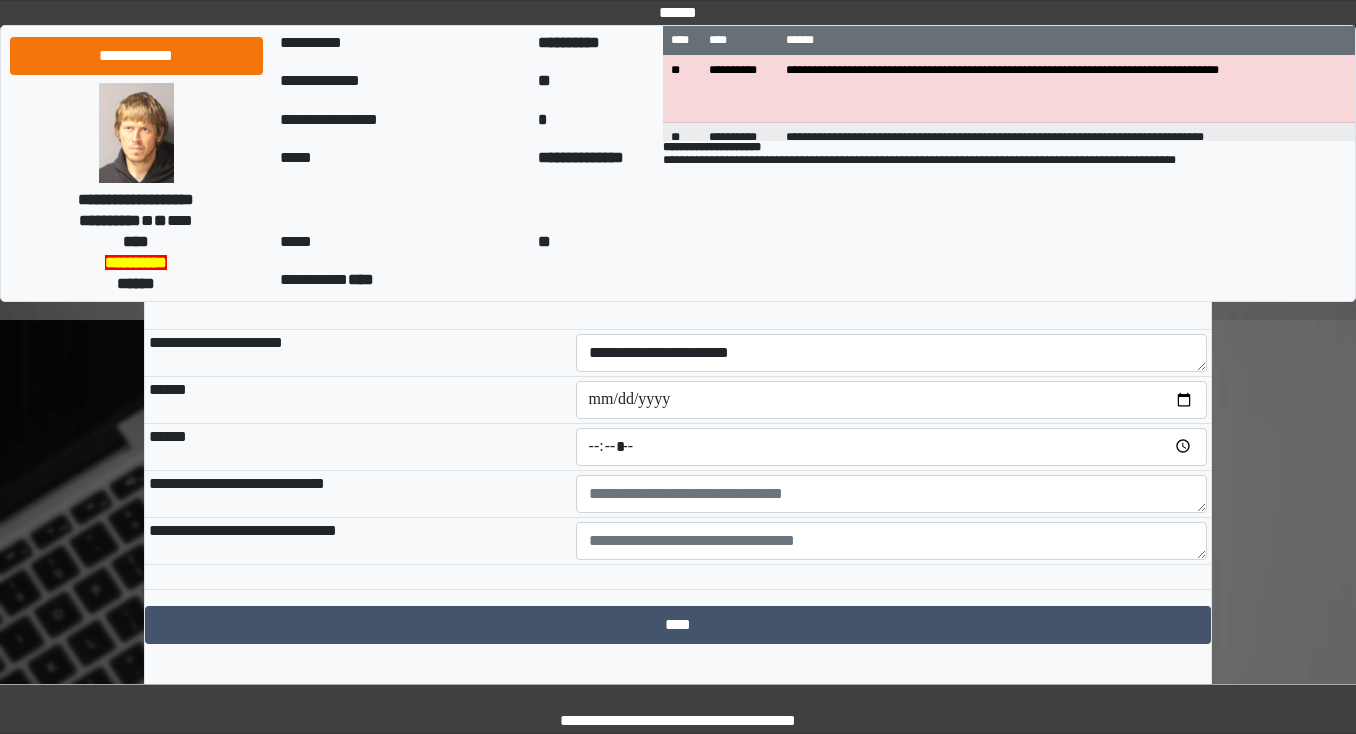 type on "*****" 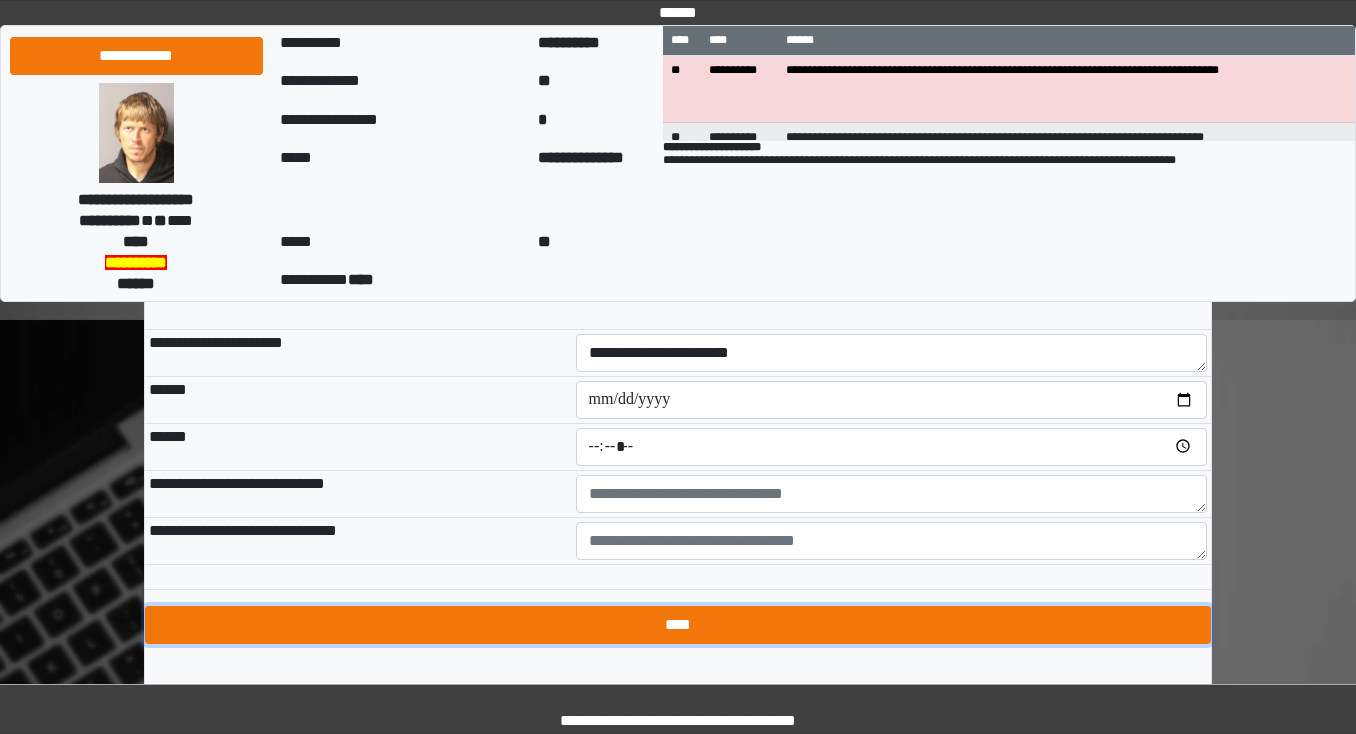 click on "****" at bounding box center [678, 625] 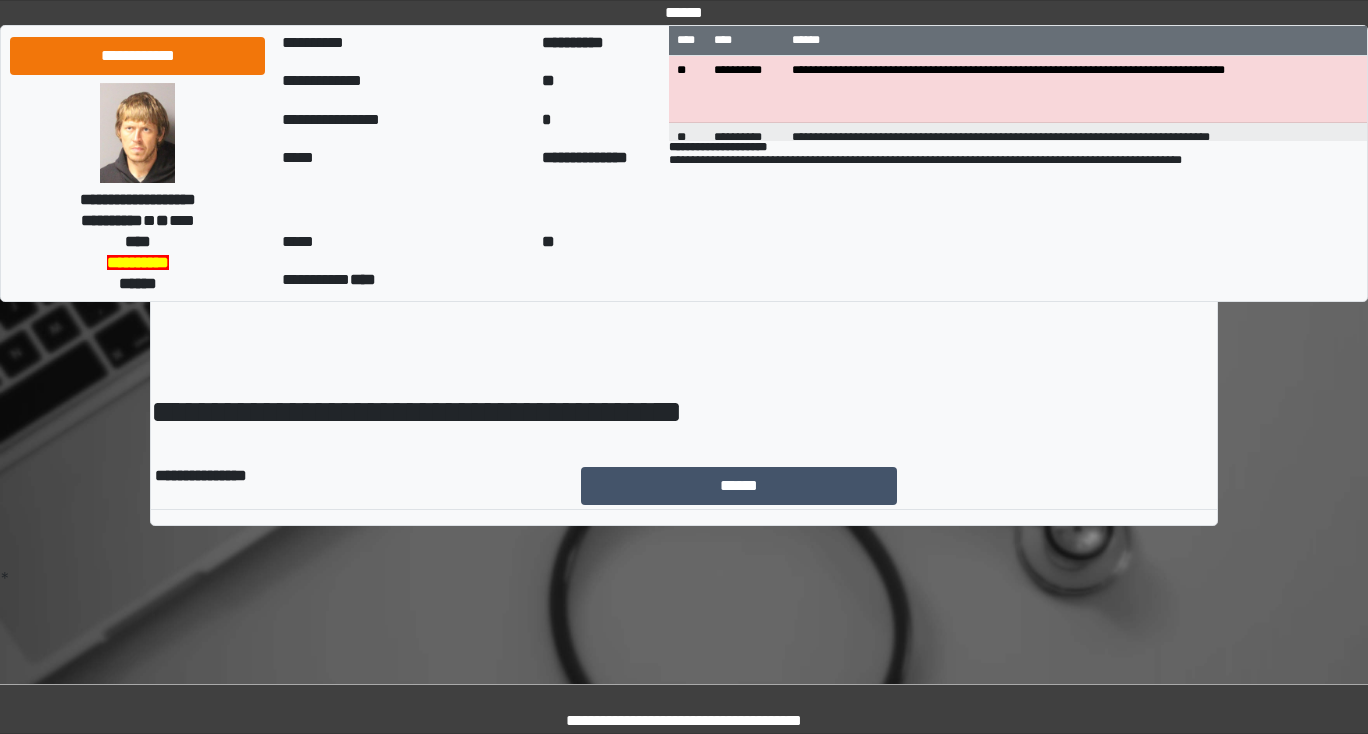 scroll, scrollTop: 0, scrollLeft: 0, axis: both 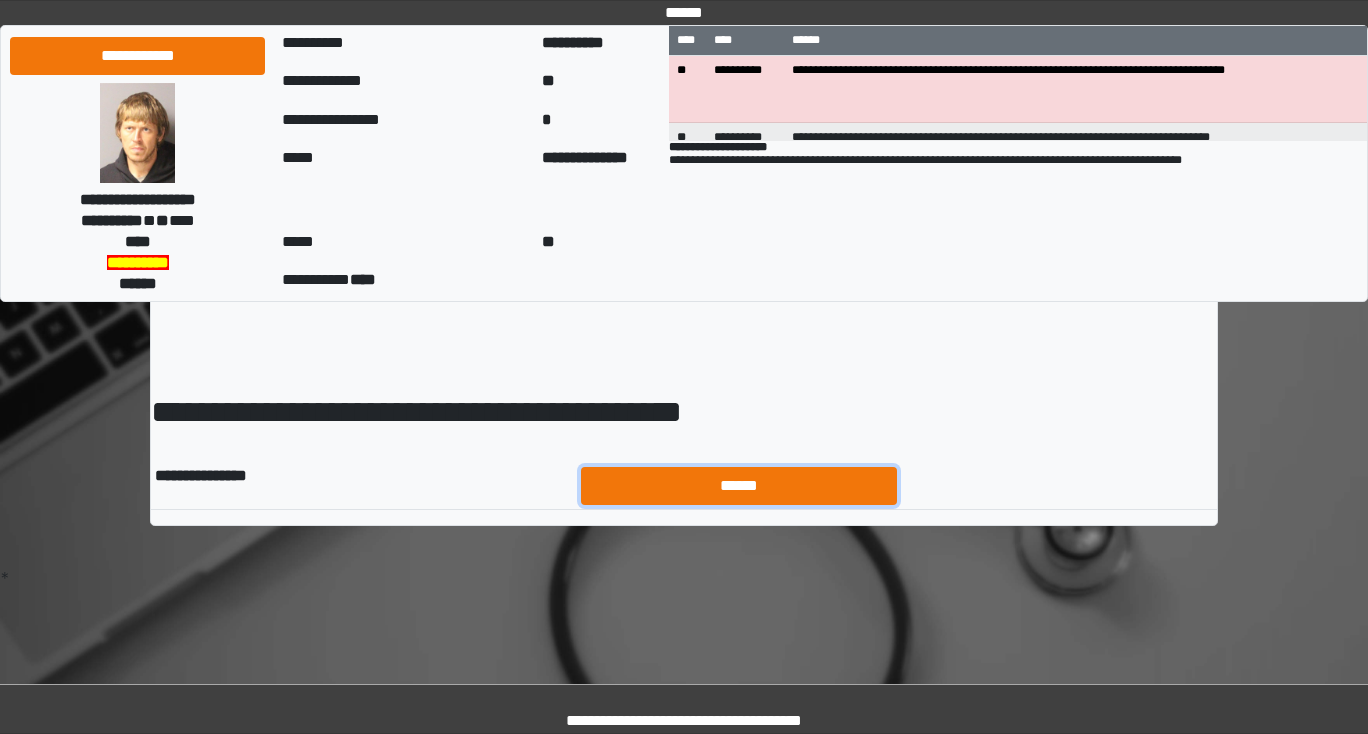 click on "******" at bounding box center [739, 486] 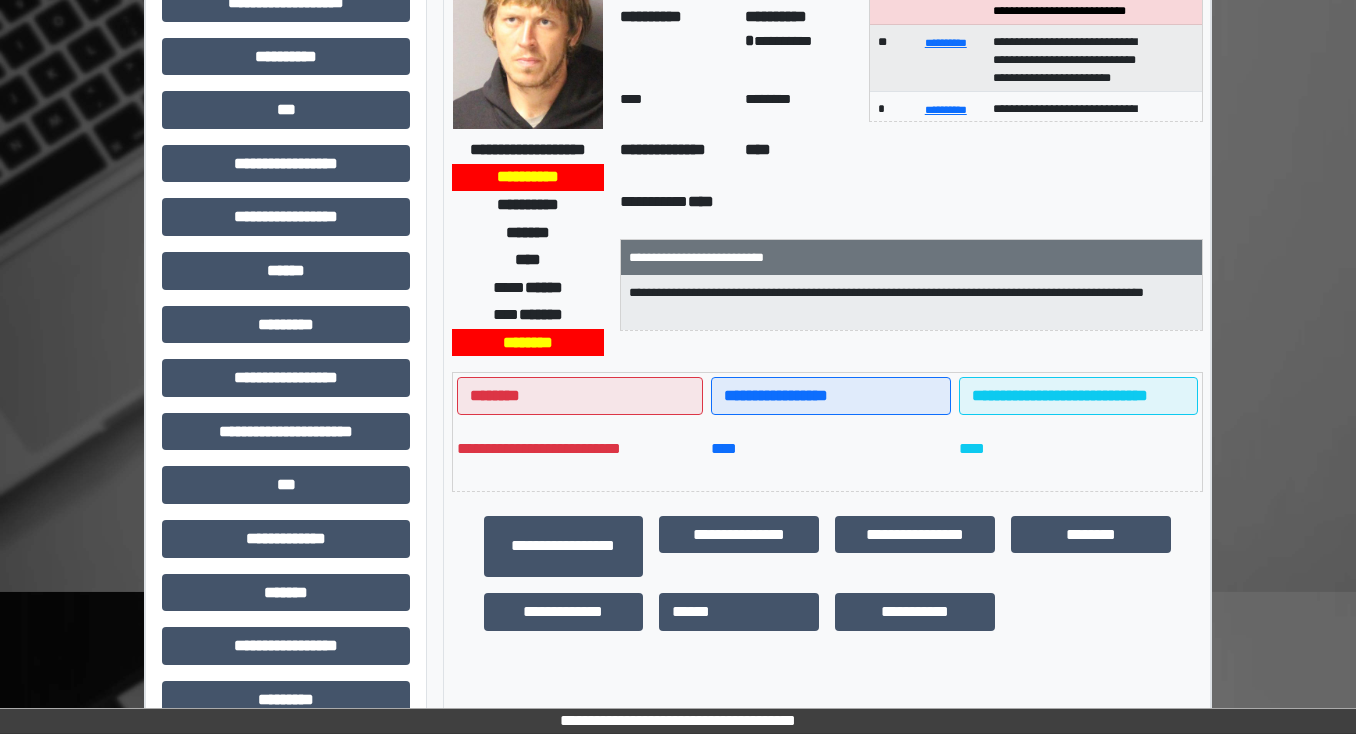 scroll, scrollTop: 240, scrollLeft: 0, axis: vertical 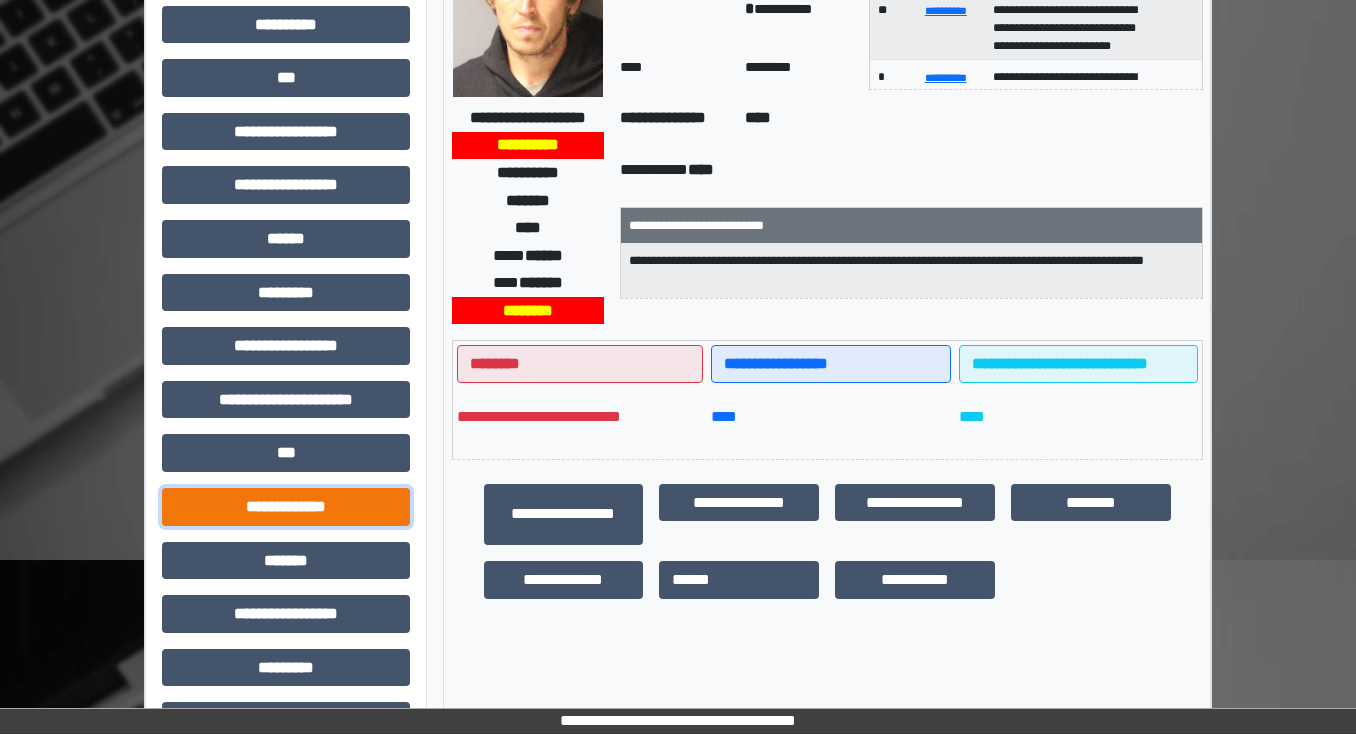 click on "**********" at bounding box center (286, 507) 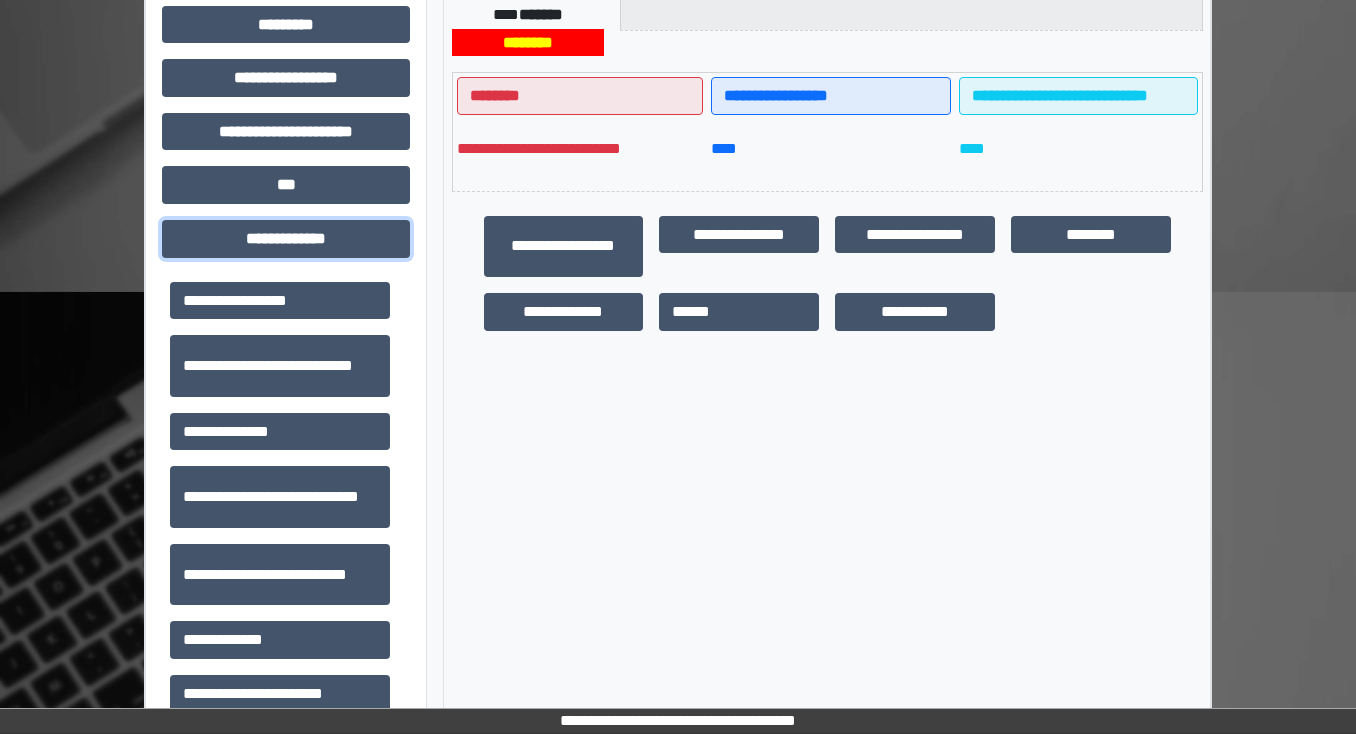 scroll, scrollTop: 560, scrollLeft: 0, axis: vertical 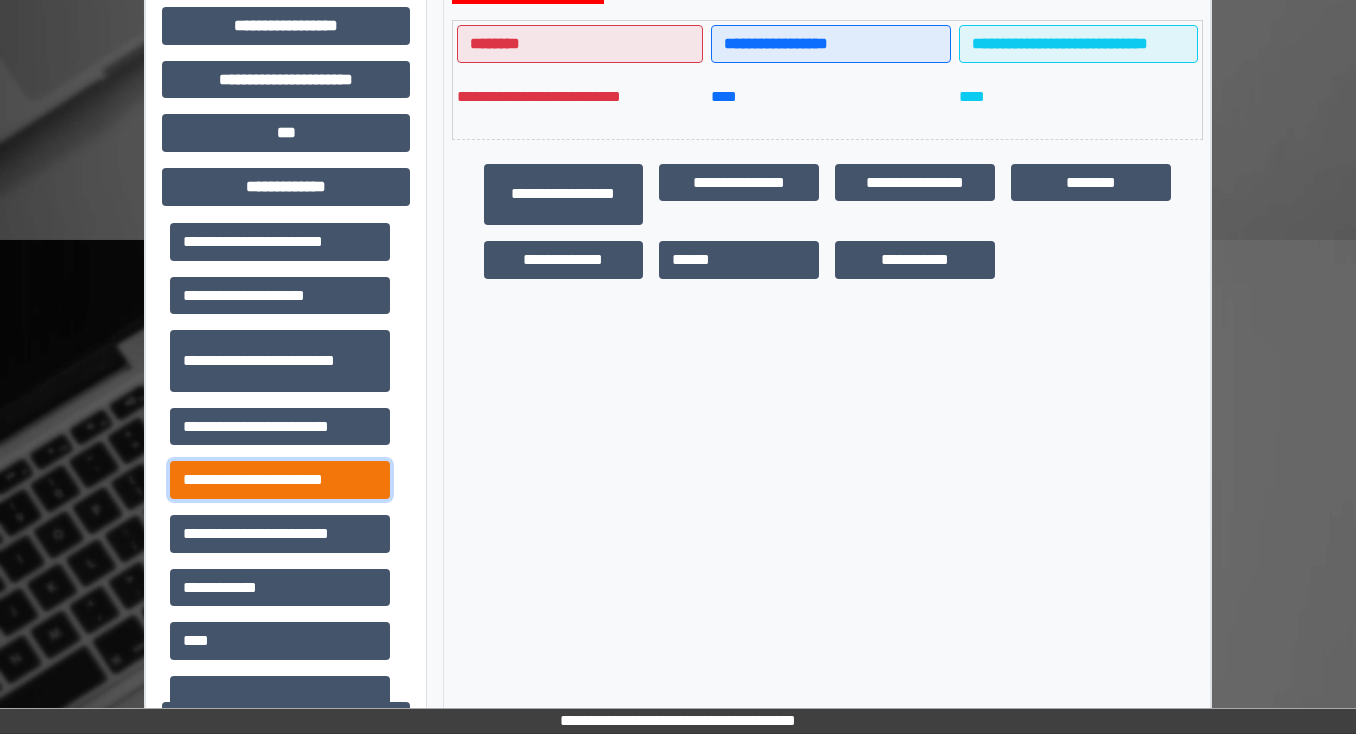 click on "**********" at bounding box center [280, 480] 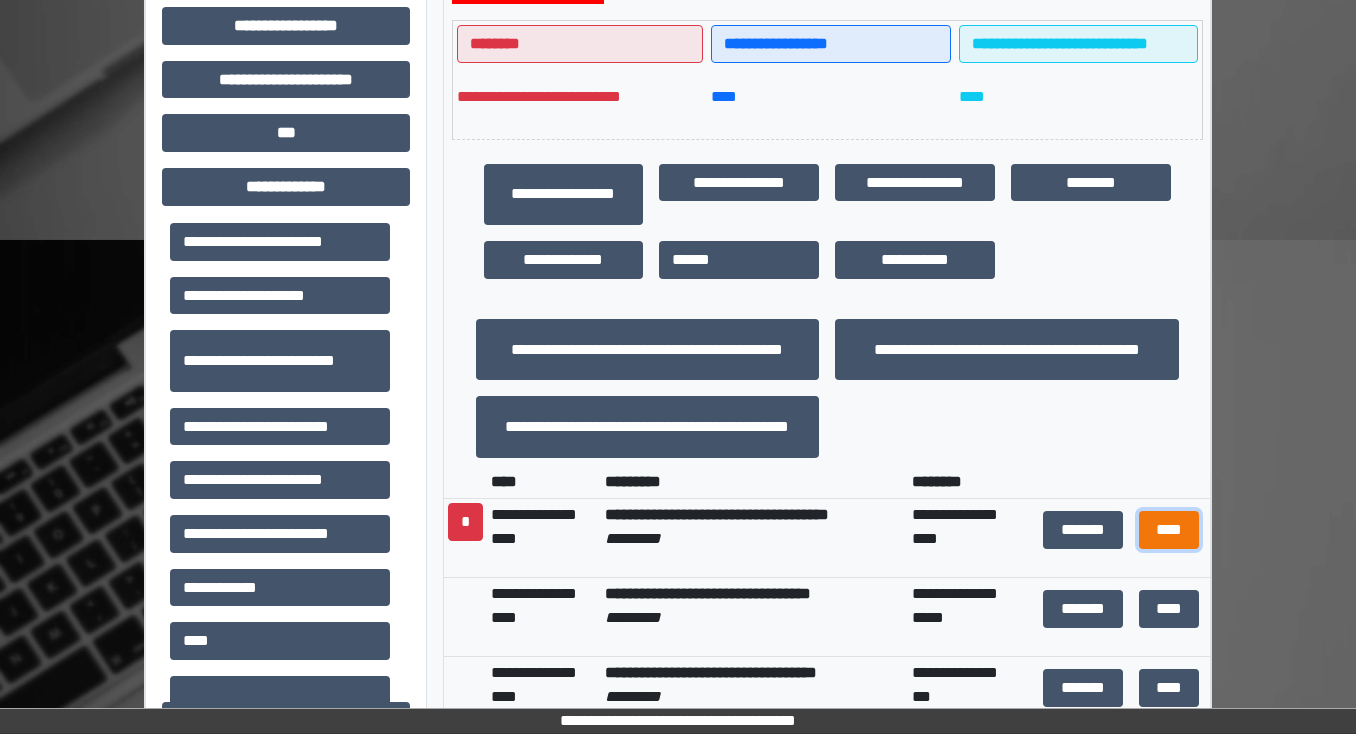 click on "****" at bounding box center (1168, 530) 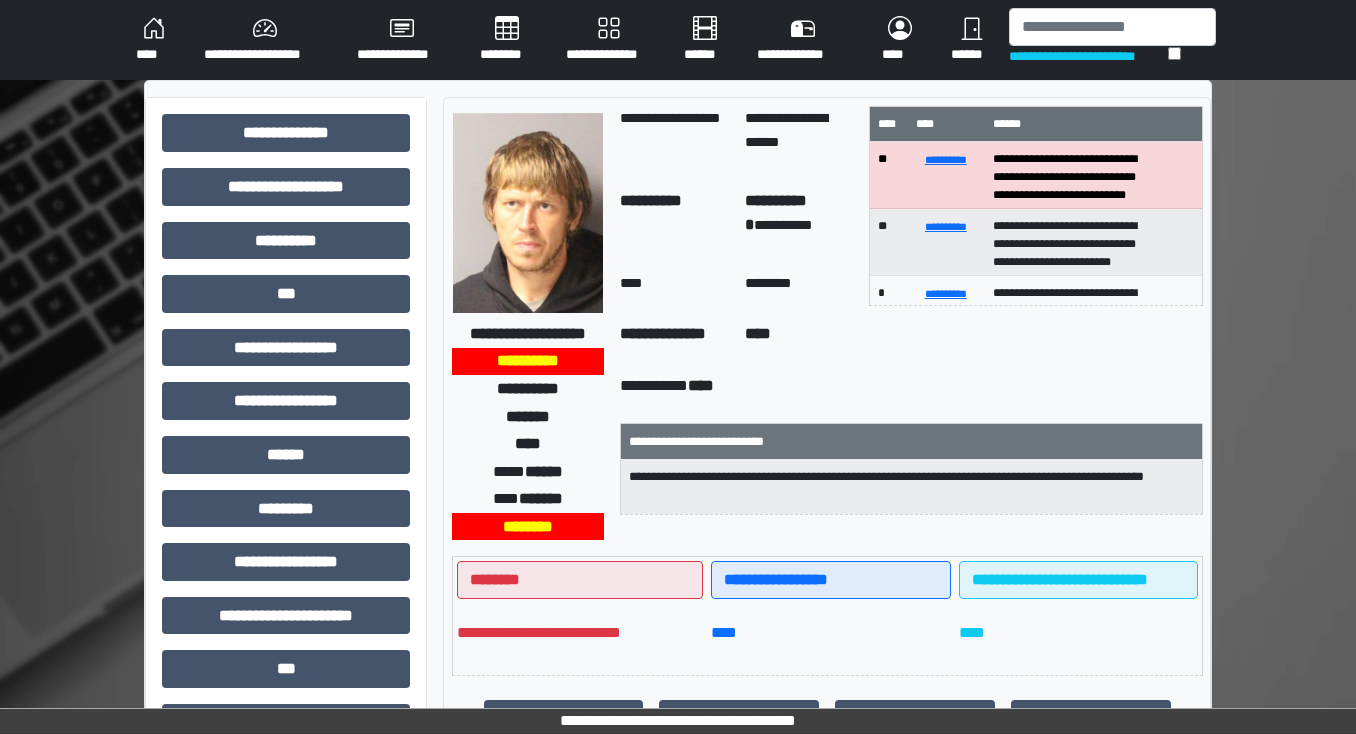scroll, scrollTop: 0, scrollLeft: 0, axis: both 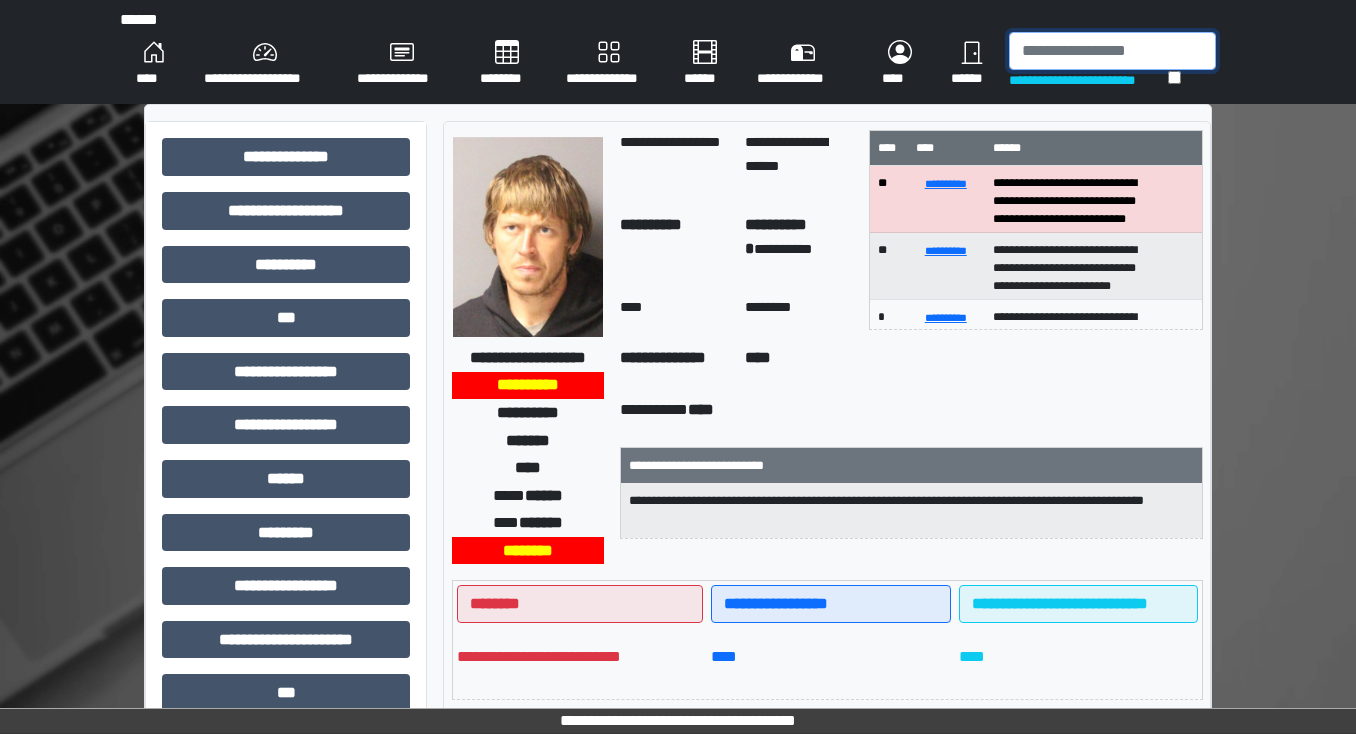 click at bounding box center [1112, 51] 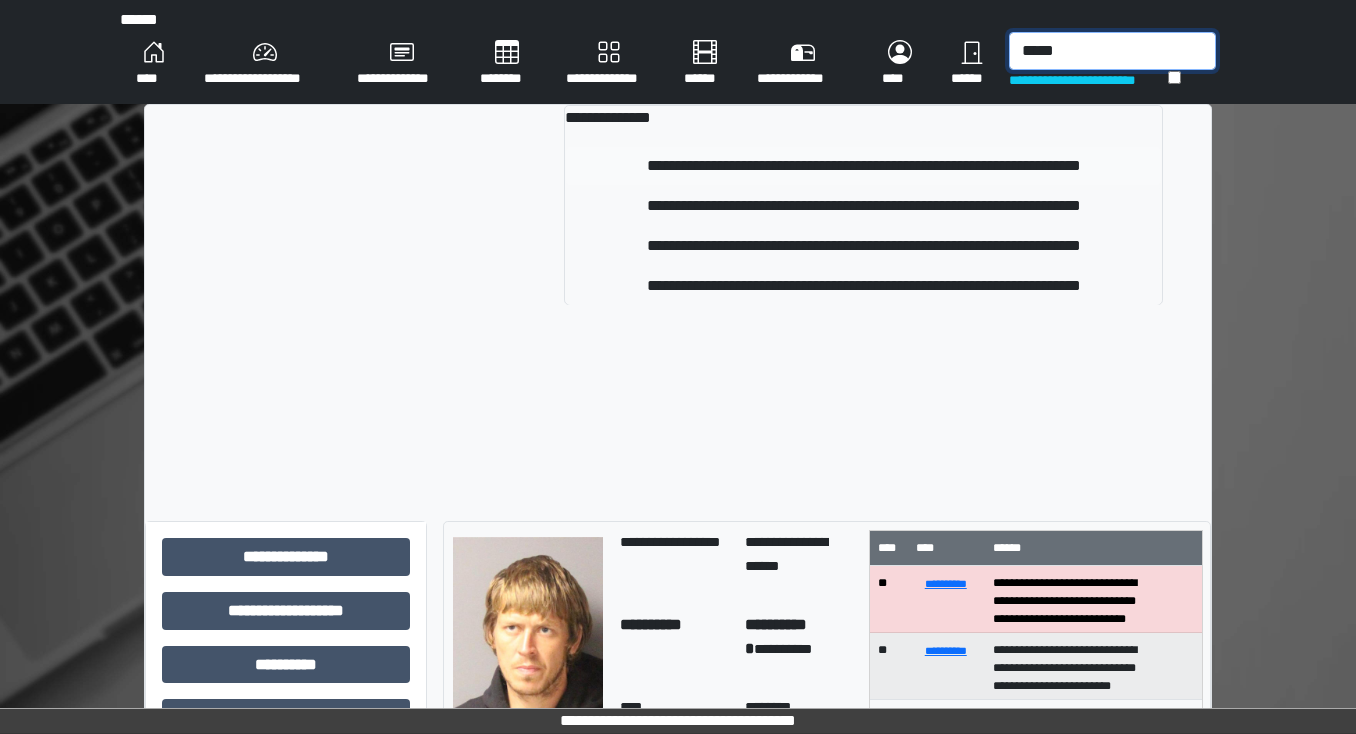 type on "*****" 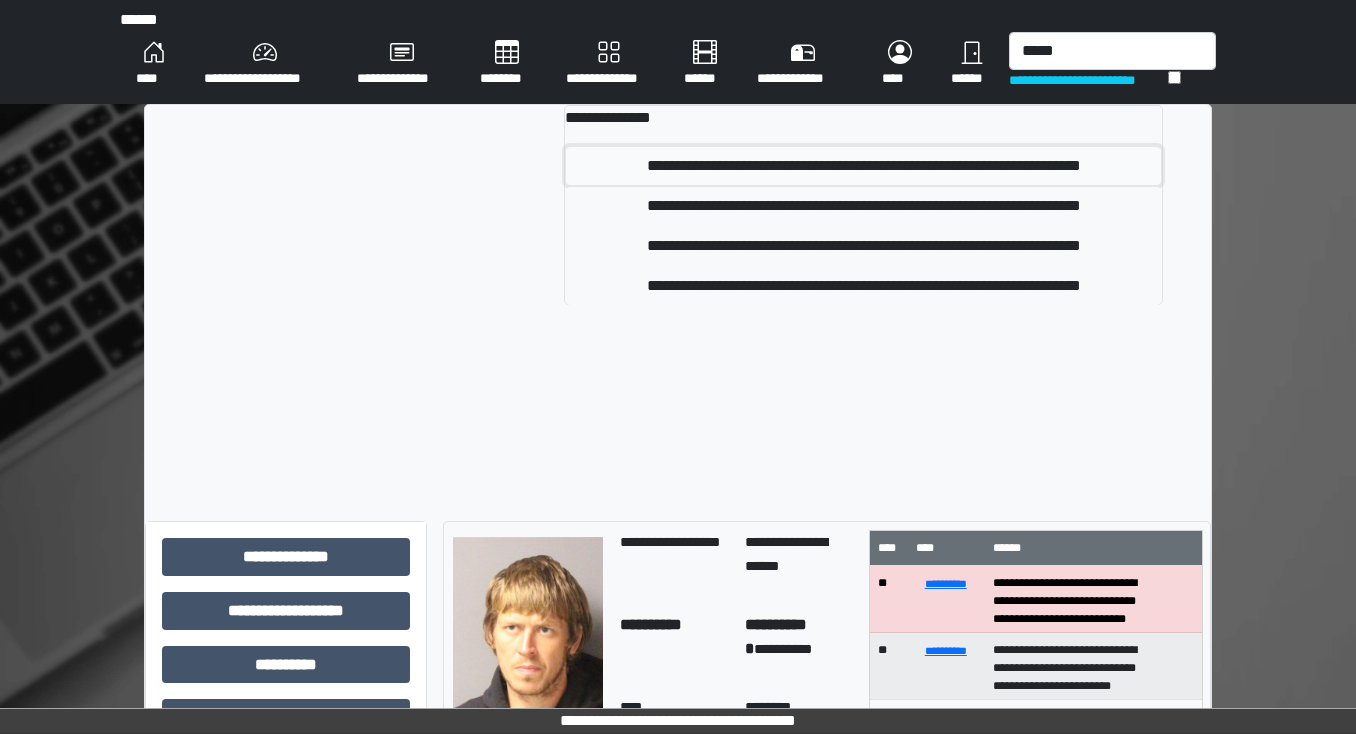 click on "**********" at bounding box center [863, 166] 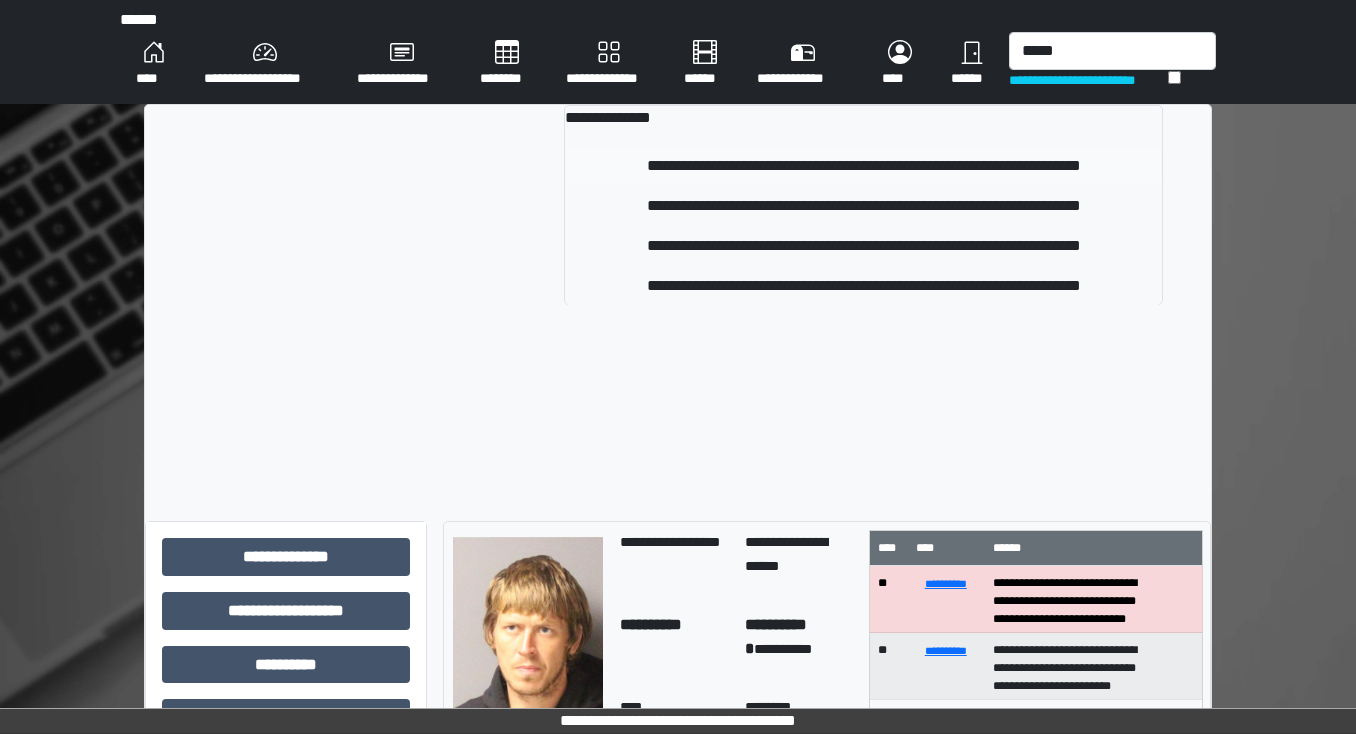type 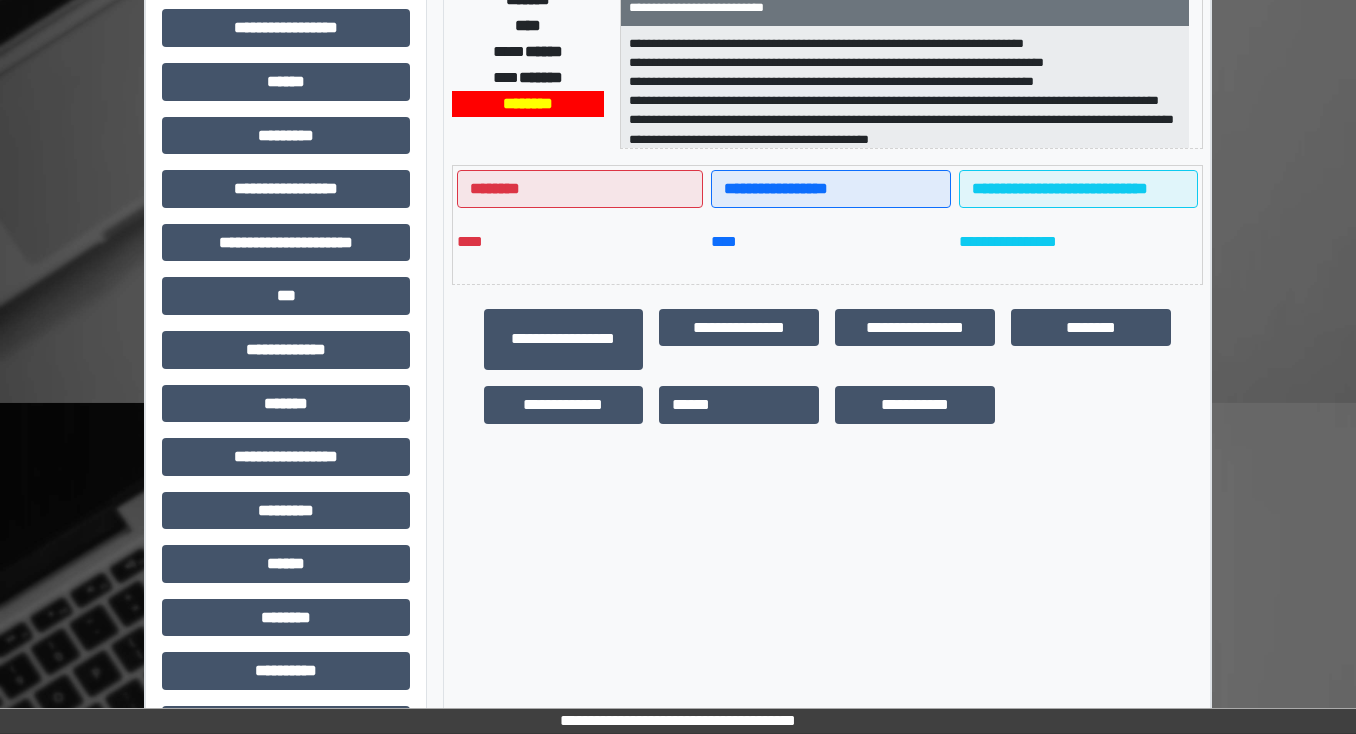 scroll, scrollTop: 456, scrollLeft: 0, axis: vertical 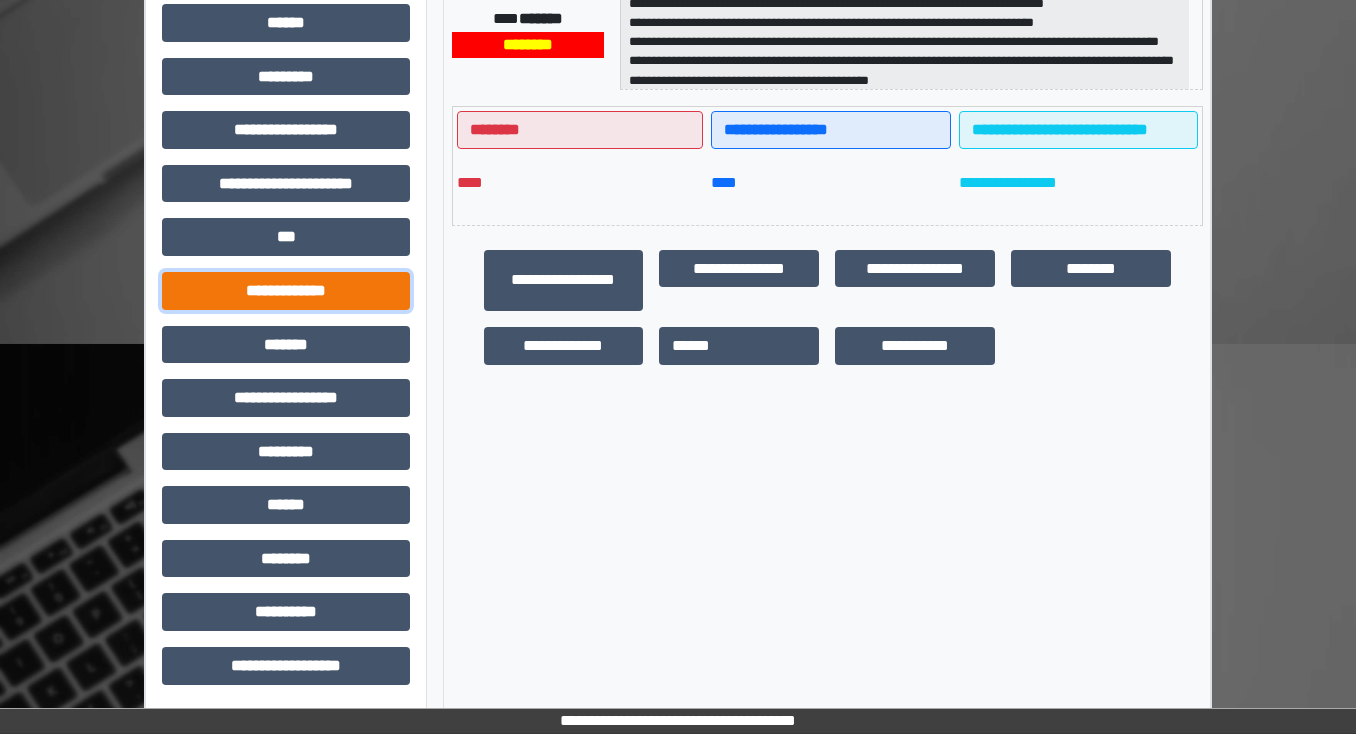 click on "**********" at bounding box center [286, 291] 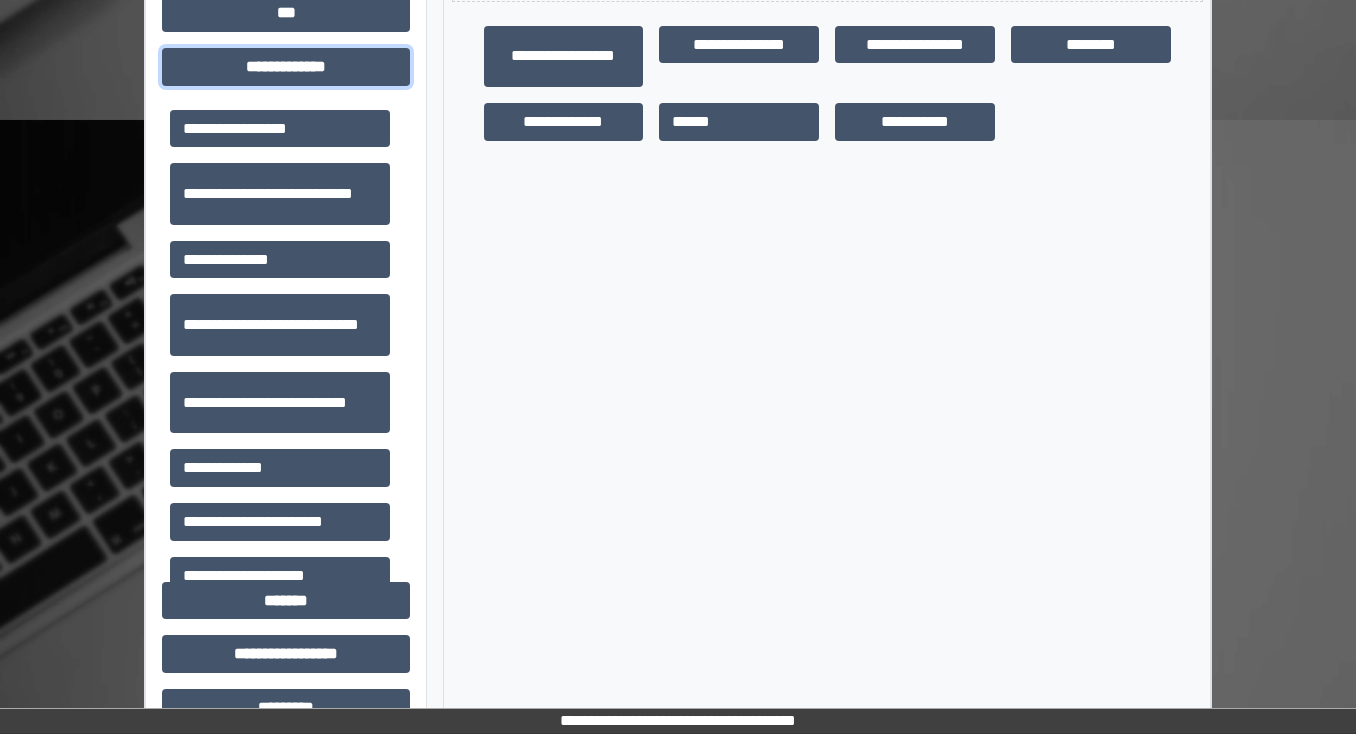 scroll, scrollTop: 696, scrollLeft: 0, axis: vertical 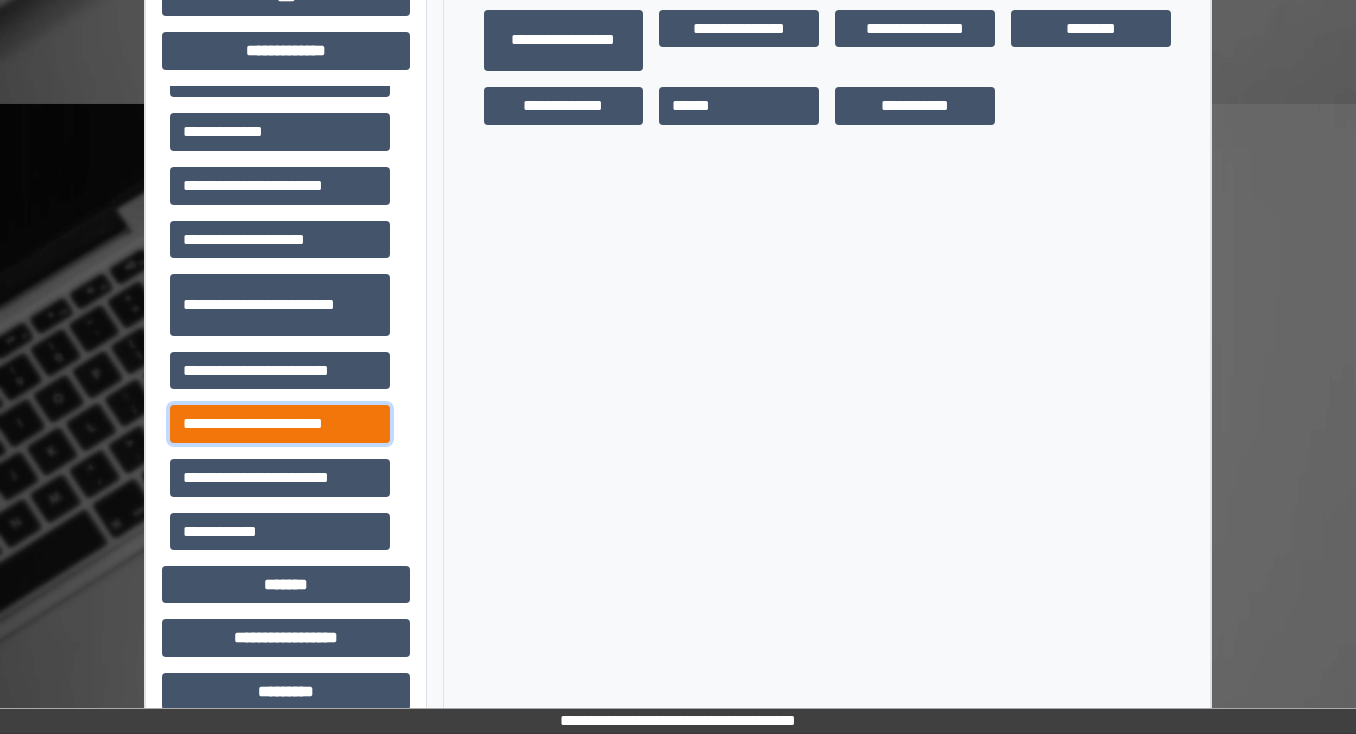 click on "**********" at bounding box center (280, 424) 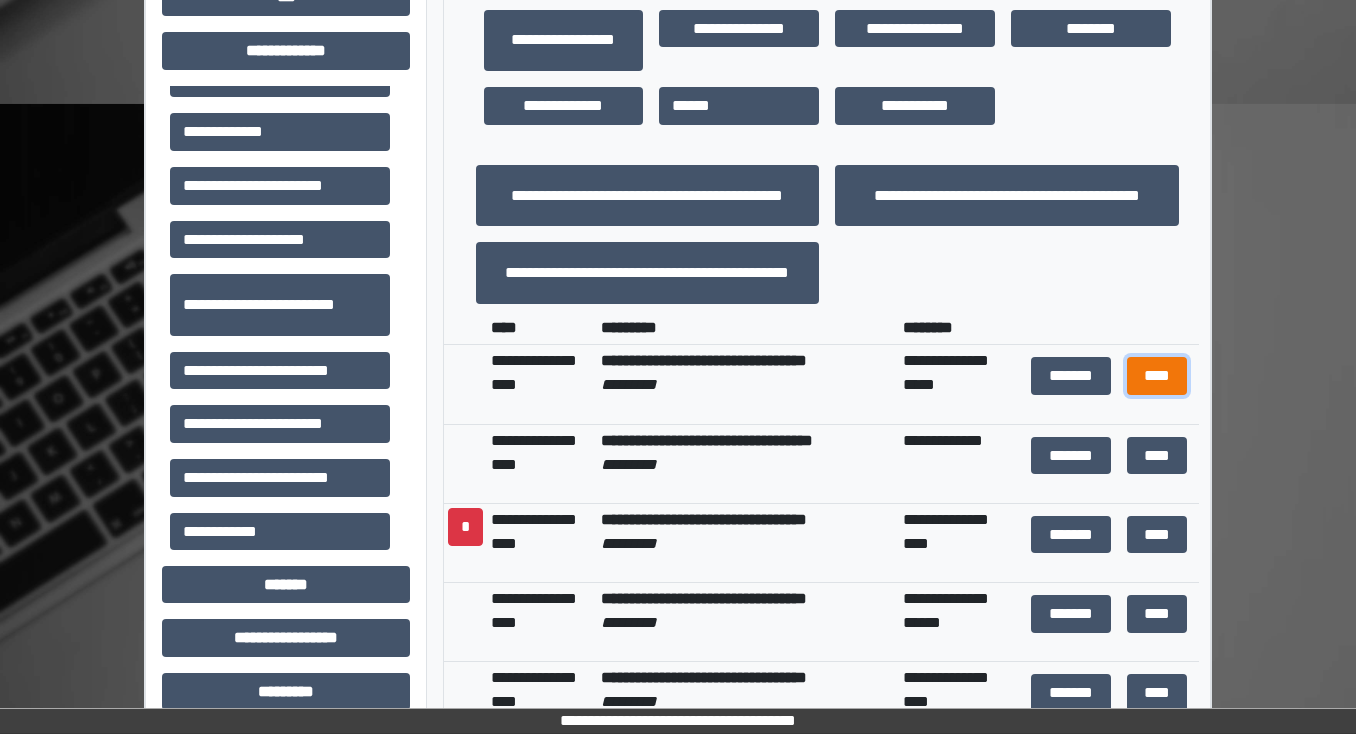 click on "****" at bounding box center (1156, 376) 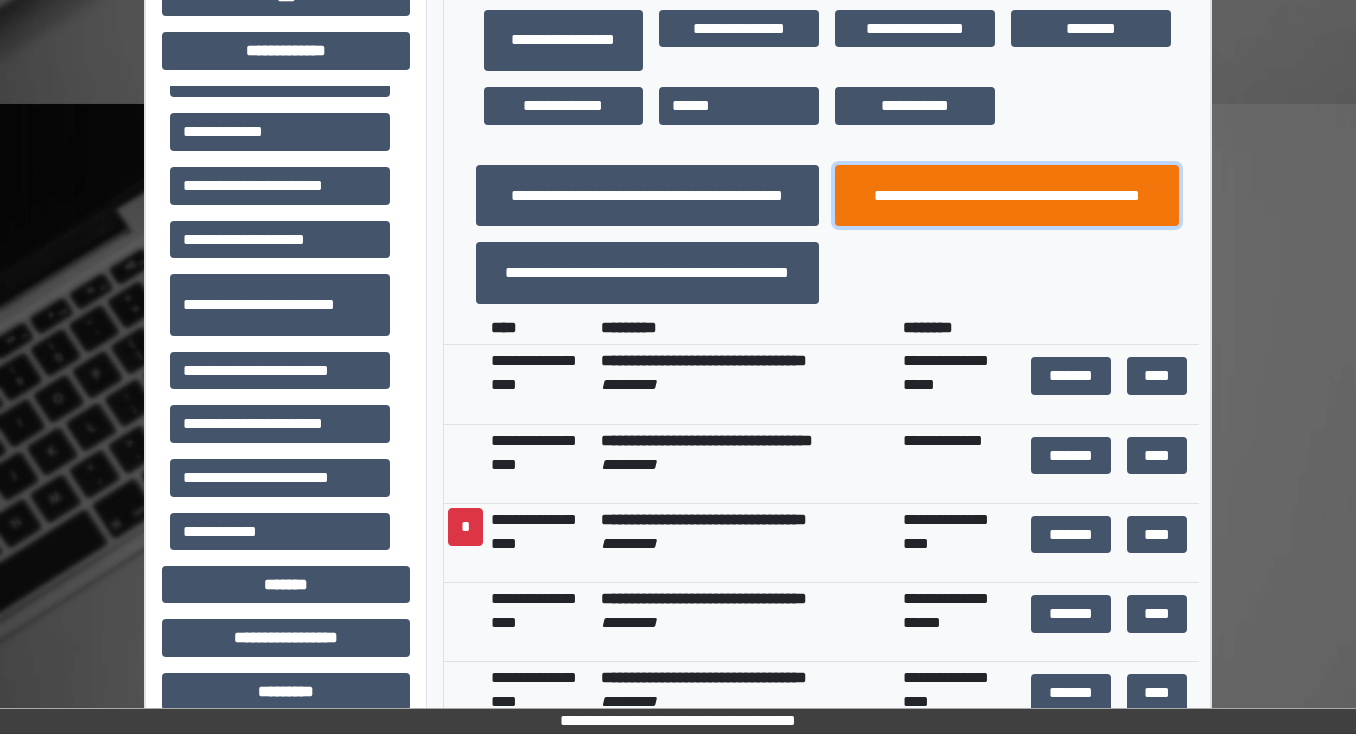 click on "**********" at bounding box center [1007, 196] 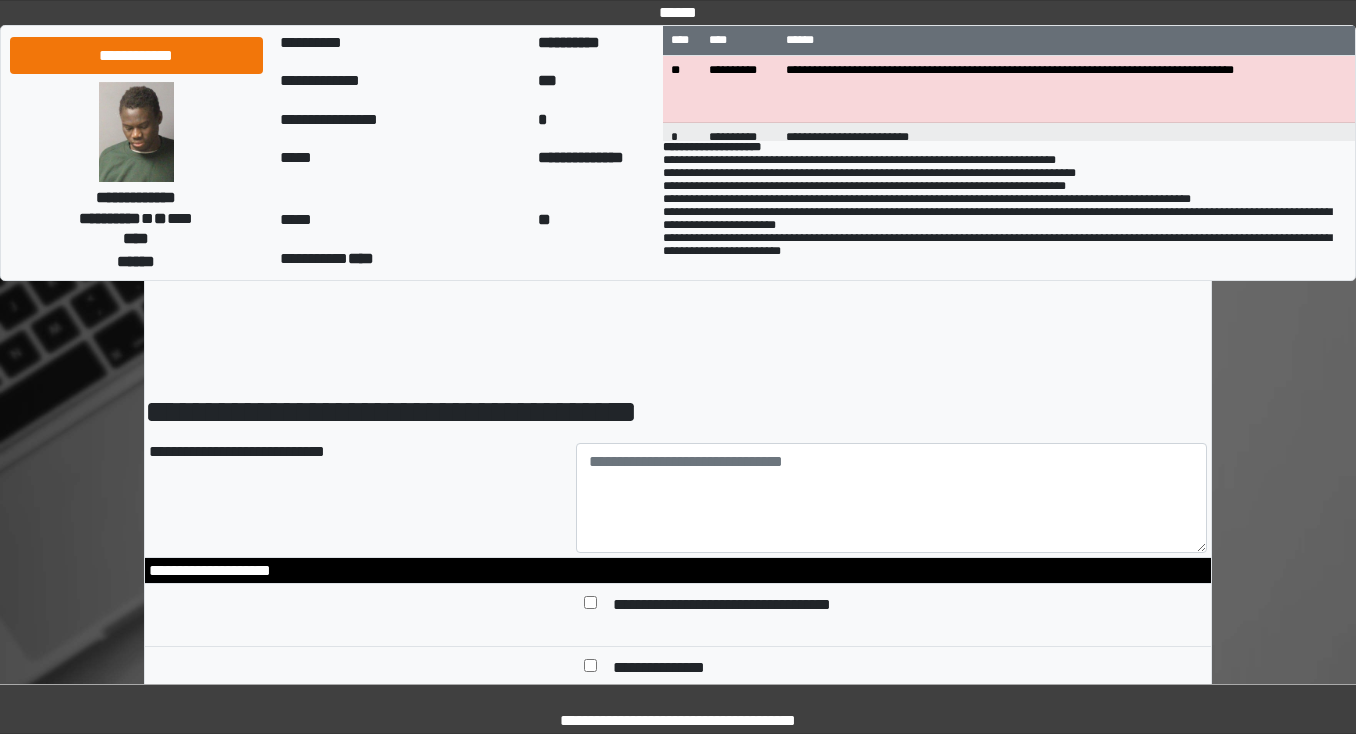 scroll, scrollTop: 0, scrollLeft: 0, axis: both 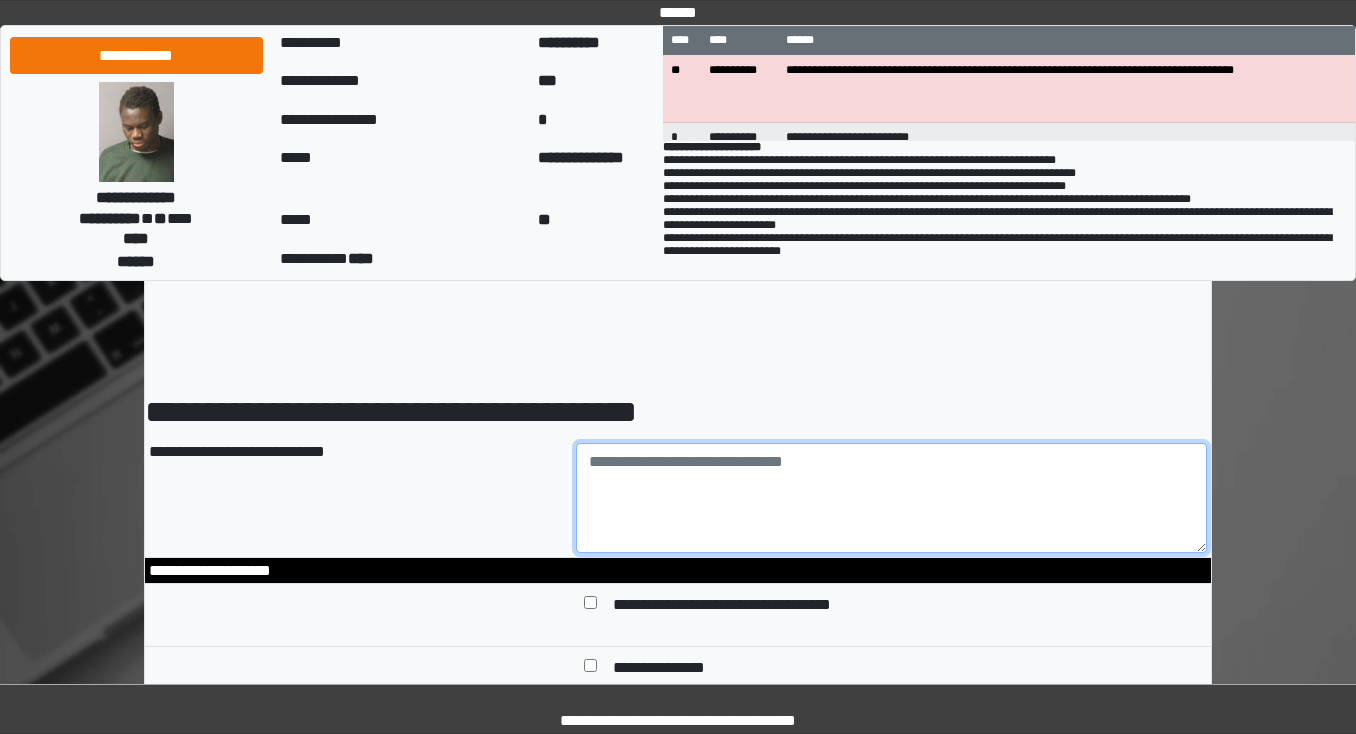 click at bounding box center [892, 498] 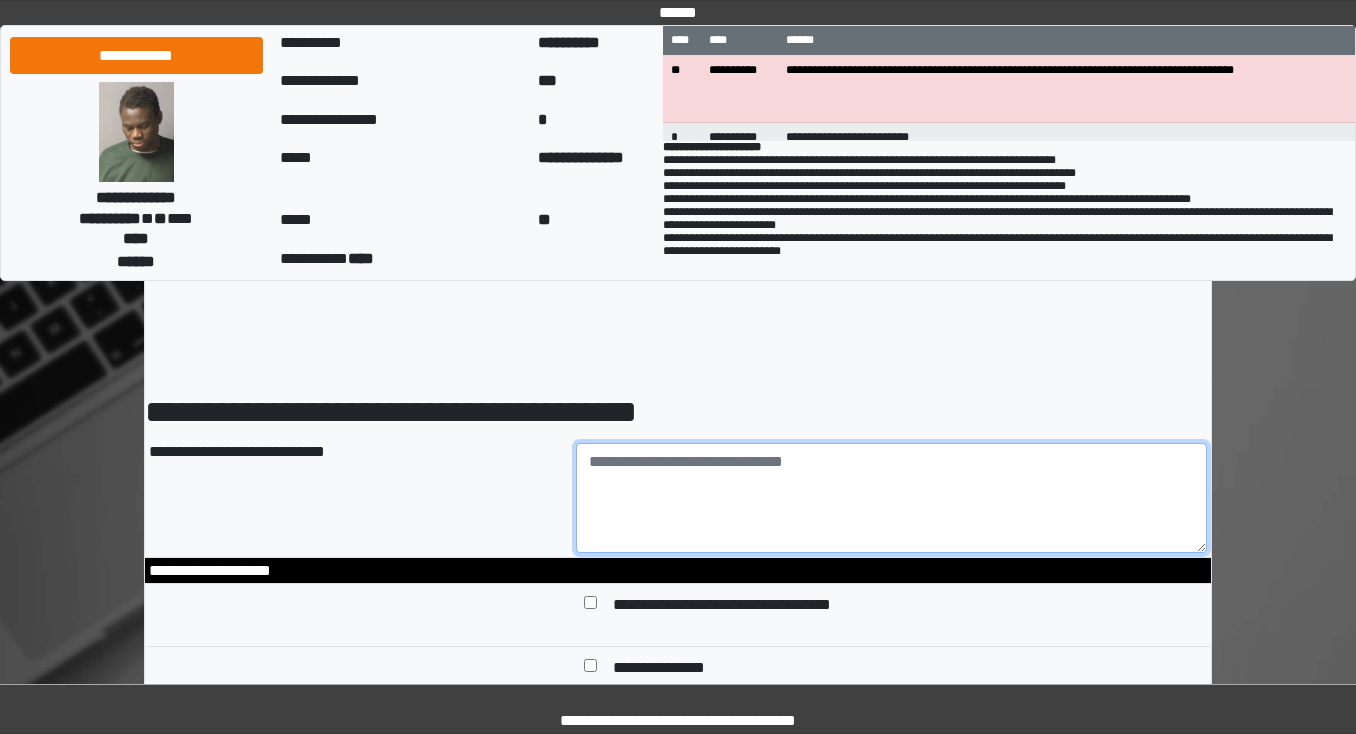 paste on "**********" 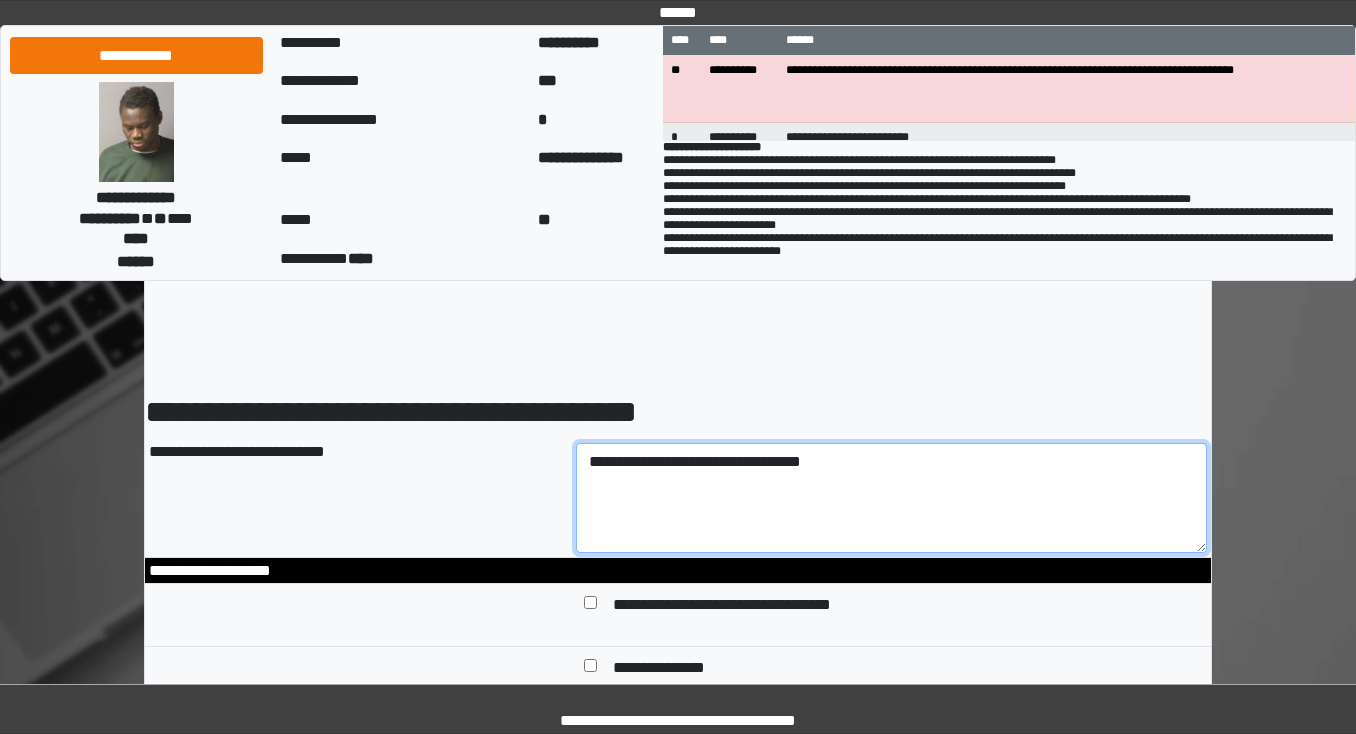 drag, startPoint x: 784, startPoint y: 468, endPoint x: 714, endPoint y: 460, distance: 70.45566 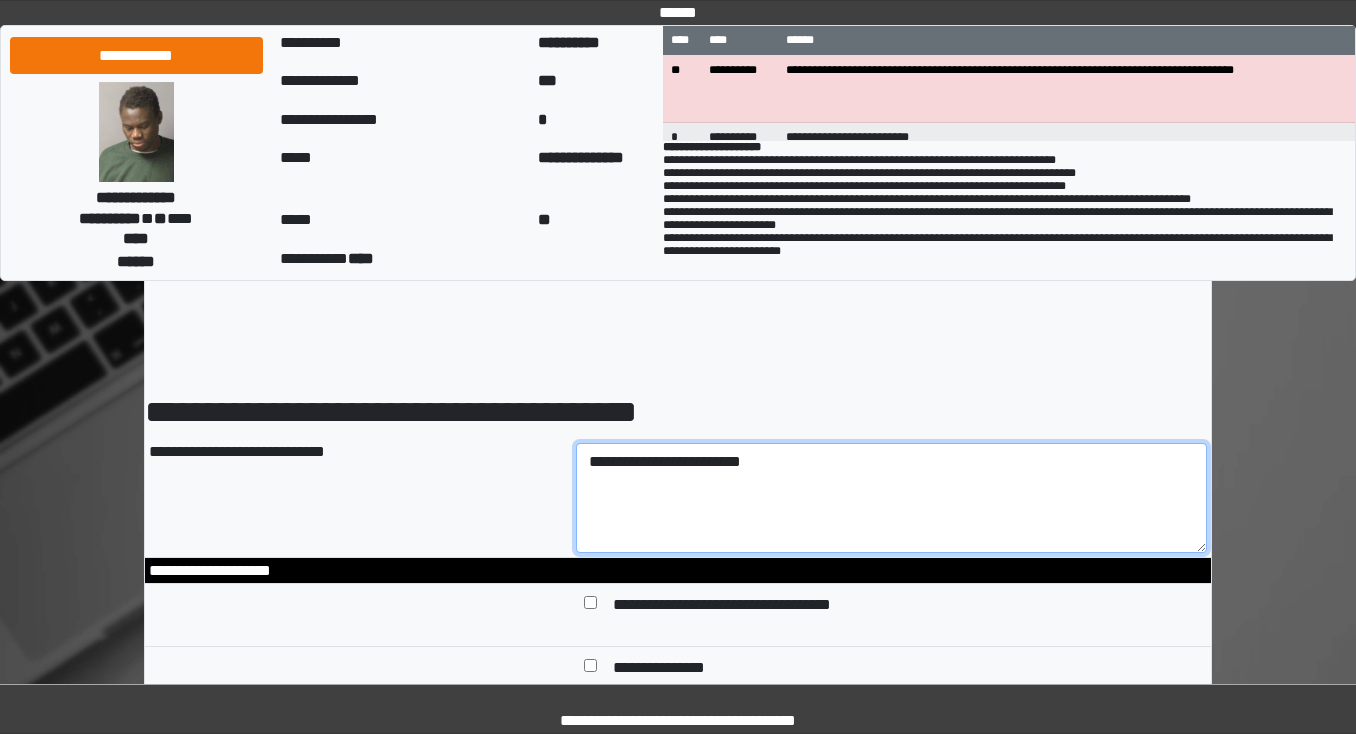 click on "**********" at bounding box center (892, 498) 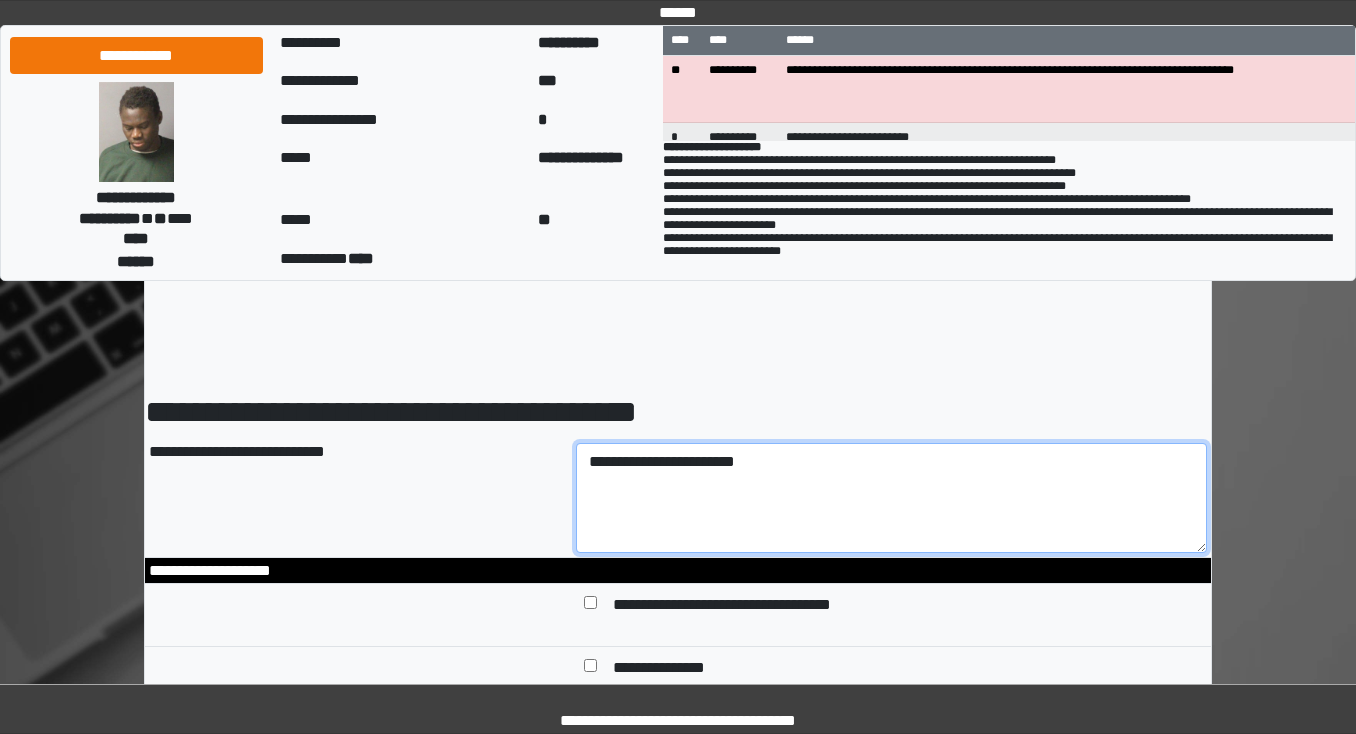 click on "**********" at bounding box center (892, 498) 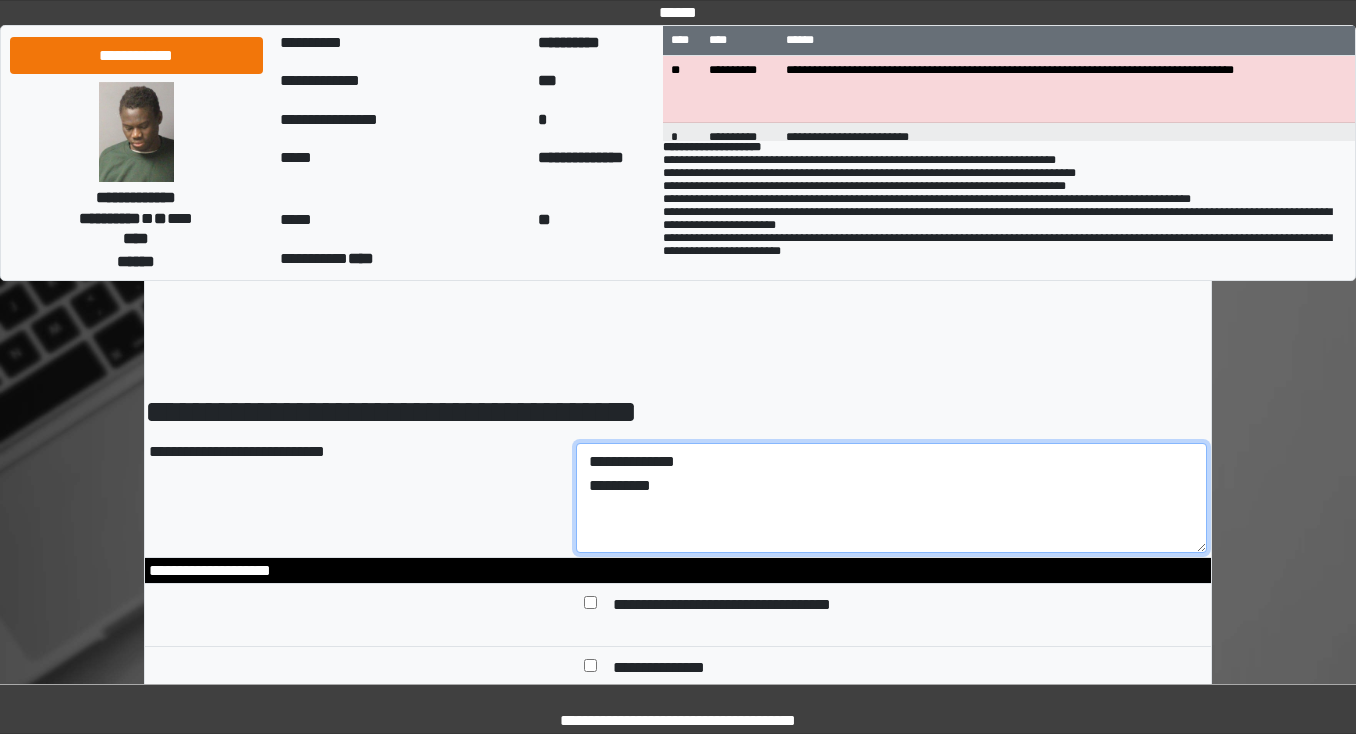 click on "**********" at bounding box center [892, 498] 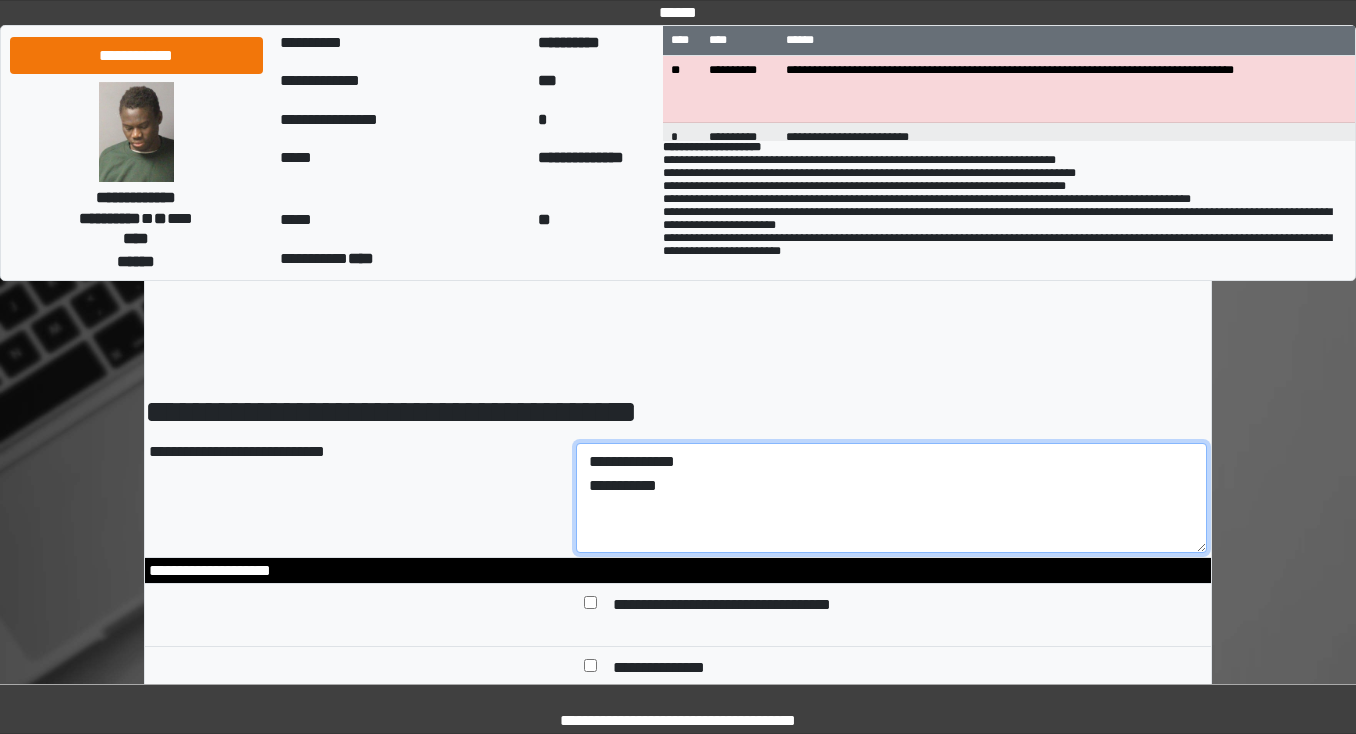 click on "**********" at bounding box center [892, 498] 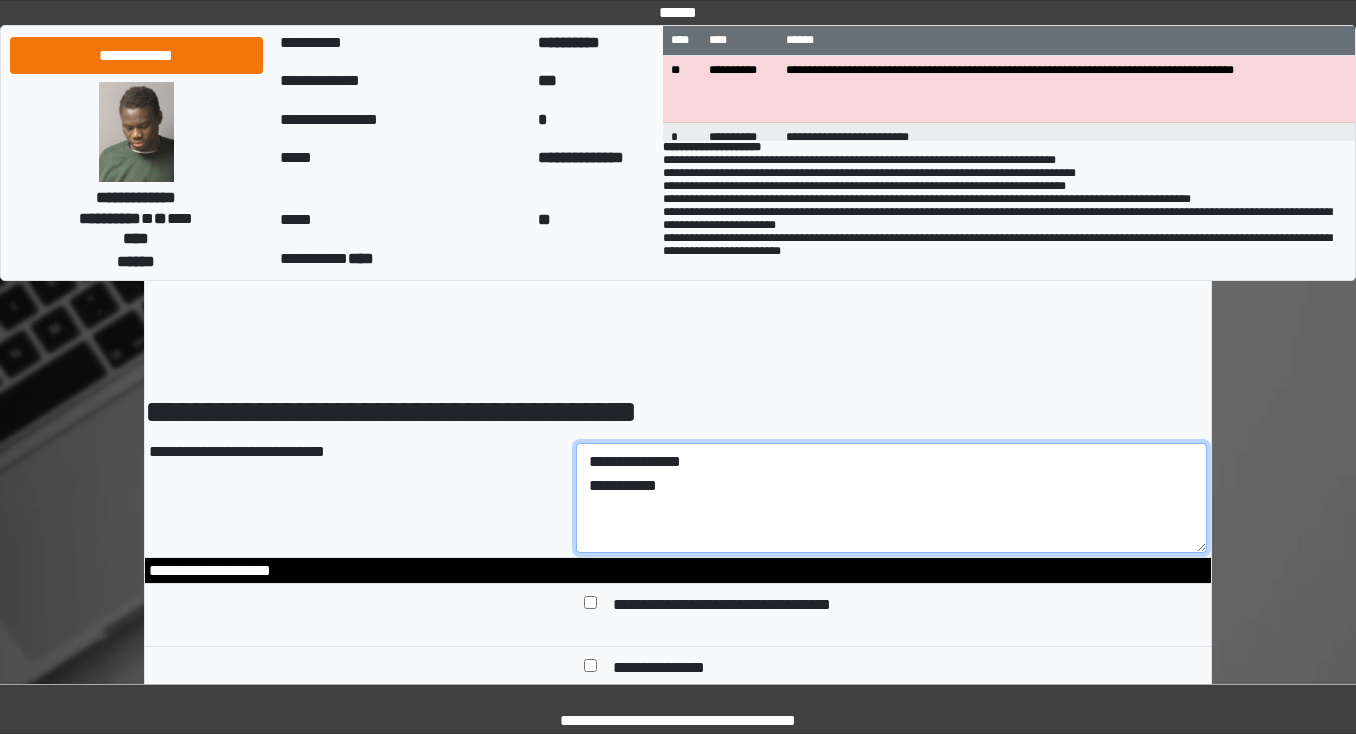 click on "**********" at bounding box center (892, 498) 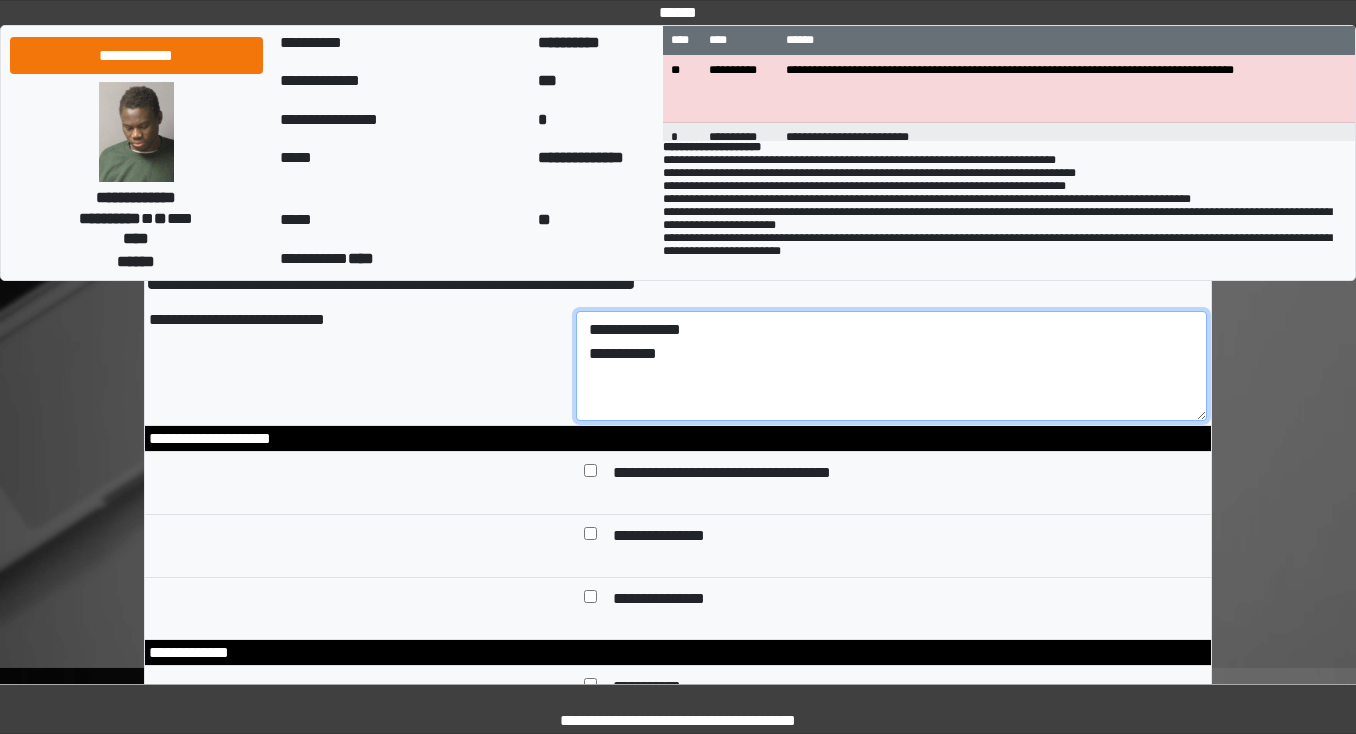 scroll, scrollTop: 160, scrollLeft: 0, axis: vertical 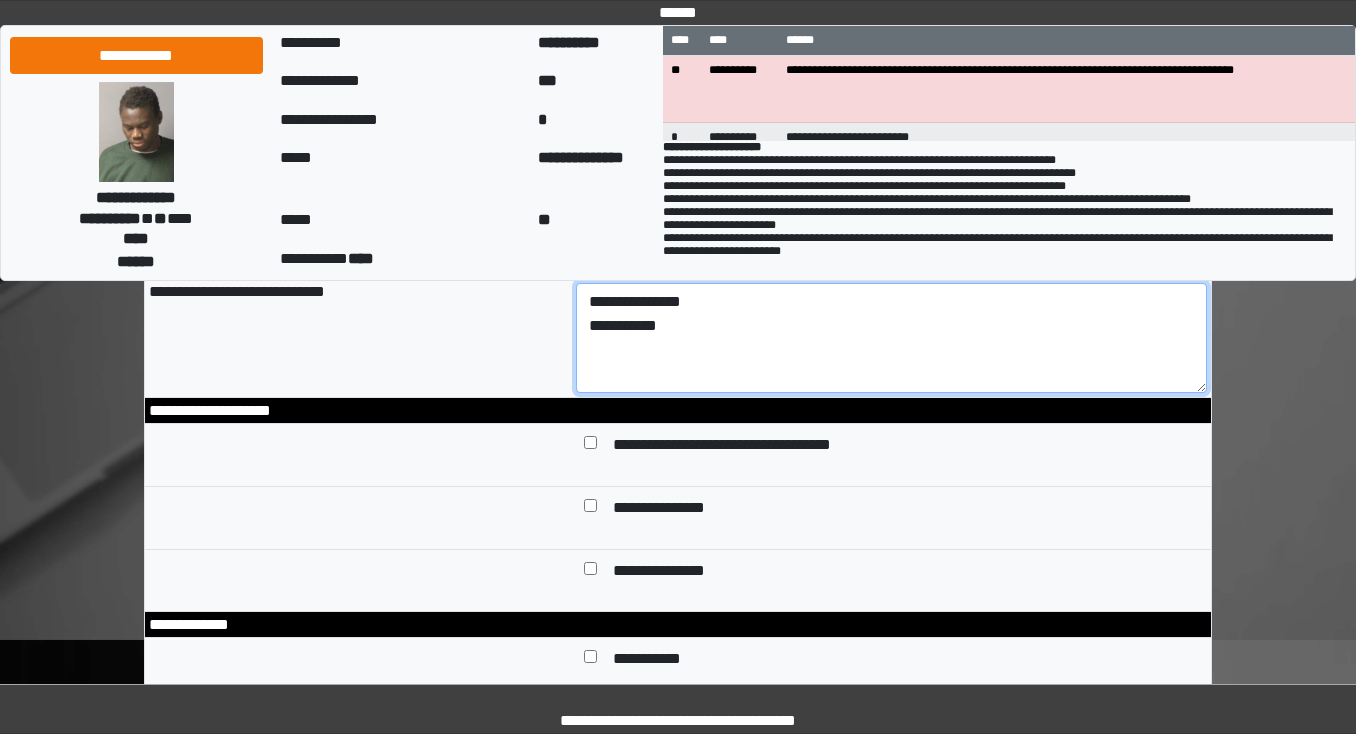 type on "**********" 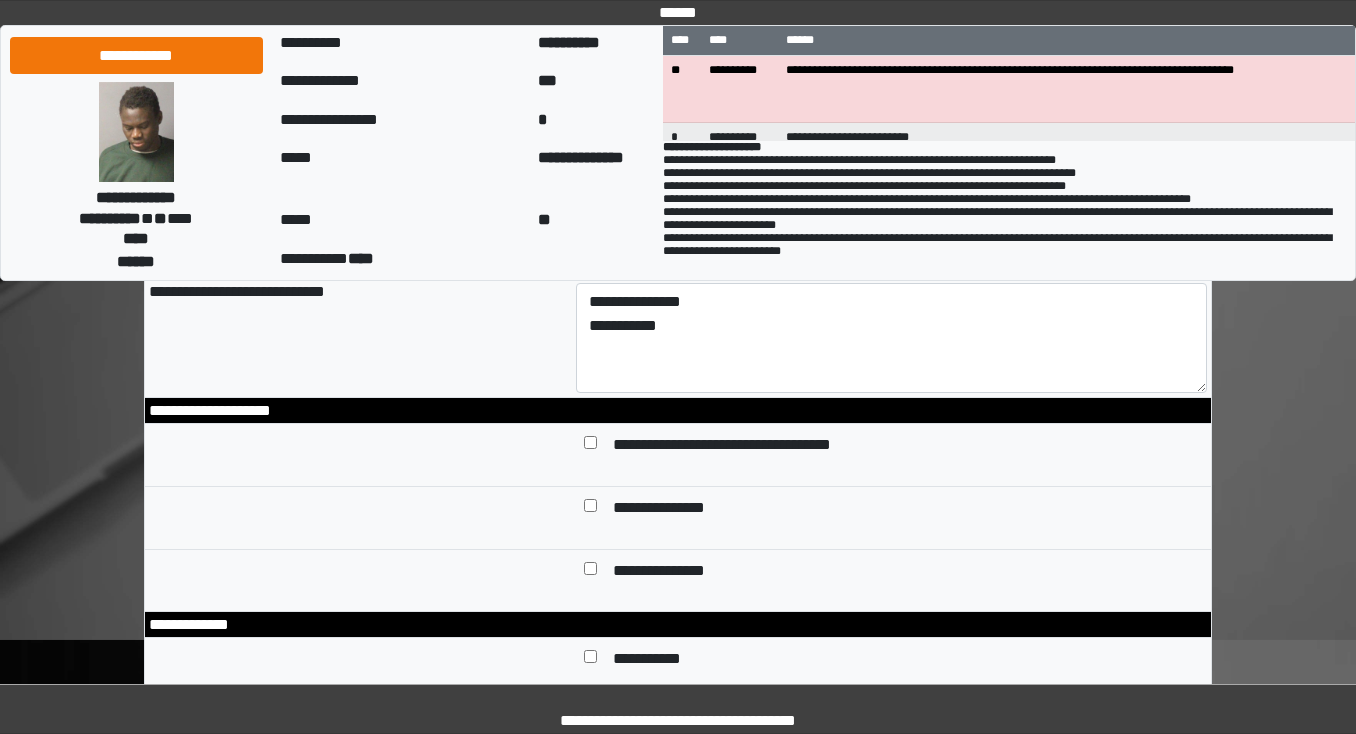 scroll, scrollTop: 240, scrollLeft: 0, axis: vertical 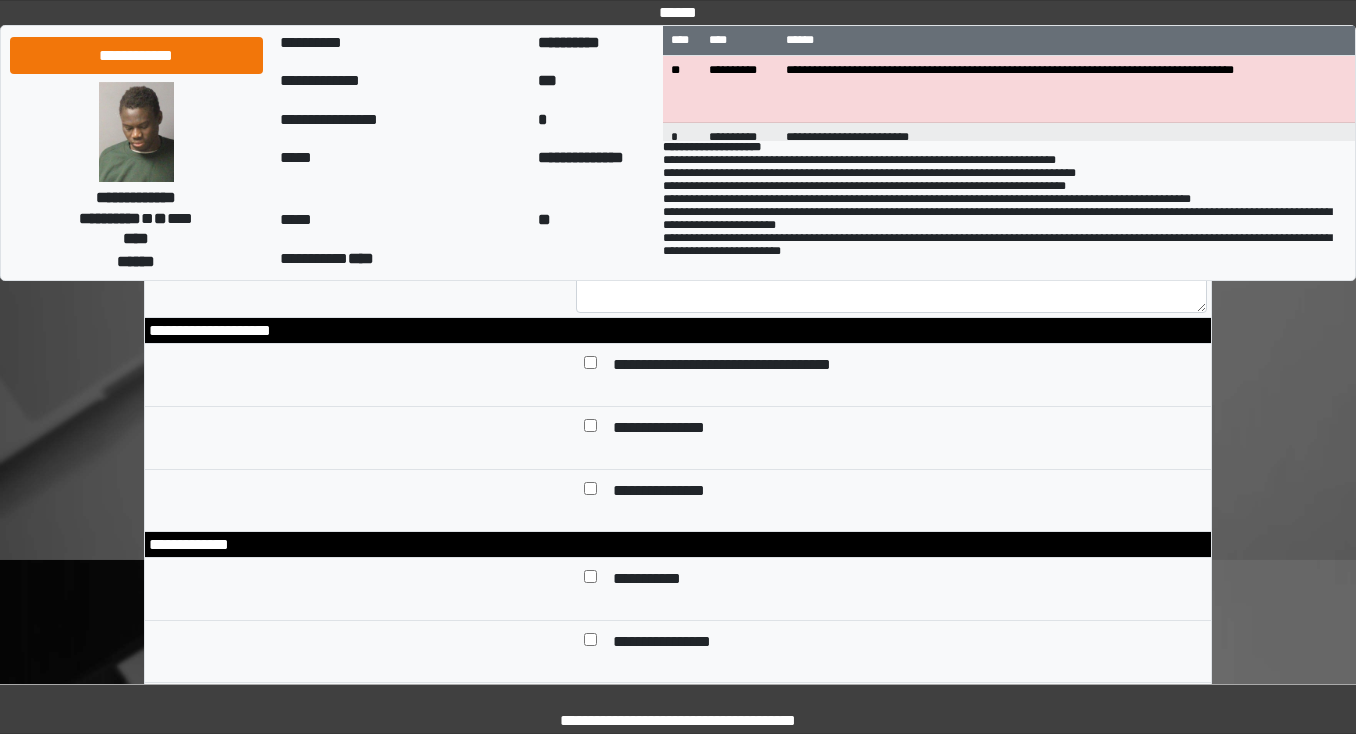 click at bounding box center [358, 437] 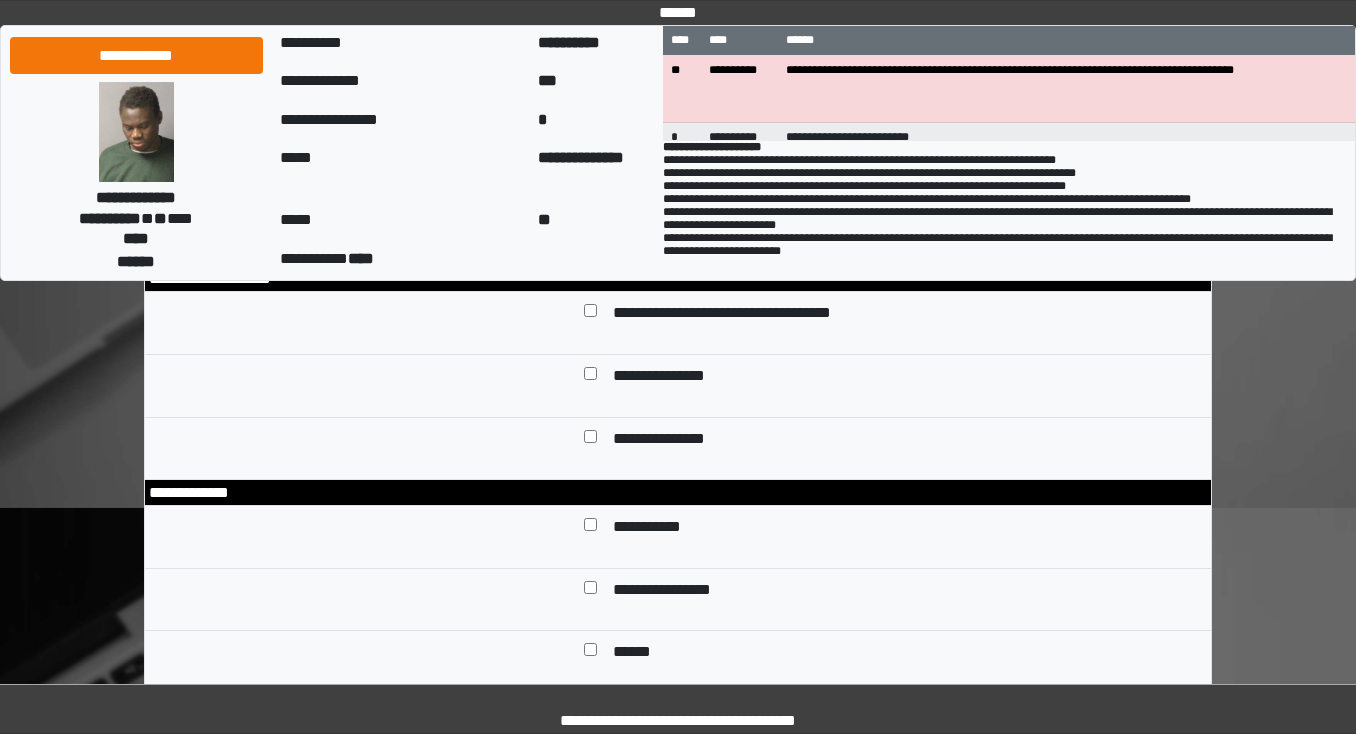 scroll, scrollTop: 320, scrollLeft: 0, axis: vertical 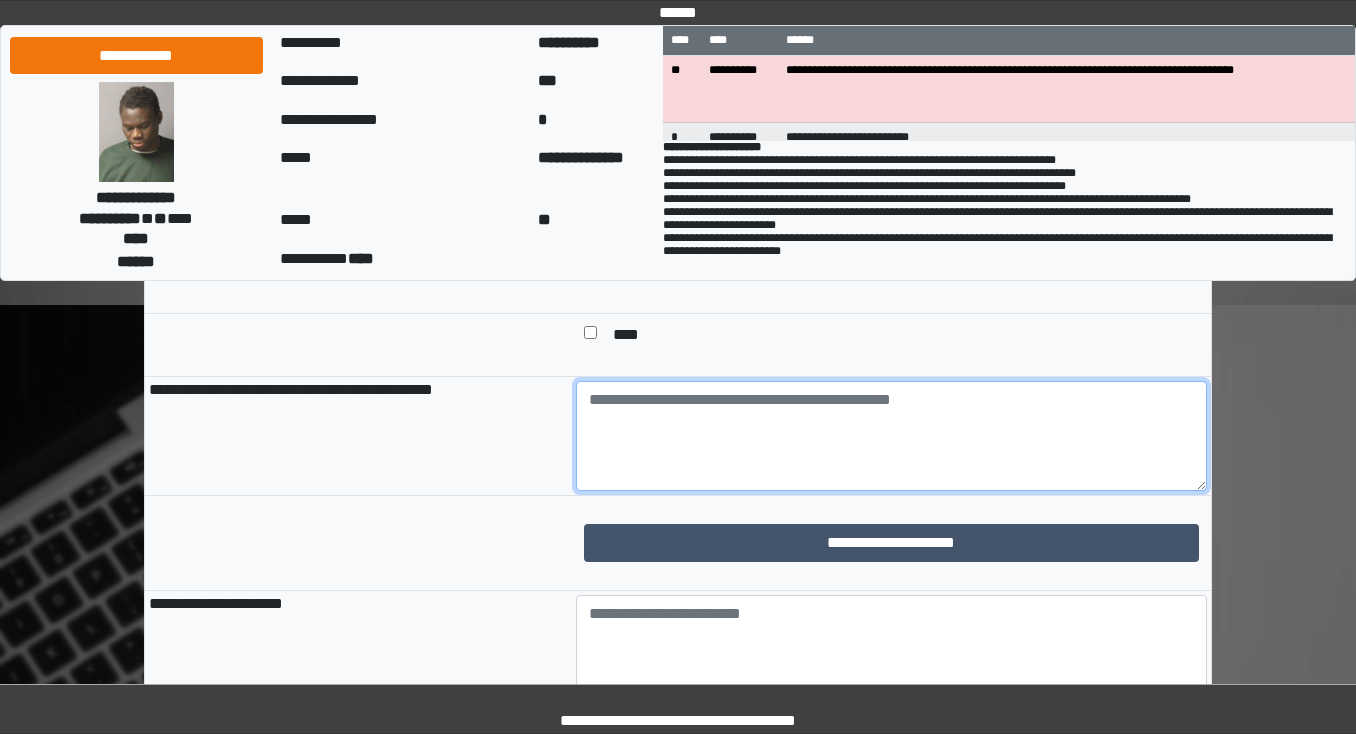 click at bounding box center (892, 436) 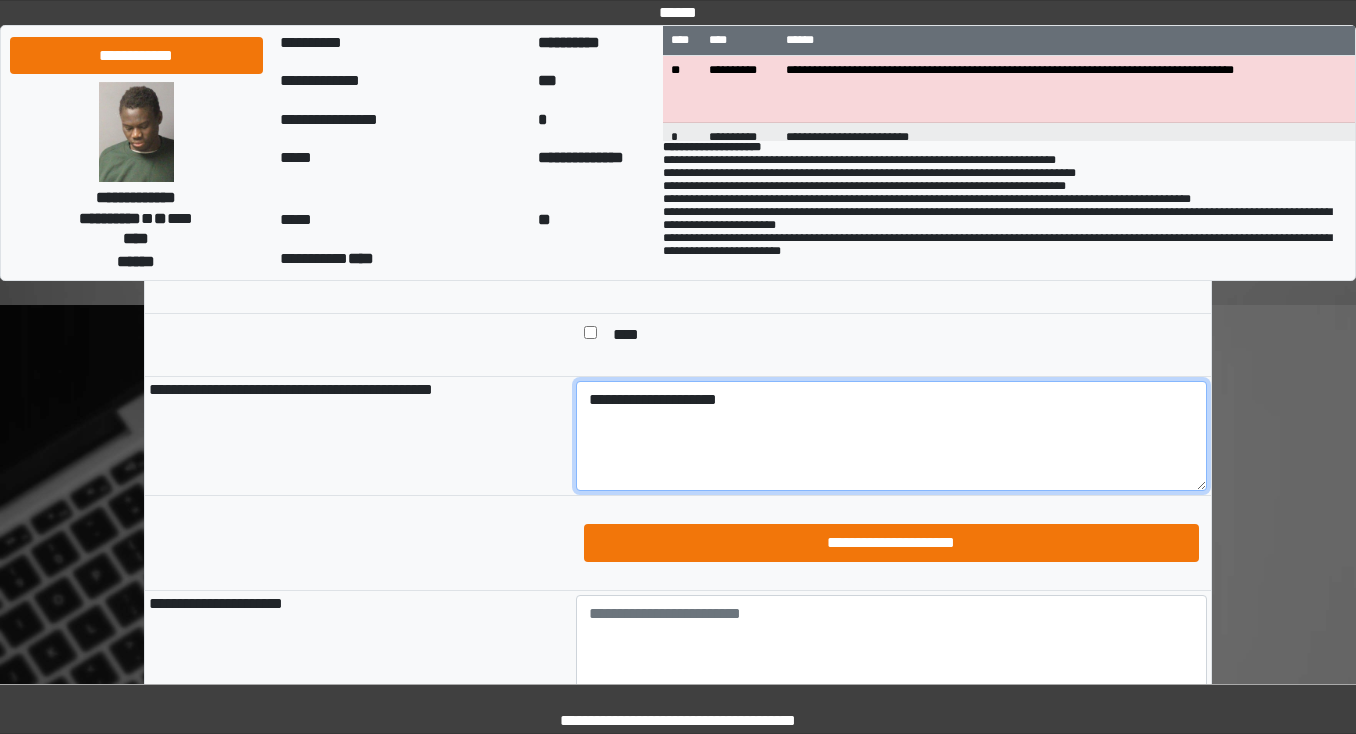 type on "**********" 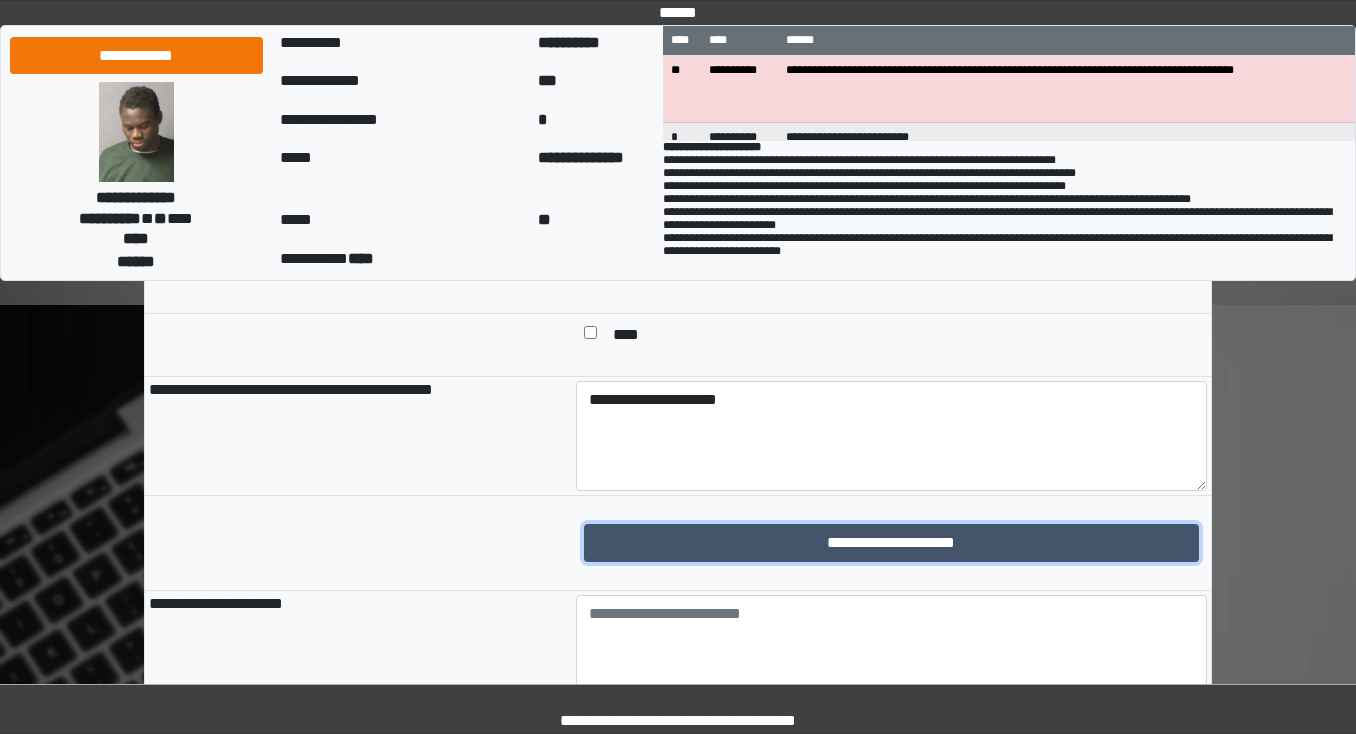 click on "**********" at bounding box center [892, 543] 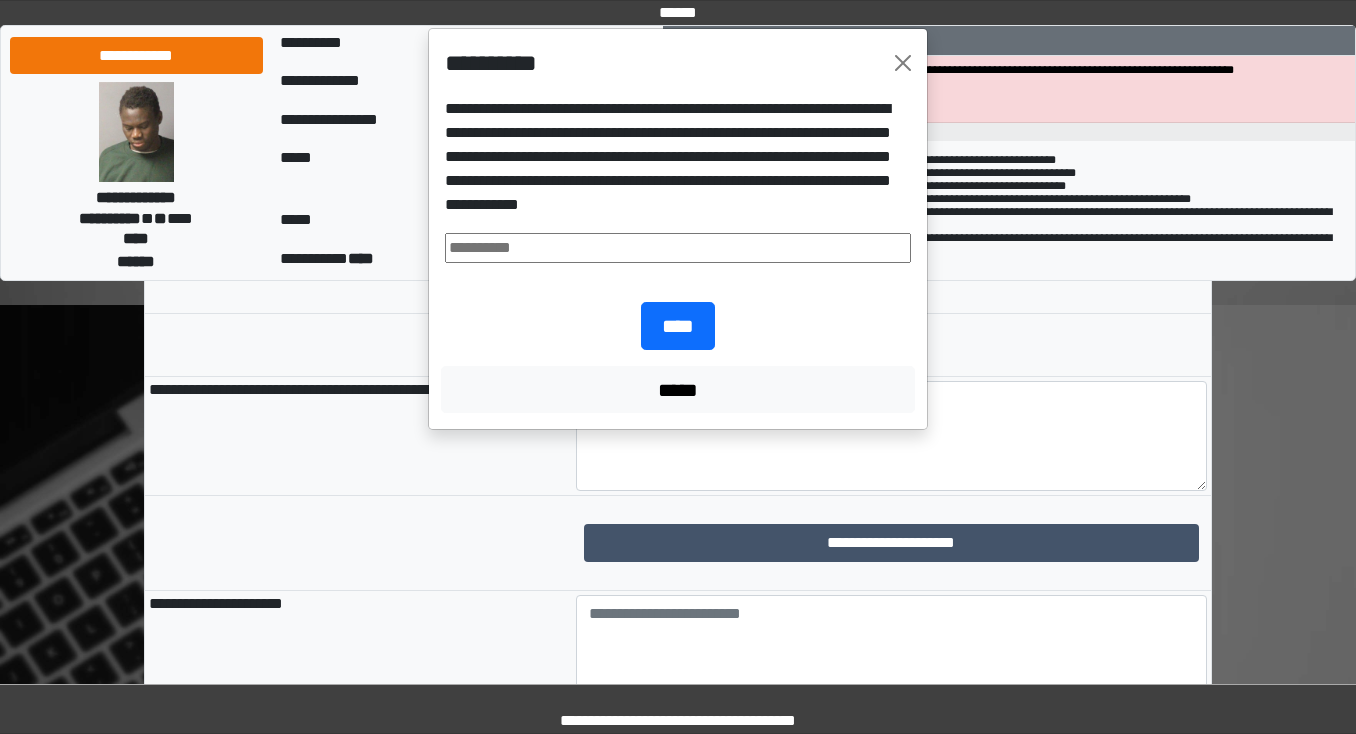 click at bounding box center [678, 248] 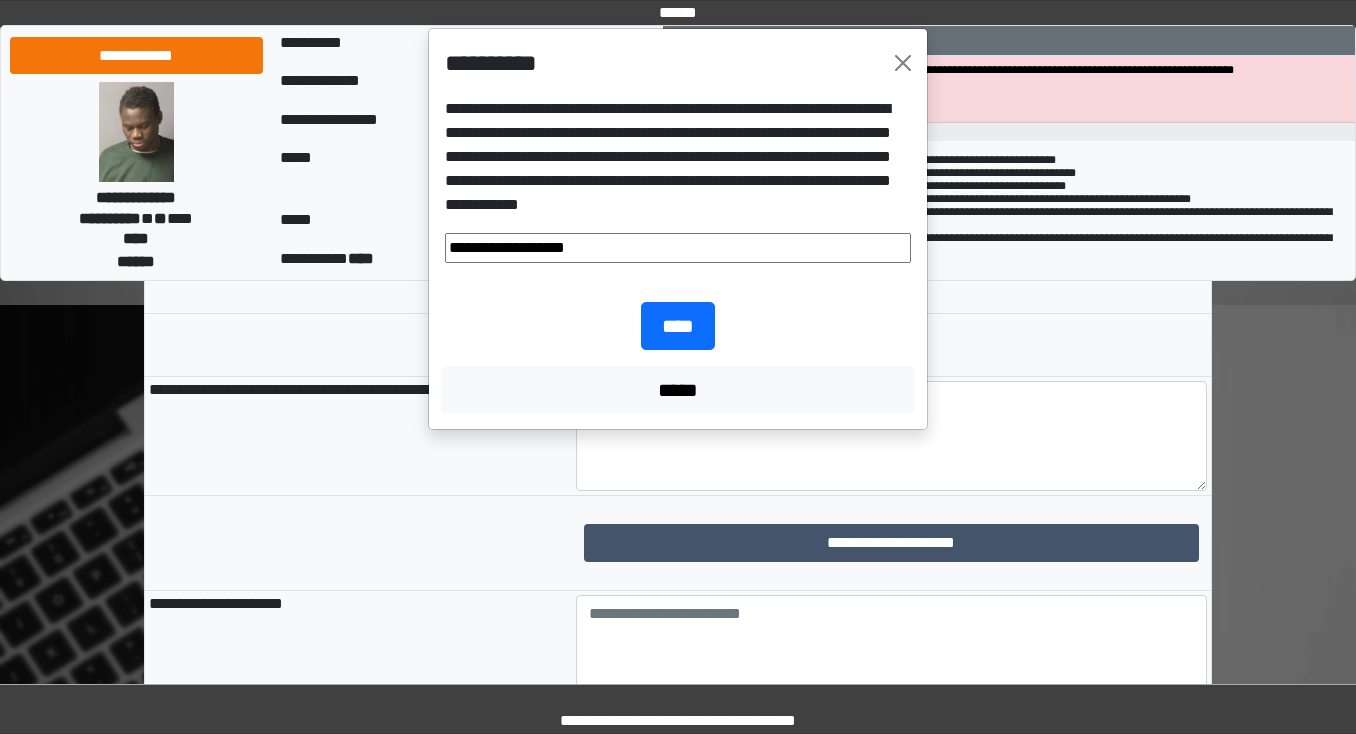 drag, startPoint x: 777, startPoint y: 256, endPoint x: 104, endPoint y: 278, distance: 673.3595 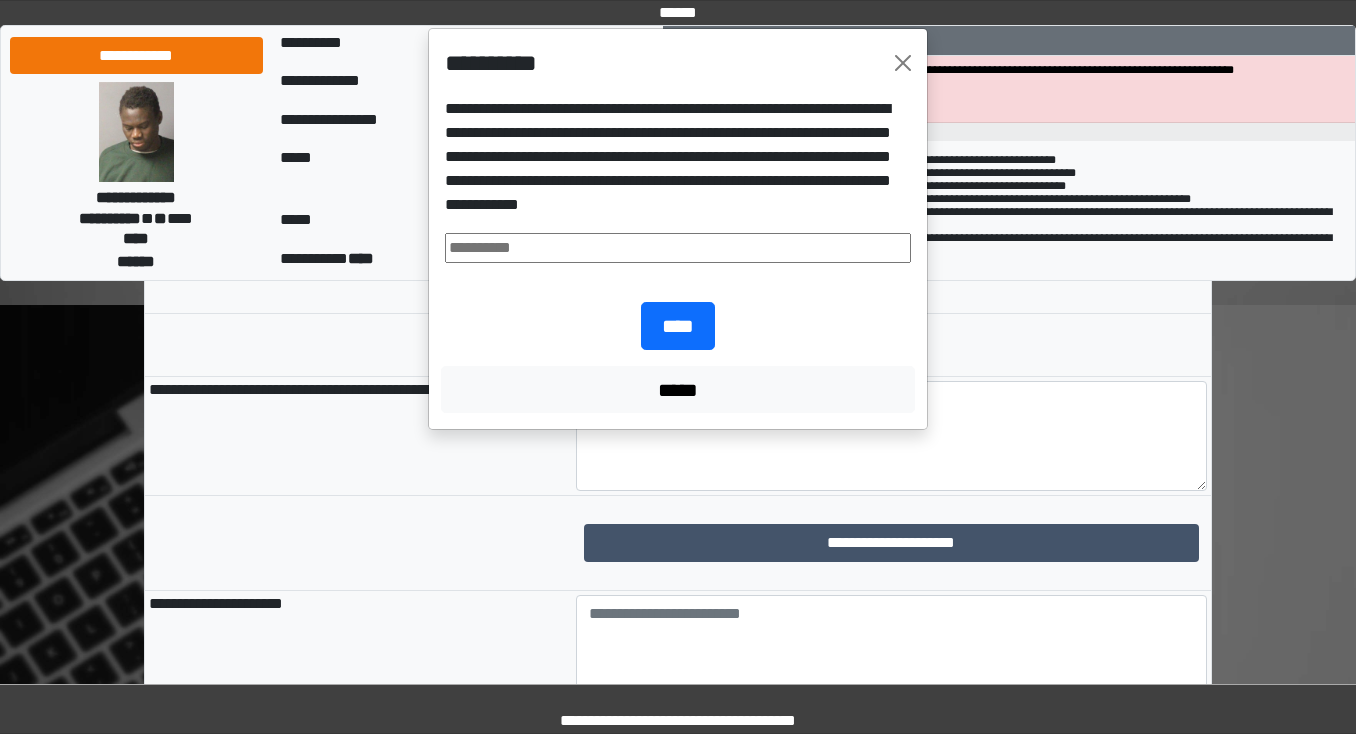 type on "*" 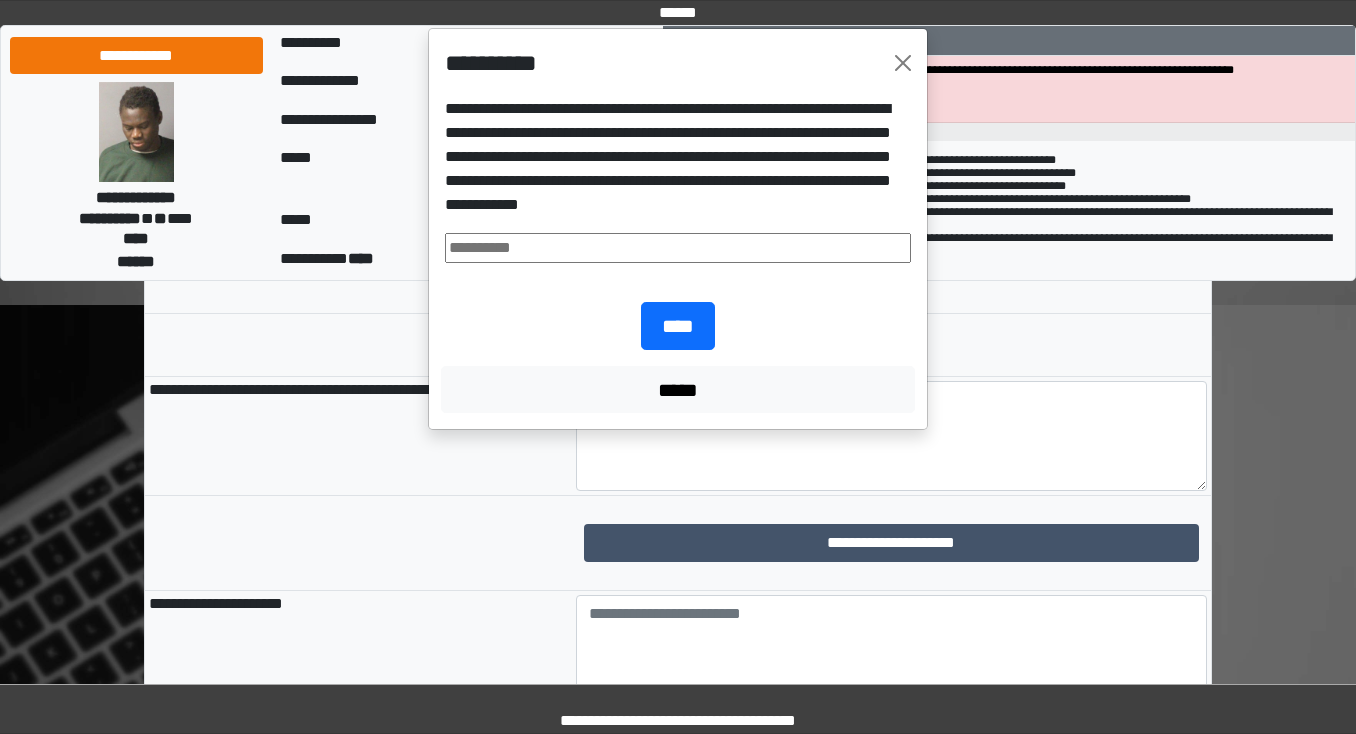 click at bounding box center (678, 248) 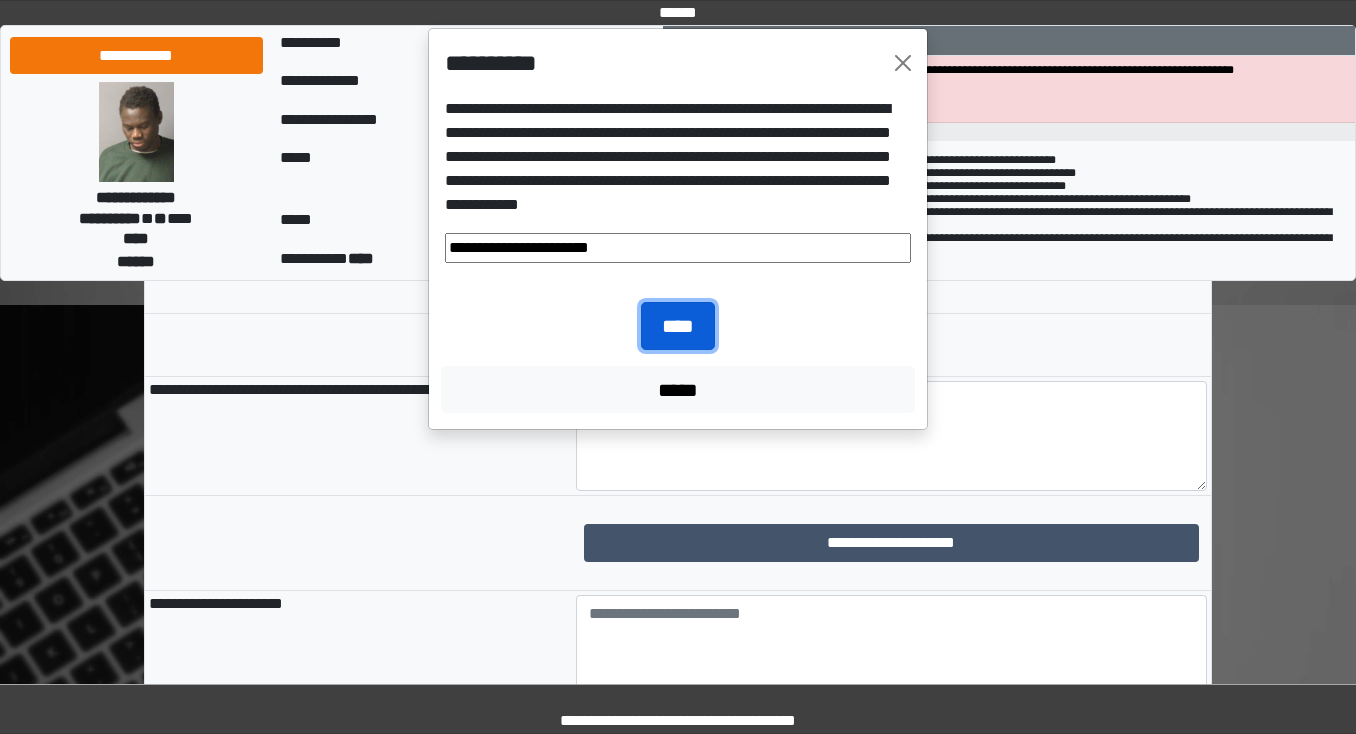 click on "****" at bounding box center (678, 326) 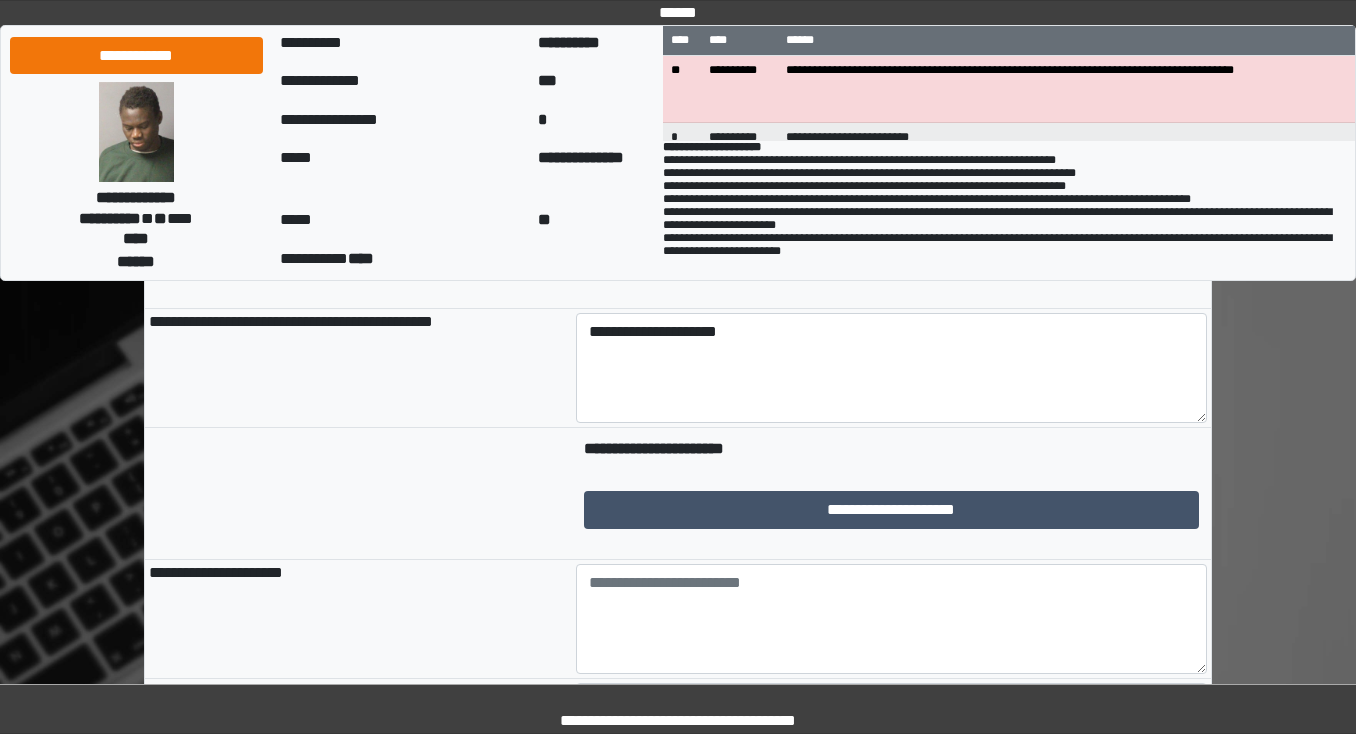 scroll, scrollTop: 1520, scrollLeft: 0, axis: vertical 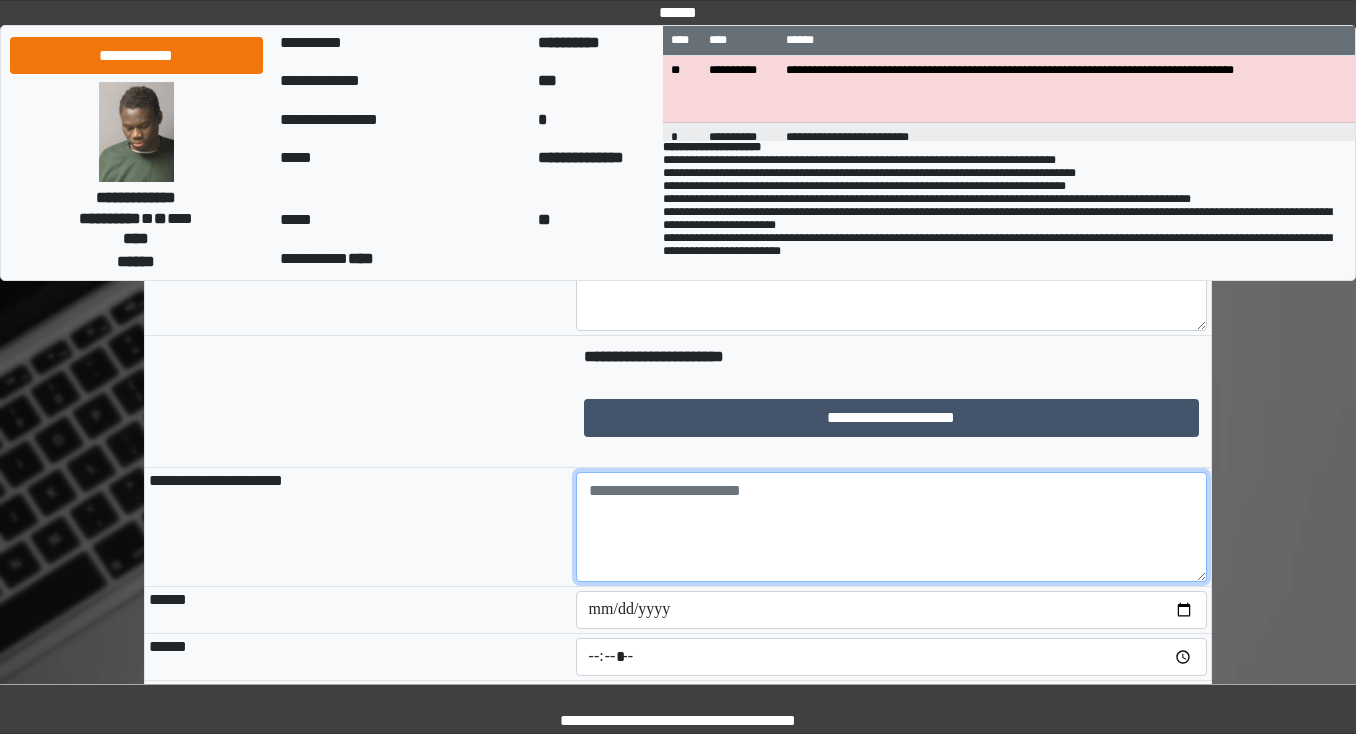 click at bounding box center [892, 527] 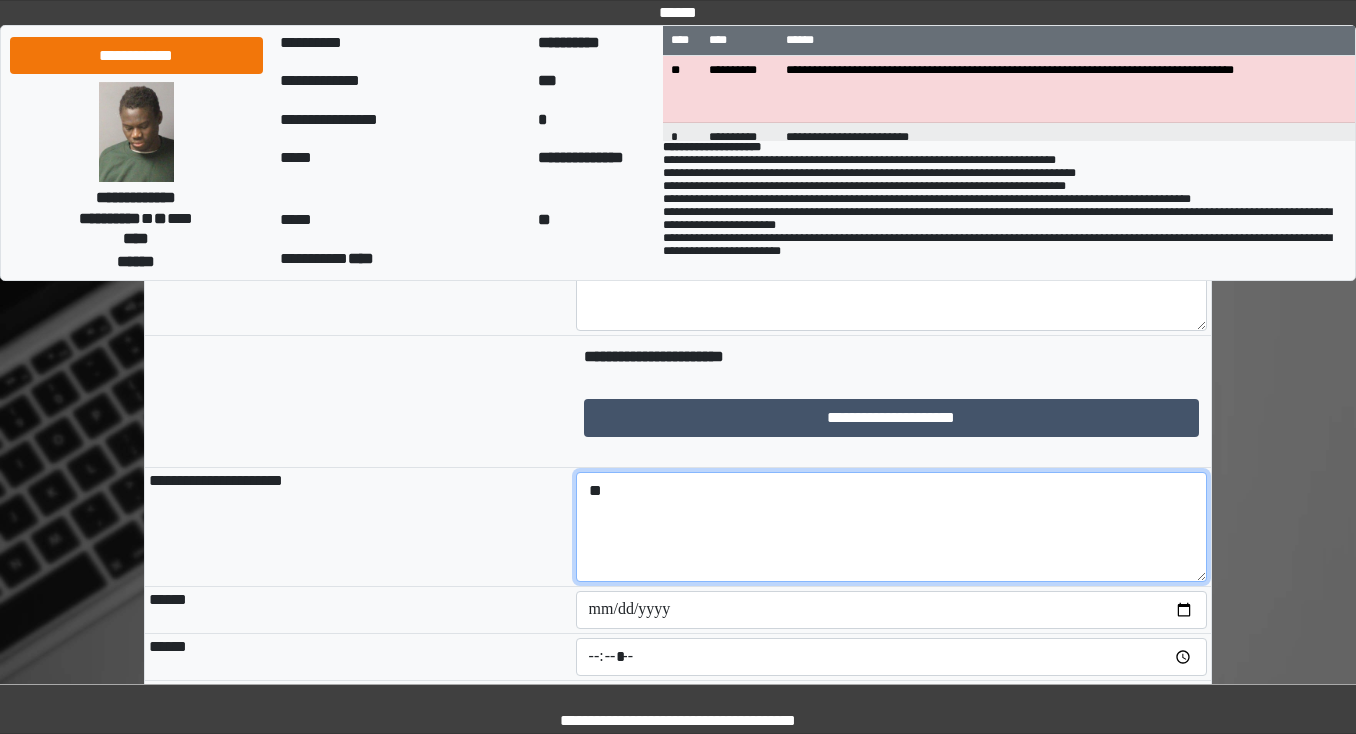 type on "*" 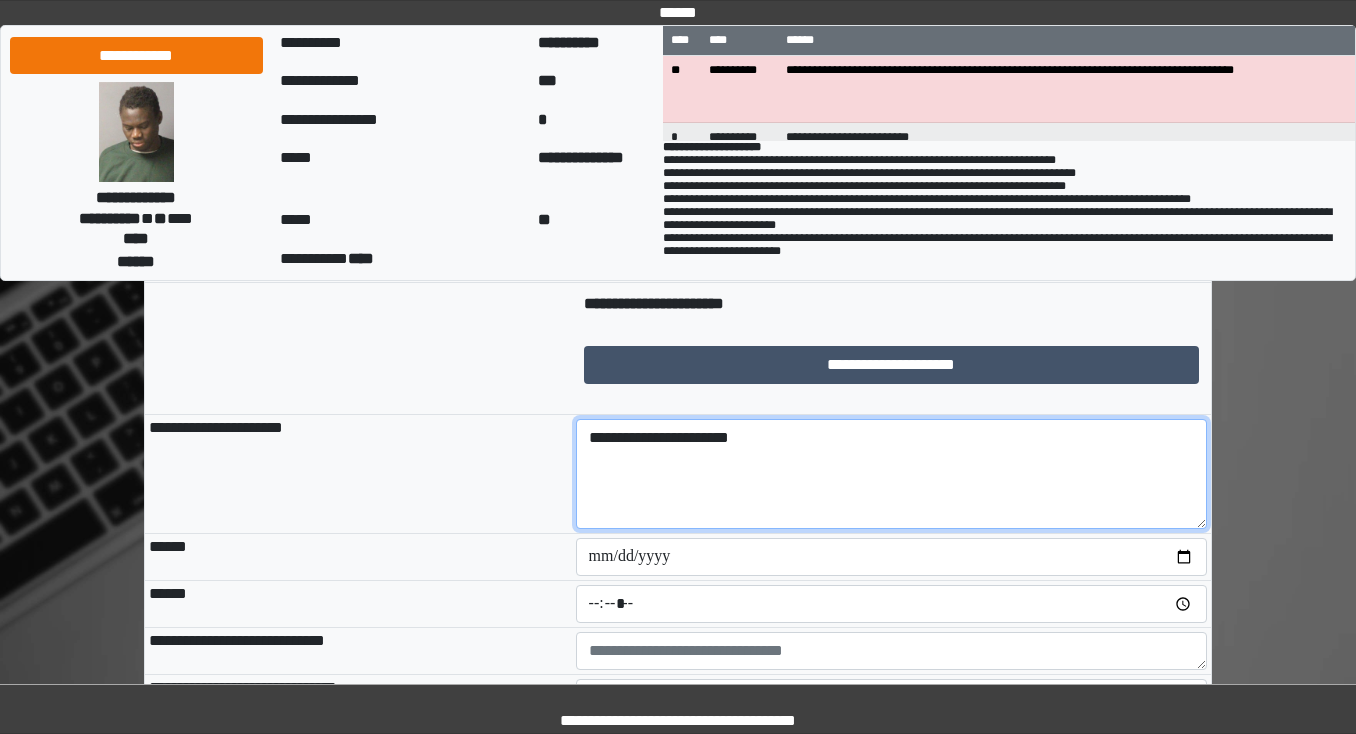 scroll, scrollTop: 1600, scrollLeft: 0, axis: vertical 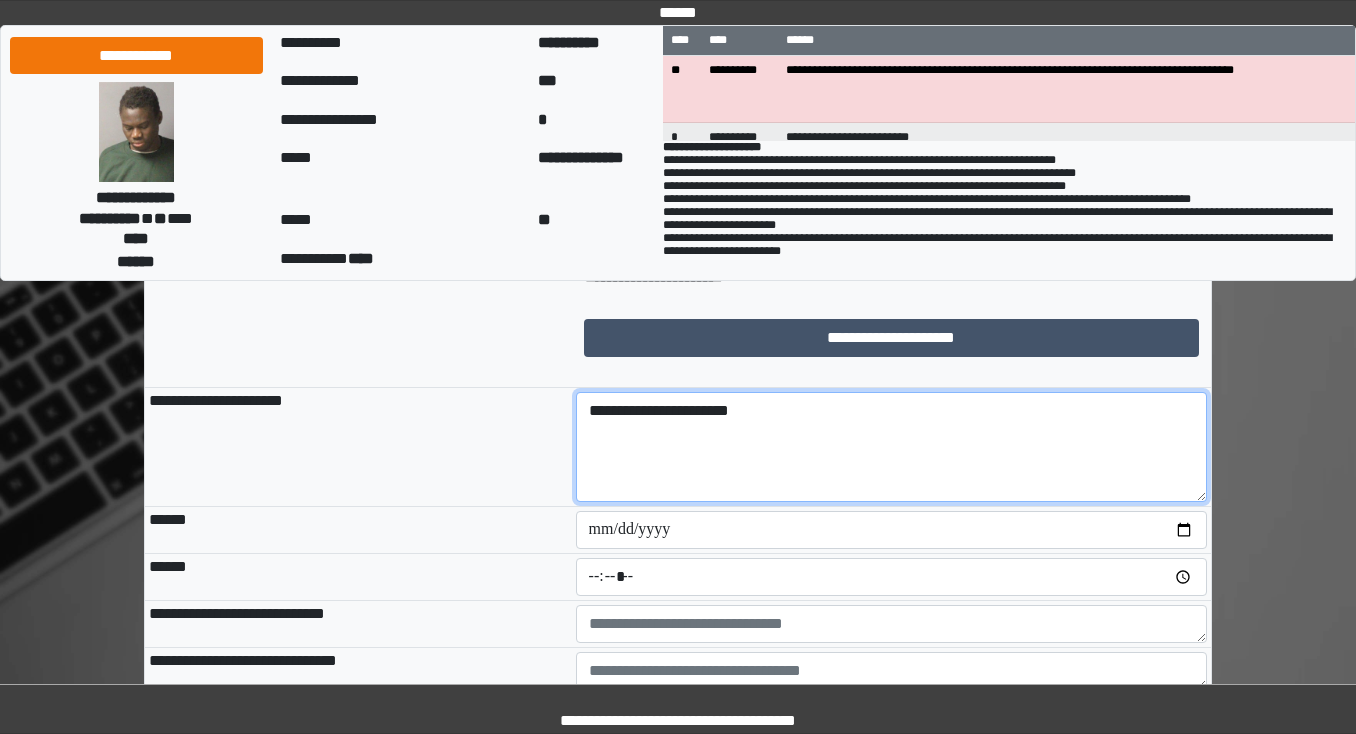type on "**********" 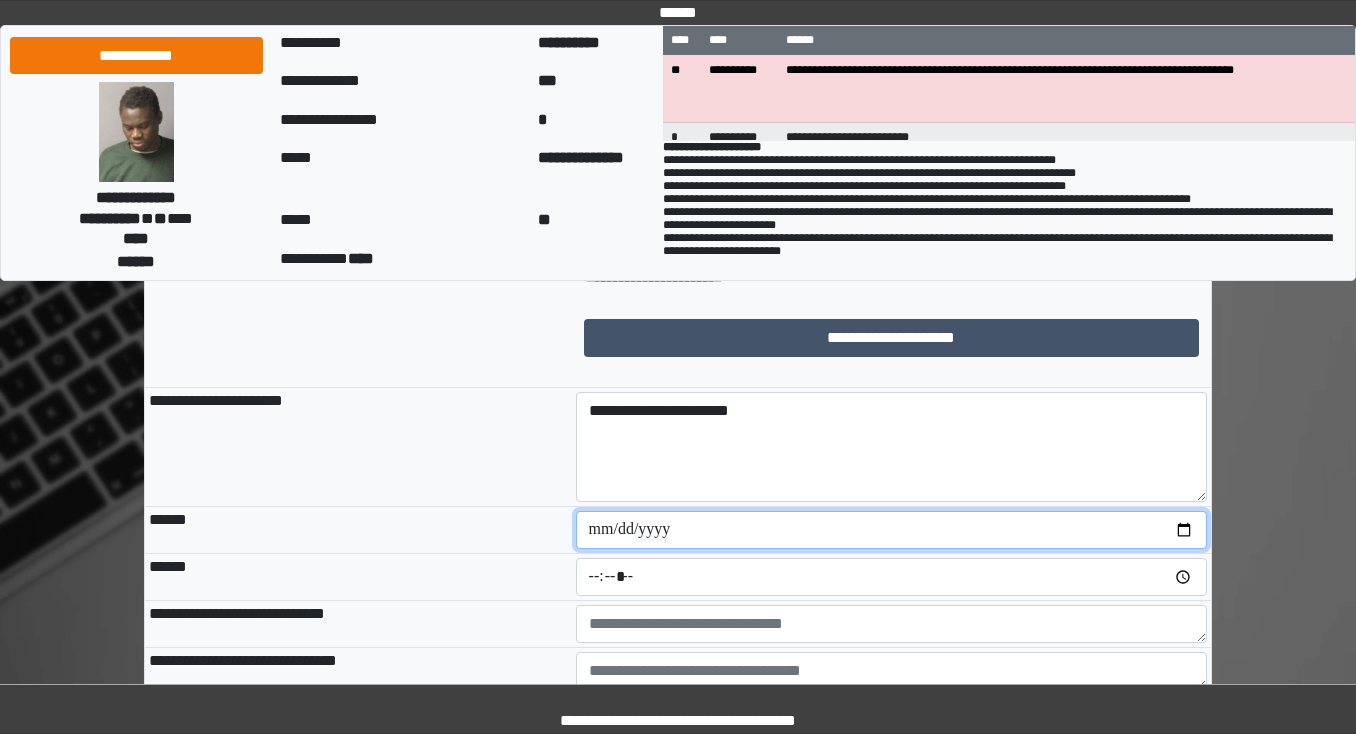 click at bounding box center [892, 530] 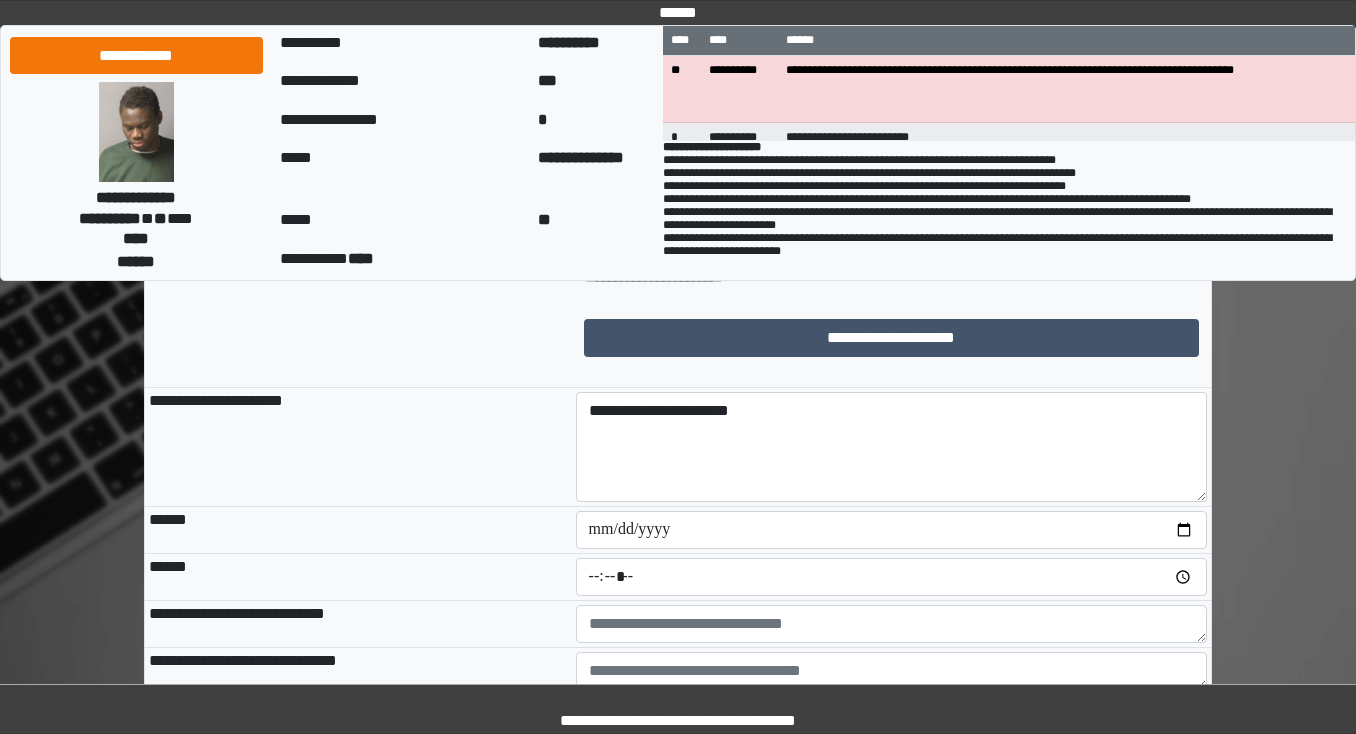 click on "******" at bounding box center [358, 530] 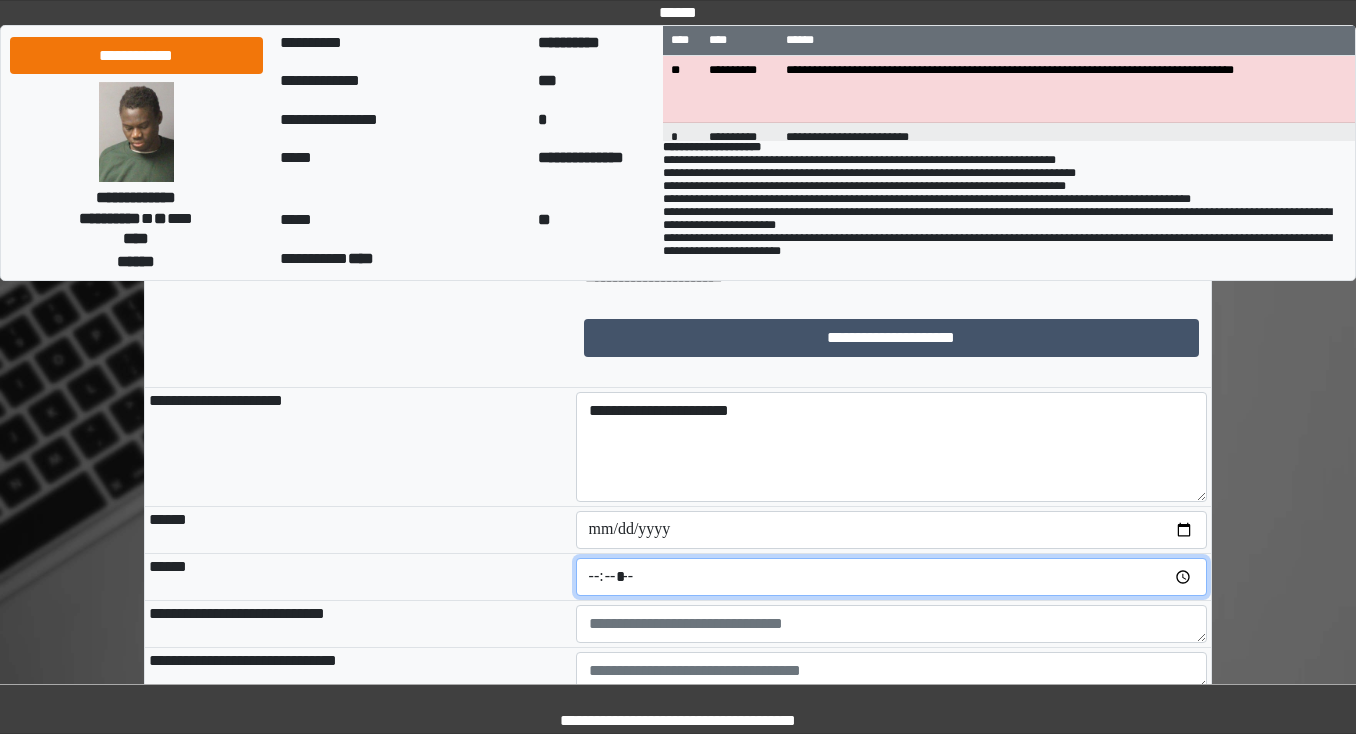 click at bounding box center (892, 577) 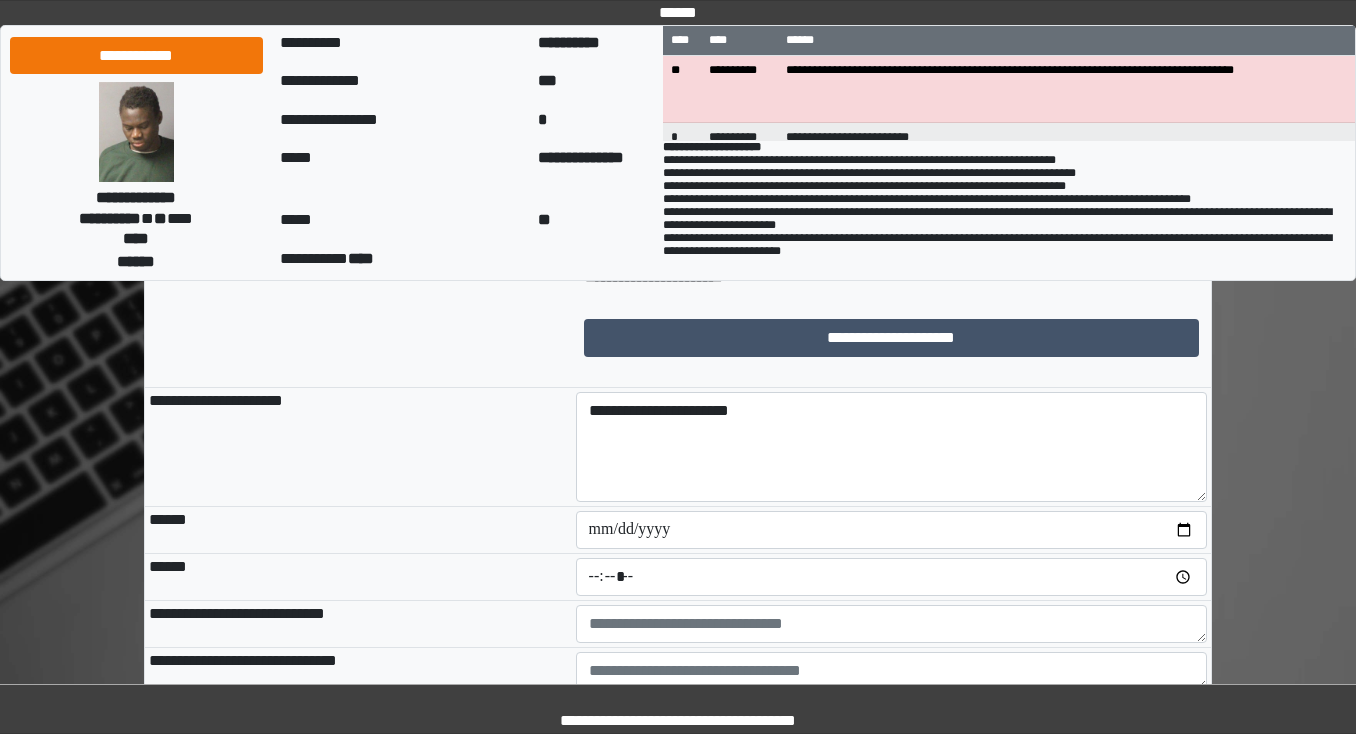 type on "*****" 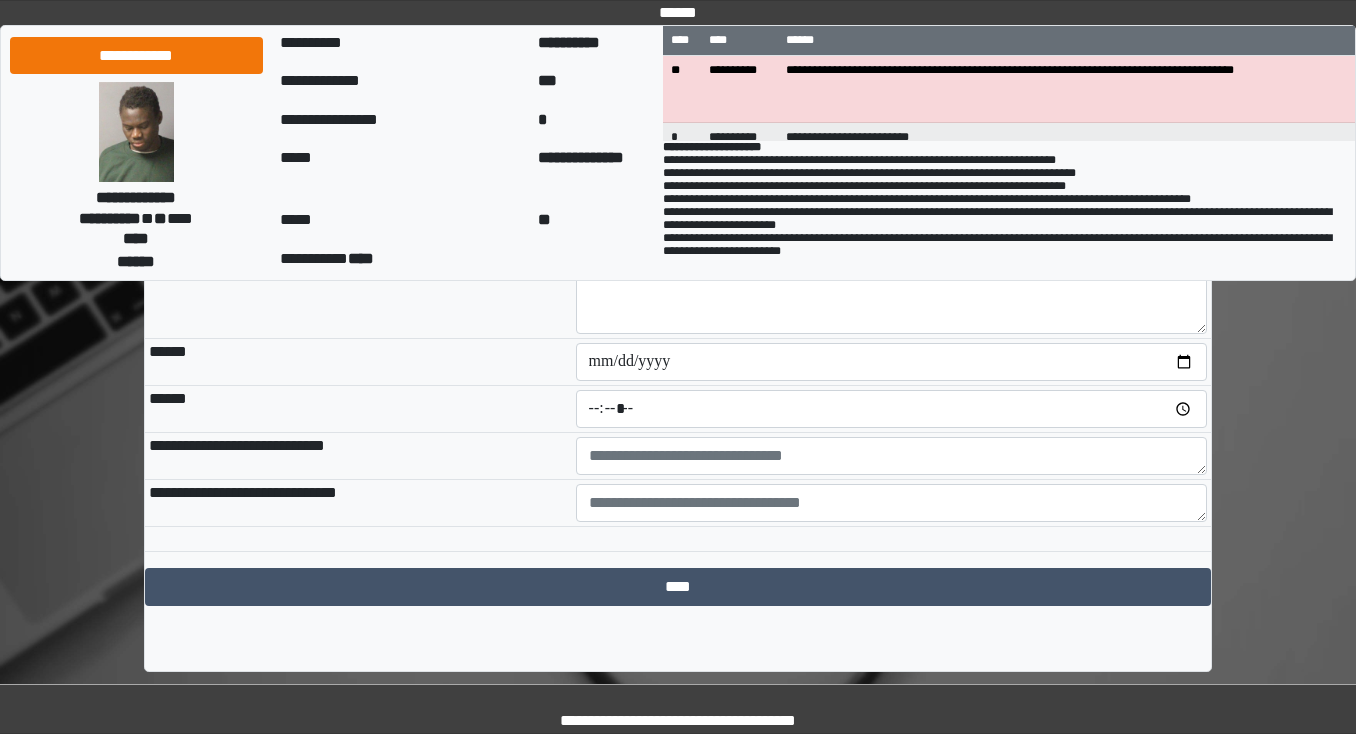 scroll, scrollTop: 1769, scrollLeft: 0, axis: vertical 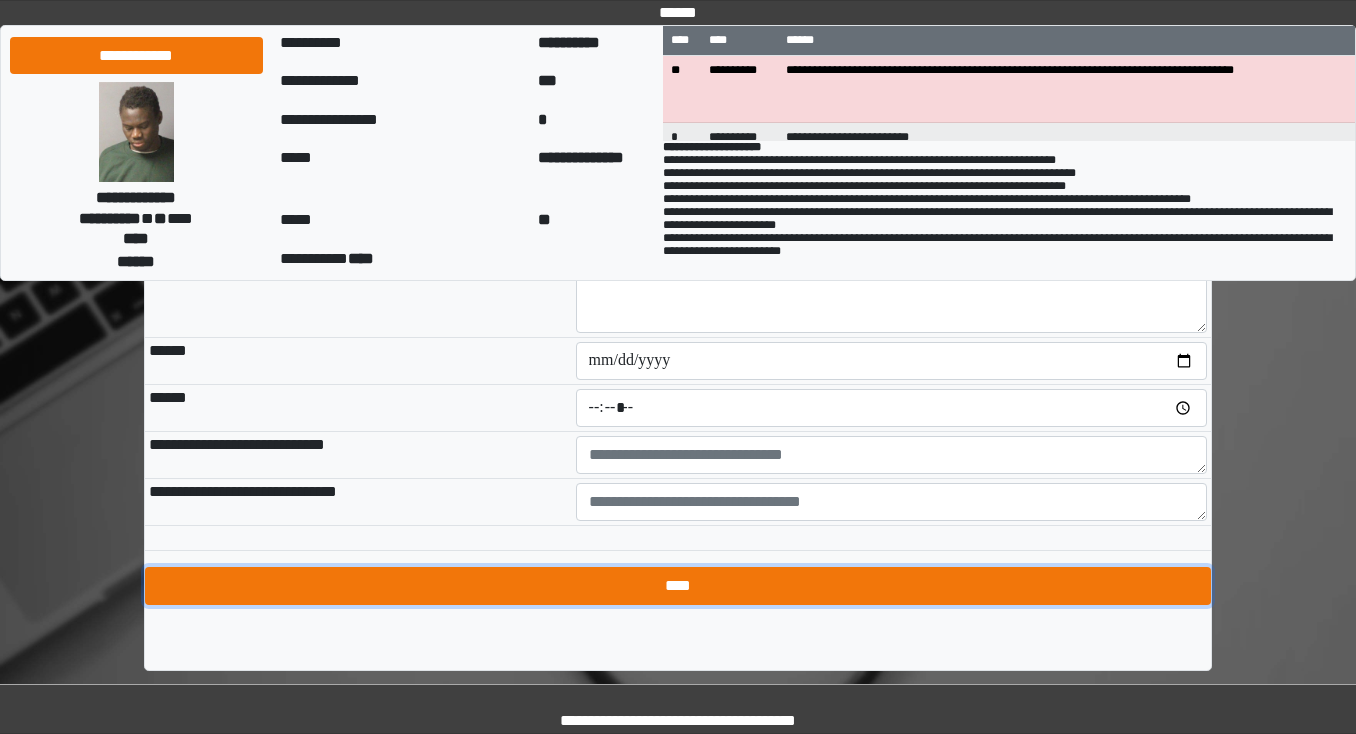click on "****" at bounding box center [678, 586] 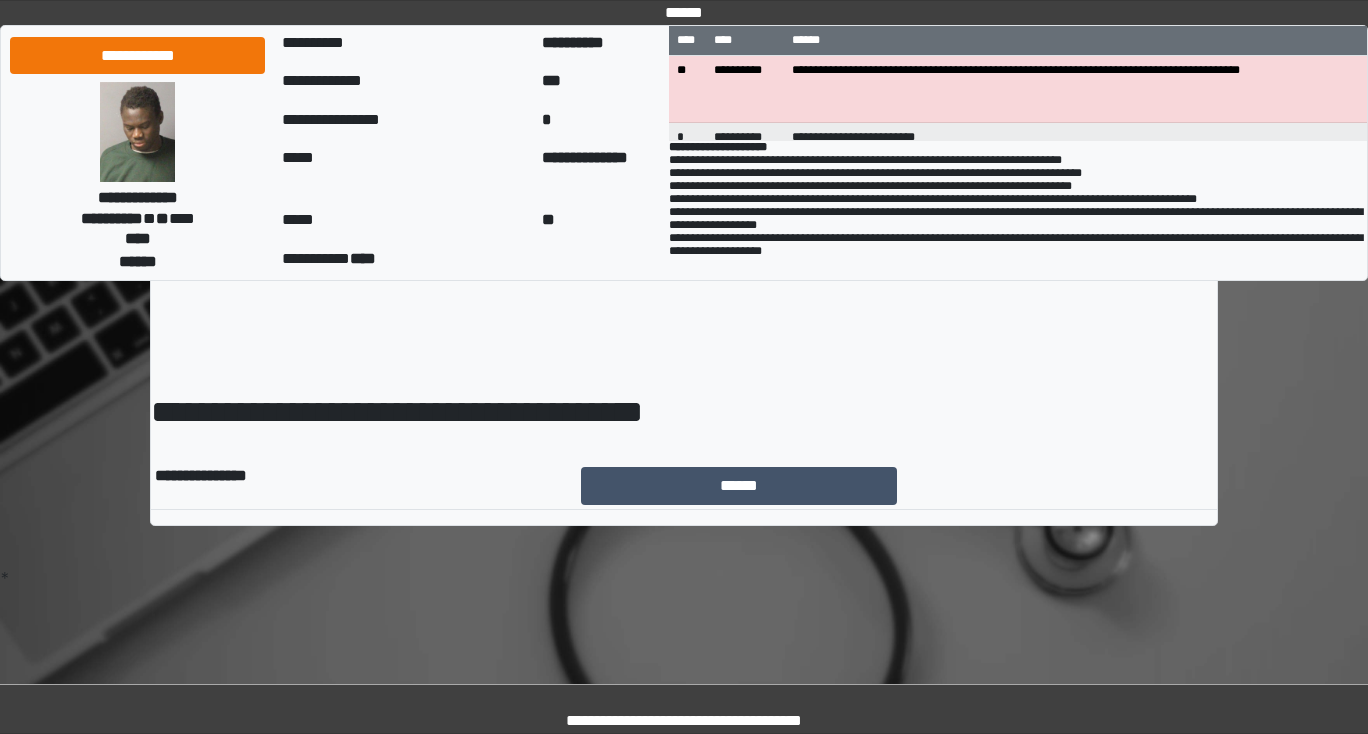scroll, scrollTop: 0, scrollLeft: 0, axis: both 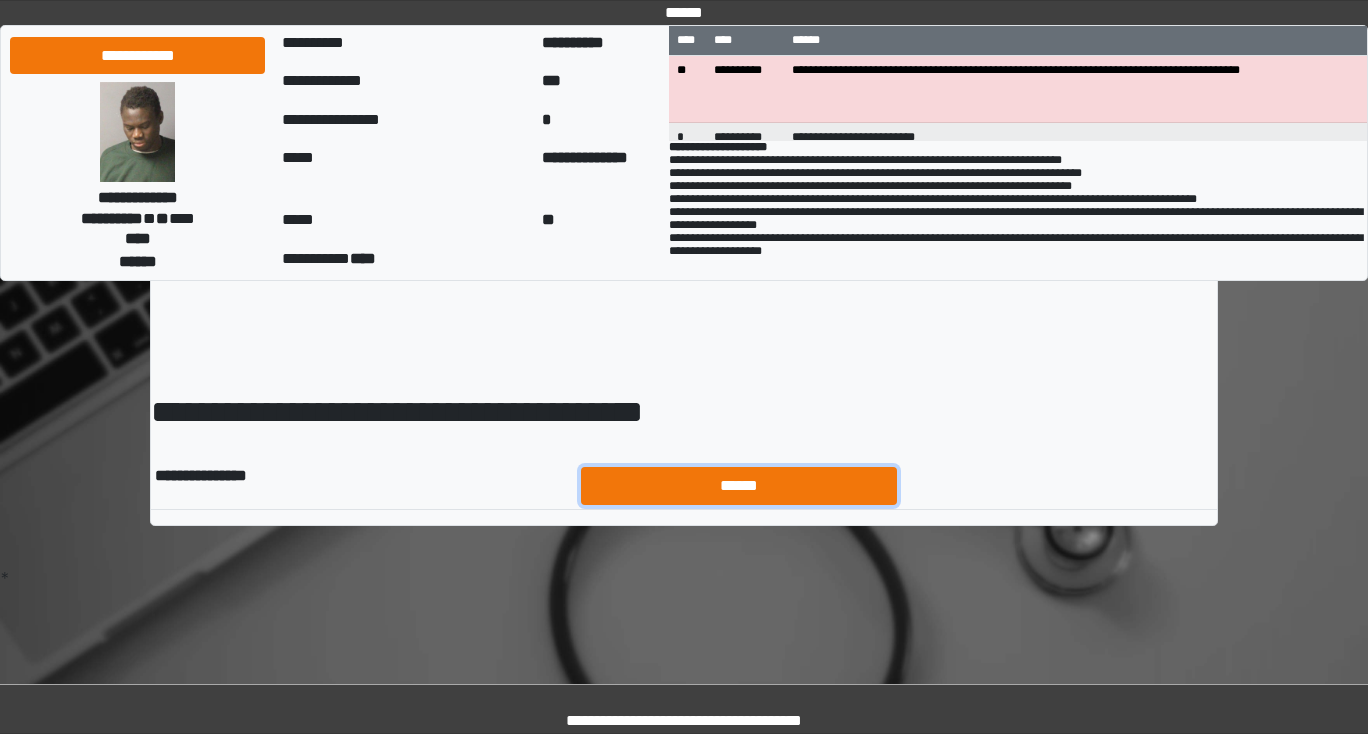 click on "******" at bounding box center [739, 486] 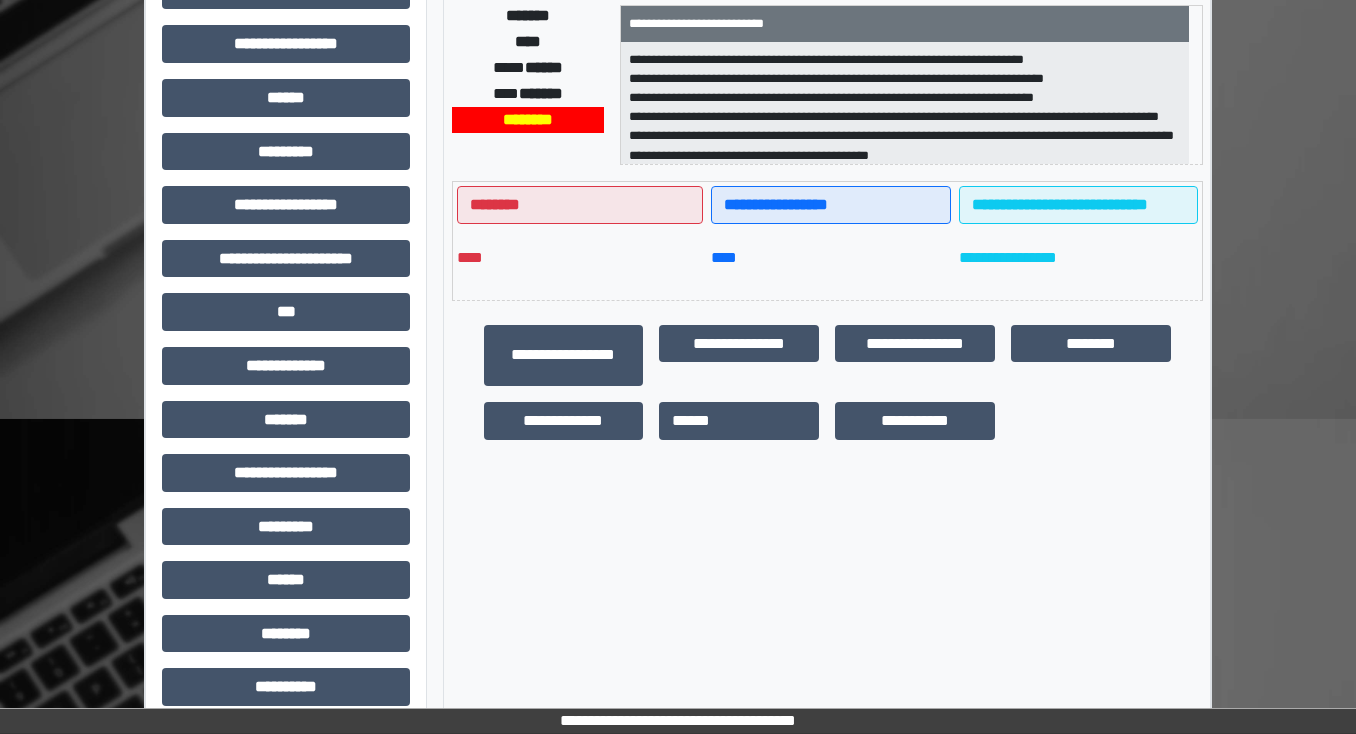 scroll, scrollTop: 400, scrollLeft: 0, axis: vertical 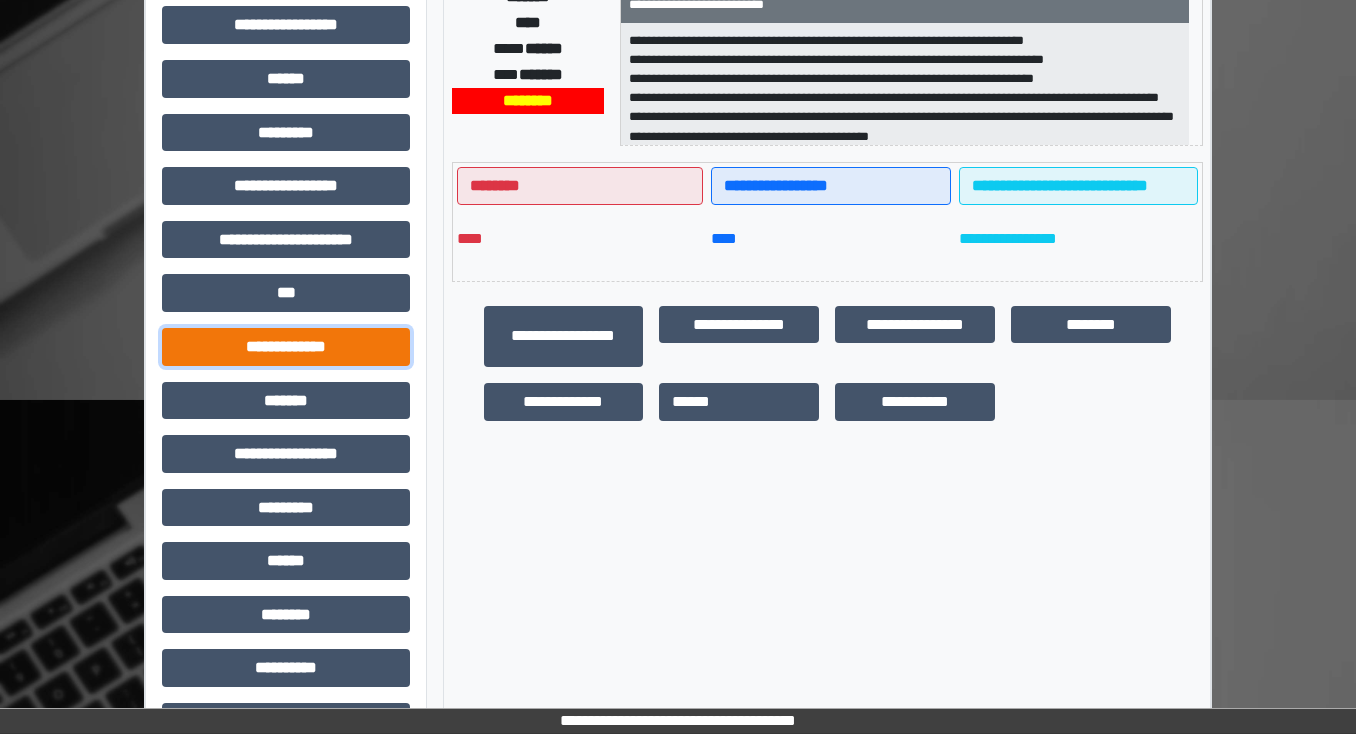 click on "**********" at bounding box center (286, 347) 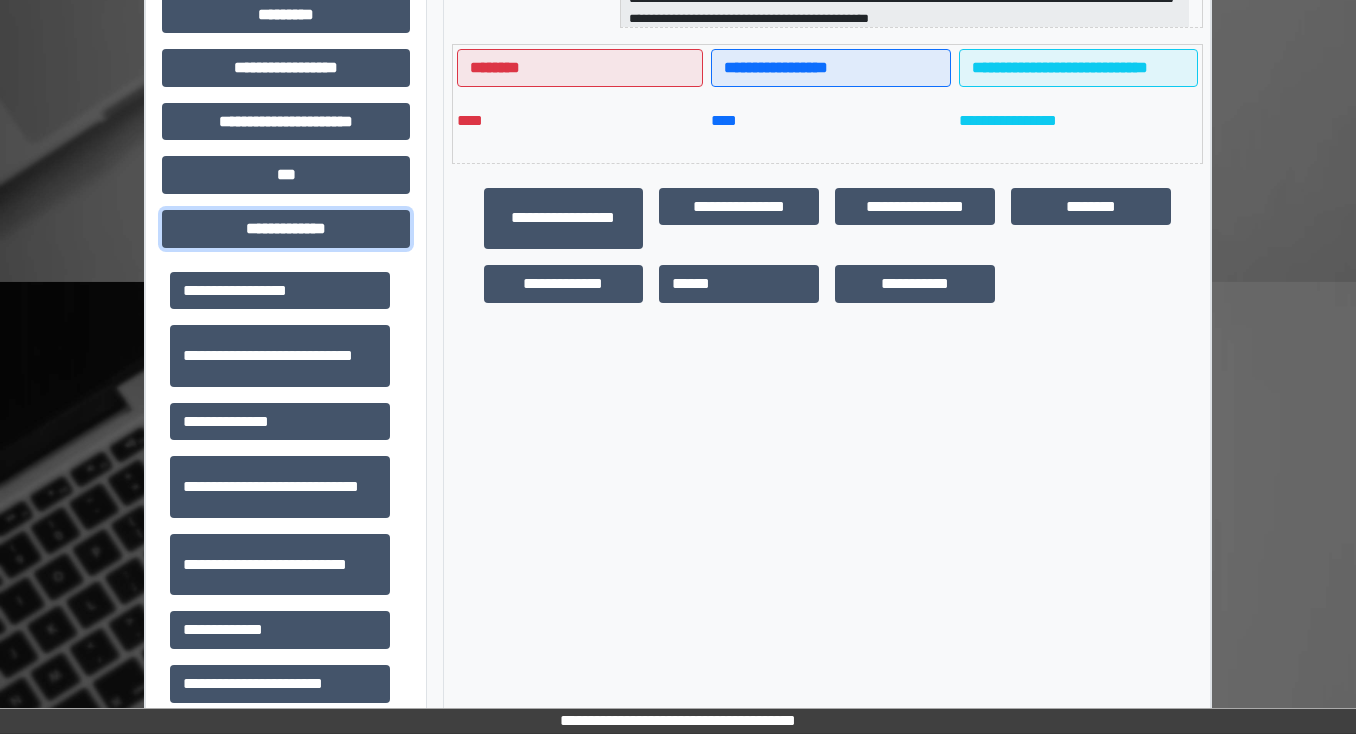 scroll, scrollTop: 720, scrollLeft: 0, axis: vertical 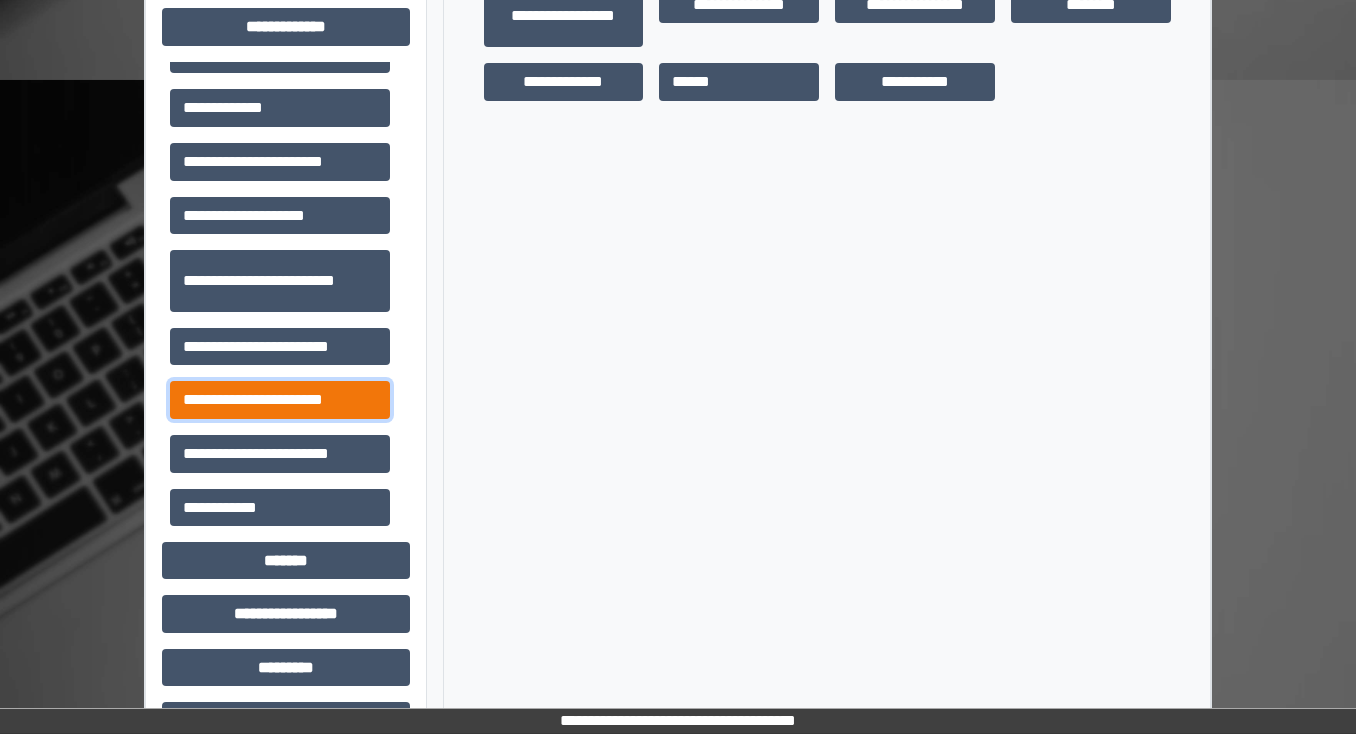 click on "**********" at bounding box center [280, 400] 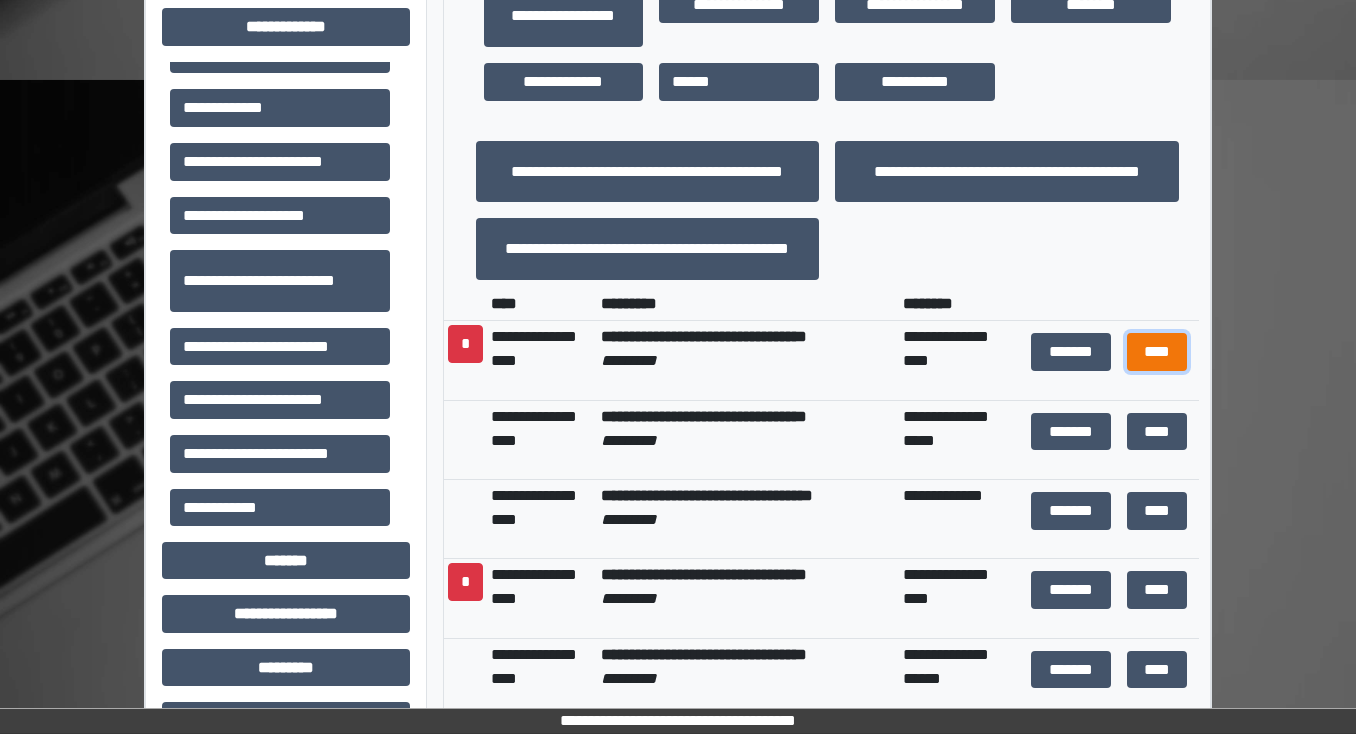 click on "****" at bounding box center [1156, 352] 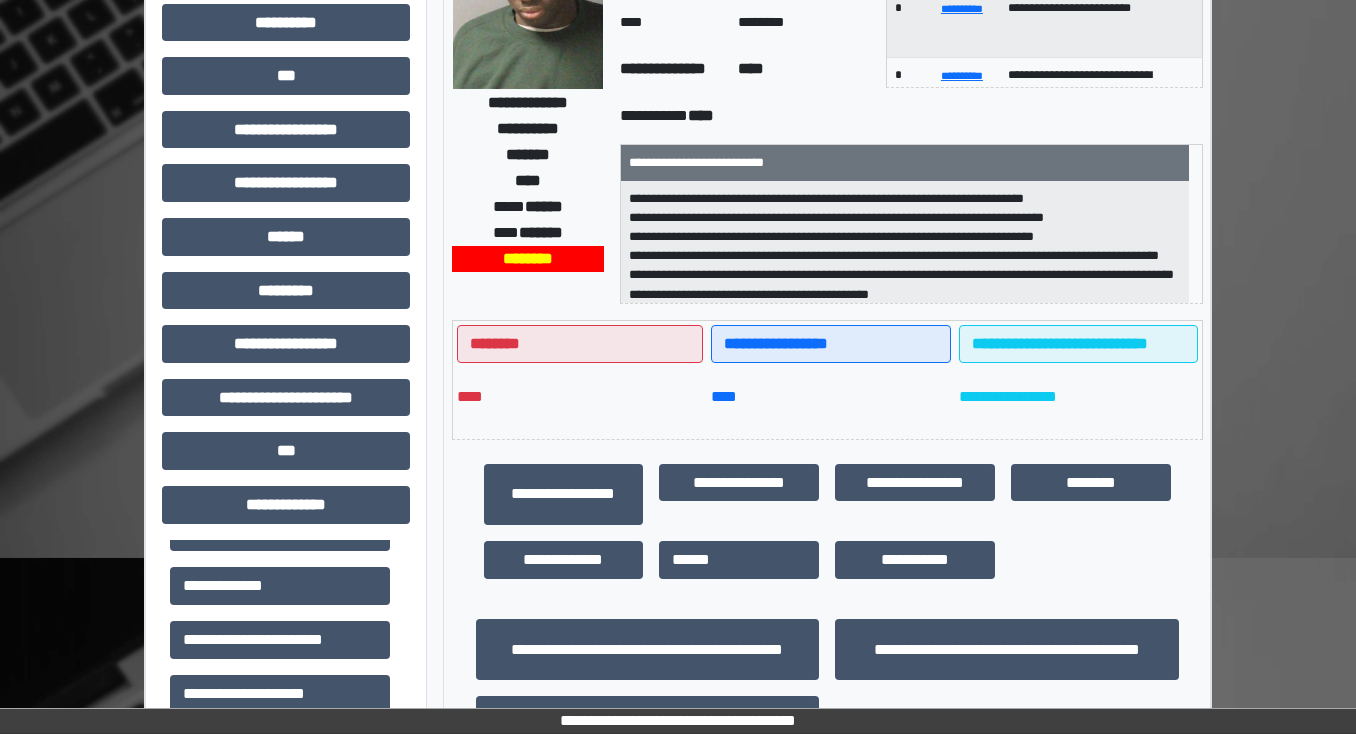 scroll, scrollTop: 0, scrollLeft: 0, axis: both 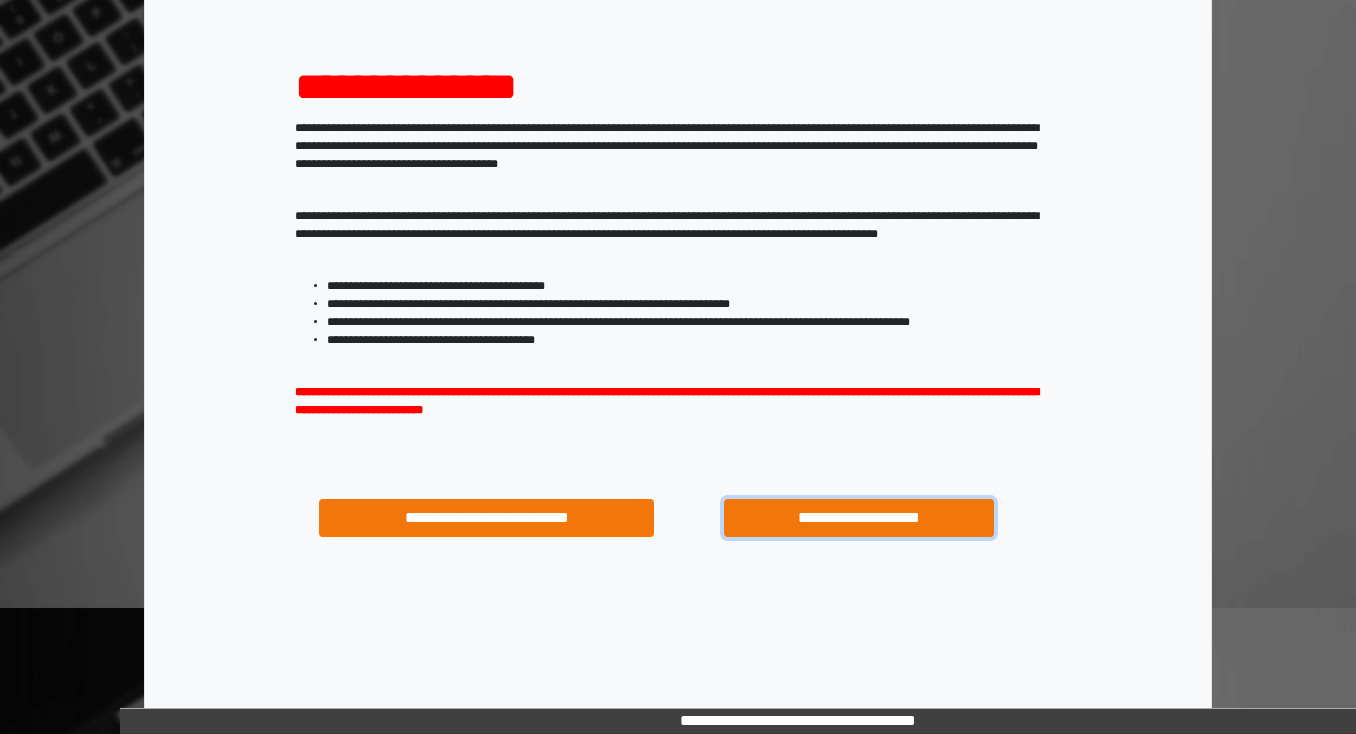 click on "**********" at bounding box center [858, 518] 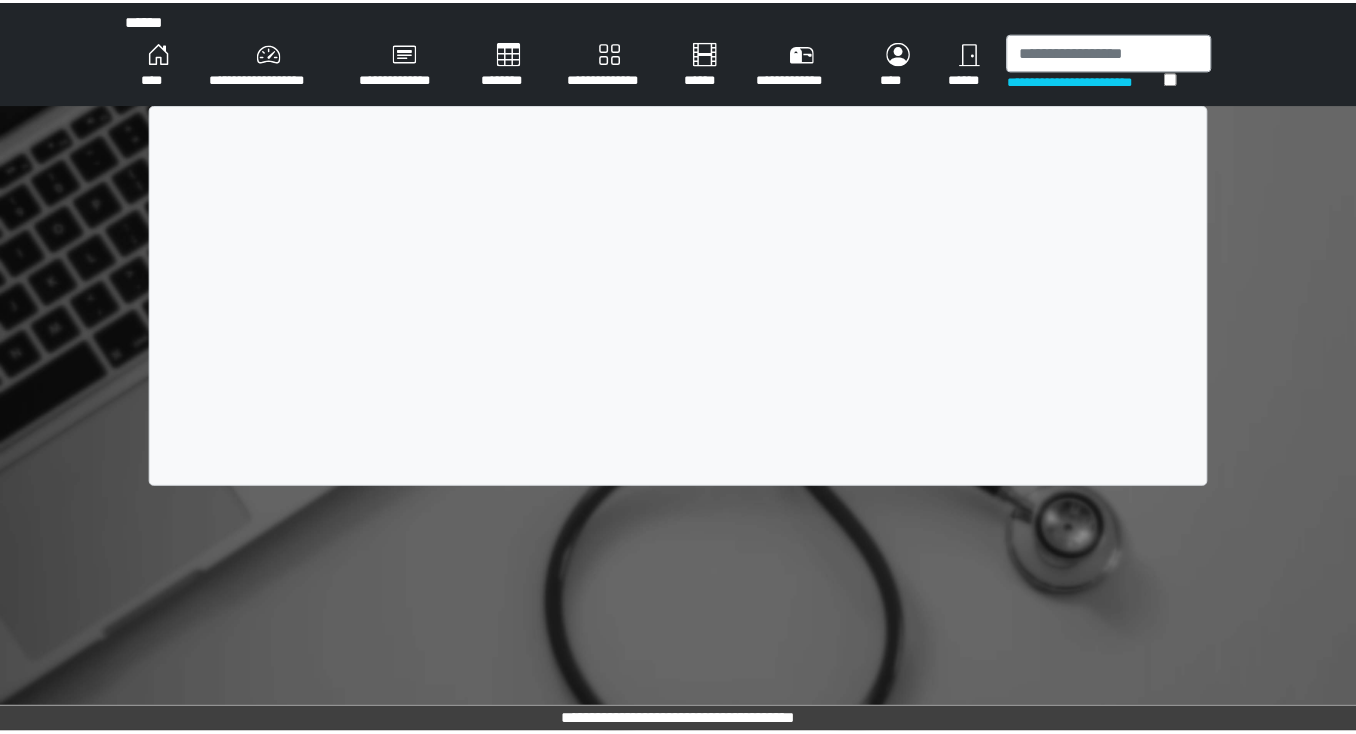 scroll, scrollTop: 0, scrollLeft: 0, axis: both 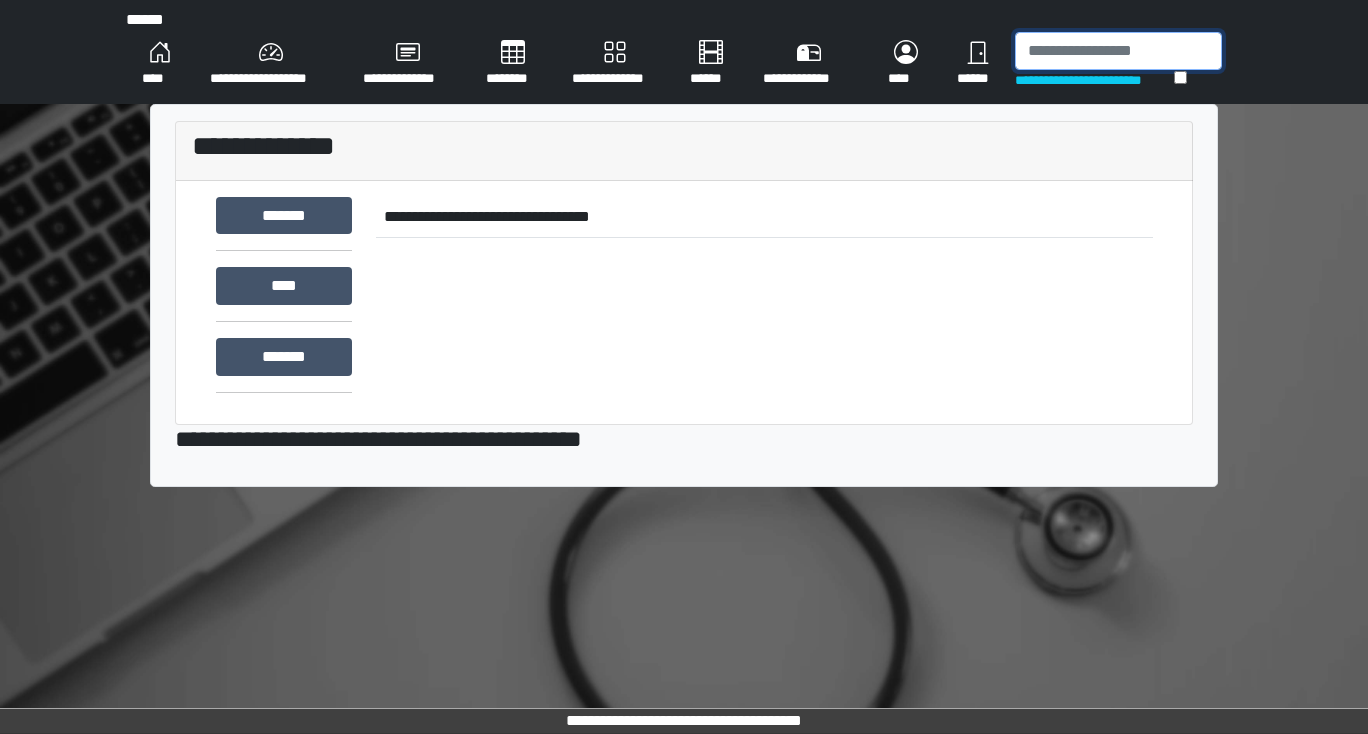 click at bounding box center (1118, 51) 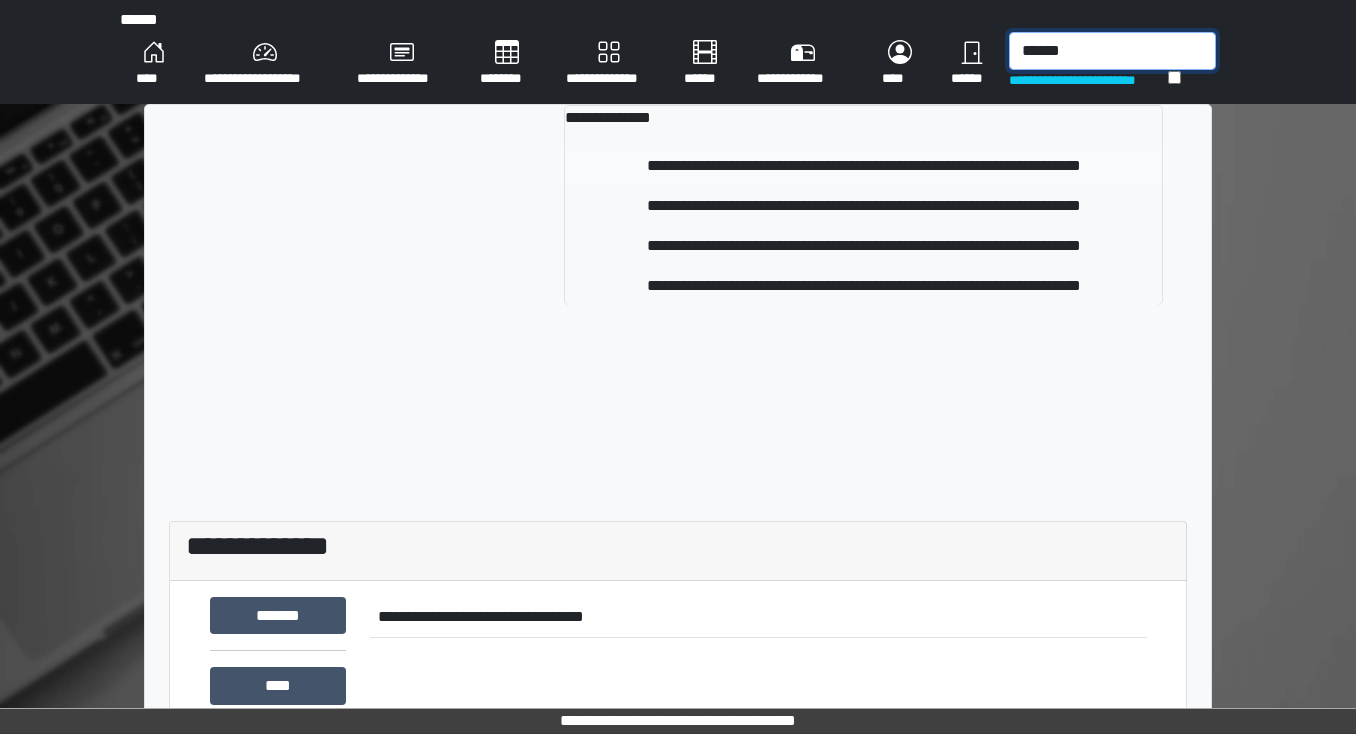 type on "******" 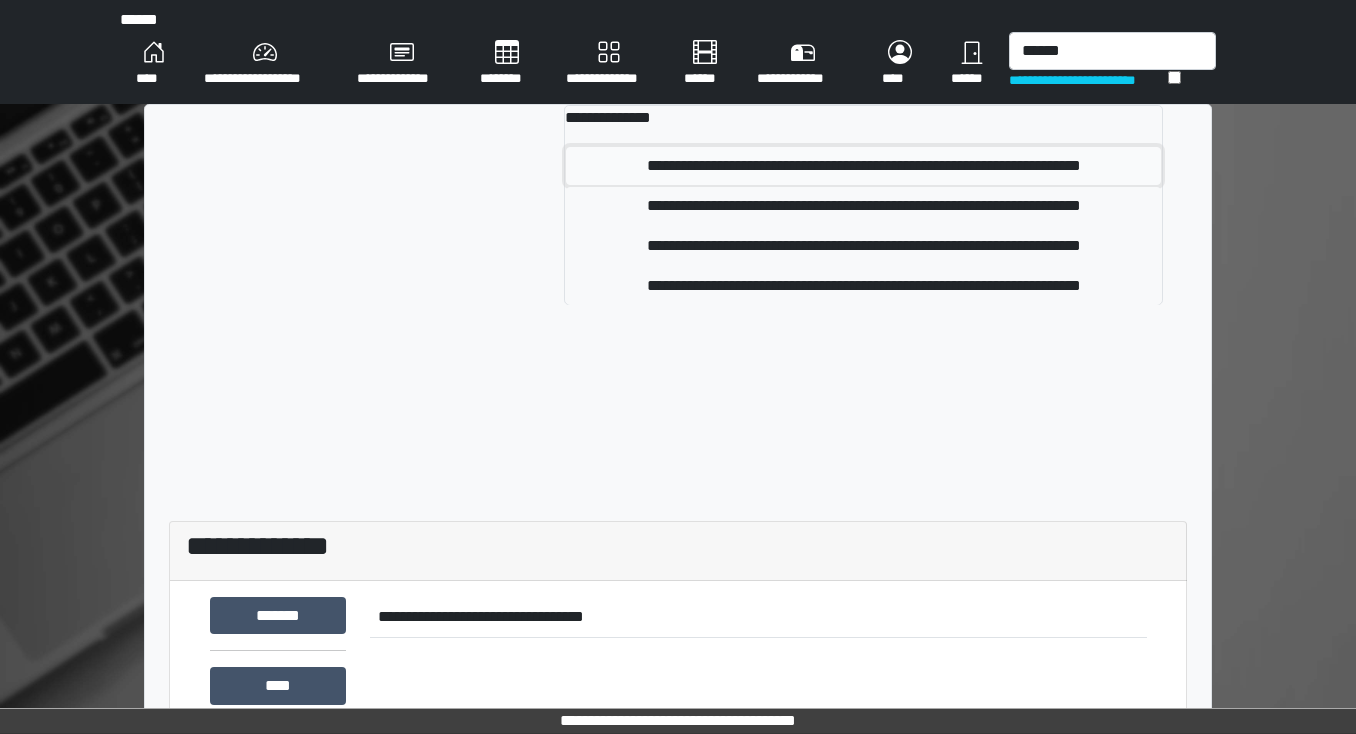 click on "**********" at bounding box center [863, 166] 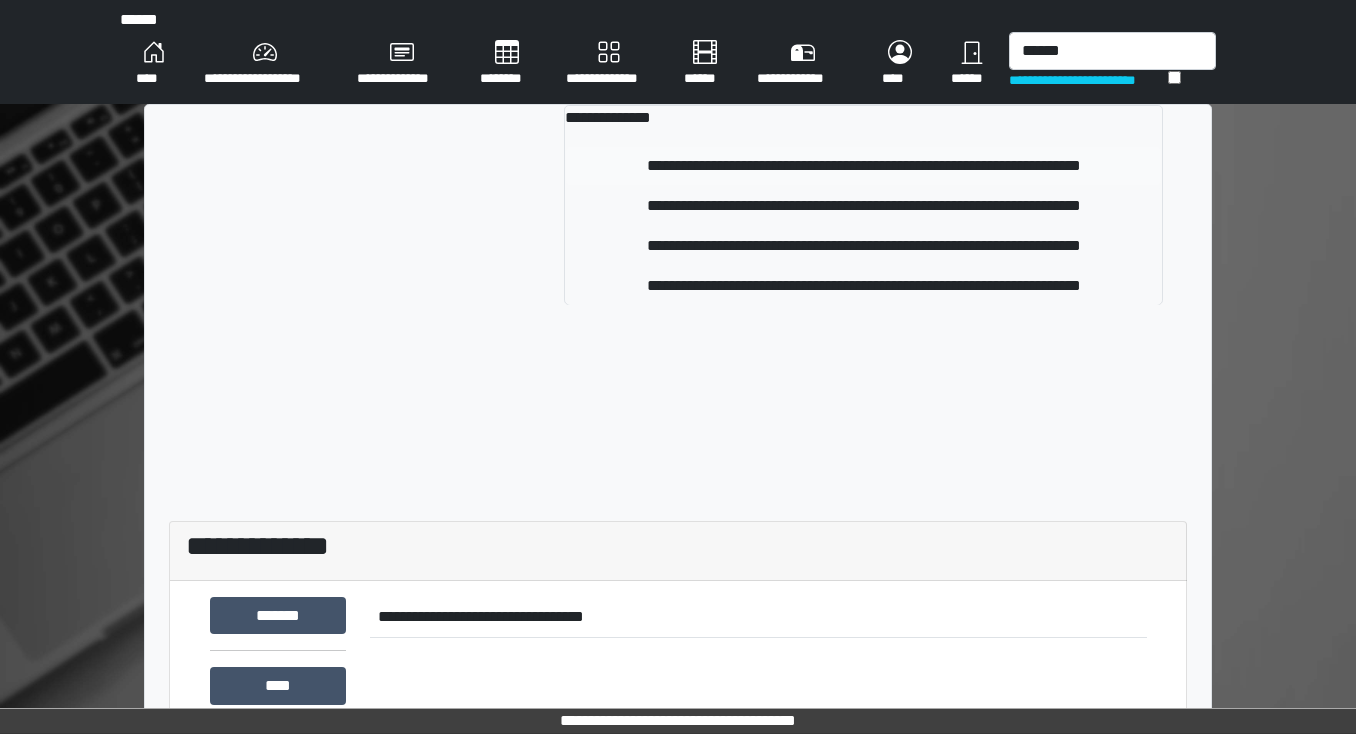type 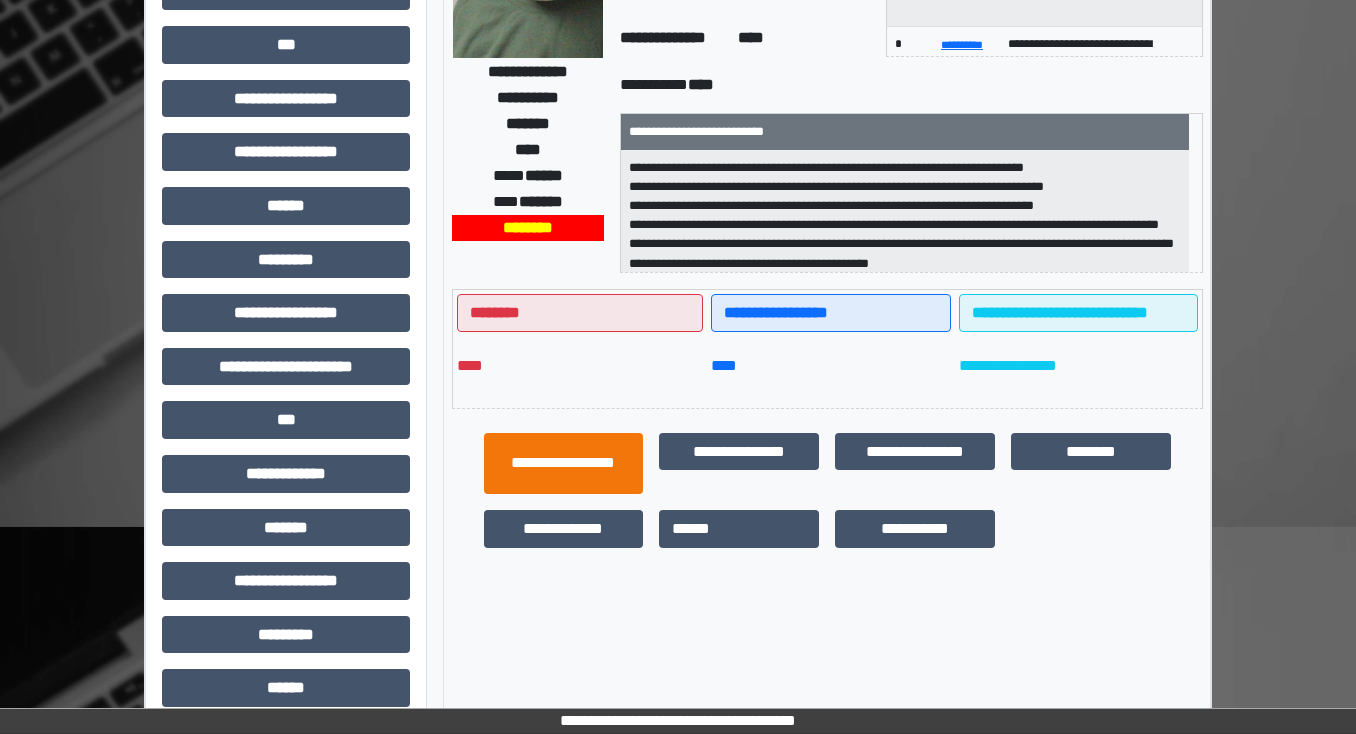 scroll, scrollTop: 320, scrollLeft: 0, axis: vertical 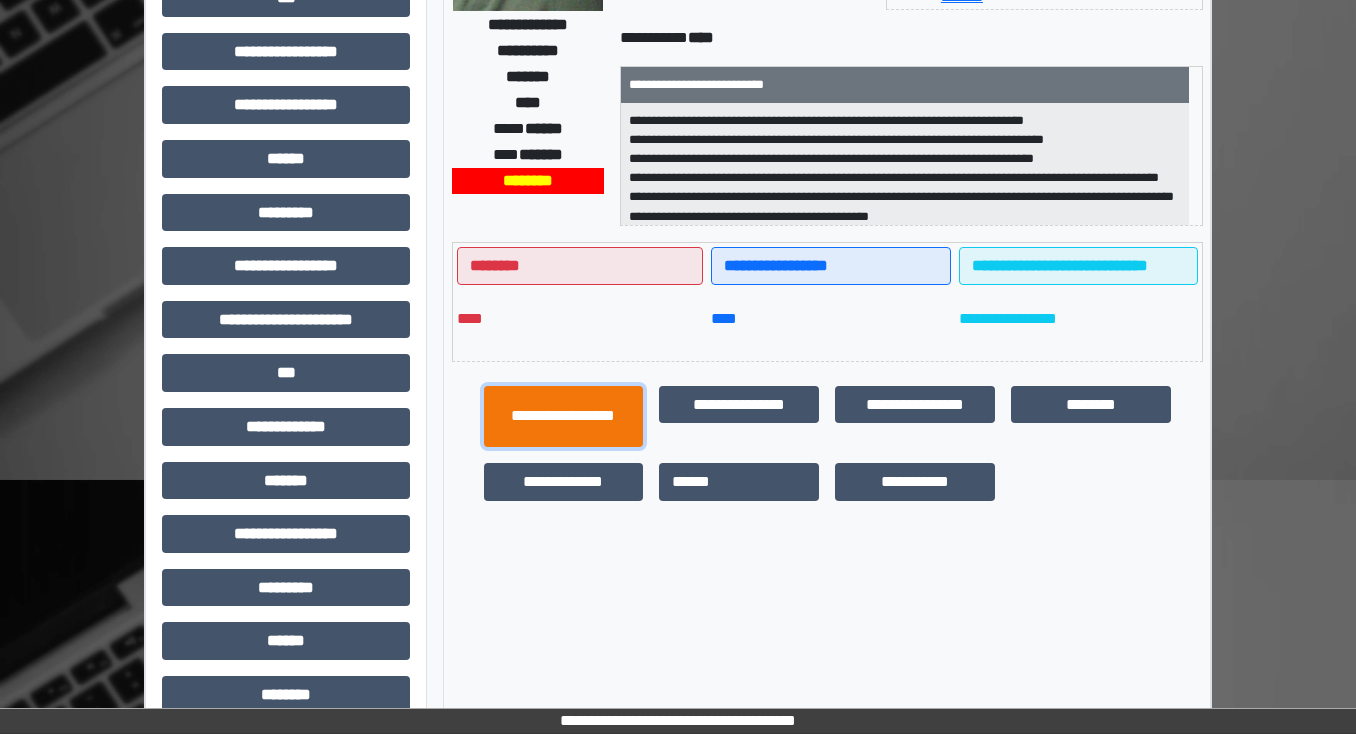 click on "**********" at bounding box center (564, 417) 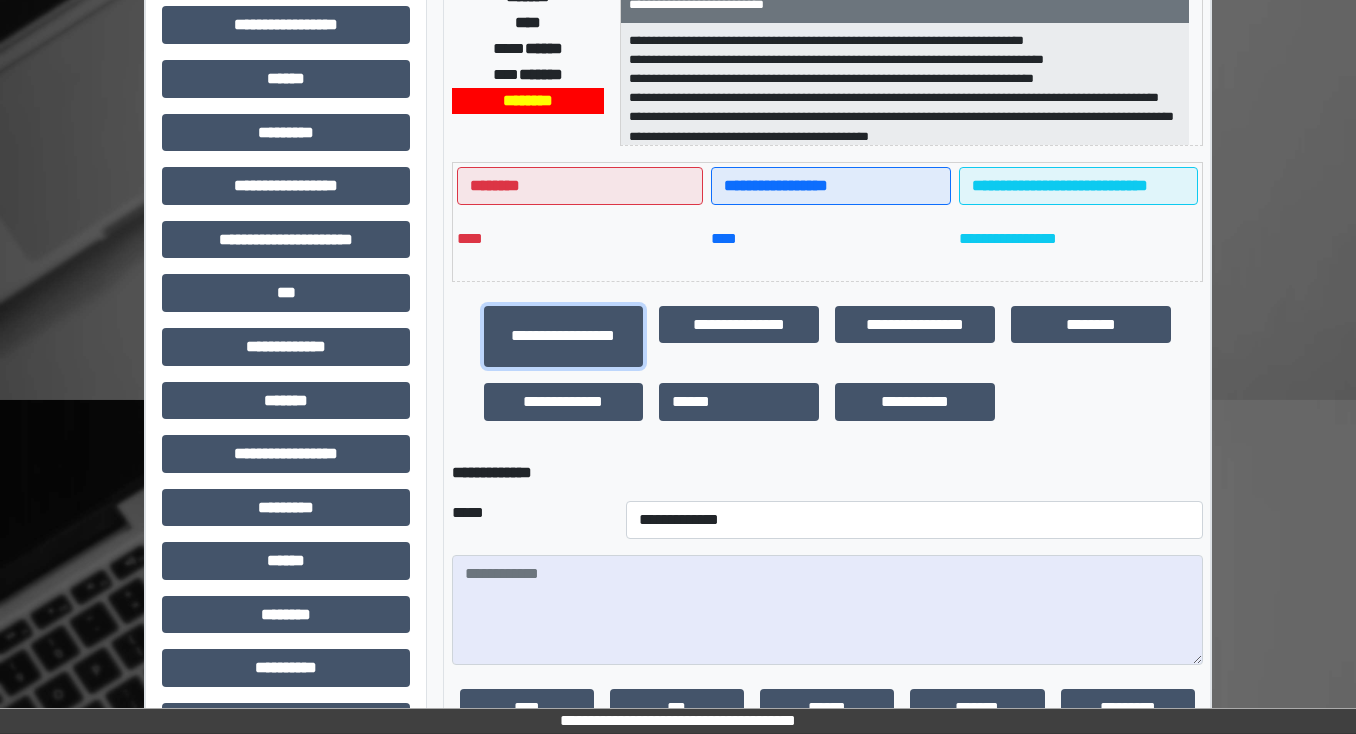 scroll, scrollTop: 560, scrollLeft: 0, axis: vertical 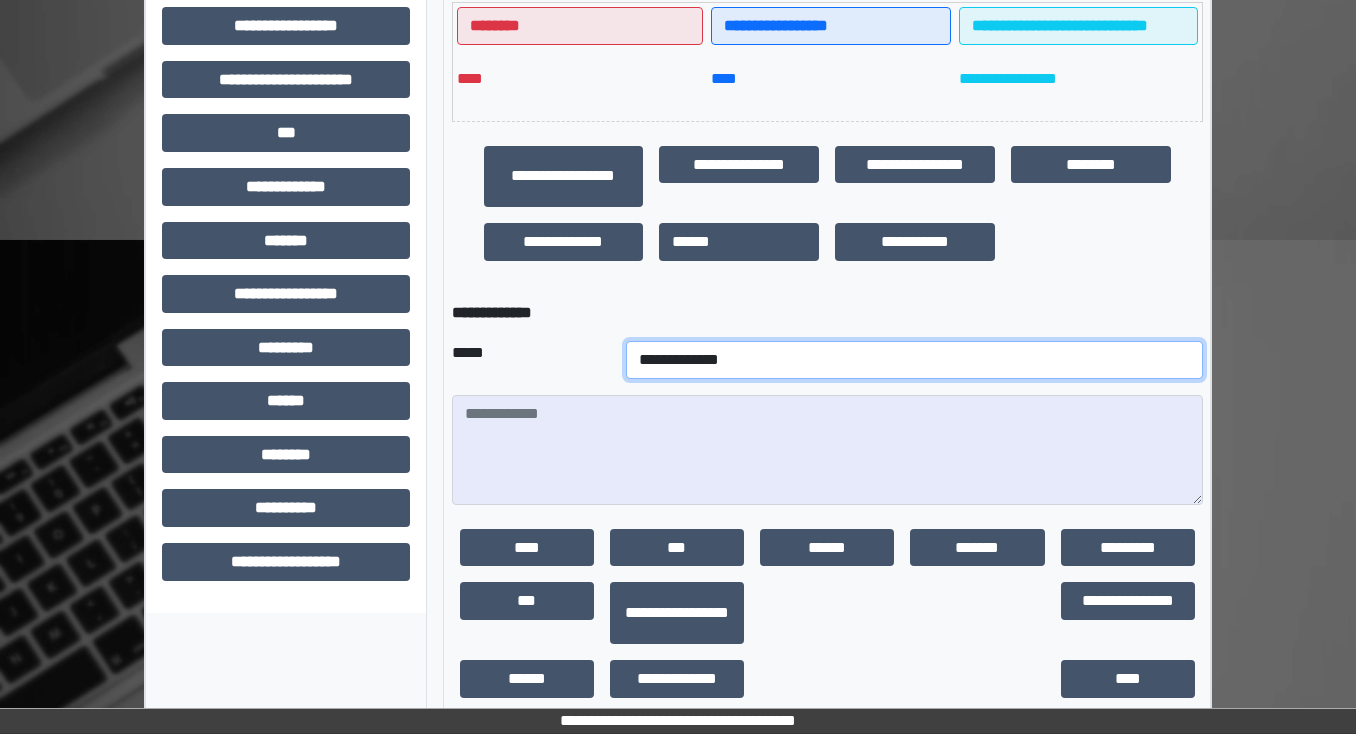 click on "**********" at bounding box center (914, 360) 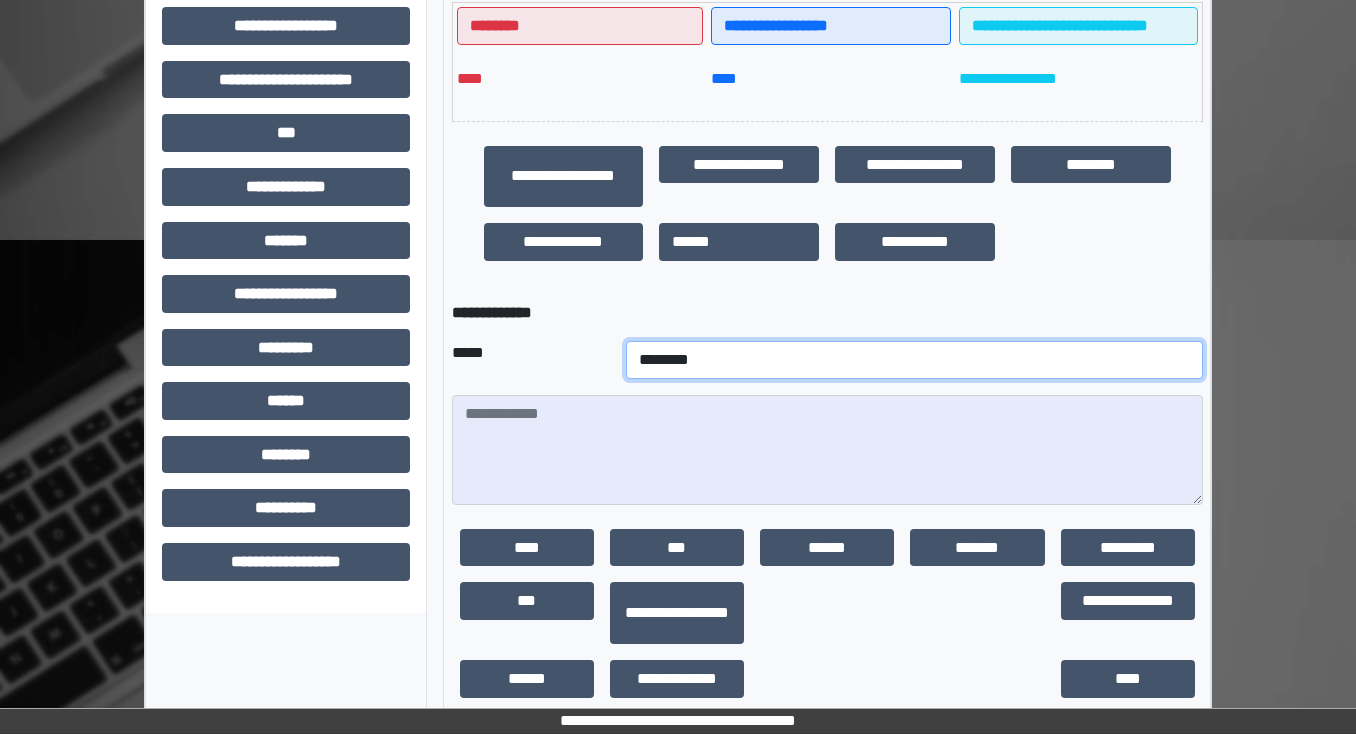 click on "**********" at bounding box center [914, 360] 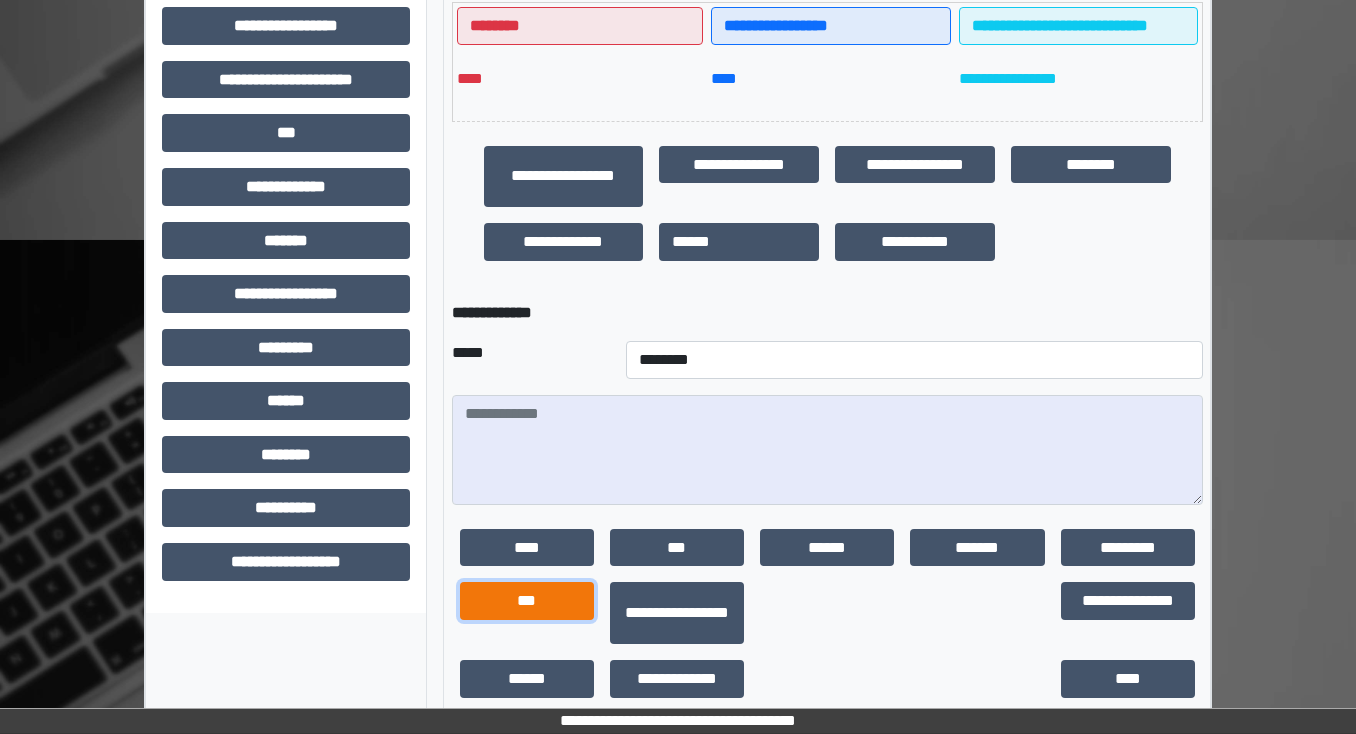 click on "***" at bounding box center [527, 601] 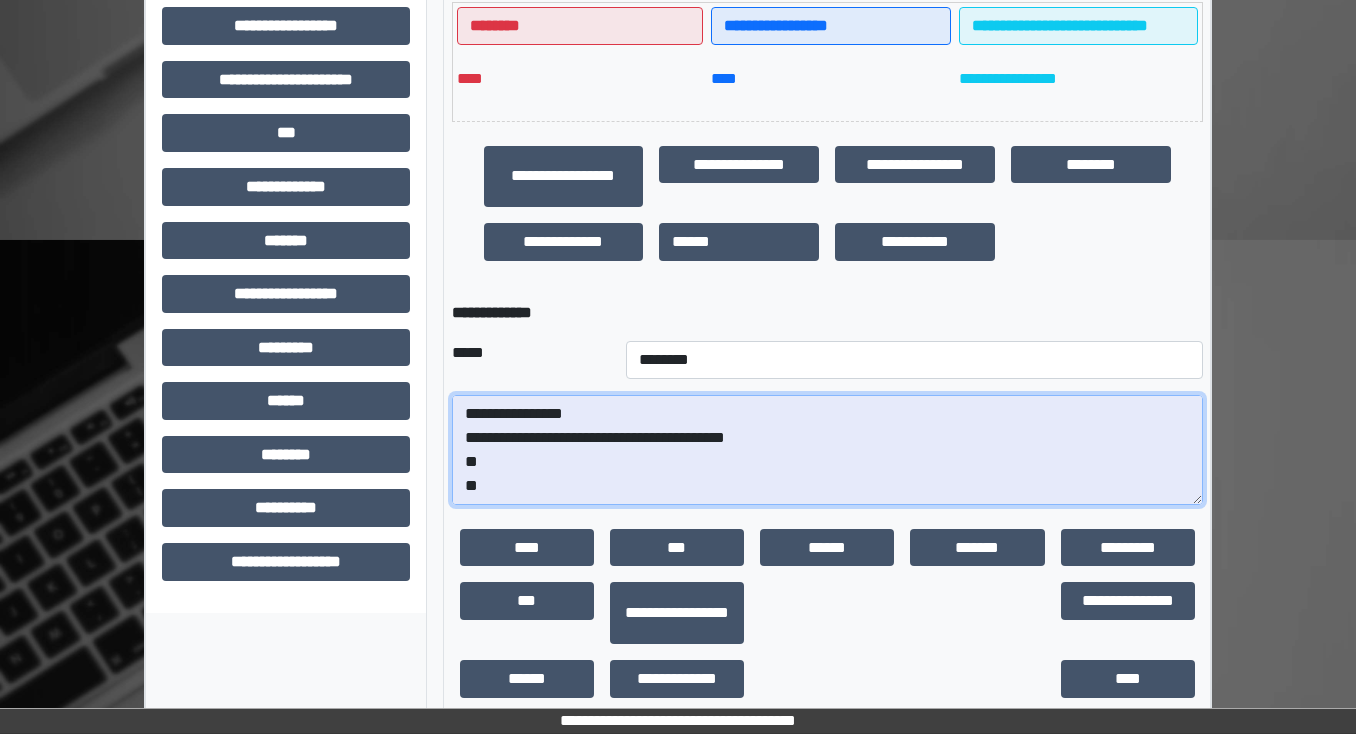 click on "**********" at bounding box center (827, 450) 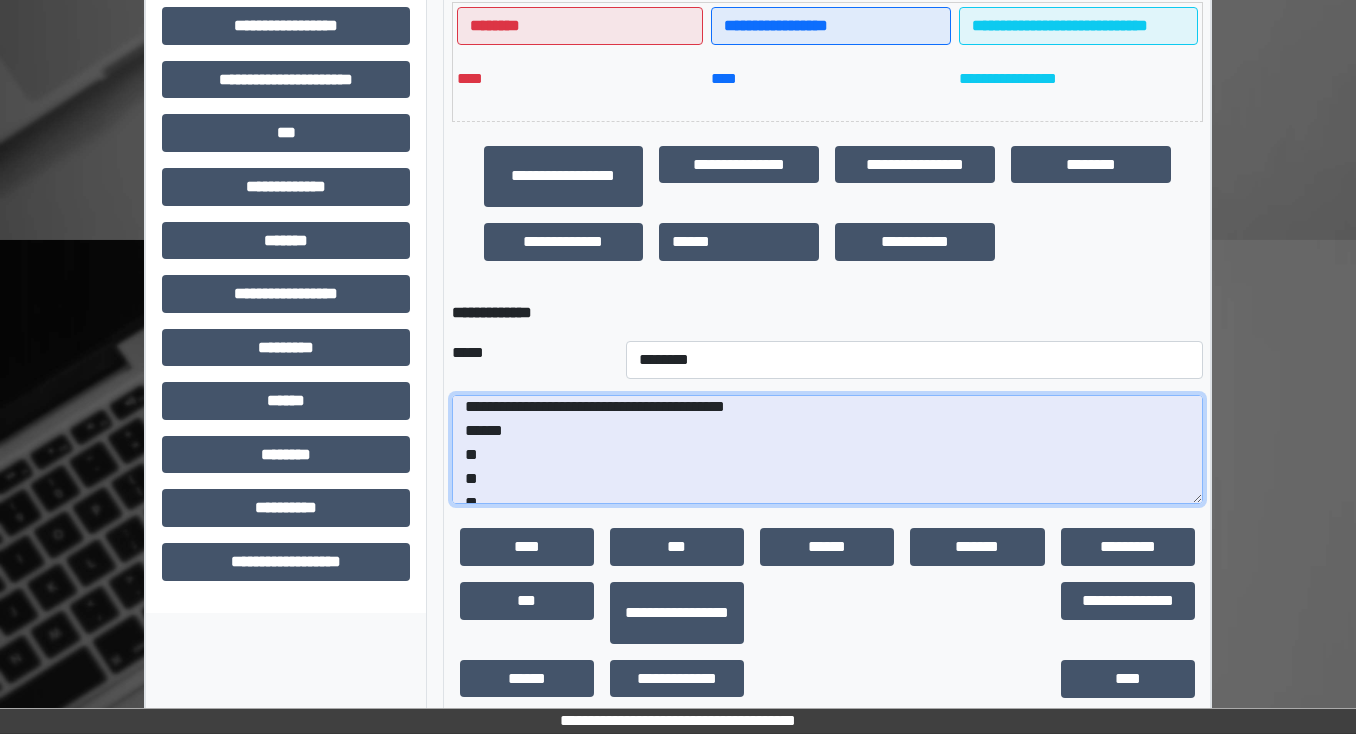 scroll, scrollTop: 48, scrollLeft: 0, axis: vertical 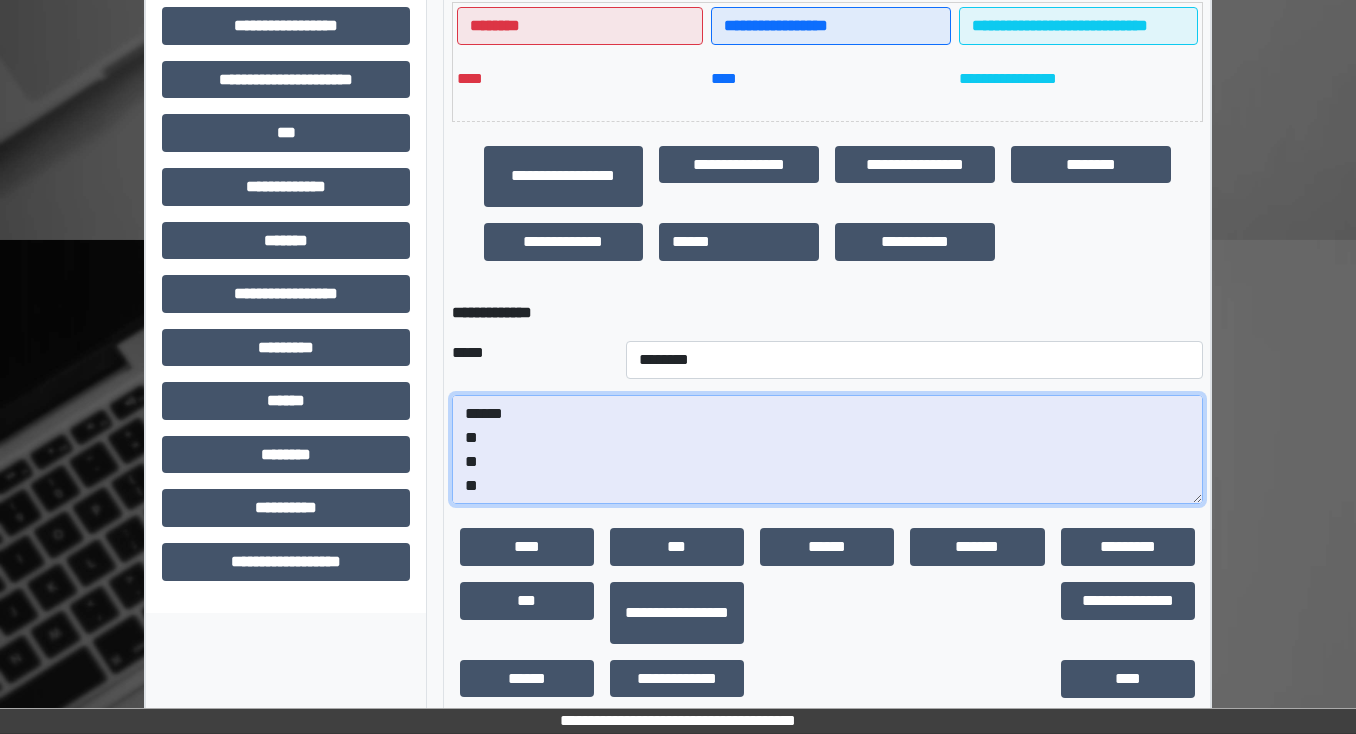 click on "**********" at bounding box center [827, 450] 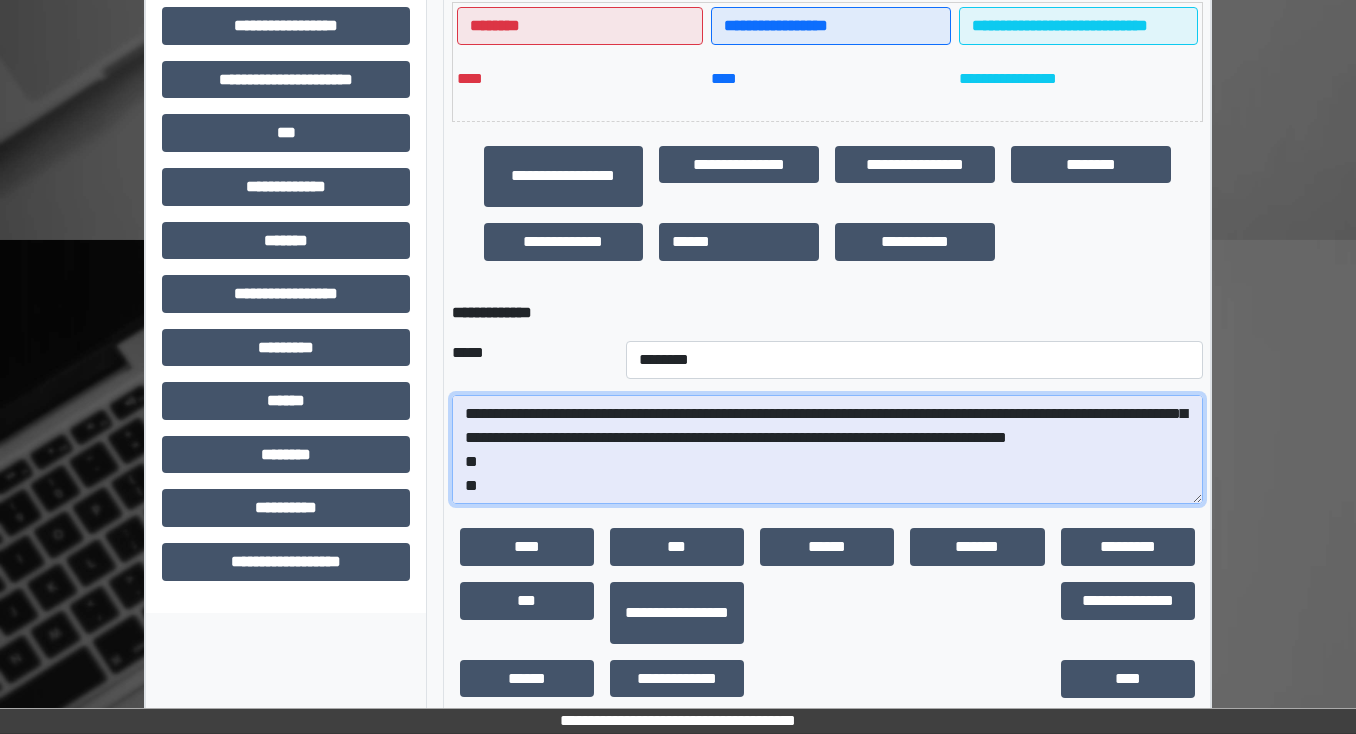 scroll, scrollTop: 120, scrollLeft: 0, axis: vertical 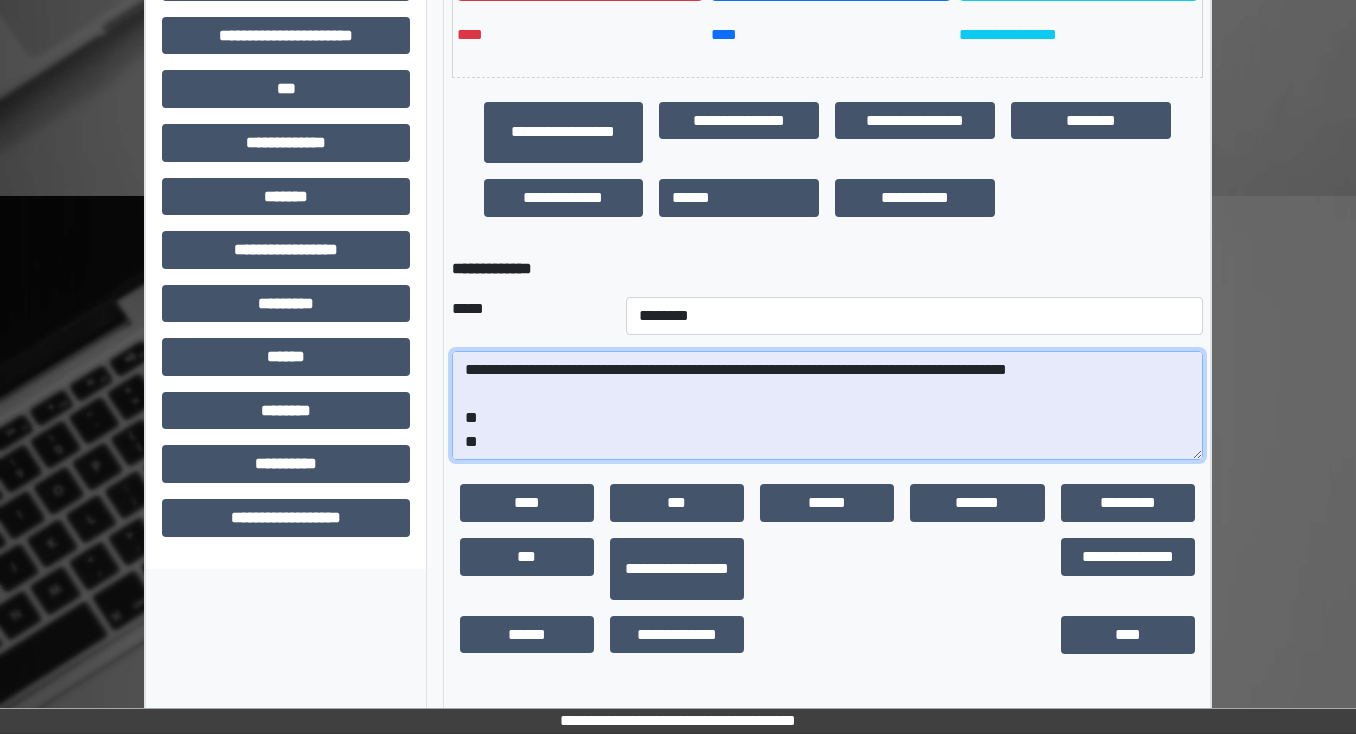 click on "**********" at bounding box center (827, 406) 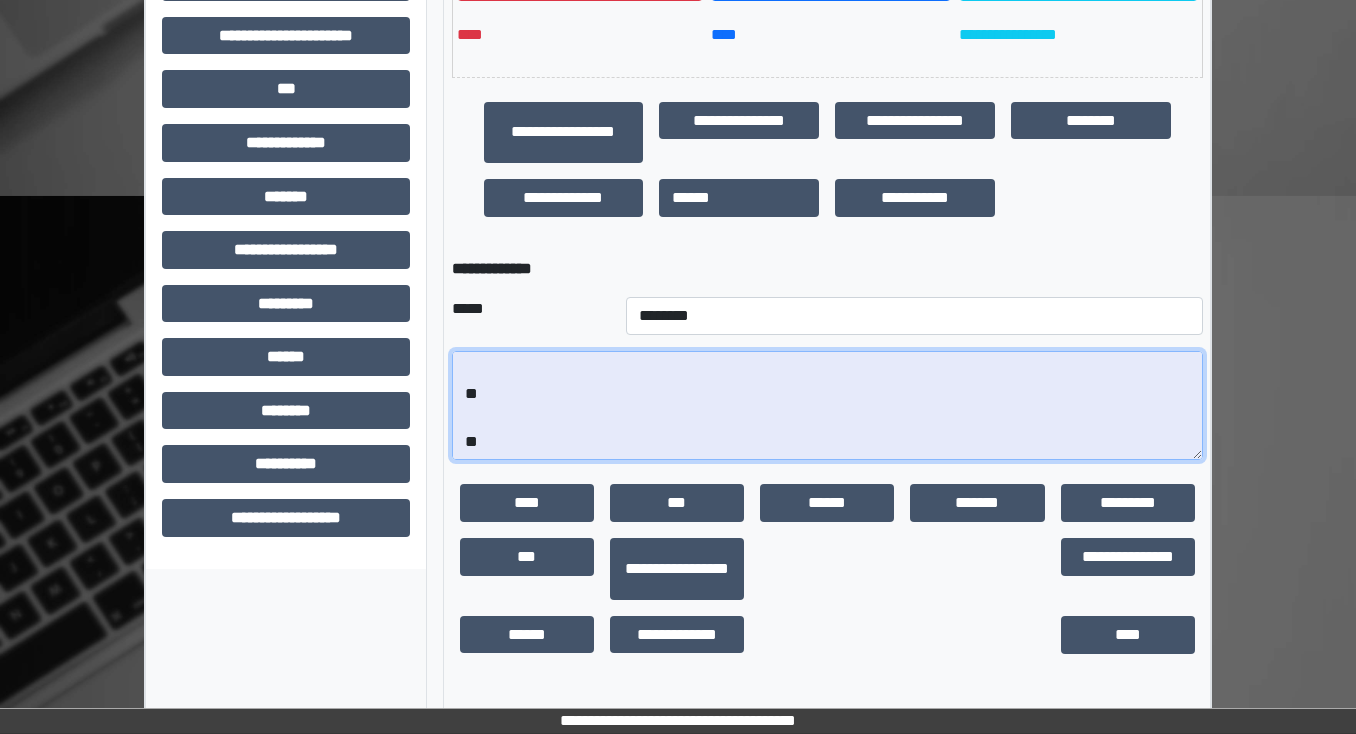 click on "**********" at bounding box center (827, 406) 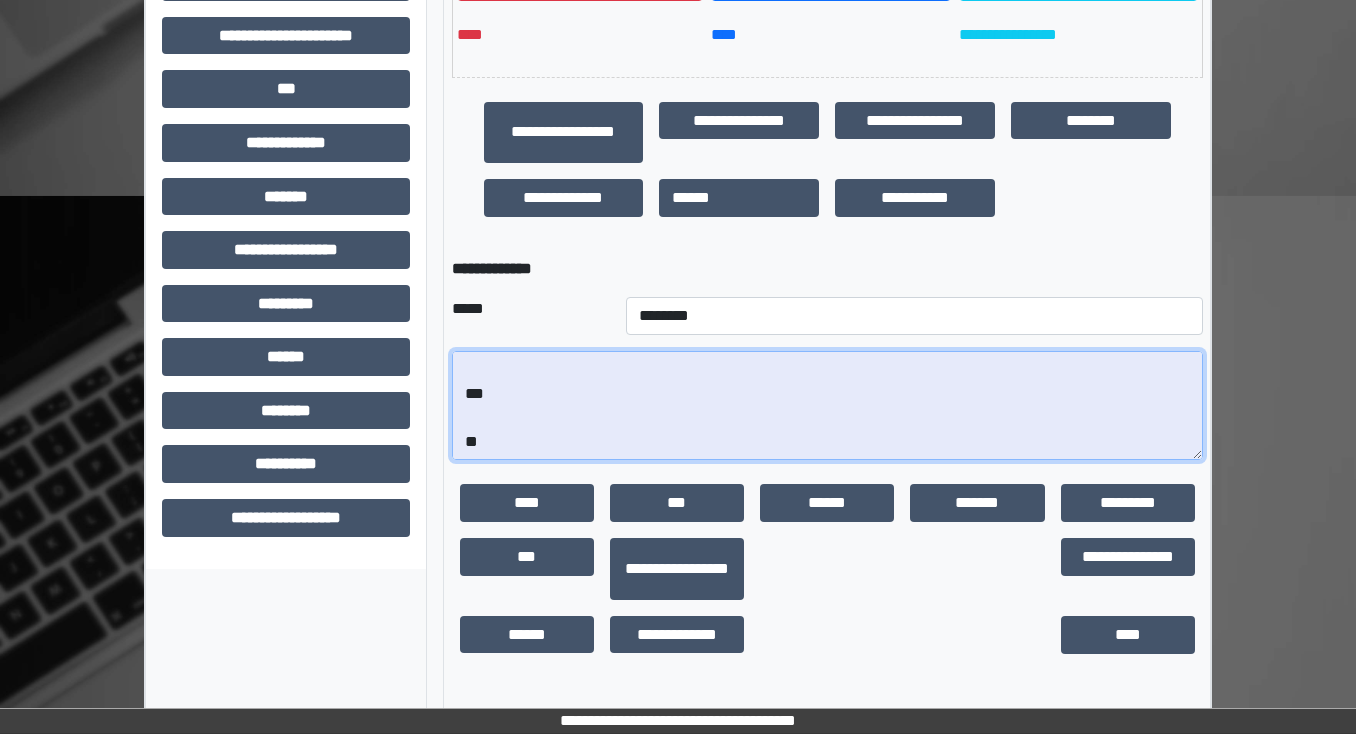 paste on "**********" 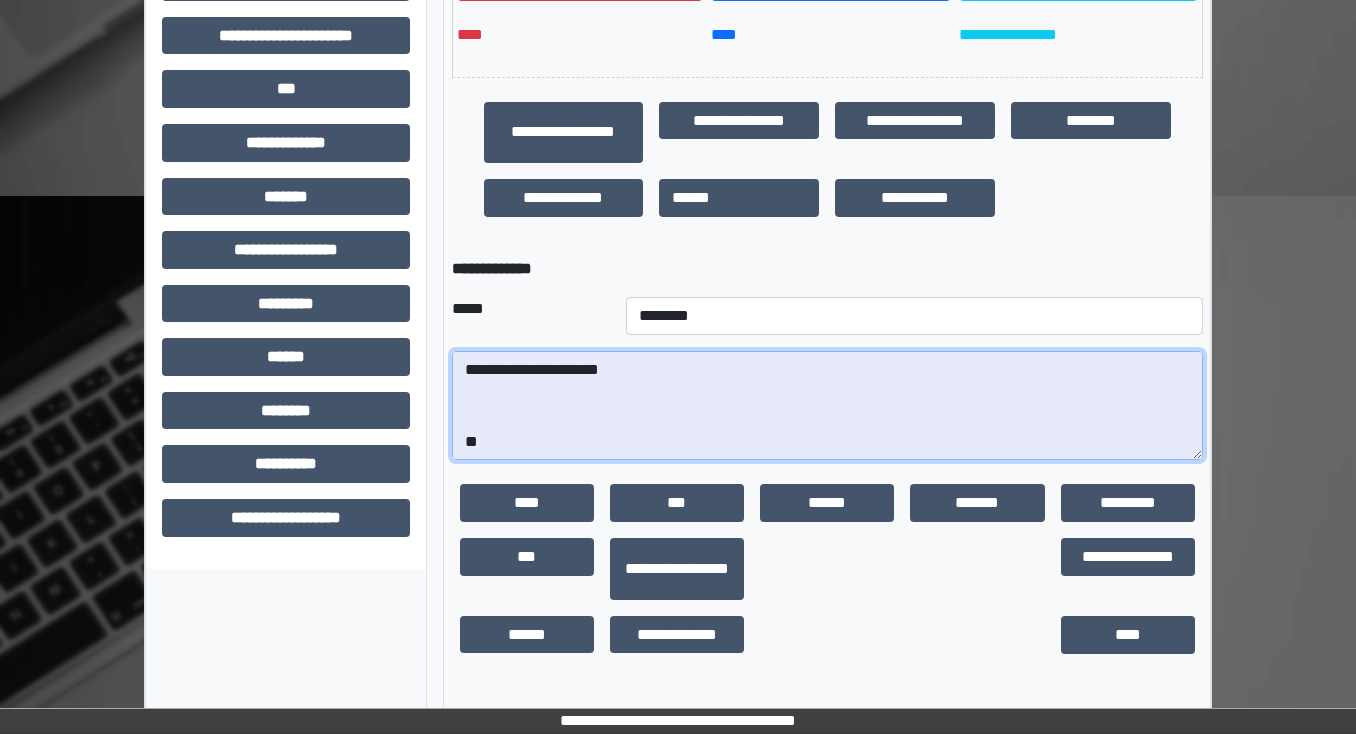 scroll, scrollTop: 384, scrollLeft: 0, axis: vertical 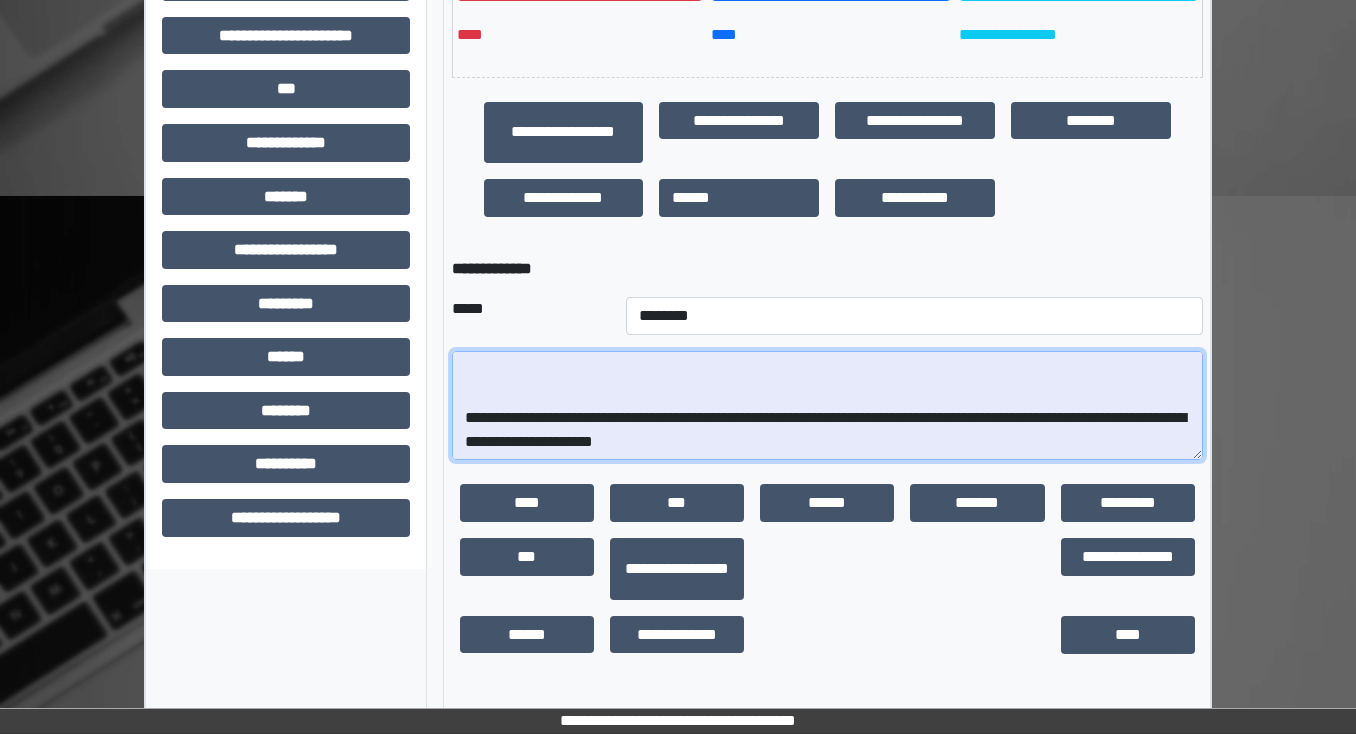 click on "**********" at bounding box center (827, 406) 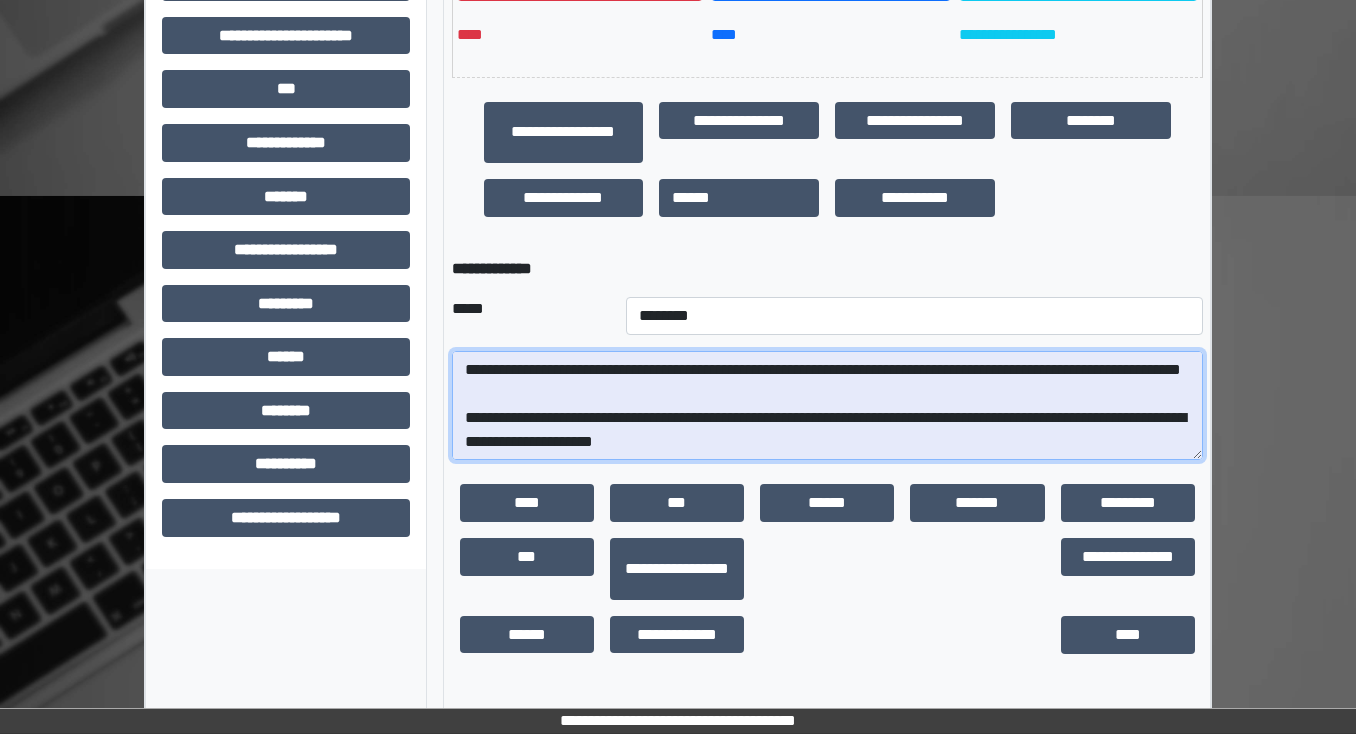 scroll, scrollTop: 264, scrollLeft: 0, axis: vertical 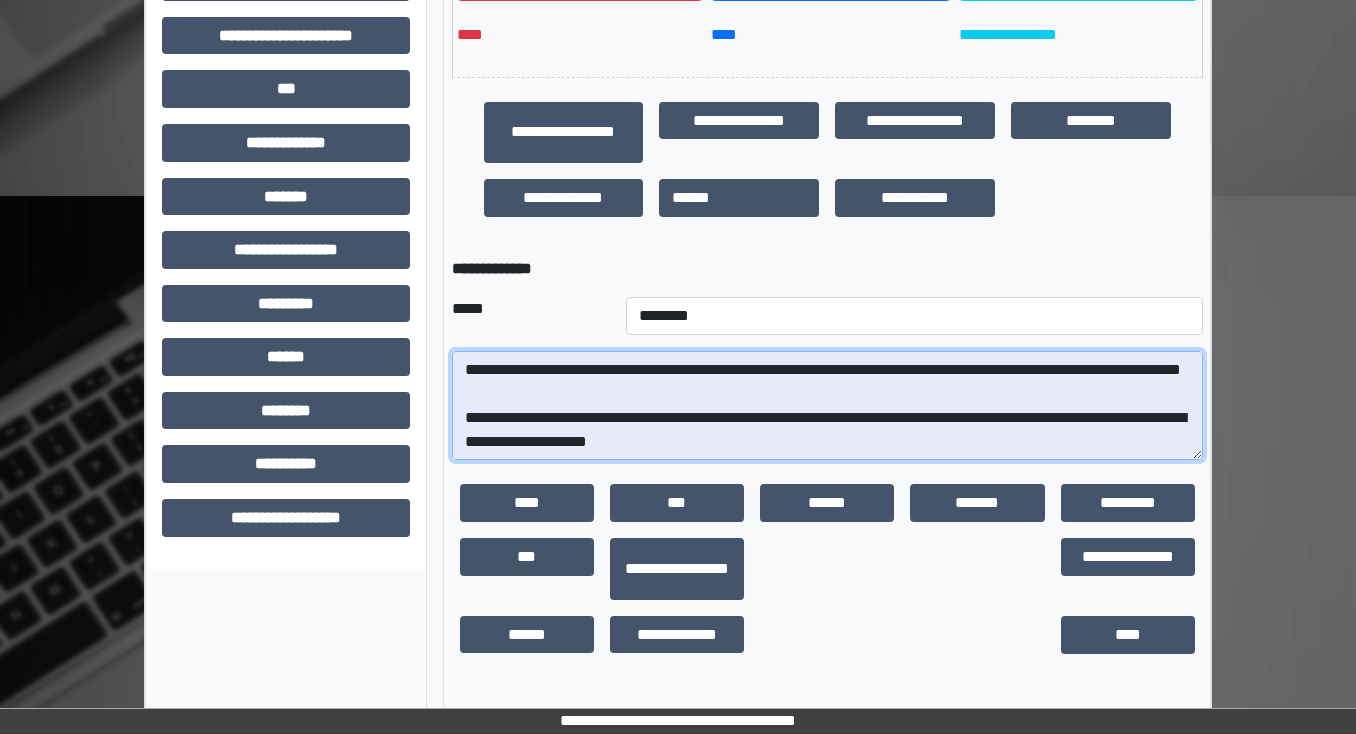 click on "**********" at bounding box center [827, 406] 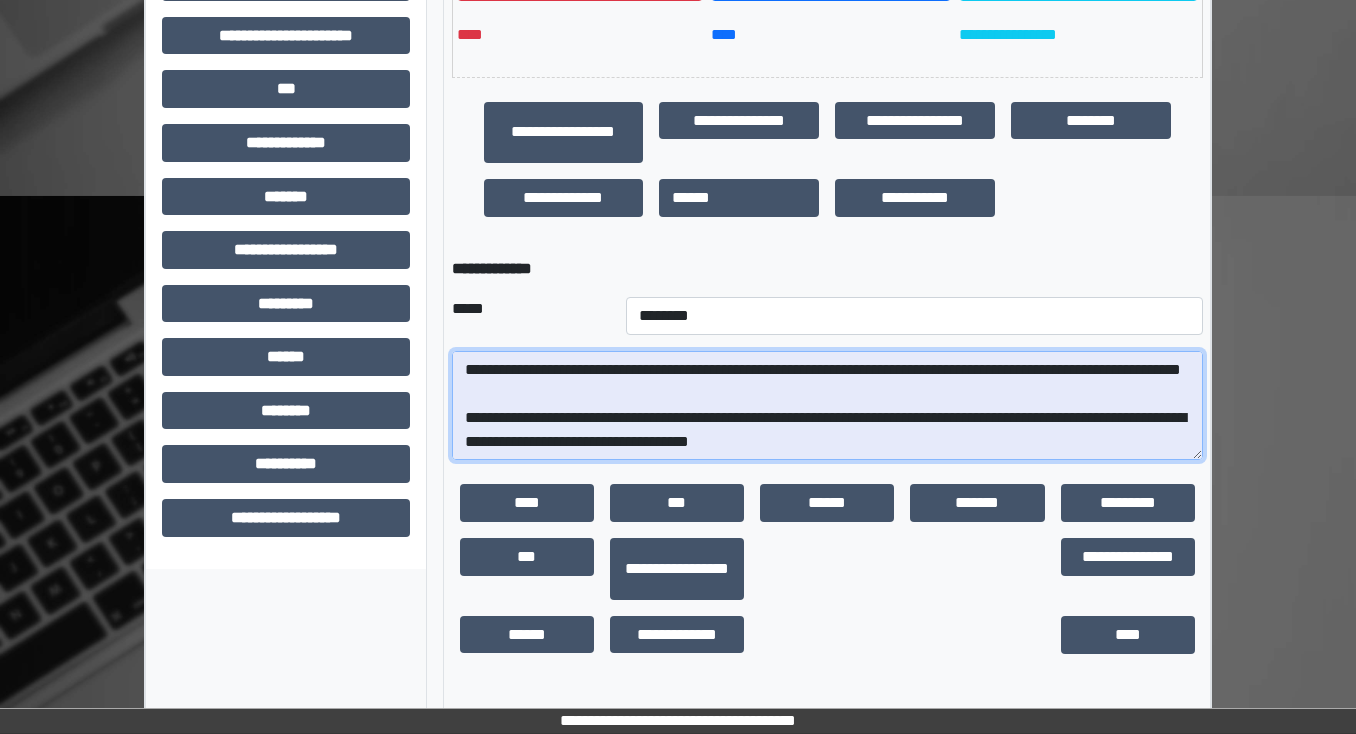 click on "**********" at bounding box center (827, 406) 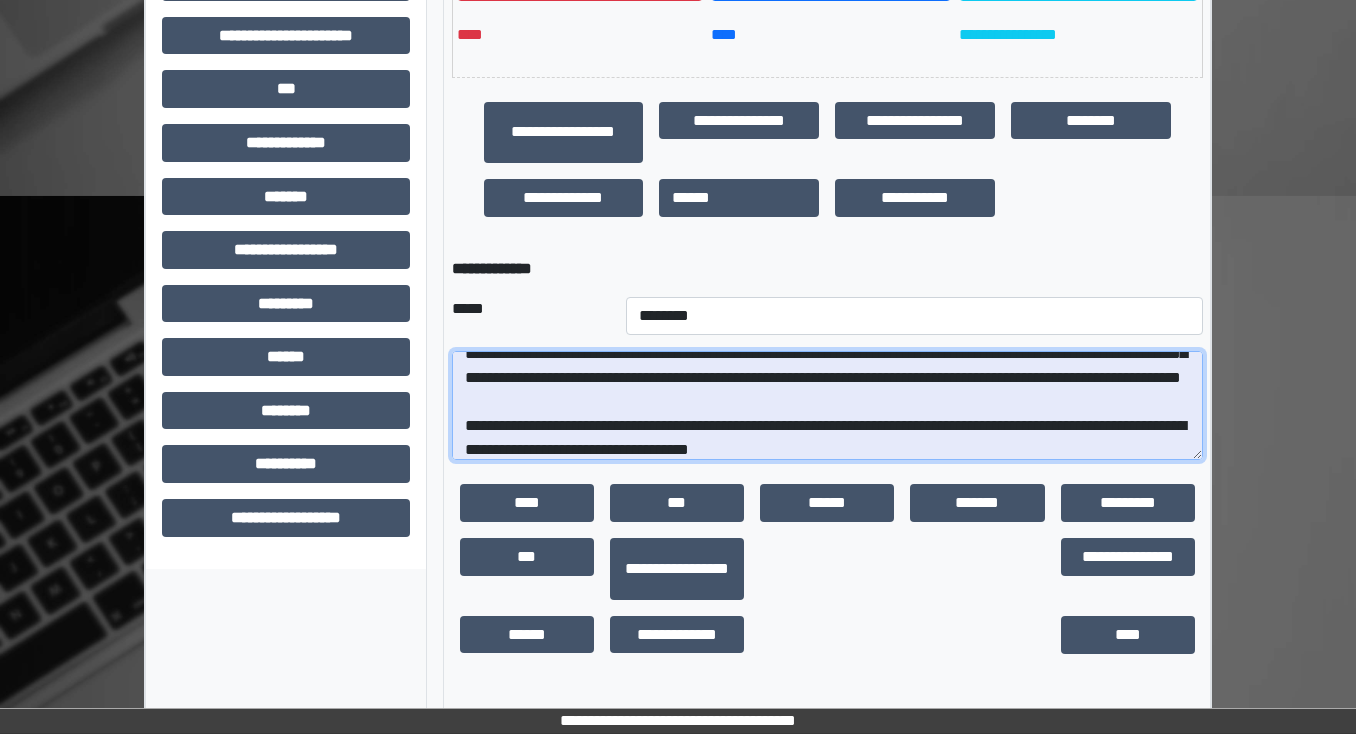scroll, scrollTop: 184, scrollLeft: 0, axis: vertical 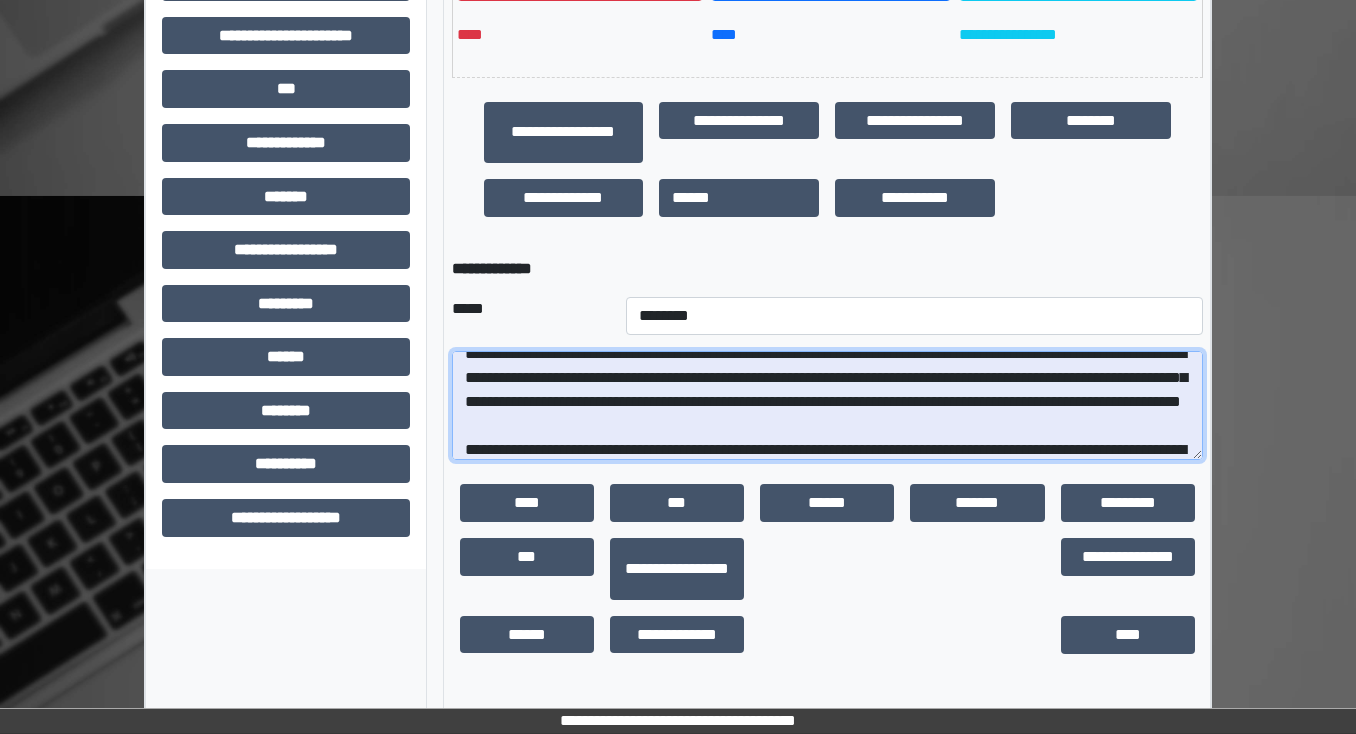 click on "**********" at bounding box center (827, 406) 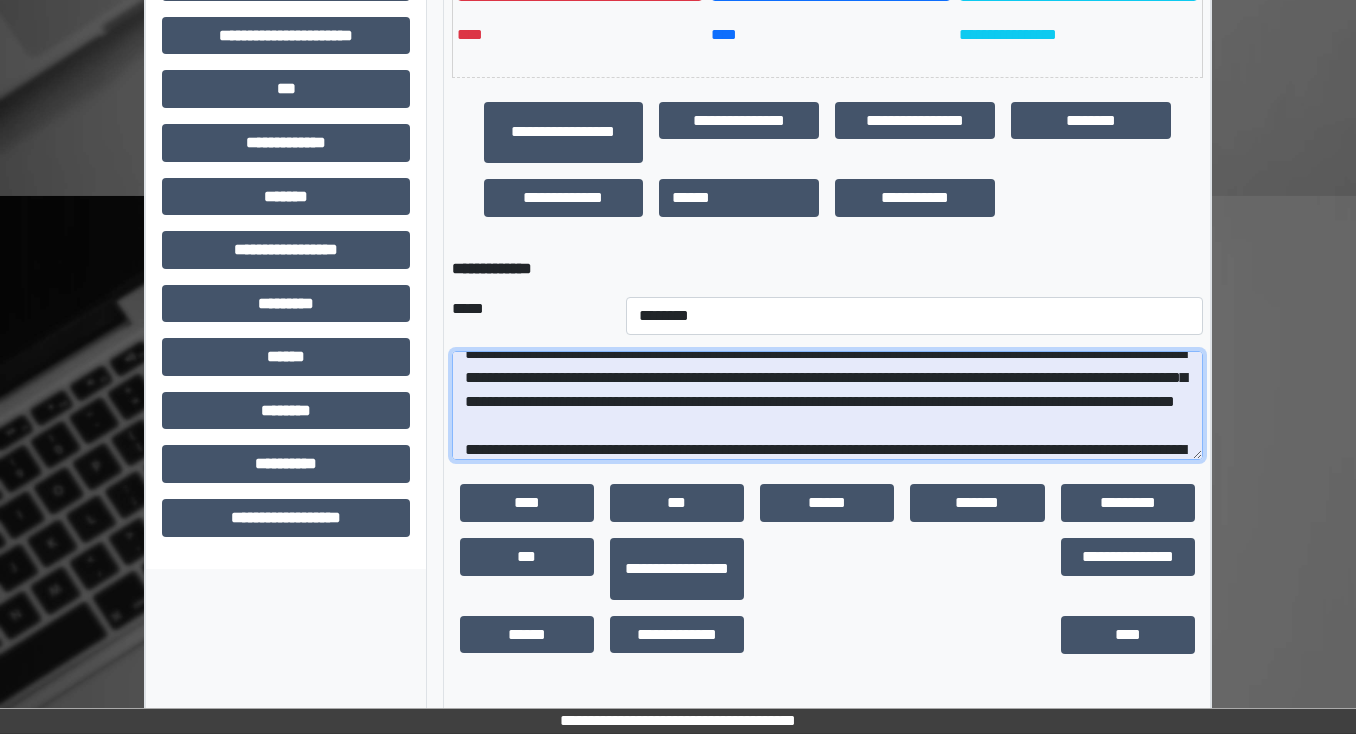 scroll, scrollTop: 184, scrollLeft: 0, axis: vertical 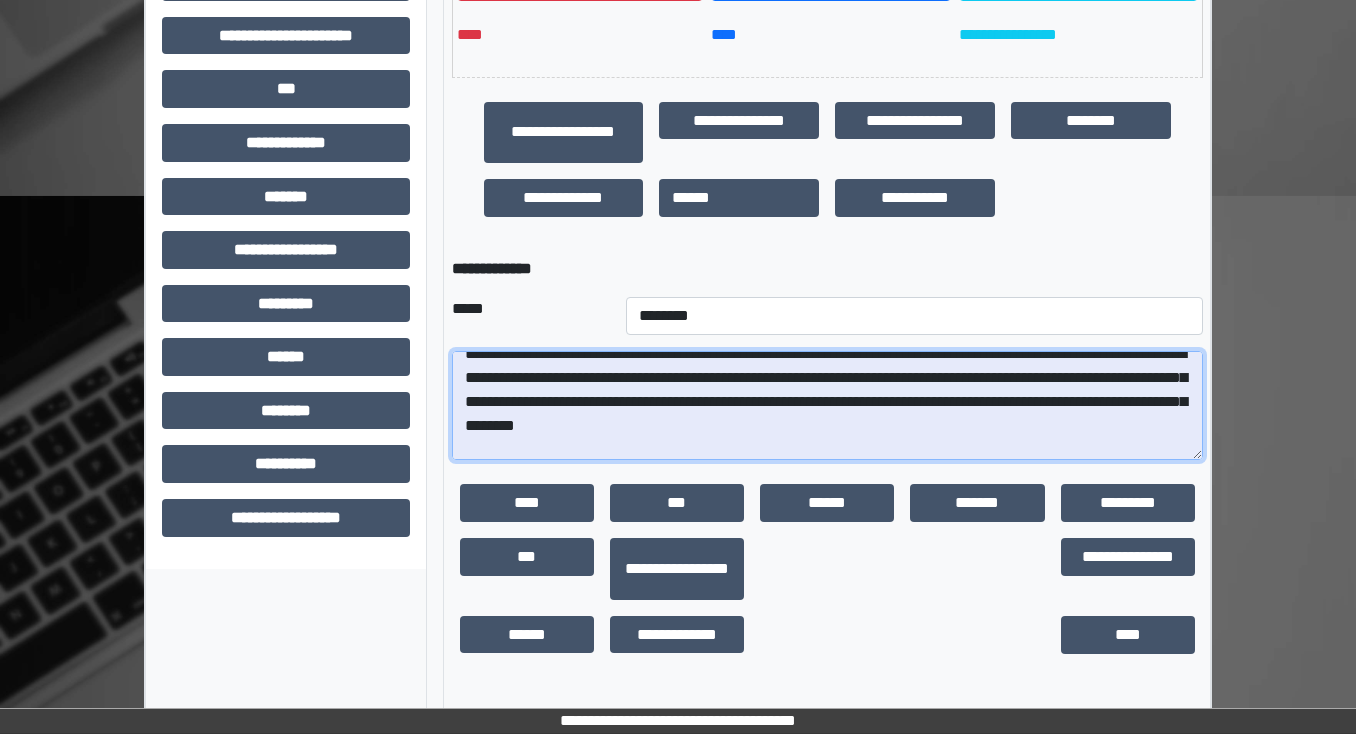 drag, startPoint x: 502, startPoint y: 421, endPoint x: 500, endPoint y: 398, distance: 23.086792 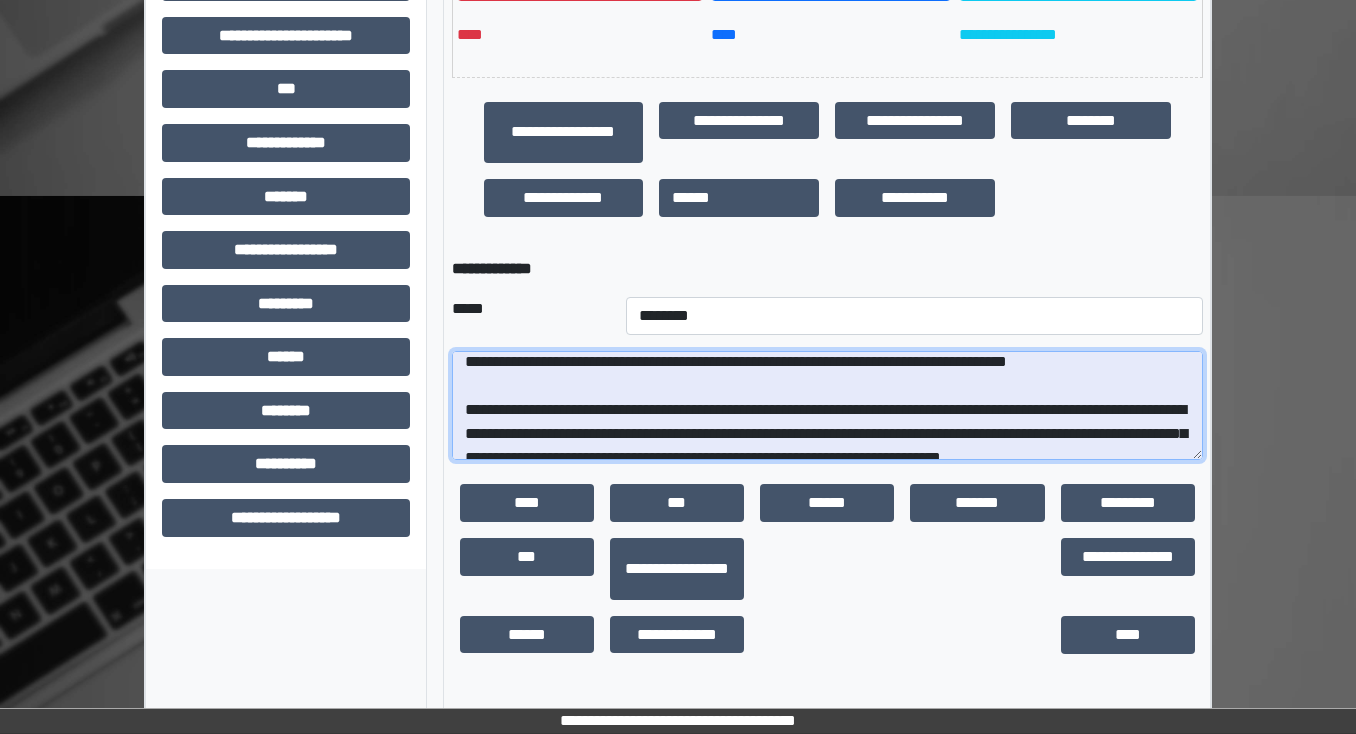 scroll, scrollTop: 104, scrollLeft: 0, axis: vertical 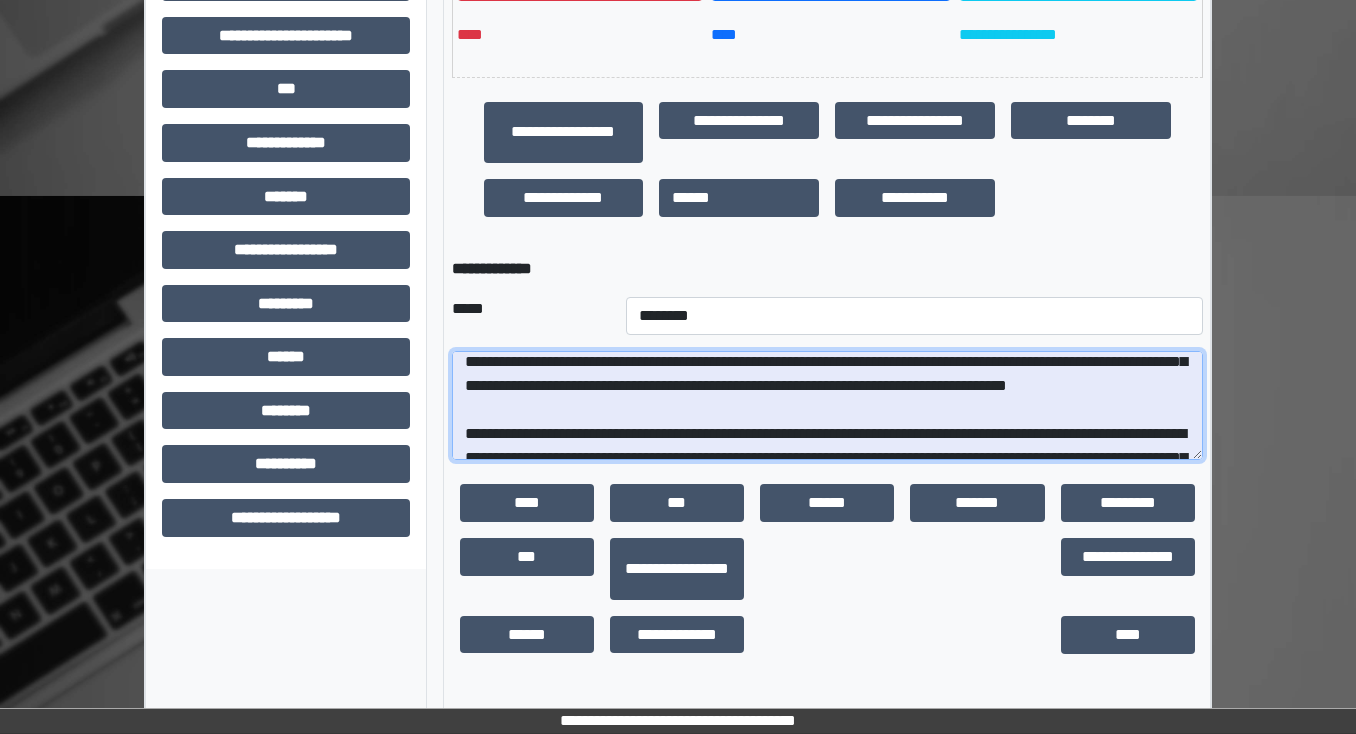 click on "**********" at bounding box center [827, 406] 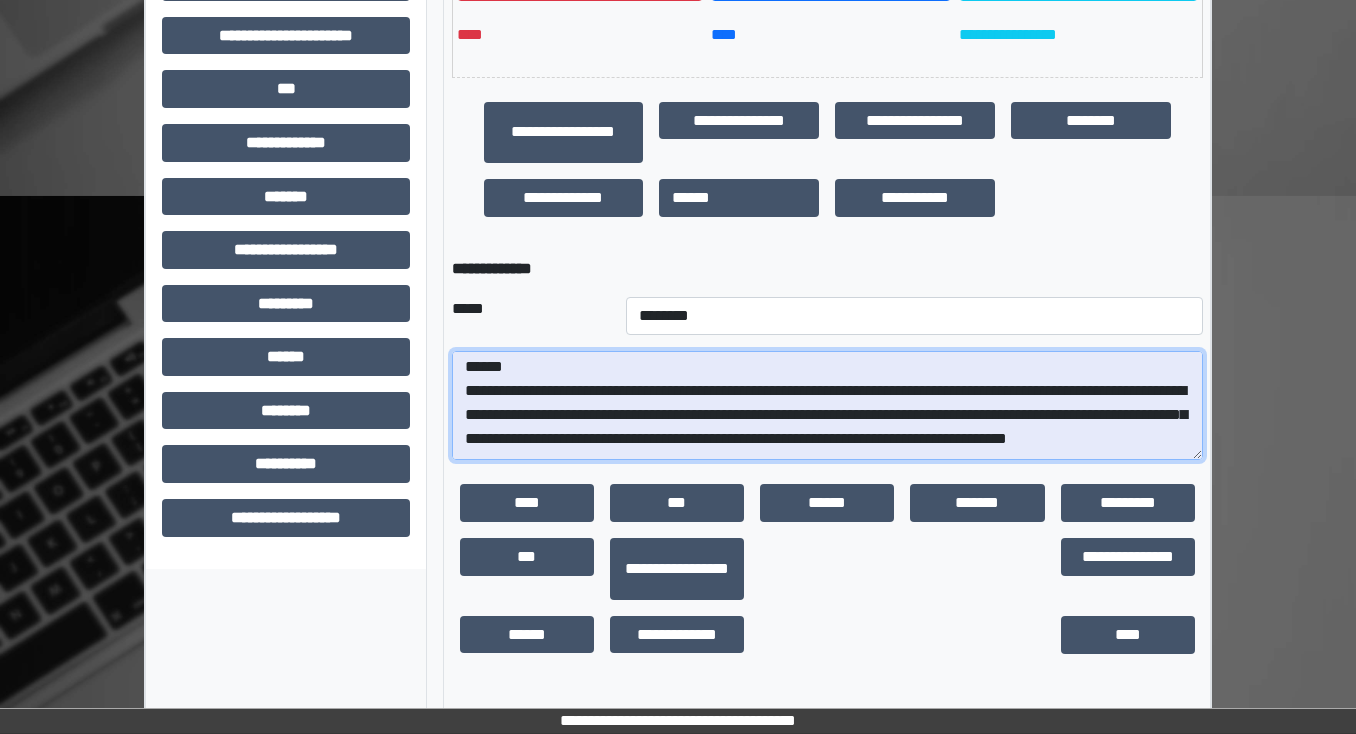 scroll, scrollTop: 24, scrollLeft: 0, axis: vertical 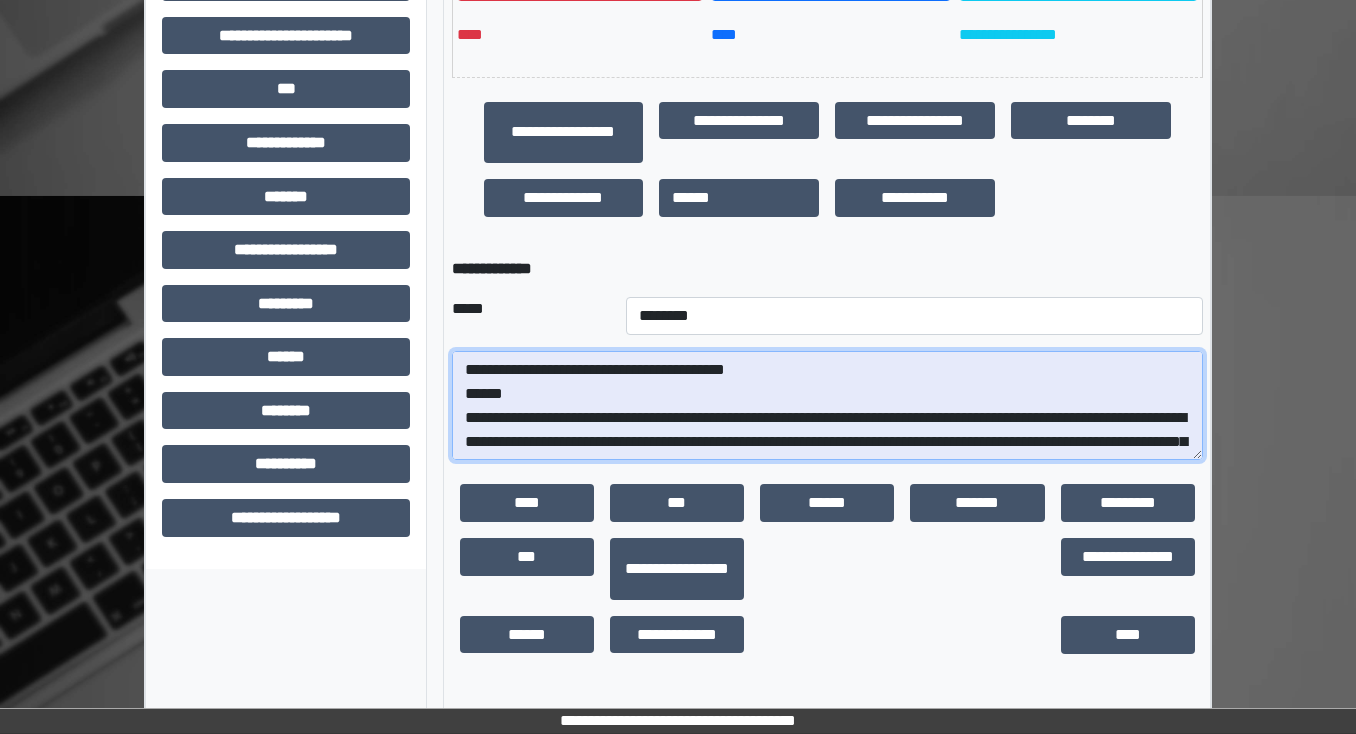 click on "**********" at bounding box center [827, 406] 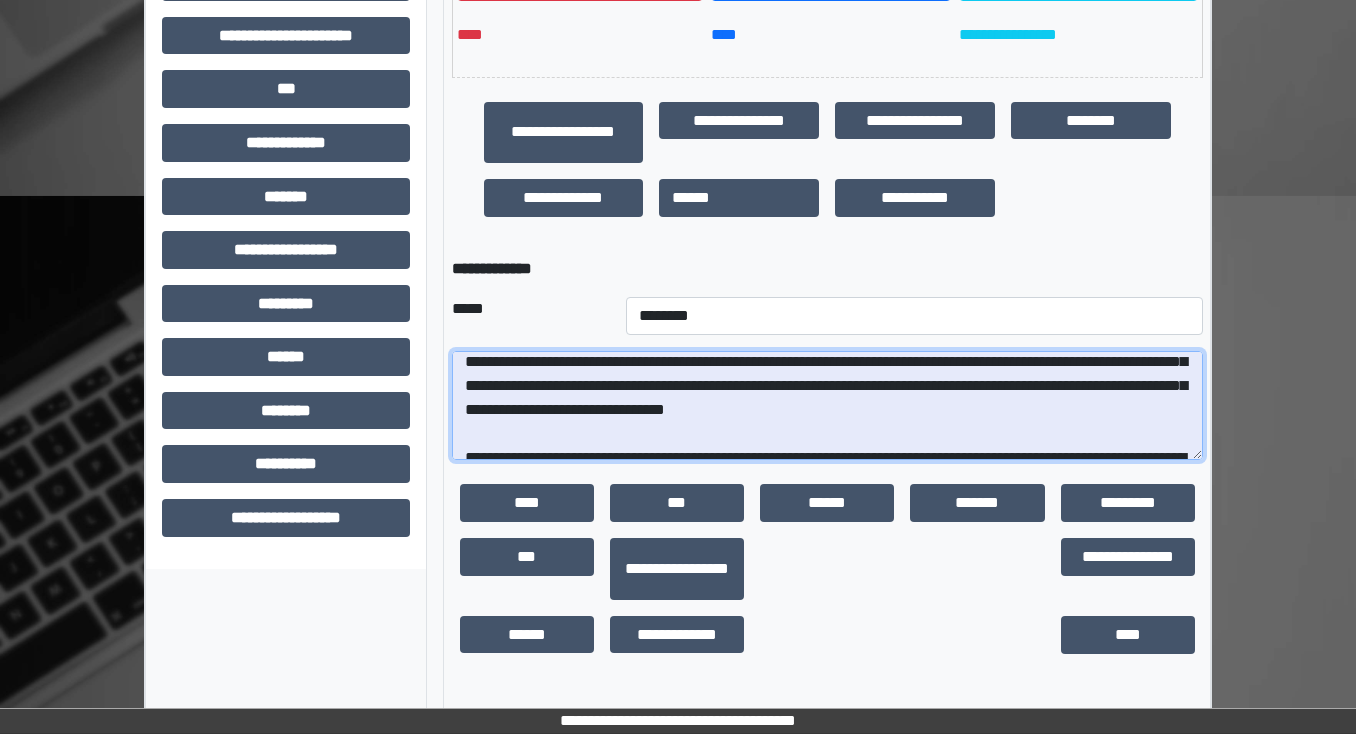 scroll, scrollTop: 103, scrollLeft: 0, axis: vertical 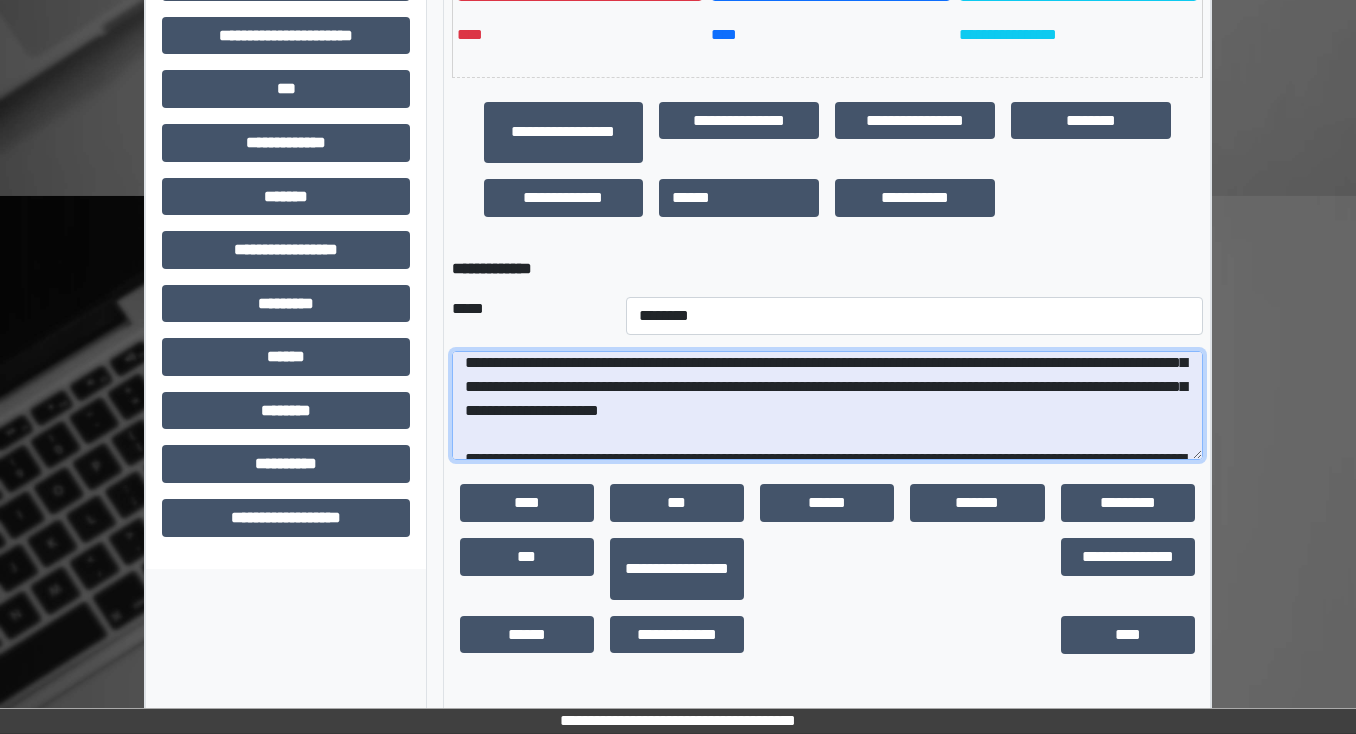 click on "**********" at bounding box center [827, 406] 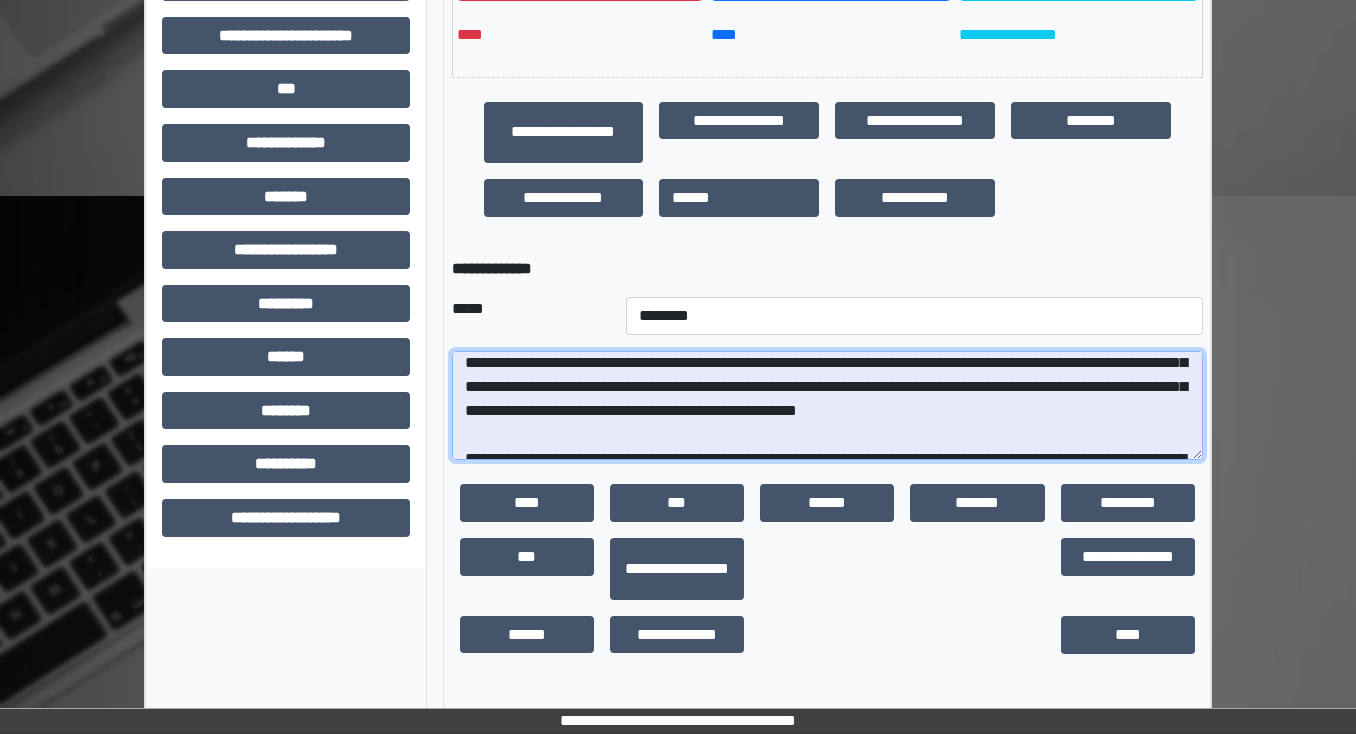 click on "**********" at bounding box center [827, 406] 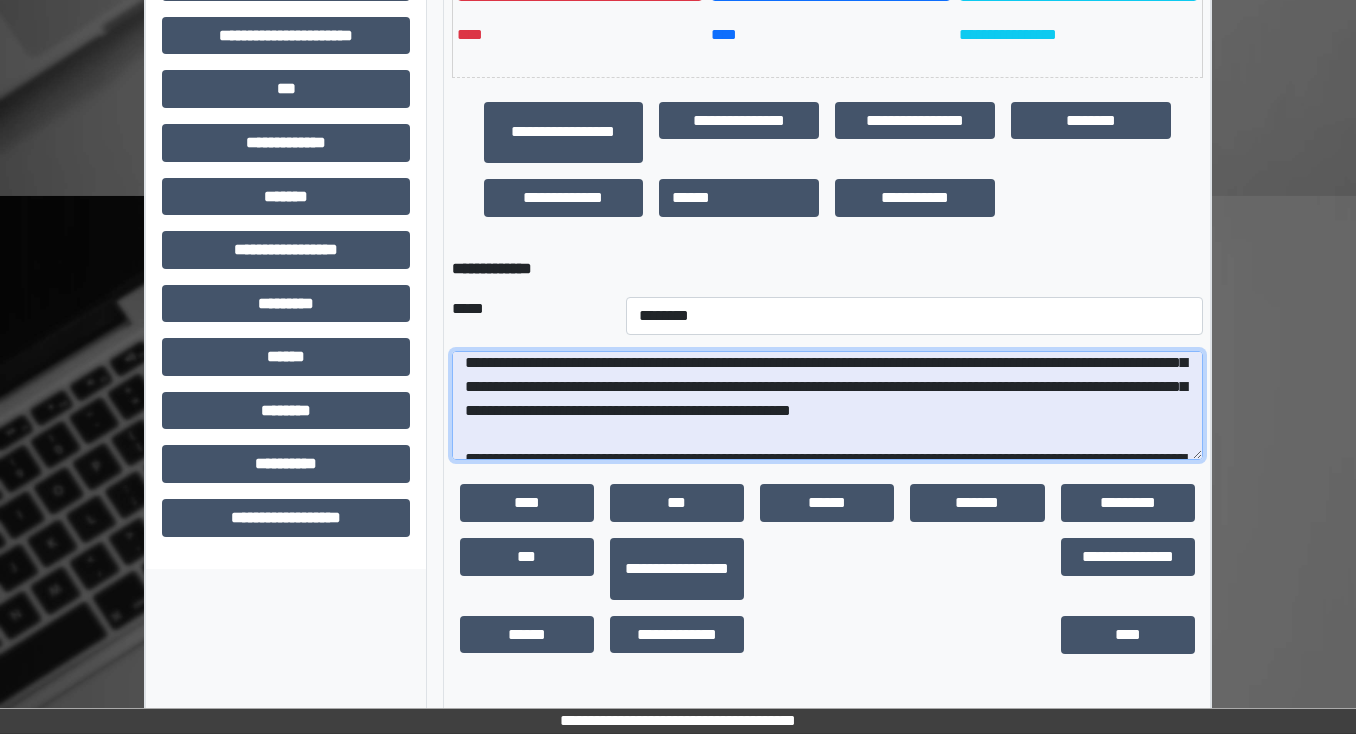 click on "**********" at bounding box center (827, 406) 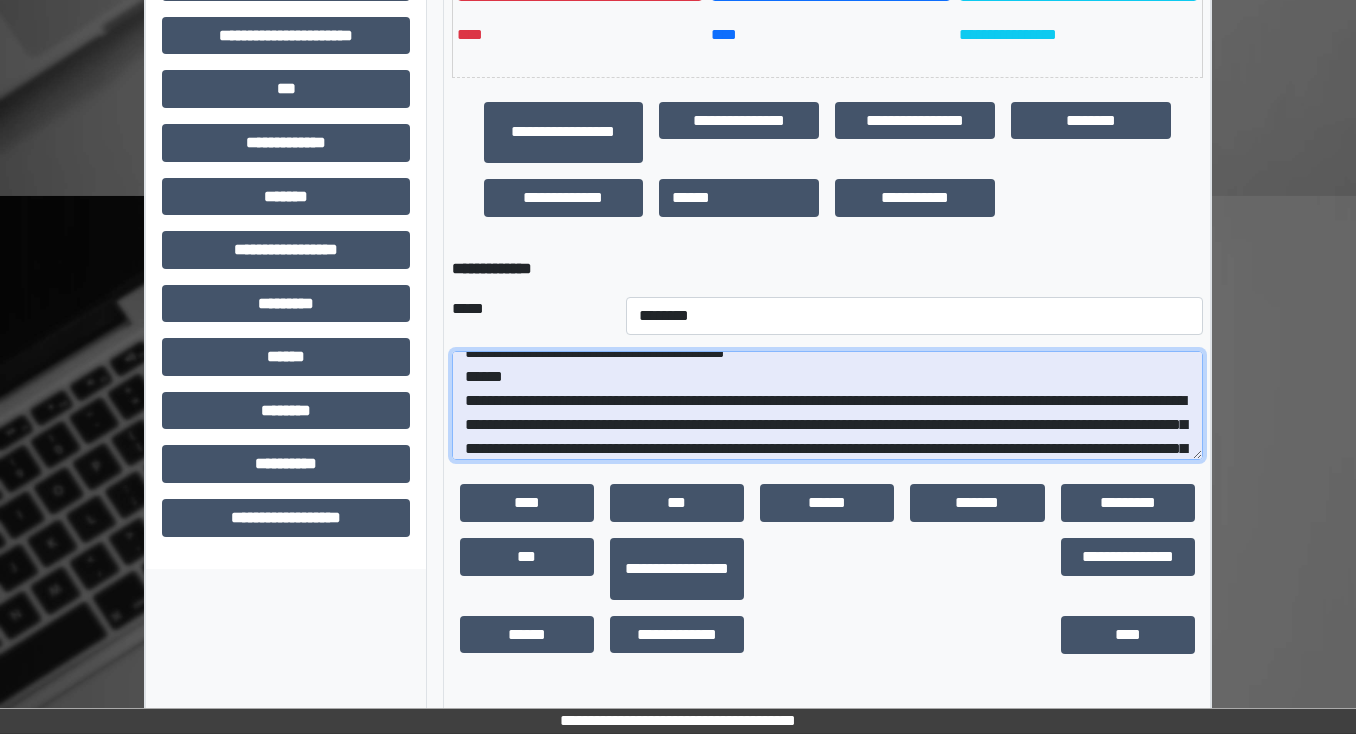 scroll, scrollTop: 80, scrollLeft: 0, axis: vertical 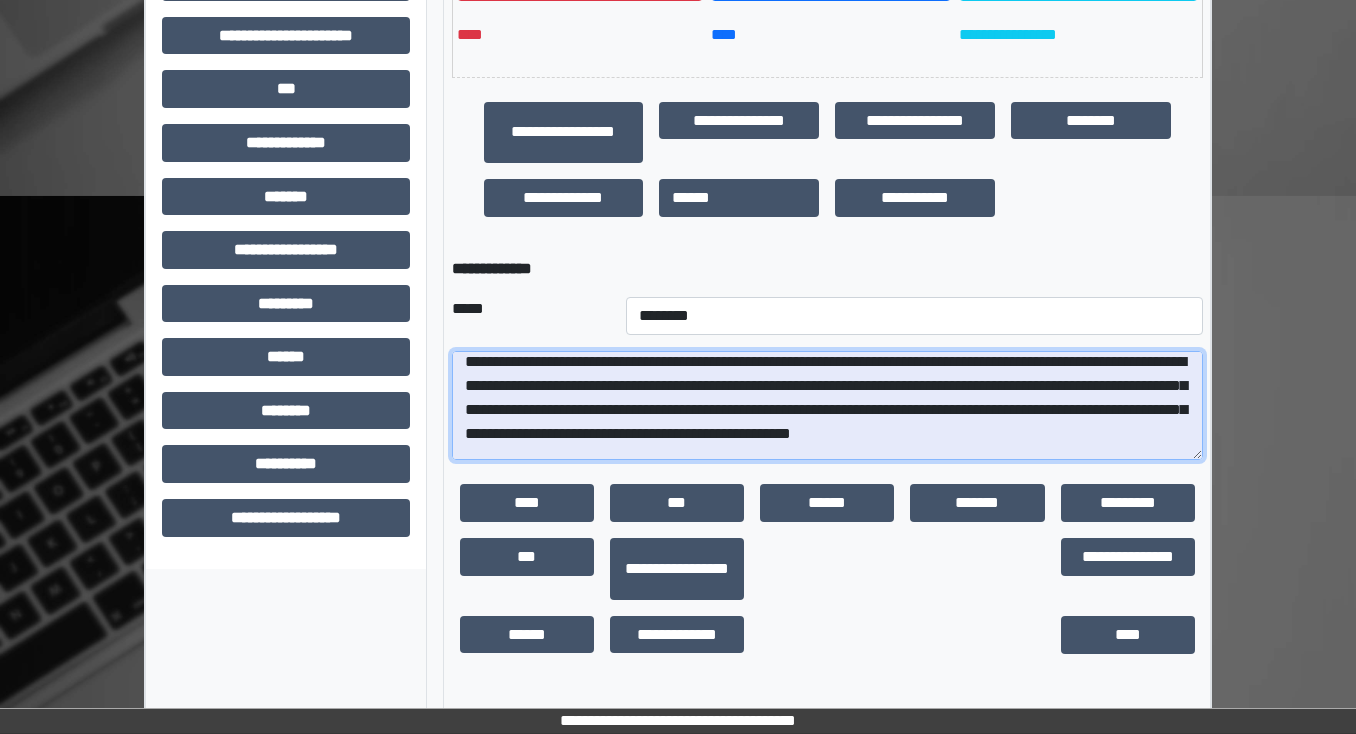 drag, startPoint x: 762, startPoint y: 426, endPoint x: 739, endPoint y: 425, distance: 23.021729 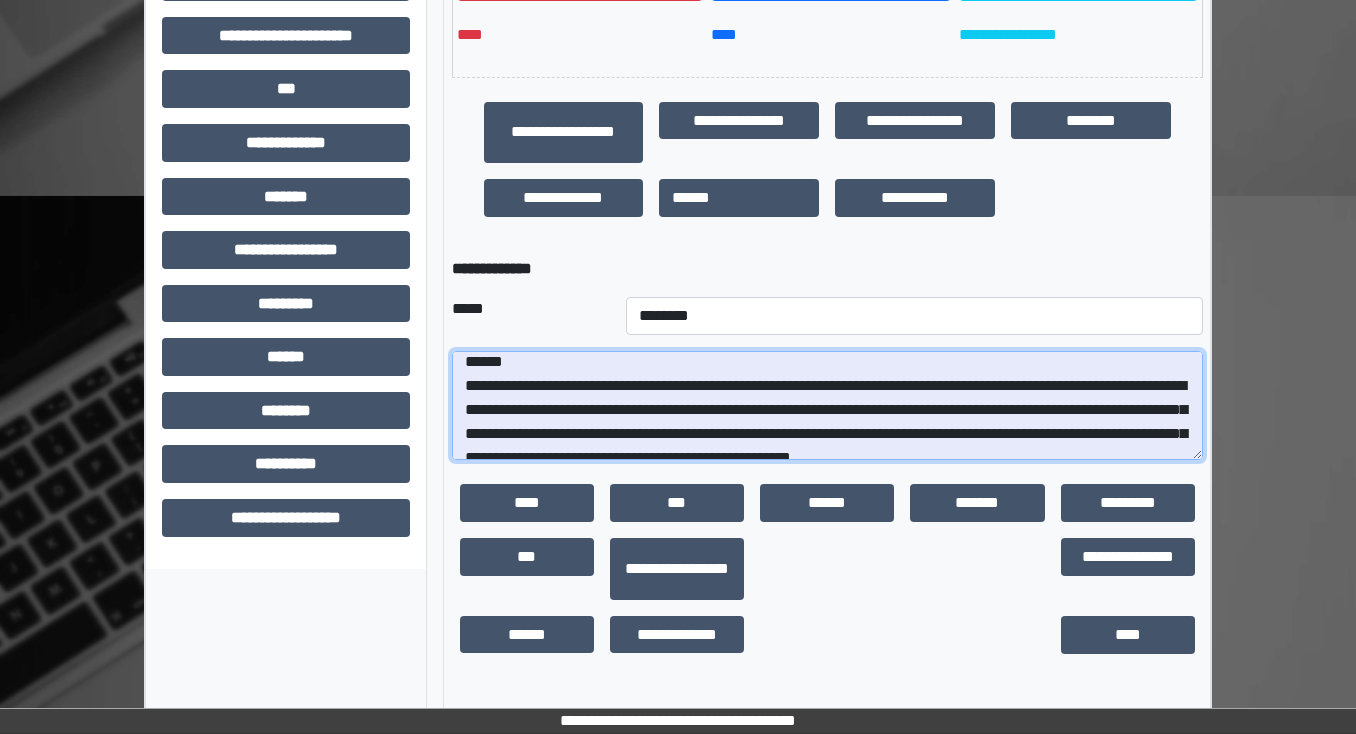 scroll, scrollTop: 80, scrollLeft: 0, axis: vertical 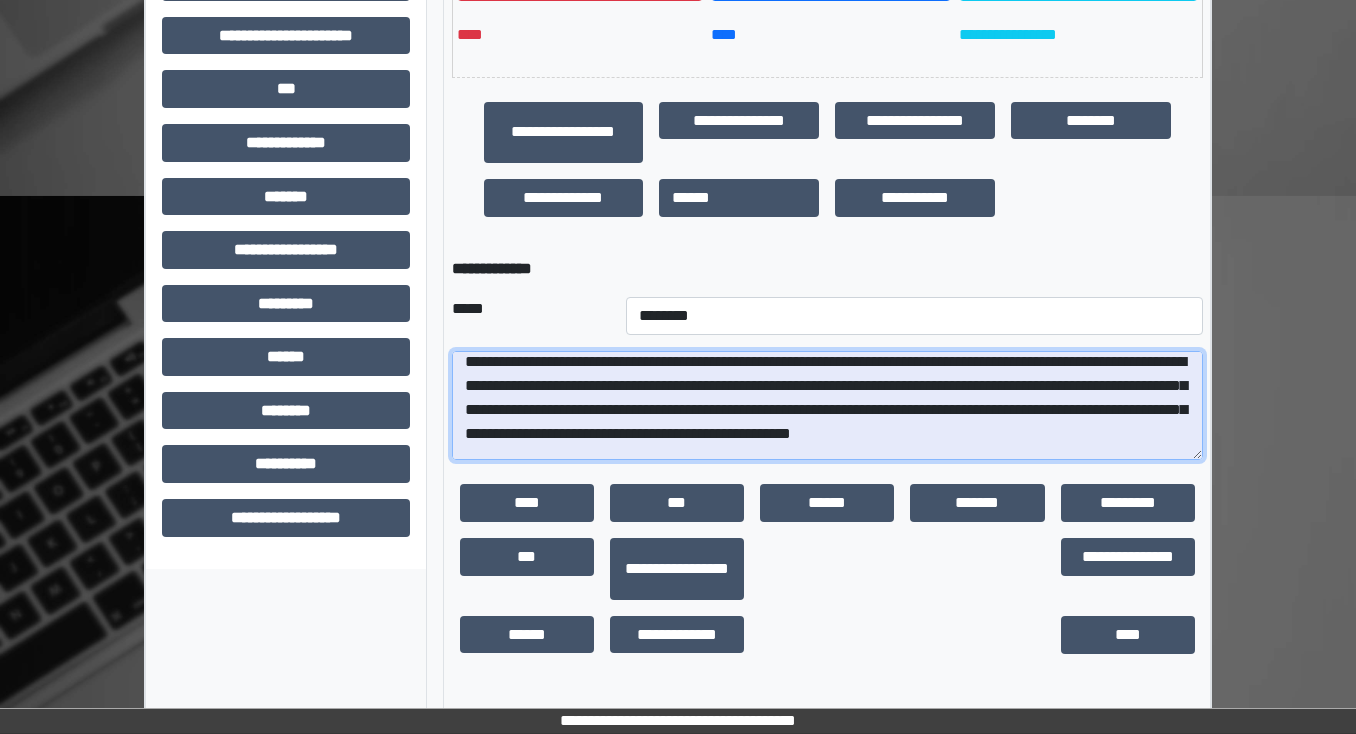 click on "**********" at bounding box center [827, 406] 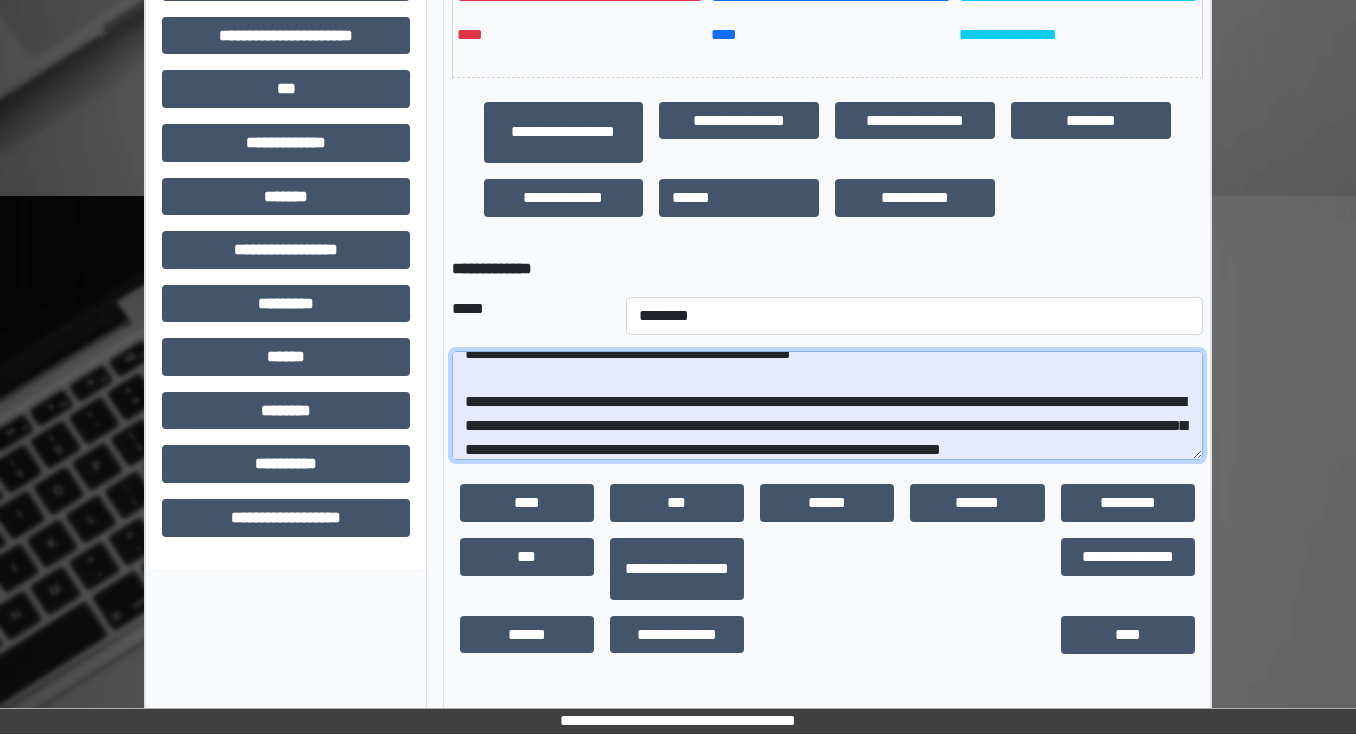 scroll, scrollTop: 132, scrollLeft: 0, axis: vertical 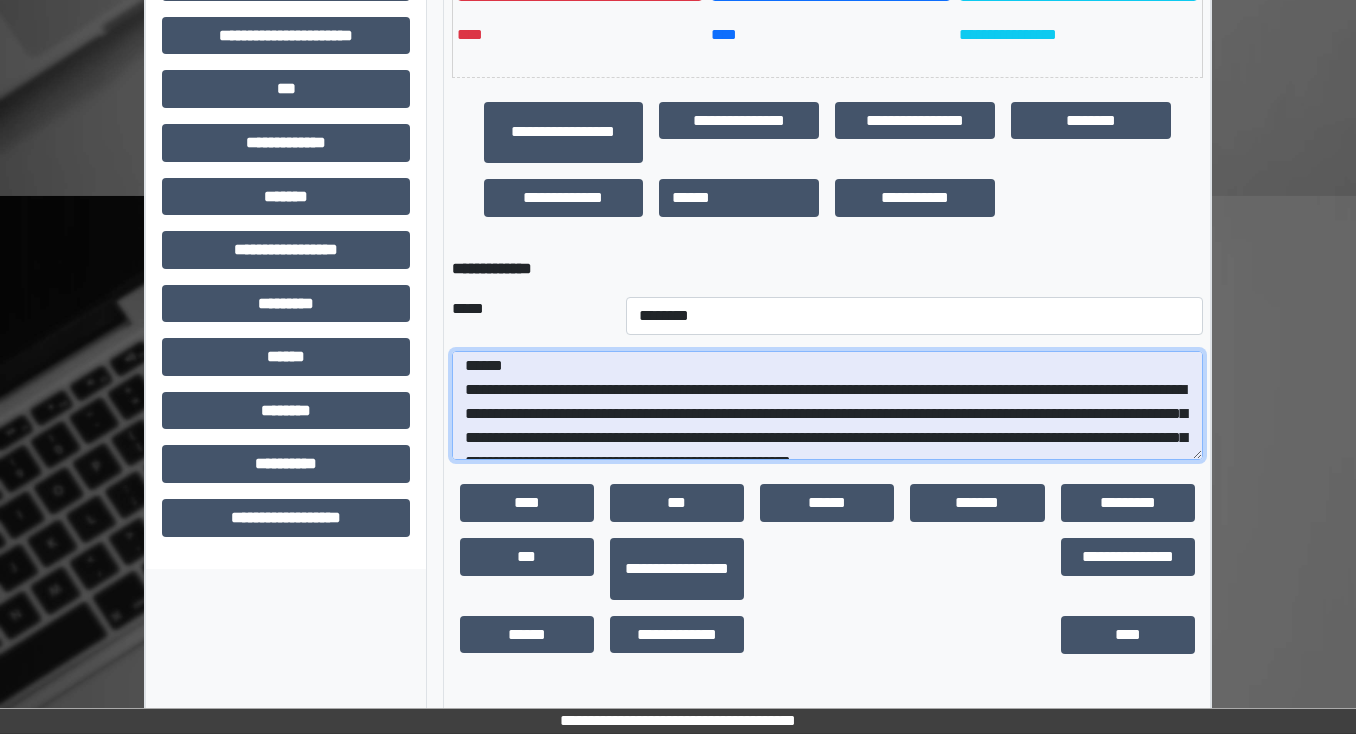 type on "**********" 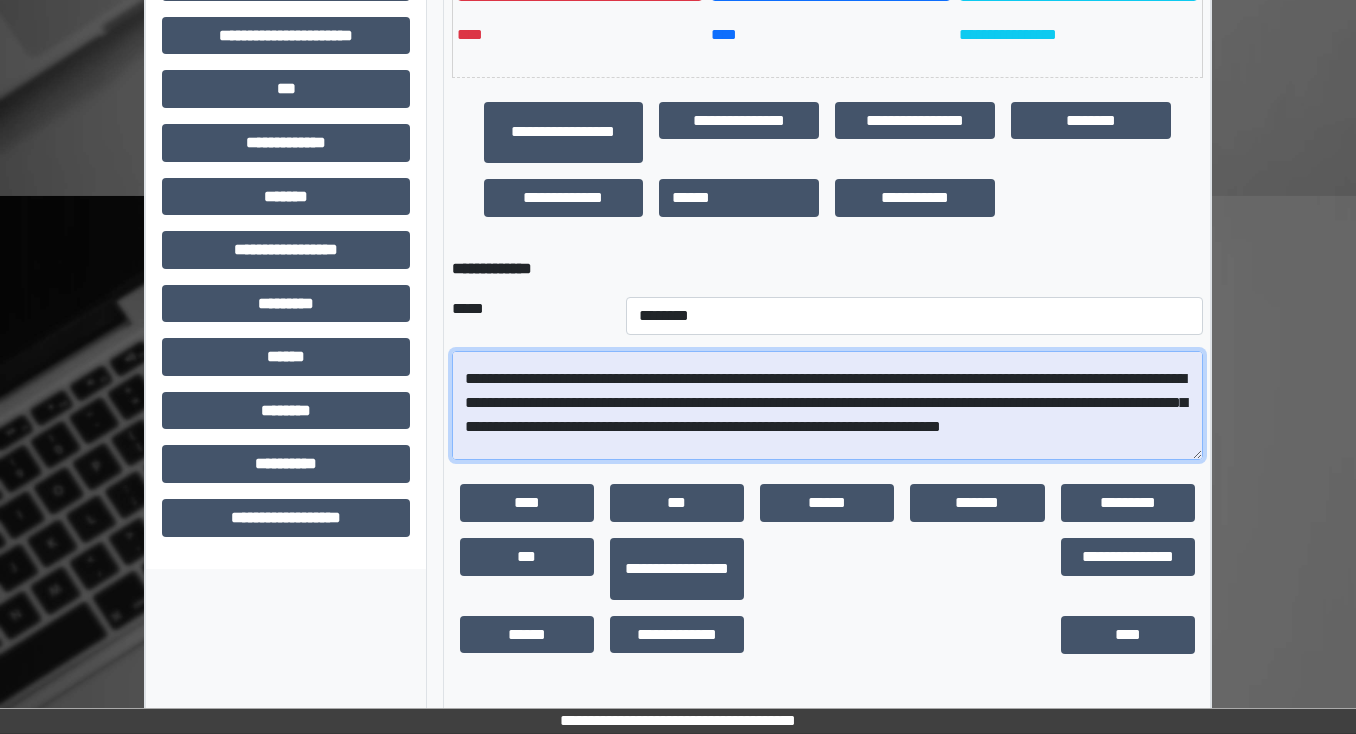 scroll, scrollTop: 212, scrollLeft: 0, axis: vertical 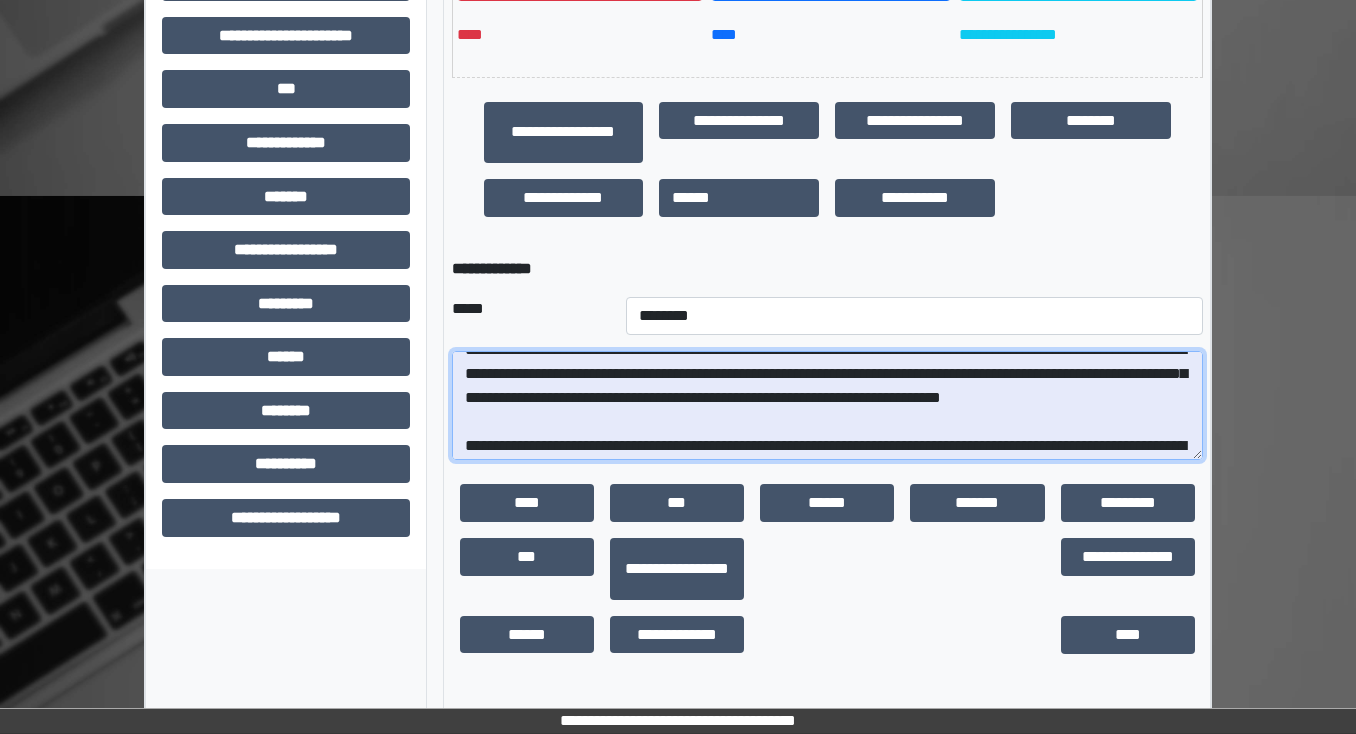 click on "**********" at bounding box center [827, 406] 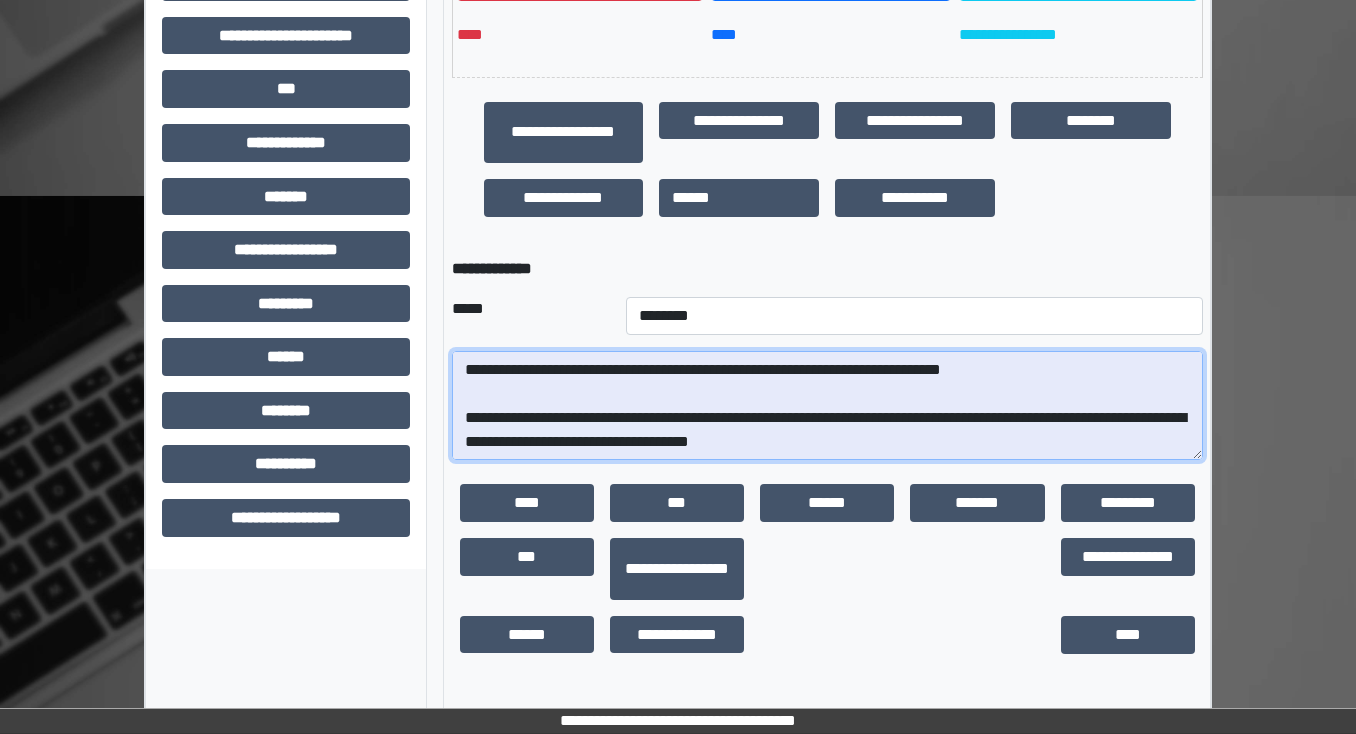 scroll, scrollTop: 288, scrollLeft: 0, axis: vertical 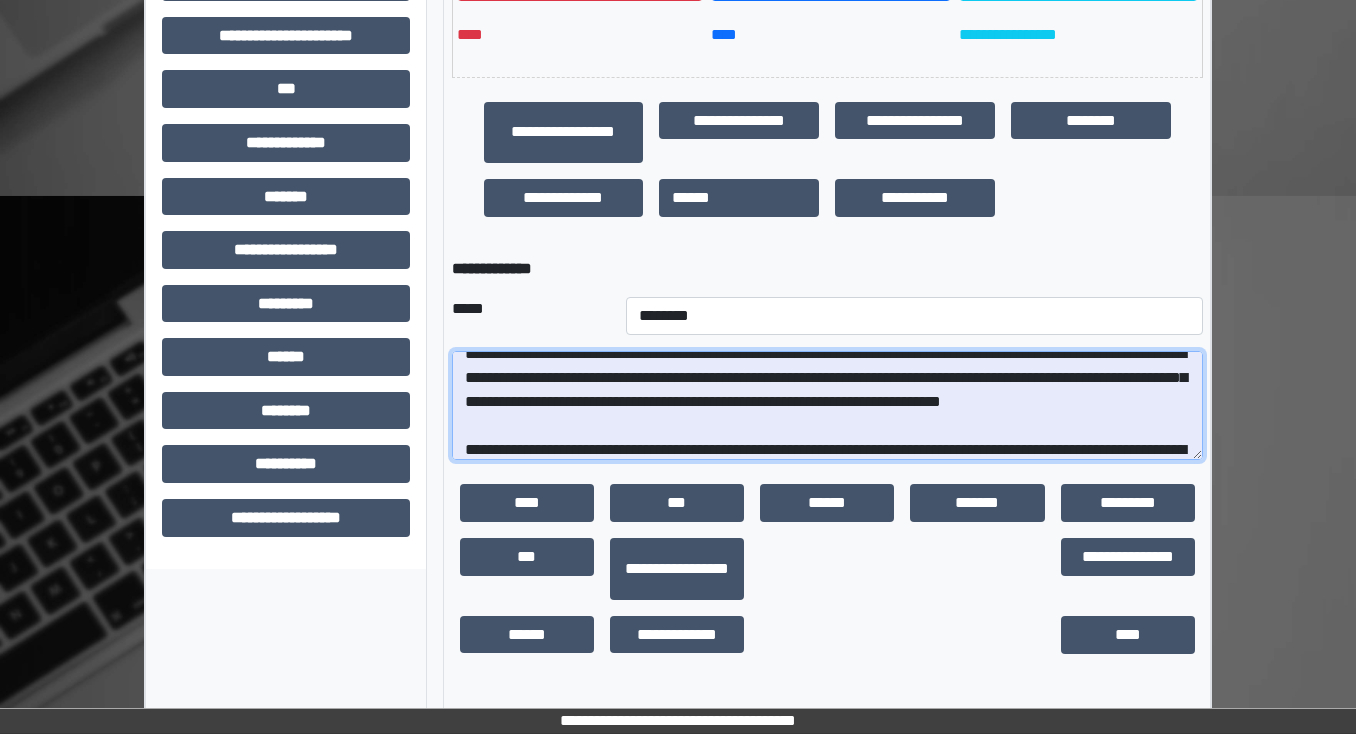 click on "**********" at bounding box center [827, 406] 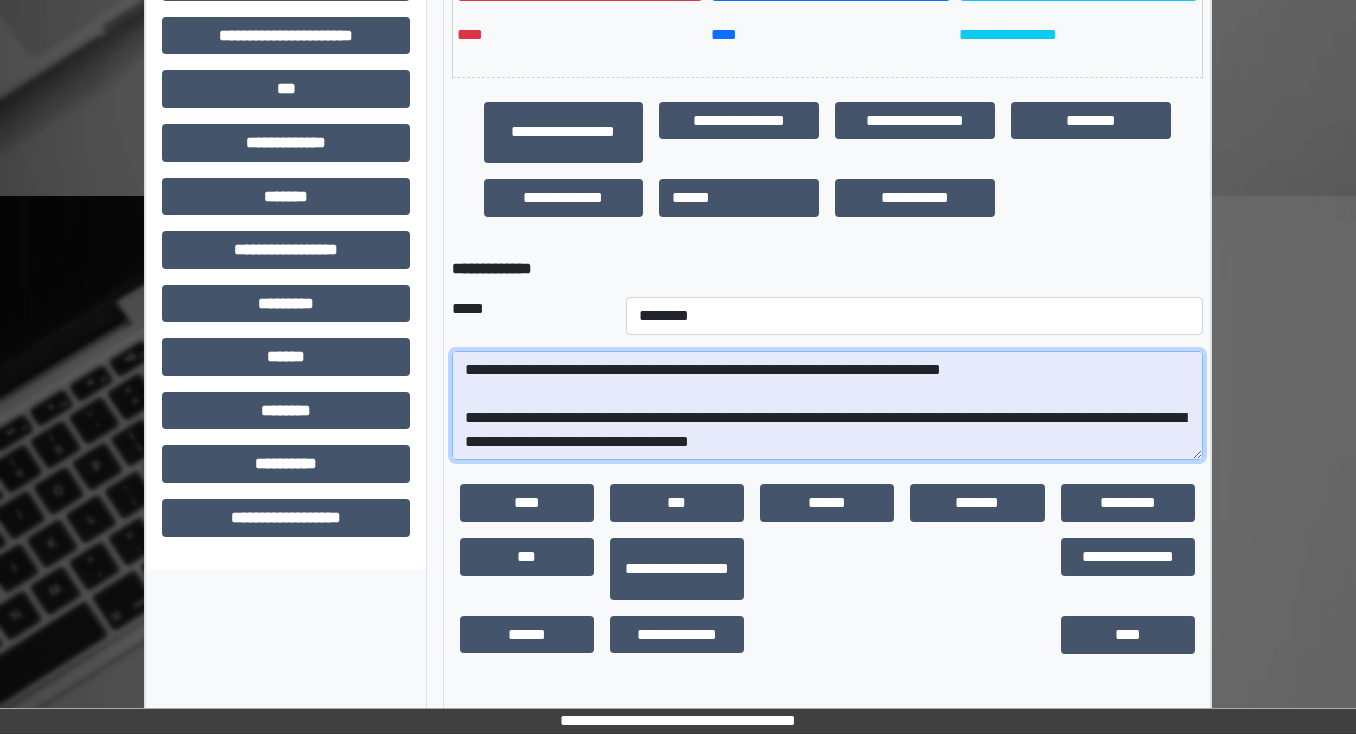 scroll, scrollTop: 288, scrollLeft: 0, axis: vertical 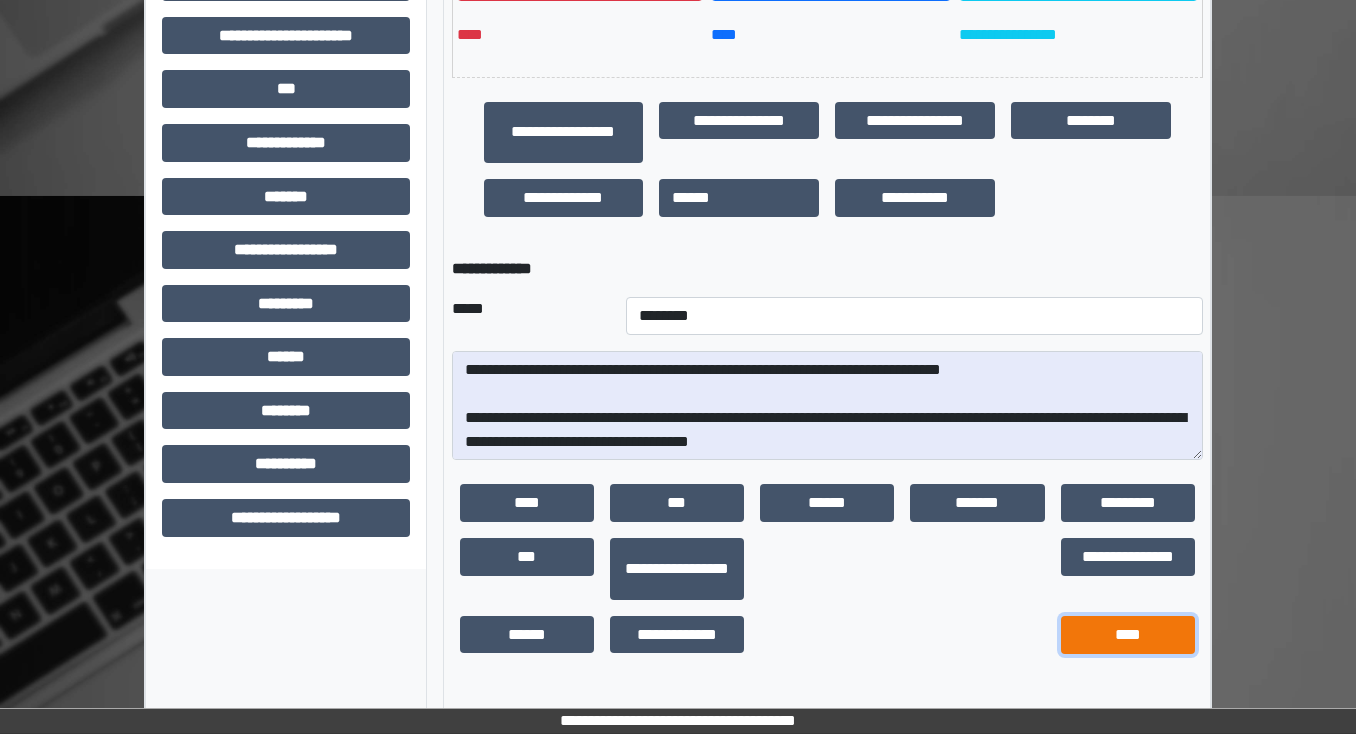 click on "****" at bounding box center (1128, 635) 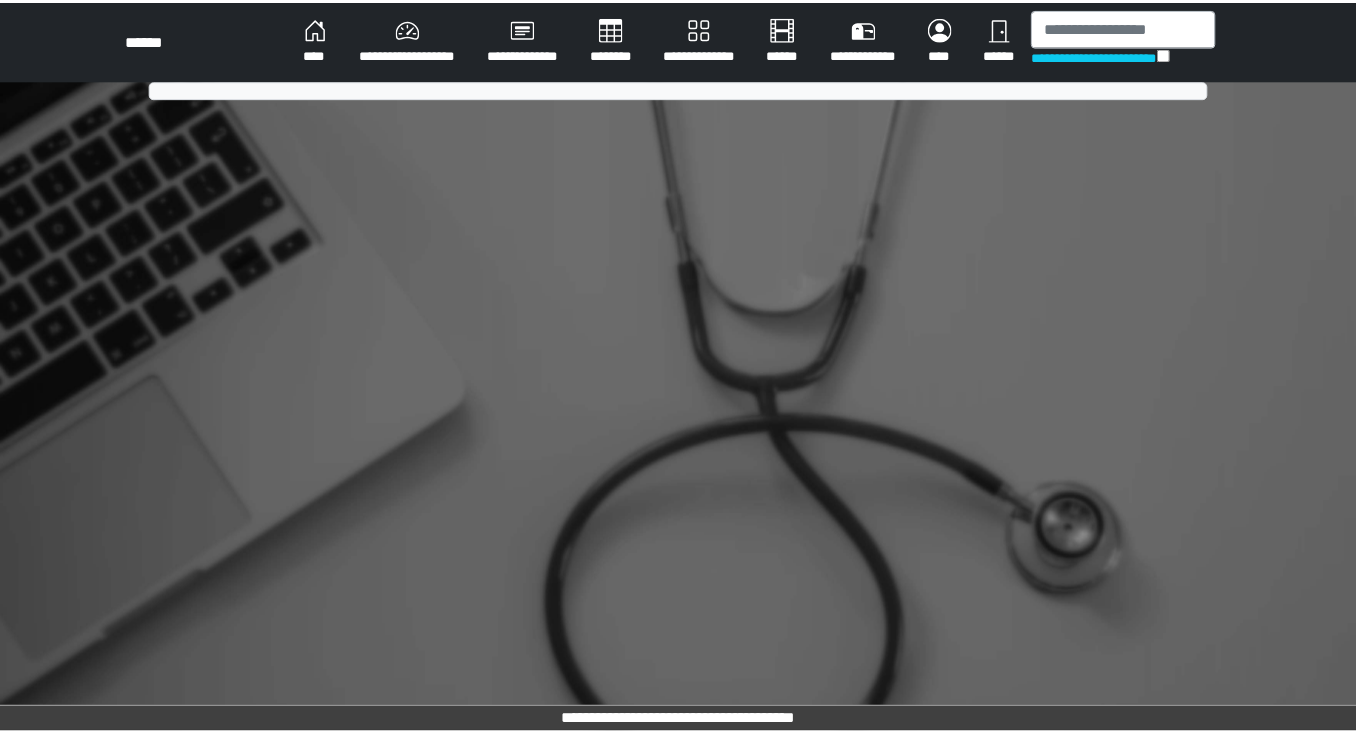 scroll, scrollTop: 0, scrollLeft: 0, axis: both 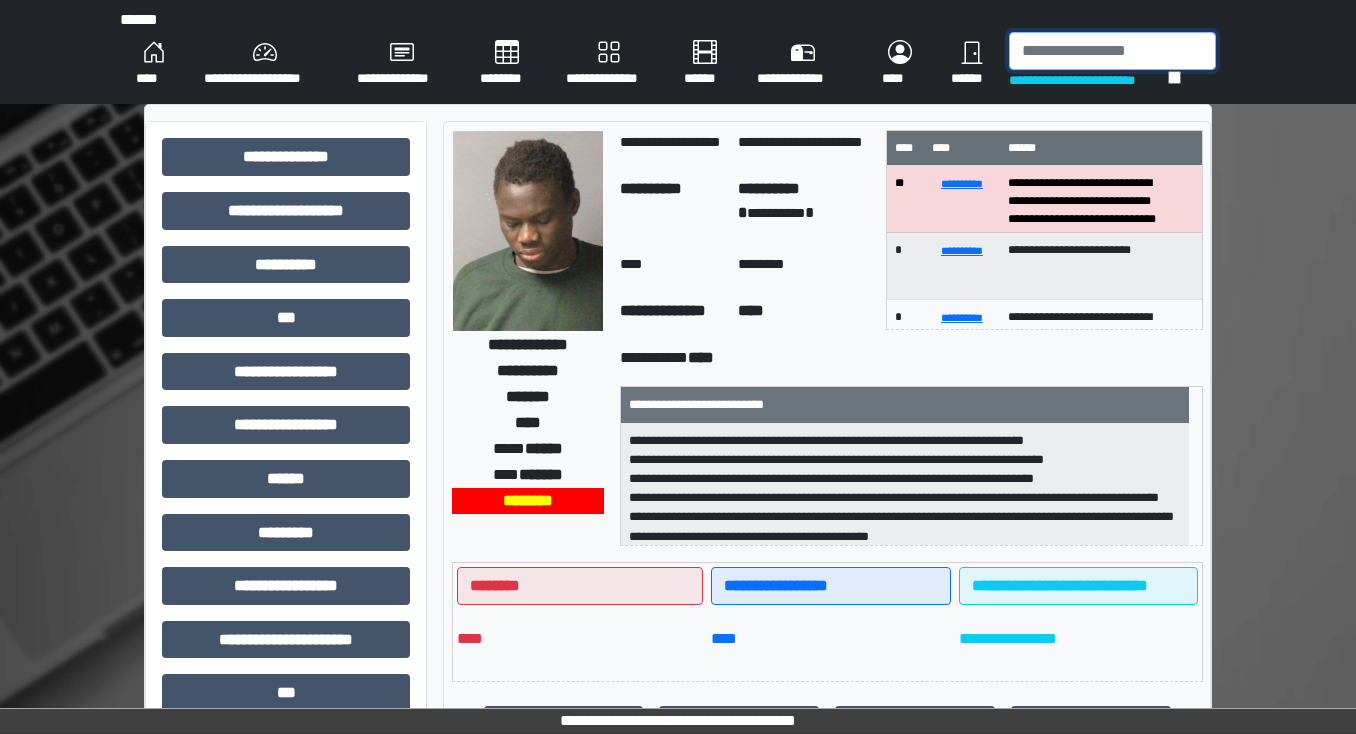 click at bounding box center [1112, 51] 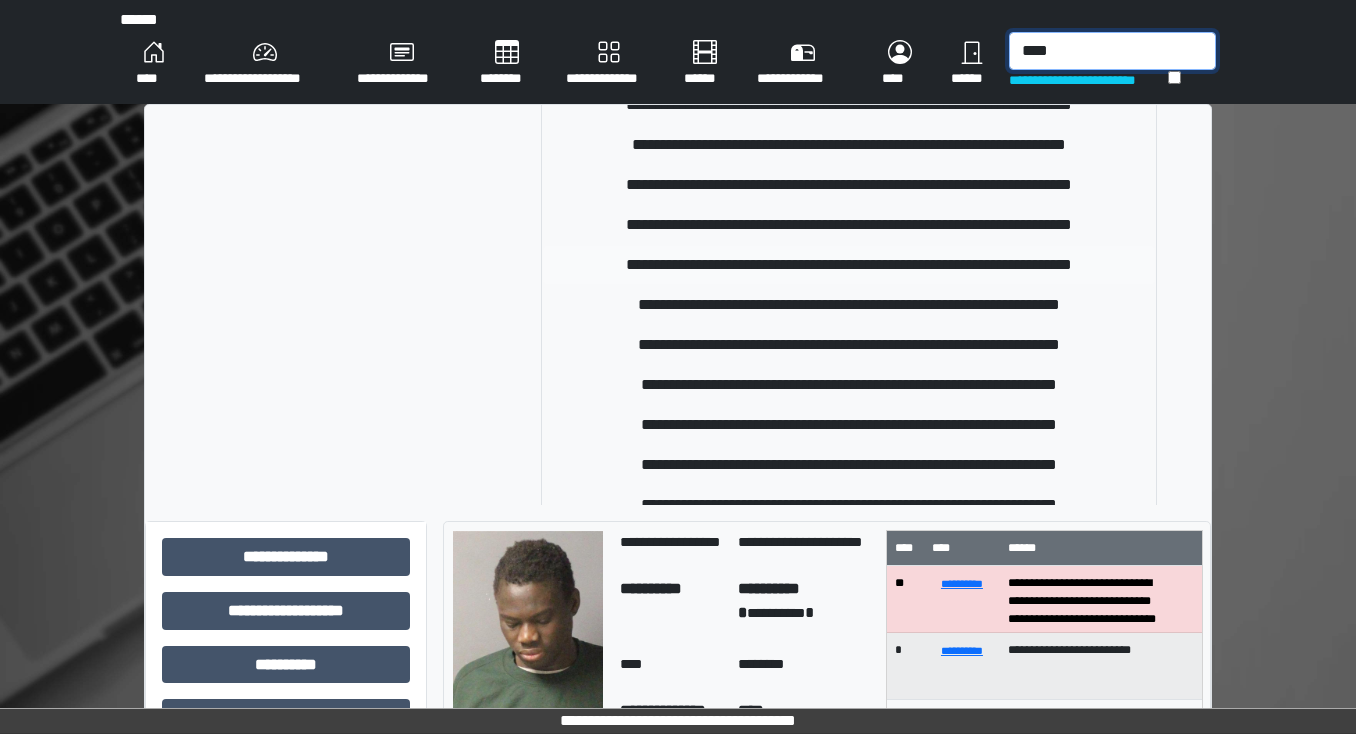 scroll, scrollTop: 240, scrollLeft: 0, axis: vertical 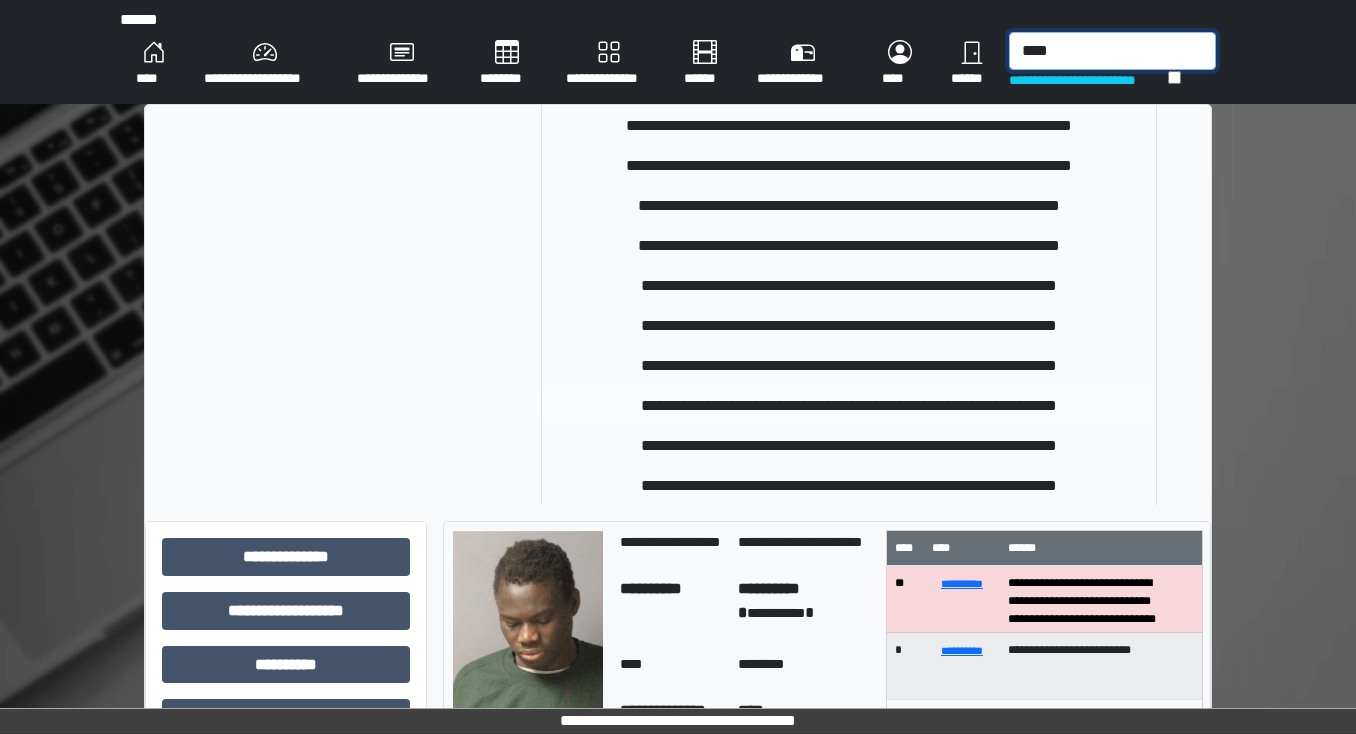 type on "****" 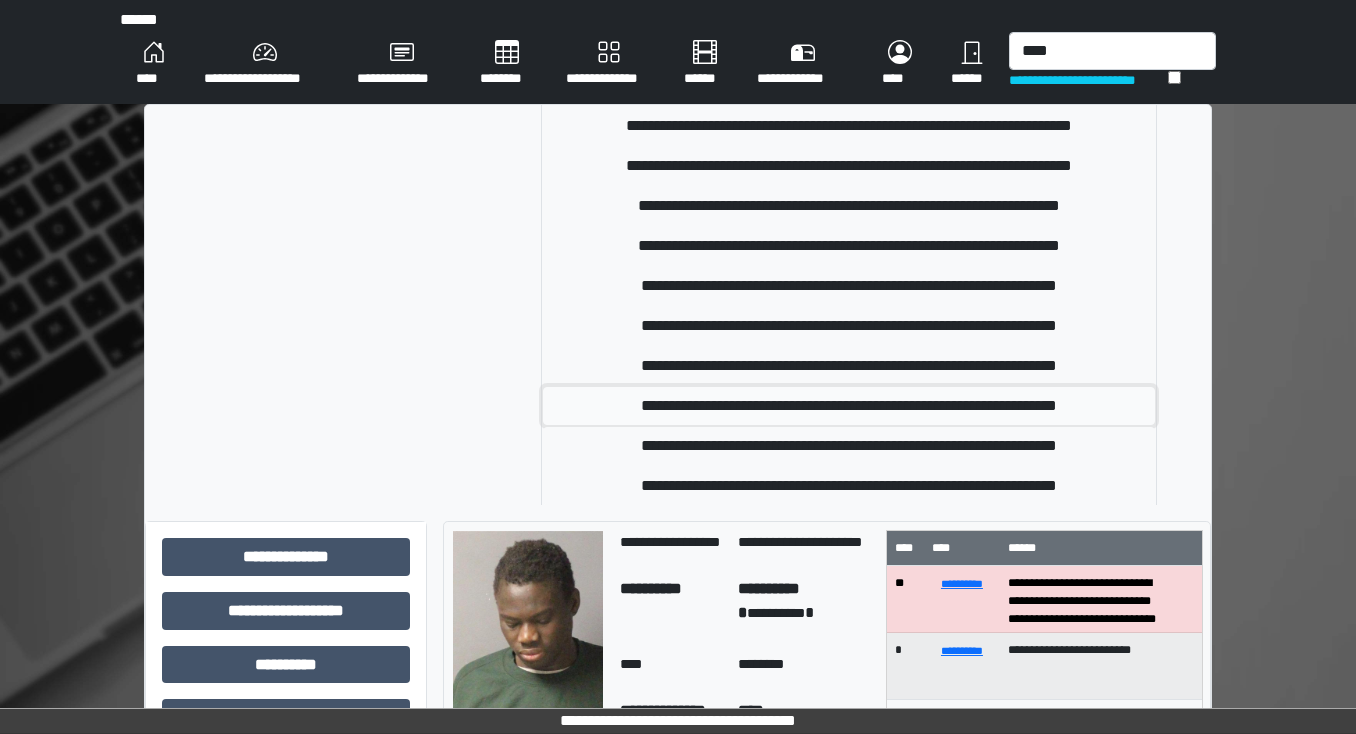click on "**********" at bounding box center [849, 406] 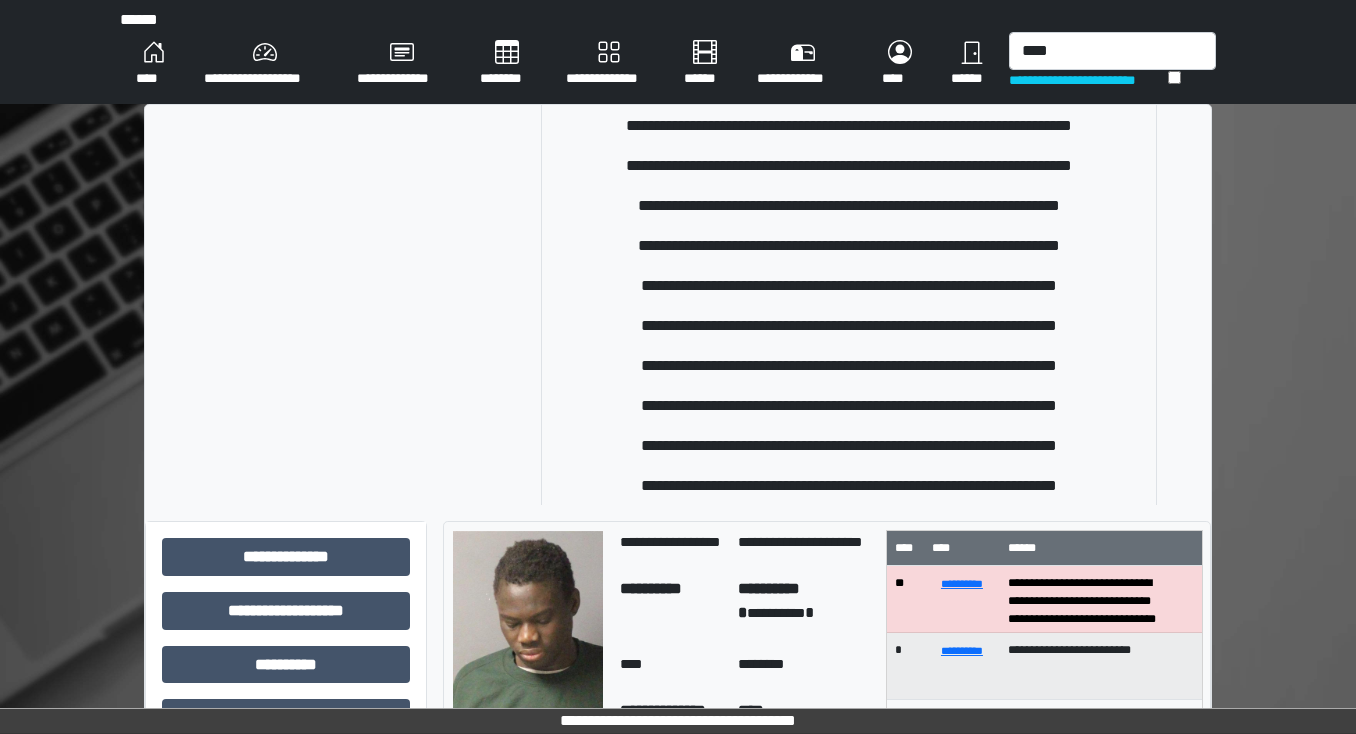type 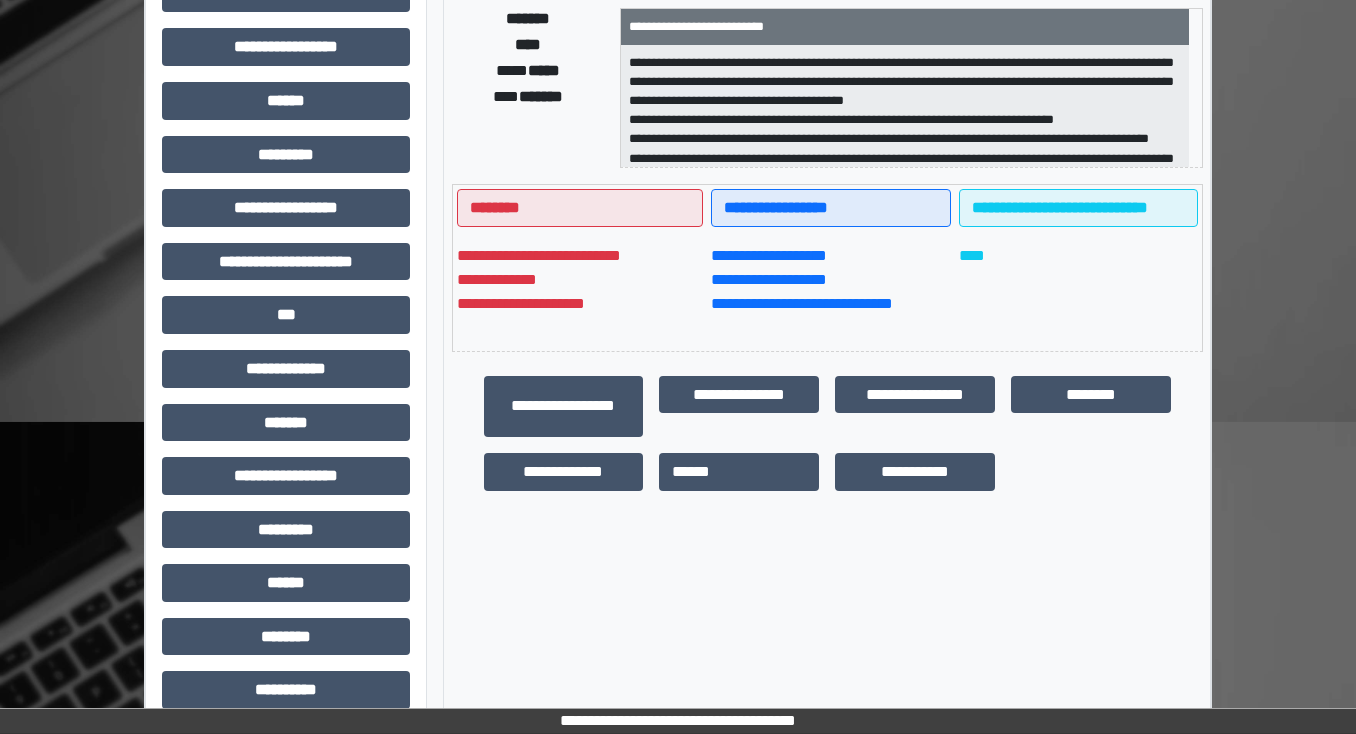 scroll, scrollTop: 456, scrollLeft: 0, axis: vertical 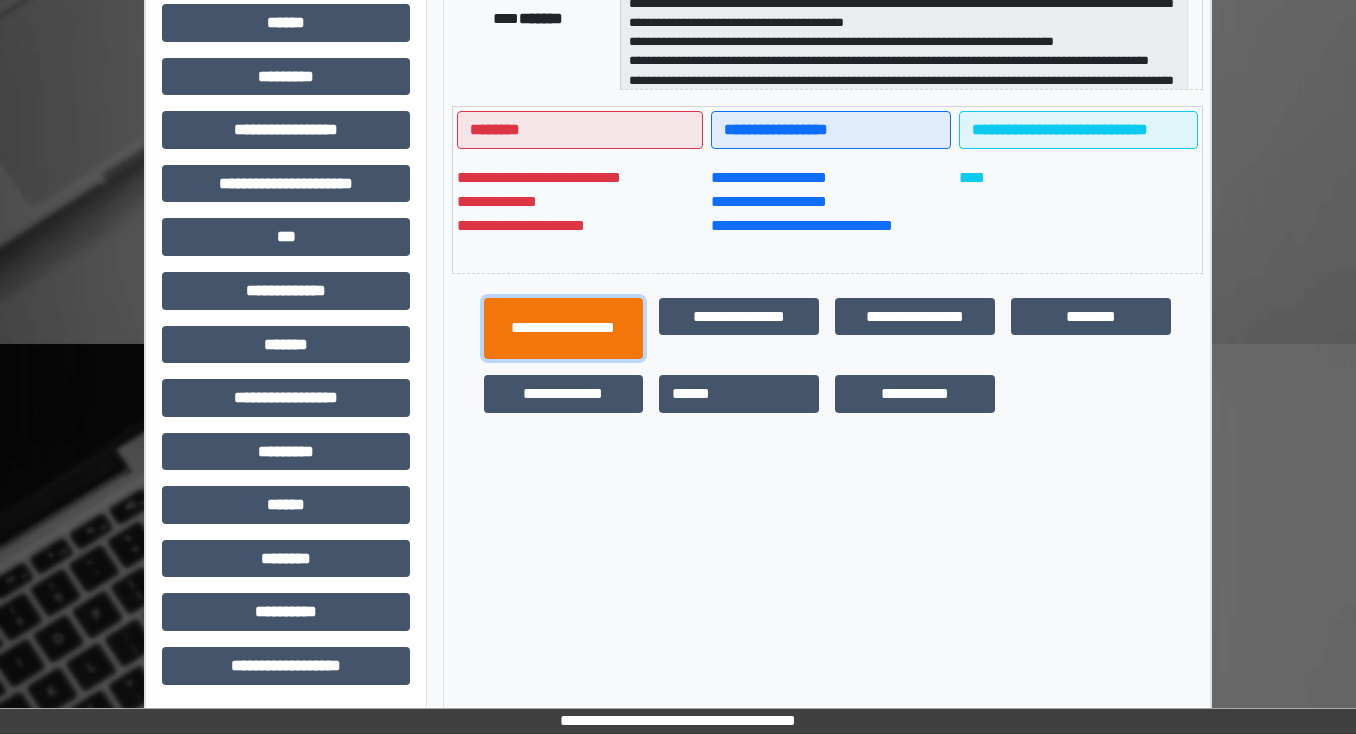 click on "**********" at bounding box center [564, 329] 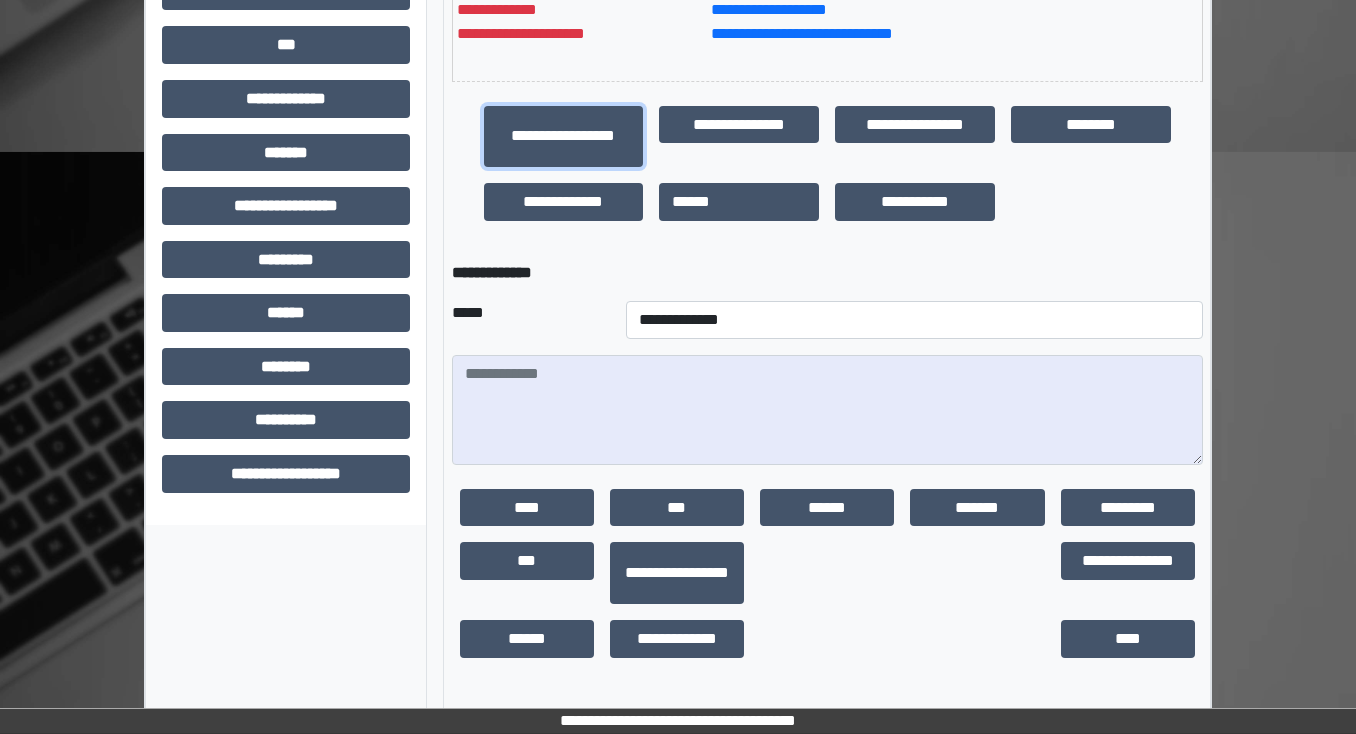 scroll, scrollTop: 652, scrollLeft: 0, axis: vertical 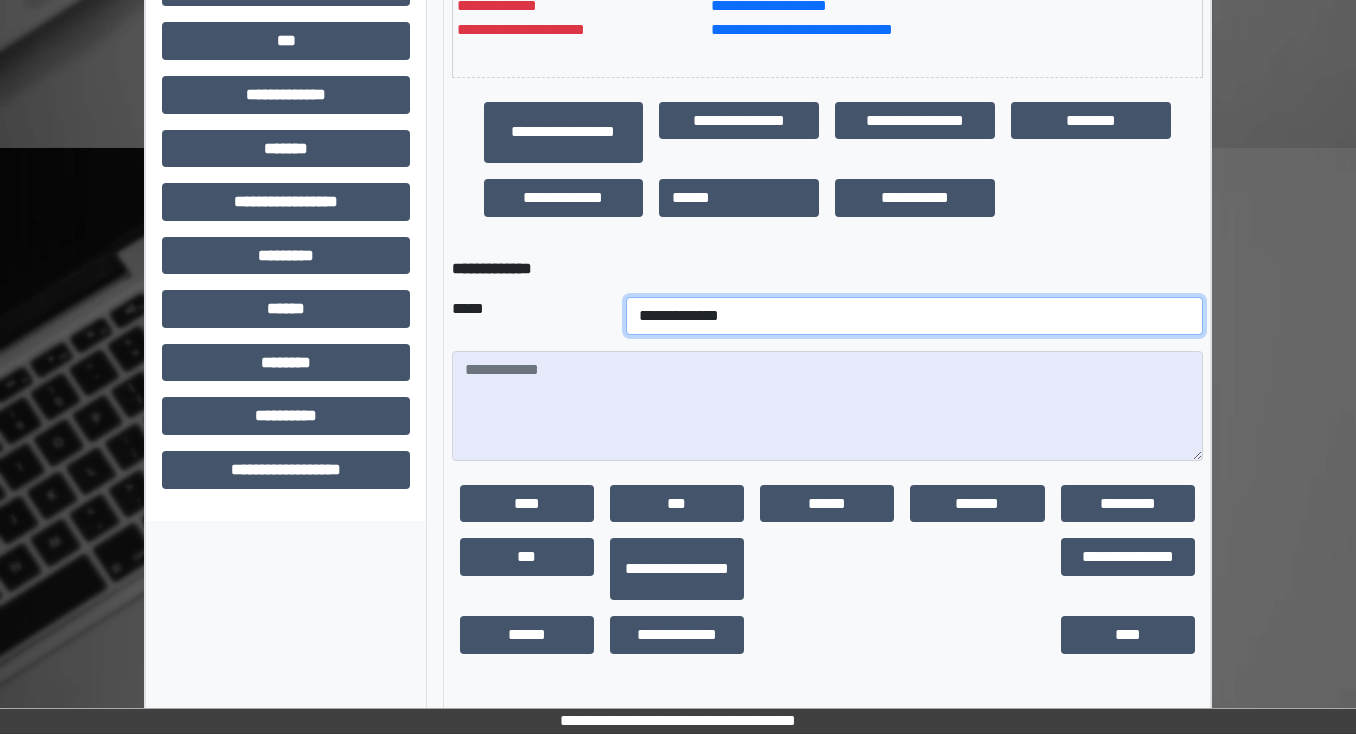 click on "**********" at bounding box center (914, 316) 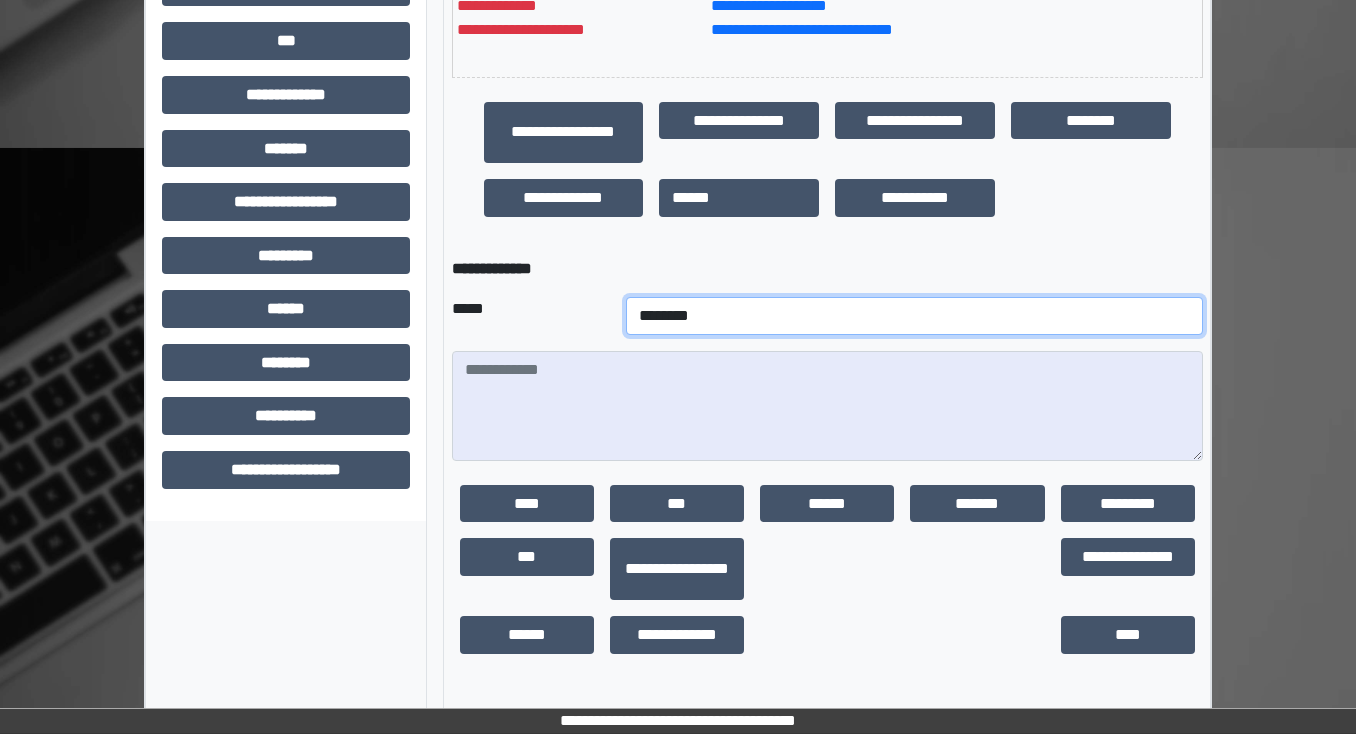 click on "**********" at bounding box center (914, 316) 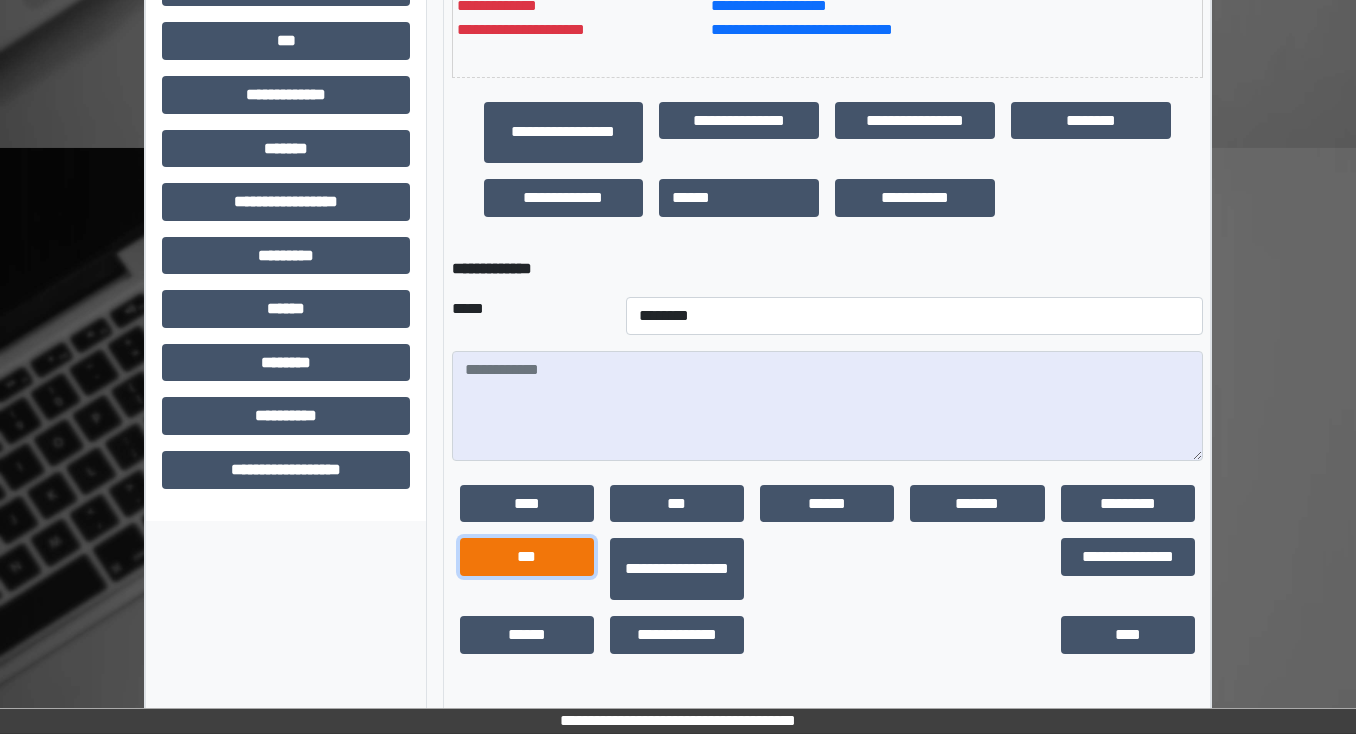 click on "***" at bounding box center [527, 557] 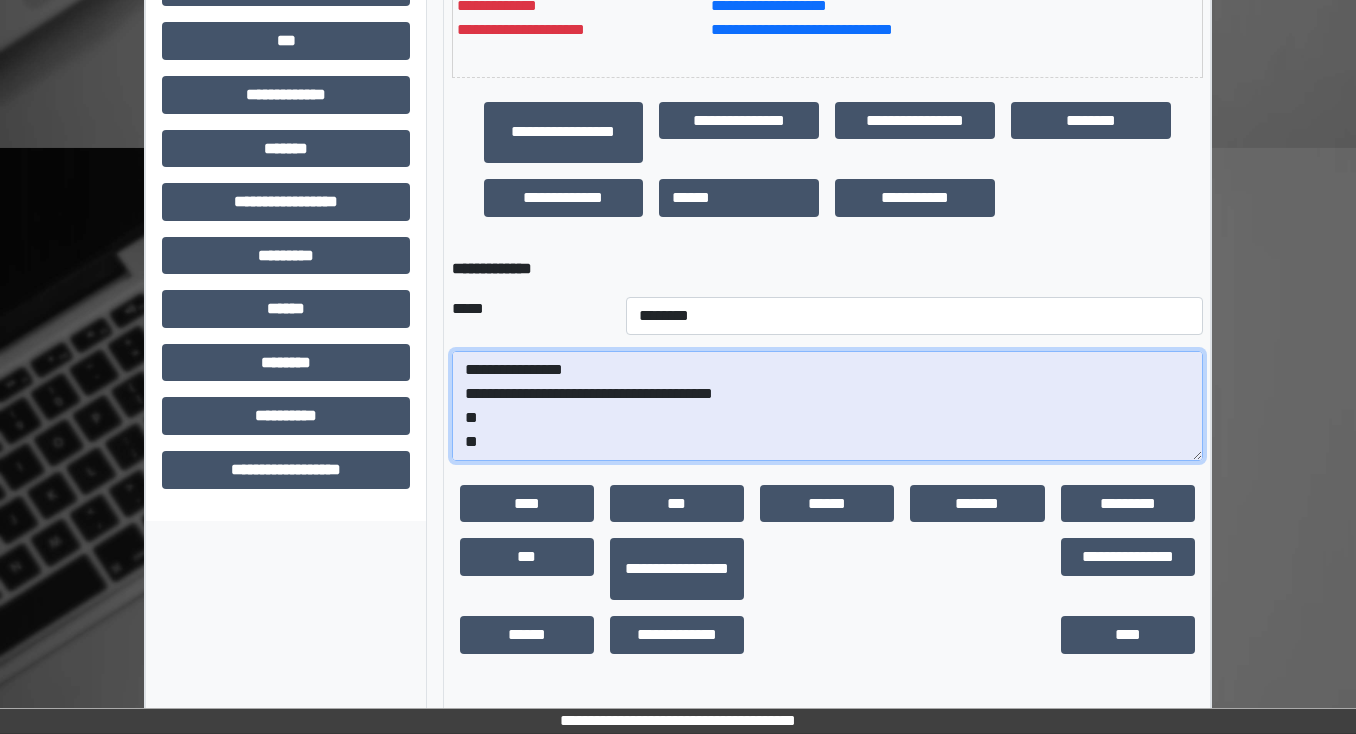 click on "**********" at bounding box center (827, 406) 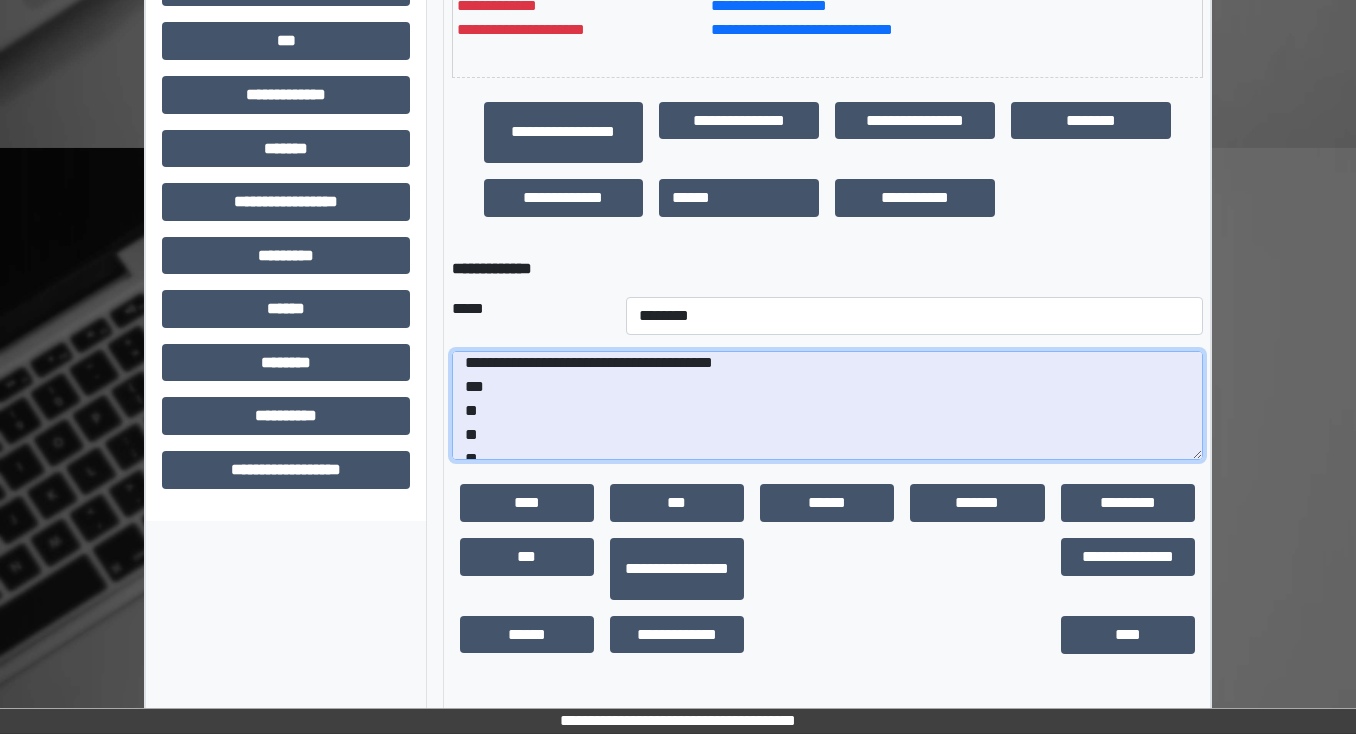 scroll, scrollTop: 48, scrollLeft: 0, axis: vertical 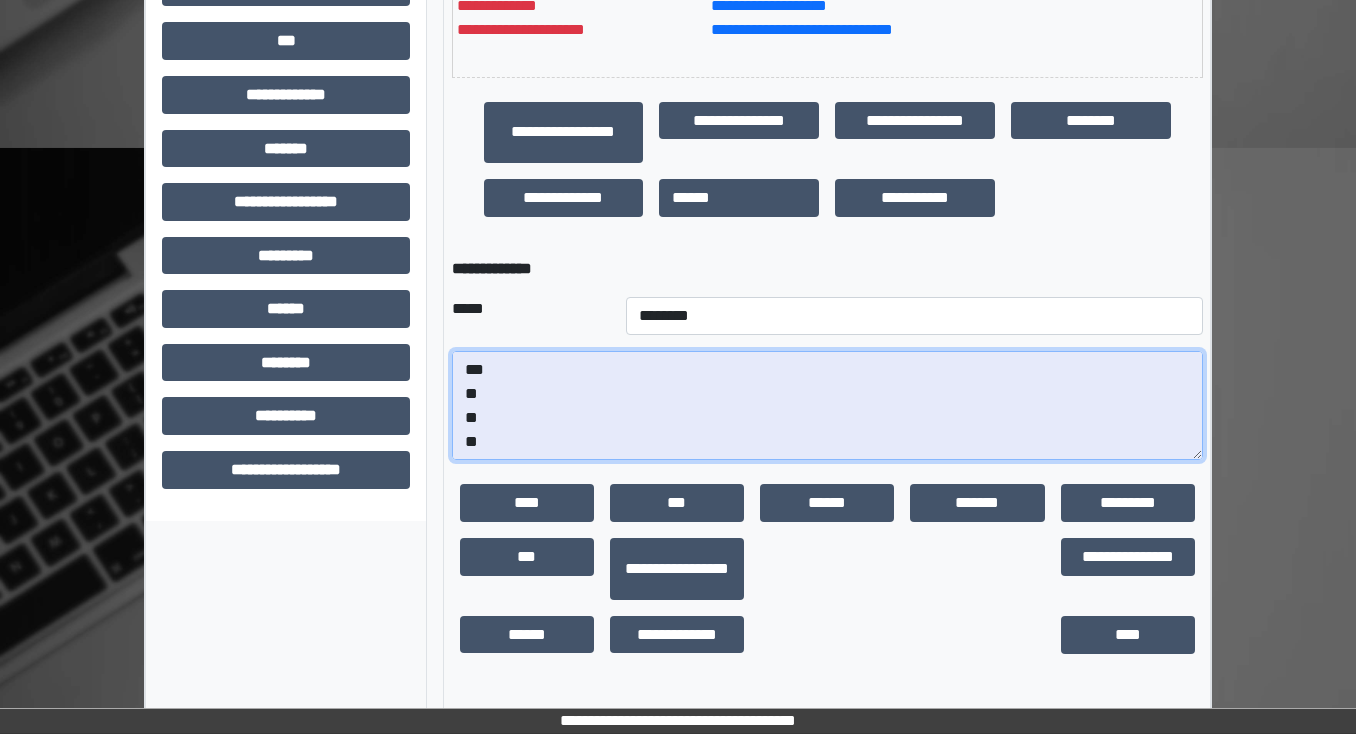 click on "**********" at bounding box center (827, 406) 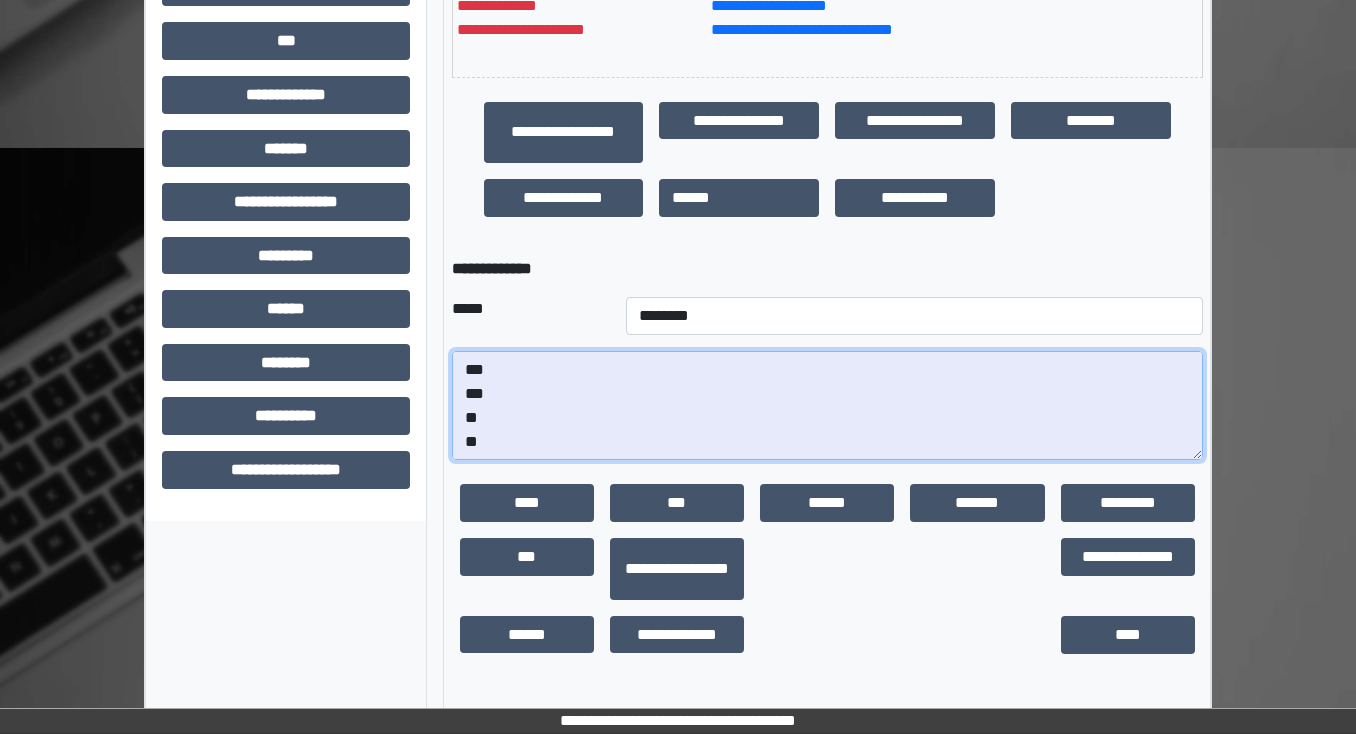 click on "**********" at bounding box center [827, 406] 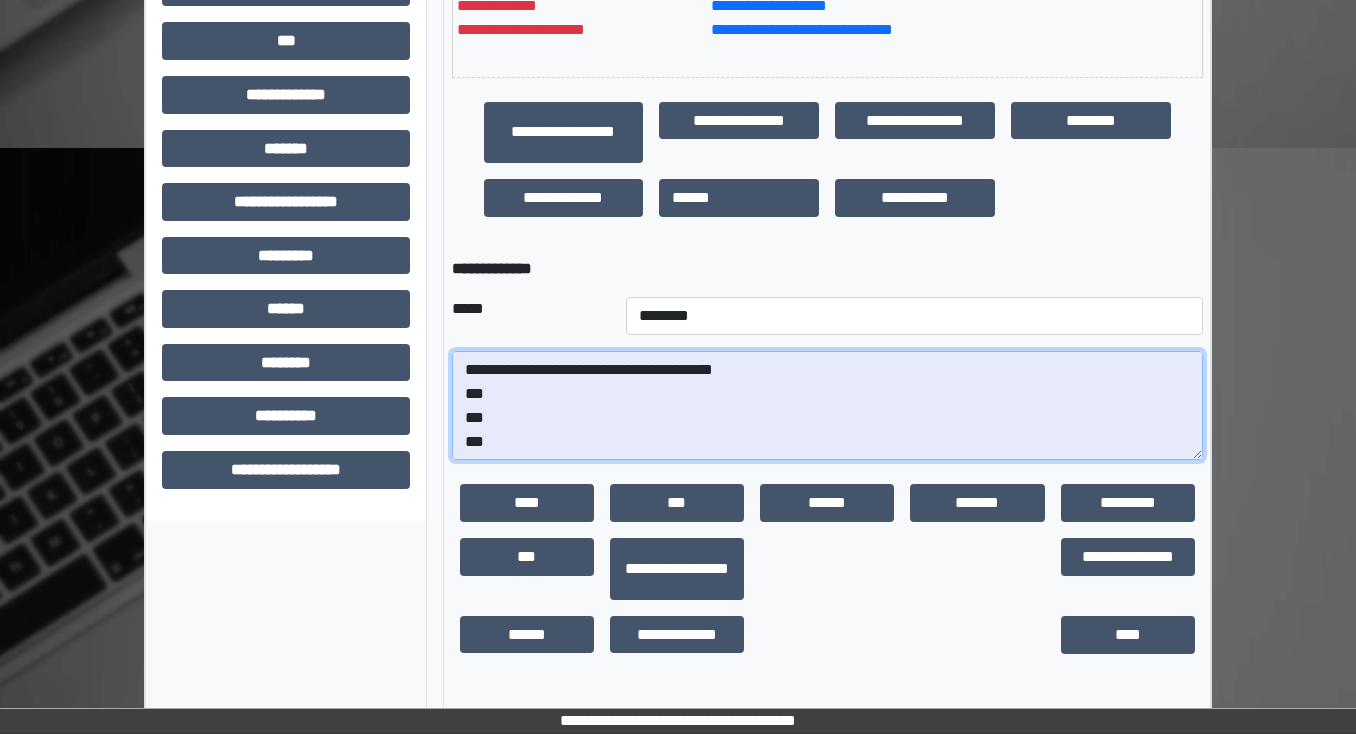 click on "**********" at bounding box center [827, 406] 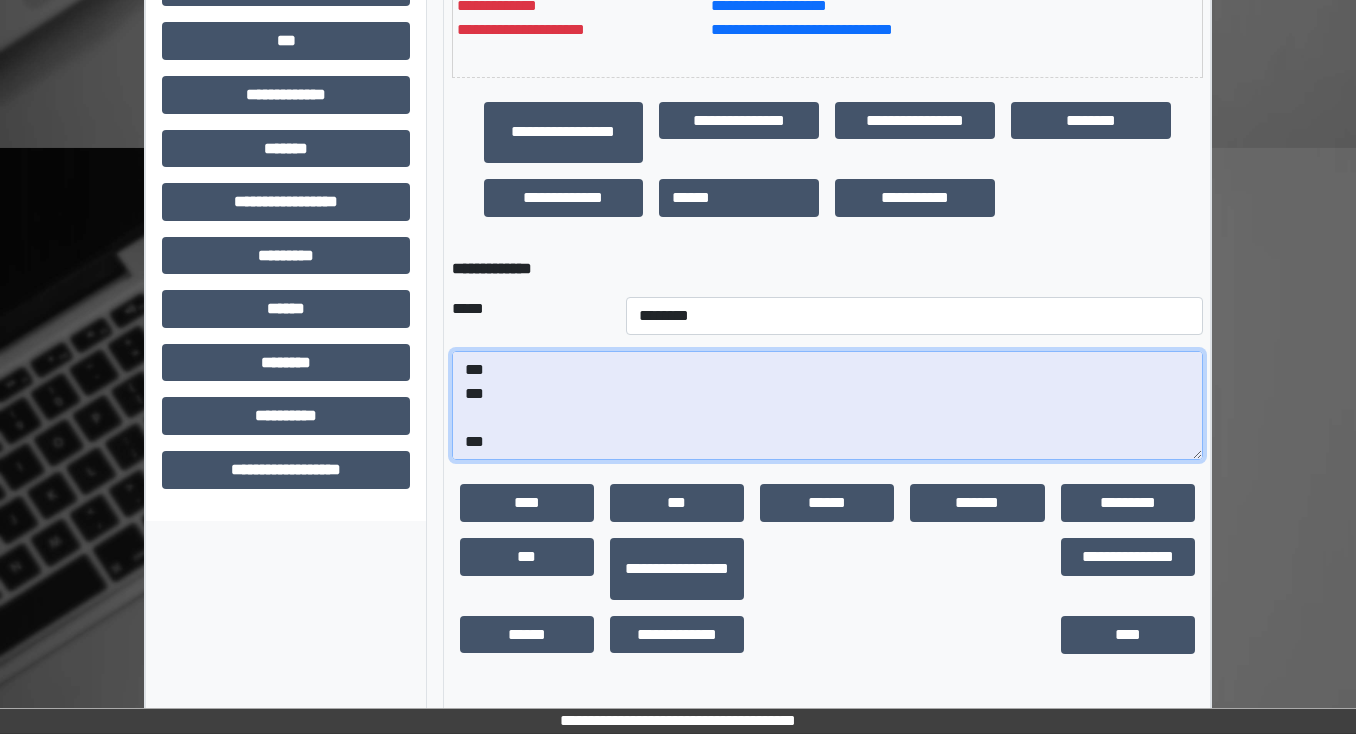 click on "**********" at bounding box center (827, 406) 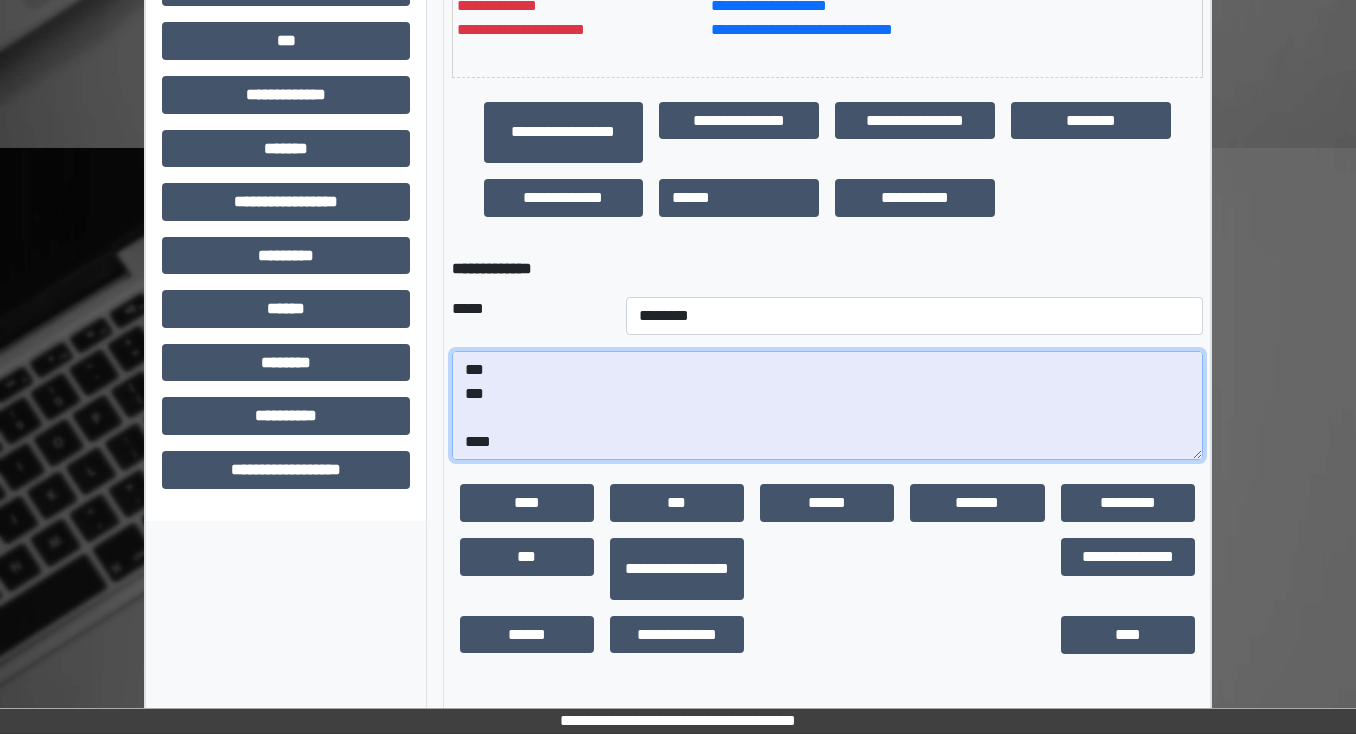 paste on "**********" 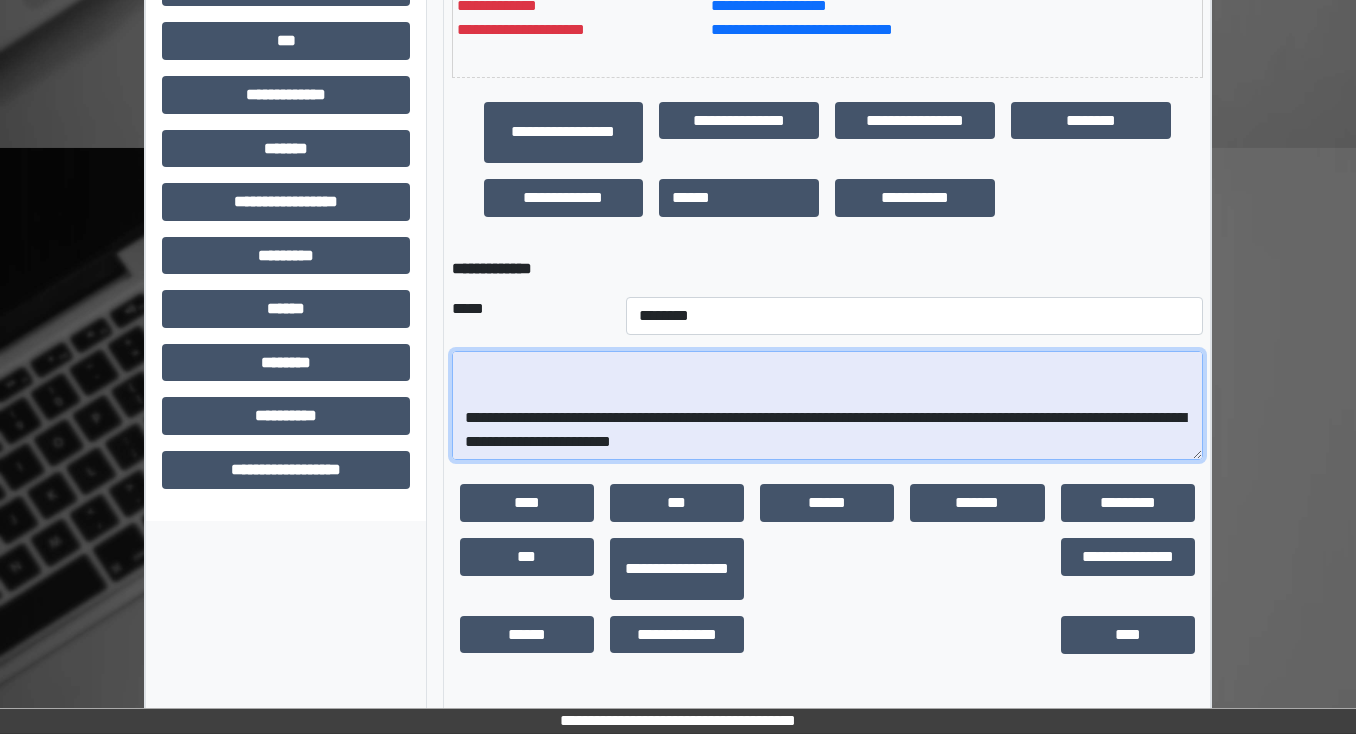 scroll, scrollTop: 288, scrollLeft: 0, axis: vertical 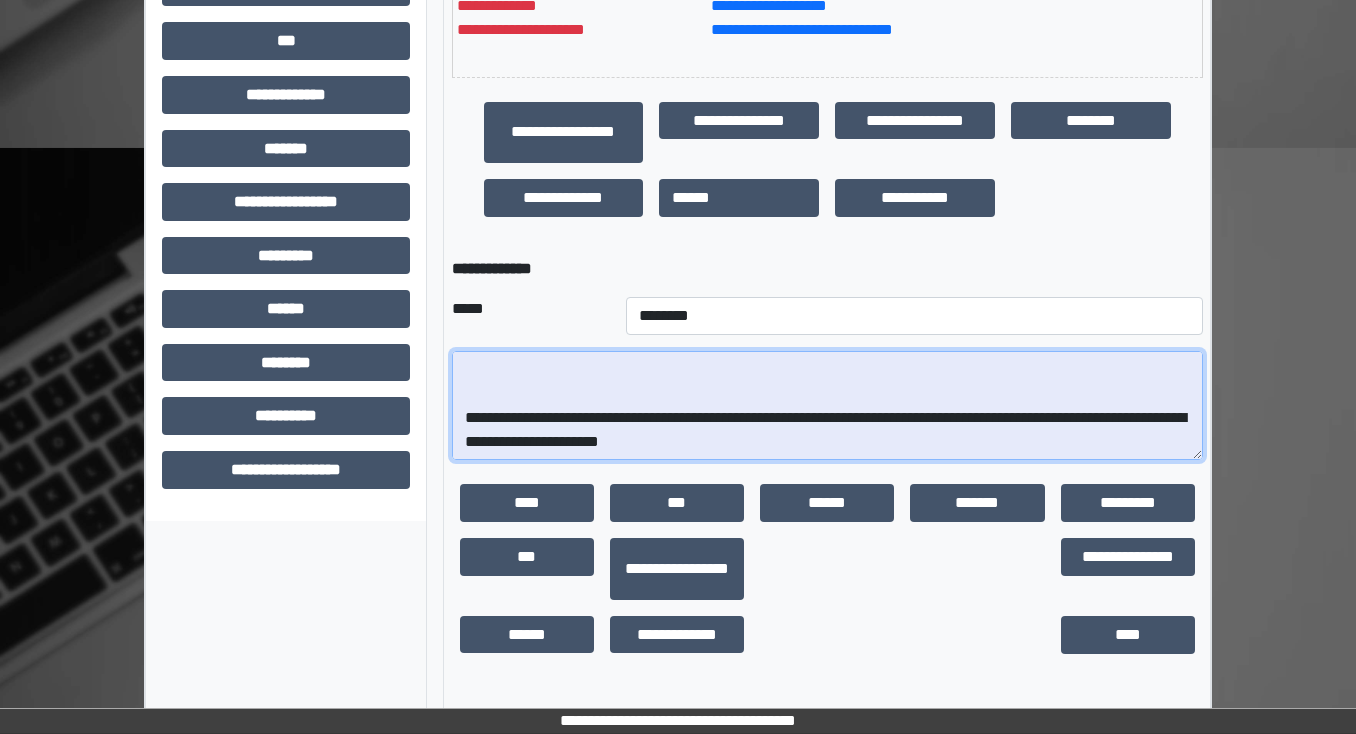 click on "**********" at bounding box center [827, 406] 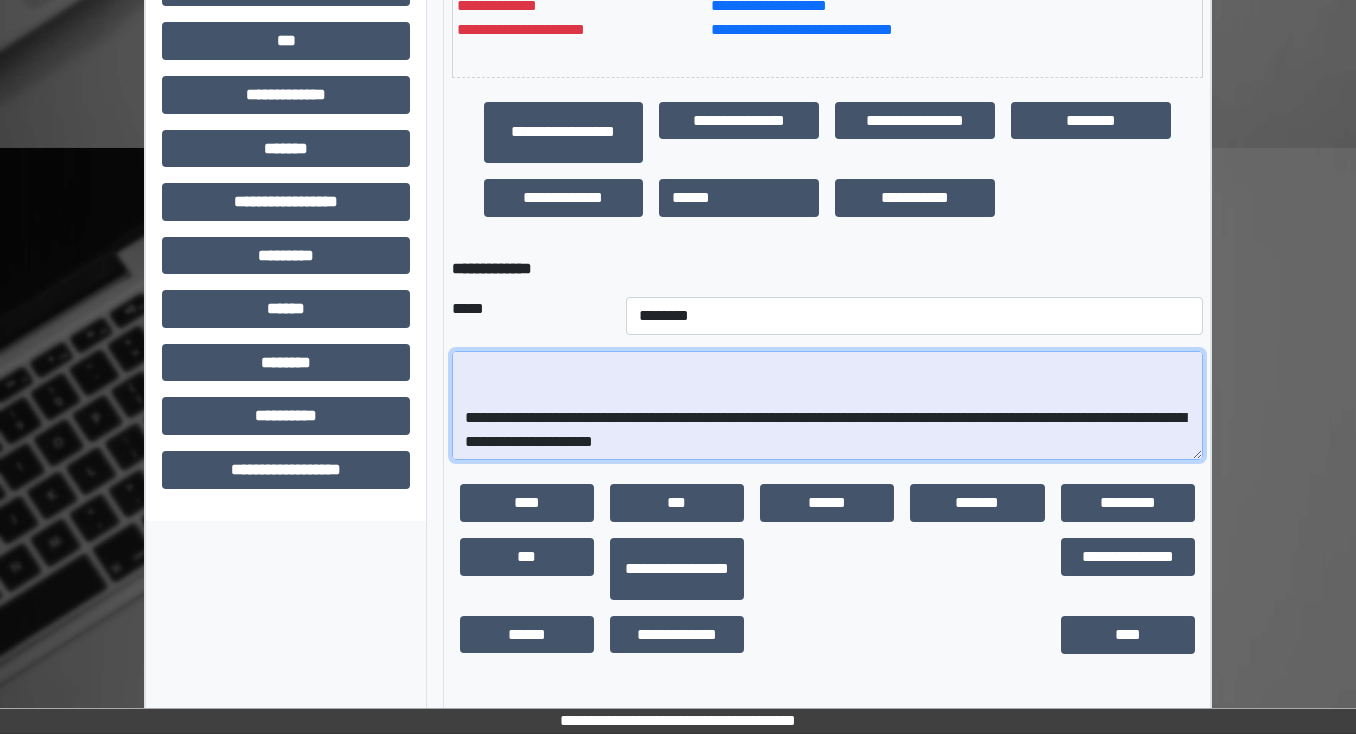 click on "**********" at bounding box center (827, 406) 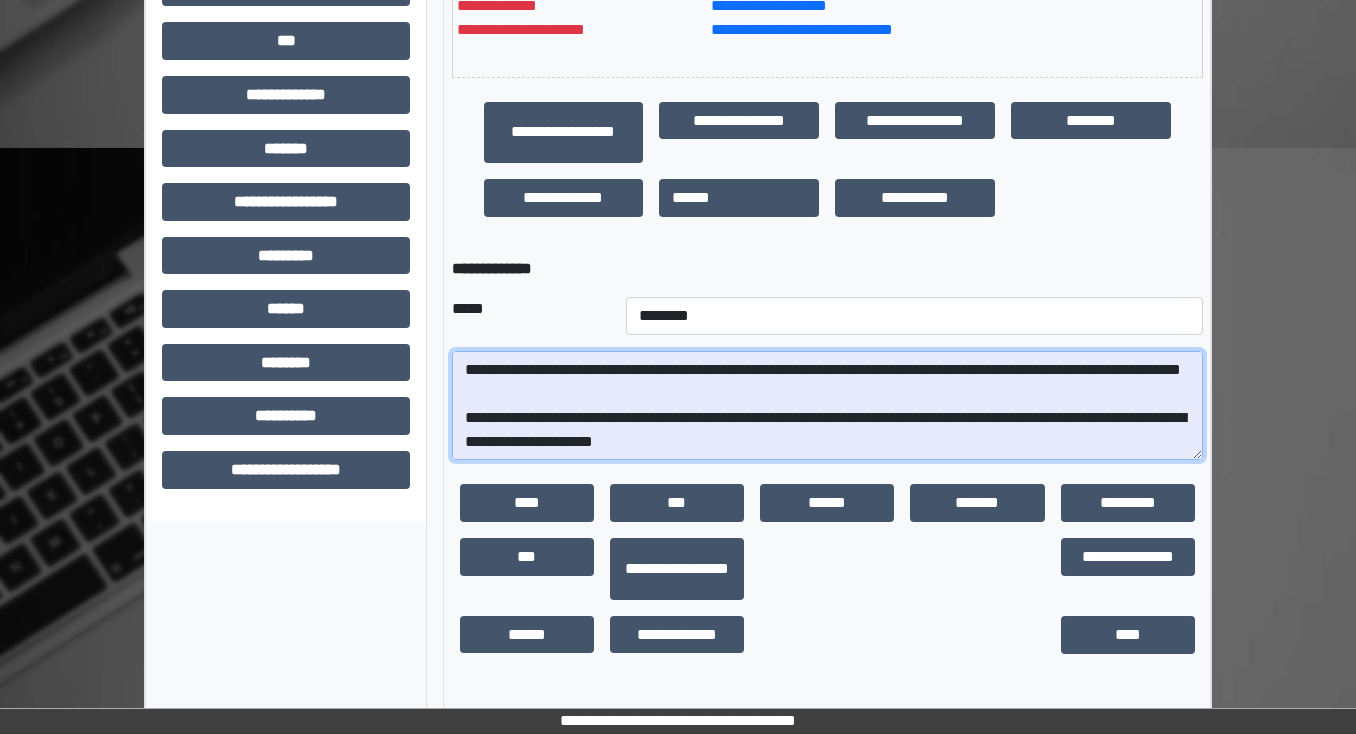scroll, scrollTop: 192, scrollLeft: 0, axis: vertical 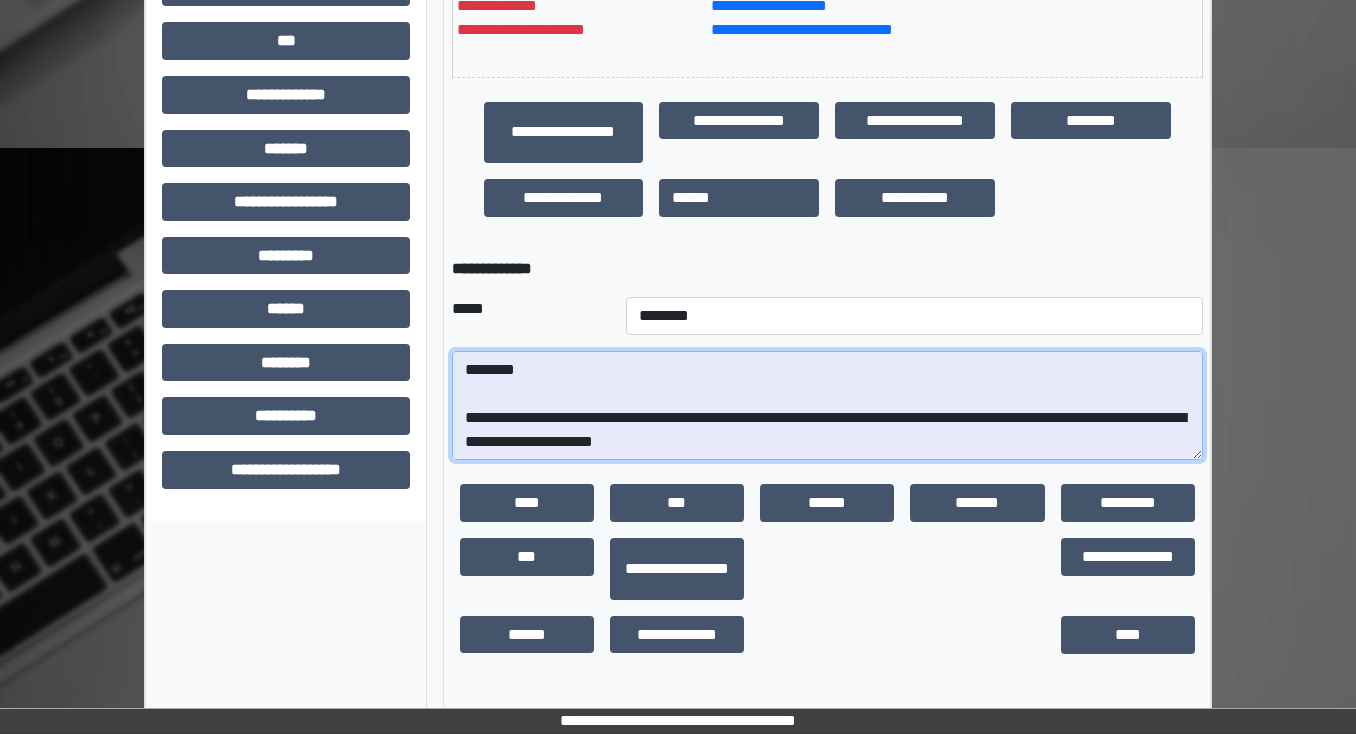 click on "**********" at bounding box center [827, 406] 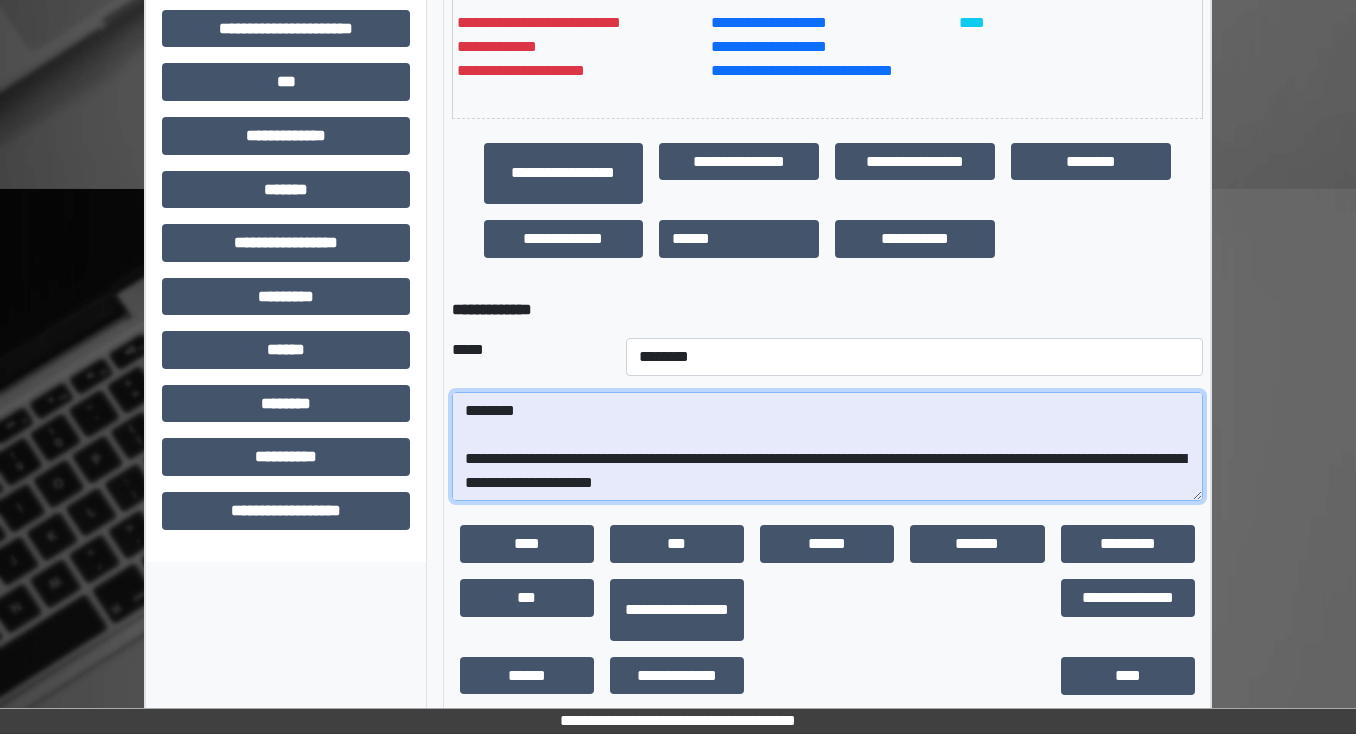 scroll, scrollTop: 572, scrollLeft: 0, axis: vertical 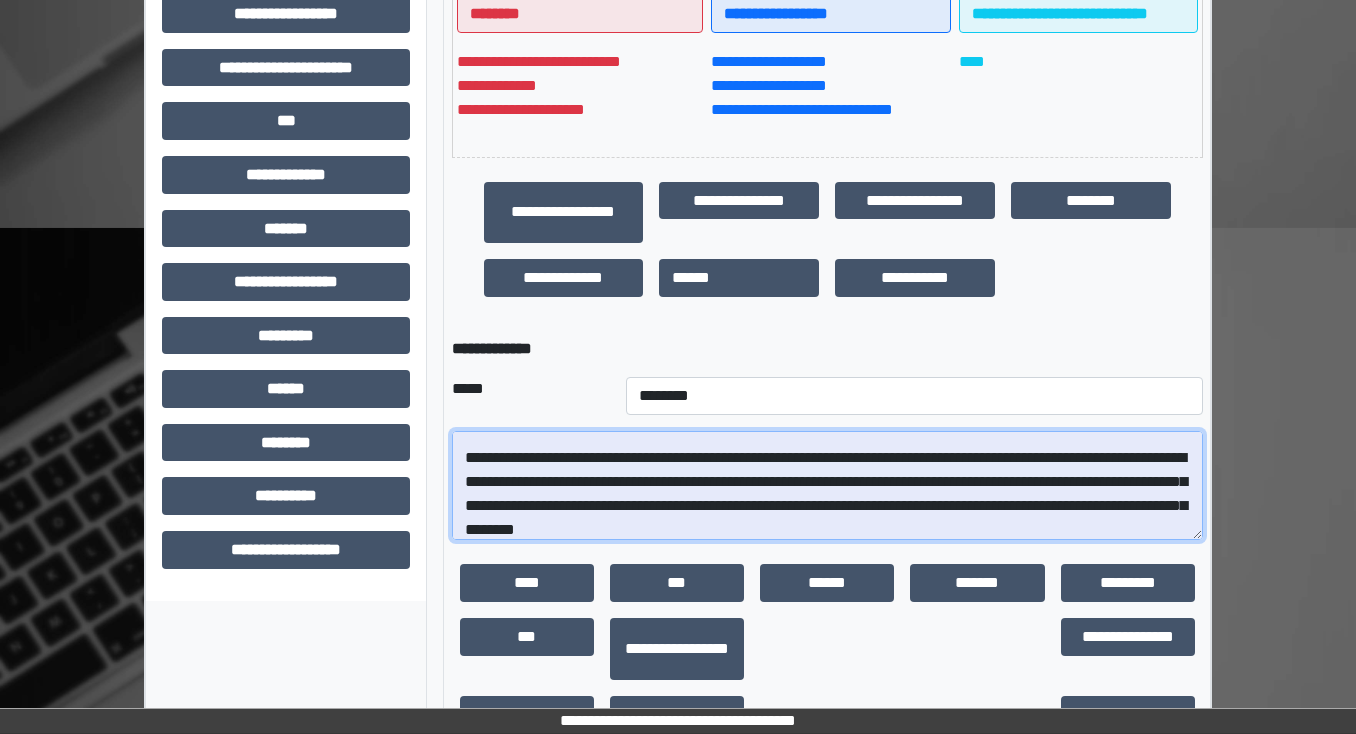 drag, startPoint x: 506, startPoint y: 497, endPoint x: 484, endPoint y: 470, distance: 34.828148 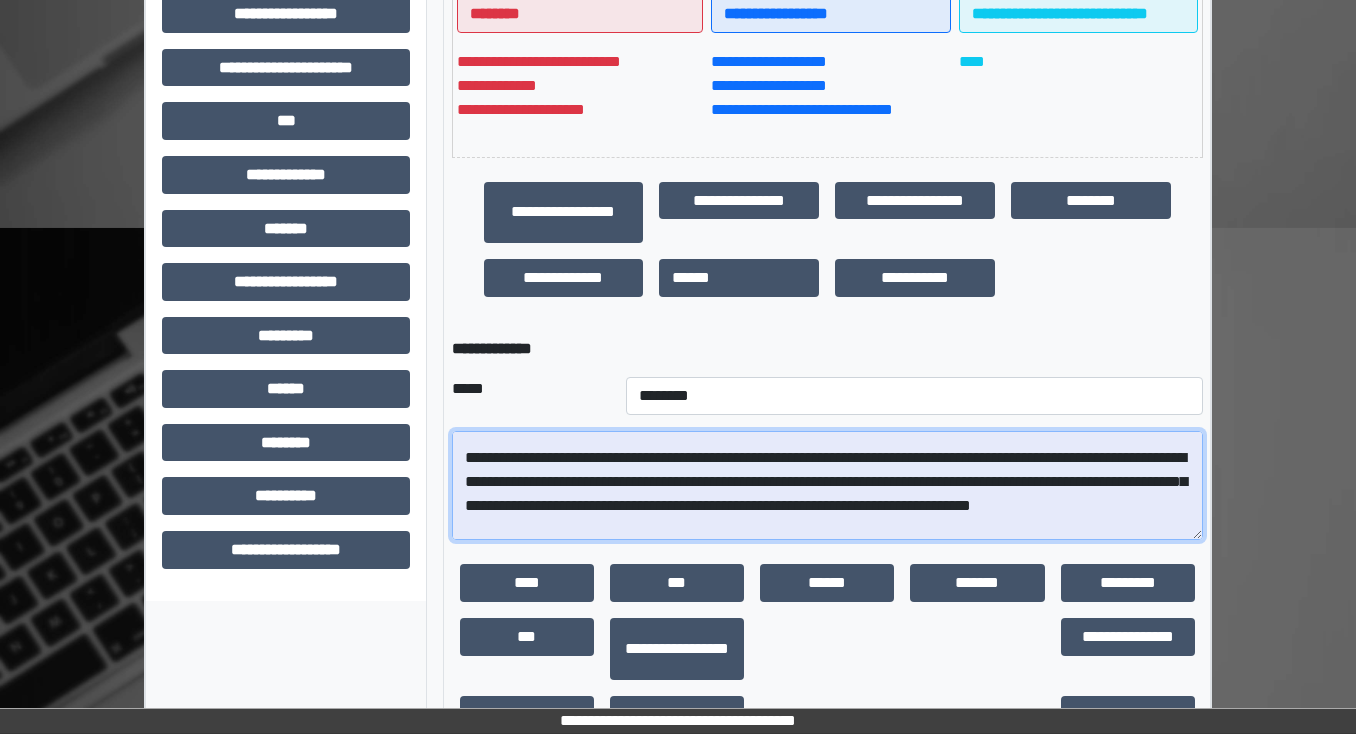 scroll, scrollTop: 32, scrollLeft: 0, axis: vertical 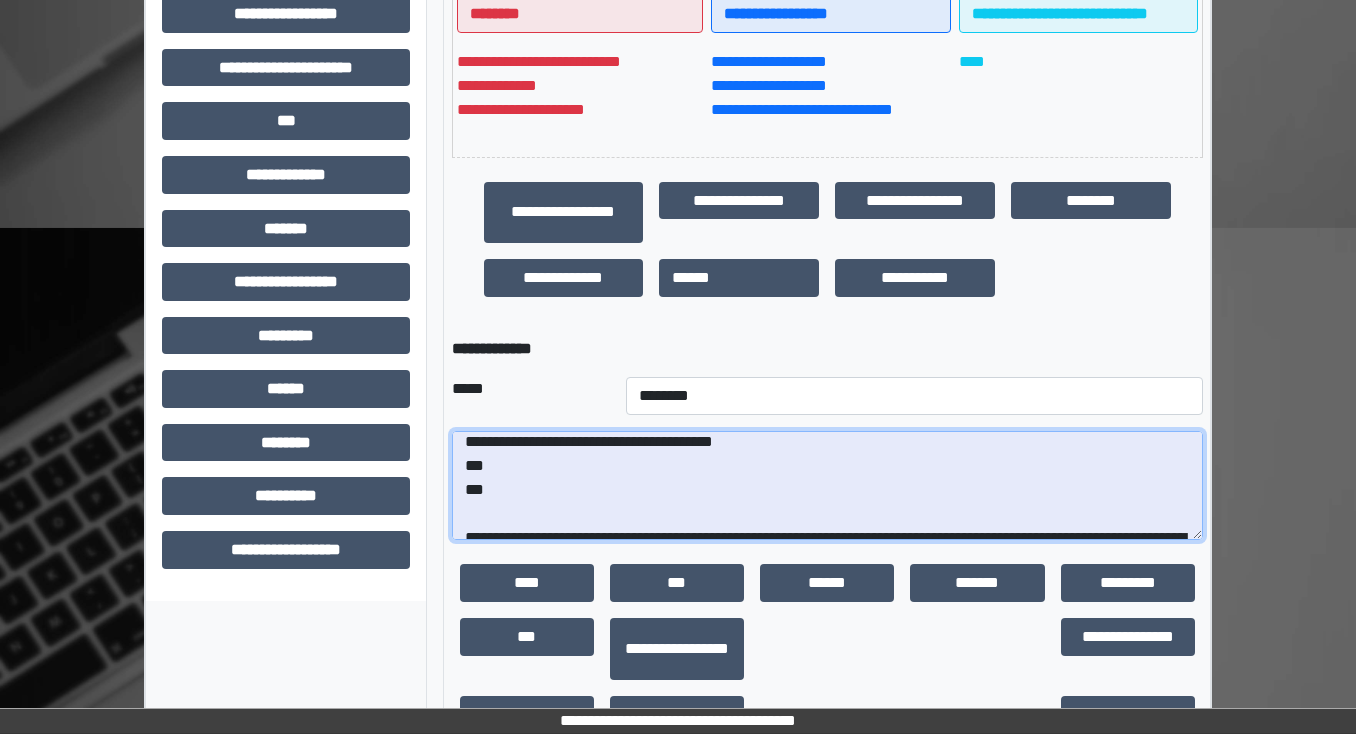 click on "**********" at bounding box center (827, 486) 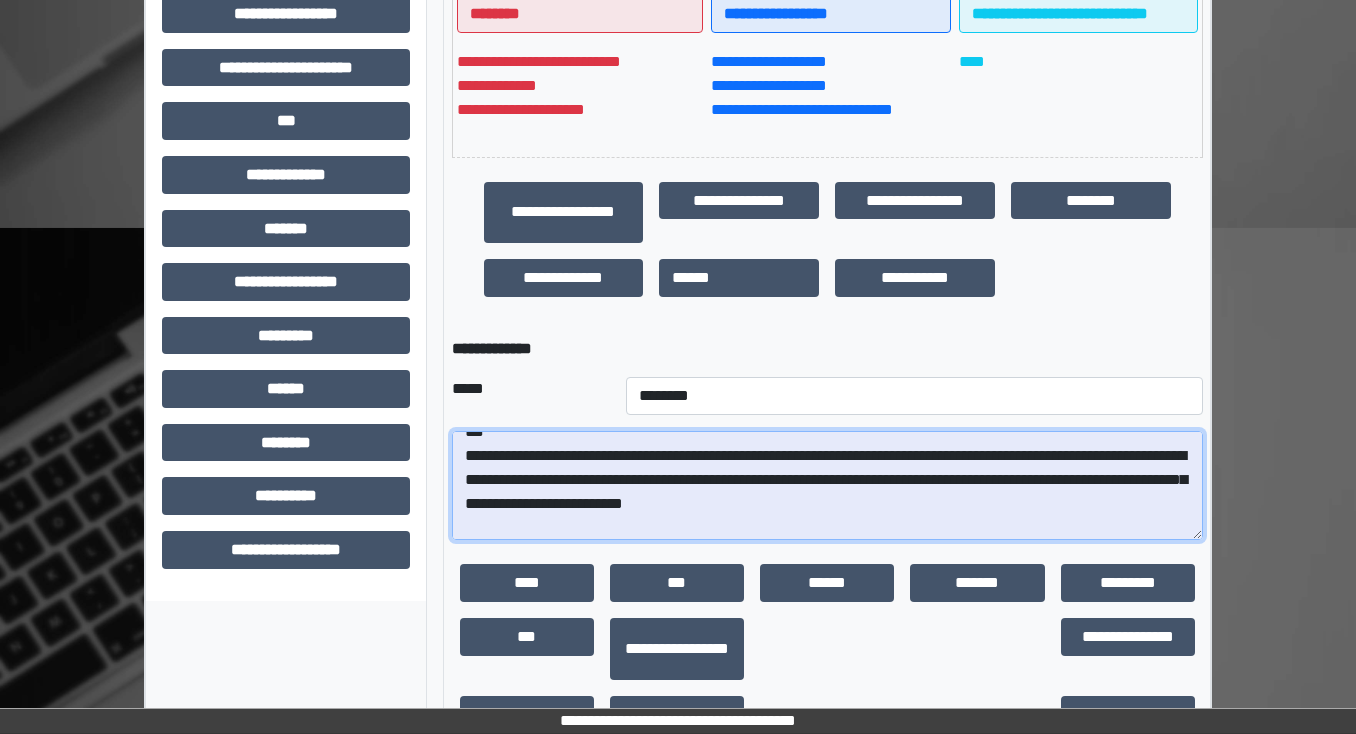 scroll, scrollTop: 40, scrollLeft: 0, axis: vertical 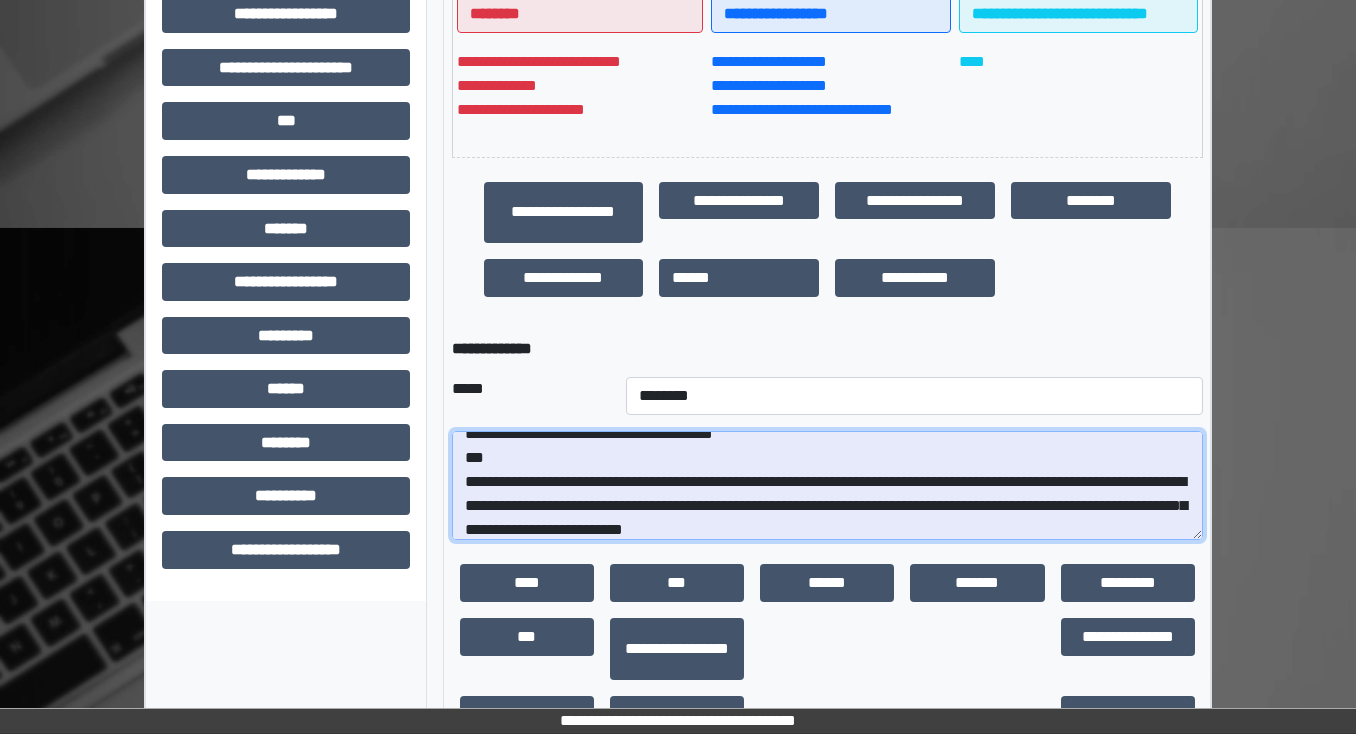 click on "**********" at bounding box center [827, 486] 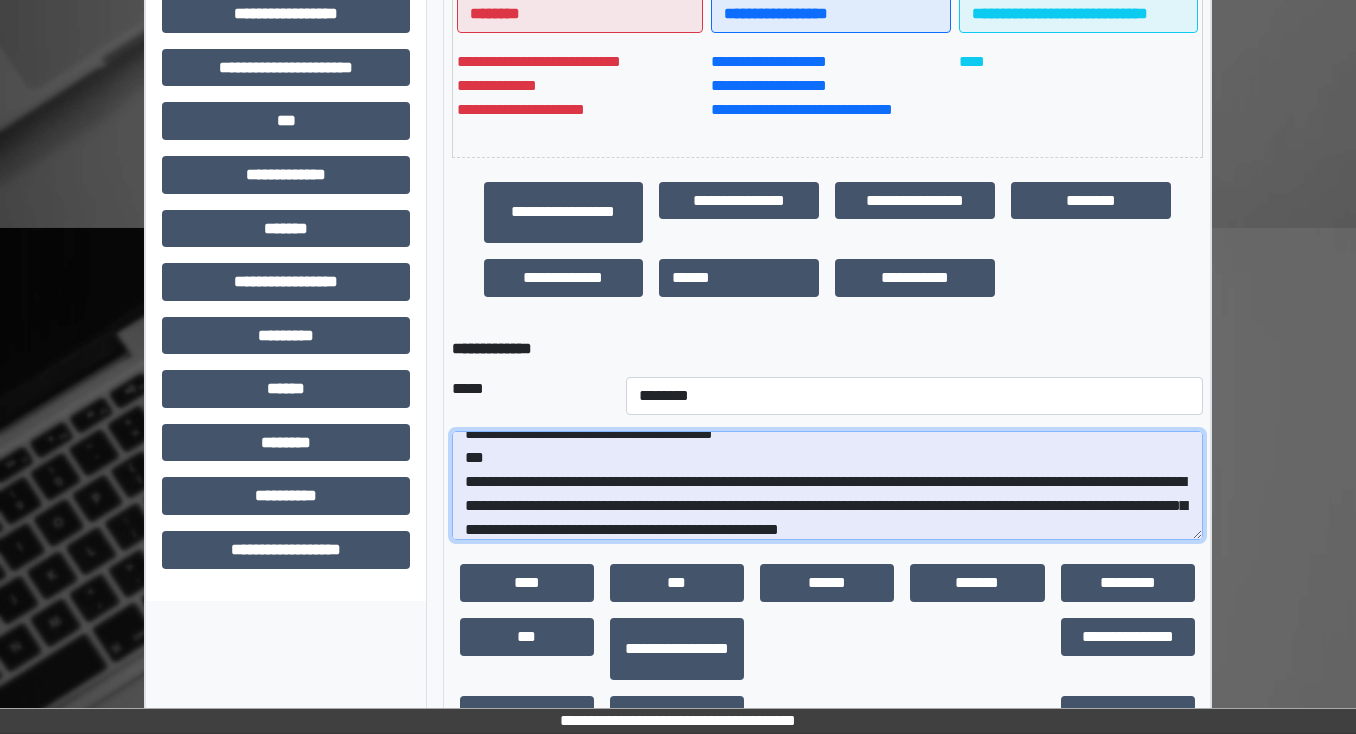 click on "**********" at bounding box center (827, 486) 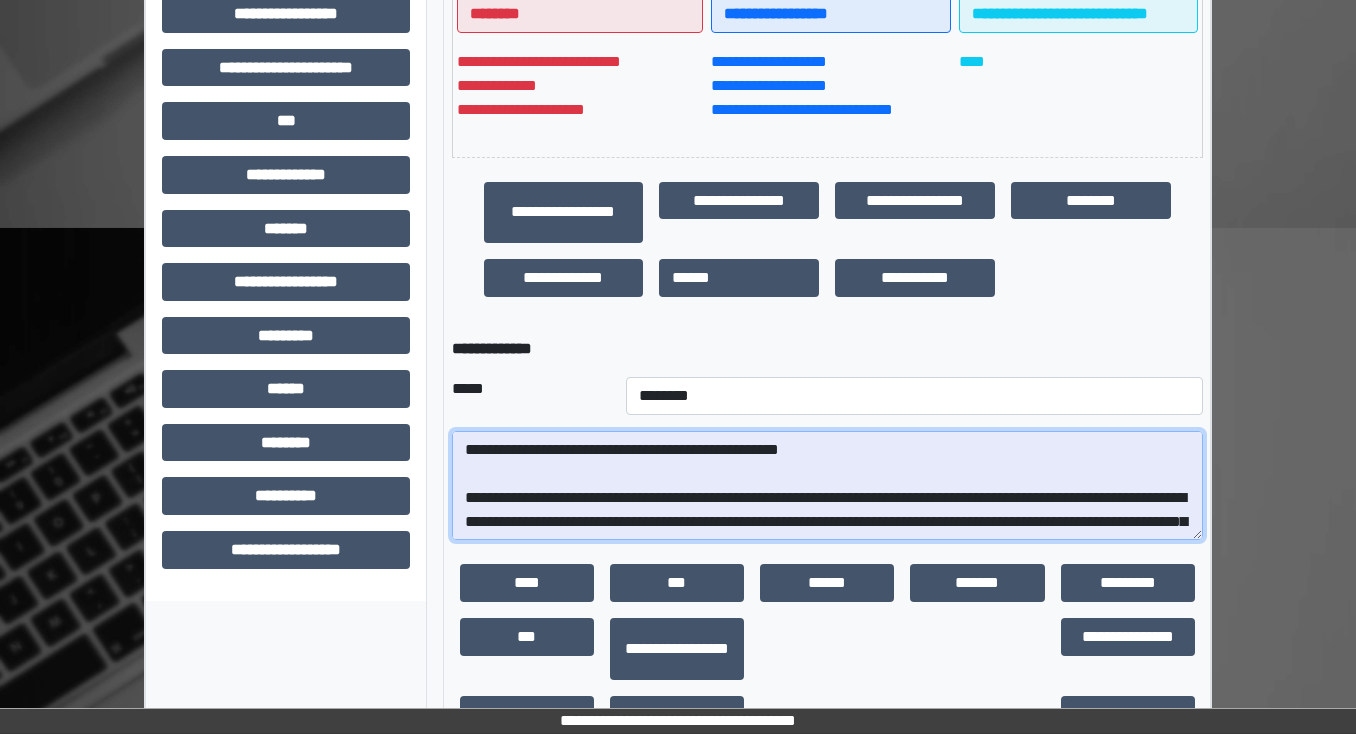 click on "**********" at bounding box center (827, 486) 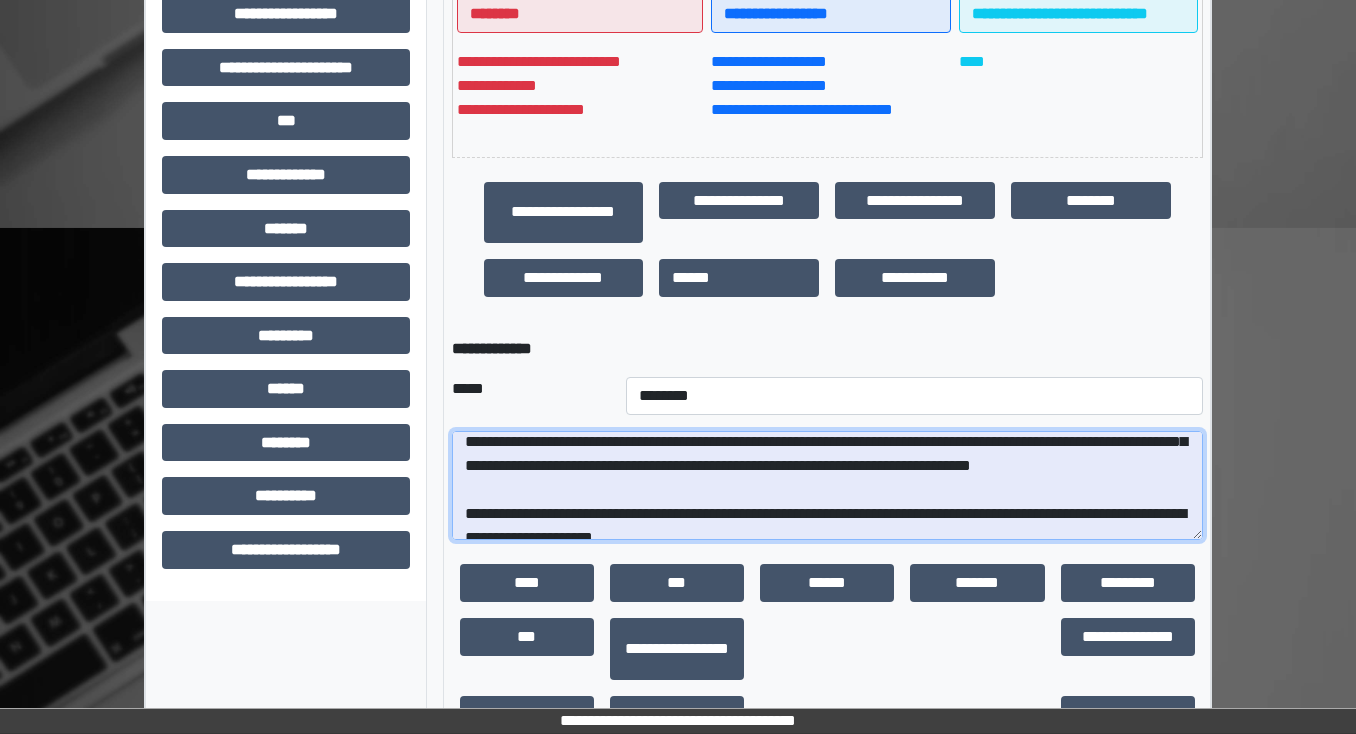 scroll, scrollTop: 240, scrollLeft: 0, axis: vertical 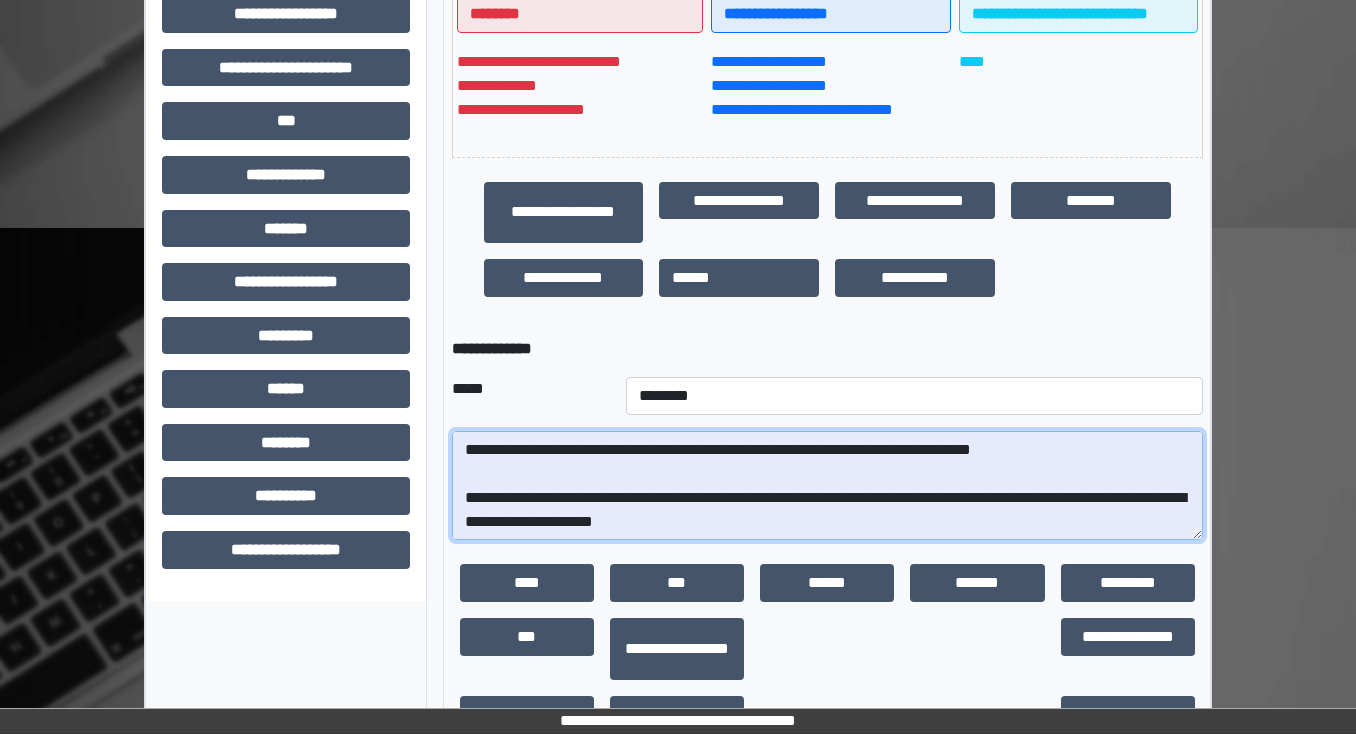 drag, startPoint x: 837, startPoint y: 515, endPoint x: 671, endPoint y: 509, distance: 166.1084 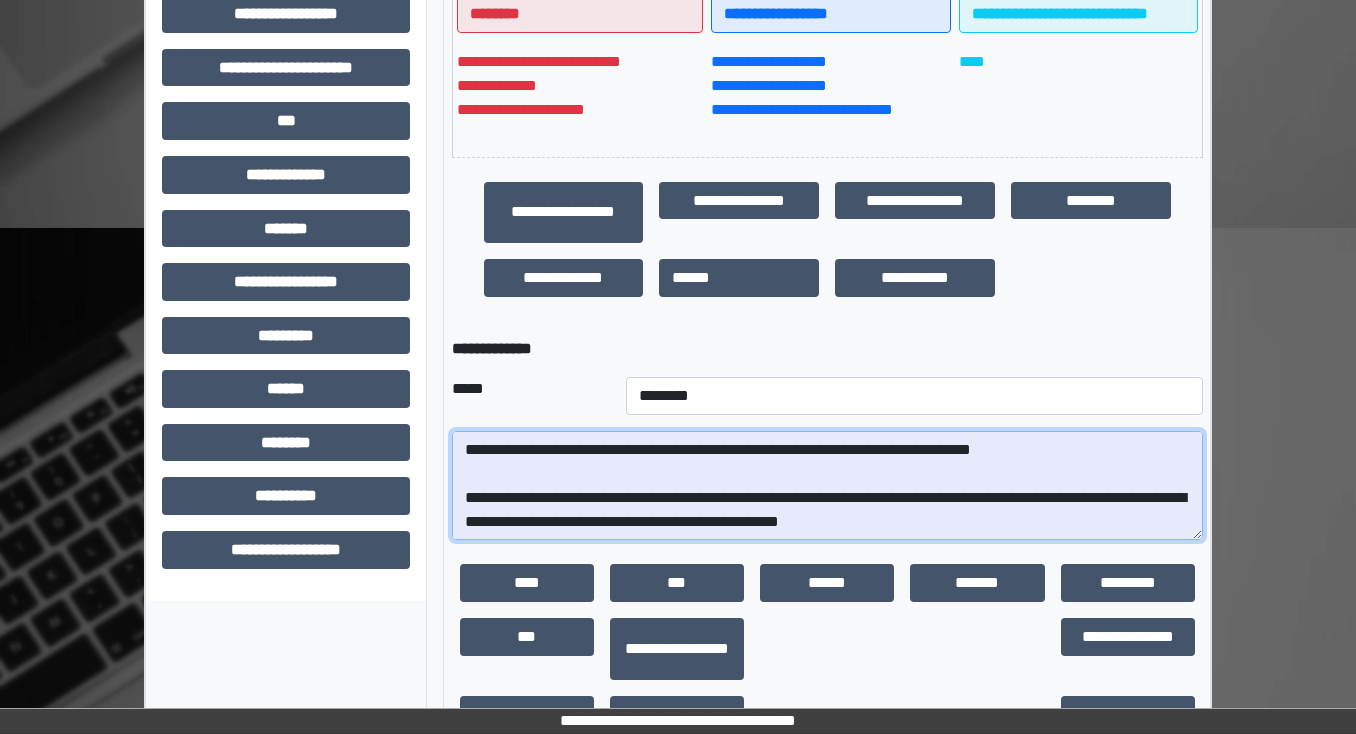 click on "**********" at bounding box center (827, 486) 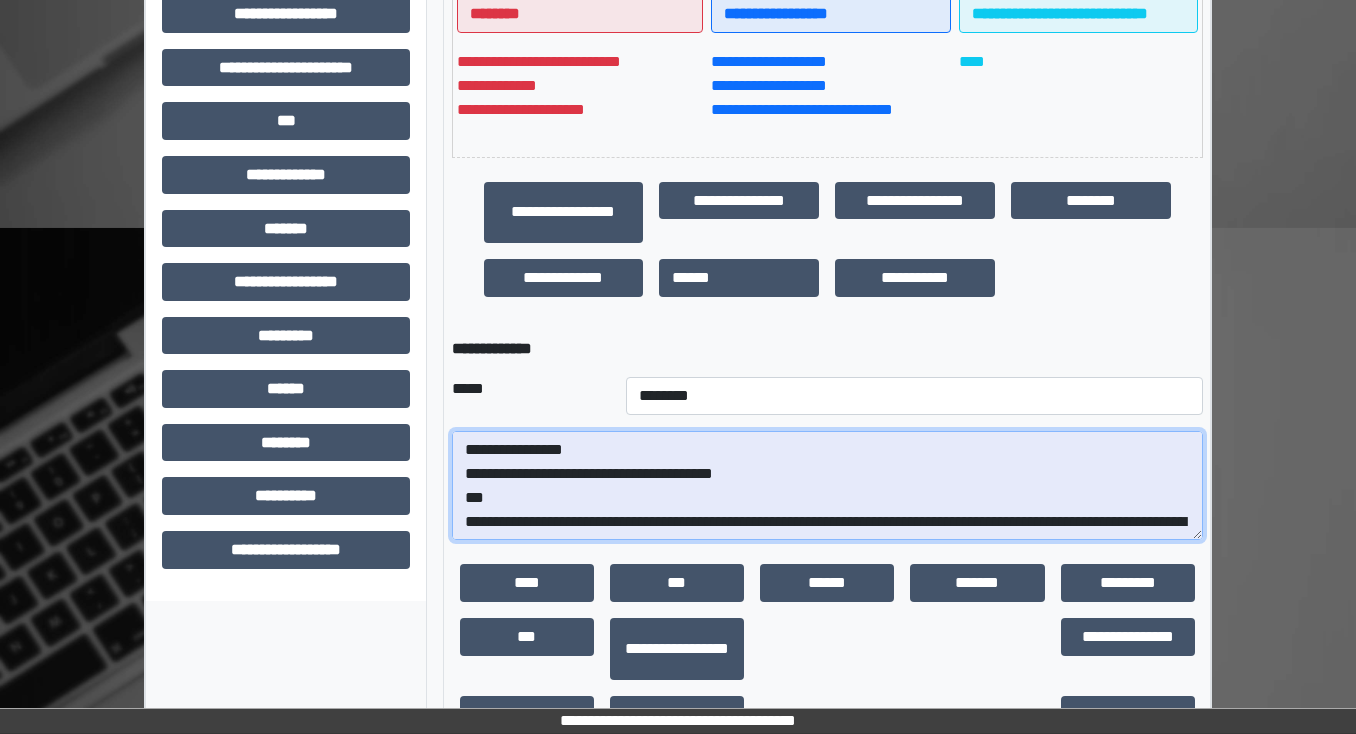 scroll, scrollTop: 80, scrollLeft: 0, axis: vertical 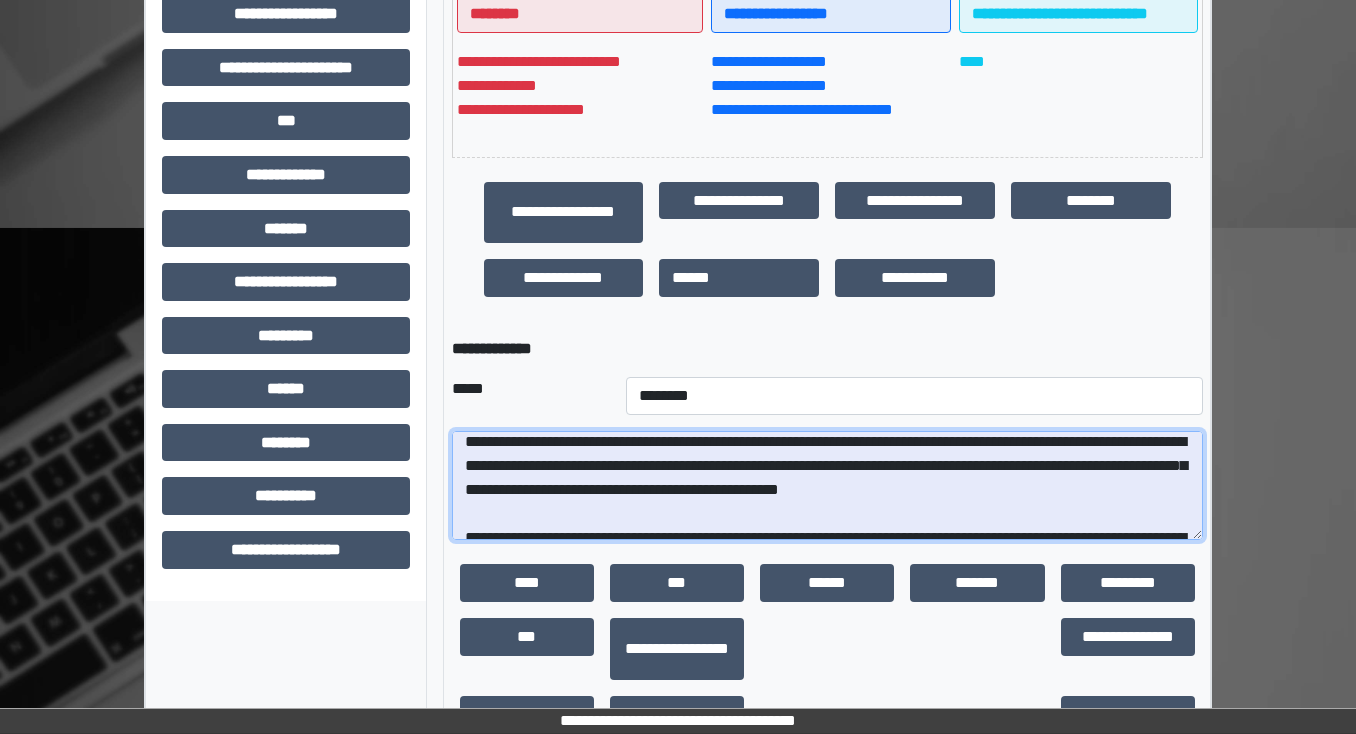click on "**********" at bounding box center [827, 486] 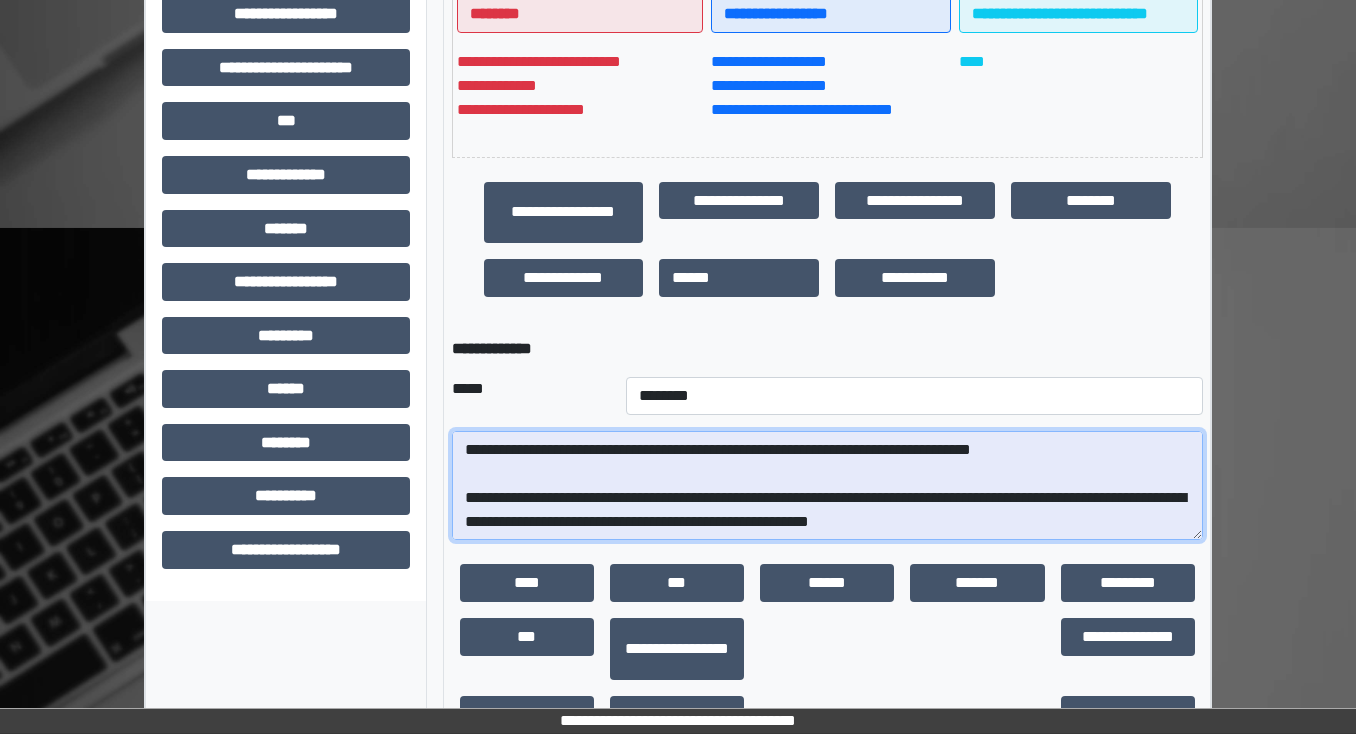 scroll, scrollTop: 264, scrollLeft: 0, axis: vertical 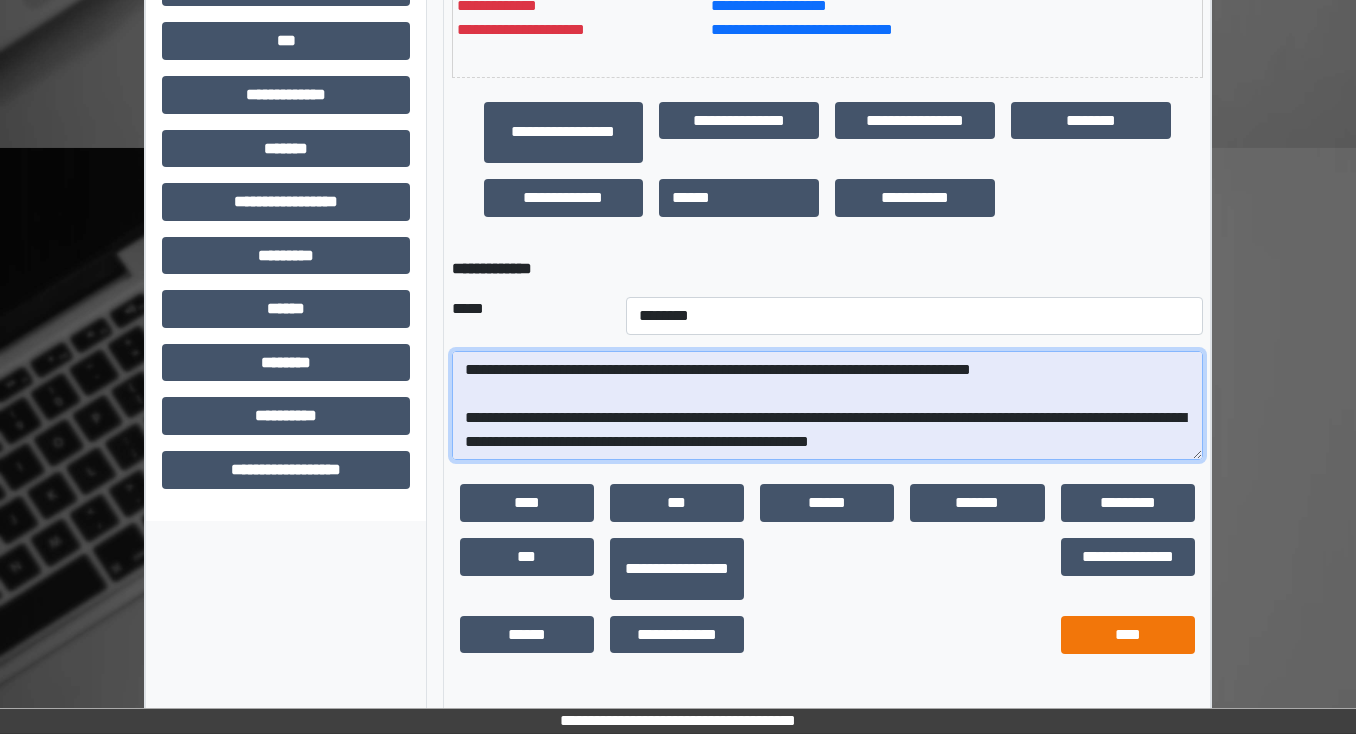 type on "**********" 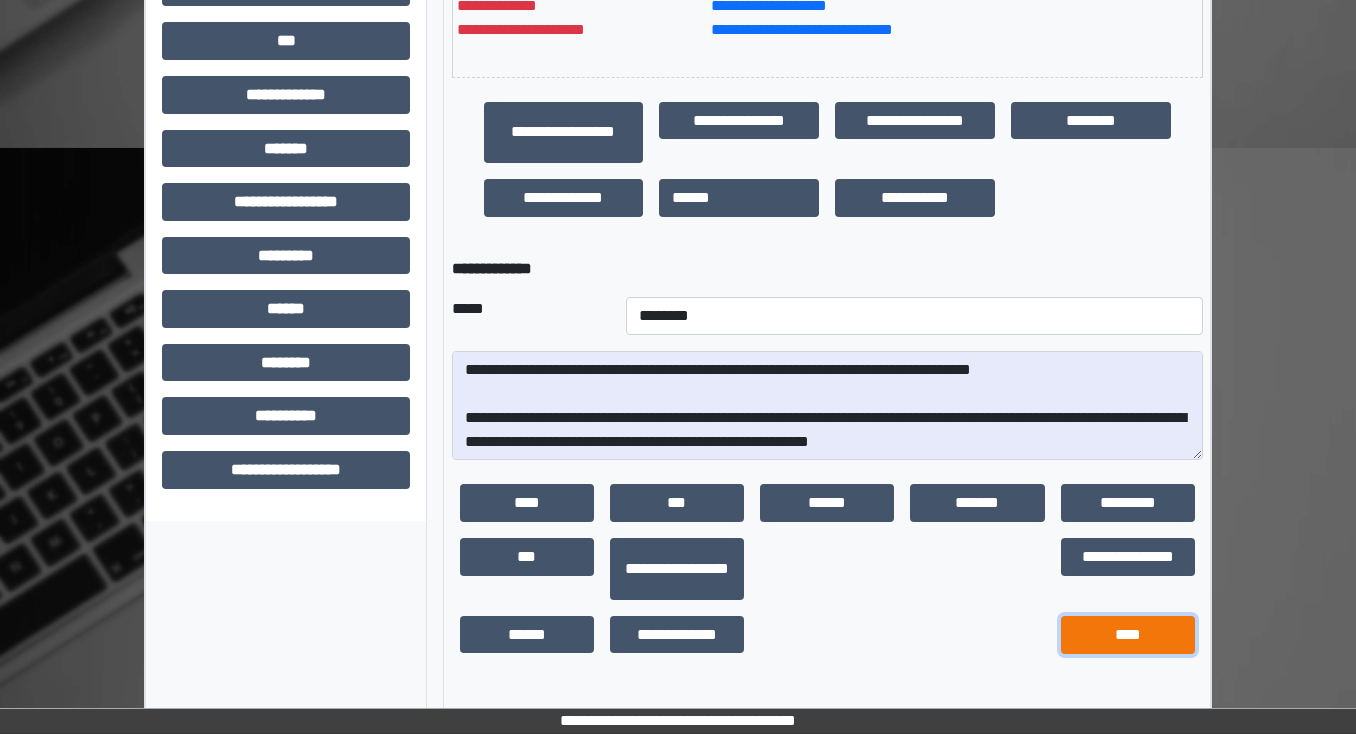click on "****" at bounding box center [1128, 635] 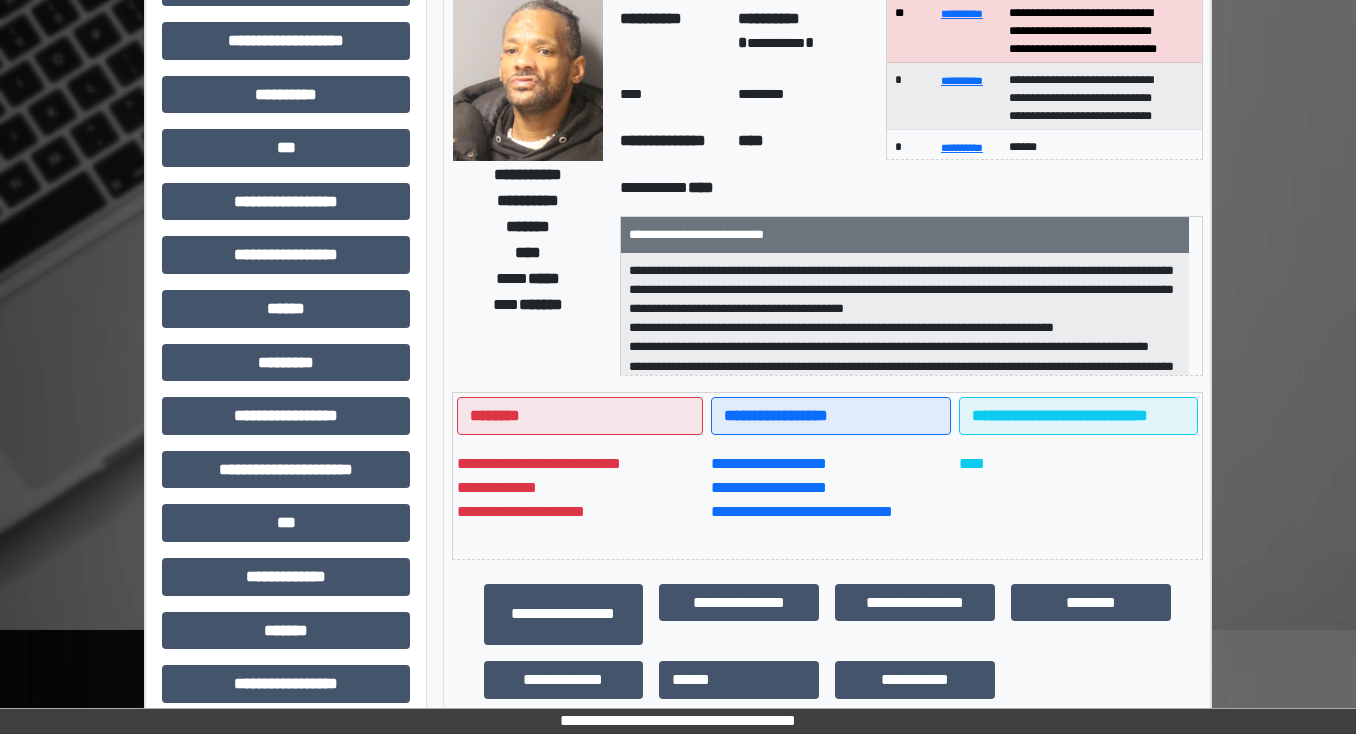 scroll, scrollTop: 0, scrollLeft: 0, axis: both 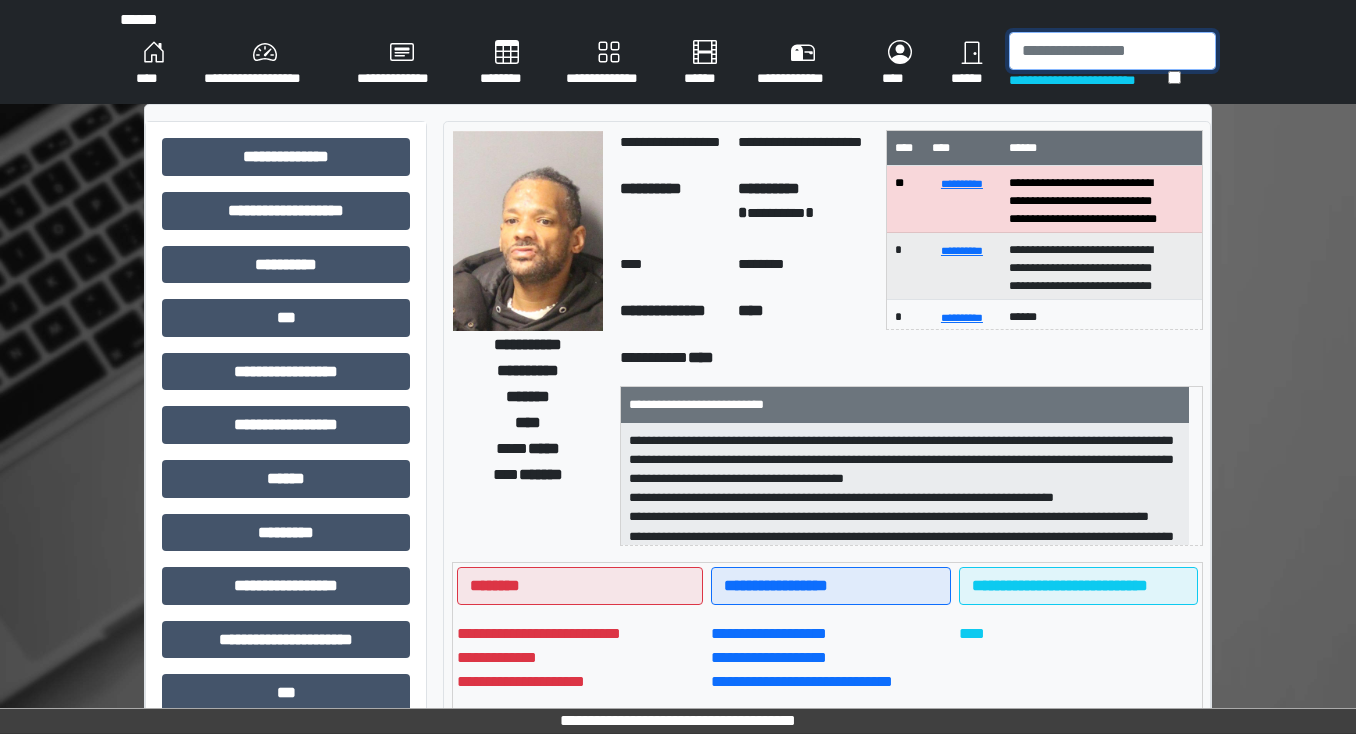 click at bounding box center [1112, 51] 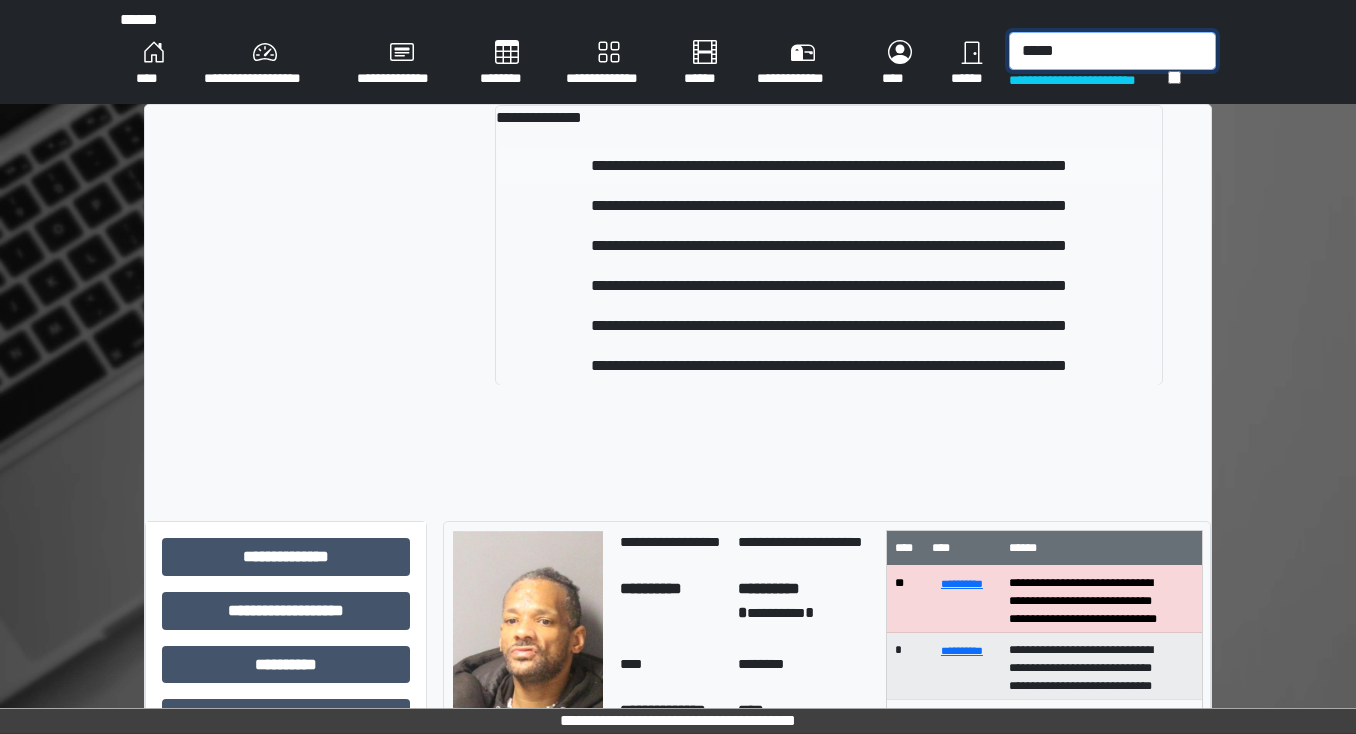 type on "*****" 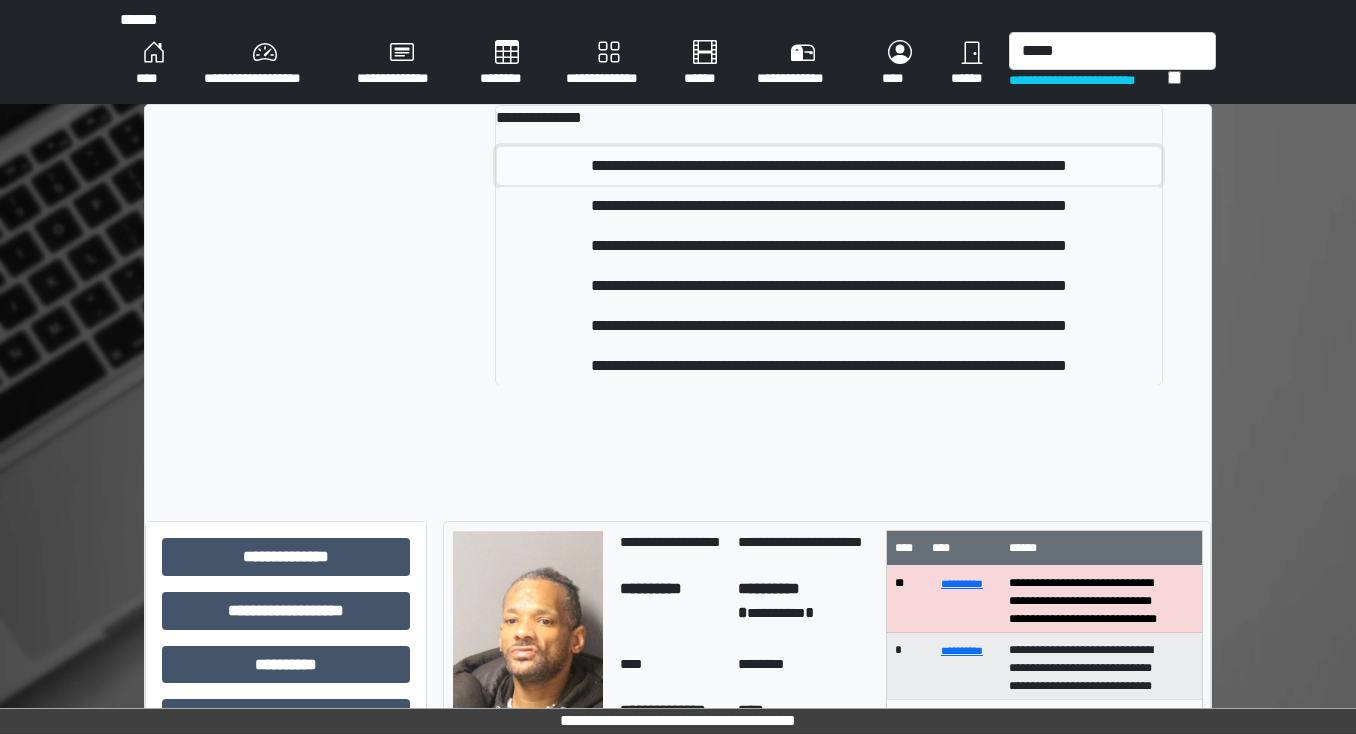 click on "**********" at bounding box center [829, 166] 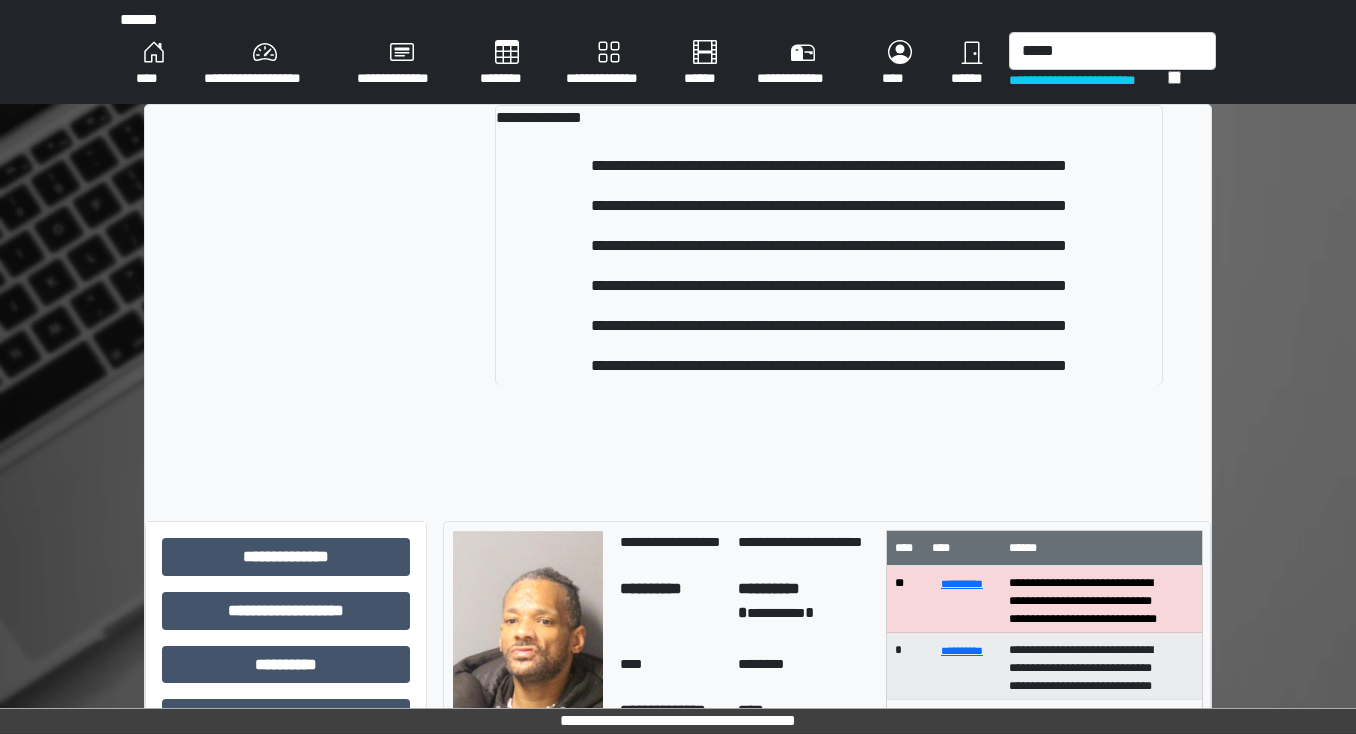 type 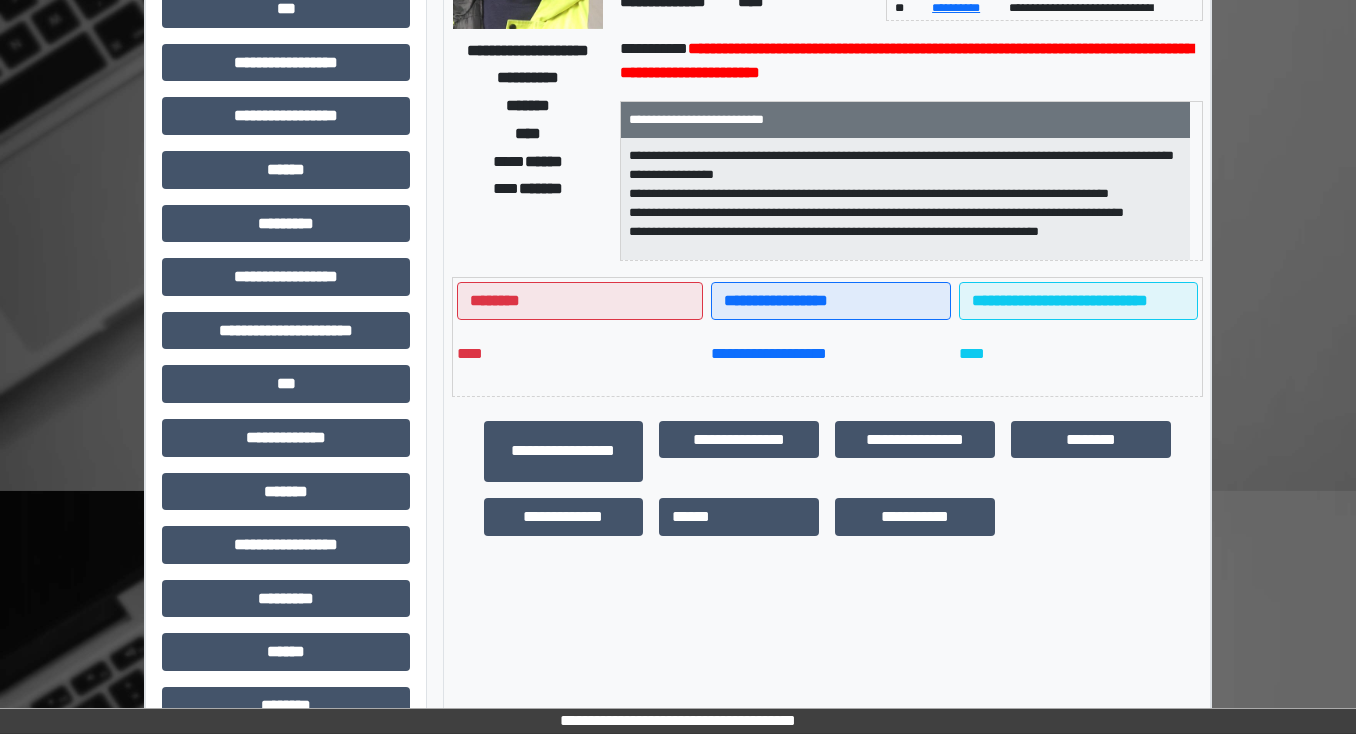 scroll, scrollTop: 320, scrollLeft: 0, axis: vertical 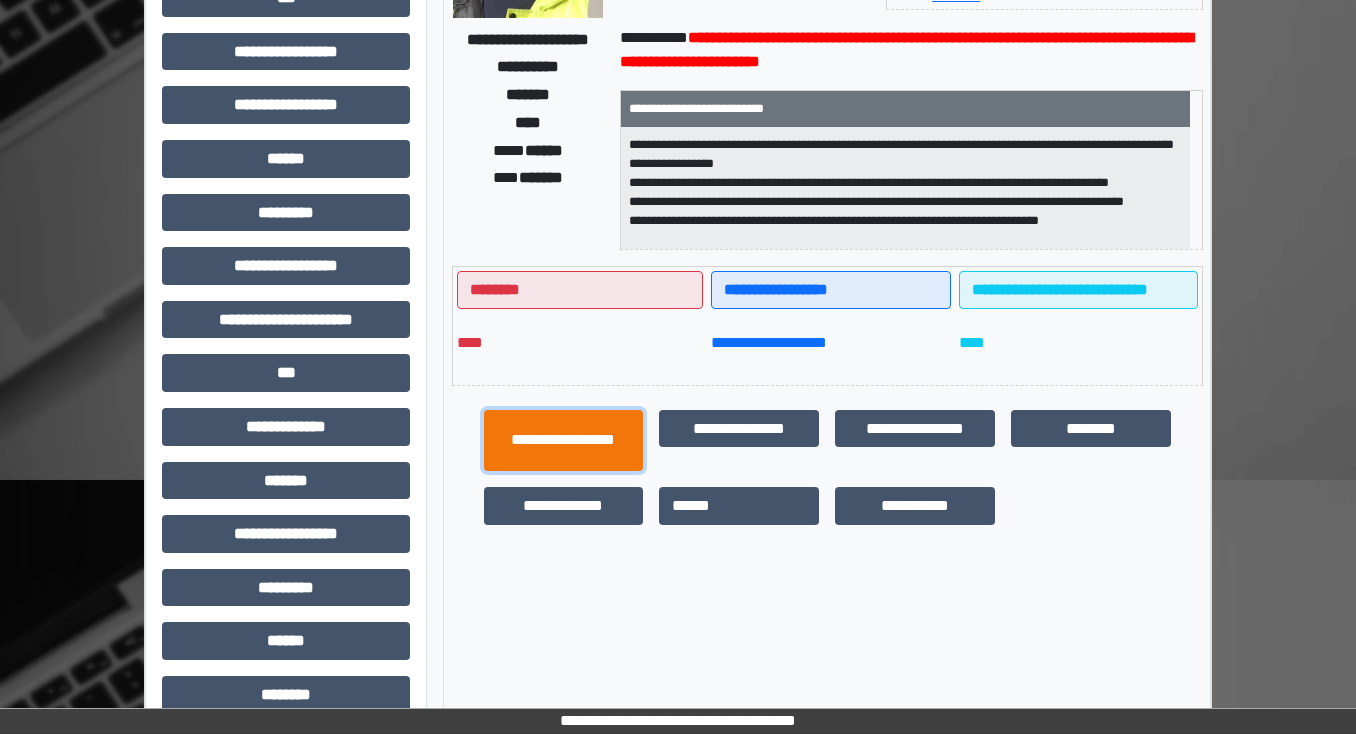 click on "**********" at bounding box center [564, 441] 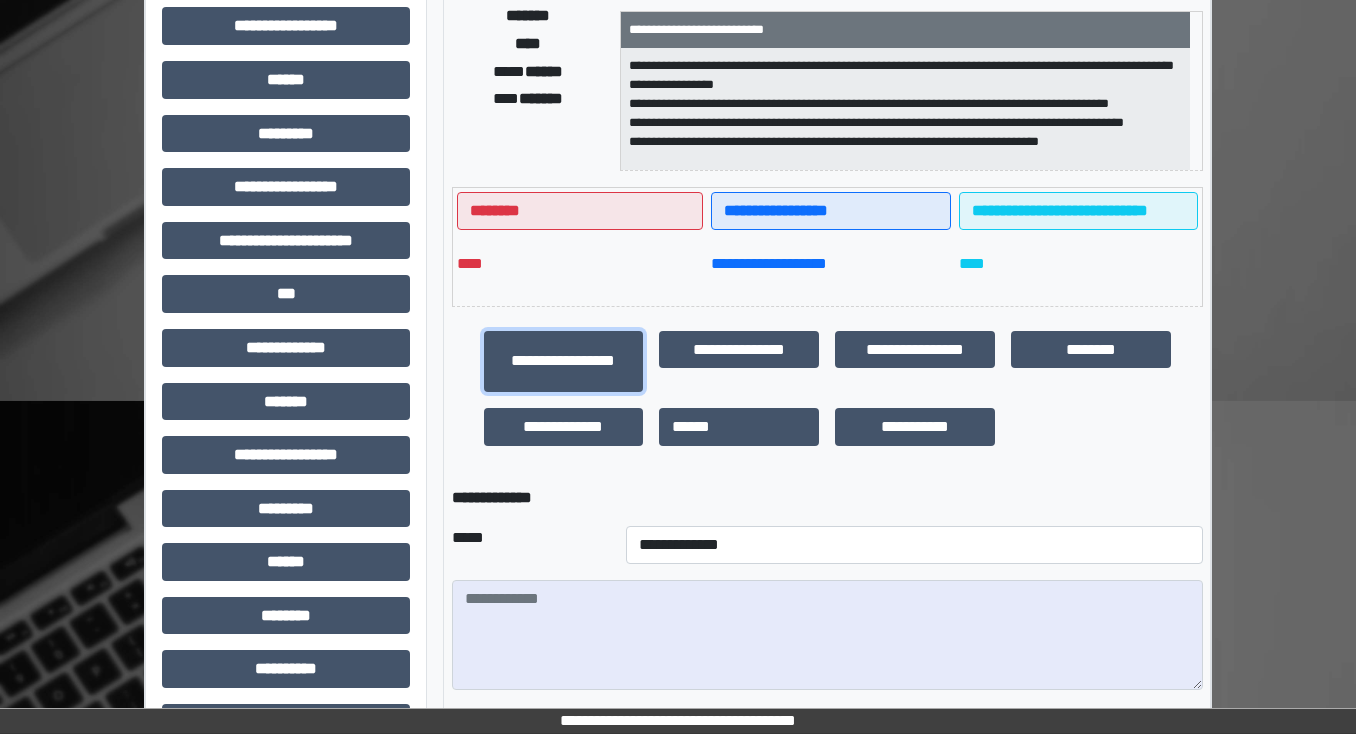 scroll, scrollTop: 400, scrollLeft: 0, axis: vertical 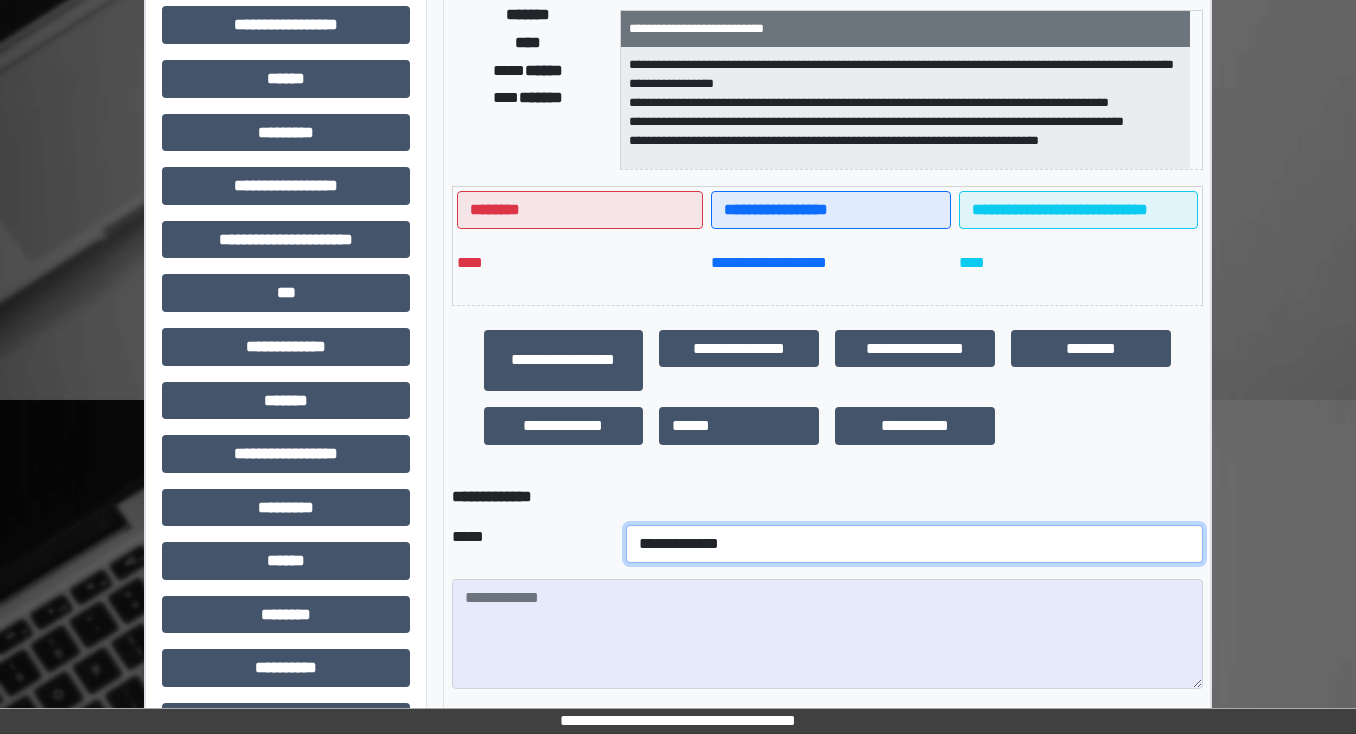 click on "**********" at bounding box center [914, 544] 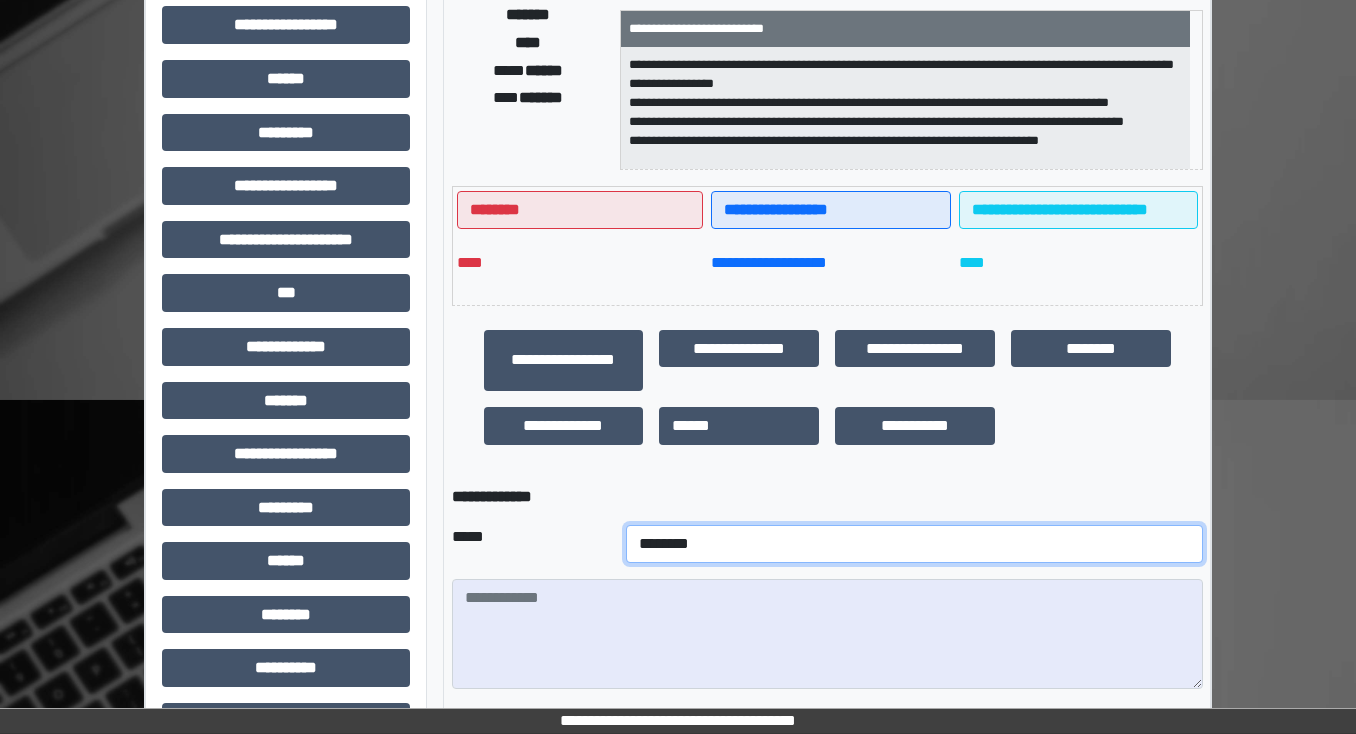 click on "**********" at bounding box center [914, 544] 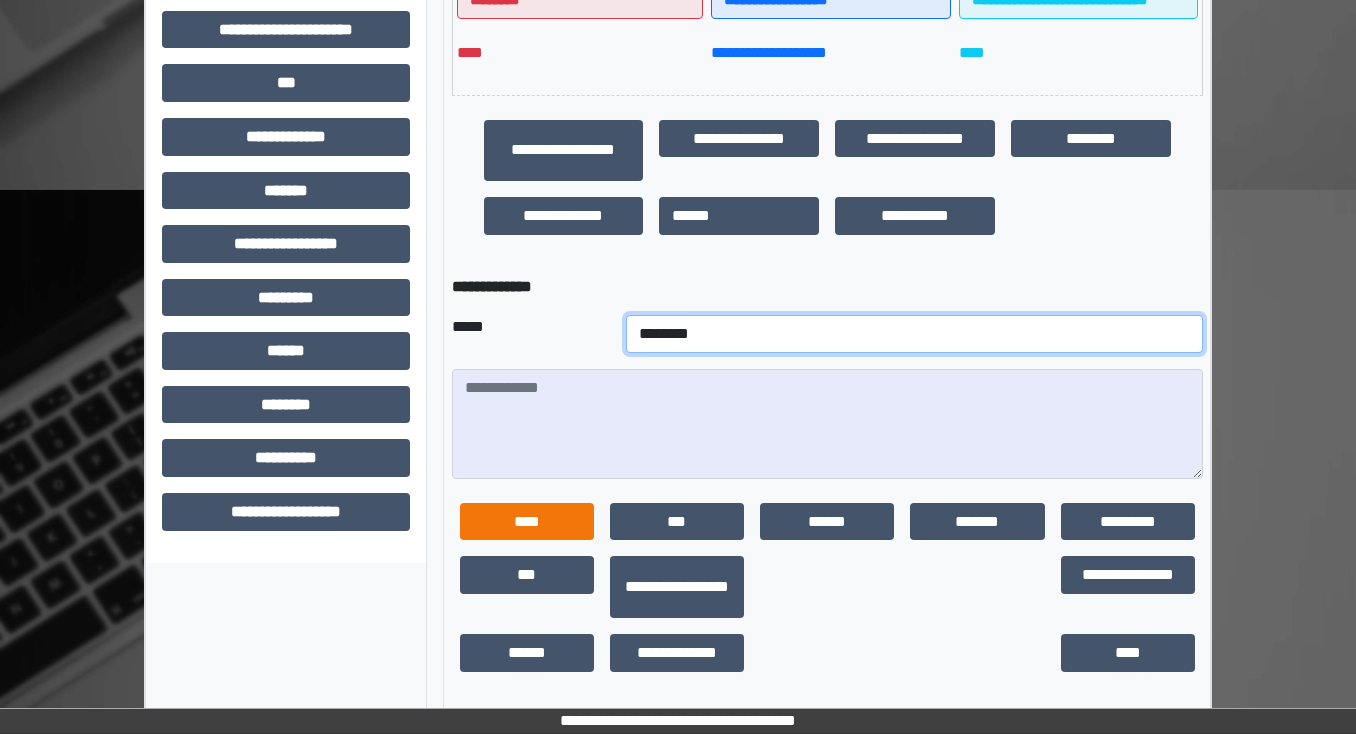 scroll, scrollTop: 628, scrollLeft: 0, axis: vertical 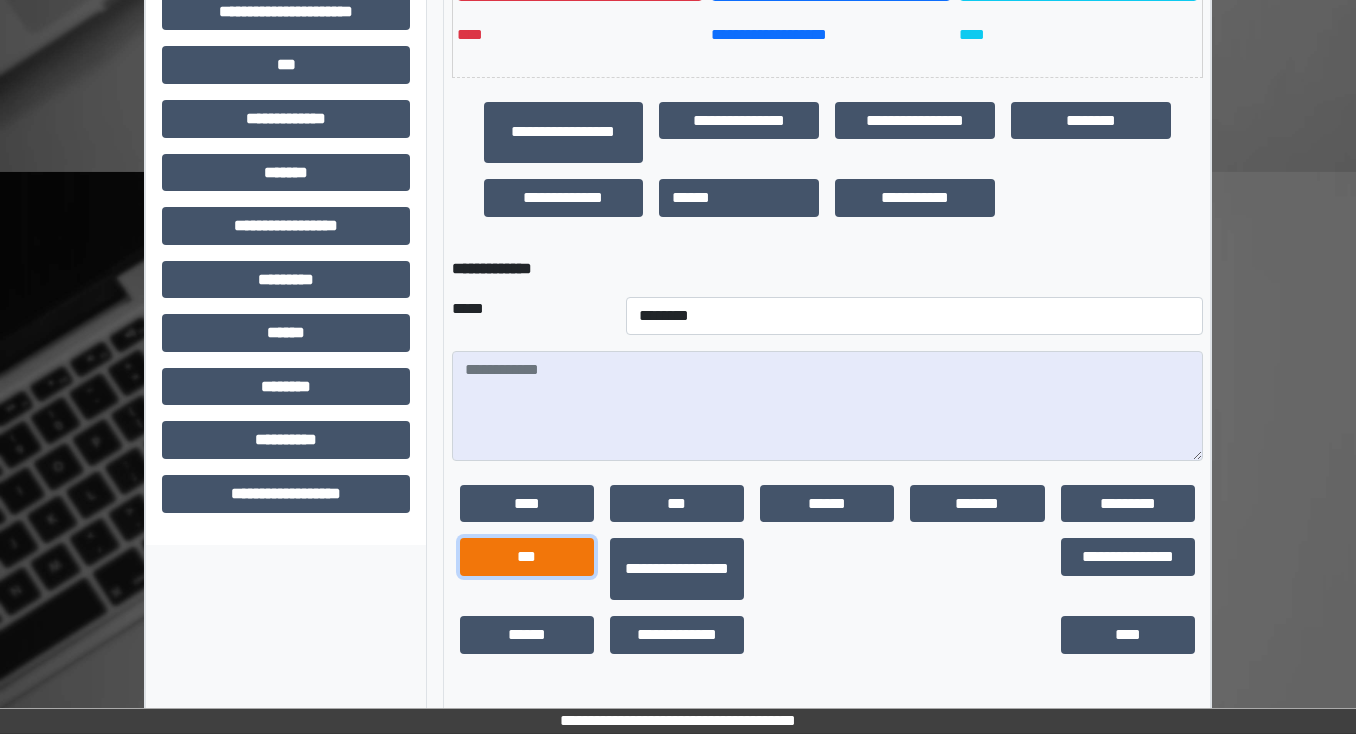 click on "***" at bounding box center [527, 557] 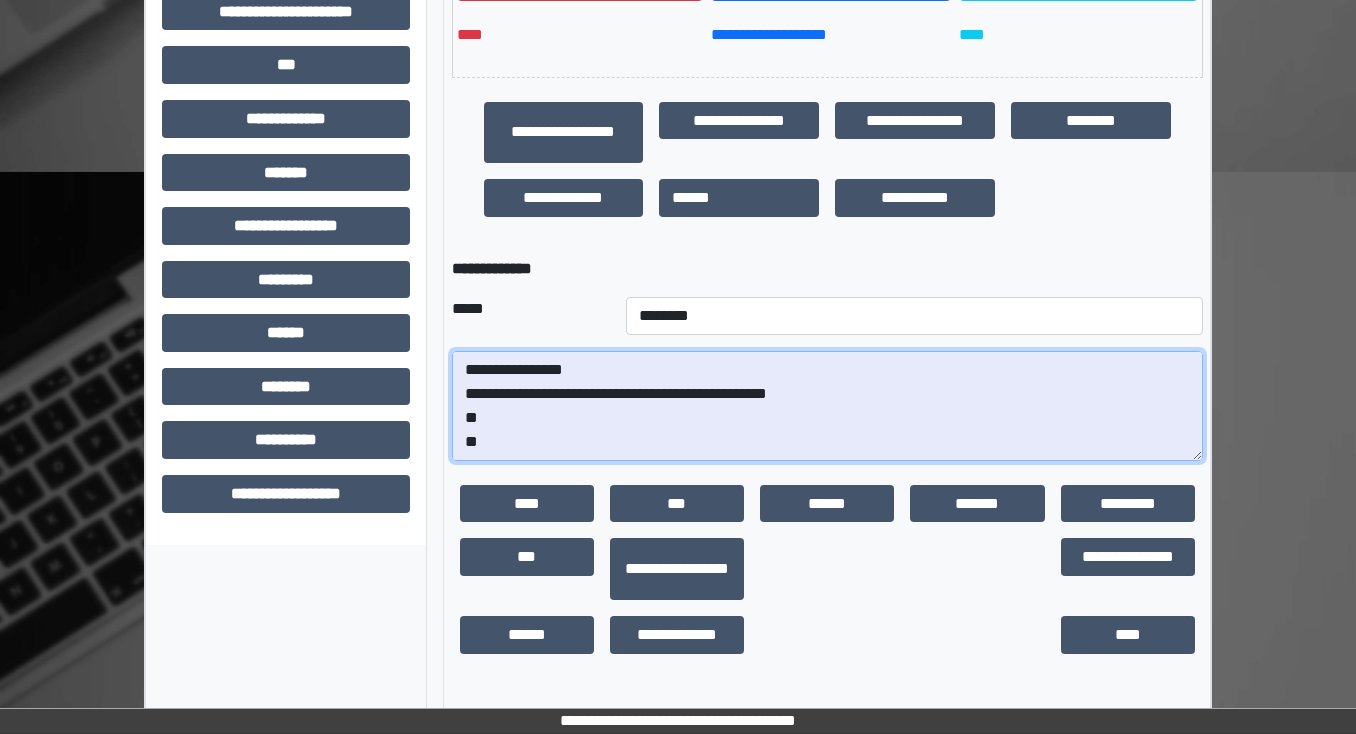 click on "**********" at bounding box center [827, 406] 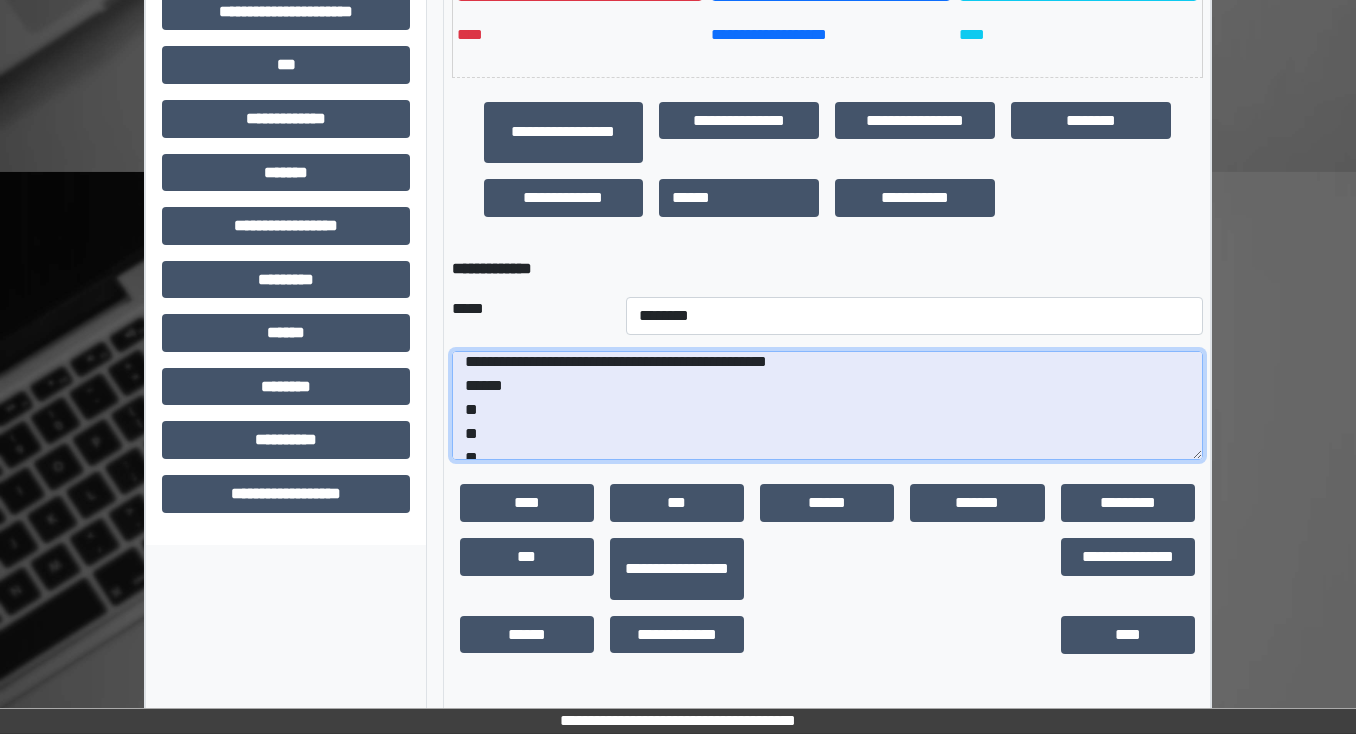 scroll, scrollTop: 48, scrollLeft: 0, axis: vertical 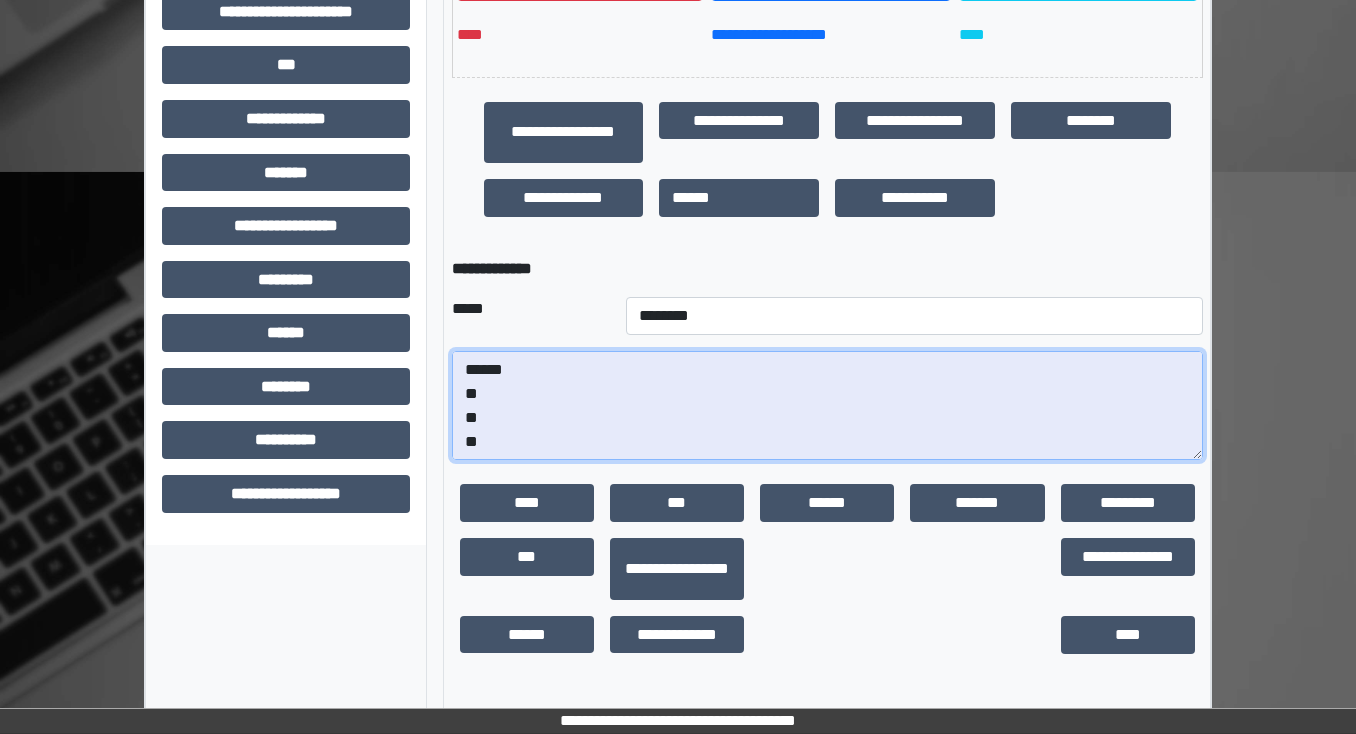 drag, startPoint x: 502, startPoint y: 457, endPoint x: 425, endPoint y: 456, distance: 77.00649 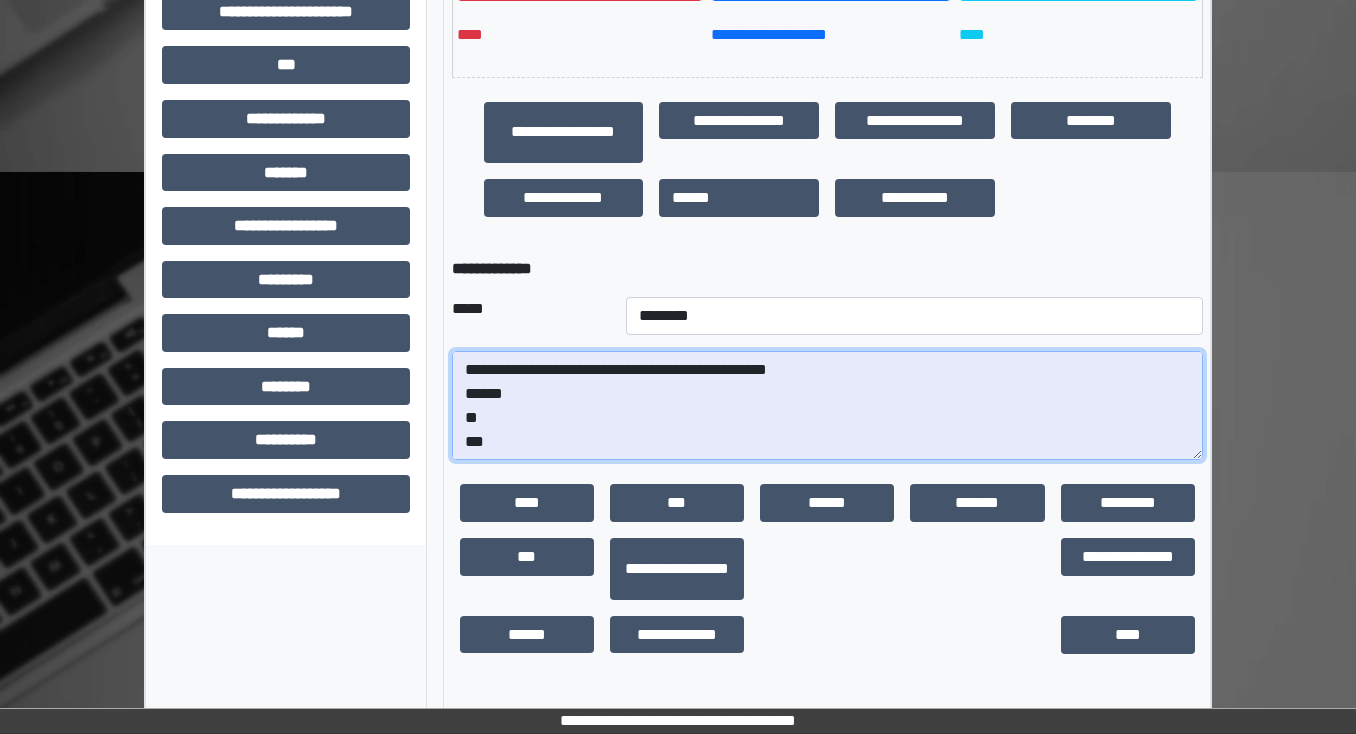 click on "**********" at bounding box center [827, 406] 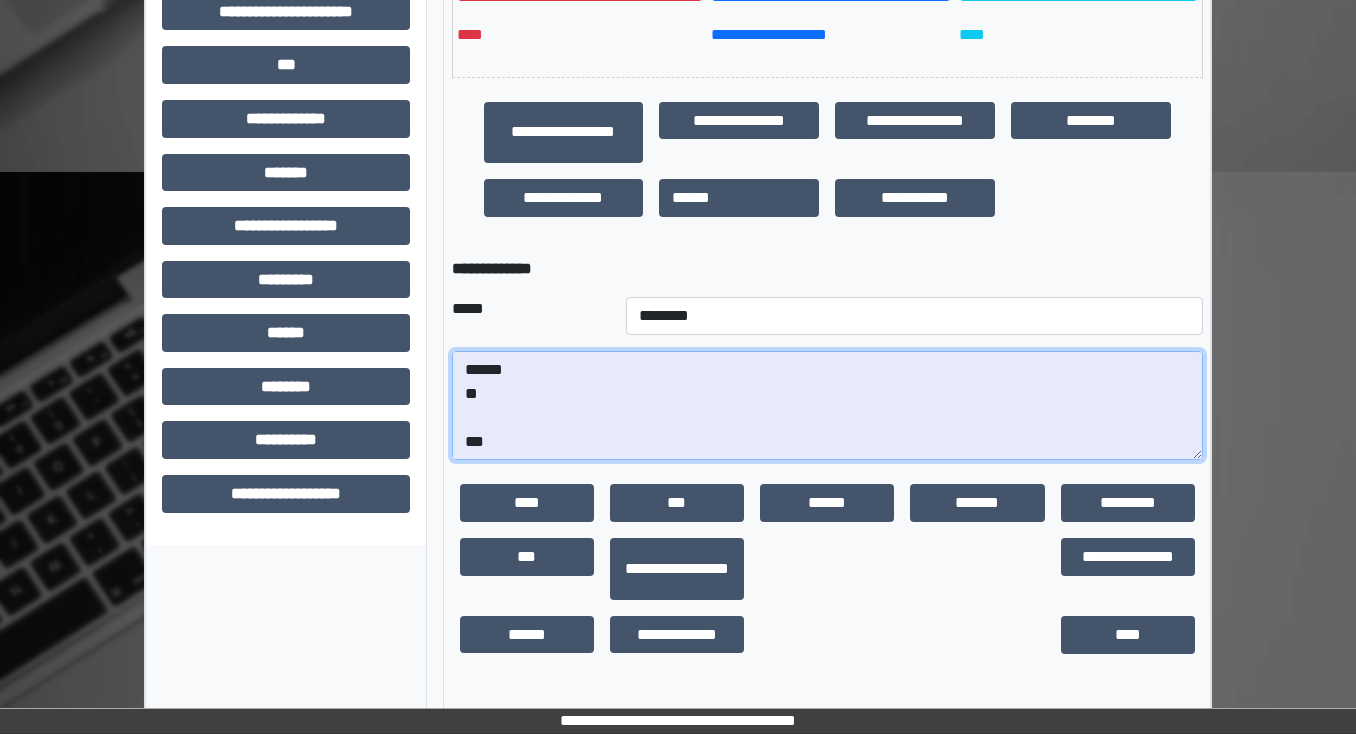 scroll, scrollTop: 72, scrollLeft: 0, axis: vertical 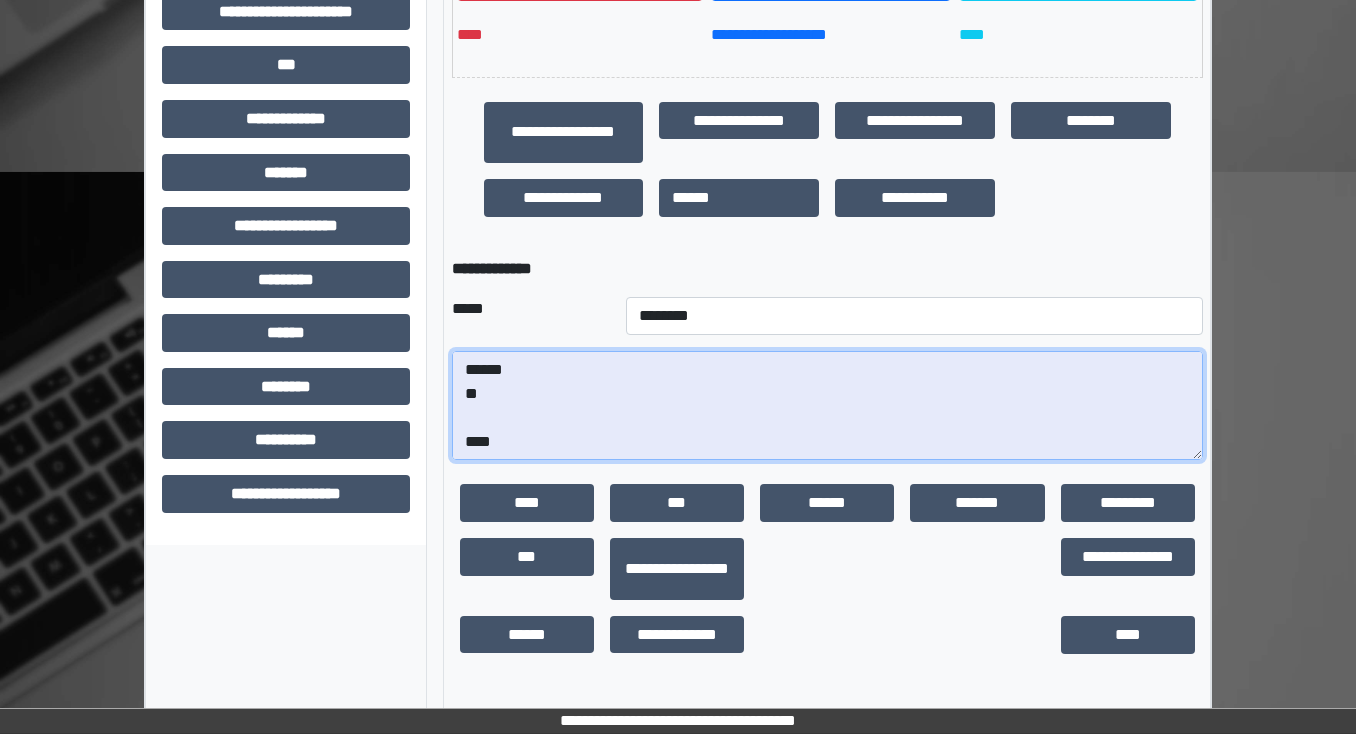 paste on "**********" 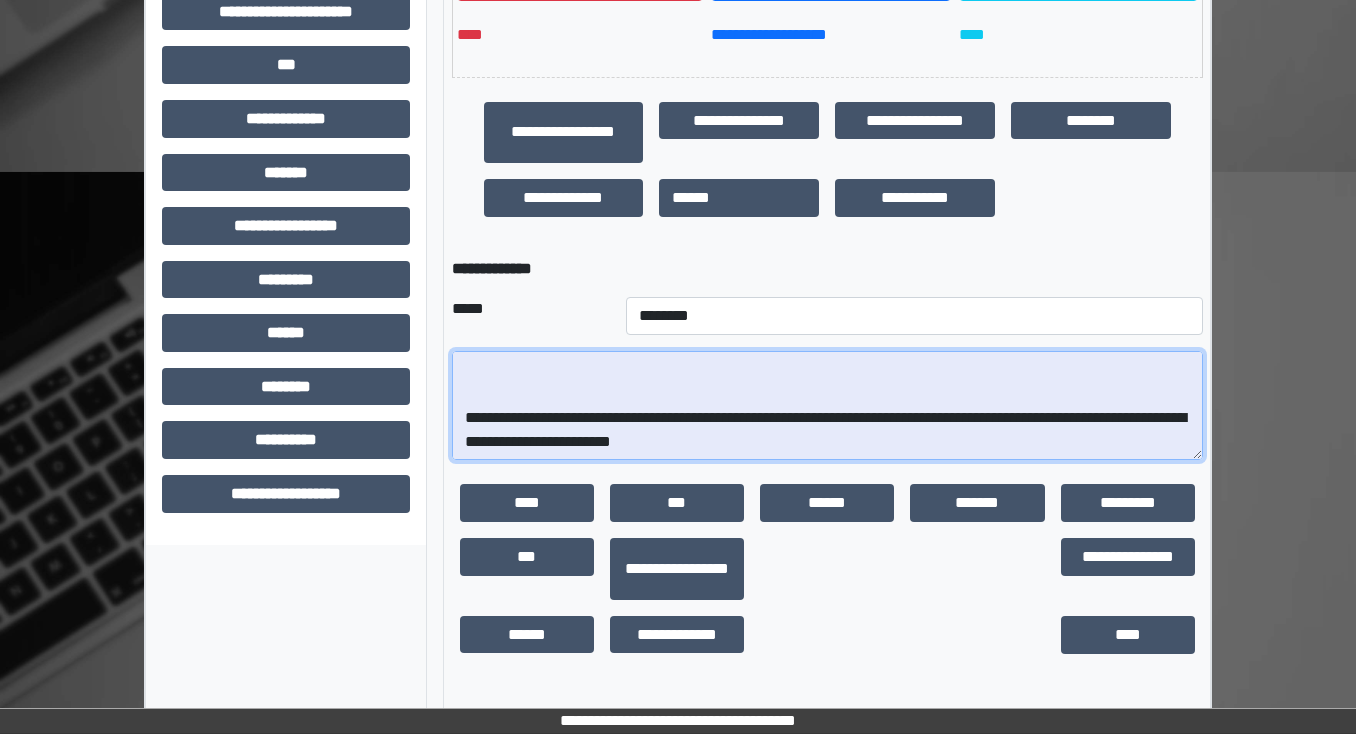 scroll, scrollTop: 288, scrollLeft: 0, axis: vertical 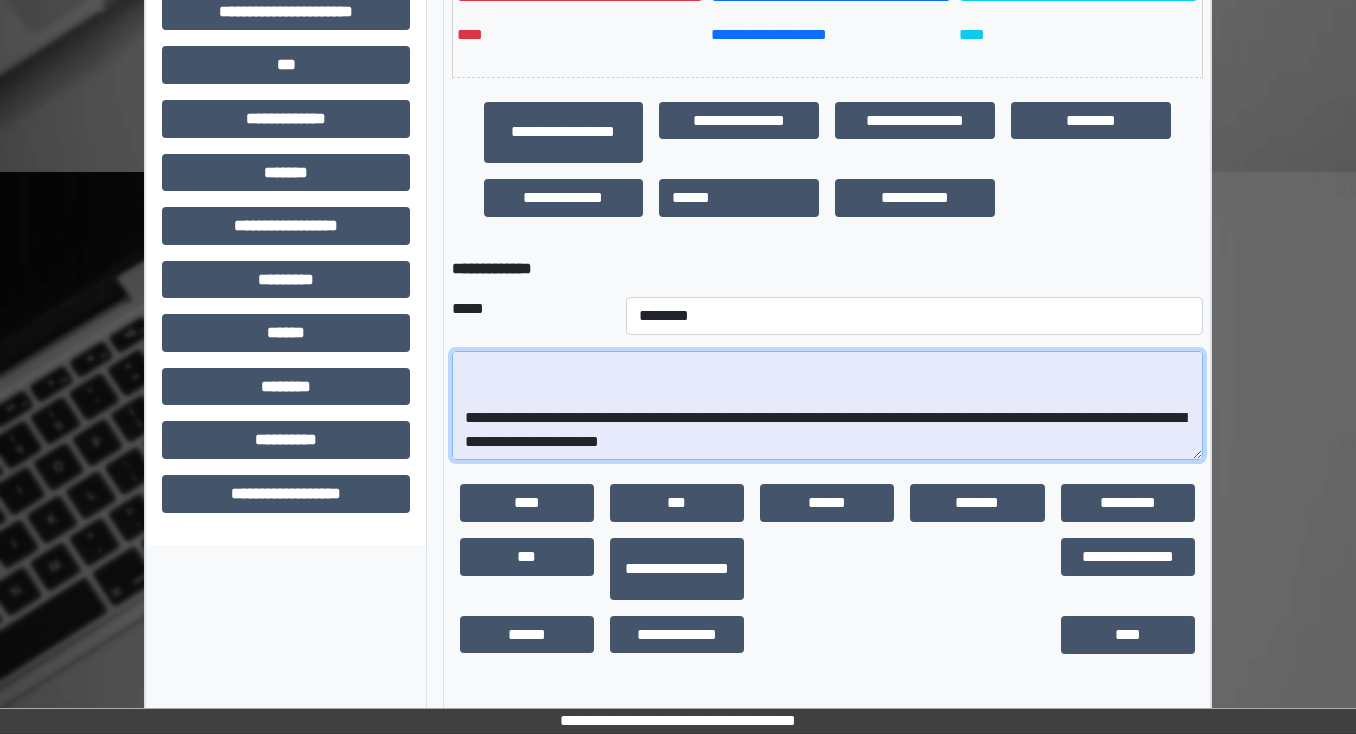 click on "**********" at bounding box center [827, 406] 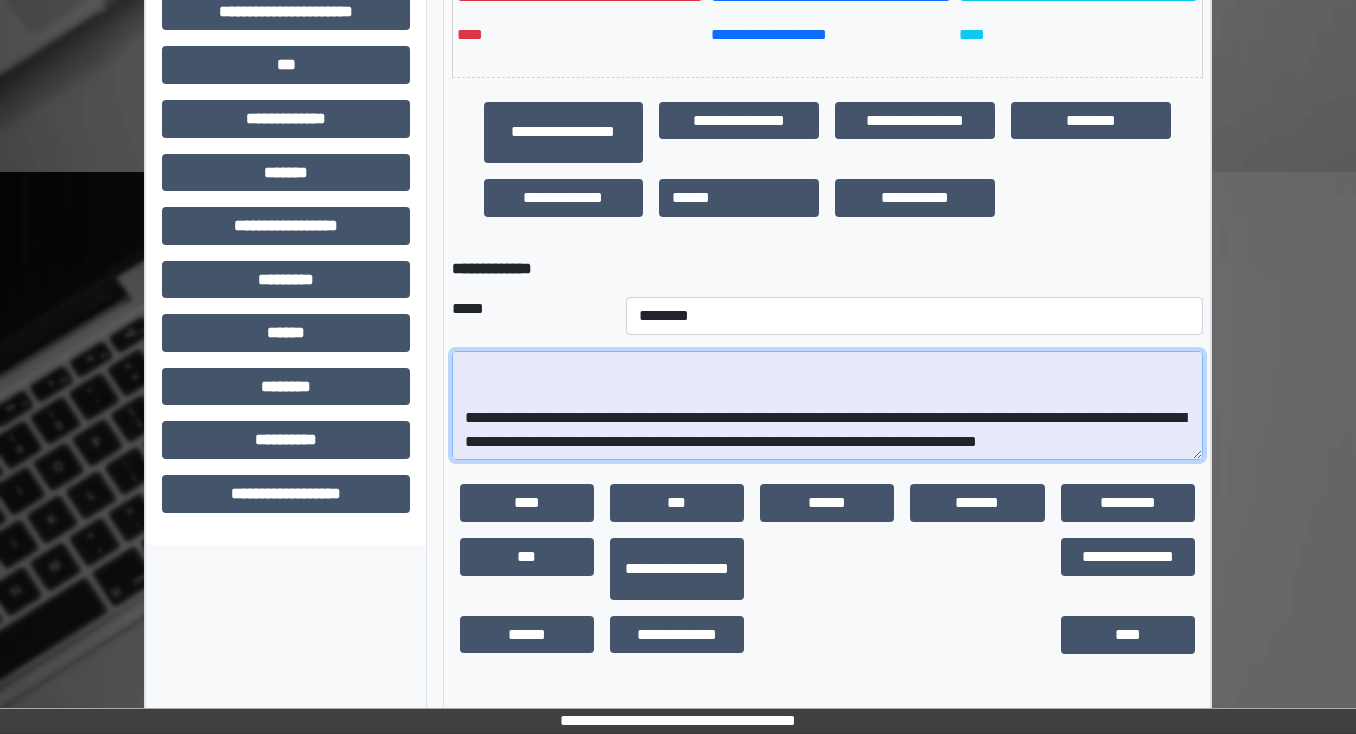 scroll, scrollTop: 264, scrollLeft: 0, axis: vertical 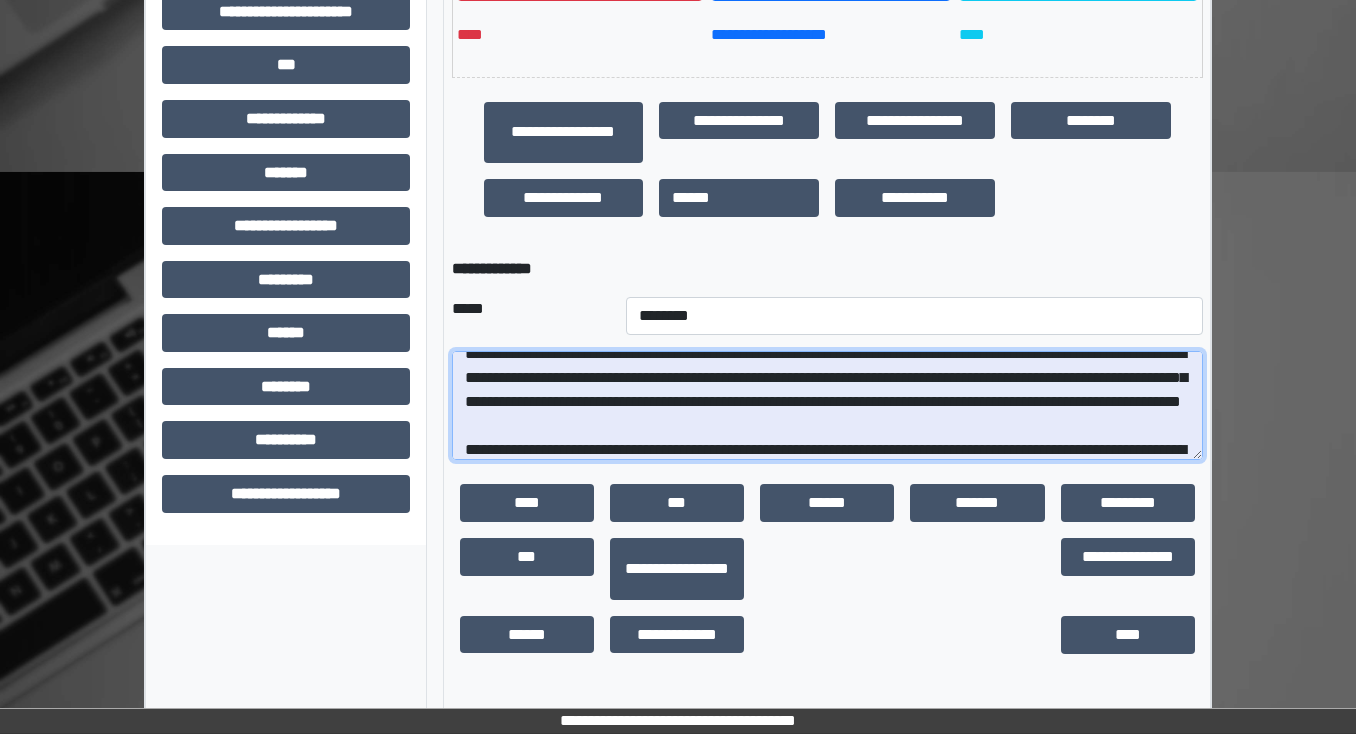 click on "**********" at bounding box center (827, 406) 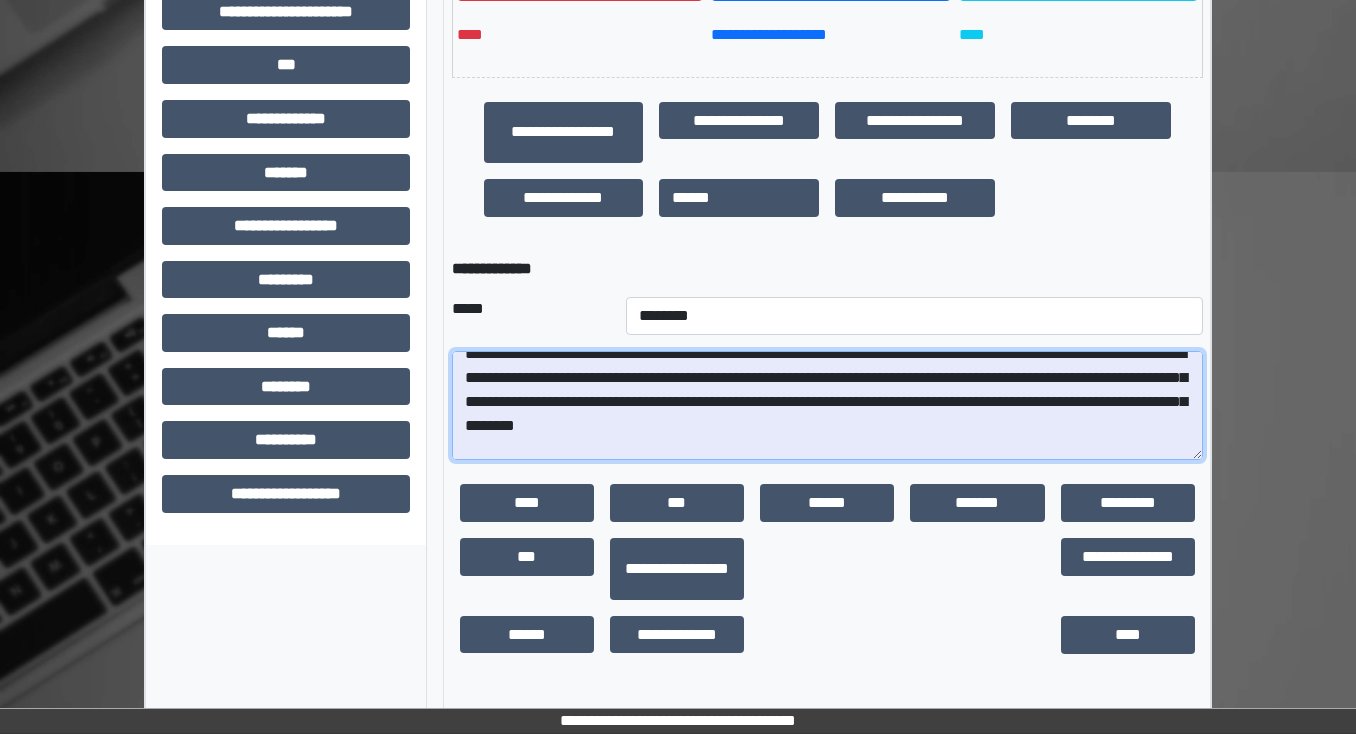 click on "**********" at bounding box center (827, 406) 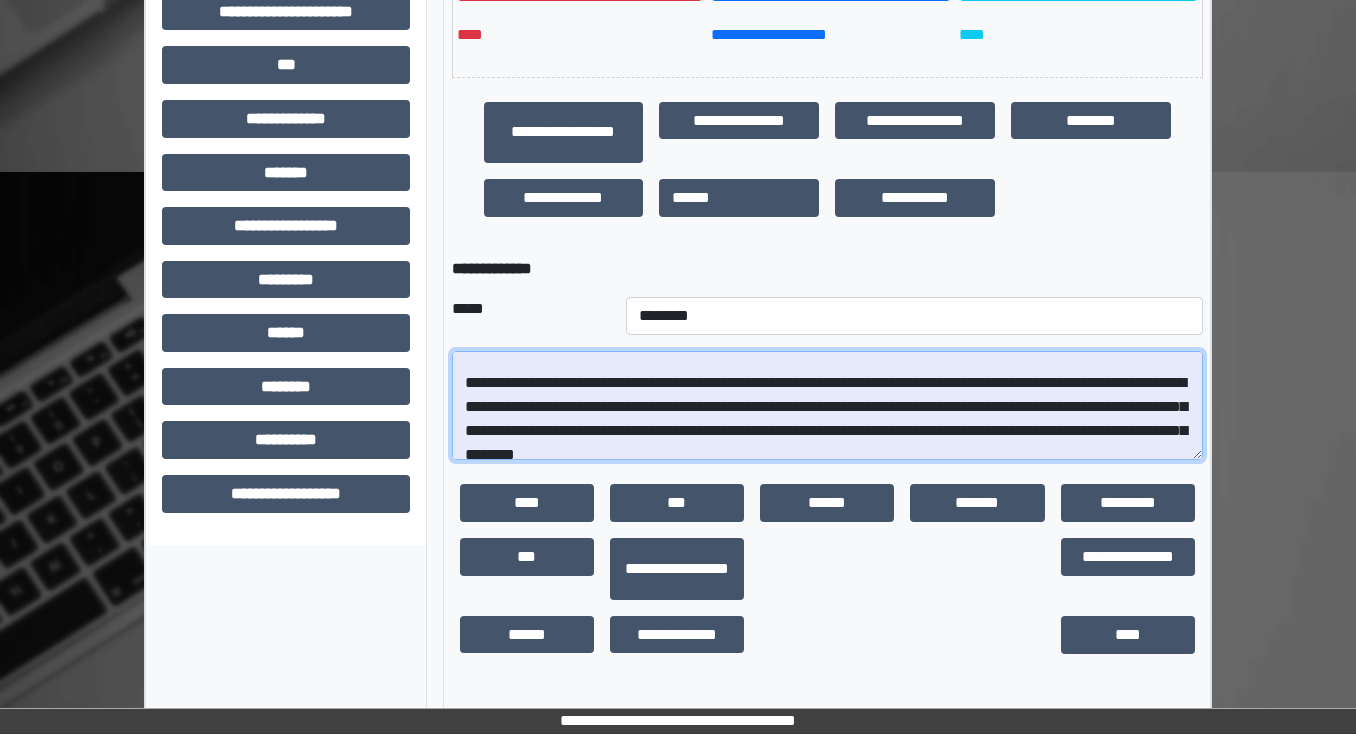 scroll, scrollTop: 136, scrollLeft: 0, axis: vertical 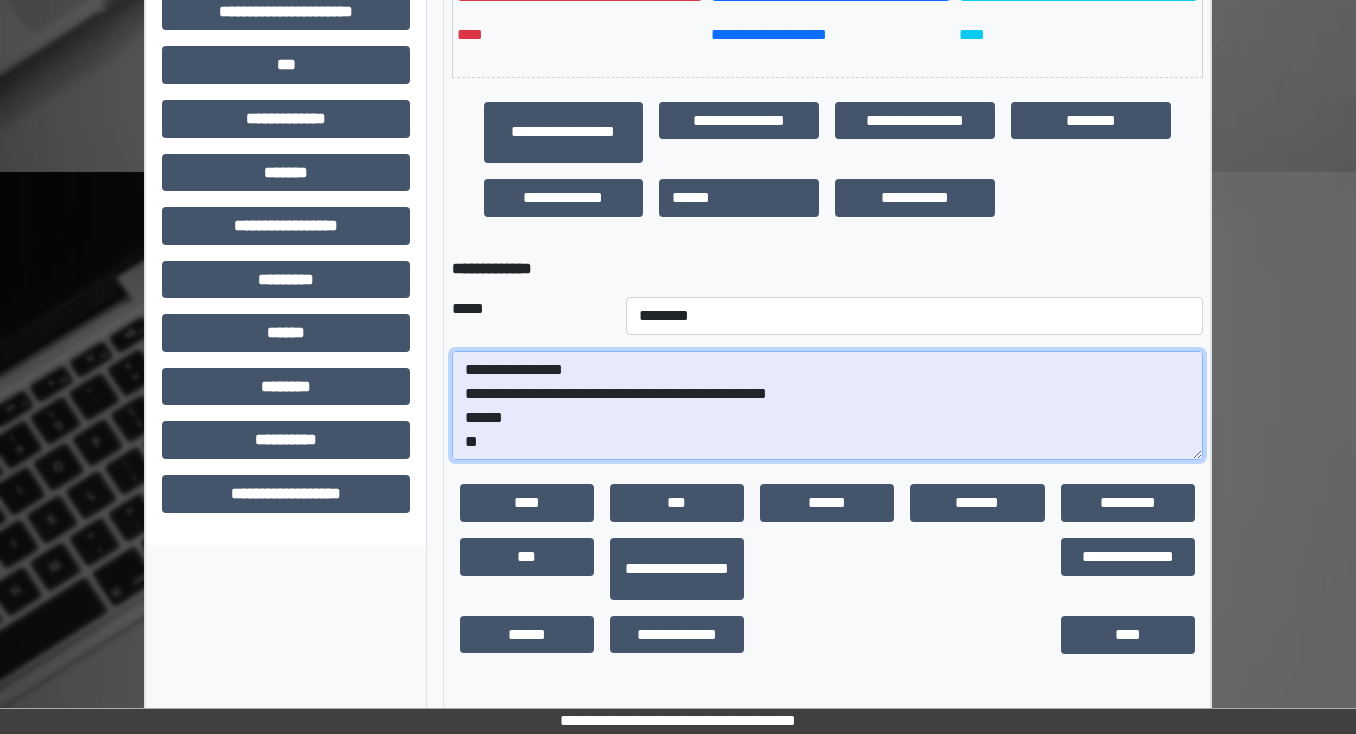 drag, startPoint x: 772, startPoint y: 420, endPoint x: 562, endPoint y: 414, distance: 210.0857 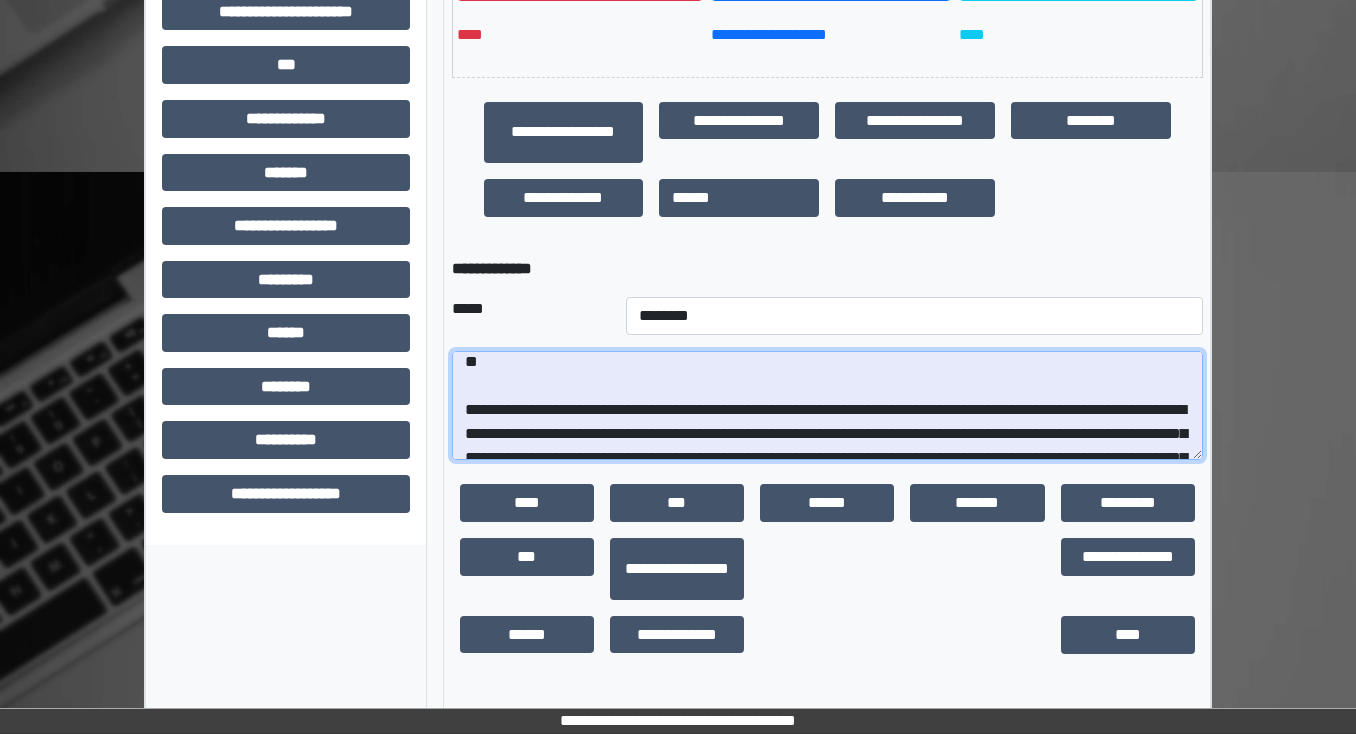 scroll, scrollTop: 160, scrollLeft: 0, axis: vertical 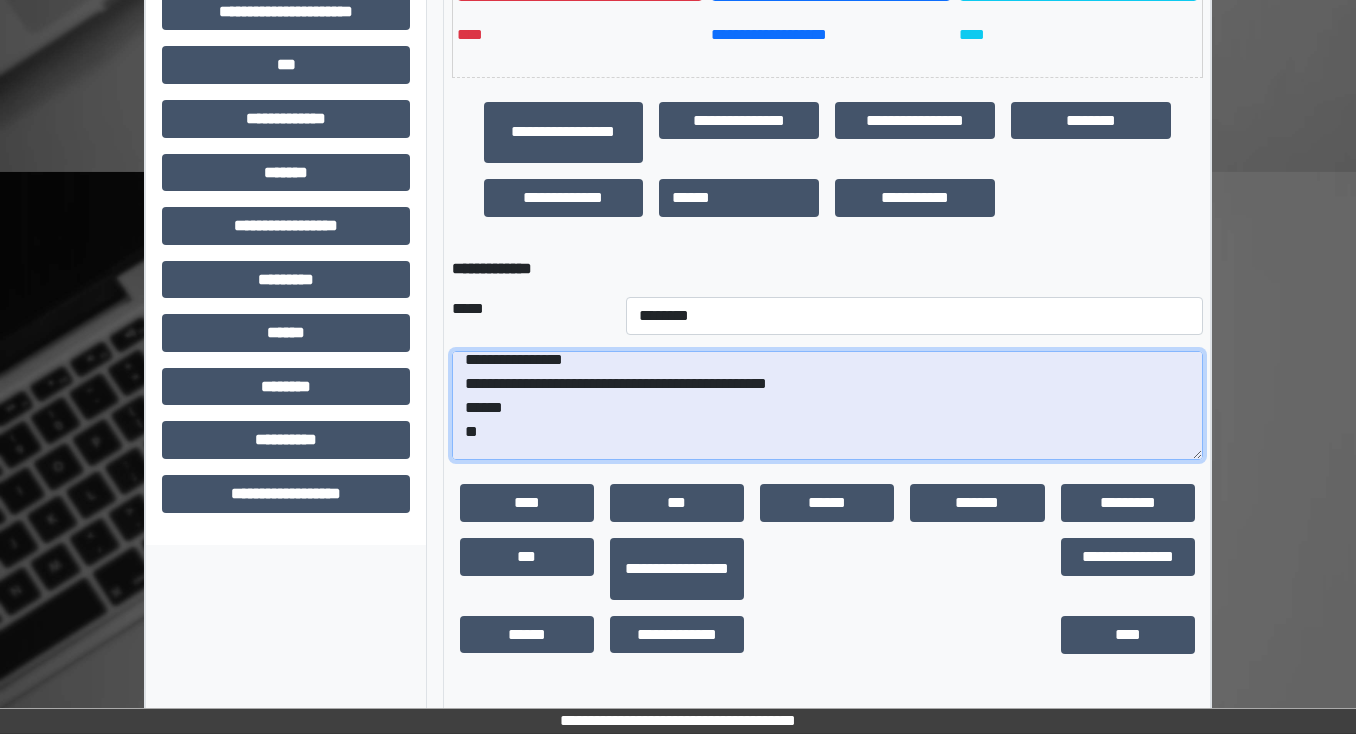 drag, startPoint x: 774, startPoint y: 398, endPoint x: 612, endPoint y: 468, distance: 176.47662 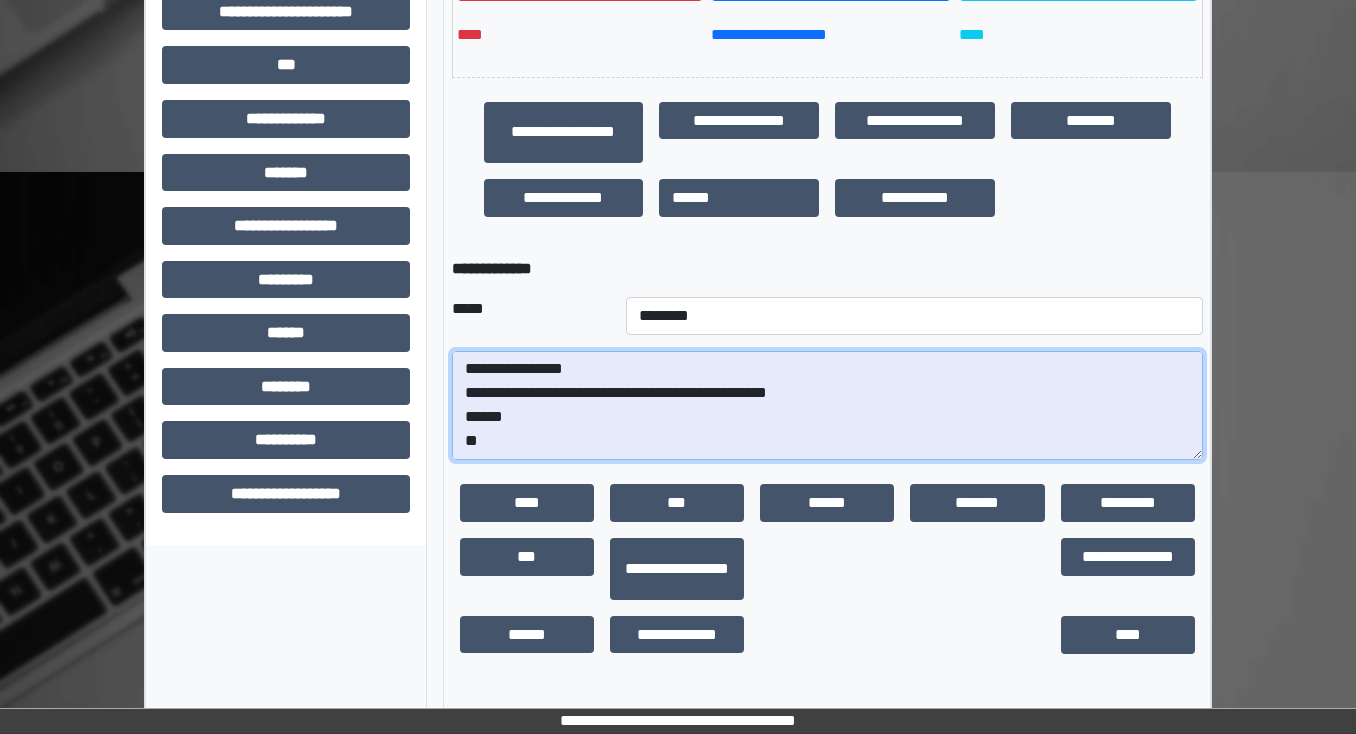 click on "**********" at bounding box center [827, 406] 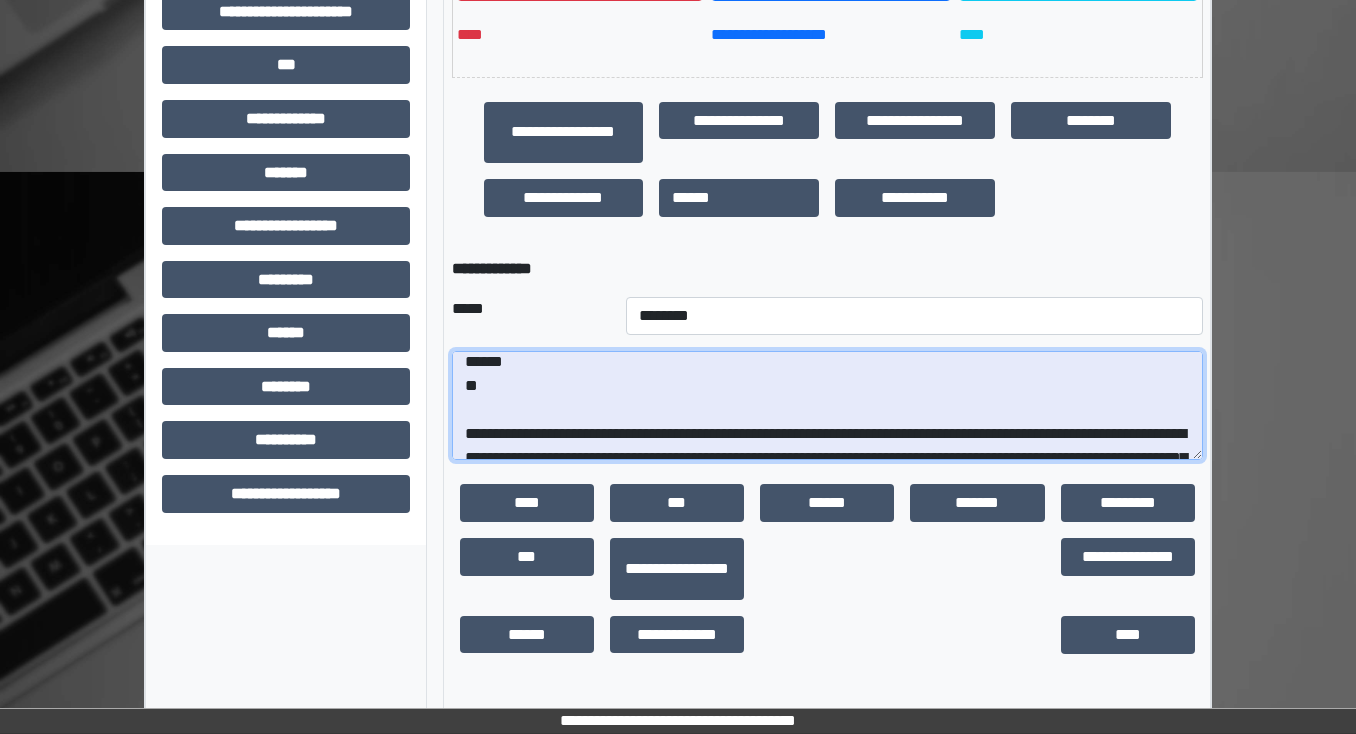 scroll, scrollTop: 81, scrollLeft: 0, axis: vertical 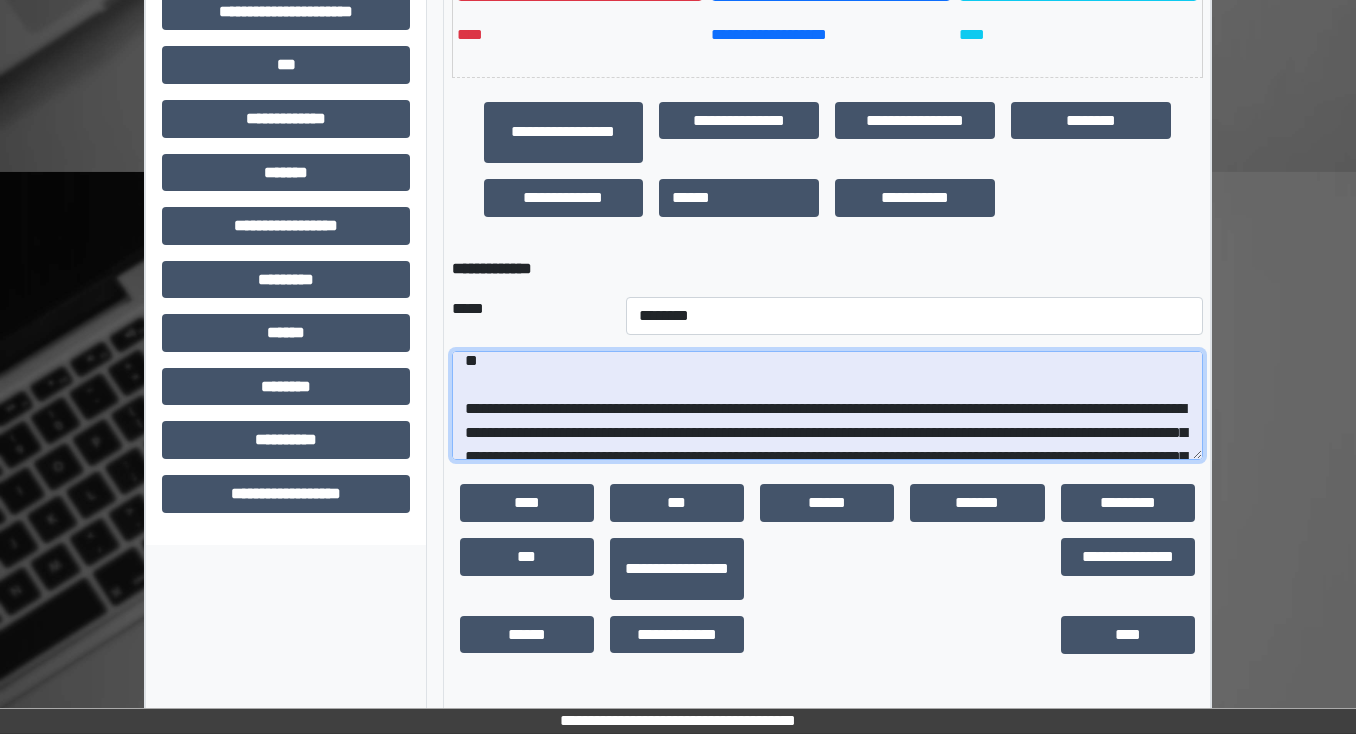 click on "**********" at bounding box center [827, 406] 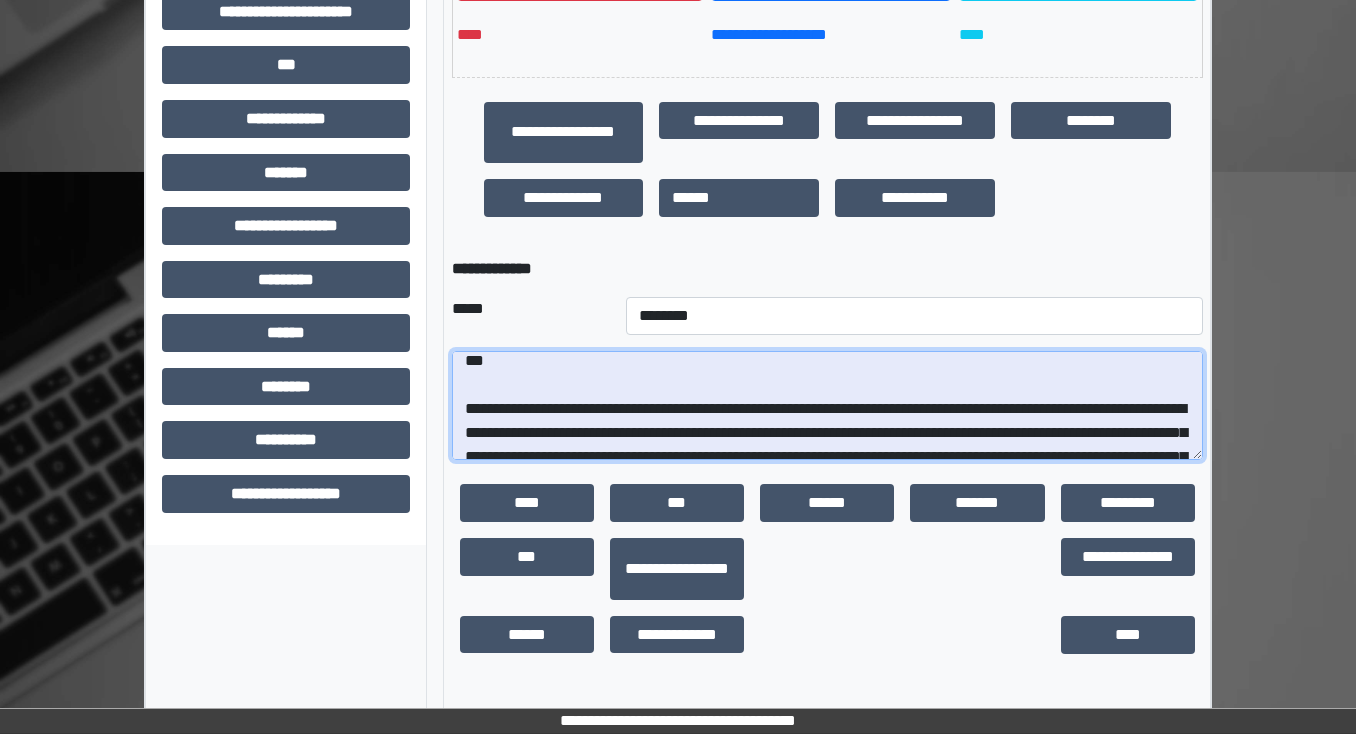 scroll, scrollTop: 79, scrollLeft: 0, axis: vertical 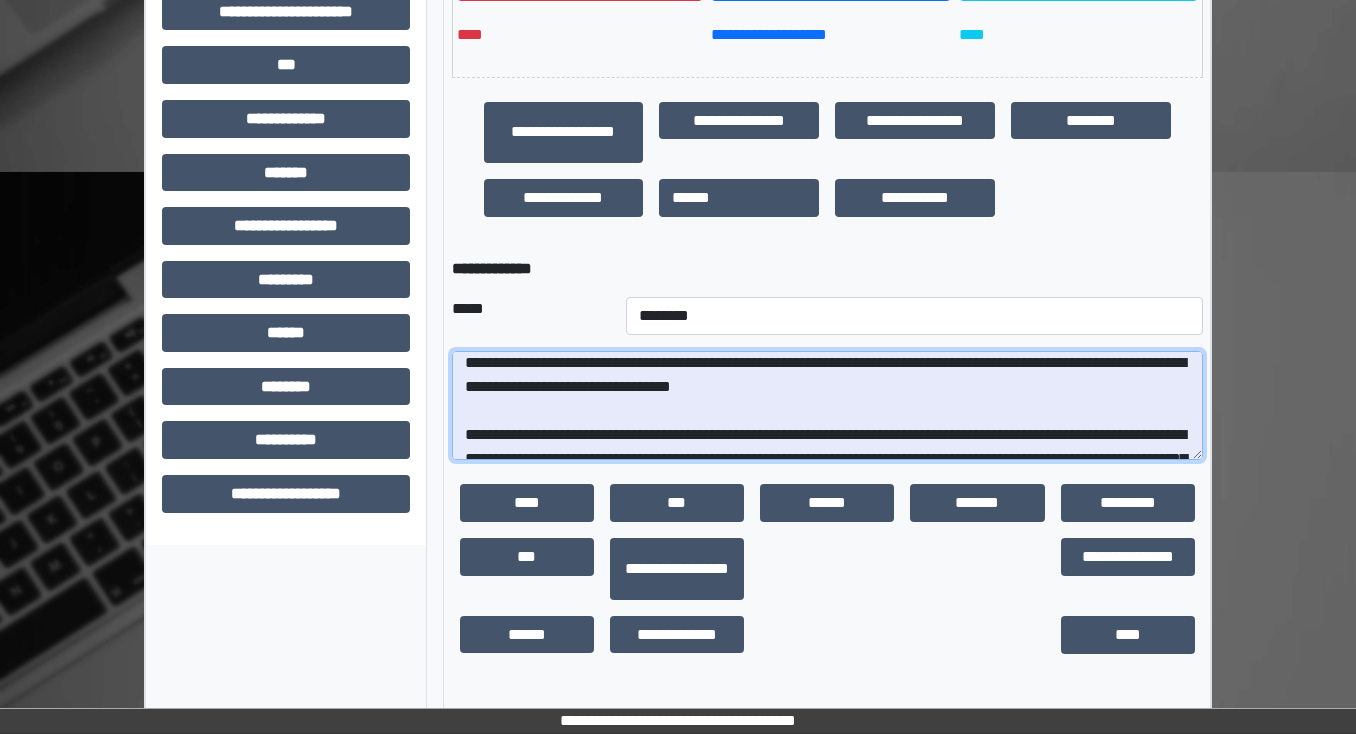 drag, startPoint x: 880, startPoint y: 403, endPoint x: 916, endPoint y: 408, distance: 36.345562 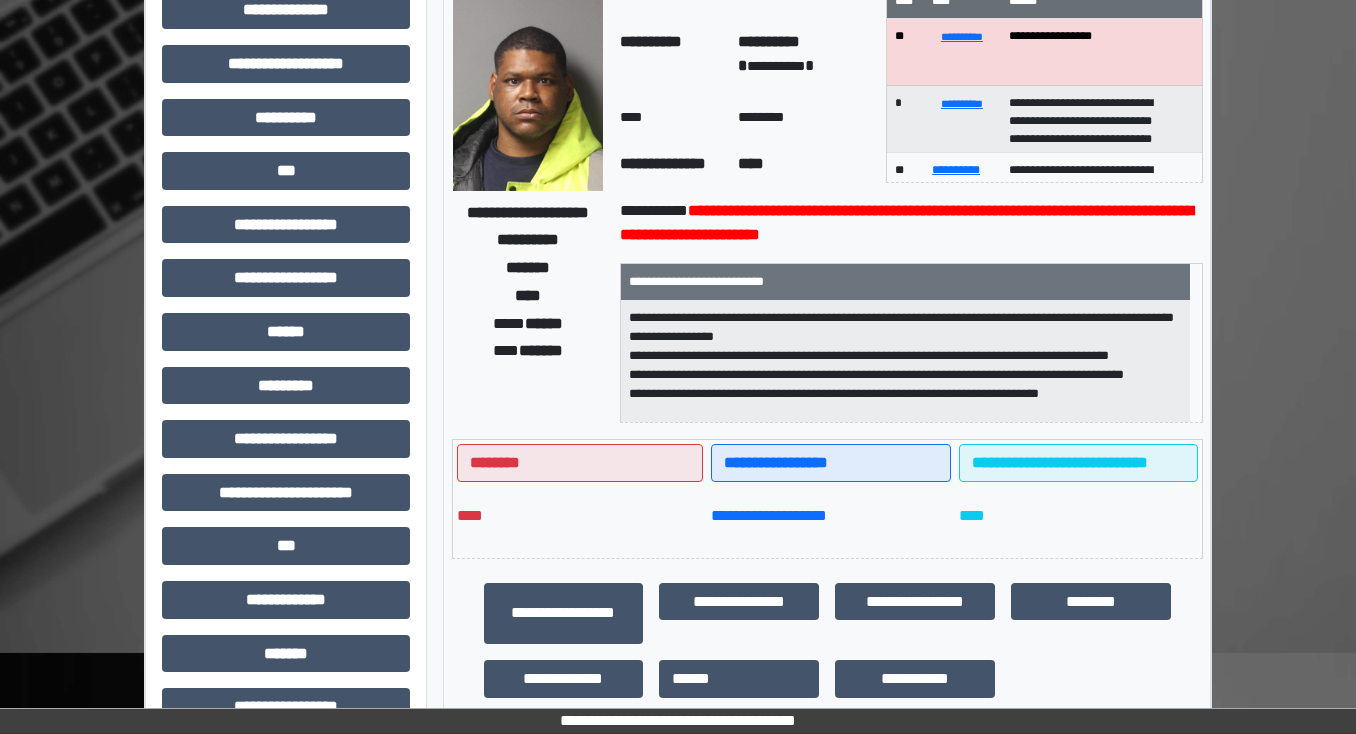 scroll, scrollTop: 560, scrollLeft: 0, axis: vertical 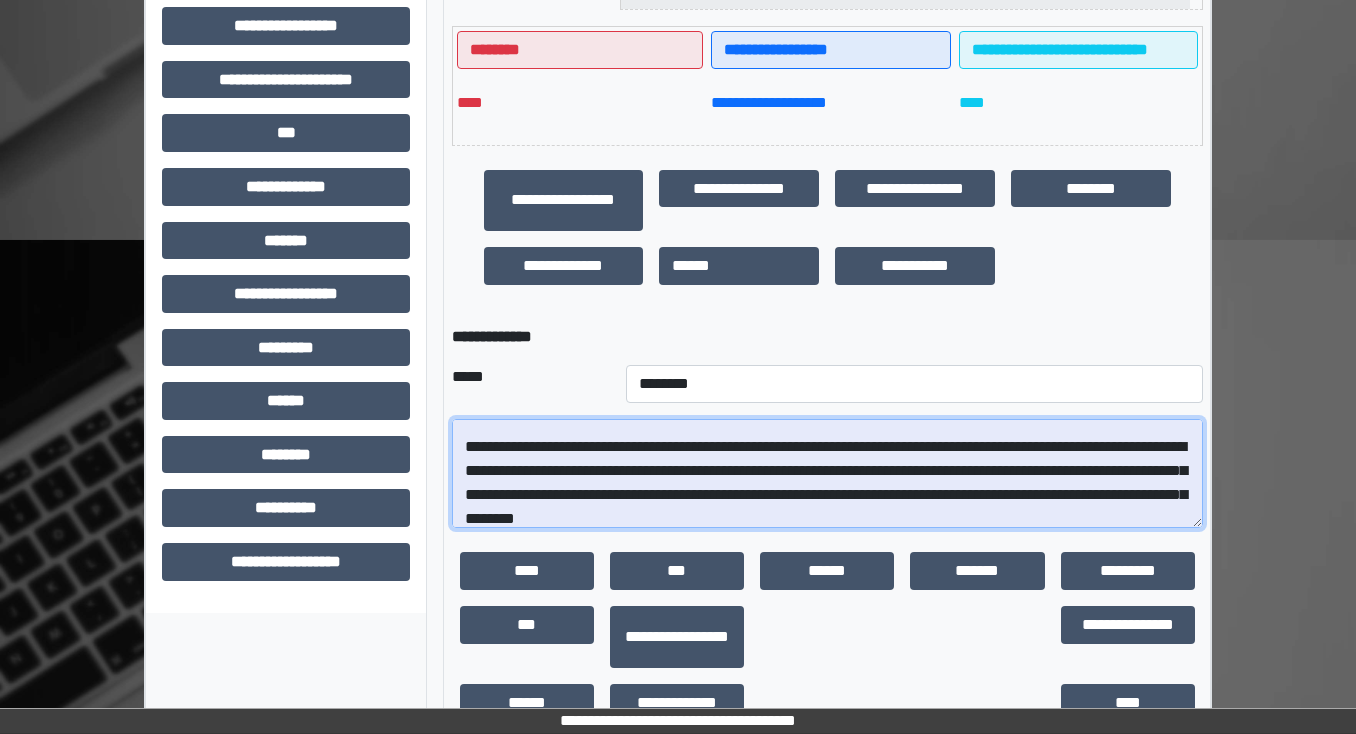 click on "**********" at bounding box center (827, 474) 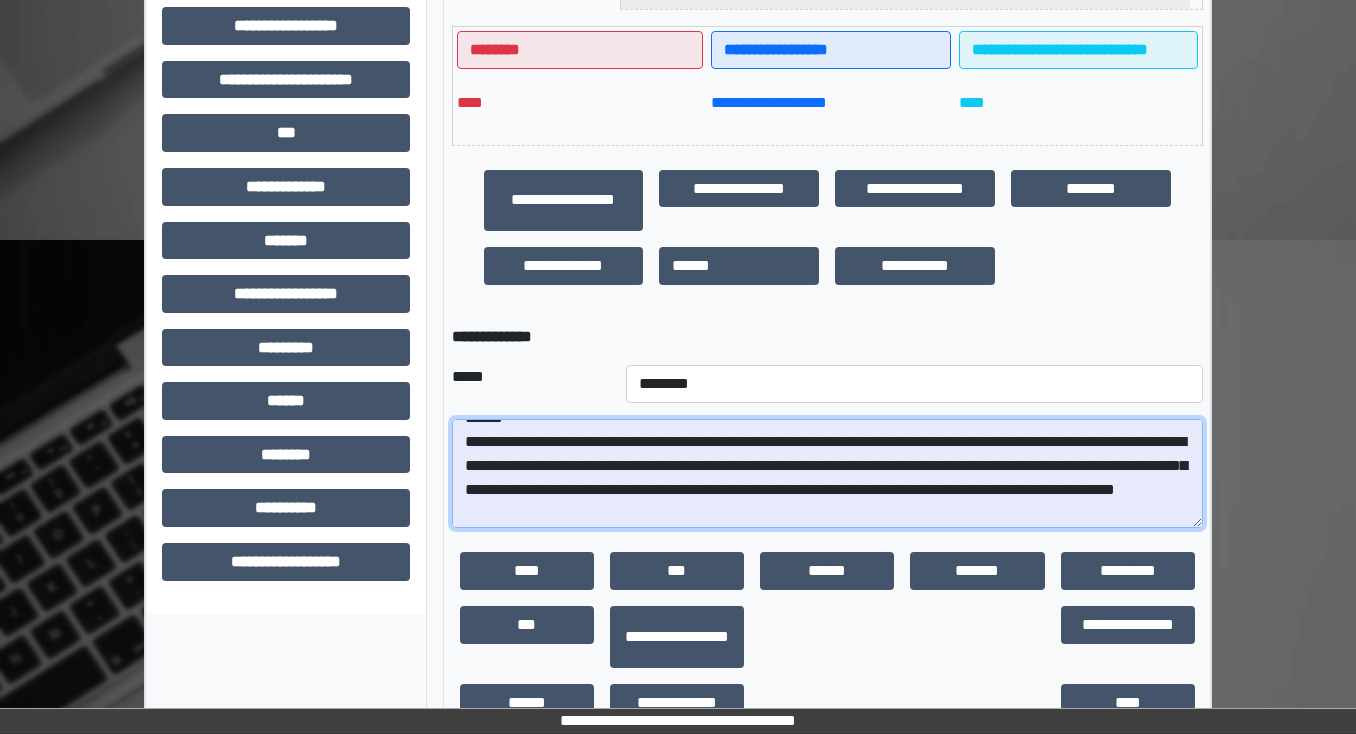 scroll, scrollTop: 104, scrollLeft: 0, axis: vertical 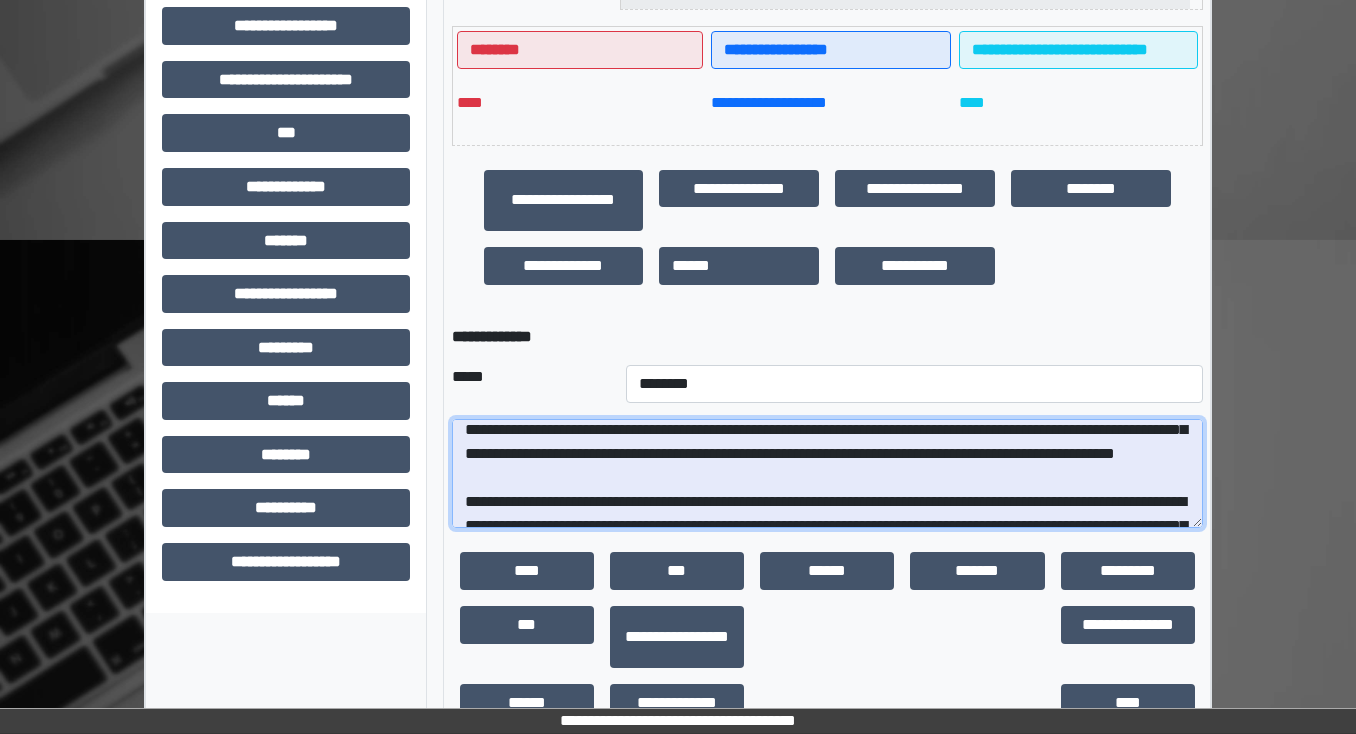 drag, startPoint x: 1031, startPoint y: 488, endPoint x: 1021, endPoint y: 483, distance: 11.18034 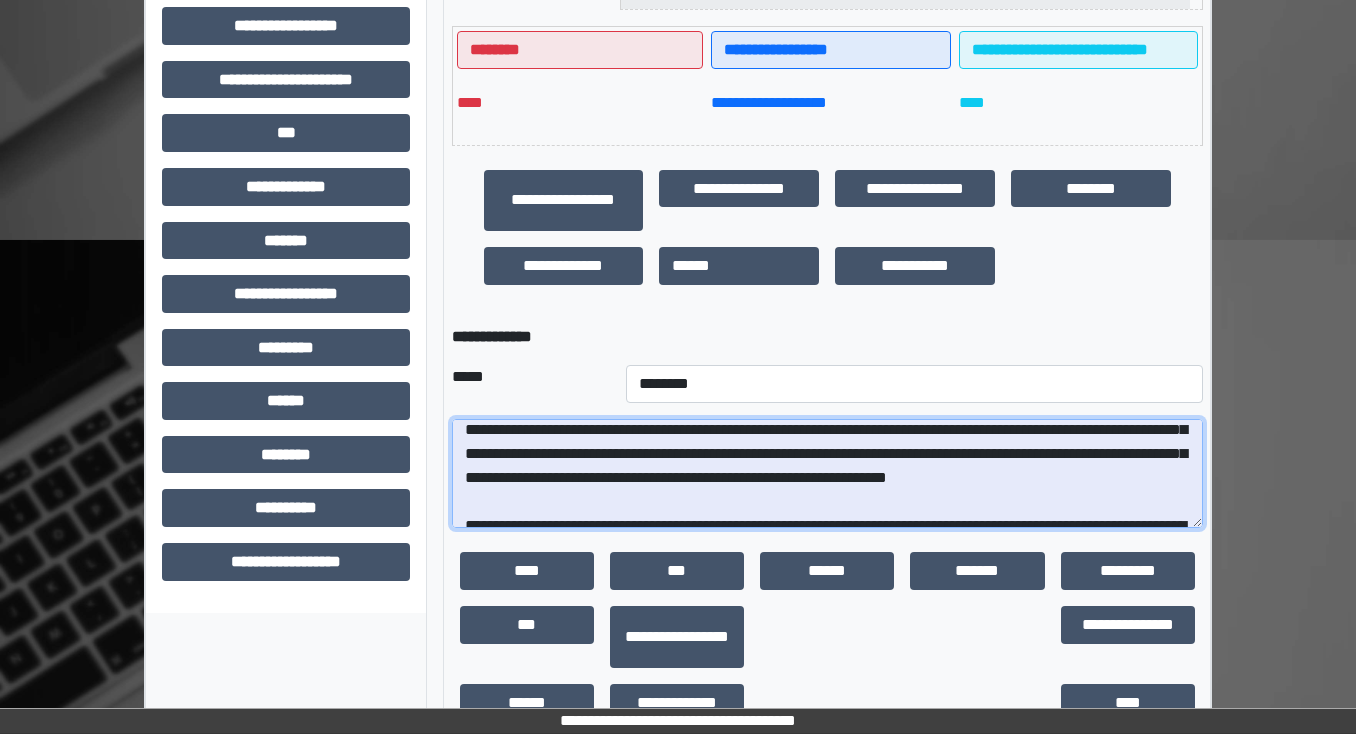 click on "**********" at bounding box center [827, 474] 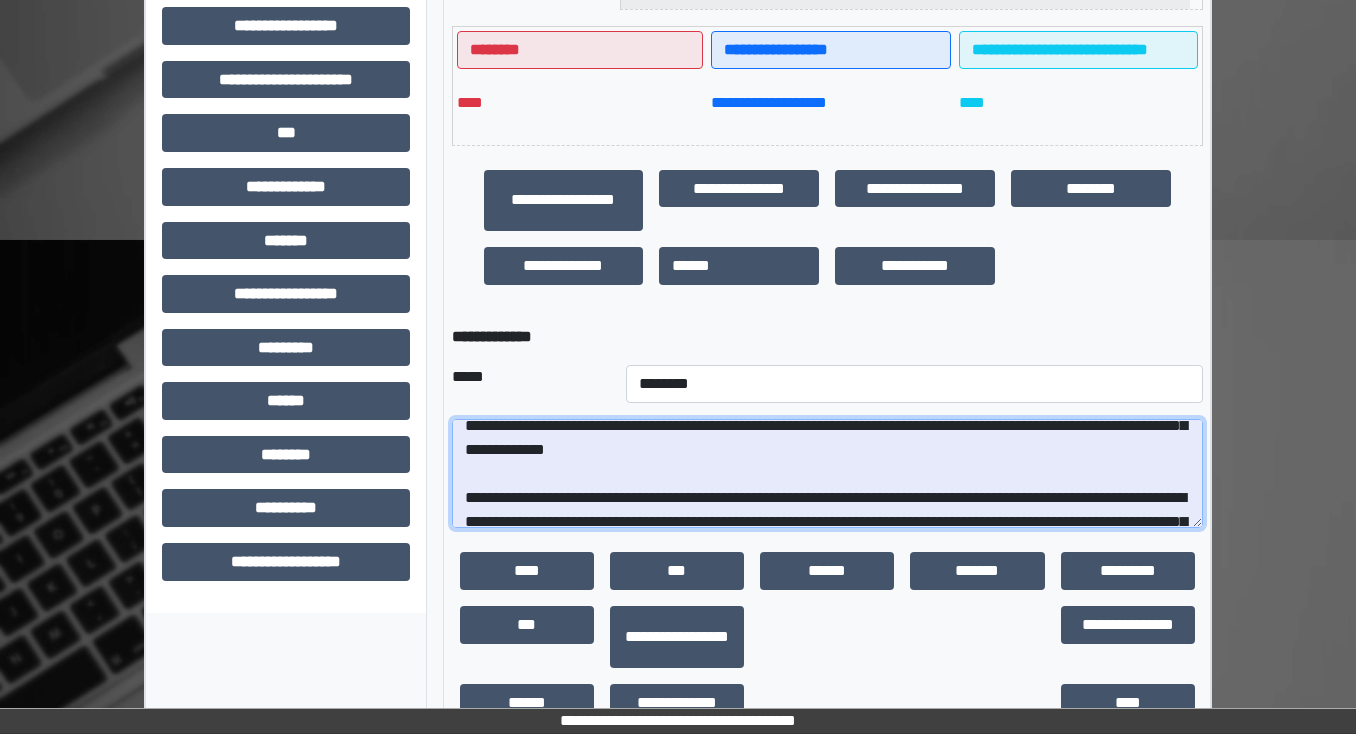 scroll, scrollTop: 192, scrollLeft: 0, axis: vertical 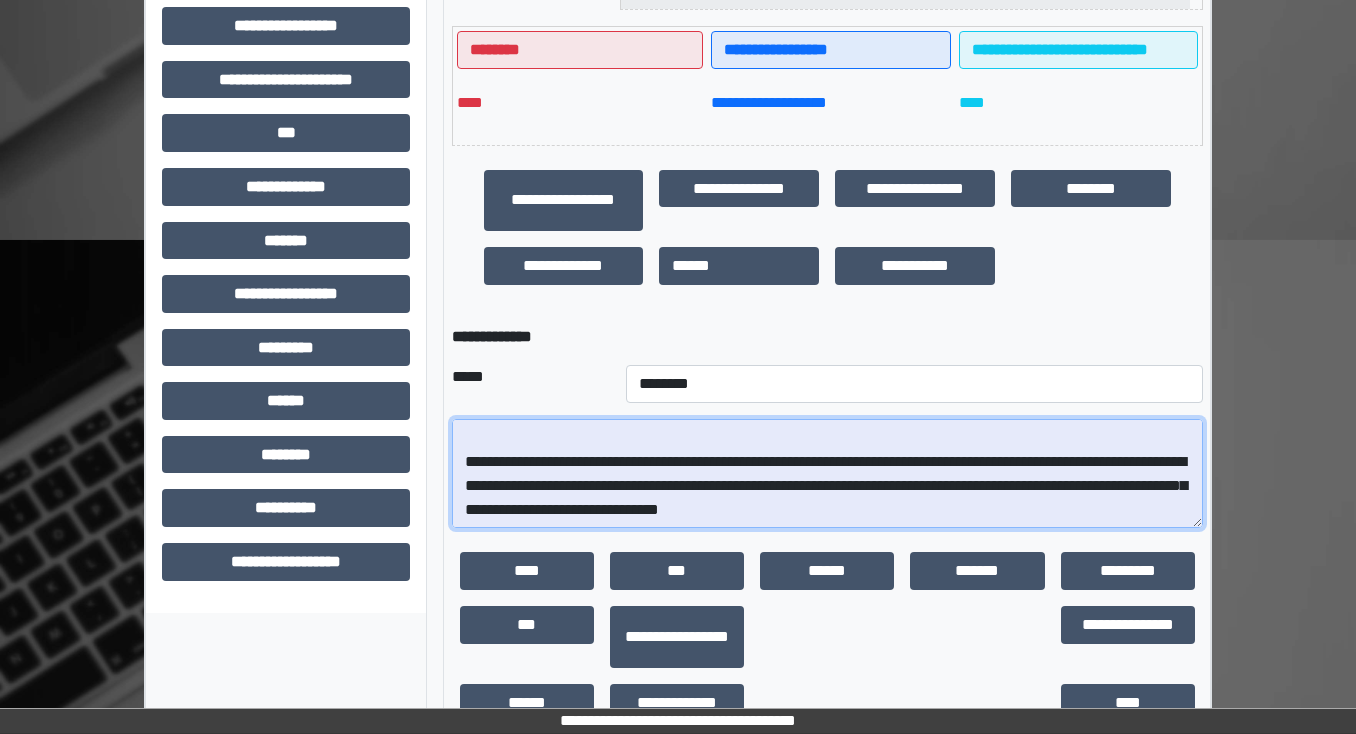 drag, startPoint x: 510, startPoint y: 479, endPoint x: 461, endPoint y: 476, distance: 49.09175 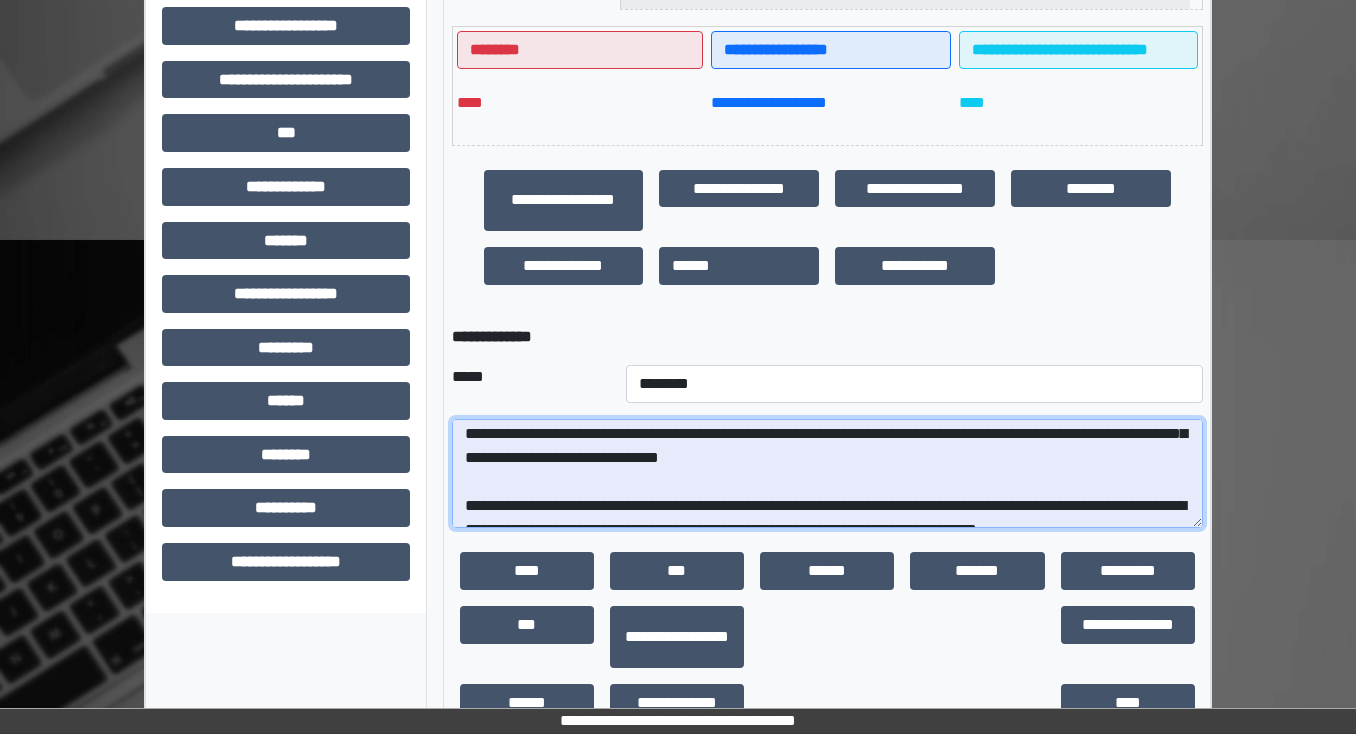 scroll, scrollTop: 272, scrollLeft: 0, axis: vertical 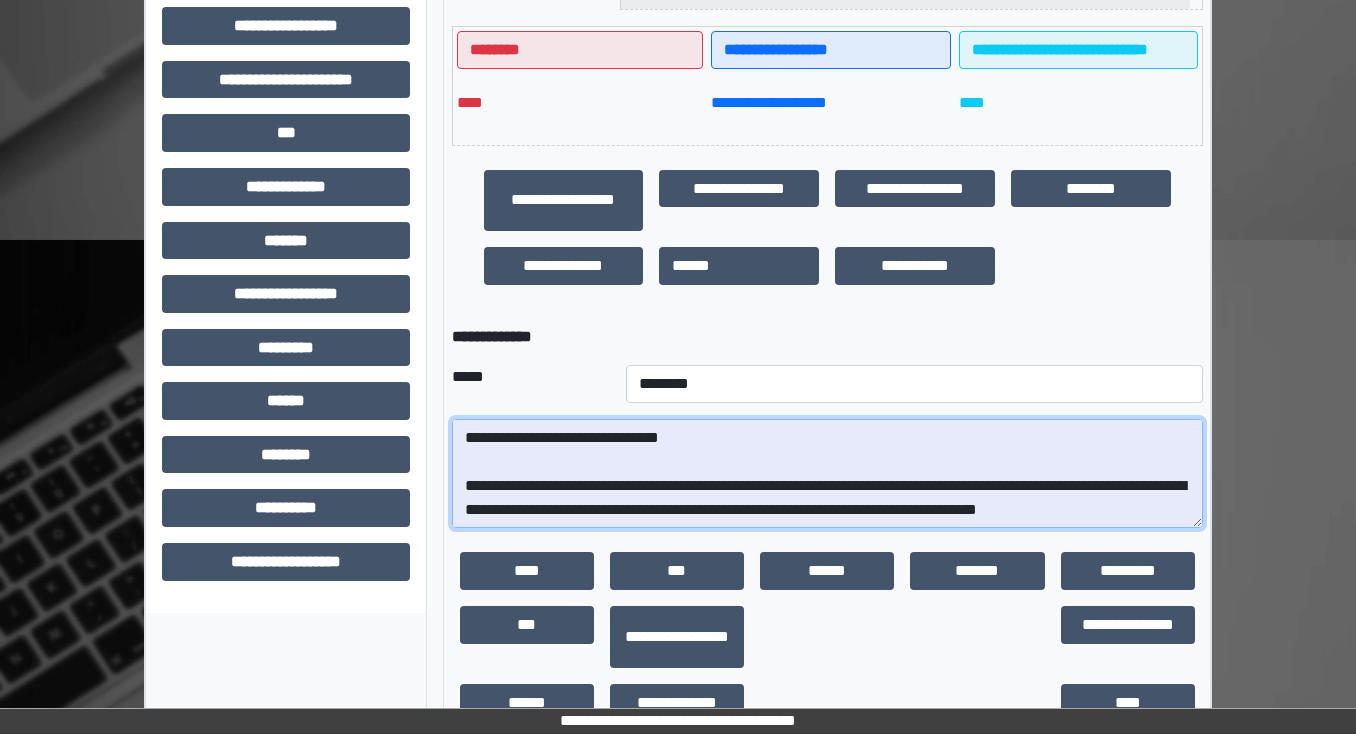 click at bounding box center (827, 474) 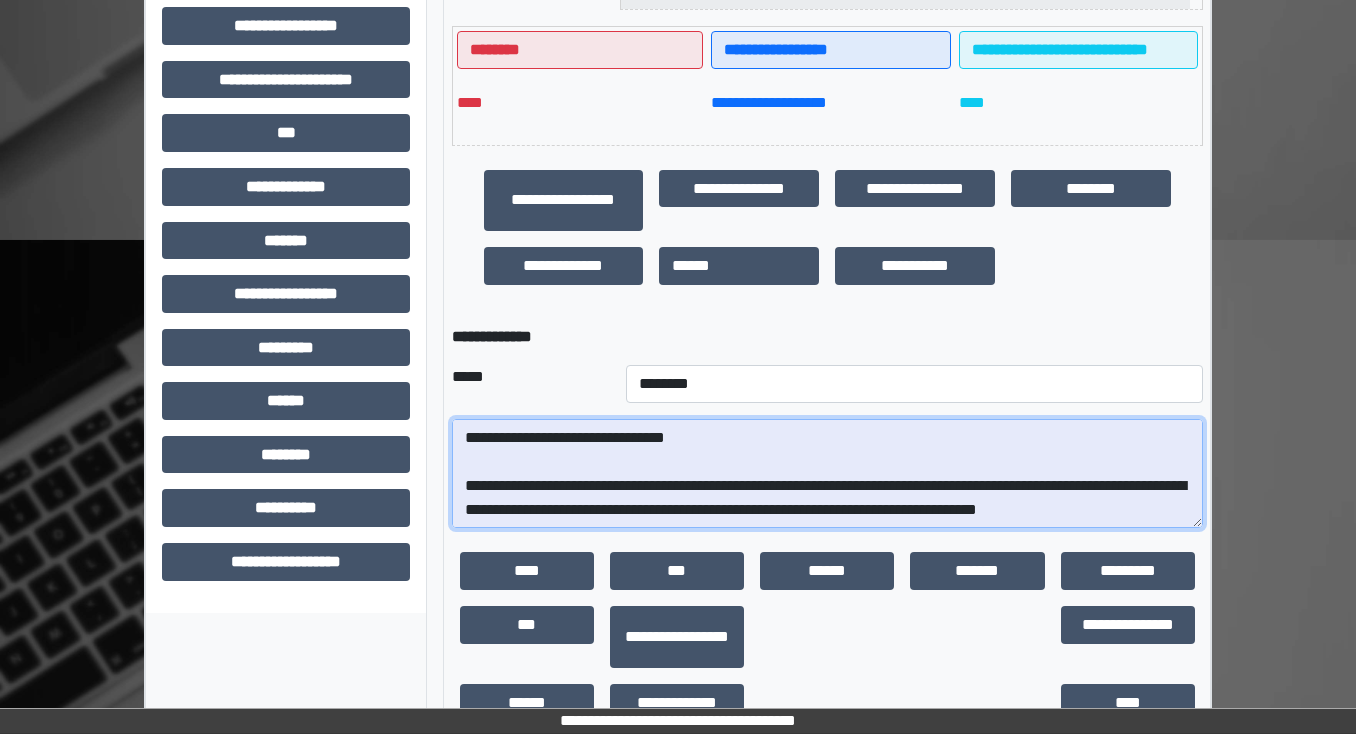 scroll, scrollTop: 271, scrollLeft: 0, axis: vertical 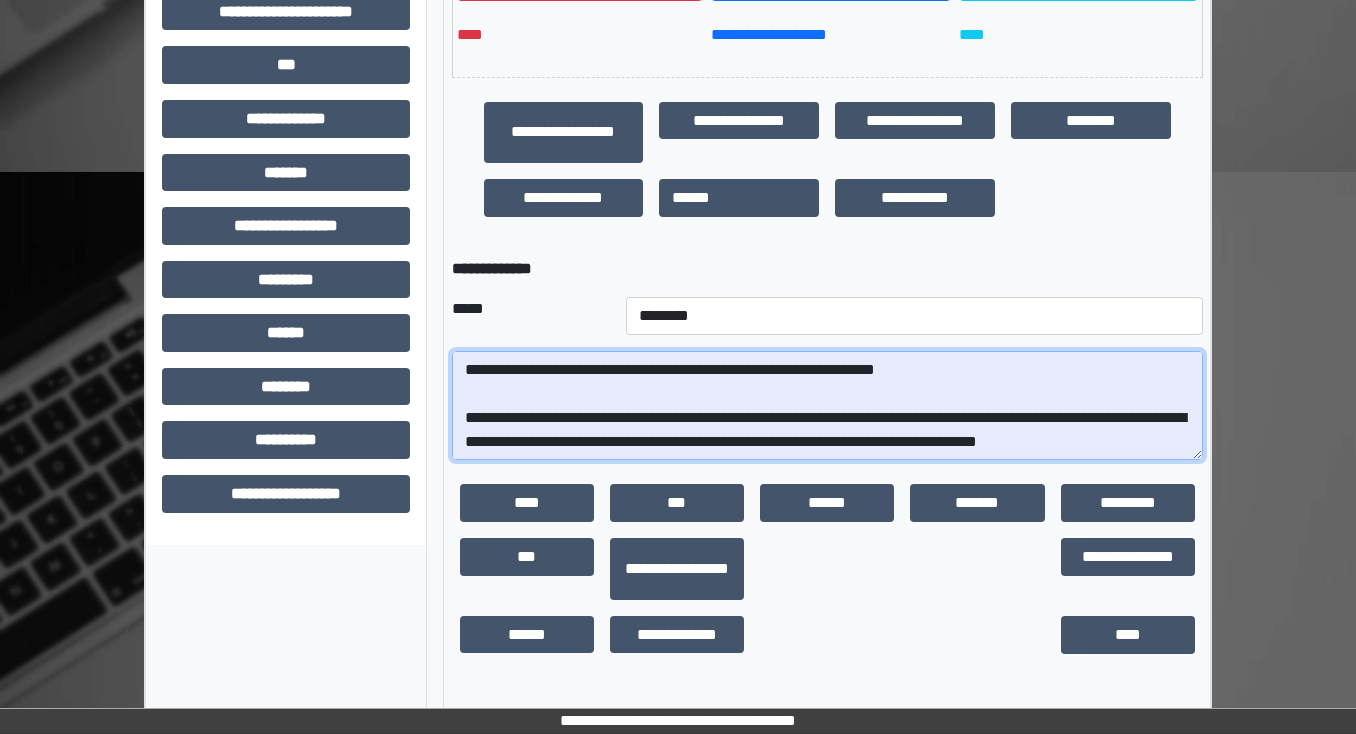 click at bounding box center (827, 406) 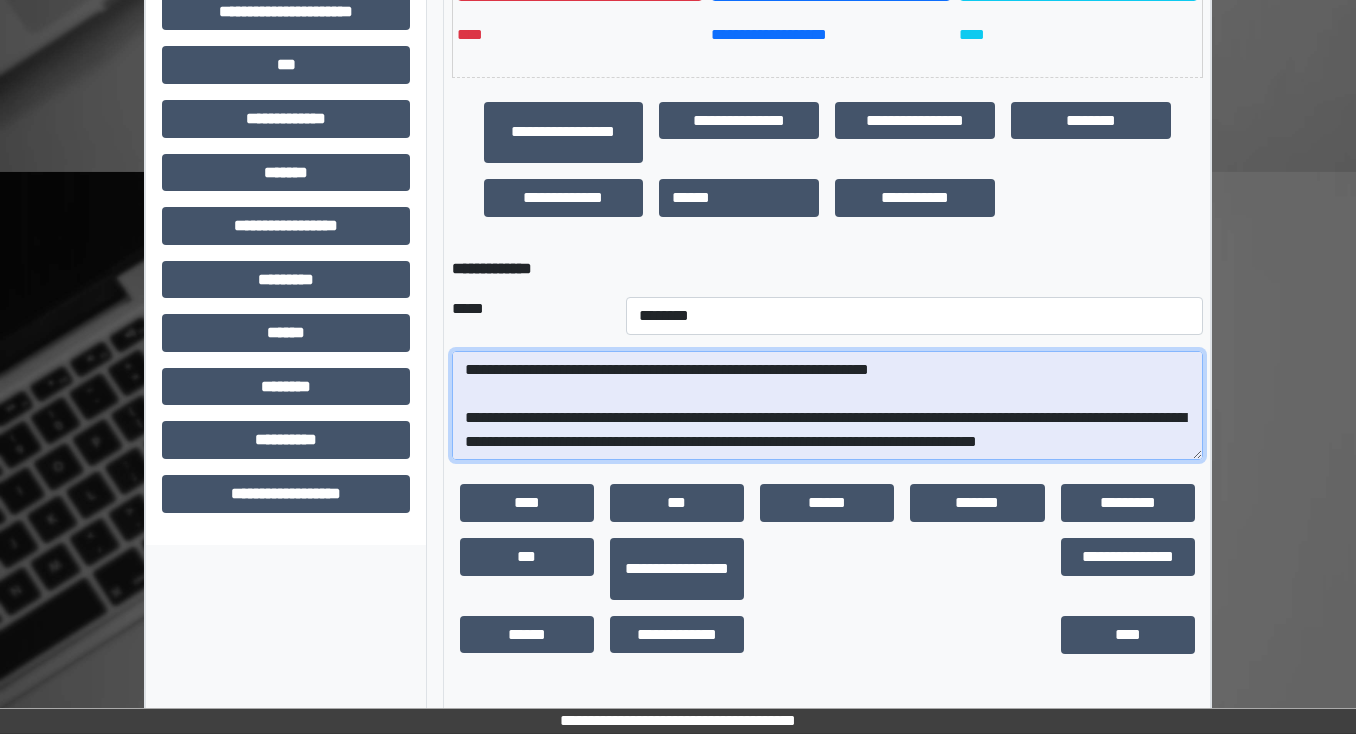 drag, startPoint x: 998, startPoint y: 404, endPoint x: 998, endPoint y: 387, distance: 17 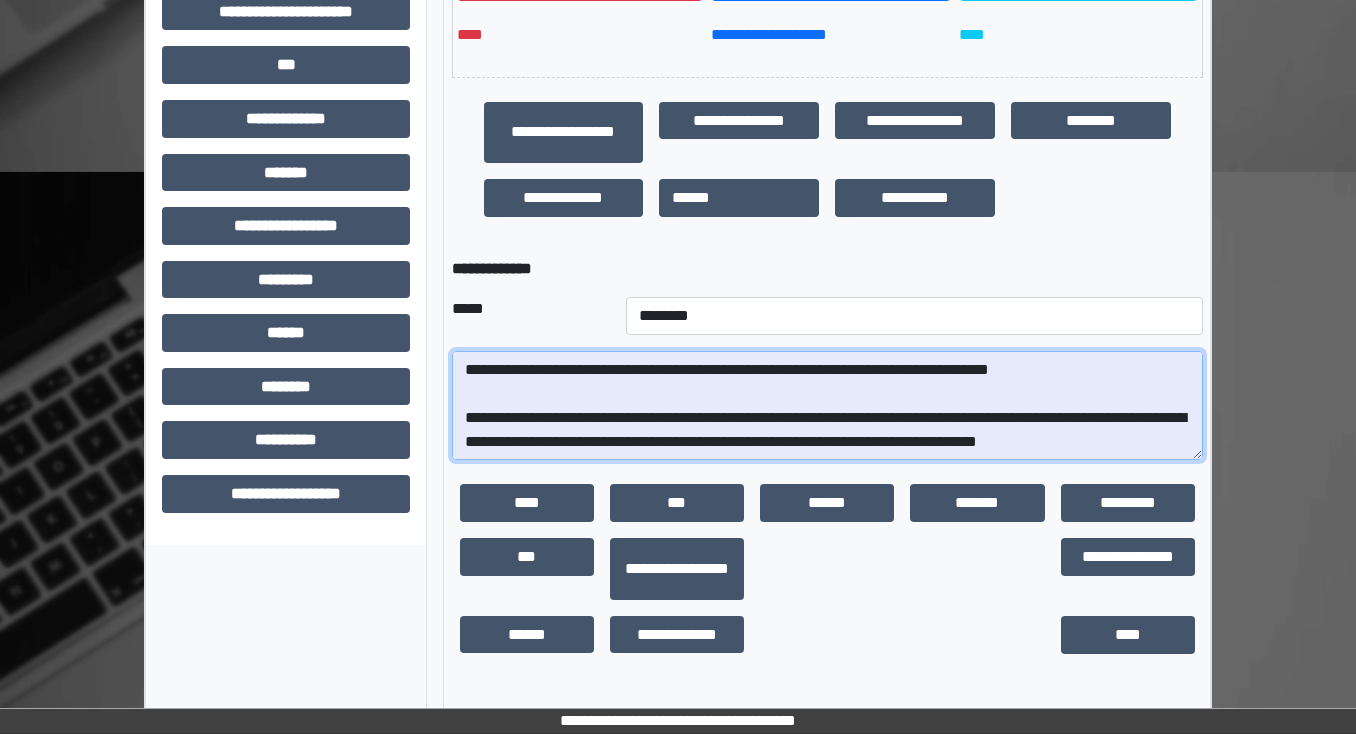 click at bounding box center [827, 406] 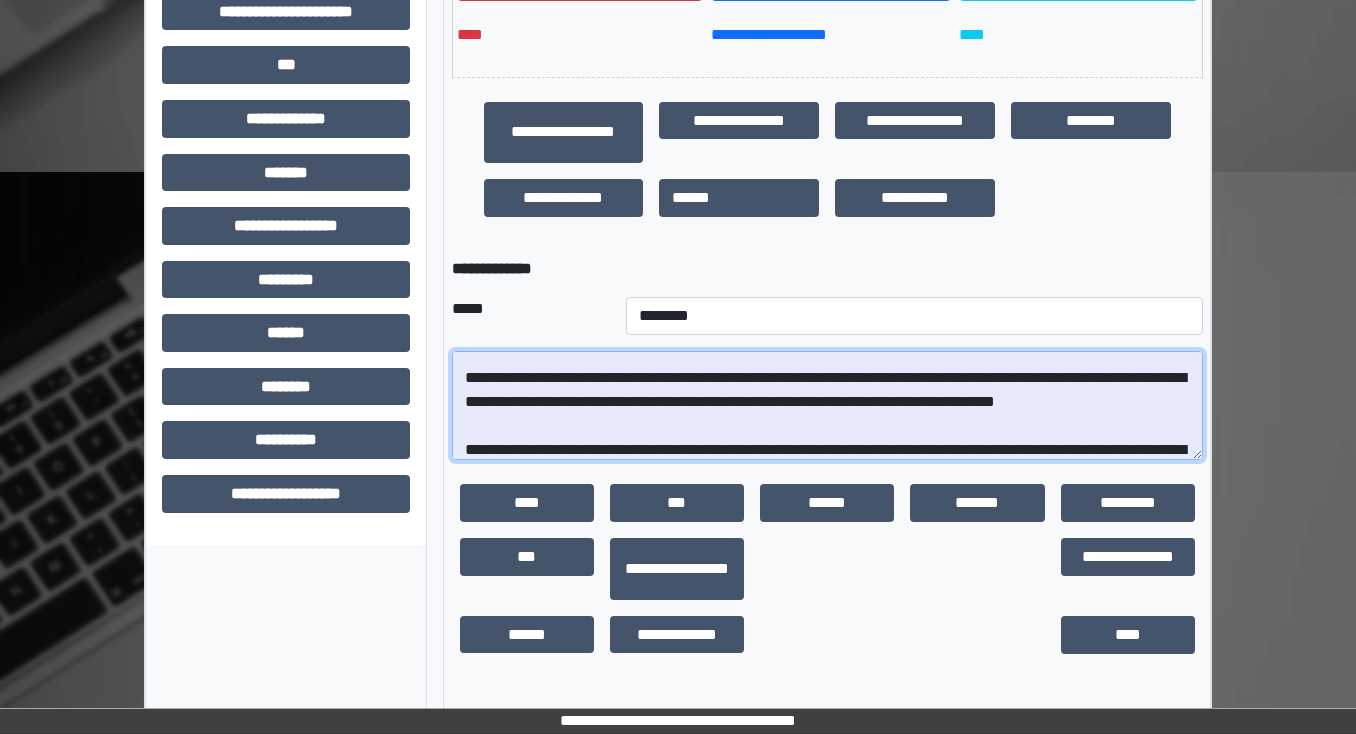 scroll, scrollTop: 149, scrollLeft: 0, axis: vertical 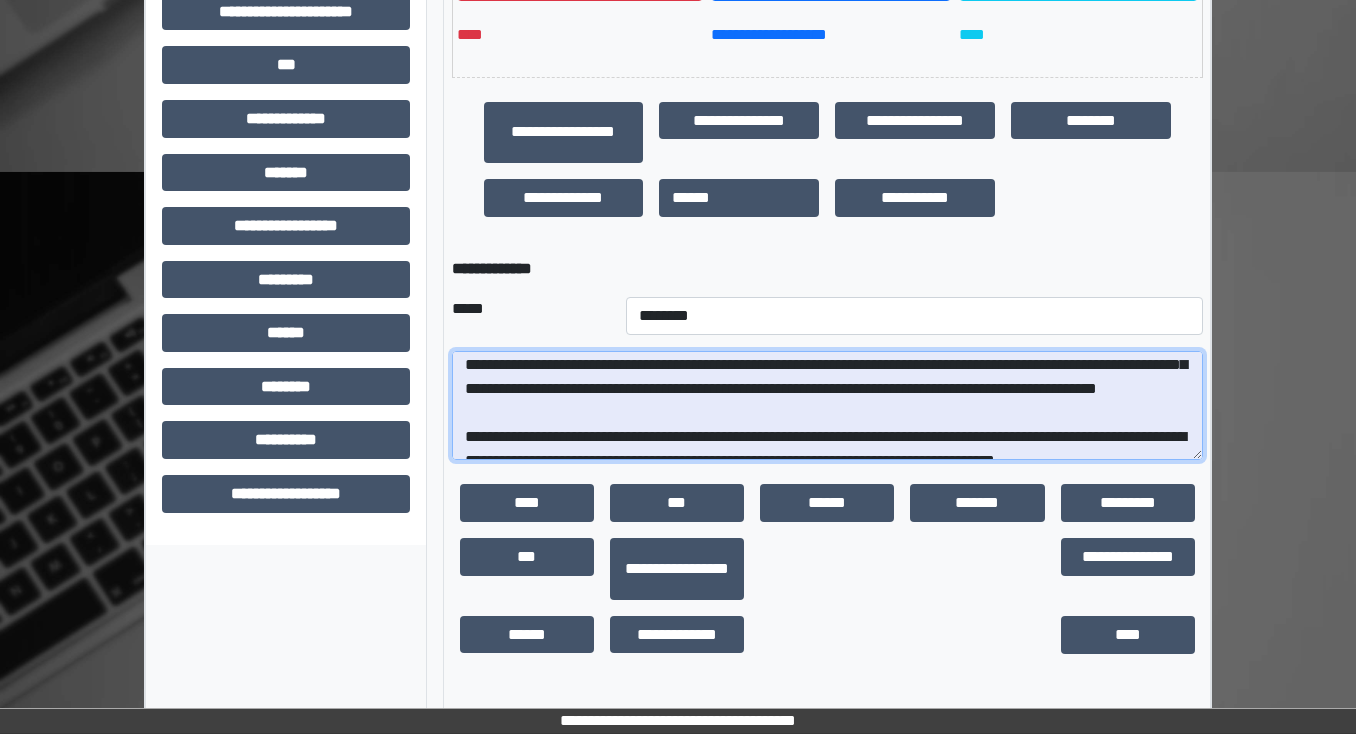 drag, startPoint x: 982, startPoint y: 378, endPoint x: 784, endPoint y: 404, distance: 199.69977 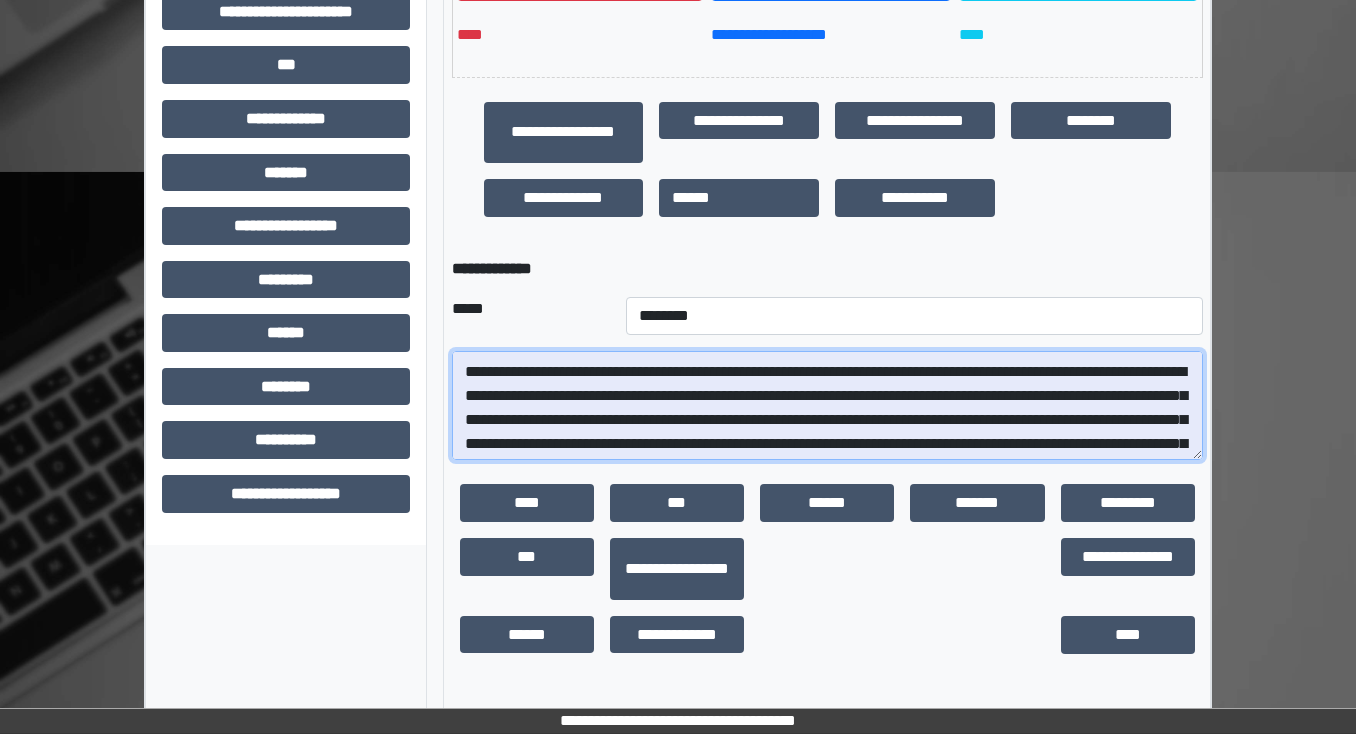 scroll, scrollTop: 69, scrollLeft: 0, axis: vertical 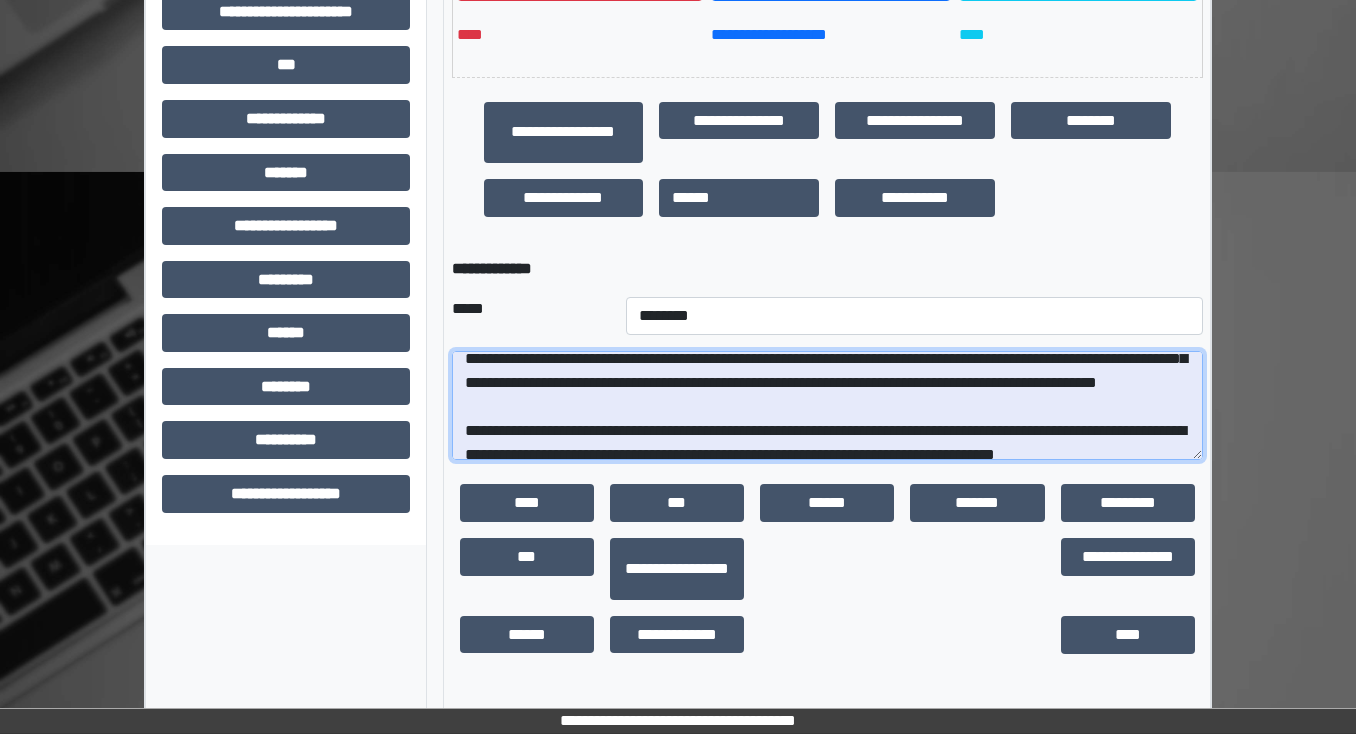 drag, startPoint x: 672, startPoint y: 462, endPoint x: 620, endPoint y: 454, distance: 52.611786 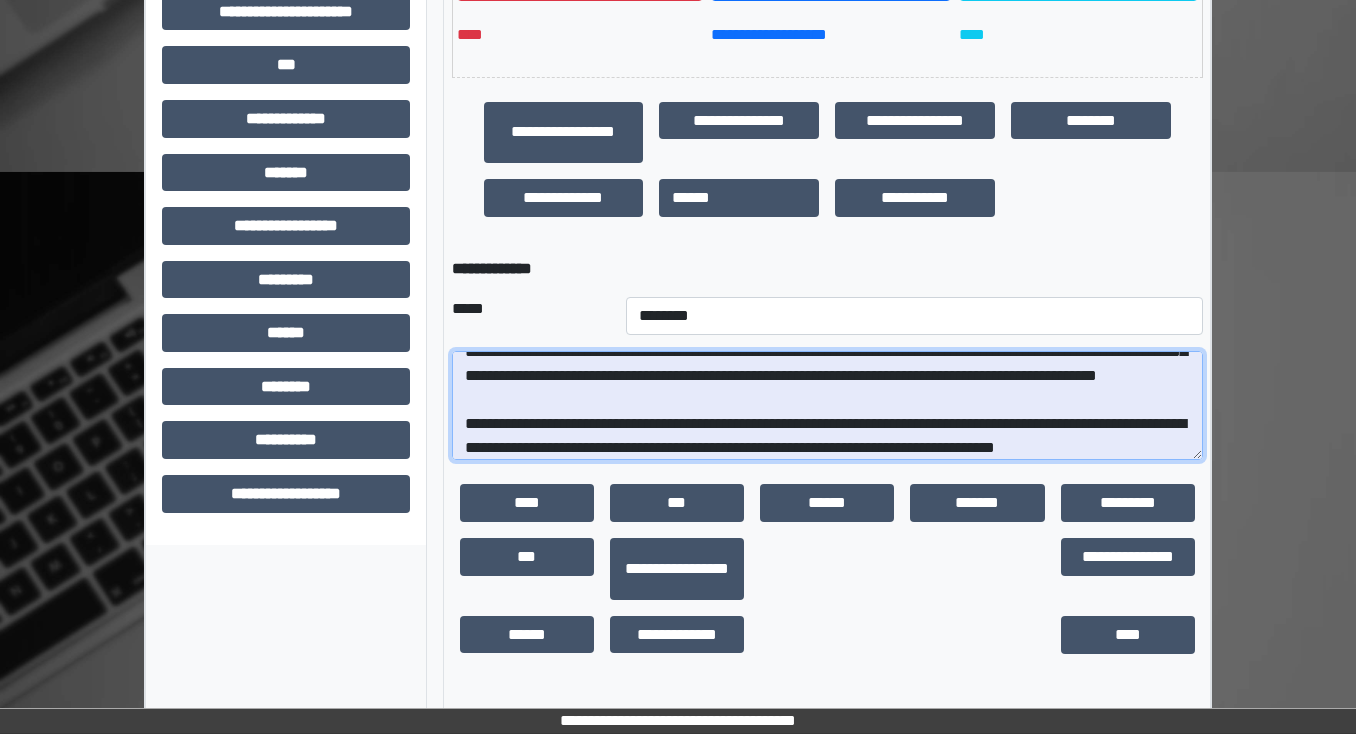 click at bounding box center [827, 406] 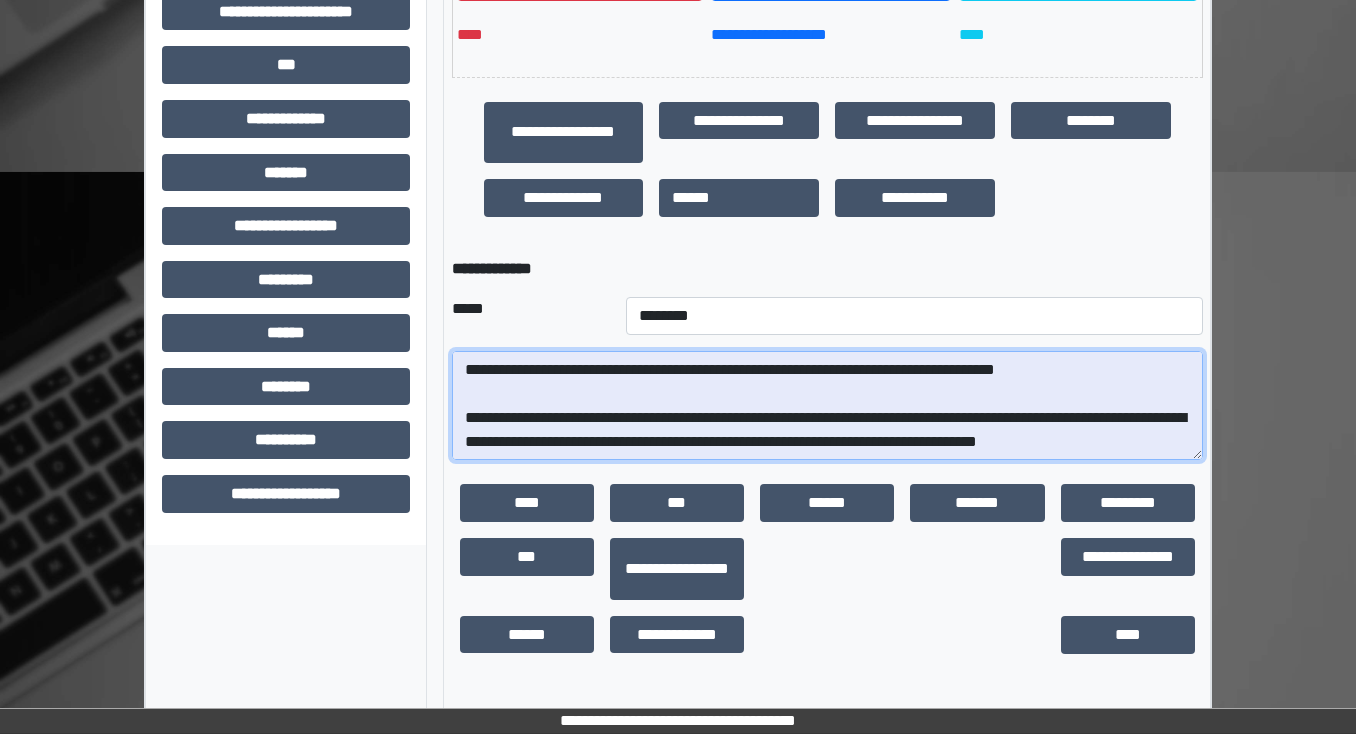 click at bounding box center [827, 406] 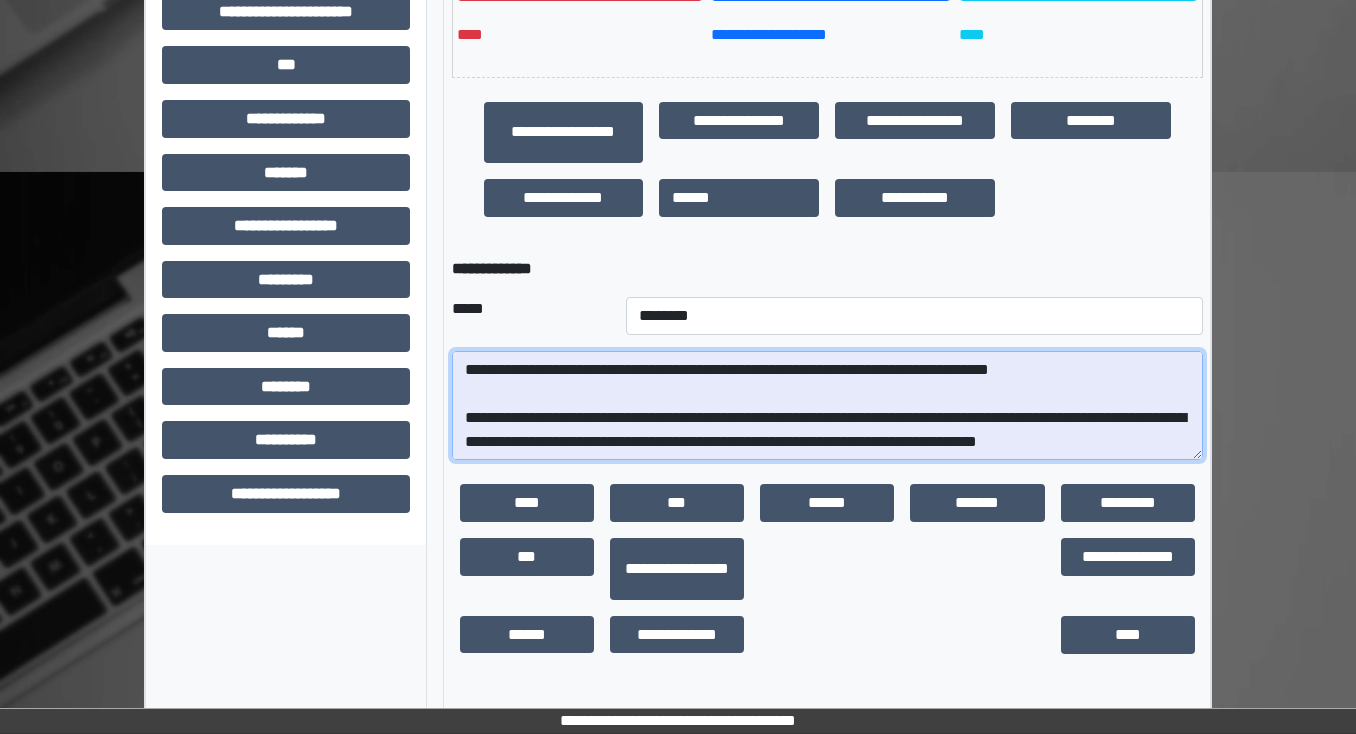 click at bounding box center [827, 406] 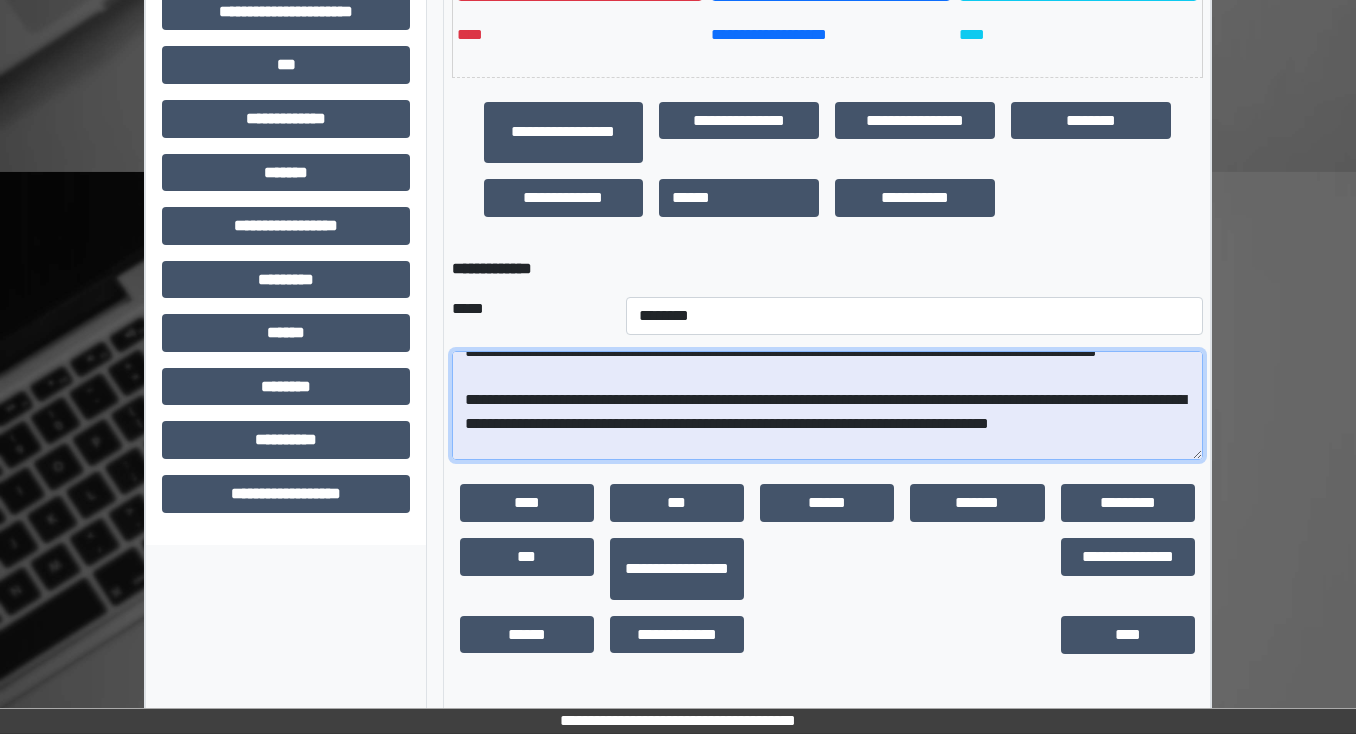 scroll, scrollTop: 162, scrollLeft: 0, axis: vertical 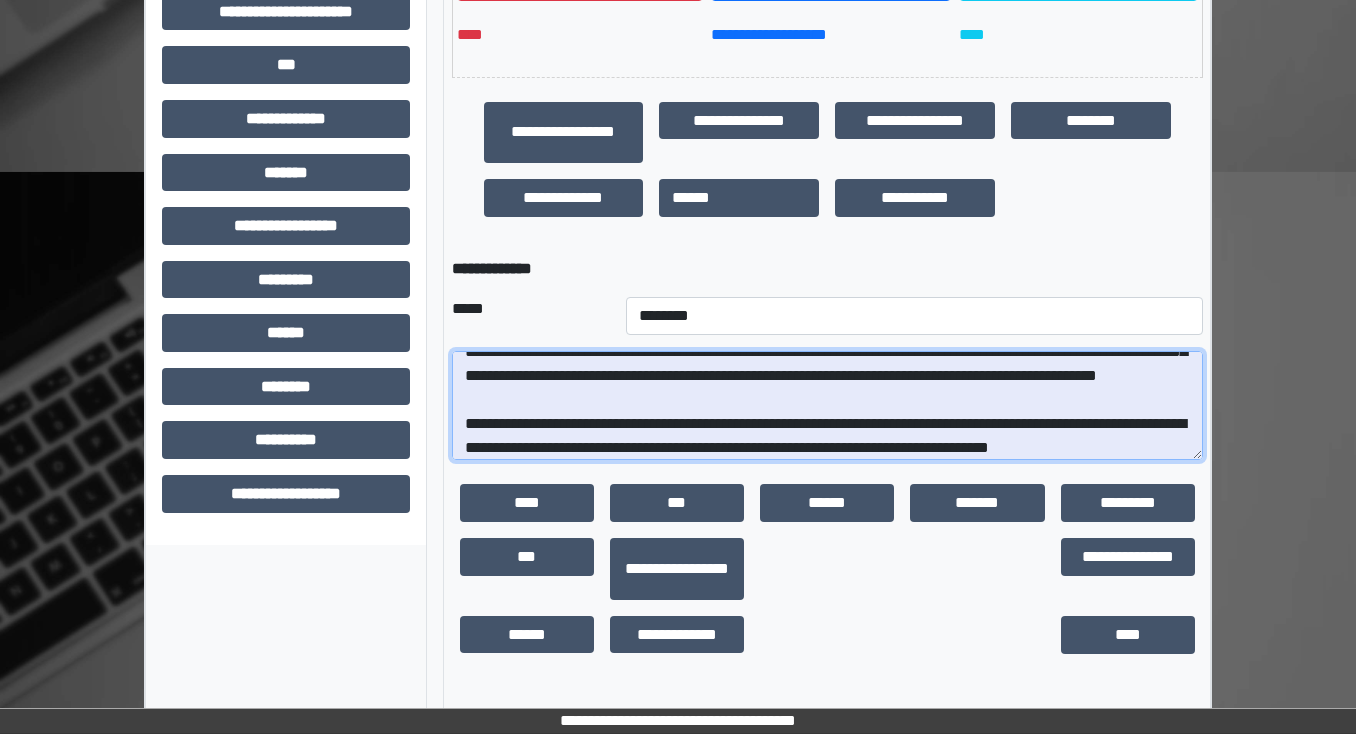 click at bounding box center [827, 406] 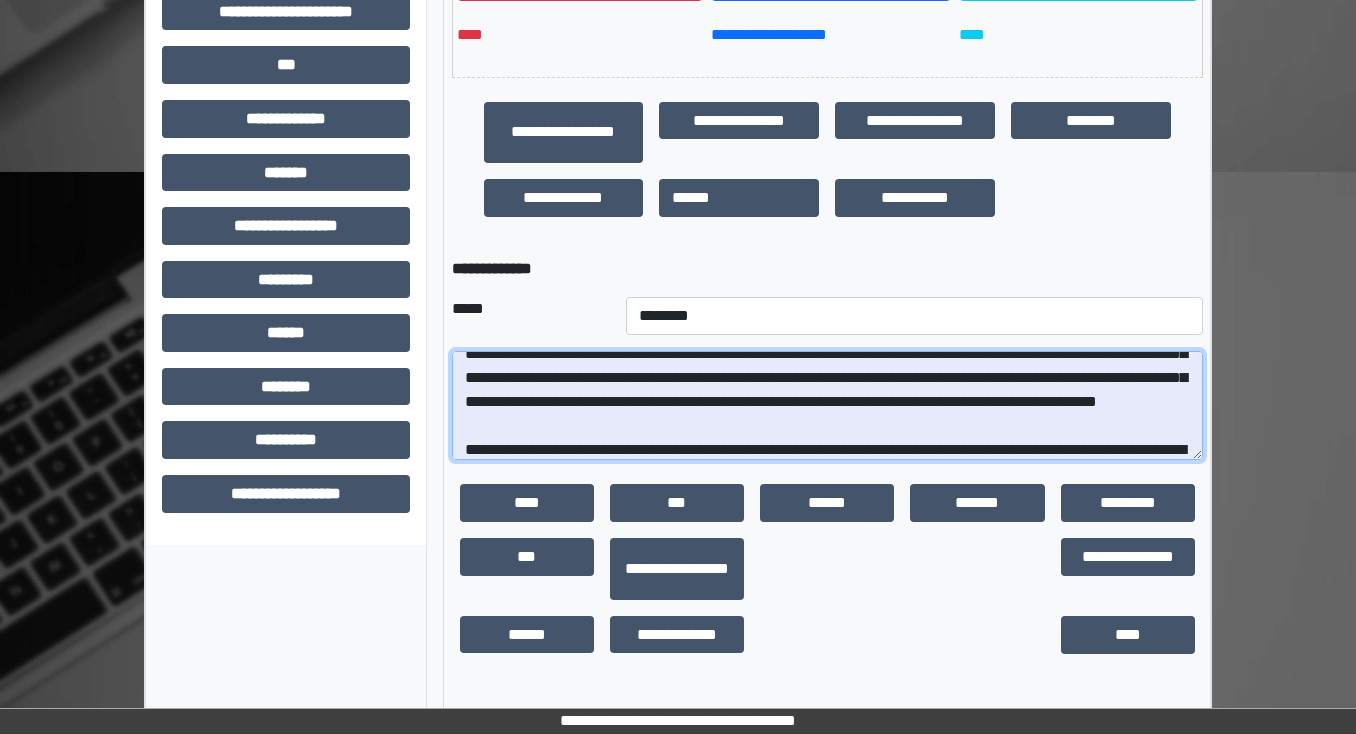 scroll, scrollTop: 162, scrollLeft: 0, axis: vertical 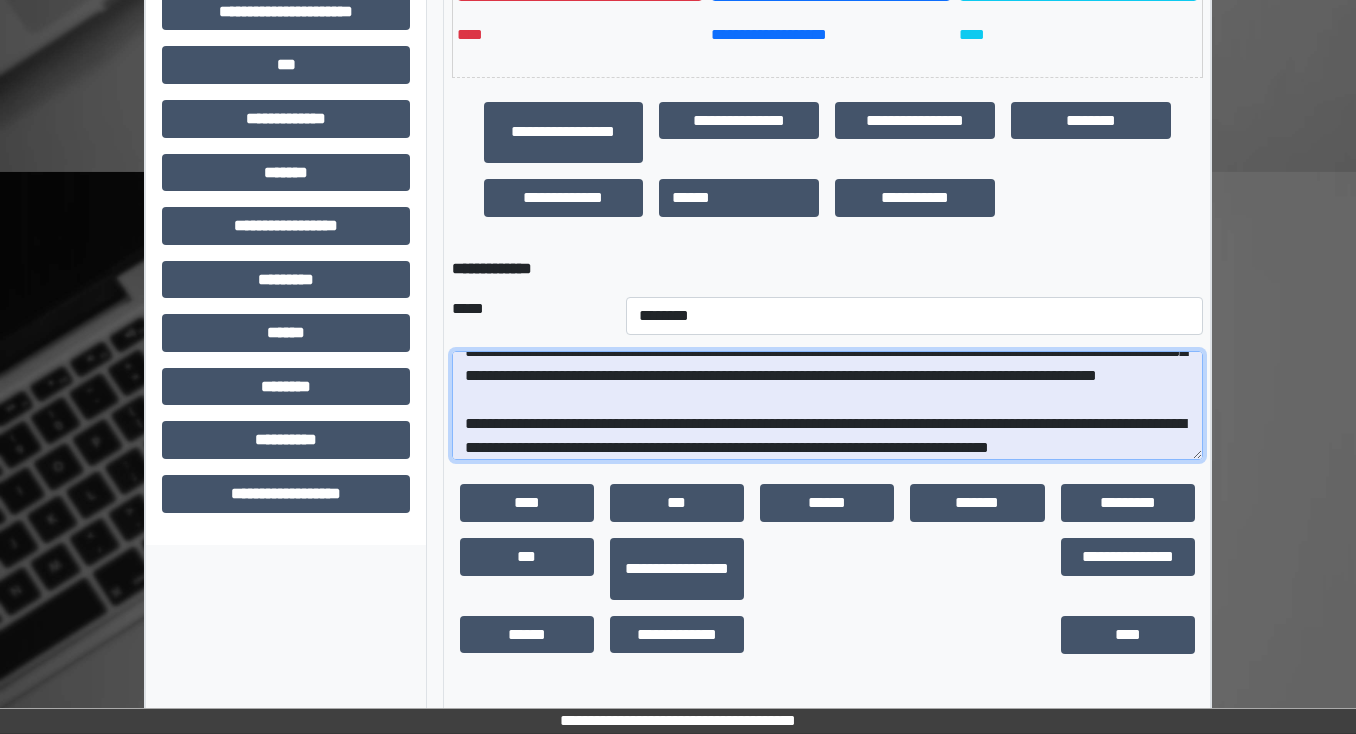 drag, startPoint x: 555, startPoint y: 416, endPoint x: 466, endPoint y: 416, distance: 89 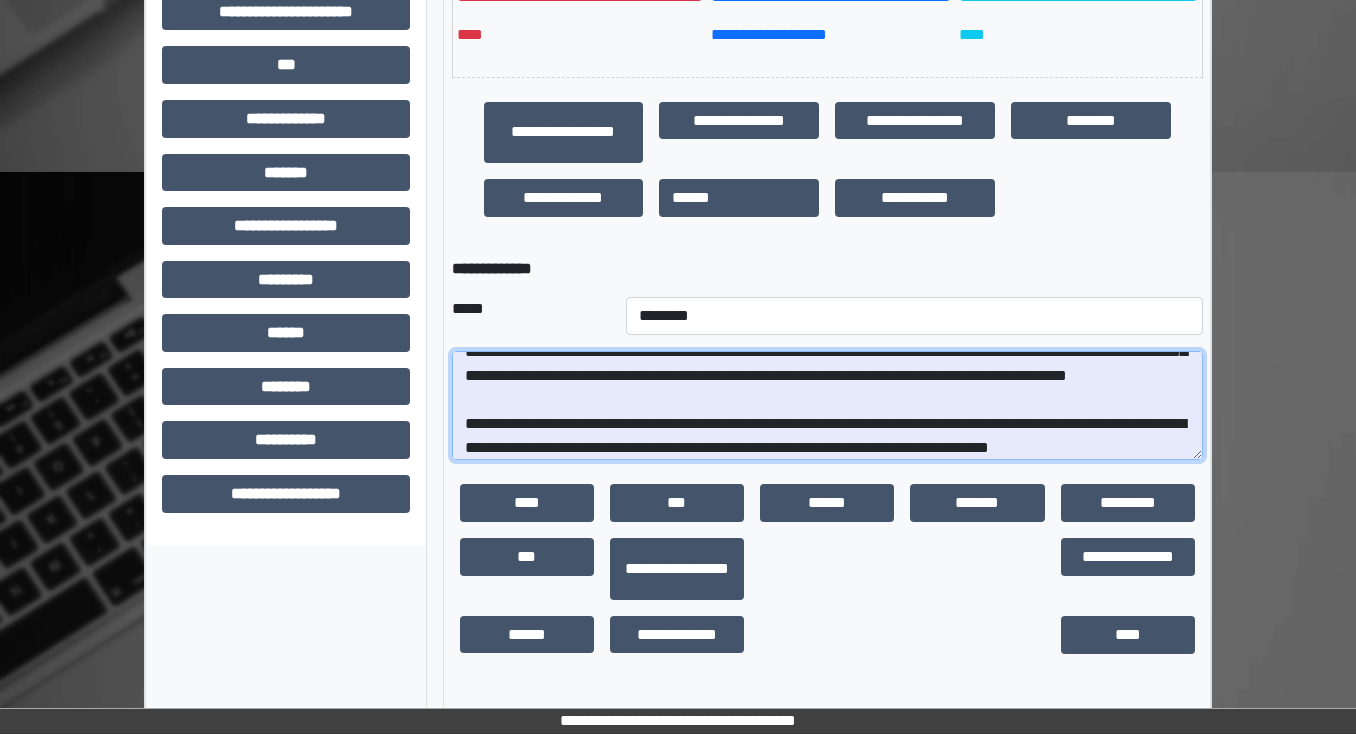 click at bounding box center (827, 406) 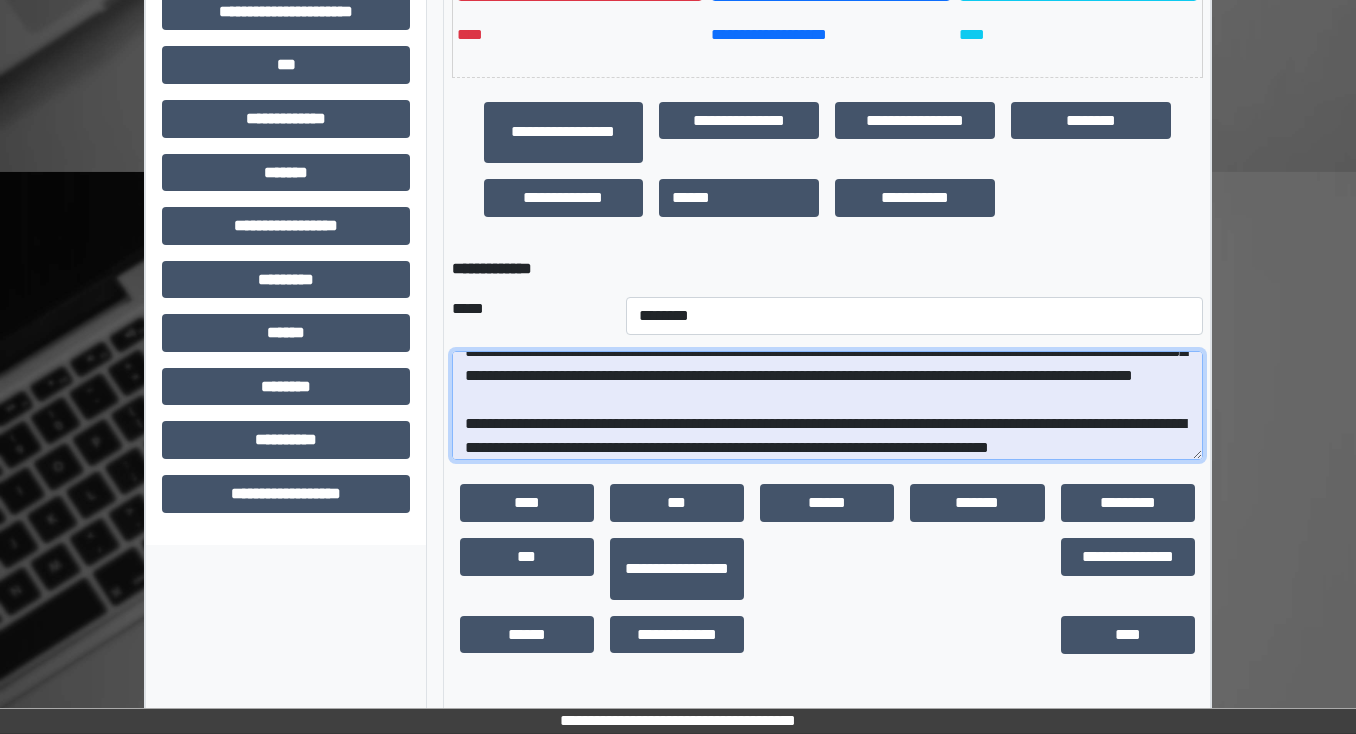 click at bounding box center (827, 406) 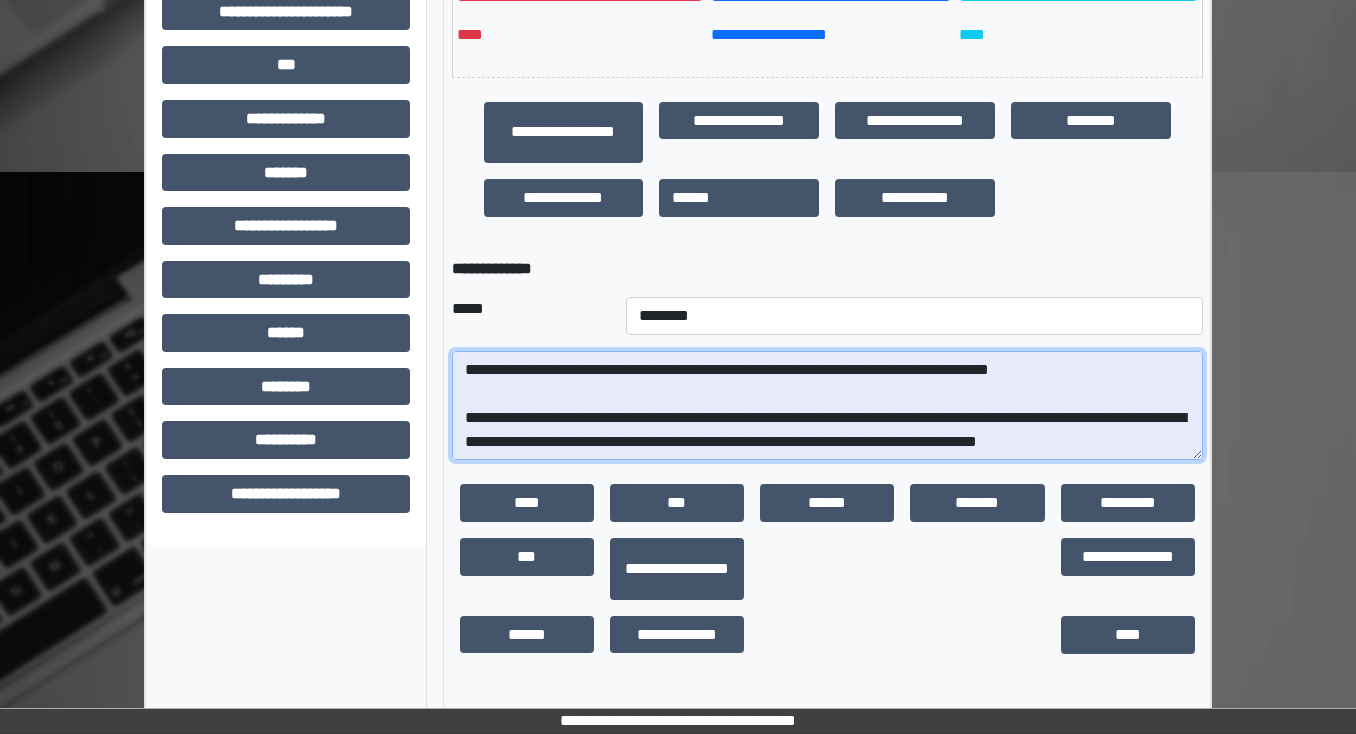 scroll, scrollTop: 242, scrollLeft: 0, axis: vertical 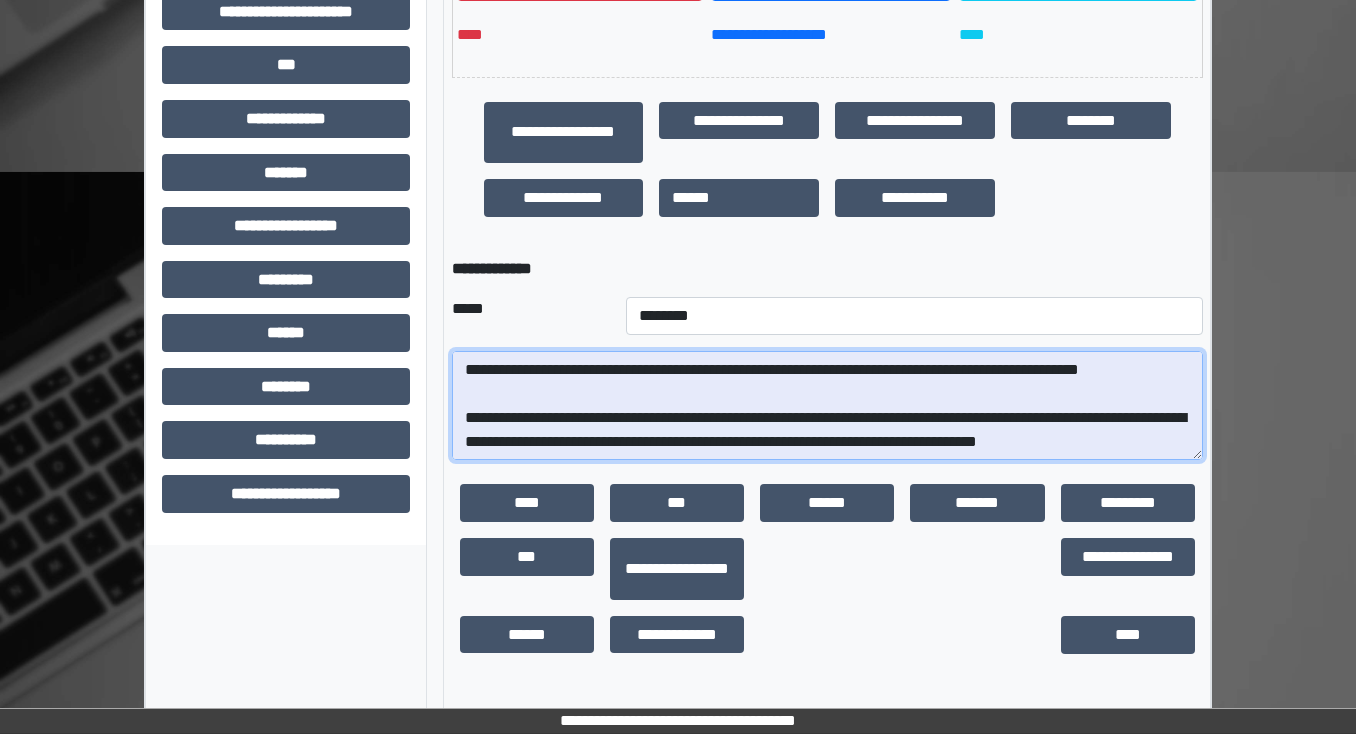 click at bounding box center [827, 406] 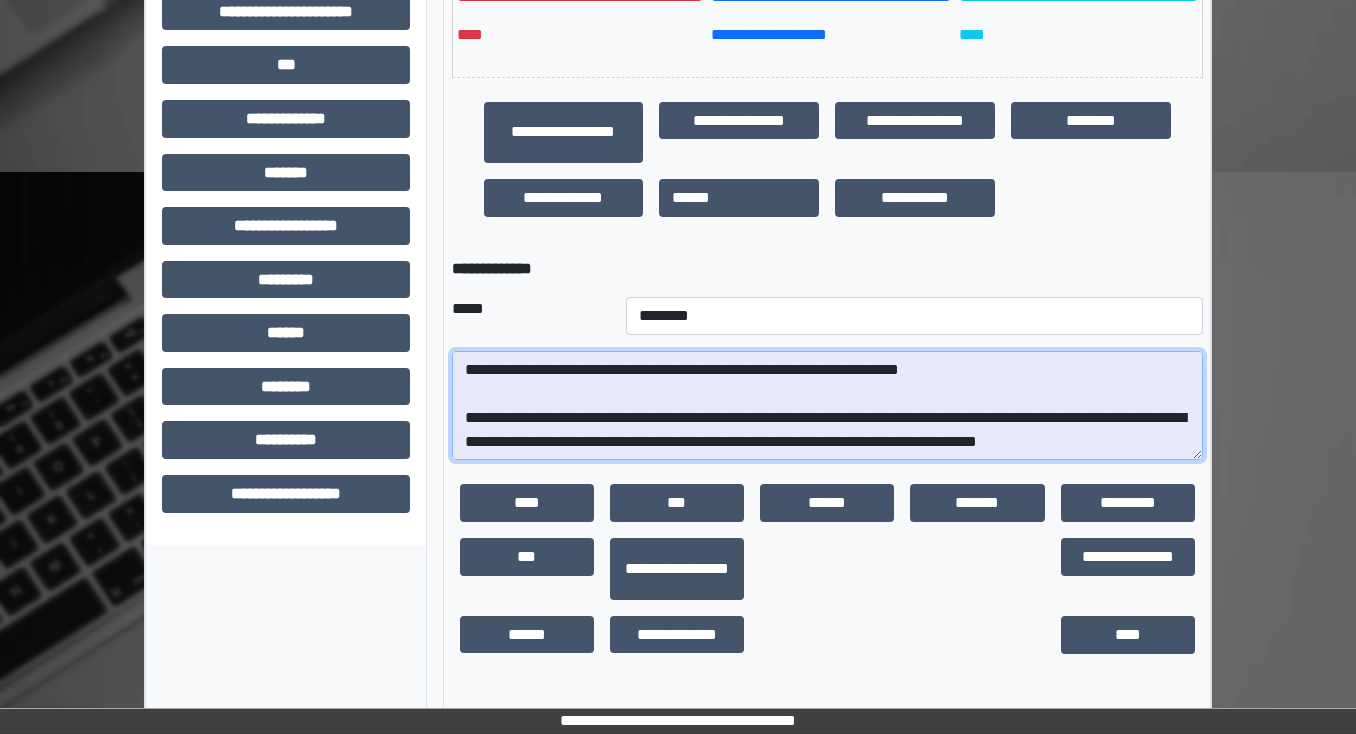 click at bounding box center (827, 406) 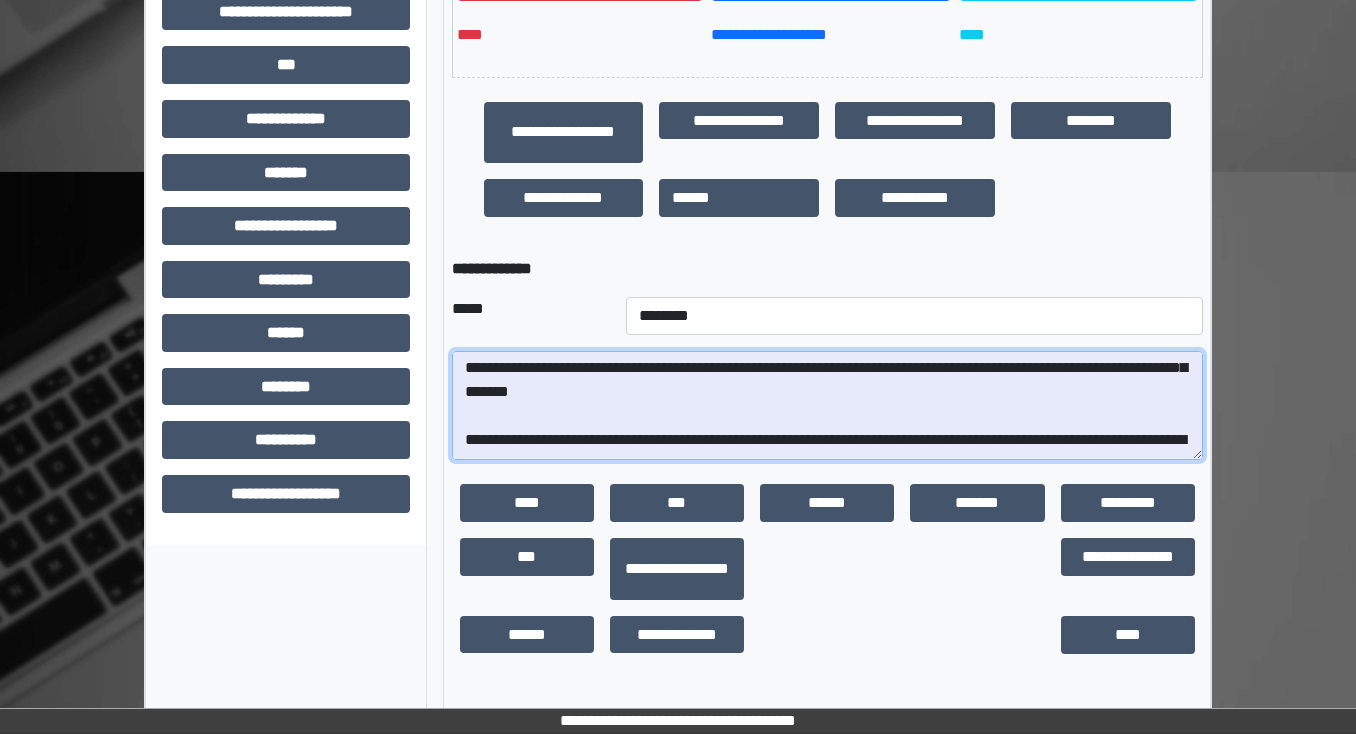 click at bounding box center (827, 406) 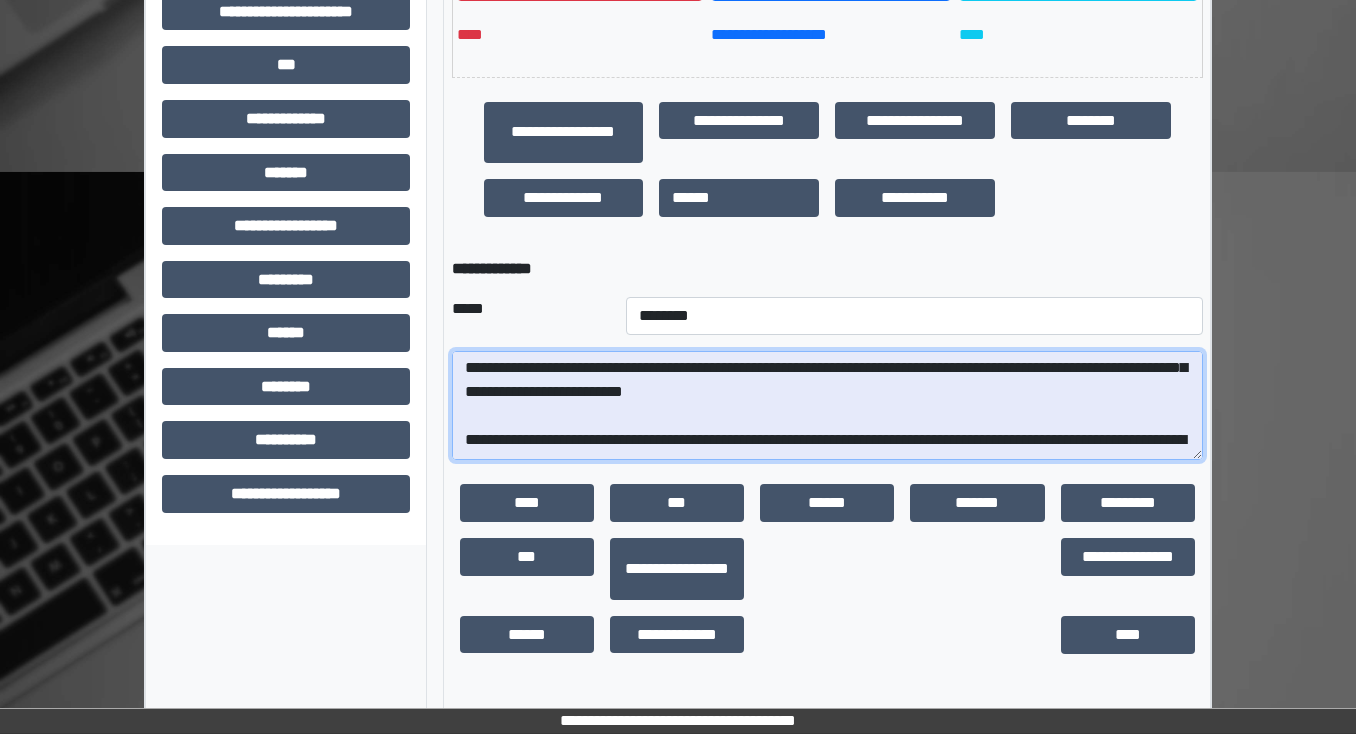 click at bounding box center (827, 406) 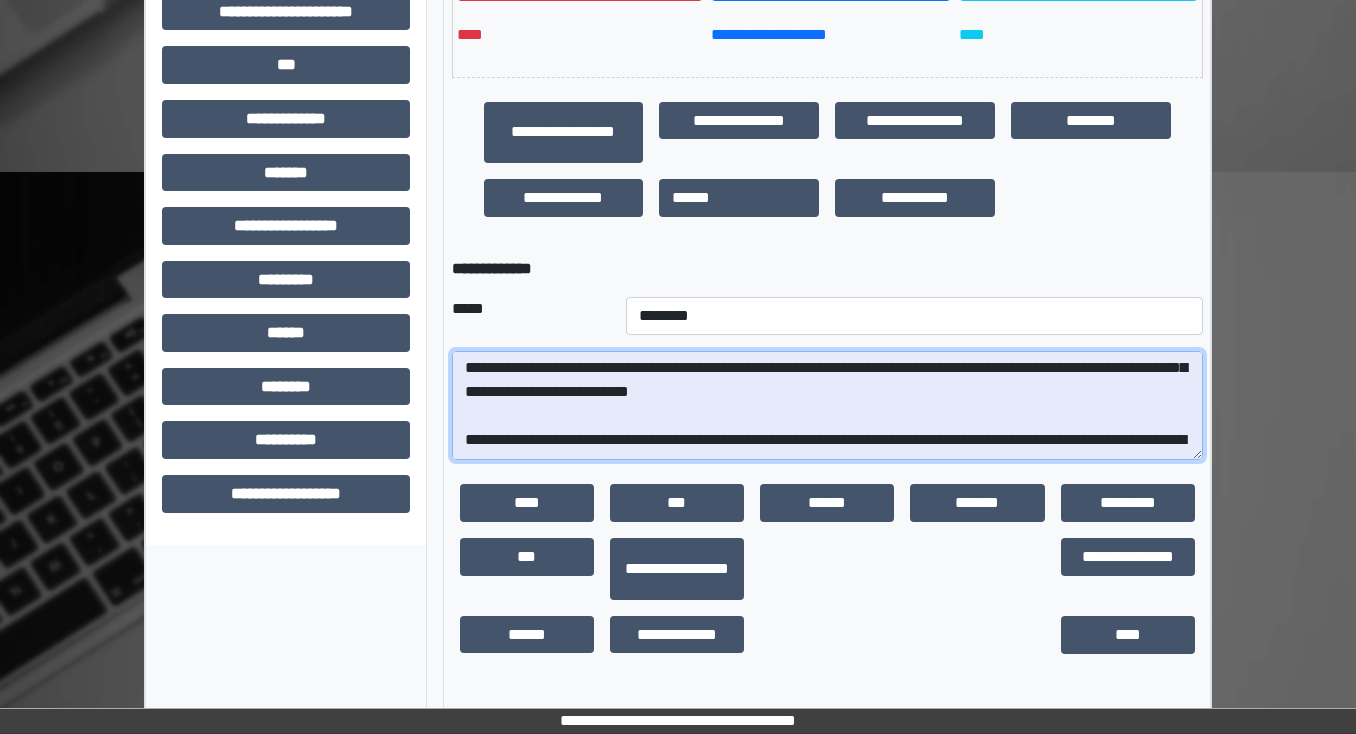 click at bounding box center [827, 406] 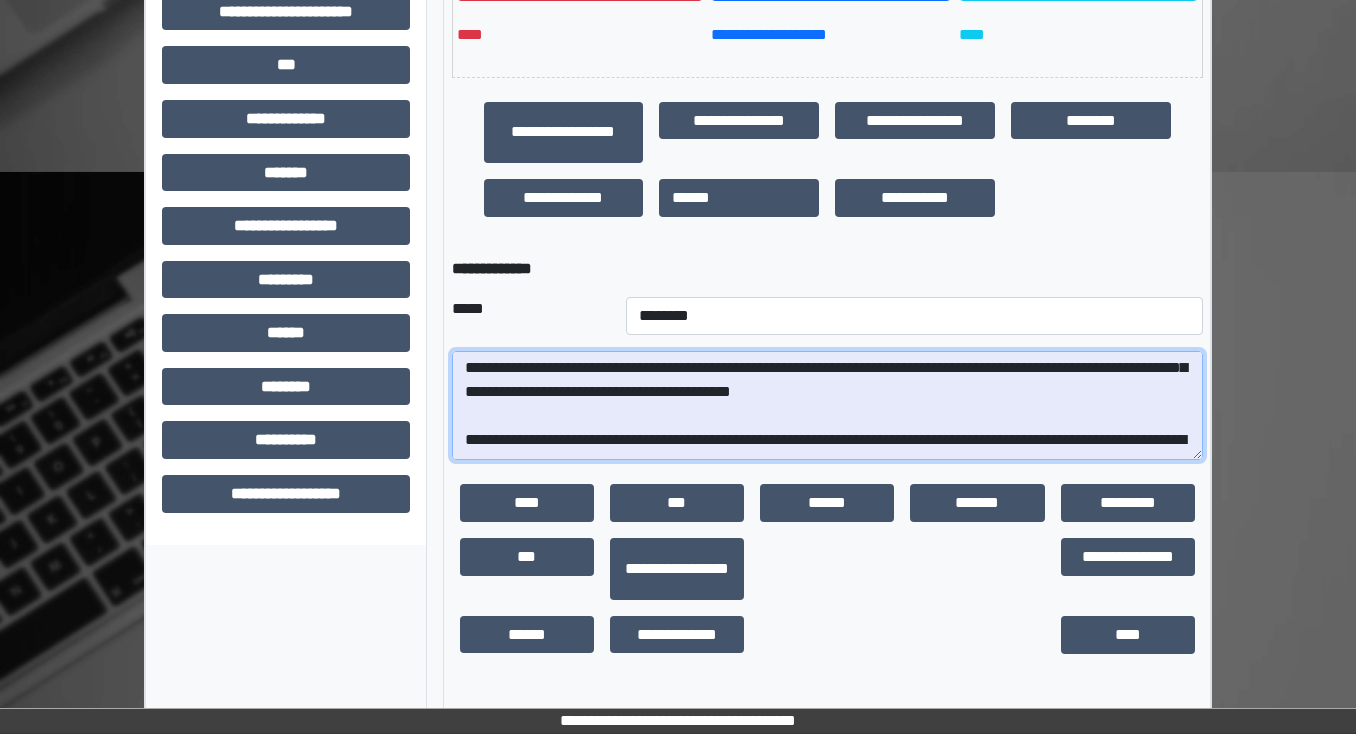 click at bounding box center [827, 406] 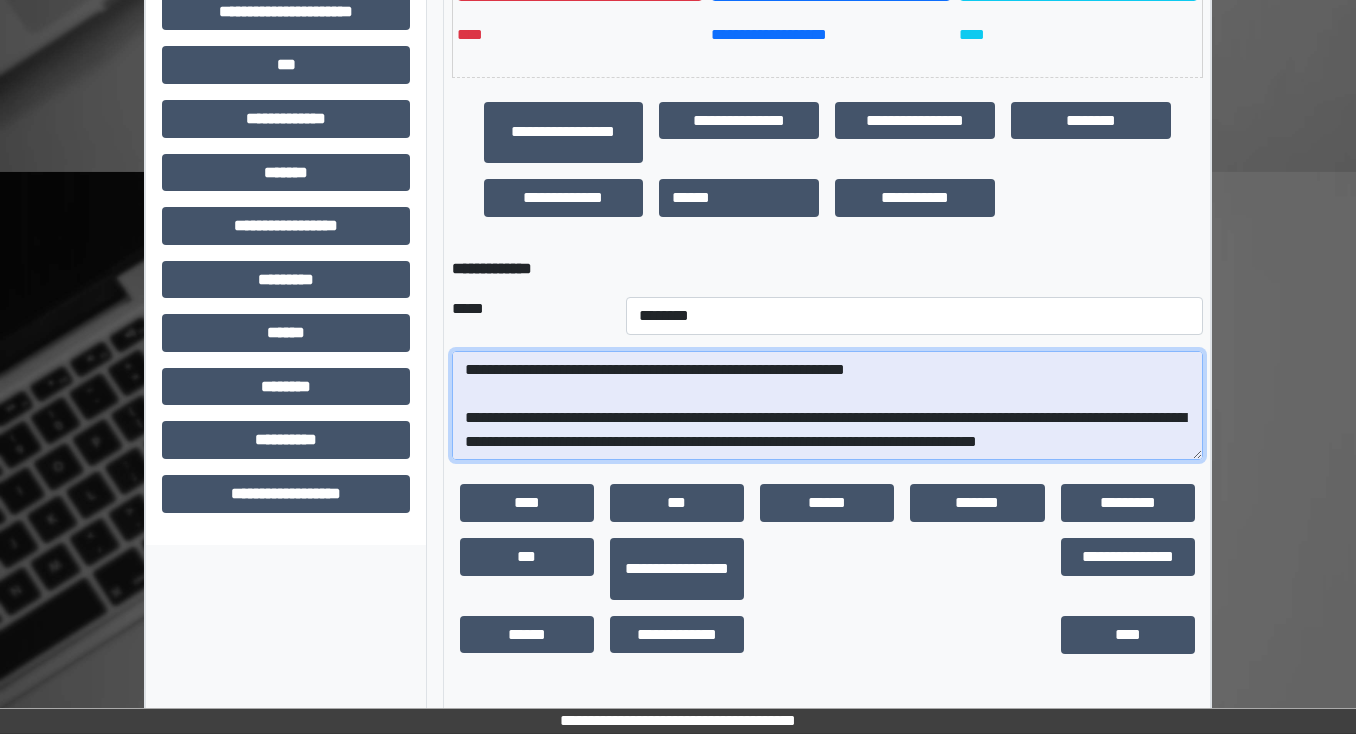 scroll, scrollTop: 360, scrollLeft: 0, axis: vertical 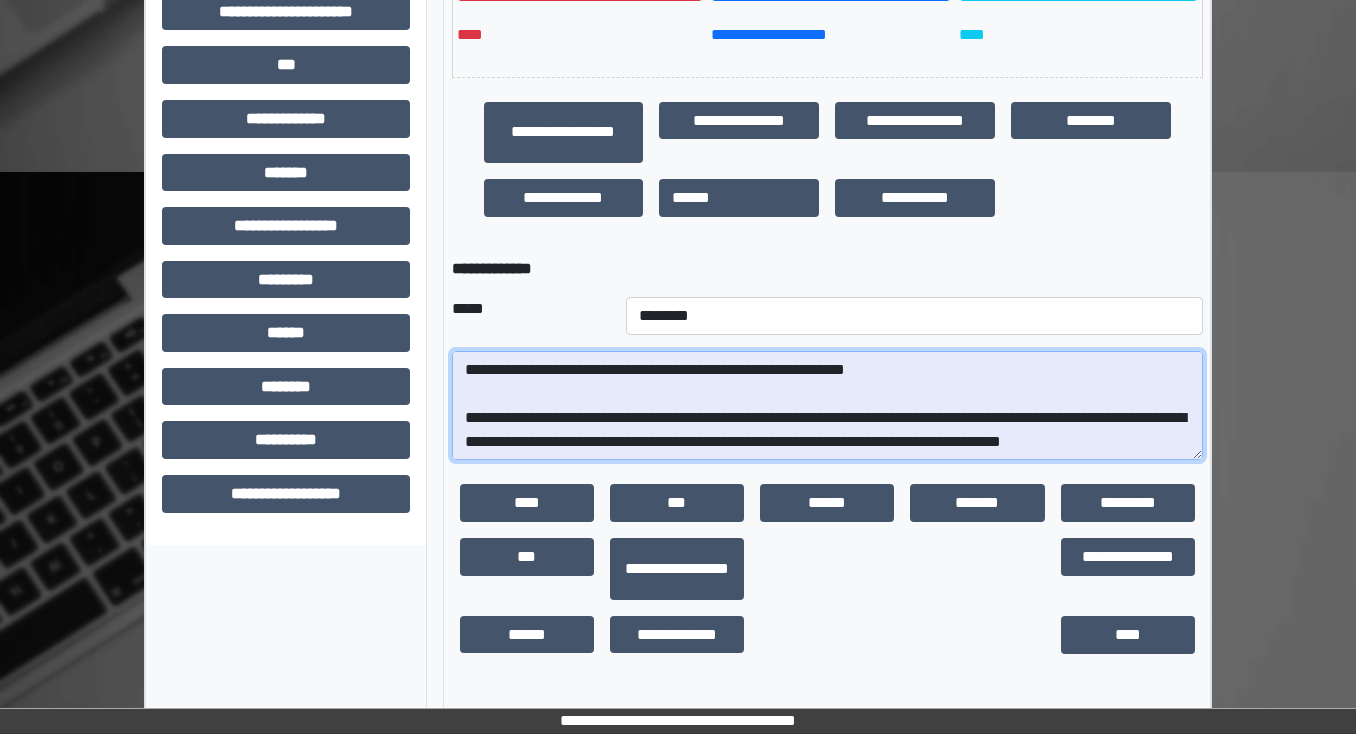 drag, startPoint x: 836, startPoint y: 412, endPoint x: 665, endPoint y: 402, distance: 171.29214 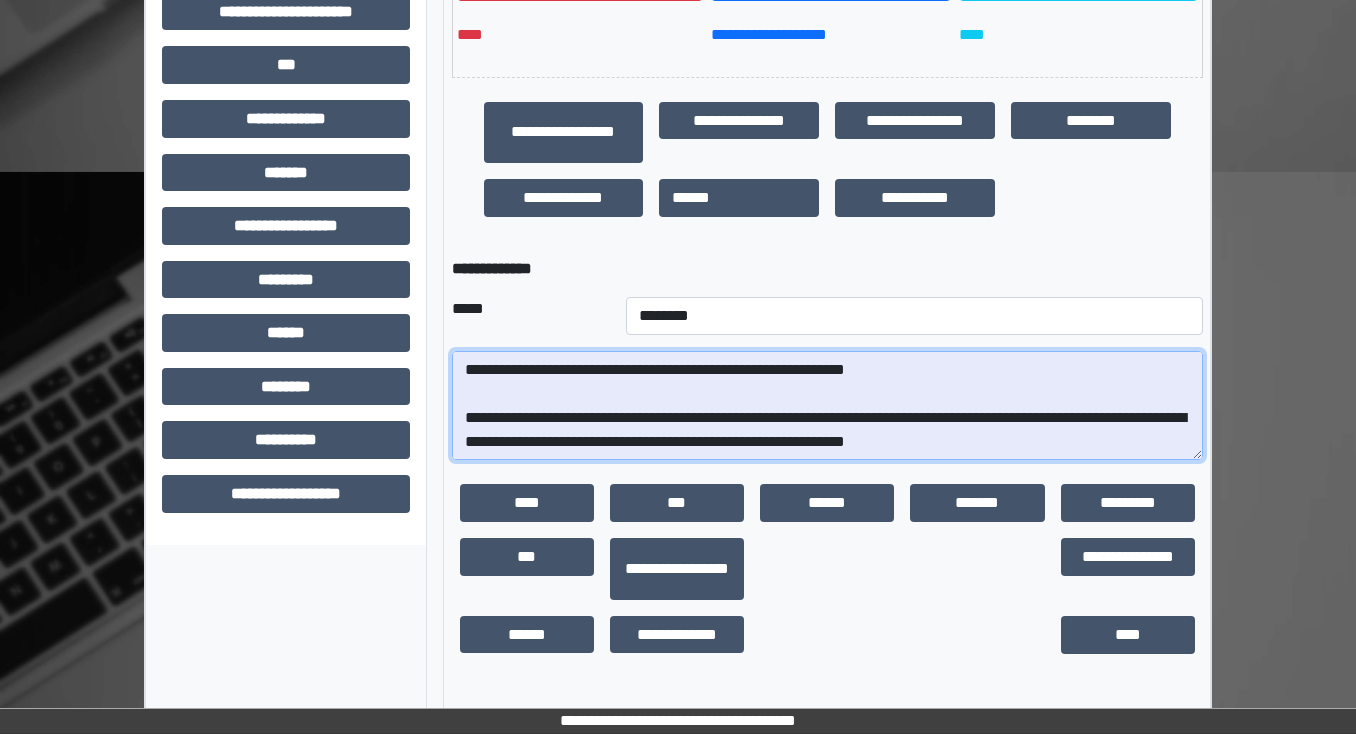 scroll, scrollTop: 336, scrollLeft: 0, axis: vertical 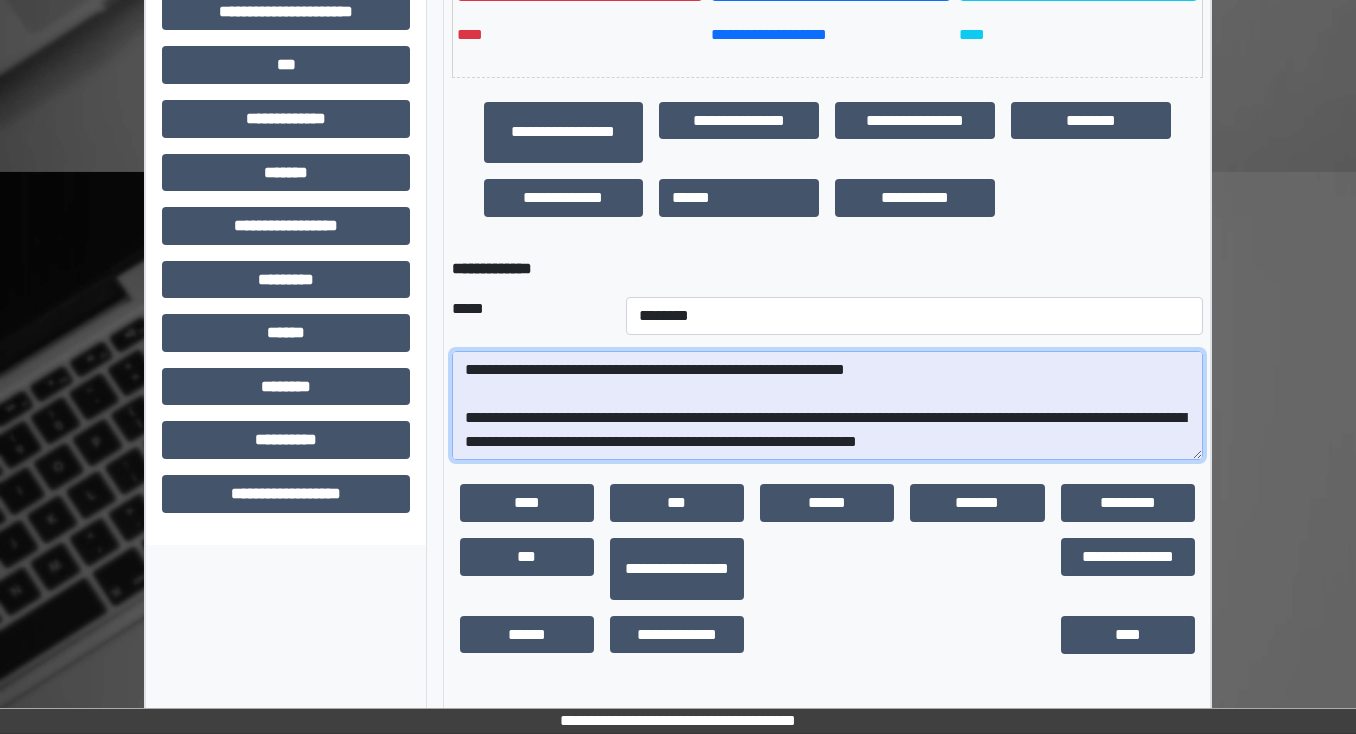 click at bounding box center (827, 406) 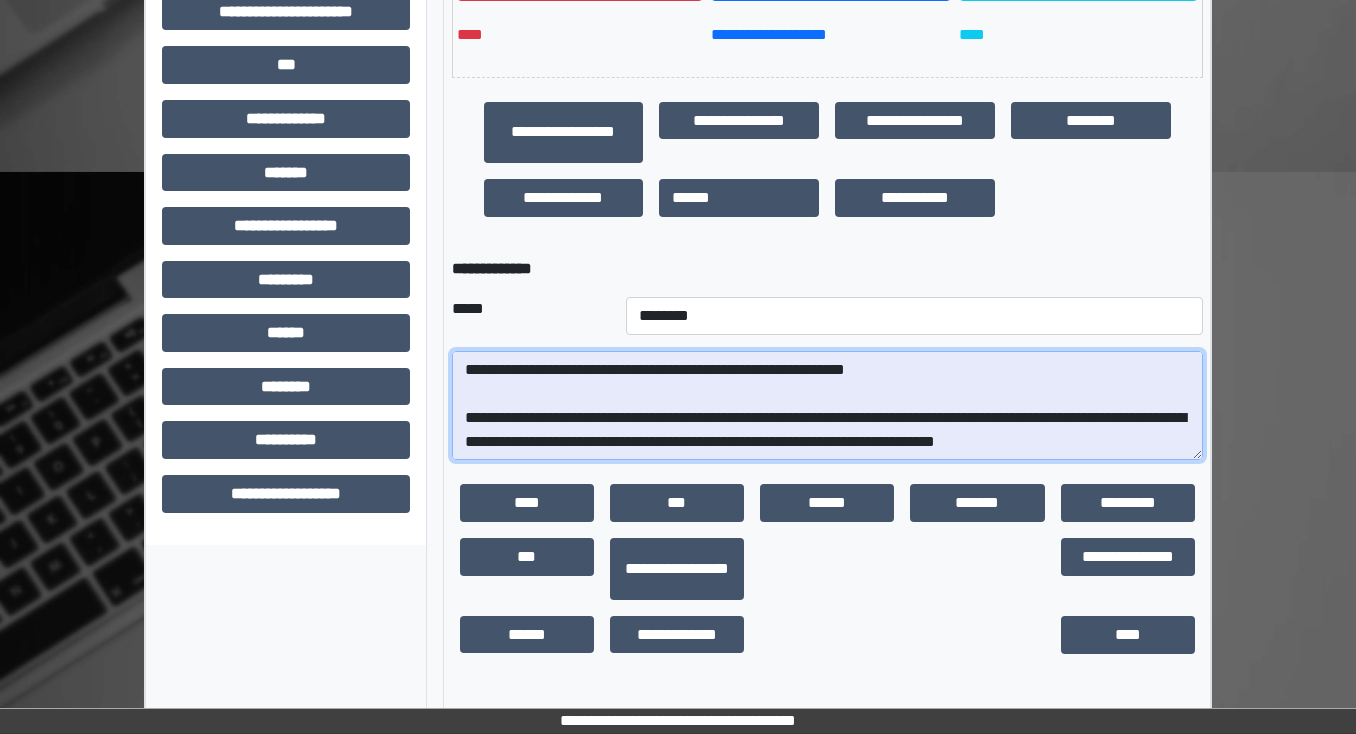 scroll, scrollTop: 360, scrollLeft: 0, axis: vertical 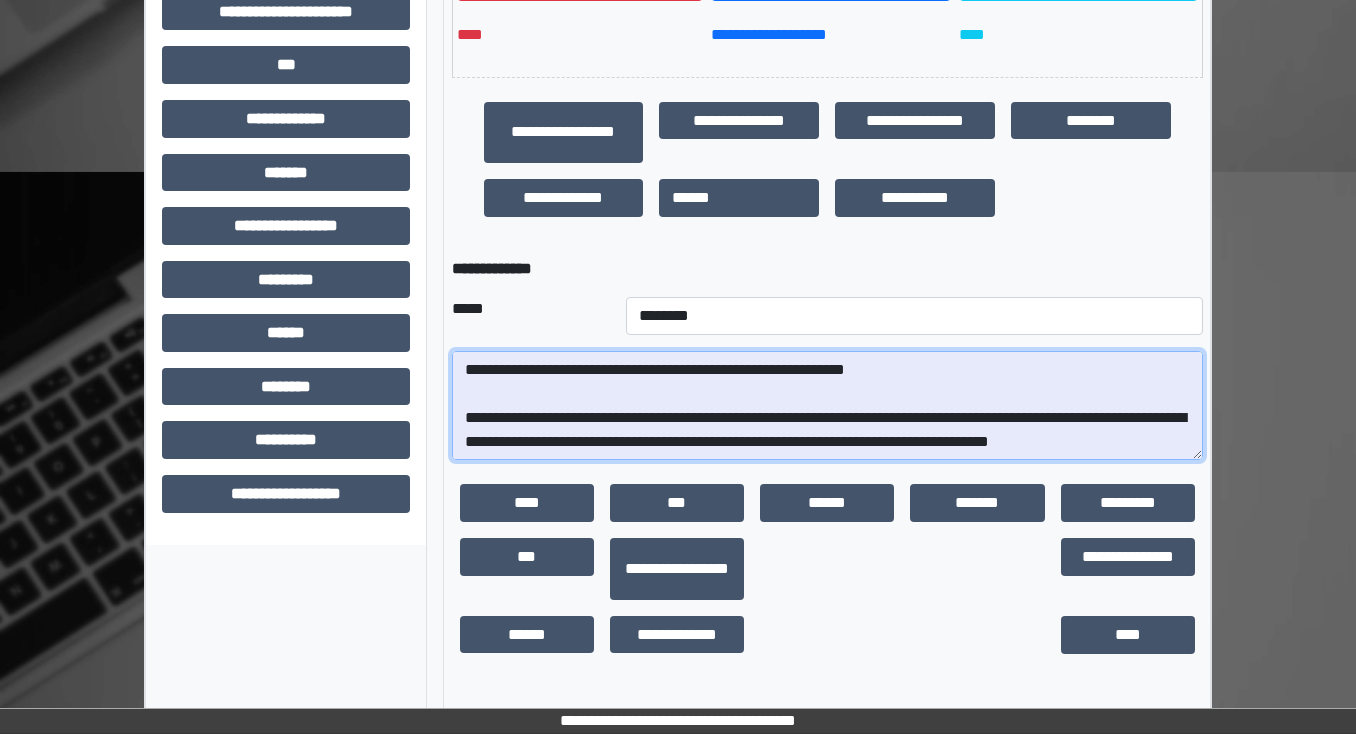 click at bounding box center [827, 406] 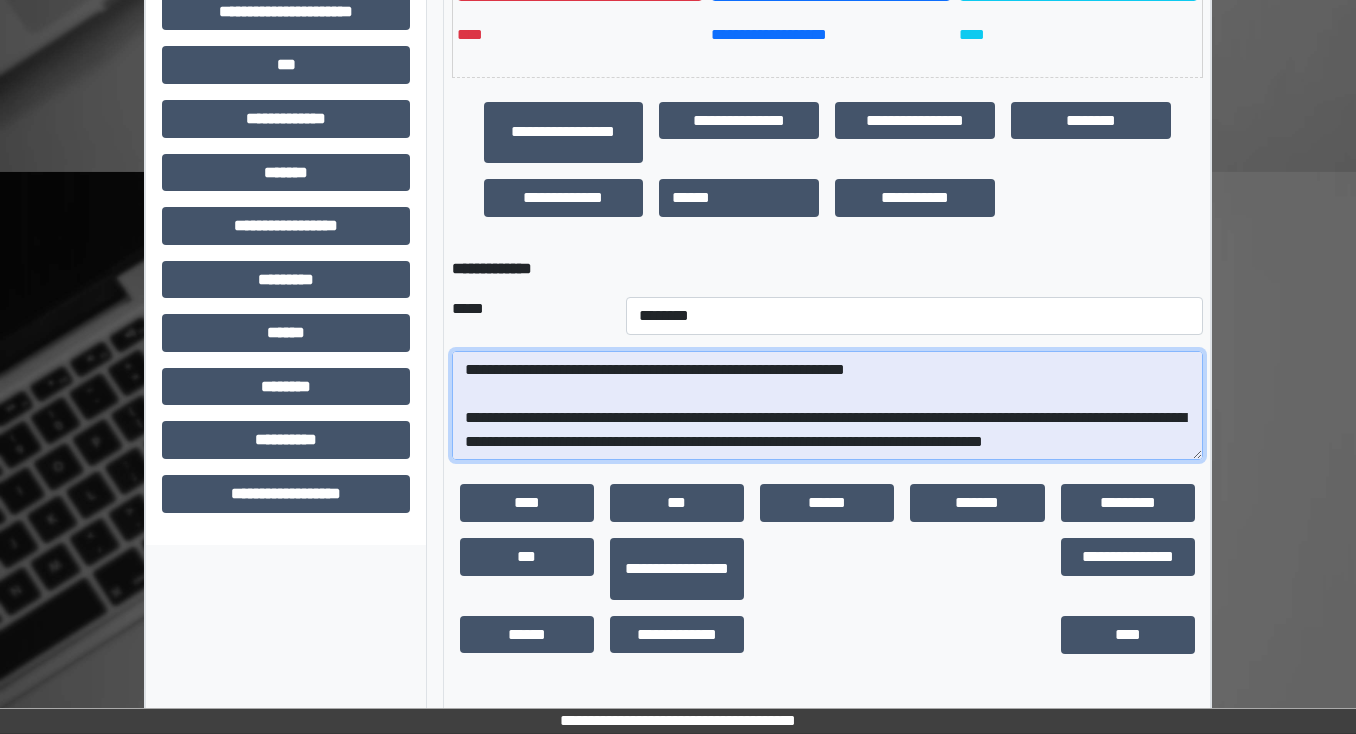 click at bounding box center (827, 406) 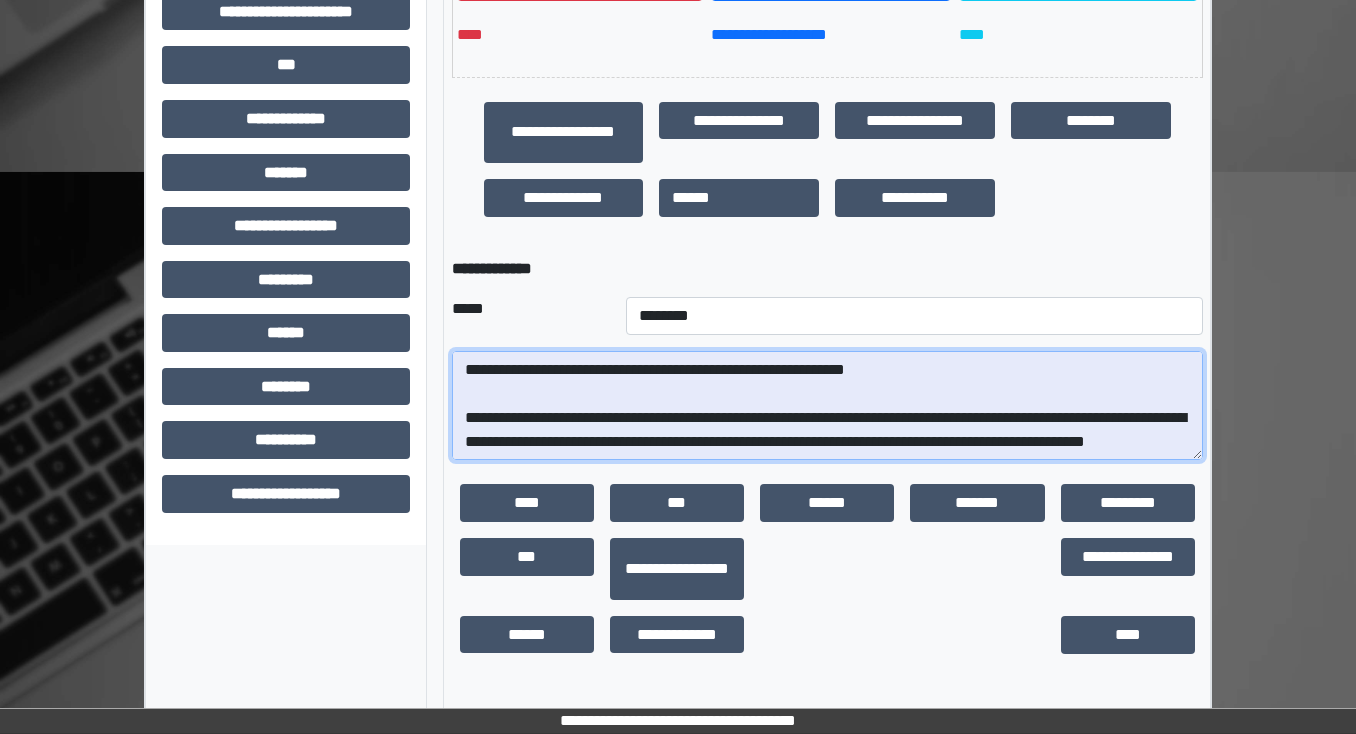 click at bounding box center (827, 406) 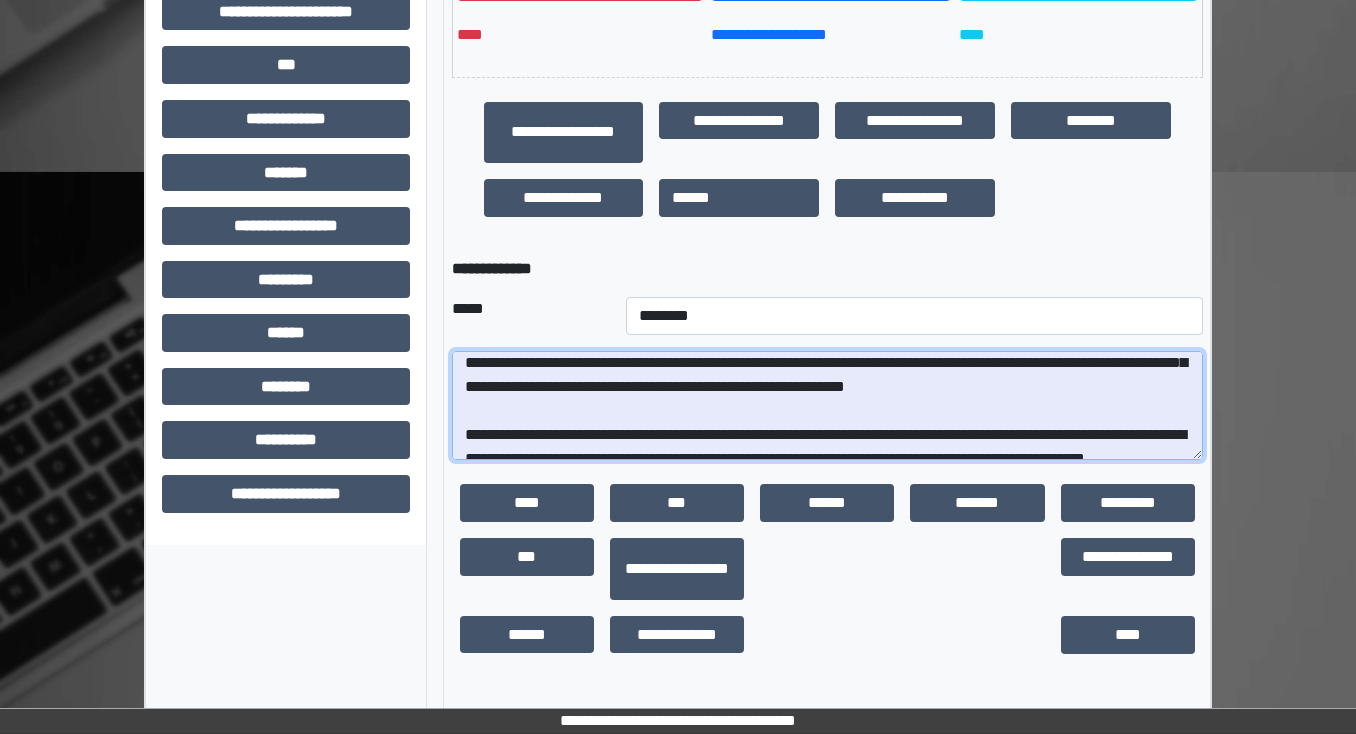 scroll, scrollTop: 280, scrollLeft: 0, axis: vertical 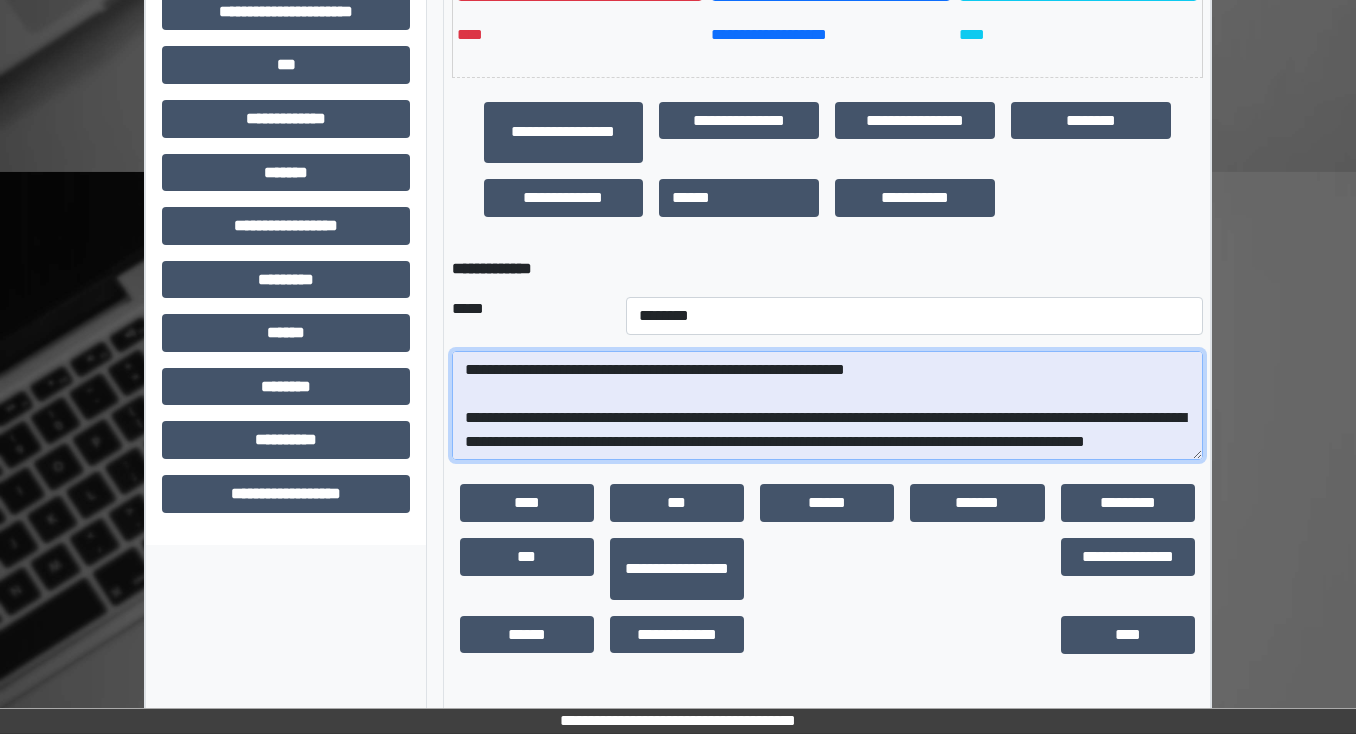 click at bounding box center [827, 406] 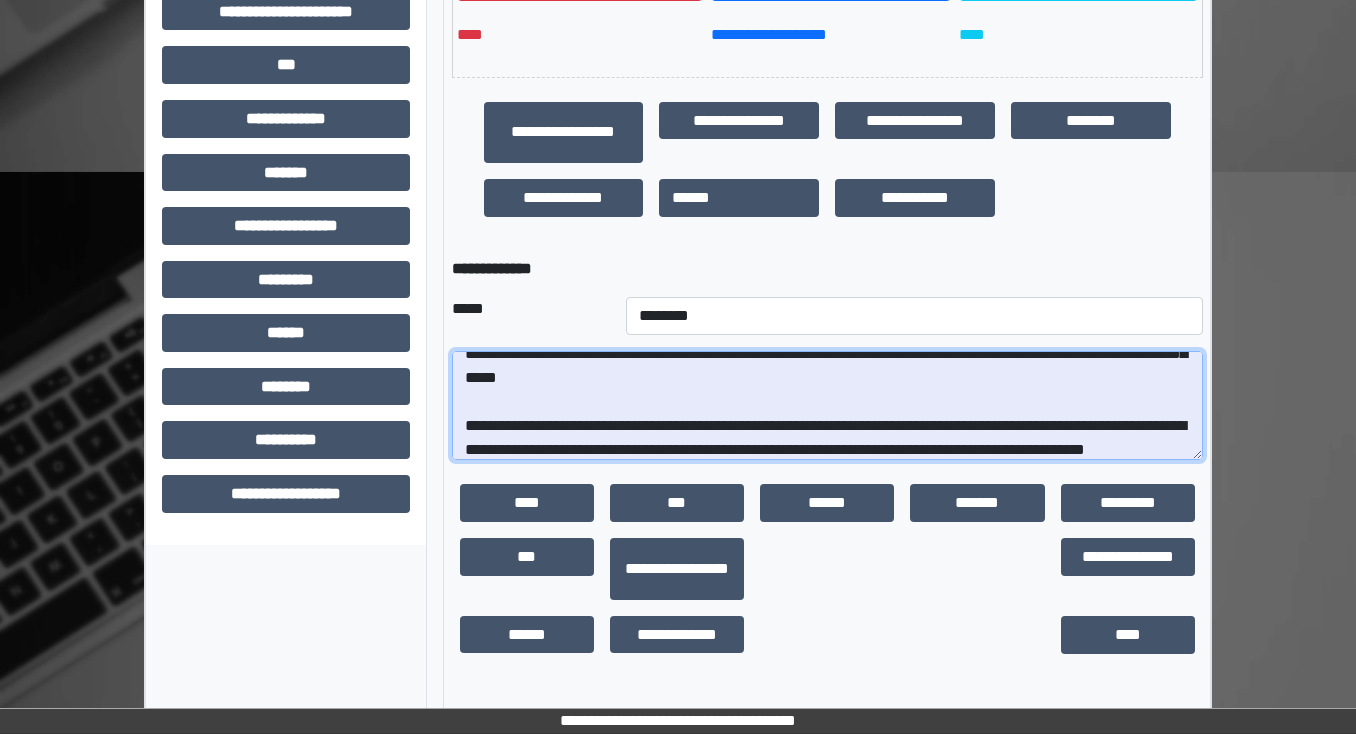 drag, startPoint x: 1010, startPoint y: 448, endPoint x: 679, endPoint y: 444, distance: 331.02417 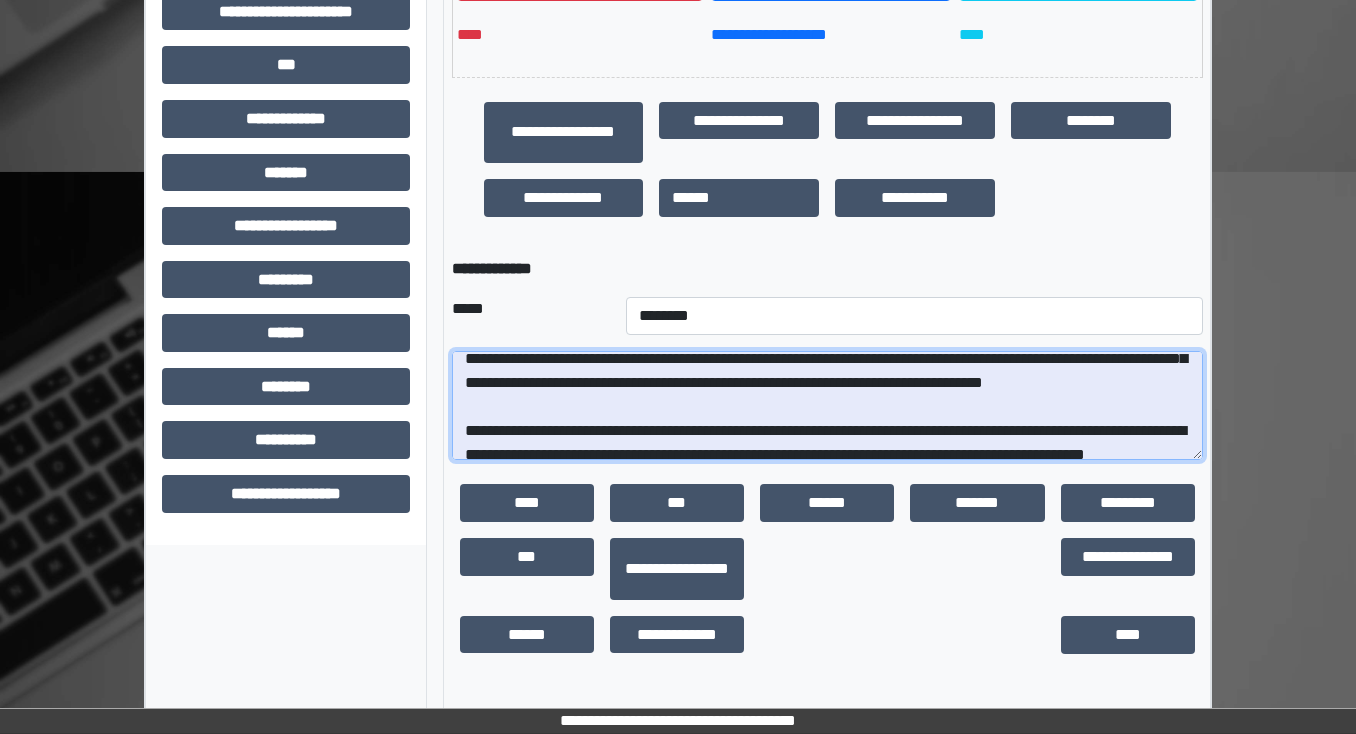 scroll, scrollTop: 200, scrollLeft: 0, axis: vertical 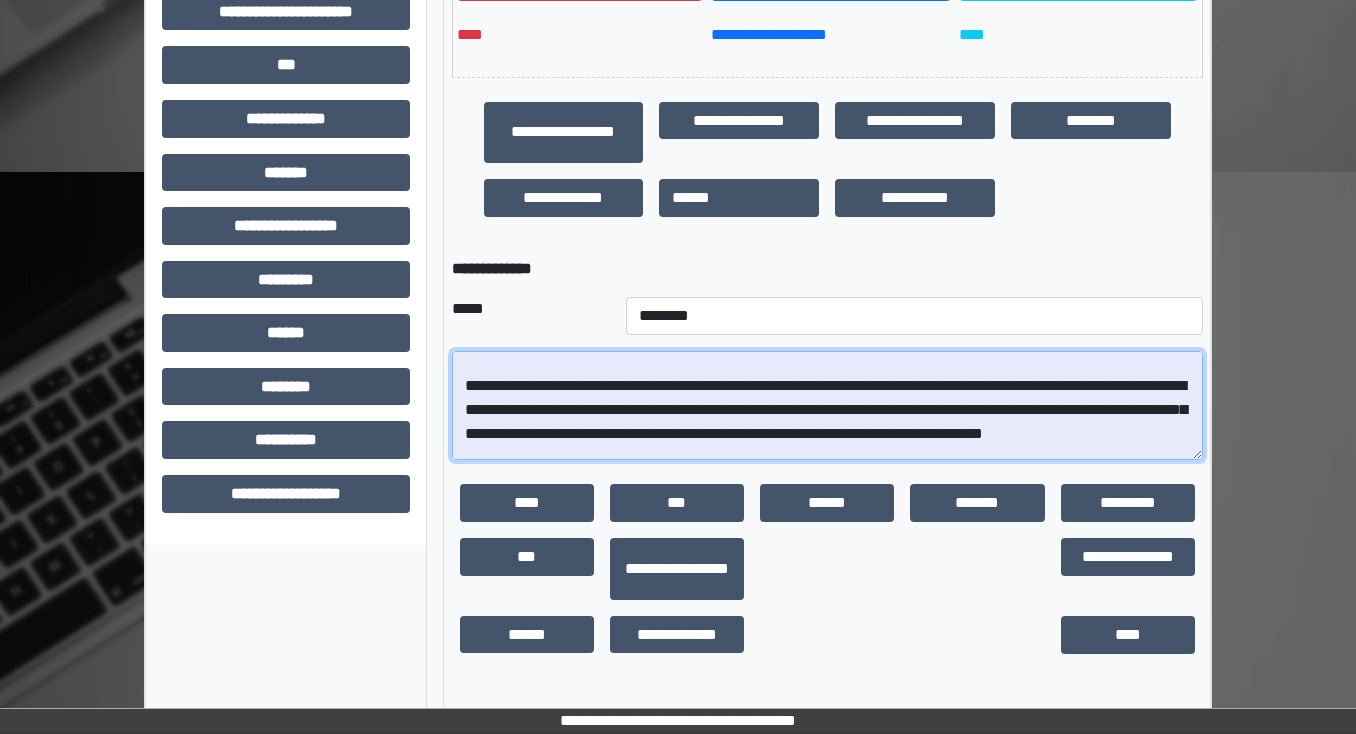 click at bounding box center (827, 406) 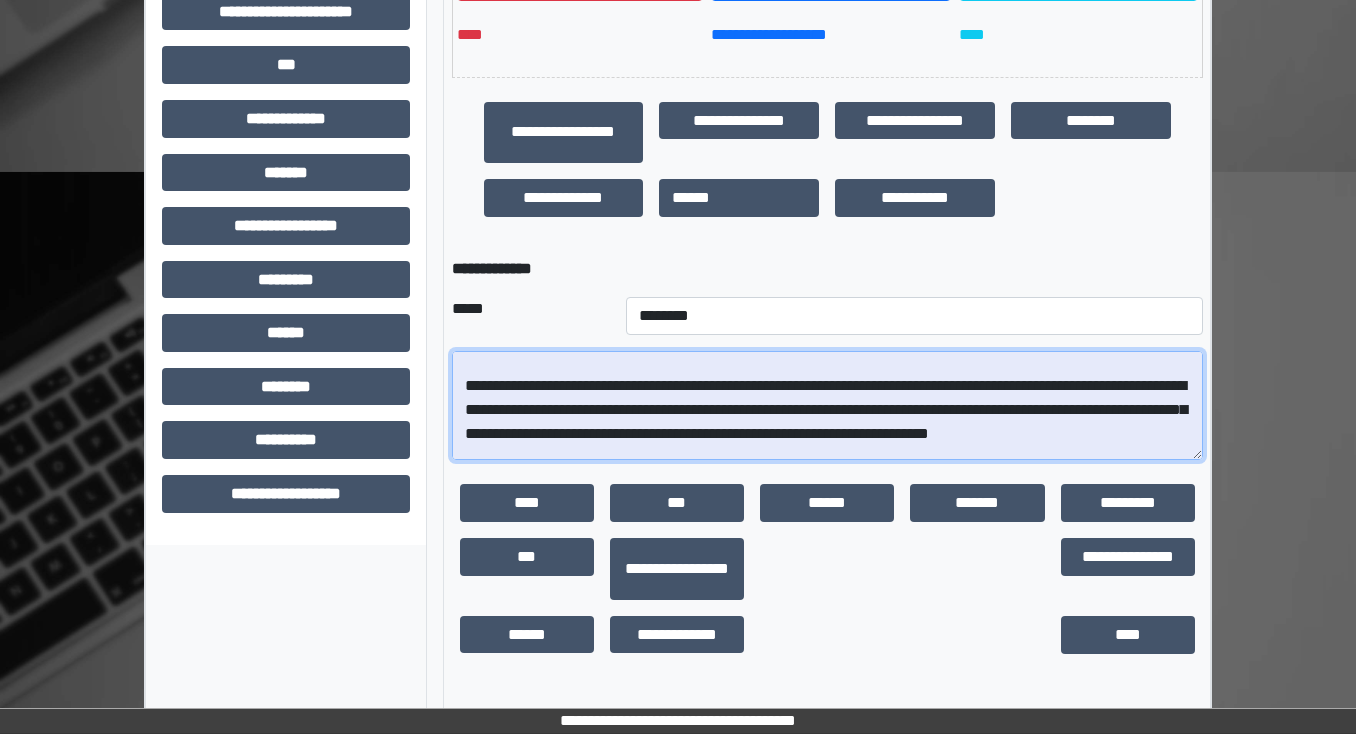 click at bounding box center (827, 406) 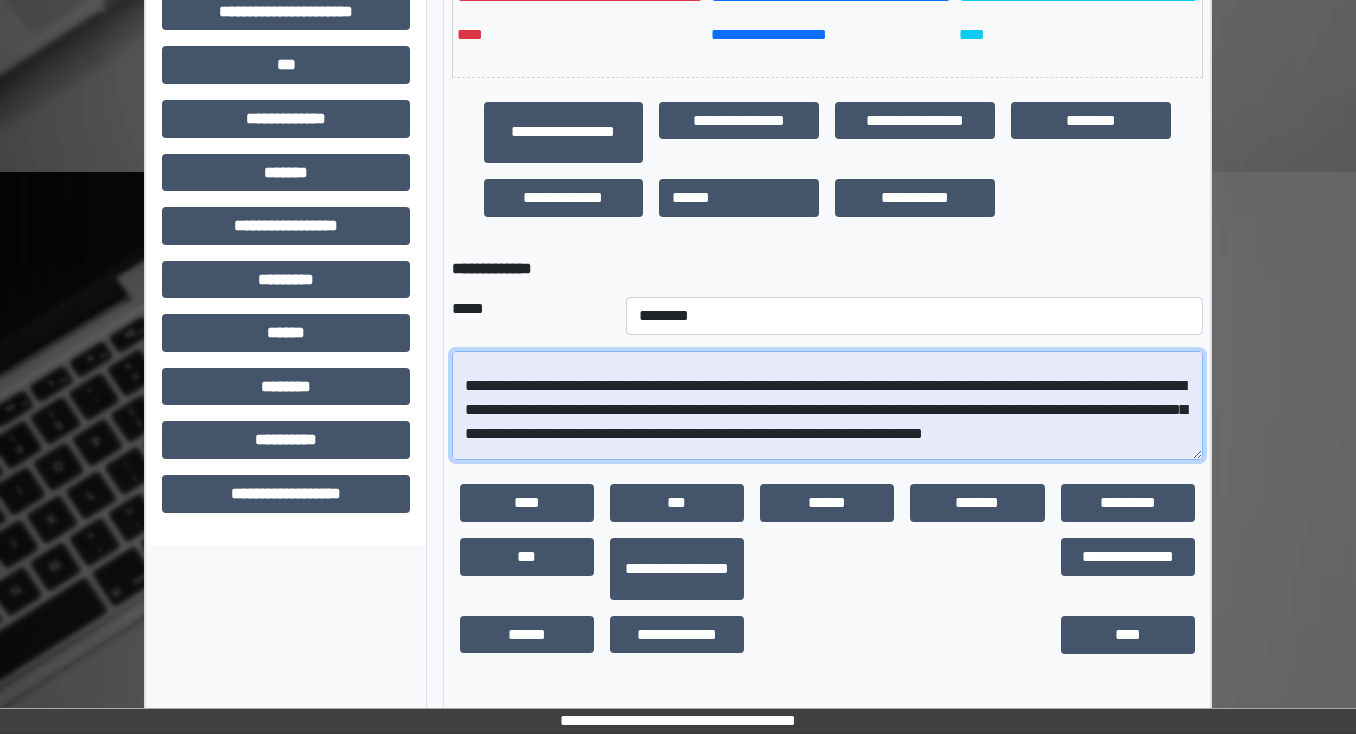 click at bounding box center (827, 406) 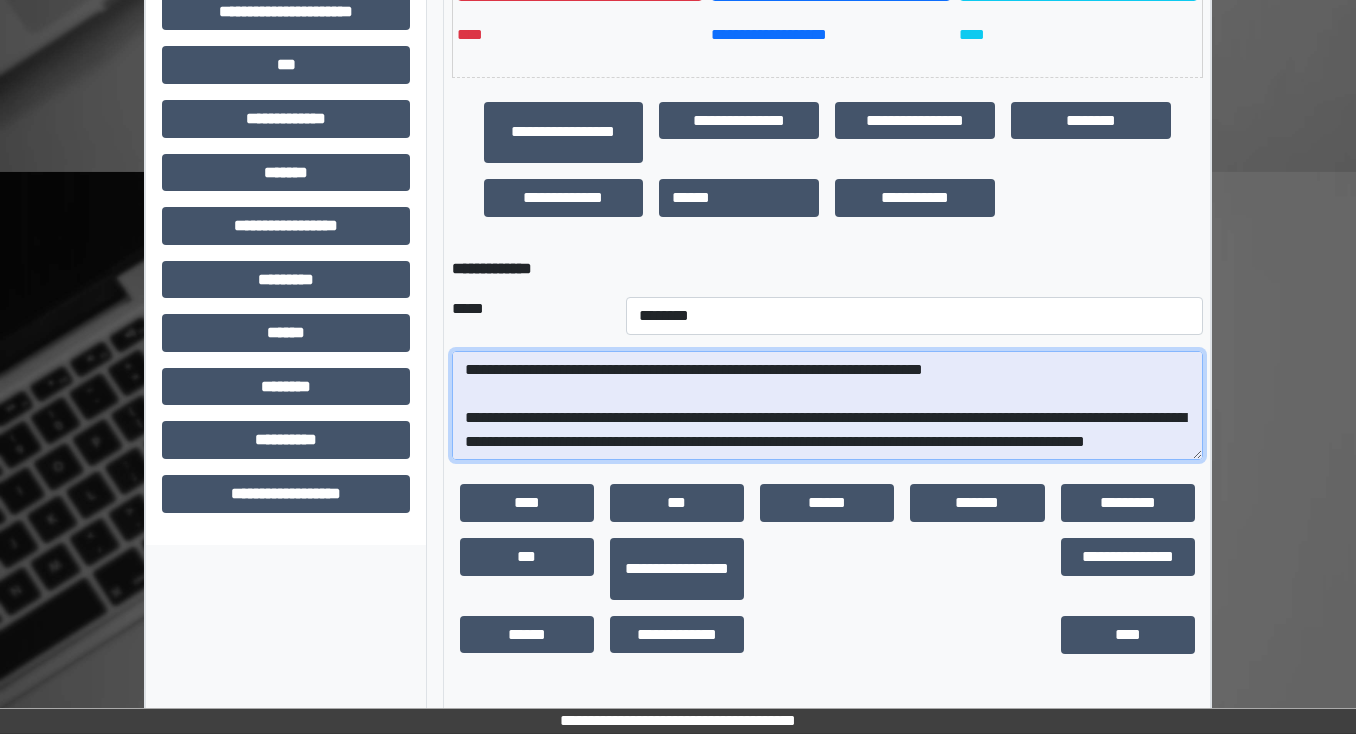 click at bounding box center (827, 406) 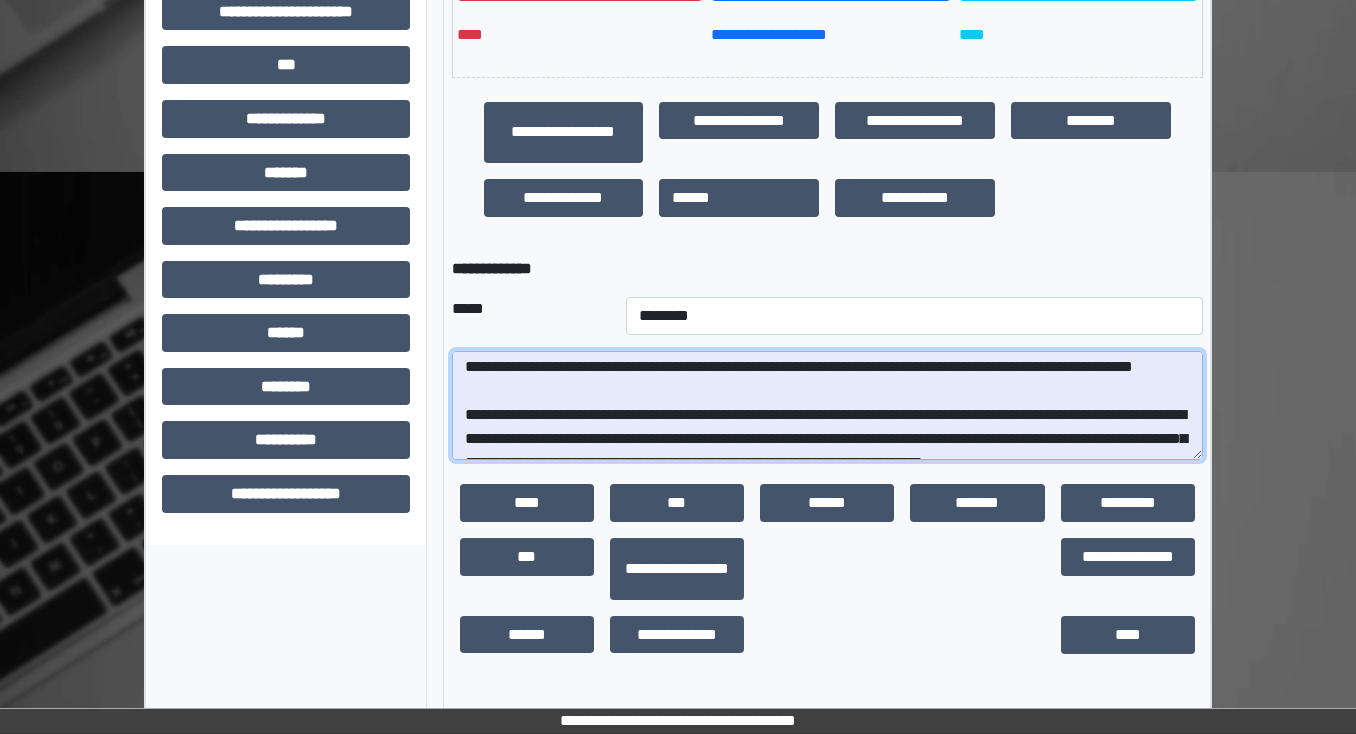 scroll, scrollTop: 200, scrollLeft: 0, axis: vertical 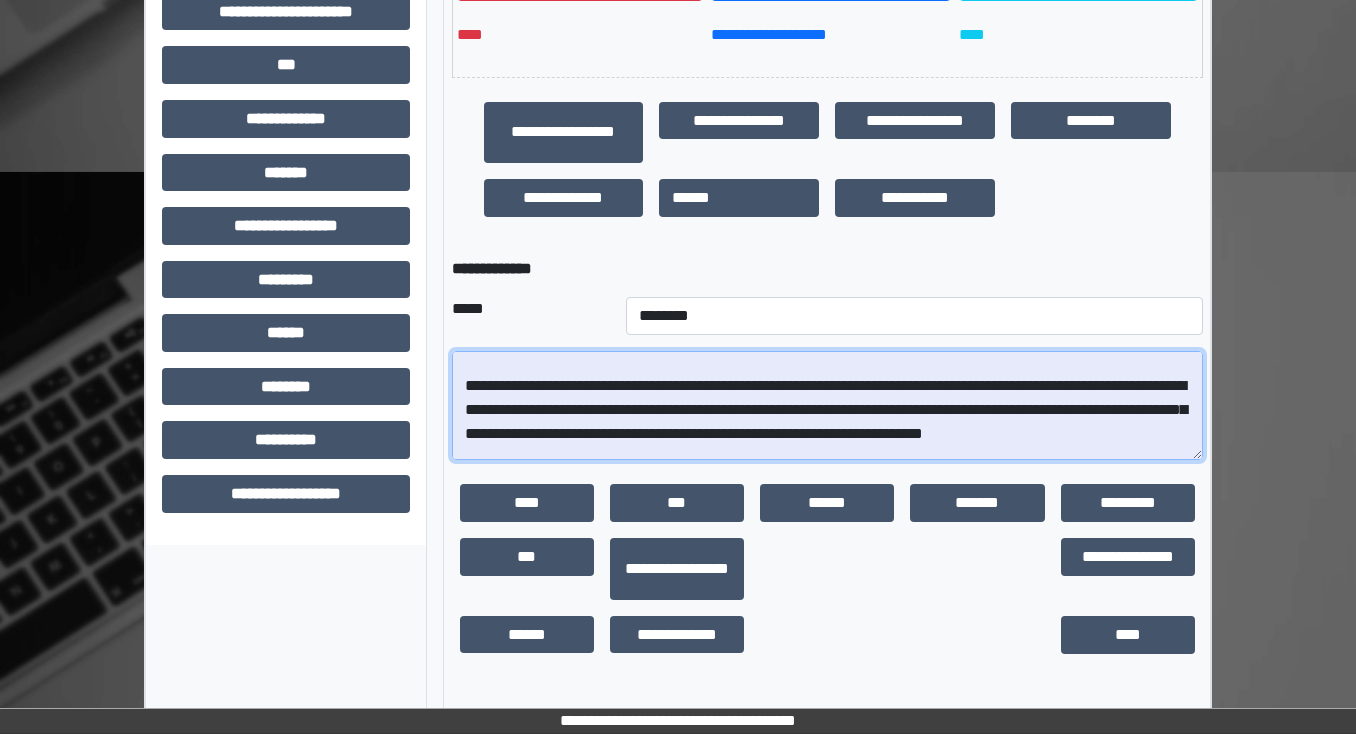 click at bounding box center (827, 406) 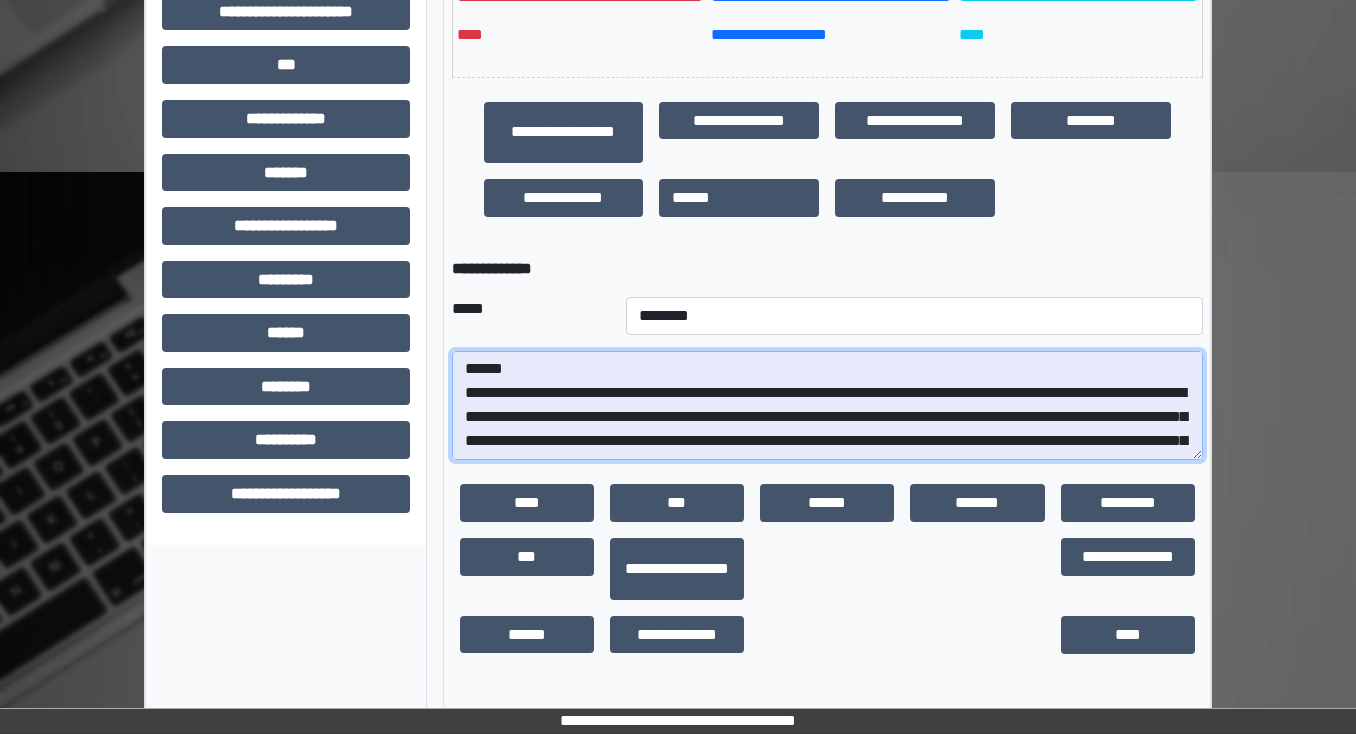 scroll, scrollTop: 40, scrollLeft: 0, axis: vertical 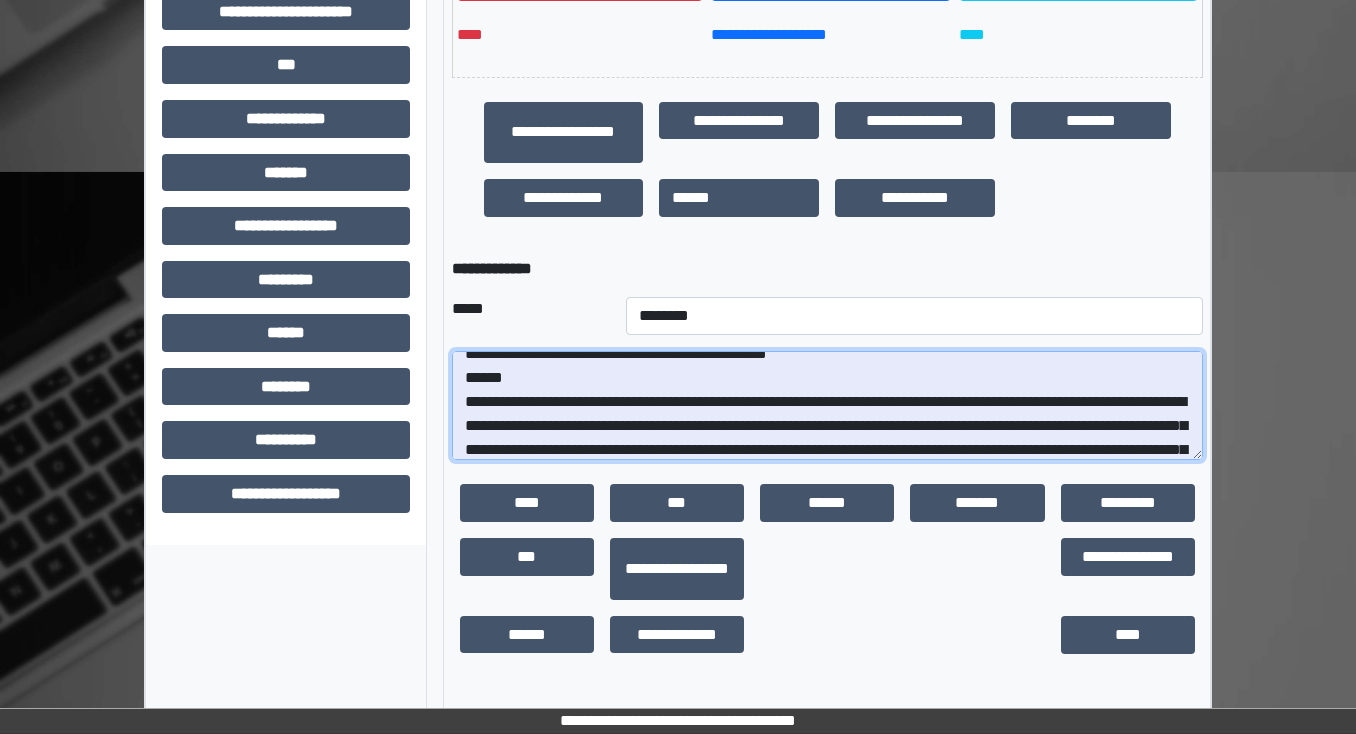 click at bounding box center (827, 406) 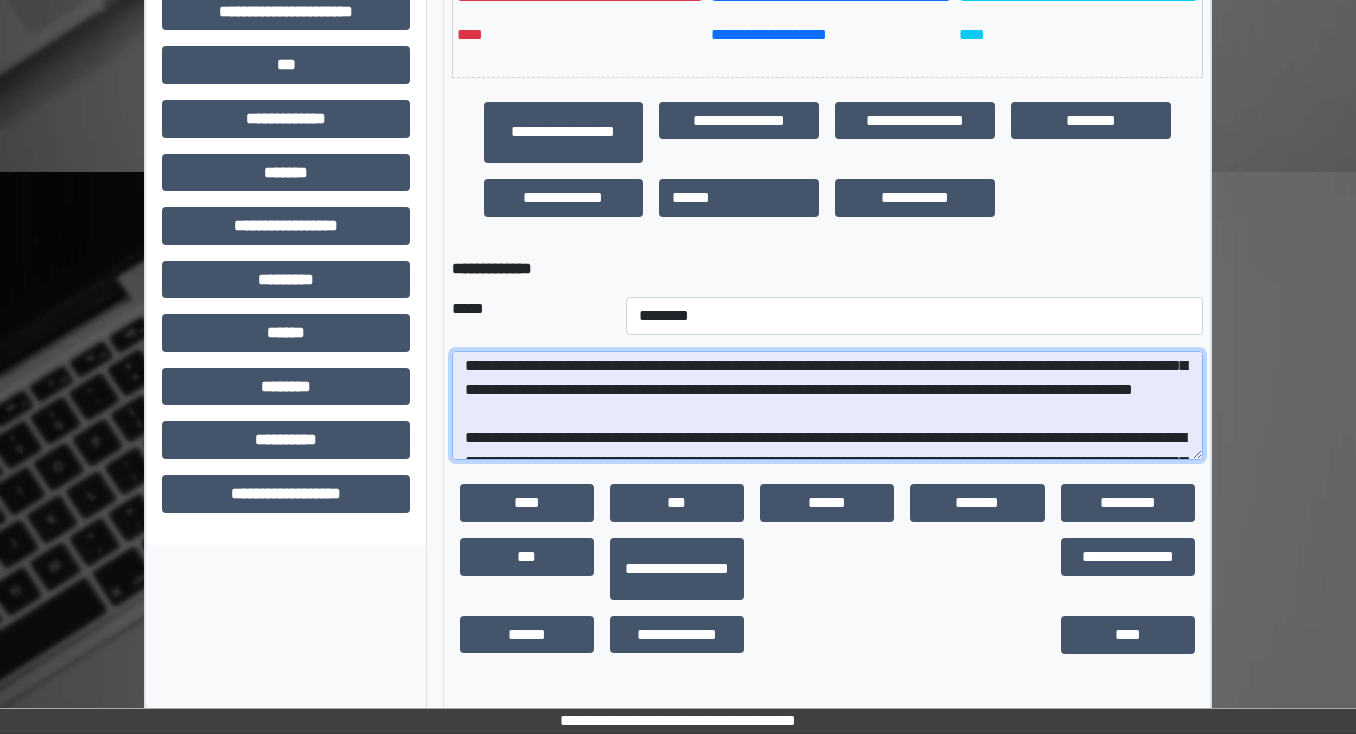 scroll, scrollTop: 120, scrollLeft: 0, axis: vertical 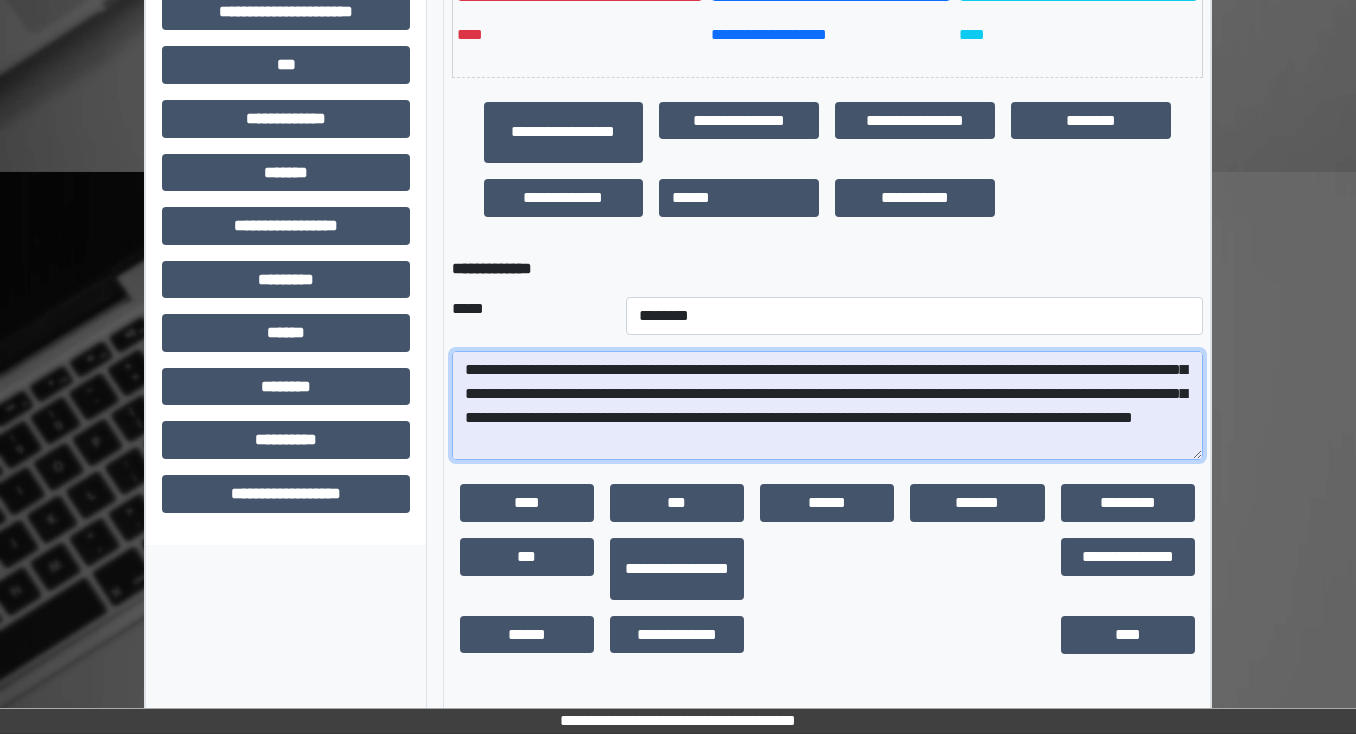 click at bounding box center (827, 406) 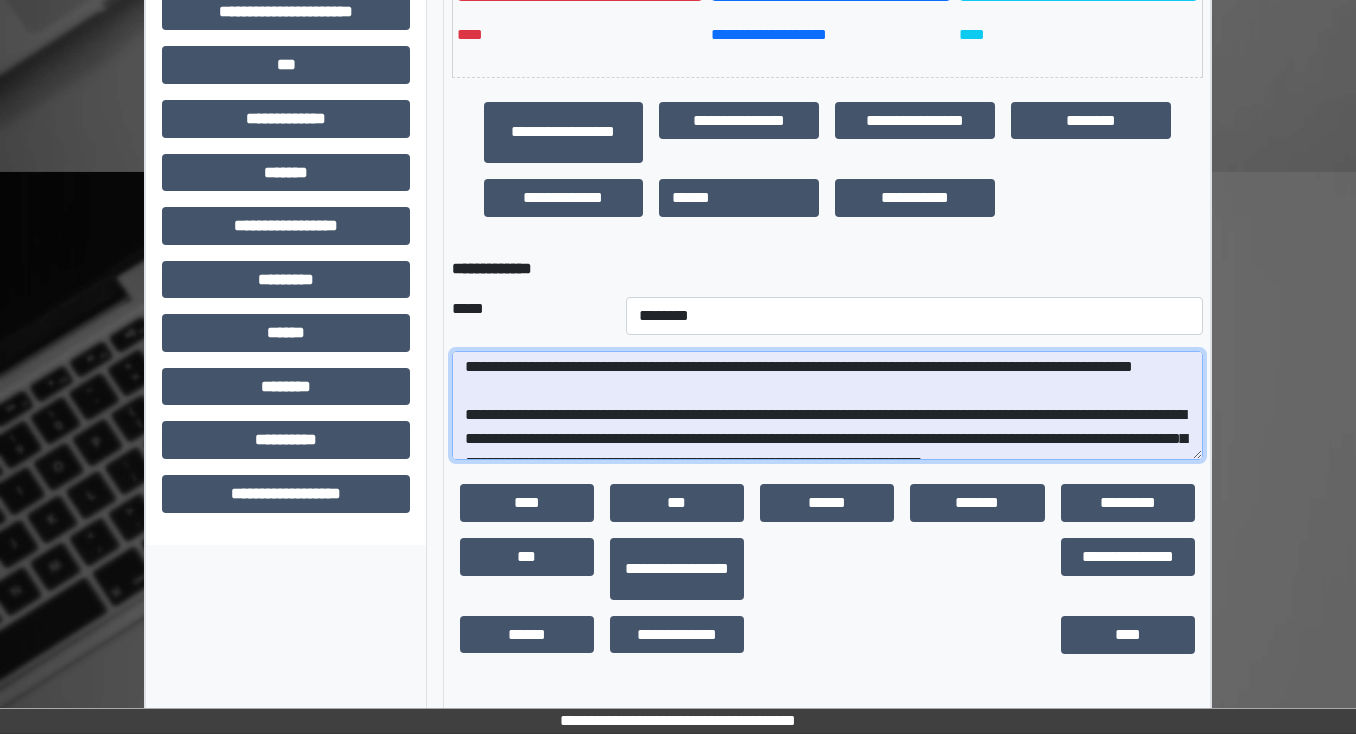 scroll, scrollTop: 200, scrollLeft: 0, axis: vertical 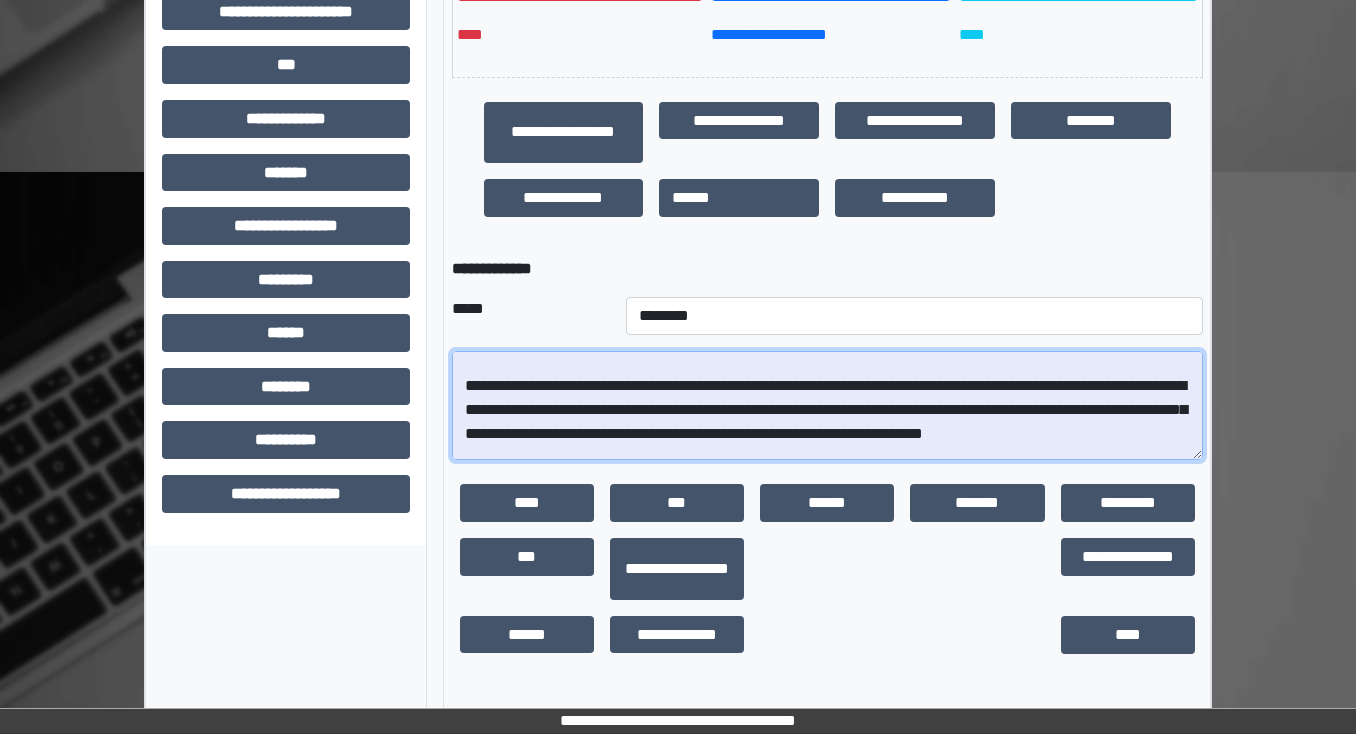 click at bounding box center [827, 406] 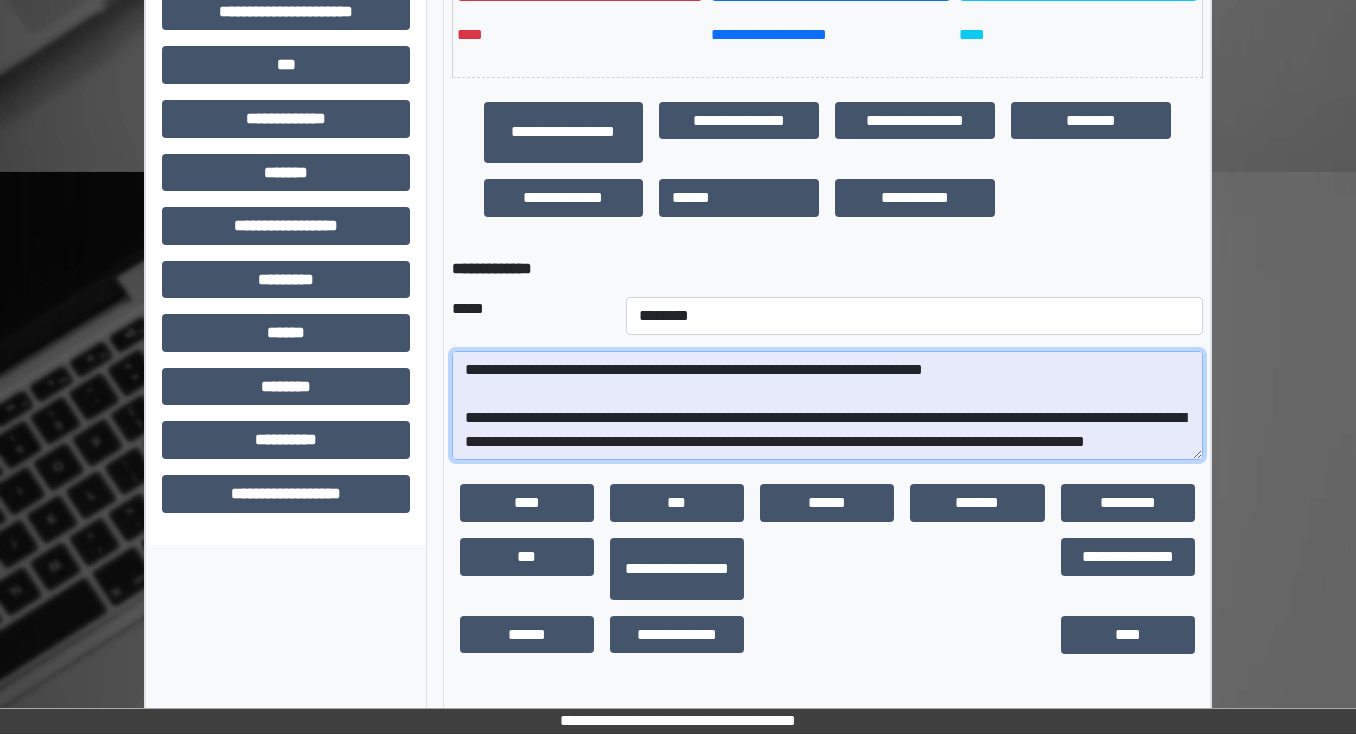 click at bounding box center (827, 406) 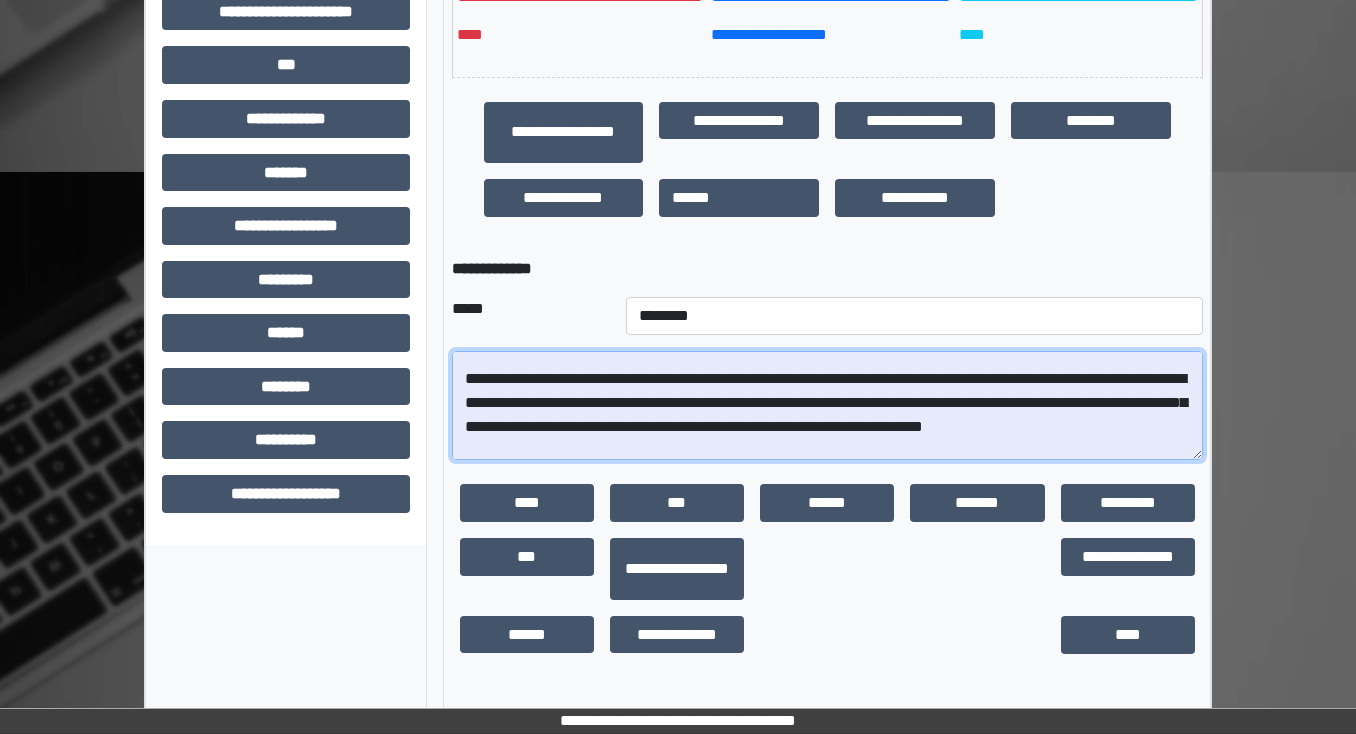 scroll, scrollTop: 200, scrollLeft: 0, axis: vertical 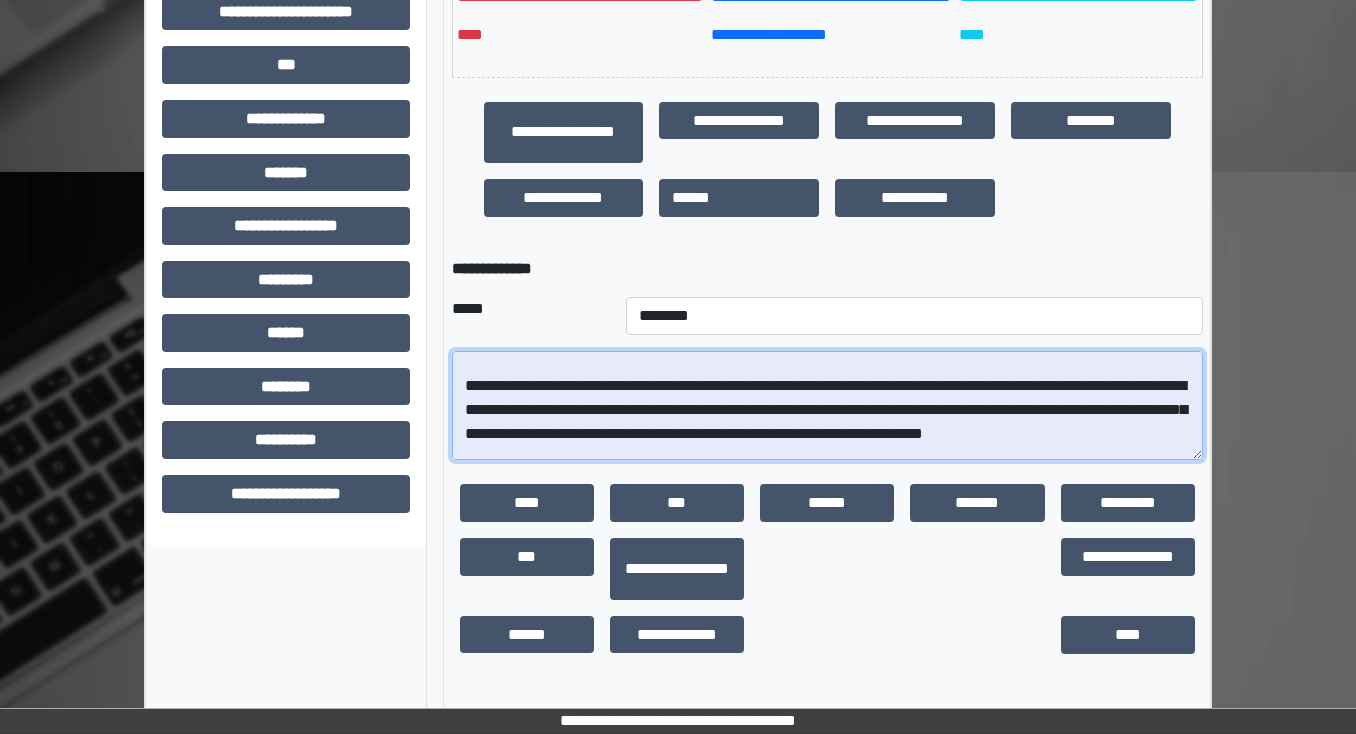 click at bounding box center (827, 406) 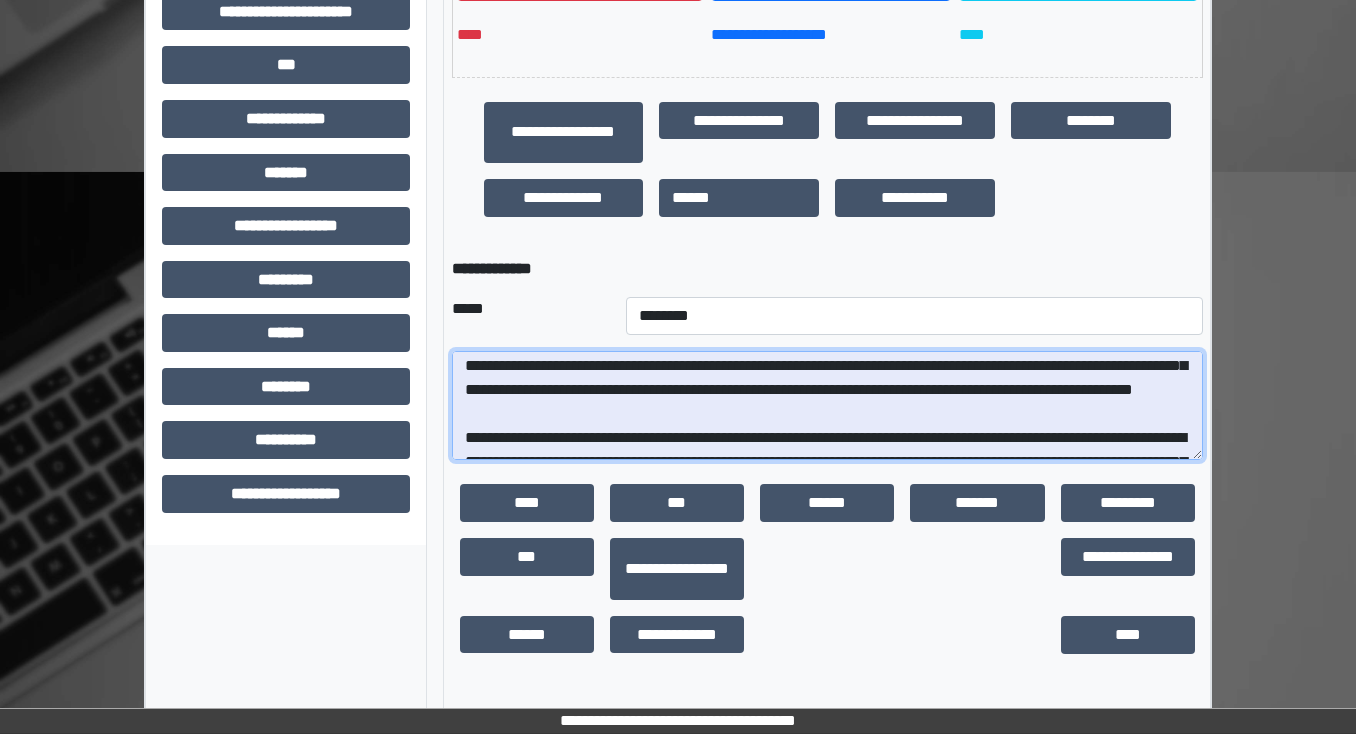 scroll, scrollTop: 120, scrollLeft: 0, axis: vertical 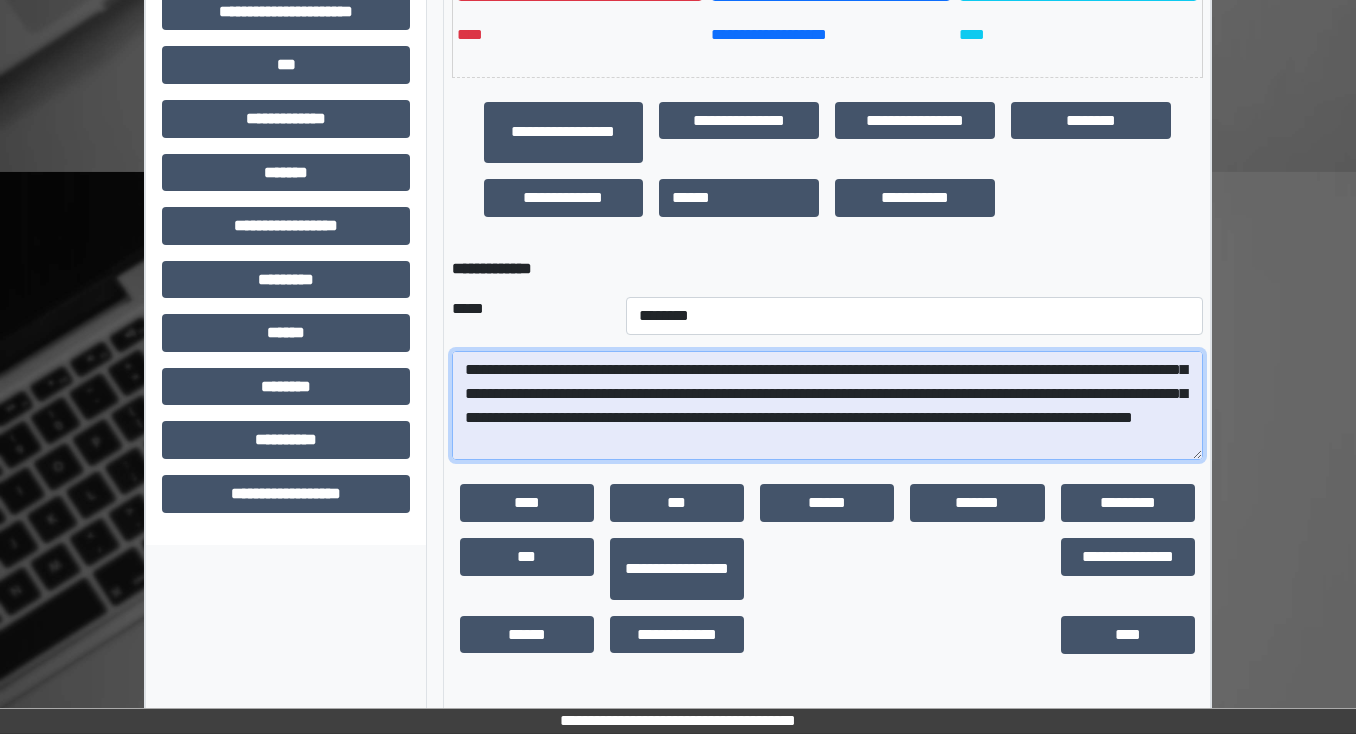 click at bounding box center (827, 406) 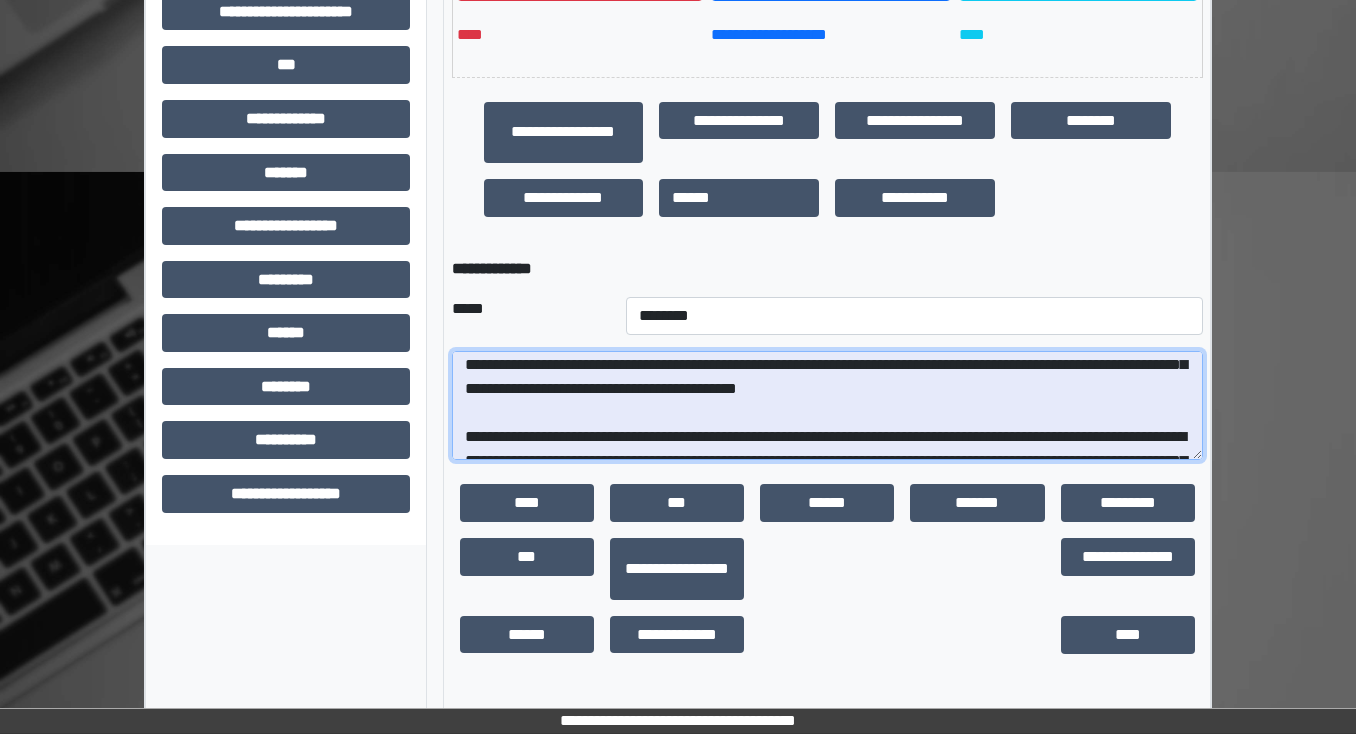 scroll, scrollTop: 200, scrollLeft: 0, axis: vertical 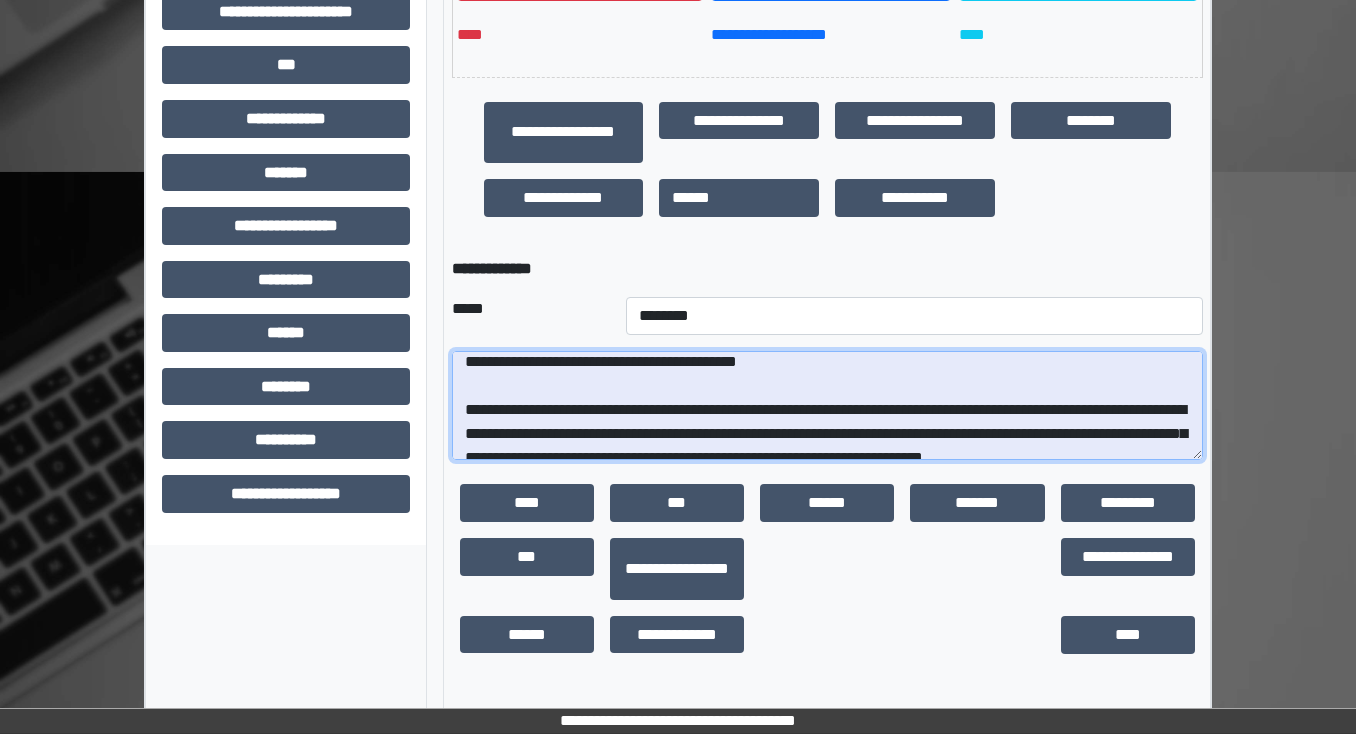 click at bounding box center [827, 406] 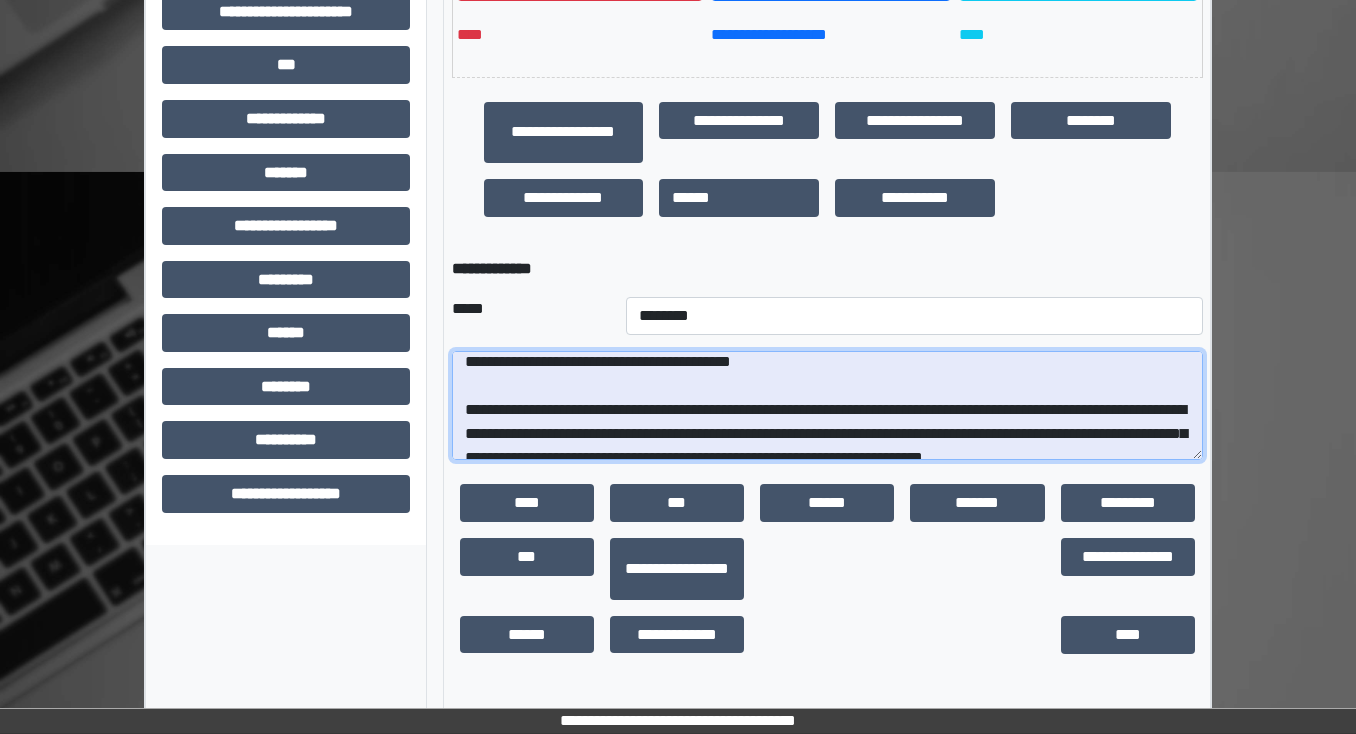 scroll, scrollTop: 199, scrollLeft: 0, axis: vertical 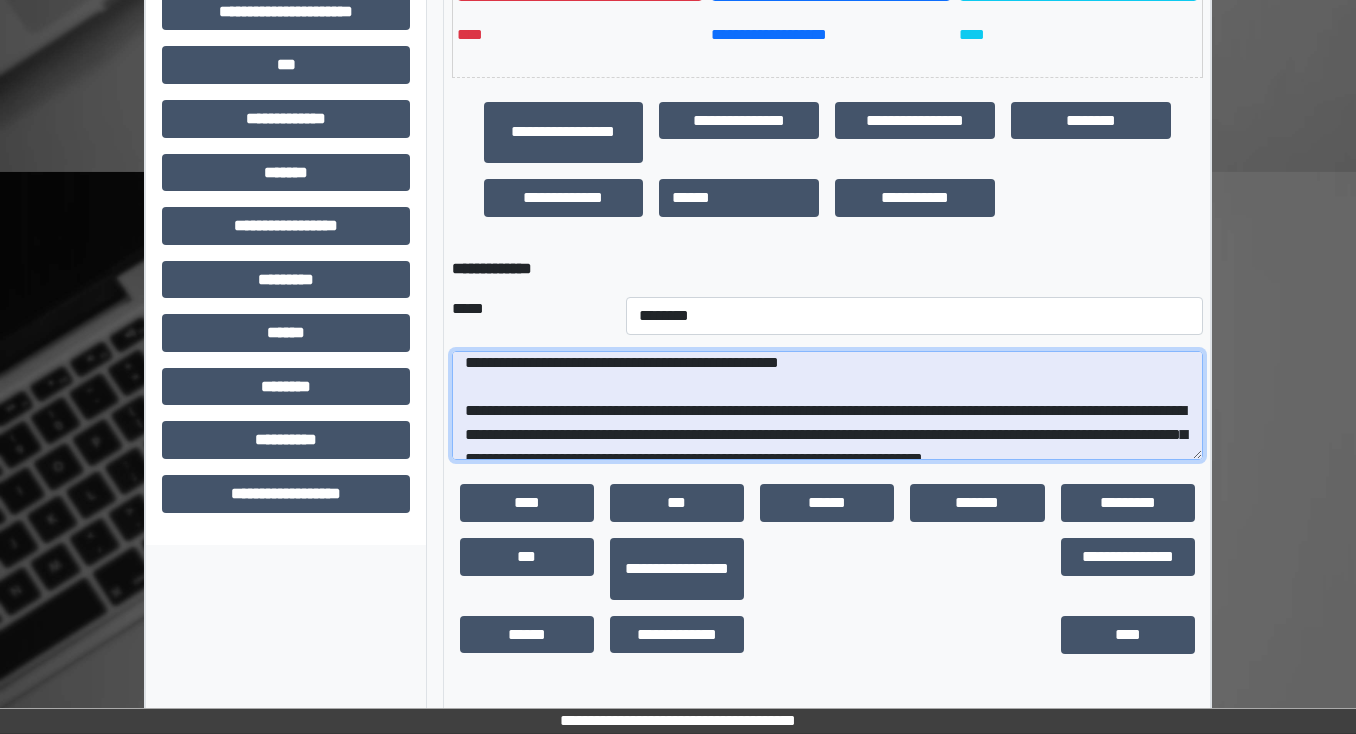 click at bounding box center [827, 406] 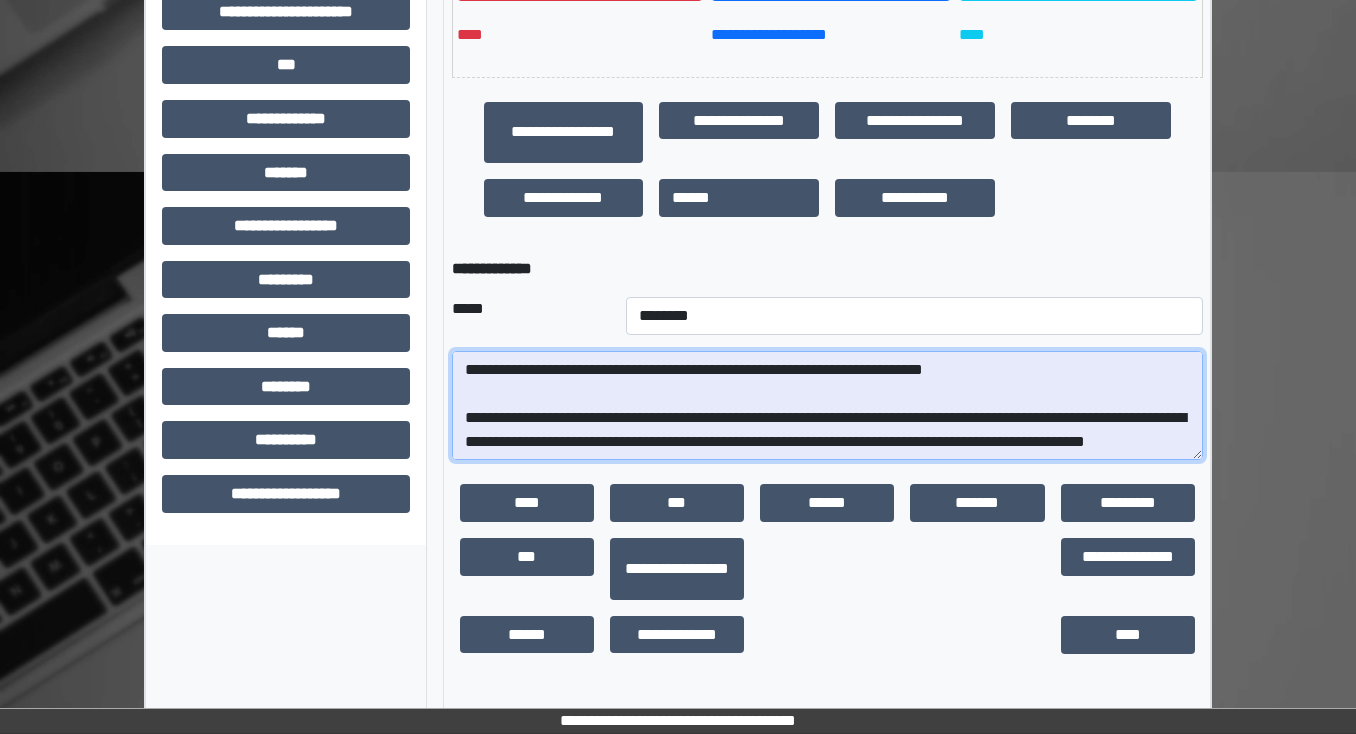 scroll, scrollTop: 384, scrollLeft: 0, axis: vertical 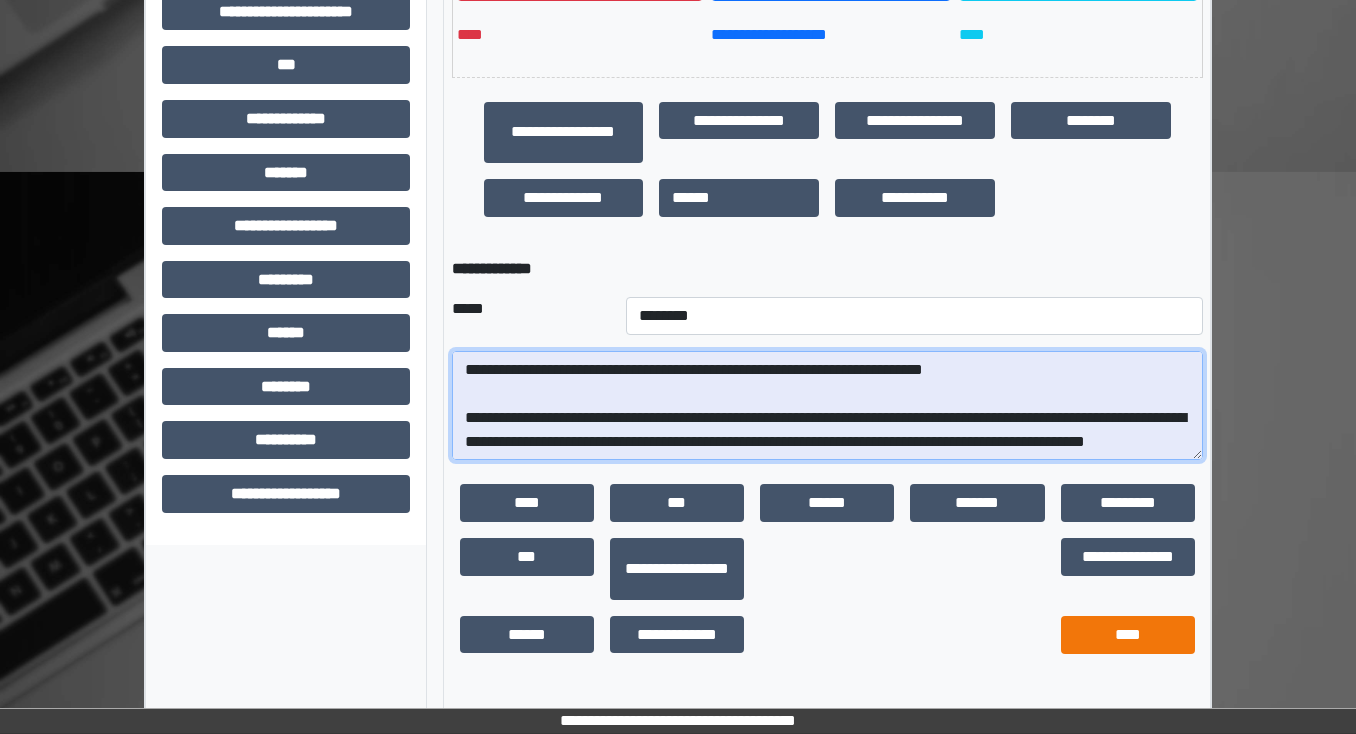 type on "**********" 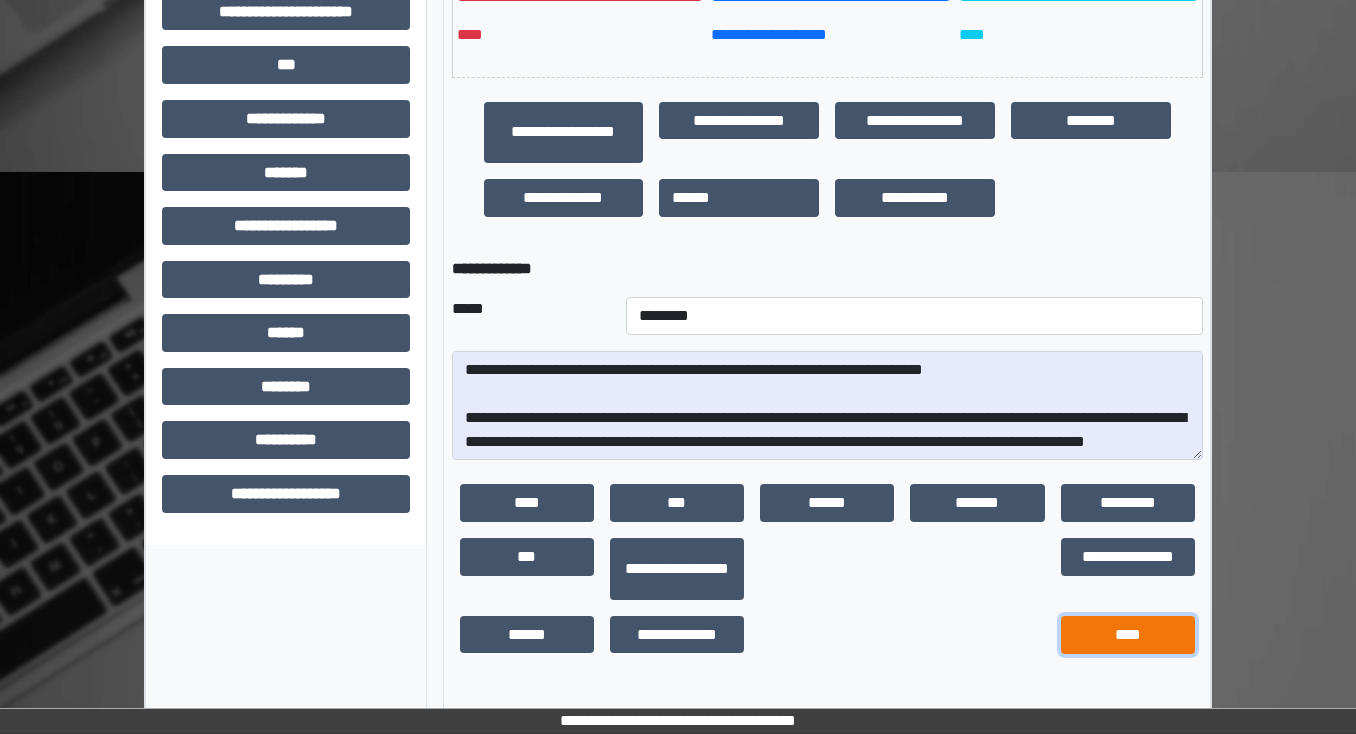 click on "****" at bounding box center [1128, 635] 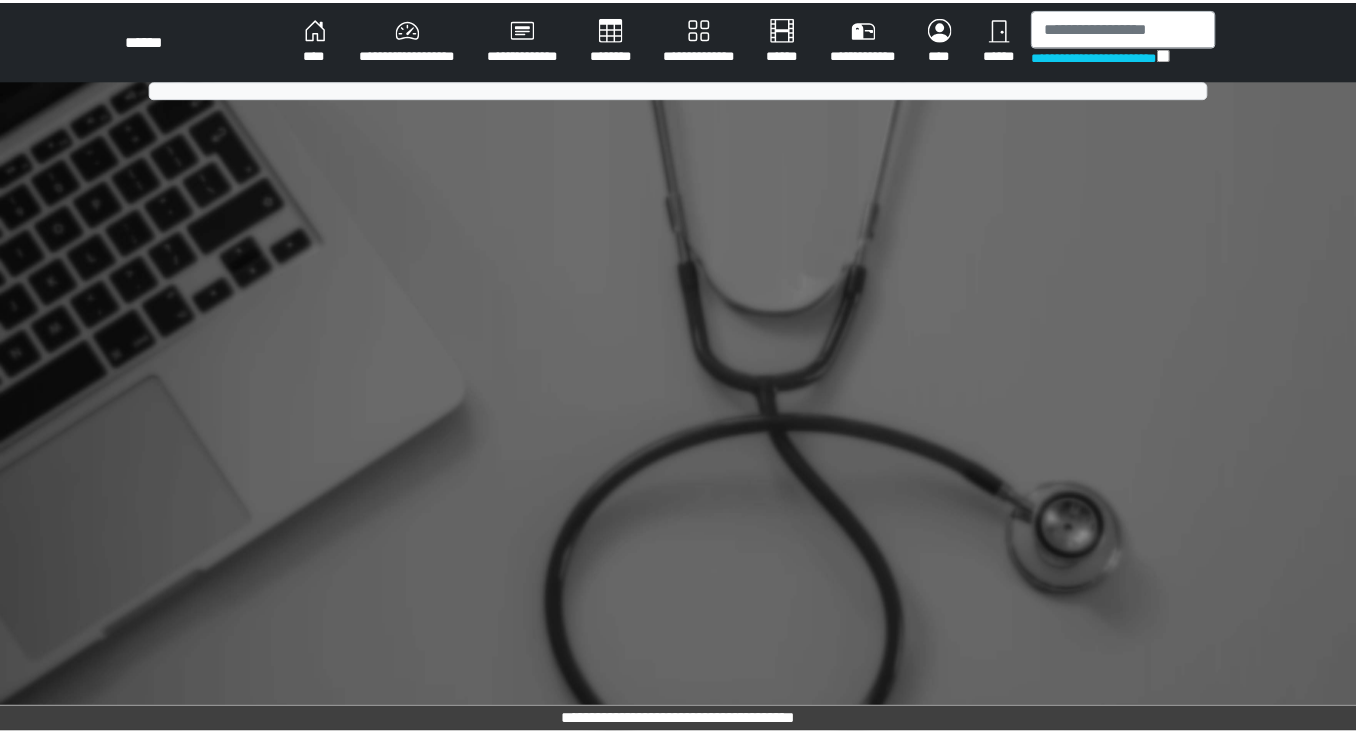 scroll, scrollTop: 0, scrollLeft: 0, axis: both 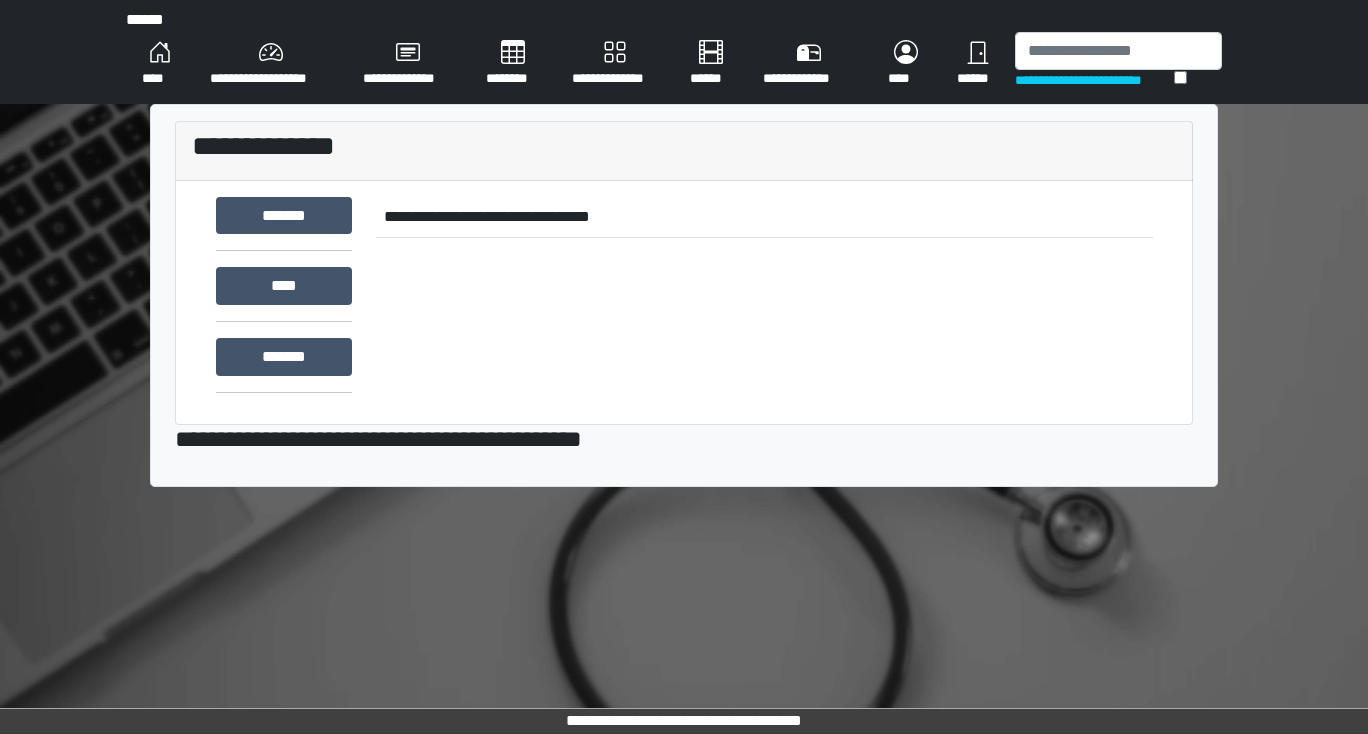 click on "**********" at bounding box center [270, 64] 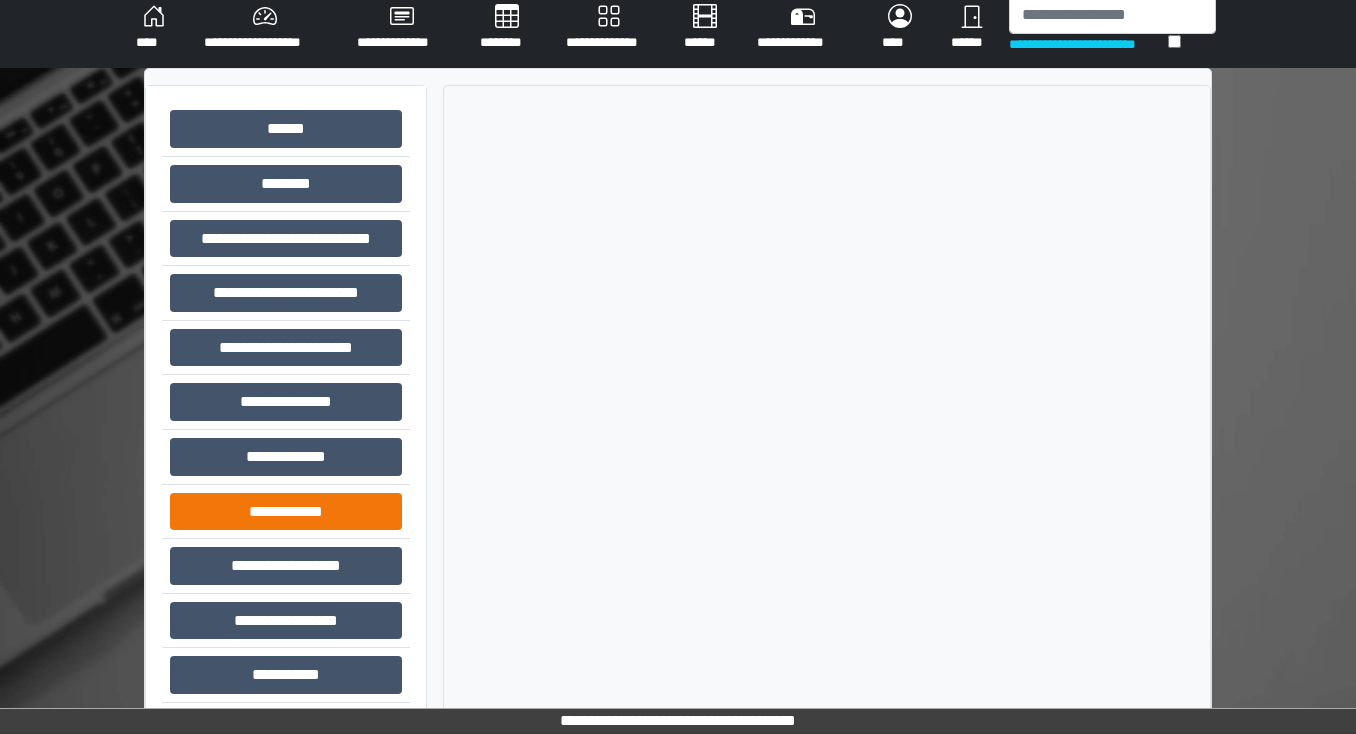 scroll, scrollTop: 52, scrollLeft: 0, axis: vertical 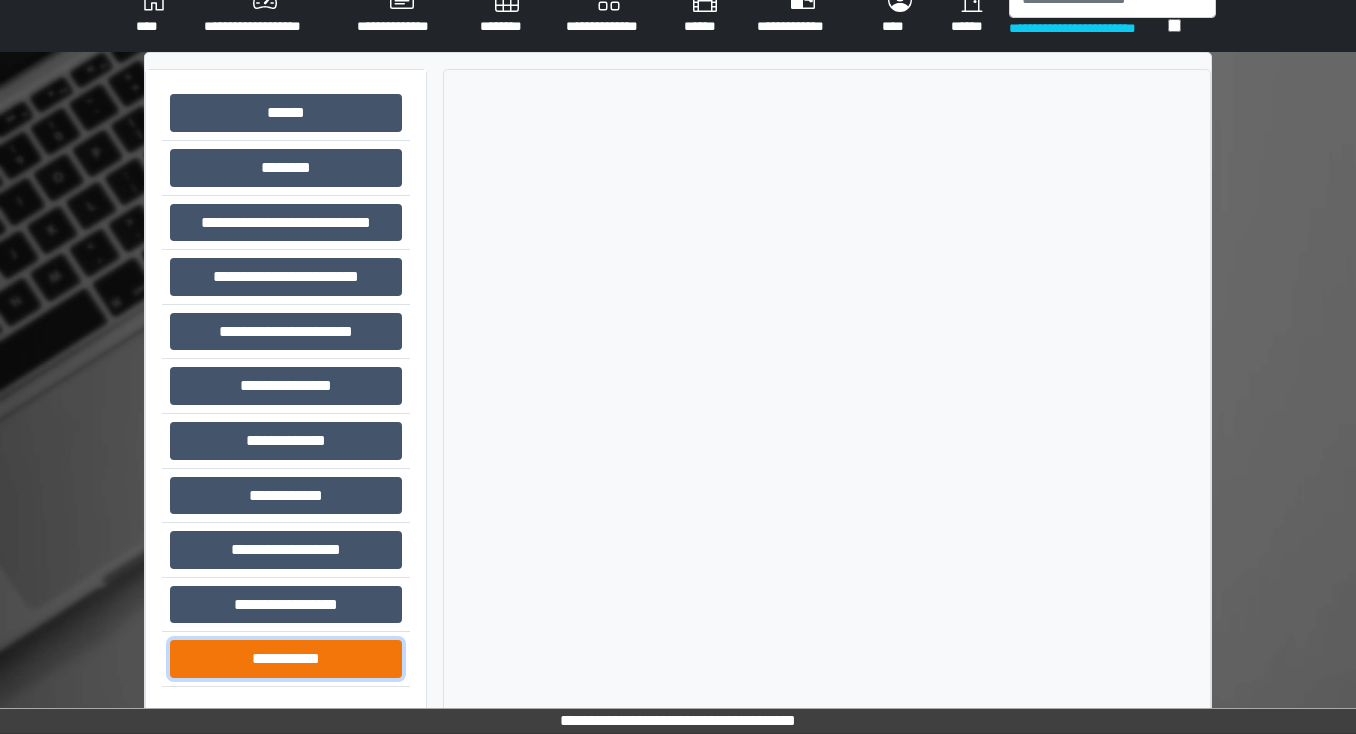 click on "**********" at bounding box center [286, 659] 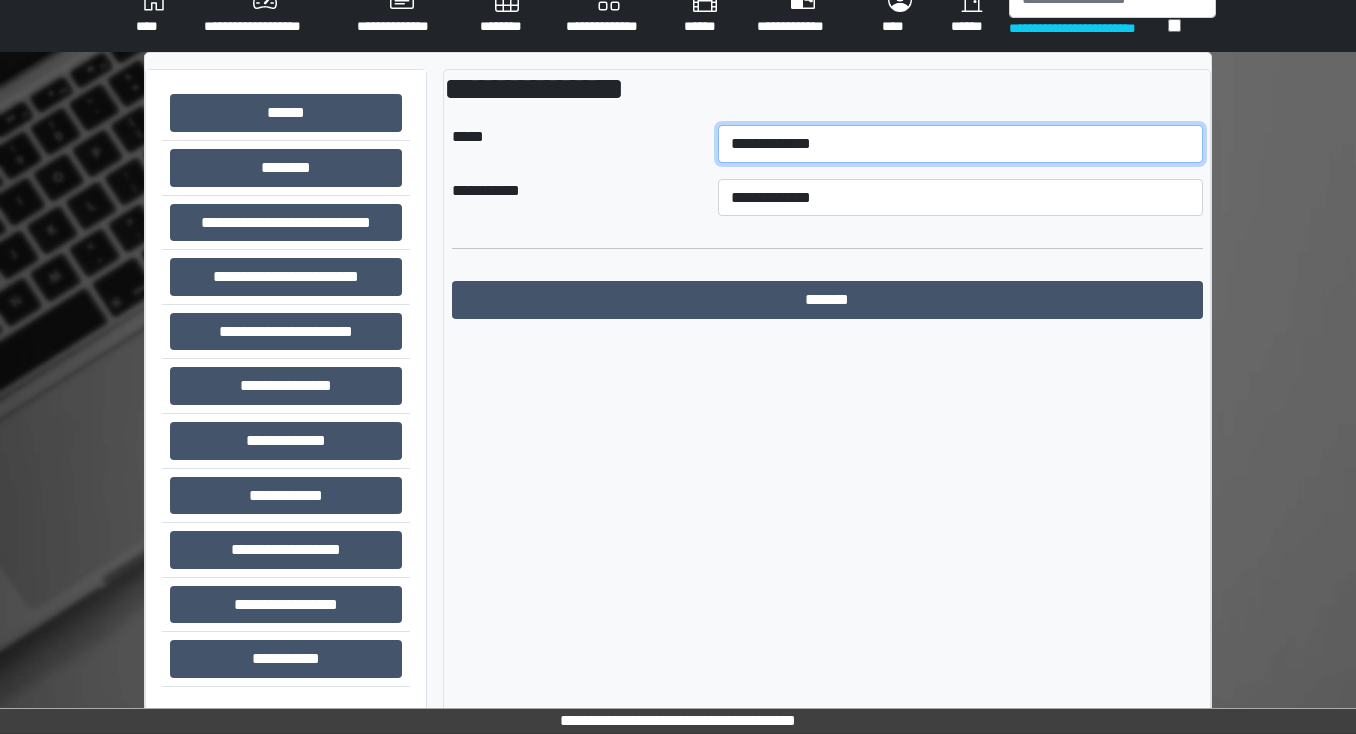 click on "**********" at bounding box center [960, 144] 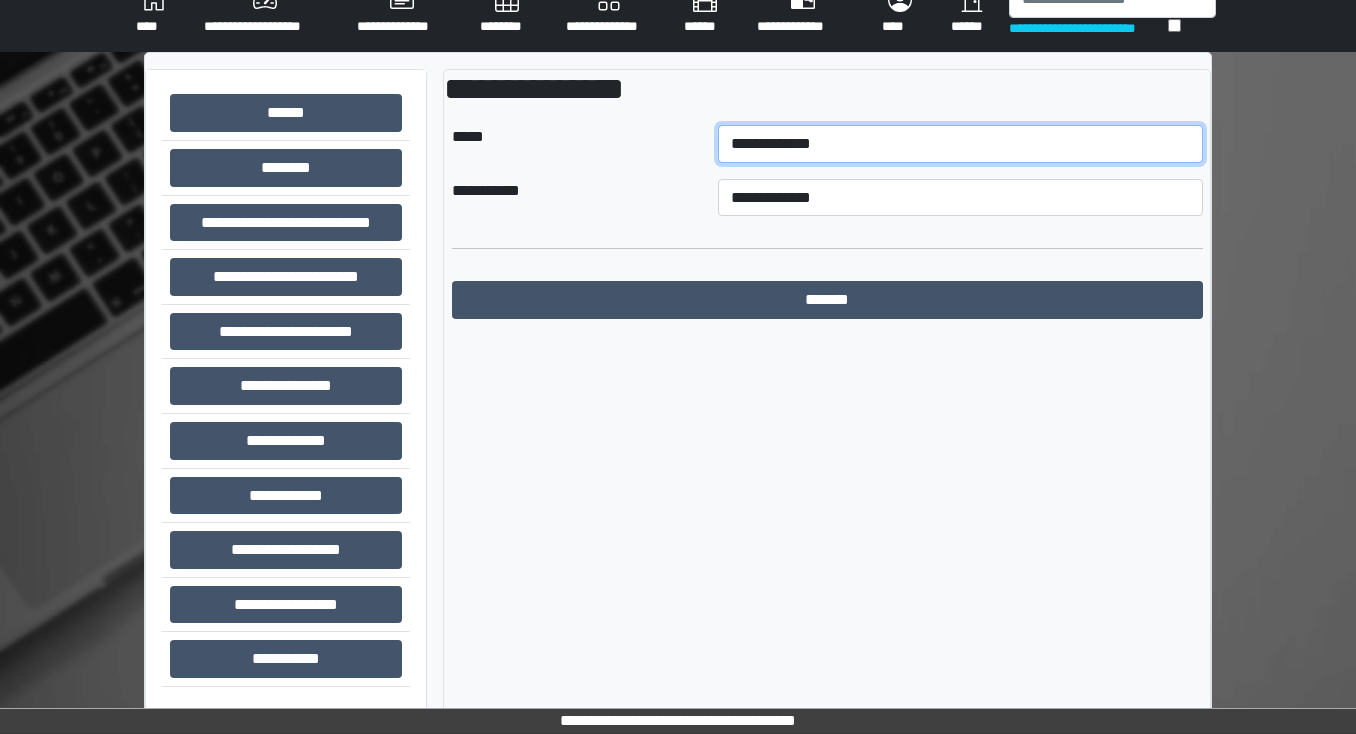 select on "**" 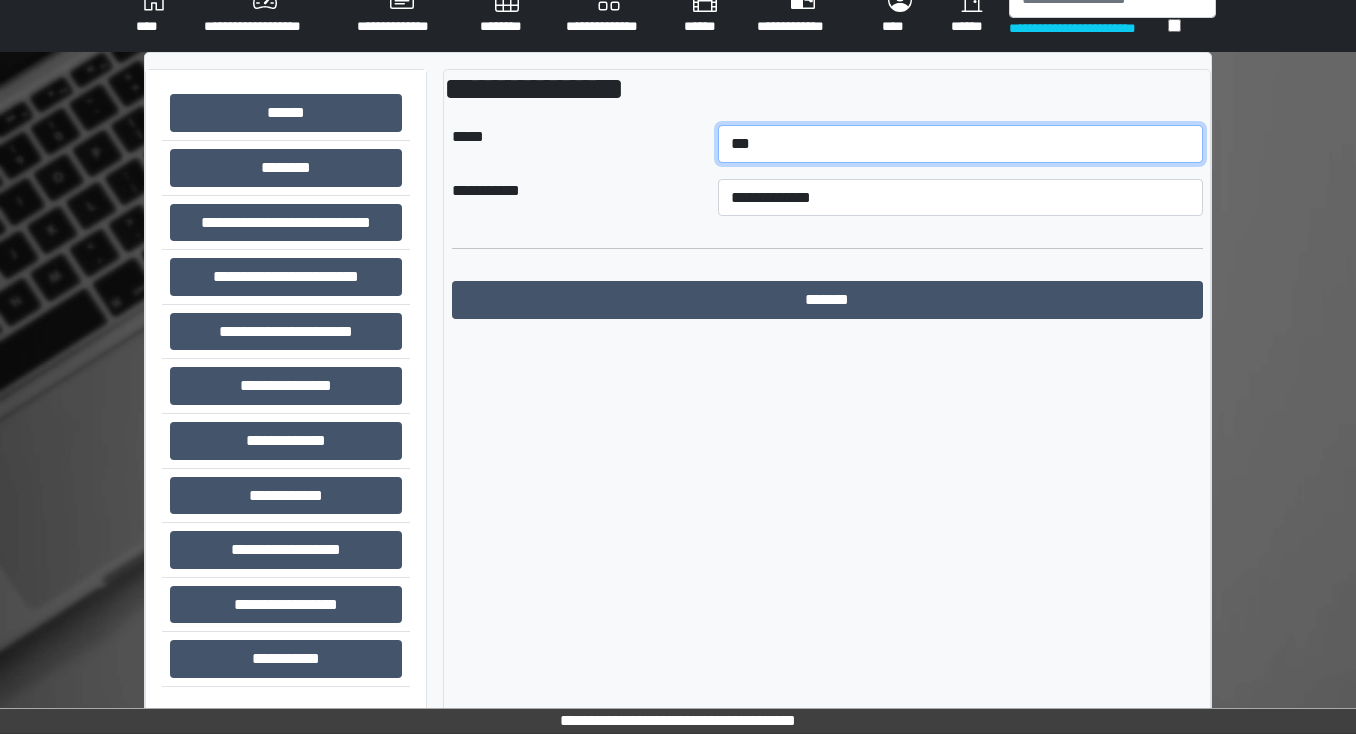 click on "**********" at bounding box center (960, 144) 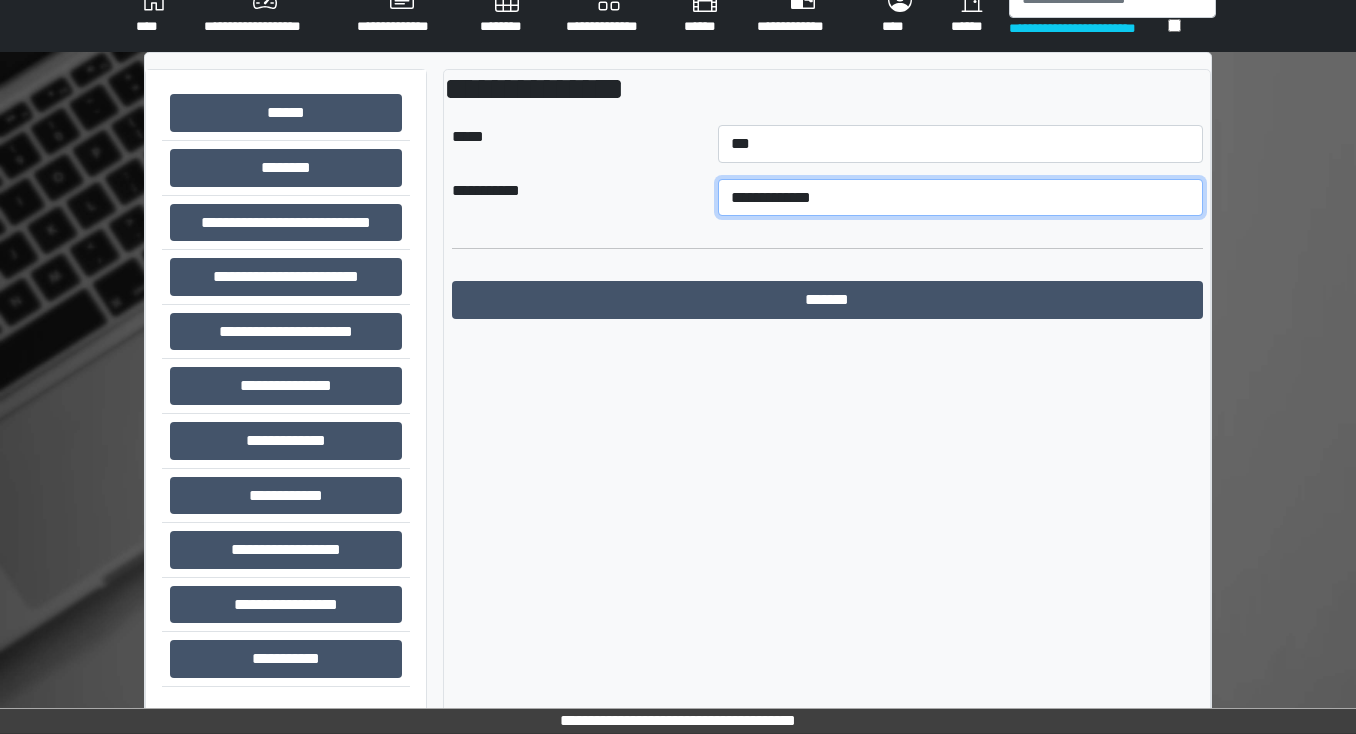 drag, startPoint x: 756, startPoint y: 215, endPoint x: 749, endPoint y: 207, distance: 10.630146 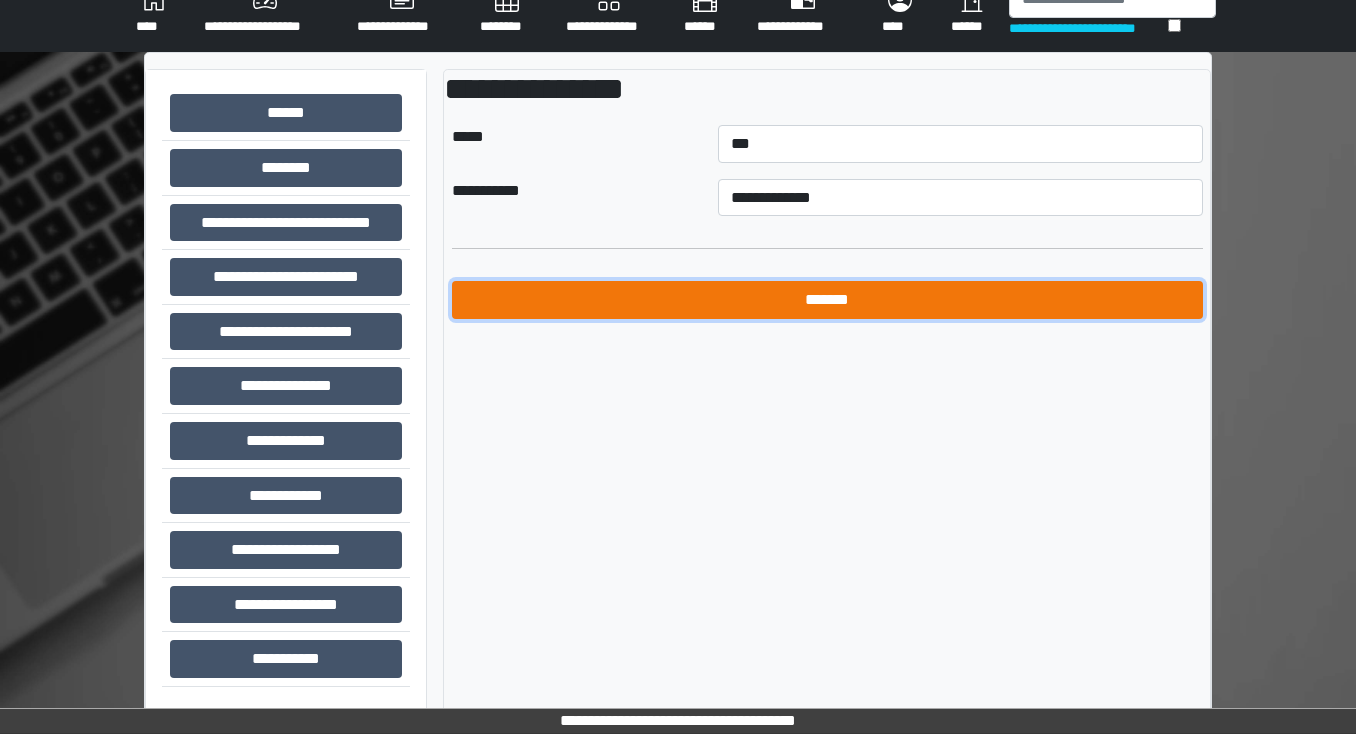 click on "*******" at bounding box center [827, 300] 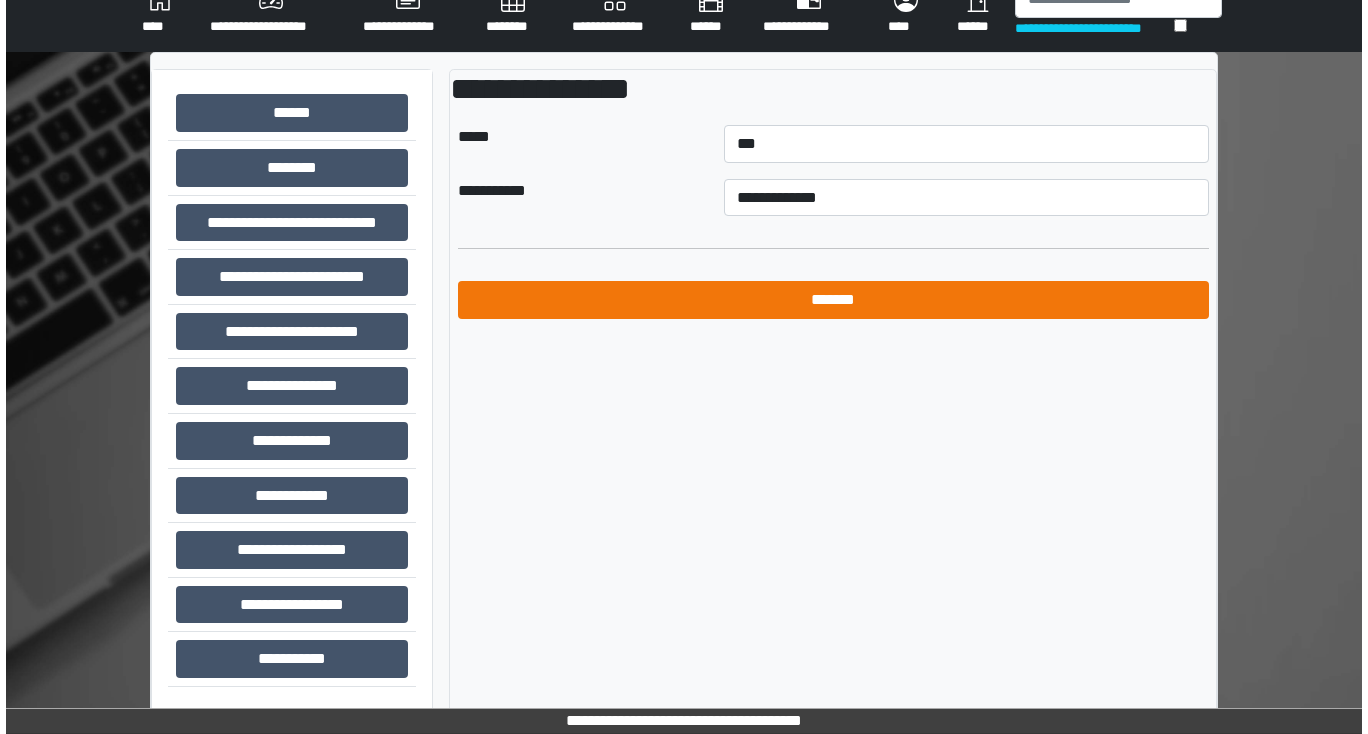 scroll, scrollTop: 0, scrollLeft: 0, axis: both 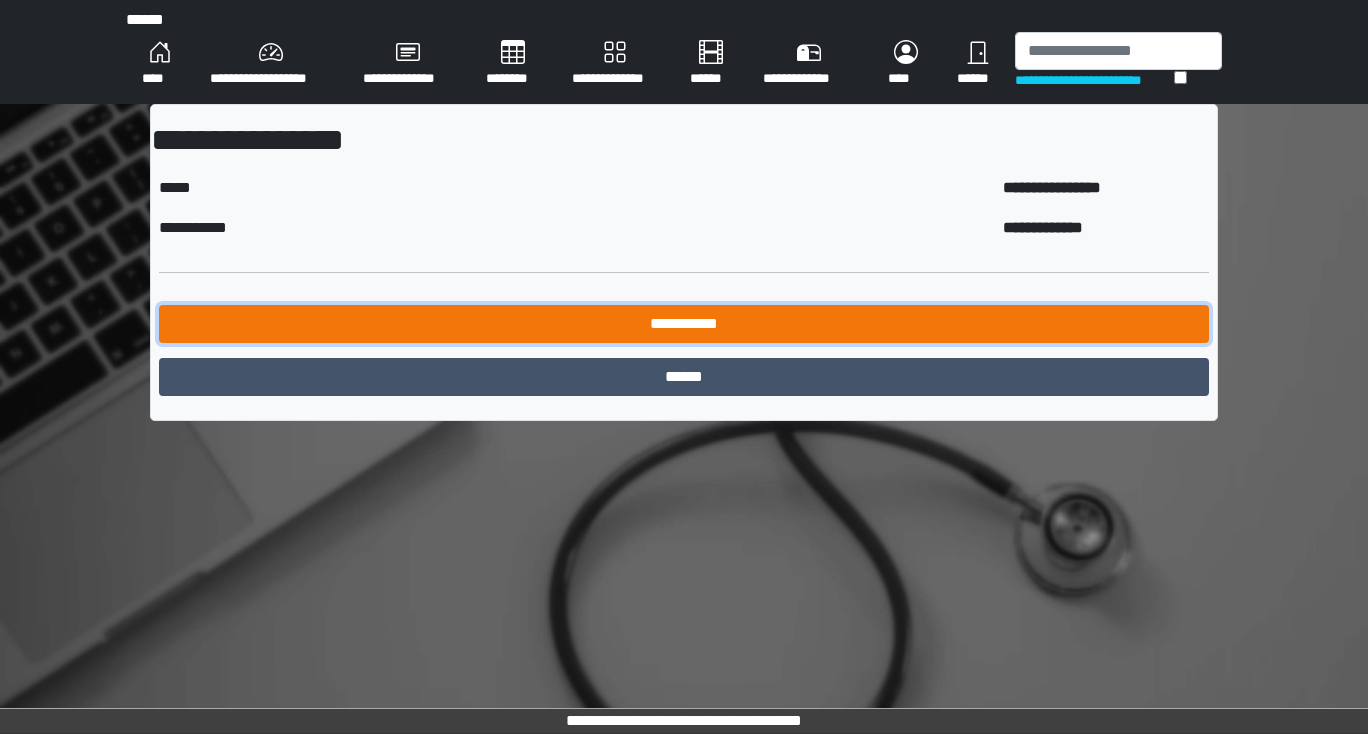 click on "**********" at bounding box center [684, 324] 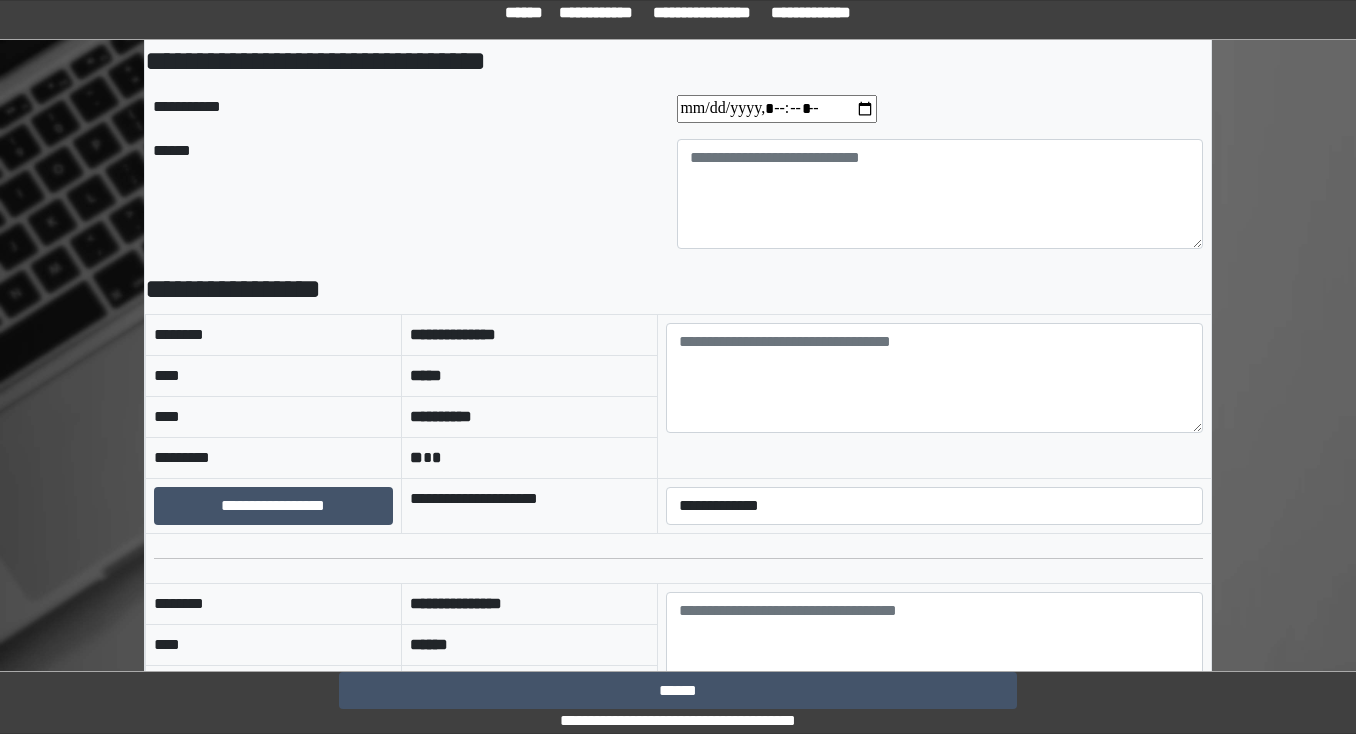 scroll, scrollTop: 0, scrollLeft: 0, axis: both 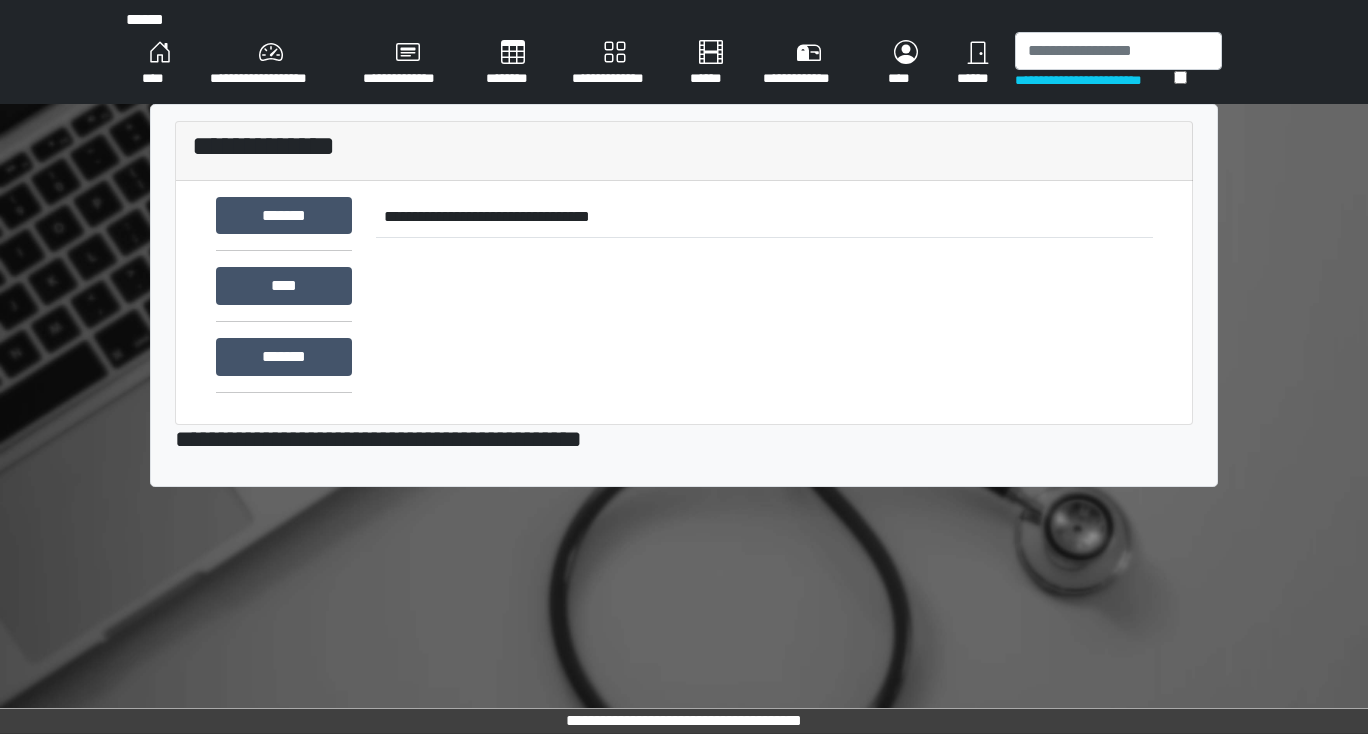 click on "**********" at bounding box center (270, 64) 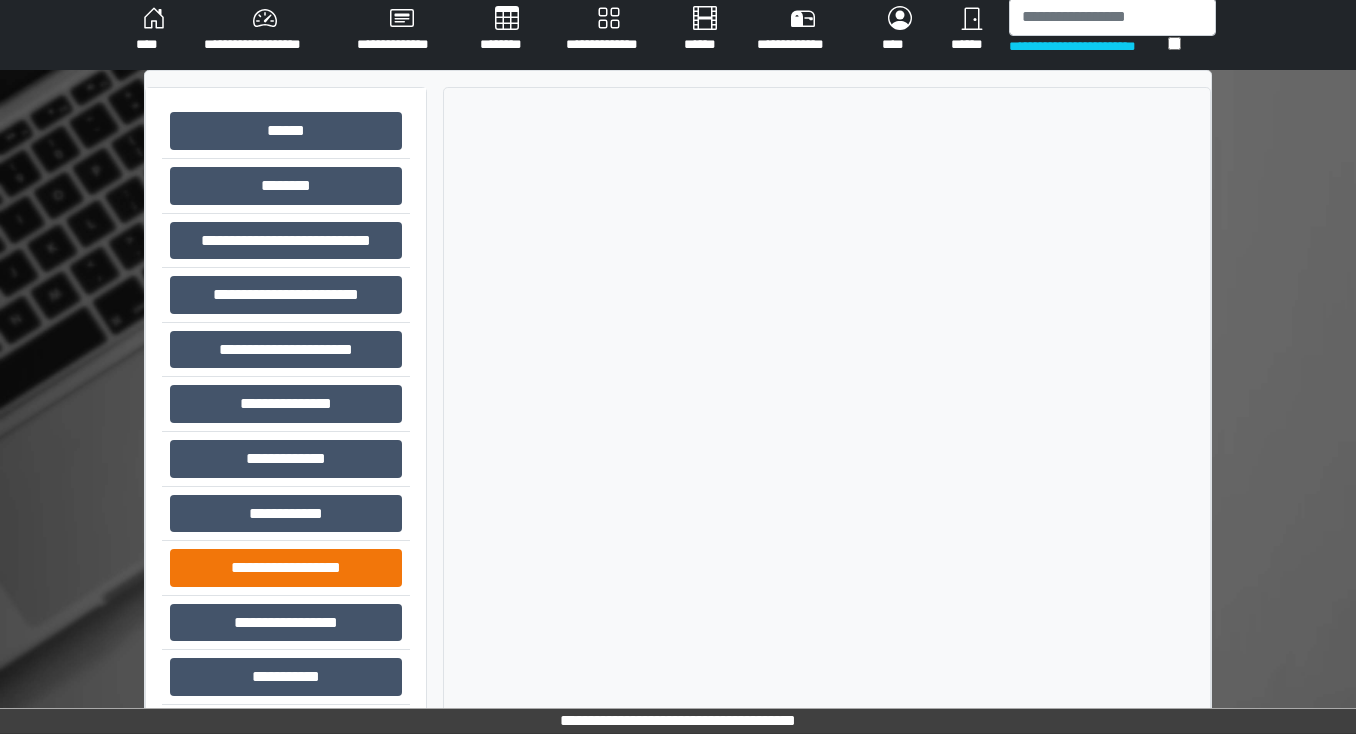 scroll, scrollTop: 52, scrollLeft: 0, axis: vertical 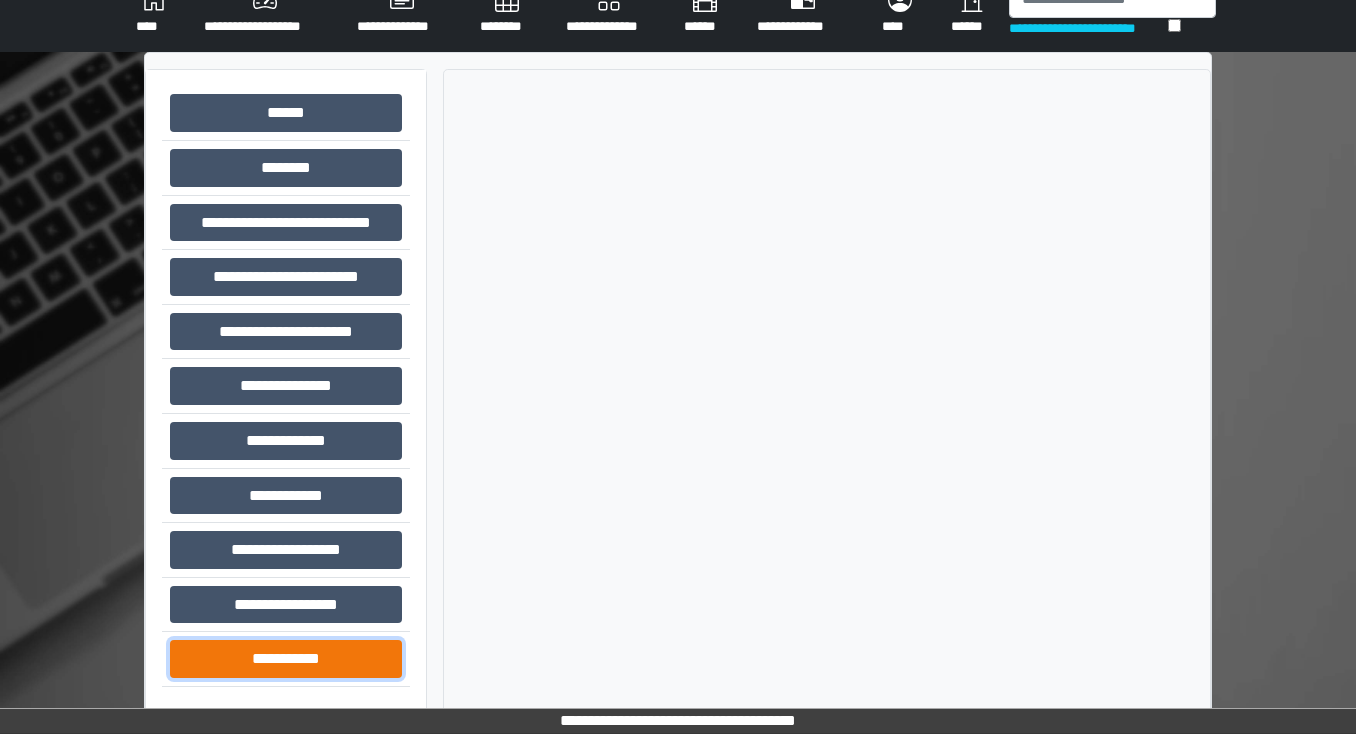 click on "**********" at bounding box center (286, 659) 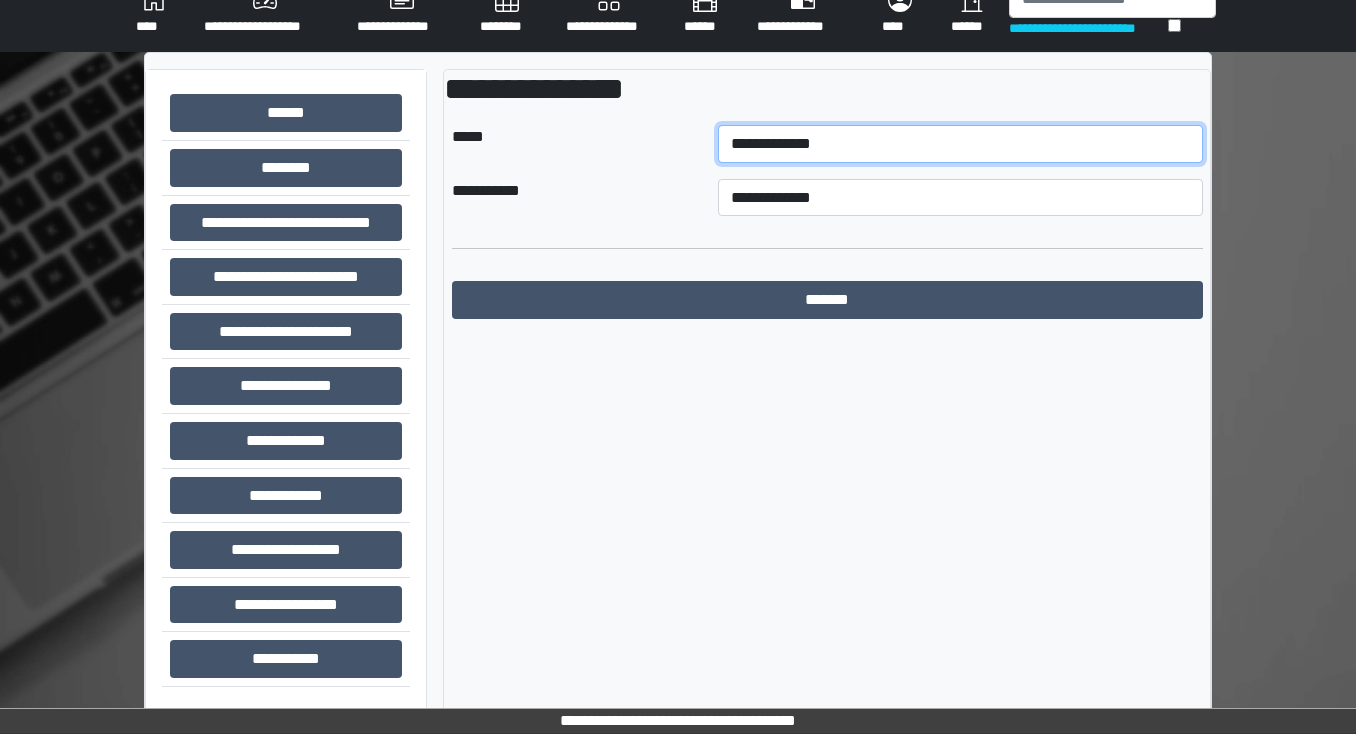 click on "**********" at bounding box center [960, 144] 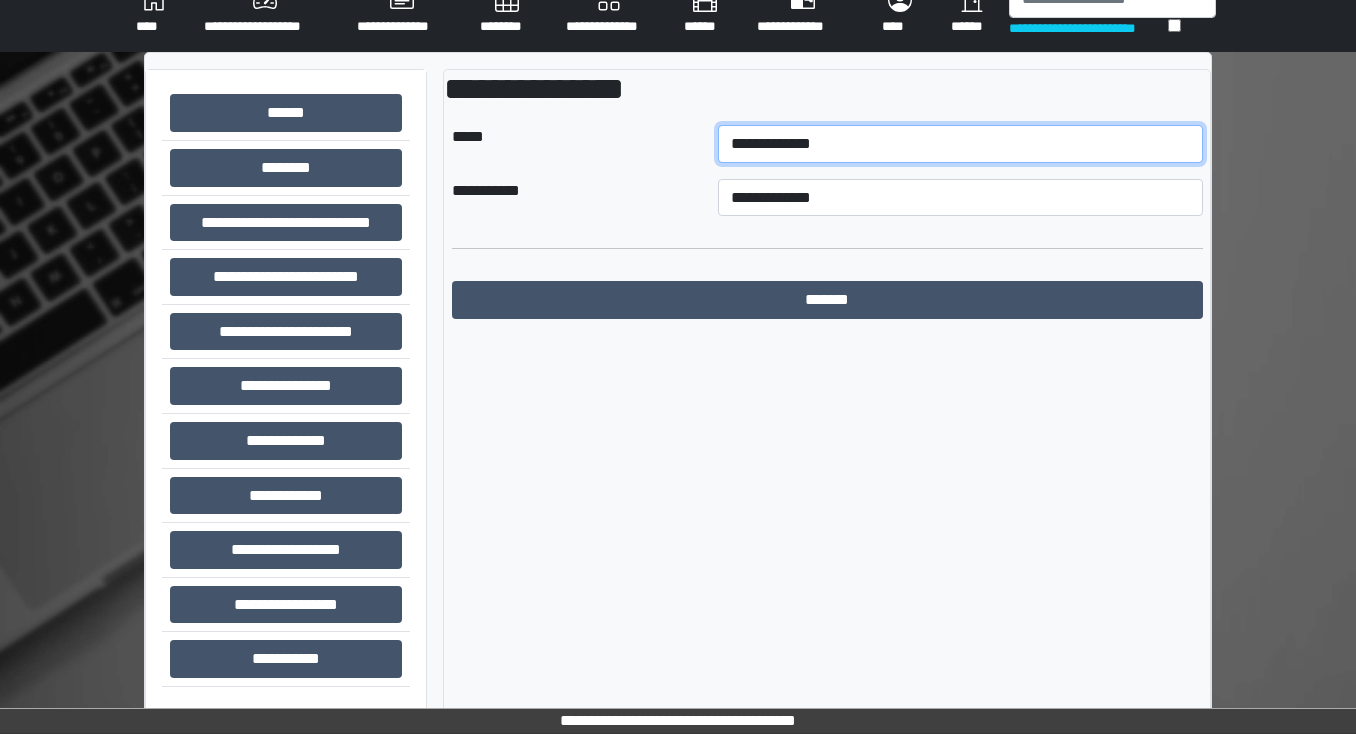 select on "**" 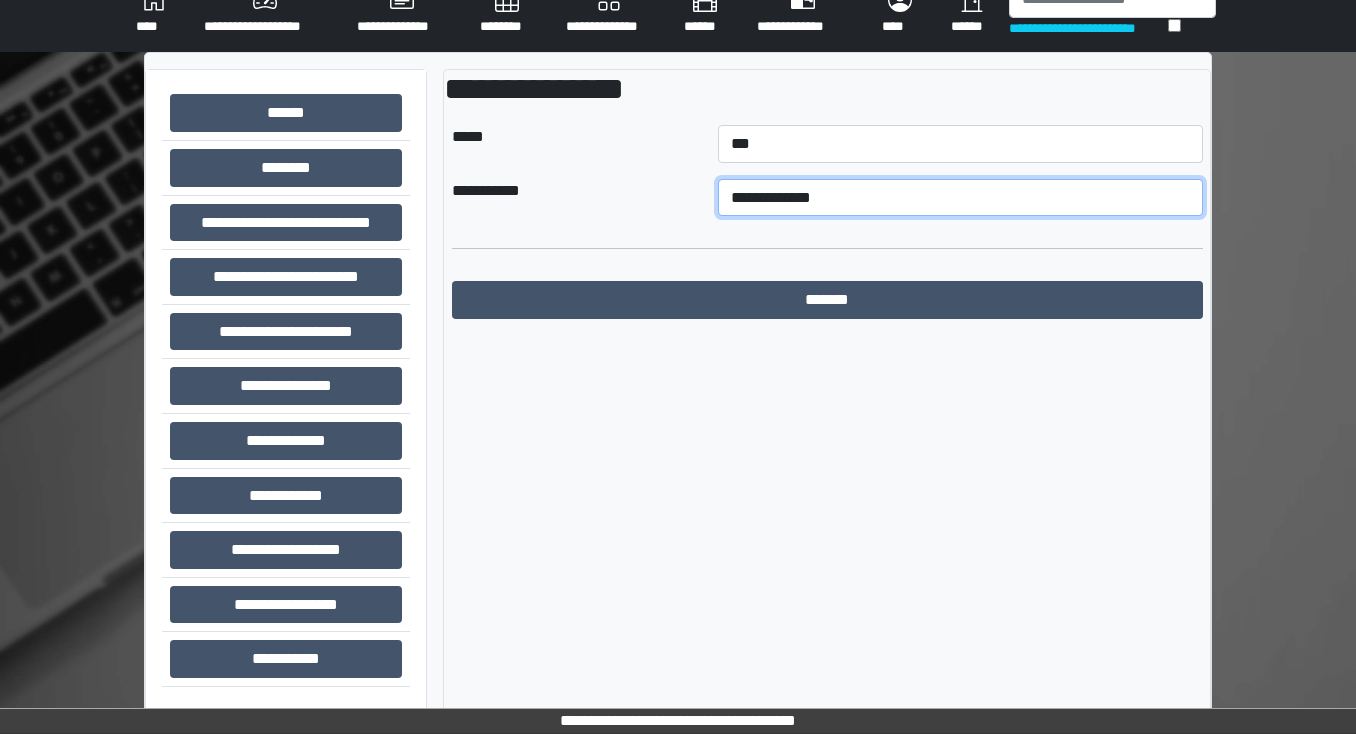 click on "**********" at bounding box center [960, 198] 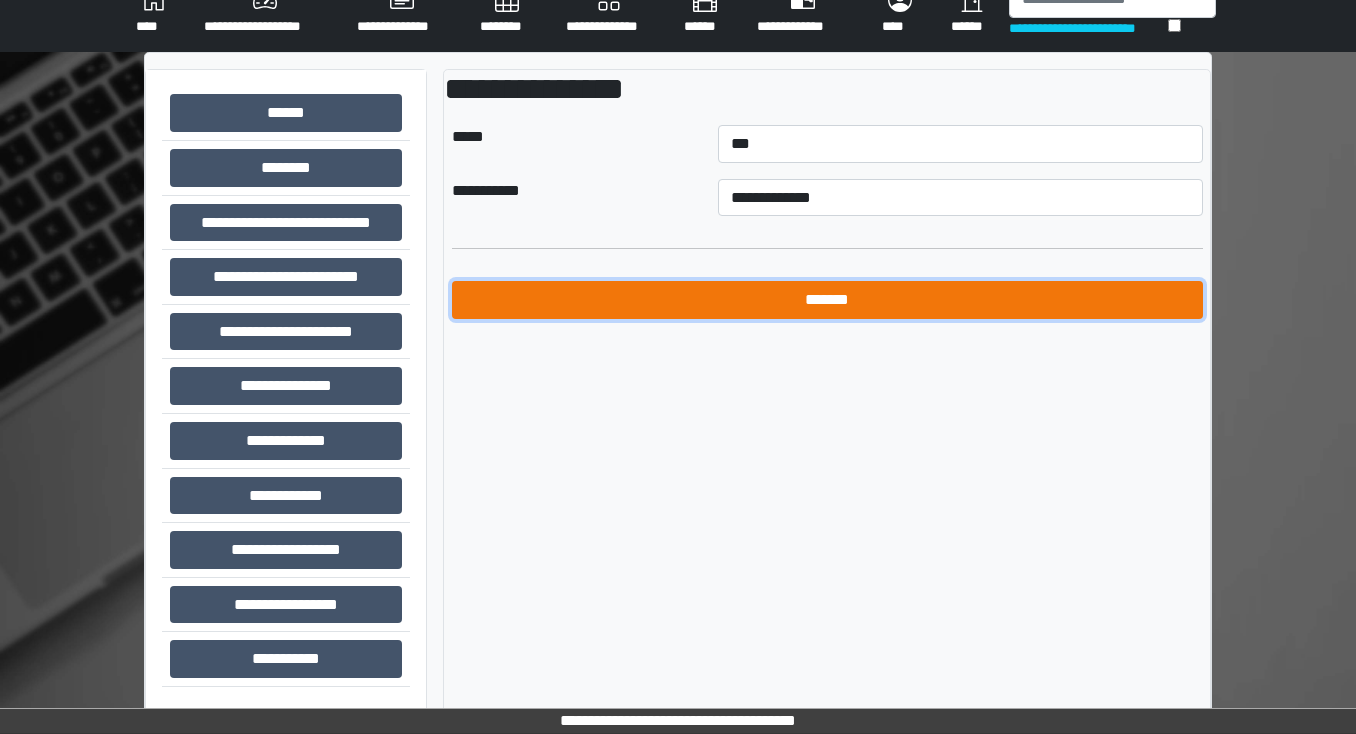 click on "*******" at bounding box center [827, 300] 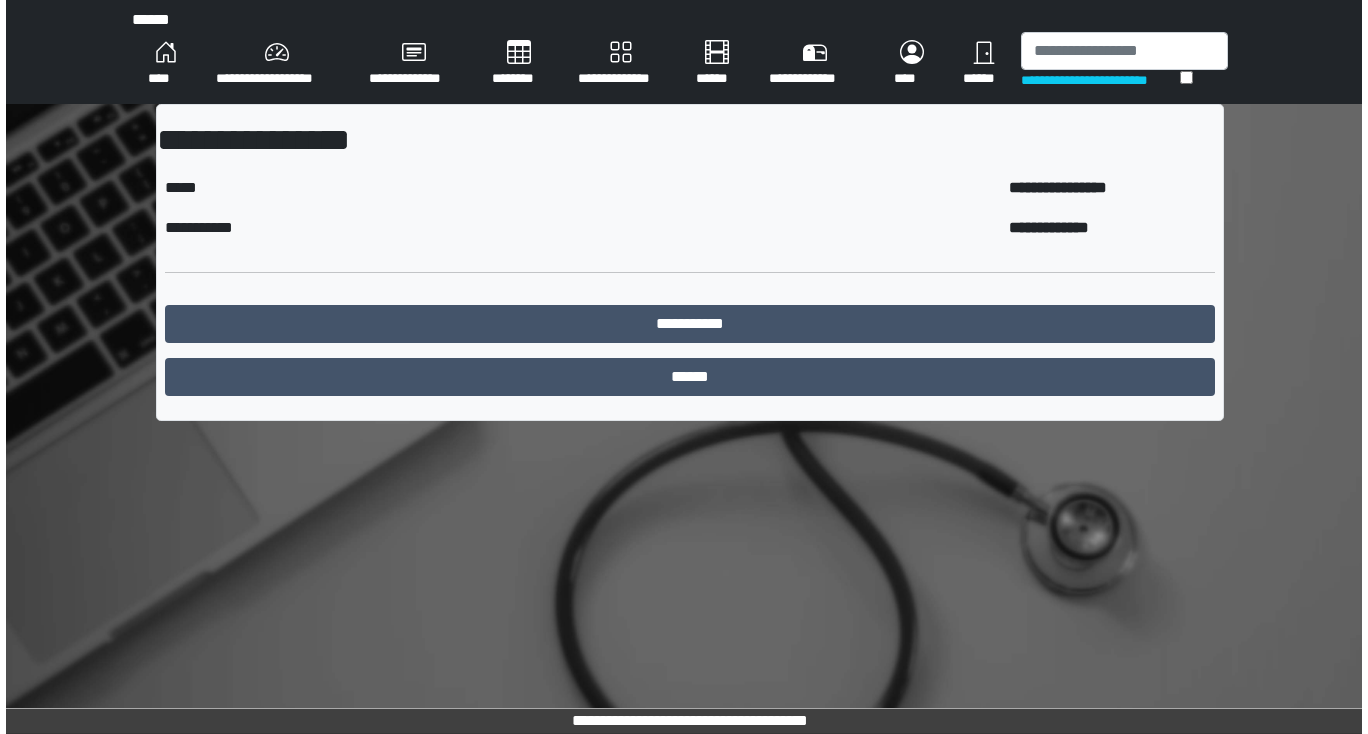 scroll, scrollTop: 0, scrollLeft: 0, axis: both 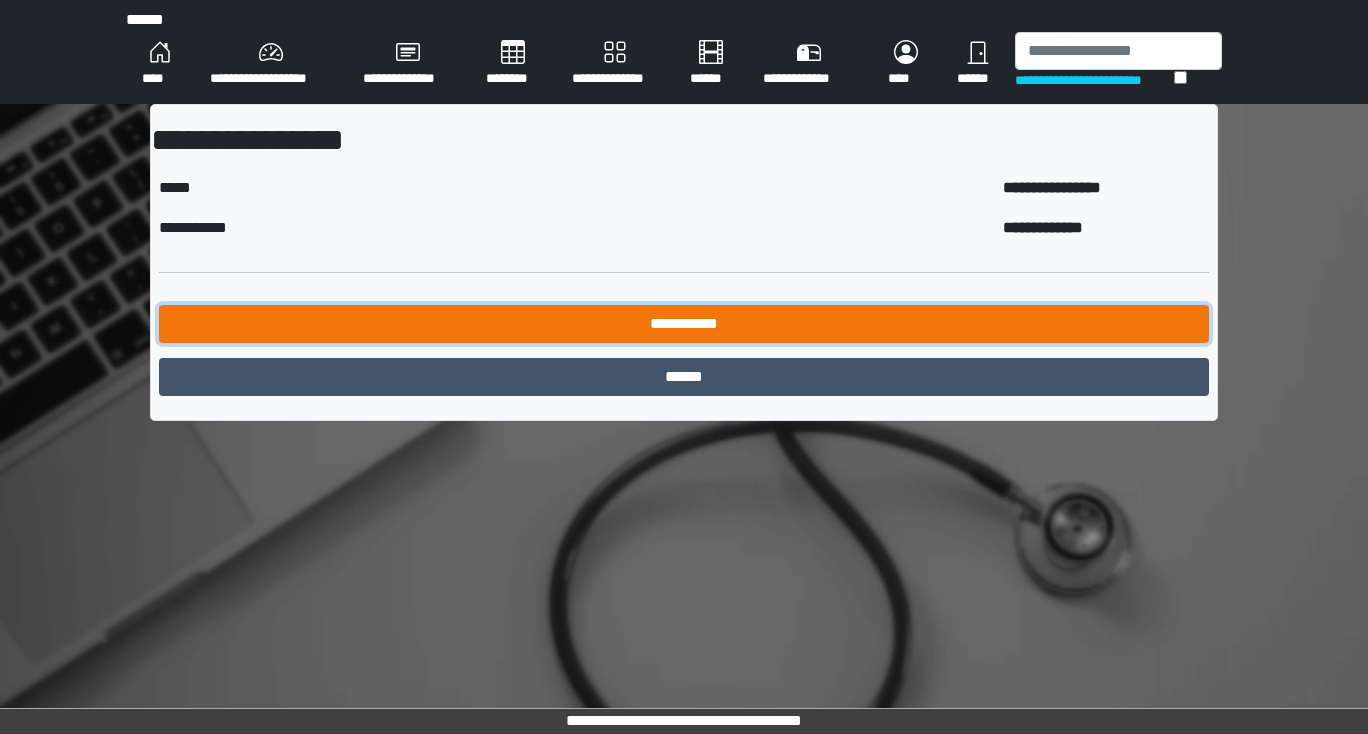 click on "**********" at bounding box center (684, 324) 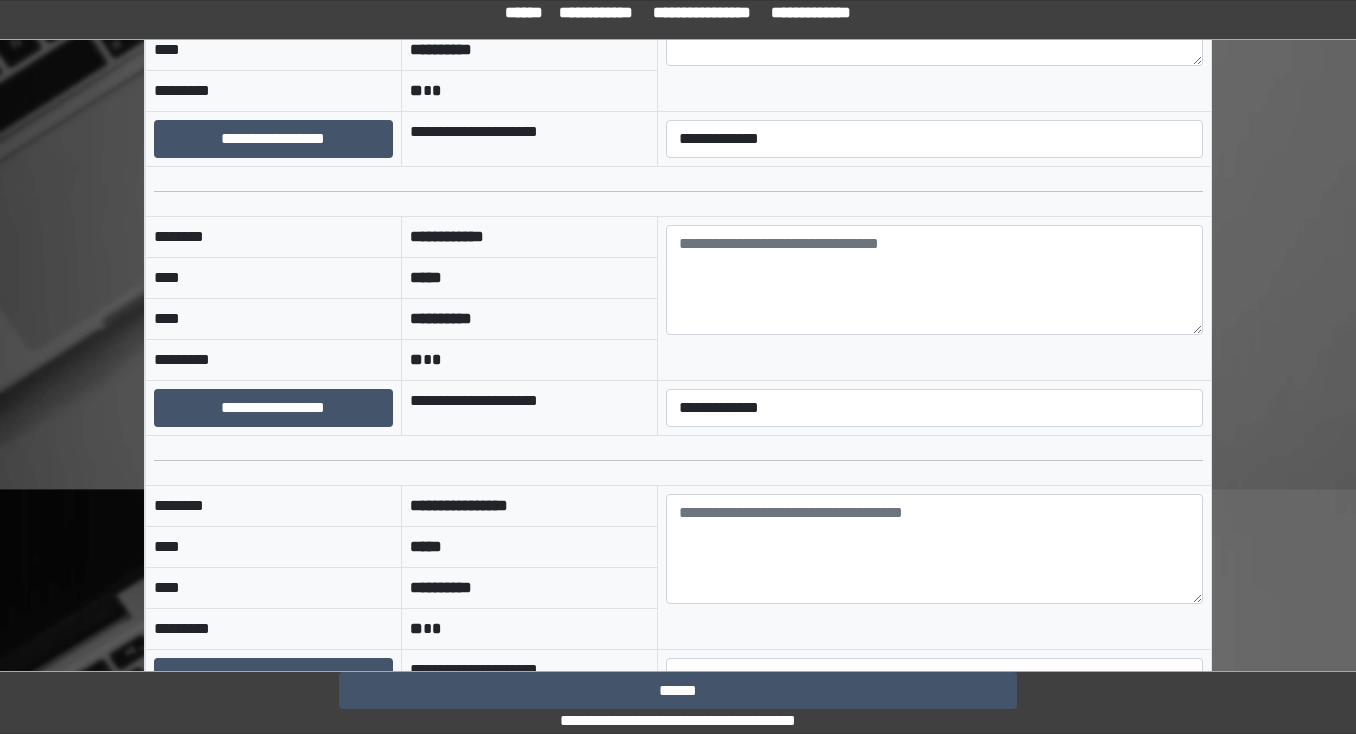 scroll, scrollTop: 2080, scrollLeft: 0, axis: vertical 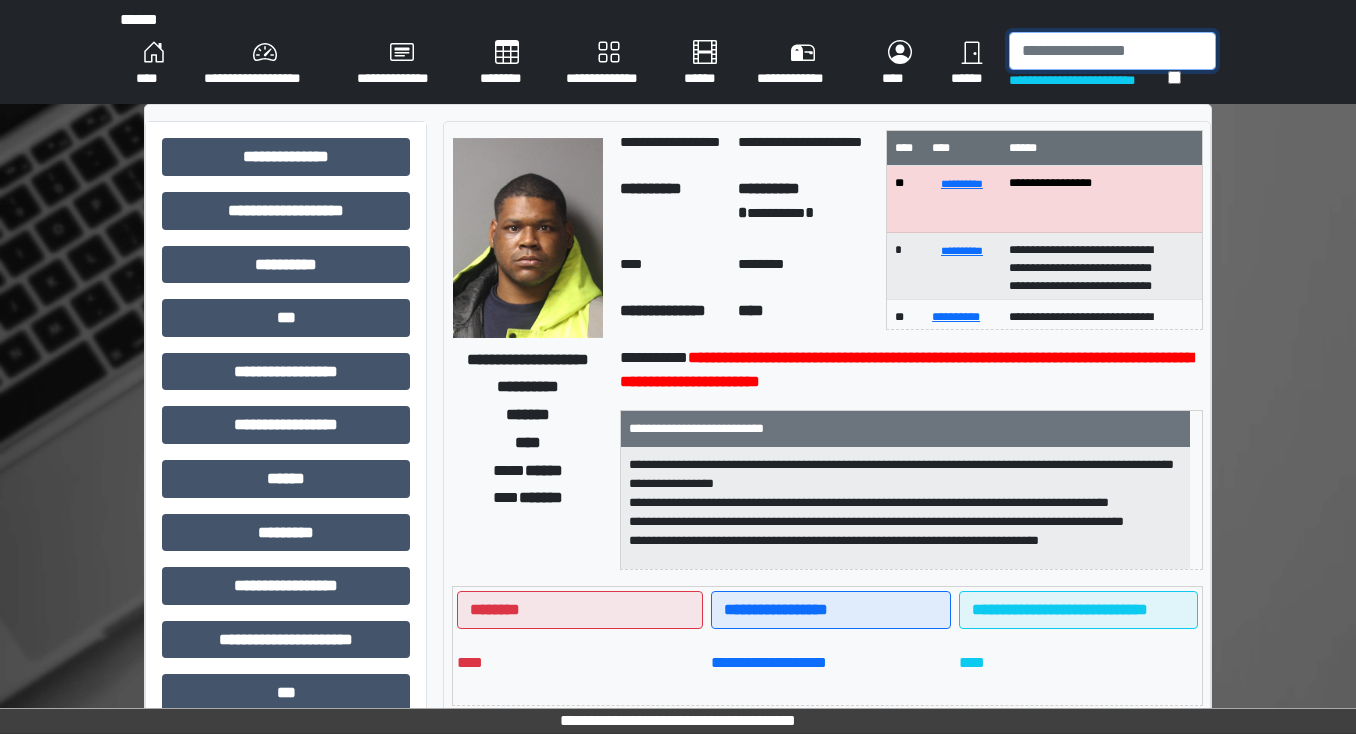 click at bounding box center [1112, 51] 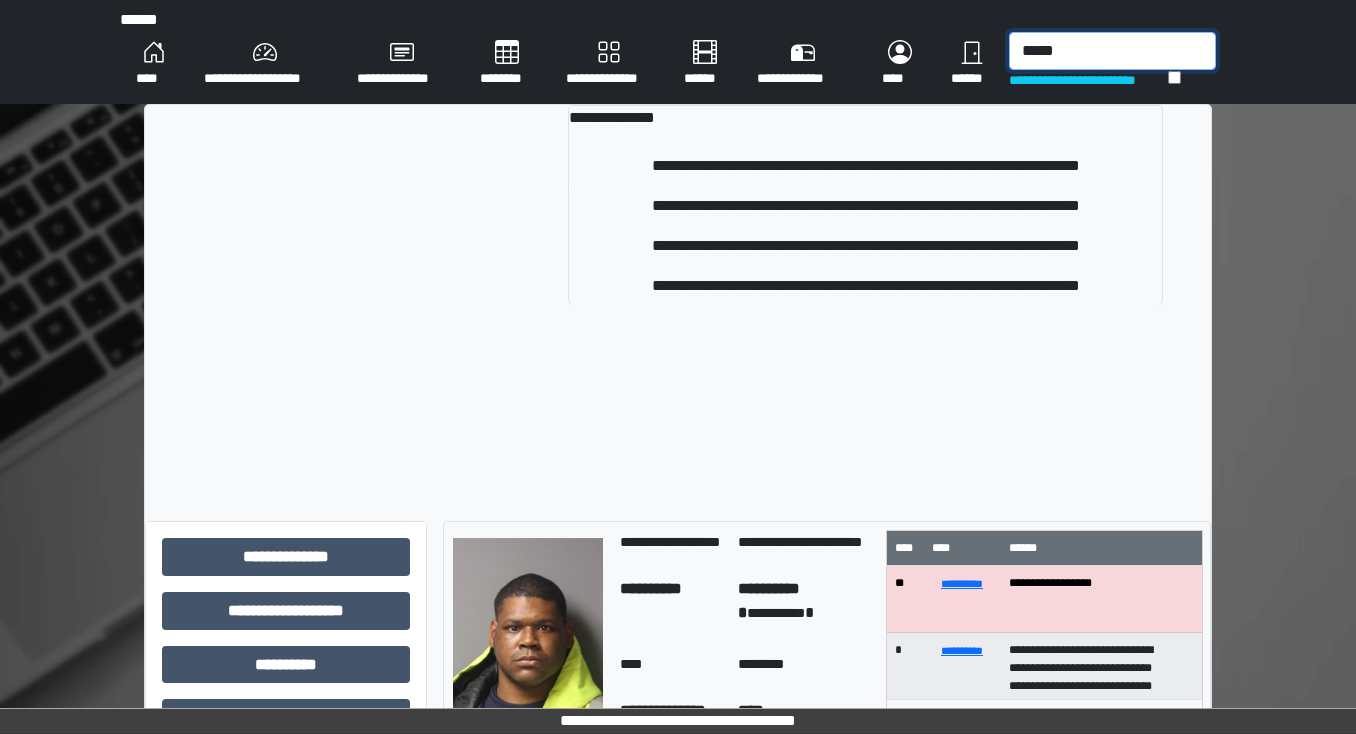 type on "*****" 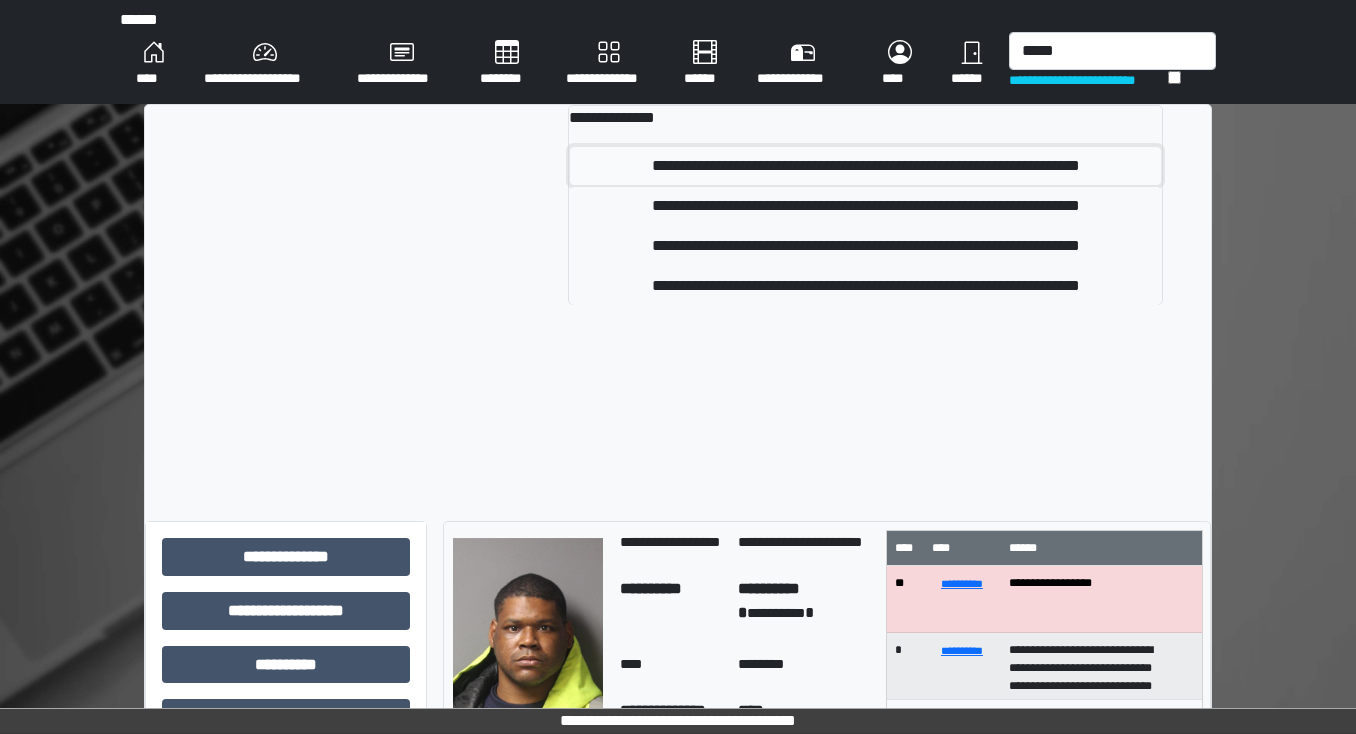 click on "**********" at bounding box center (865, 166) 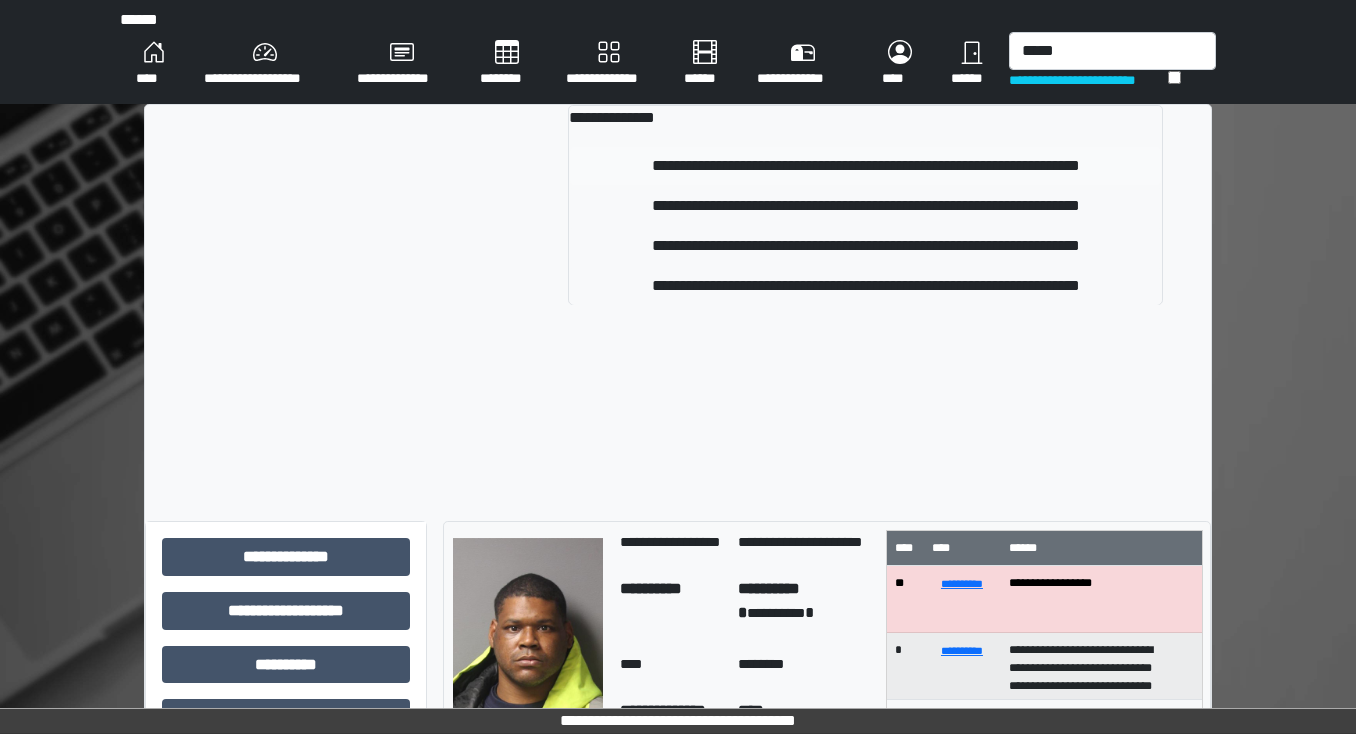 type 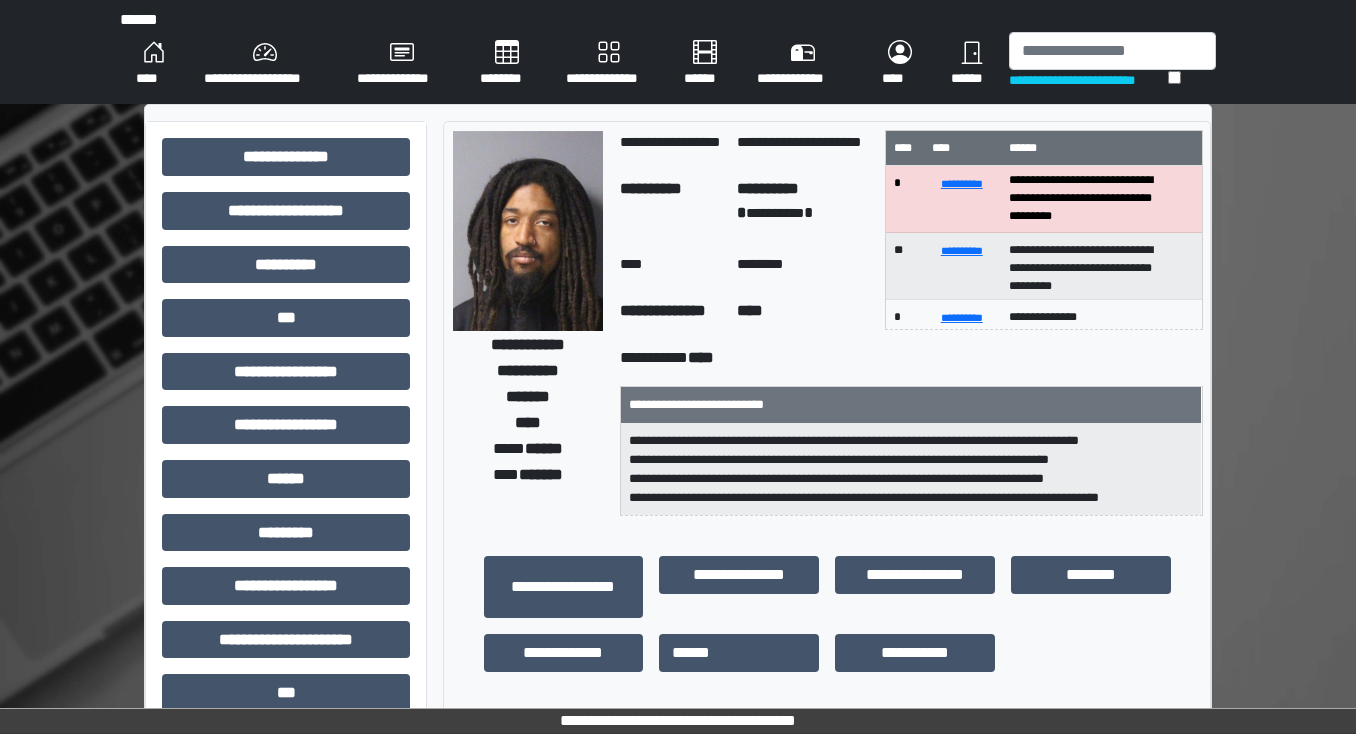 scroll, scrollTop: 4, scrollLeft: 0, axis: vertical 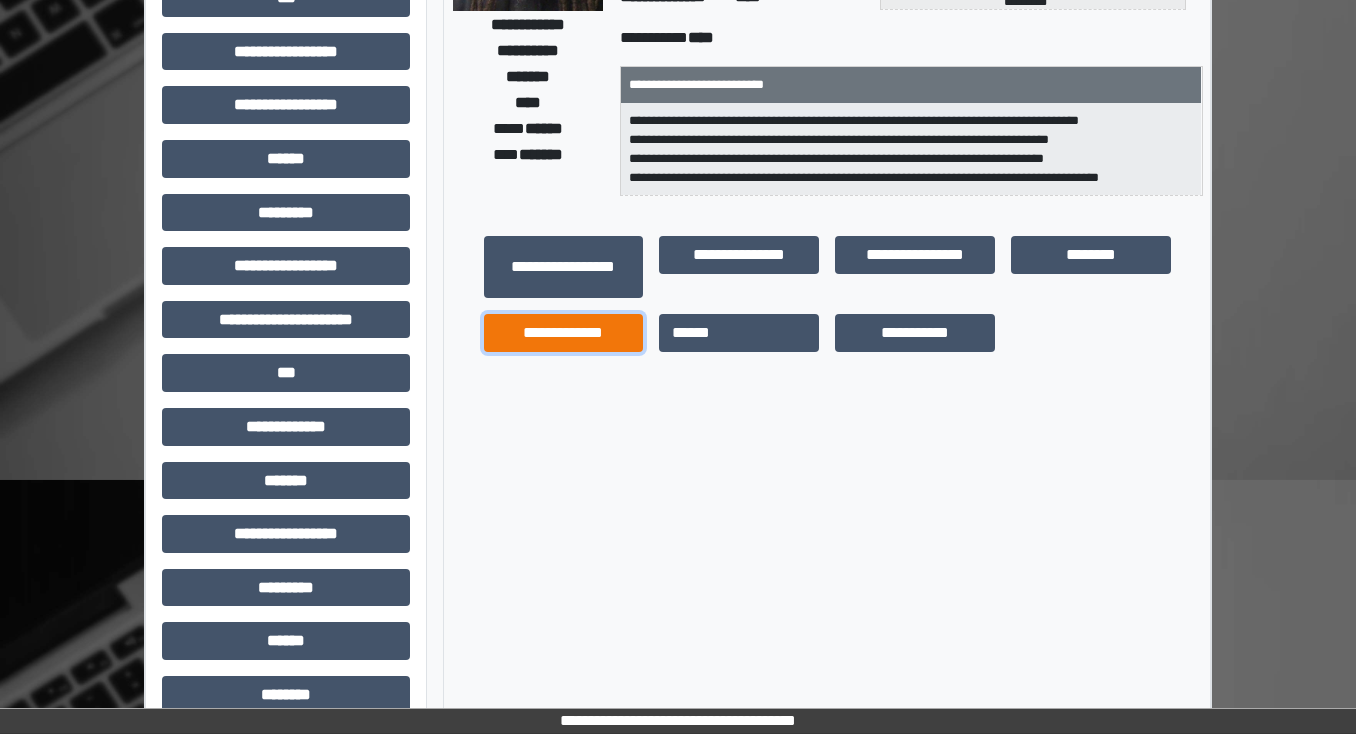 click on "**********" at bounding box center [564, 333] 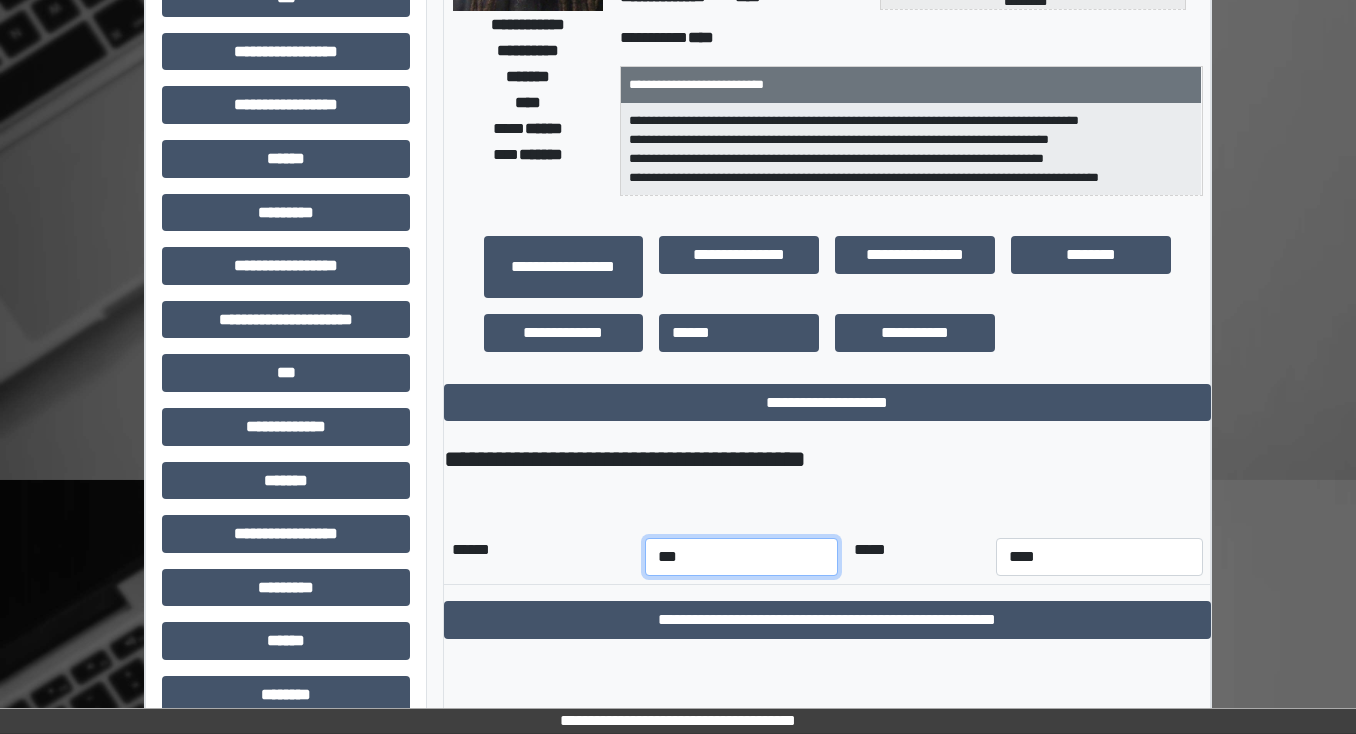 click on "***
***
***
***
***
***
***
***
***
***
***
***" at bounding box center [741, 557] 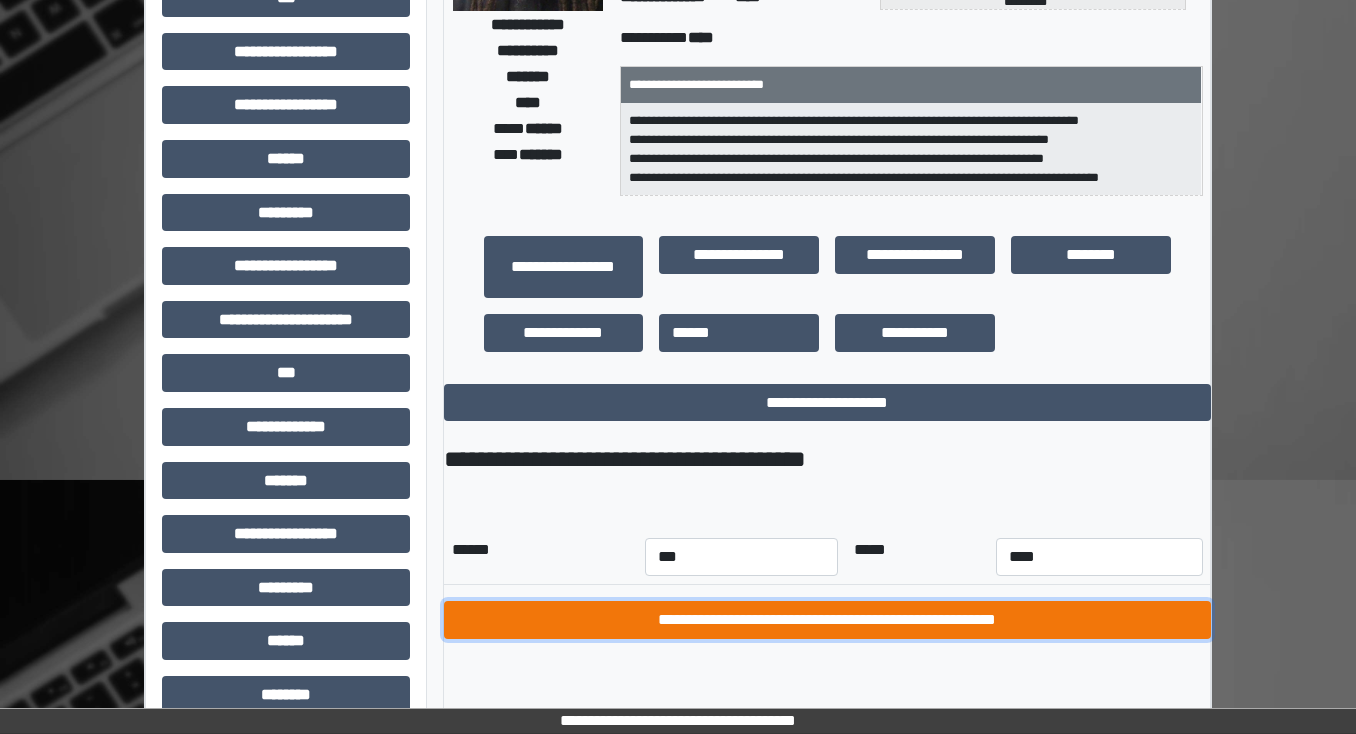 click on "**********" at bounding box center [827, 620] 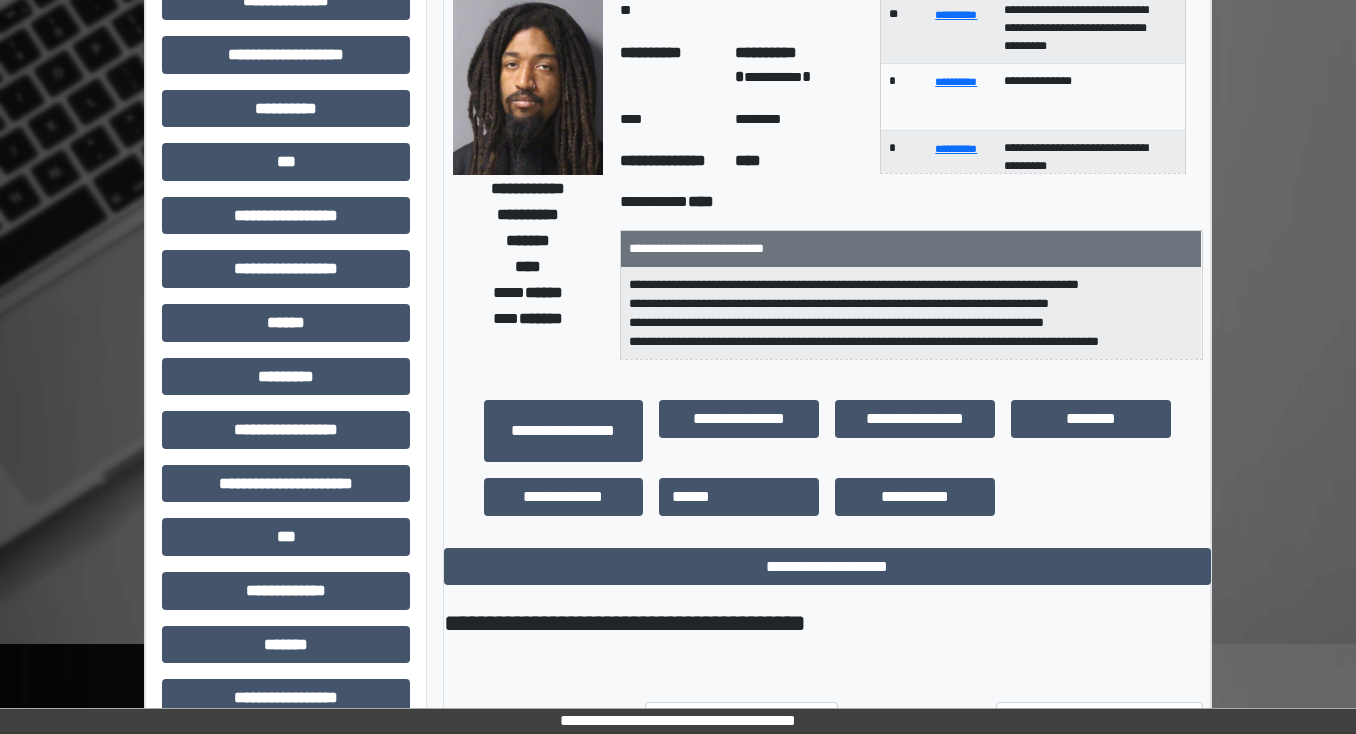 scroll, scrollTop: 0, scrollLeft: 0, axis: both 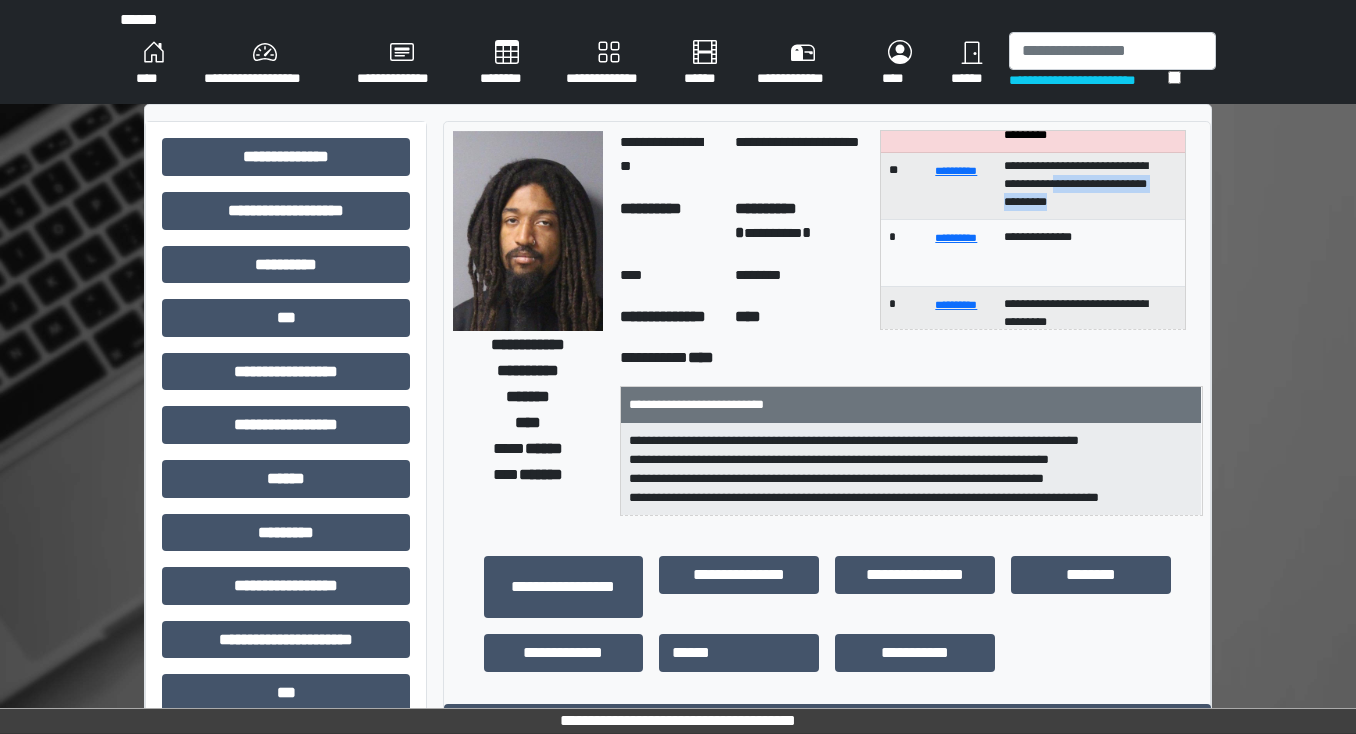 drag, startPoint x: 1167, startPoint y: 187, endPoint x: 1177, endPoint y: 194, distance: 12.206555 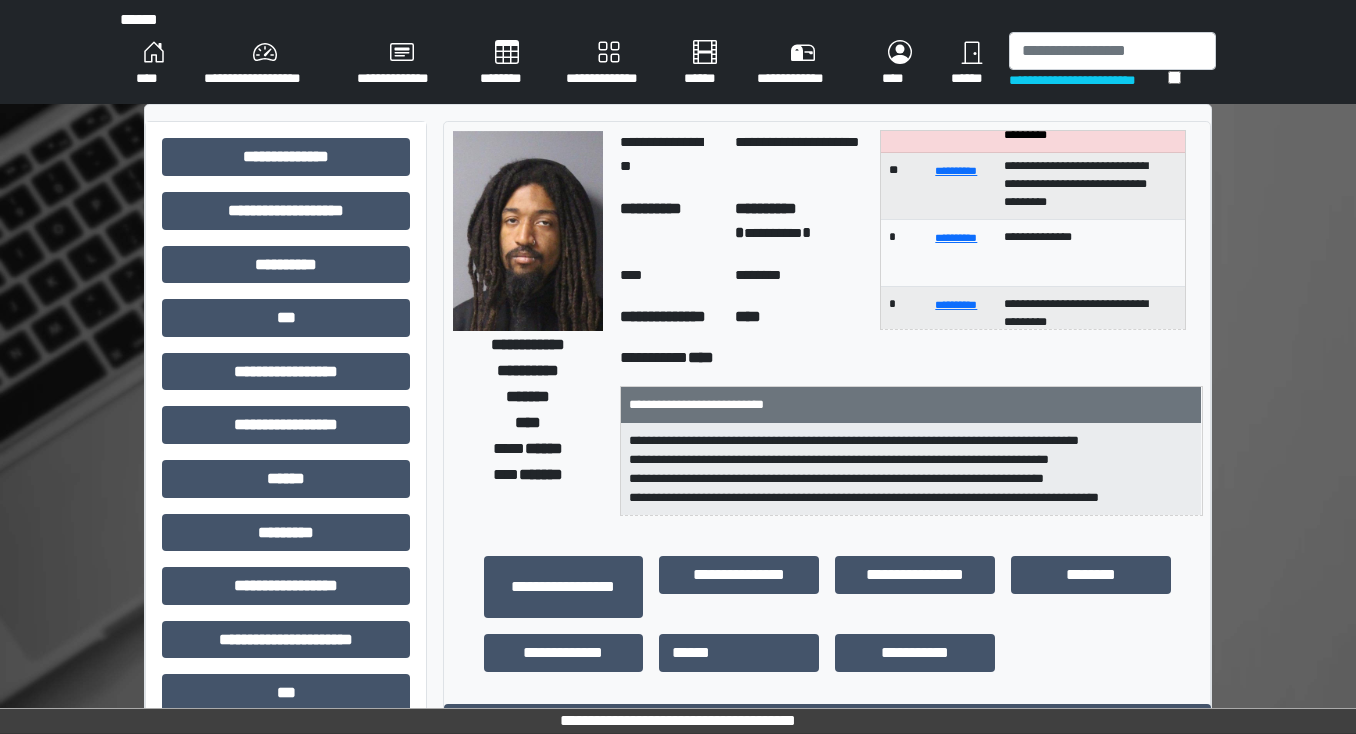 scroll, scrollTop: 0, scrollLeft: 0, axis: both 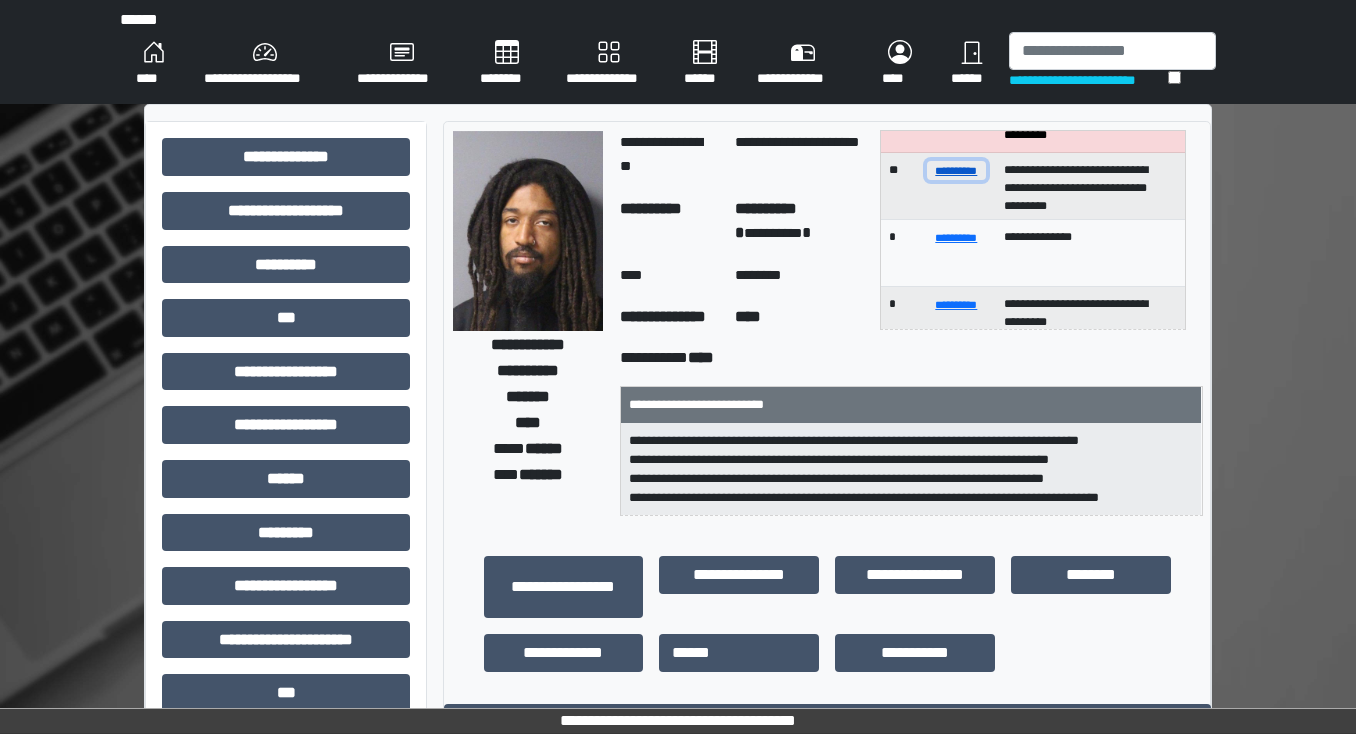 click on "**********" at bounding box center (957, 170) 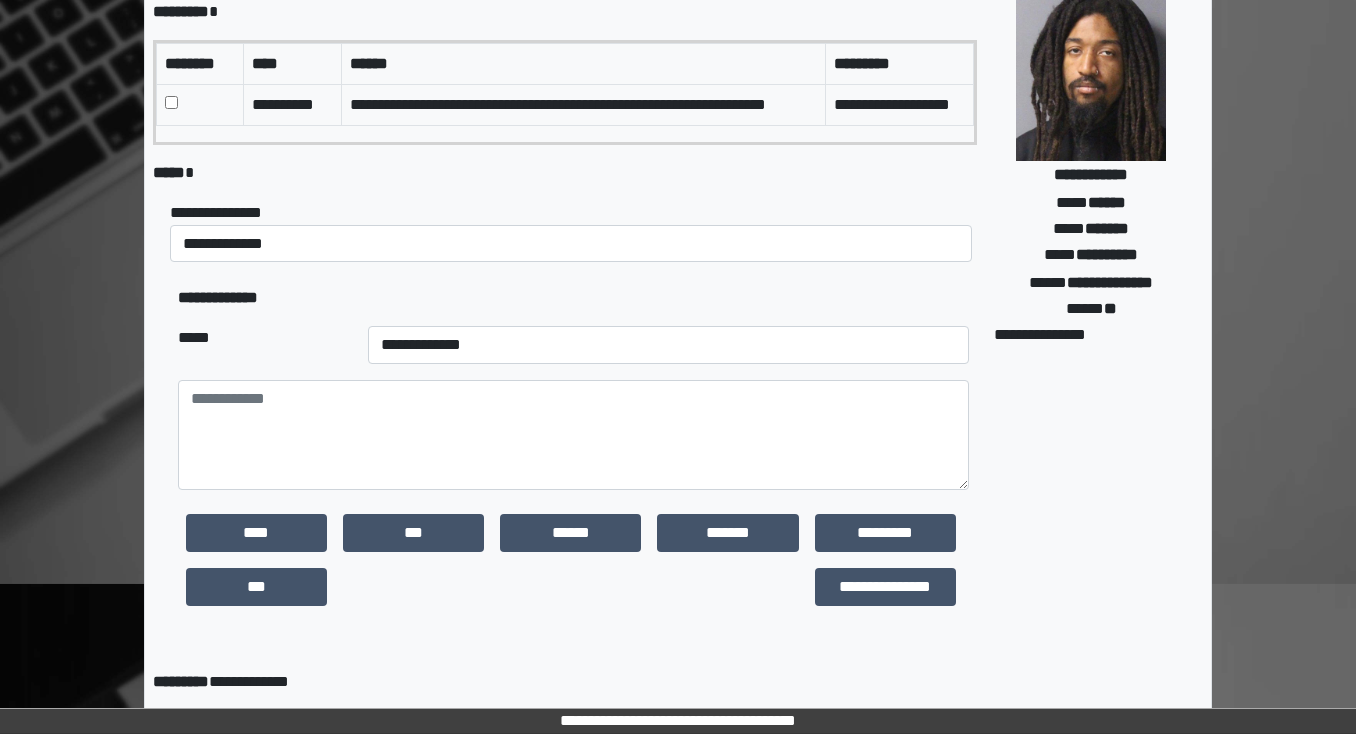 scroll, scrollTop: 240, scrollLeft: 0, axis: vertical 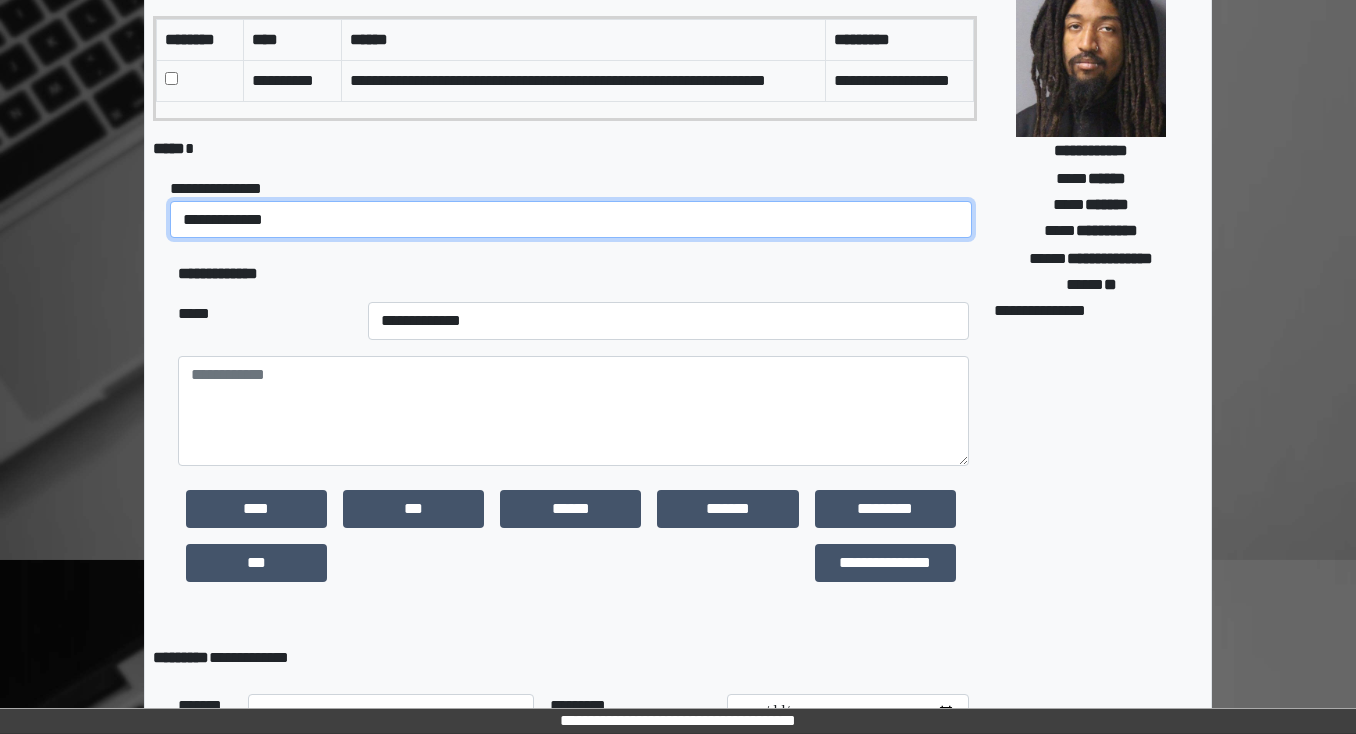 click on "**********" at bounding box center [571, 220] 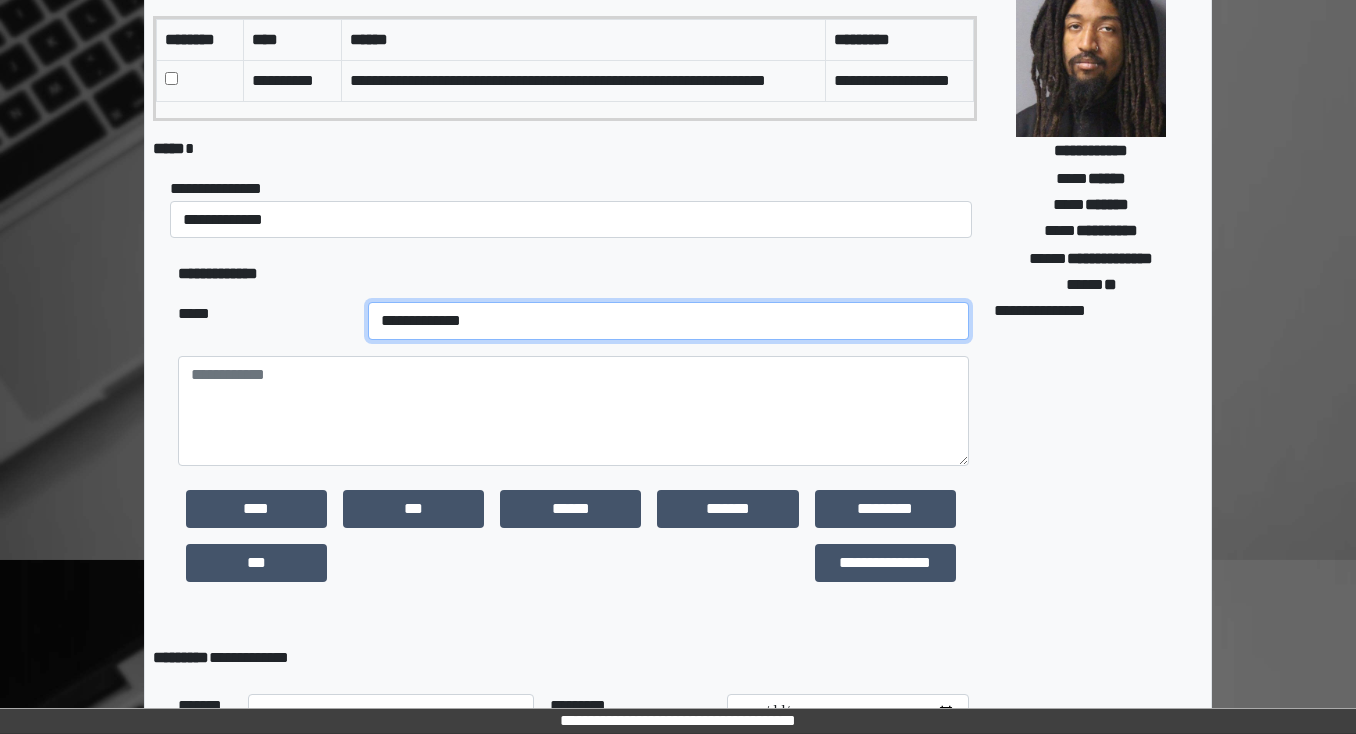 click on "**********" at bounding box center [668, 321] 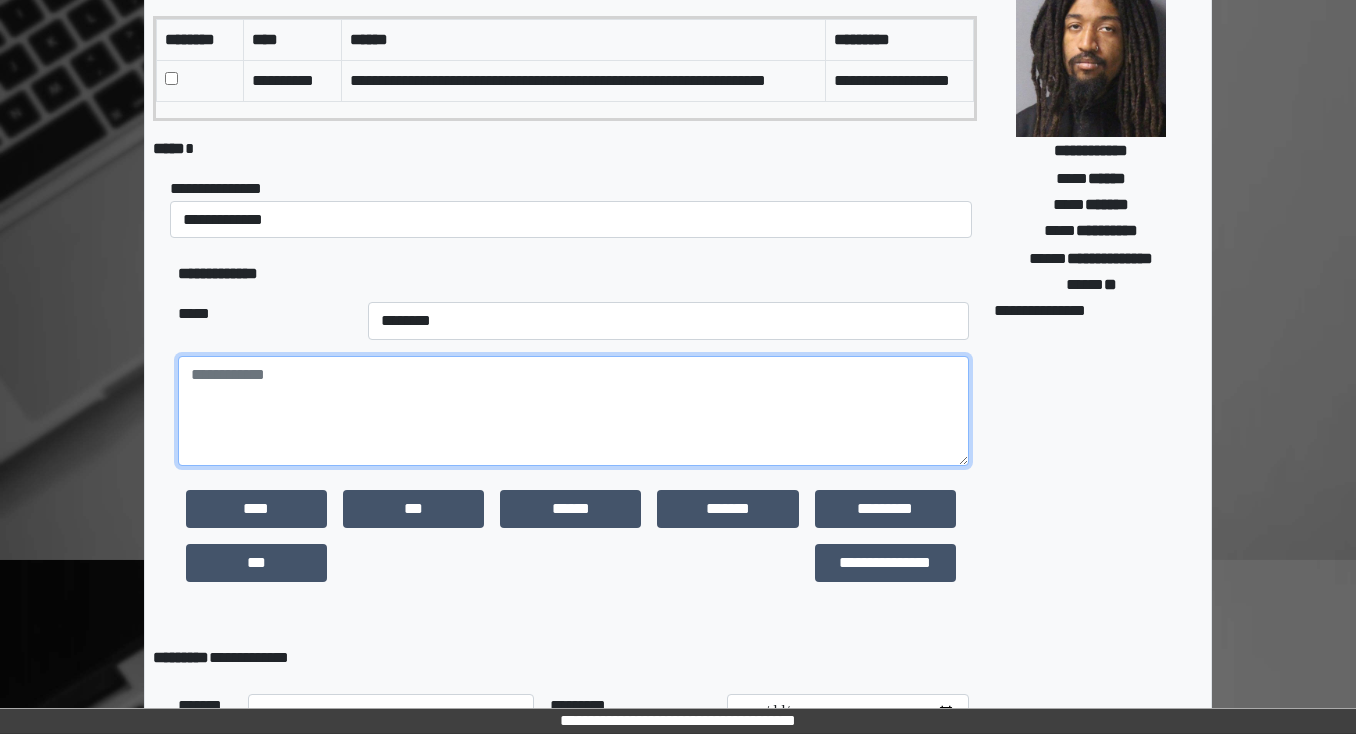 drag, startPoint x: 334, startPoint y: 432, endPoint x: 333, endPoint y: 421, distance: 11.045361 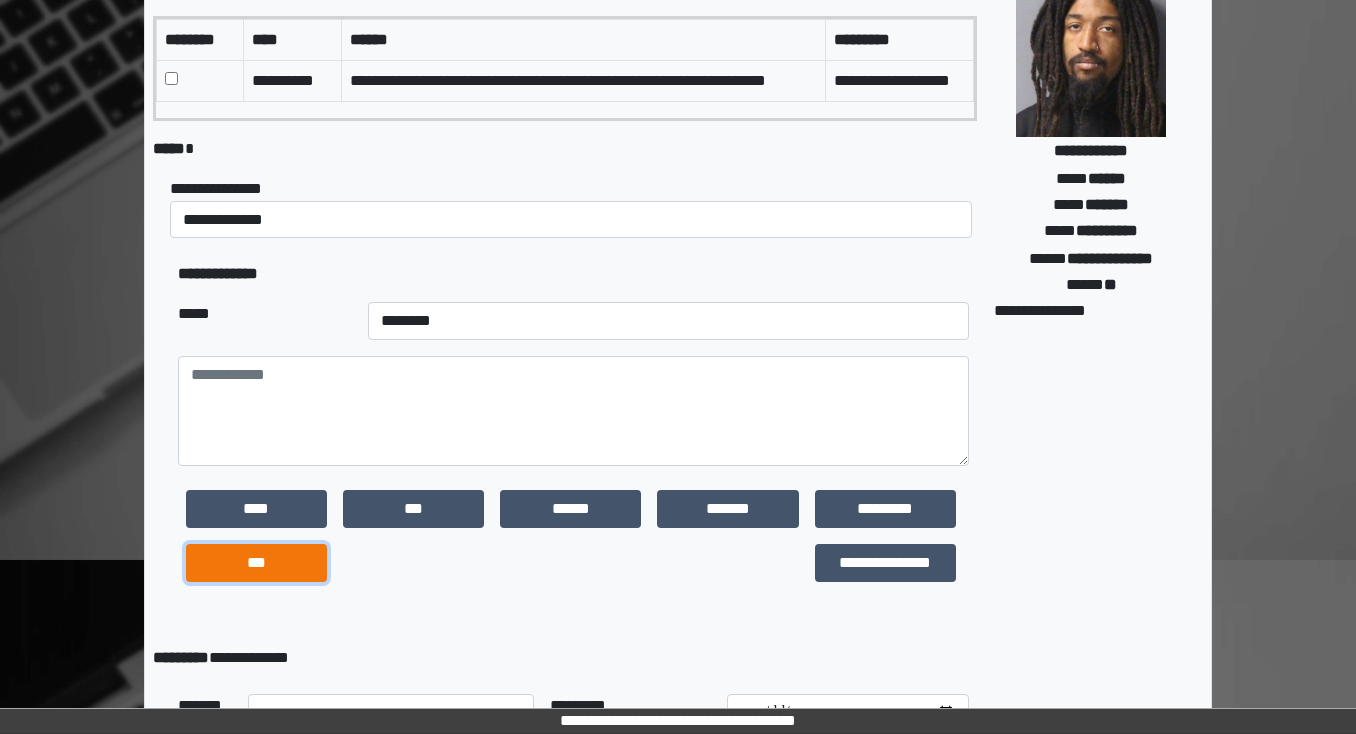 click on "***" at bounding box center [256, 563] 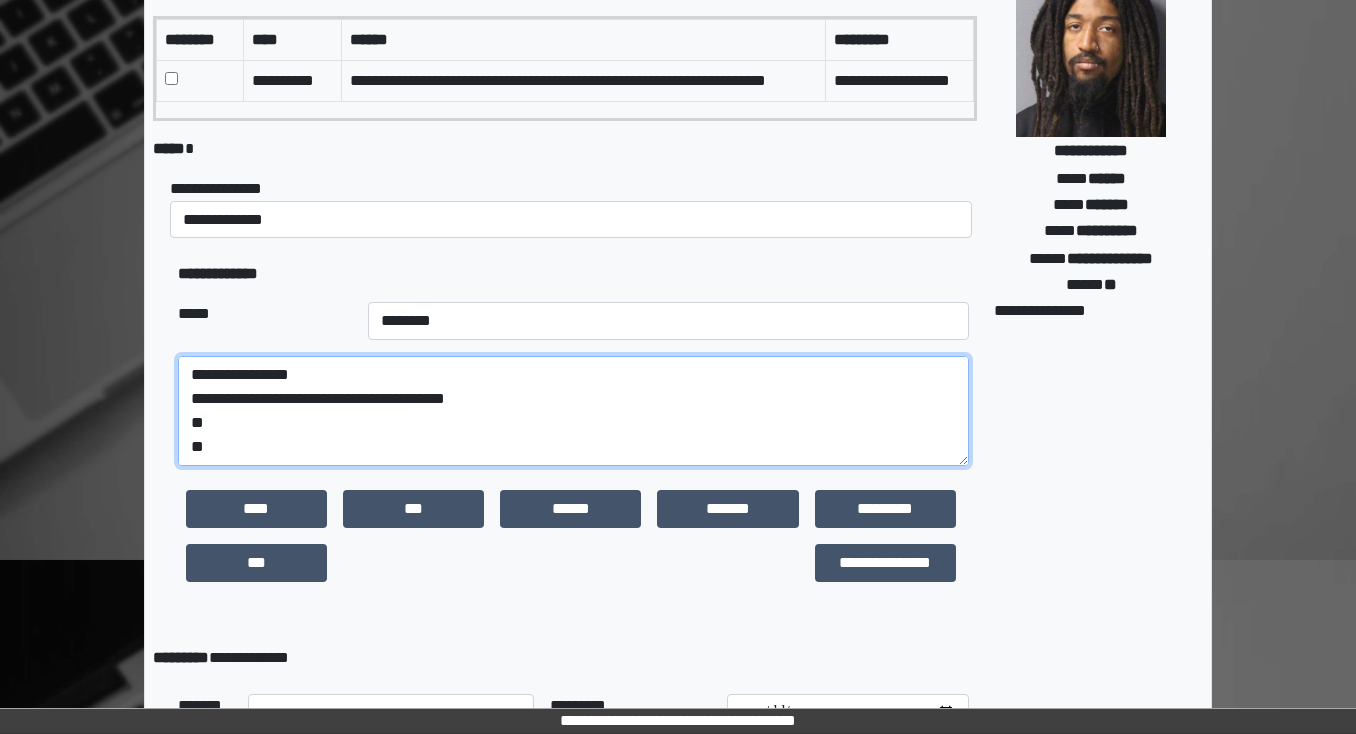 click on "**********" at bounding box center [573, 411] 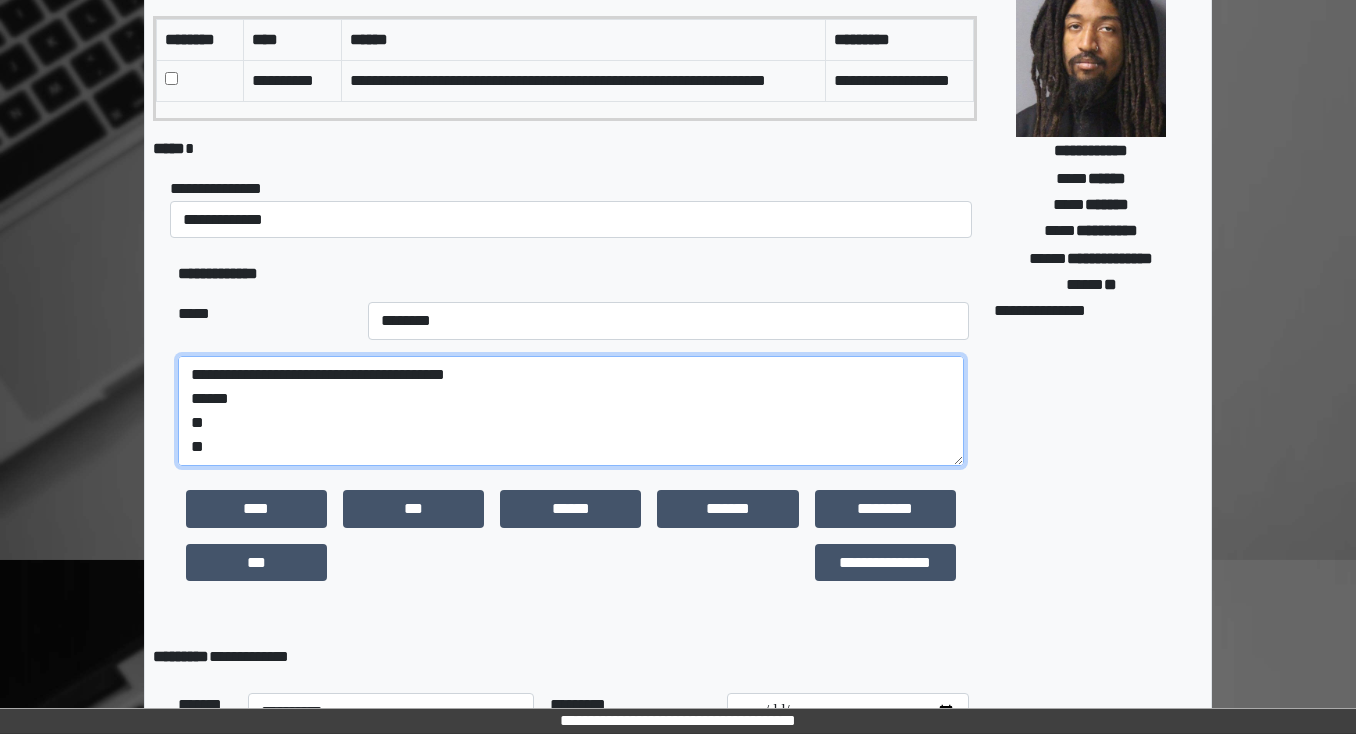 scroll, scrollTop: 48, scrollLeft: 0, axis: vertical 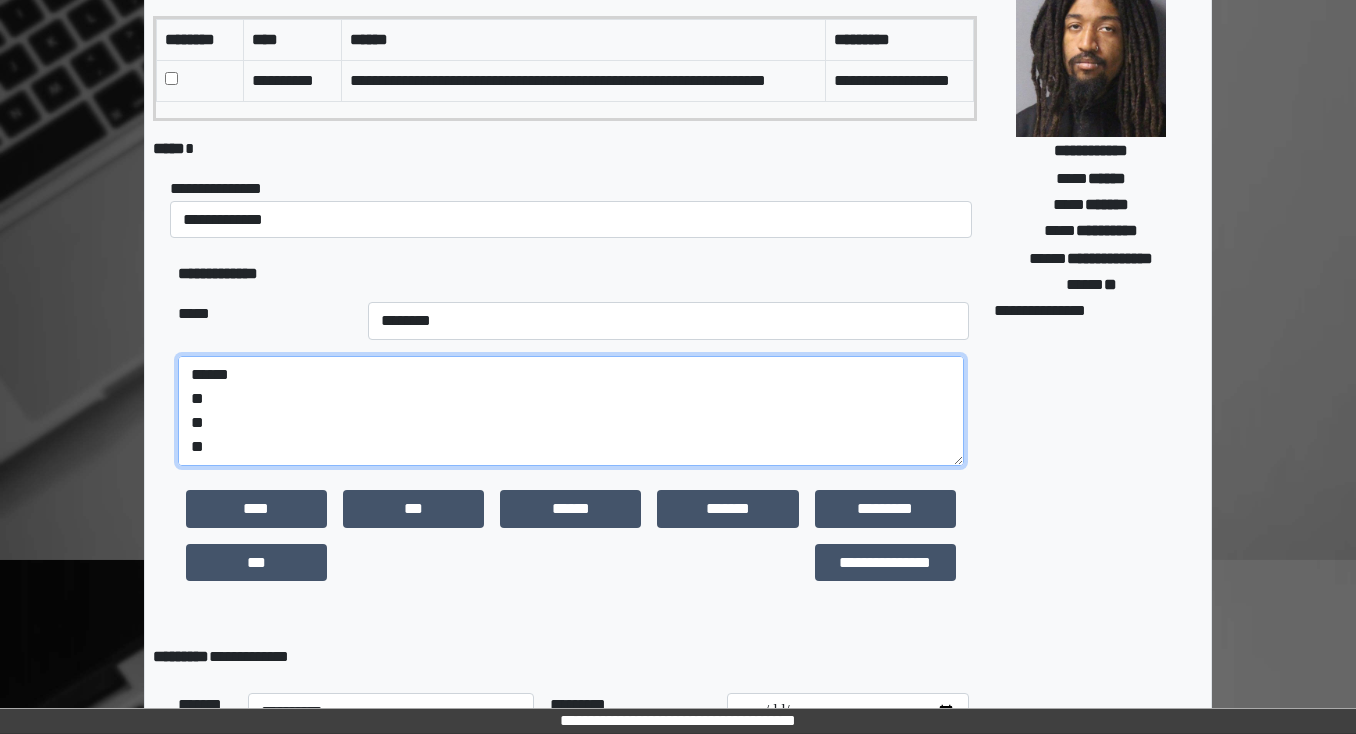 drag, startPoint x: 237, startPoint y: 472, endPoint x: 177, endPoint y: 469, distance: 60.074955 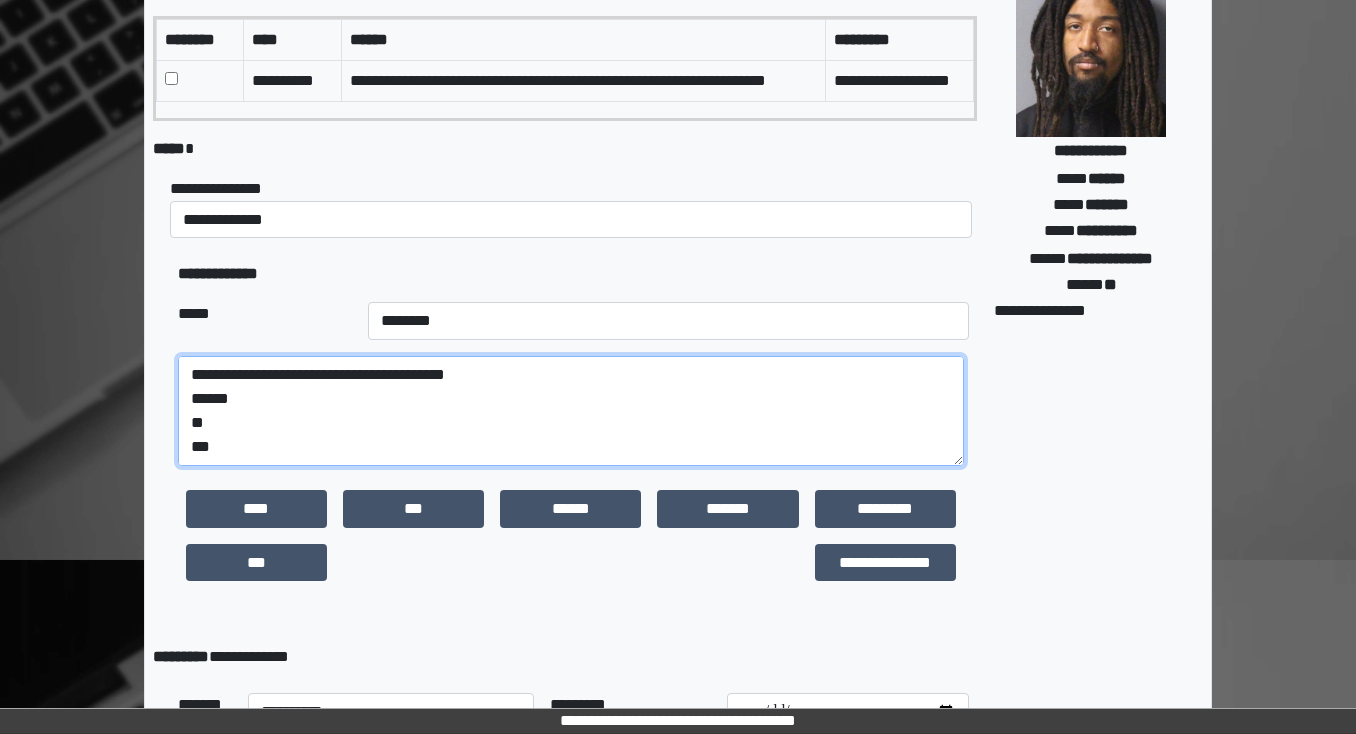click on "**********" at bounding box center [571, 411] 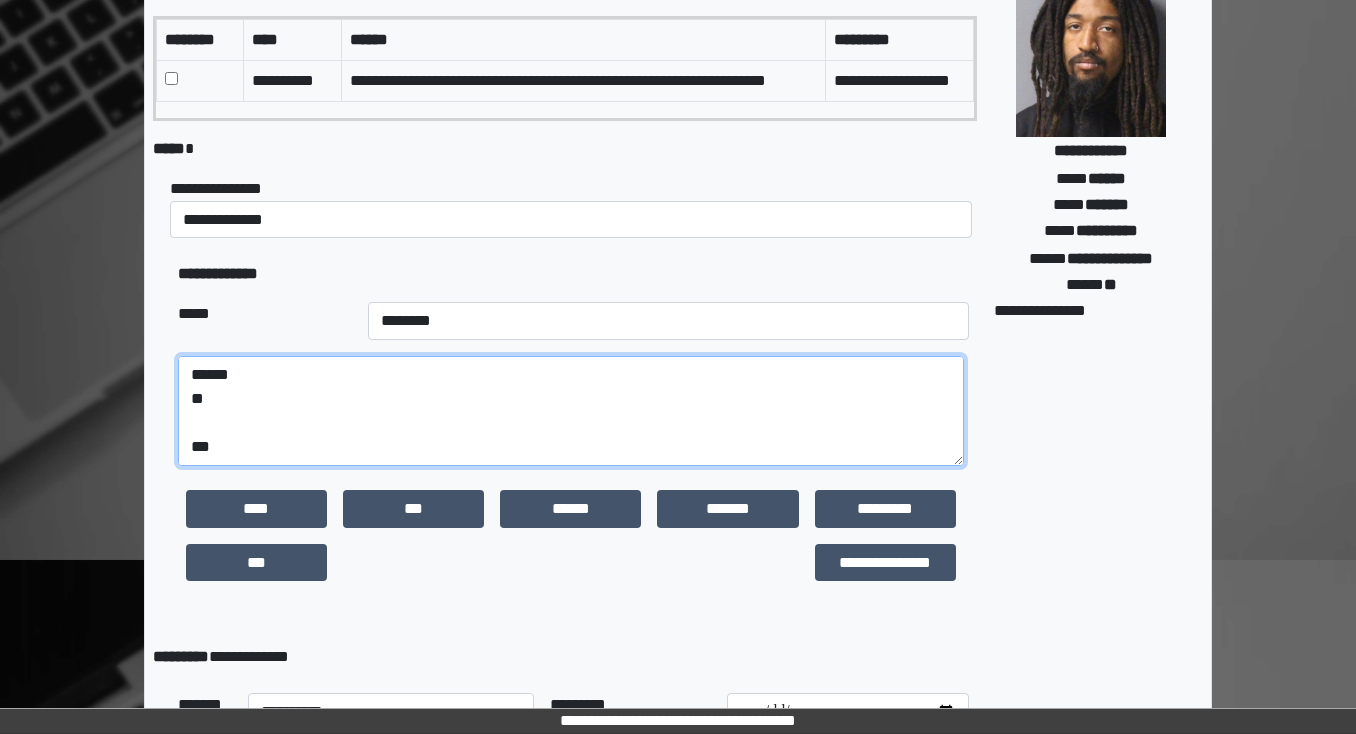 scroll, scrollTop: 72, scrollLeft: 0, axis: vertical 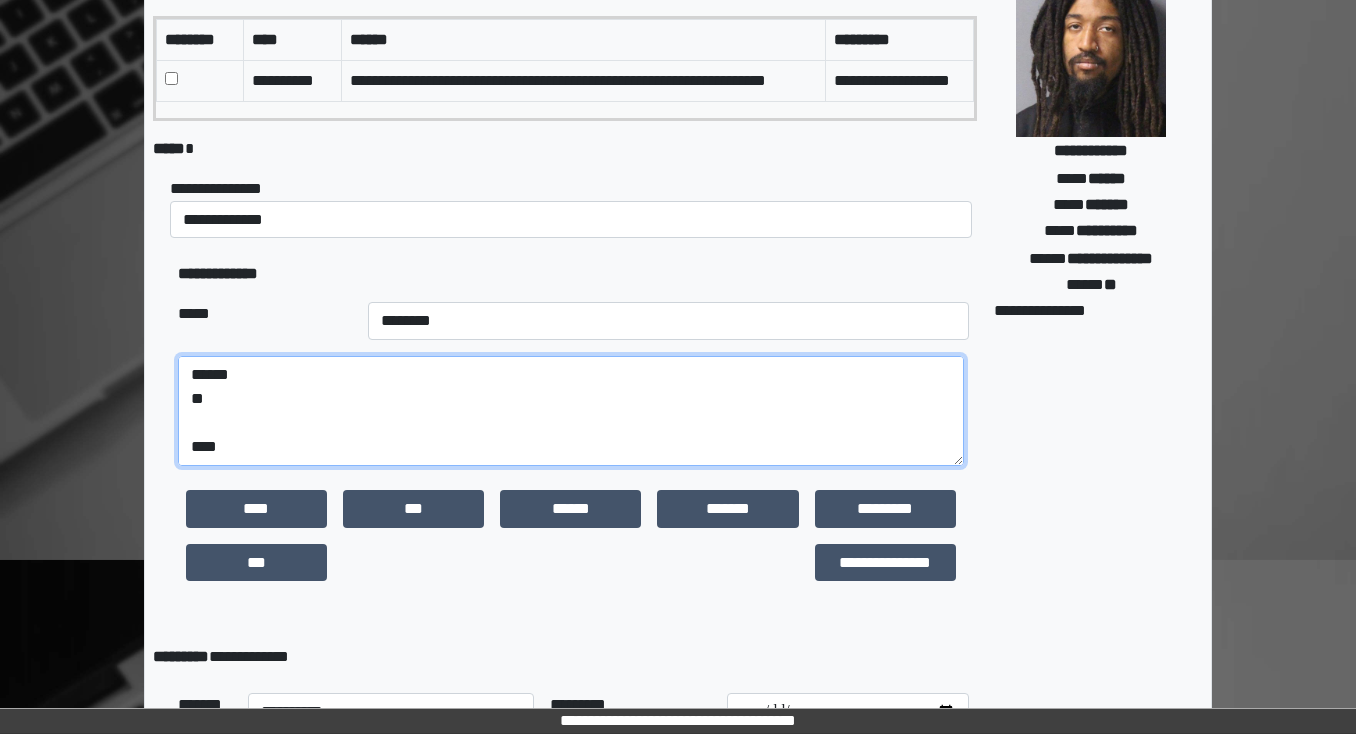 drag, startPoint x: 252, startPoint y: 457, endPoint x: 228, endPoint y: 440, distance: 29.410883 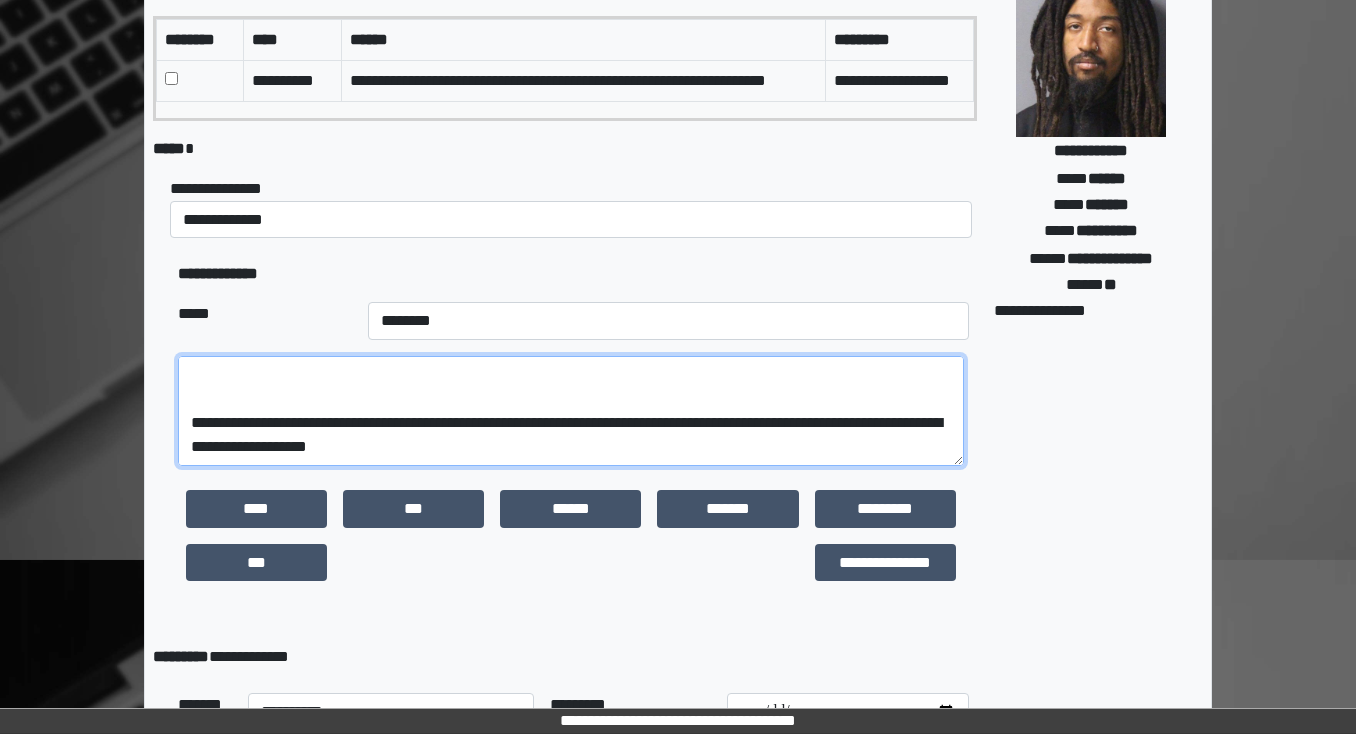 scroll, scrollTop: 288, scrollLeft: 0, axis: vertical 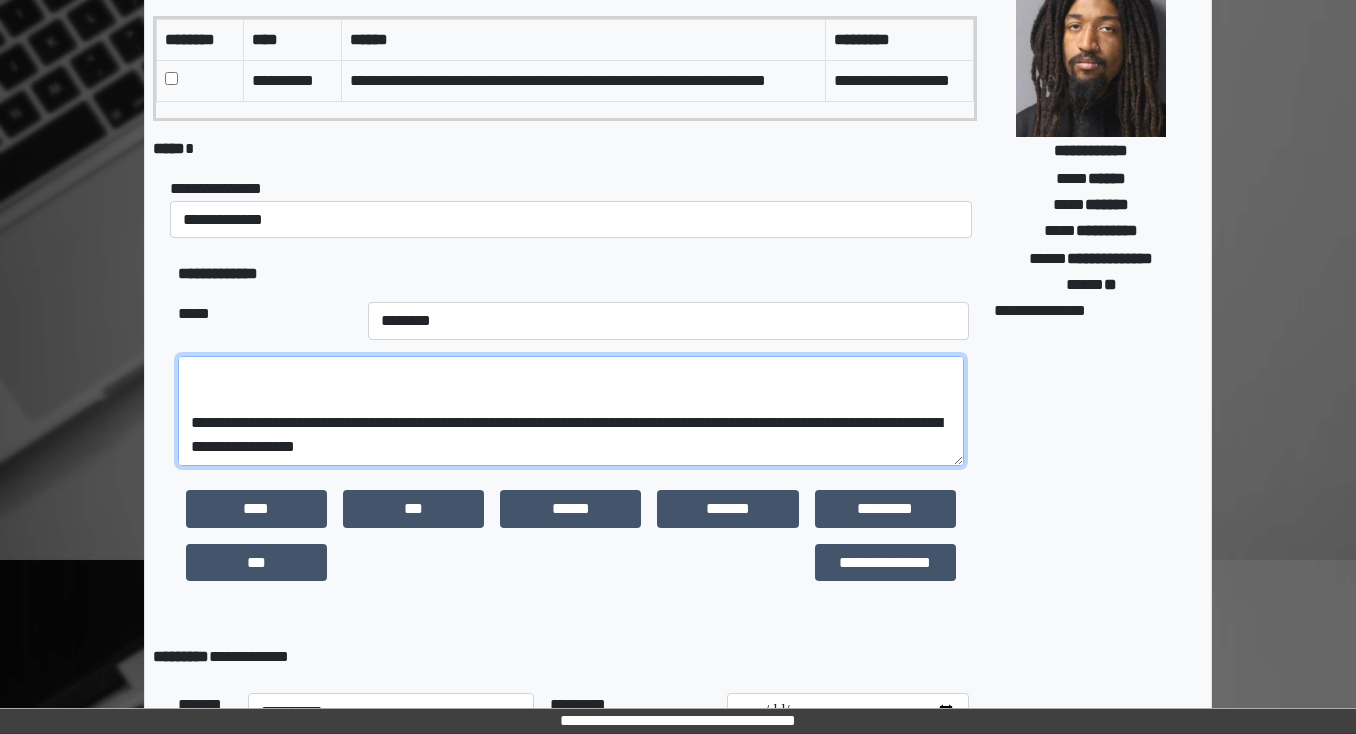 click on "**********" at bounding box center (571, 411) 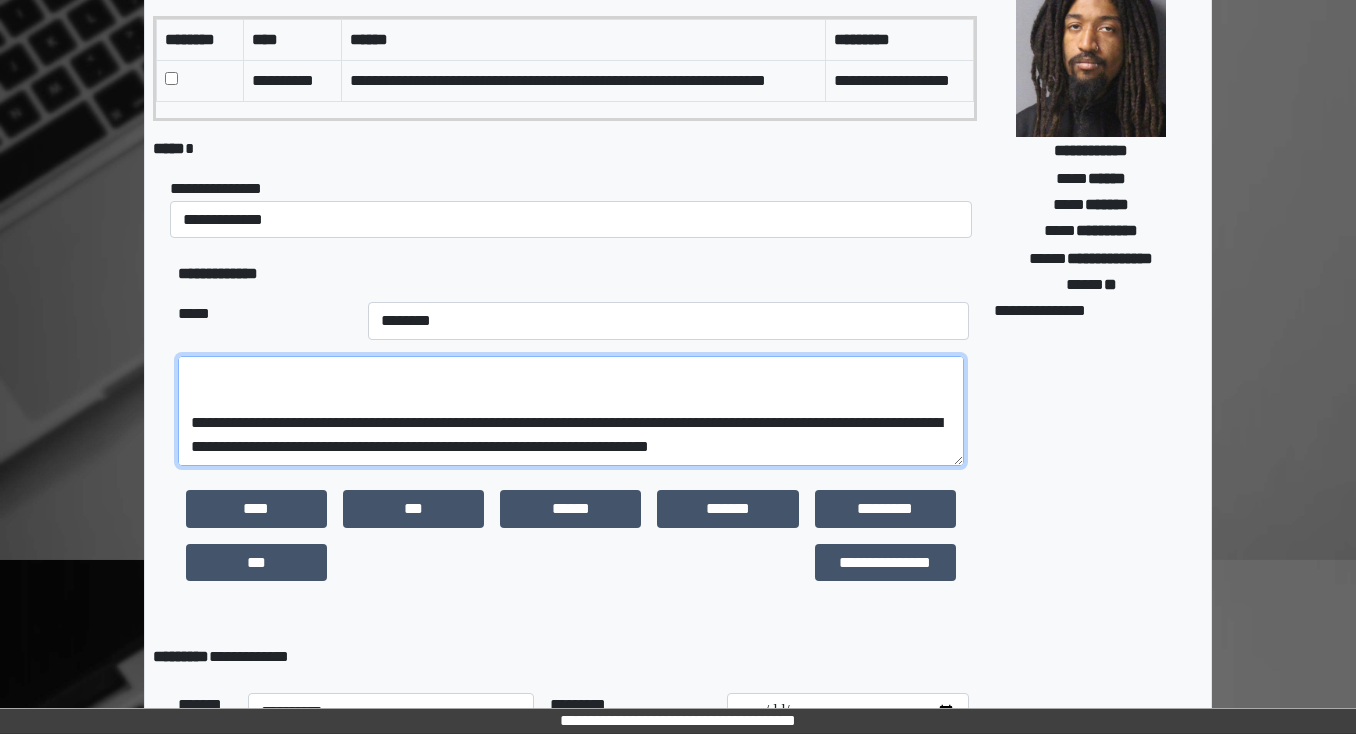scroll, scrollTop: 264, scrollLeft: 0, axis: vertical 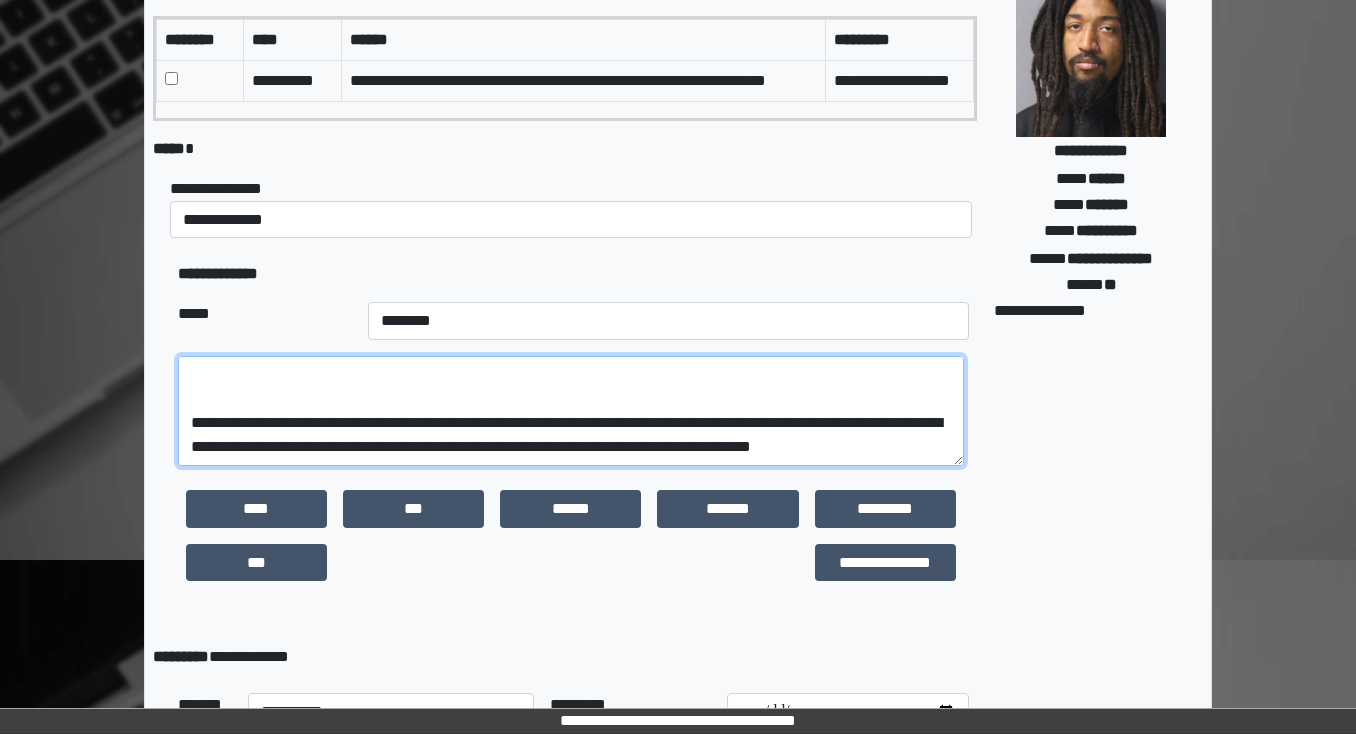 click on "**********" at bounding box center (571, 411) 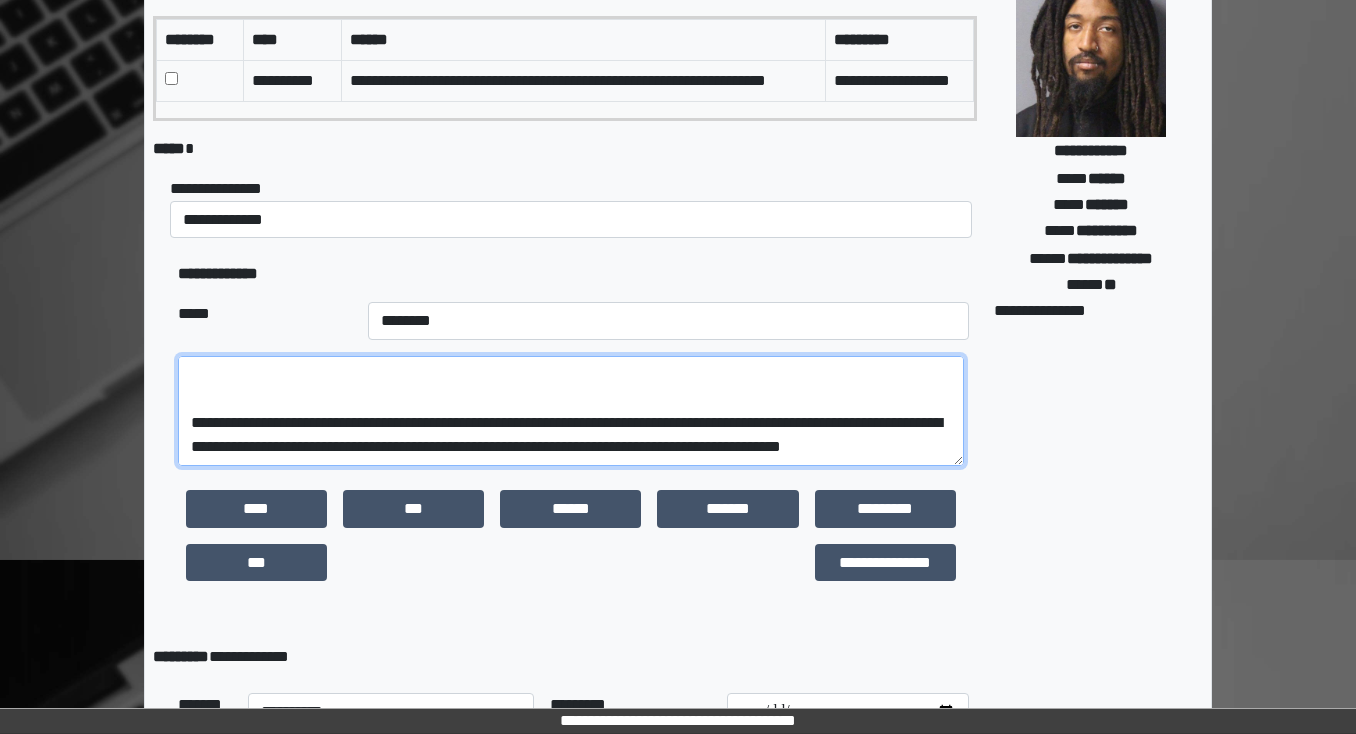 click on "**********" at bounding box center [571, 411] 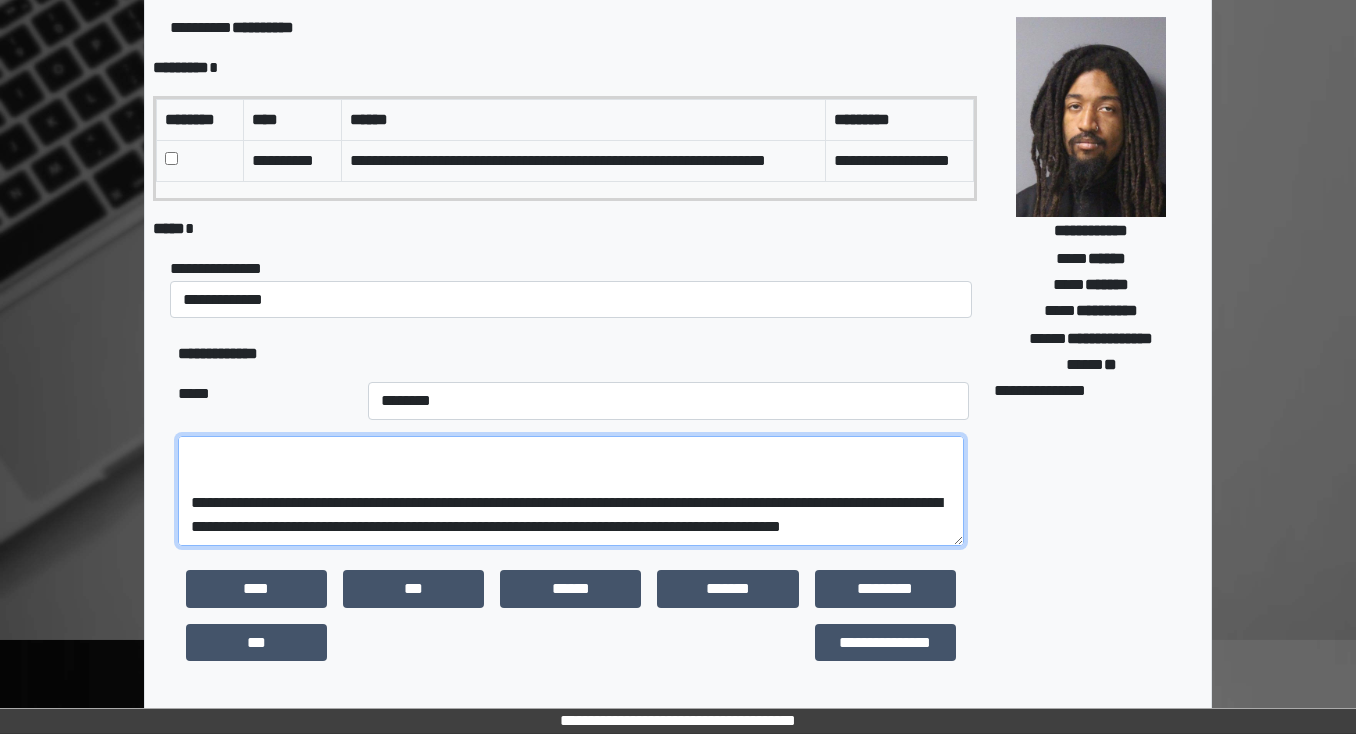scroll, scrollTop: 184, scrollLeft: 0, axis: vertical 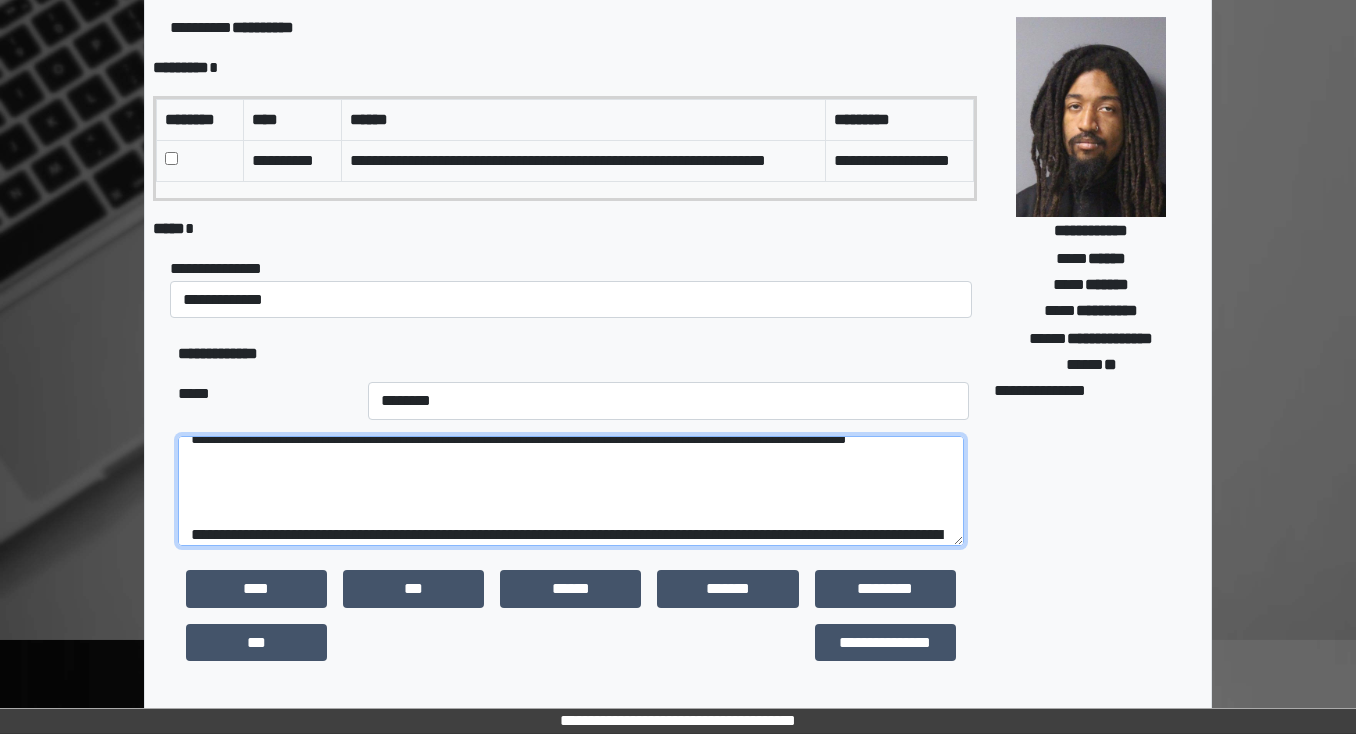 click on "**********" at bounding box center (571, 491) 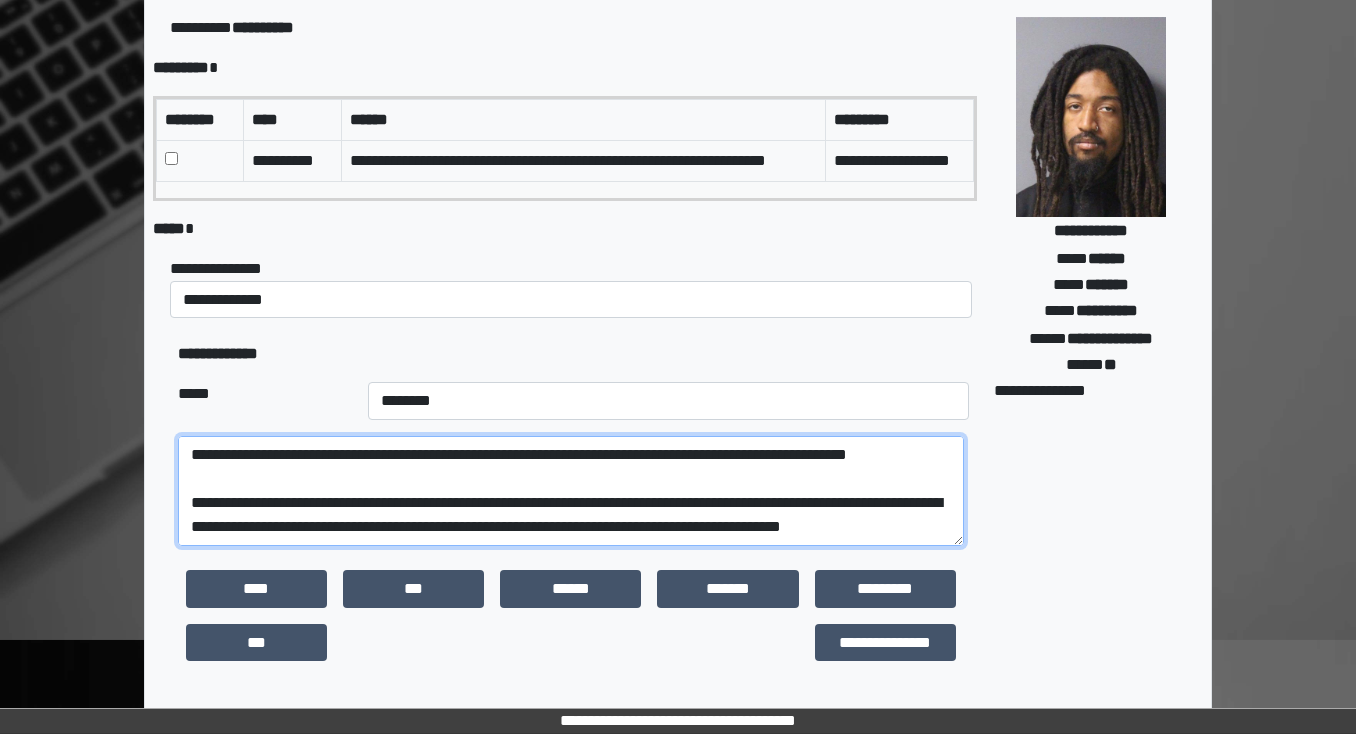 scroll, scrollTop: 160, scrollLeft: 0, axis: vertical 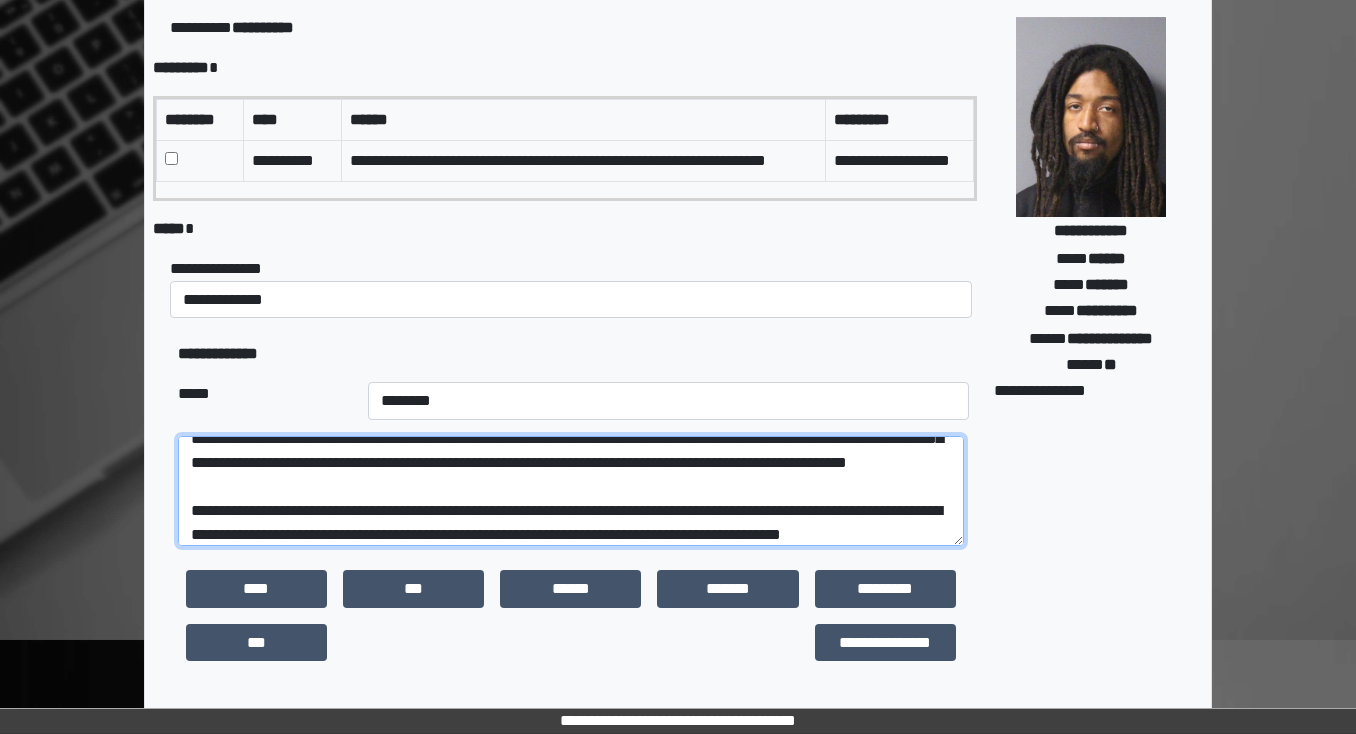click on "**********" at bounding box center [571, 491] 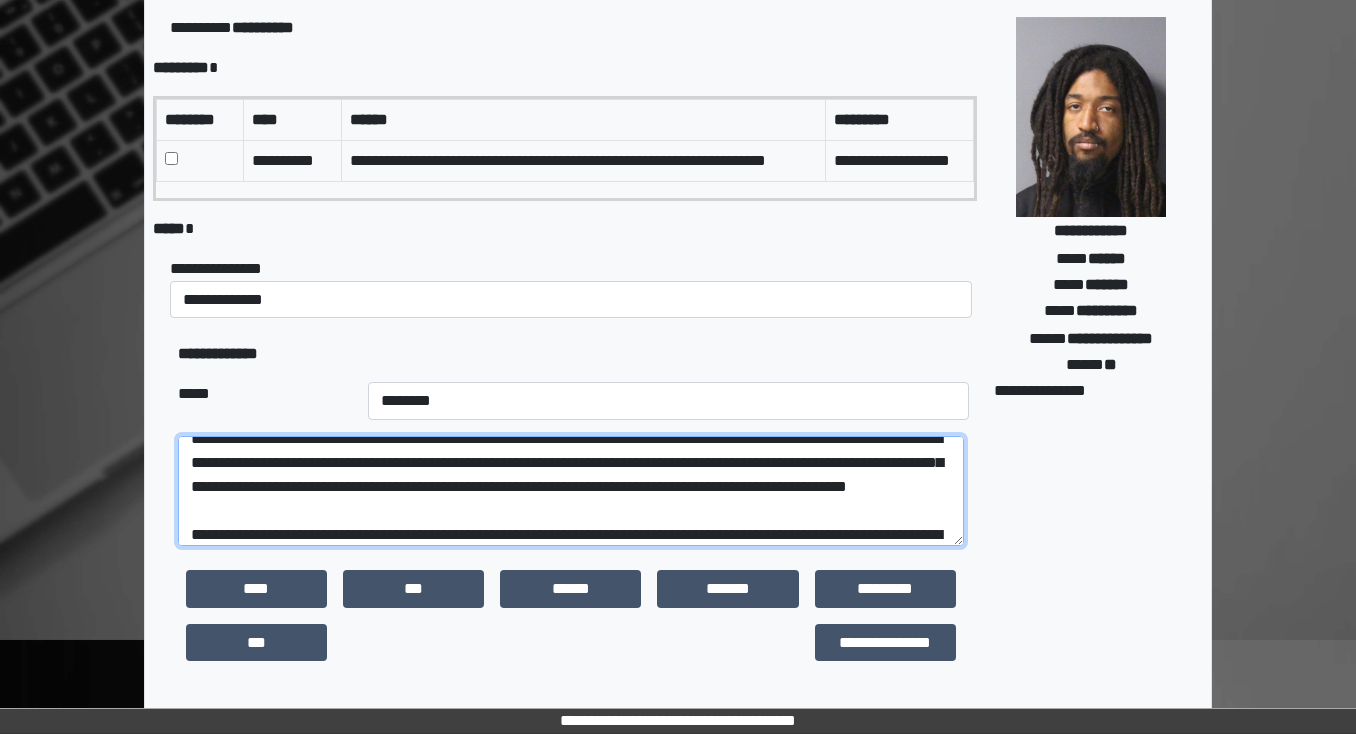 scroll, scrollTop: 160, scrollLeft: 0, axis: vertical 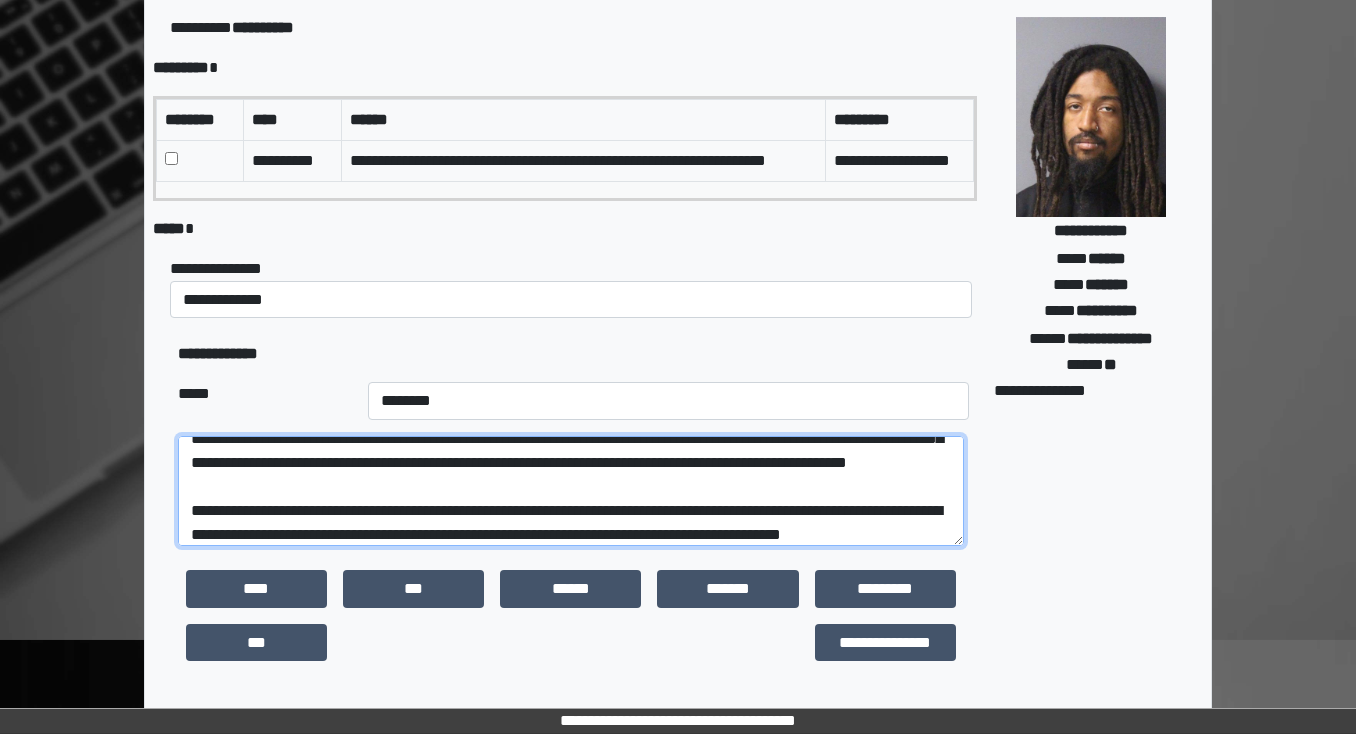 click on "**********" at bounding box center (571, 491) 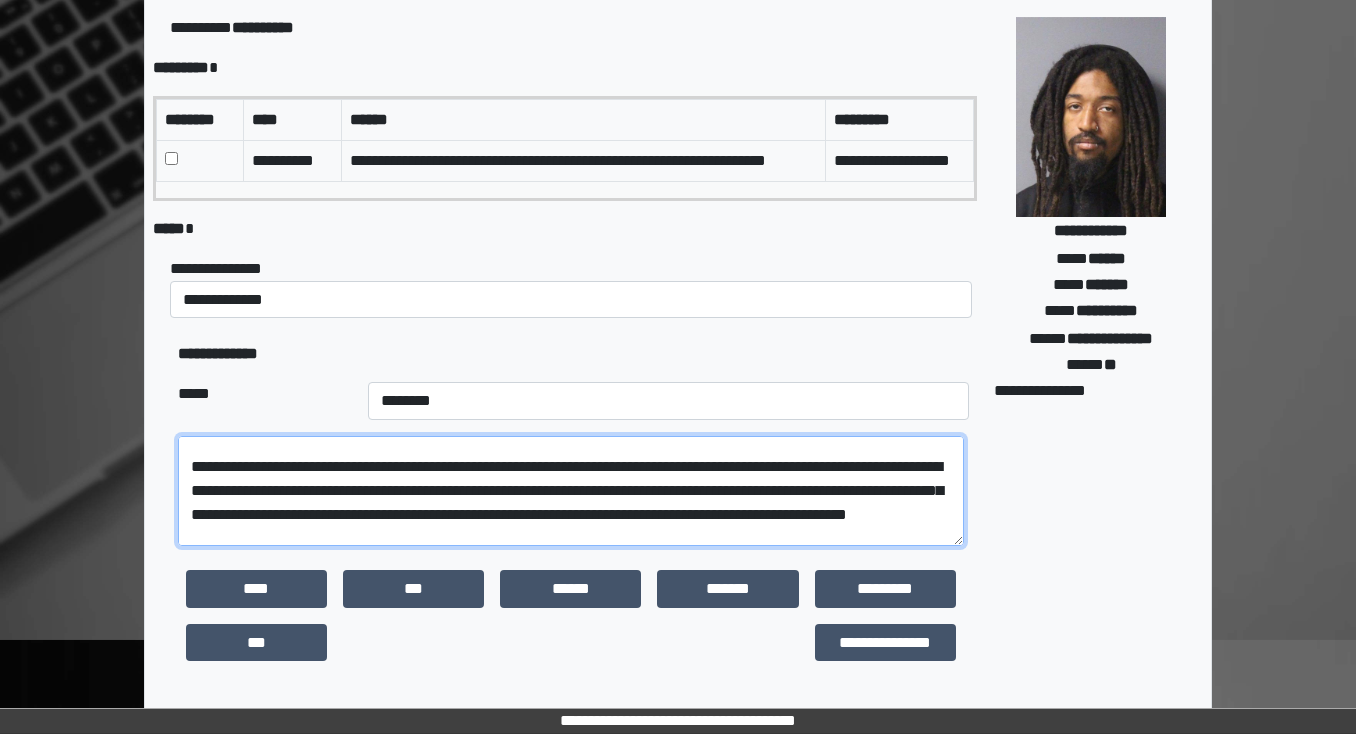 scroll, scrollTop: 80, scrollLeft: 0, axis: vertical 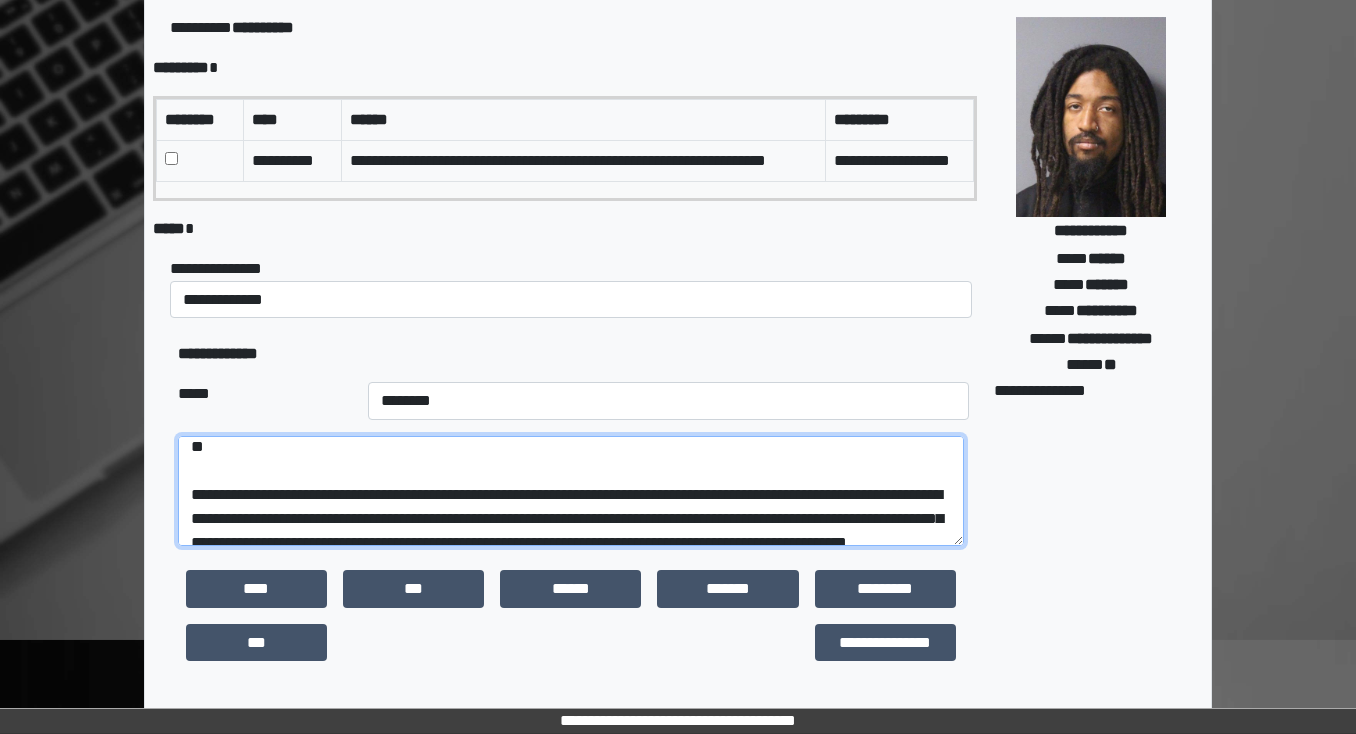click on "**********" at bounding box center [571, 491] 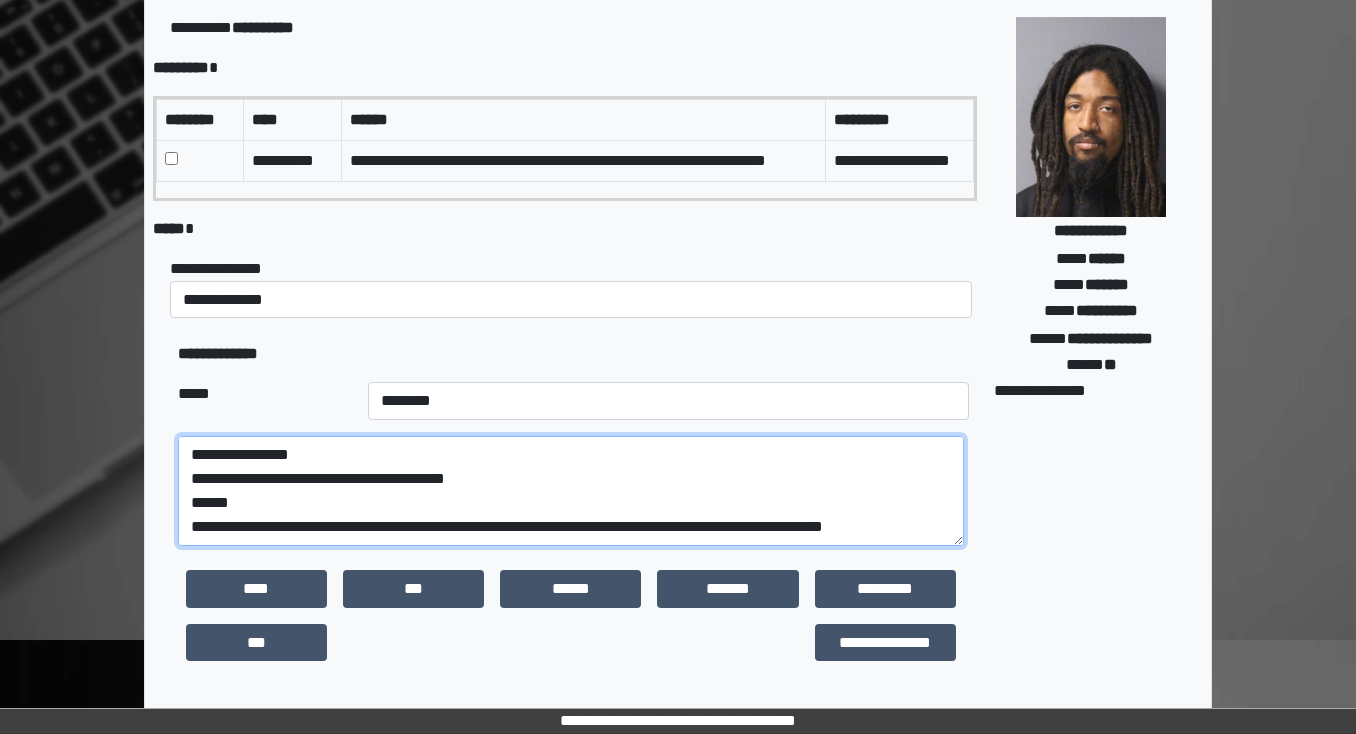 scroll, scrollTop: 16, scrollLeft: 0, axis: vertical 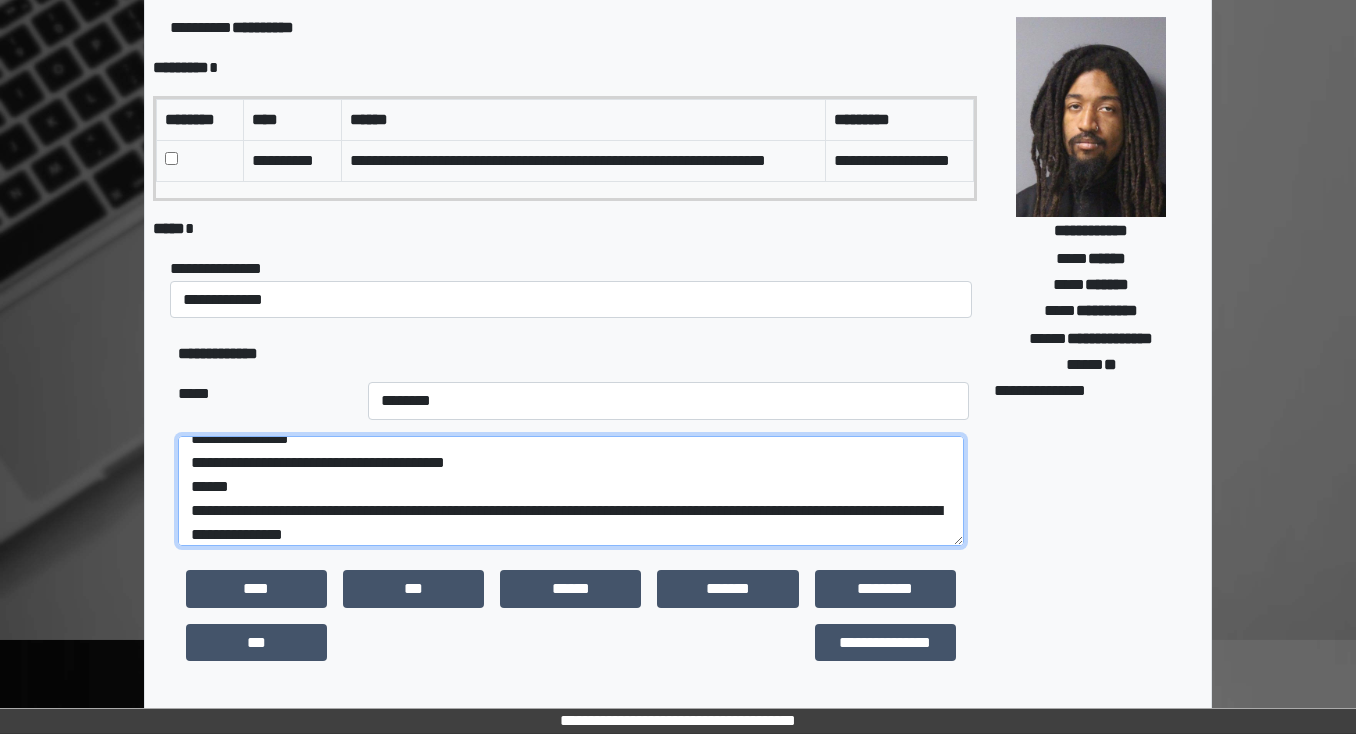 click on "**********" at bounding box center (571, 491) 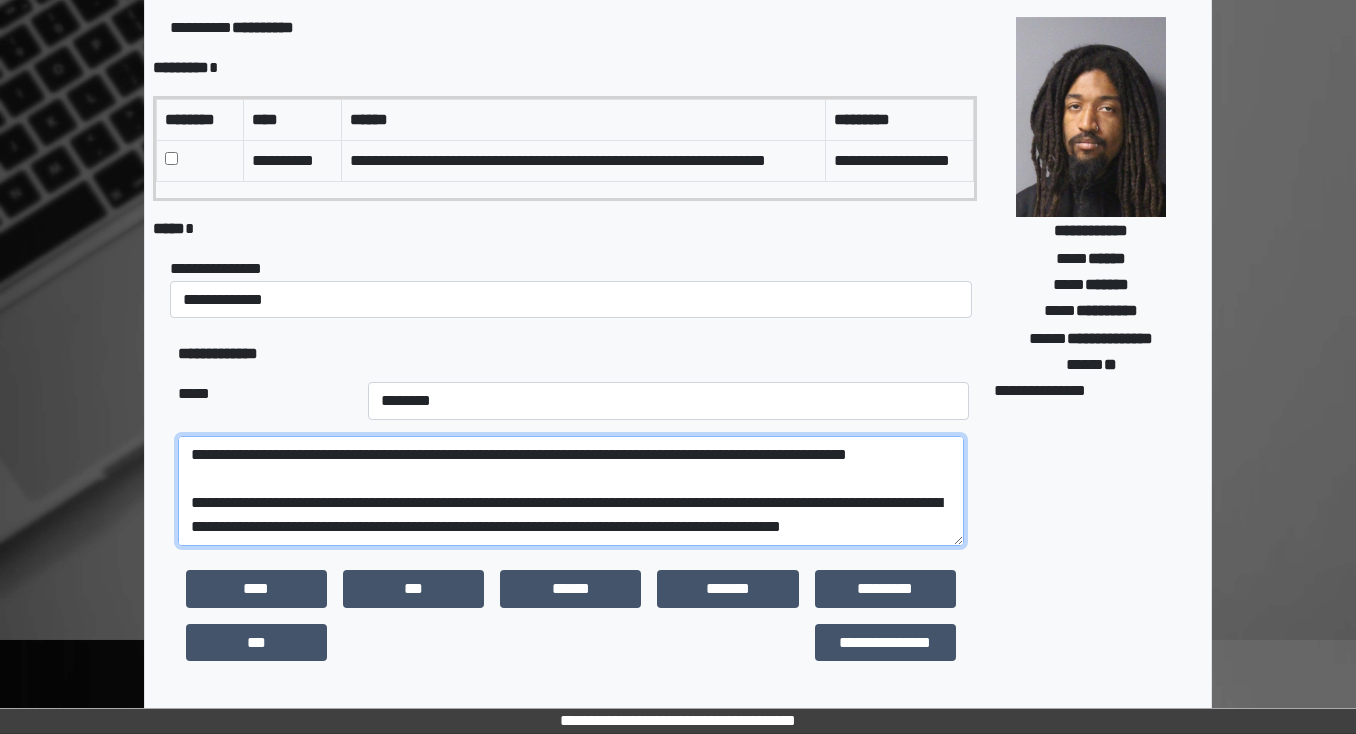 scroll, scrollTop: 264, scrollLeft: 0, axis: vertical 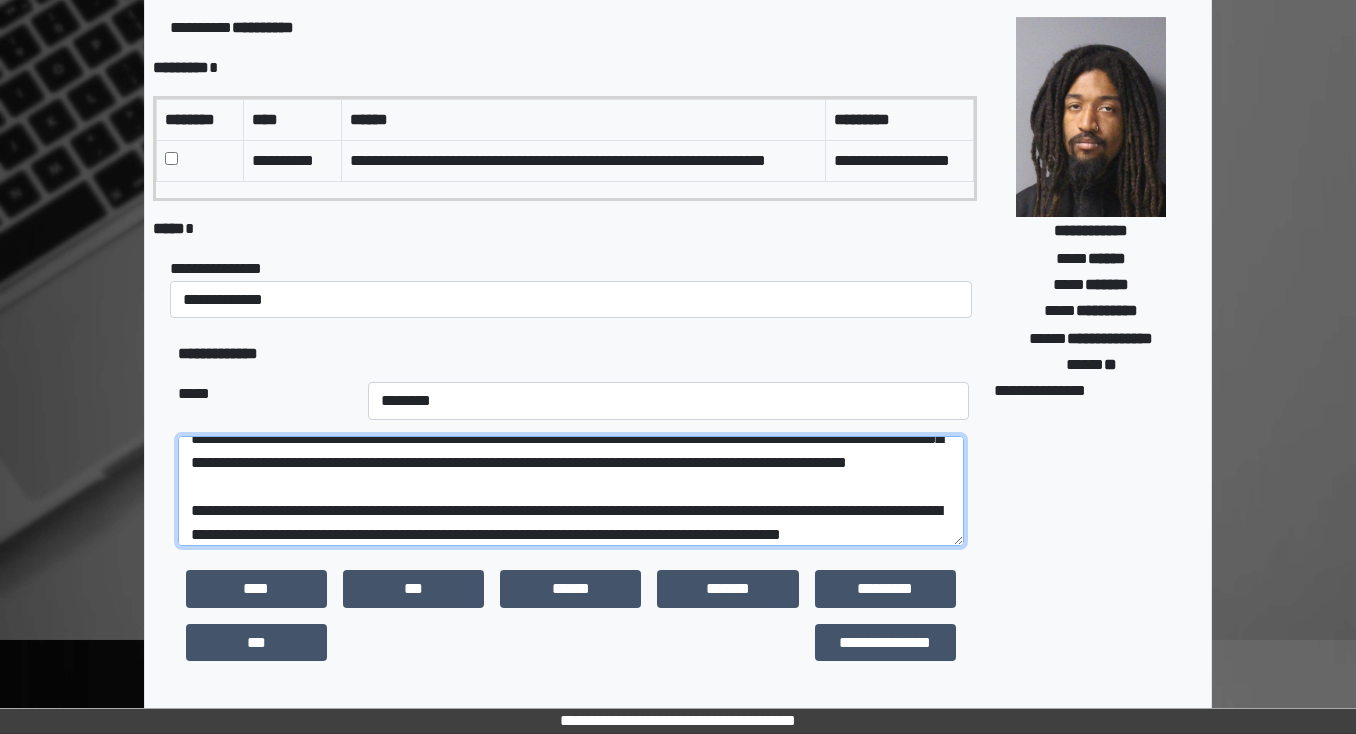 click on "**********" at bounding box center (571, 491) 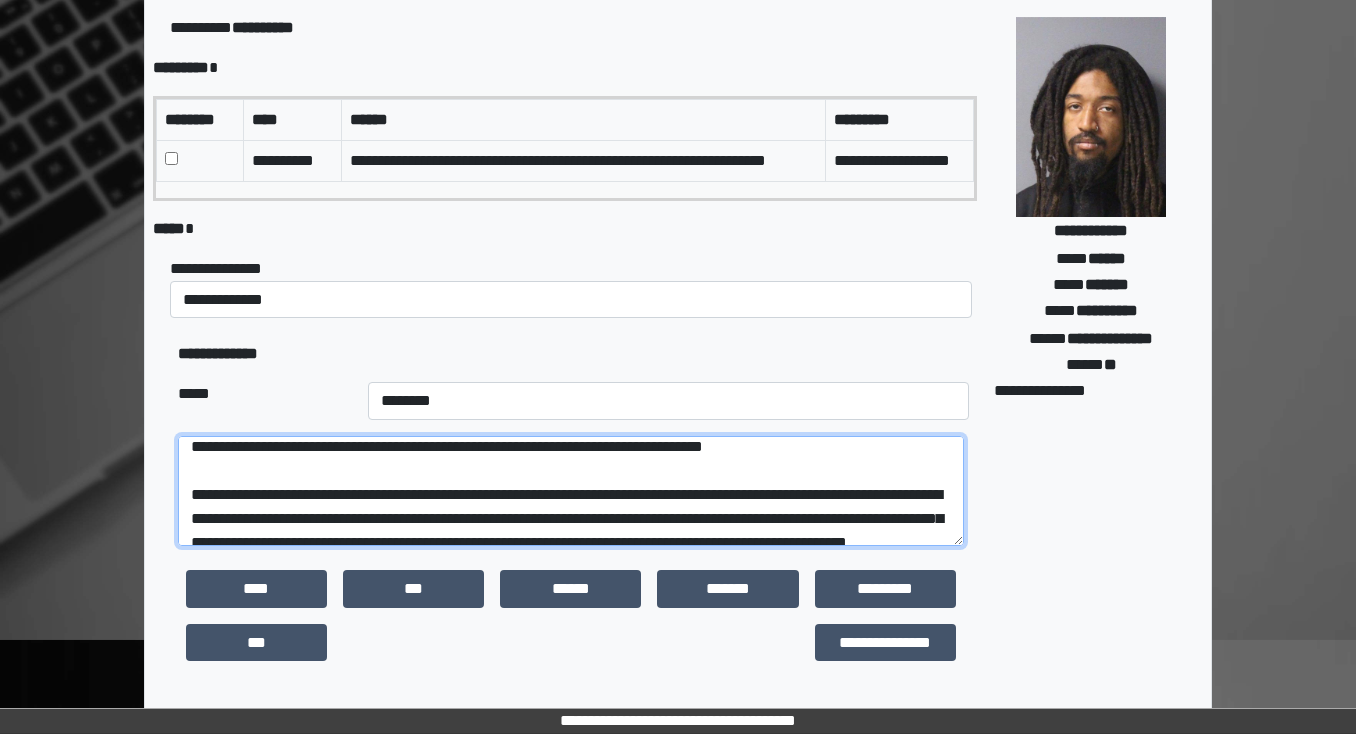 click on "**********" at bounding box center [571, 491] 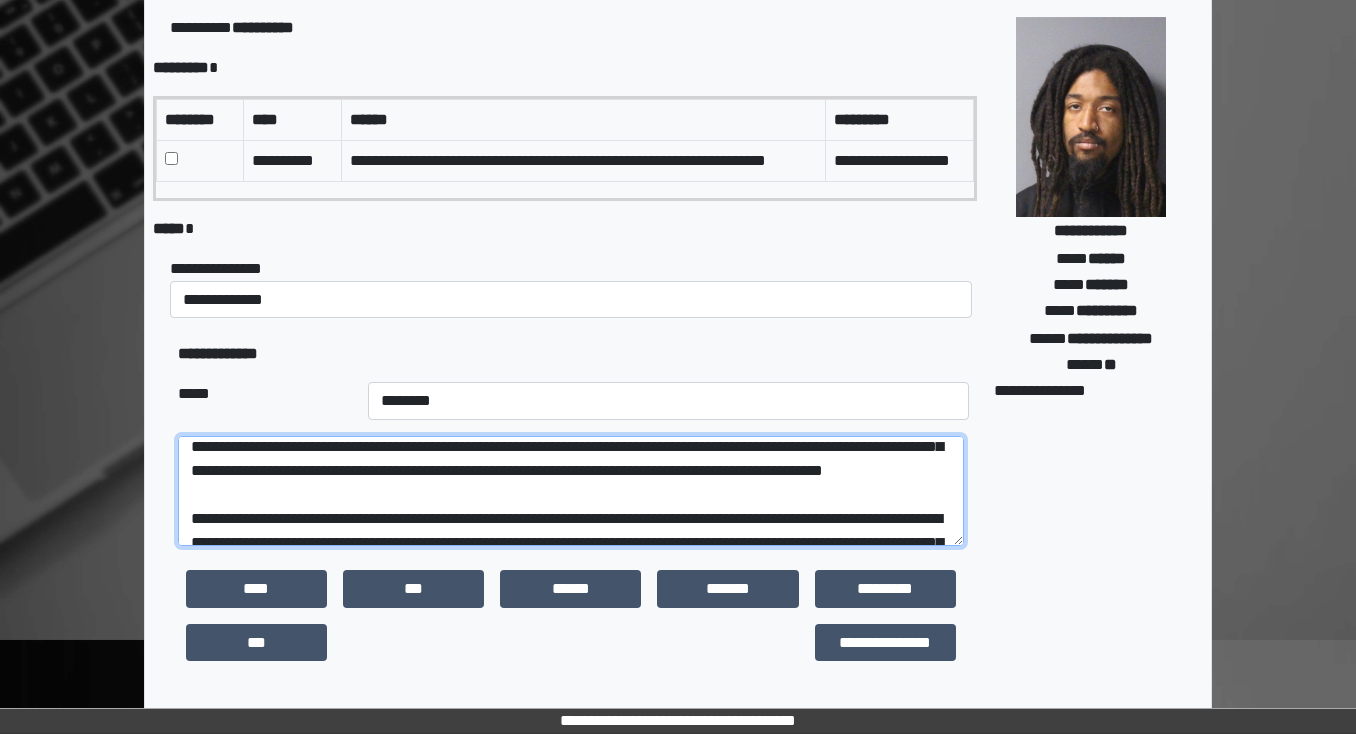 click on "**********" at bounding box center [571, 491] 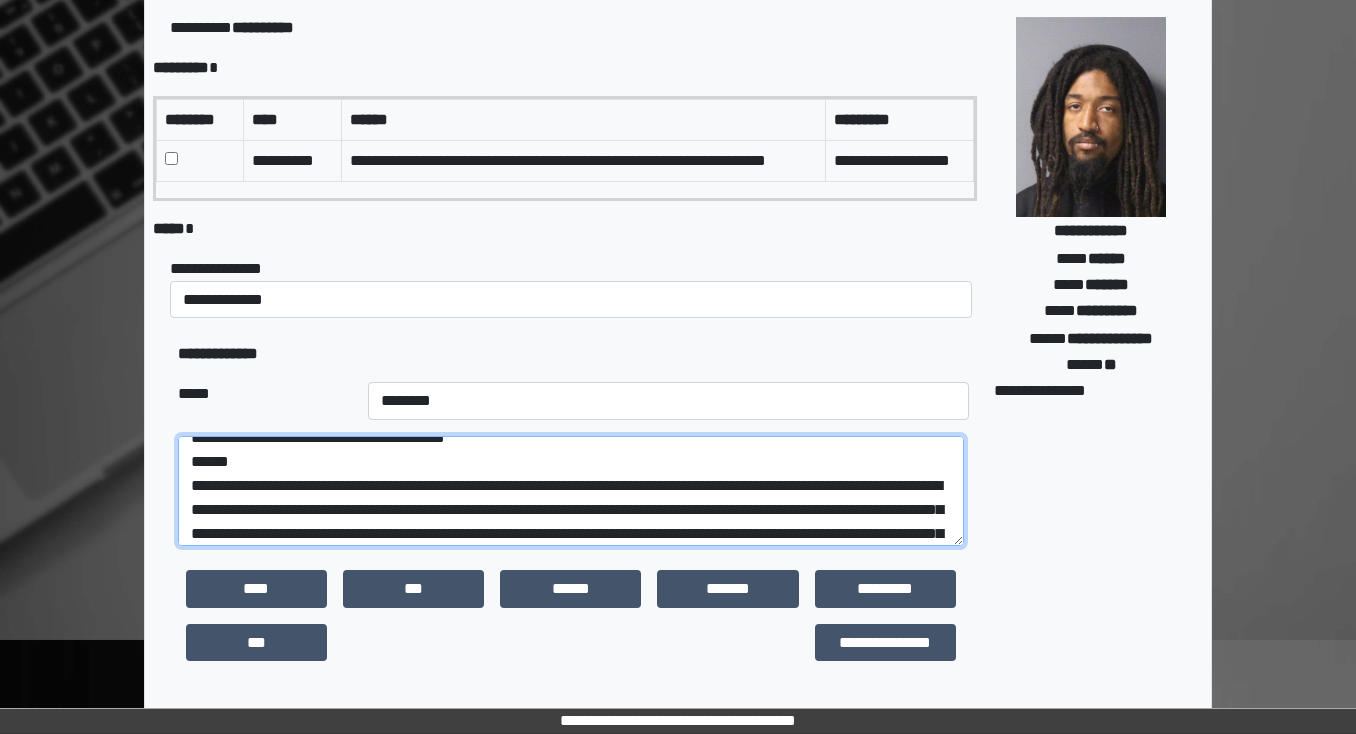 scroll, scrollTop: 80, scrollLeft: 0, axis: vertical 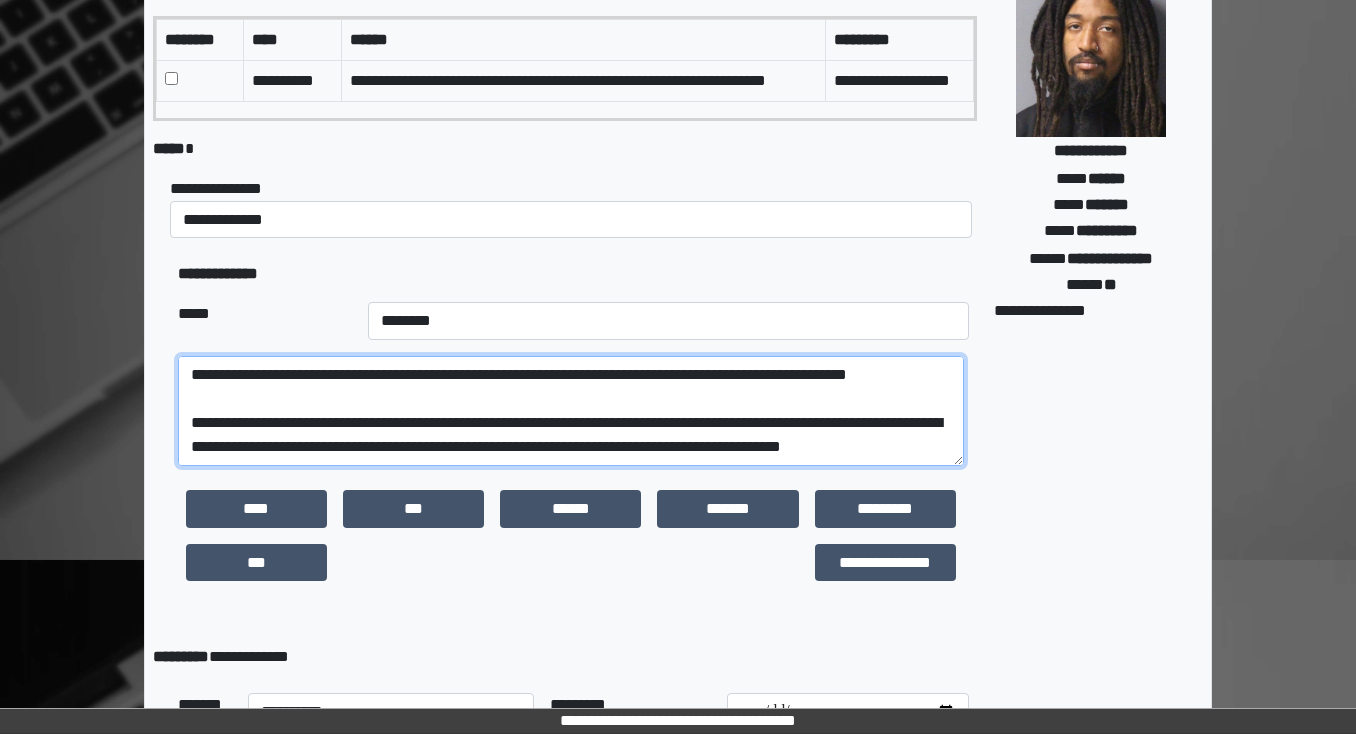 click at bounding box center [571, 411] 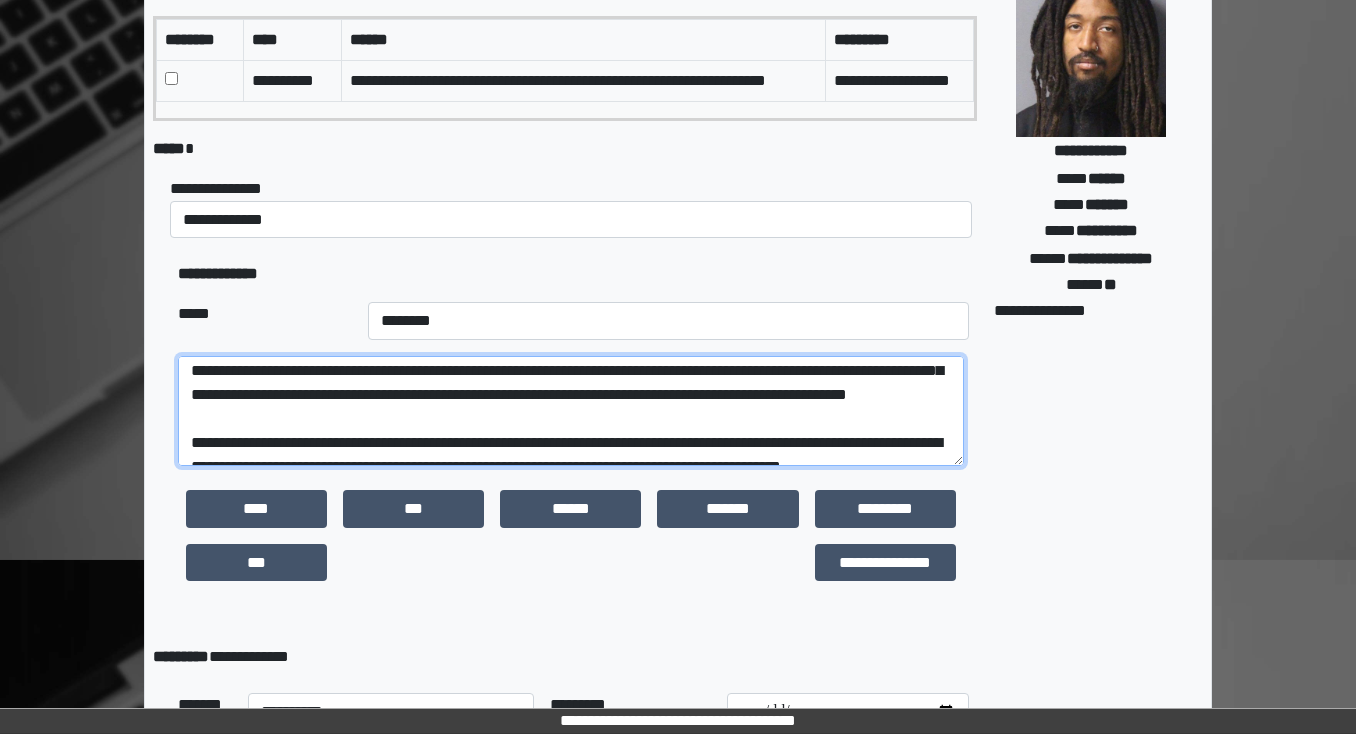 scroll, scrollTop: 240, scrollLeft: 0, axis: vertical 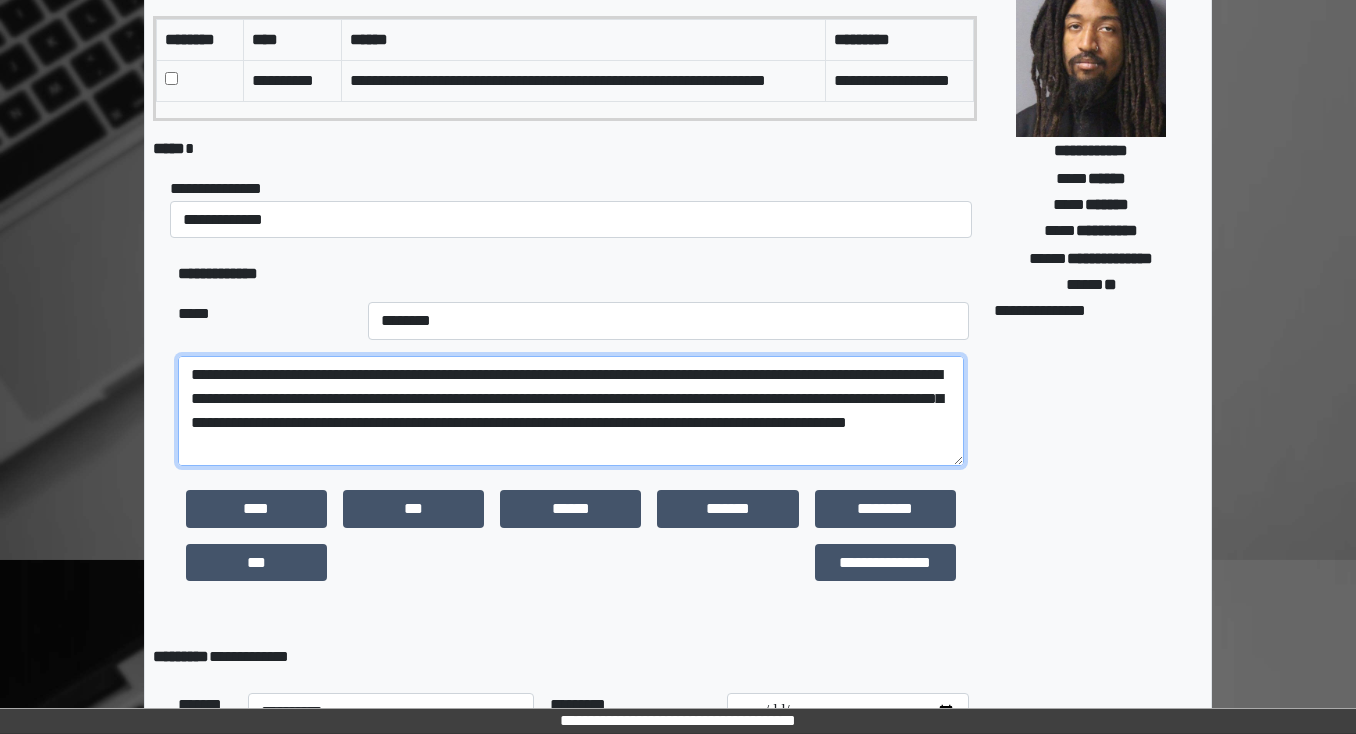 click at bounding box center (571, 411) 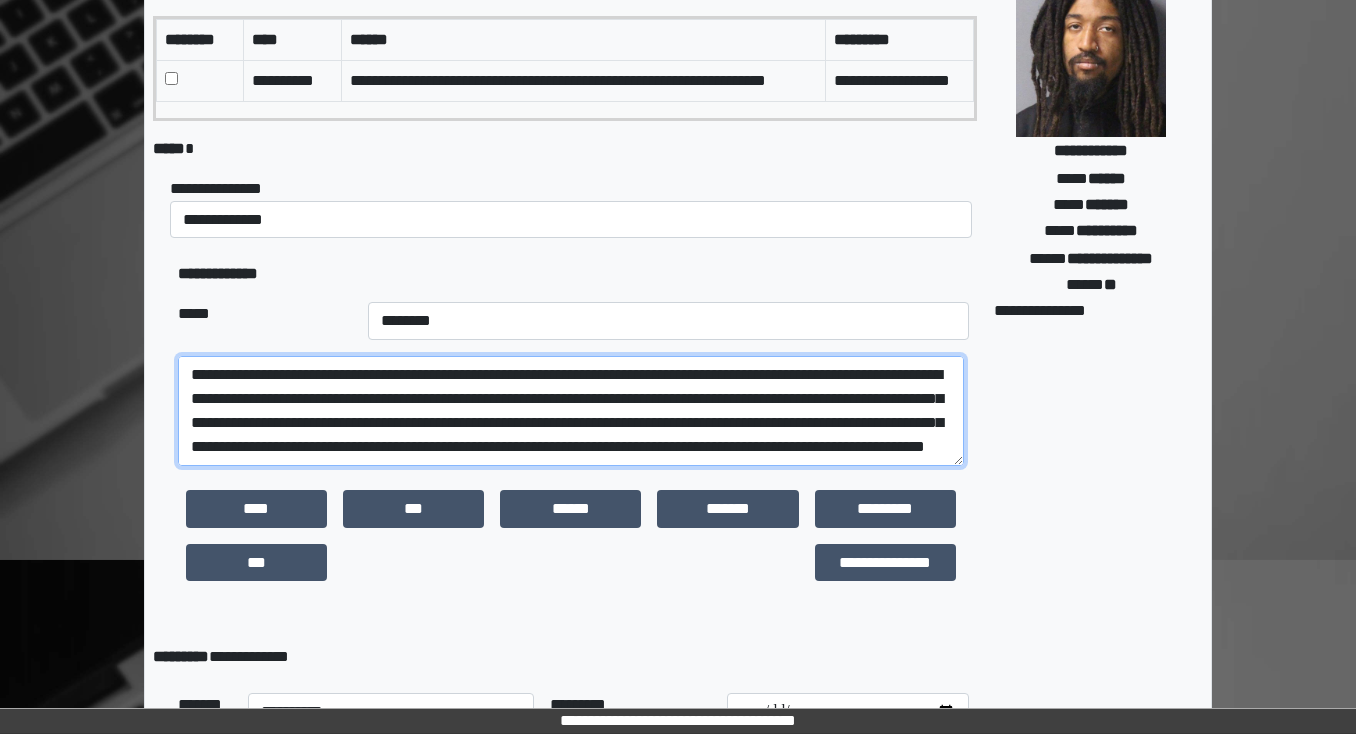scroll, scrollTop: 320, scrollLeft: 0, axis: vertical 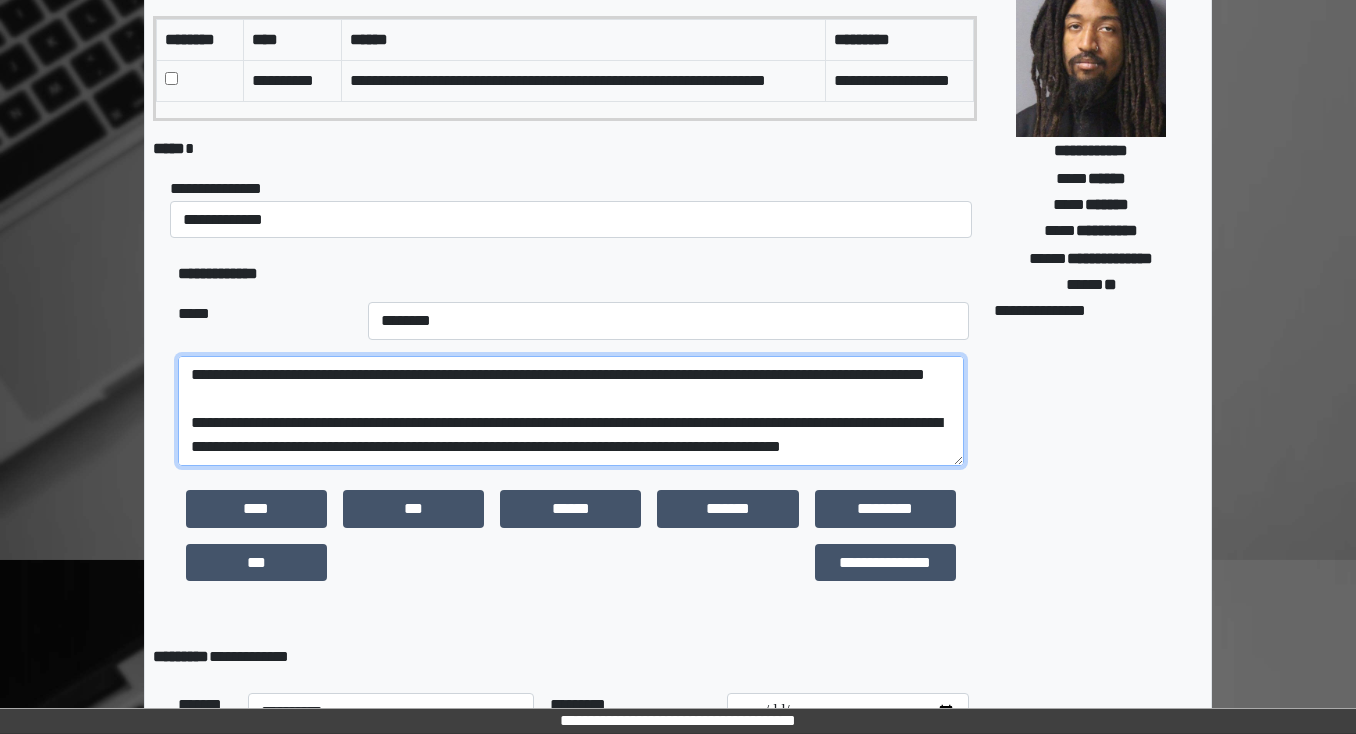 click at bounding box center [571, 411] 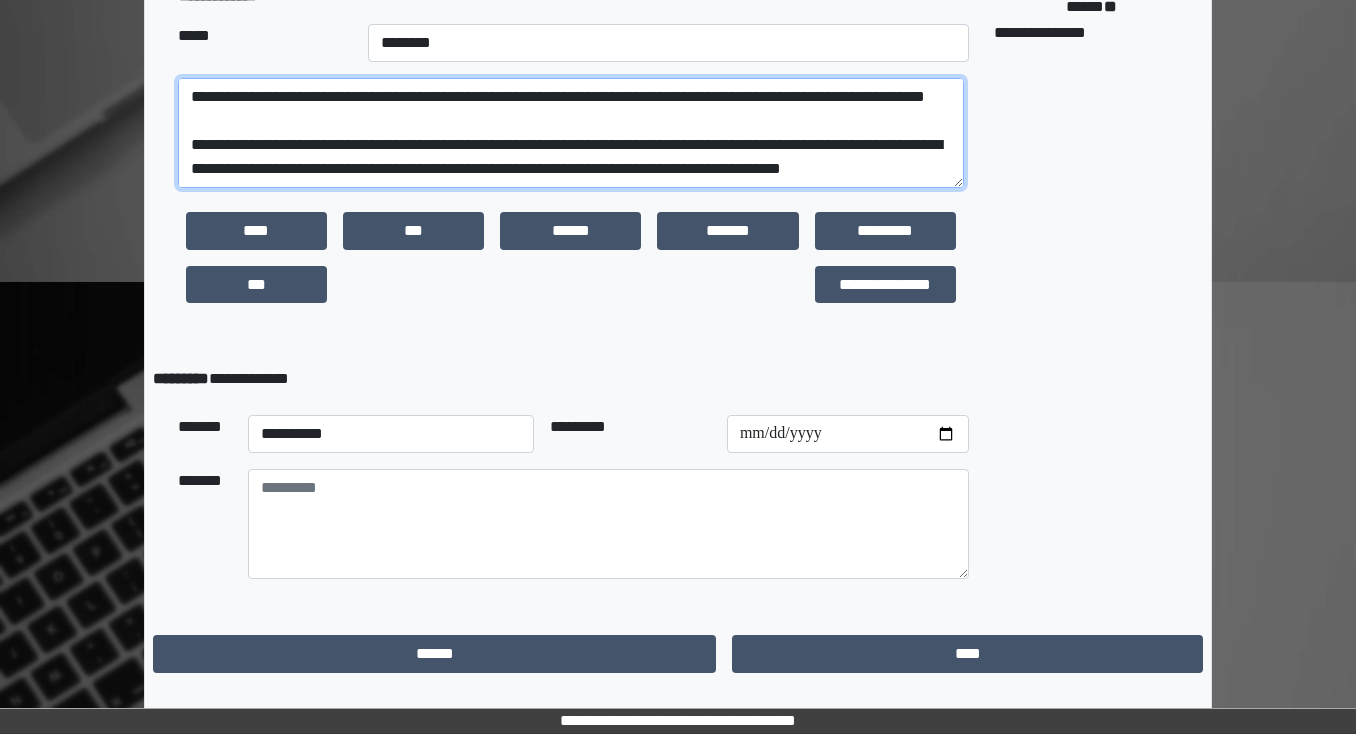 type on "**********" 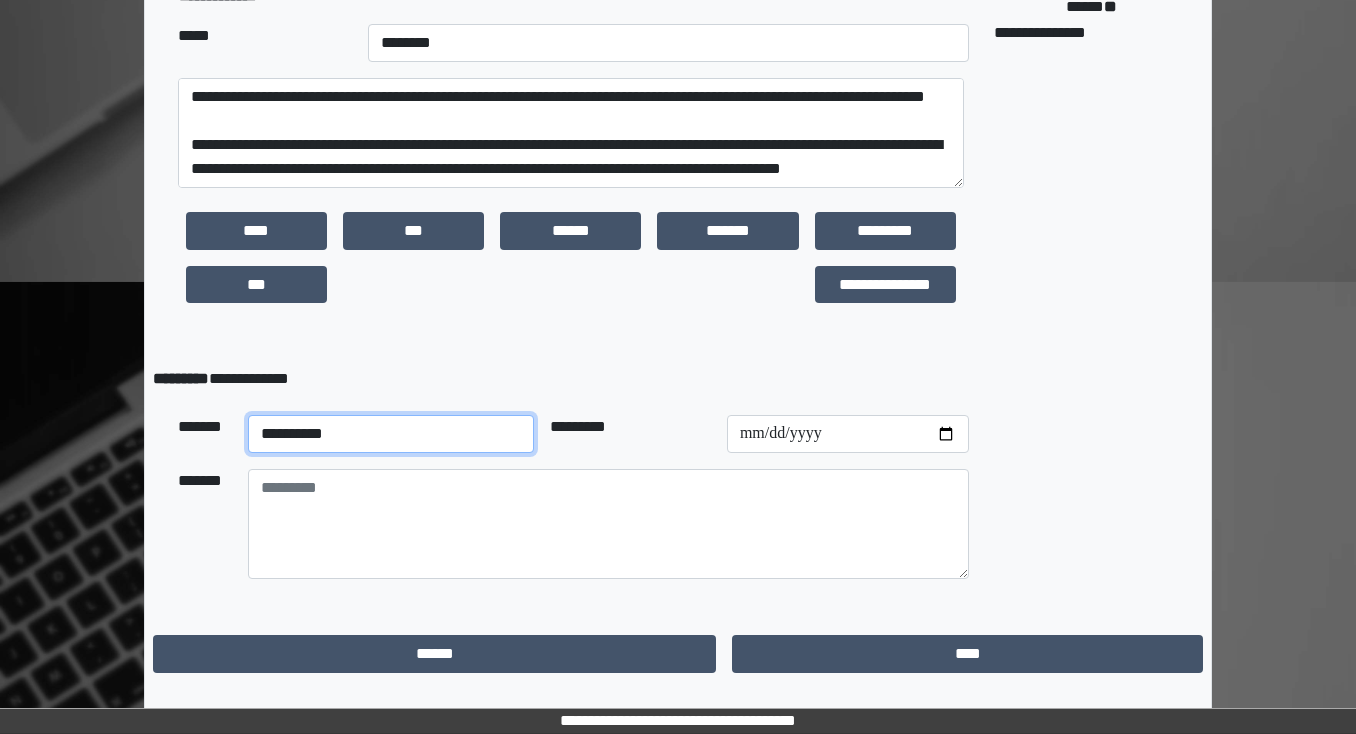 click on "**********" at bounding box center (391, 434) 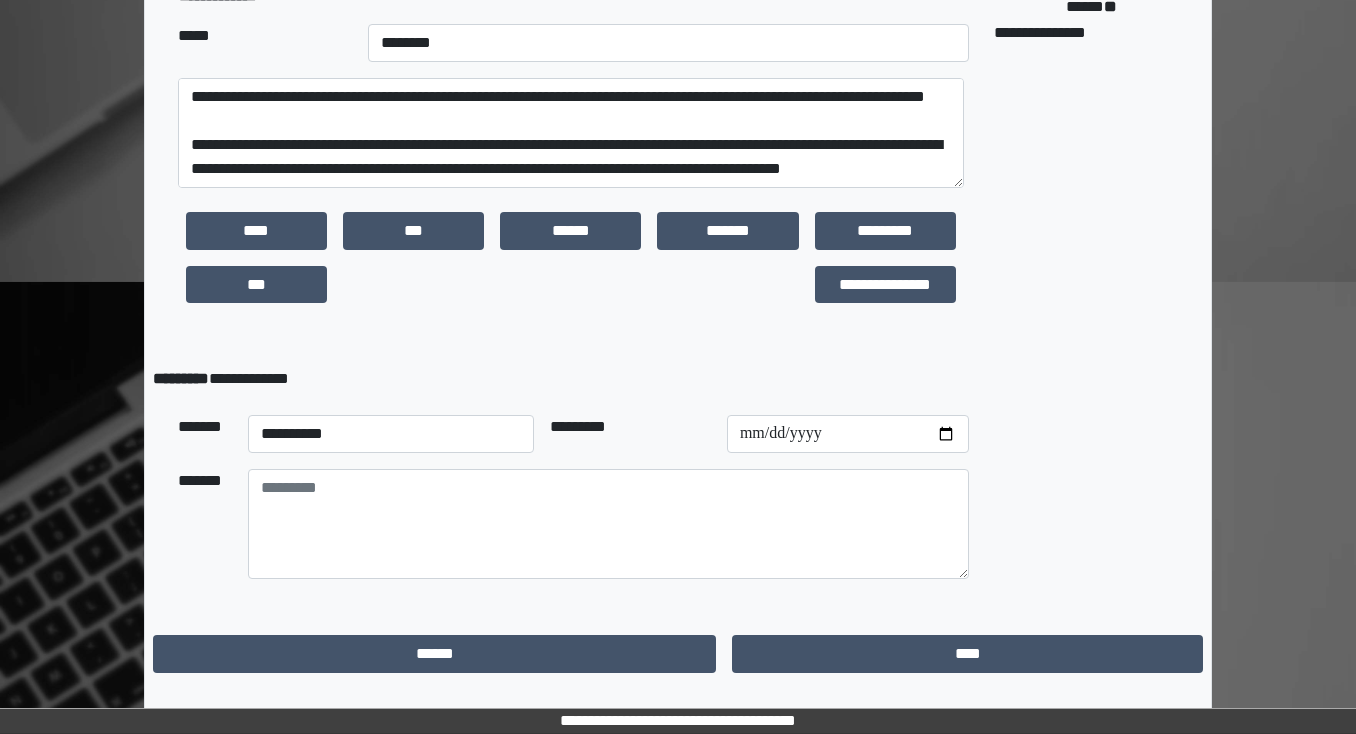 click on "**********" at bounding box center (565, 379) 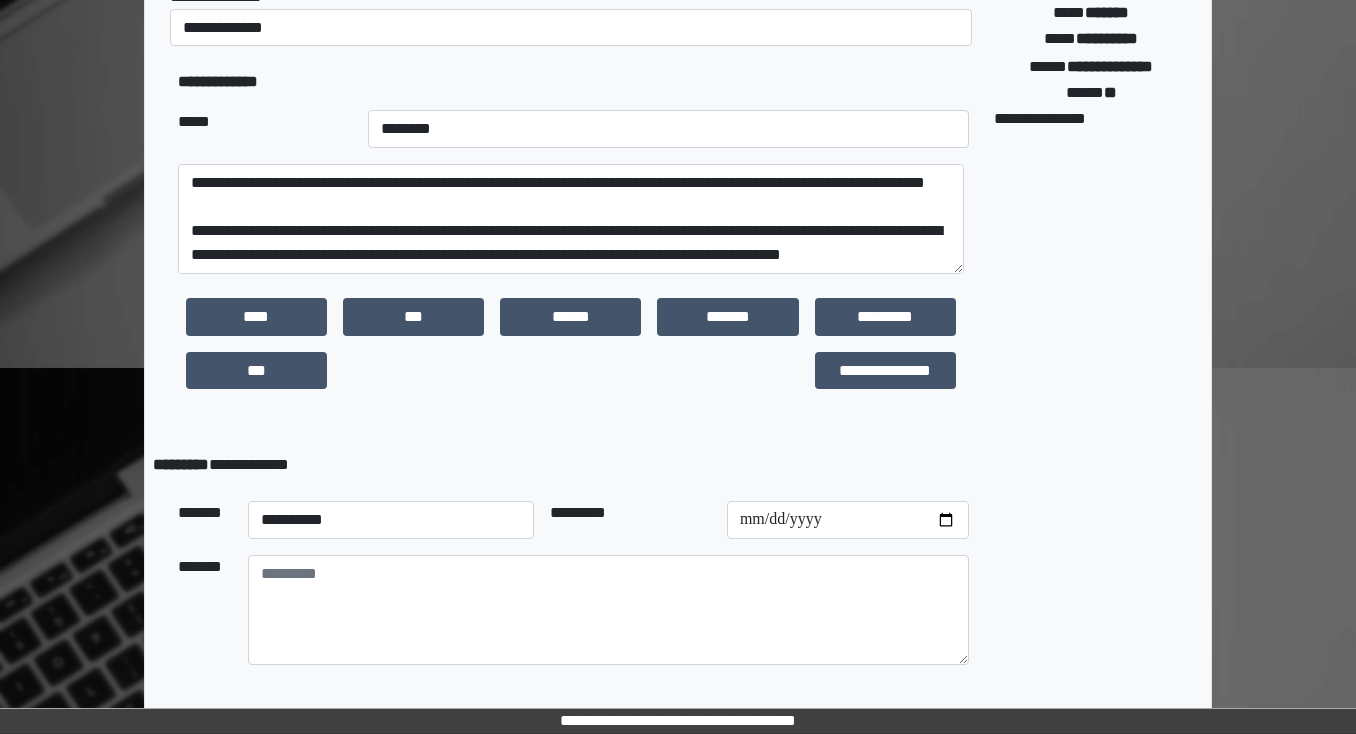 scroll, scrollTop: 438, scrollLeft: 0, axis: vertical 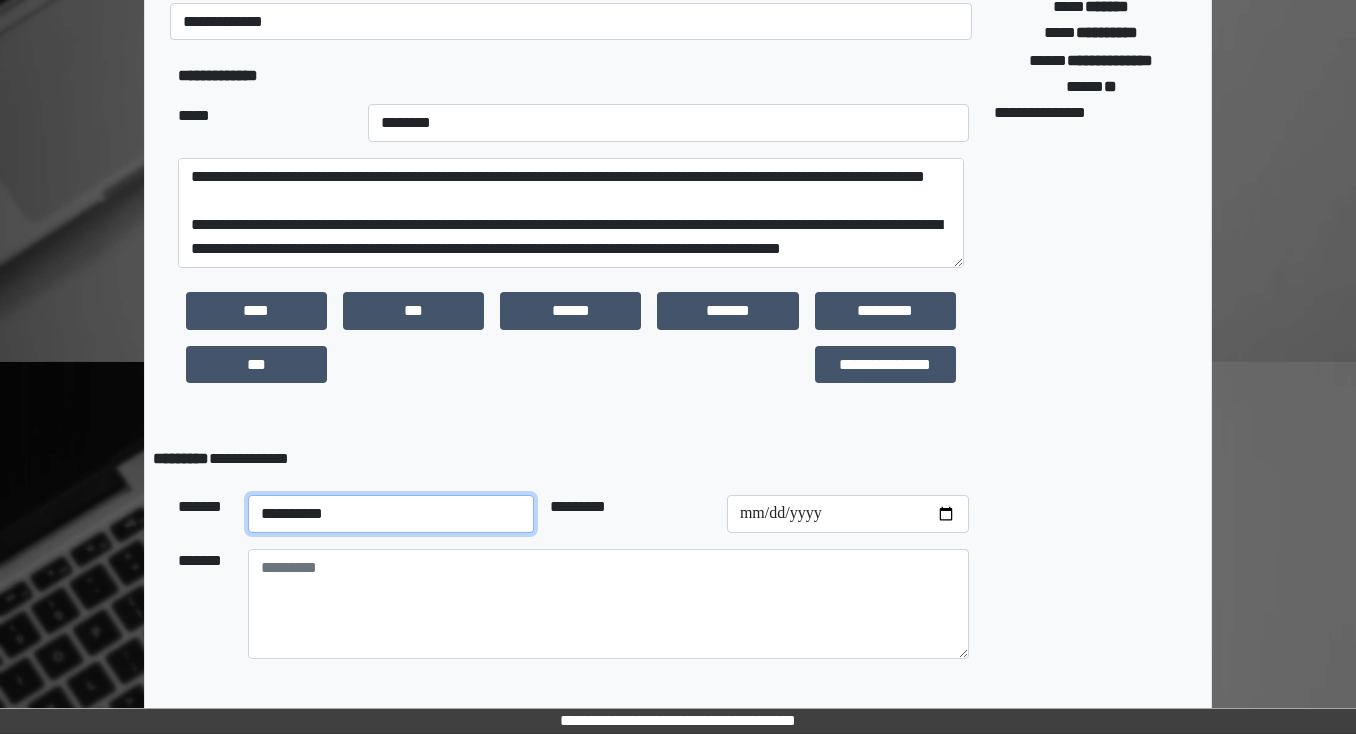 click on "**********" at bounding box center [391, 514] 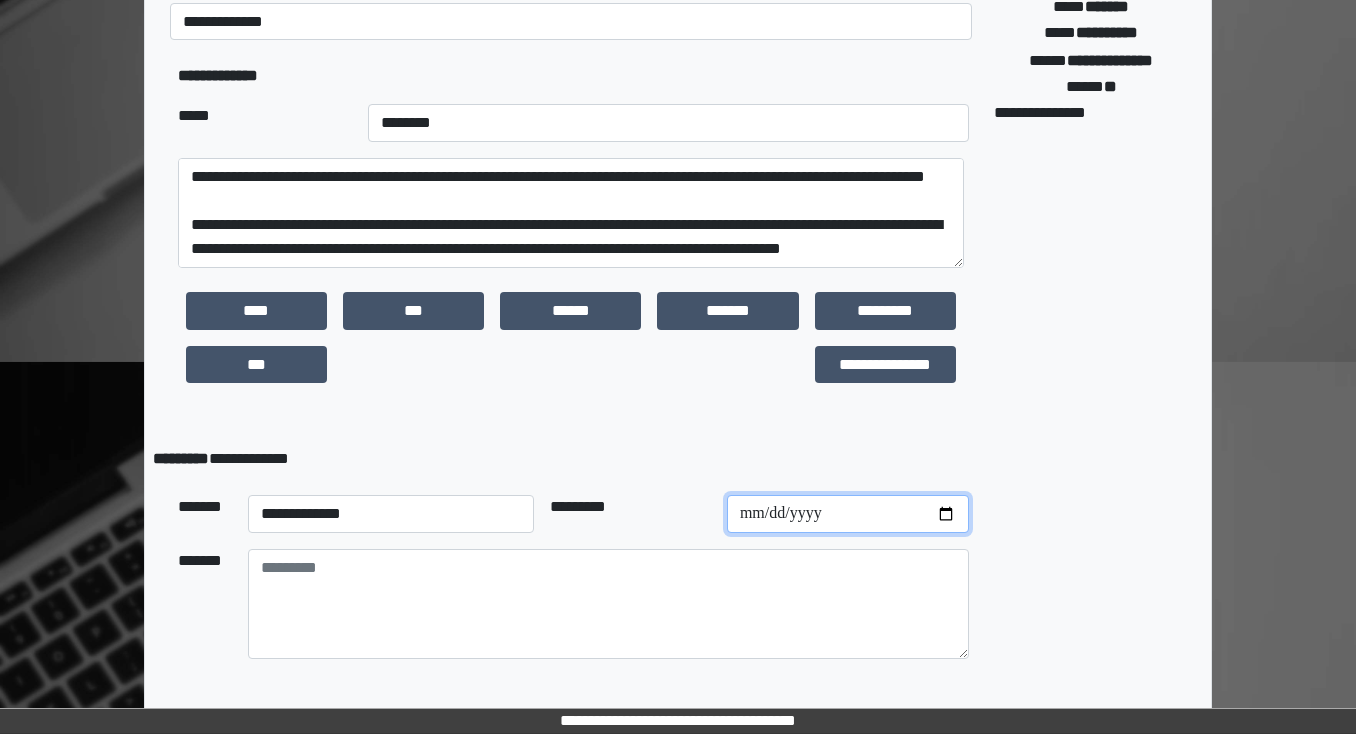 click at bounding box center (848, 514) 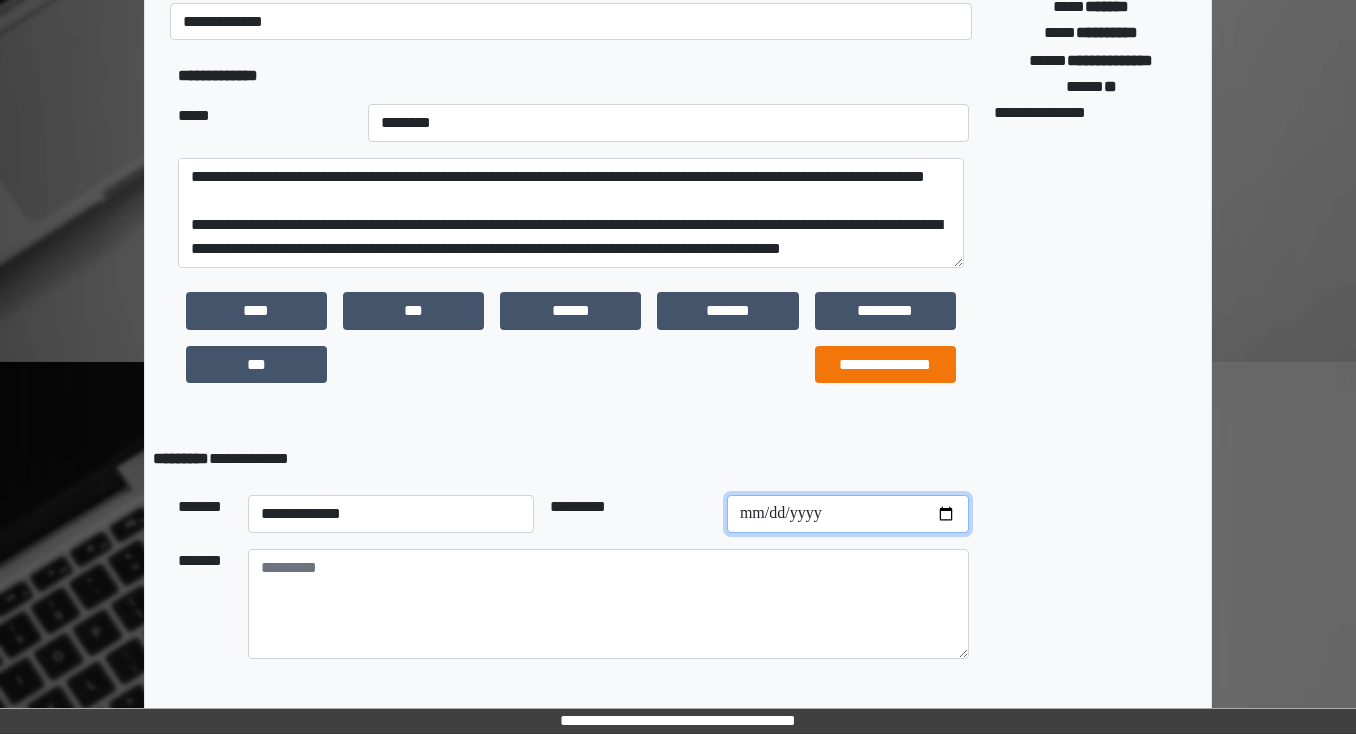 type on "**********" 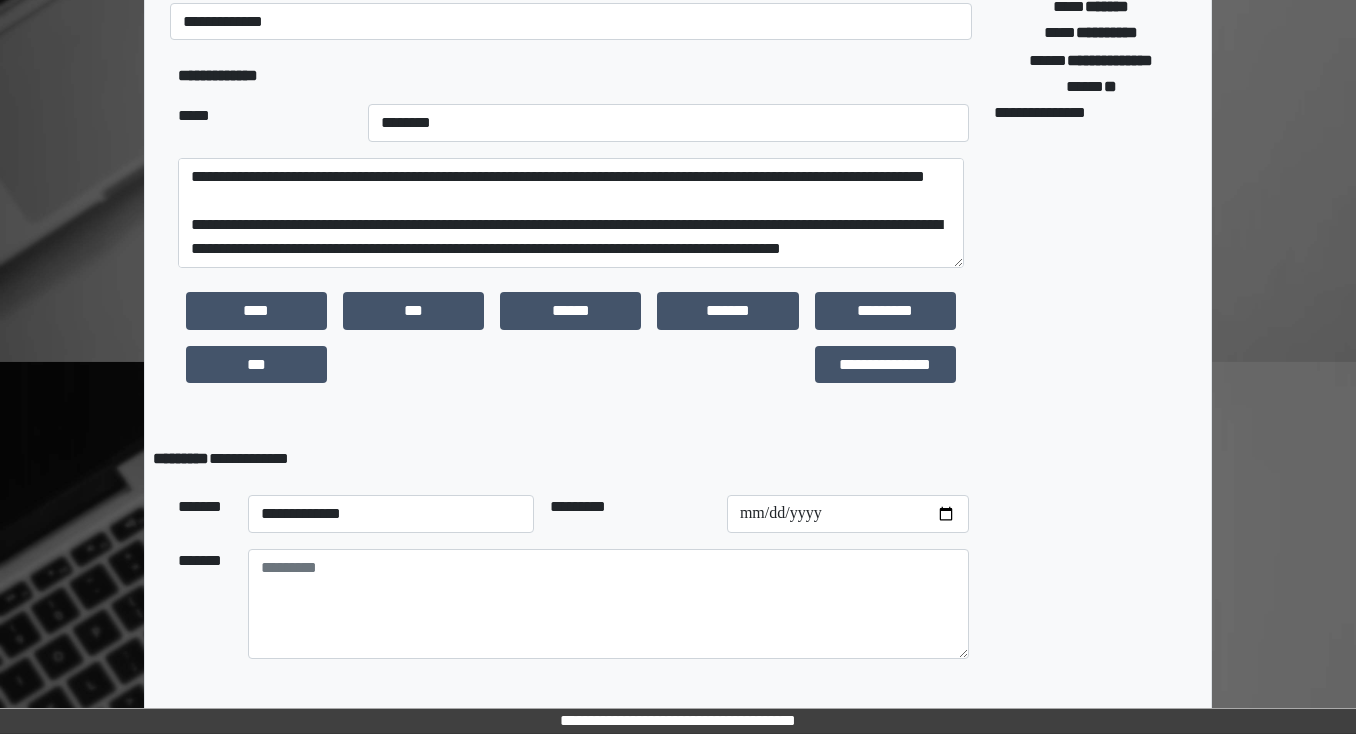 click on "*********" at bounding box center (630, 514) 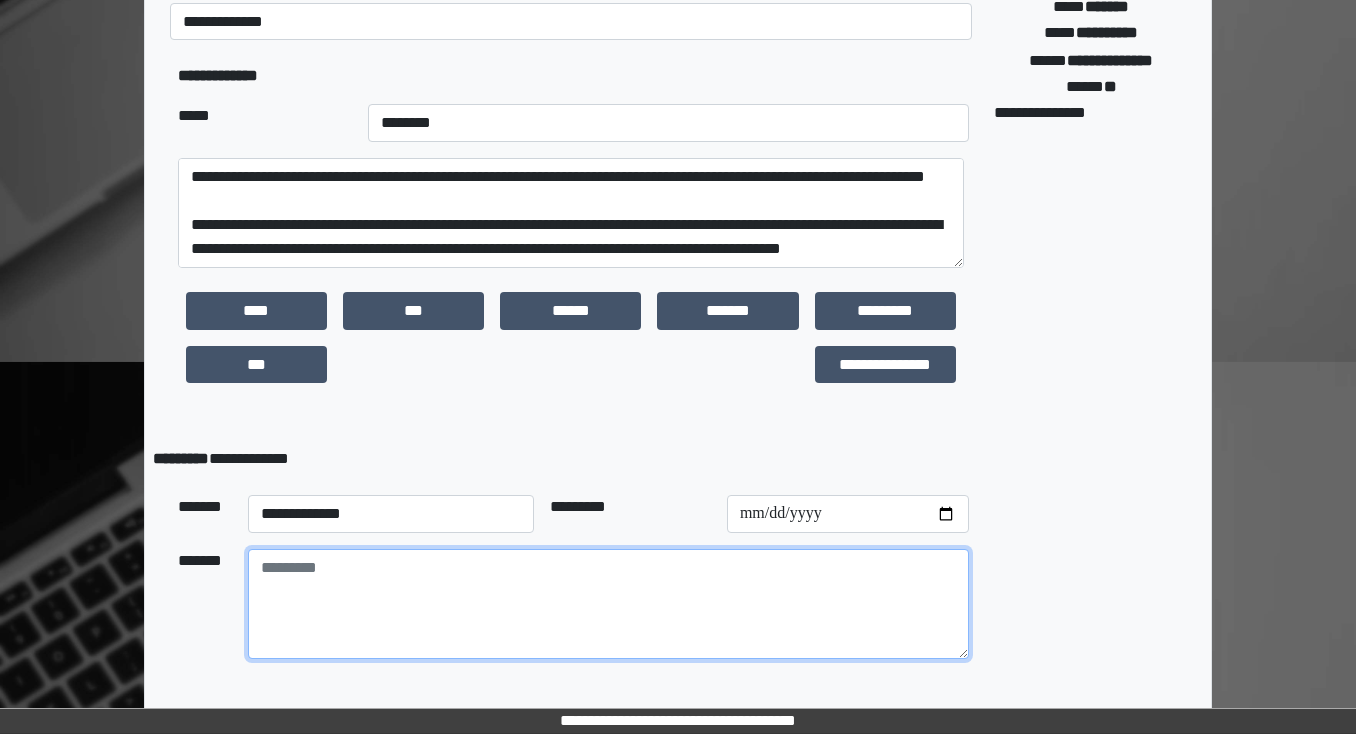 click at bounding box center [608, 604] 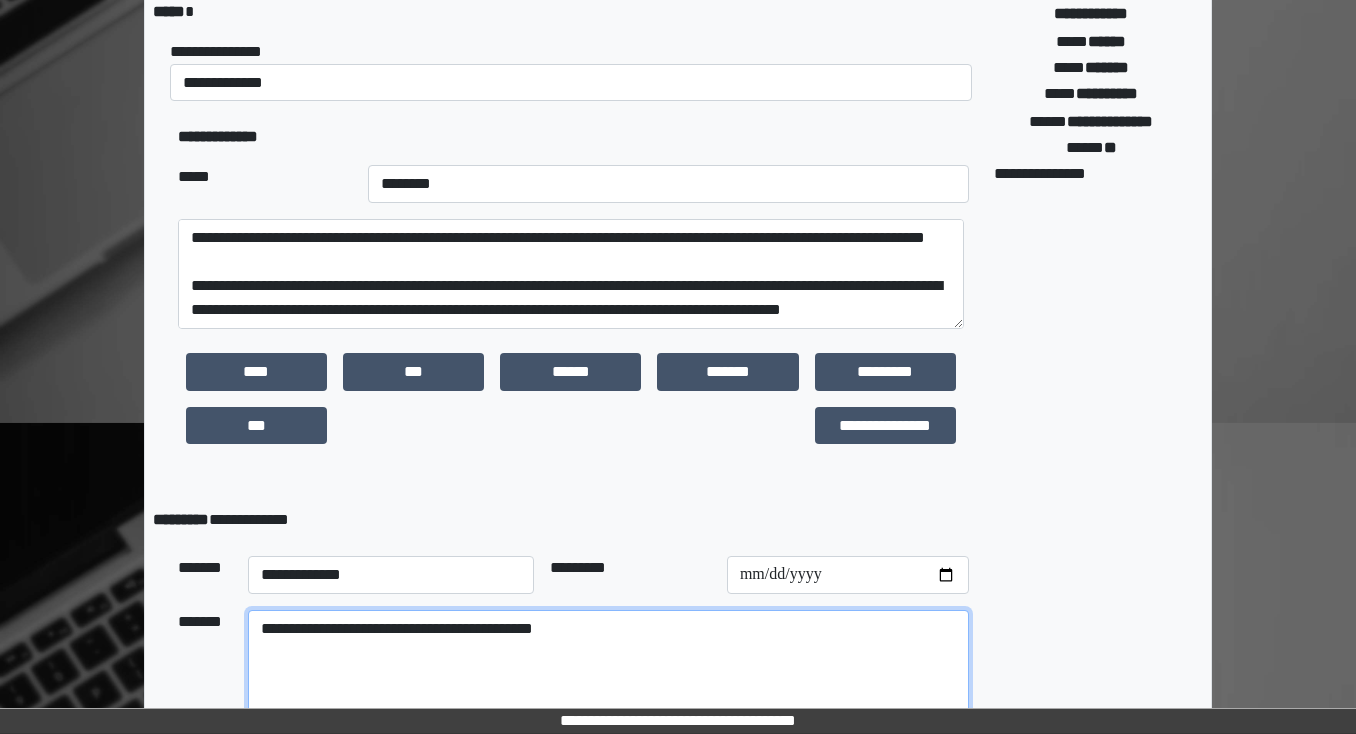 scroll, scrollTop: 518, scrollLeft: 0, axis: vertical 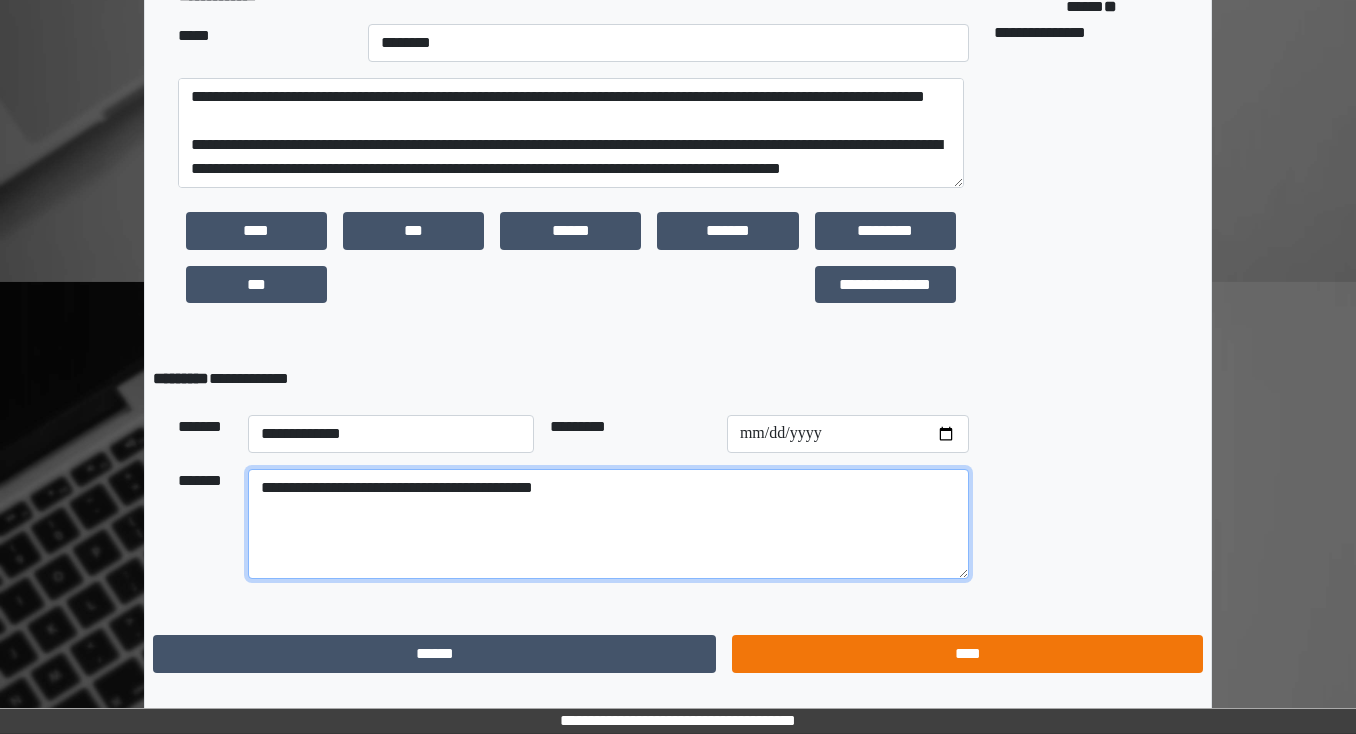 type on "**********" 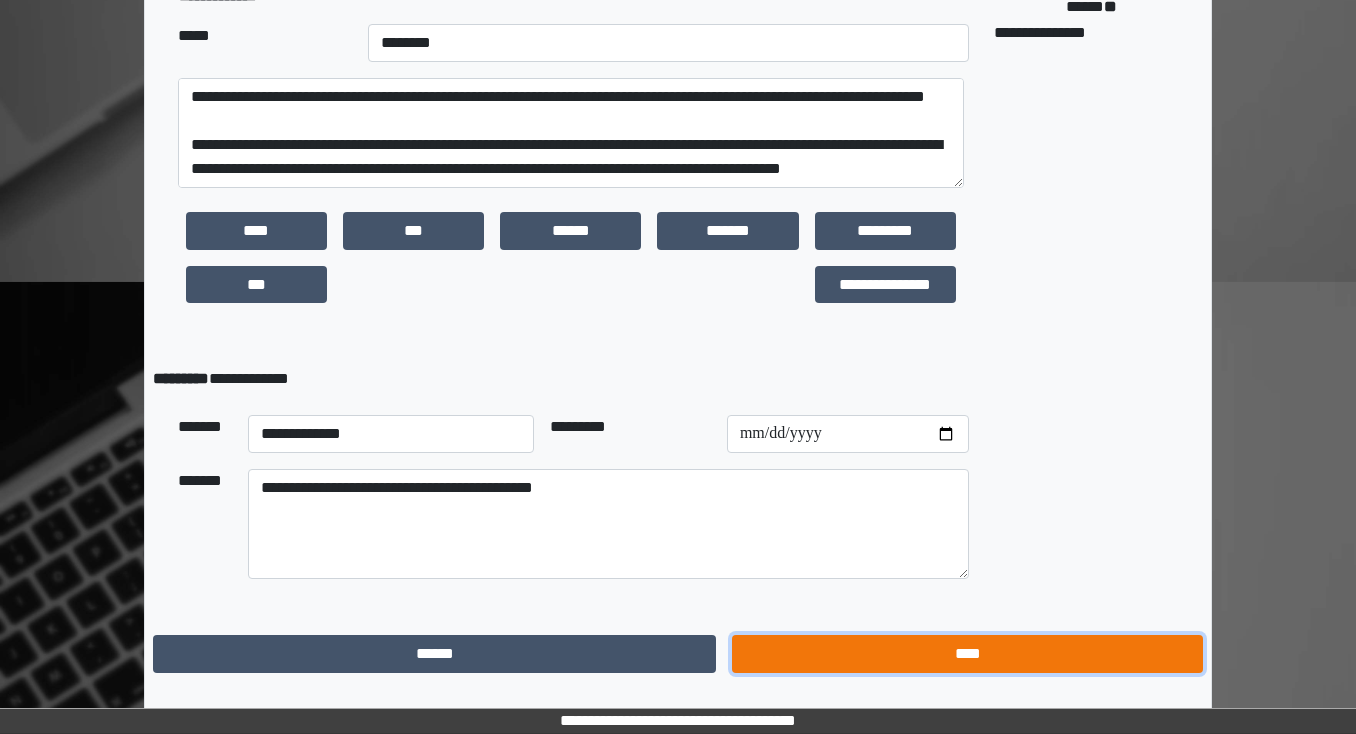 click on "****" at bounding box center [967, 654] 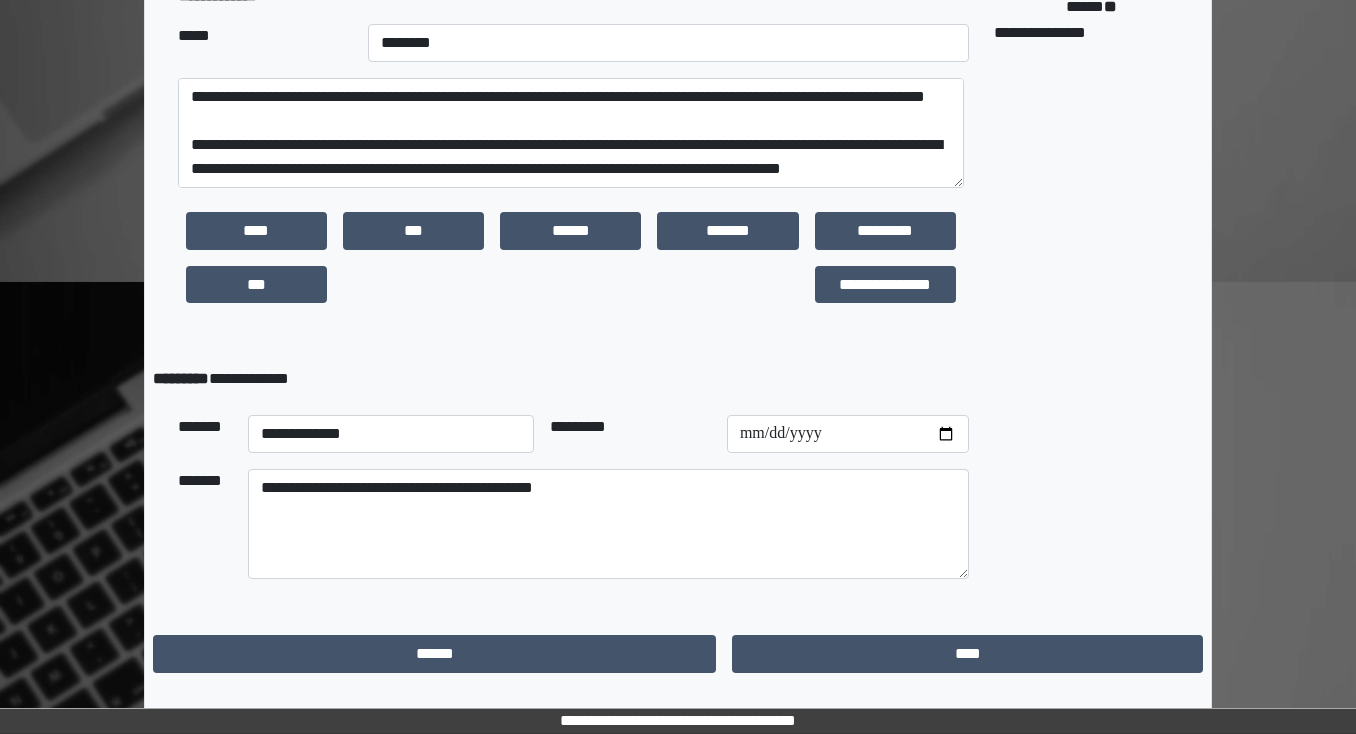scroll, scrollTop: 0, scrollLeft: 0, axis: both 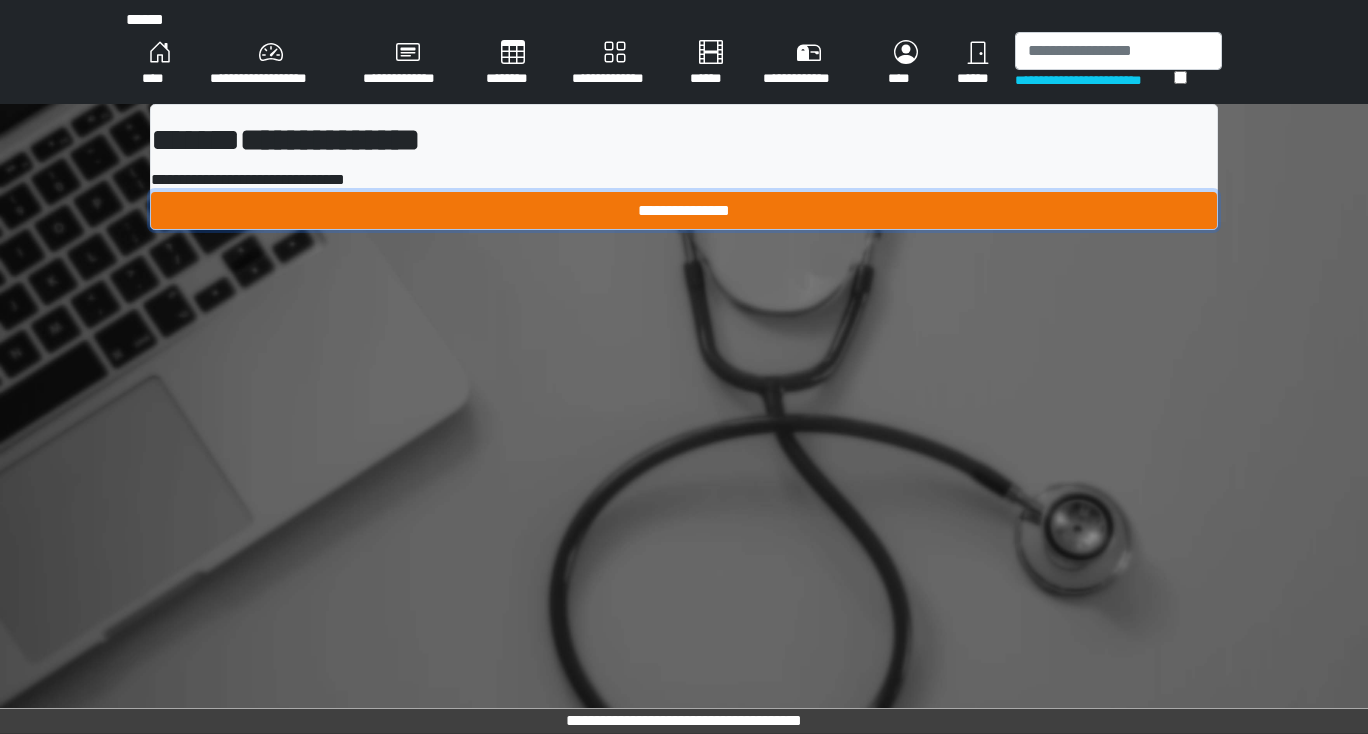 click on "**********" at bounding box center (684, 211) 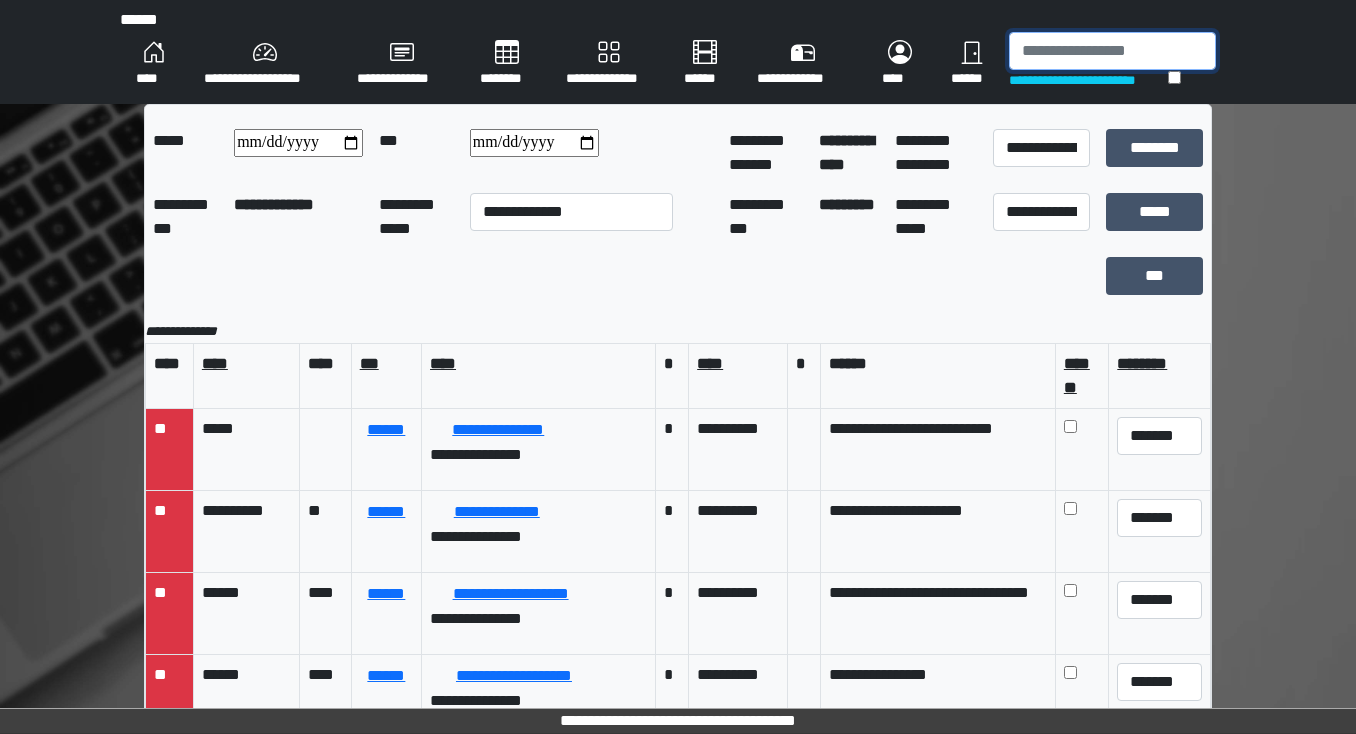 click at bounding box center [1112, 51] 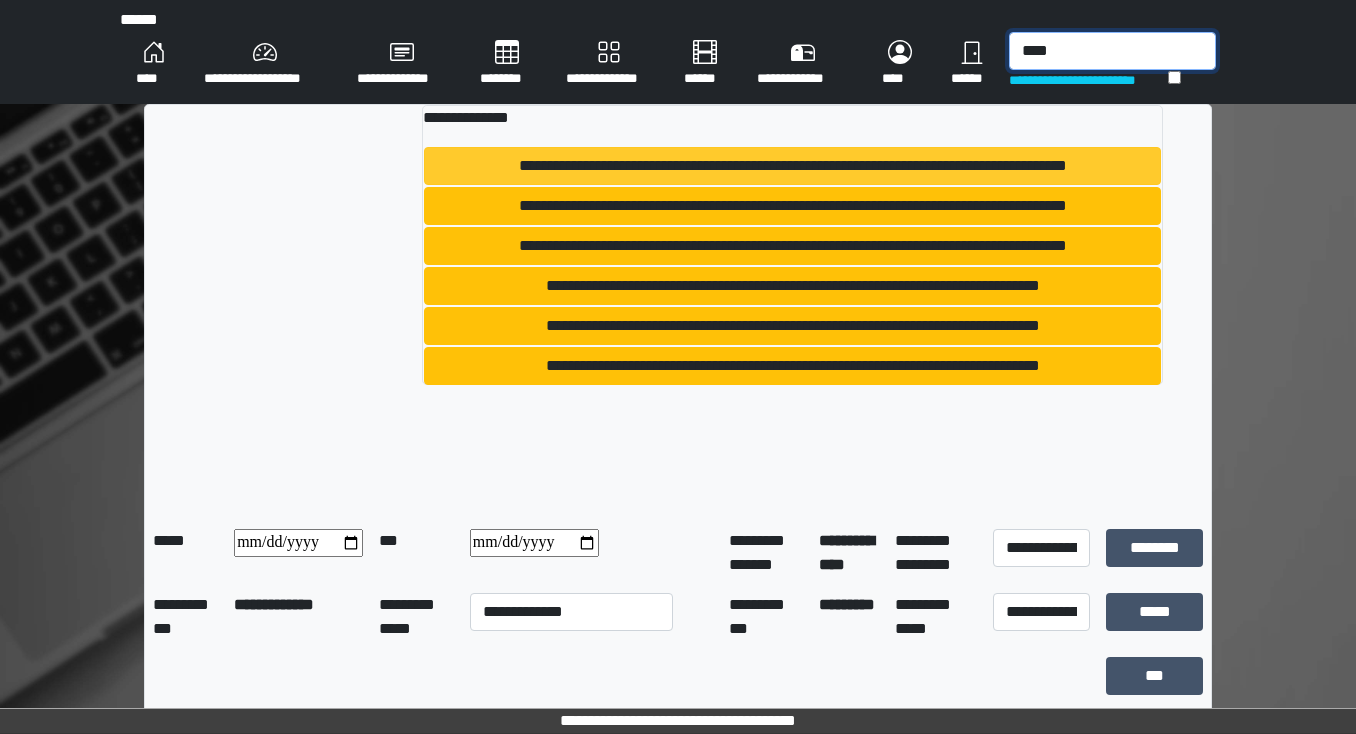 type on "****" 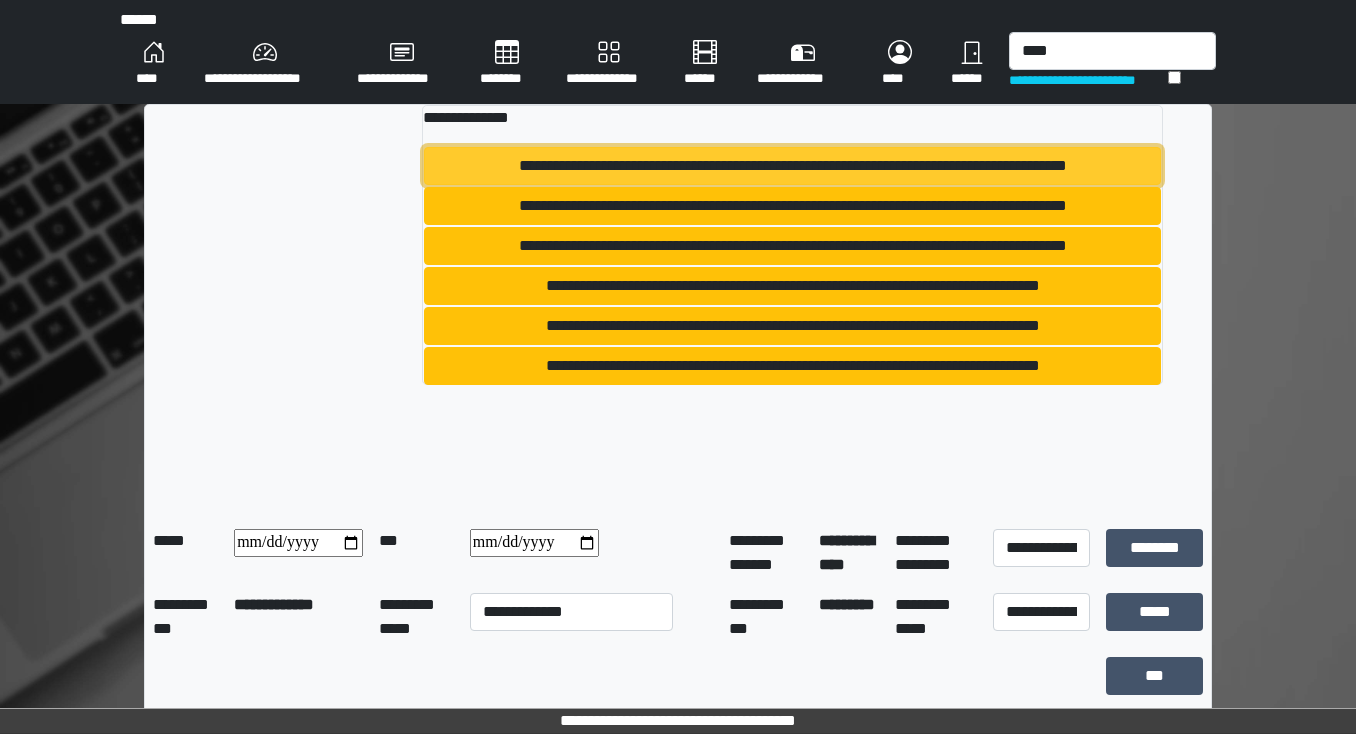 click on "**********" at bounding box center [793, 166] 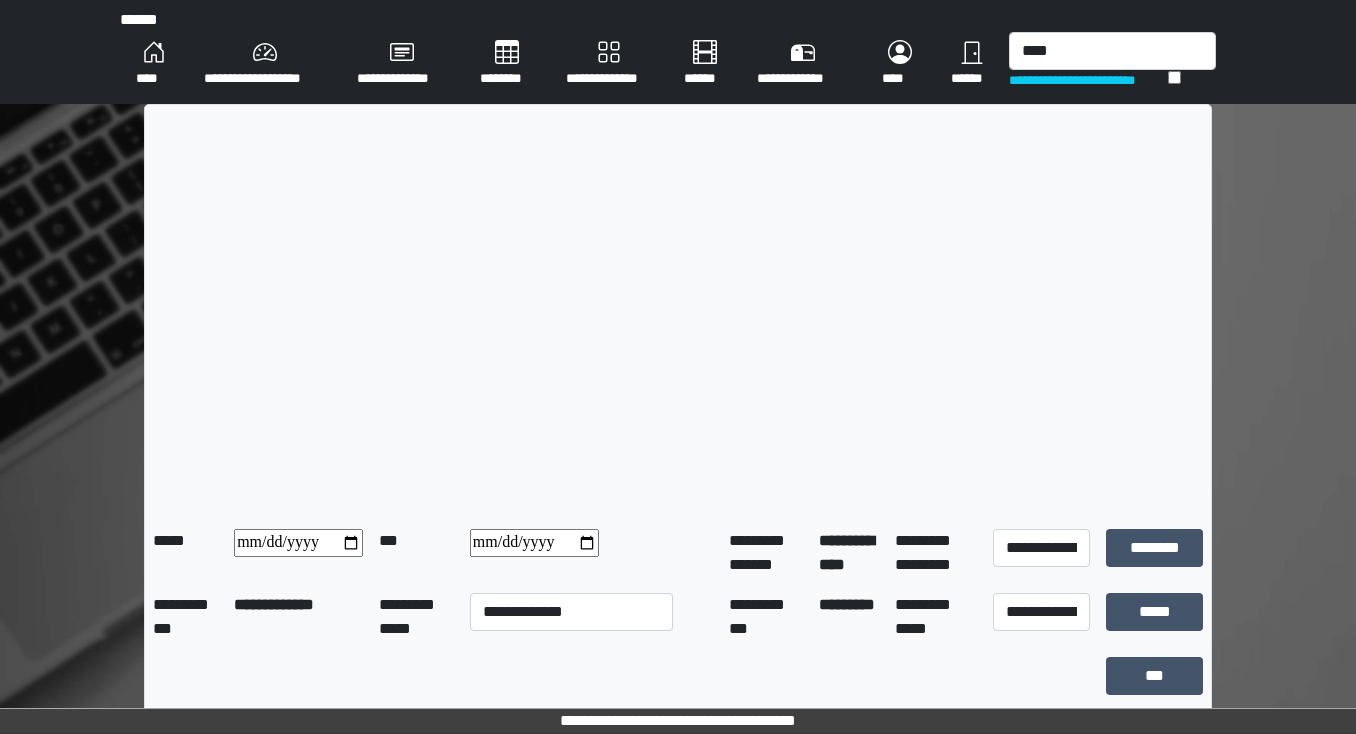 type 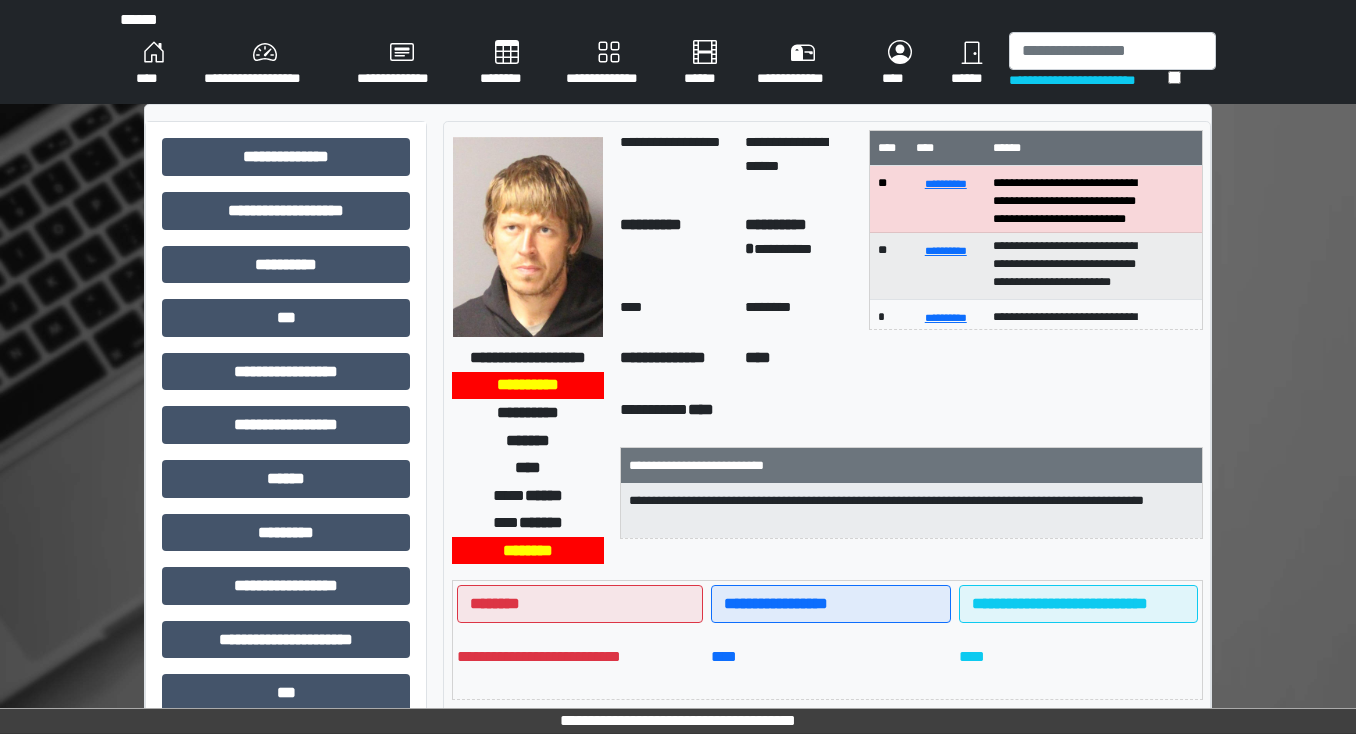 scroll, scrollTop: 0, scrollLeft: 0, axis: both 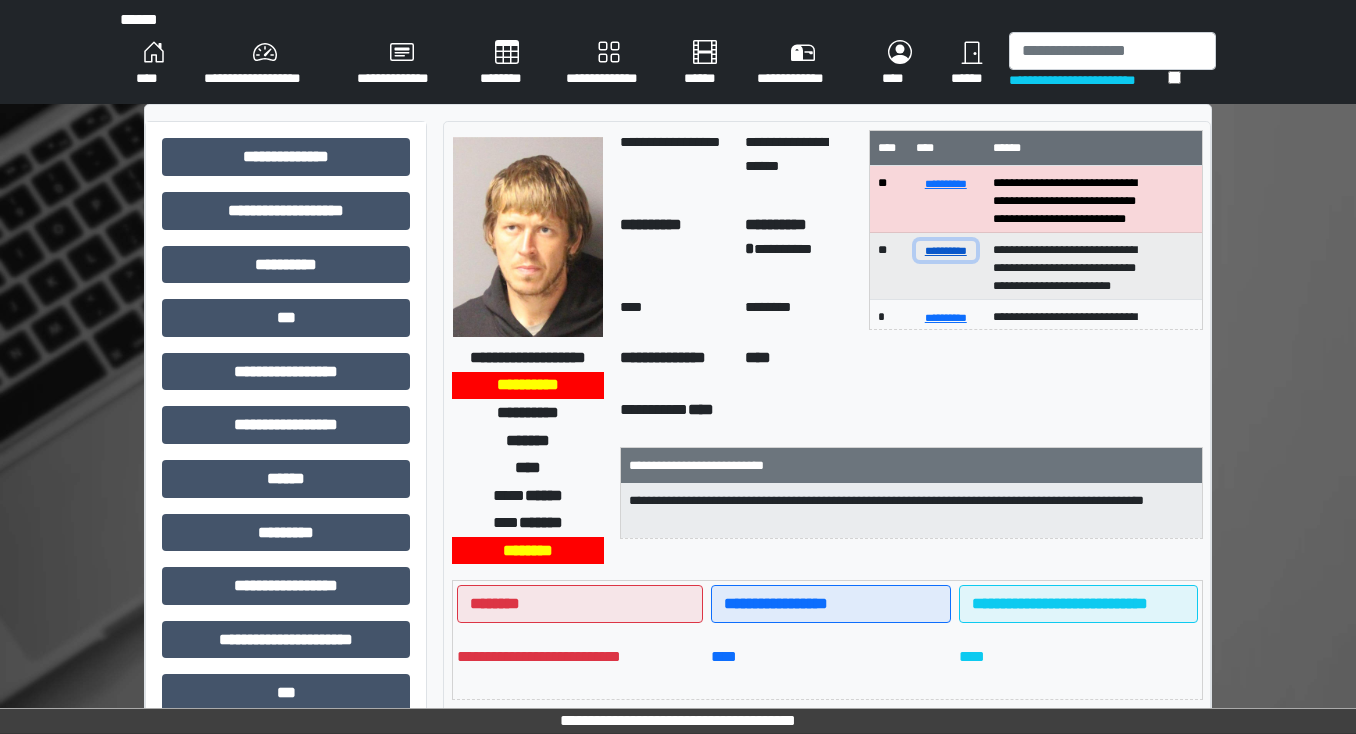 click on "**********" at bounding box center (946, 250) 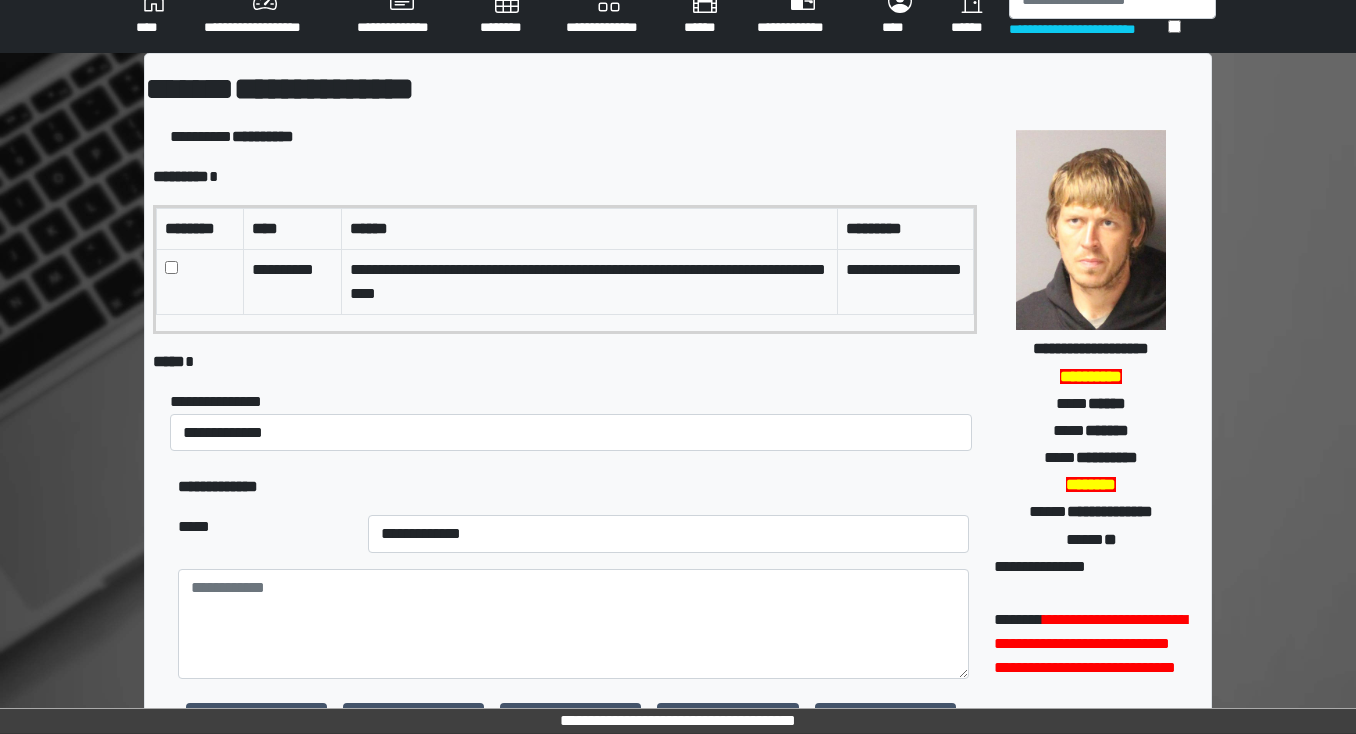 scroll, scrollTop: 80, scrollLeft: 0, axis: vertical 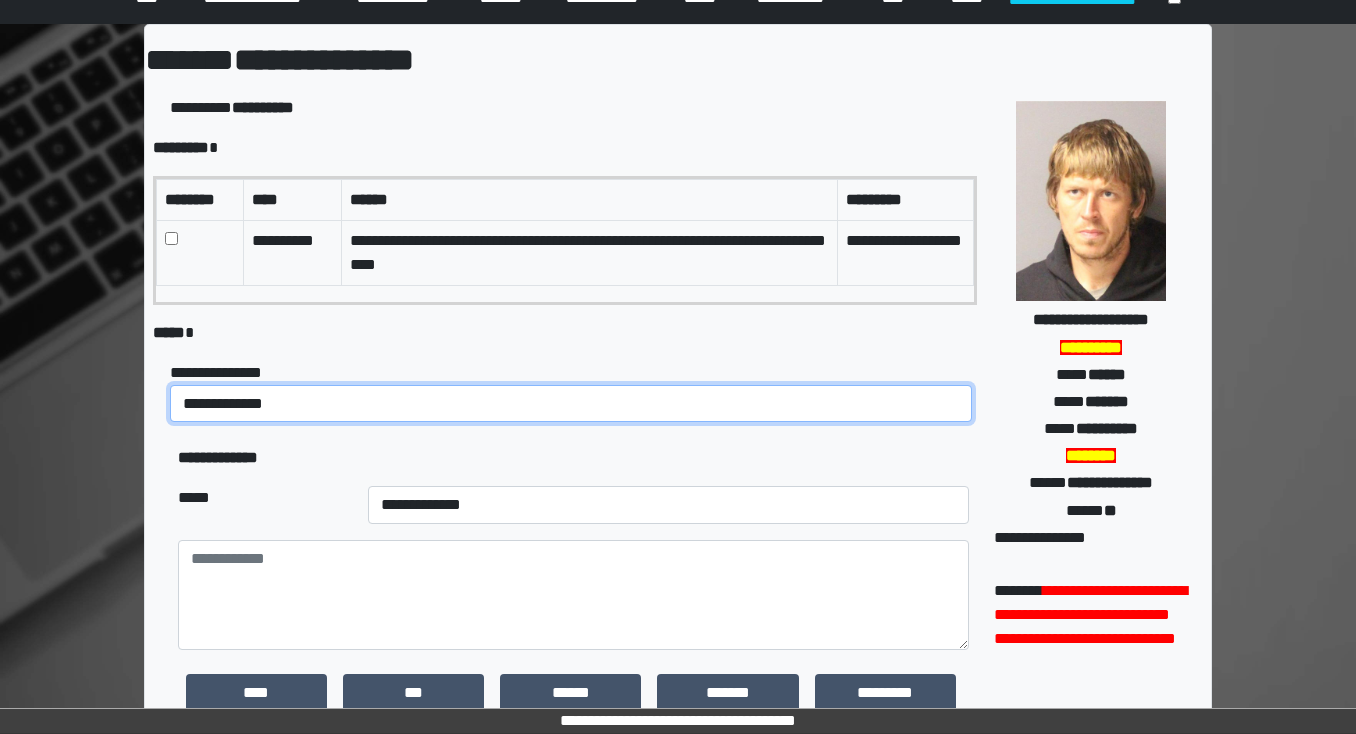 click on "**********" at bounding box center [571, 404] 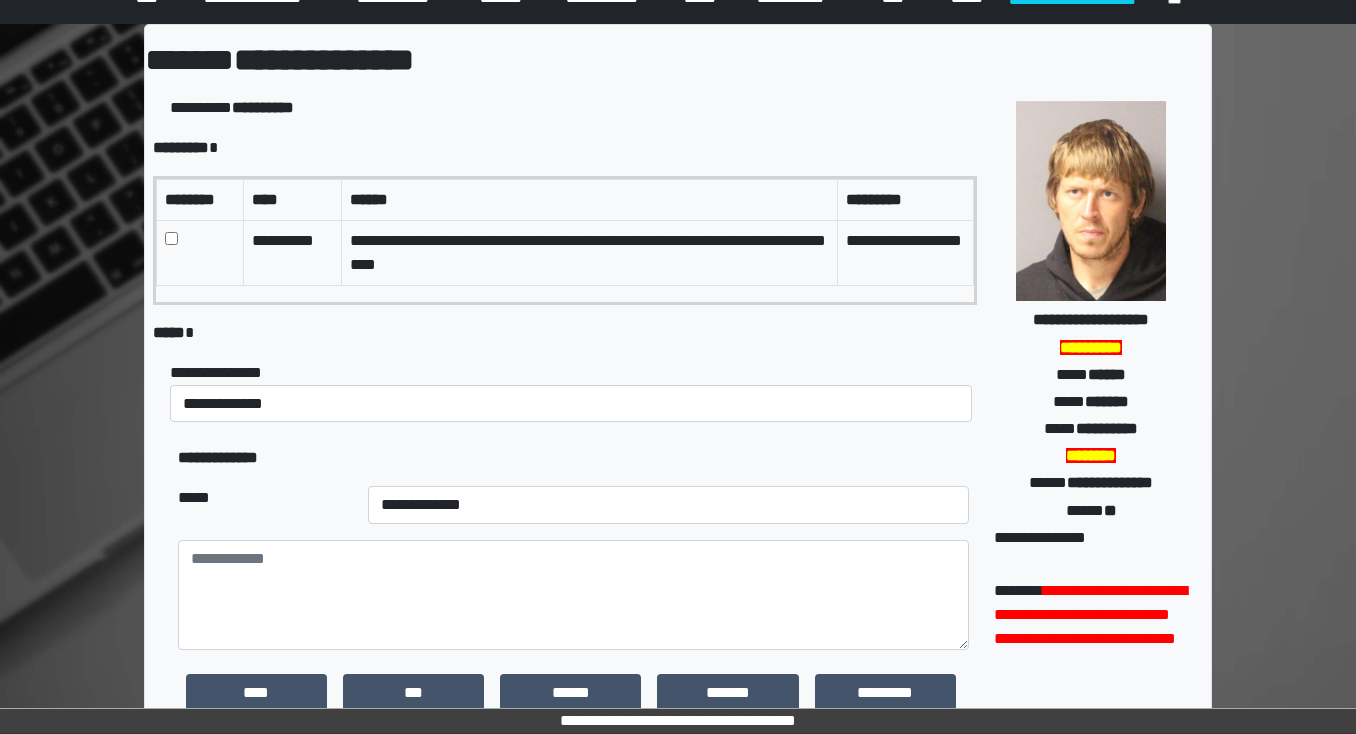 click on "***** *" at bounding box center (565, 333) 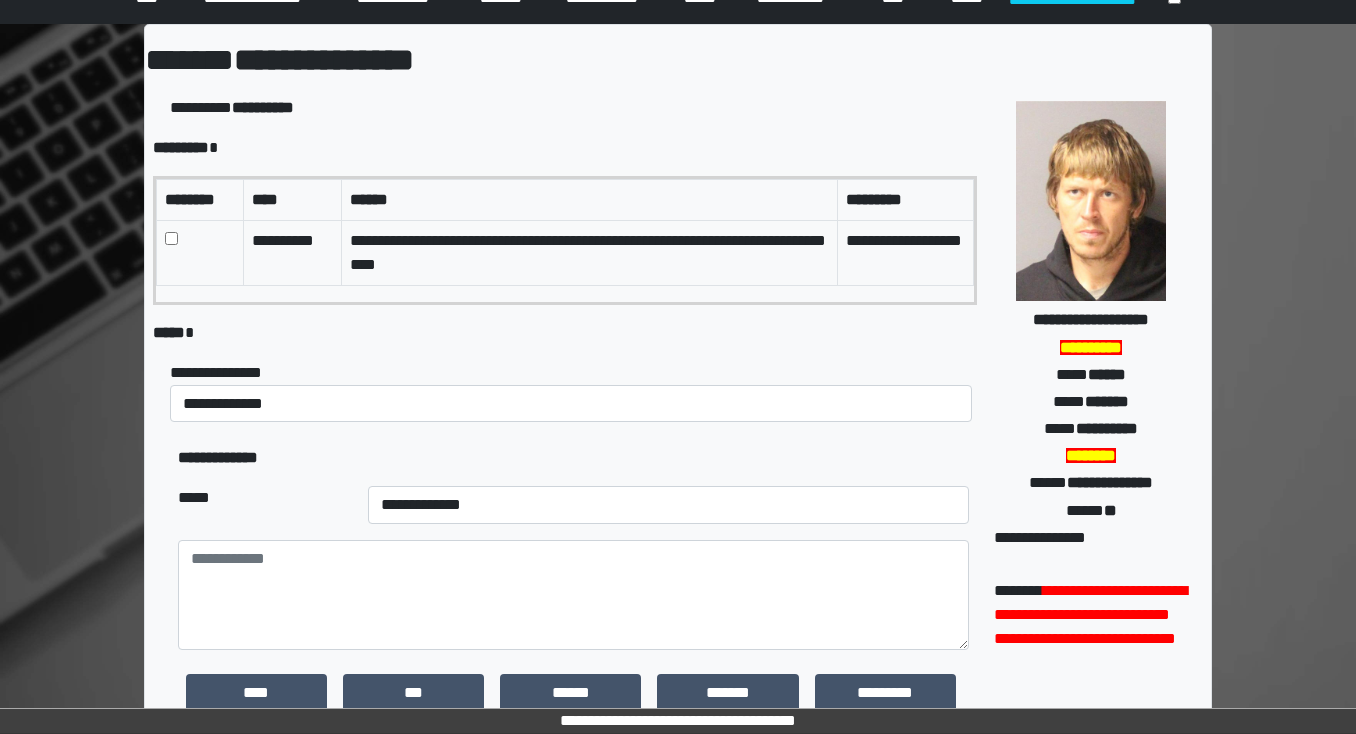 click on "**********" at bounding box center (573, 458) 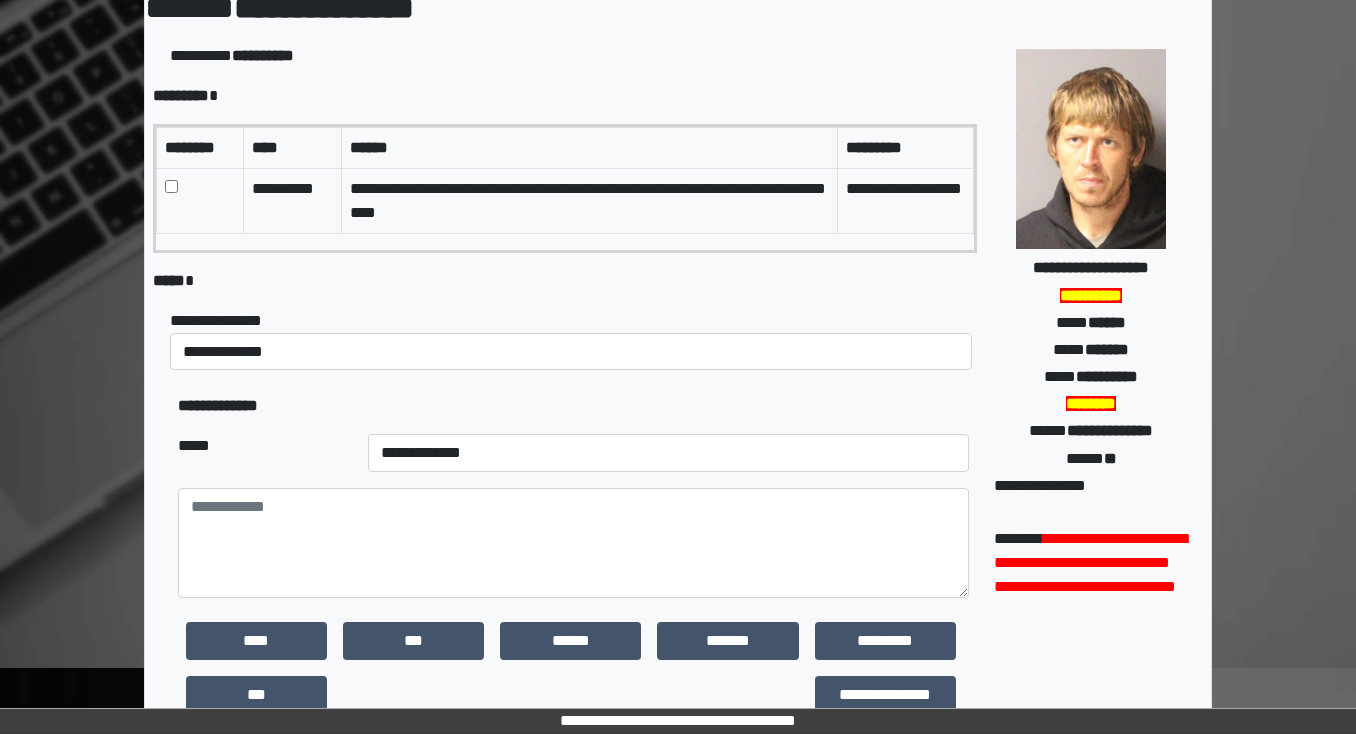 scroll, scrollTop: 160, scrollLeft: 0, axis: vertical 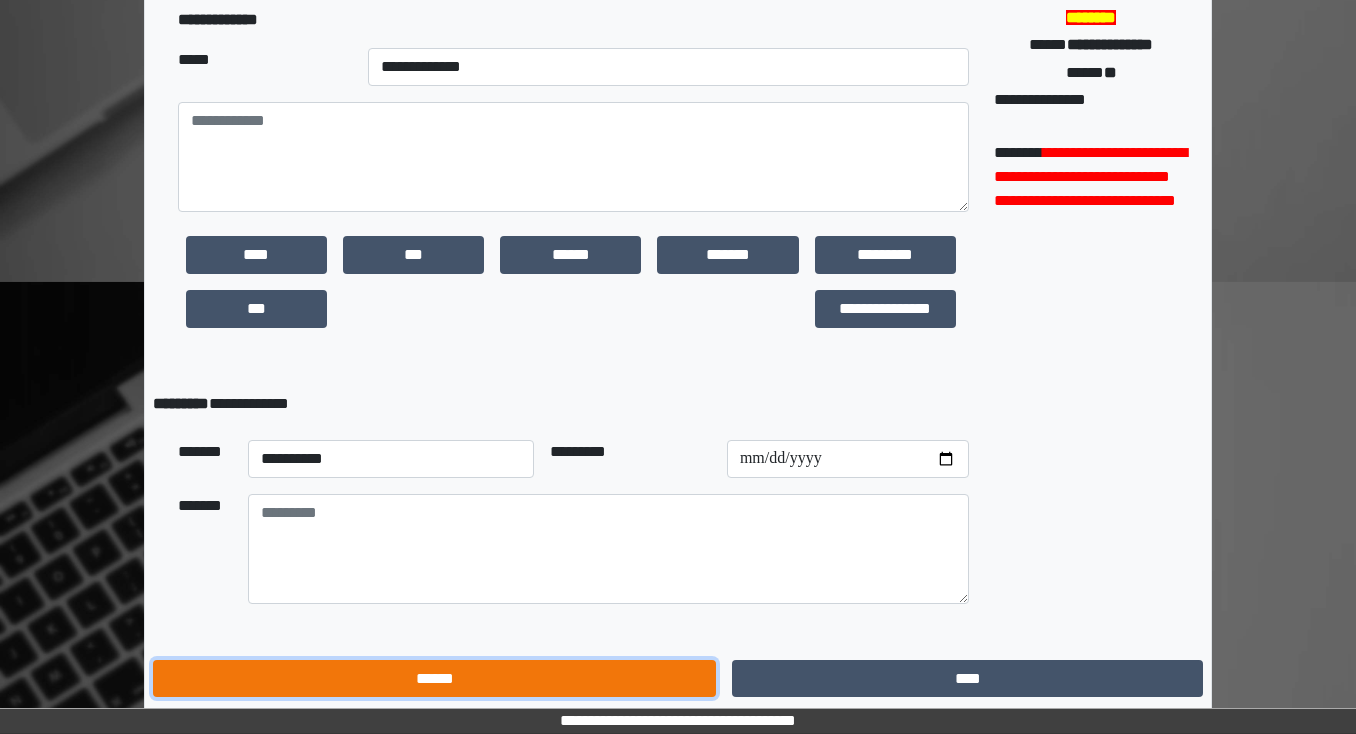 click on "******" at bounding box center [434, 679] 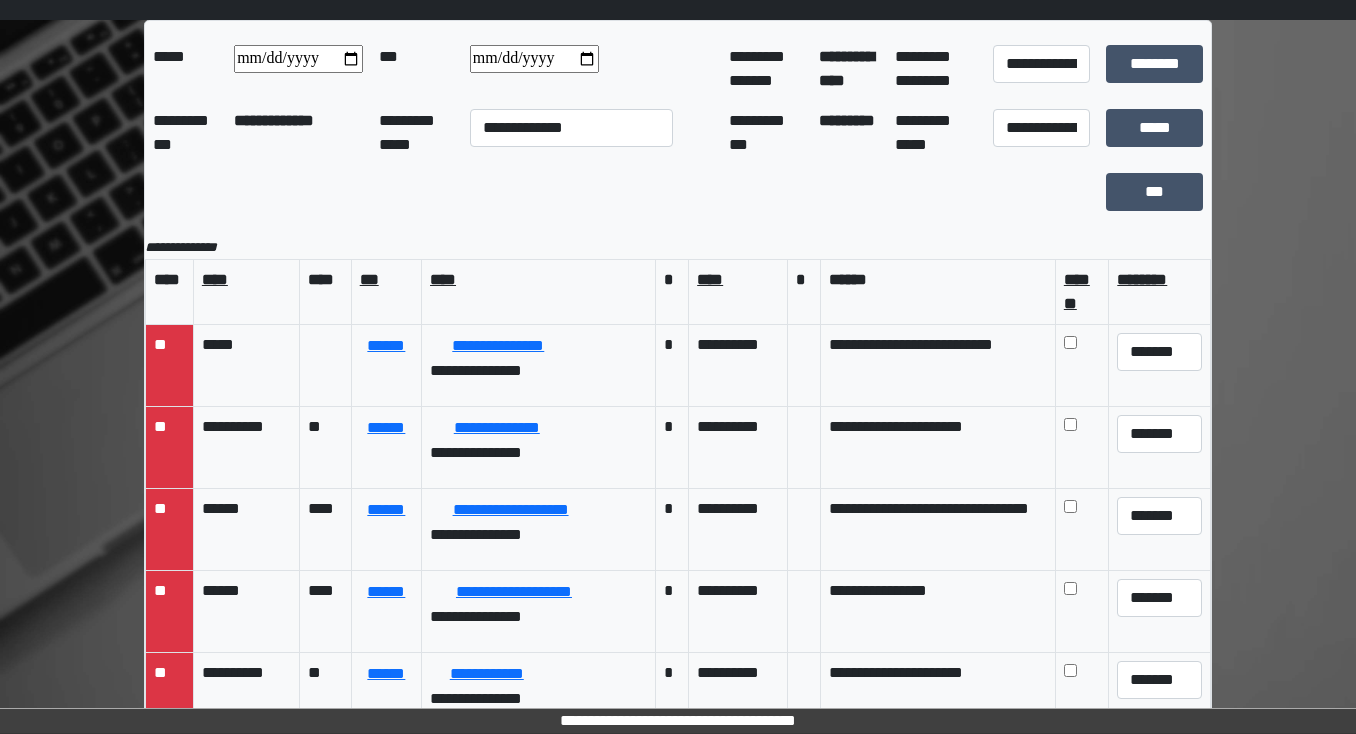 scroll, scrollTop: 0, scrollLeft: 0, axis: both 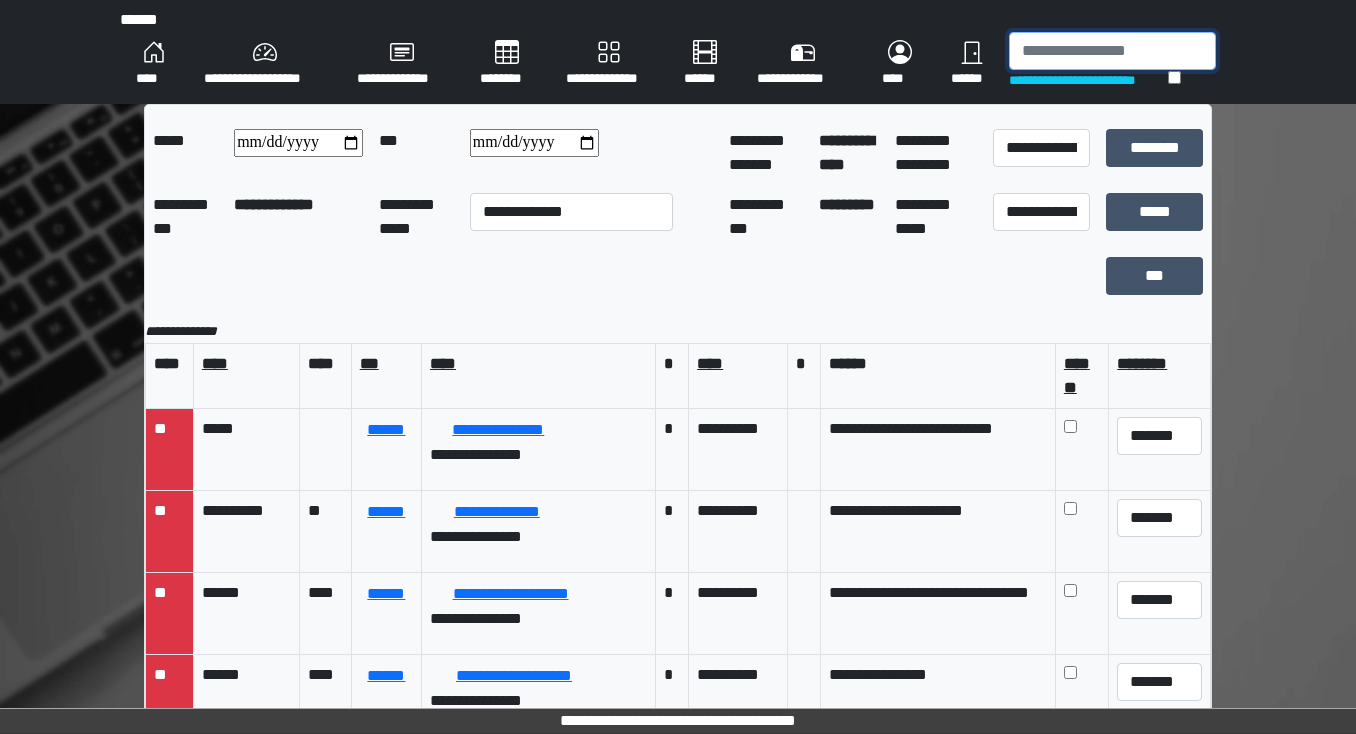 click at bounding box center [1112, 51] 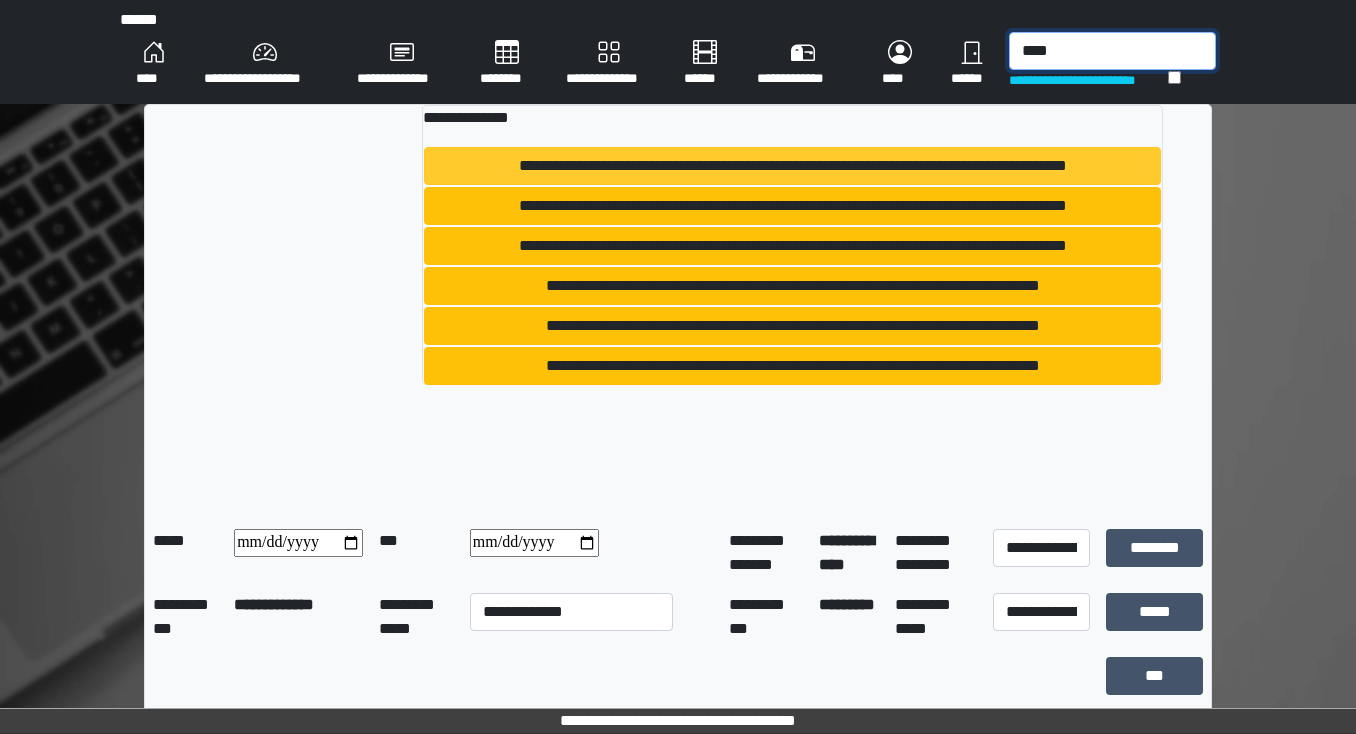 type on "****" 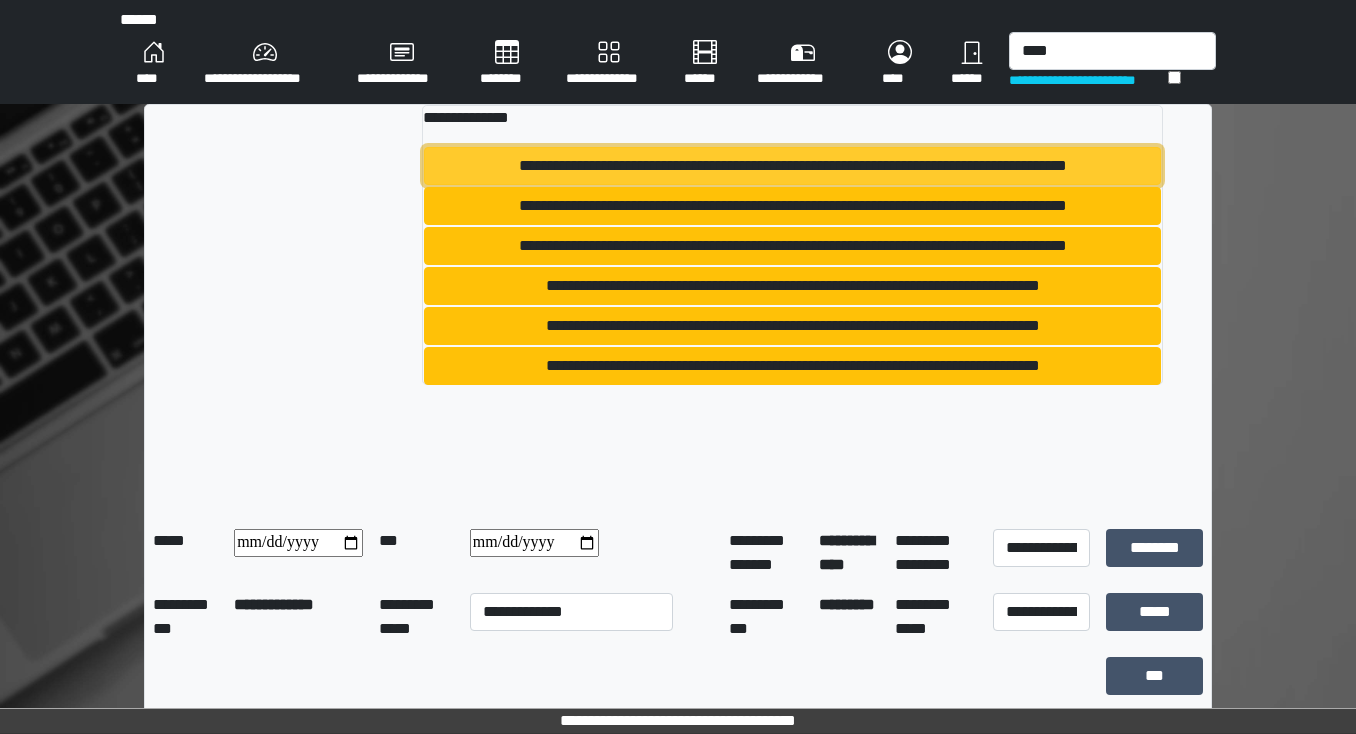 click on "**********" at bounding box center (793, 166) 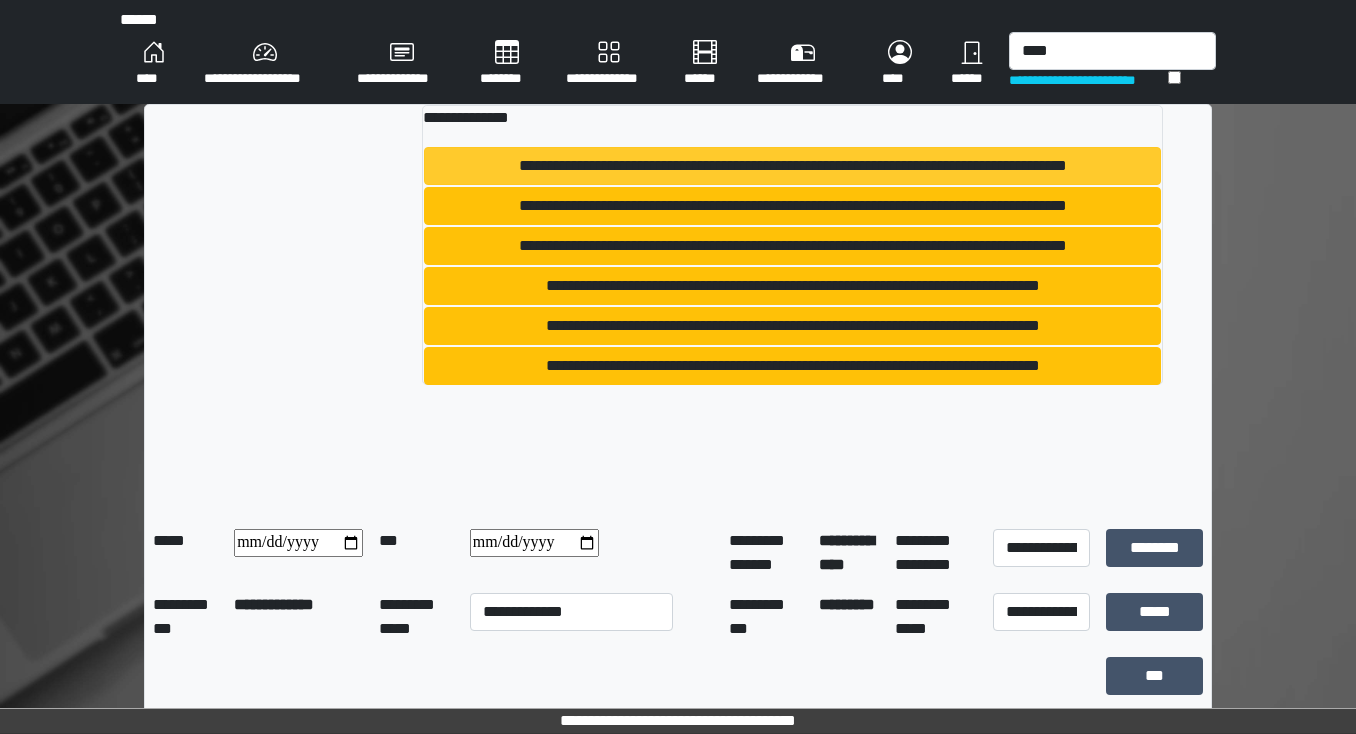 type 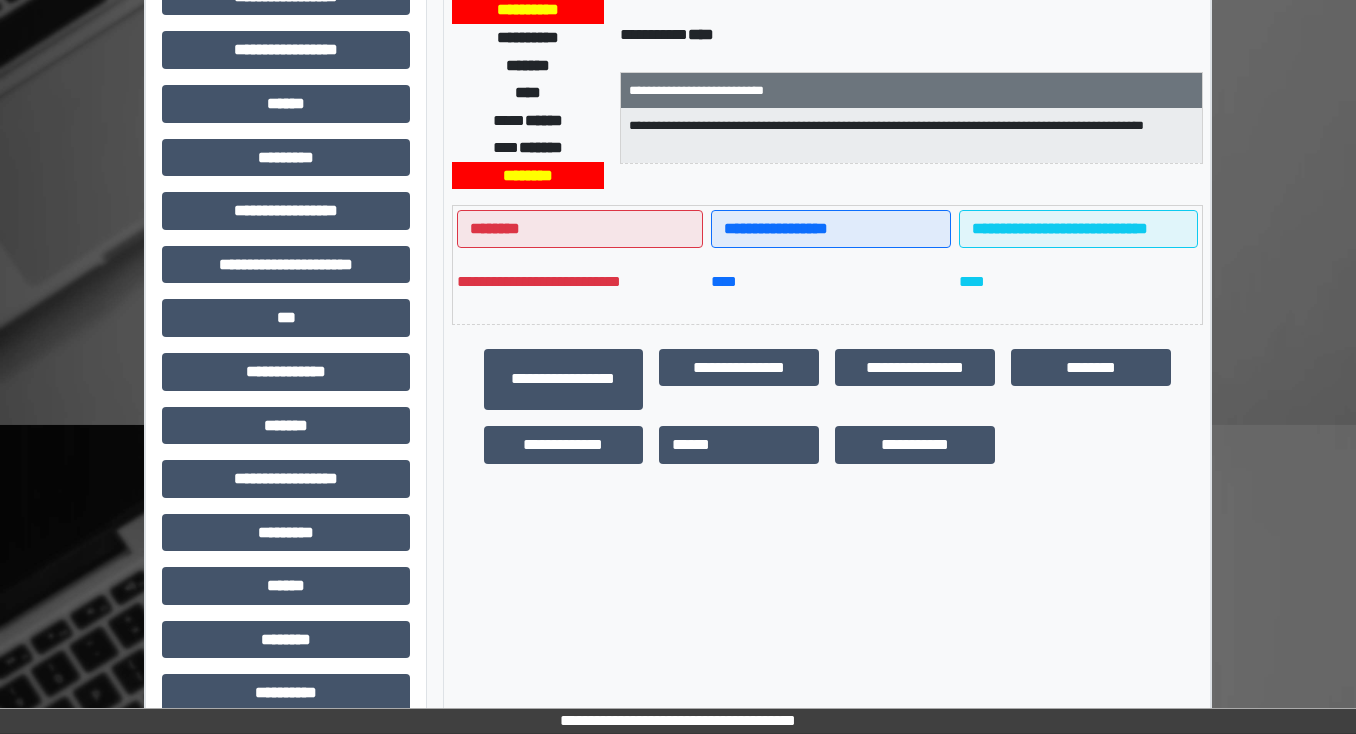 scroll, scrollTop: 400, scrollLeft: 0, axis: vertical 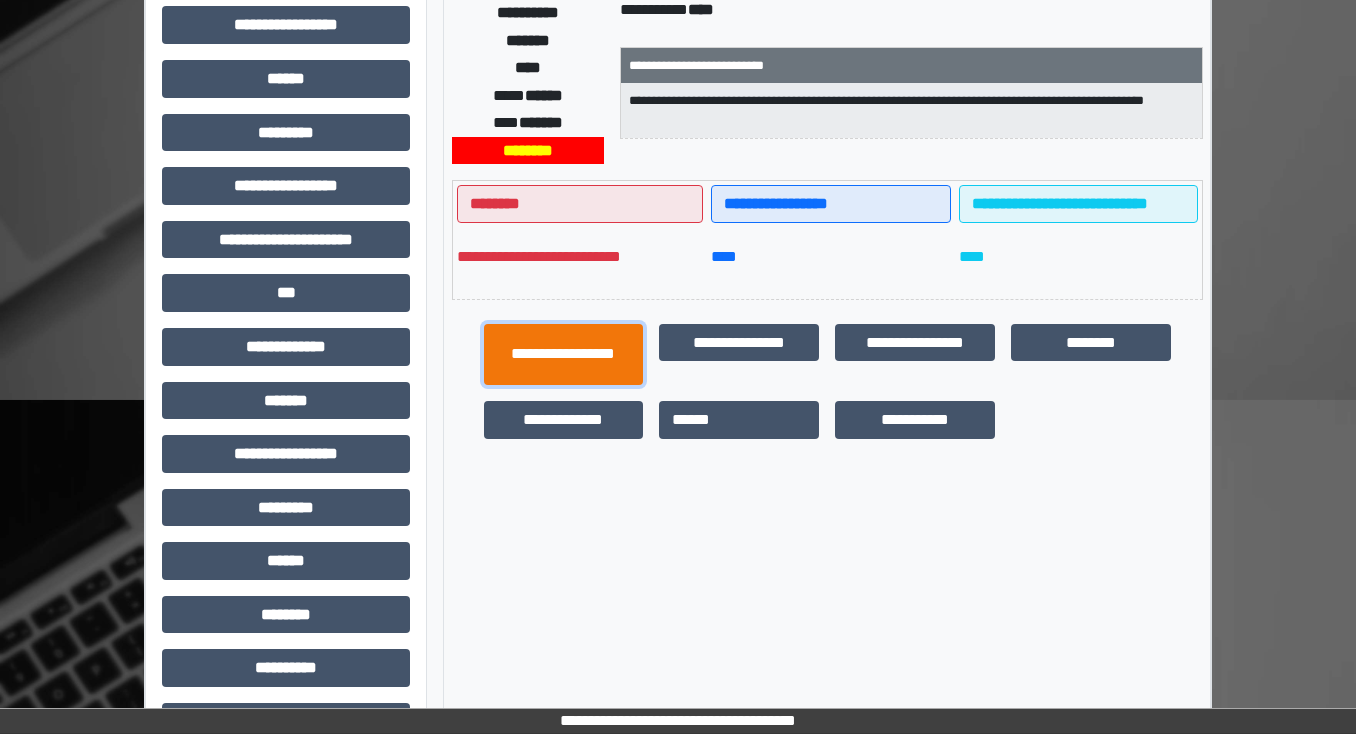 click on "**********" at bounding box center (564, 355) 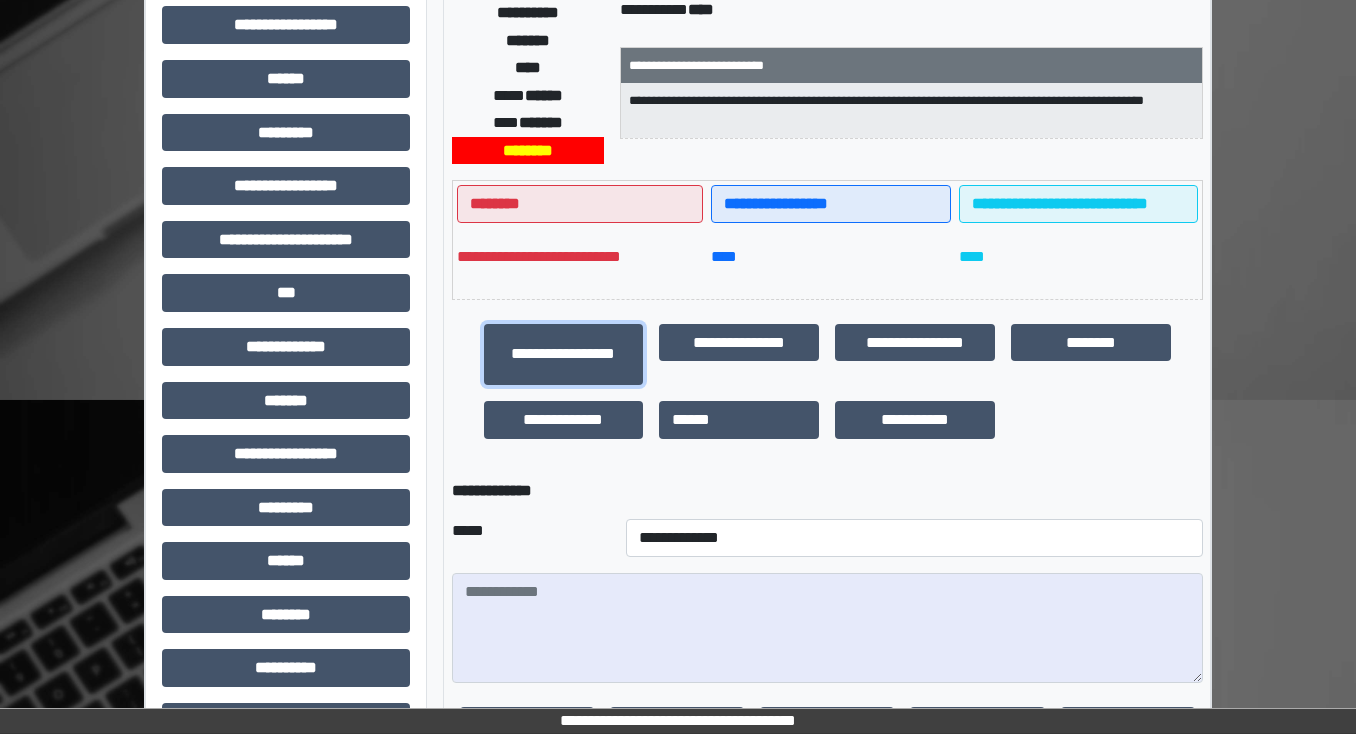 scroll, scrollTop: 560, scrollLeft: 0, axis: vertical 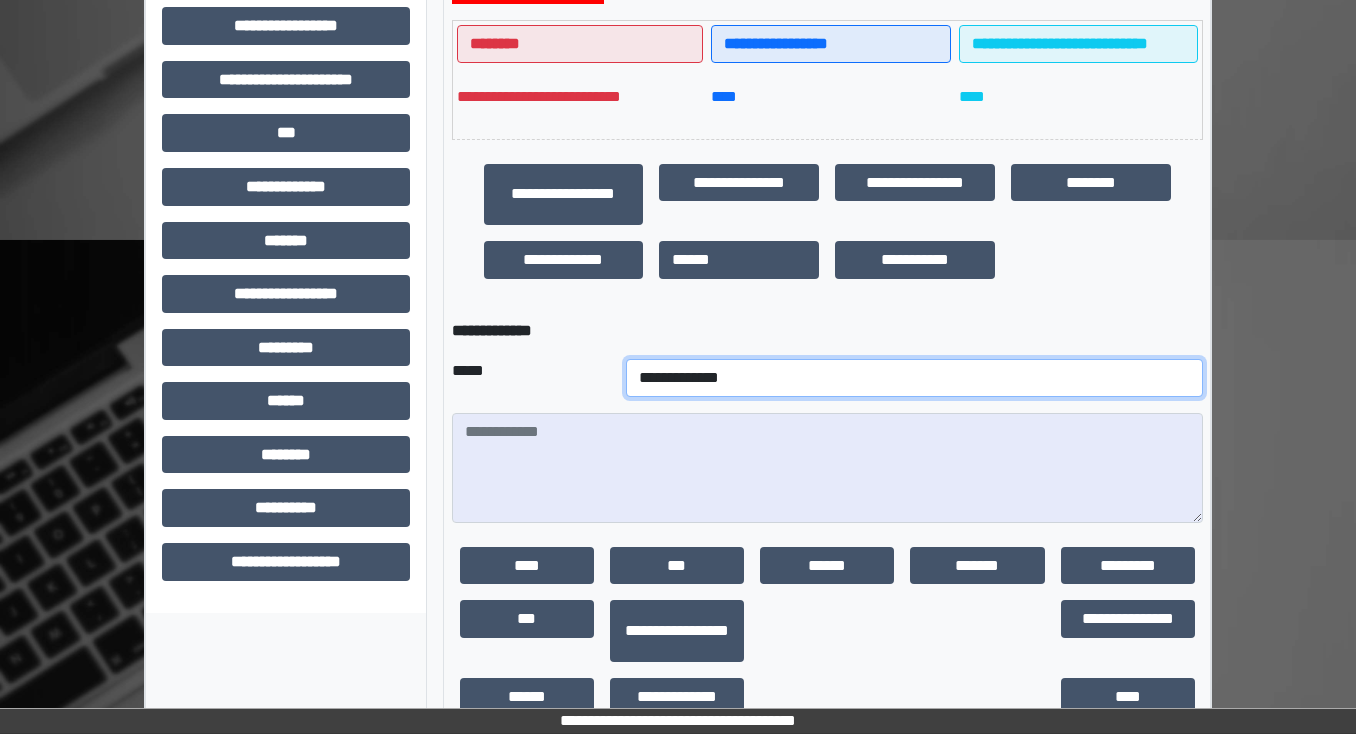 click on "**********" at bounding box center (914, 378) 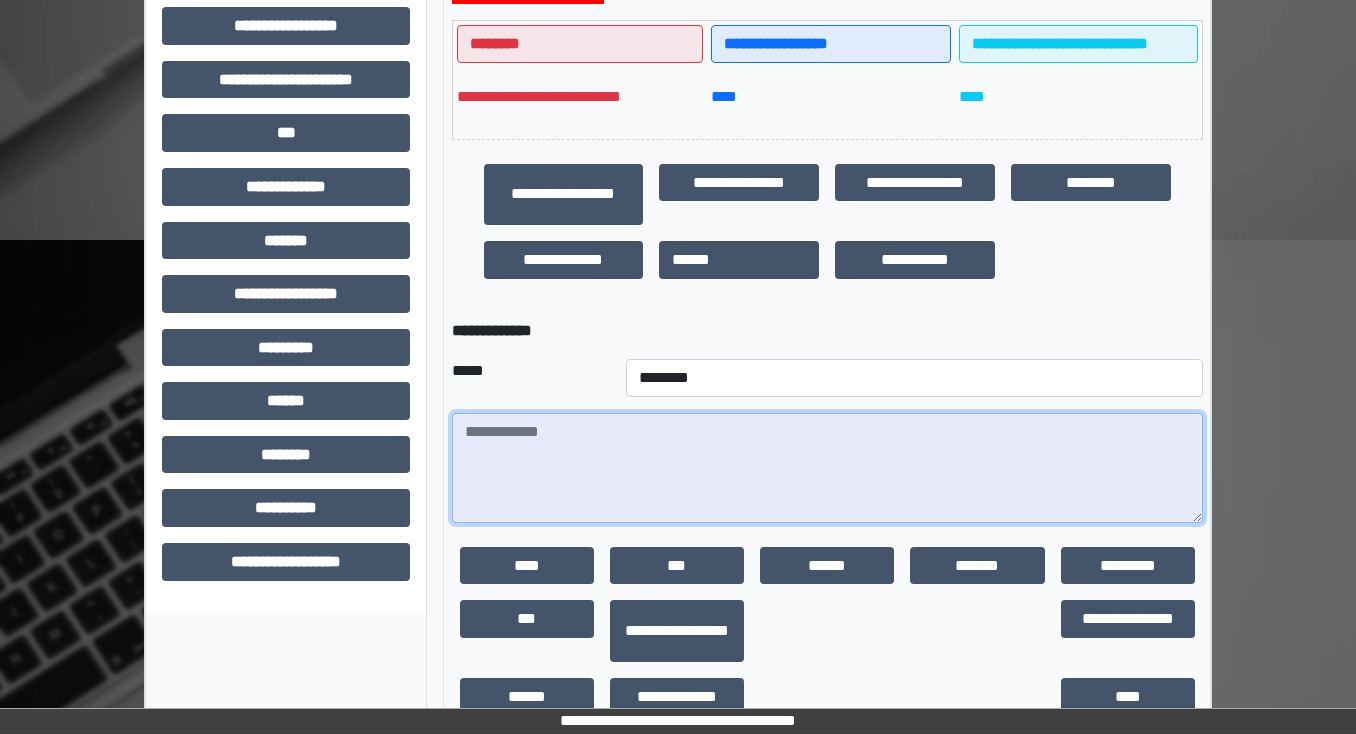 click at bounding box center (827, 468) 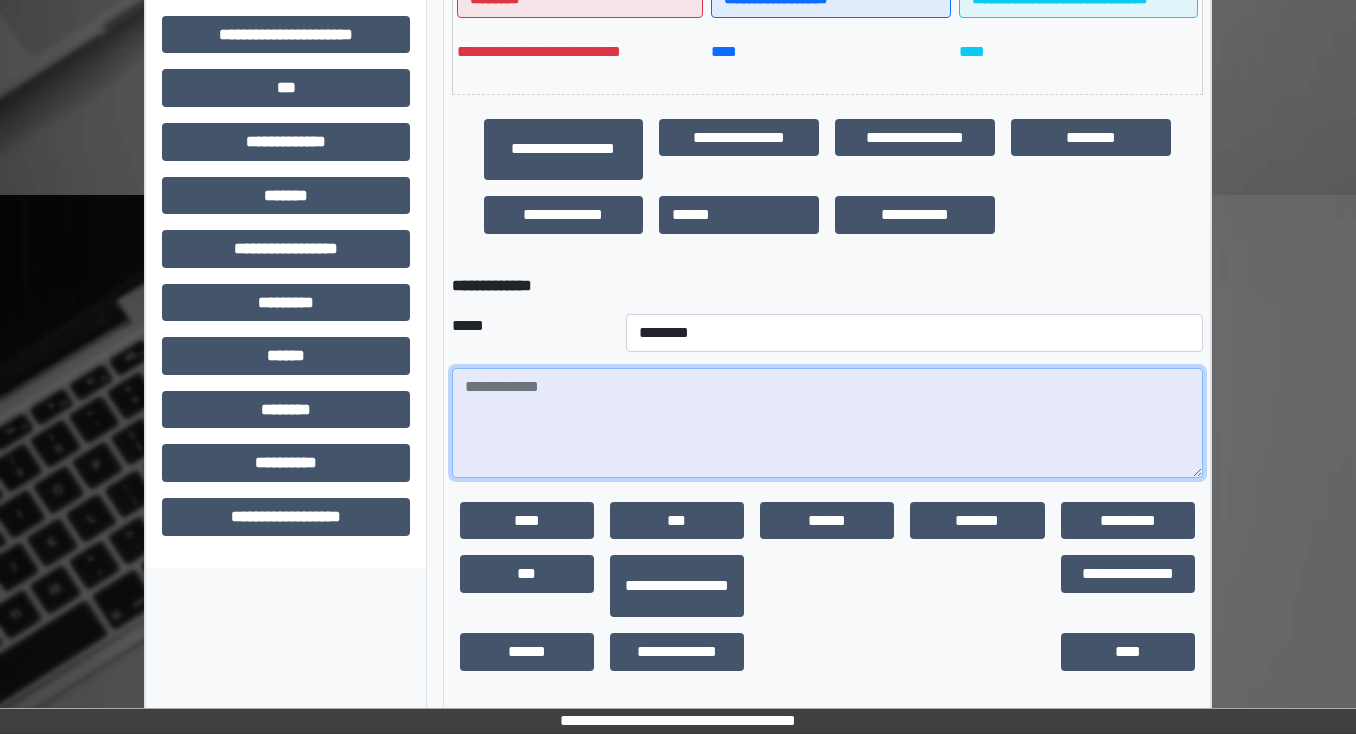 scroll, scrollTop: 525, scrollLeft: 0, axis: vertical 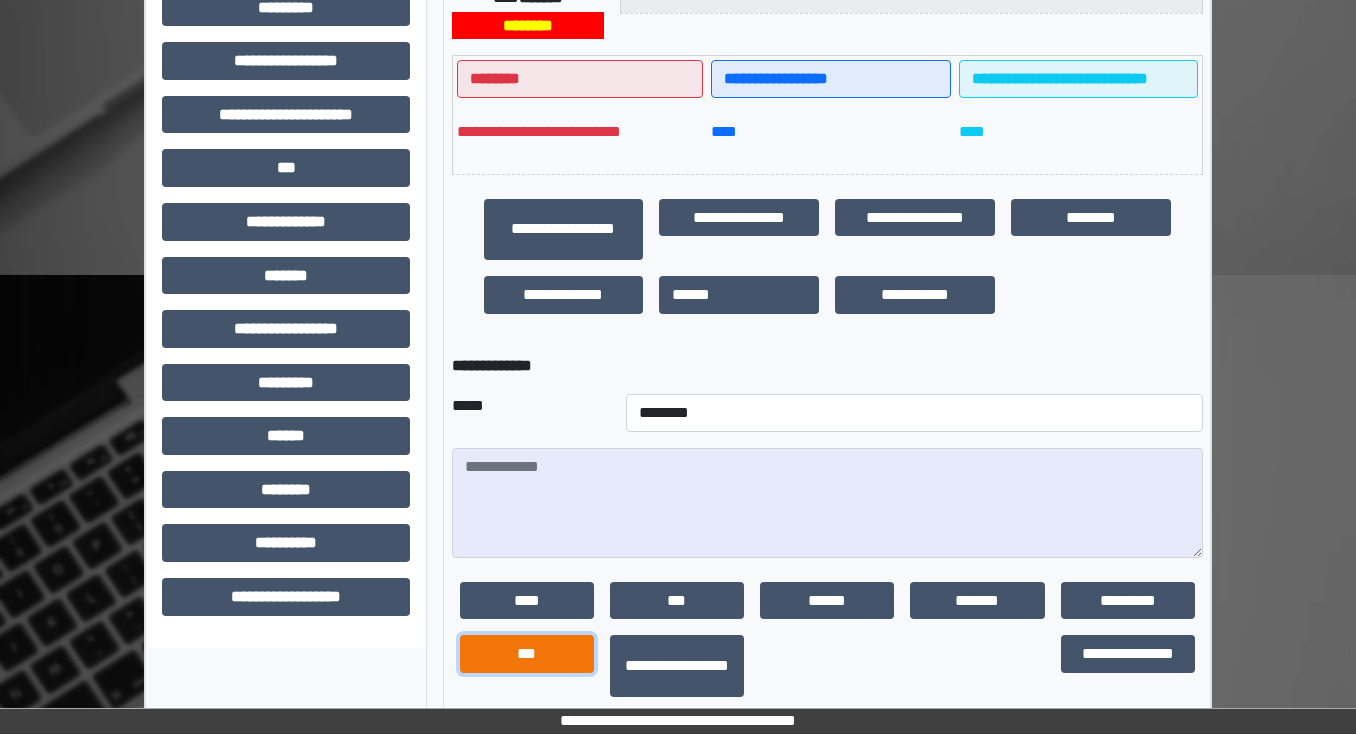 click on "***" at bounding box center (527, 654) 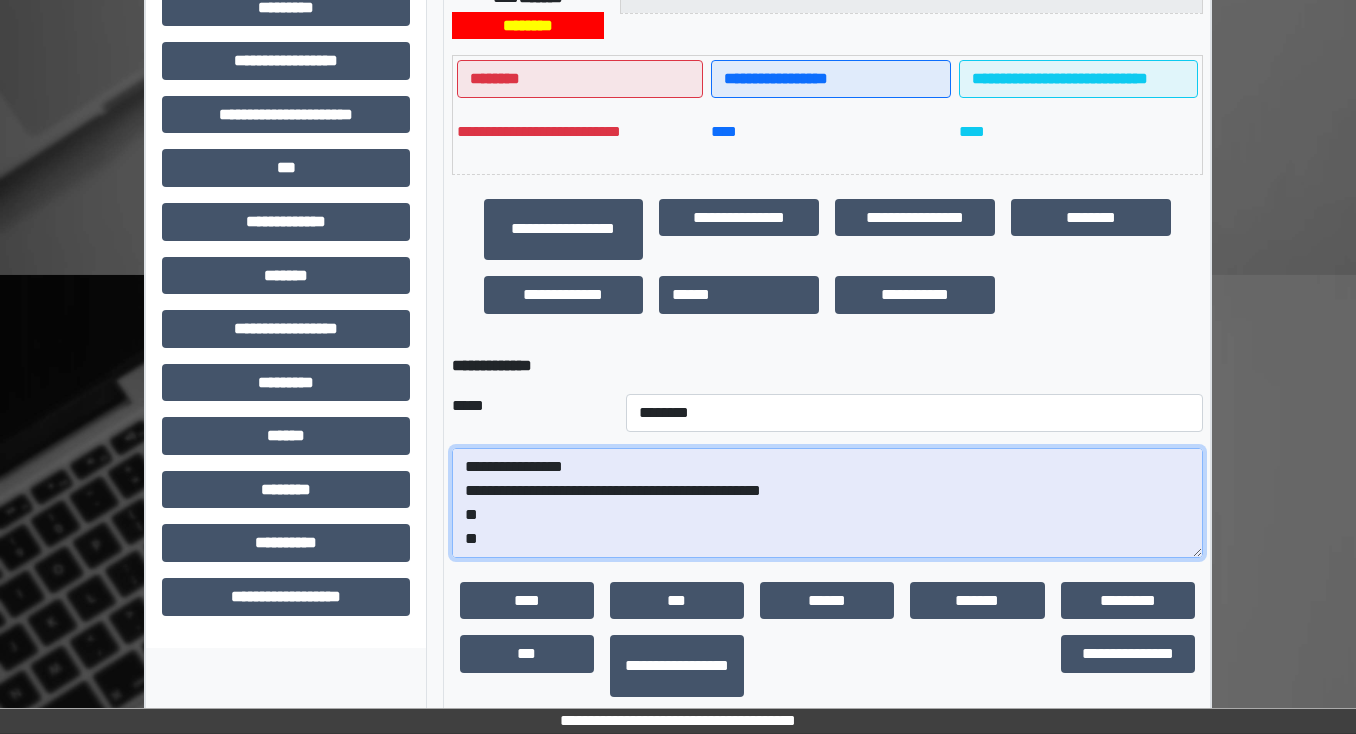 click on "**********" at bounding box center (827, 503) 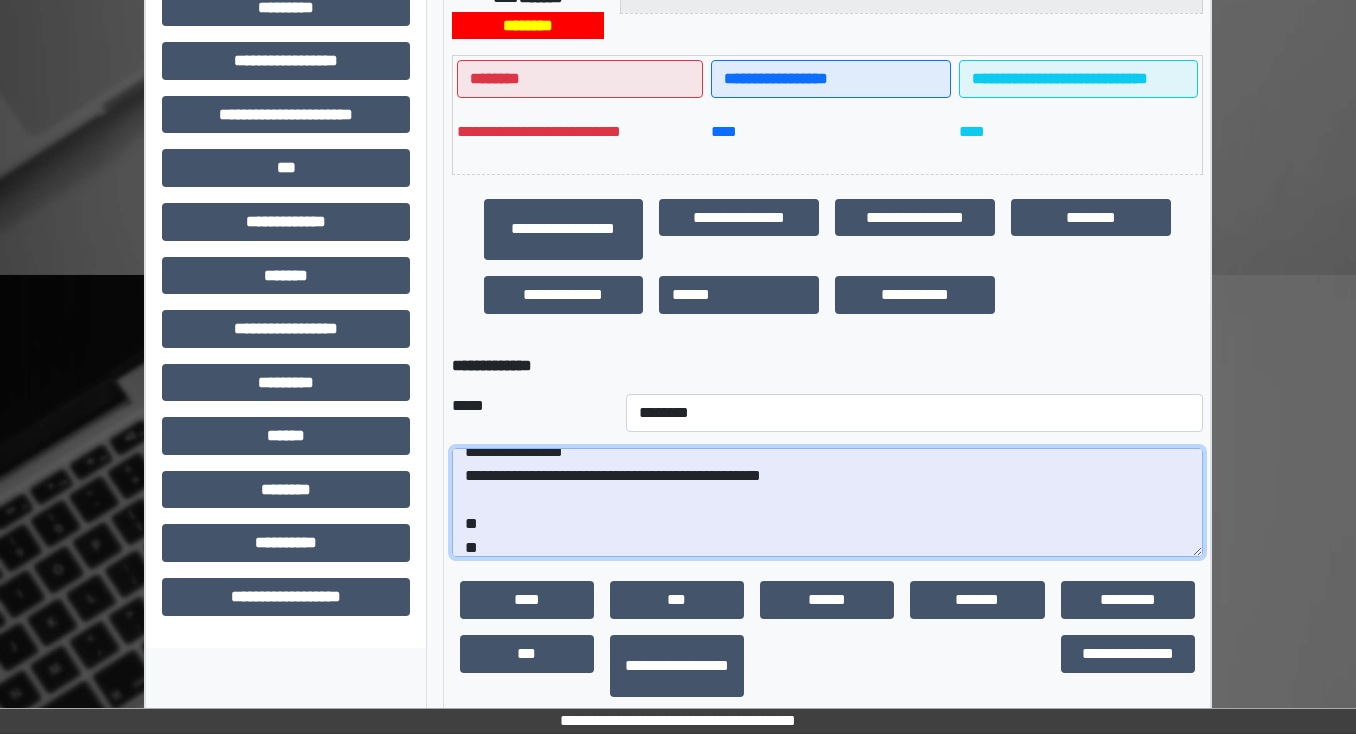scroll, scrollTop: 0, scrollLeft: 0, axis: both 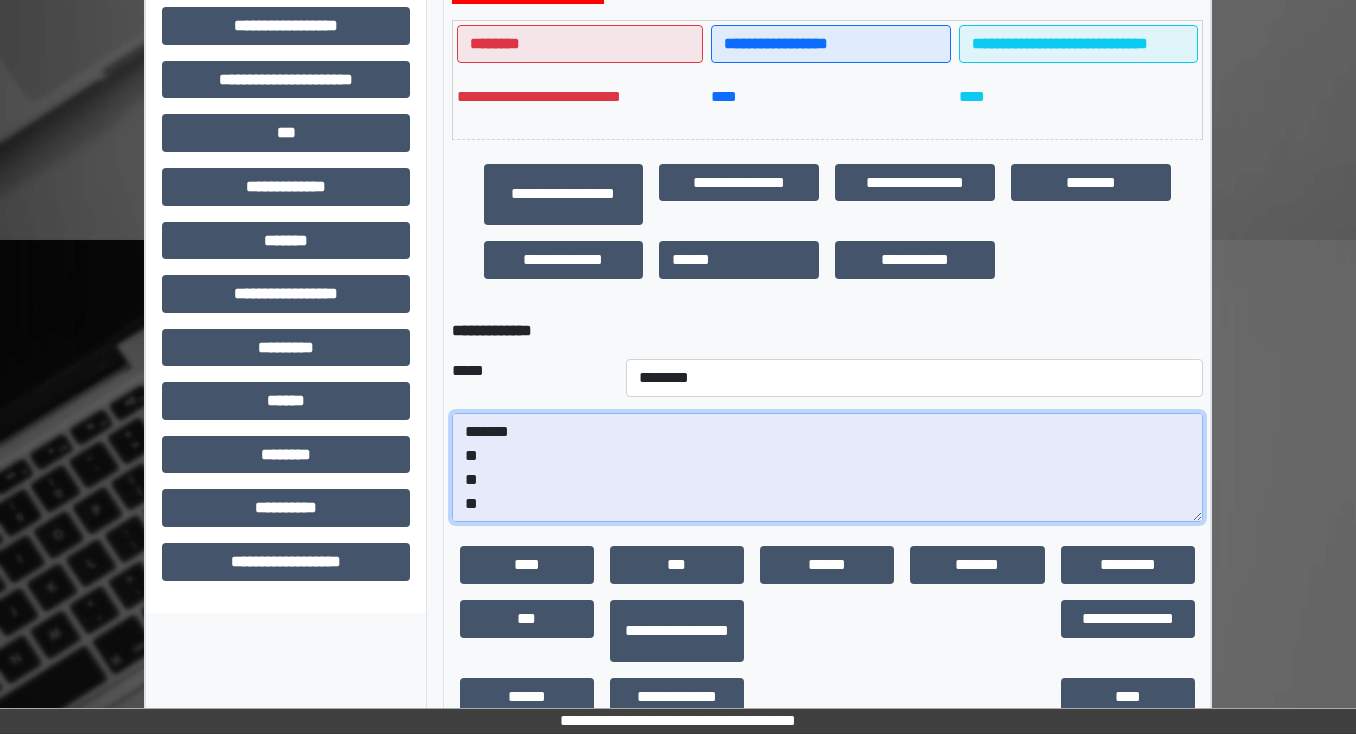 drag, startPoint x: 488, startPoint y: 502, endPoint x: 447, endPoint y: 500, distance: 41.04875 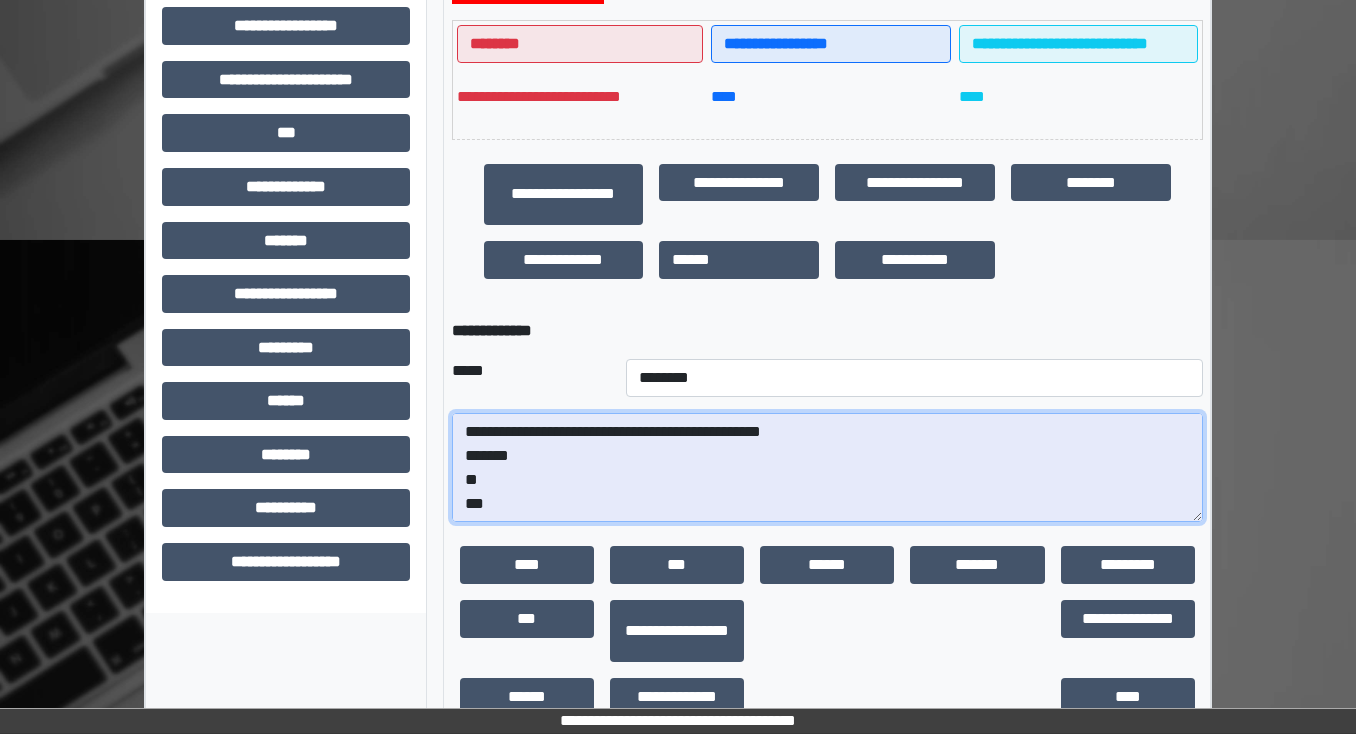 click on "**********" at bounding box center (827, 468) 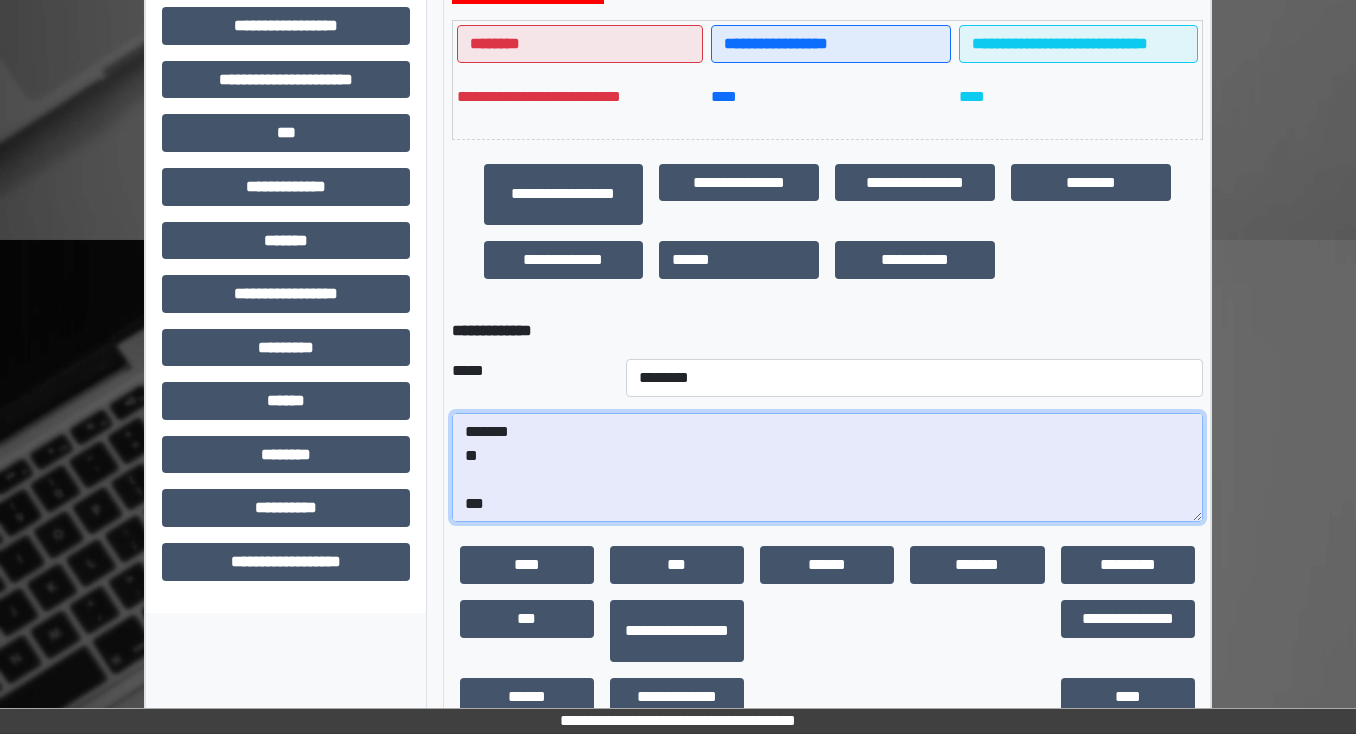 scroll, scrollTop: 72, scrollLeft: 0, axis: vertical 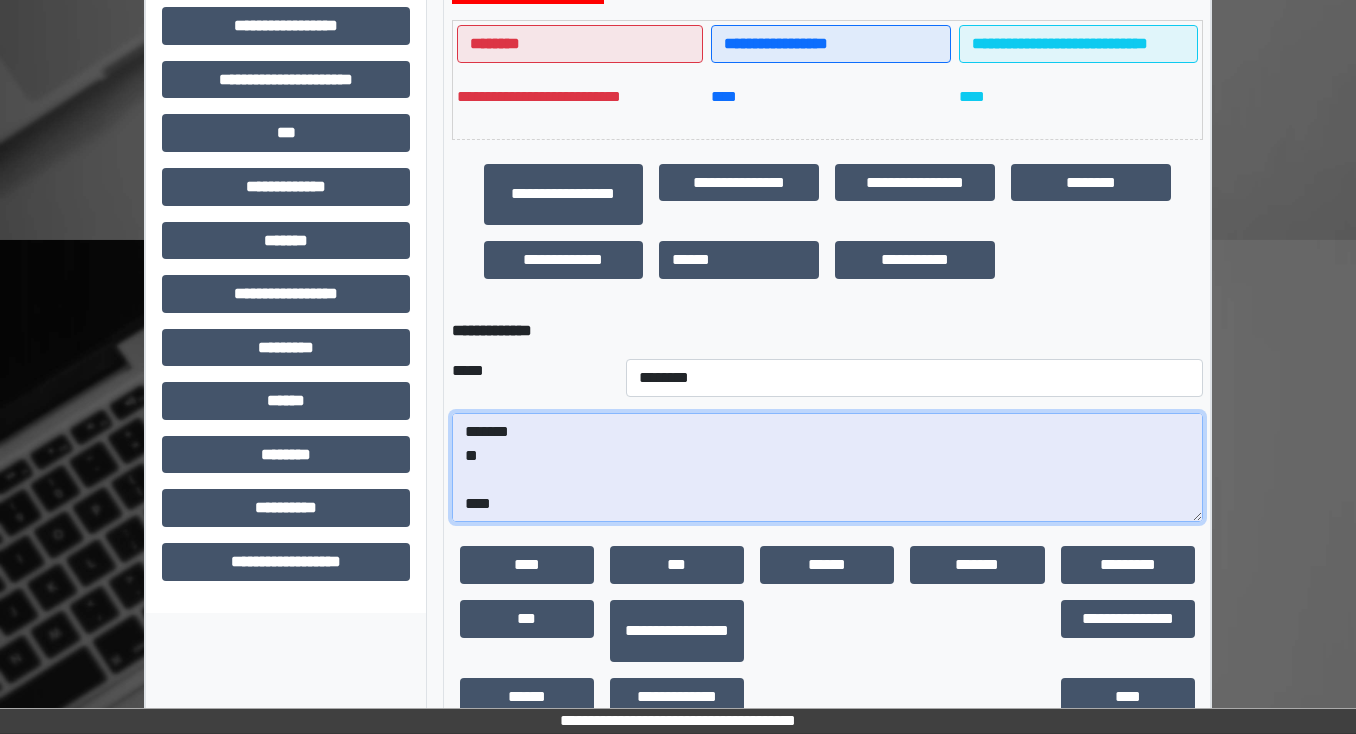 paste on "**********" 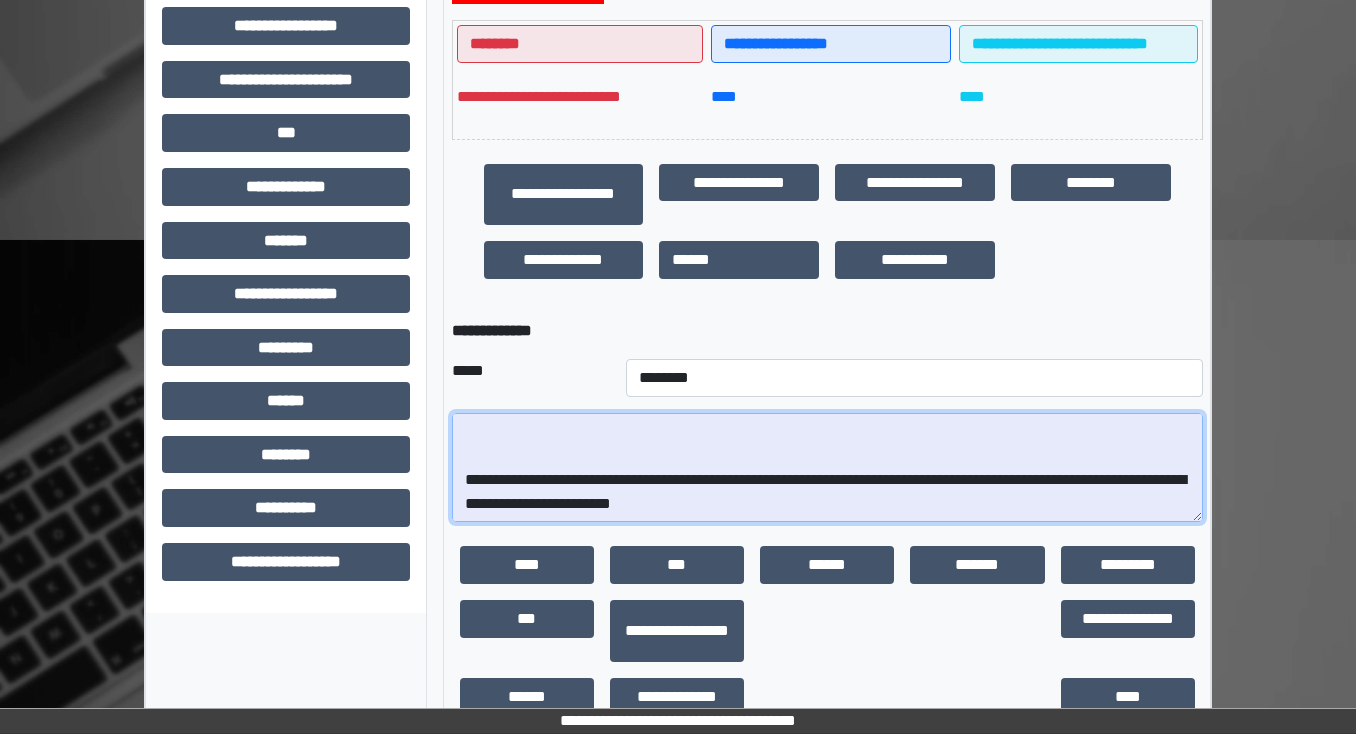scroll, scrollTop: 288, scrollLeft: 0, axis: vertical 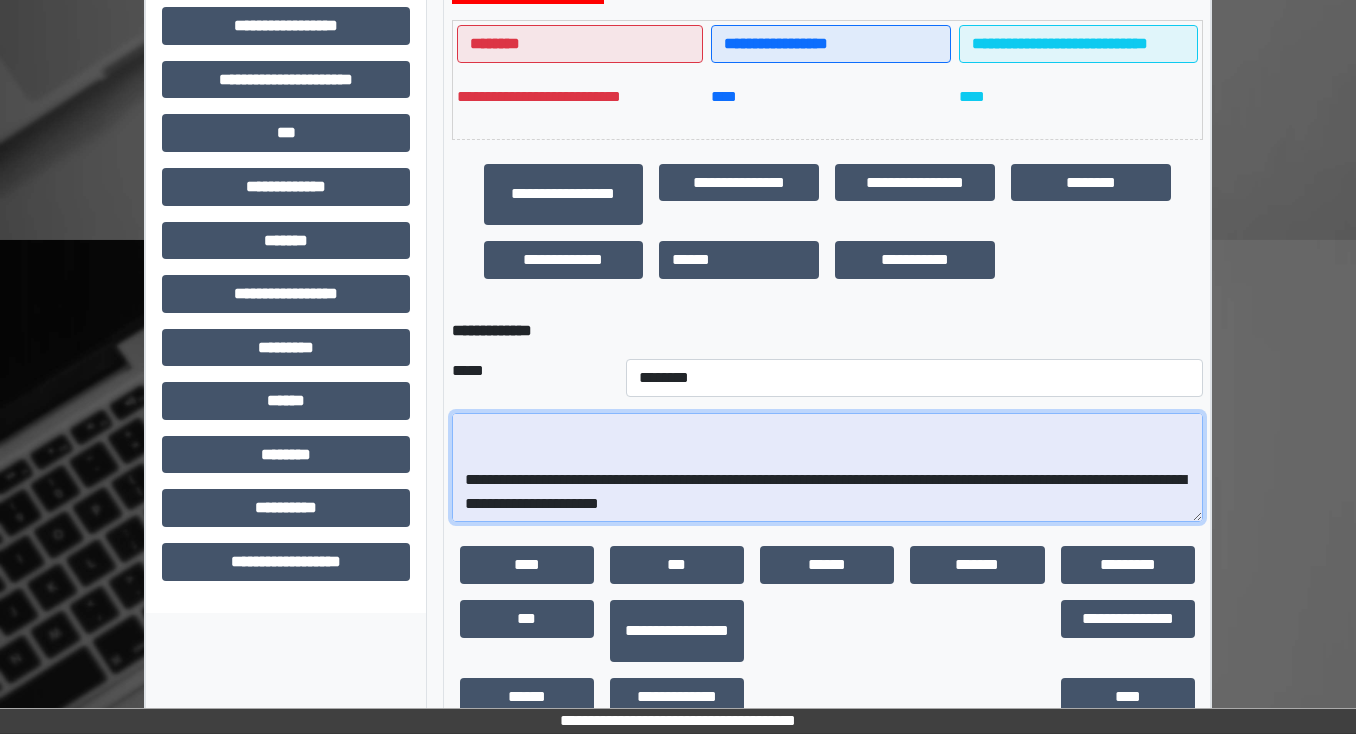 click on "**********" at bounding box center (827, 468) 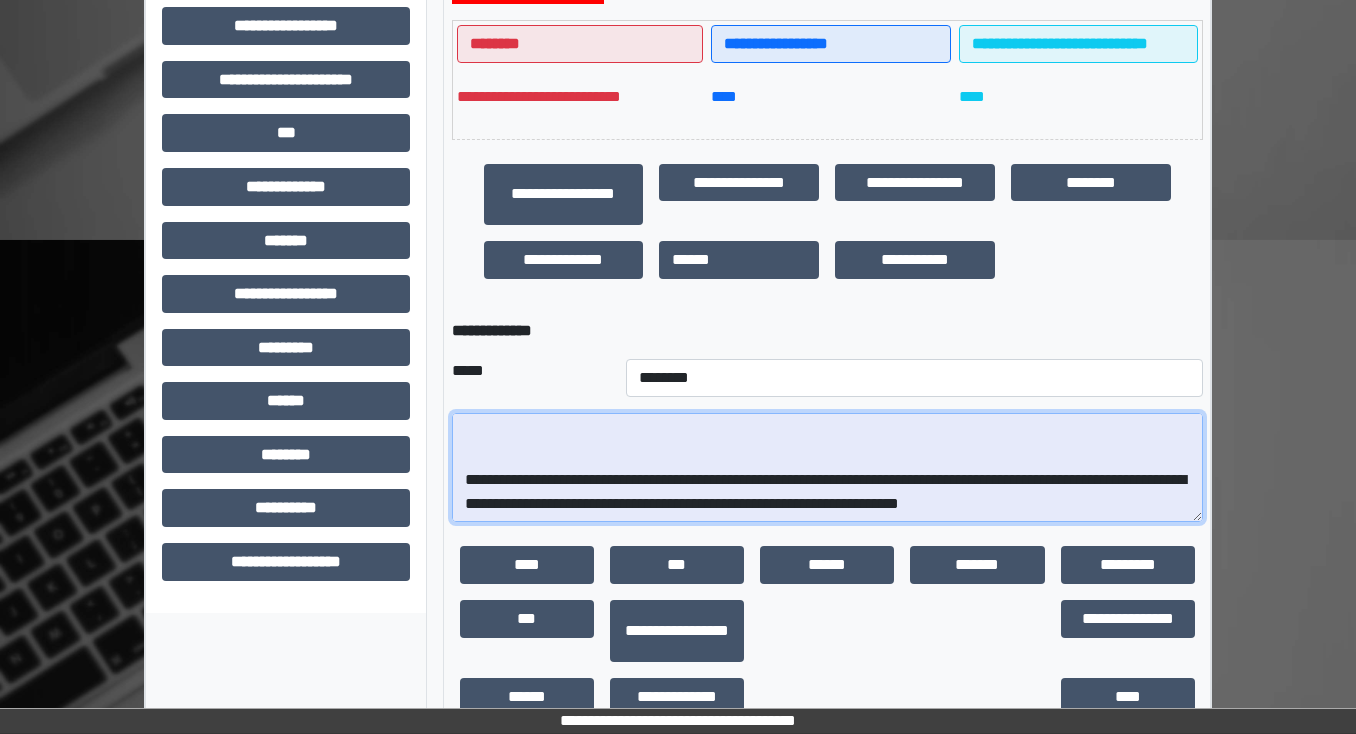 scroll, scrollTop: 264, scrollLeft: 0, axis: vertical 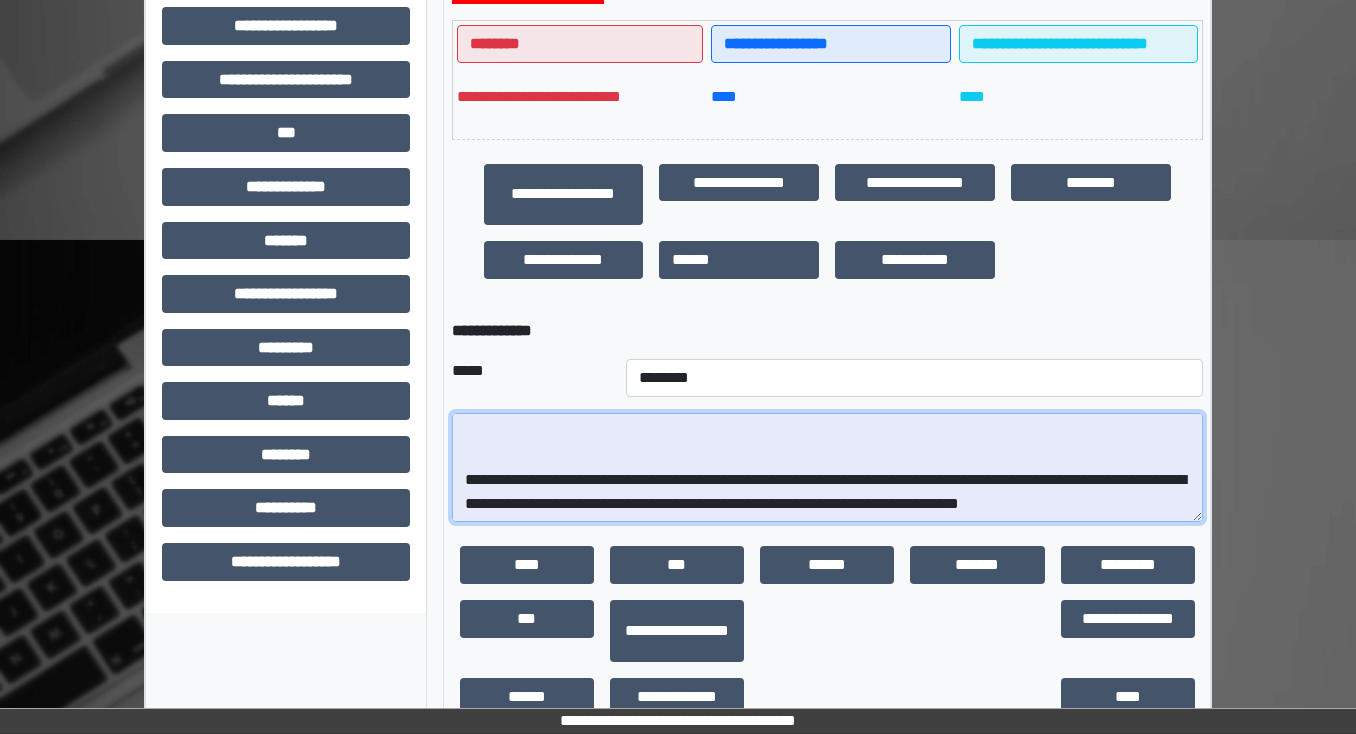 click on "**********" at bounding box center [827, 468] 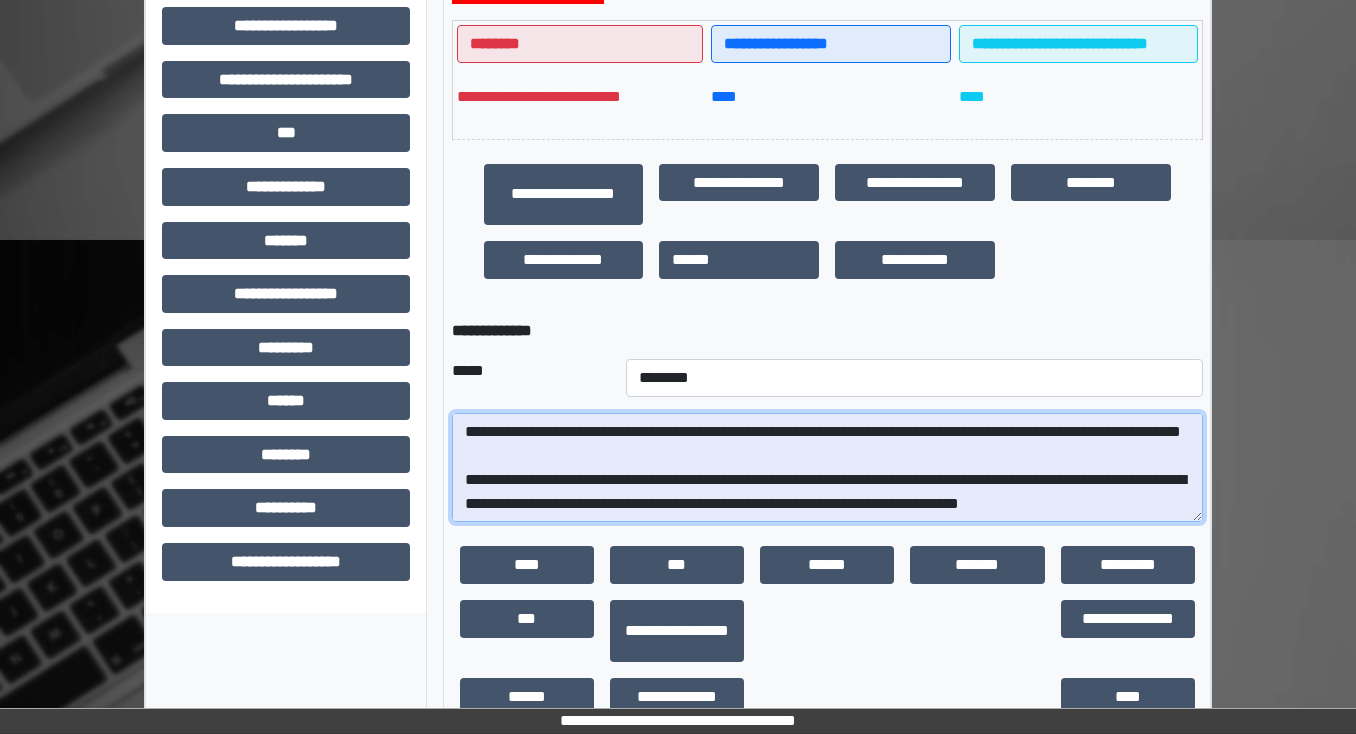 scroll, scrollTop: 136, scrollLeft: 0, axis: vertical 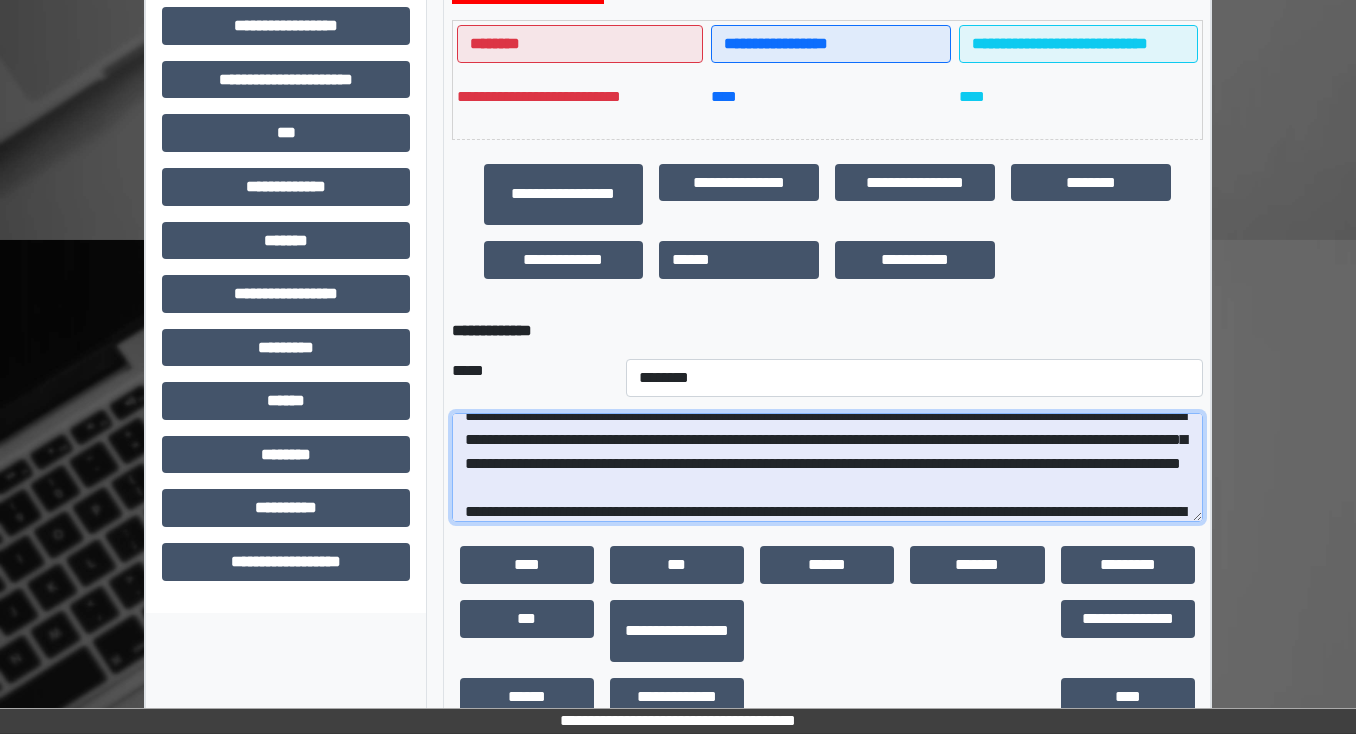 click on "**********" at bounding box center [827, 468] 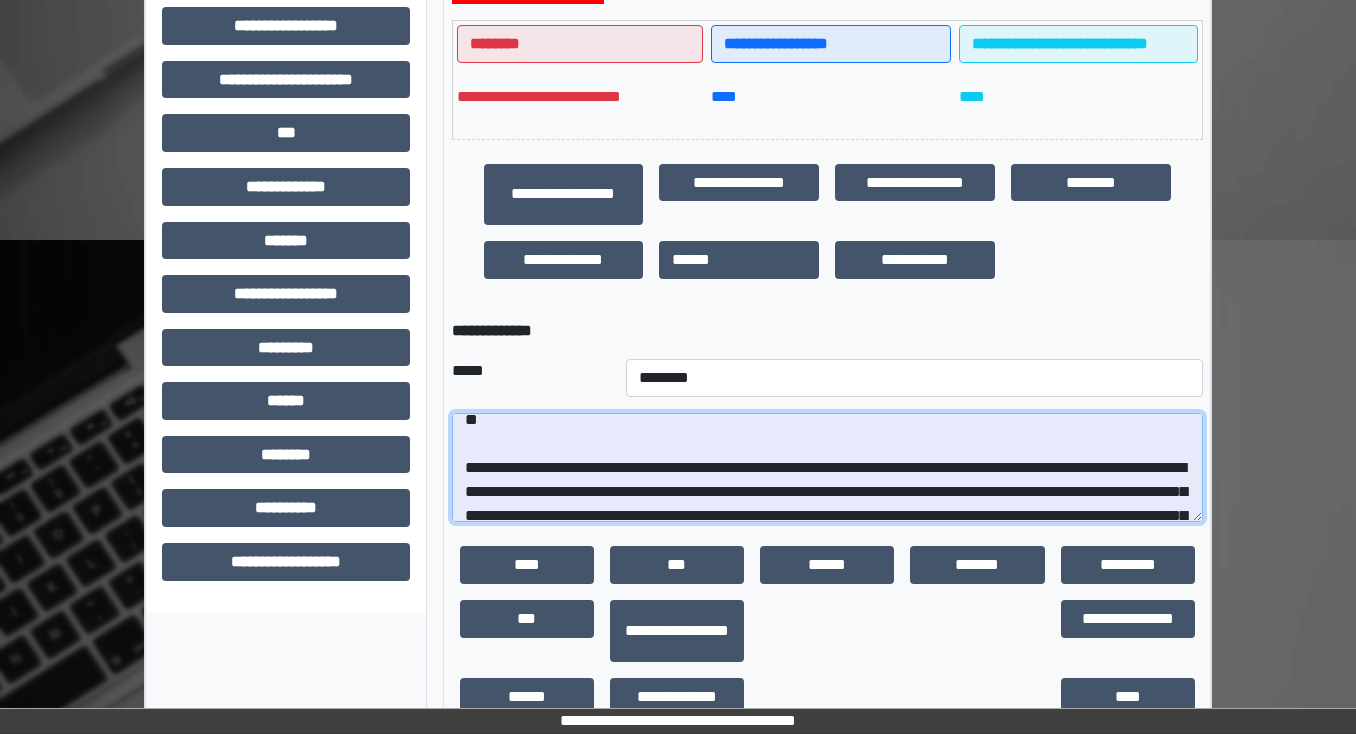 scroll, scrollTop: 56, scrollLeft: 0, axis: vertical 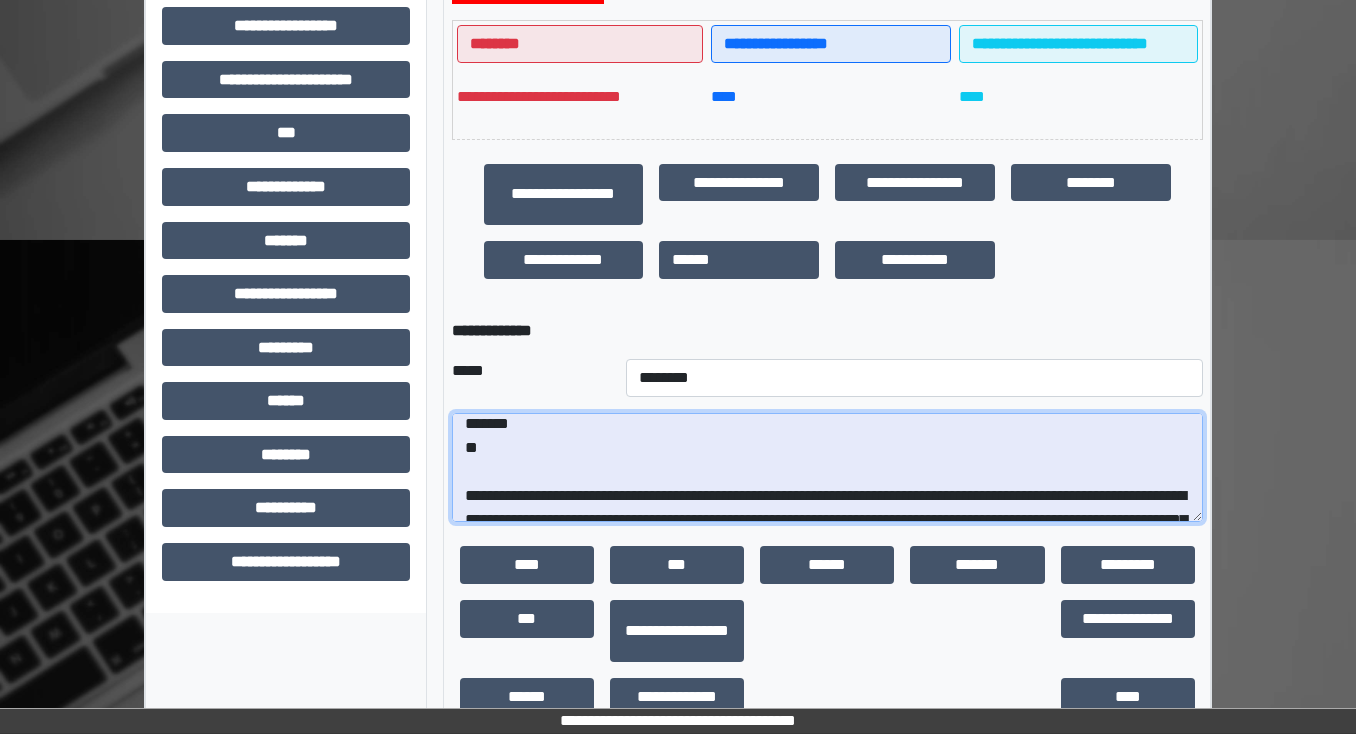 click on "**********" at bounding box center (827, 468) 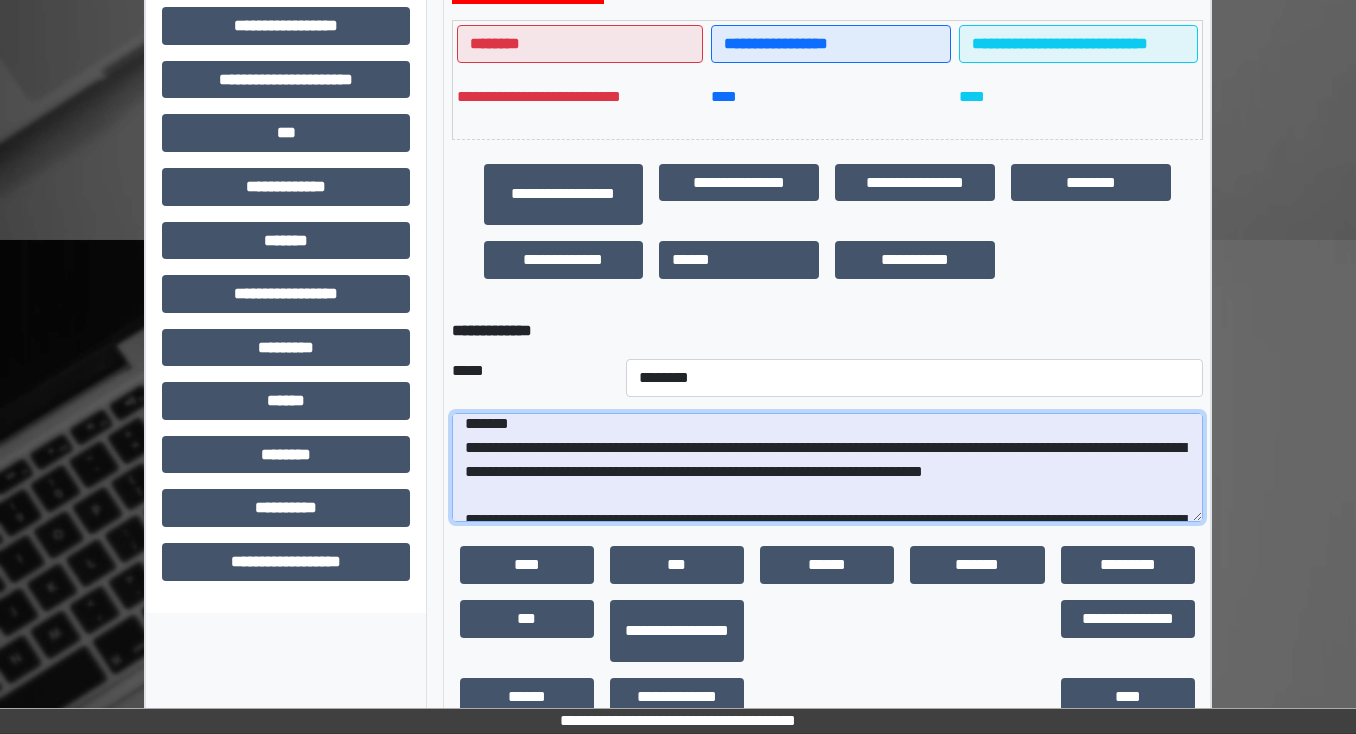 click on "**********" at bounding box center [827, 468] 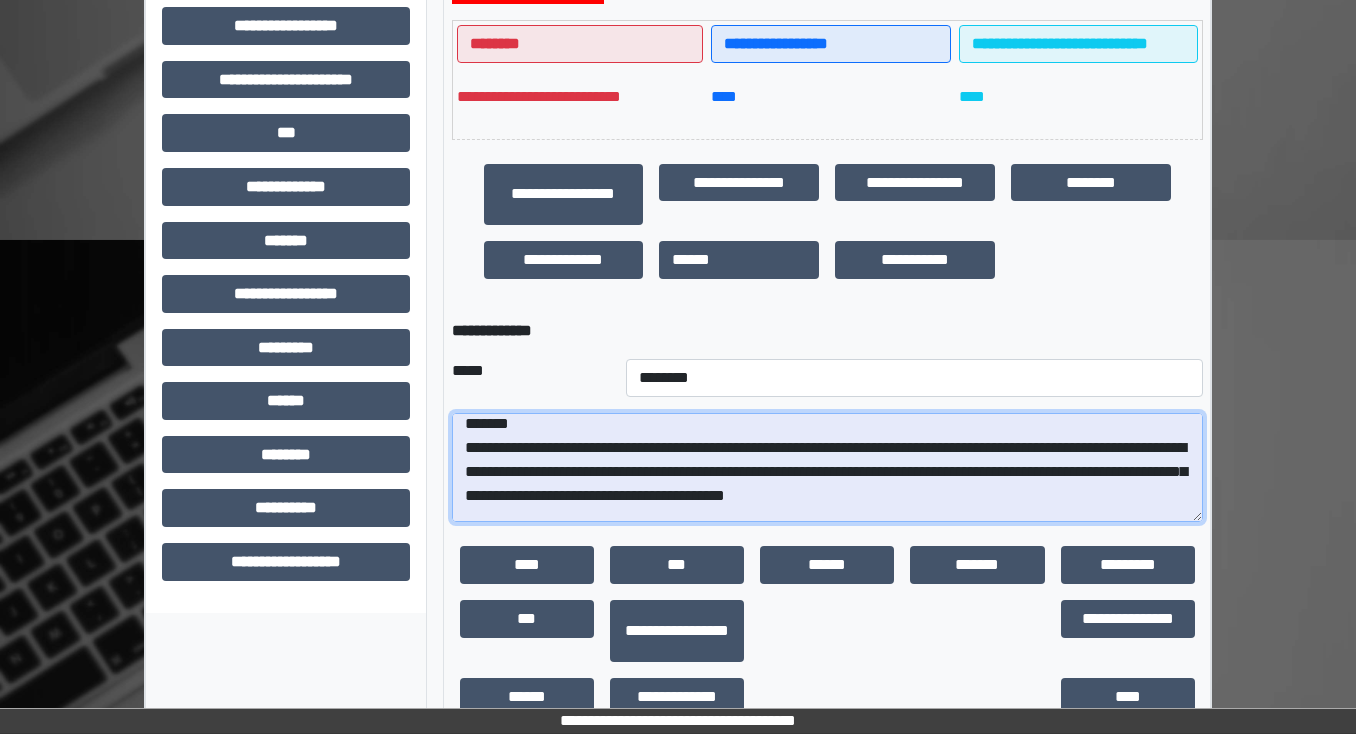 scroll, scrollTop: 64, scrollLeft: 0, axis: vertical 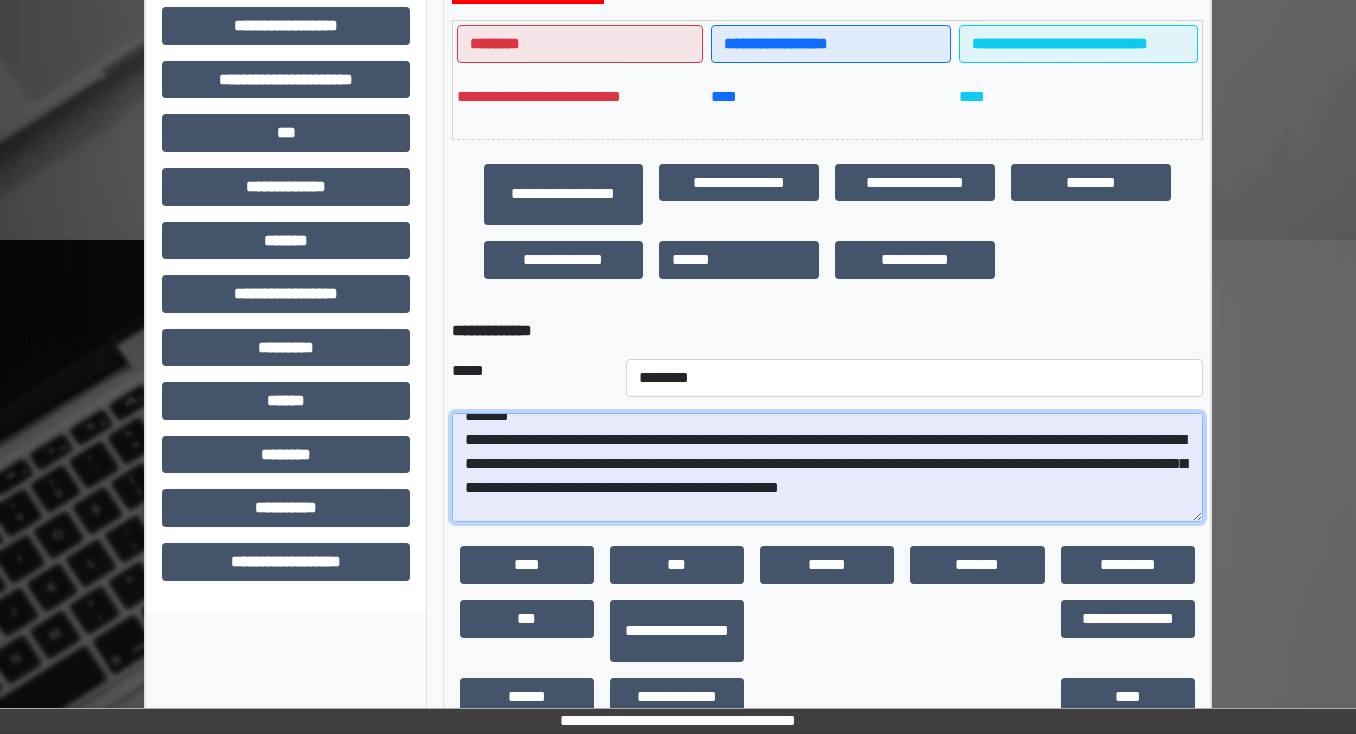 click on "**********" at bounding box center (827, 468) 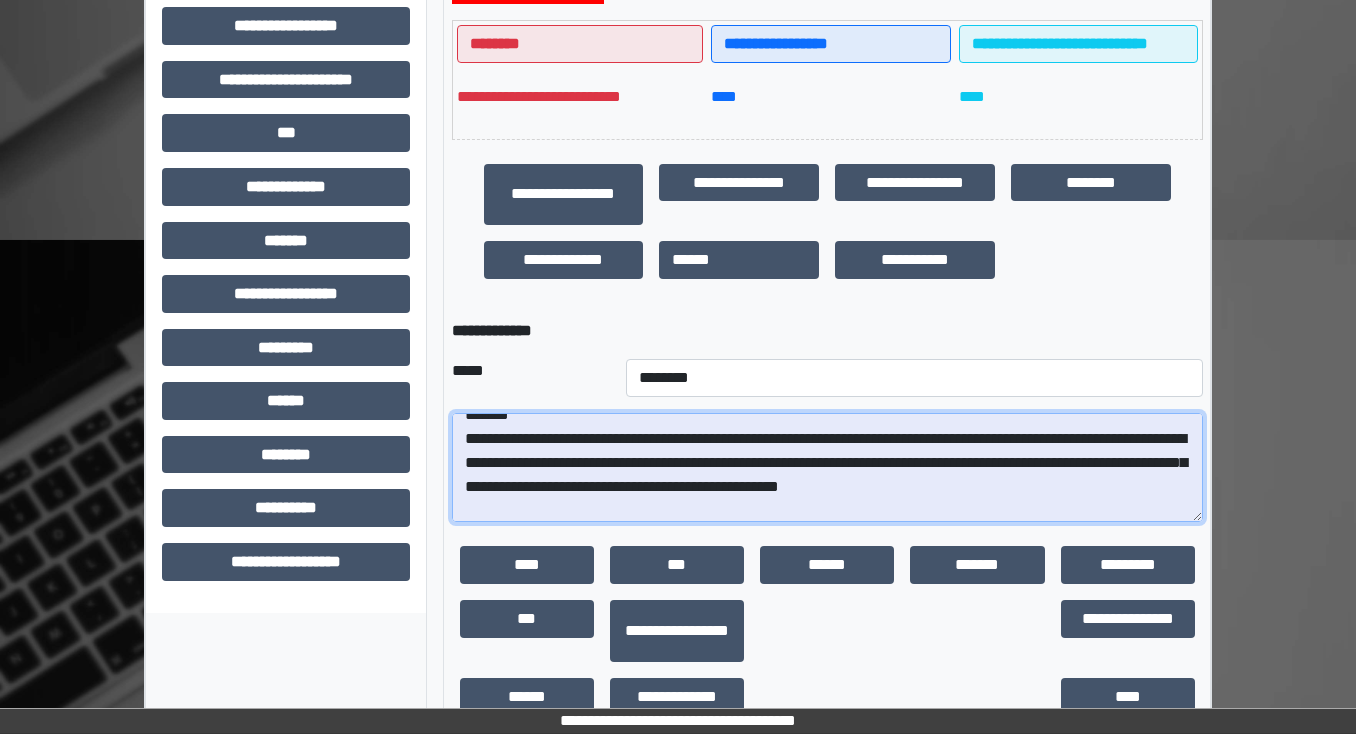 scroll, scrollTop: 64, scrollLeft: 0, axis: vertical 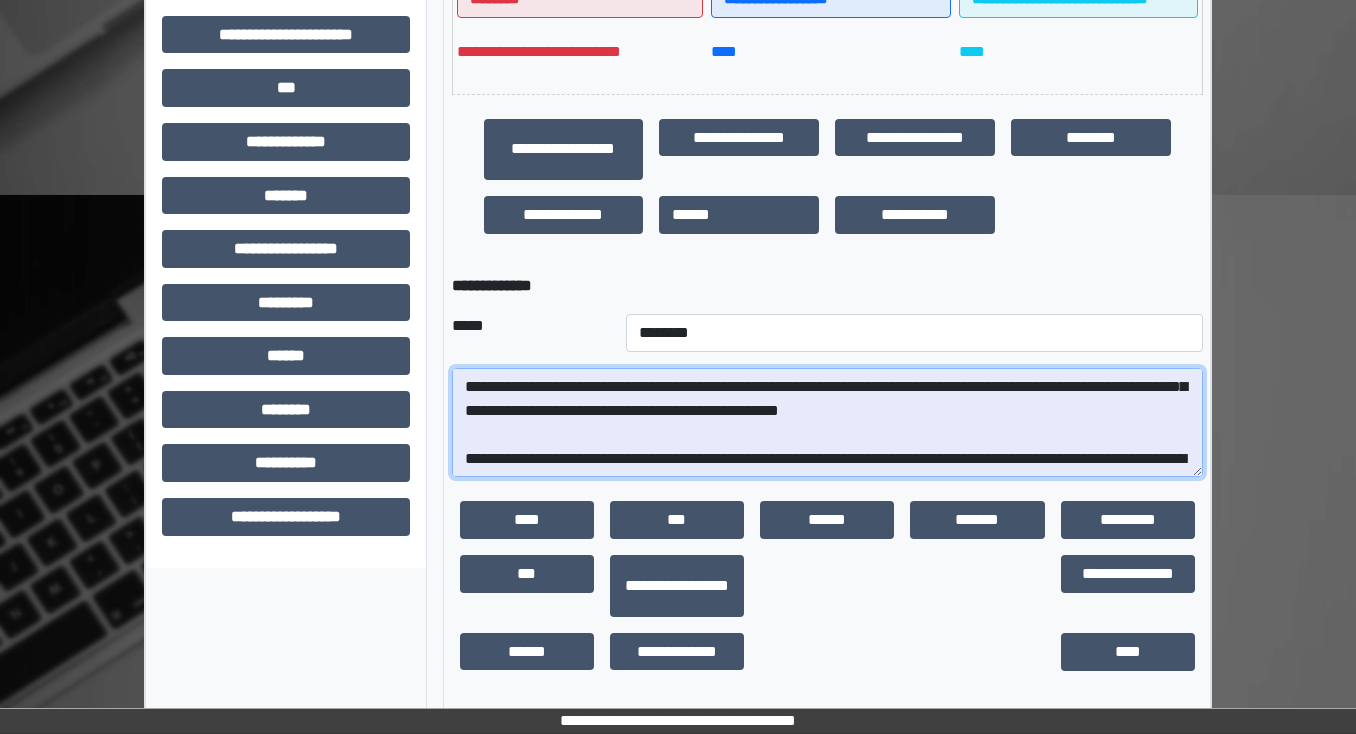 click on "**********" at bounding box center (827, 423) 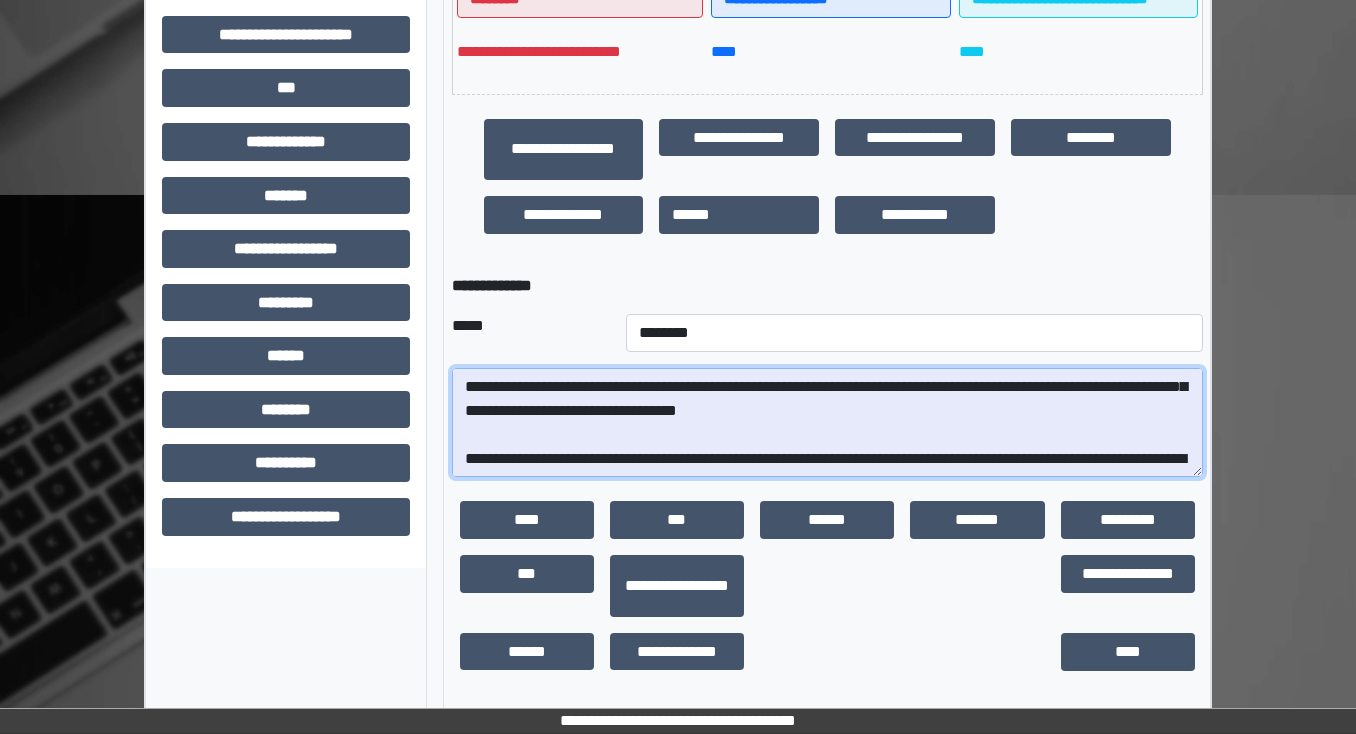 scroll, scrollTop: 525, scrollLeft: 0, axis: vertical 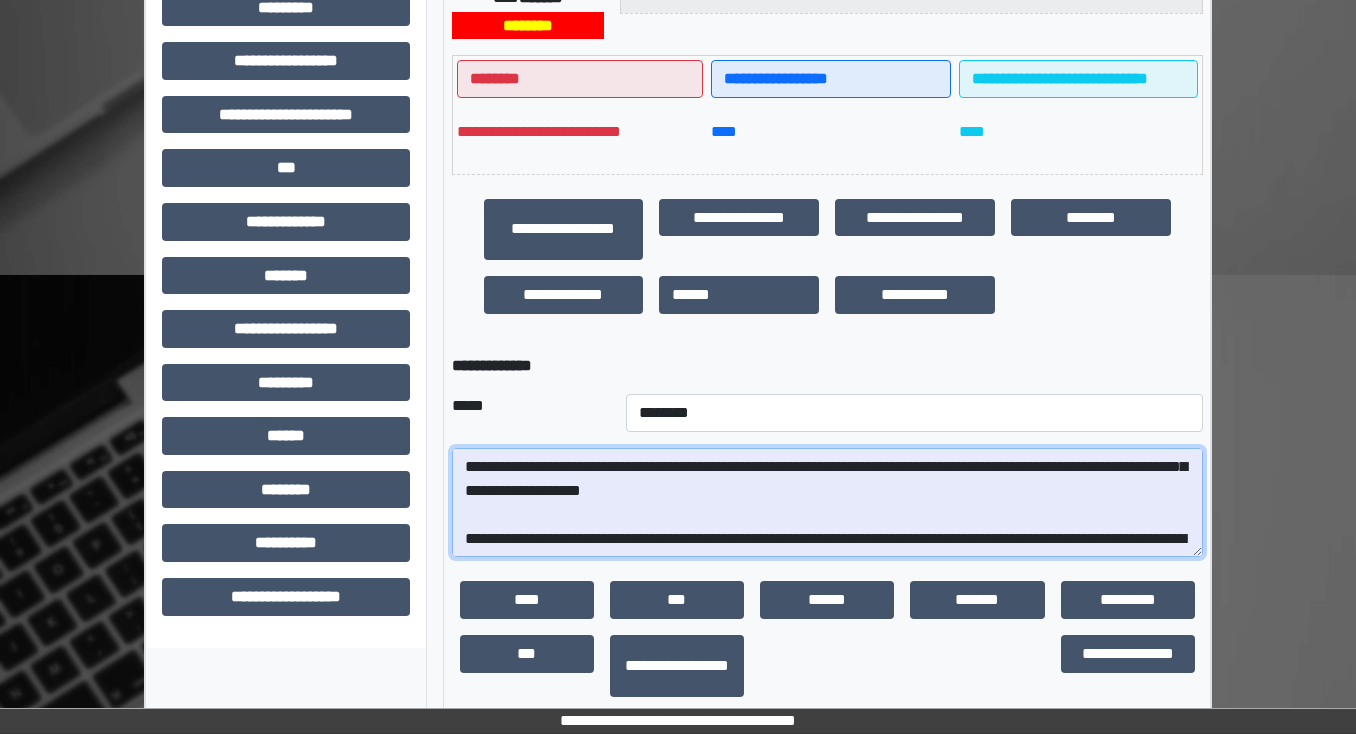 click at bounding box center [827, 503] 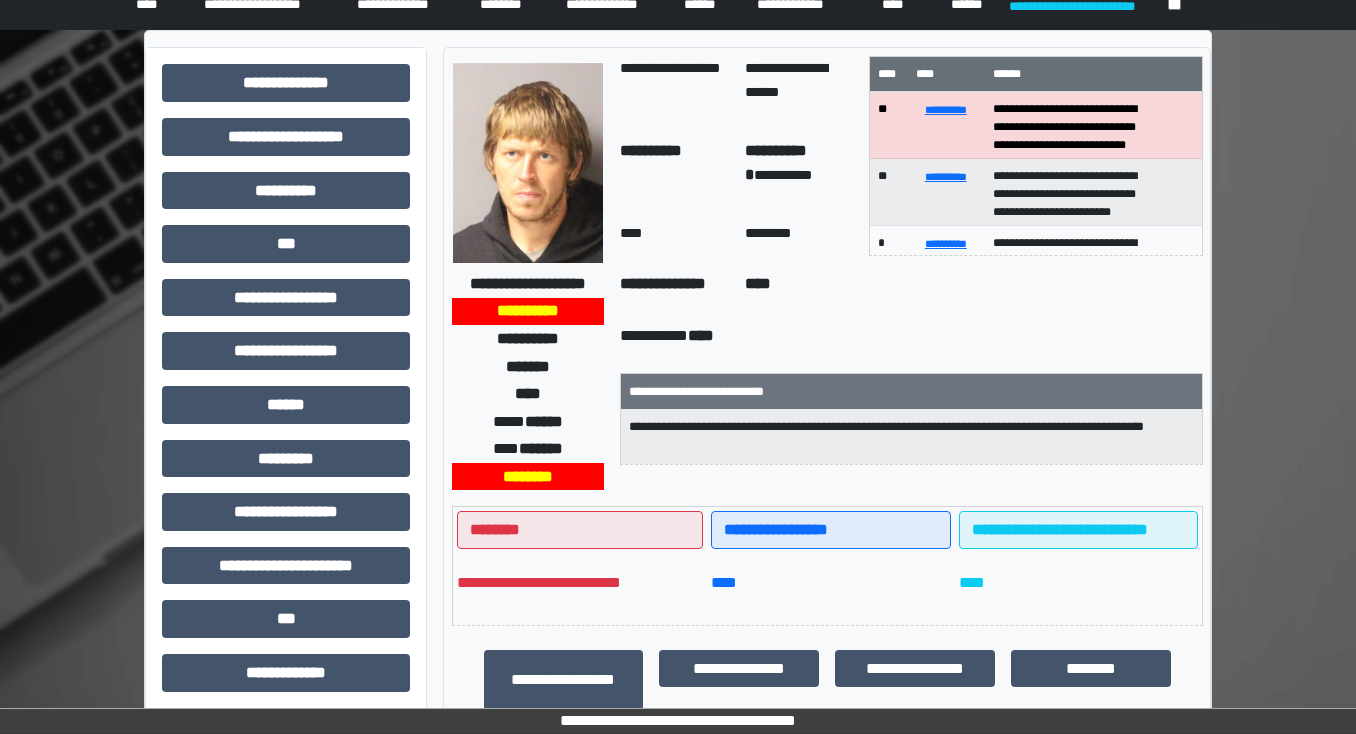 scroll, scrollTop: 45, scrollLeft: 0, axis: vertical 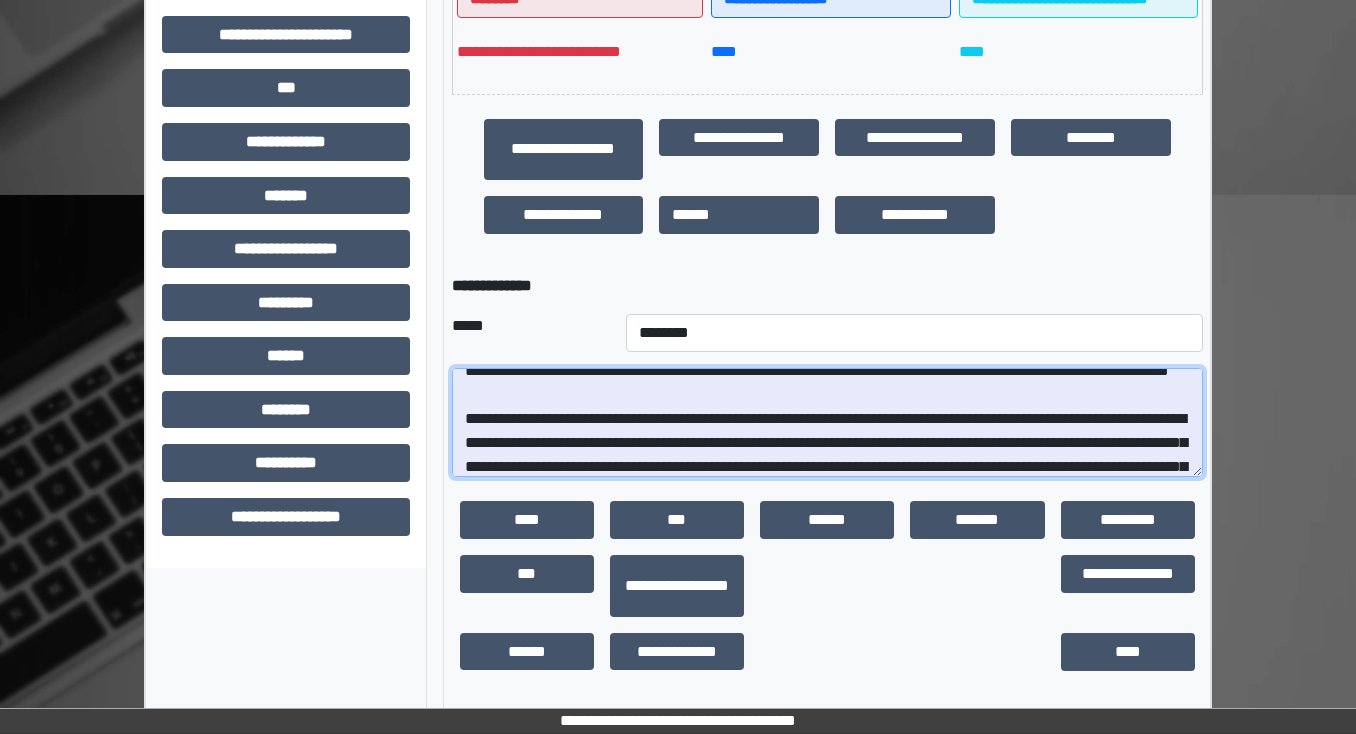 click at bounding box center [827, 423] 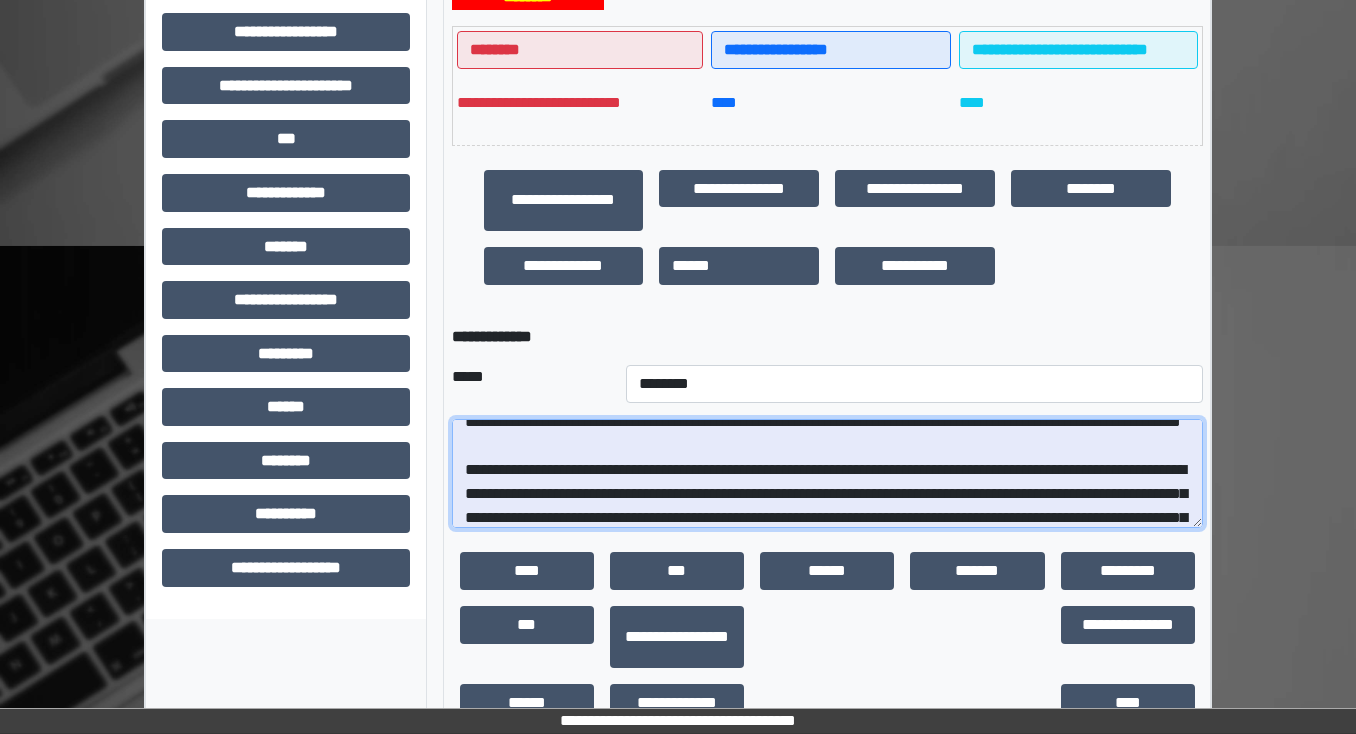 scroll, scrollTop: 525, scrollLeft: 0, axis: vertical 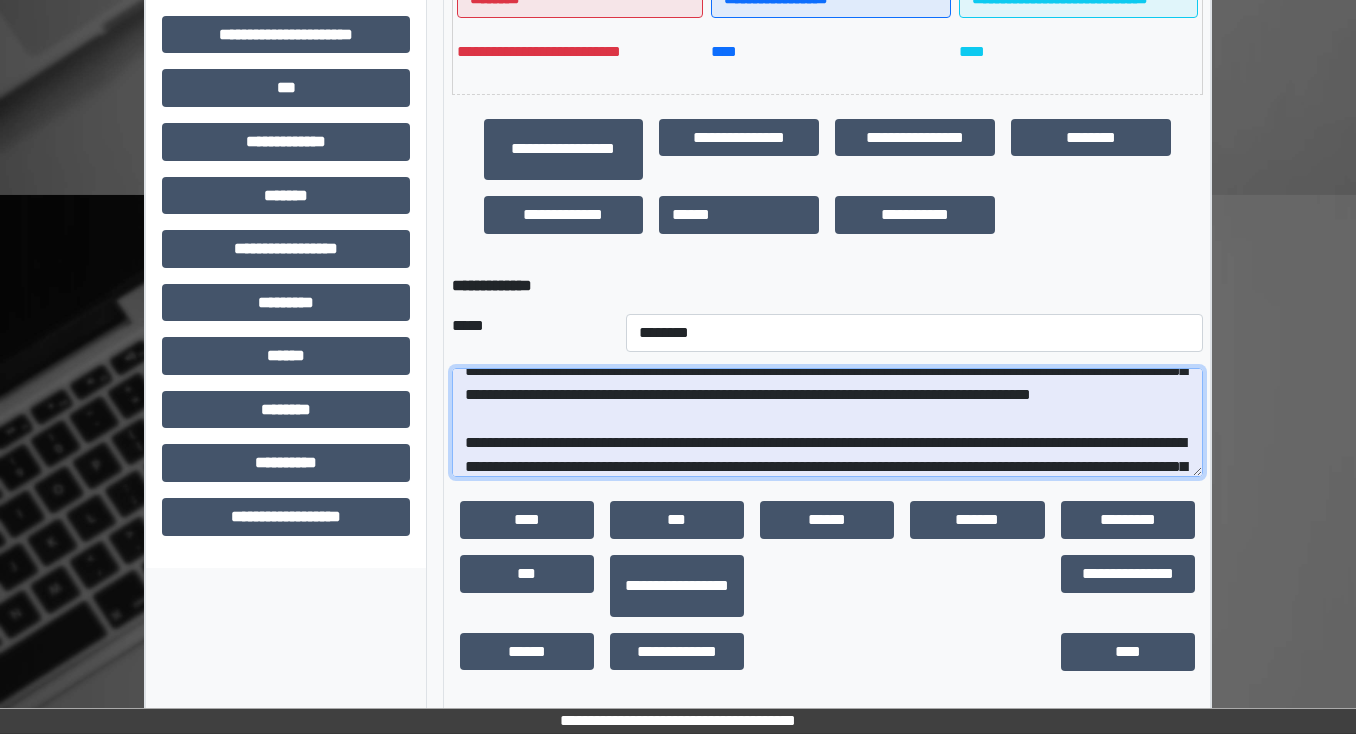 drag, startPoint x: 1124, startPoint y: 396, endPoint x: 1083, endPoint y: 392, distance: 41.19466 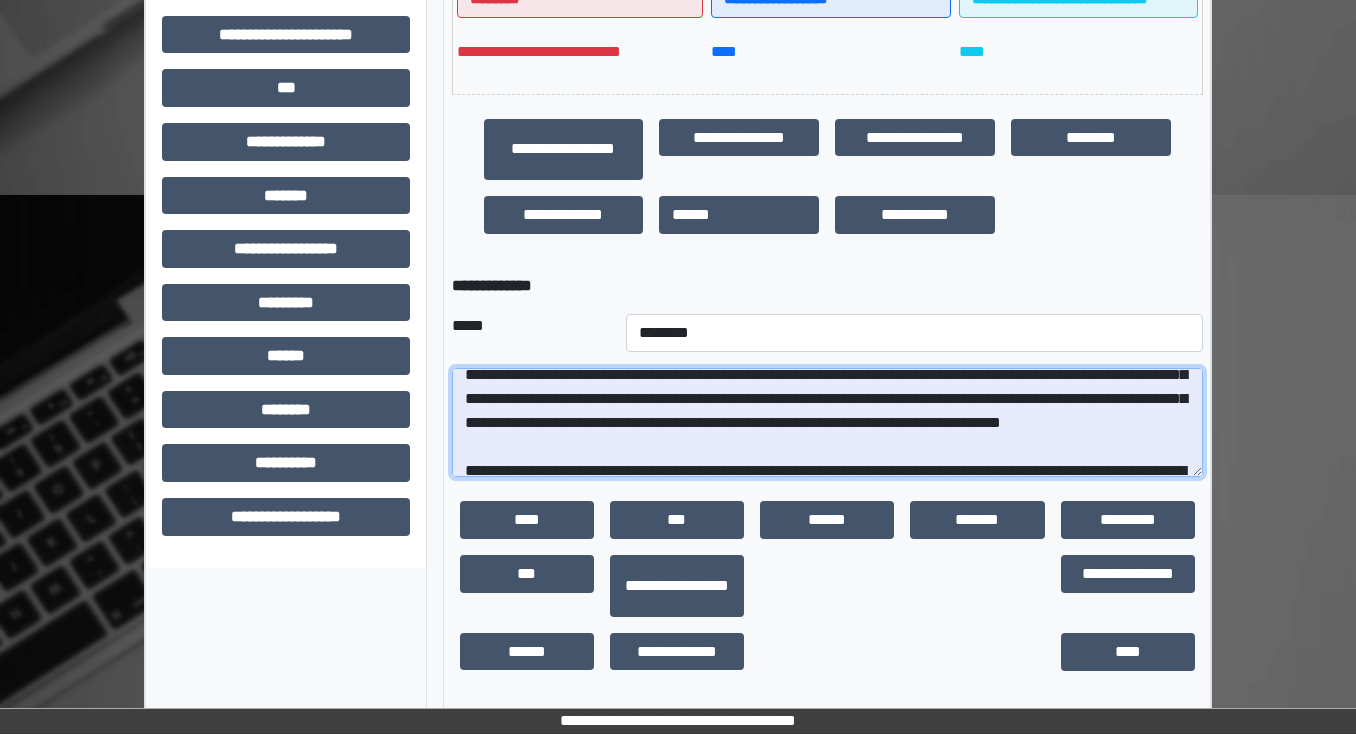 scroll, scrollTop: 160, scrollLeft: 0, axis: vertical 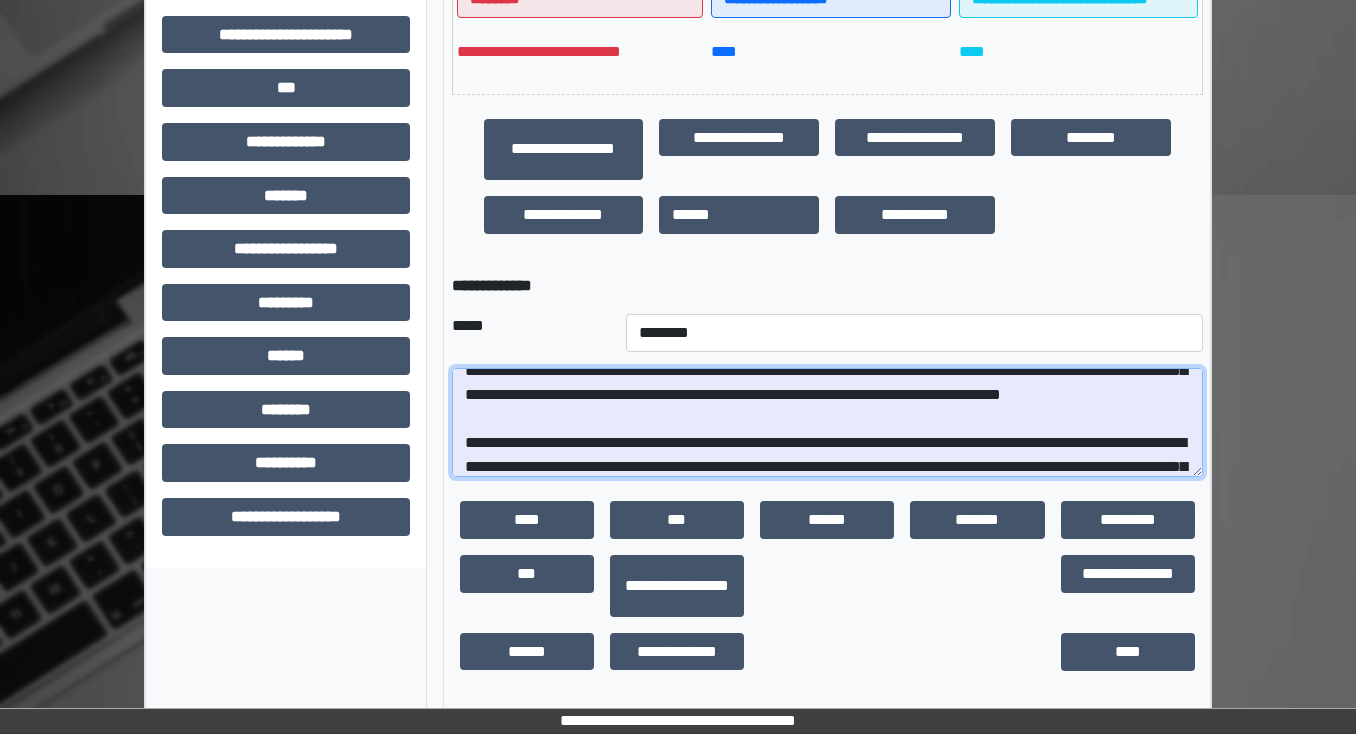 click at bounding box center (827, 423) 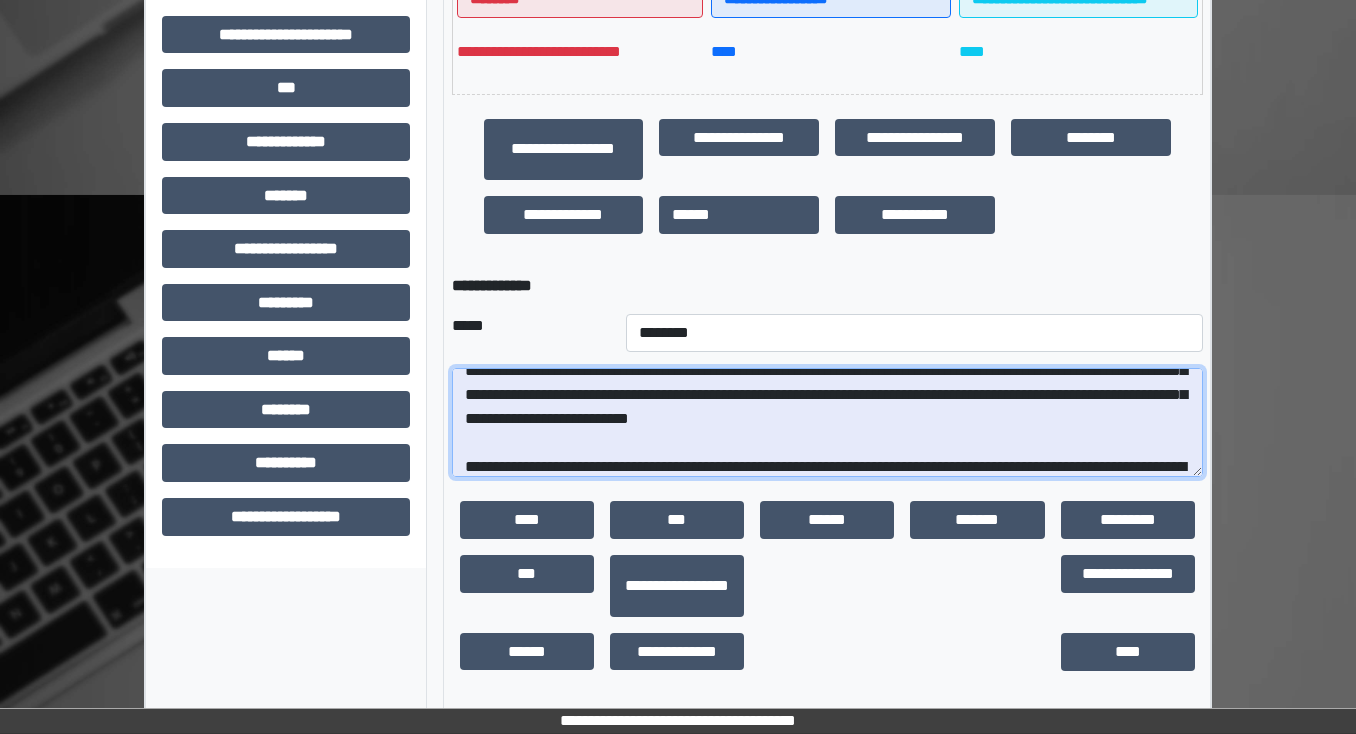 click at bounding box center [827, 423] 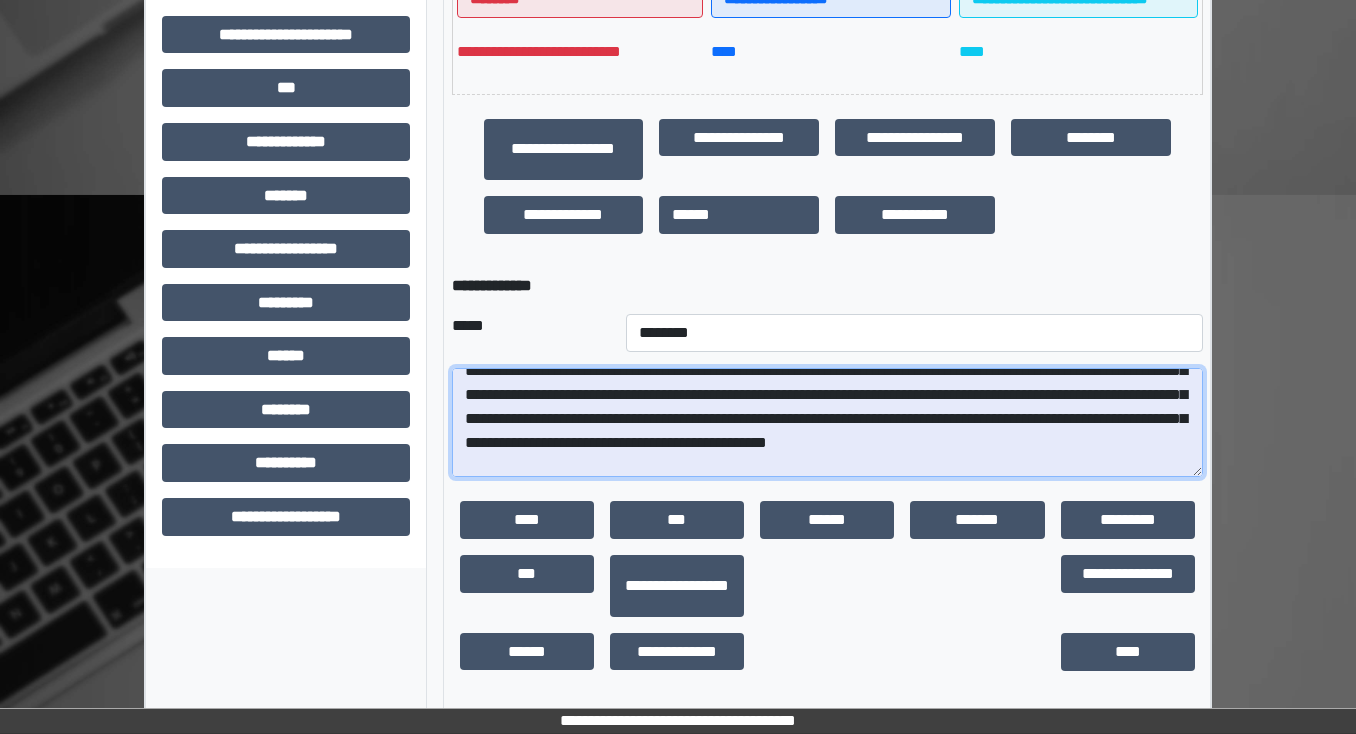 scroll, scrollTop: 240, scrollLeft: 0, axis: vertical 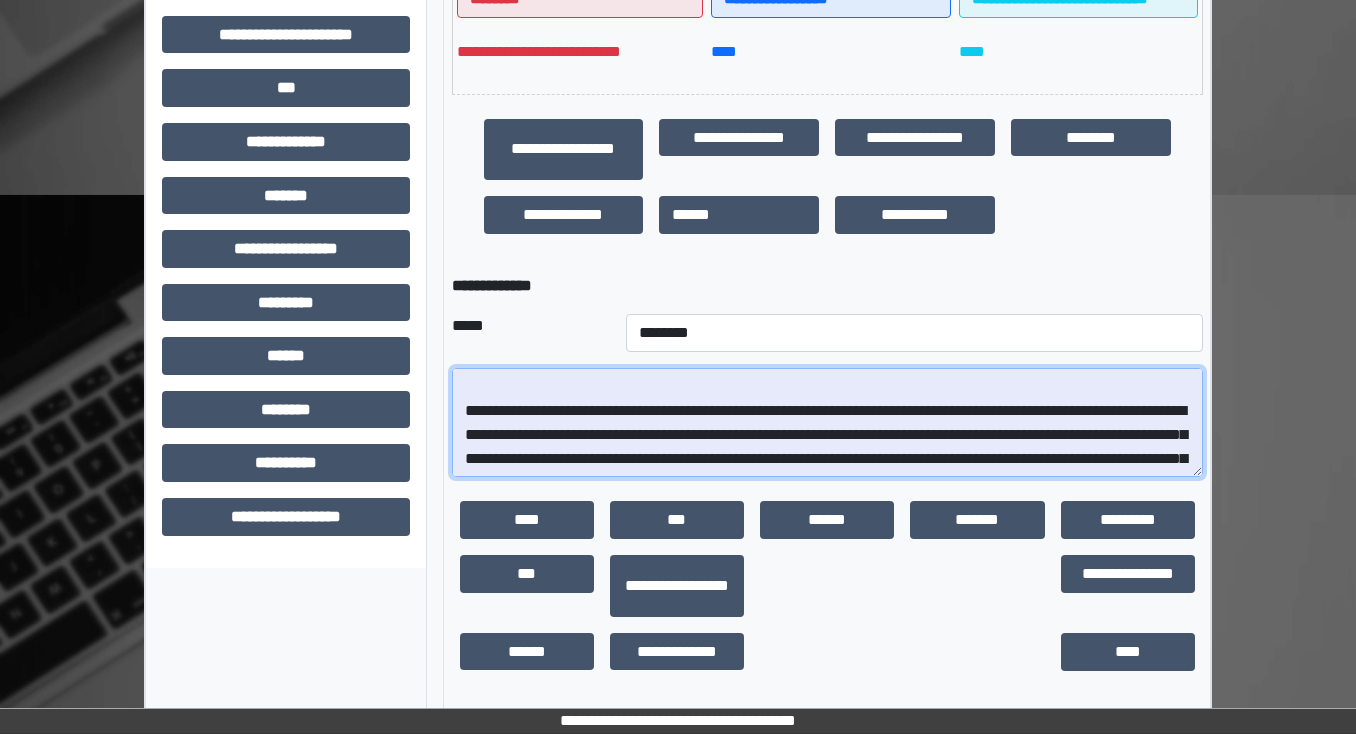click at bounding box center (827, 423) 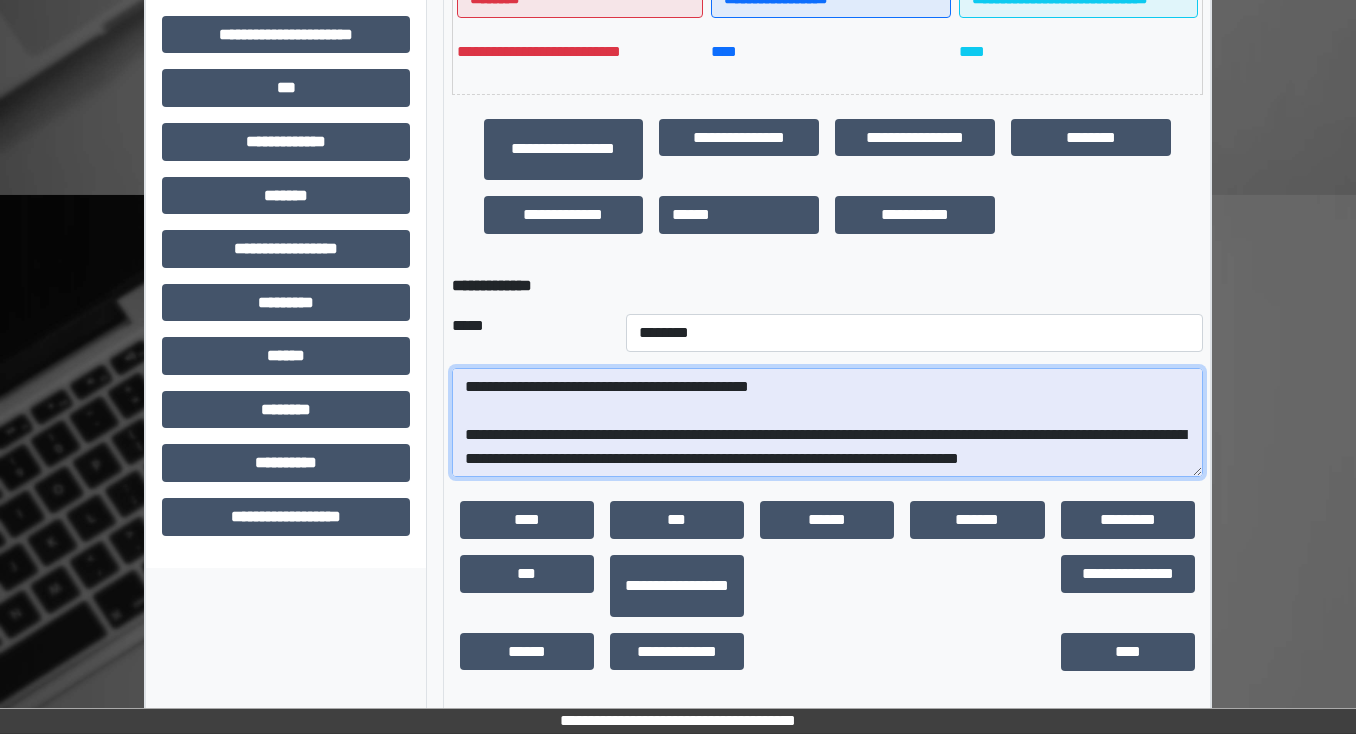scroll, scrollTop: 456, scrollLeft: 0, axis: vertical 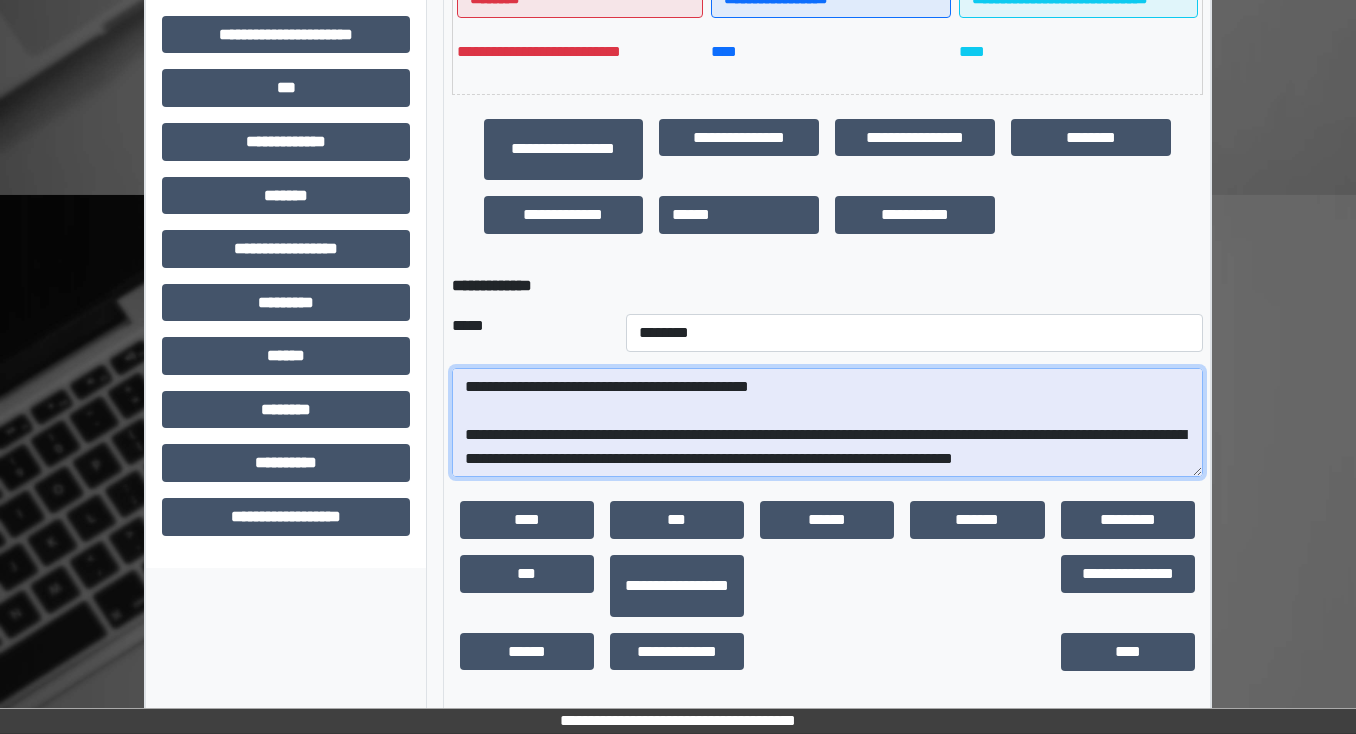 click at bounding box center (827, 423) 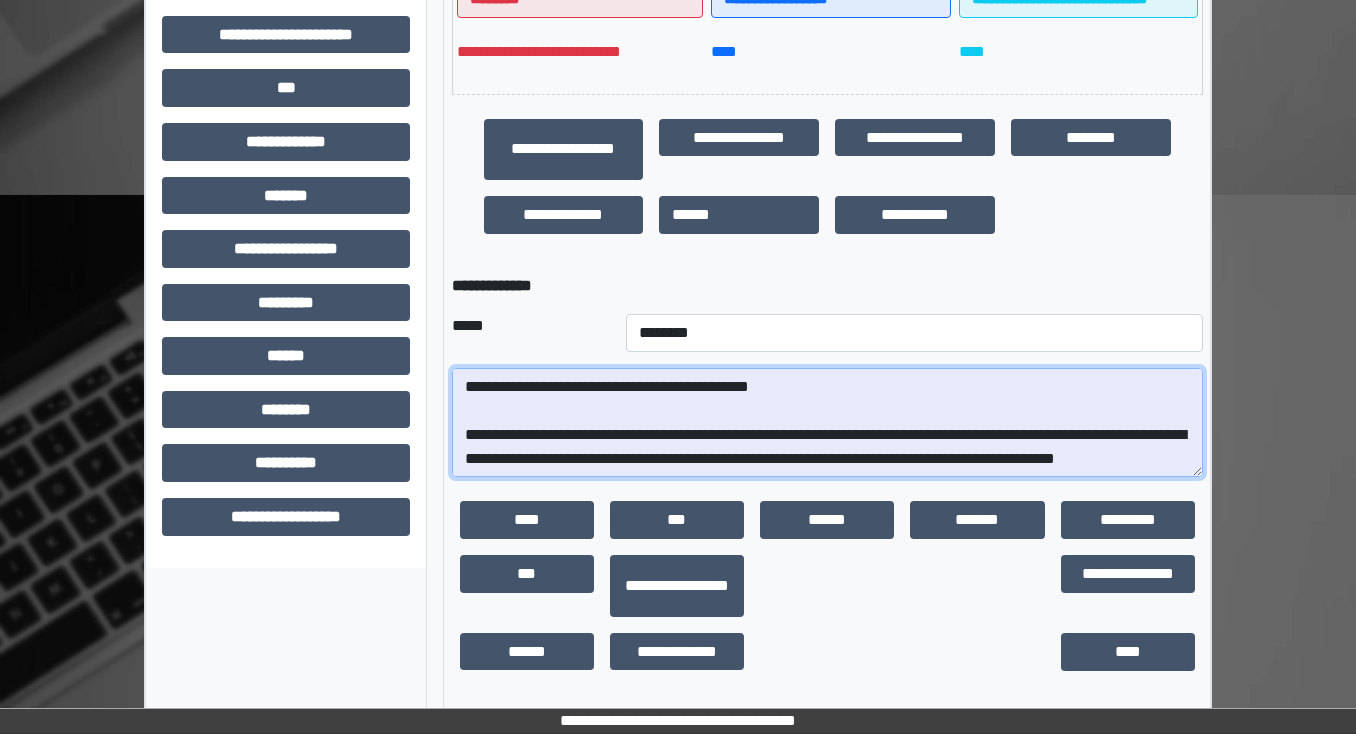 click at bounding box center (827, 423) 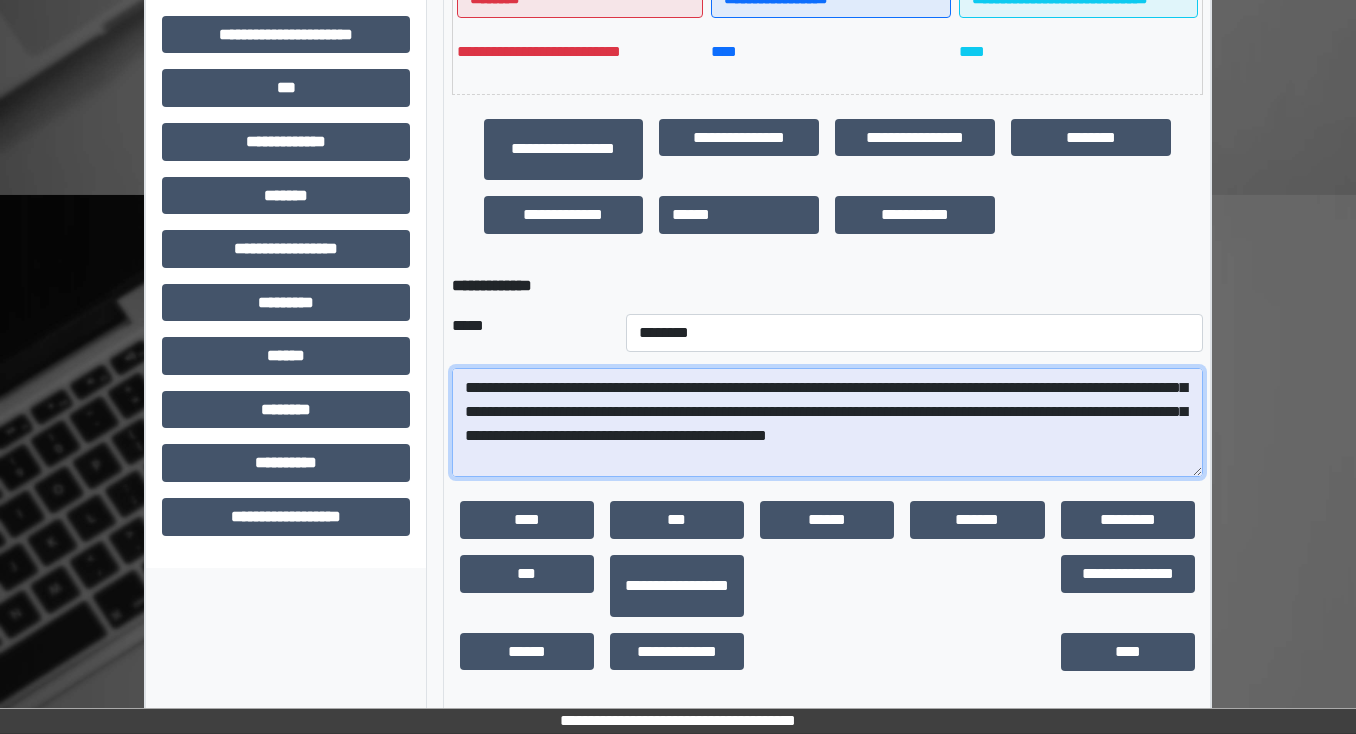 scroll, scrollTop: 216, scrollLeft: 0, axis: vertical 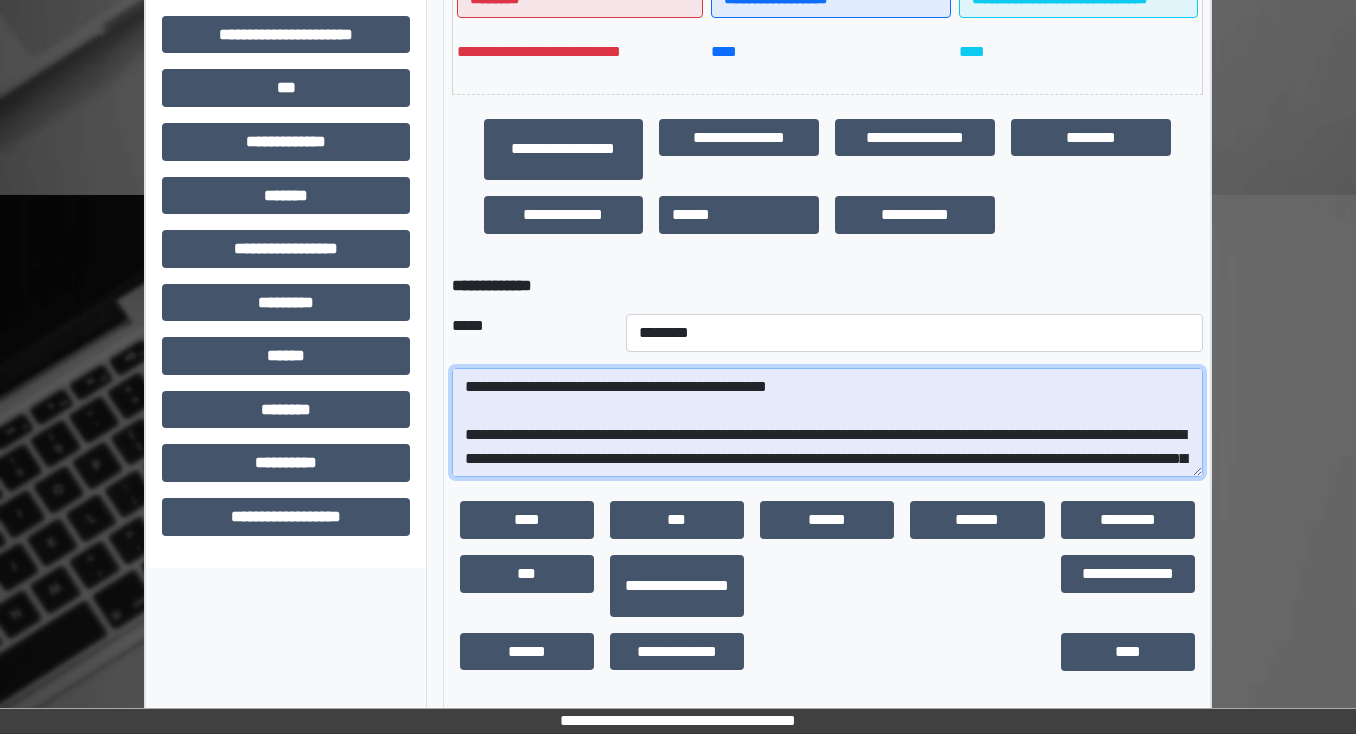 click at bounding box center [827, 423] 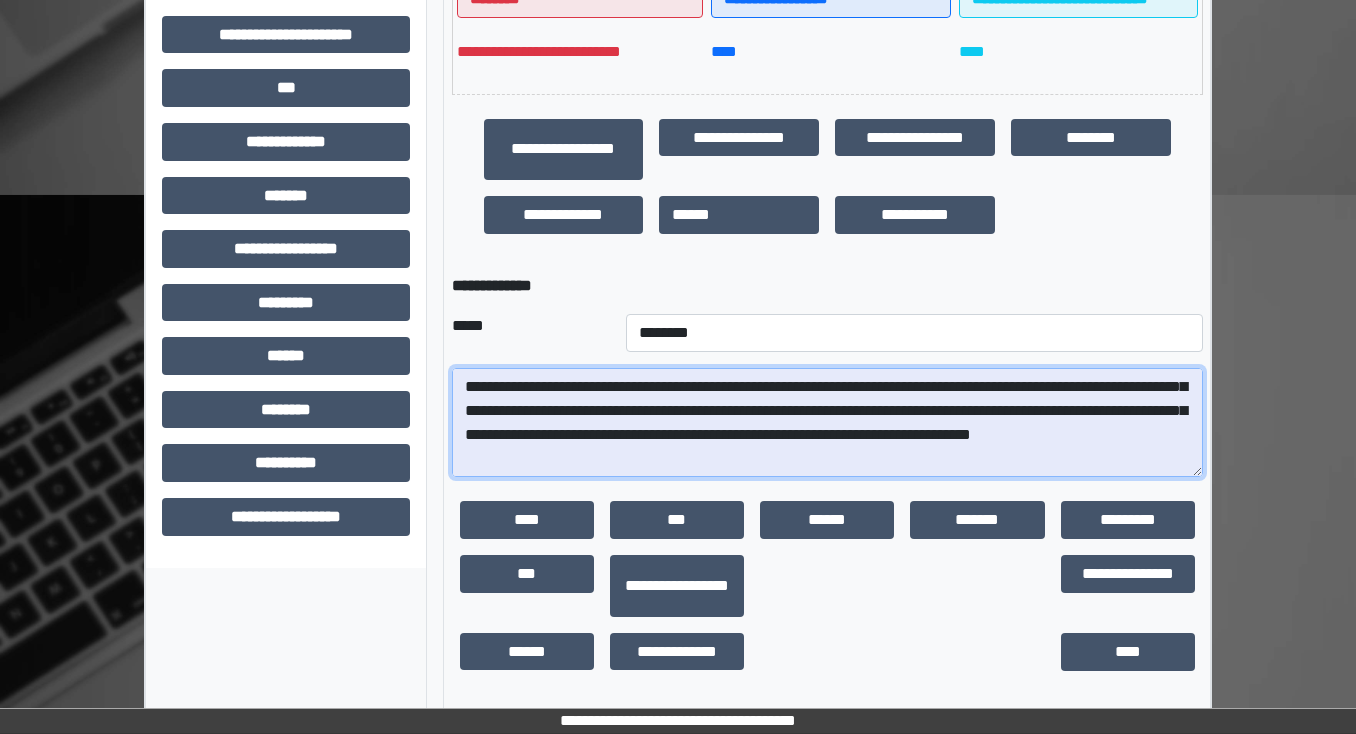 click at bounding box center (827, 423) 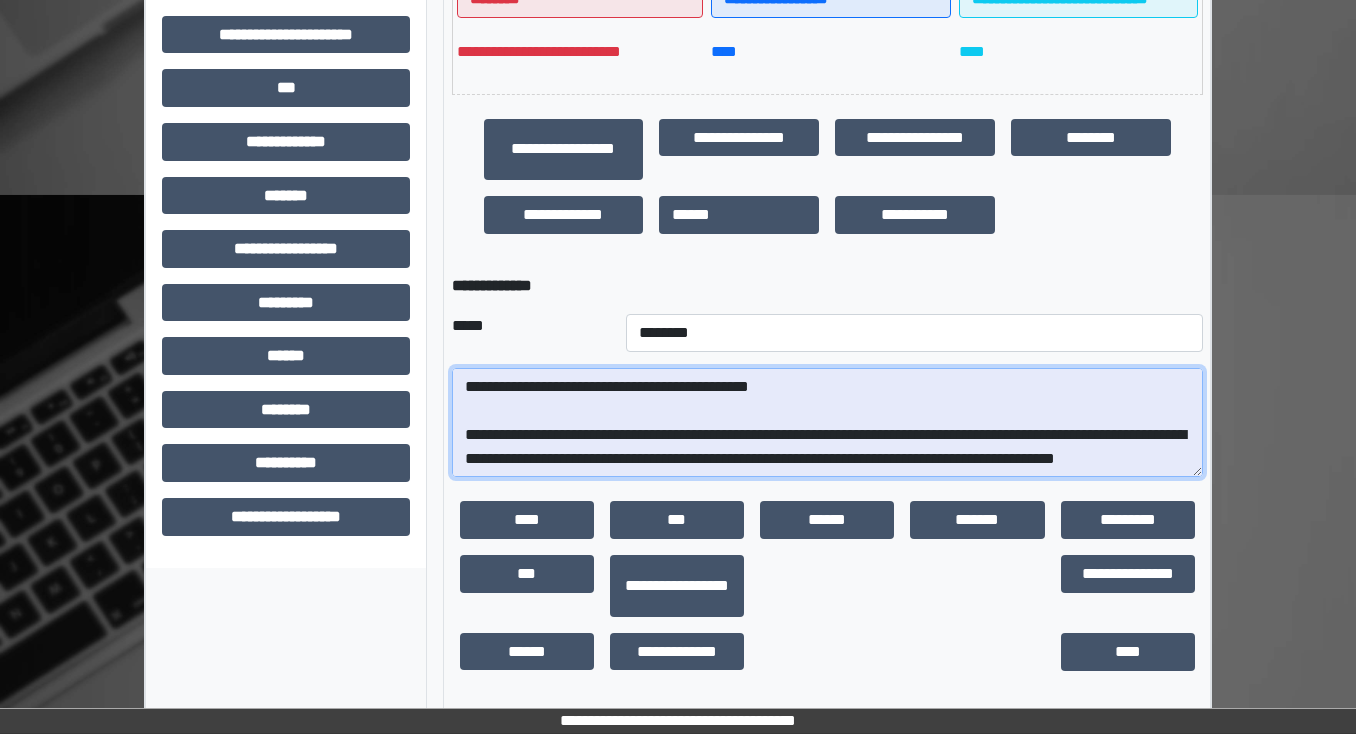 scroll, scrollTop: 528, scrollLeft: 0, axis: vertical 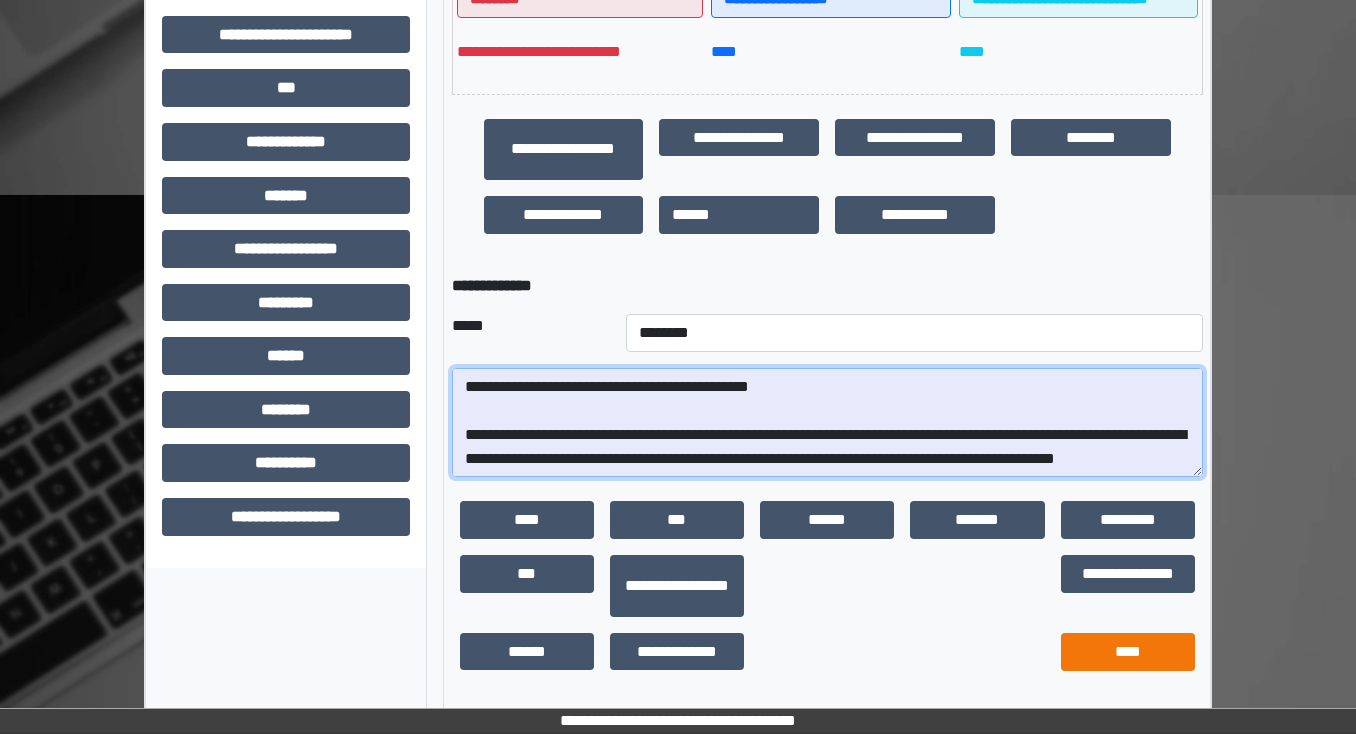 type on "**********" 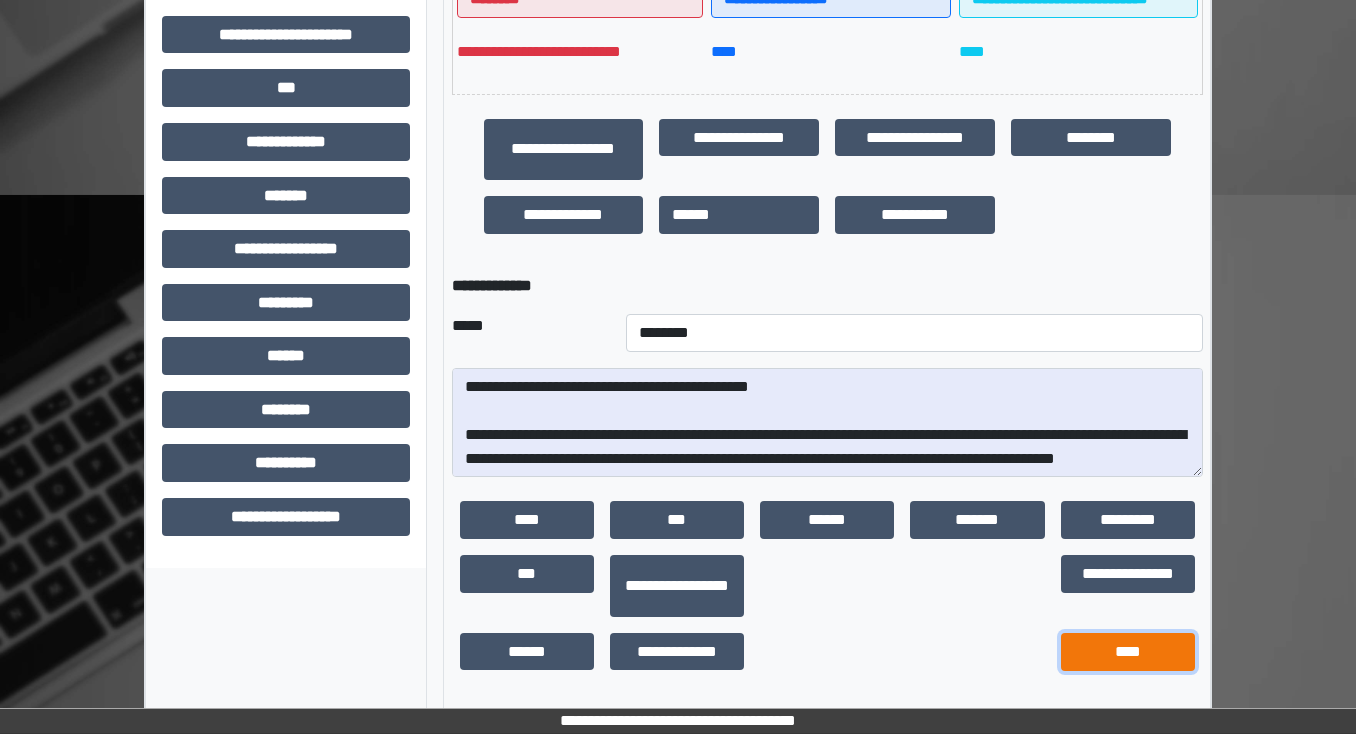 click on "****" at bounding box center [1128, 652] 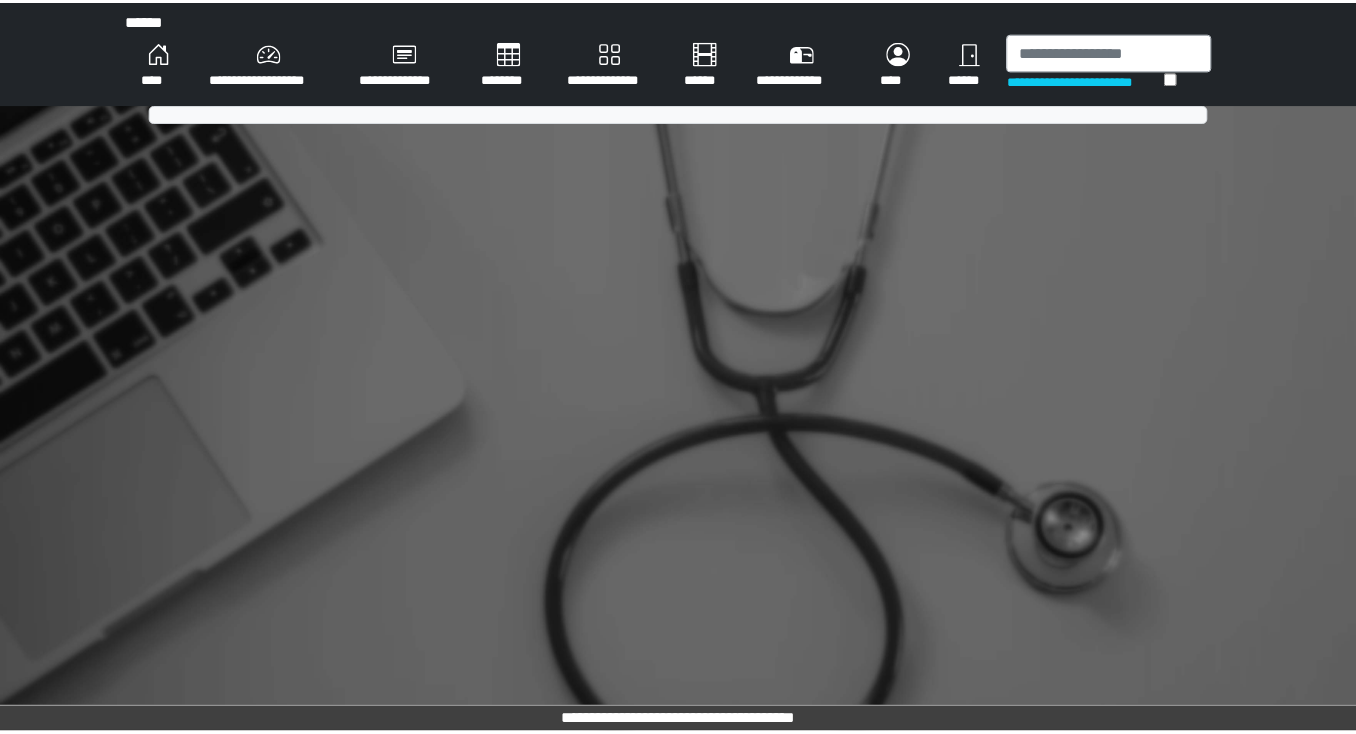 scroll, scrollTop: 0, scrollLeft: 0, axis: both 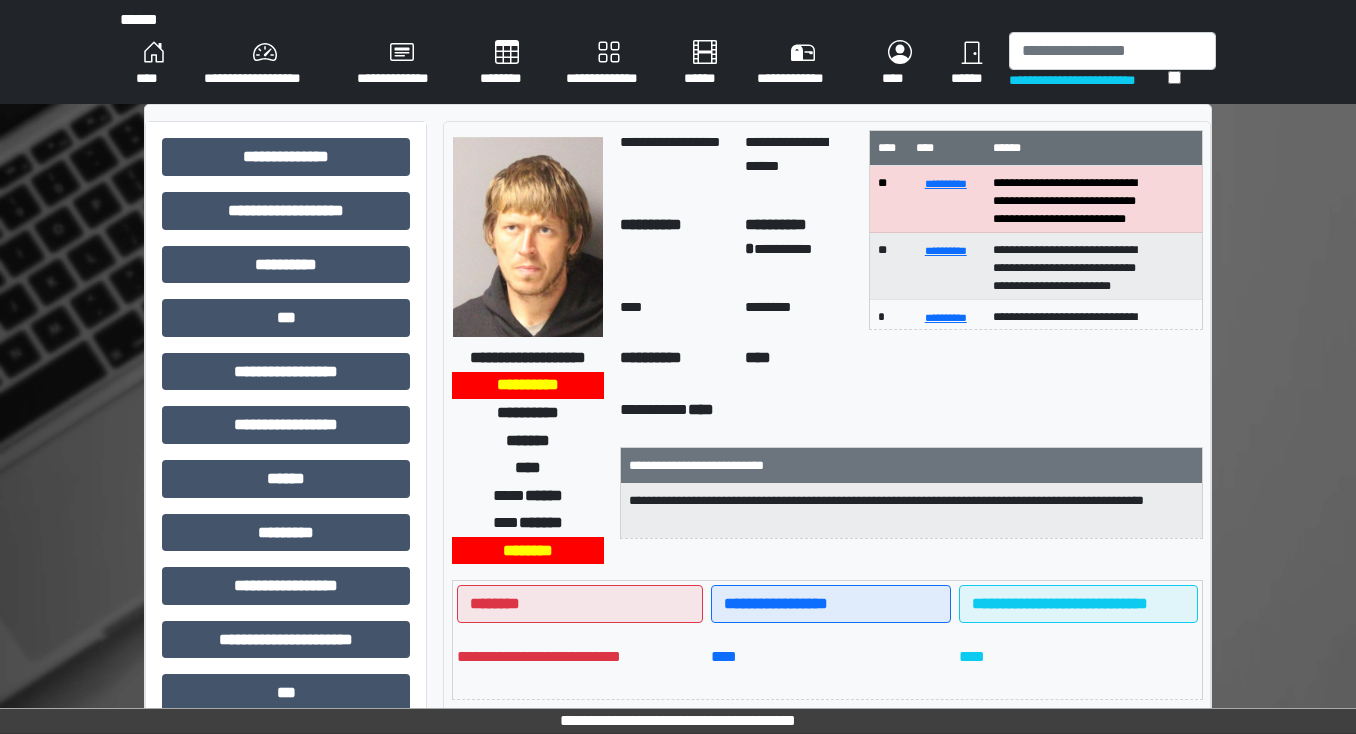 click on "**********" at bounding box center (264, 64) 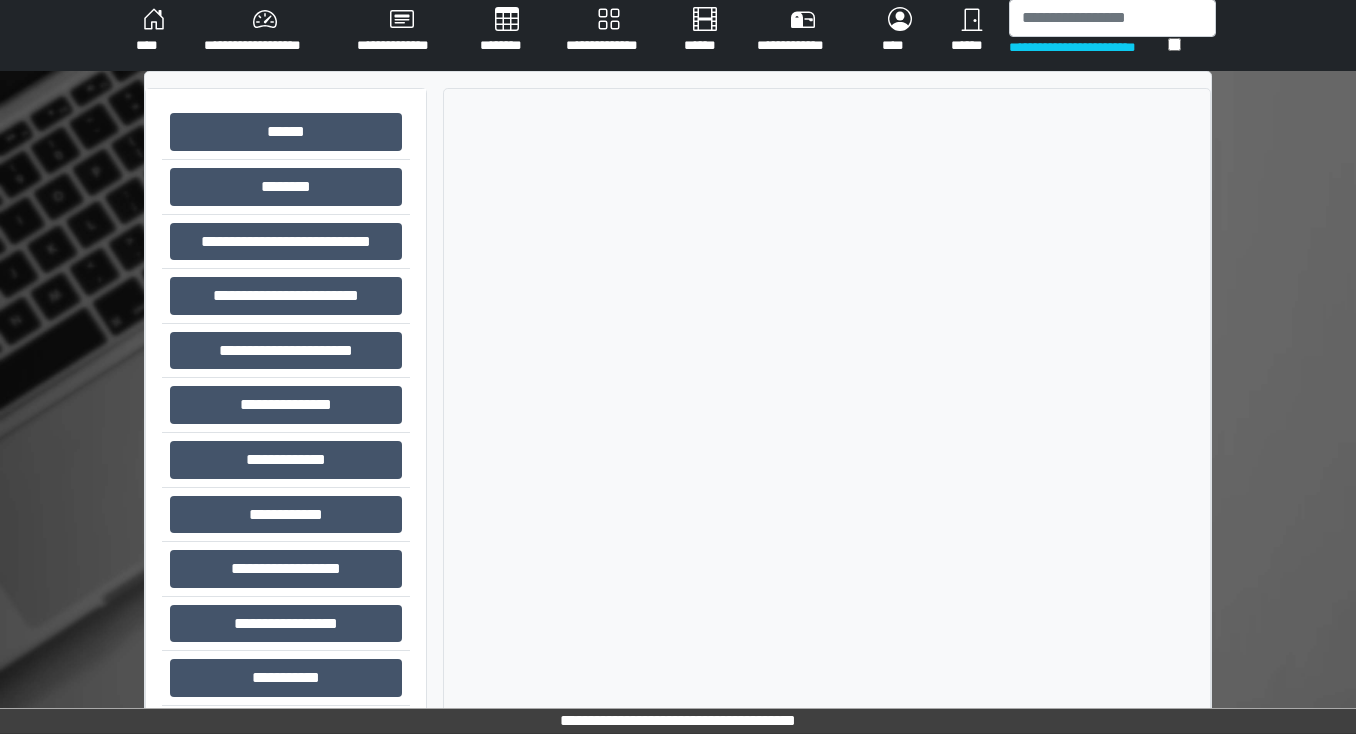 scroll, scrollTop: 52, scrollLeft: 0, axis: vertical 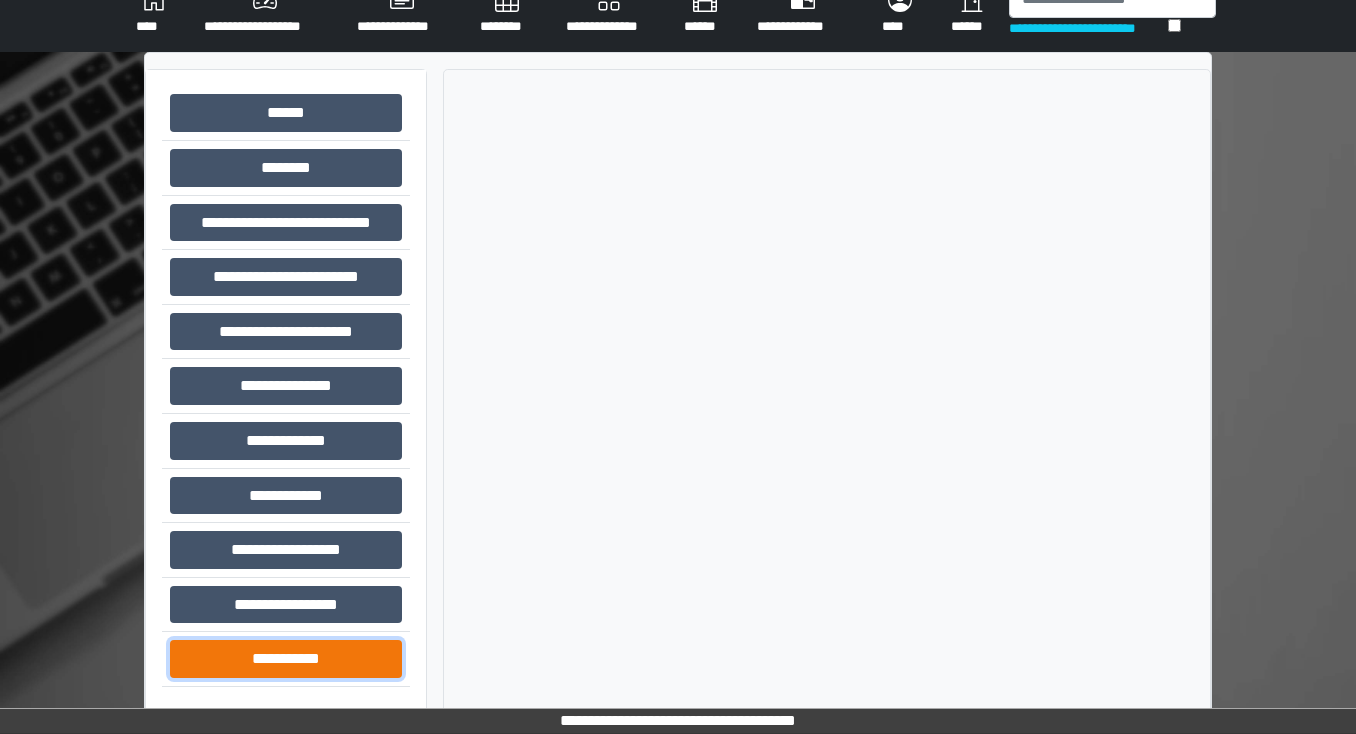 click on "**********" at bounding box center (286, 659) 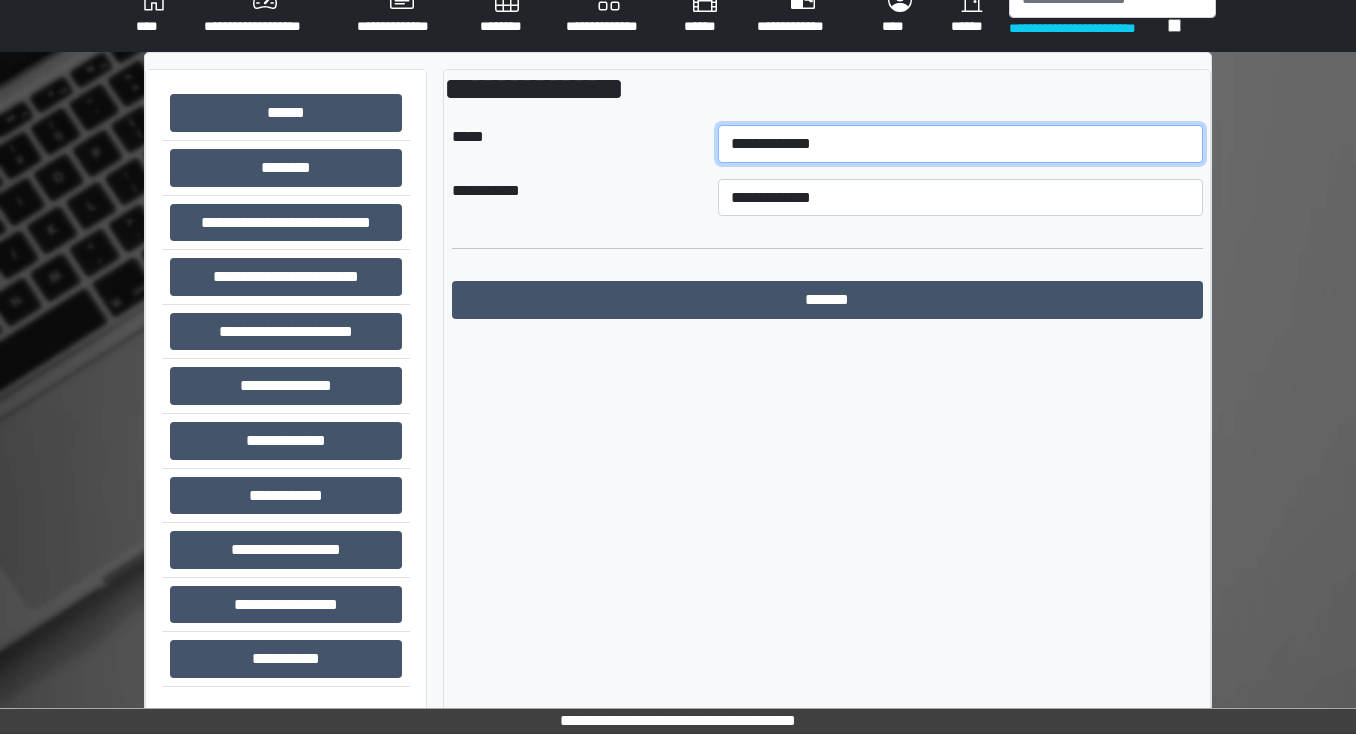 click on "**********" at bounding box center (960, 144) 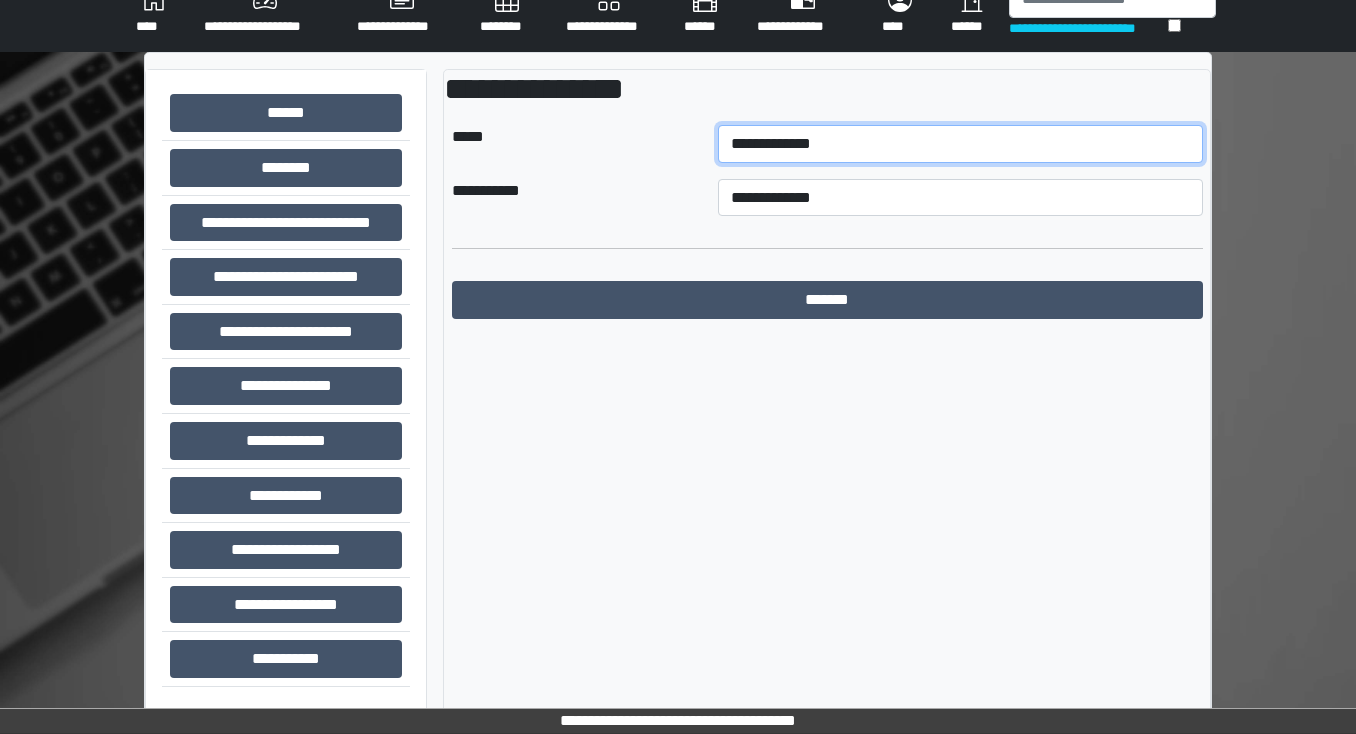 select on "**" 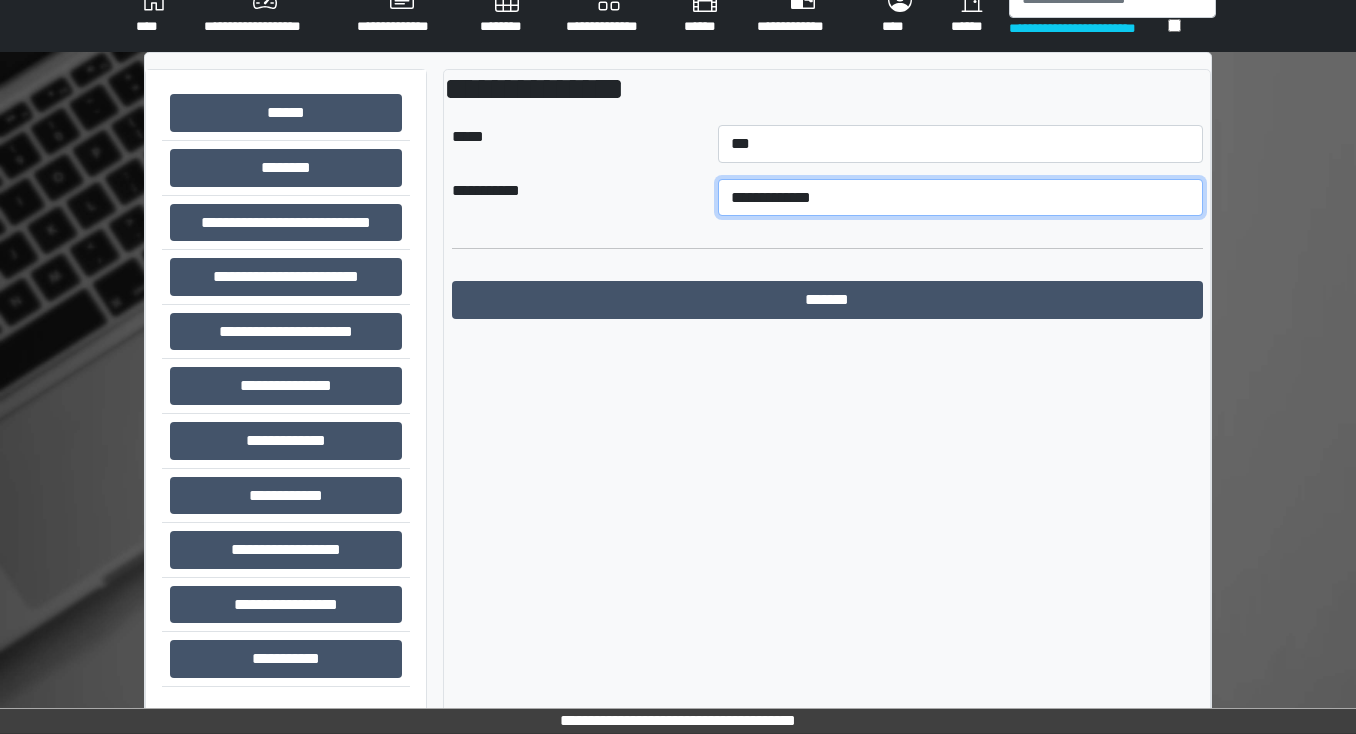 click on "**********" at bounding box center (960, 198) 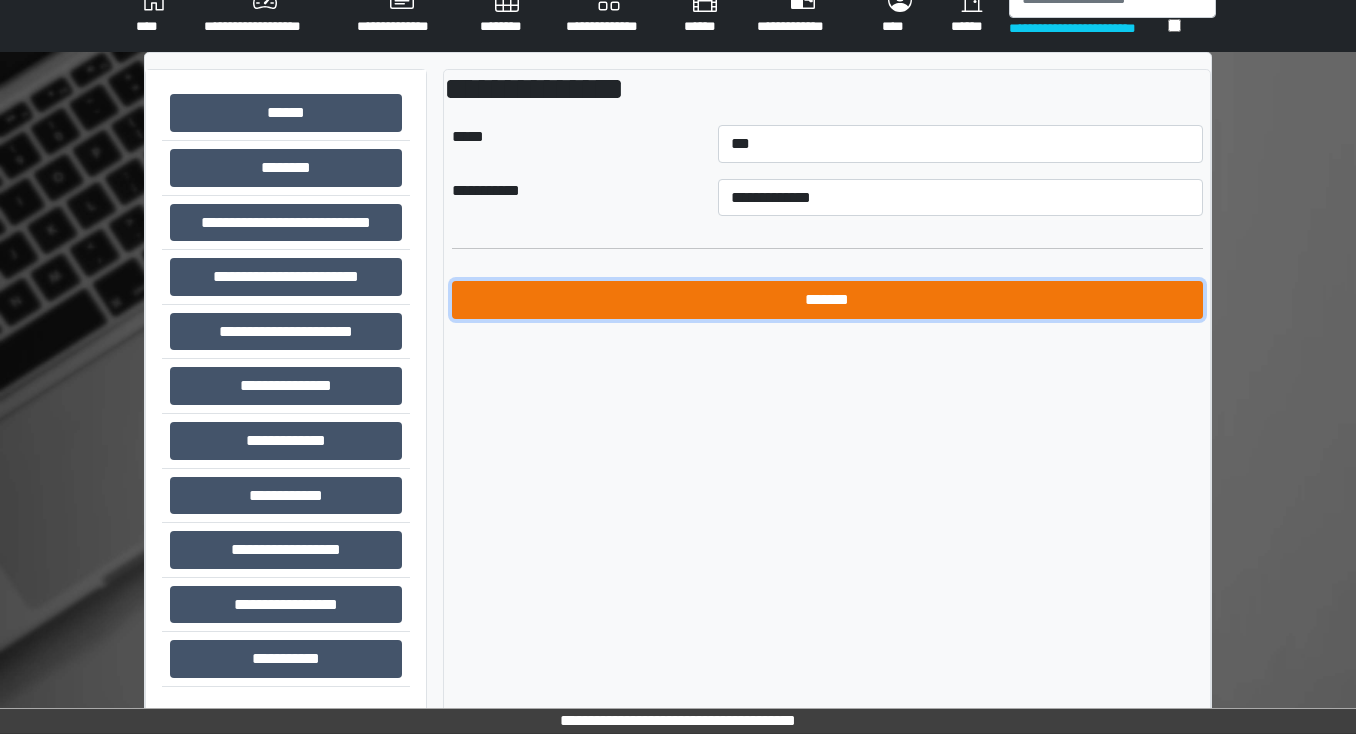 click on "*******" at bounding box center (827, 300) 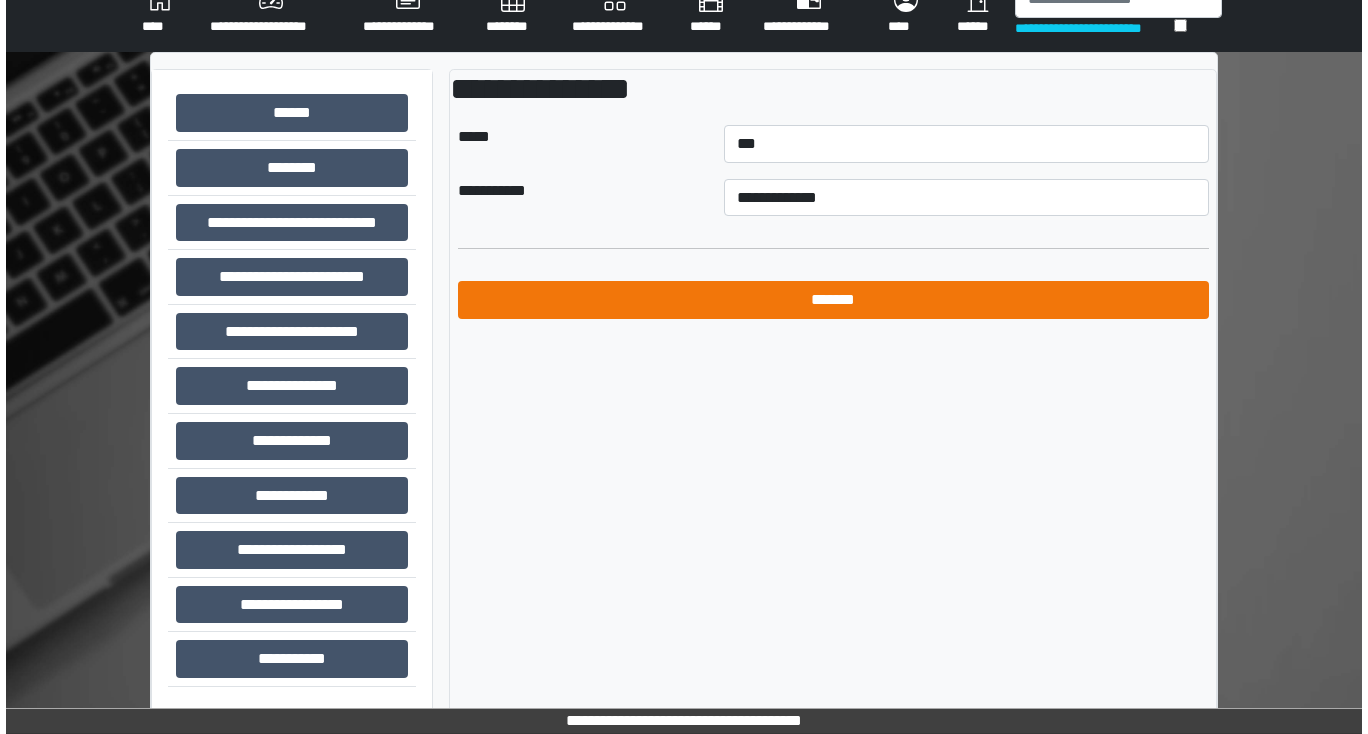 scroll, scrollTop: 0, scrollLeft: 0, axis: both 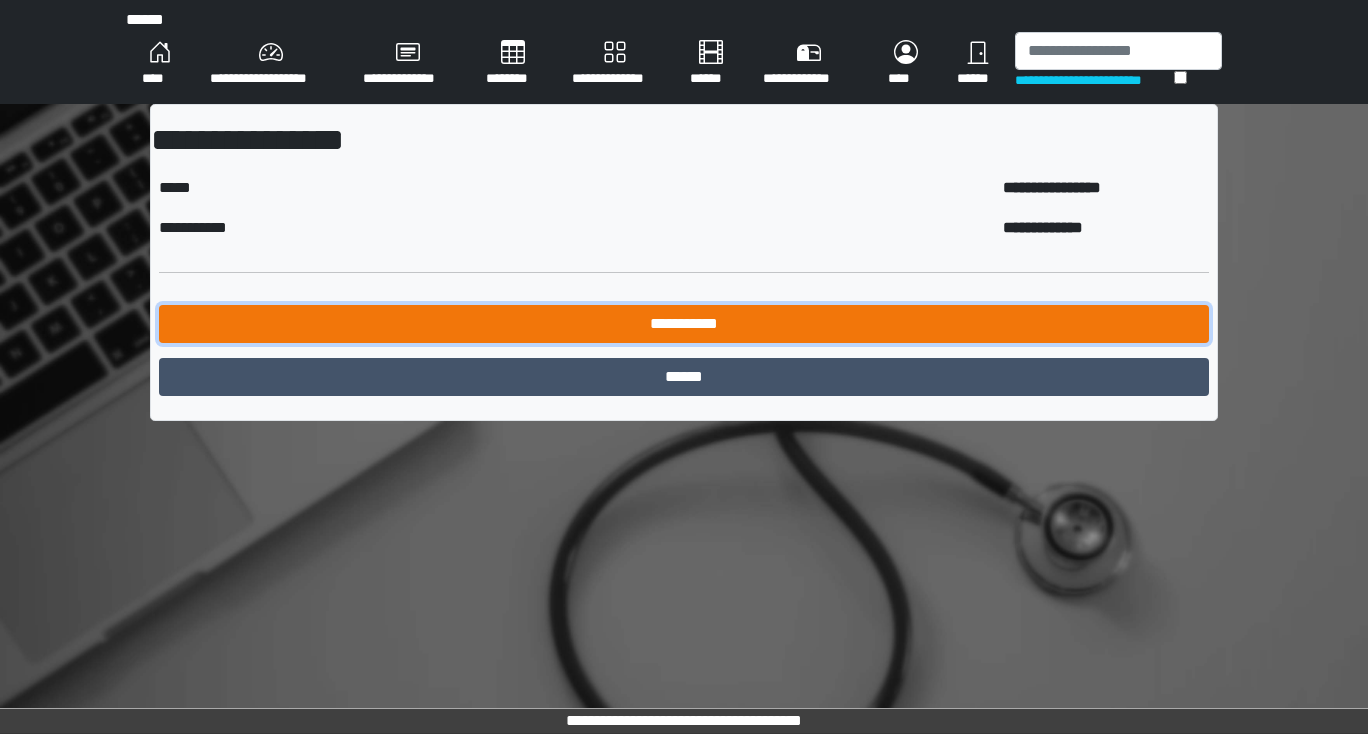 click on "**********" at bounding box center [684, 324] 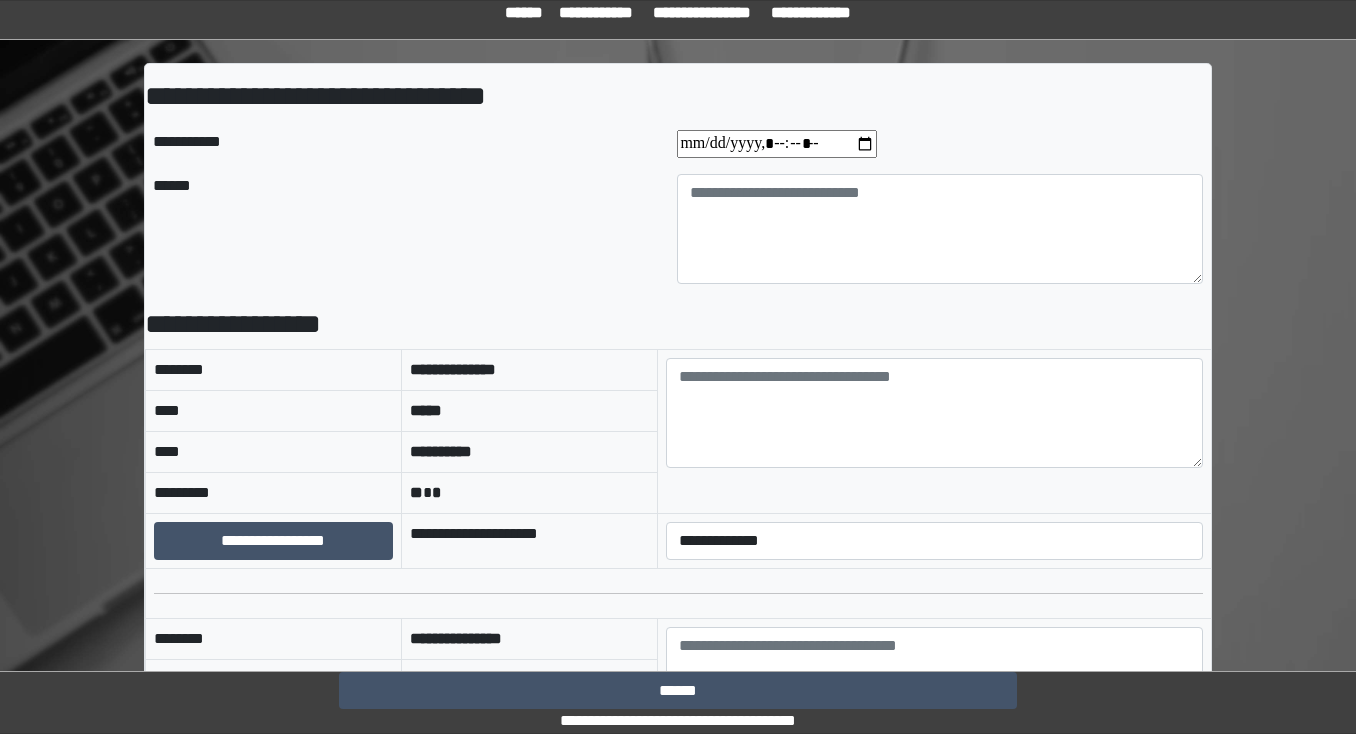 scroll, scrollTop: 0, scrollLeft: 0, axis: both 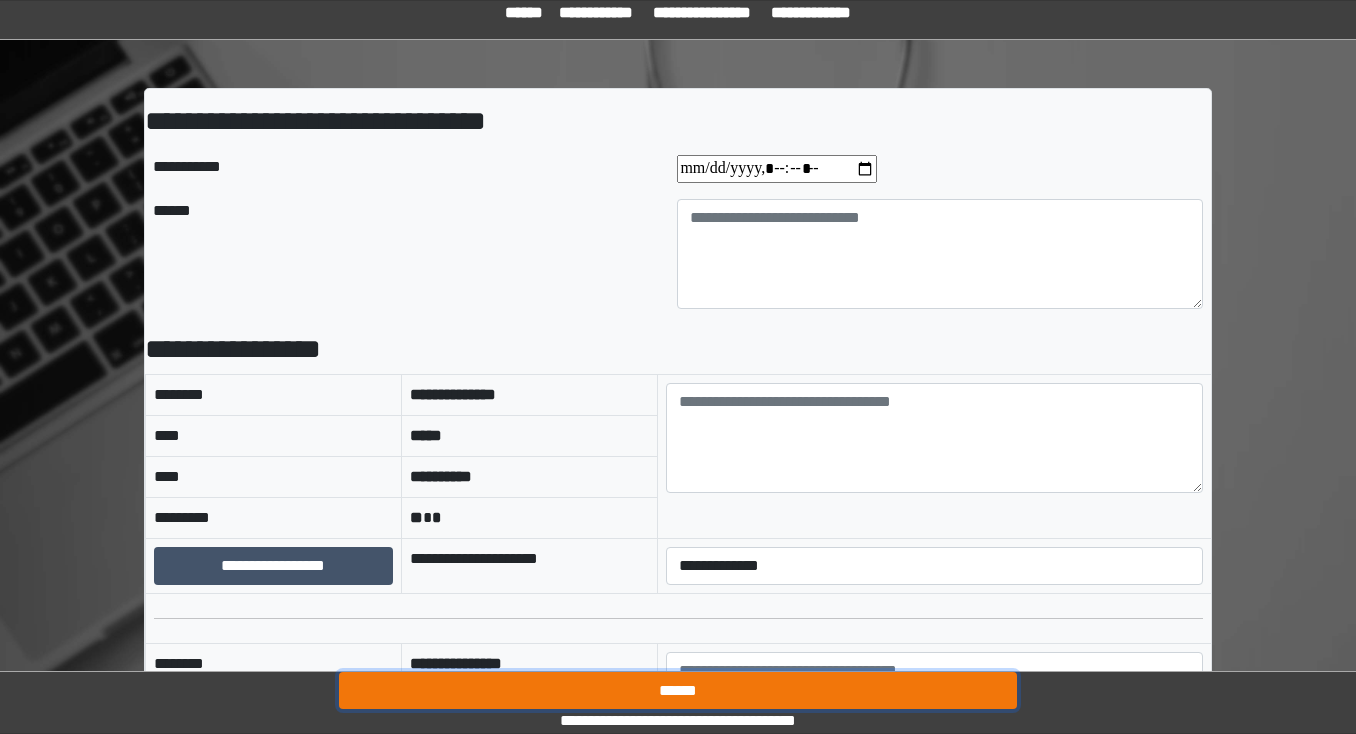 click on "******" at bounding box center (678, 691) 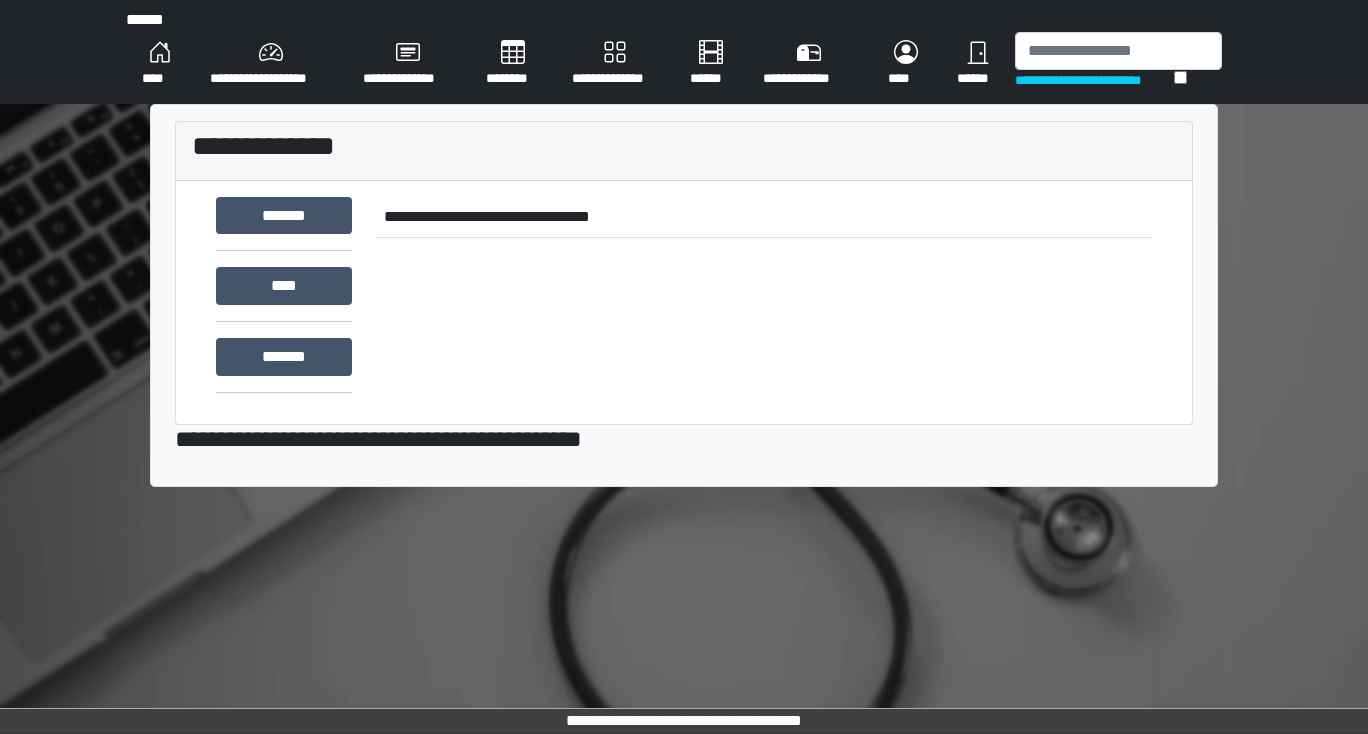 scroll, scrollTop: 0, scrollLeft: 0, axis: both 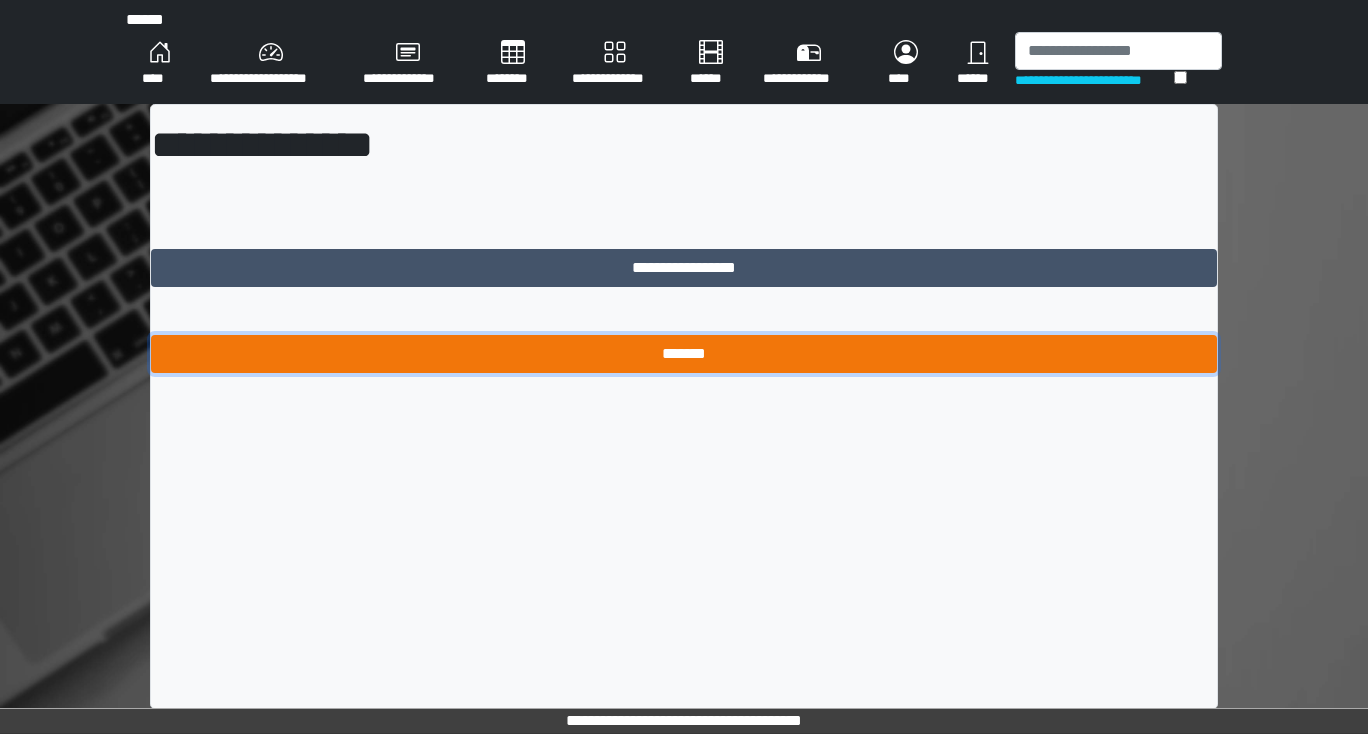 click on "*******" at bounding box center [684, 354] 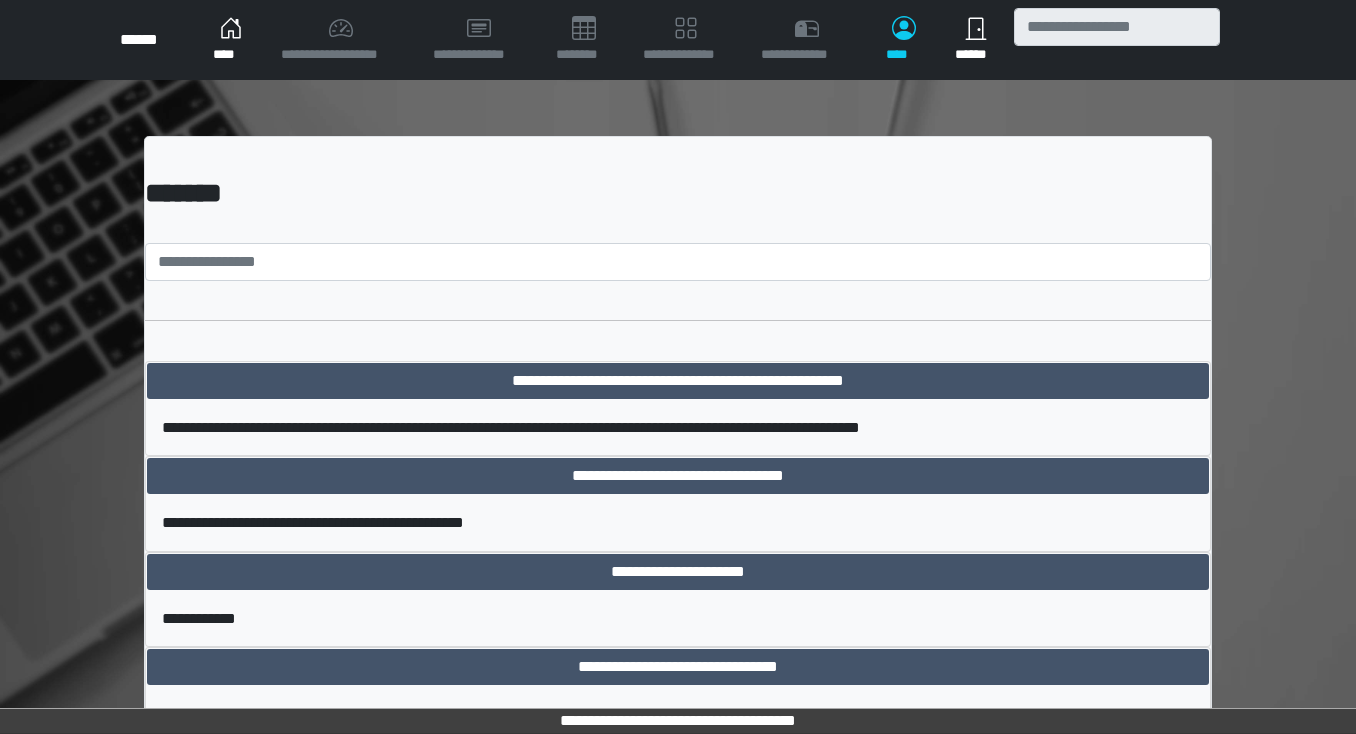 scroll, scrollTop: 0, scrollLeft: 0, axis: both 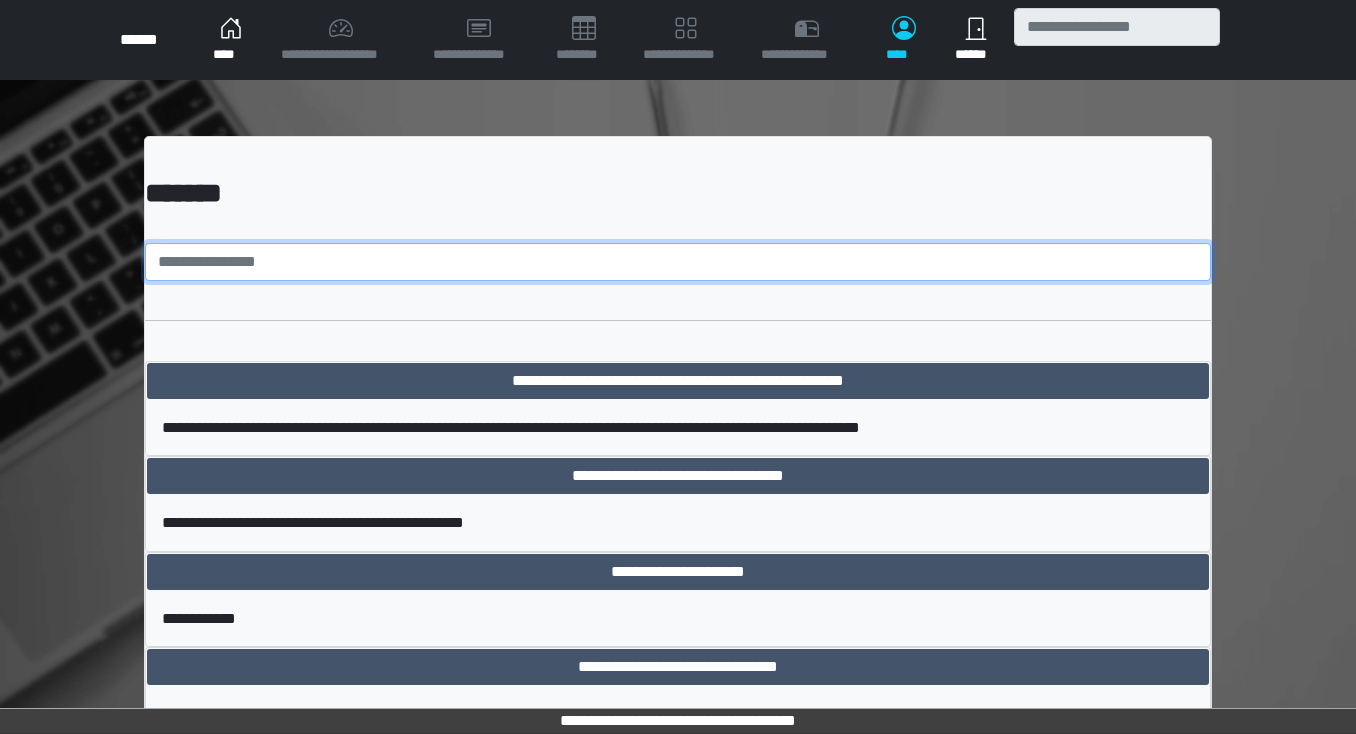 click at bounding box center [678, 262] 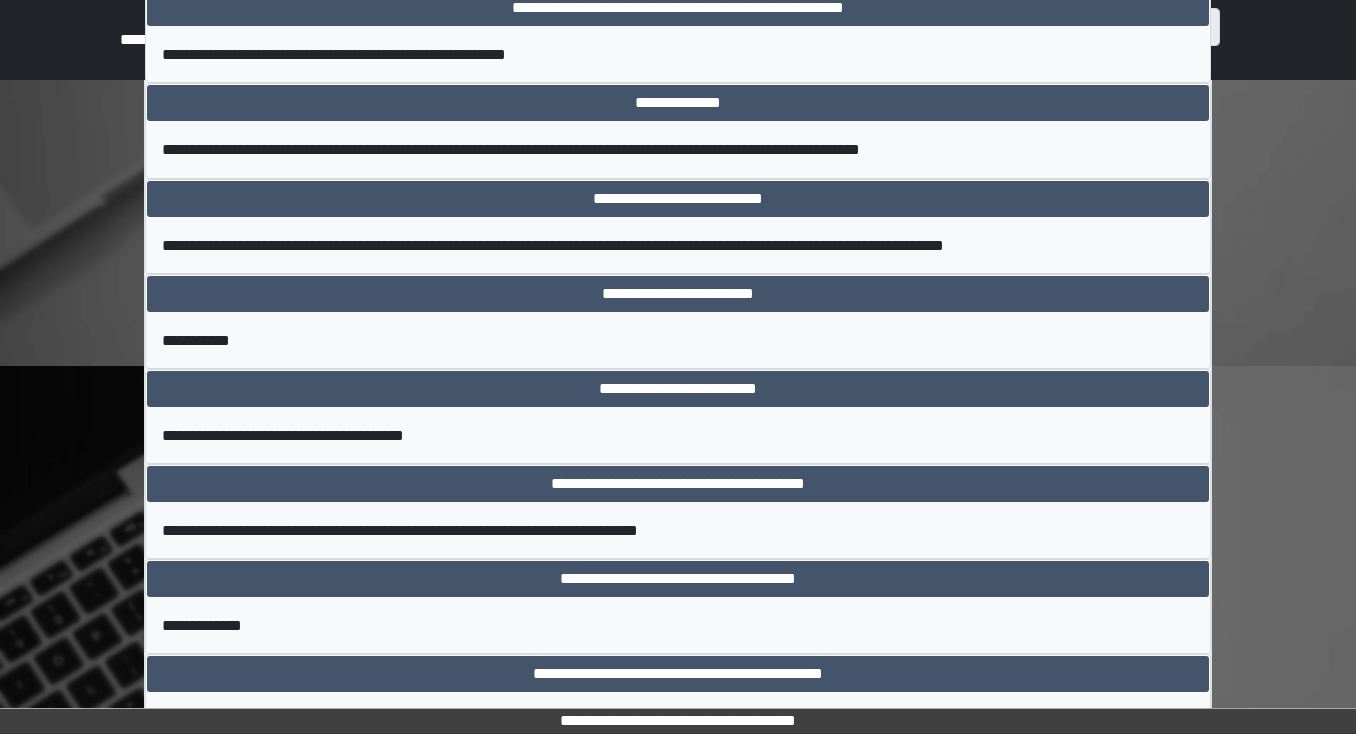 scroll, scrollTop: 3920, scrollLeft: 0, axis: vertical 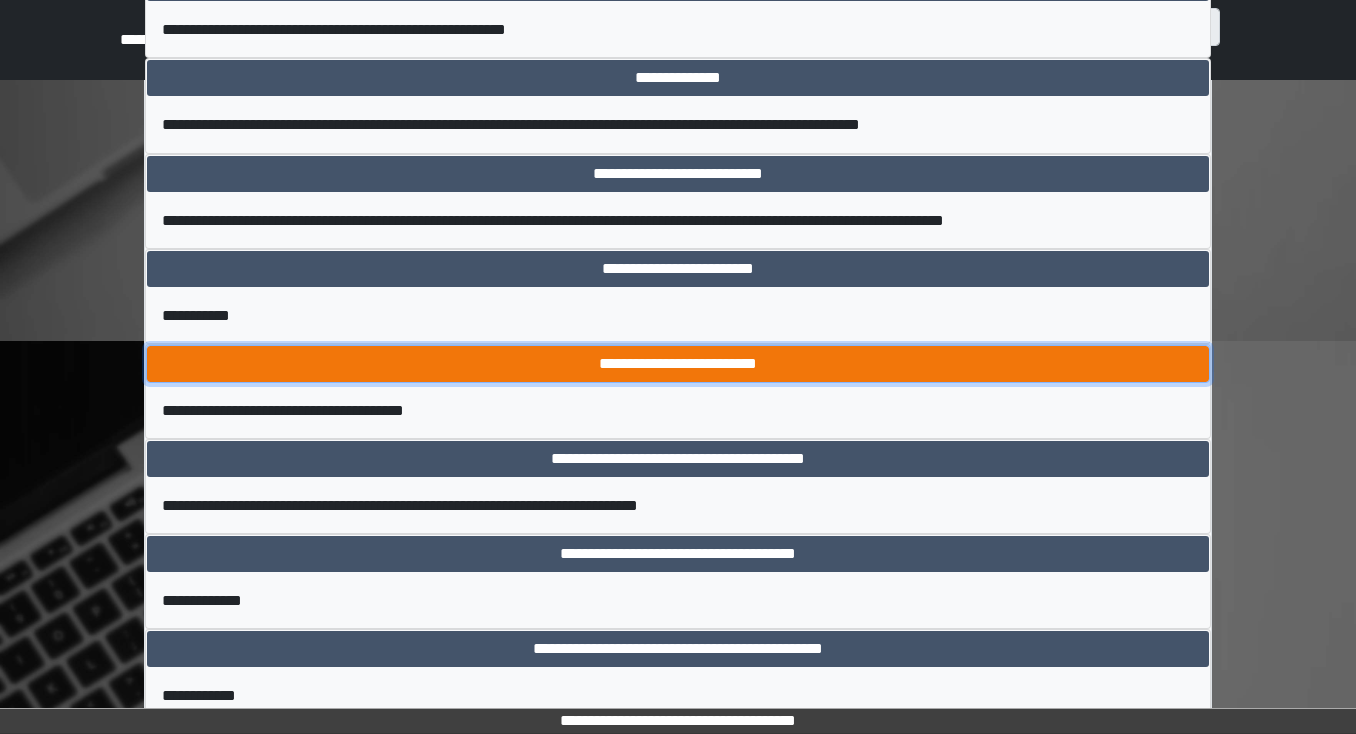click on "**********" at bounding box center (678, 364) 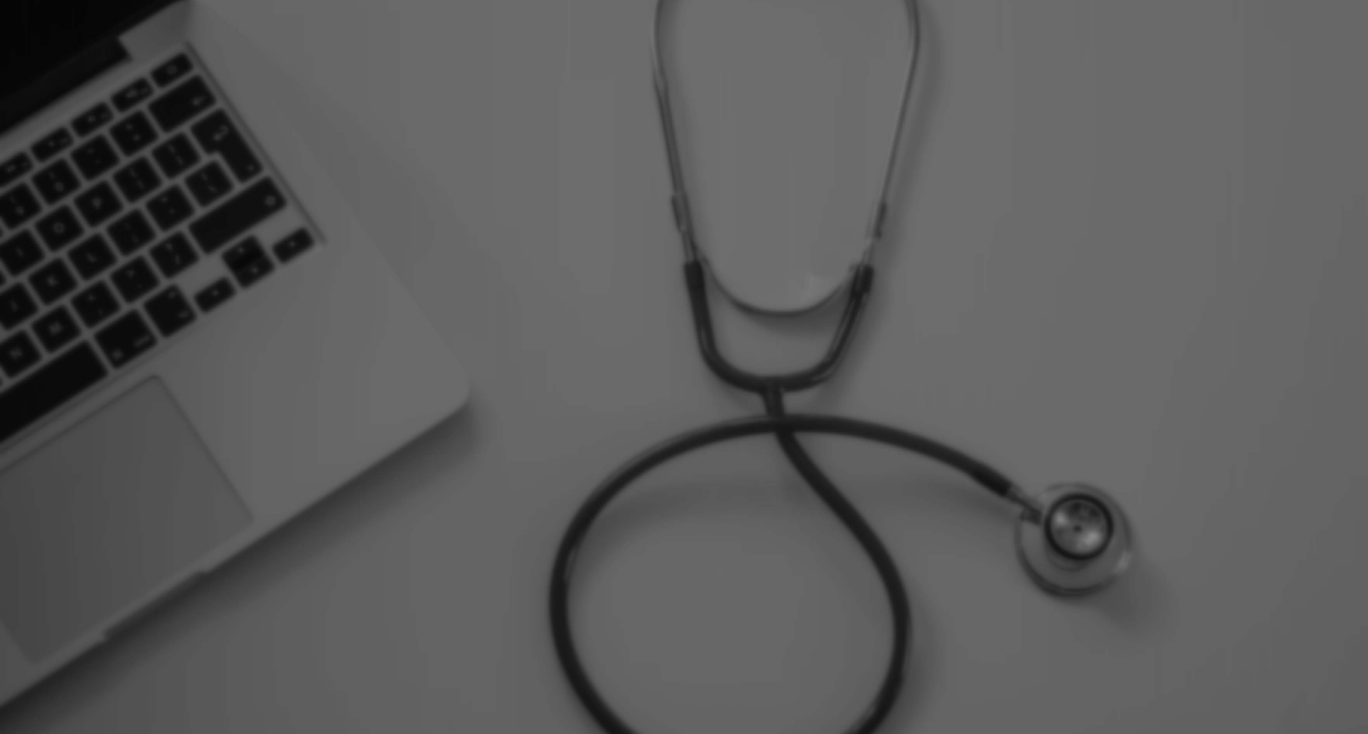 scroll, scrollTop: 0, scrollLeft: 0, axis: both 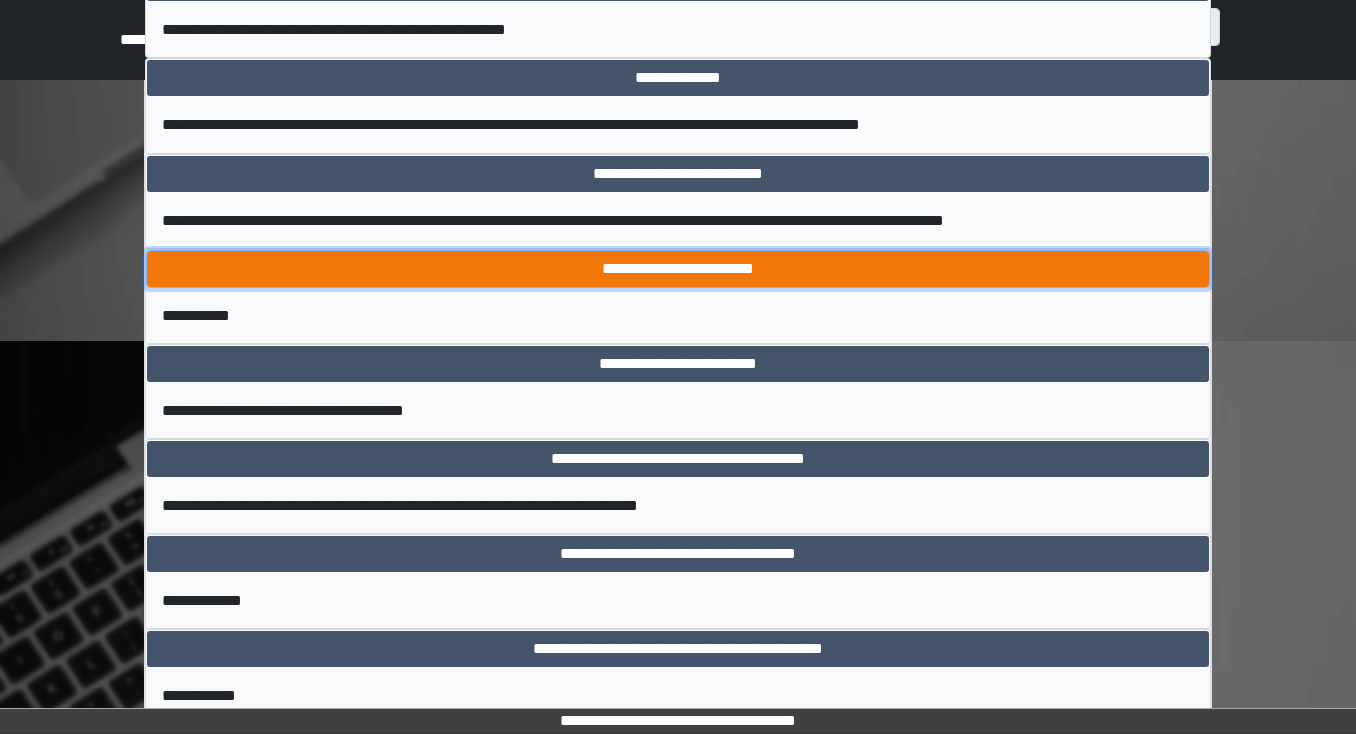 click on "**********" at bounding box center [678, 269] 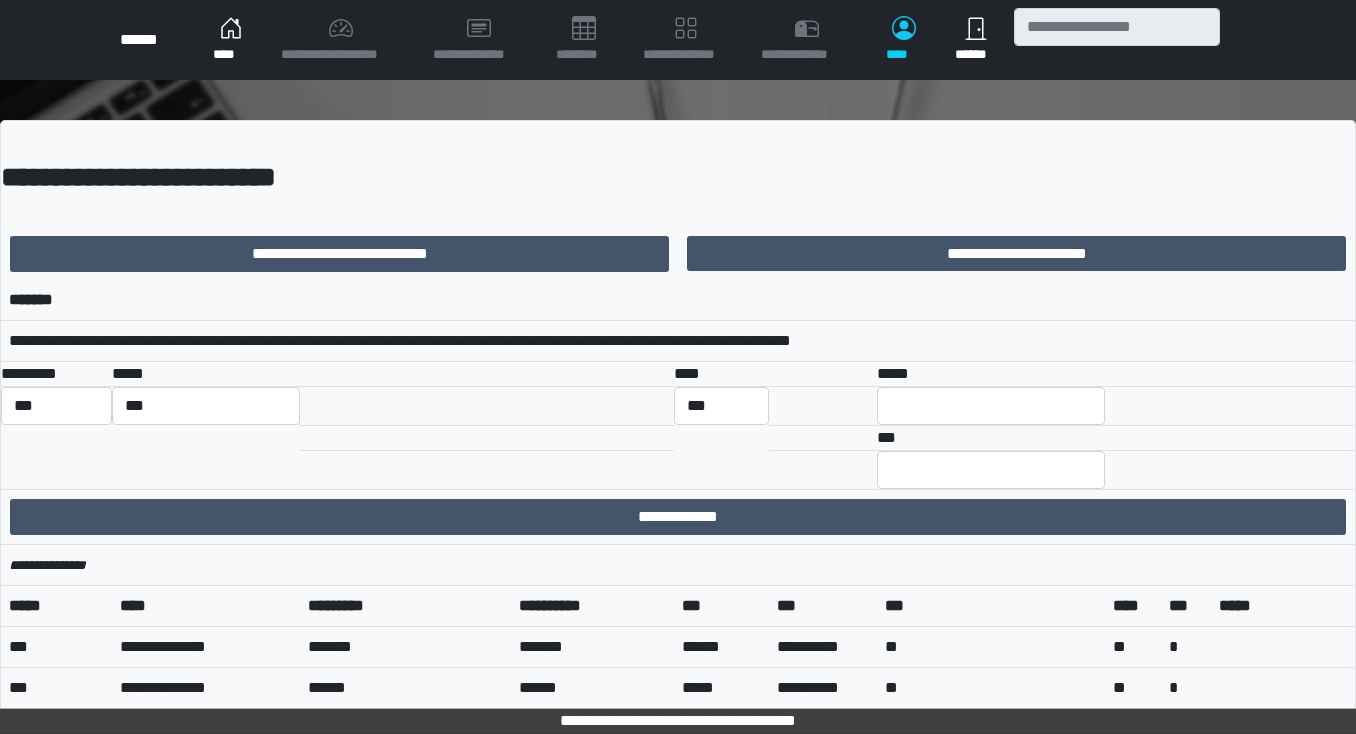 scroll, scrollTop: 0, scrollLeft: 0, axis: both 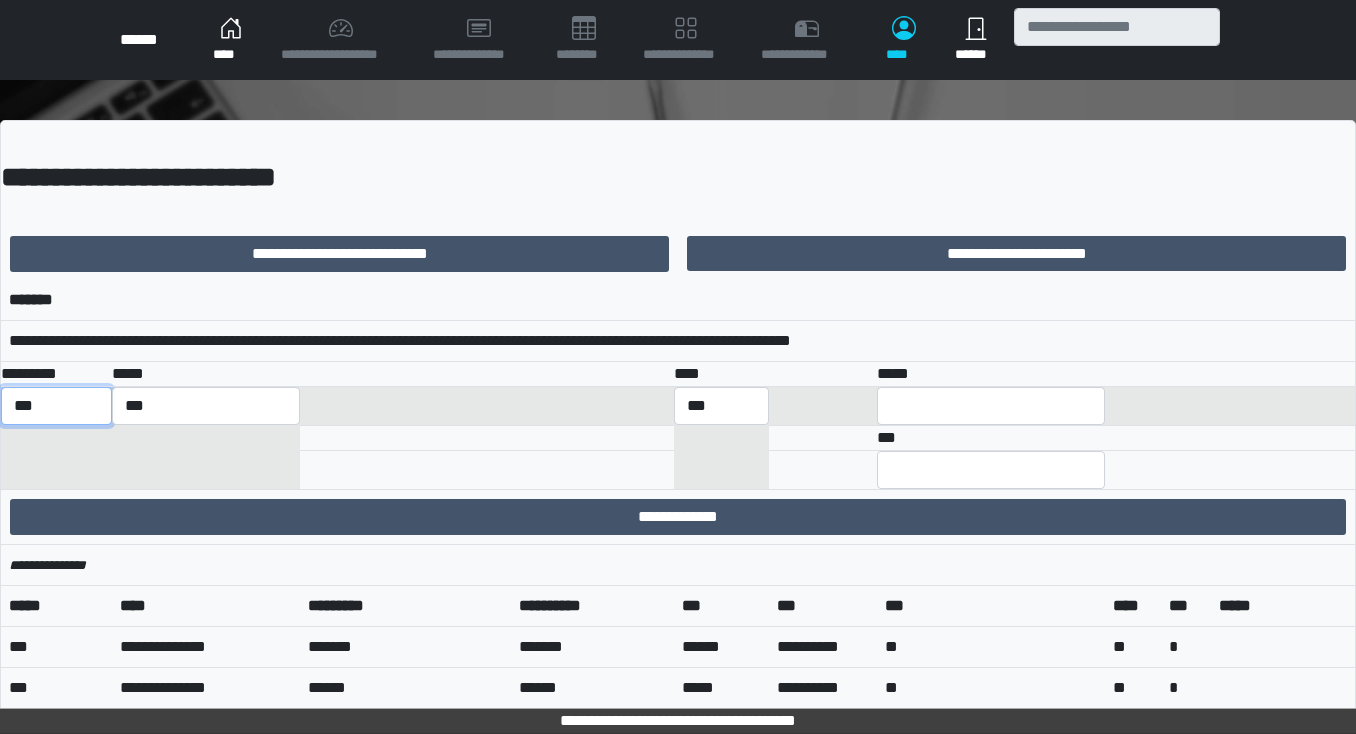 click on "*** *** ******** *** ******** ***** ***" at bounding box center [56, 406] 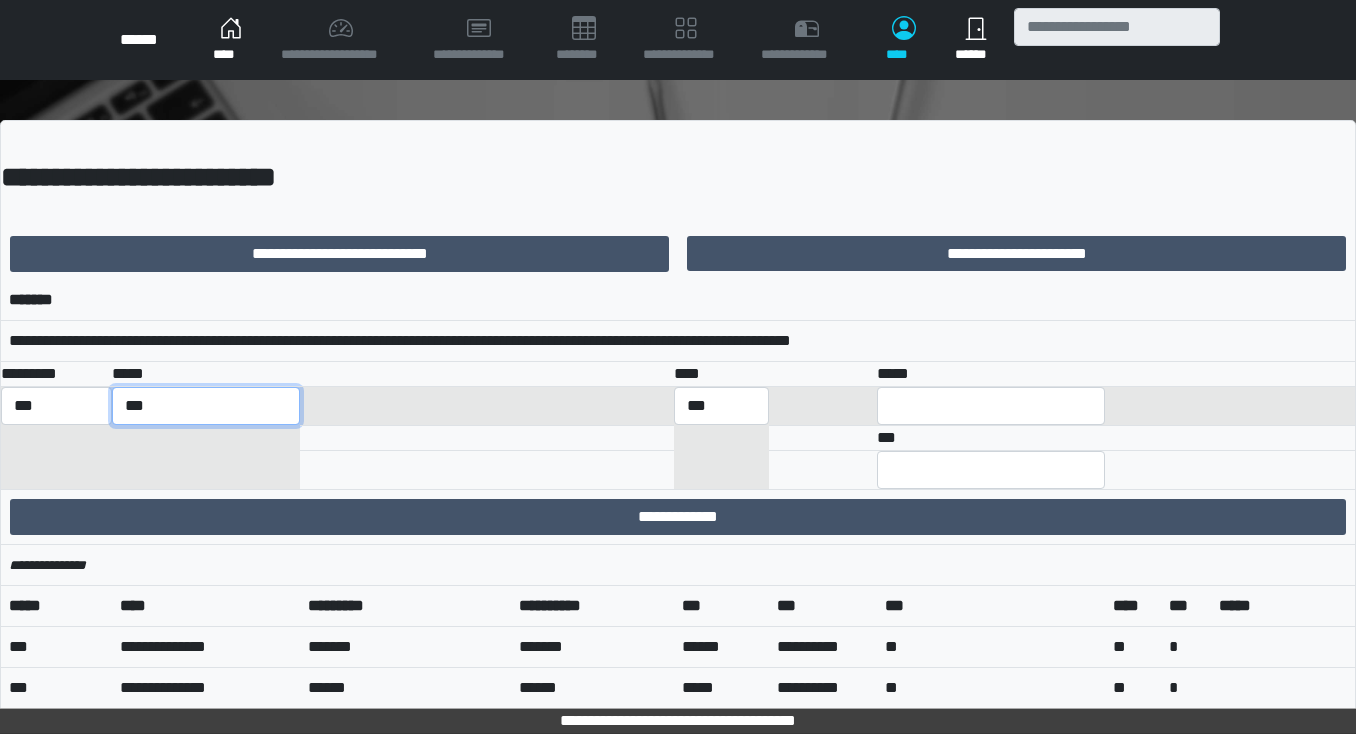 click on "**********" at bounding box center (205, 406) 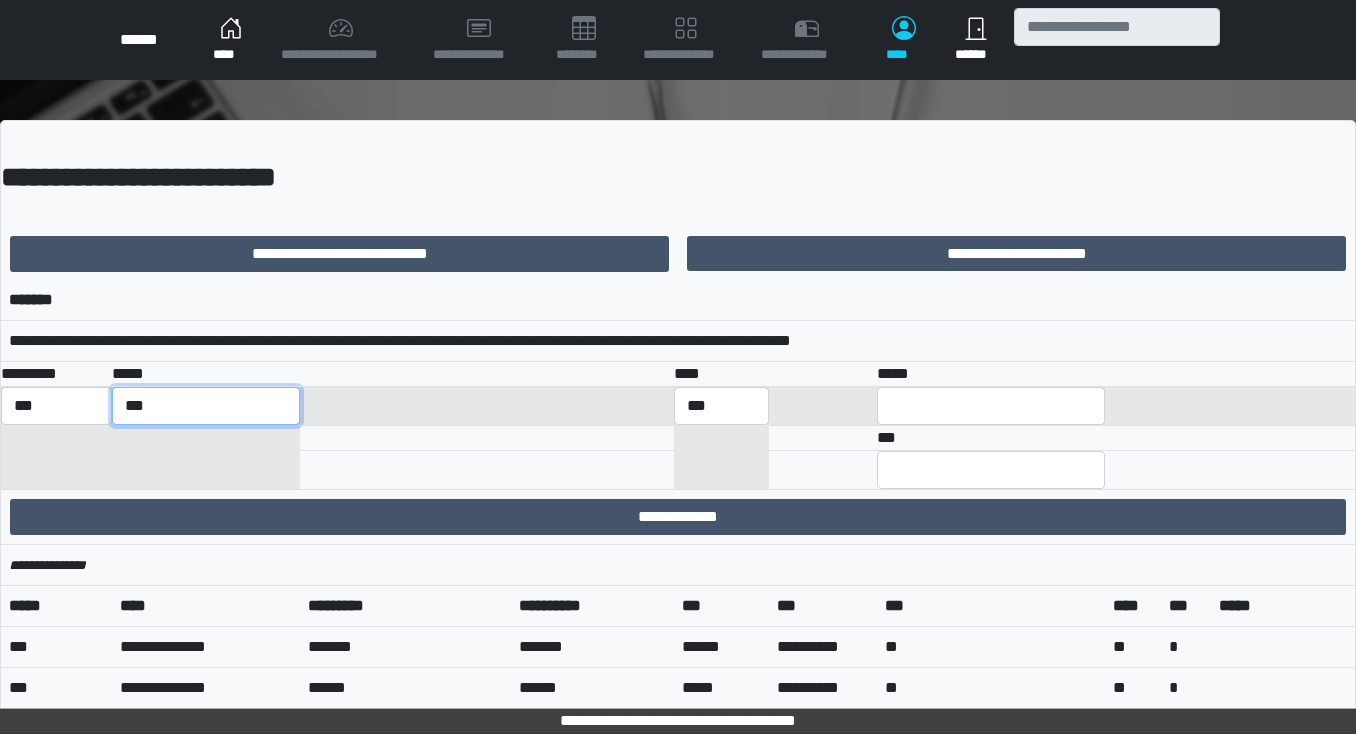 select on "**********" 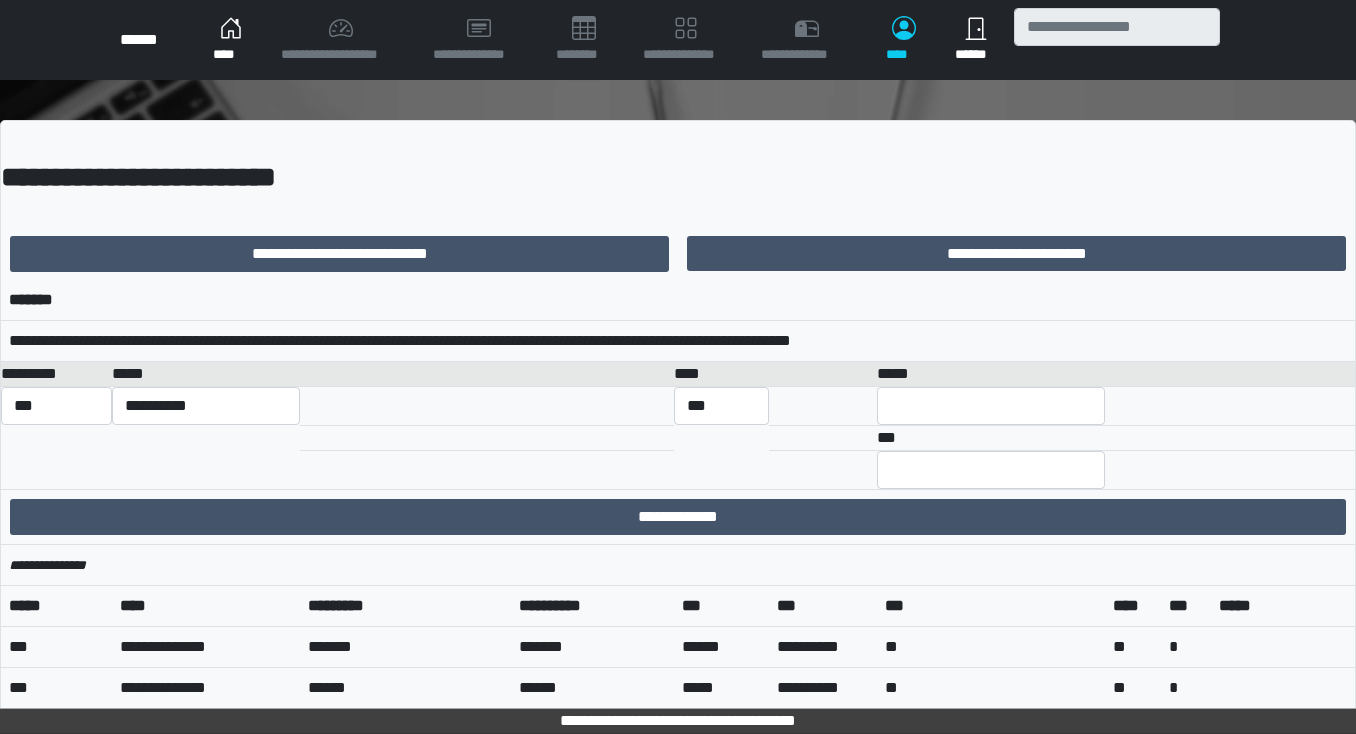 click at bounding box center [592, 373] 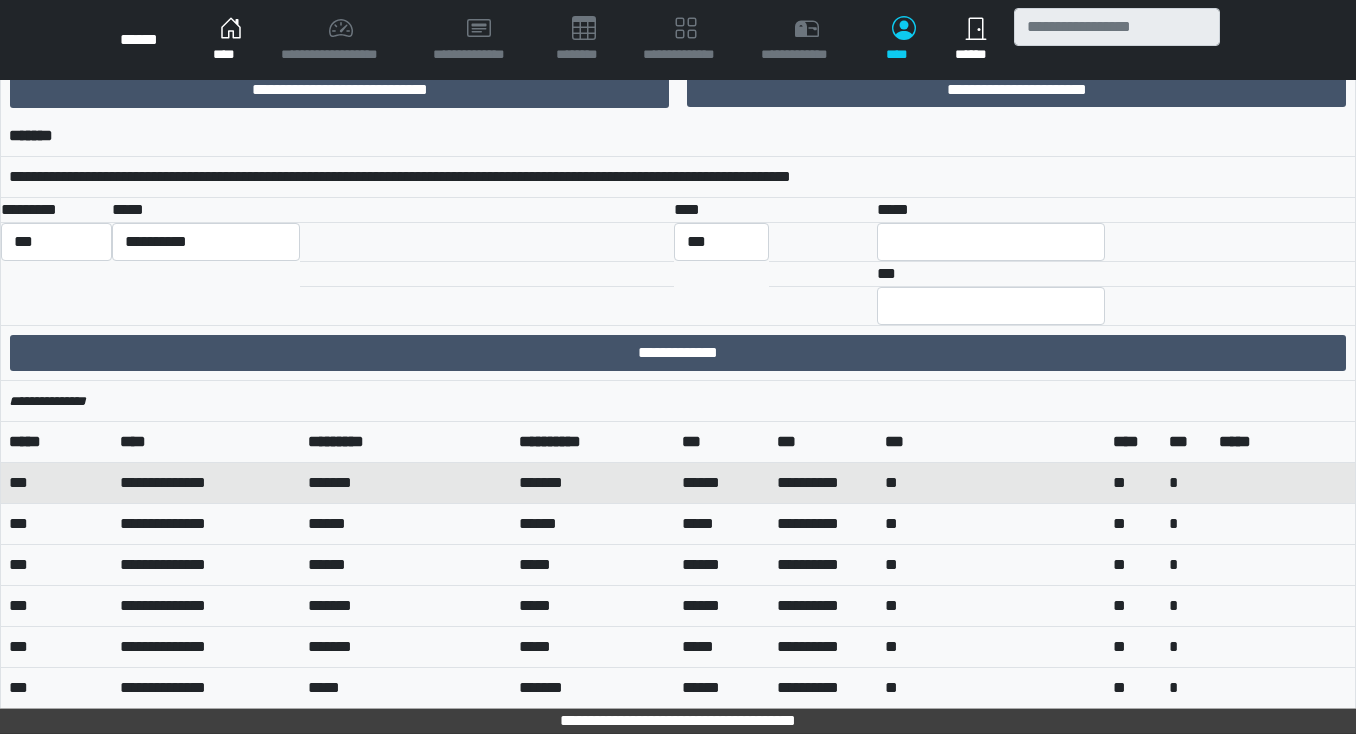scroll, scrollTop: 240, scrollLeft: 0, axis: vertical 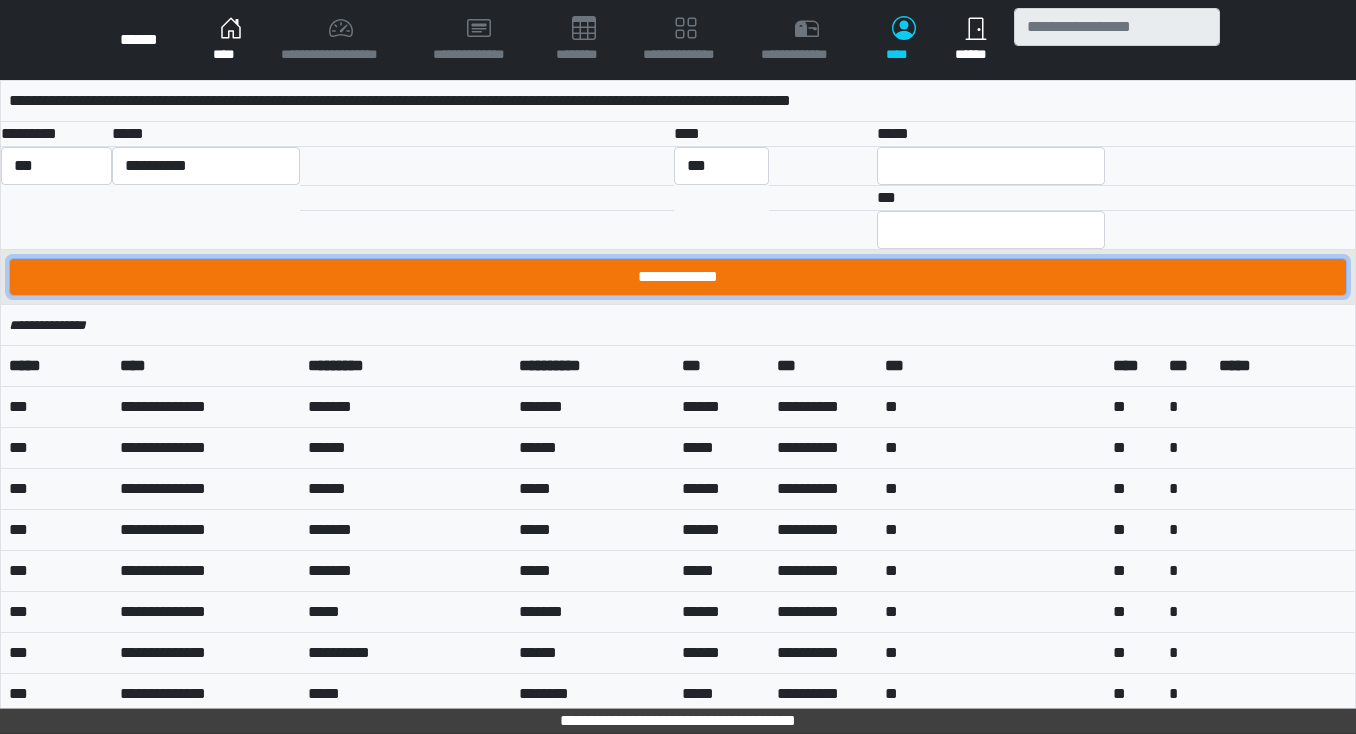 click on "**********" at bounding box center (678, 277) 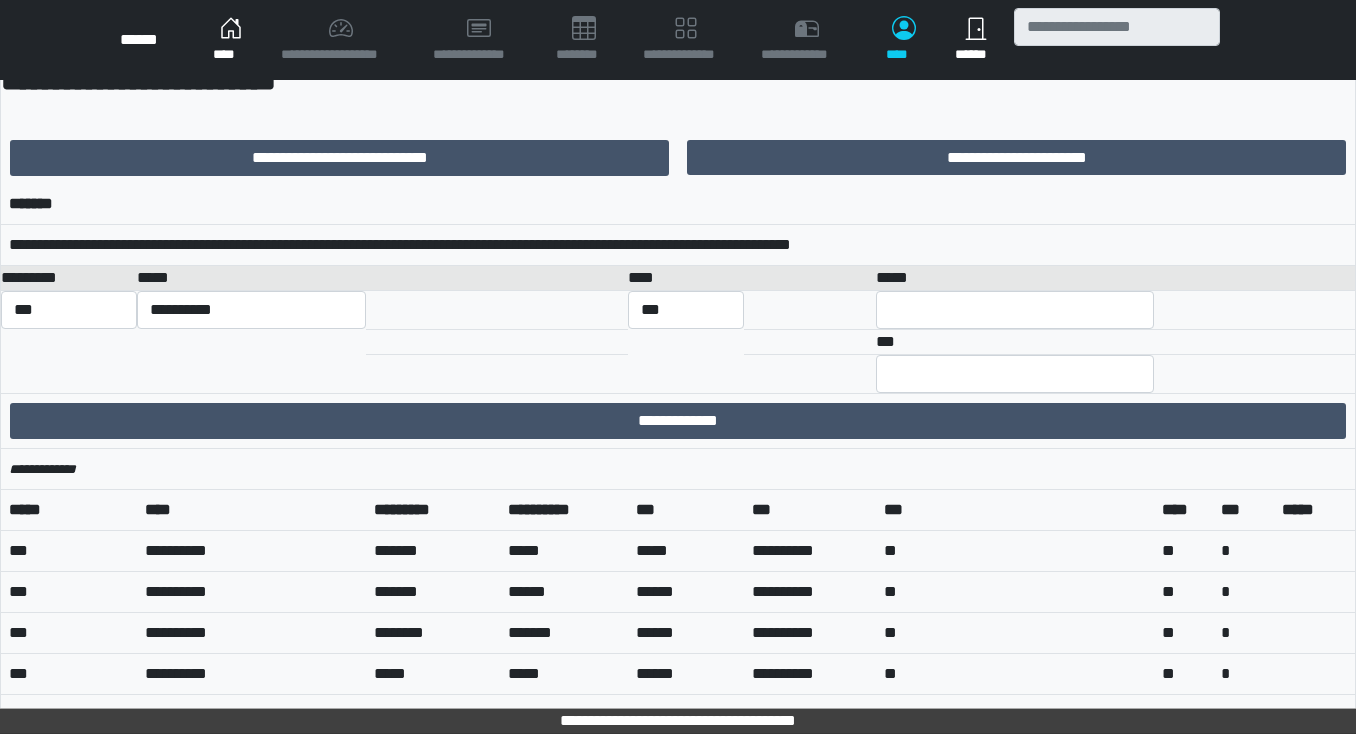 scroll, scrollTop: 0, scrollLeft: 0, axis: both 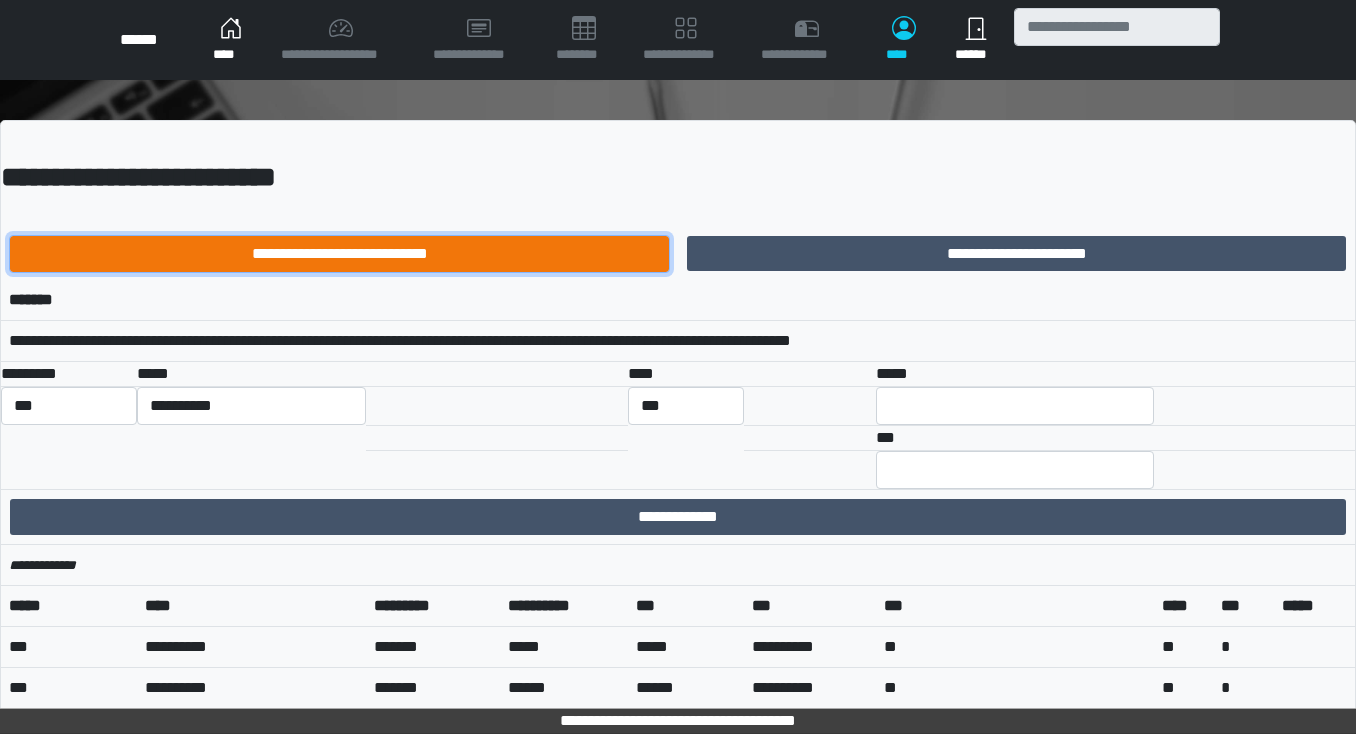 click on "**********" at bounding box center (339, 254) 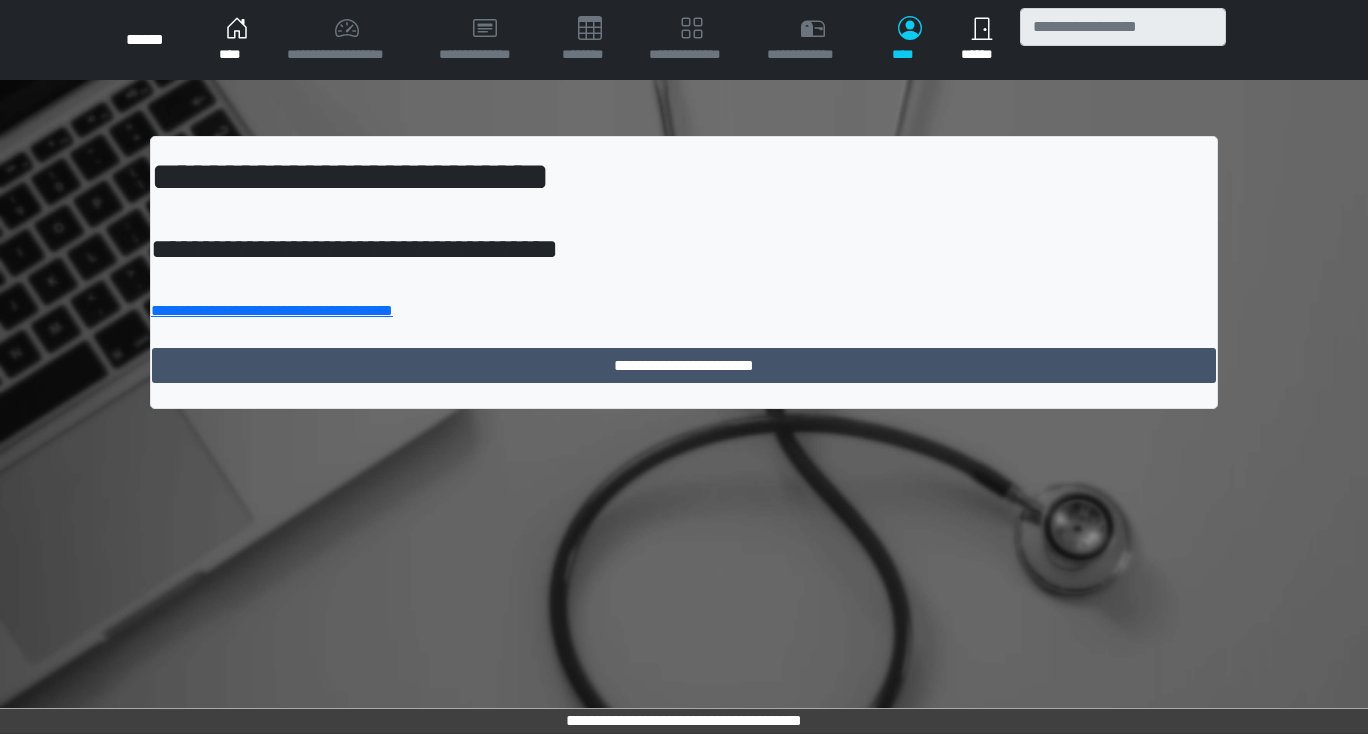 scroll, scrollTop: 0, scrollLeft: 0, axis: both 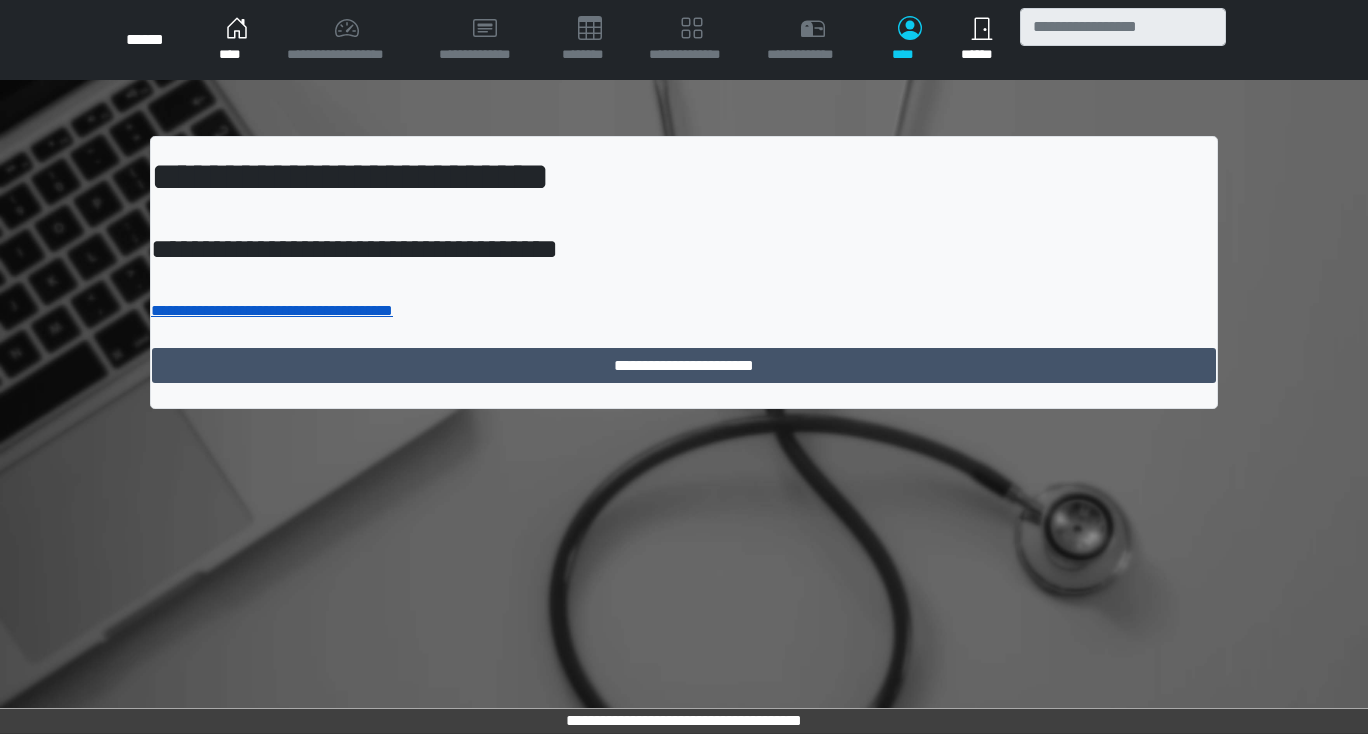 click on "**********" at bounding box center [272, 310] 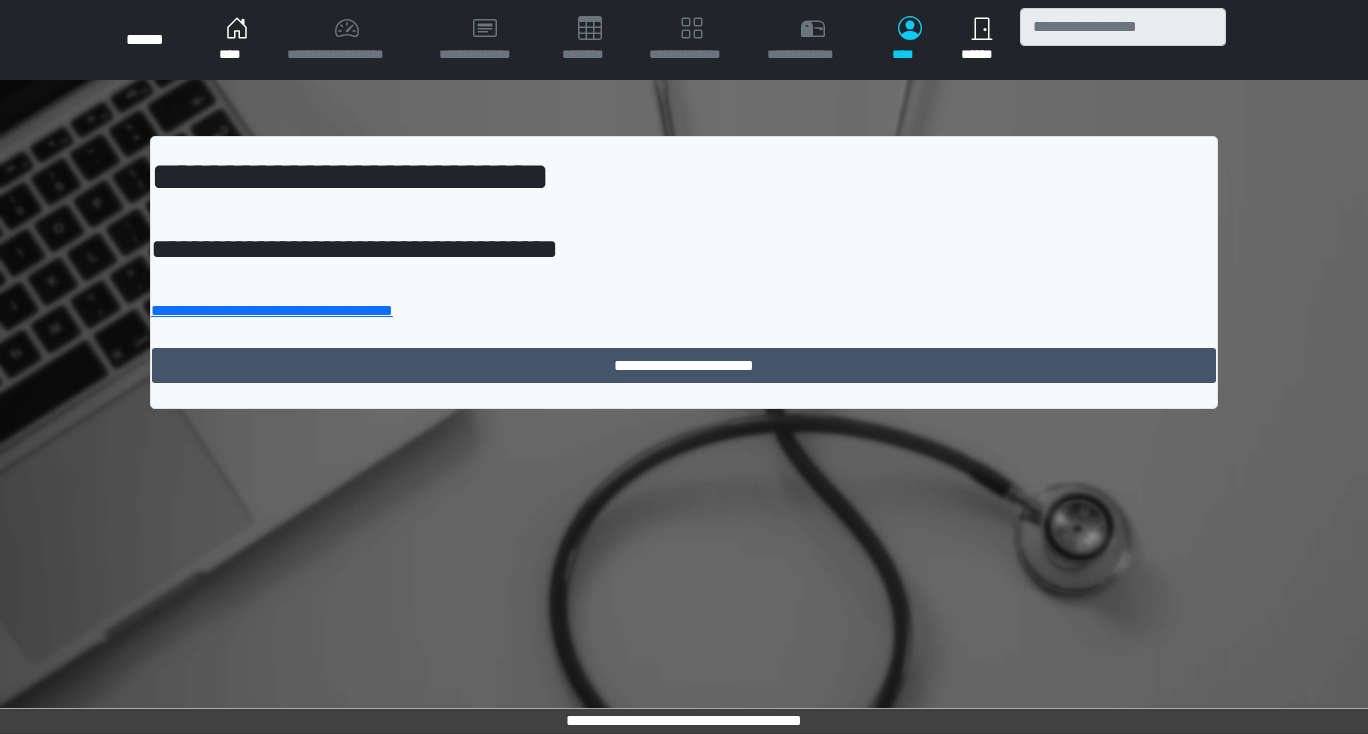 click on "**********" at bounding box center (684, 224) 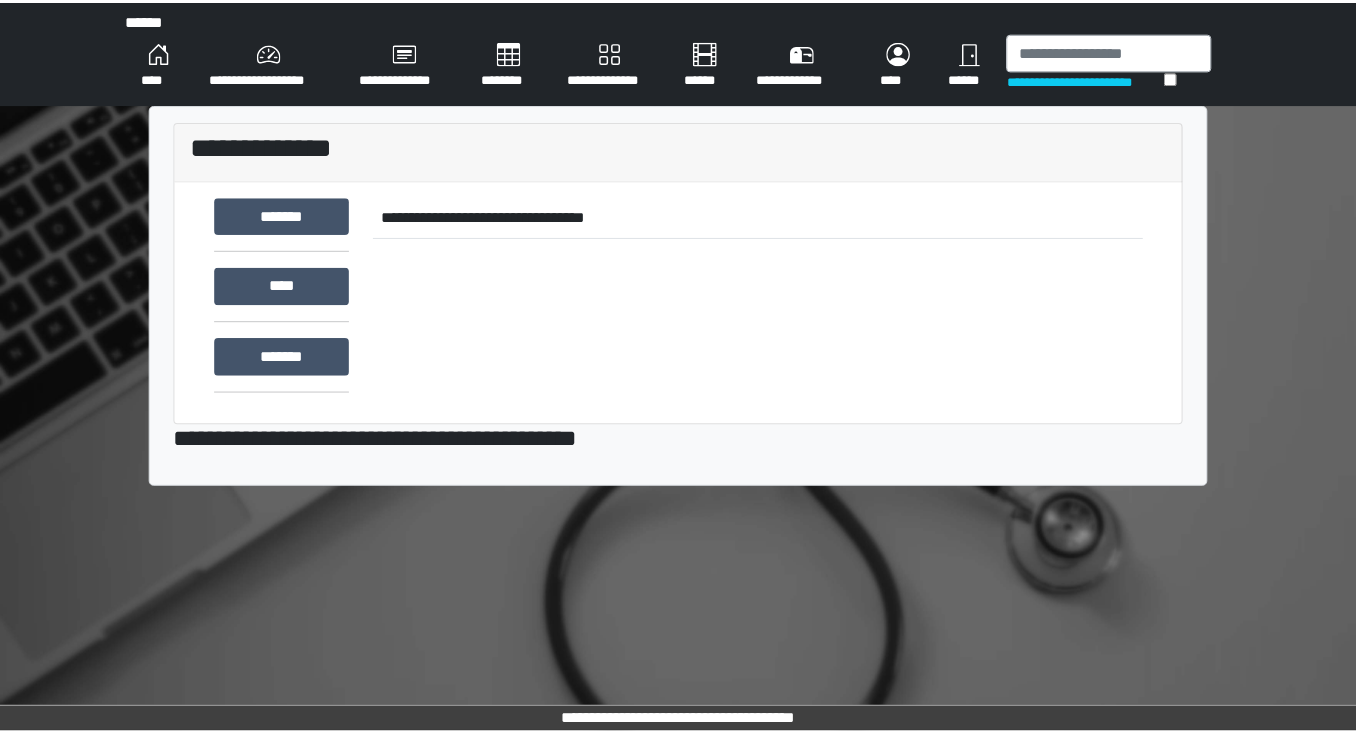 scroll, scrollTop: 0, scrollLeft: 0, axis: both 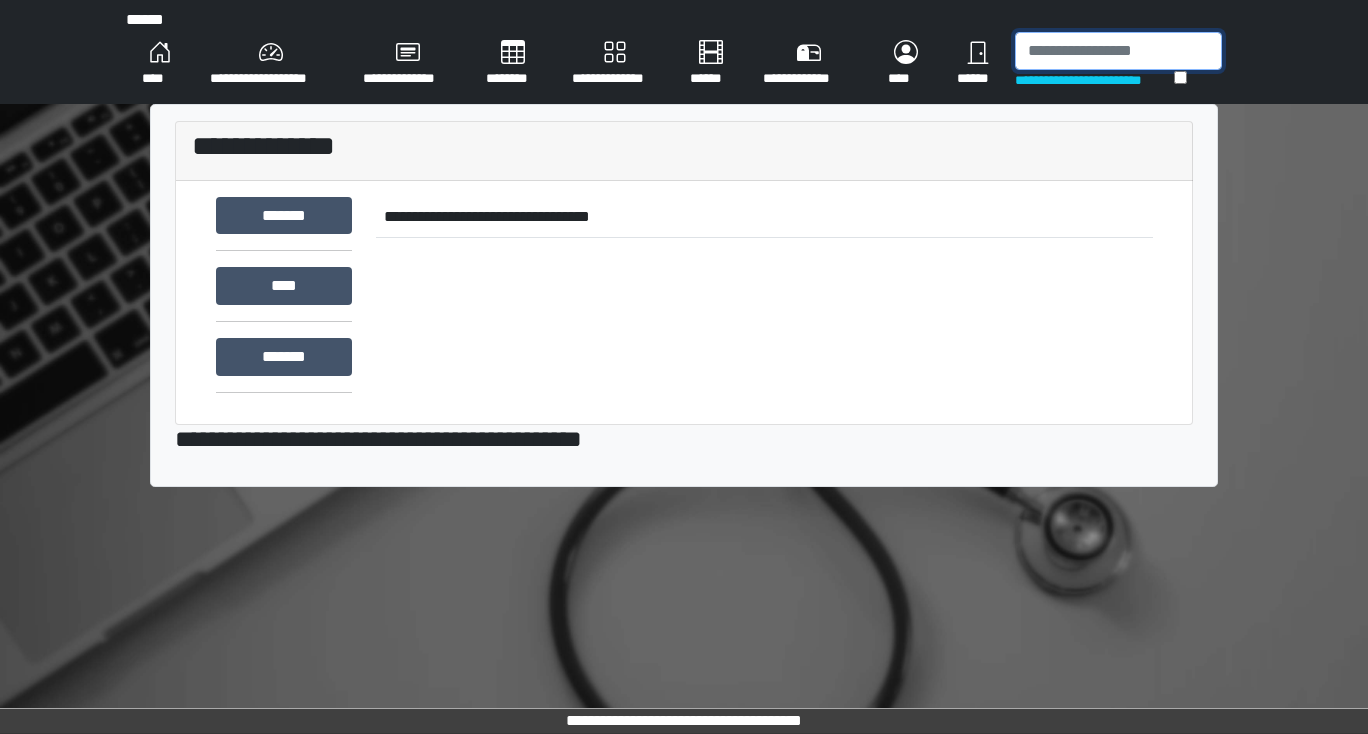 drag, startPoint x: 1120, startPoint y: 48, endPoint x: 1115, endPoint y: 38, distance: 11.18034 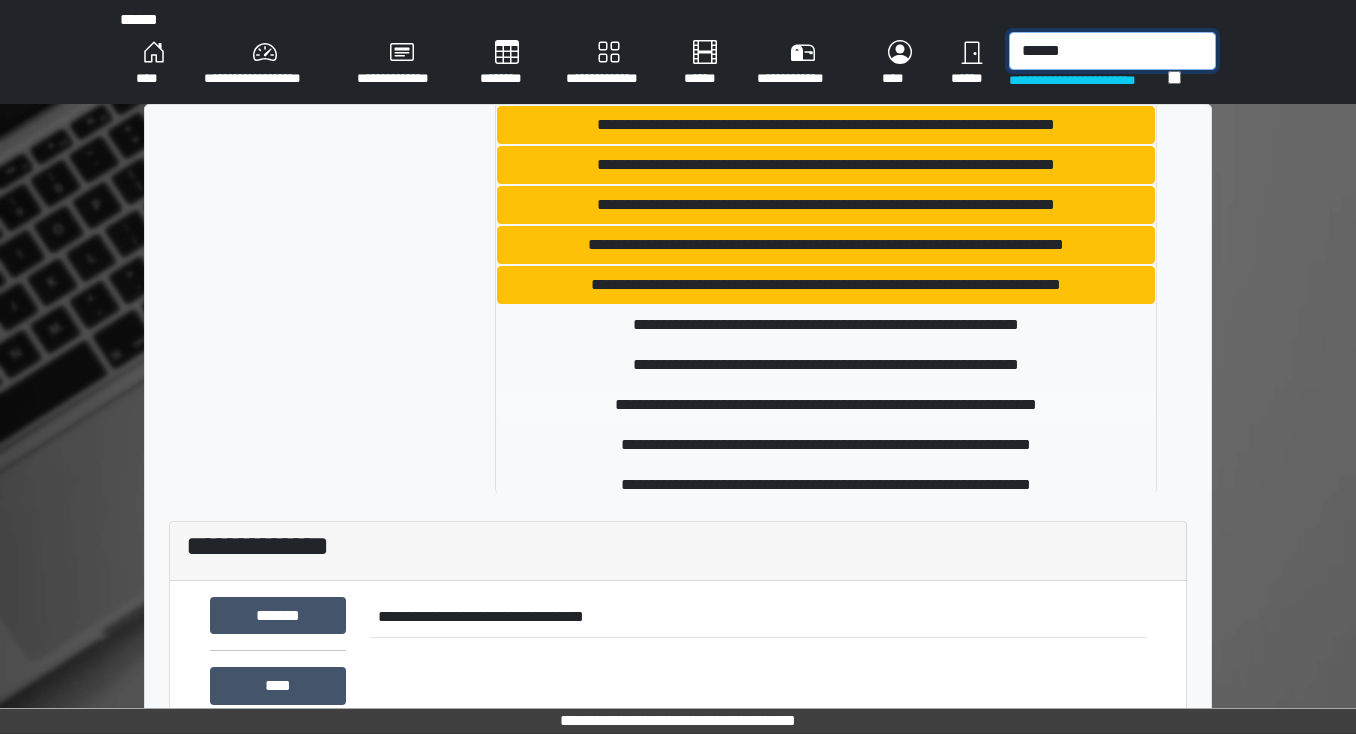 scroll, scrollTop: 884, scrollLeft: 0, axis: vertical 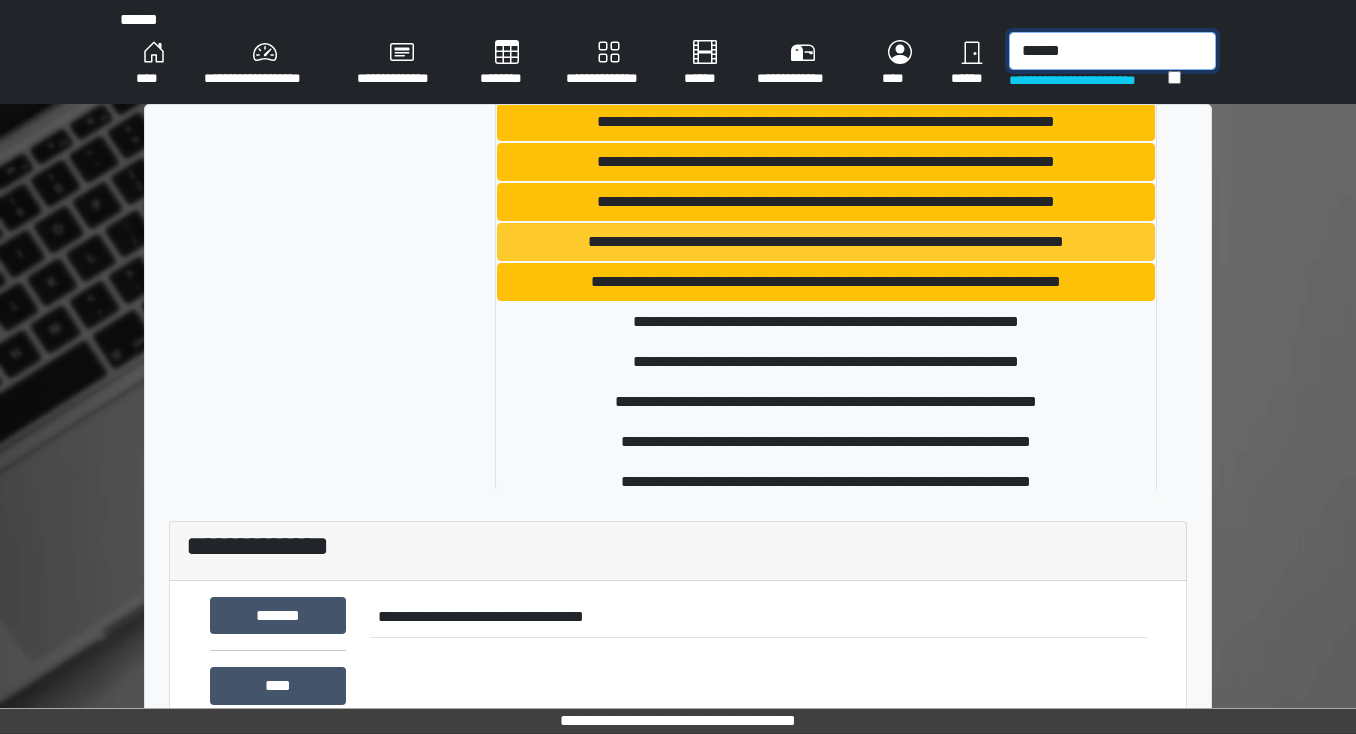type on "******" 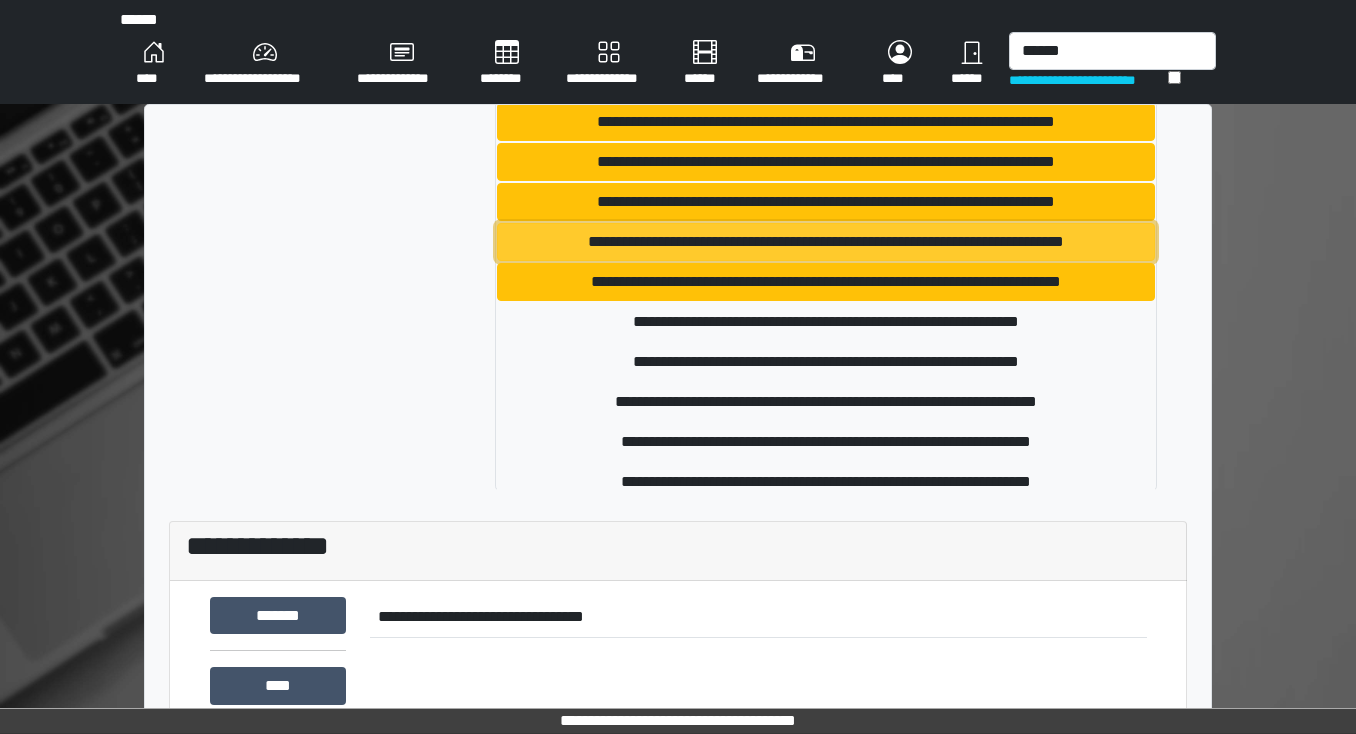 click on "**********" at bounding box center (826, 242) 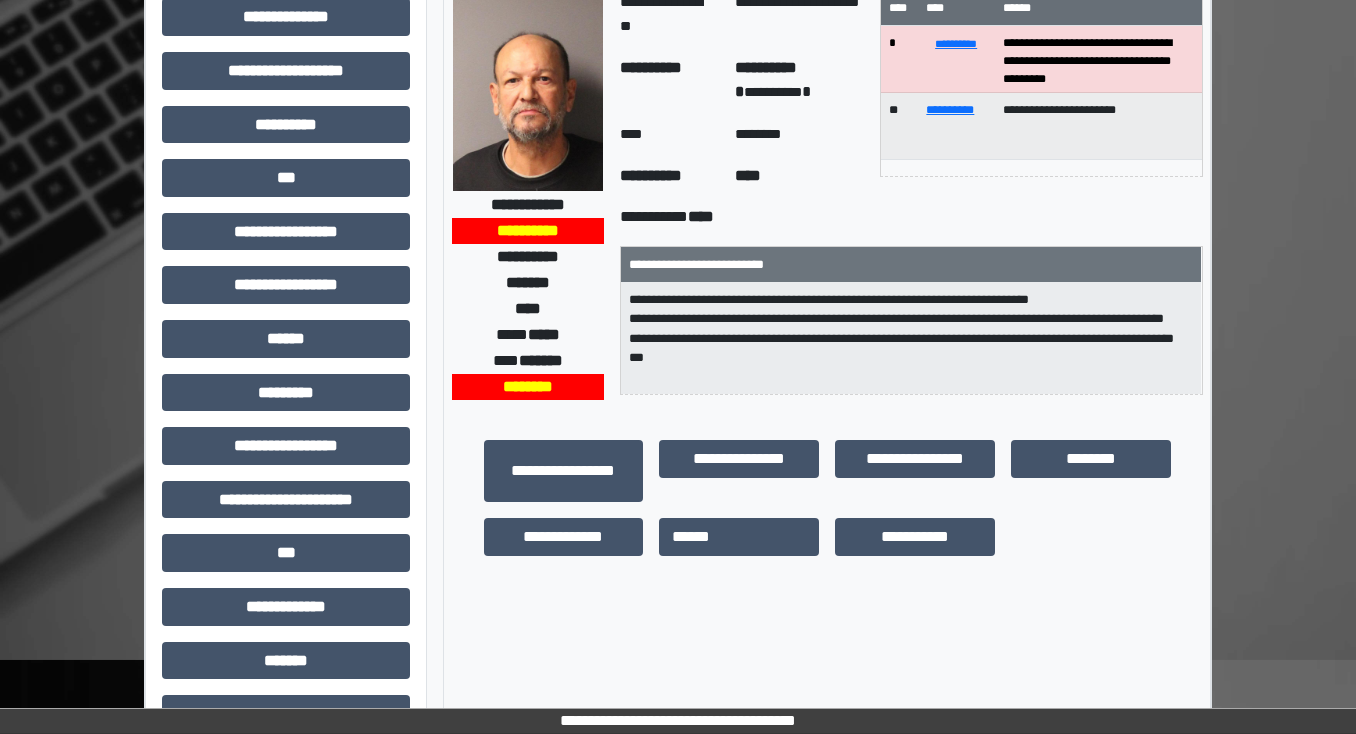 scroll, scrollTop: 0, scrollLeft: 0, axis: both 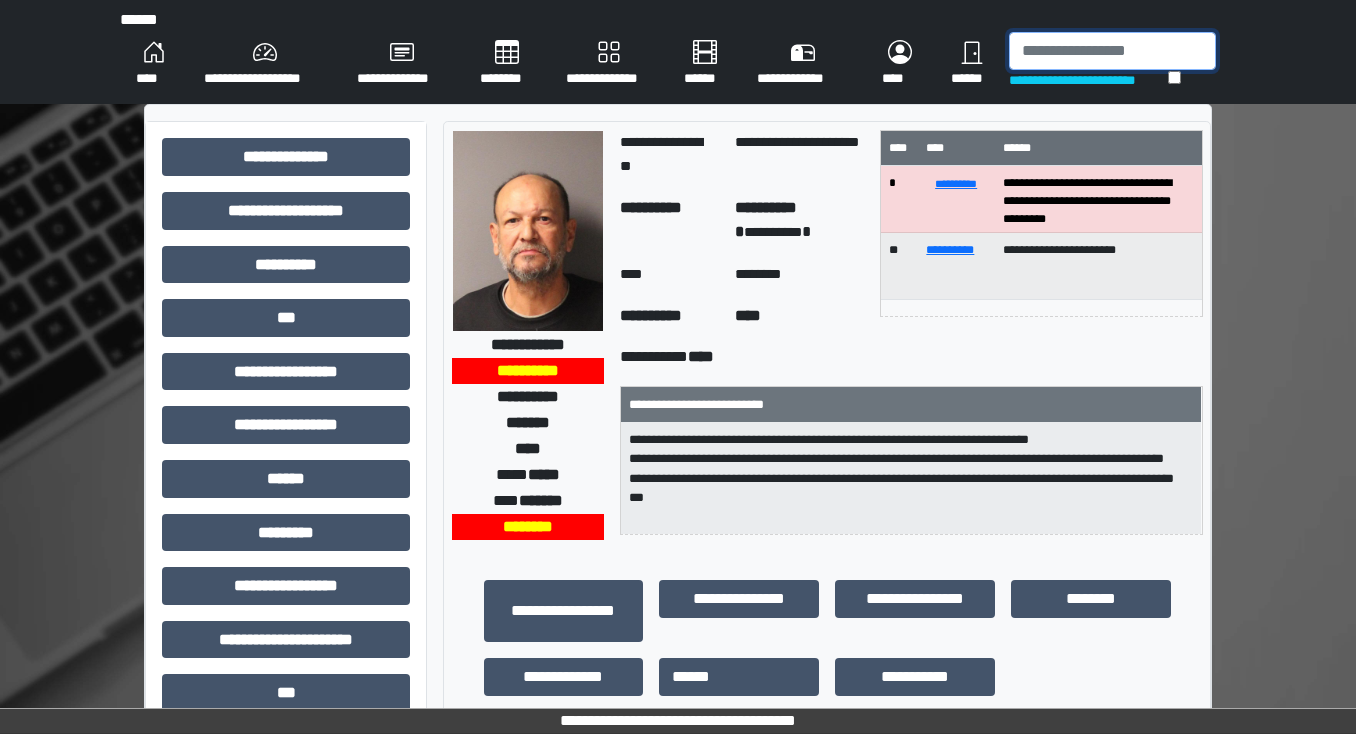 click at bounding box center [1112, 51] 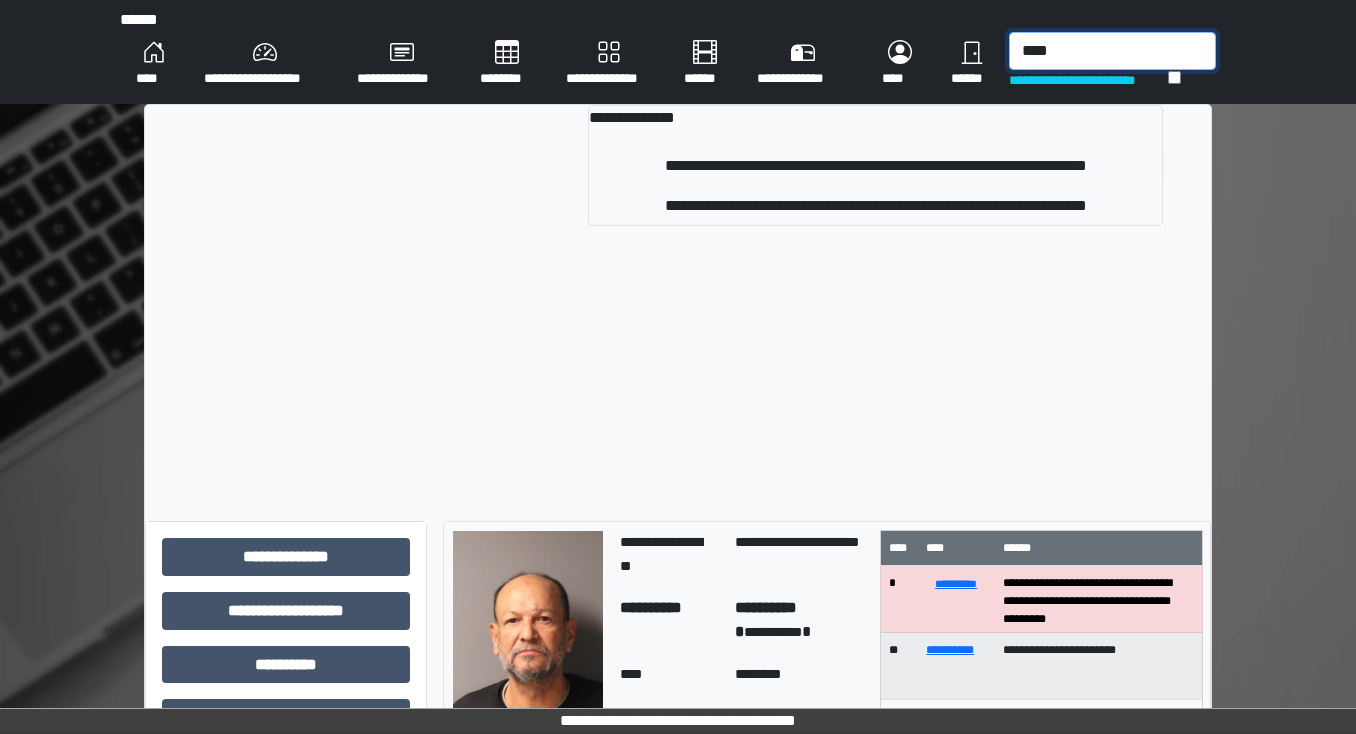 type on "****" 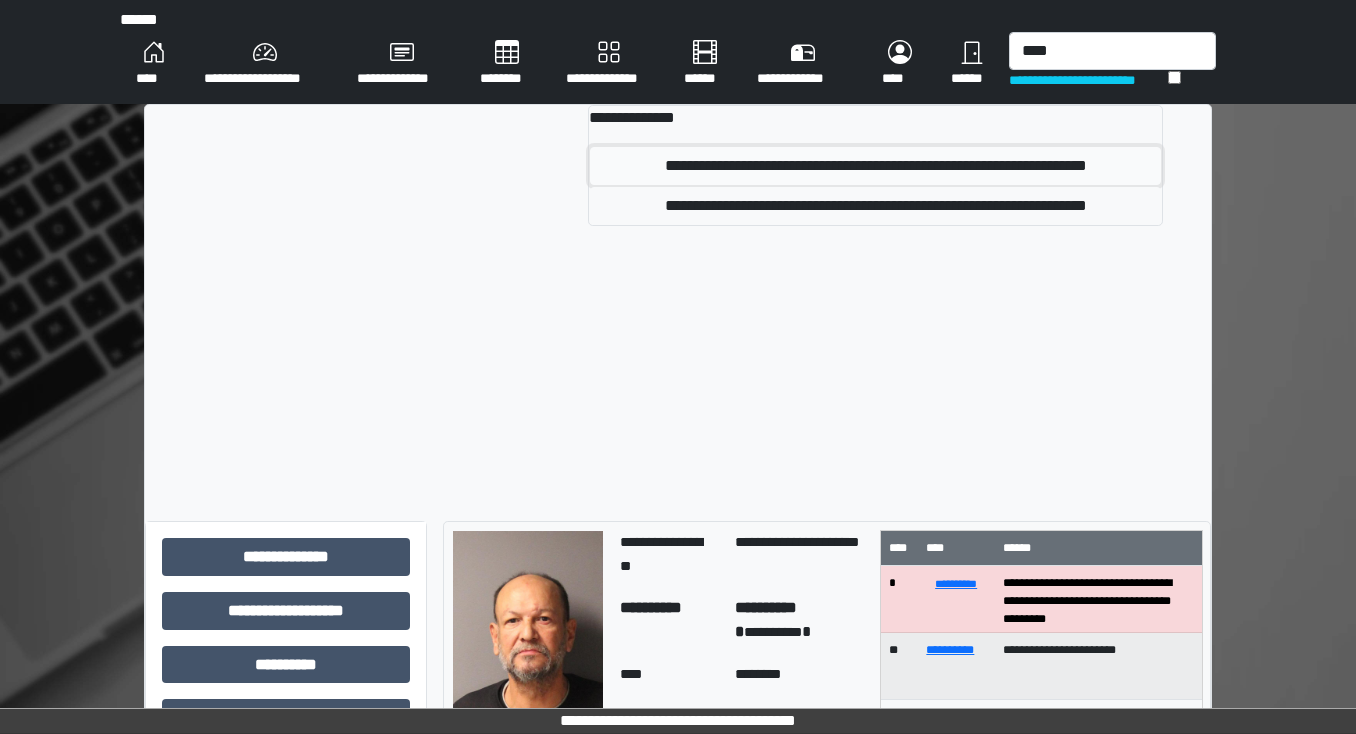 click on "**********" at bounding box center (876, 166) 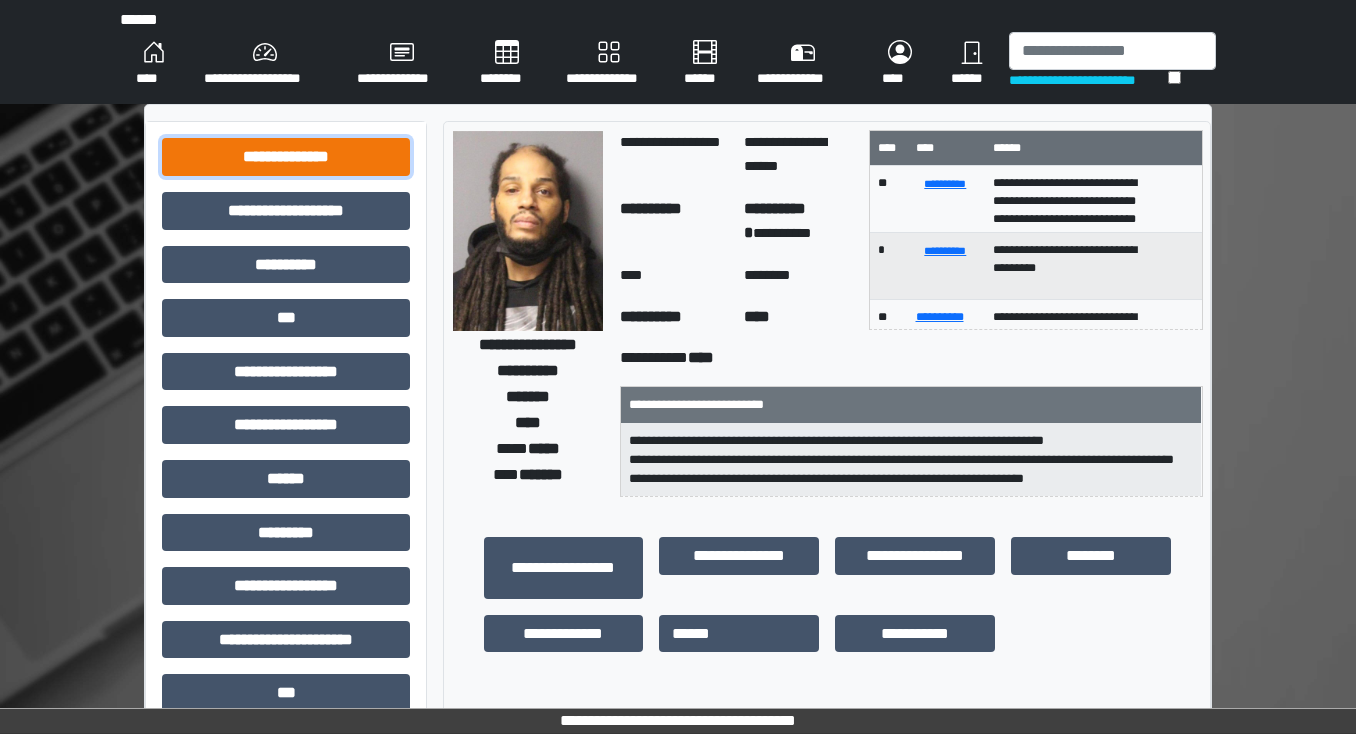 click on "**********" at bounding box center (286, 157) 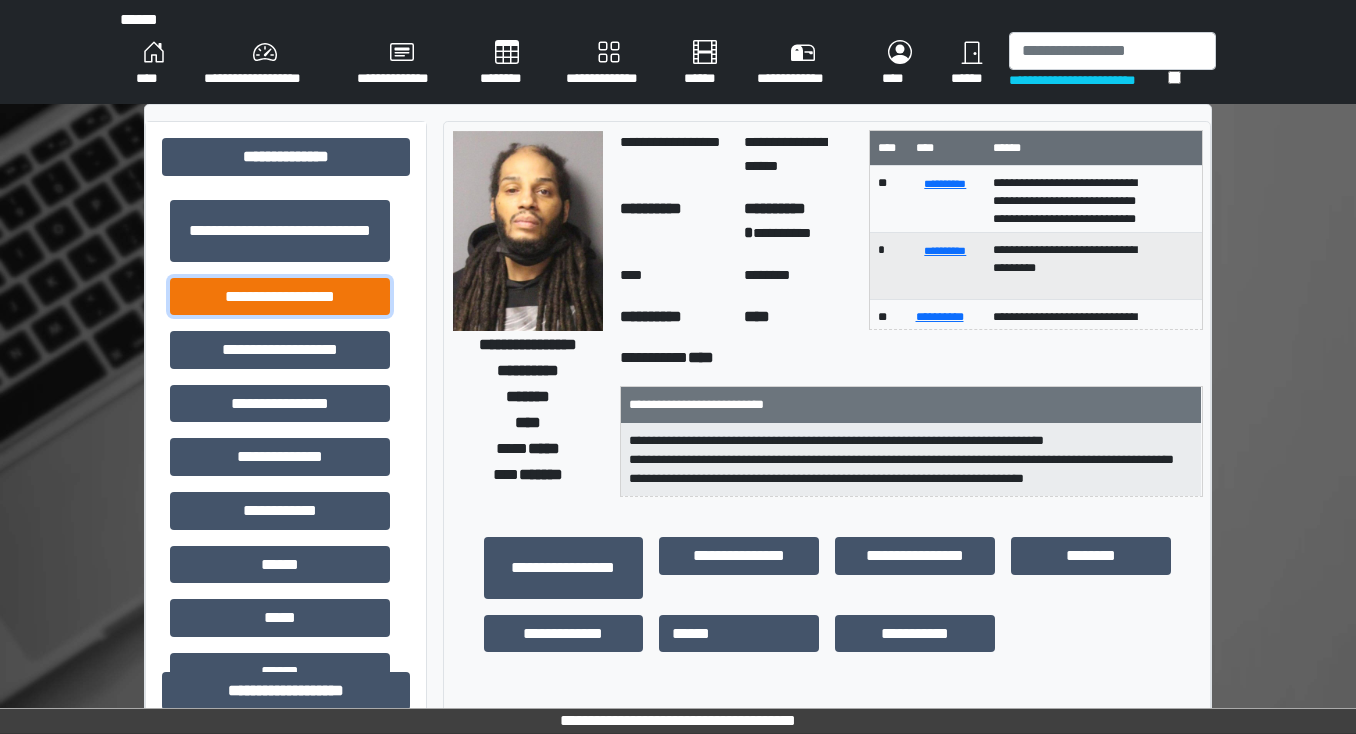 click on "**********" at bounding box center [280, 297] 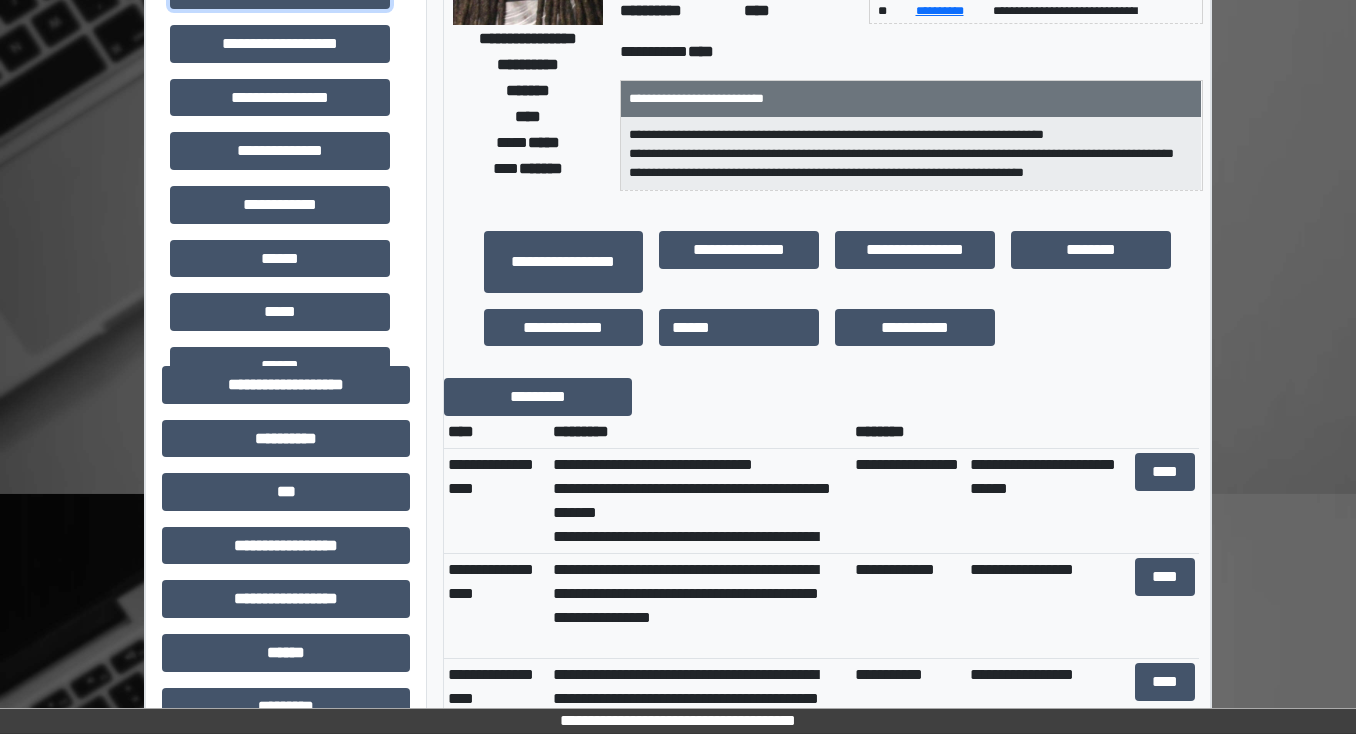 scroll, scrollTop: 320, scrollLeft: 0, axis: vertical 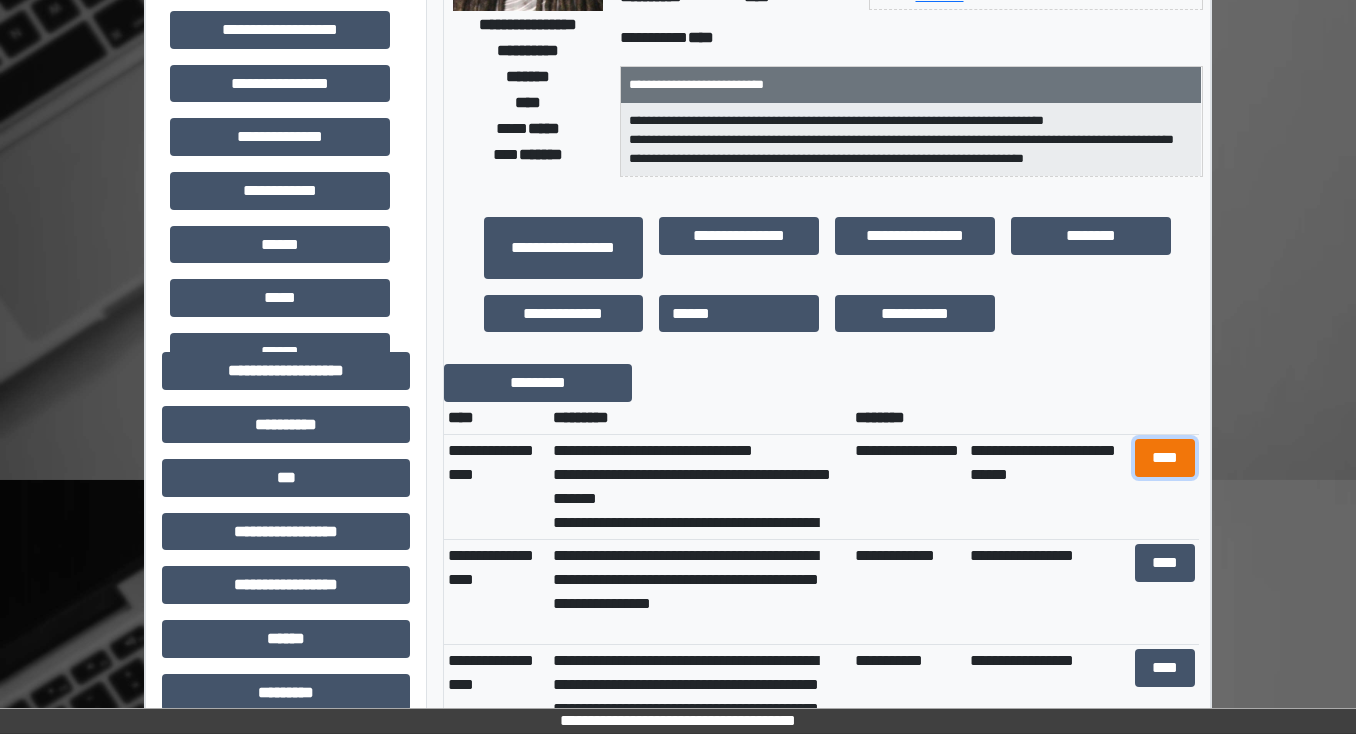click on "****" at bounding box center (1164, 458) 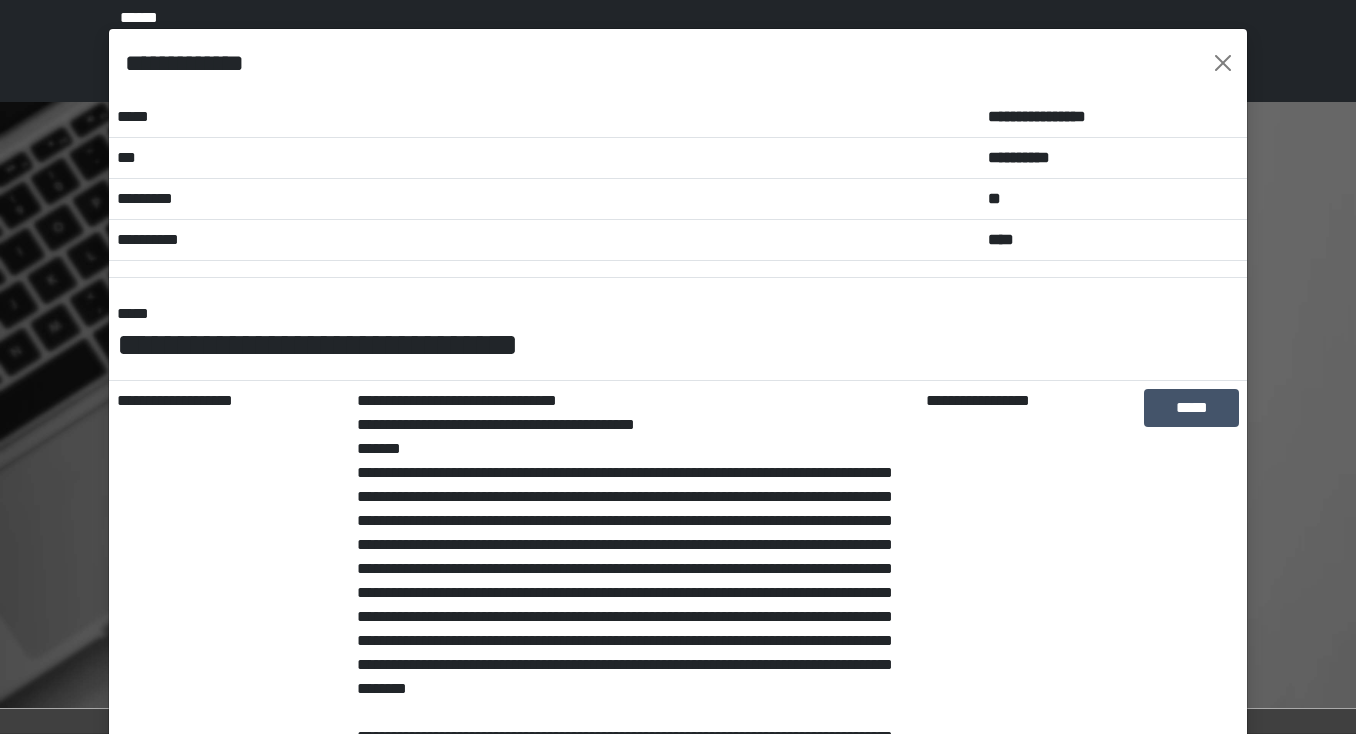 scroll, scrollTop: 0, scrollLeft: 0, axis: both 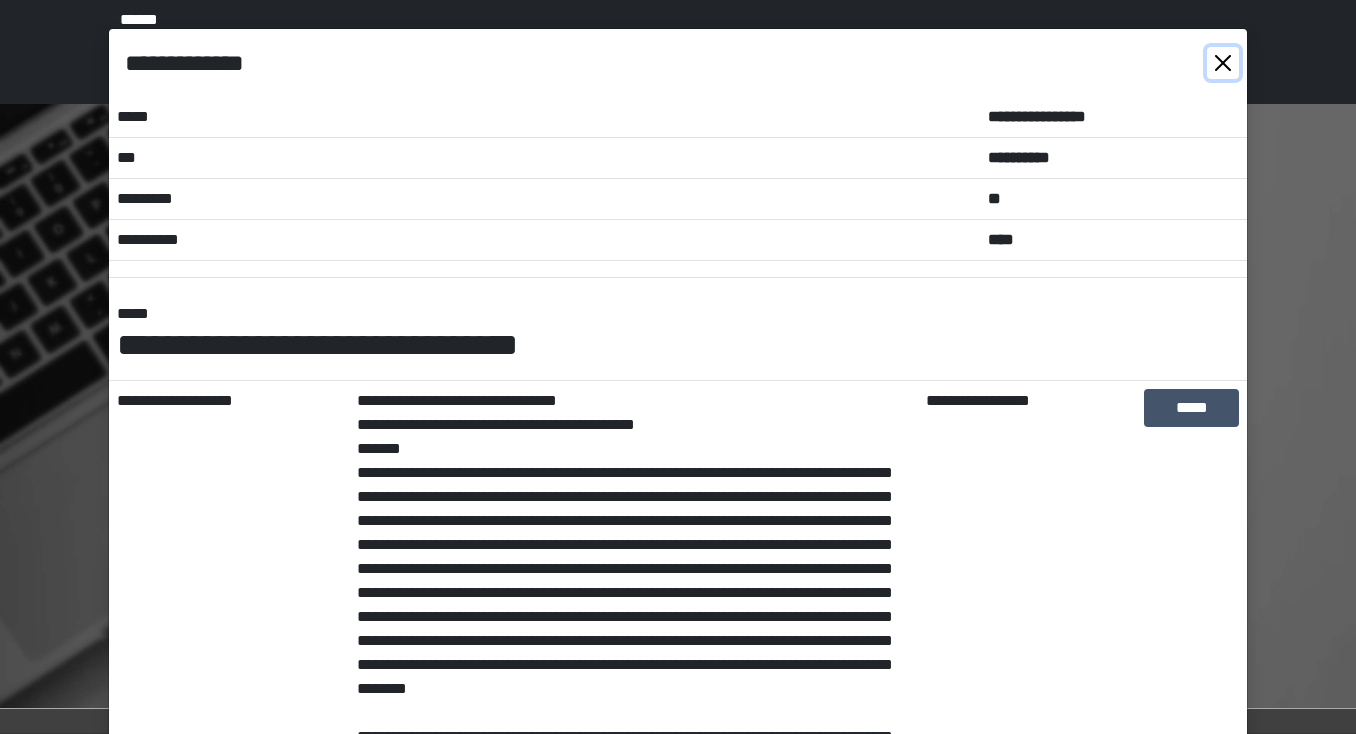 click at bounding box center (1223, 63) 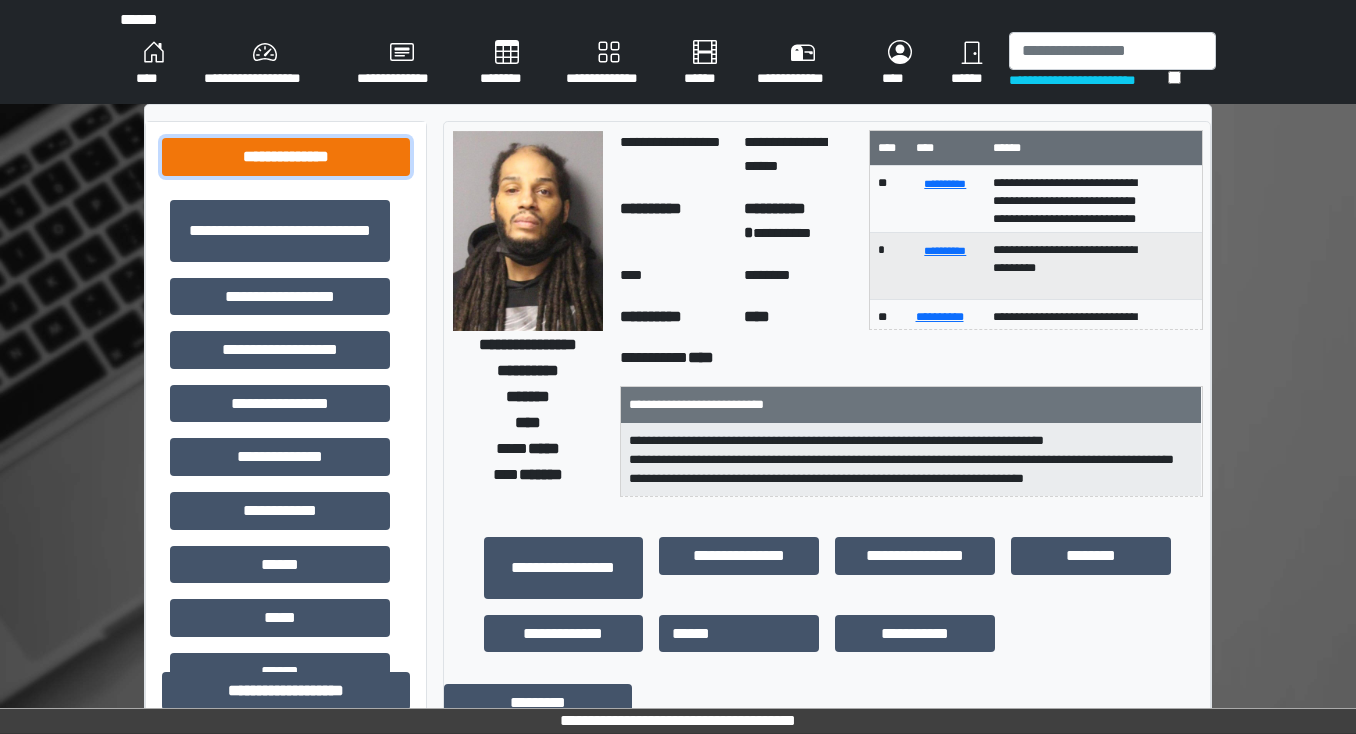 click on "**********" at bounding box center [286, 157] 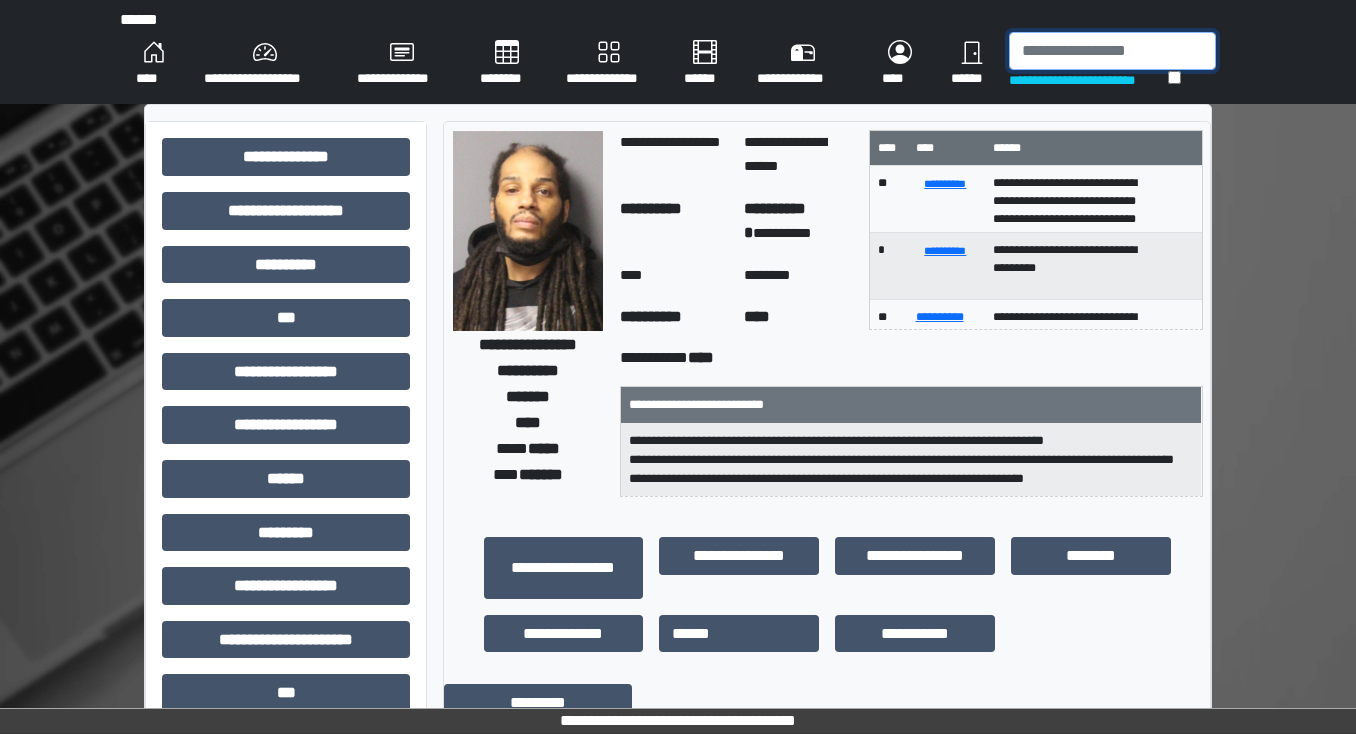 click at bounding box center [1112, 51] 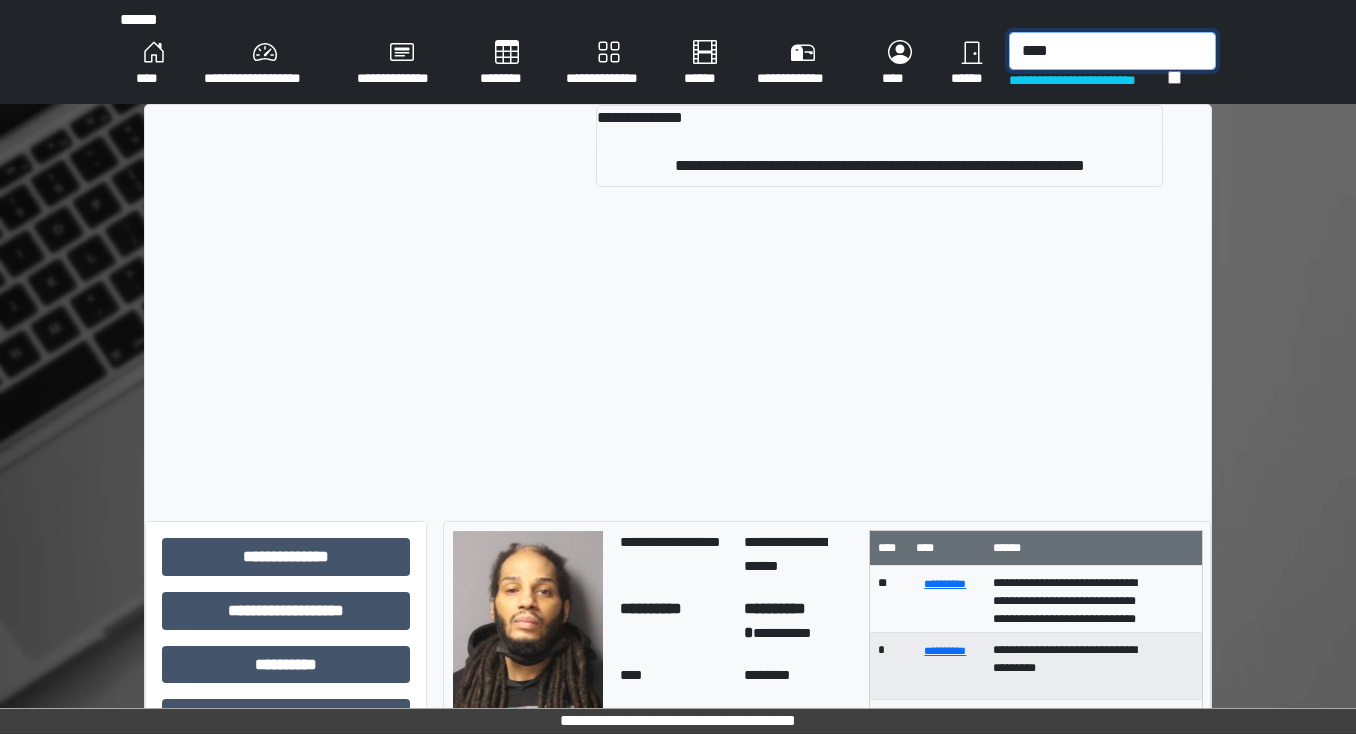 type on "****" 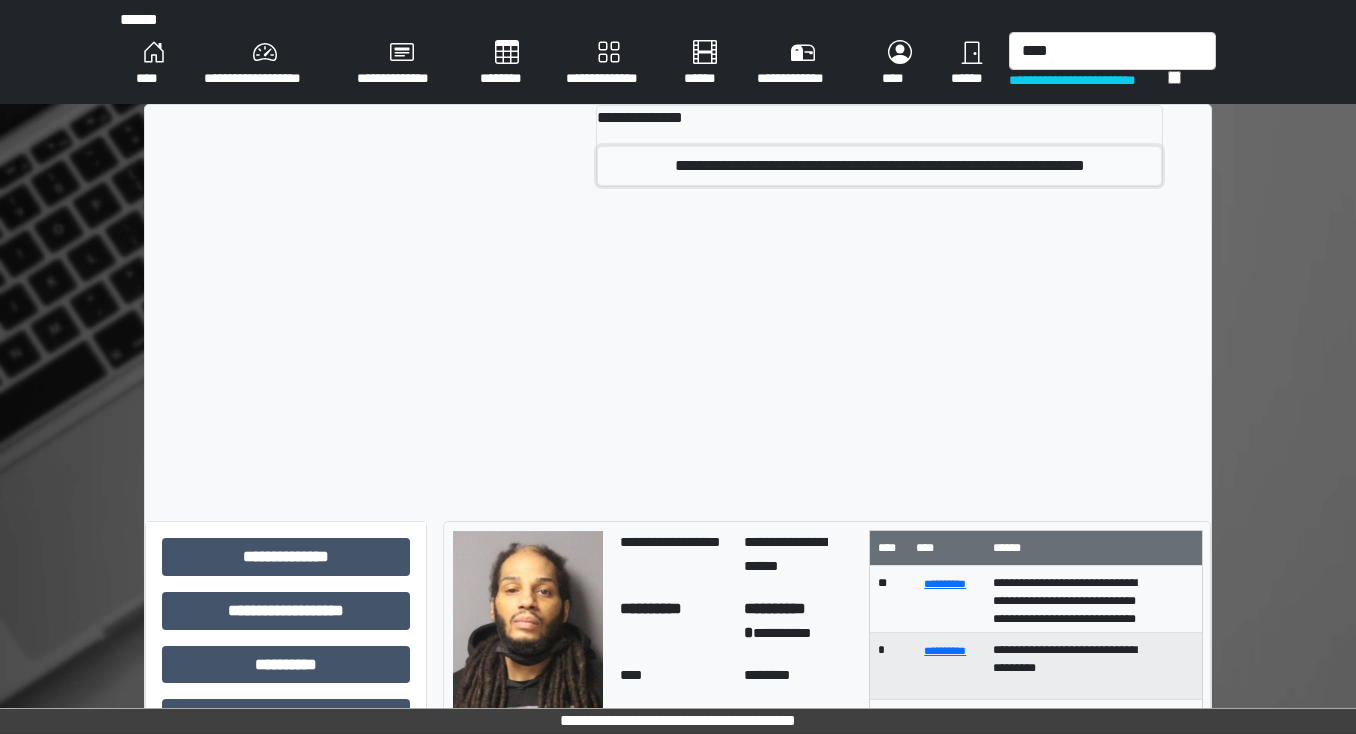 click on "**********" at bounding box center (880, 166) 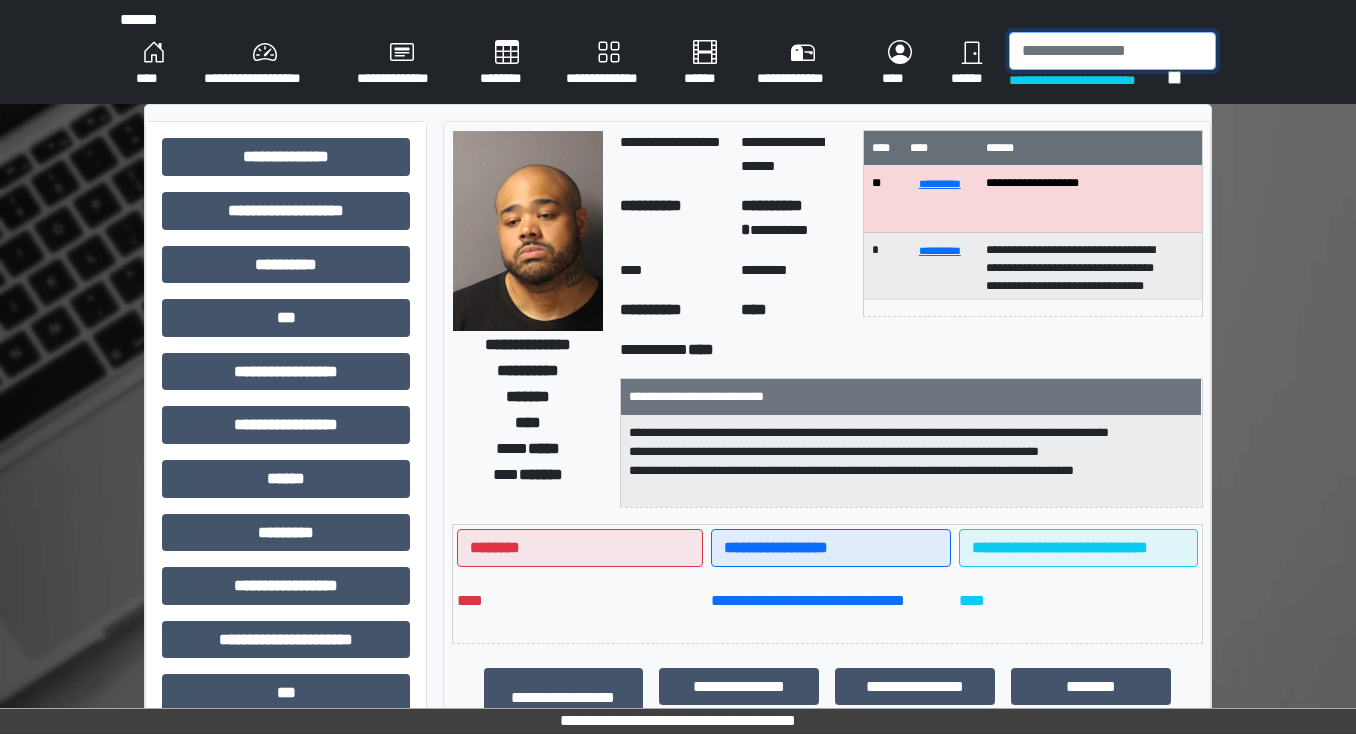 click at bounding box center (1112, 51) 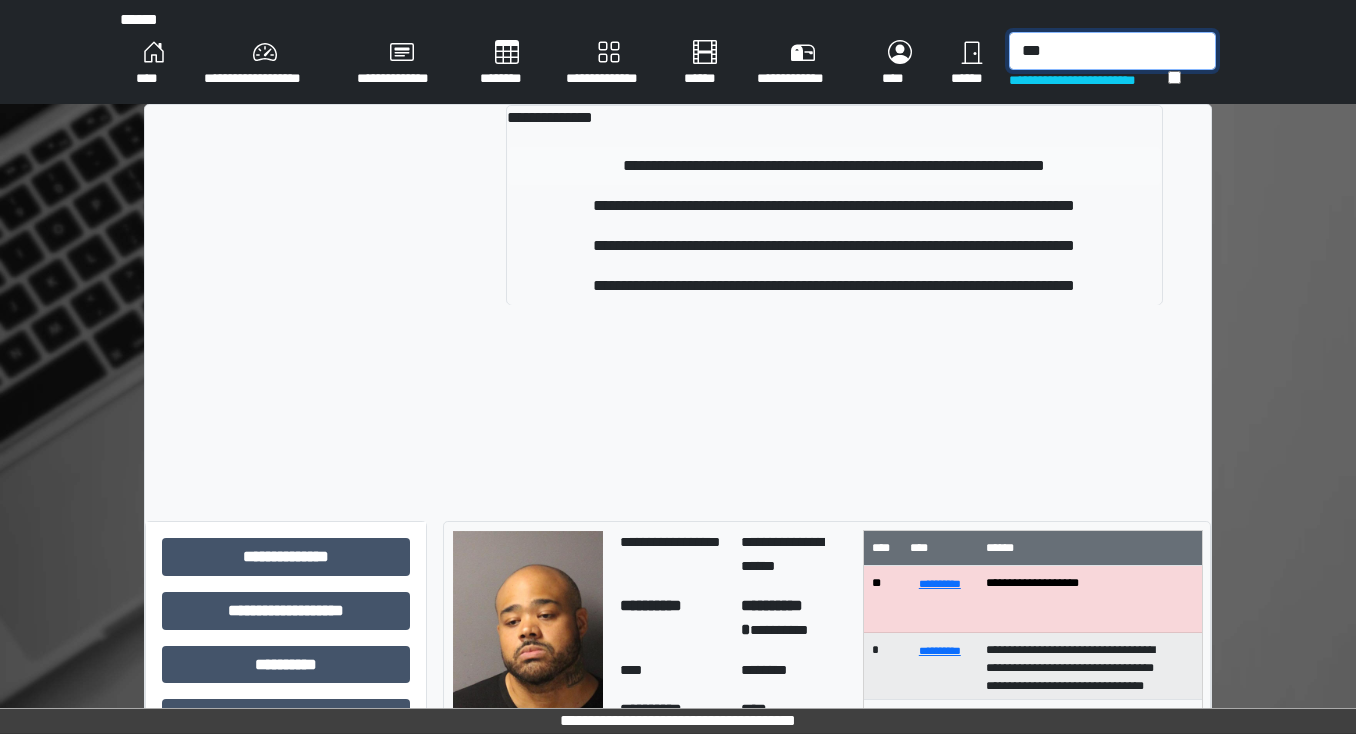 type on "***" 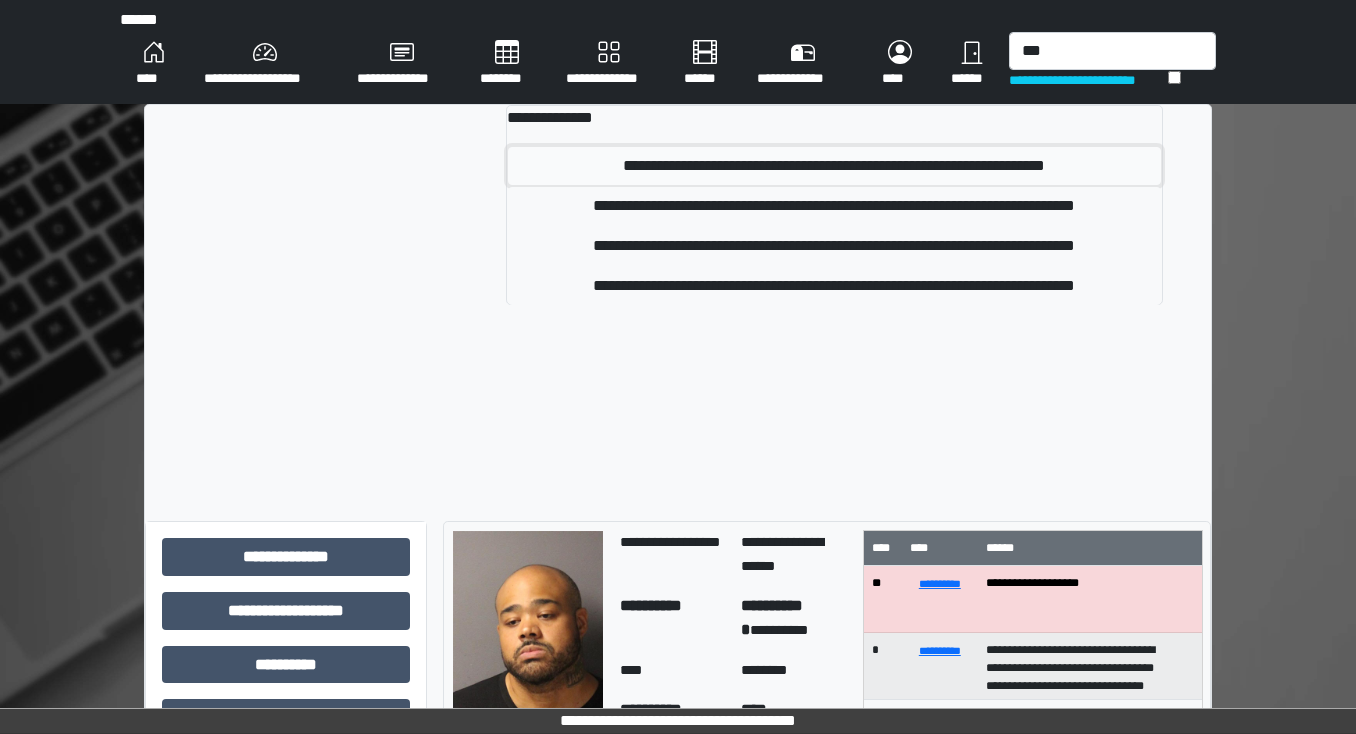 click on "**********" at bounding box center (835, 166) 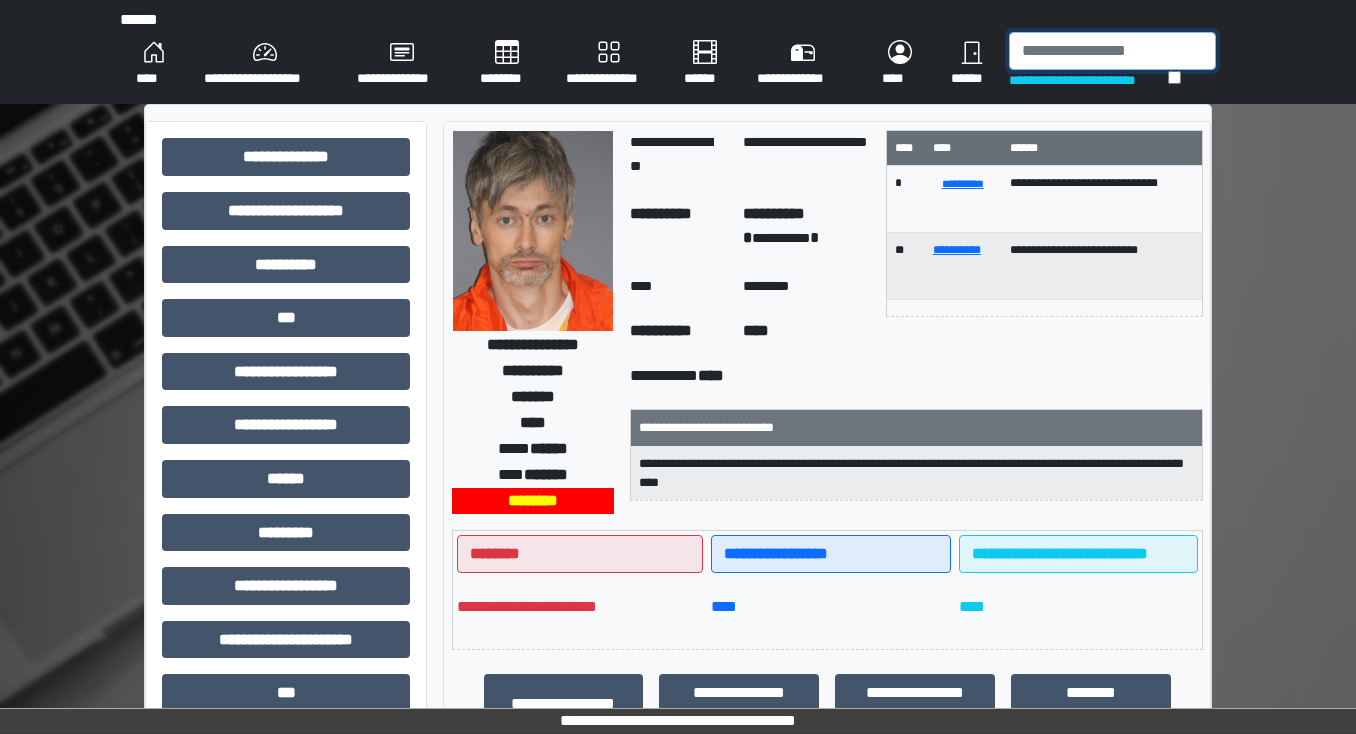 click at bounding box center [1112, 51] 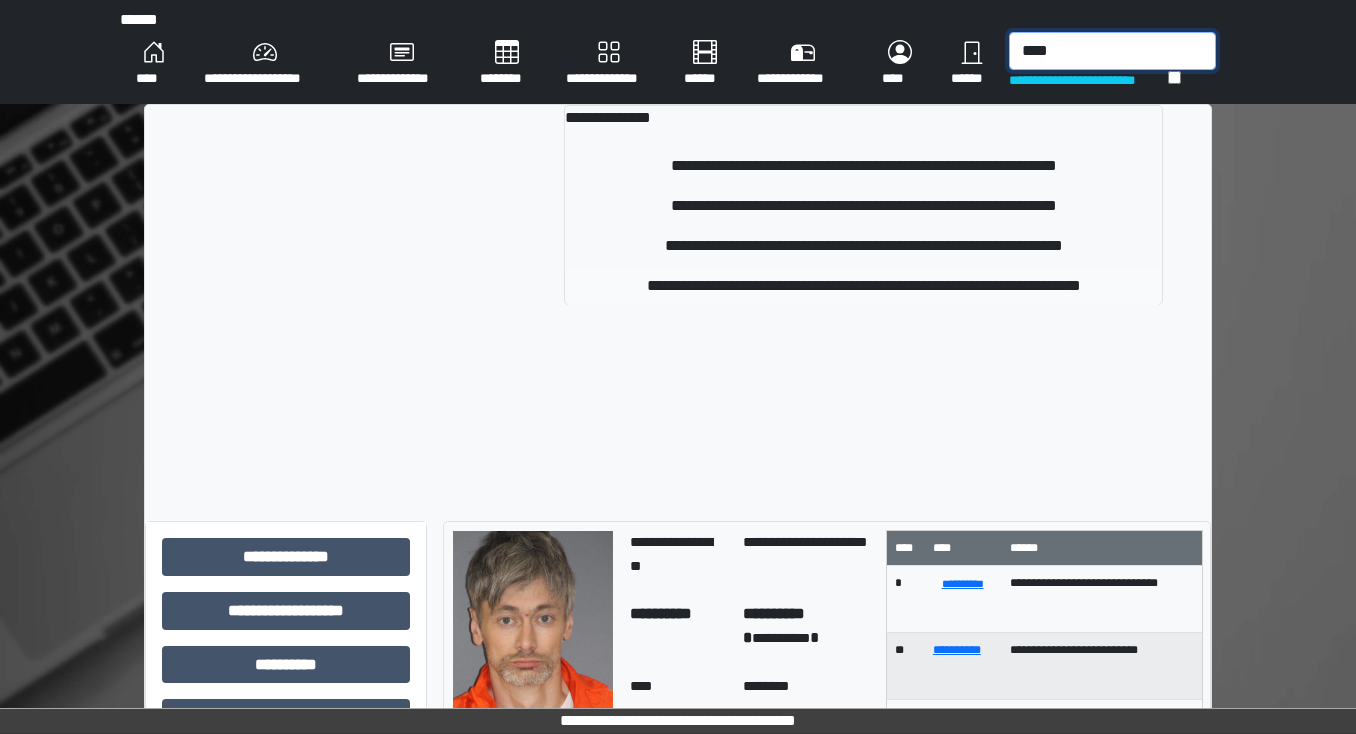 type on "****" 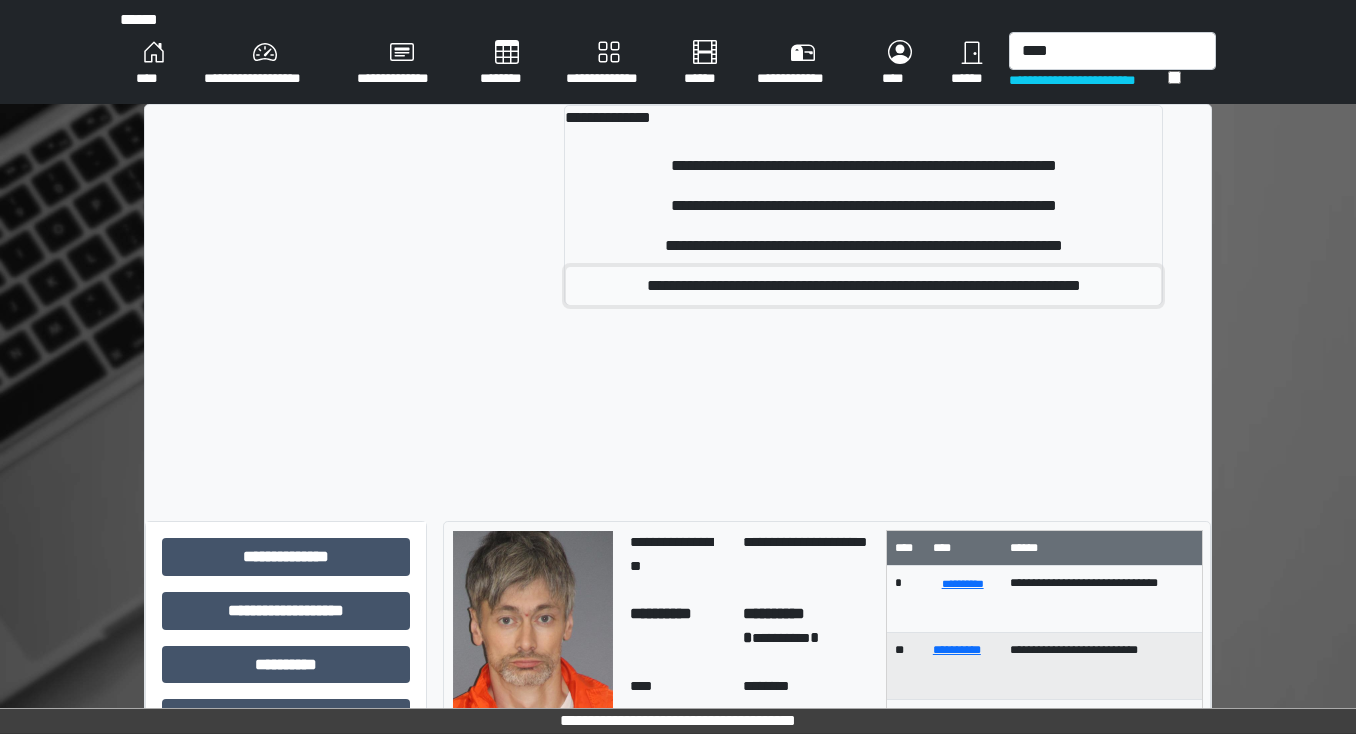 click on "**********" at bounding box center (863, 286) 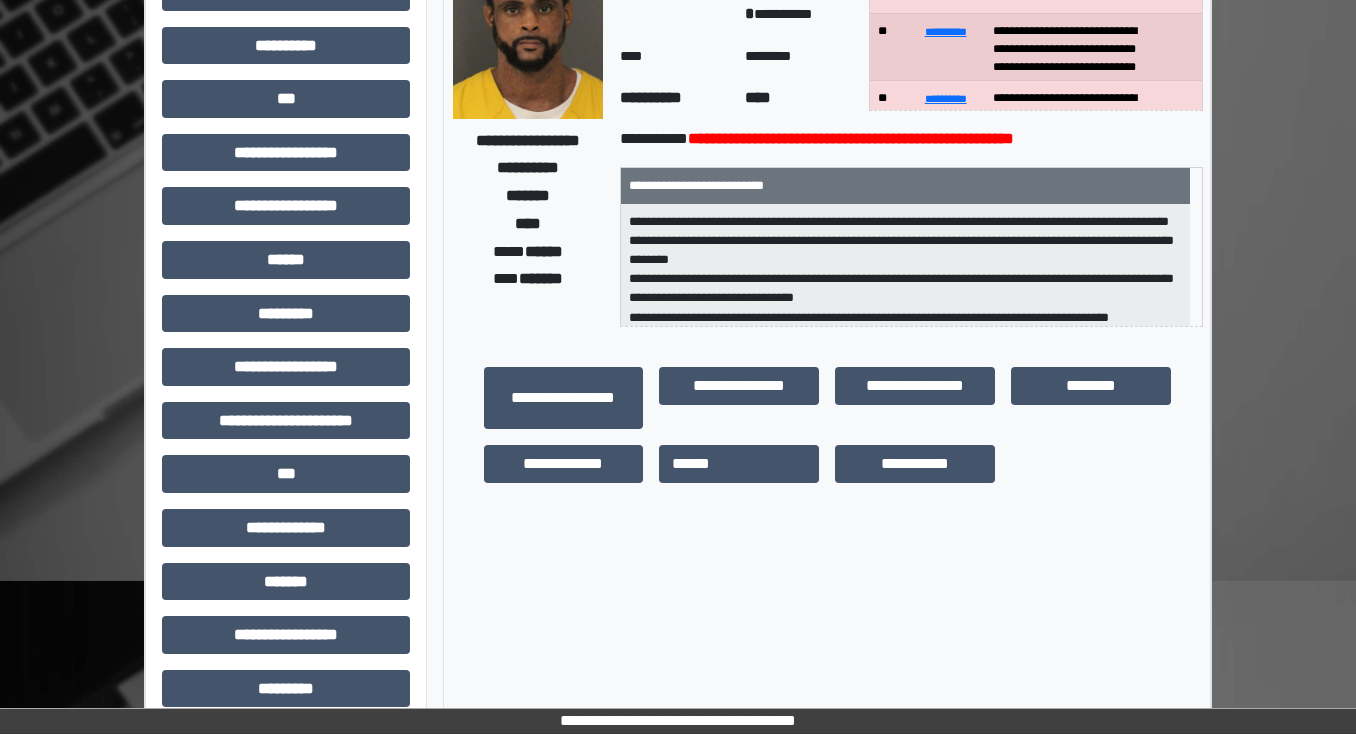 scroll, scrollTop: 0, scrollLeft: 0, axis: both 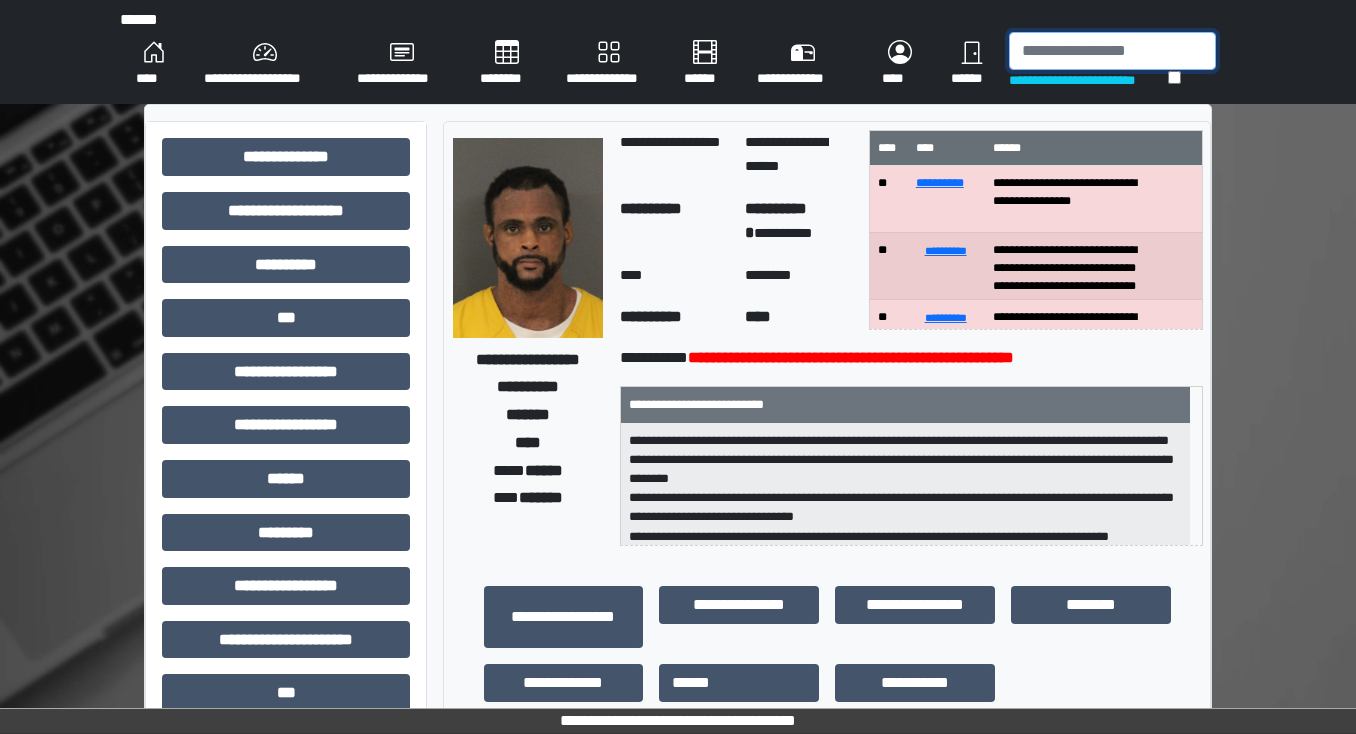 click at bounding box center [1112, 51] 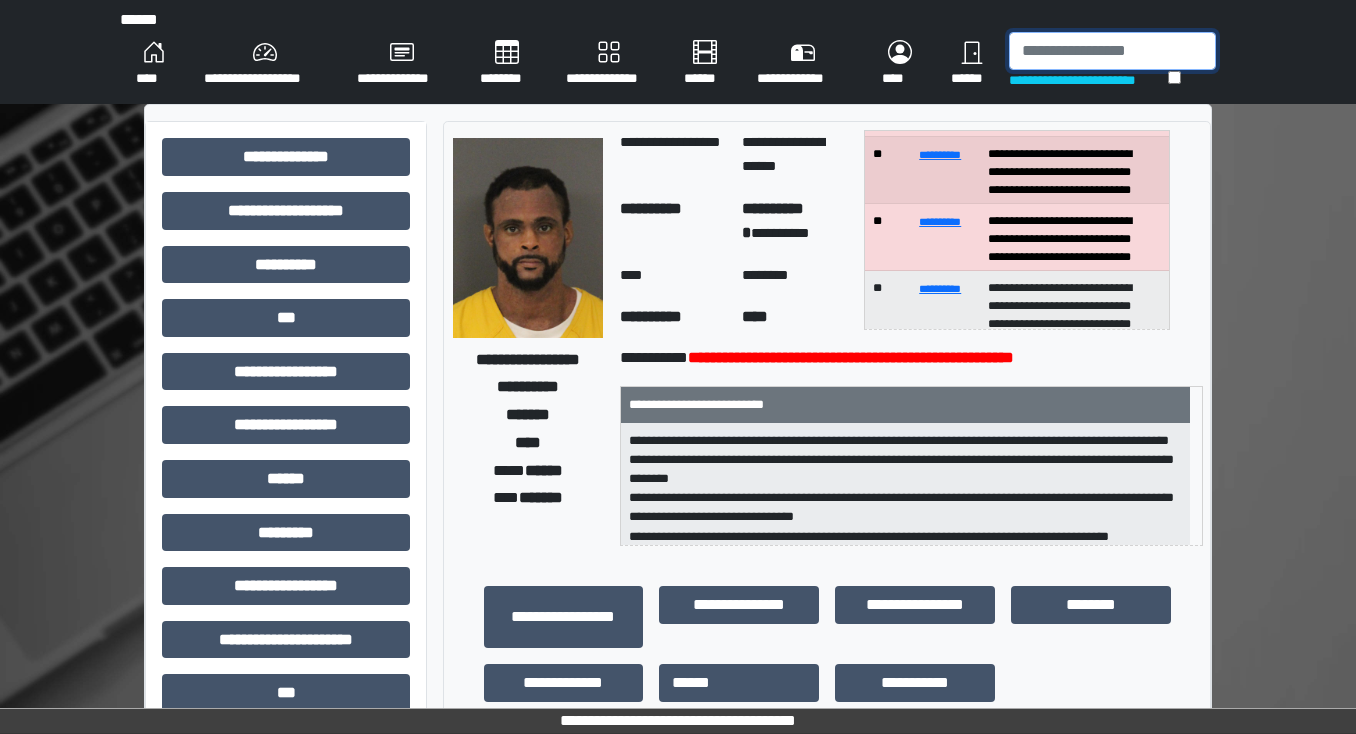 scroll, scrollTop: 320, scrollLeft: 0, axis: vertical 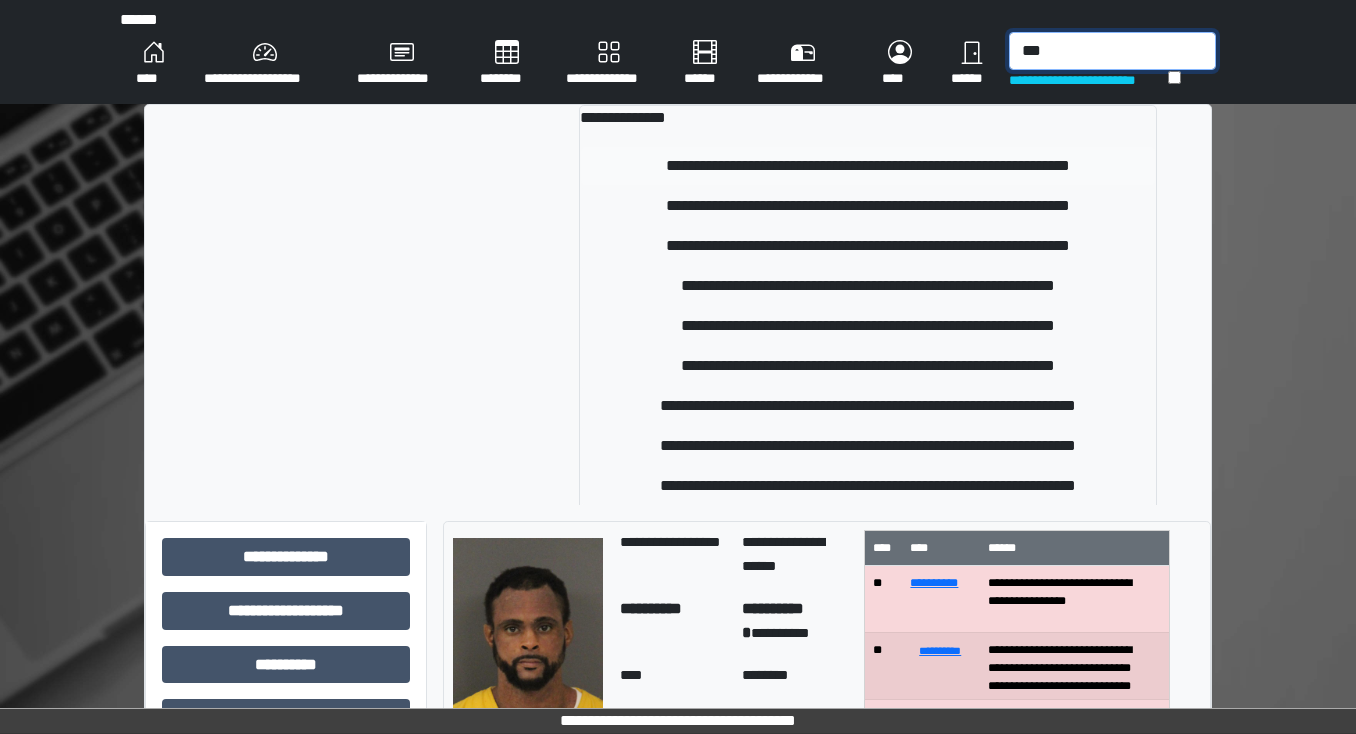type on "***" 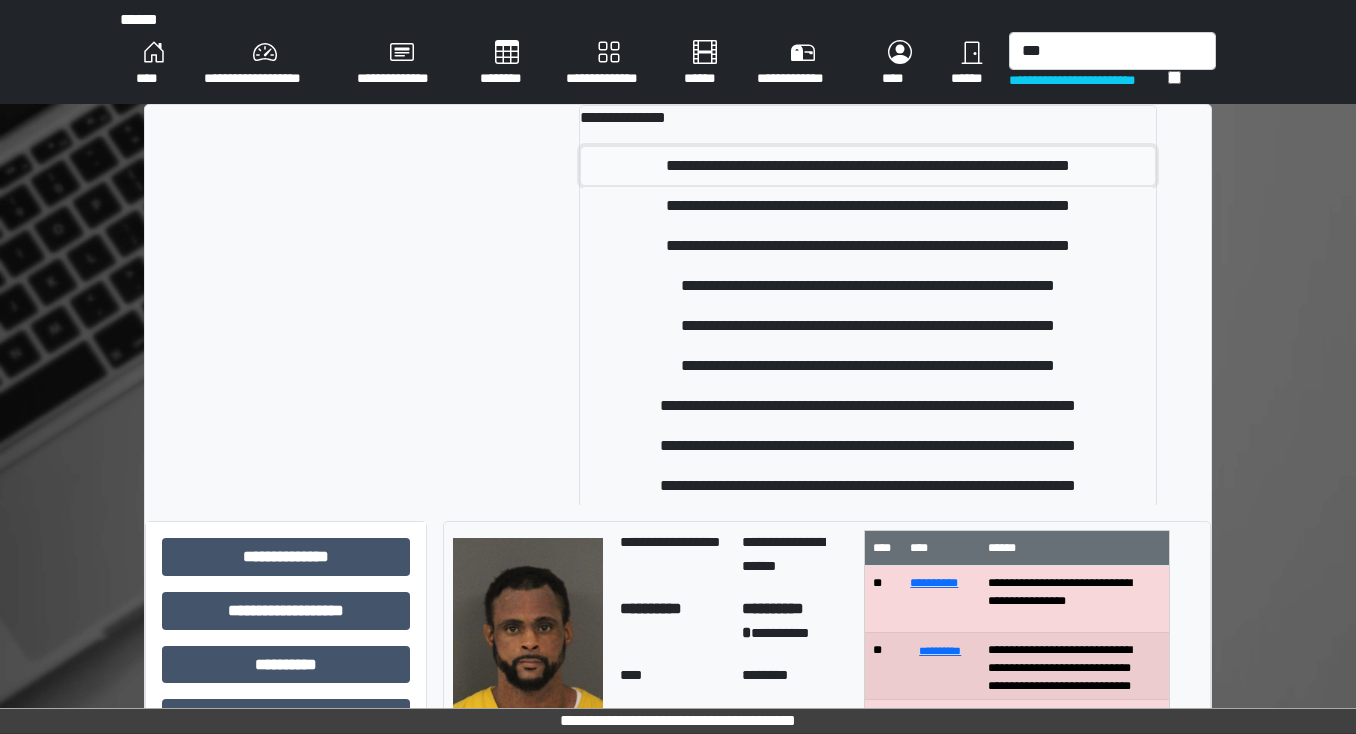 click on "**********" at bounding box center [868, 166] 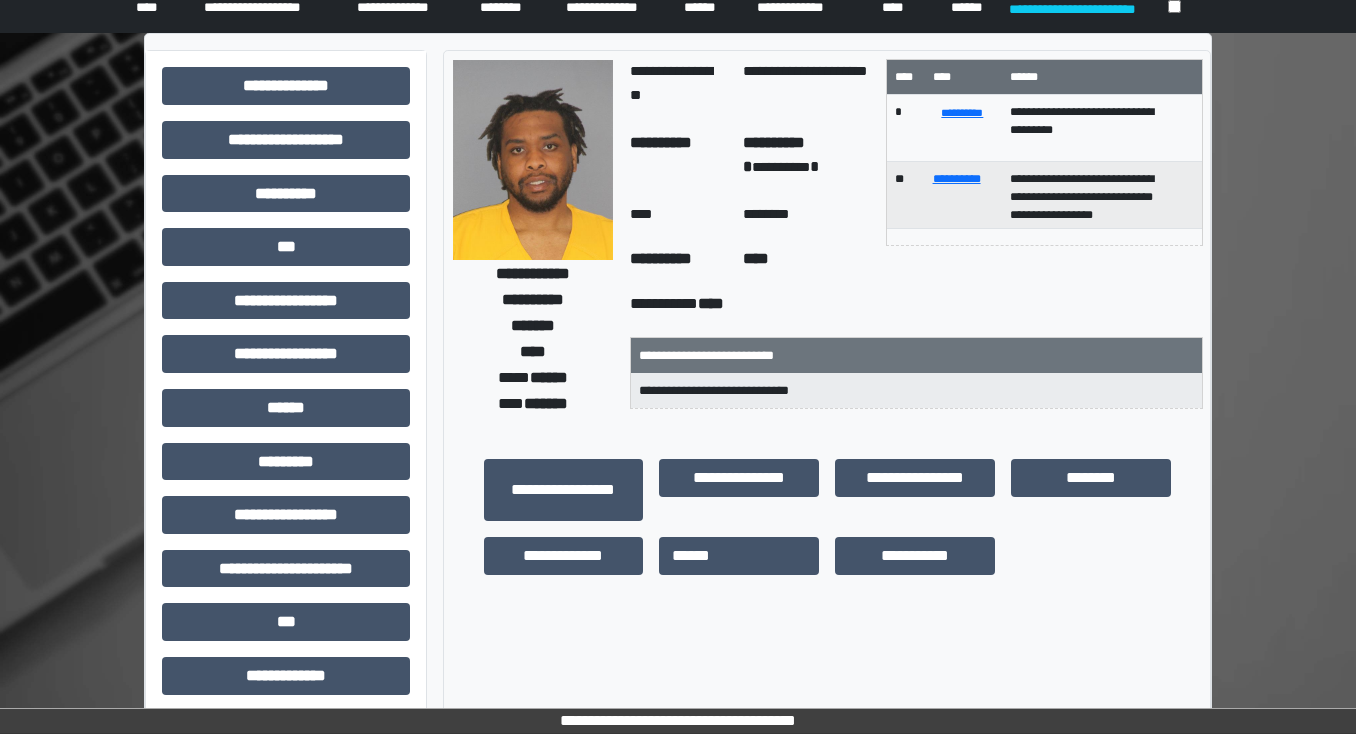 scroll, scrollTop: 0, scrollLeft: 0, axis: both 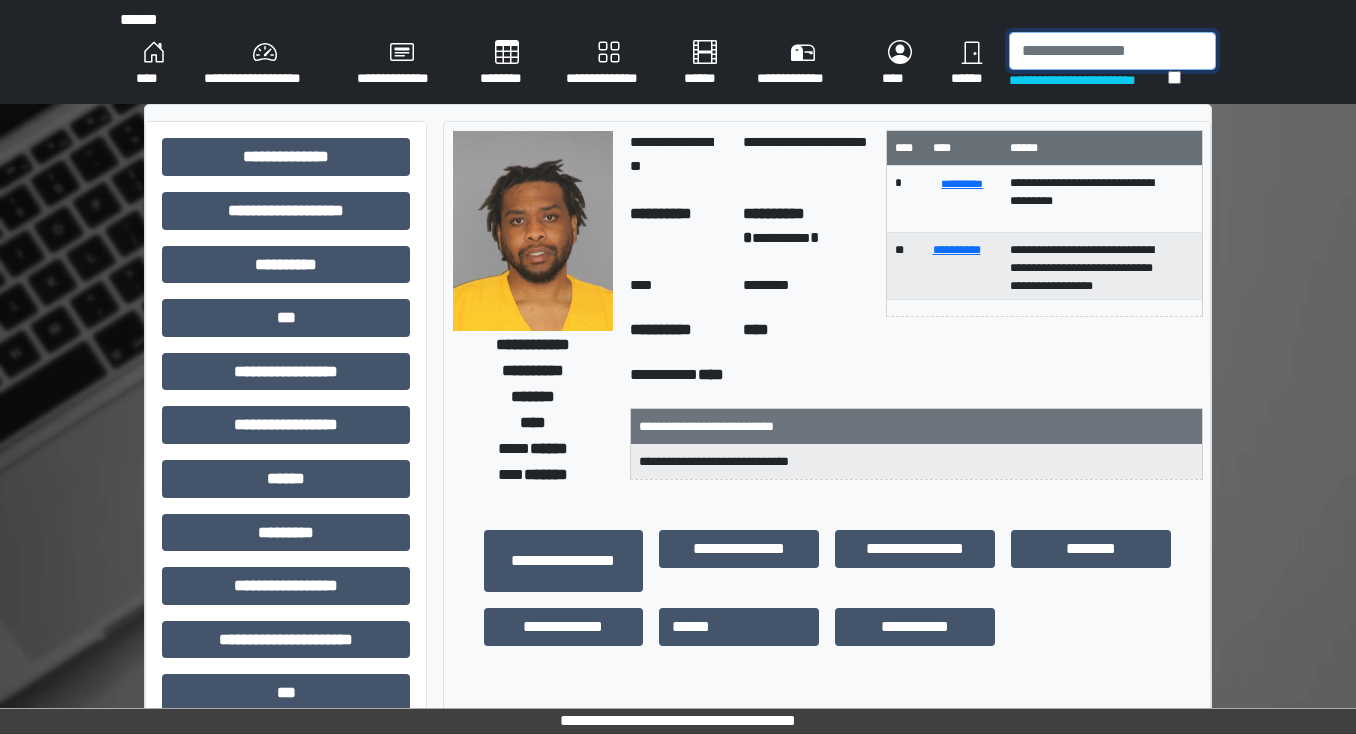 click at bounding box center (1112, 51) 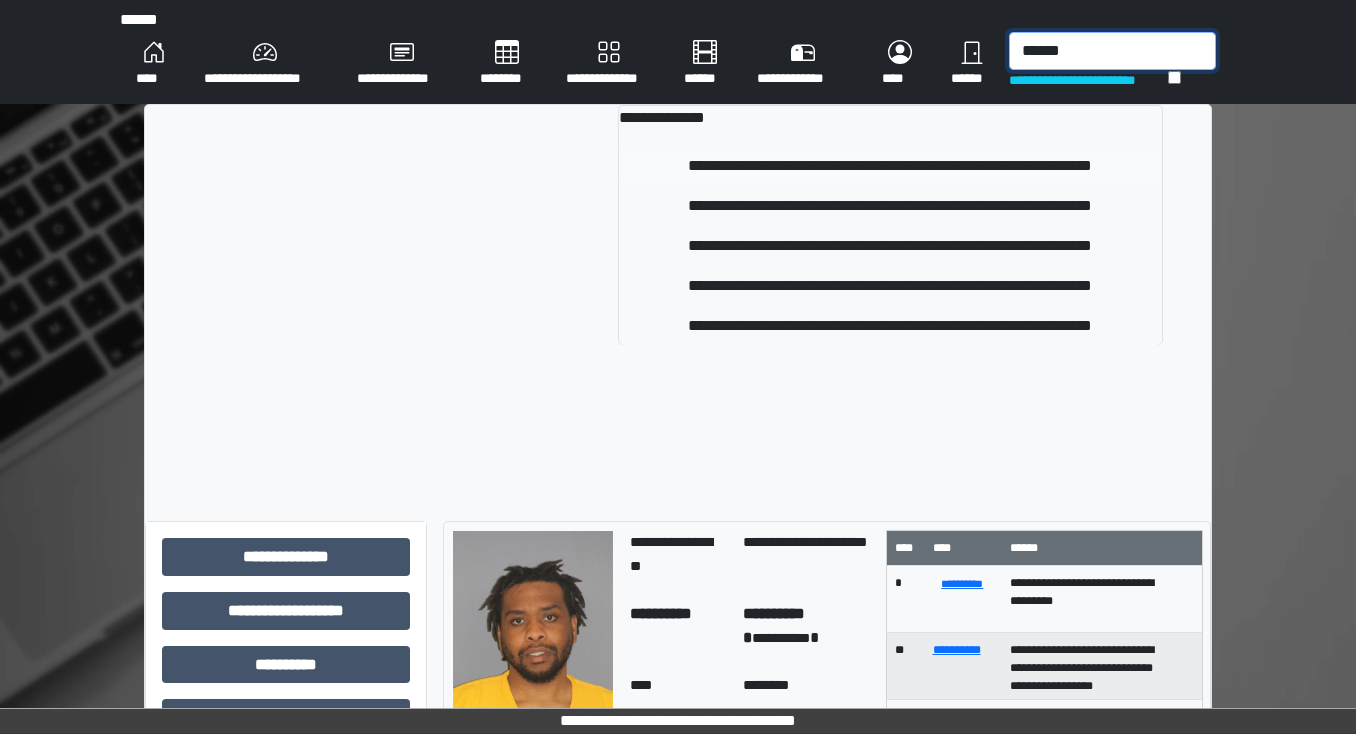 type on "******" 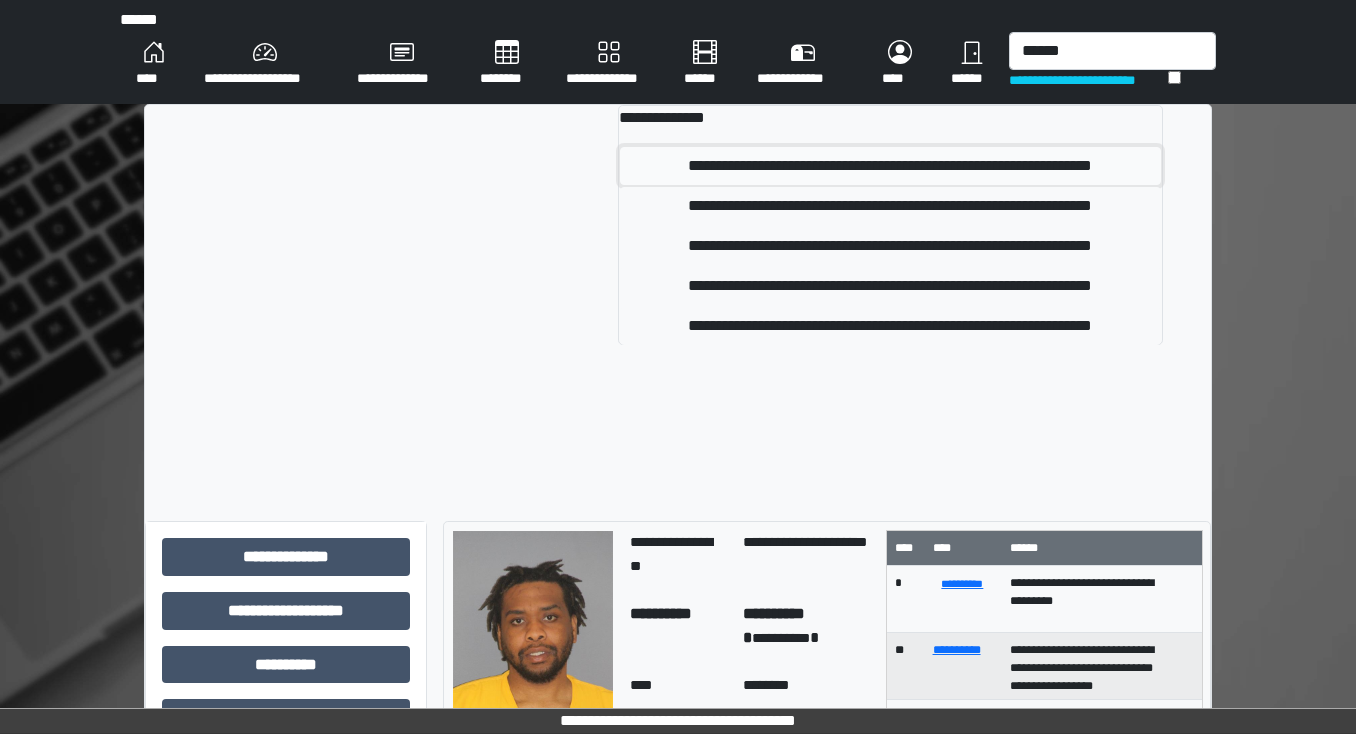 click on "**********" at bounding box center (891, 166) 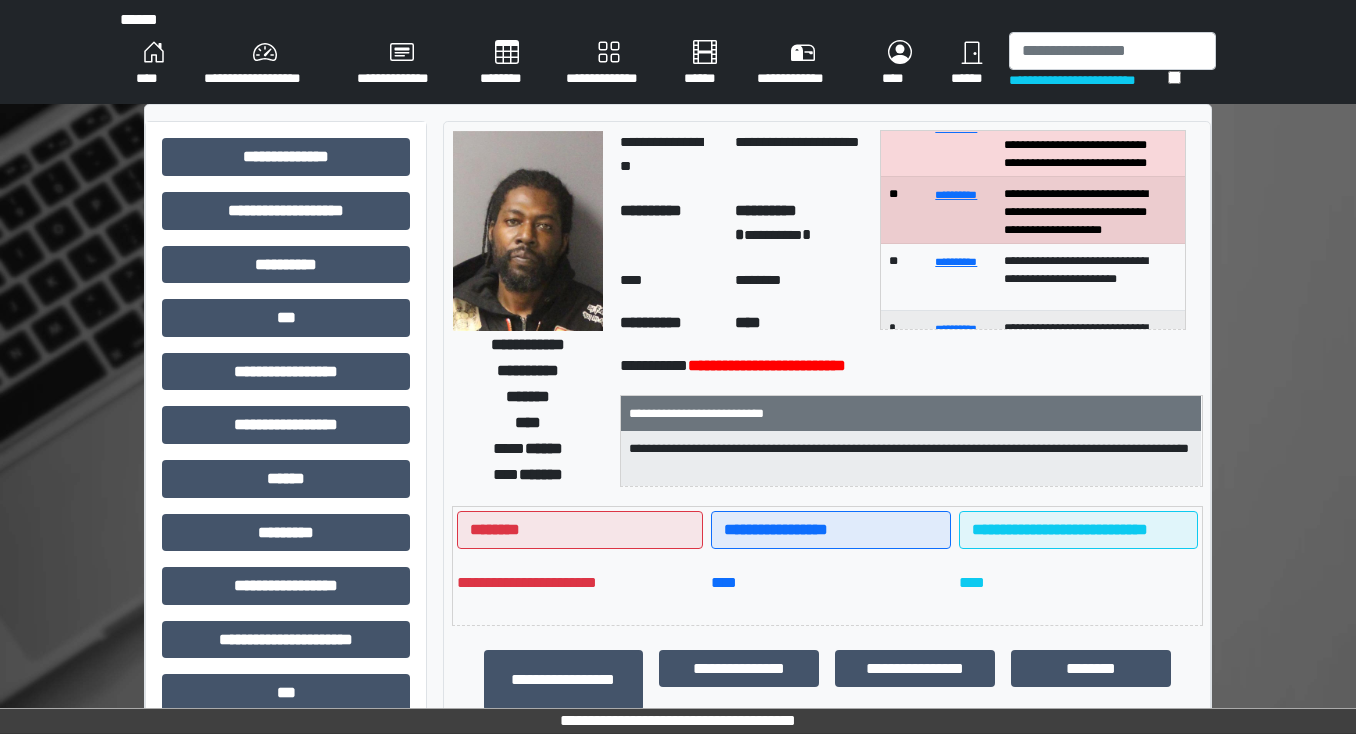 scroll, scrollTop: 80, scrollLeft: 0, axis: vertical 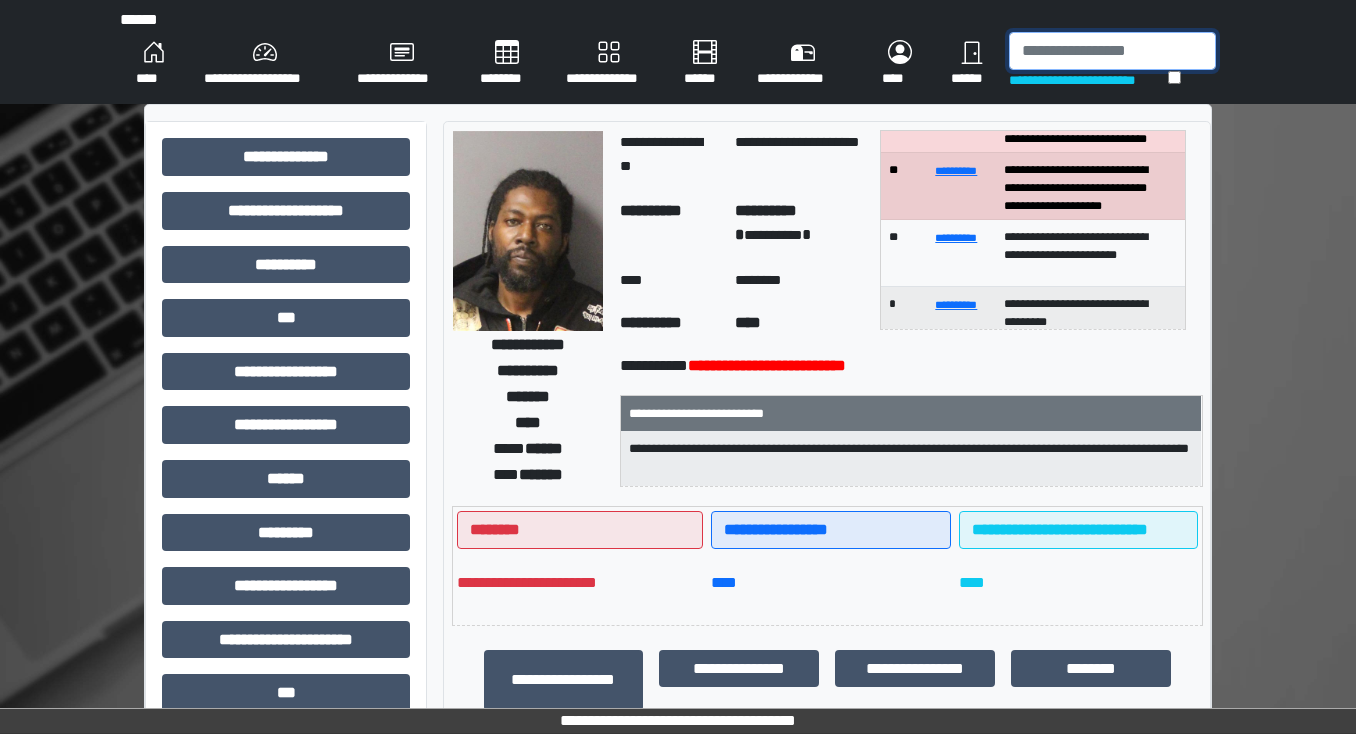 click at bounding box center [1112, 51] 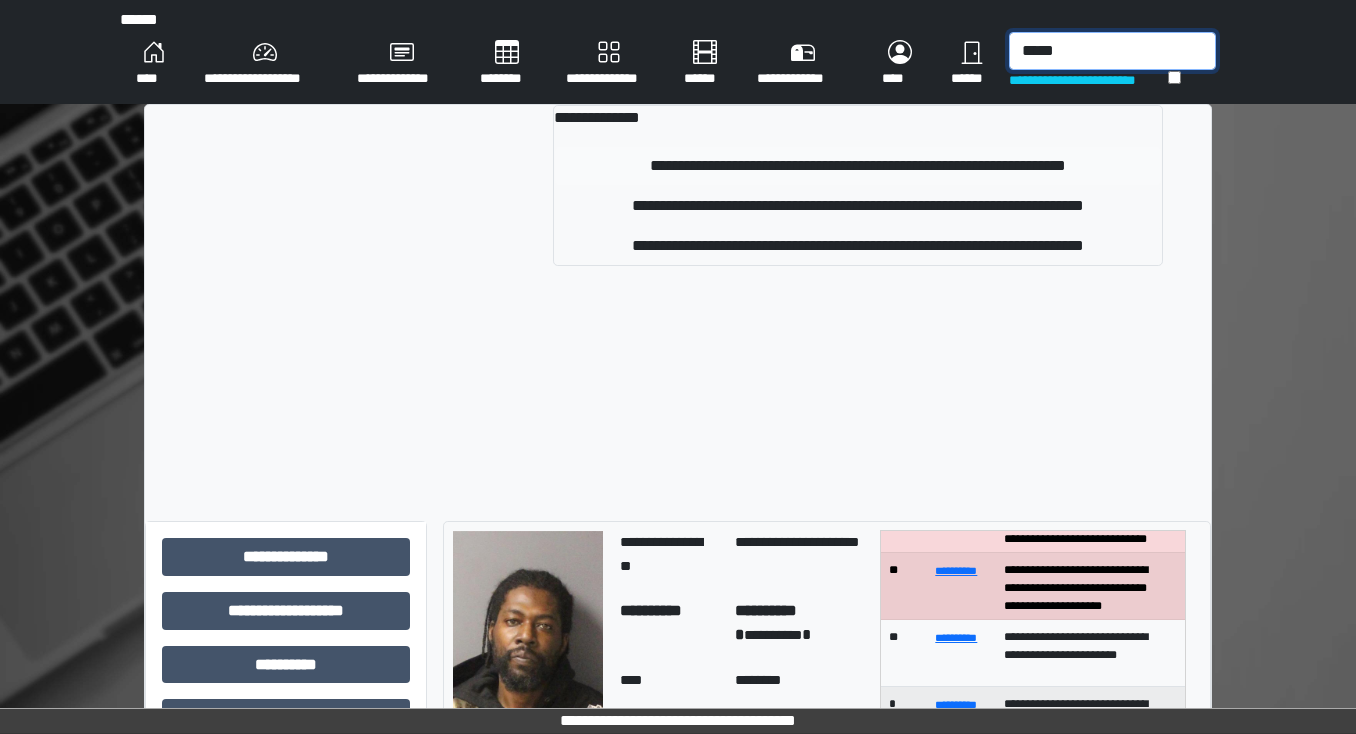 type on "*****" 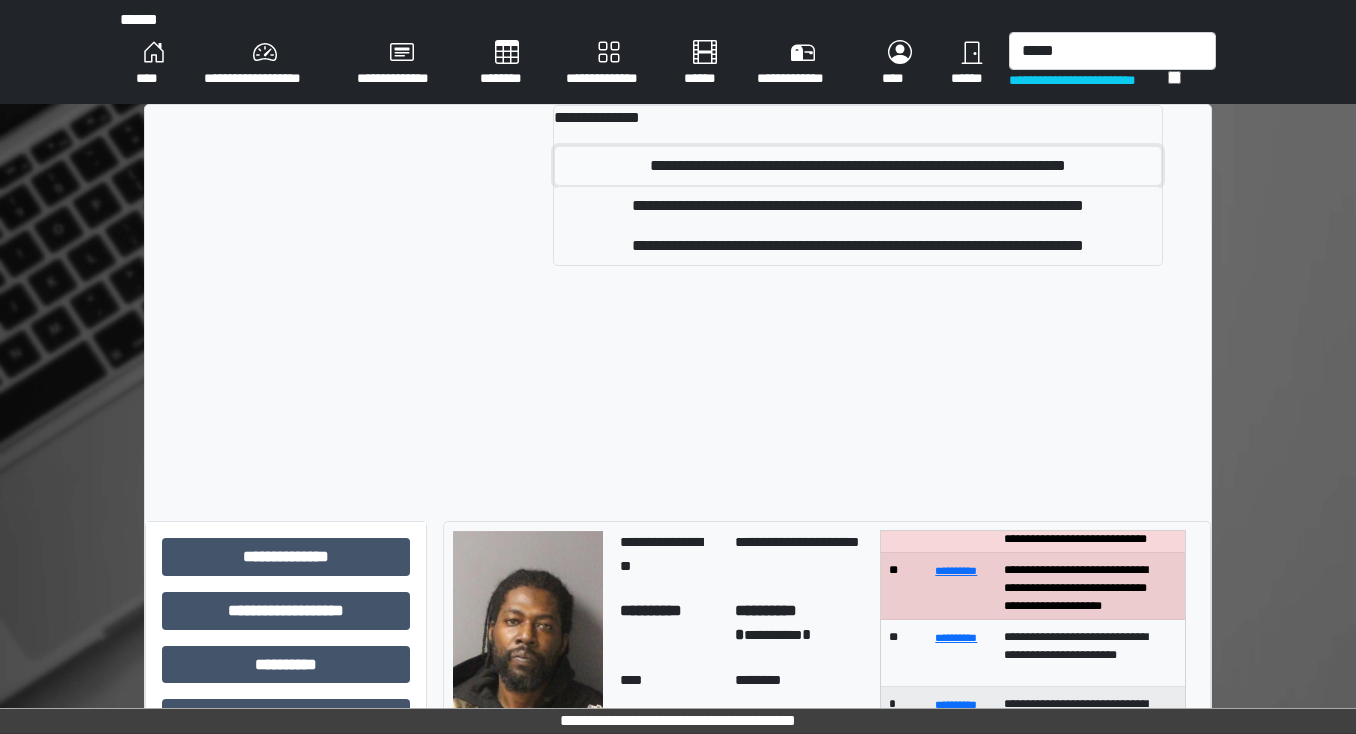 click on "**********" at bounding box center (858, 166) 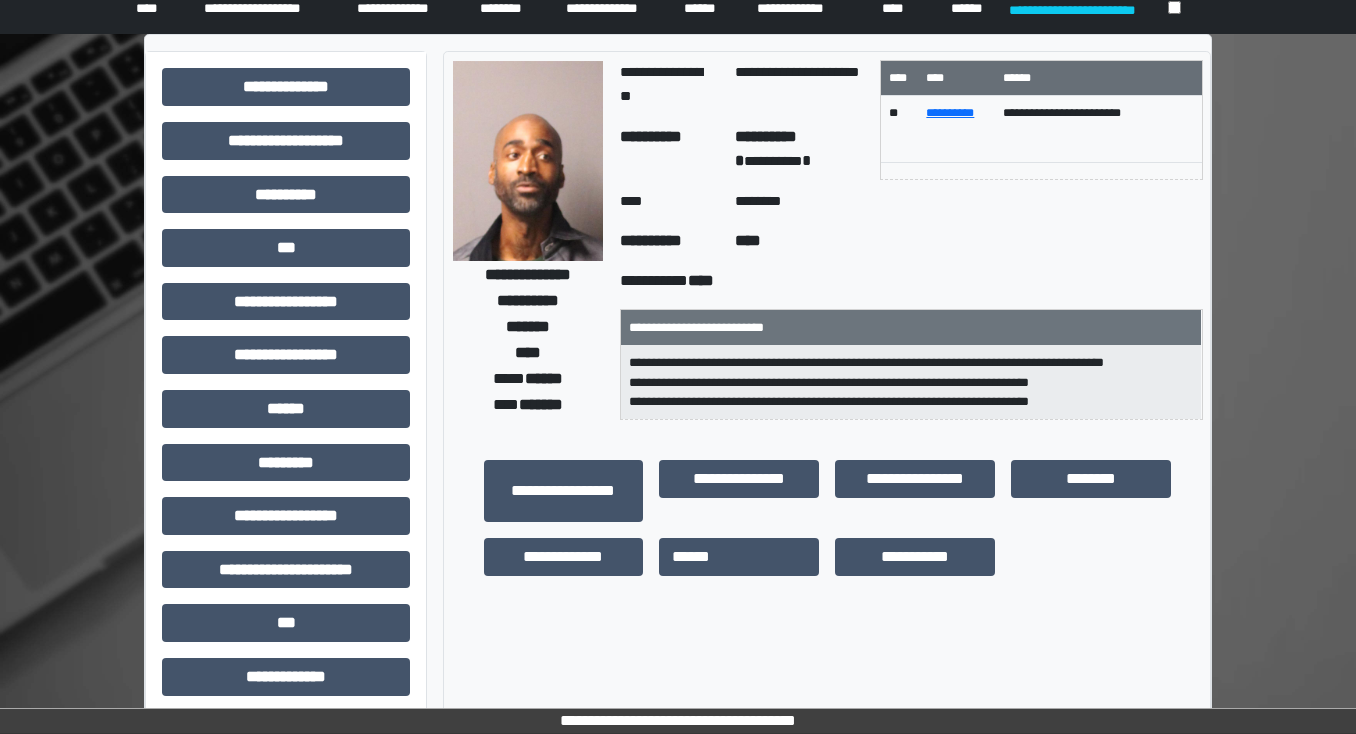 scroll, scrollTop: 0, scrollLeft: 0, axis: both 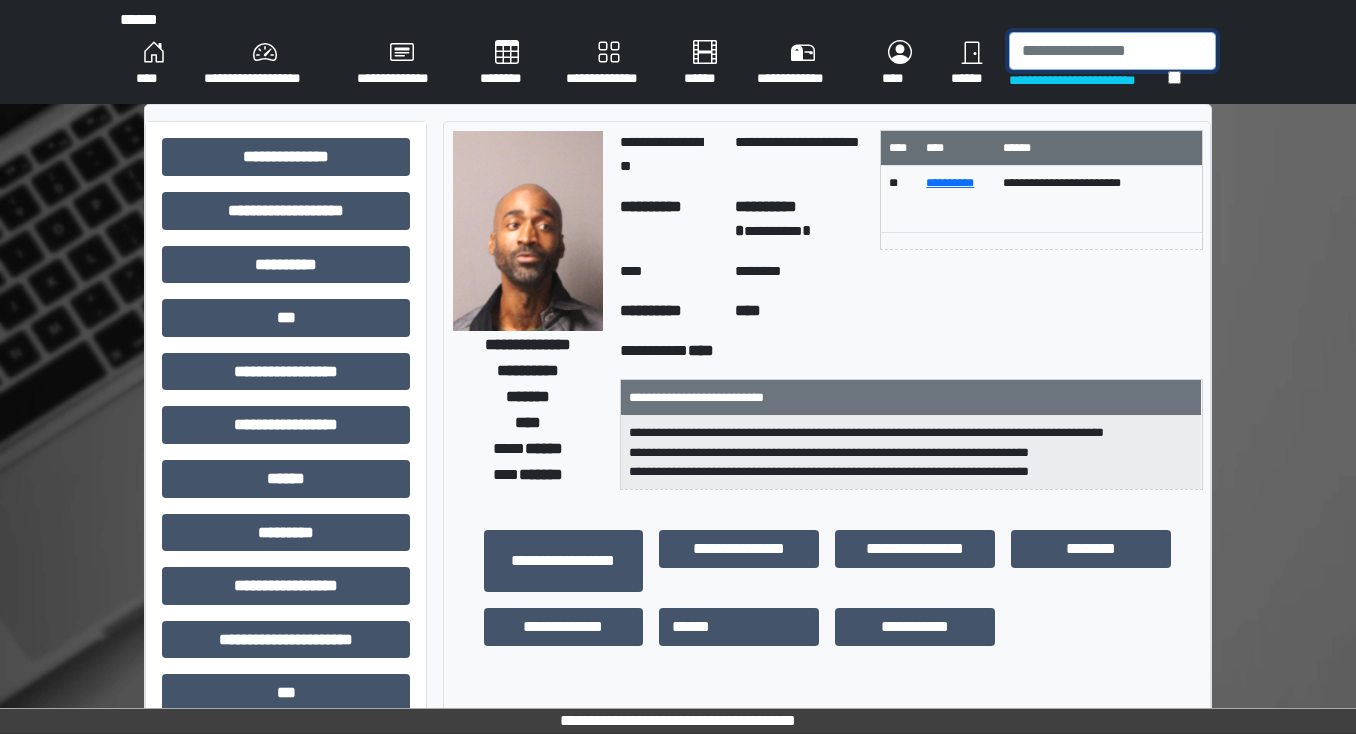 click at bounding box center (1112, 51) 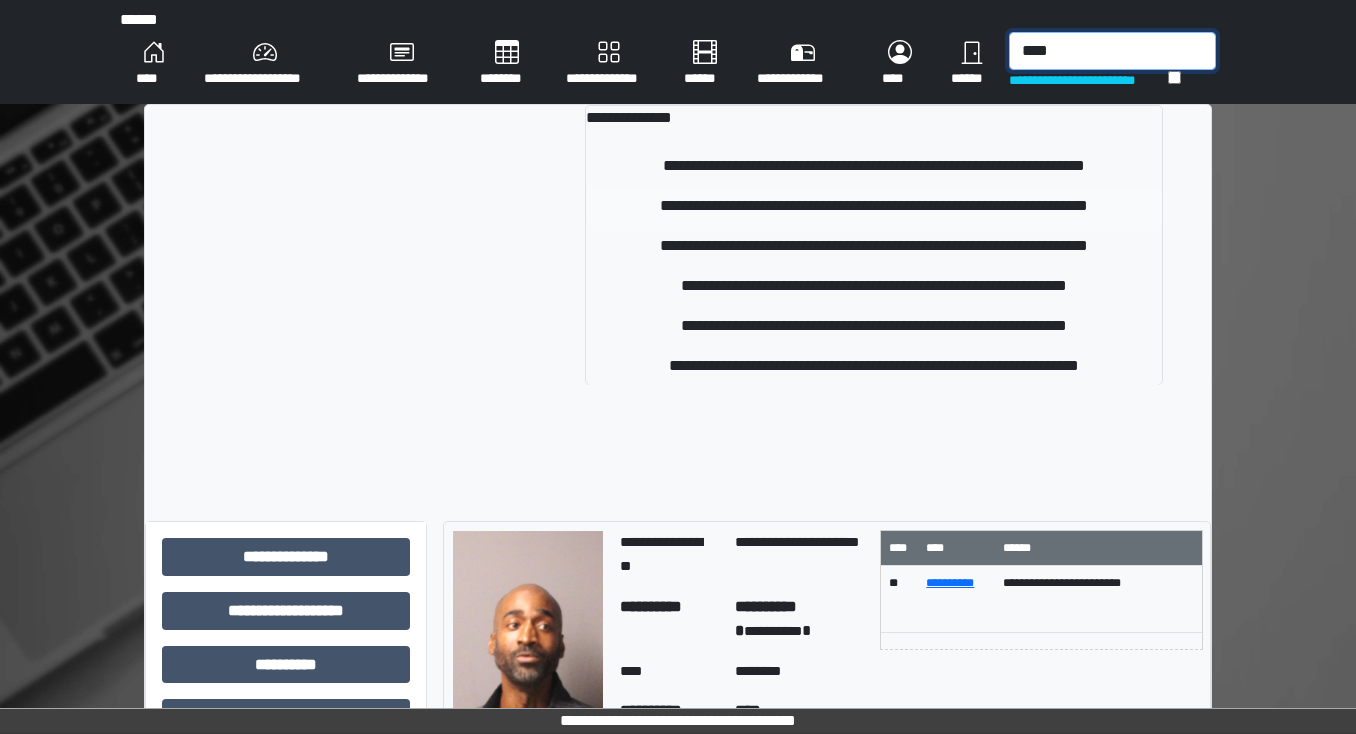 type on "****" 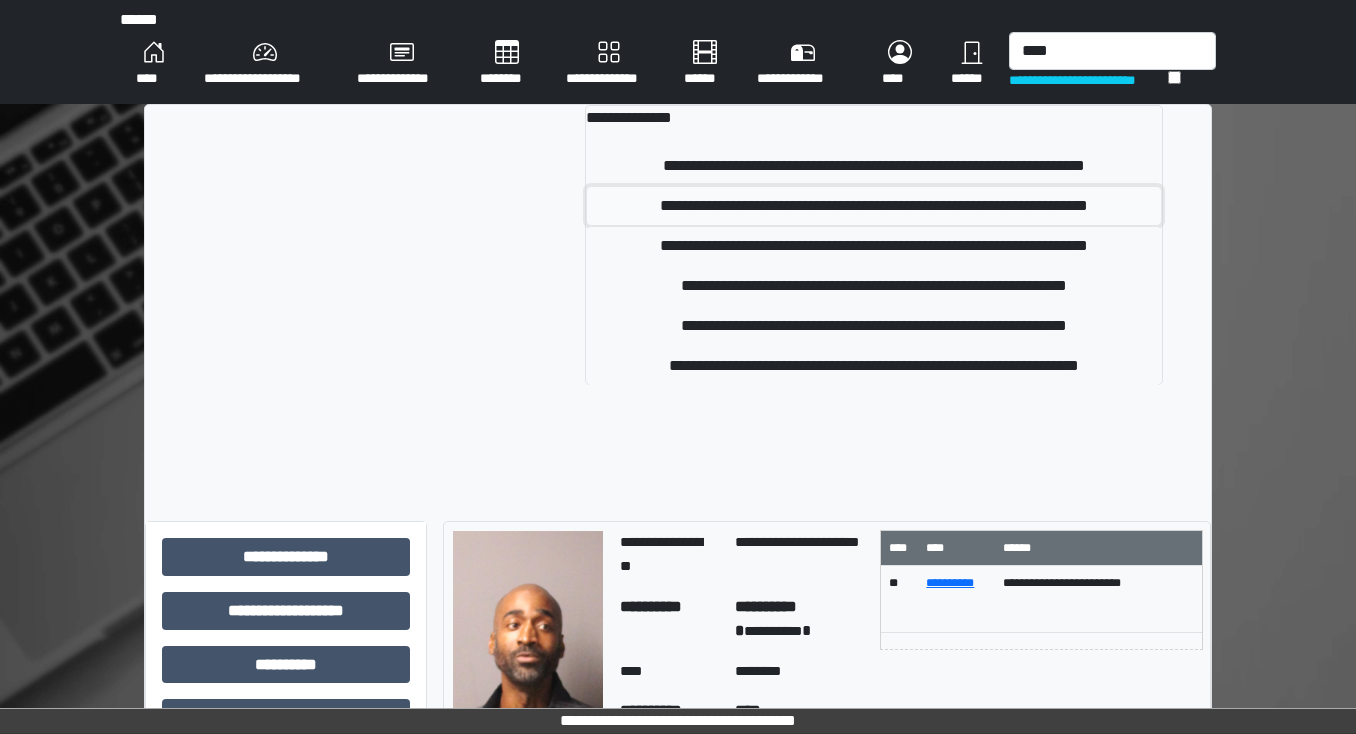 click on "**********" at bounding box center (874, 206) 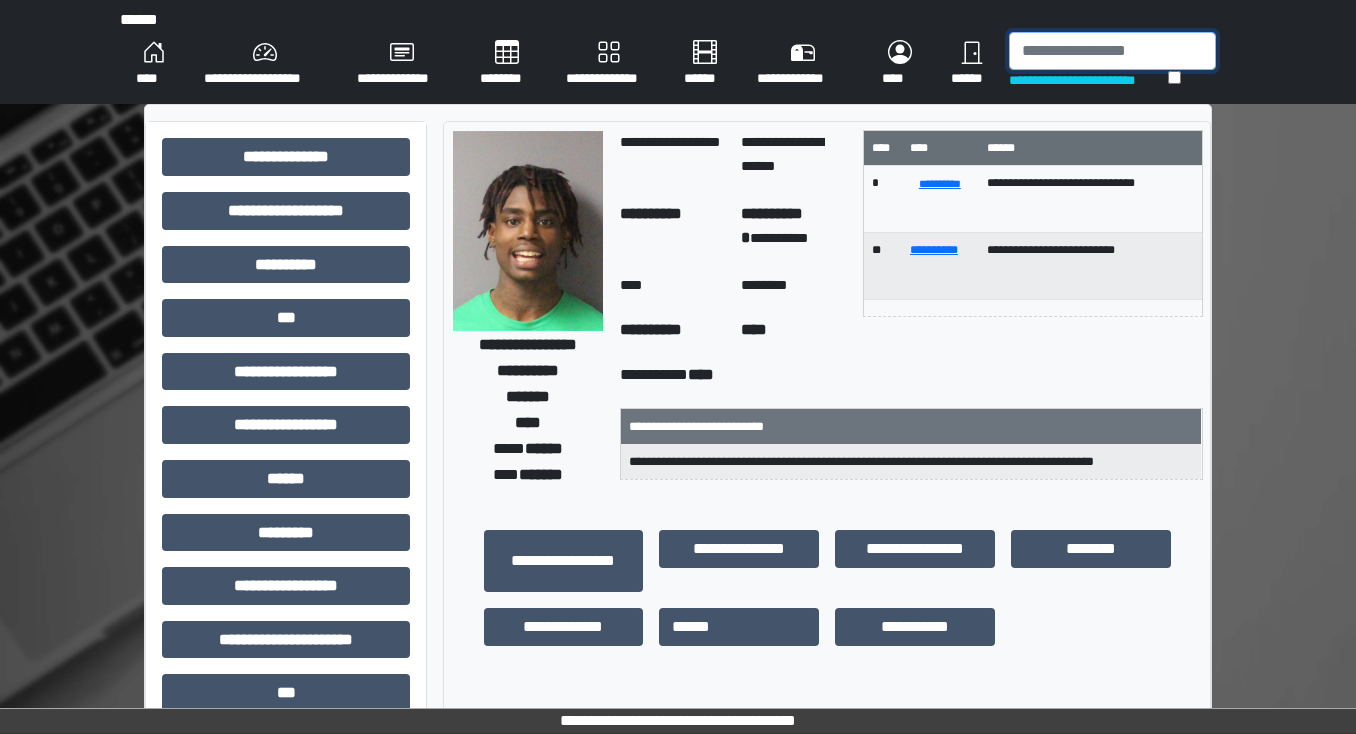 click at bounding box center [1112, 51] 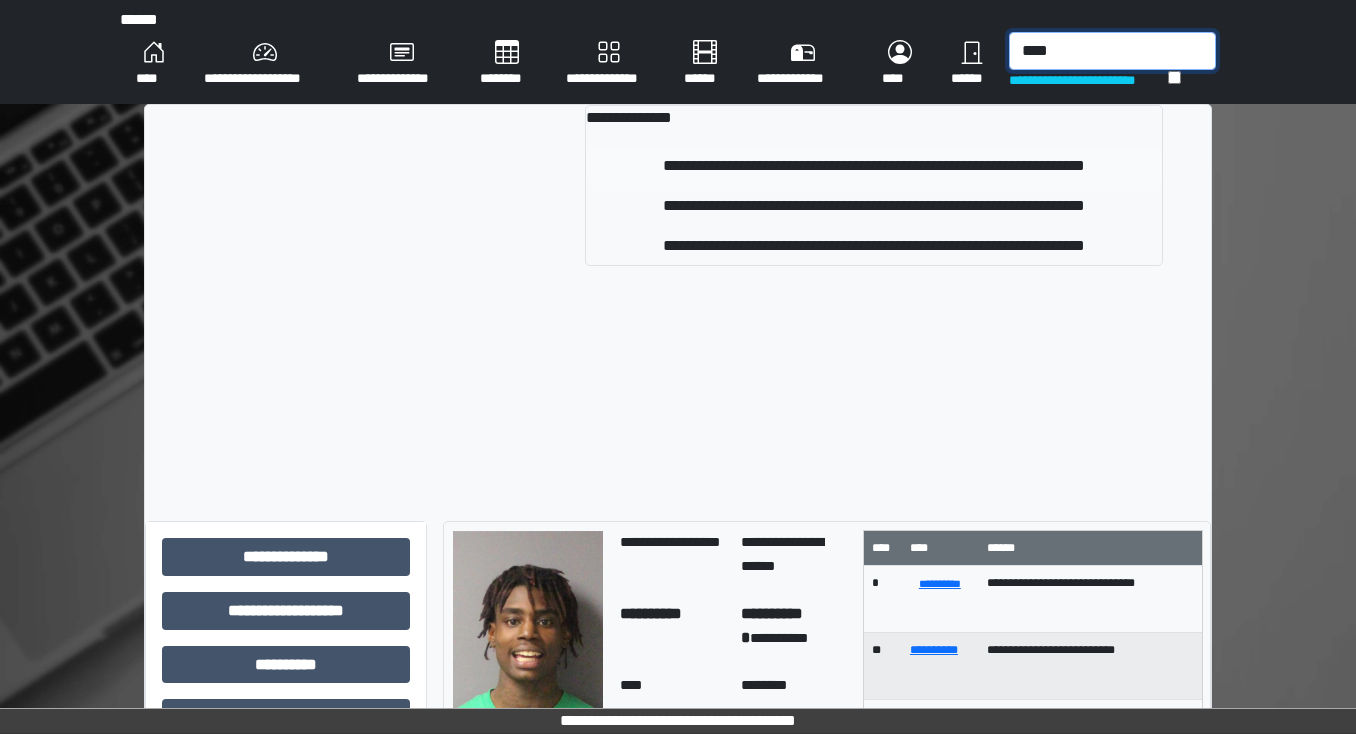 type on "****" 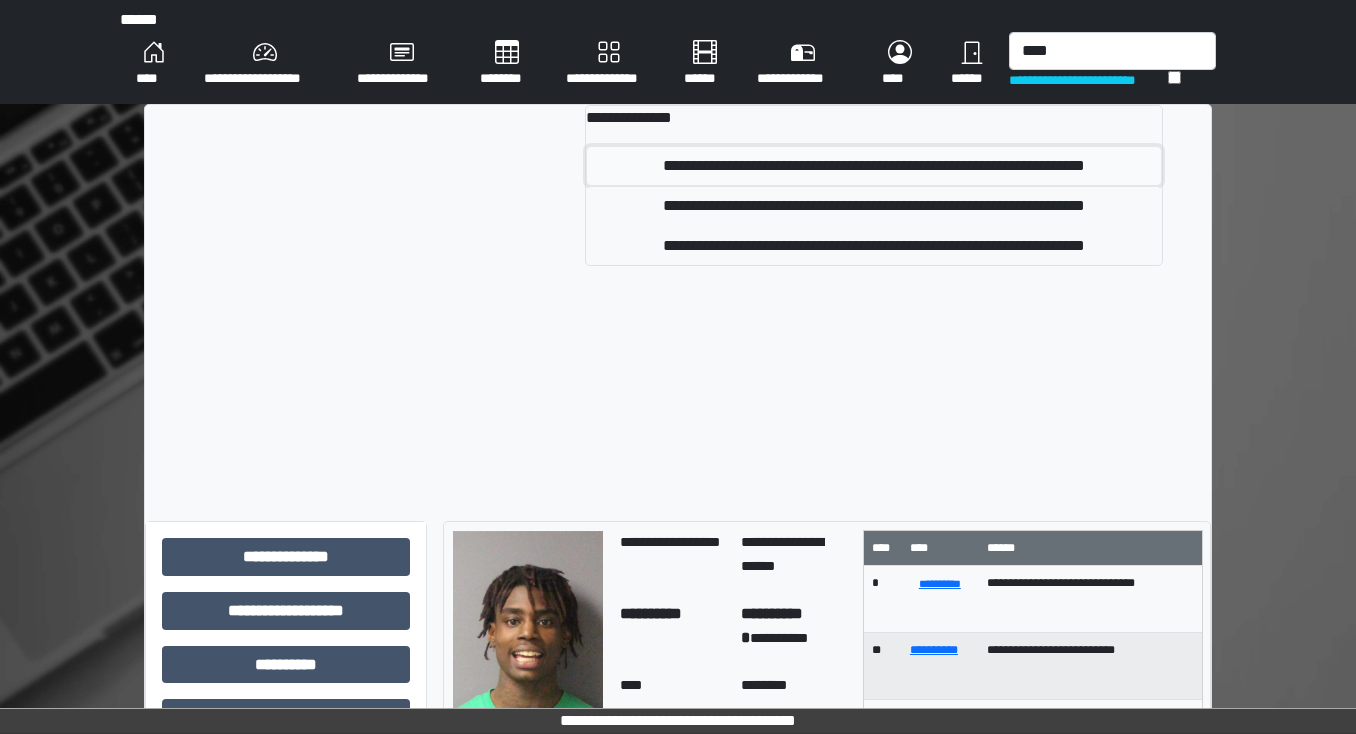 click on "**********" at bounding box center [874, 166] 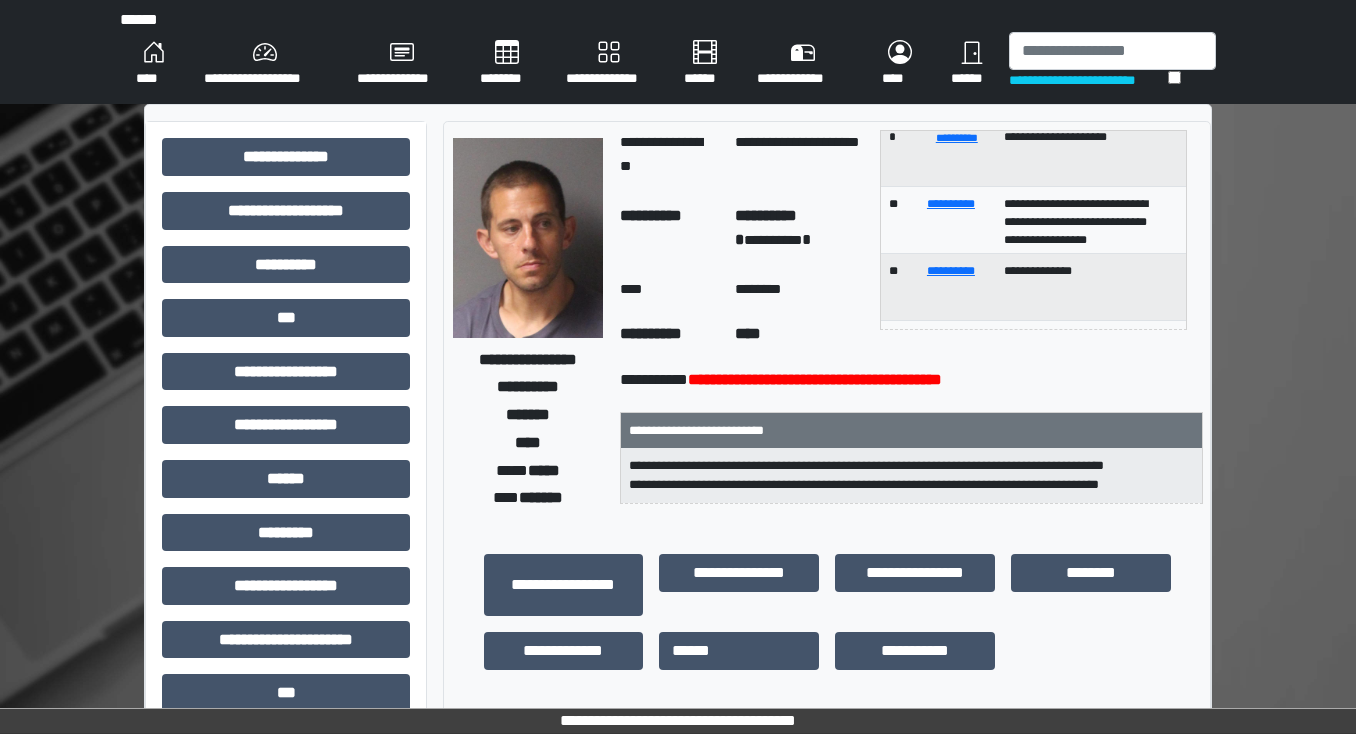 scroll, scrollTop: 520, scrollLeft: 0, axis: vertical 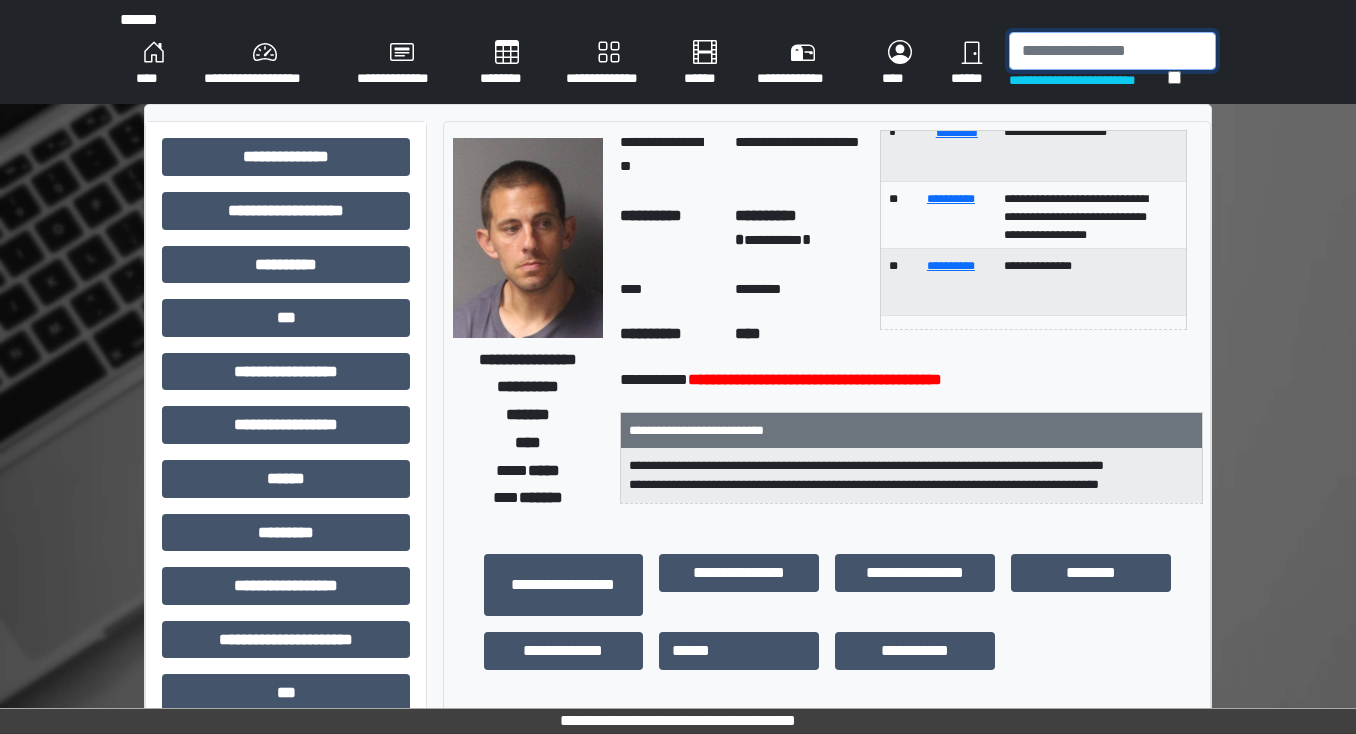 click at bounding box center (1112, 51) 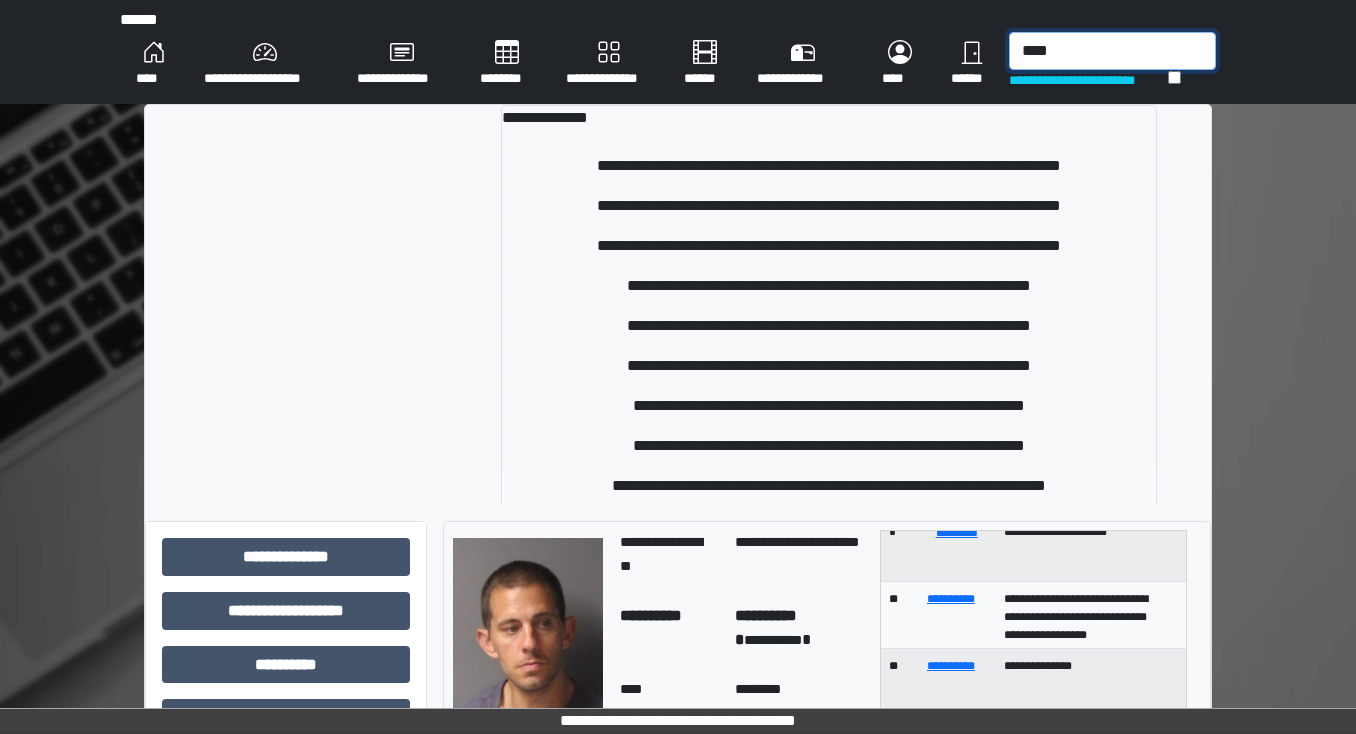type on "****" 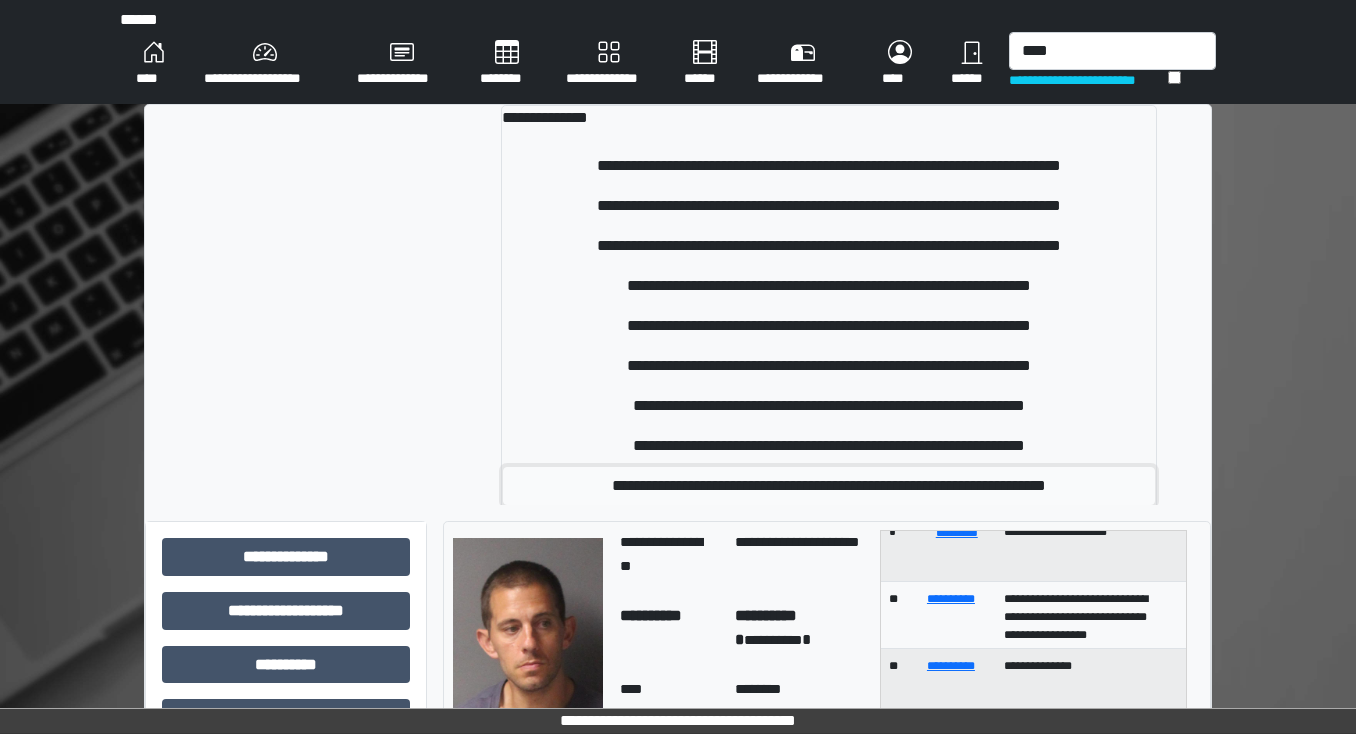 click on "**********" at bounding box center (829, 486) 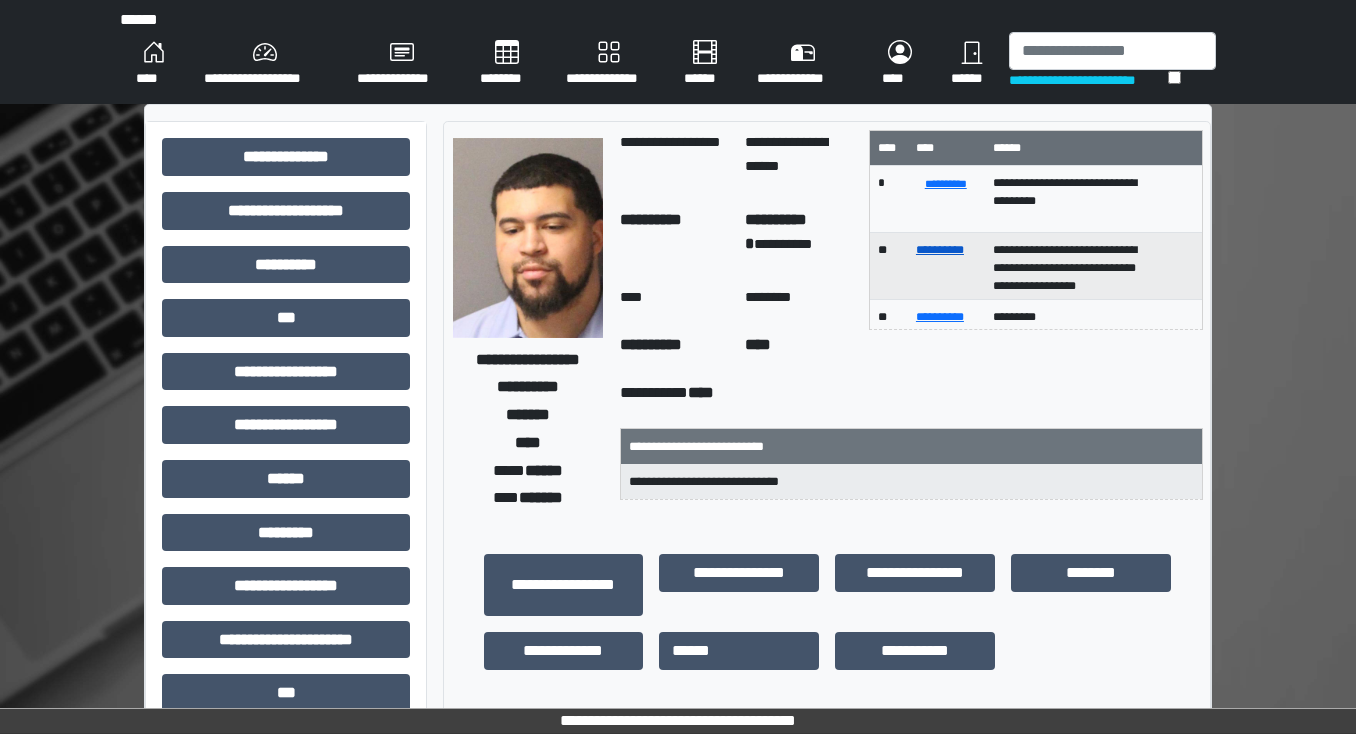 scroll, scrollTop: 52, scrollLeft: 0, axis: vertical 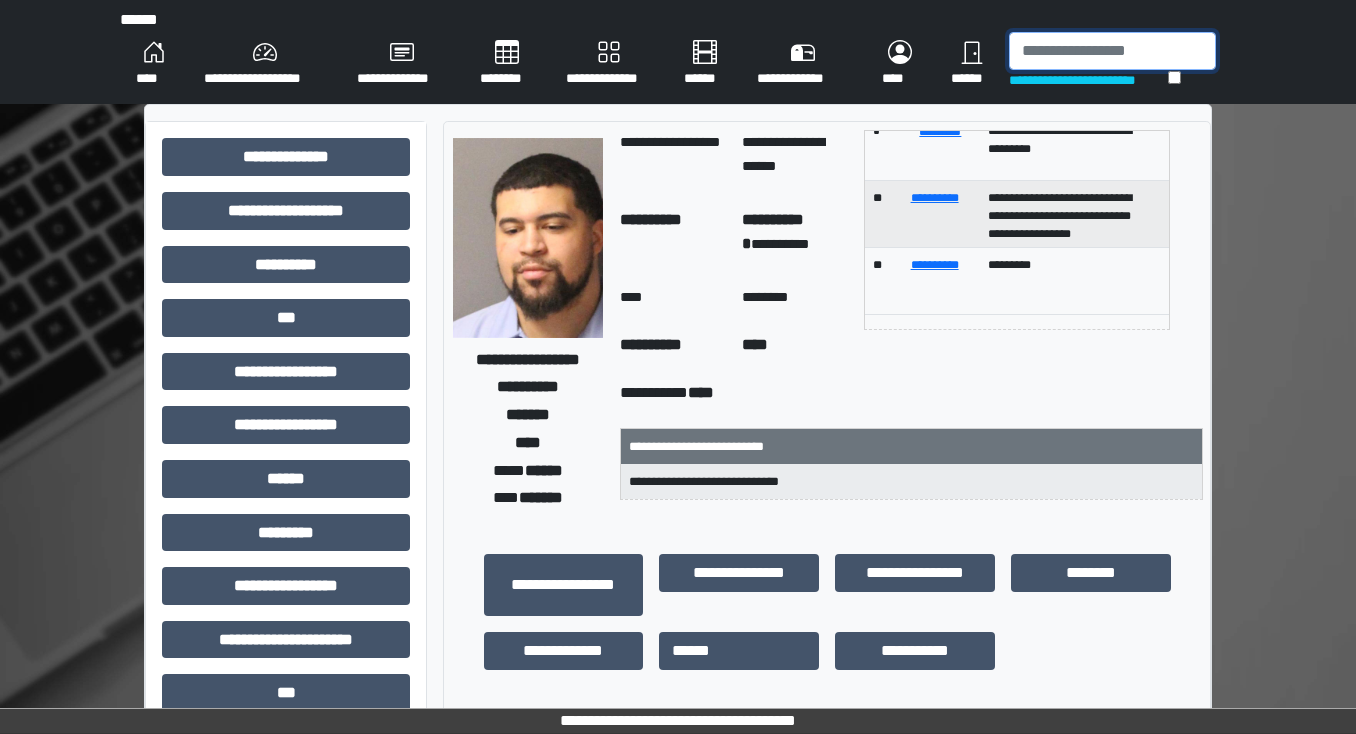 click at bounding box center [1112, 51] 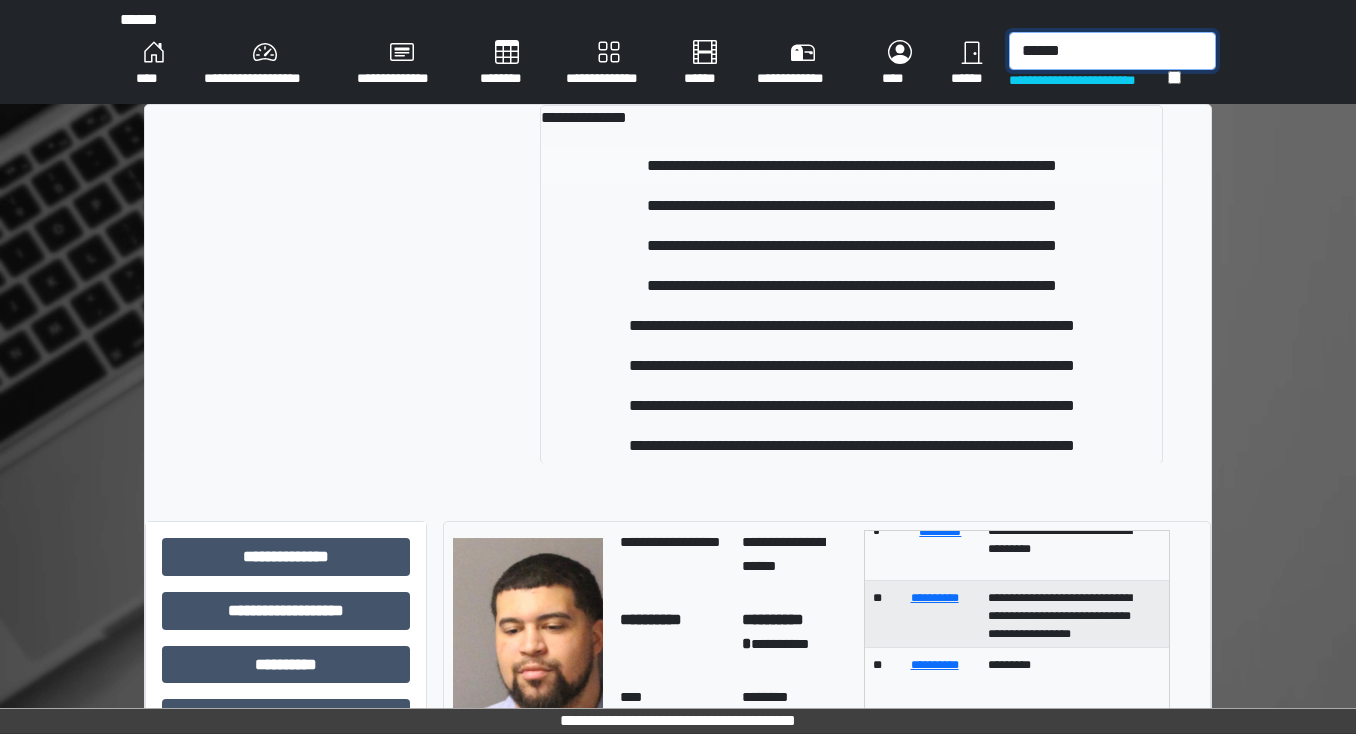 type on "******" 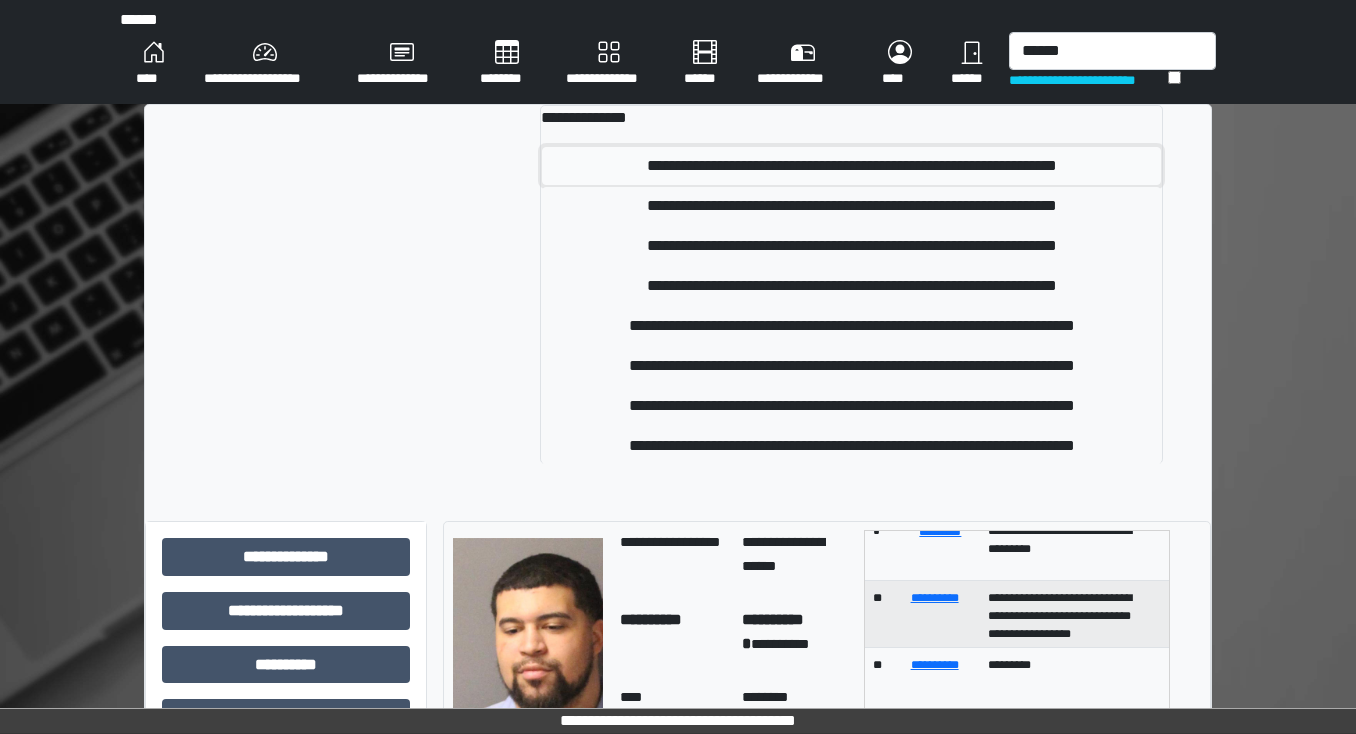 click on "**********" at bounding box center (851, 166) 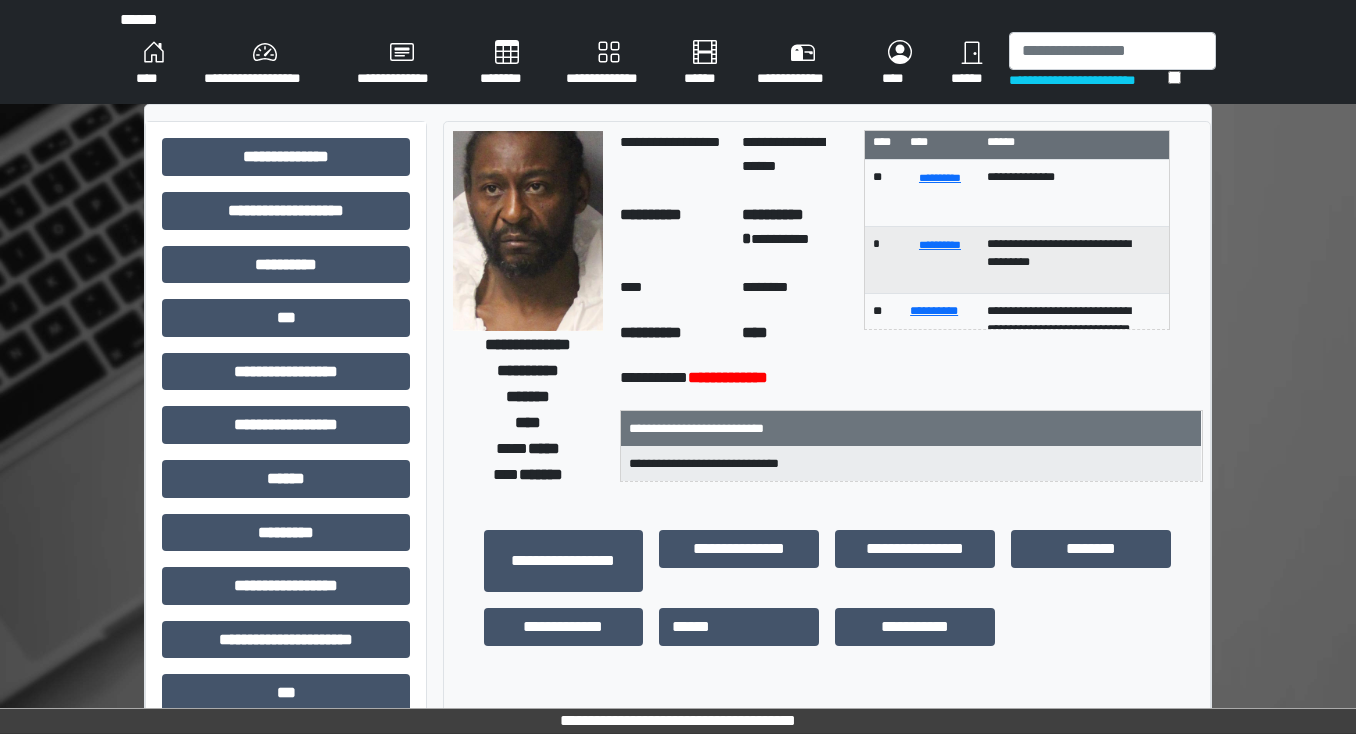 scroll, scrollTop: 0, scrollLeft: 0, axis: both 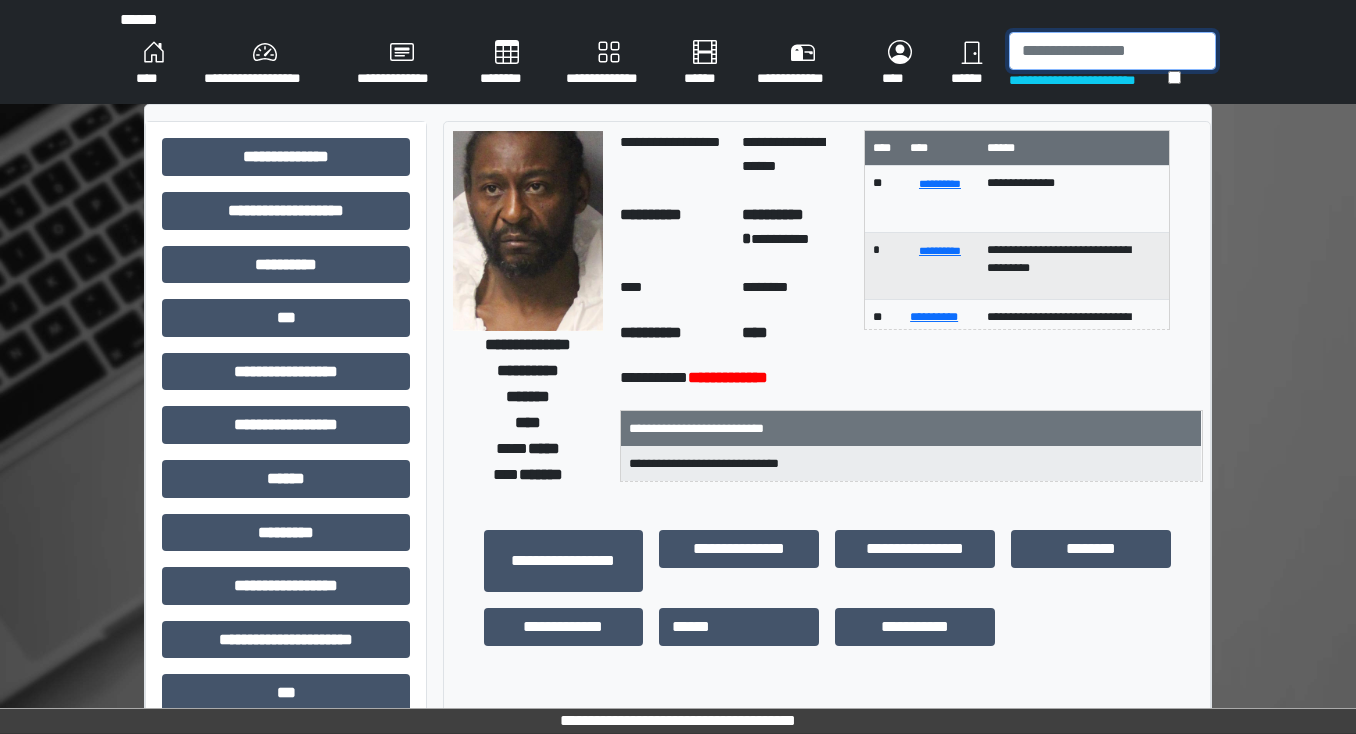 click at bounding box center (1112, 51) 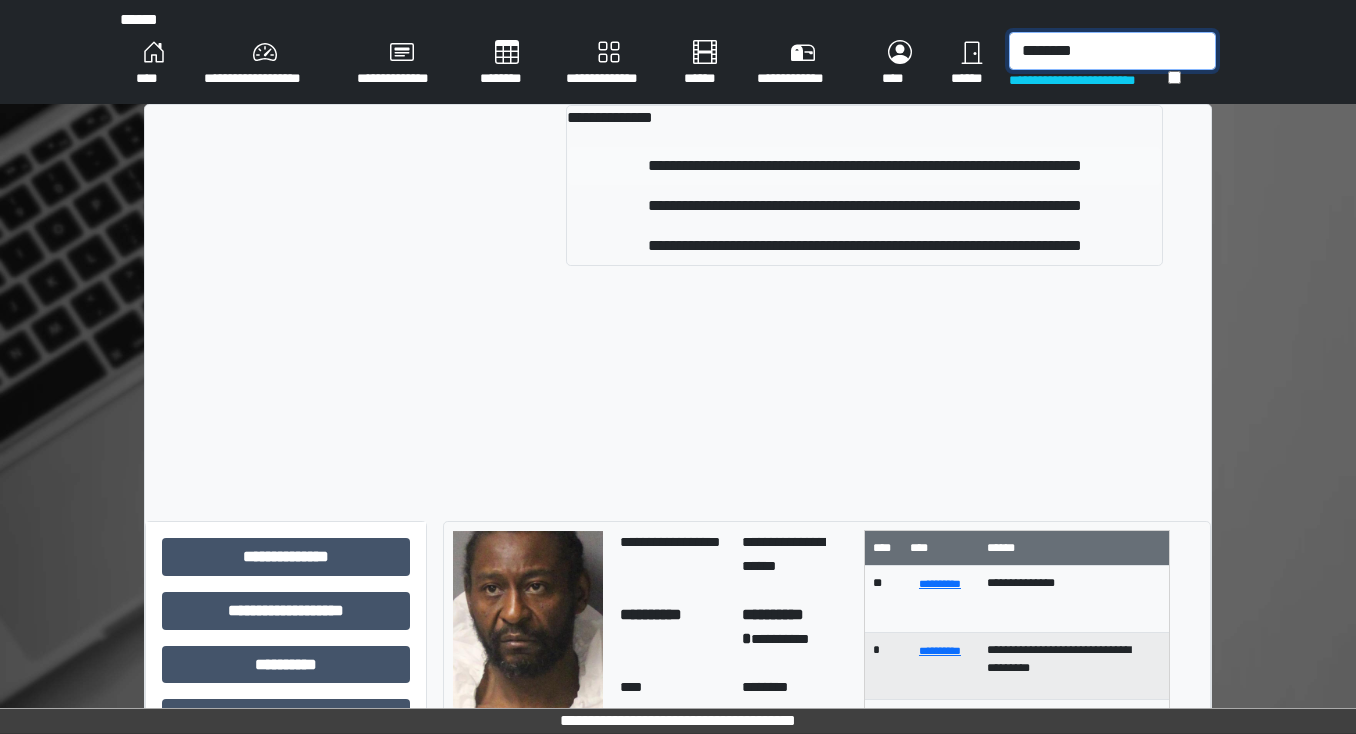 type on "********" 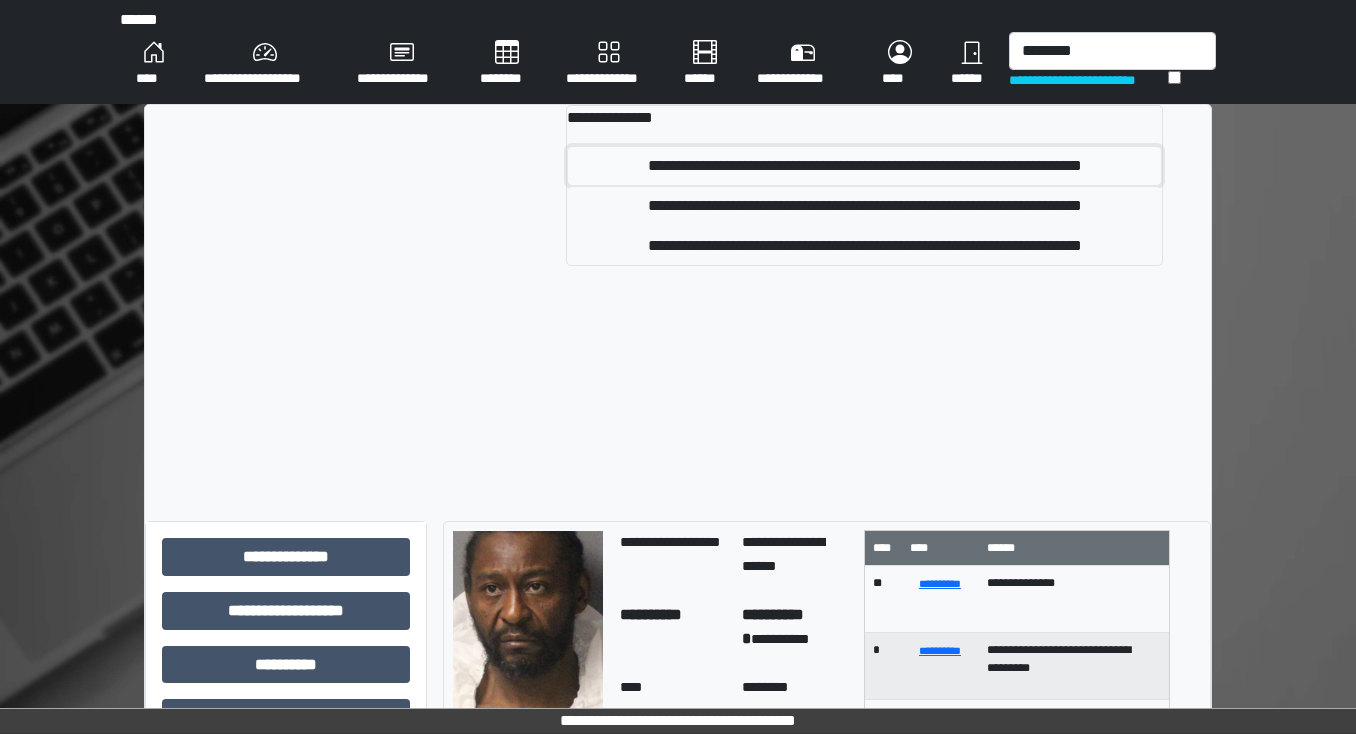 click on "**********" at bounding box center (865, 166) 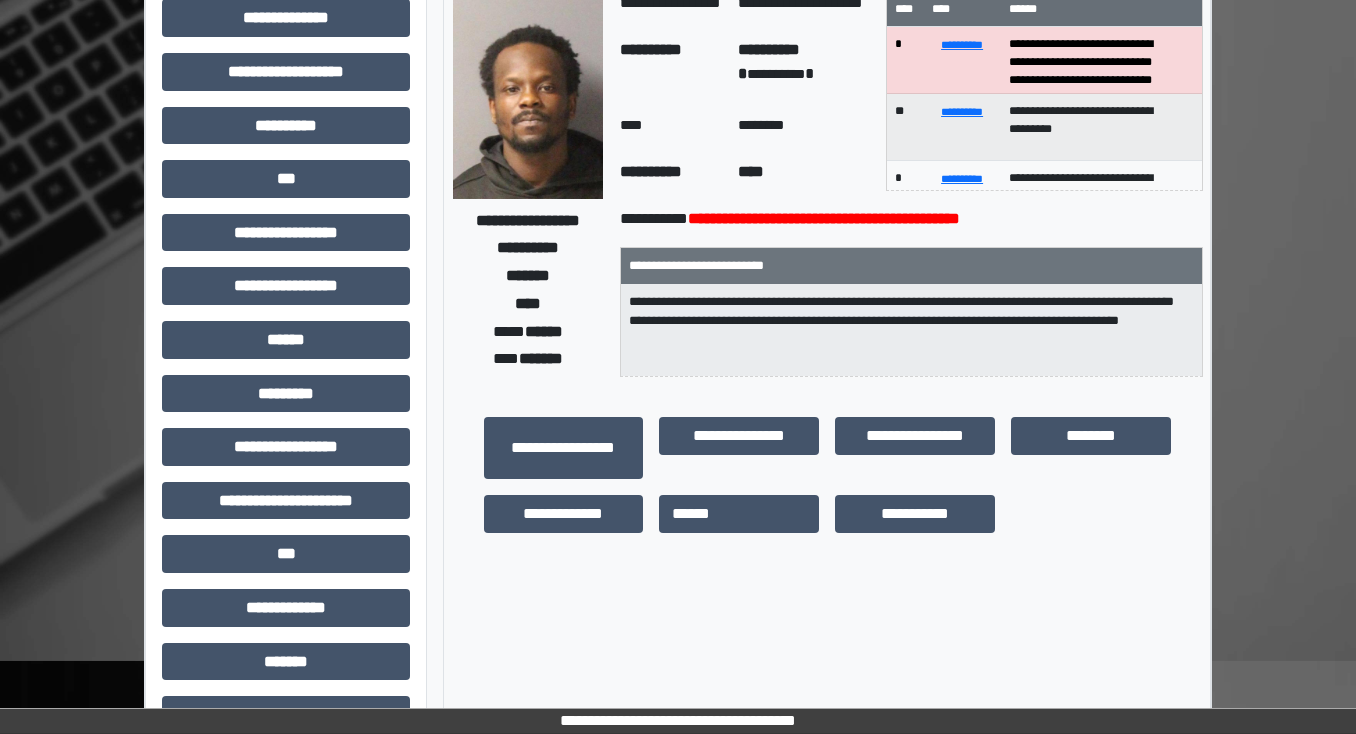 scroll, scrollTop: 0, scrollLeft: 0, axis: both 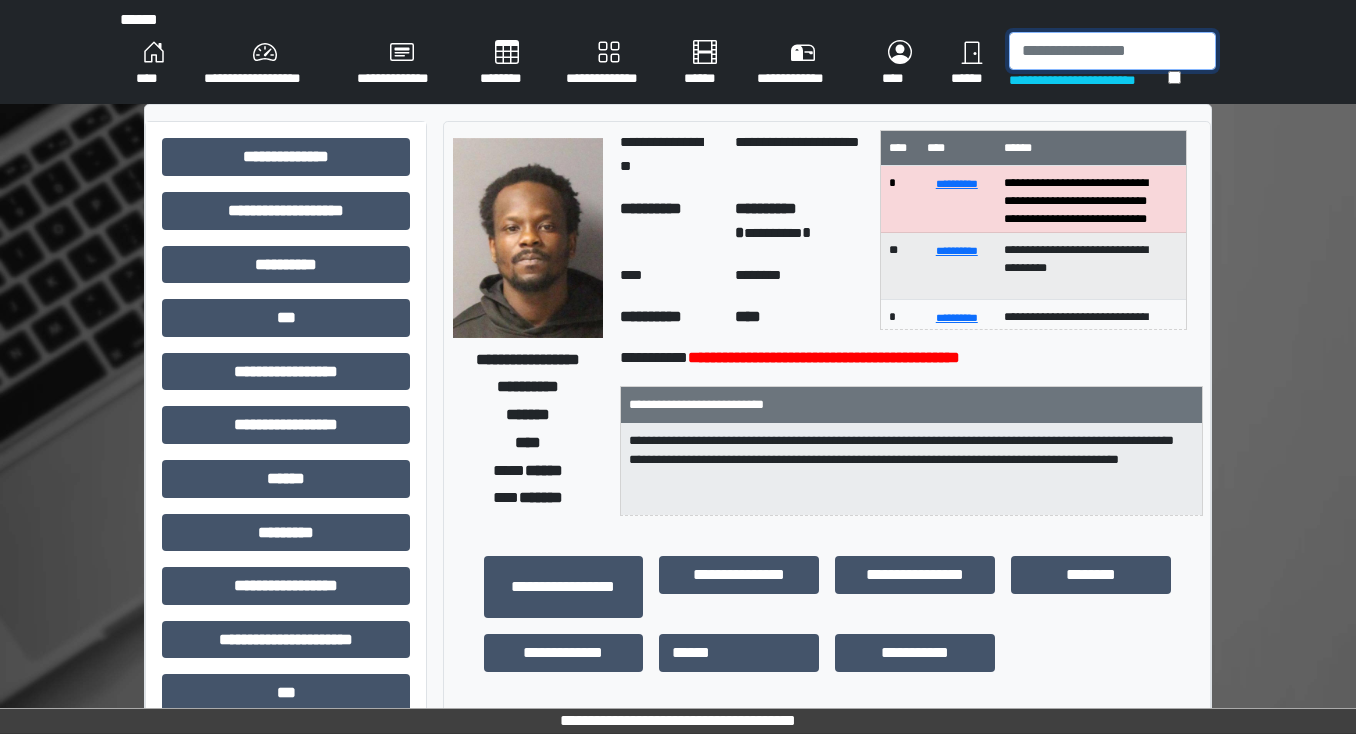 click at bounding box center (1112, 51) 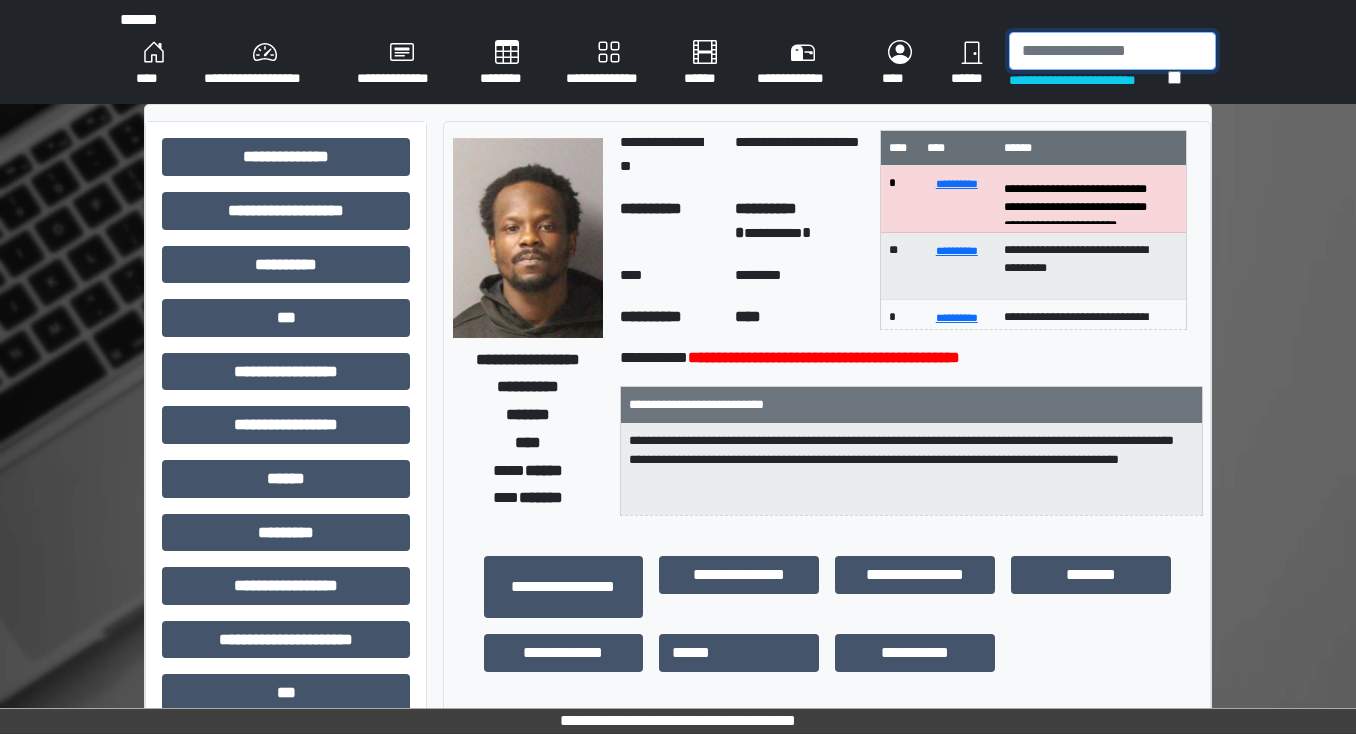 scroll, scrollTop: 0, scrollLeft: 0, axis: both 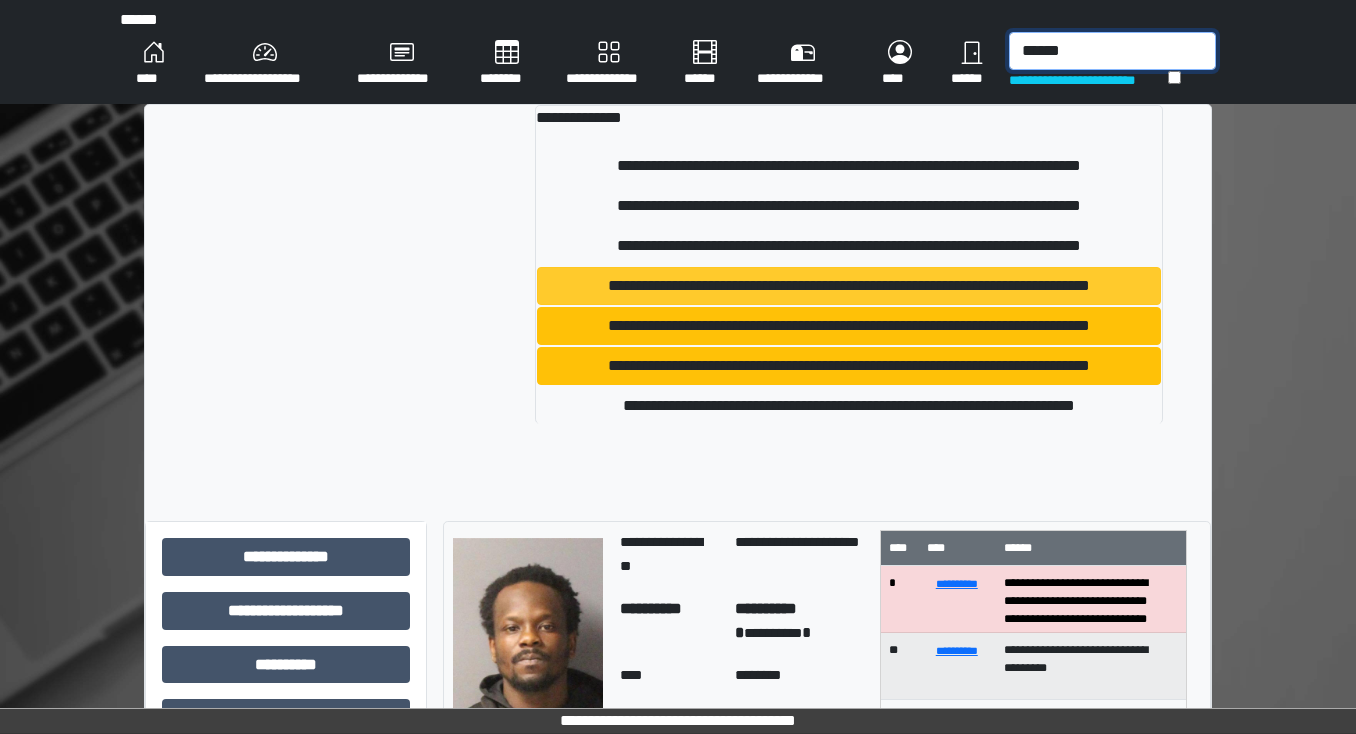 type on "******" 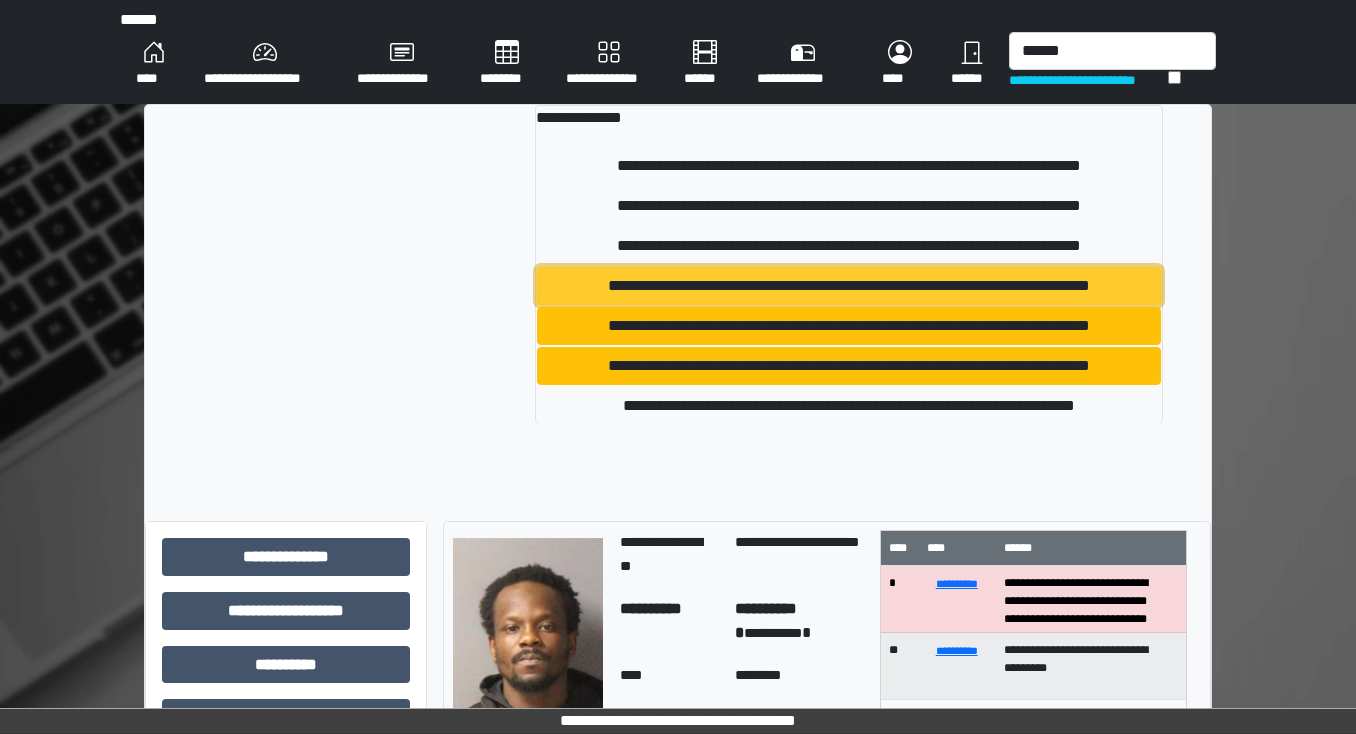 click on "**********" at bounding box center (849, 286) 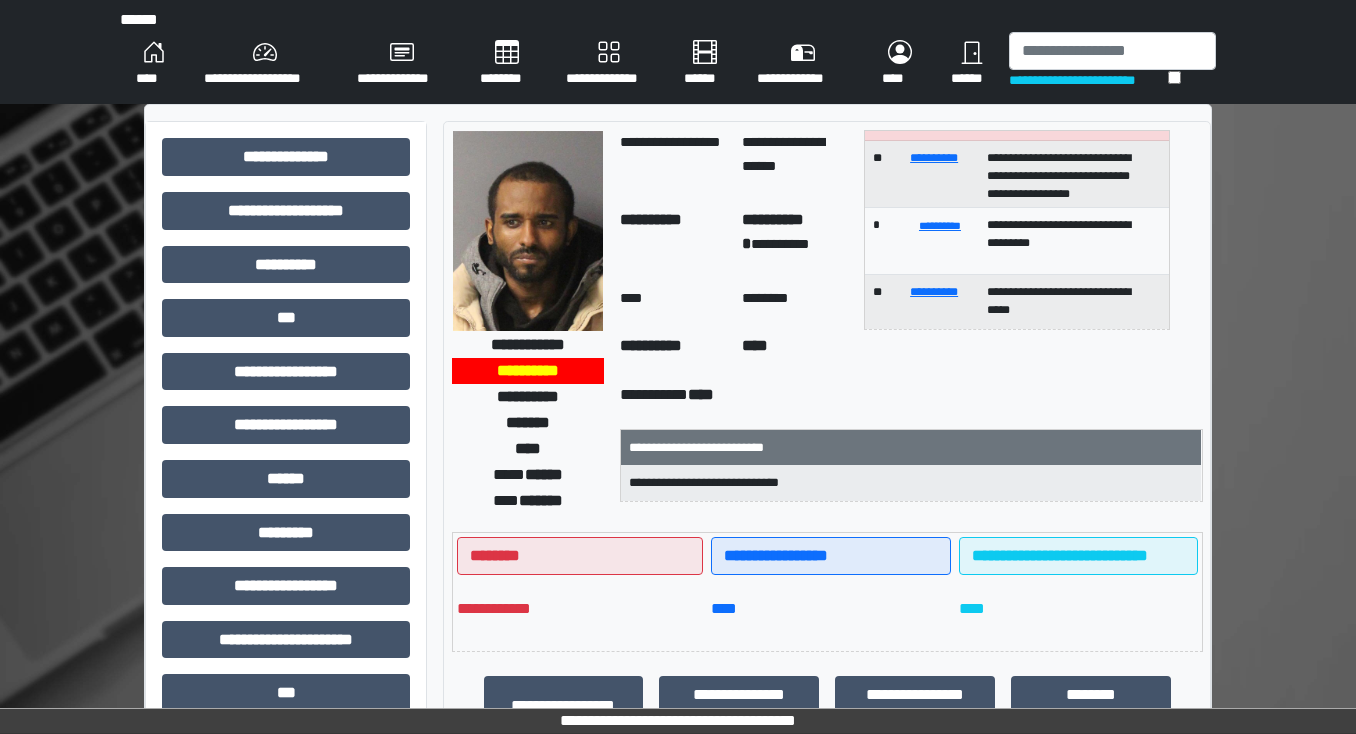 scroll, scrollTop: 119, scrollLeft: 0, axis: vertical 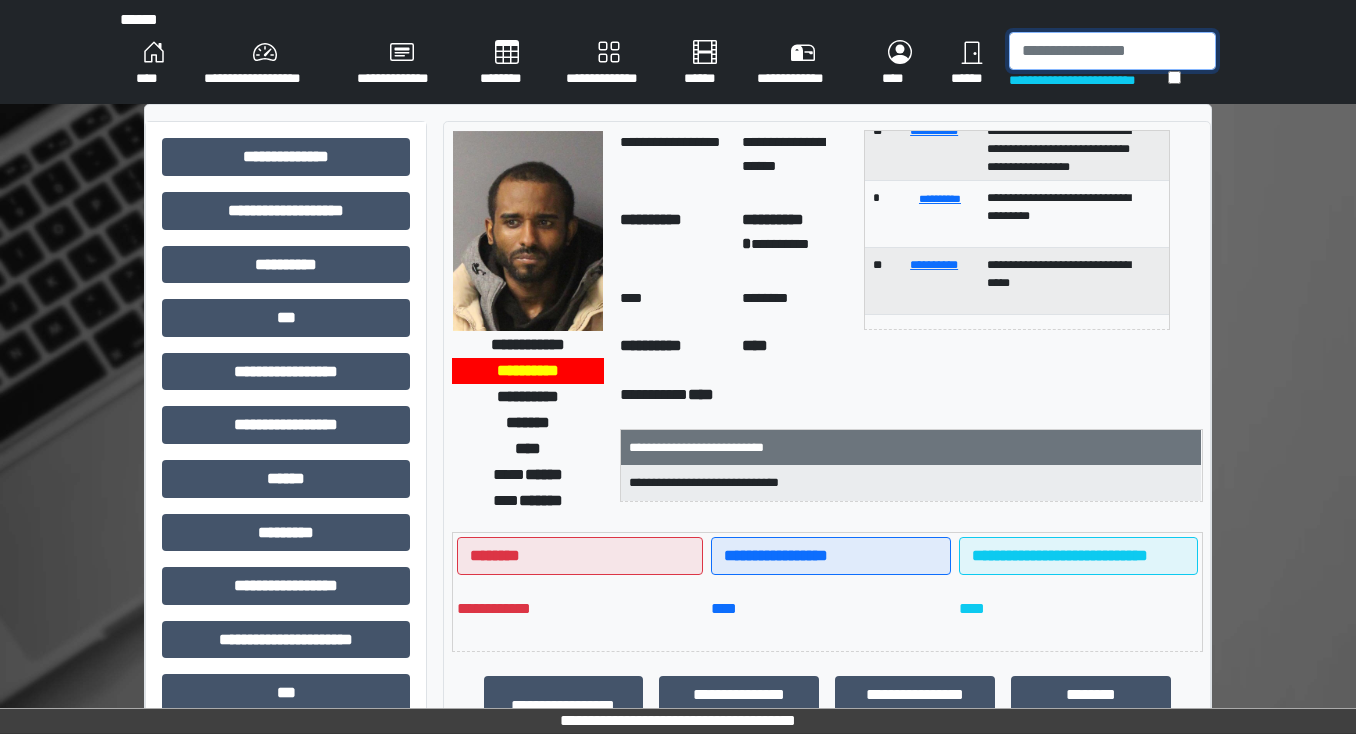 click at bounding box center [1112, 51] 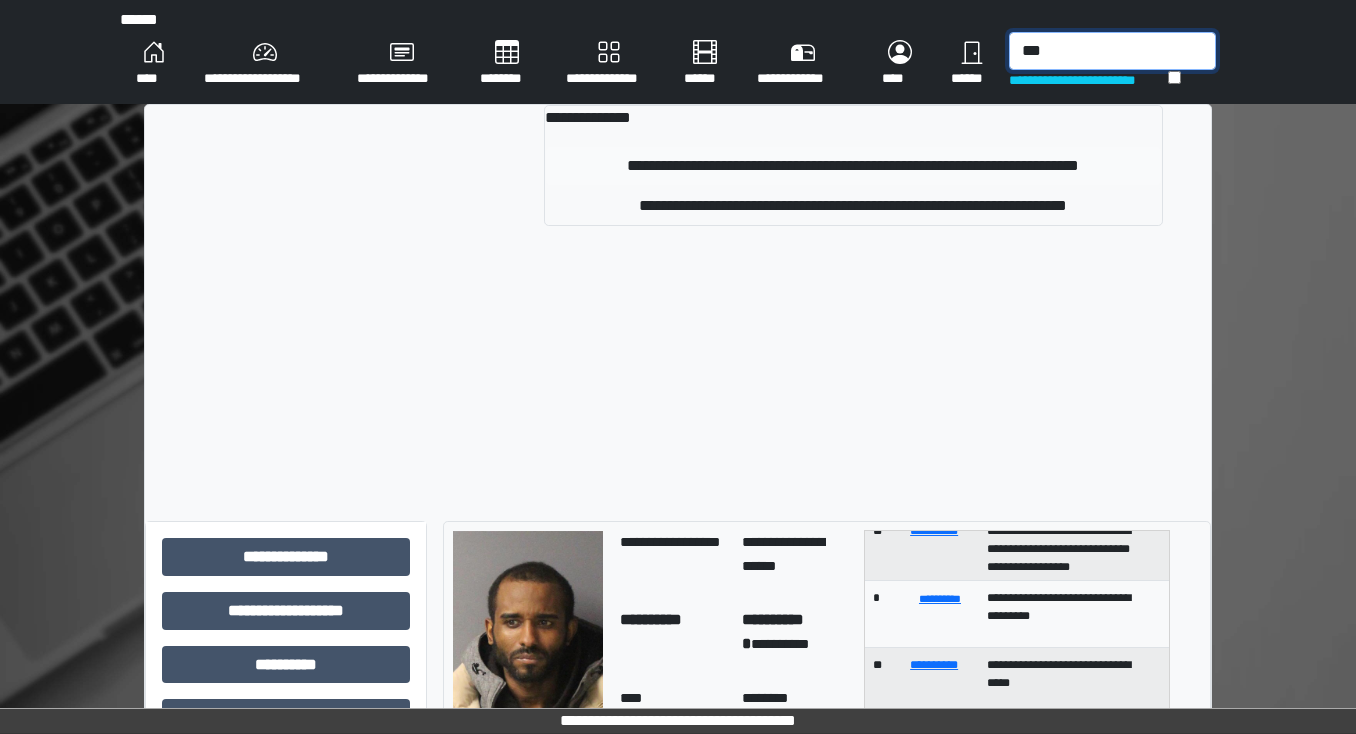type on "***" 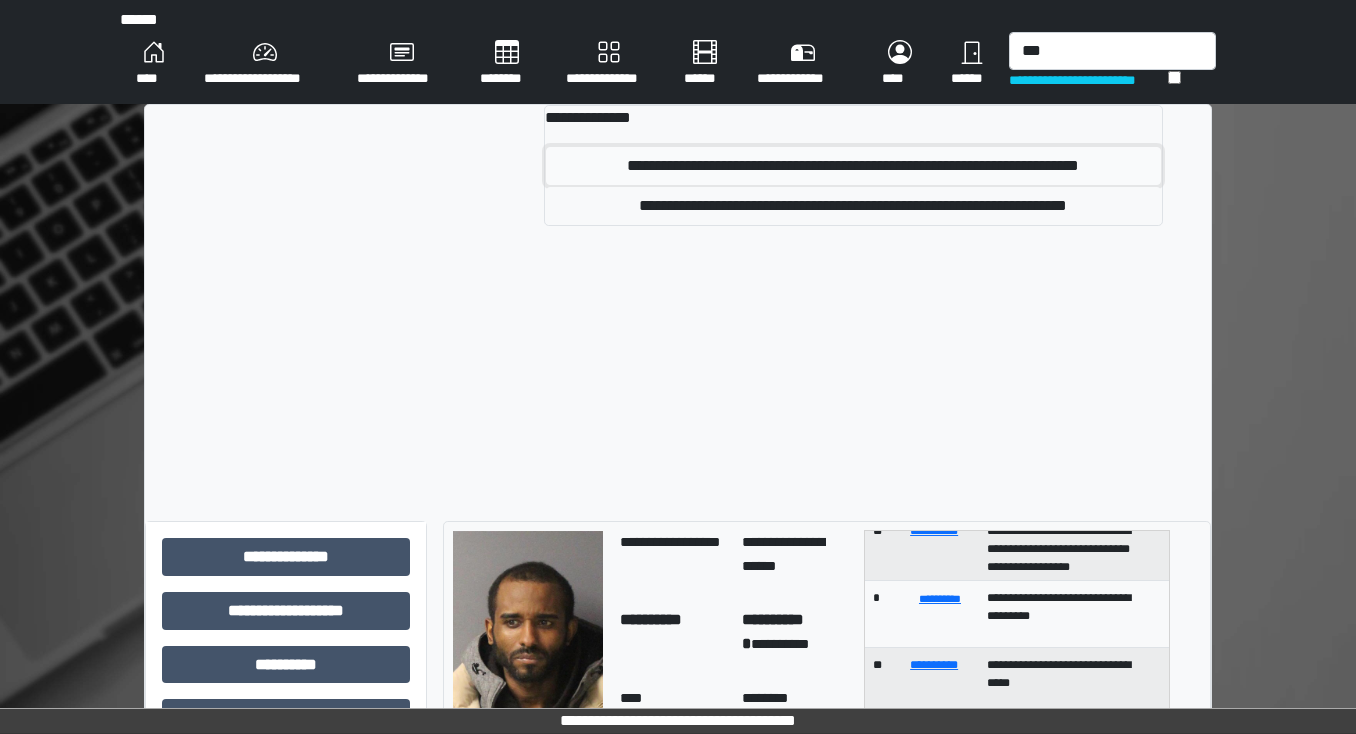 click on "**********" at bounding box center [854, 166] 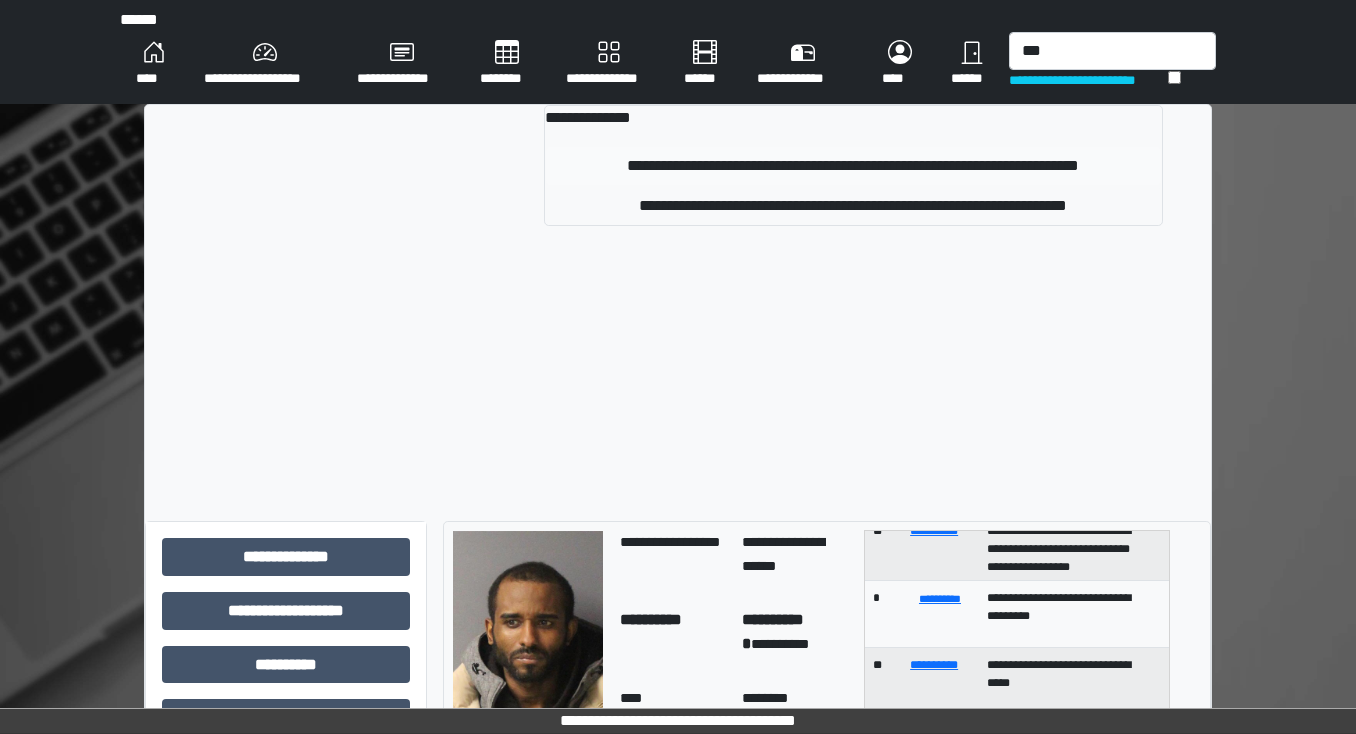 type 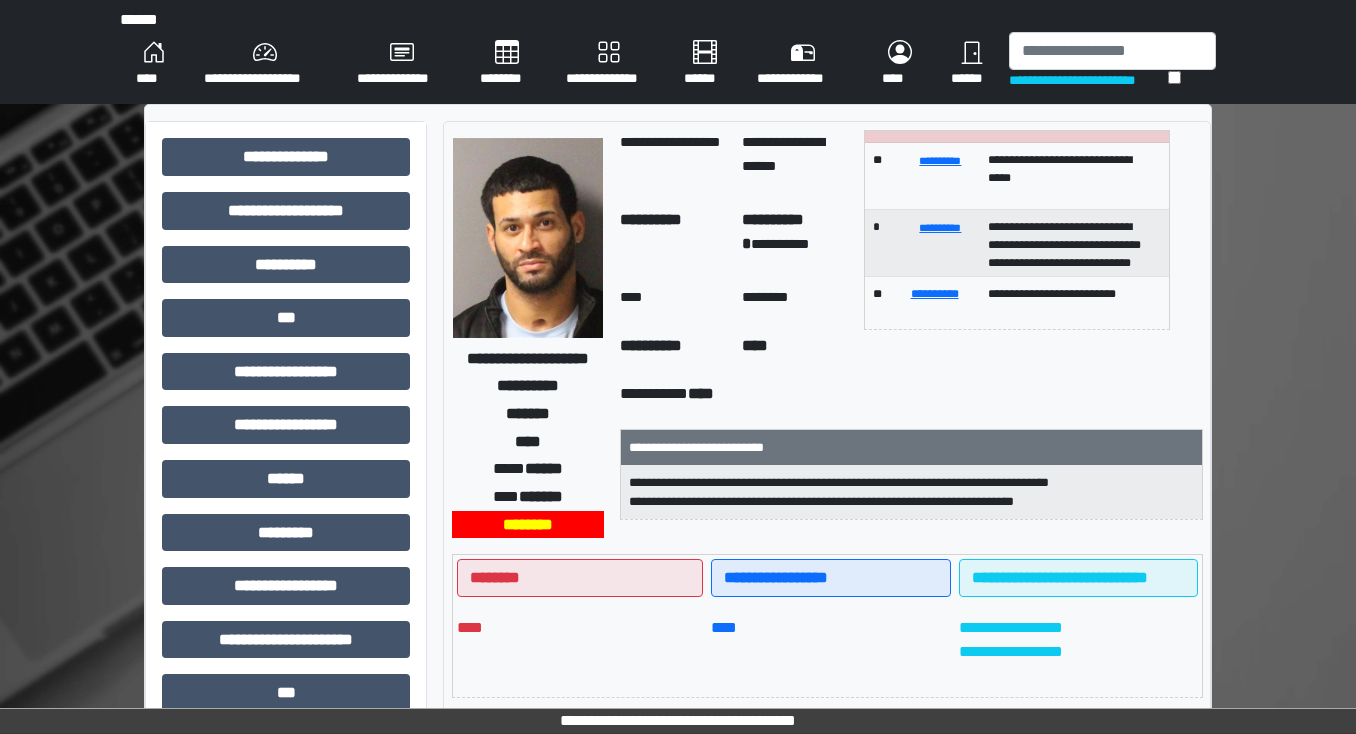 scroll, scrollTop: 186, scrollLeft: 0, axis: vertical 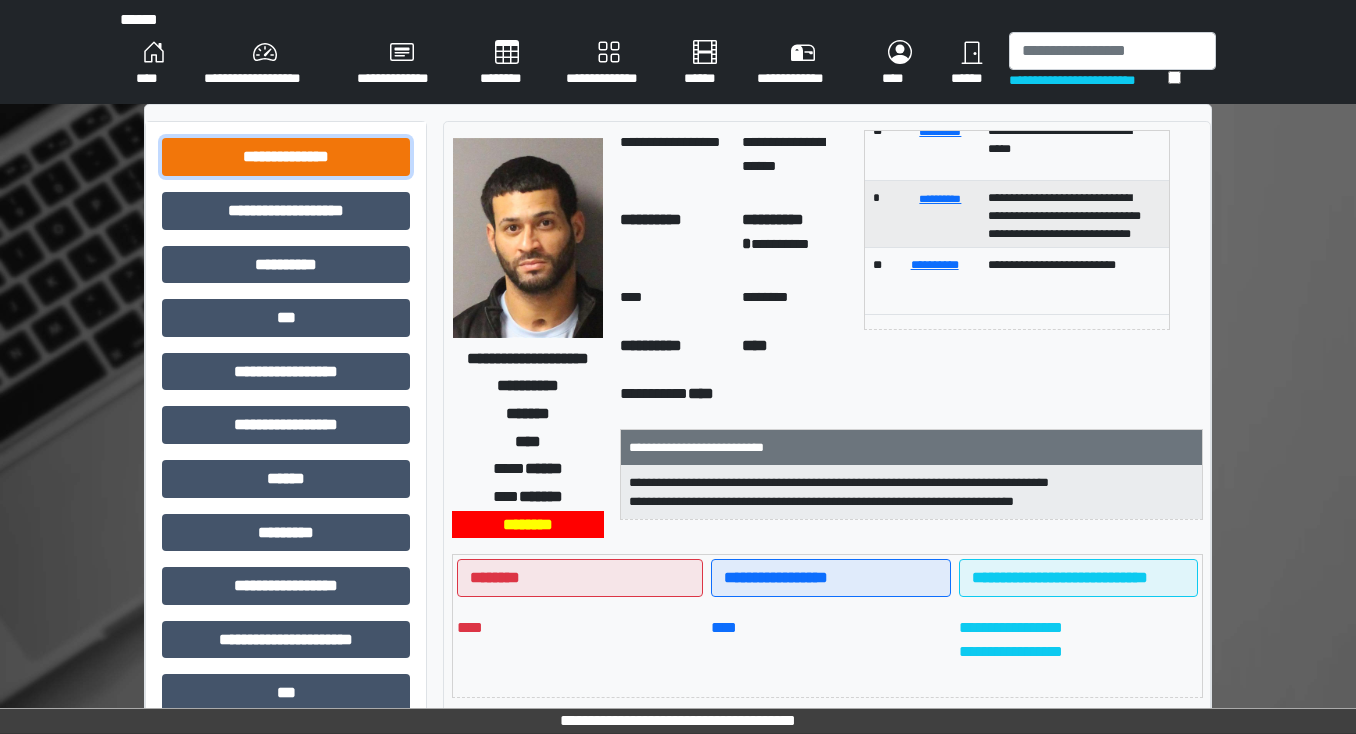 click on "**********" at bounding box center [286, 157] 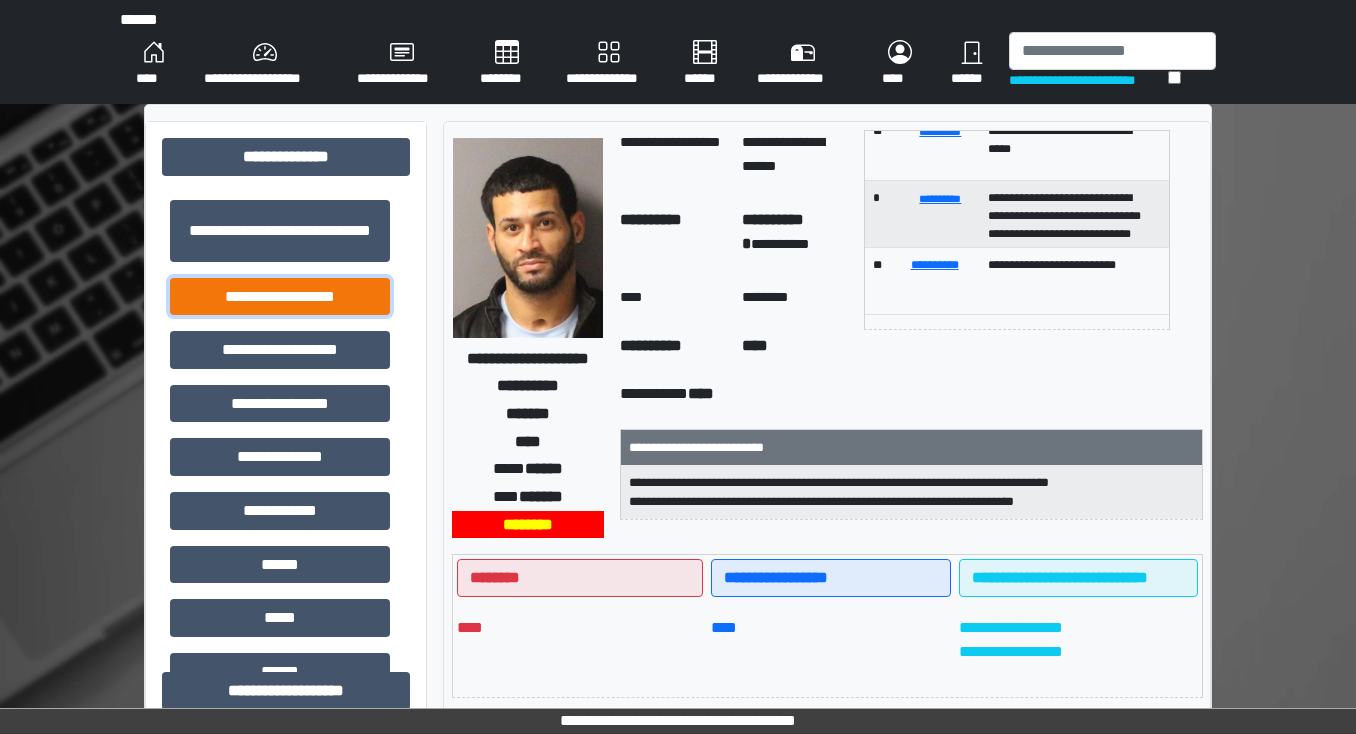 click on "**********" at bounding box center [280, 297] 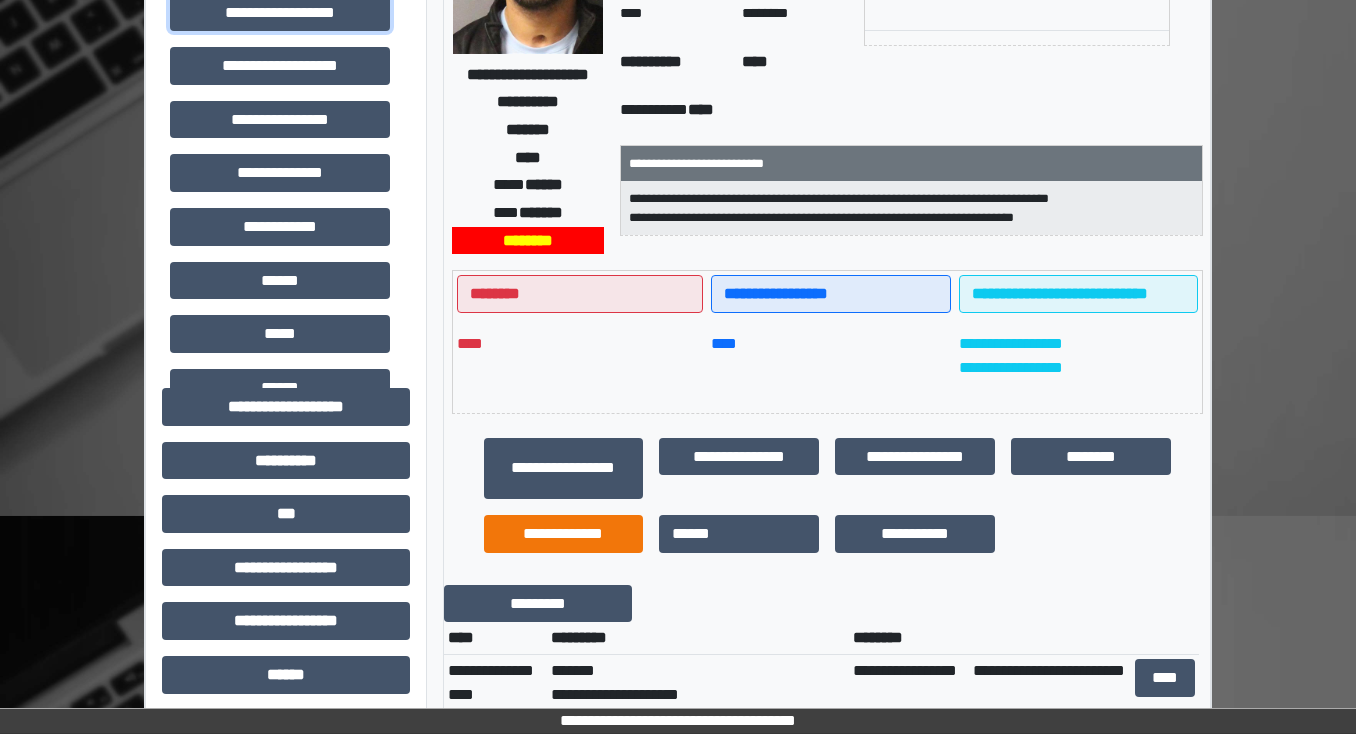 scroll, scrollTop: 80, scrollLeft: 0, axis: vertical 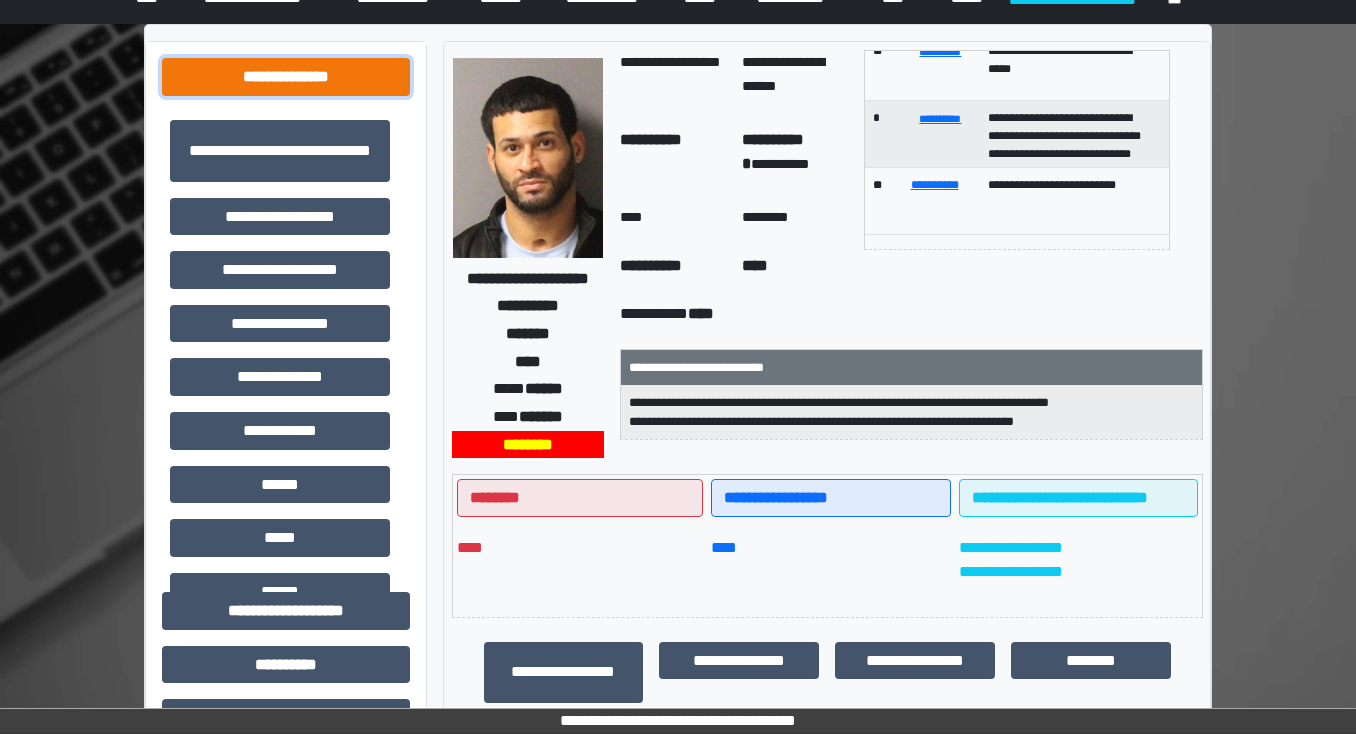 click on "**********" at bounding box center [286, 77] 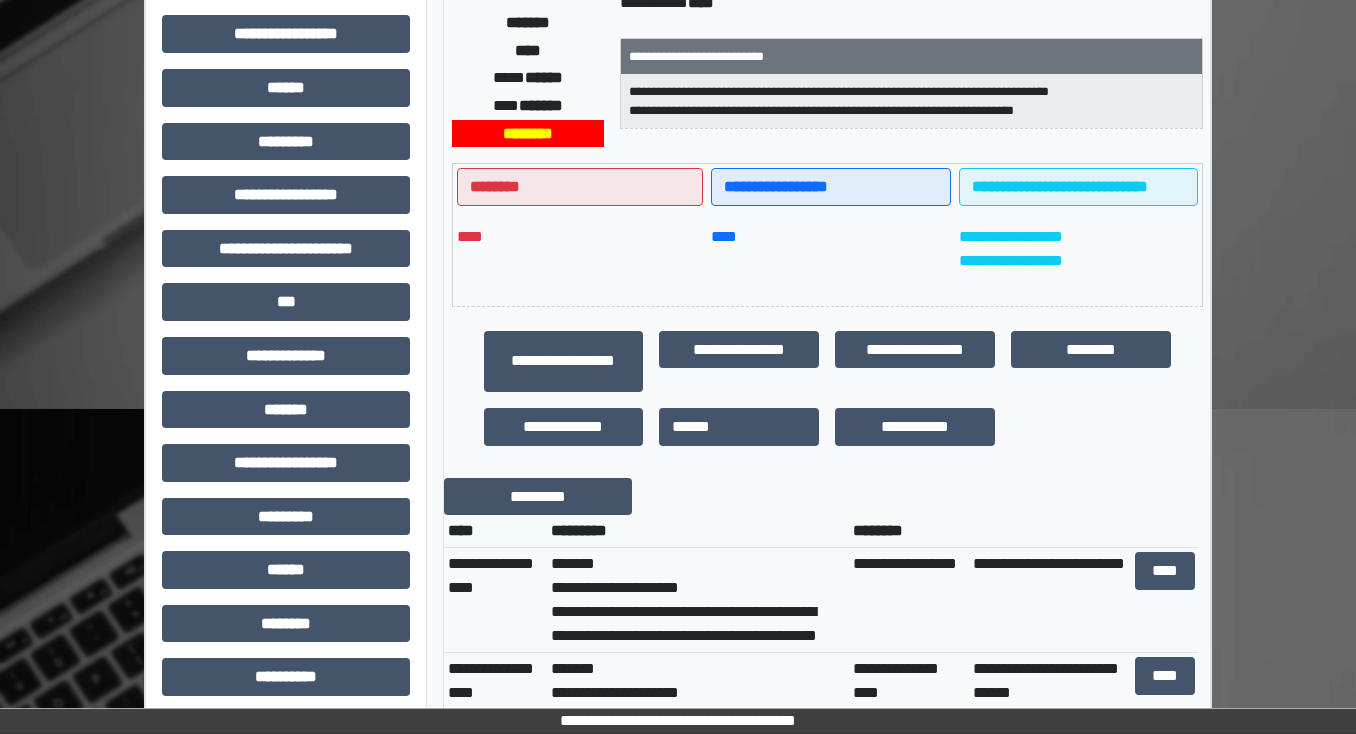 scroll, scrollTop: 400, scrollLeft: 0, axis: vertical 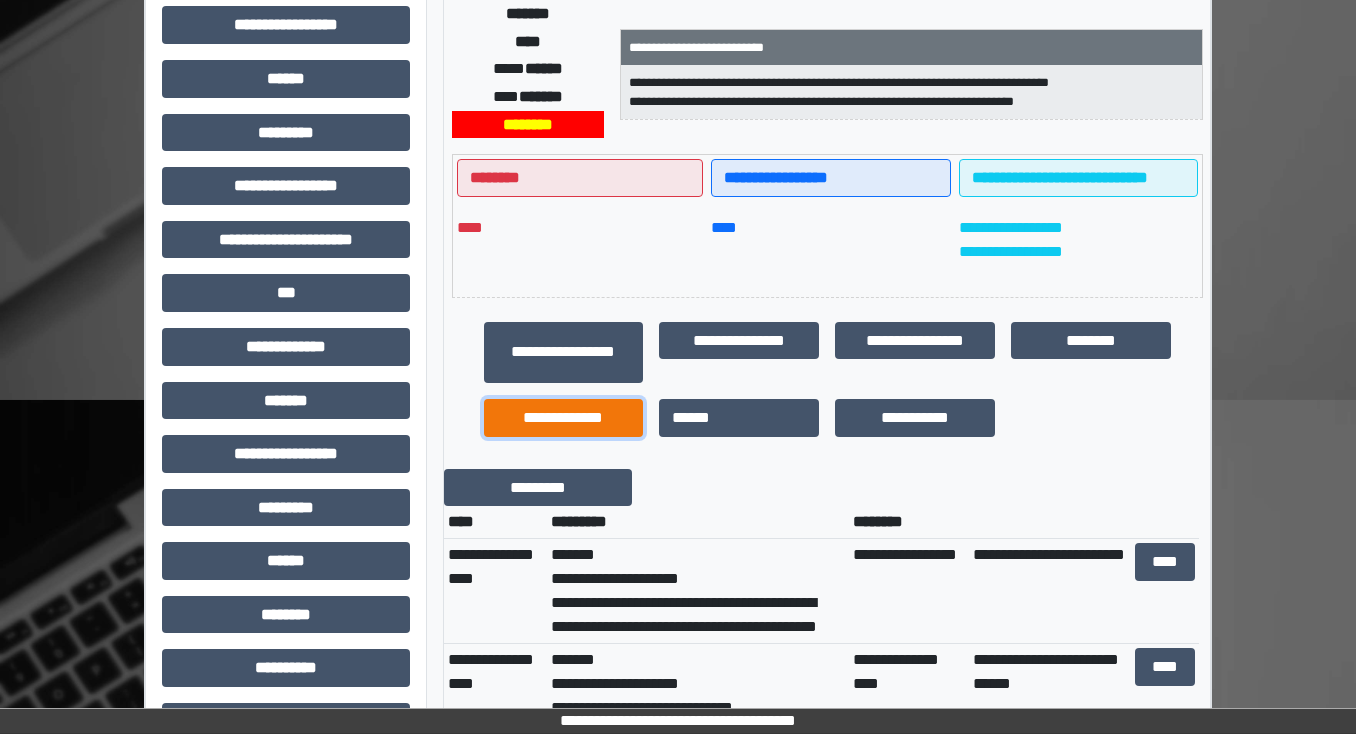 click on "**********" at bounding box center (564, 418) 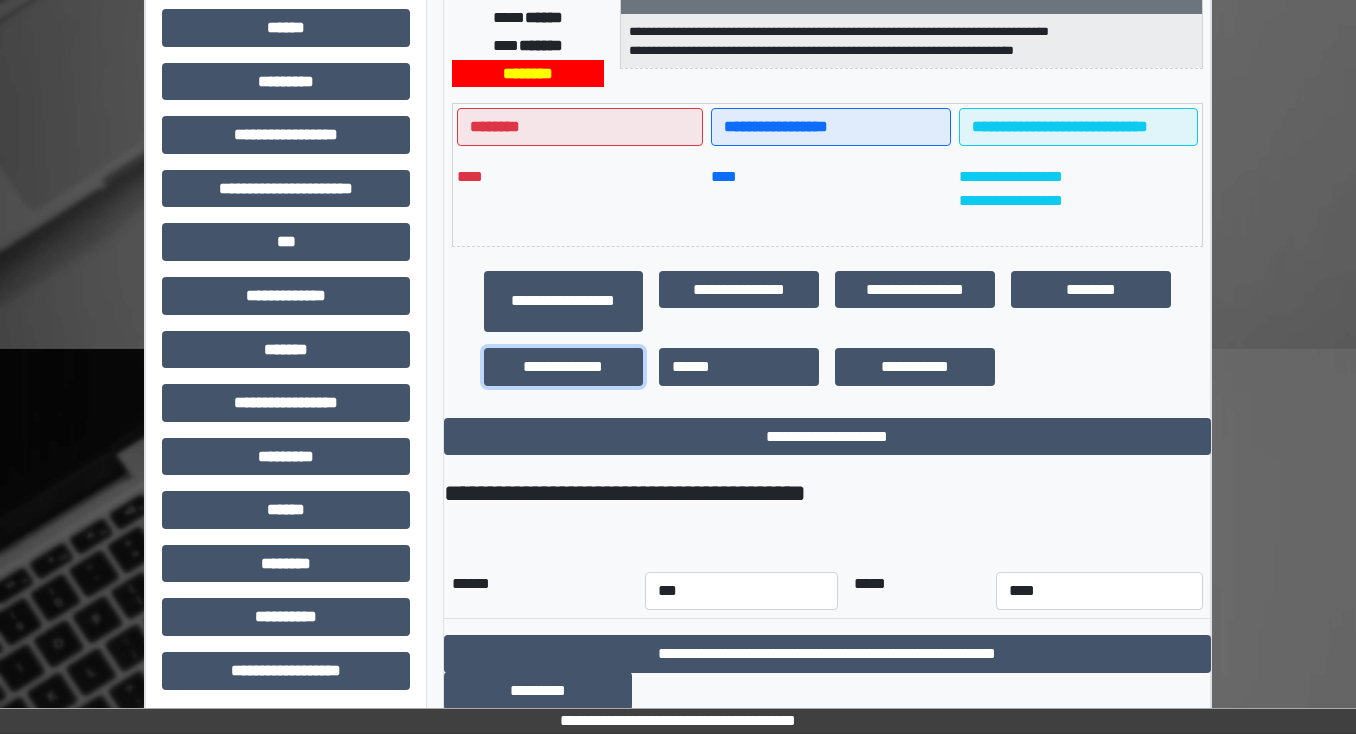 scroll, scrollTop: 640, scrollLeft: 0, axis: vertical 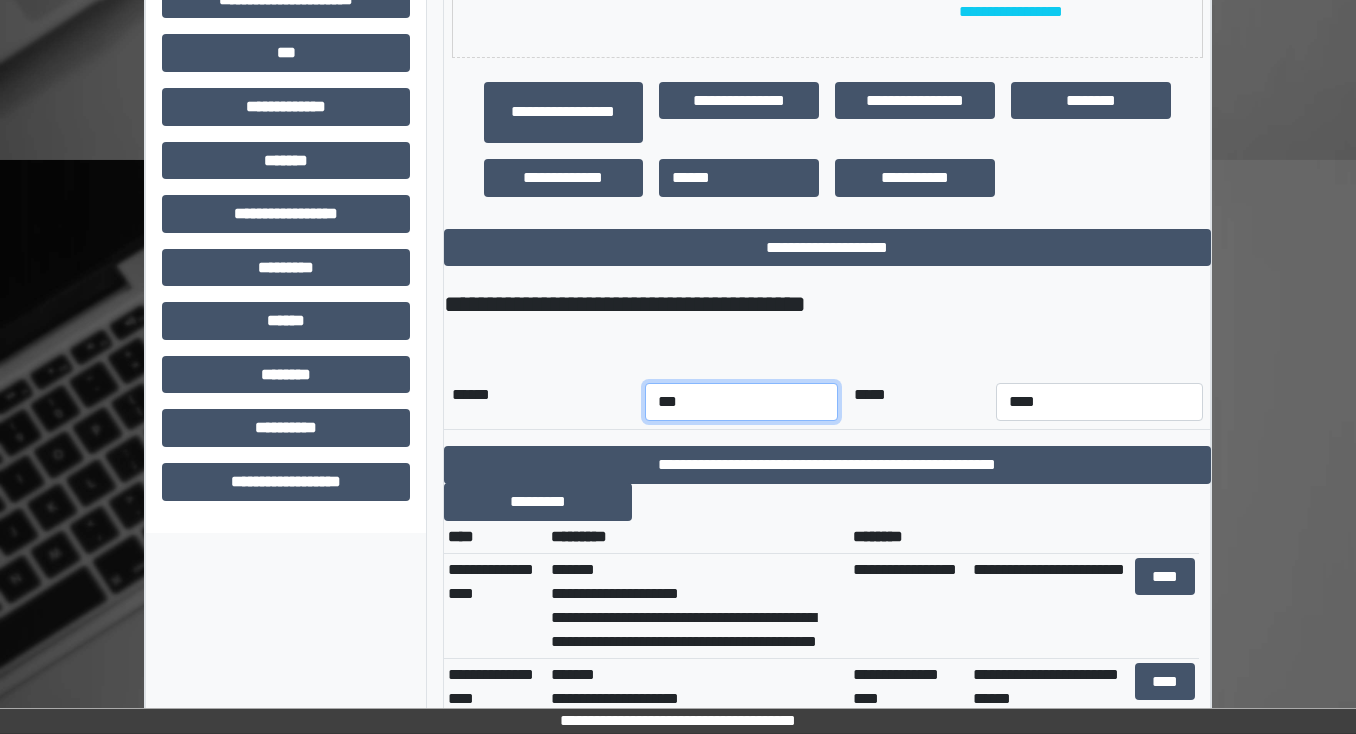 click on "***
***
***
***
***
***
***
***
***
***
***
***" at bounding box center (741, 402) 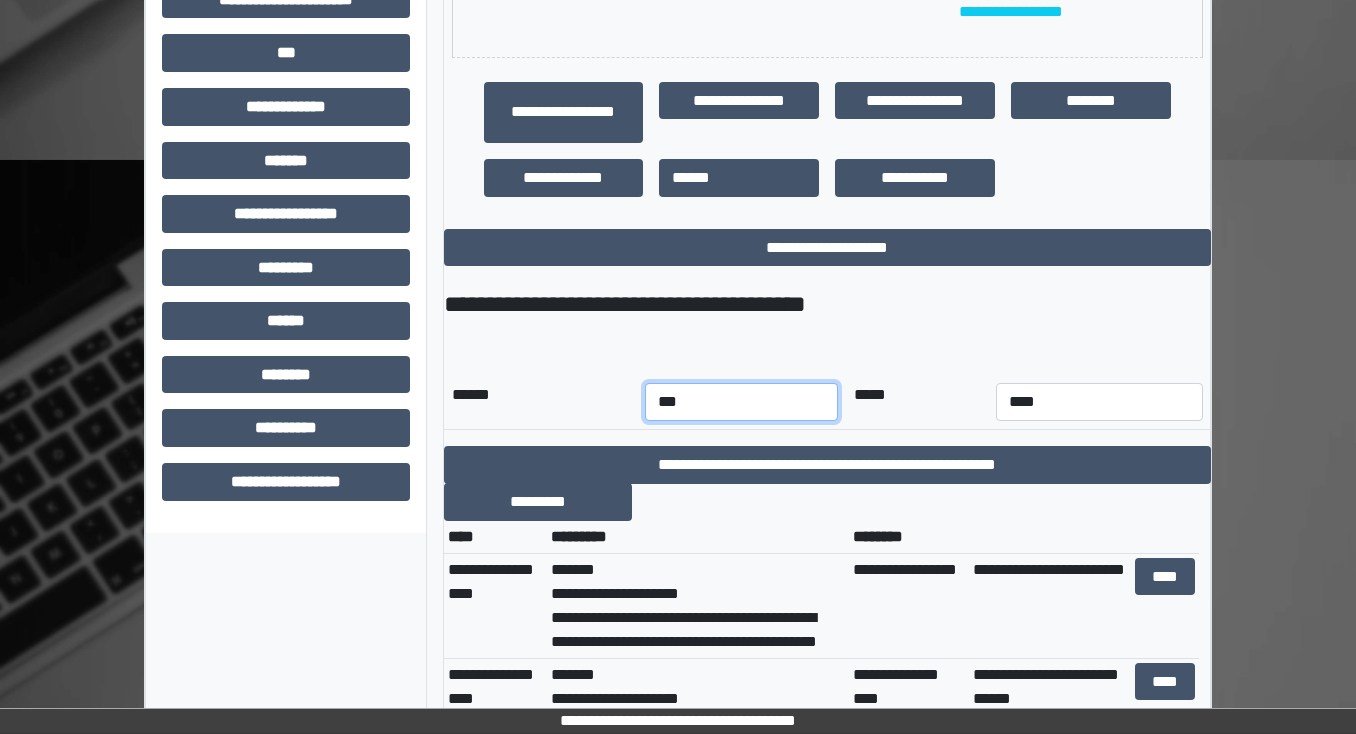 click on "***
***
***
***
***
***
***
***
***
***
***
***" at bounding box center (741, 402) 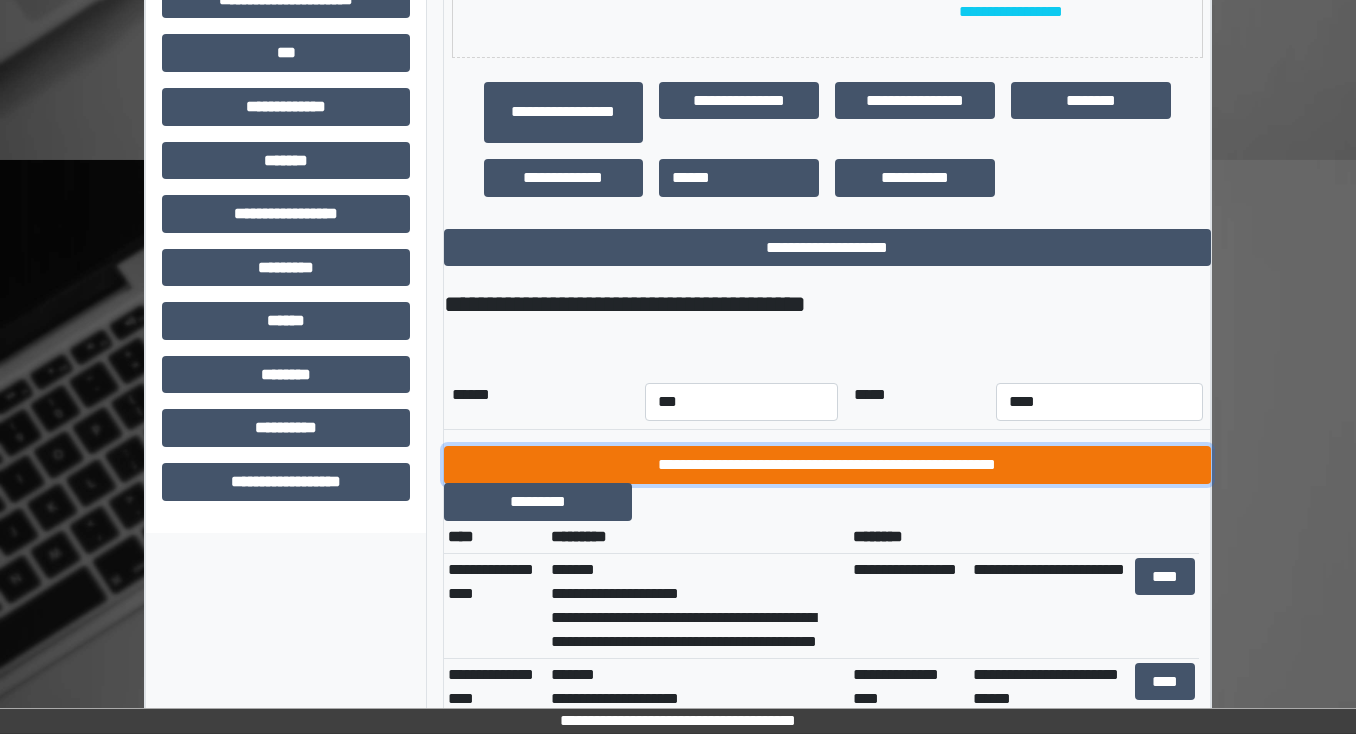 click on "**********" at bounding box center [827, 465] 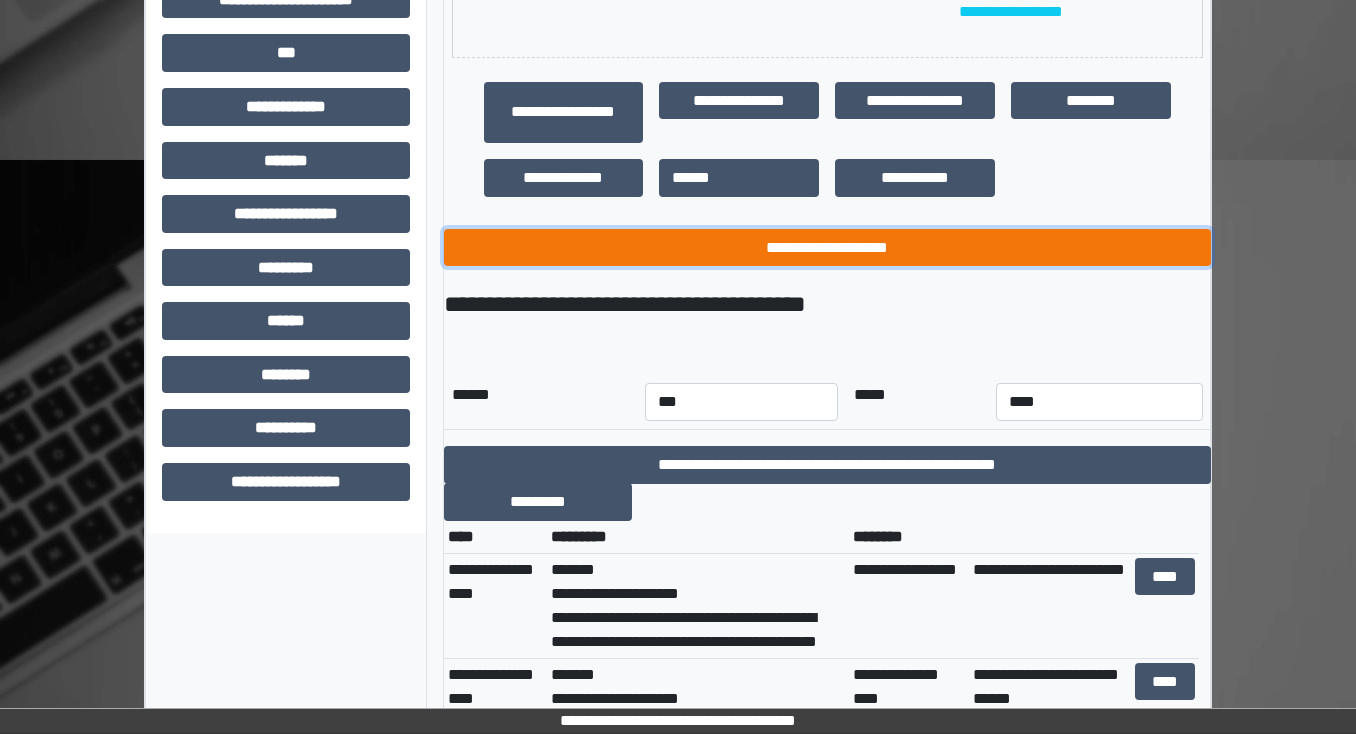 click on "**********" at bounding box center (827, 248) 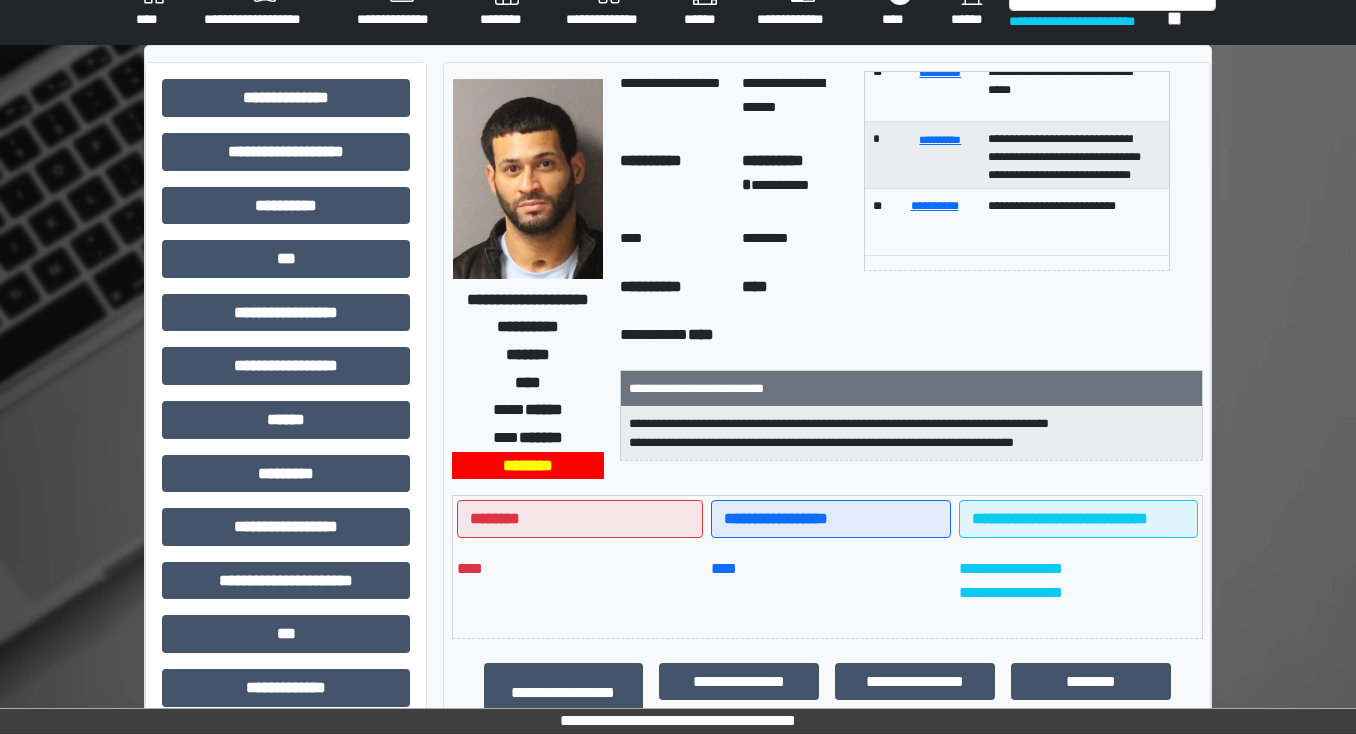 scroll, scrollTop: 0, scrollLeft: 0, axis: both 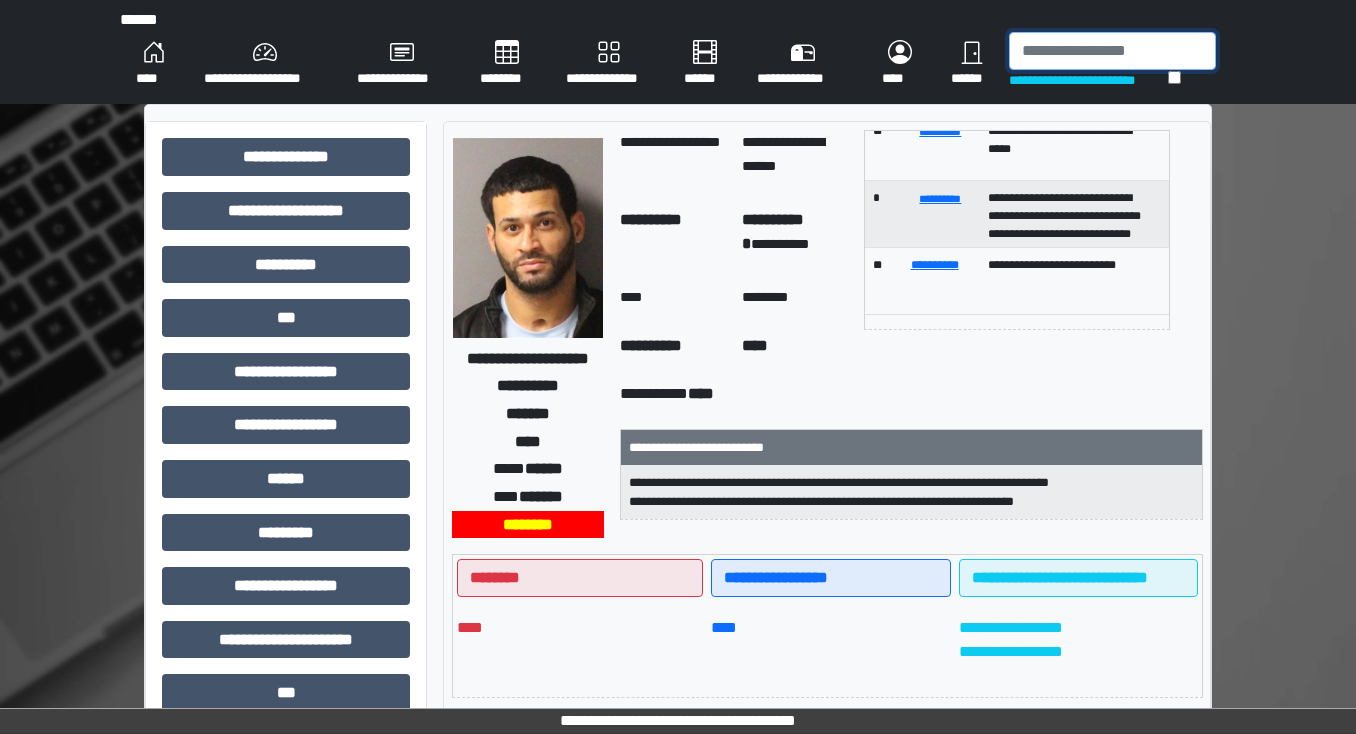 click at bounding box center [1112, 51] 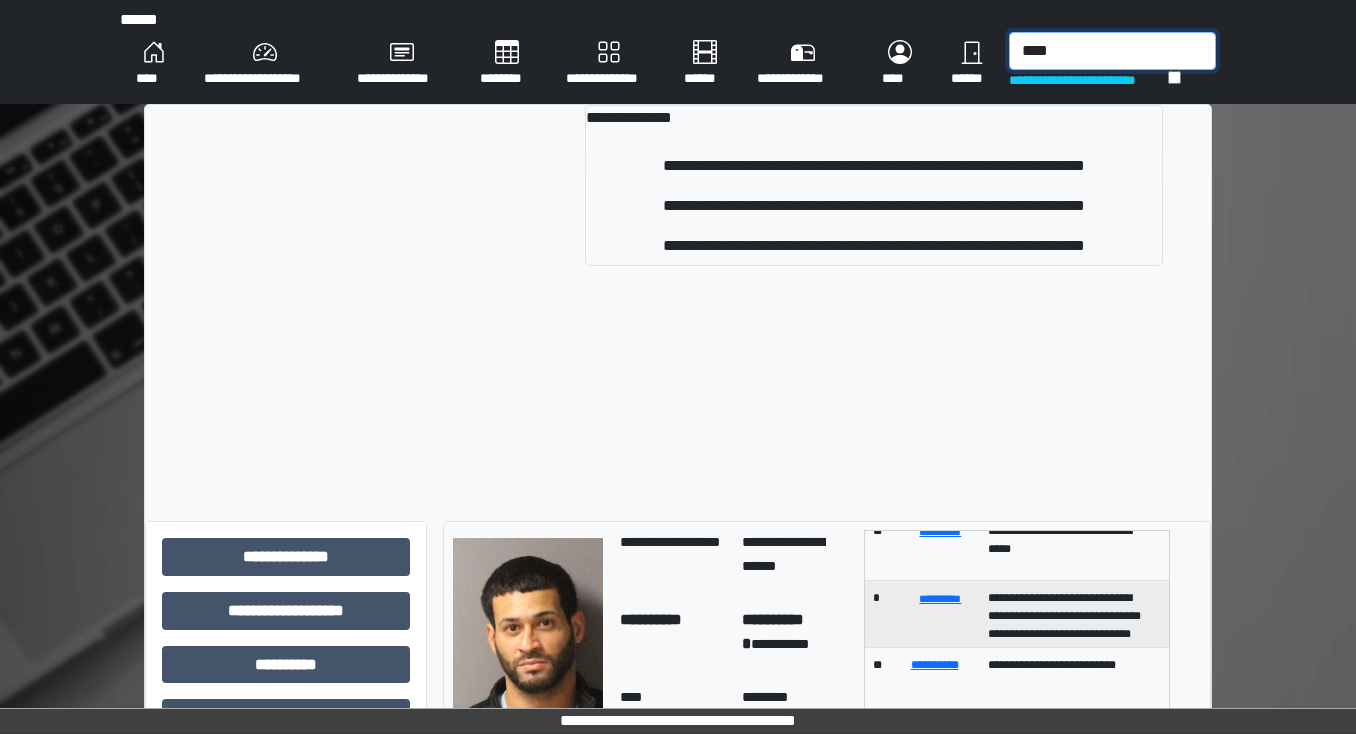 type on "****" 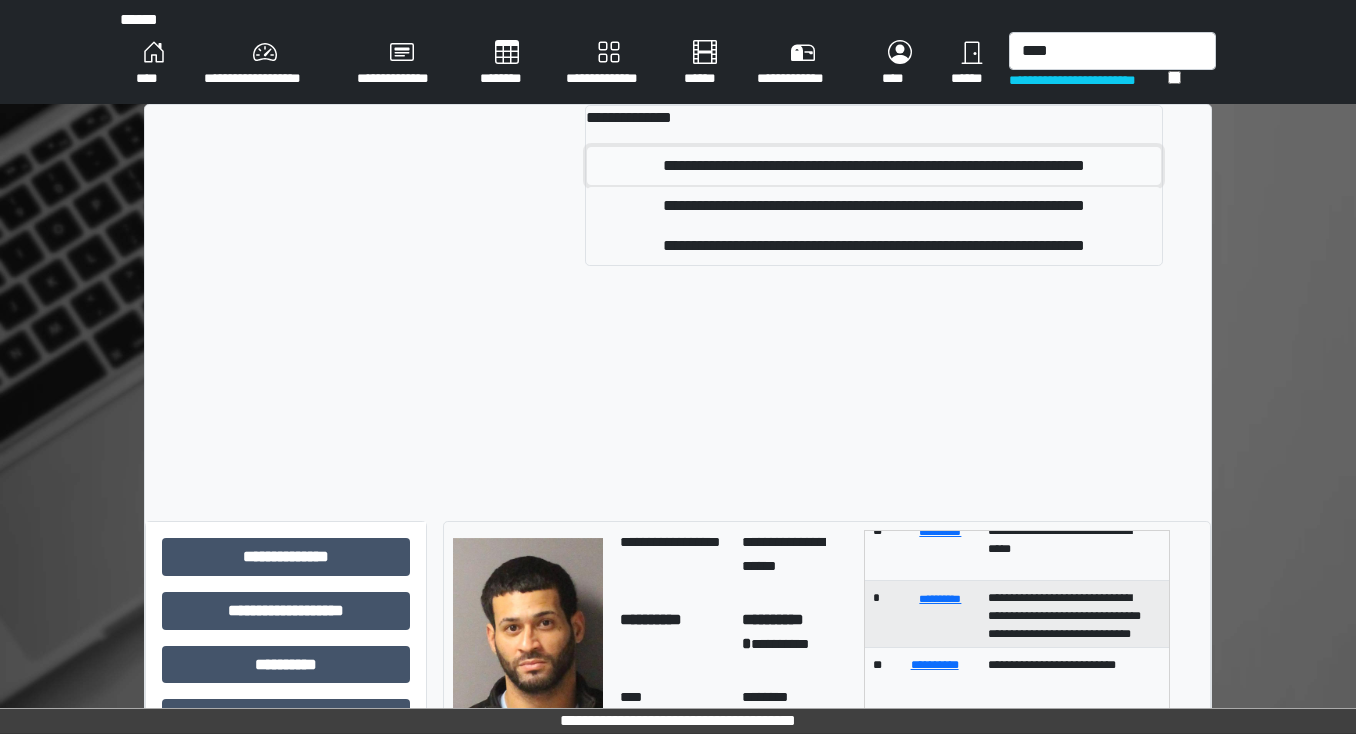click on "**********" at bounding box center (874, 166) 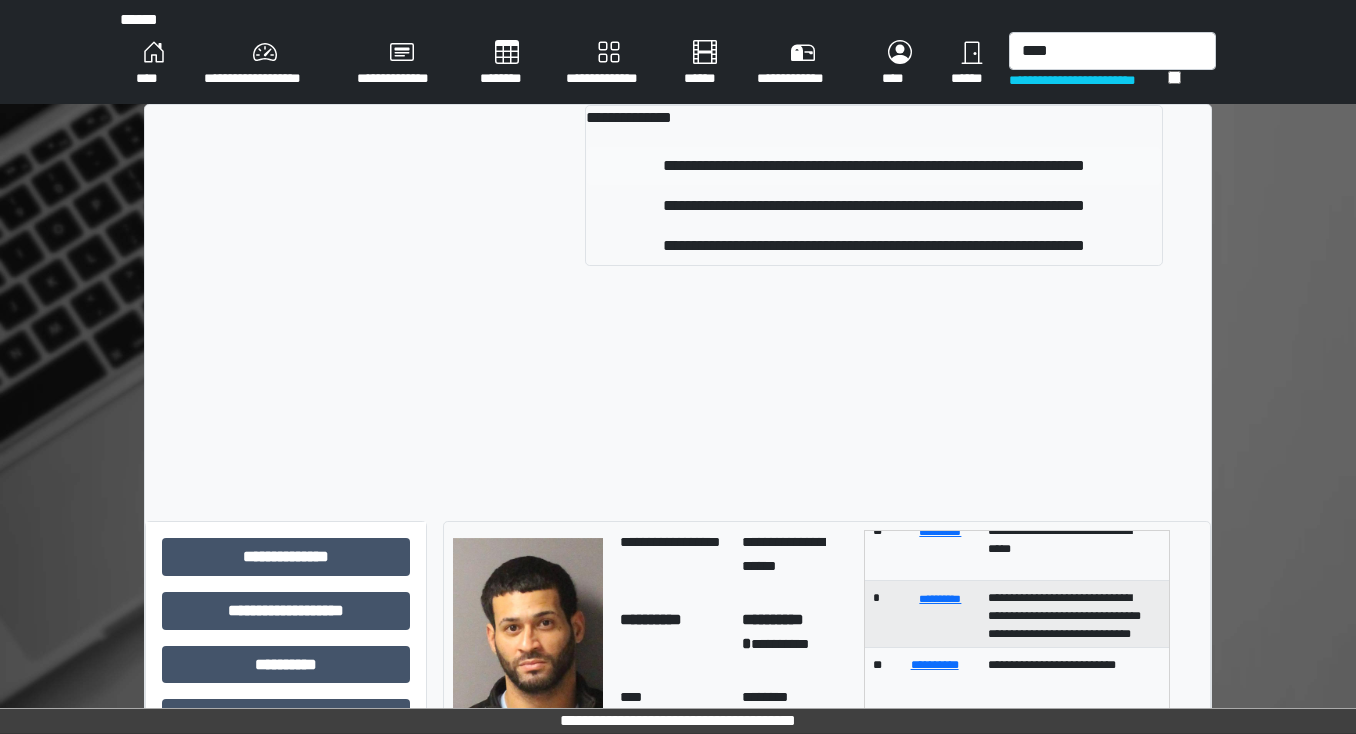 type 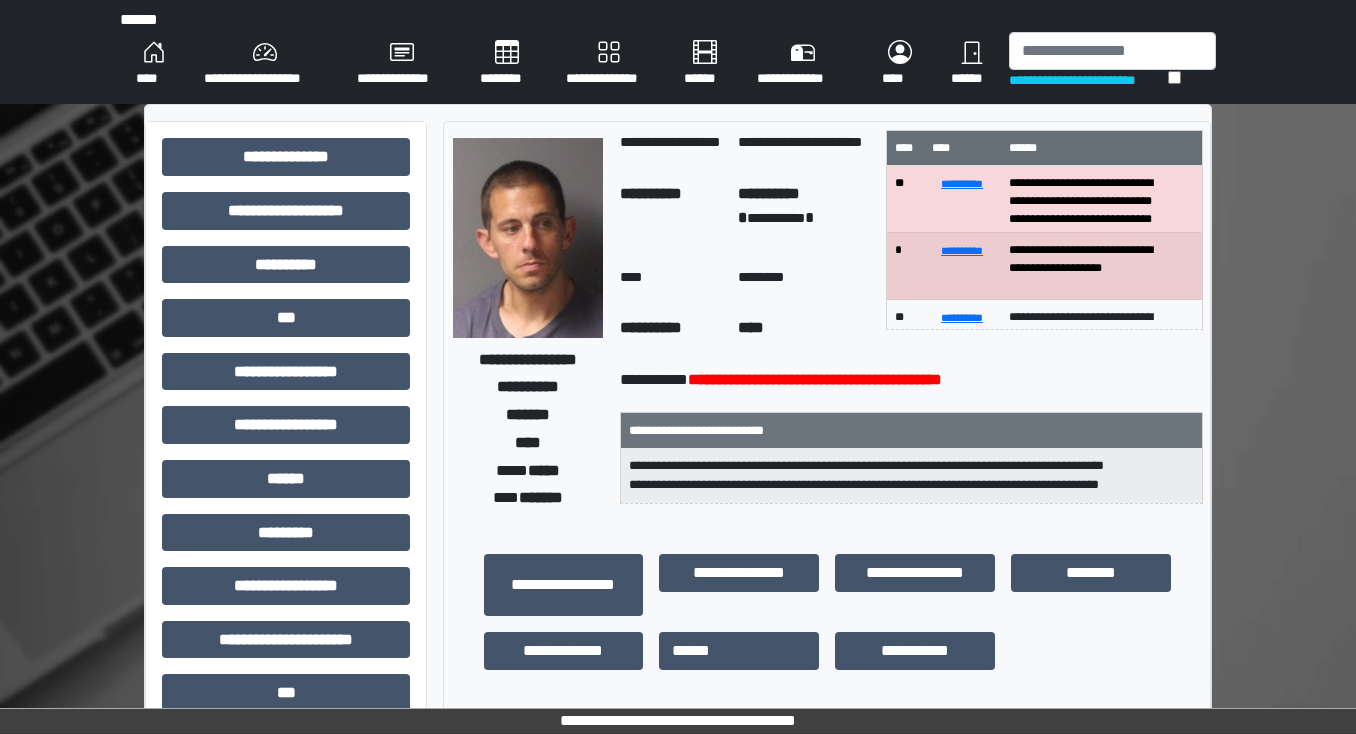 click on "**********" at bounding box center [286, 647] 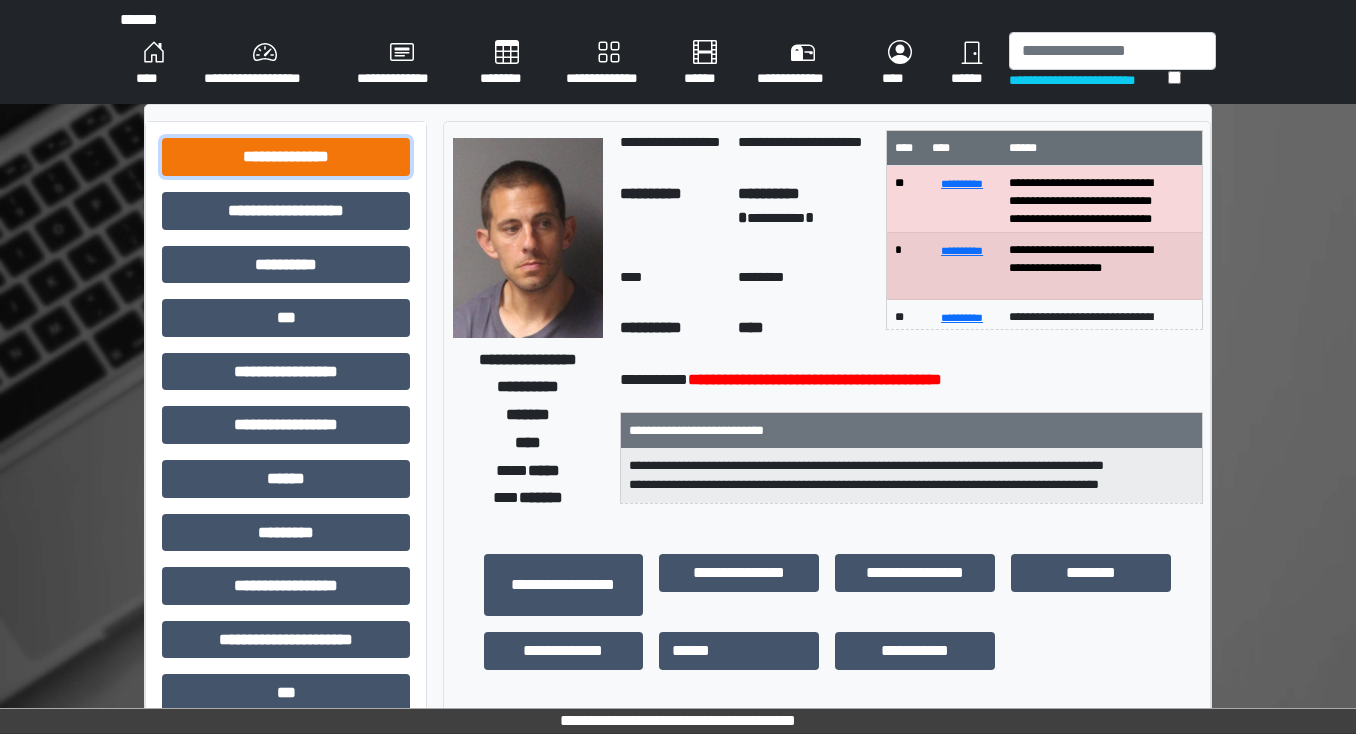 drag, startPoint x: 359, startPoint y: 147, endPoint x: 369, endPoint y: 192, distance: 46.09772 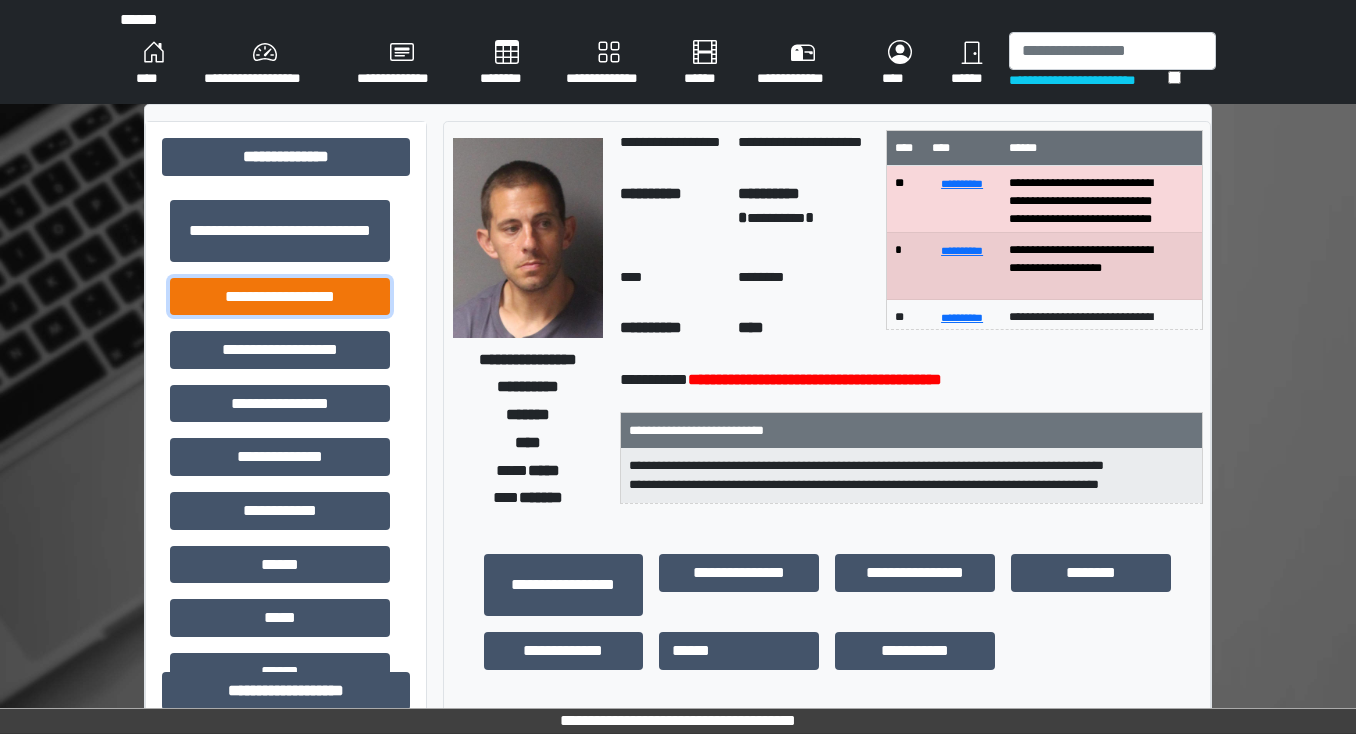 click on "**********" at bounding box center [280, 297] 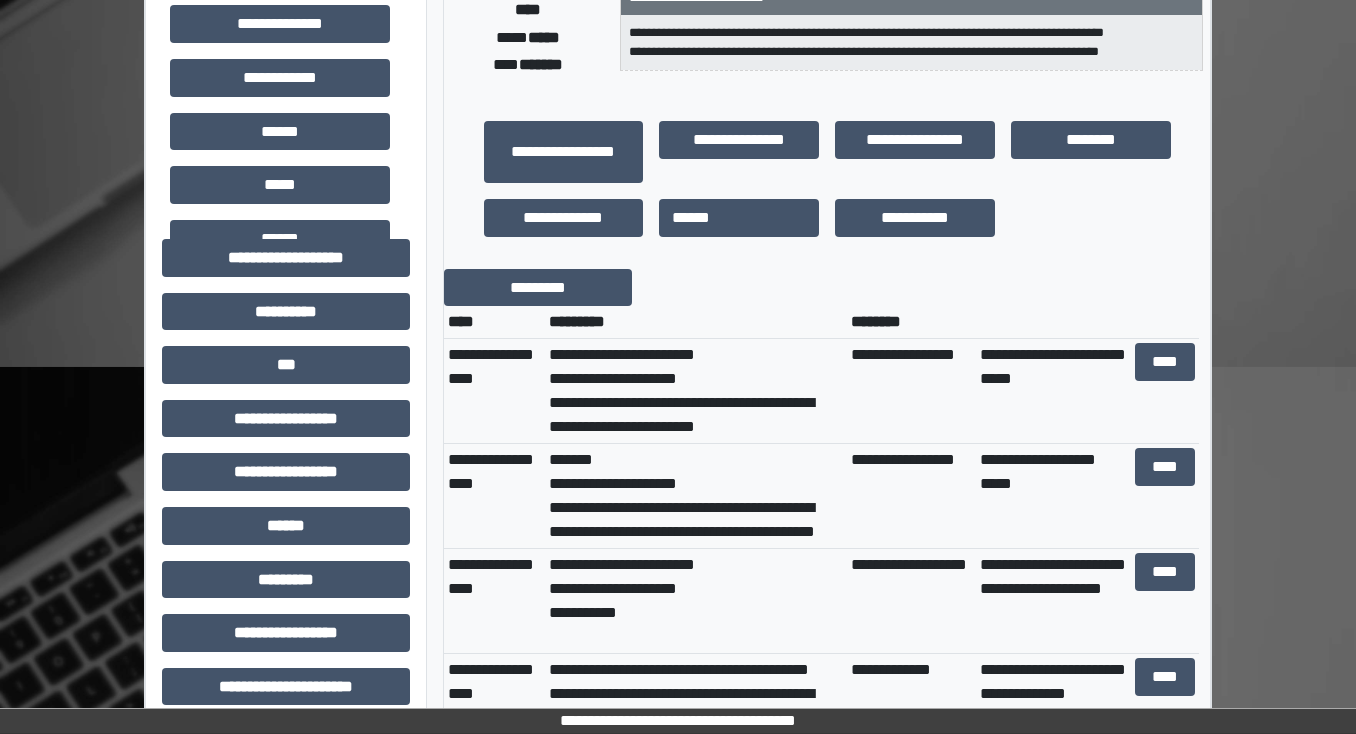 scroll, scrollTop: 480, scrollLeft: 0, axis: vertical 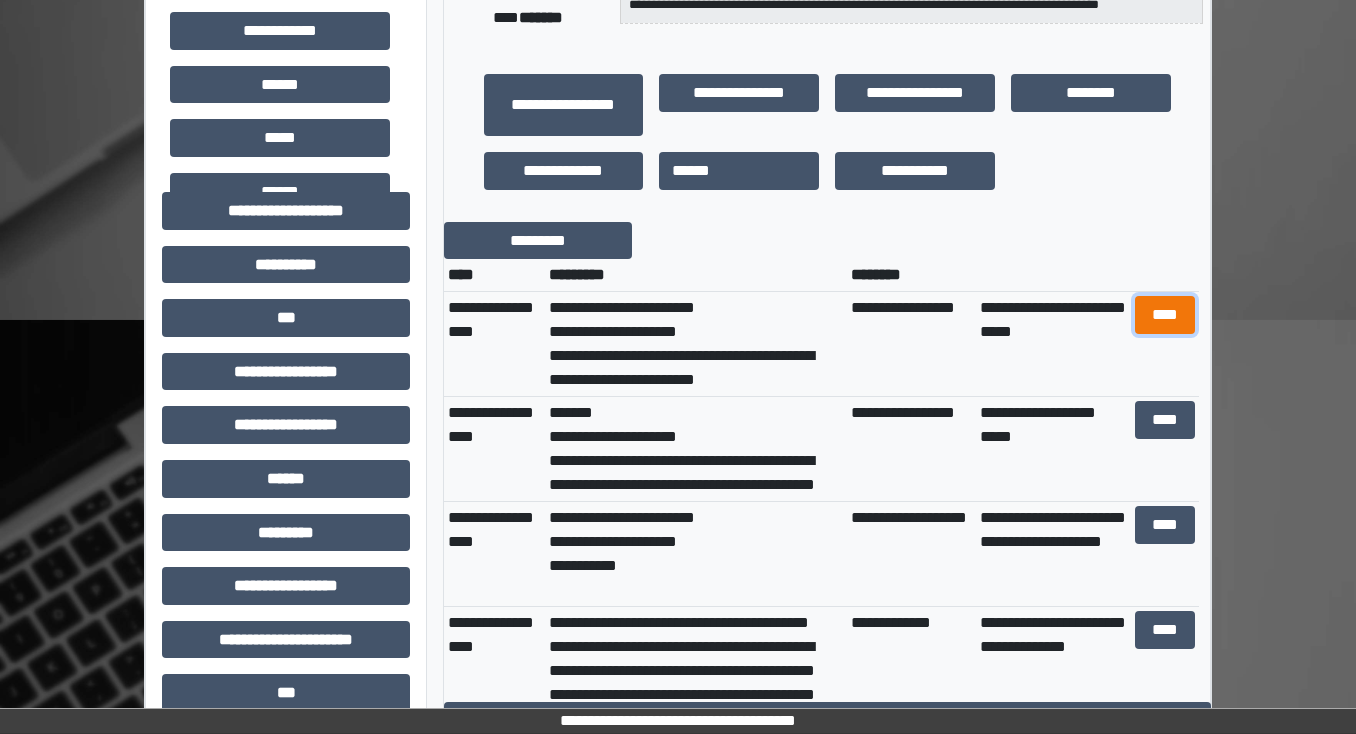 click on "****" at bounding box center (1164, 315) 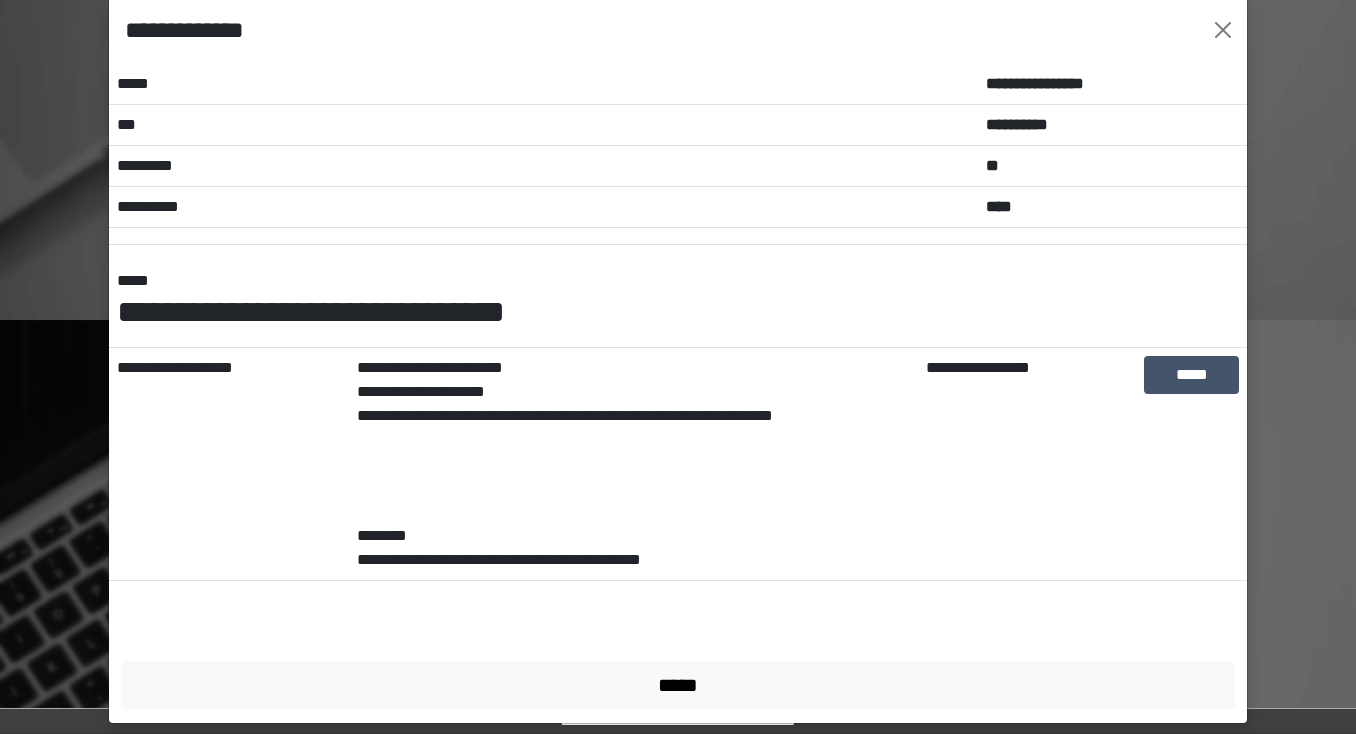 scroll, scrollTop: 51, scrollLeft: 0, axis: vertical 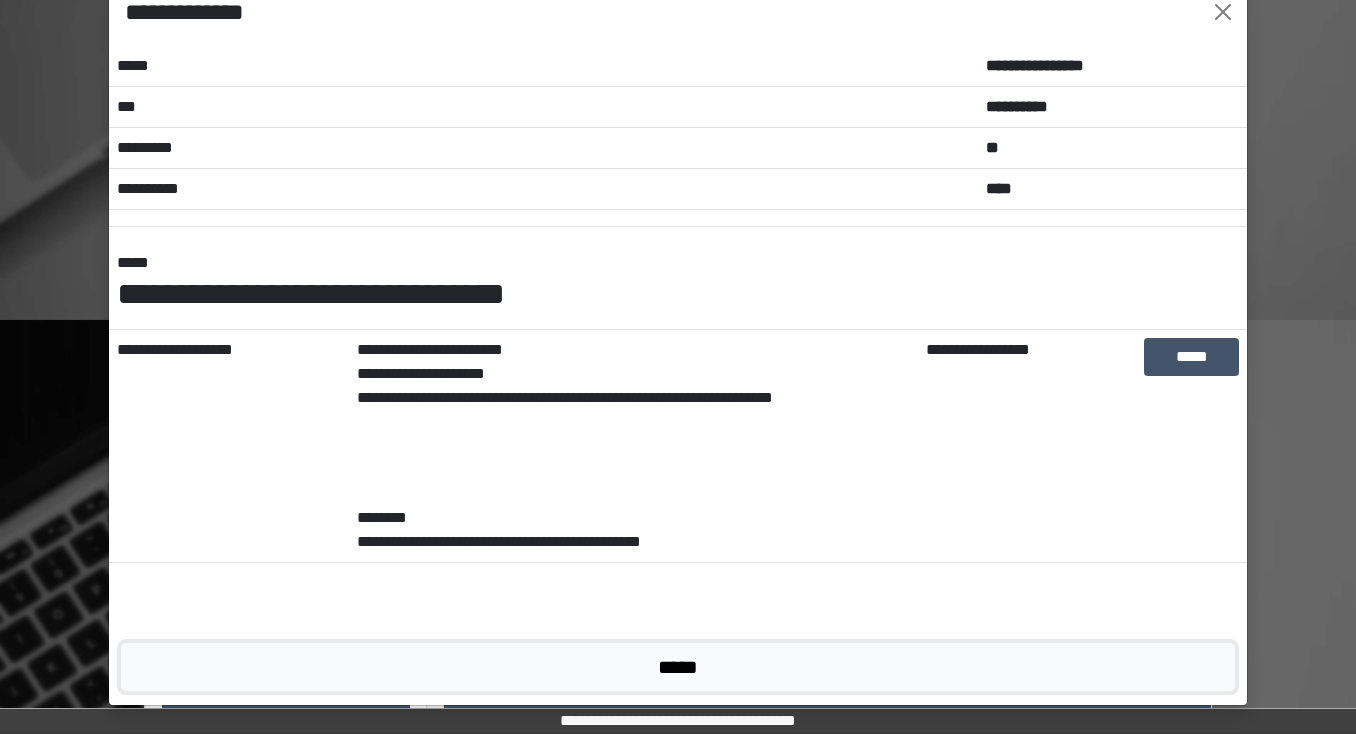click on "*****" at bounding box center (678, 667) 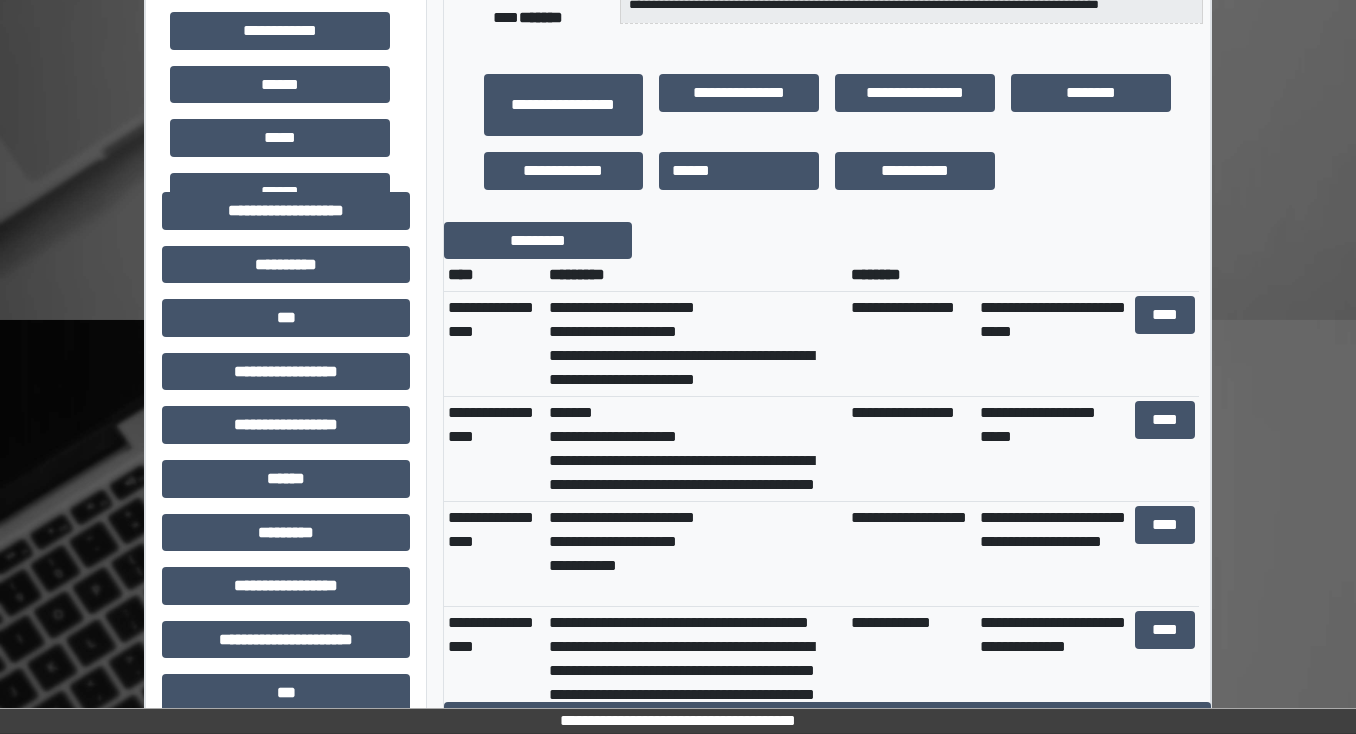 scroll, scrollTop: 32, scrollLeft: 0, axis: vertical 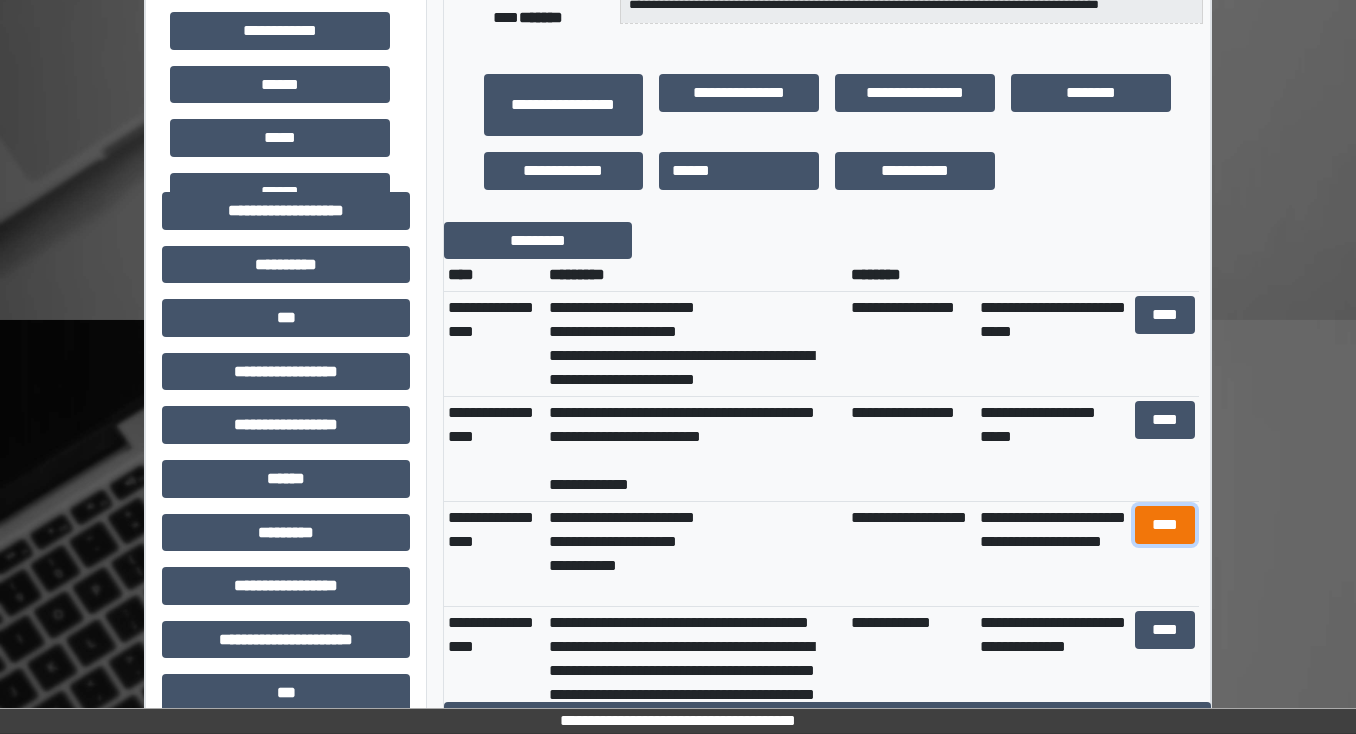 click on "****" at bounding box center [1164, 525] 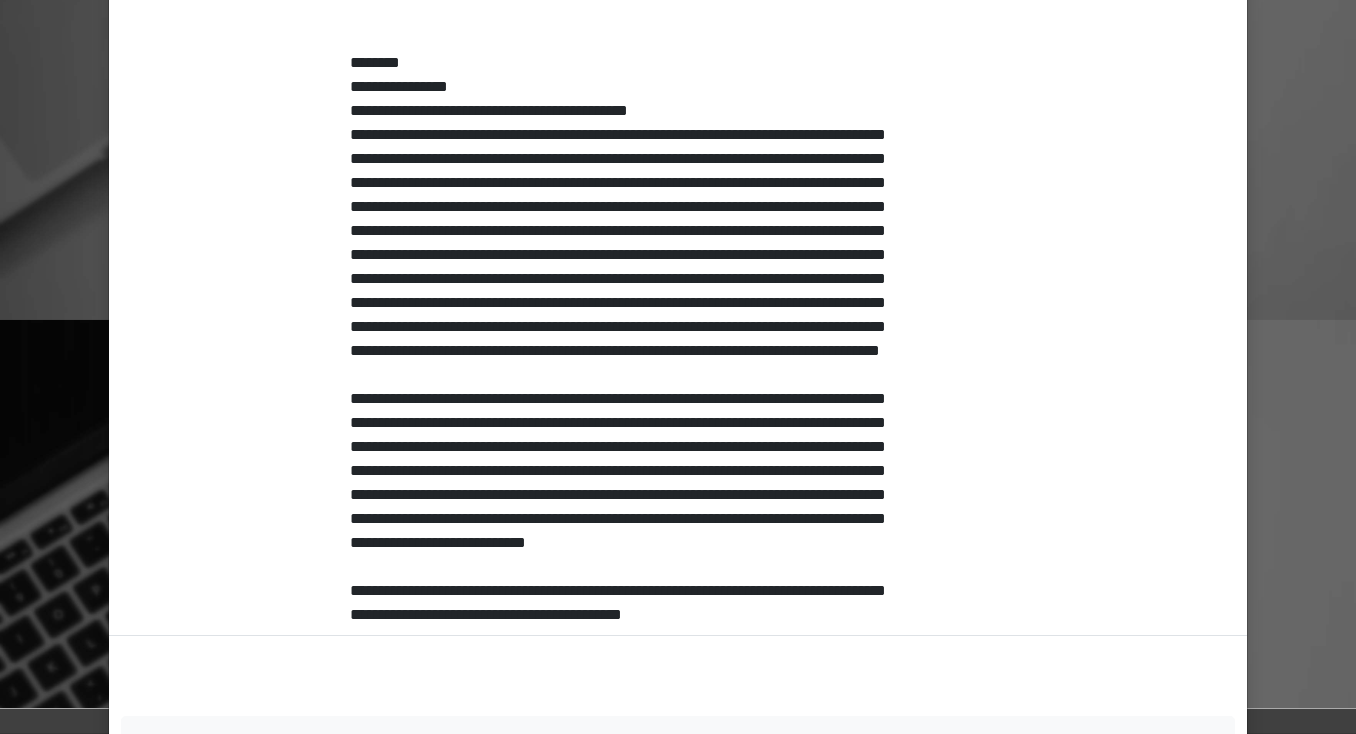scroll, scrollTop: 651, scrollLeft: 0, axis: vertical 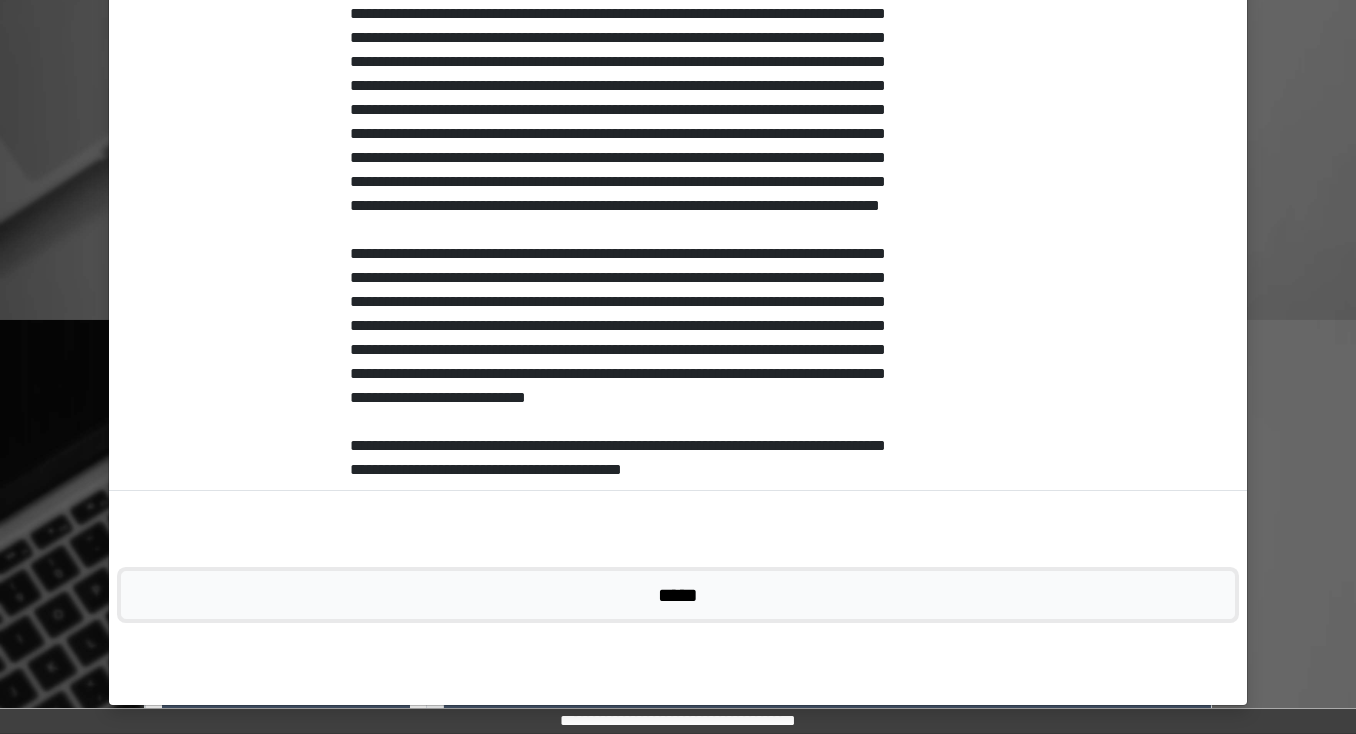 click on "*****" at bounding box center (678, 595) 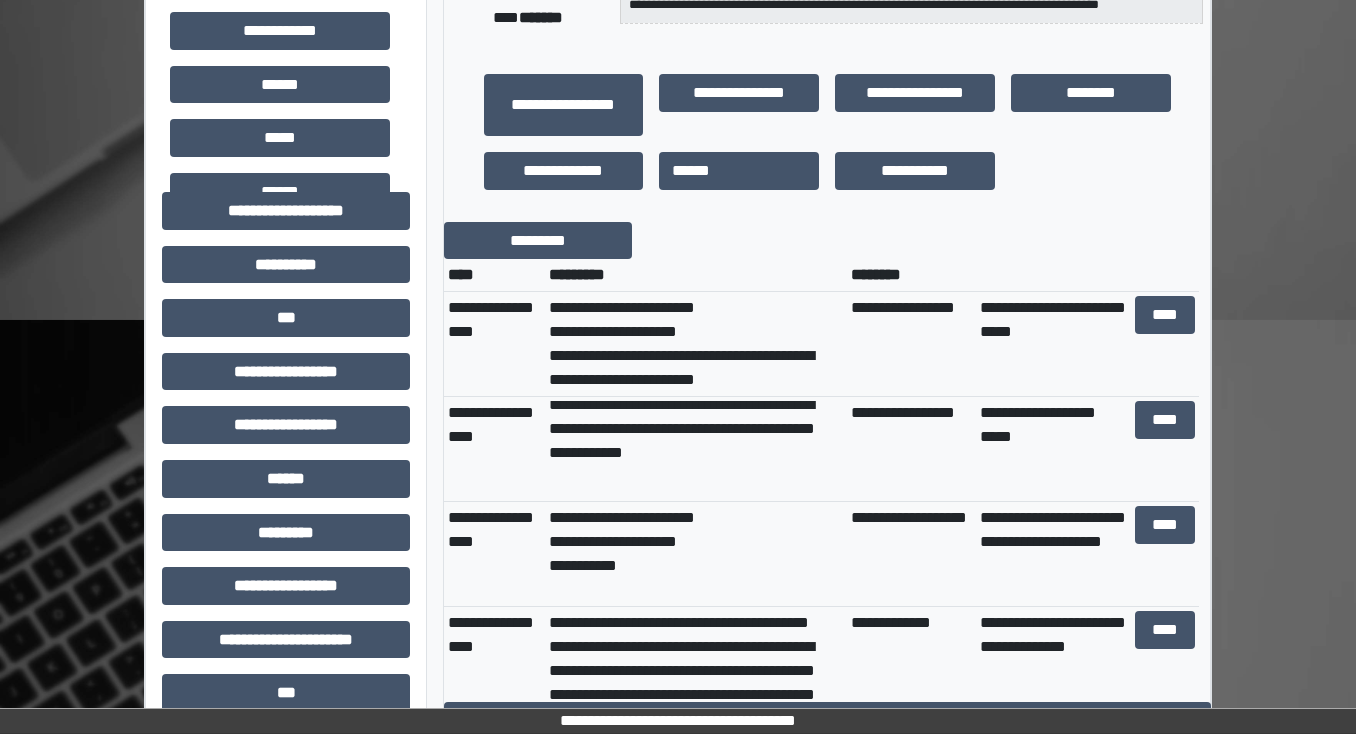 scroll, scrollTop: 56, scrollLeft: 0, axis: vertical 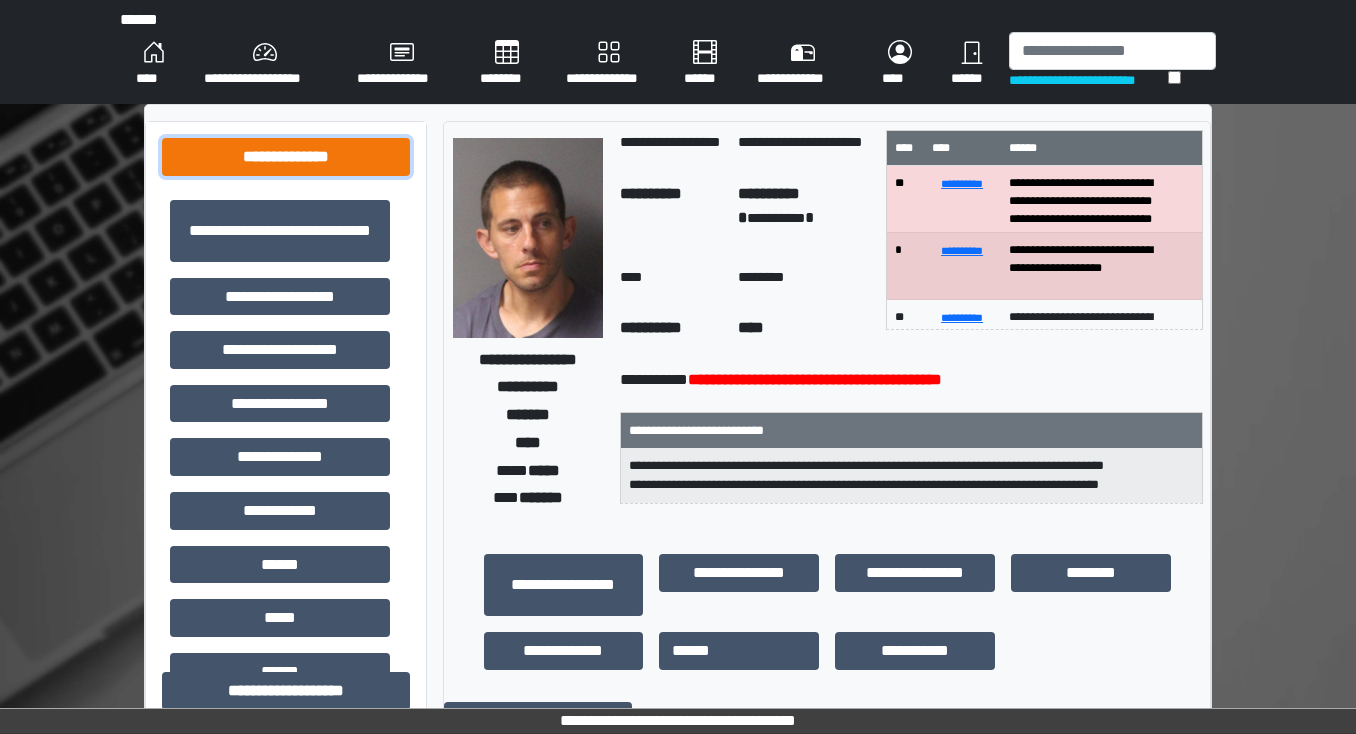 click on "**********" at bounding box center [286, 157] 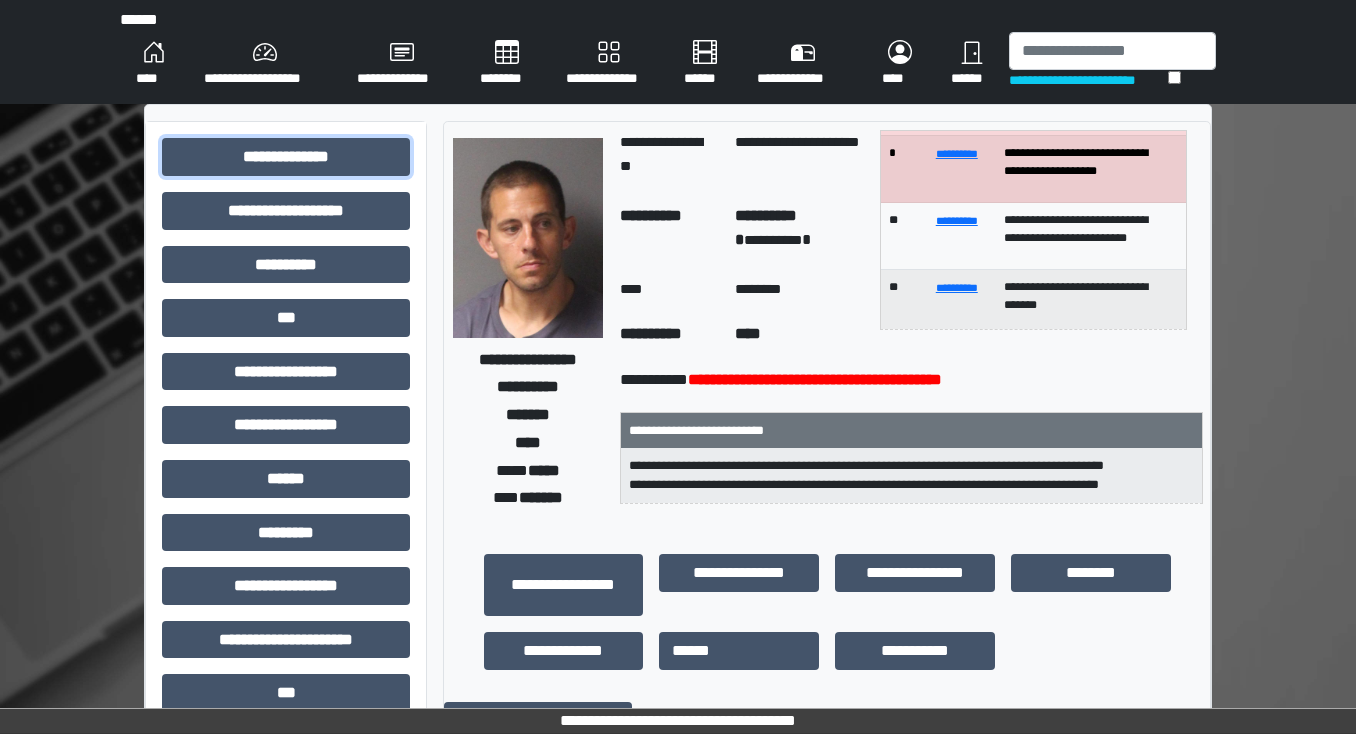 scroll, scrollTop: 0, scrollLeft: 0, axis: both 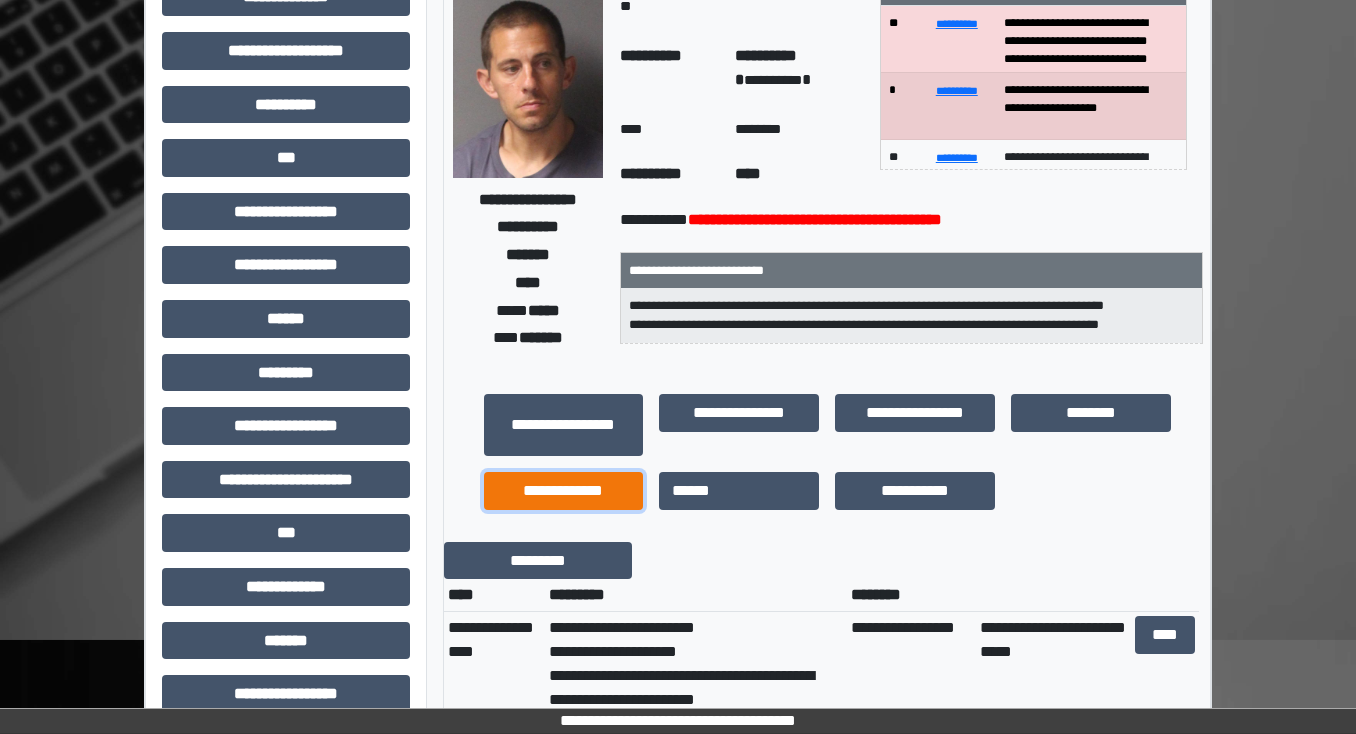 click on "**********" at bounding box center (564, 491) 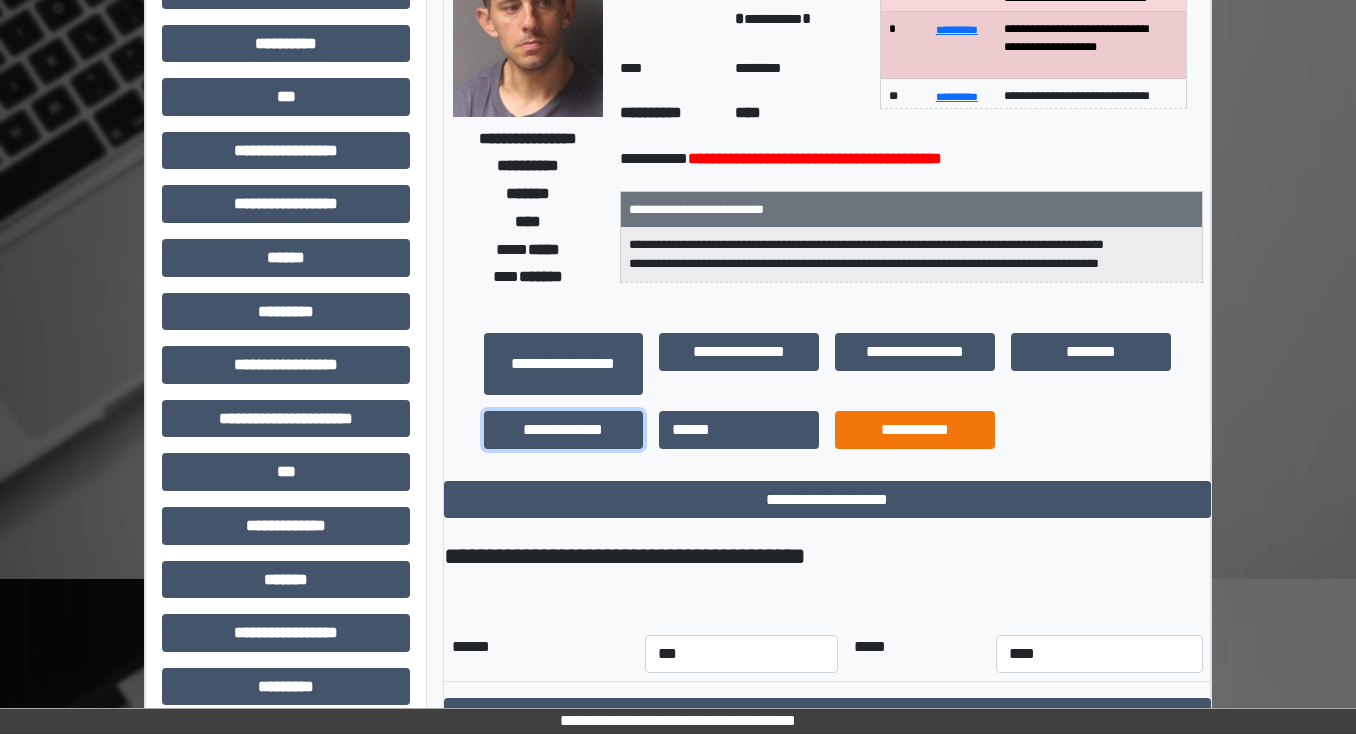 scroll, scrollTop: 320, scrollLeft: 0, axis: vertical 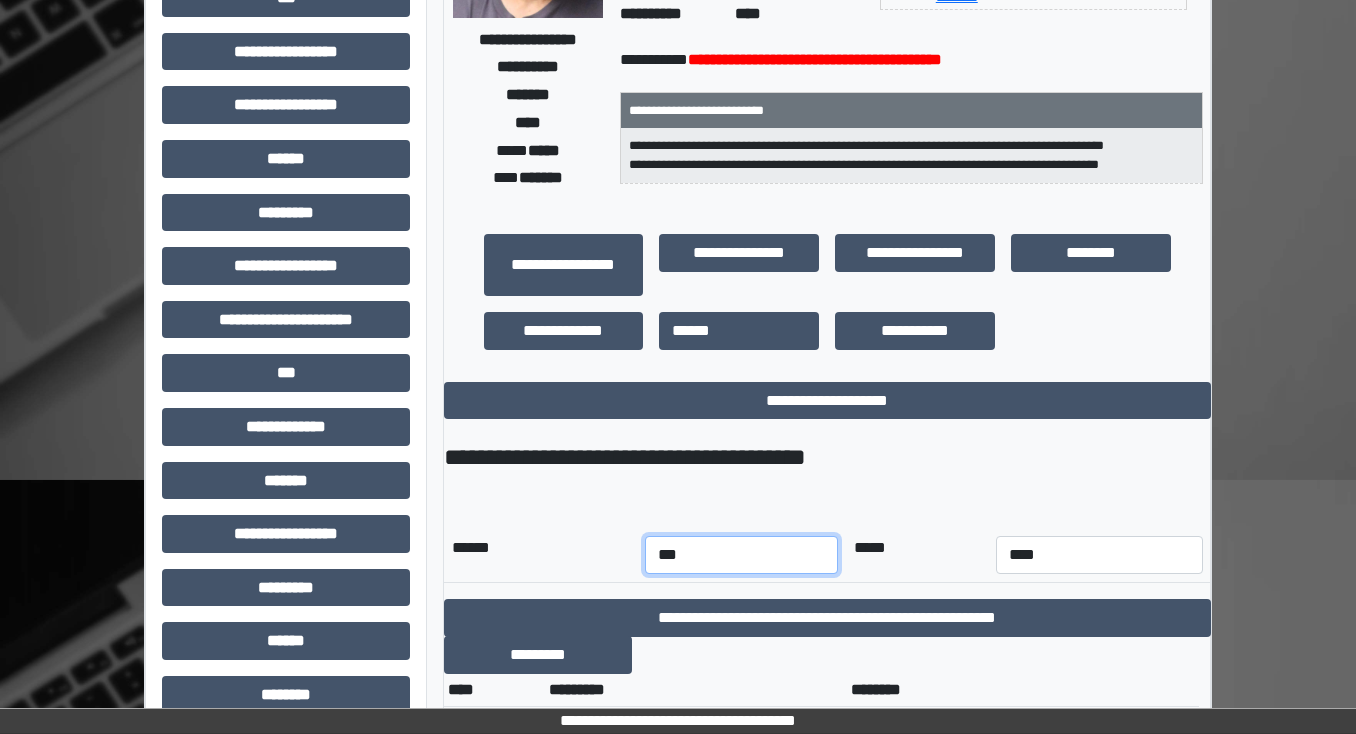 click on "***
***
***
***
***
***
***
***
***
***
***
***" at bounding box center [741, 555] 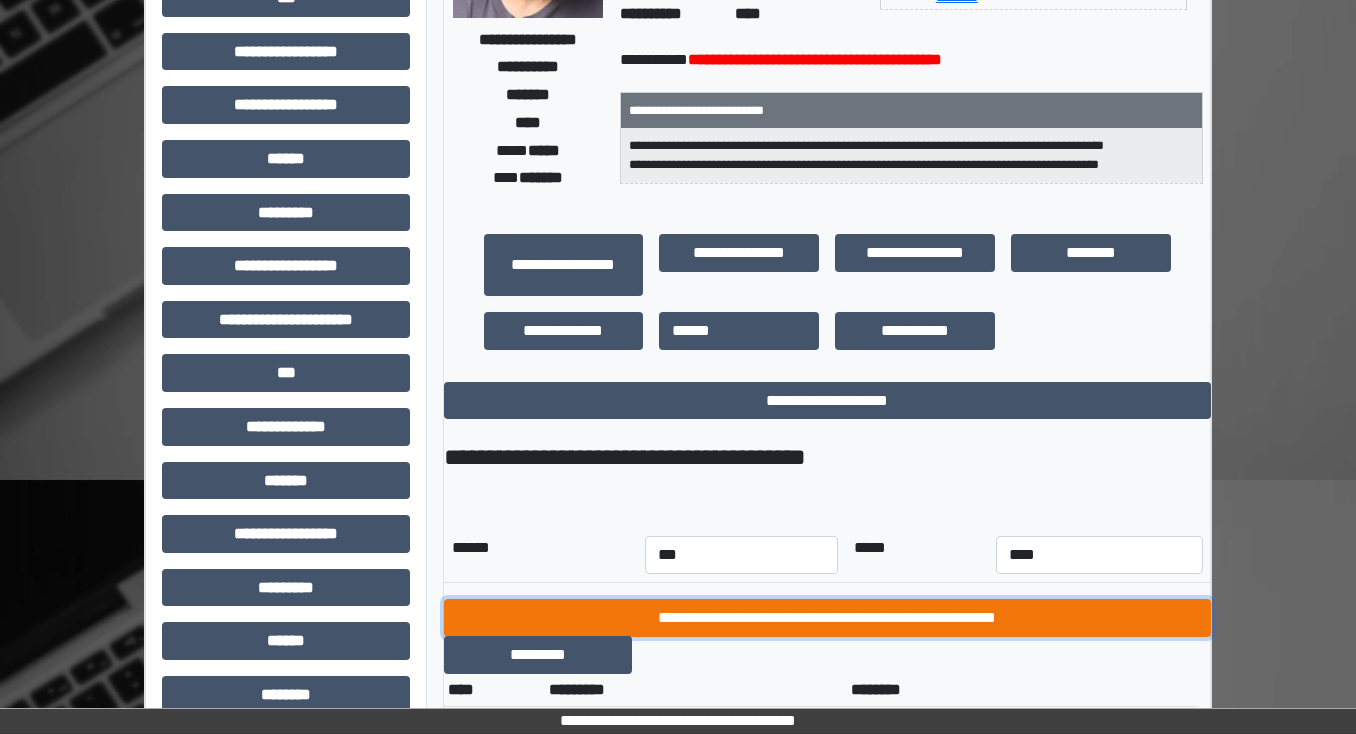 click on "**********" at bounding box center (827, 618) 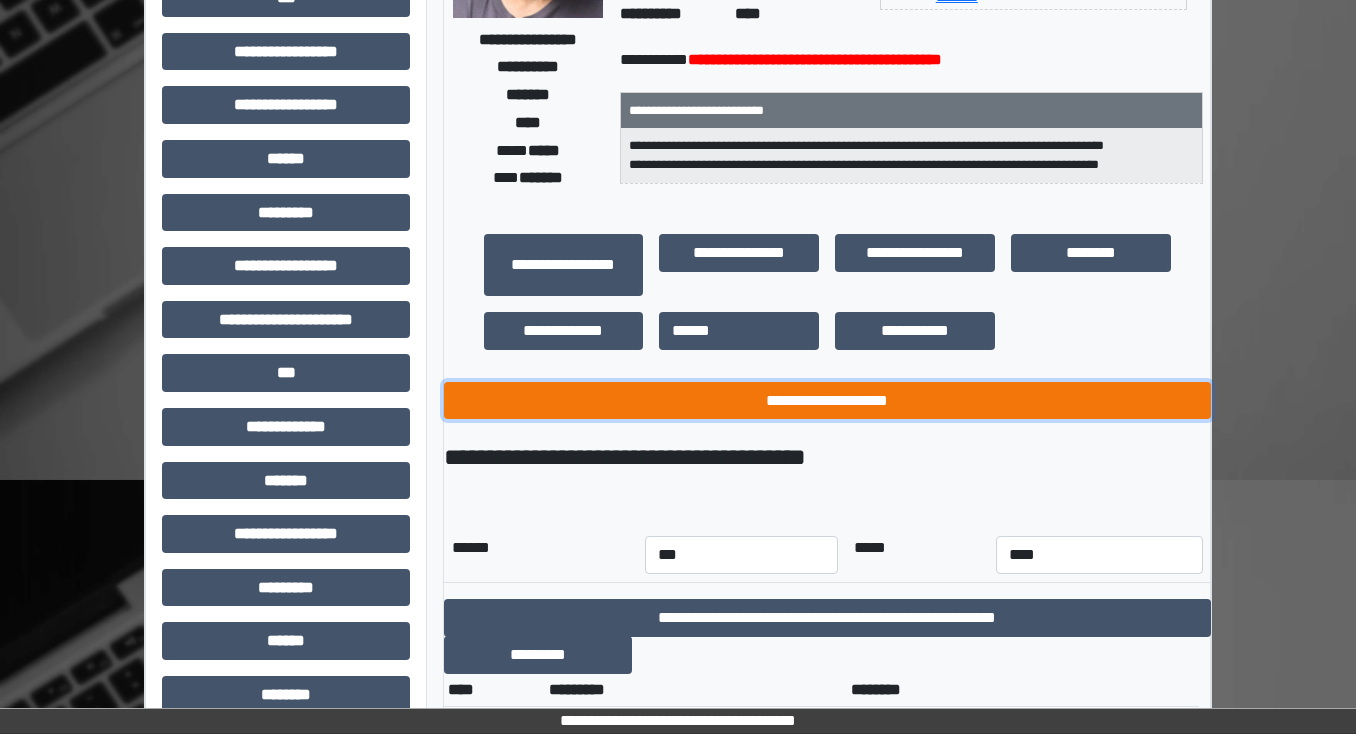click on "**********" at bounding box center [827, 401] 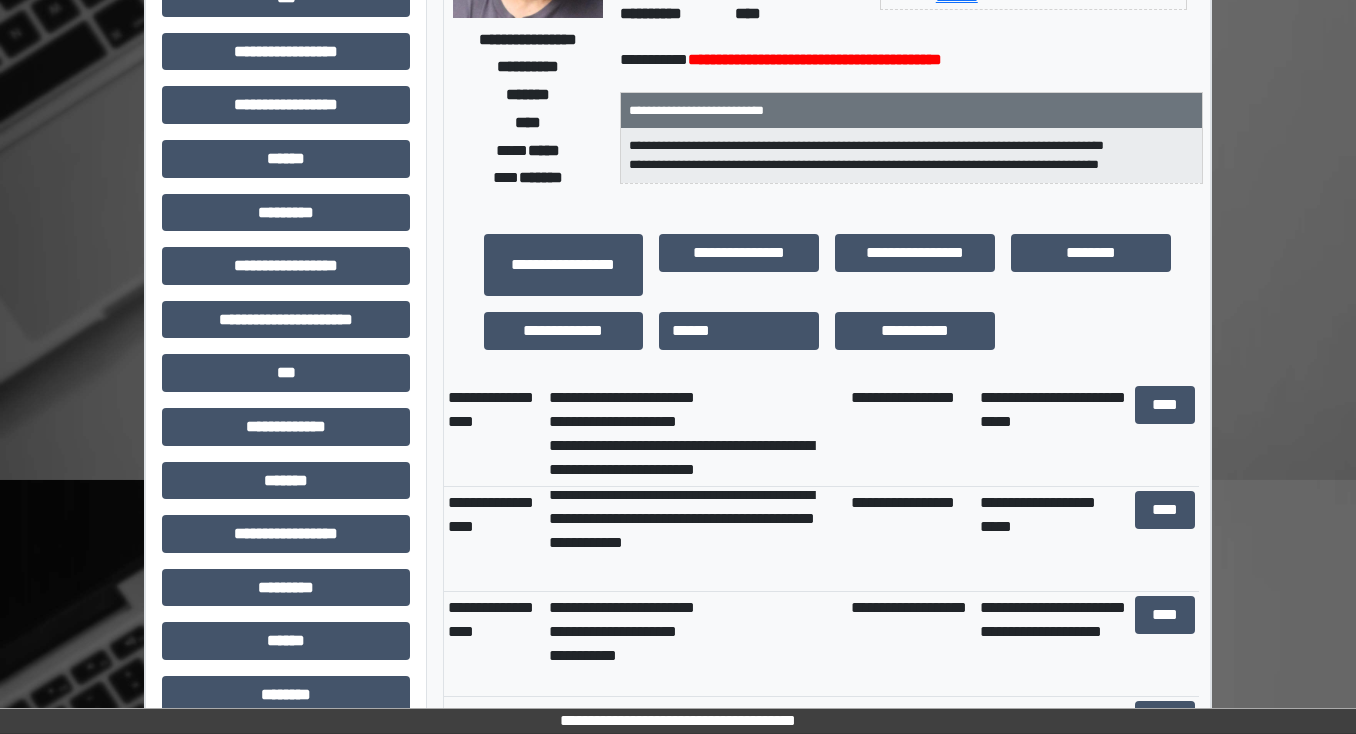 scroll, scrollTop: 320, scrollLeft: 0, axis: vertical 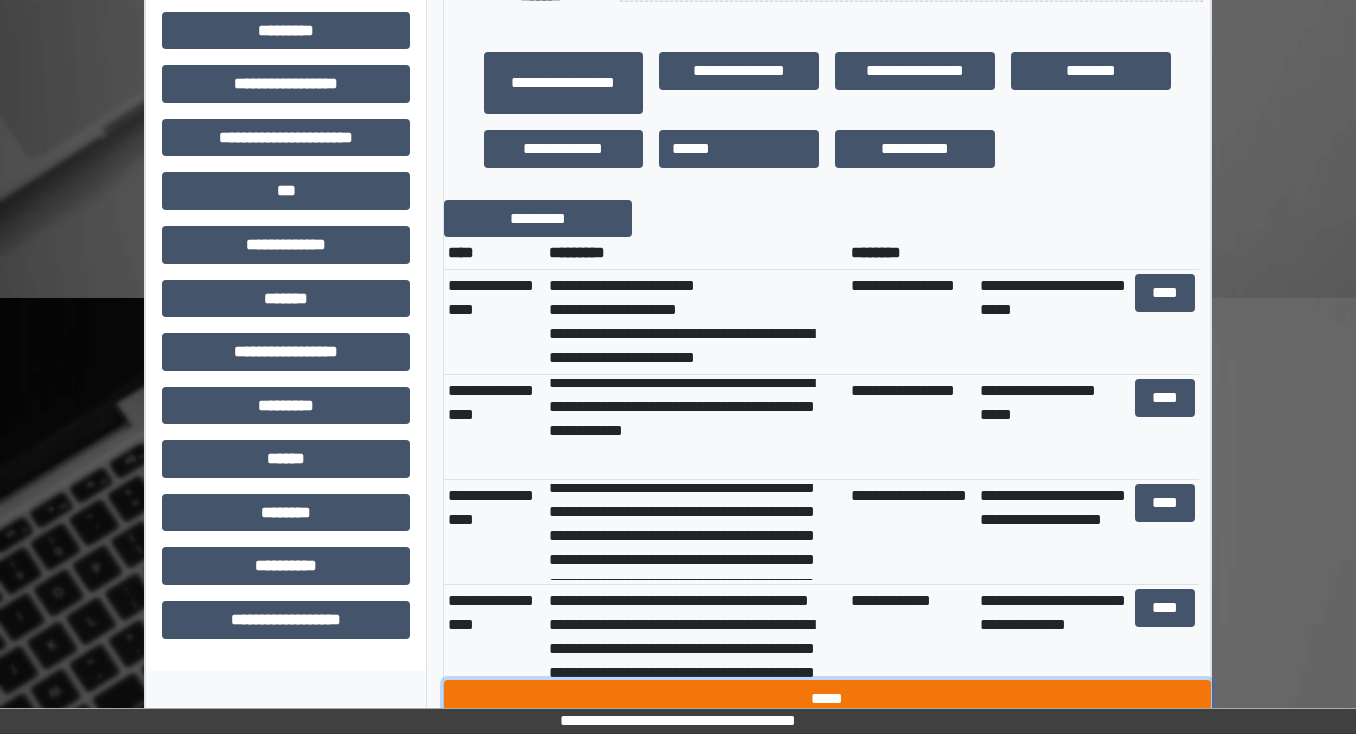 click on "*****" at bounding box center [827, 699] 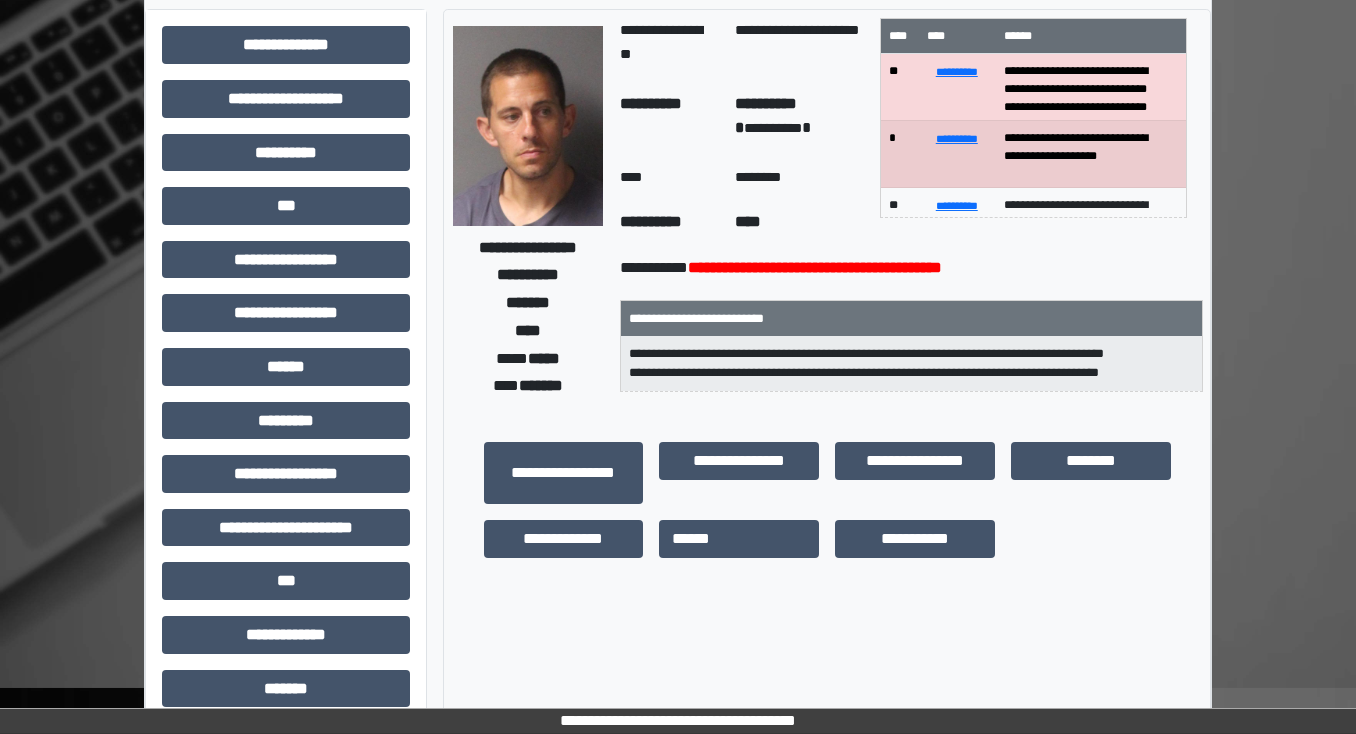 scroll, scrollTop: 56, scrollLeft: 0, axis: vertical 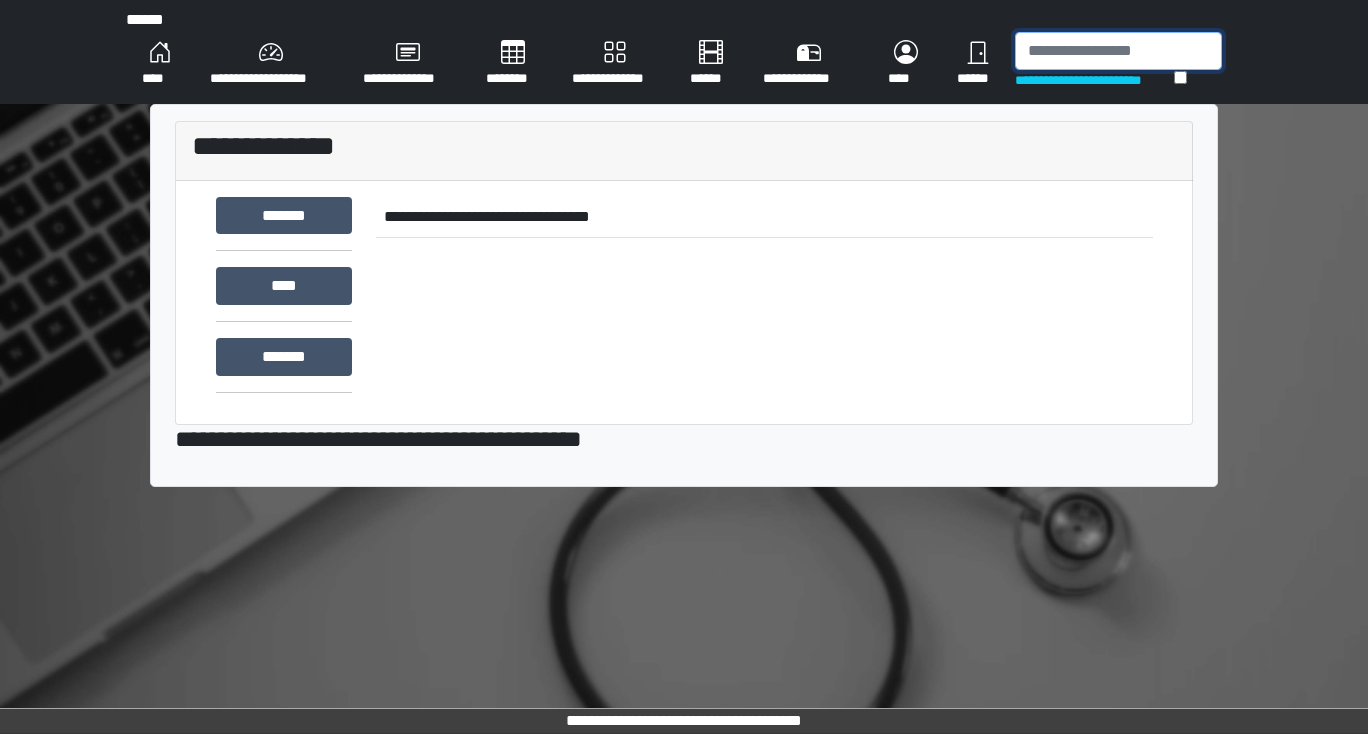 click at bounding box center (1118, 51) 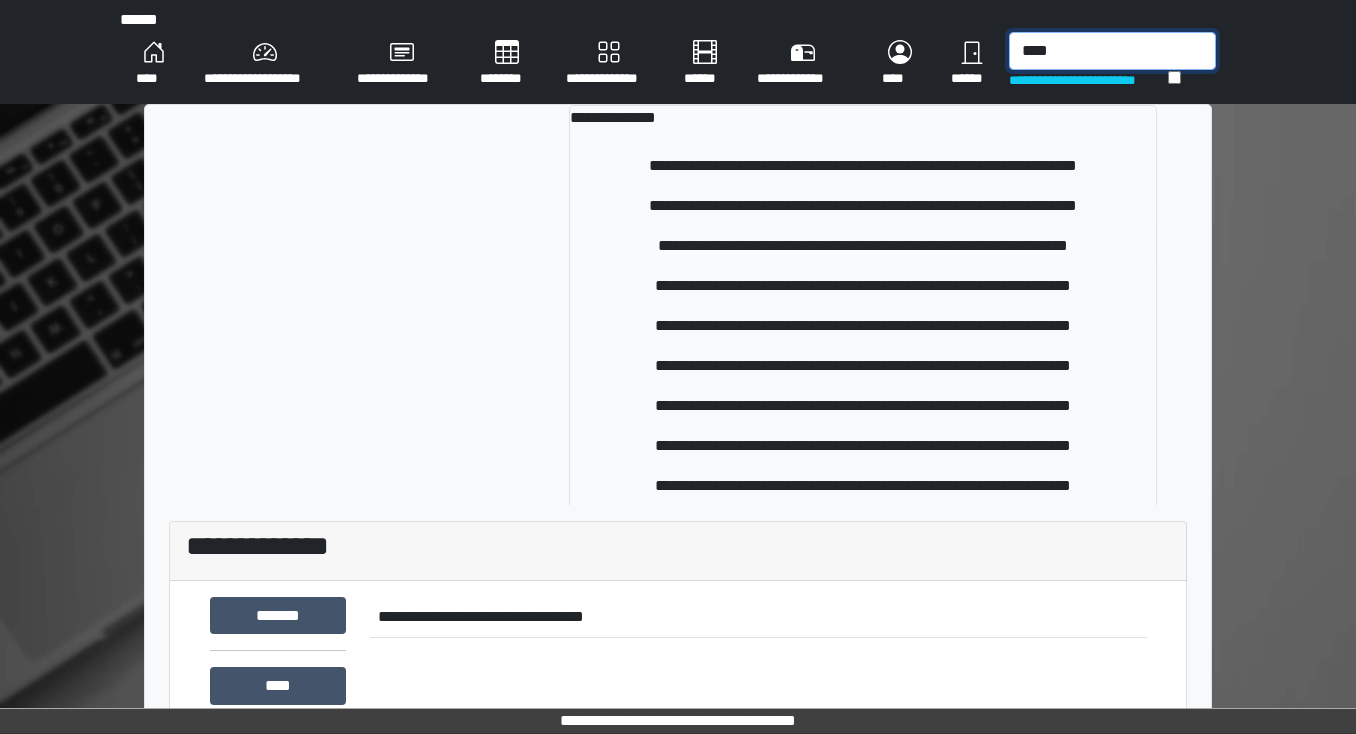 type on "****" 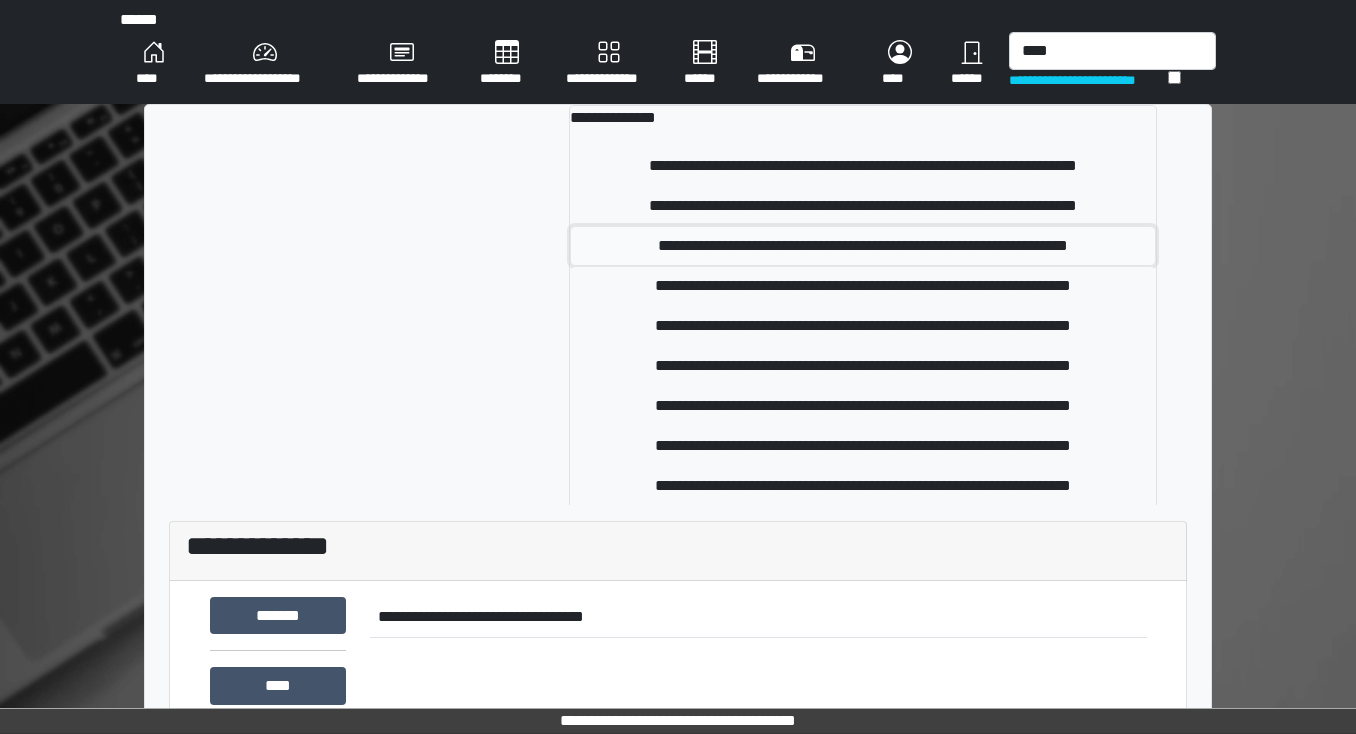 click on "**********" at bounding box center [863, 246] 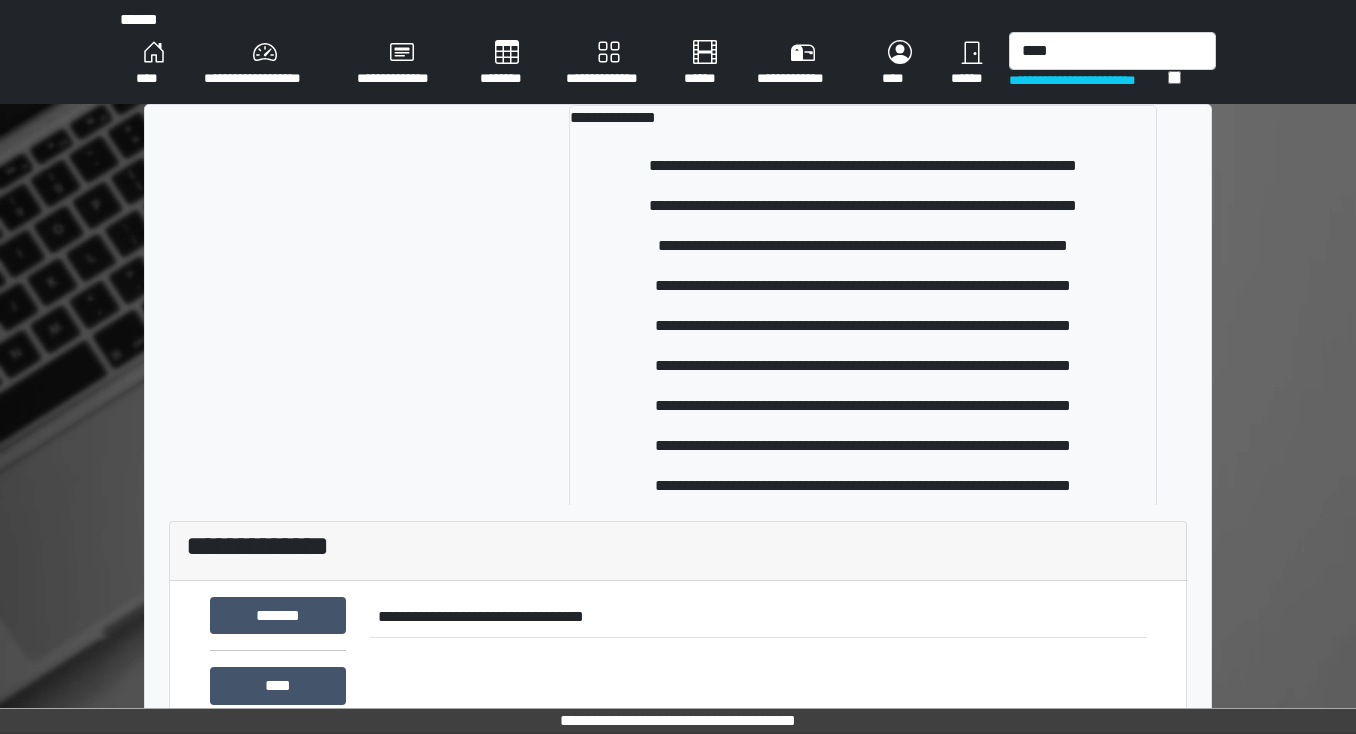 type 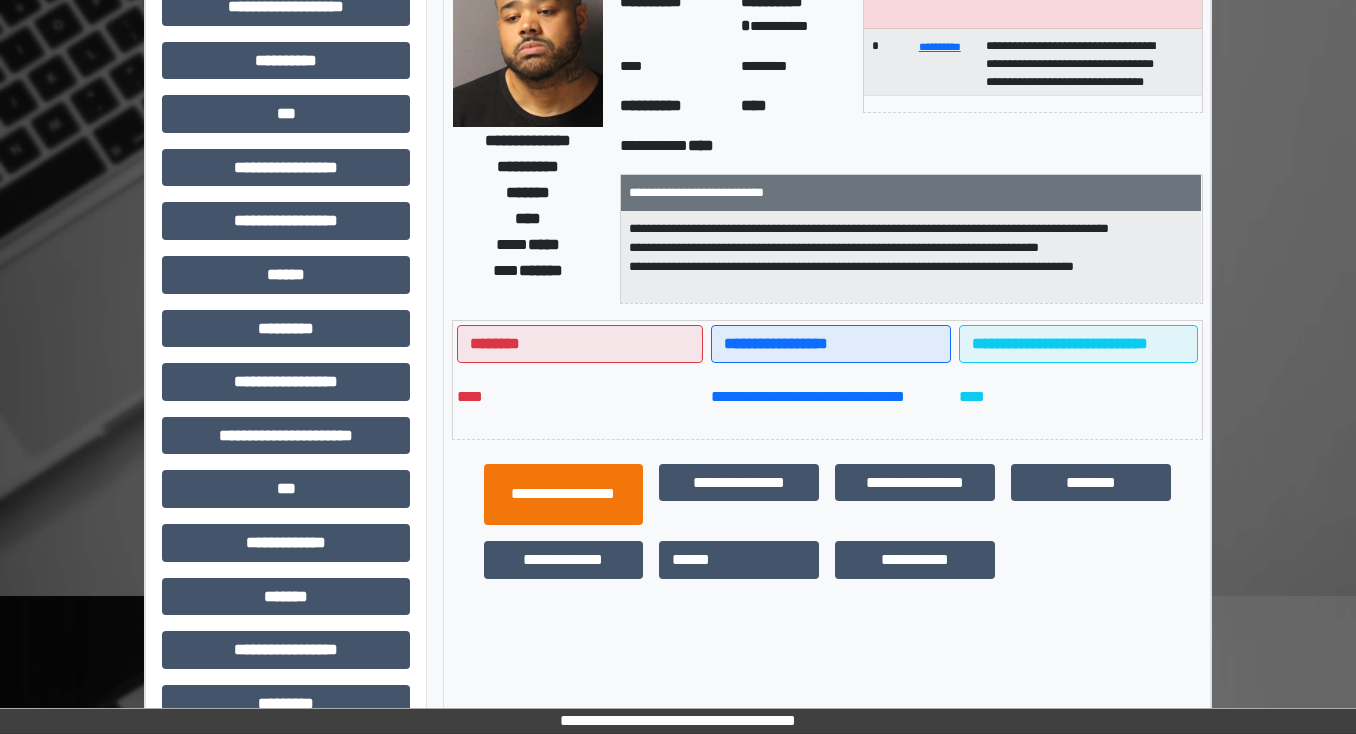 scroll, scrollTop: 320, scrollLeft: 0, axis: vertical 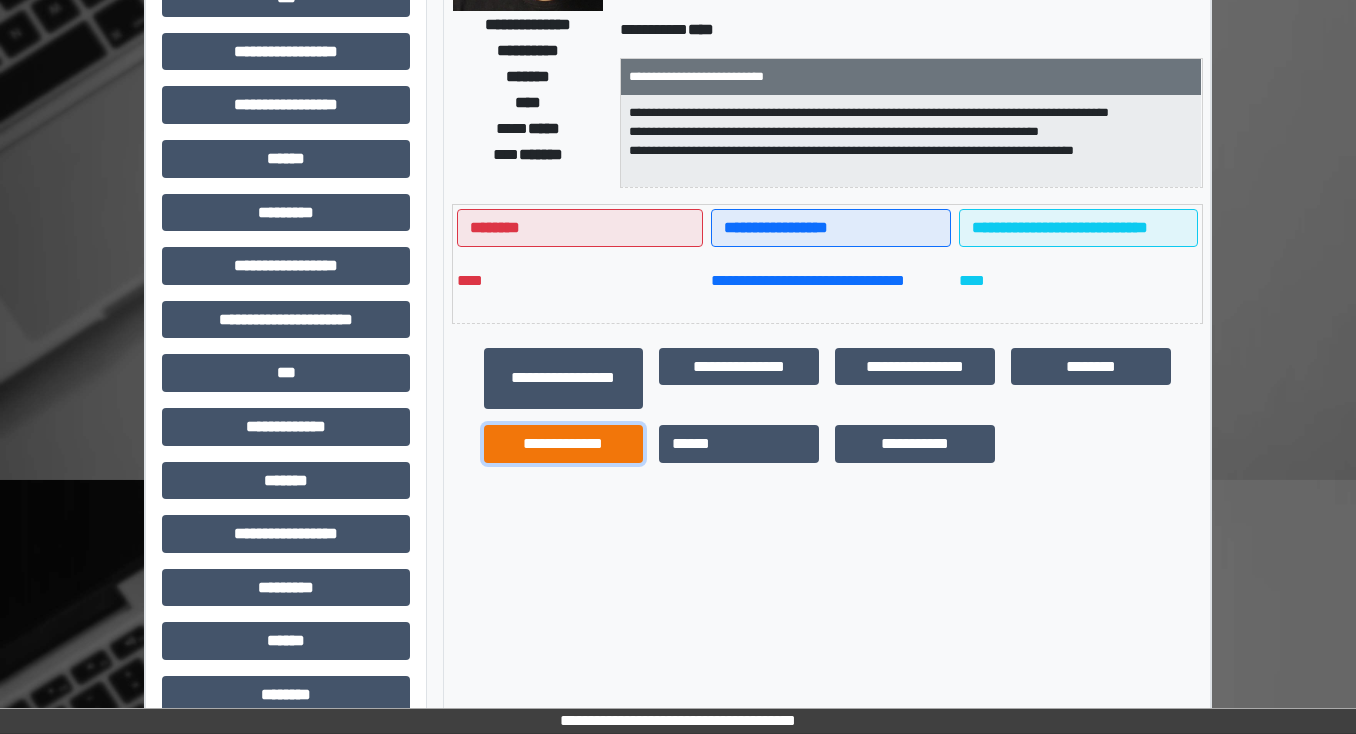 click on "**********" at bounding box center (564, 444) 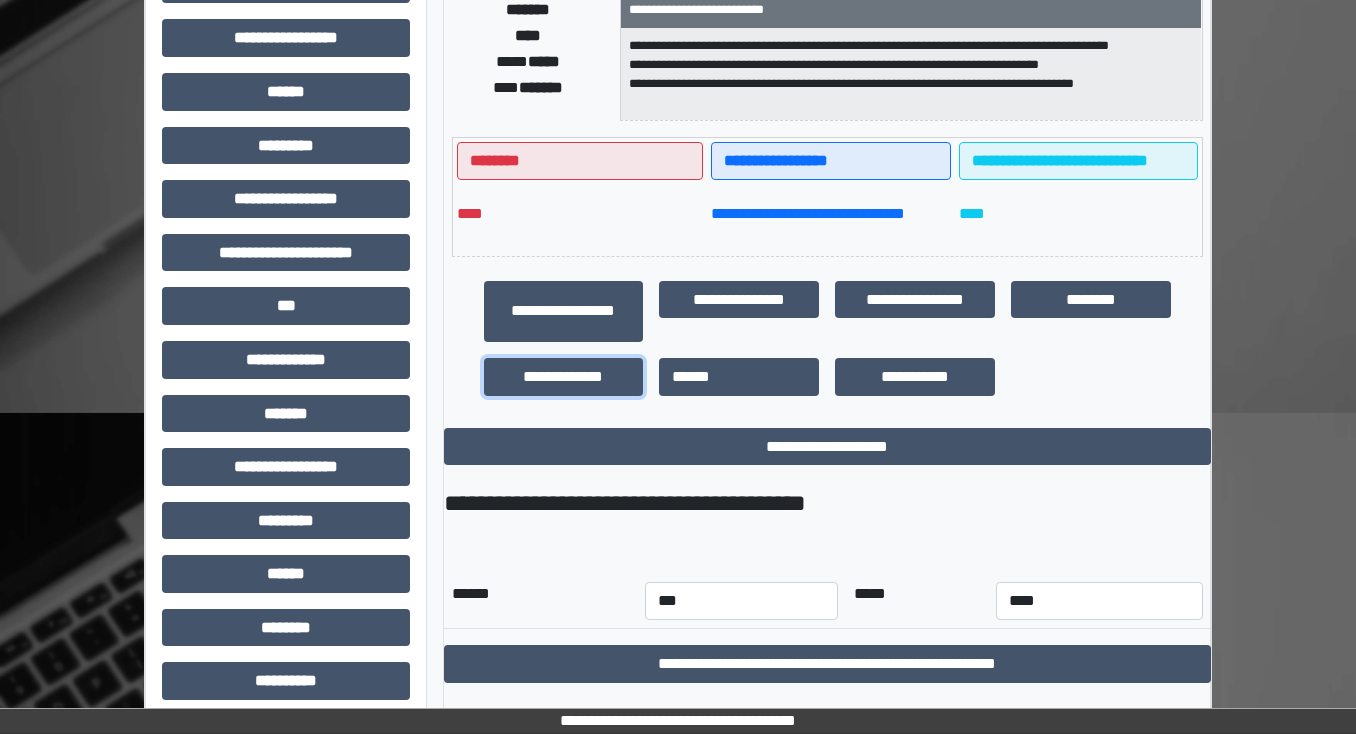 scroll, scrollTop: 456, scrollLeft: 0, axis: vertical 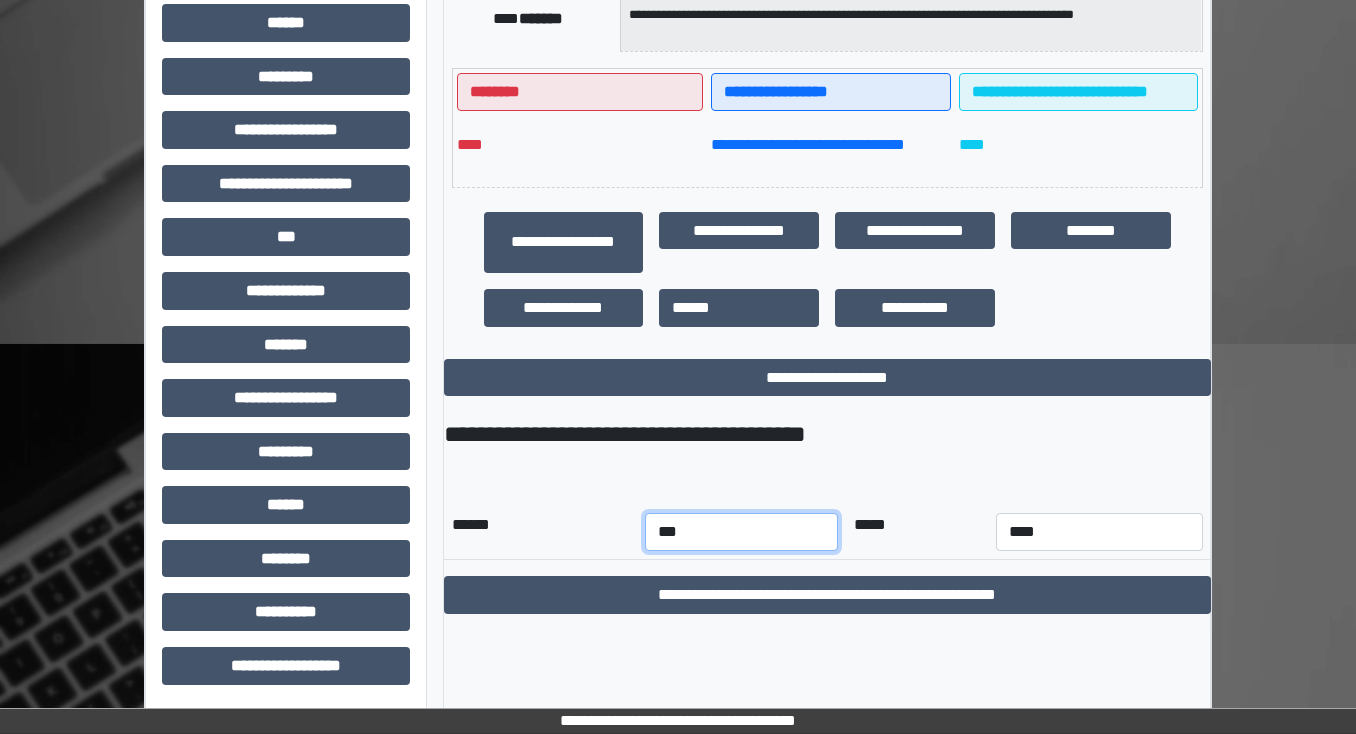 click on "***
***
***
***
***
***
***
***
***
***
***
***" at bounding box center (741, 532) 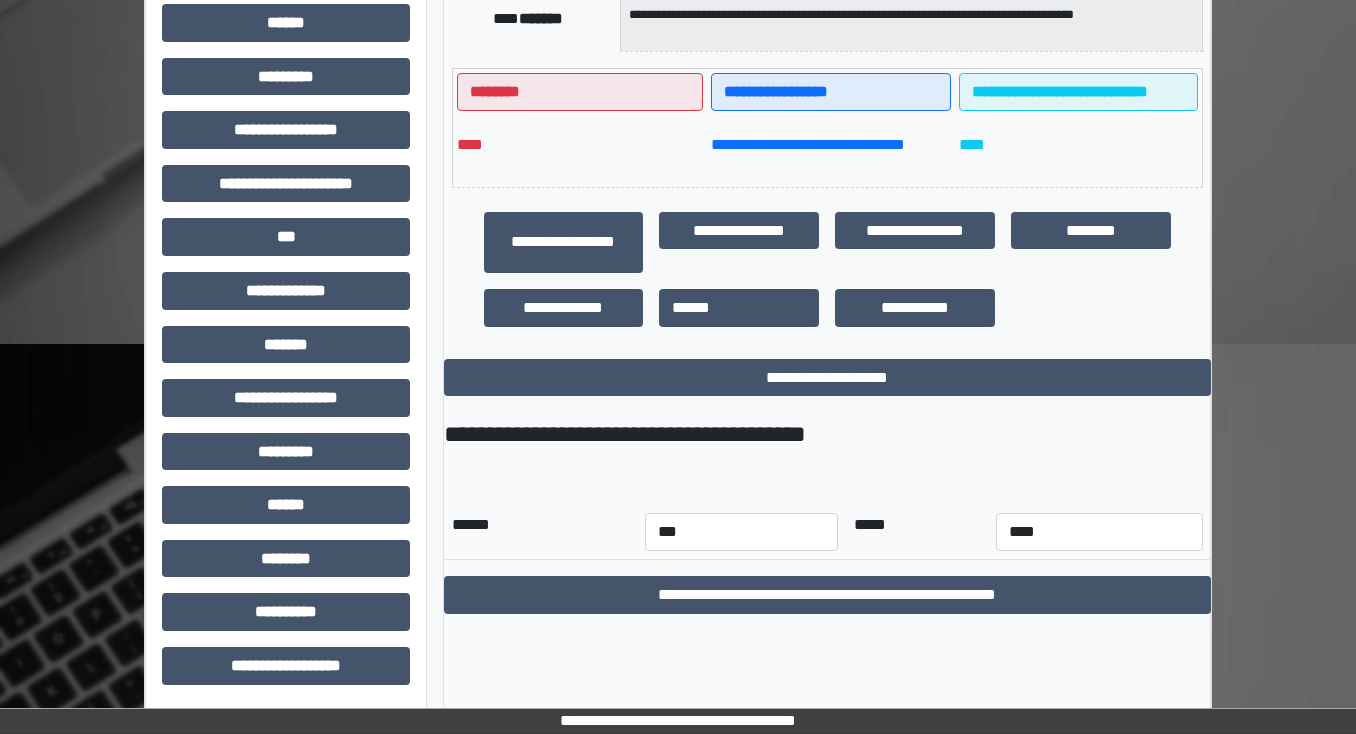 click on "**********" at bounding box center [827, 504] 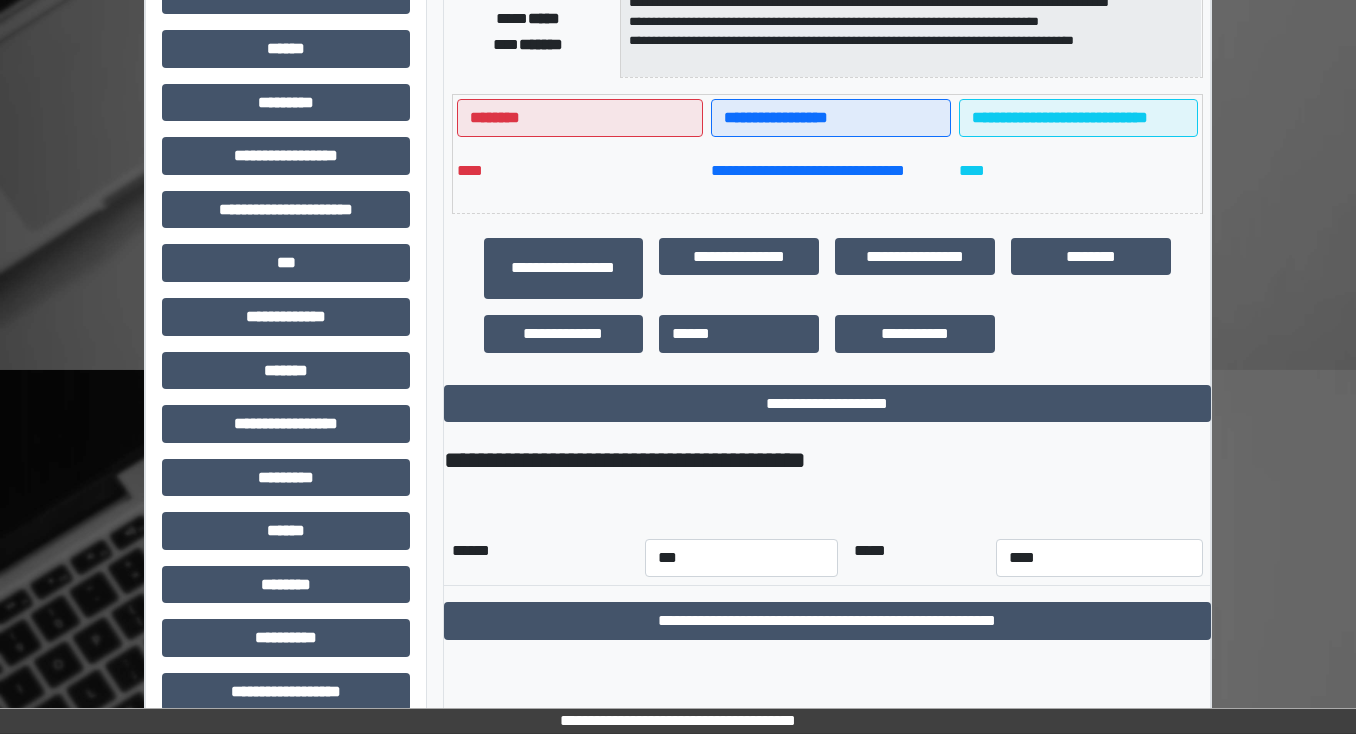 scroll, scrollTop: 456, scrollLeft: 0, axis: vertical 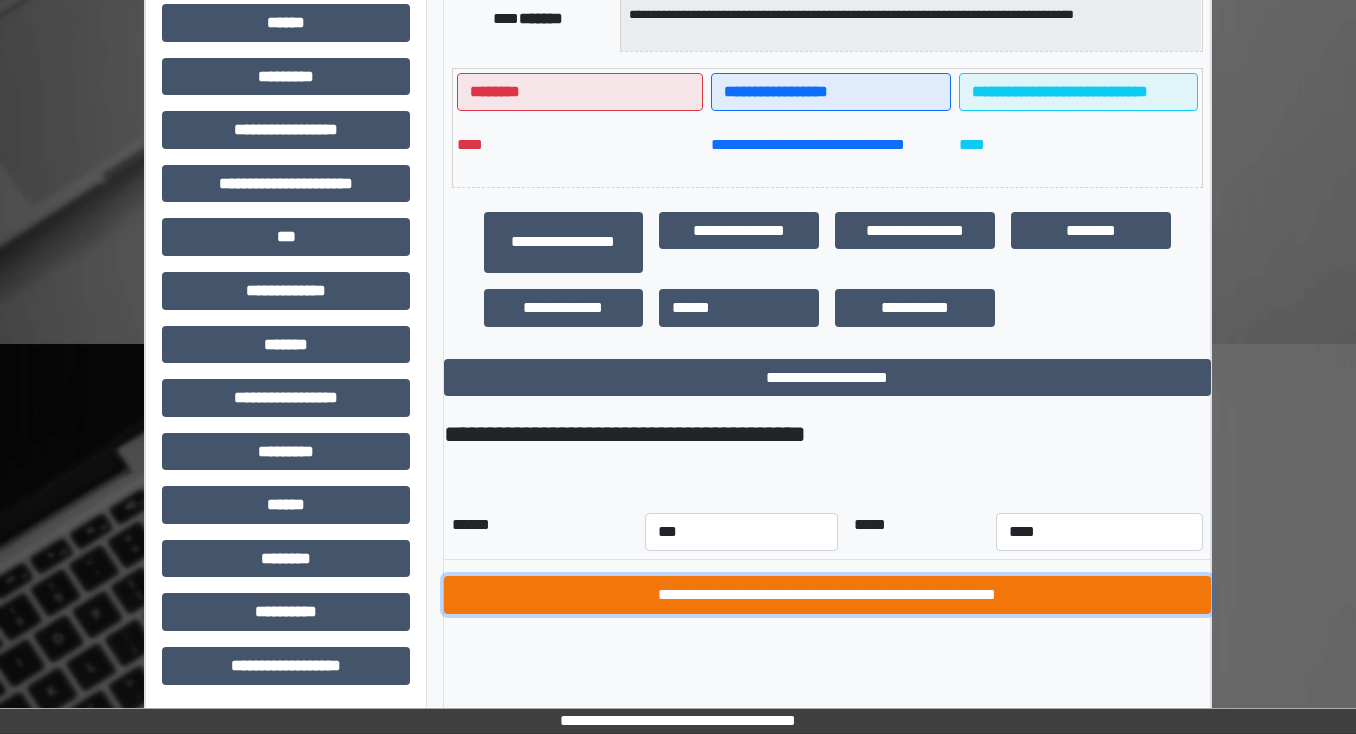 click on "**********" at bounding box center [827, 595] 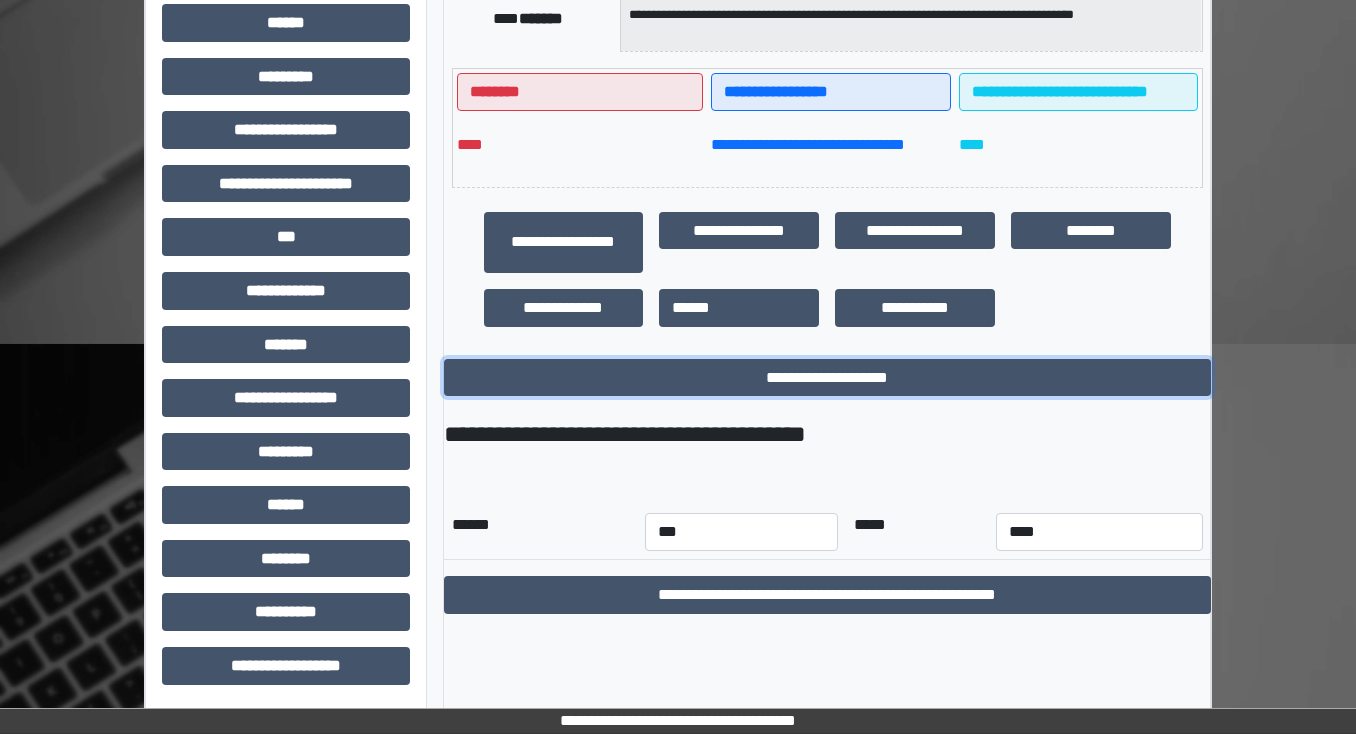 click on "**********" at bounding box center [827, 378] 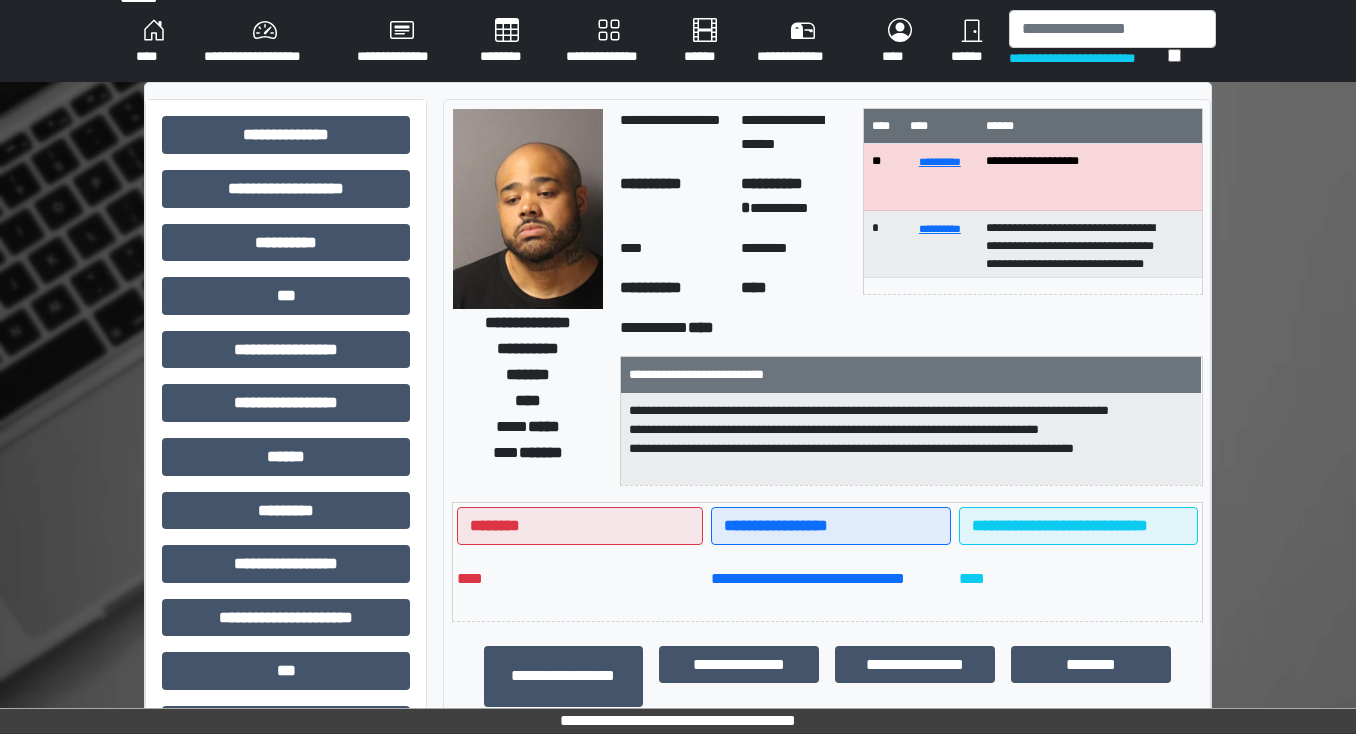 scroll, scrollTop: 0, scrollLeft: 0, axis: both 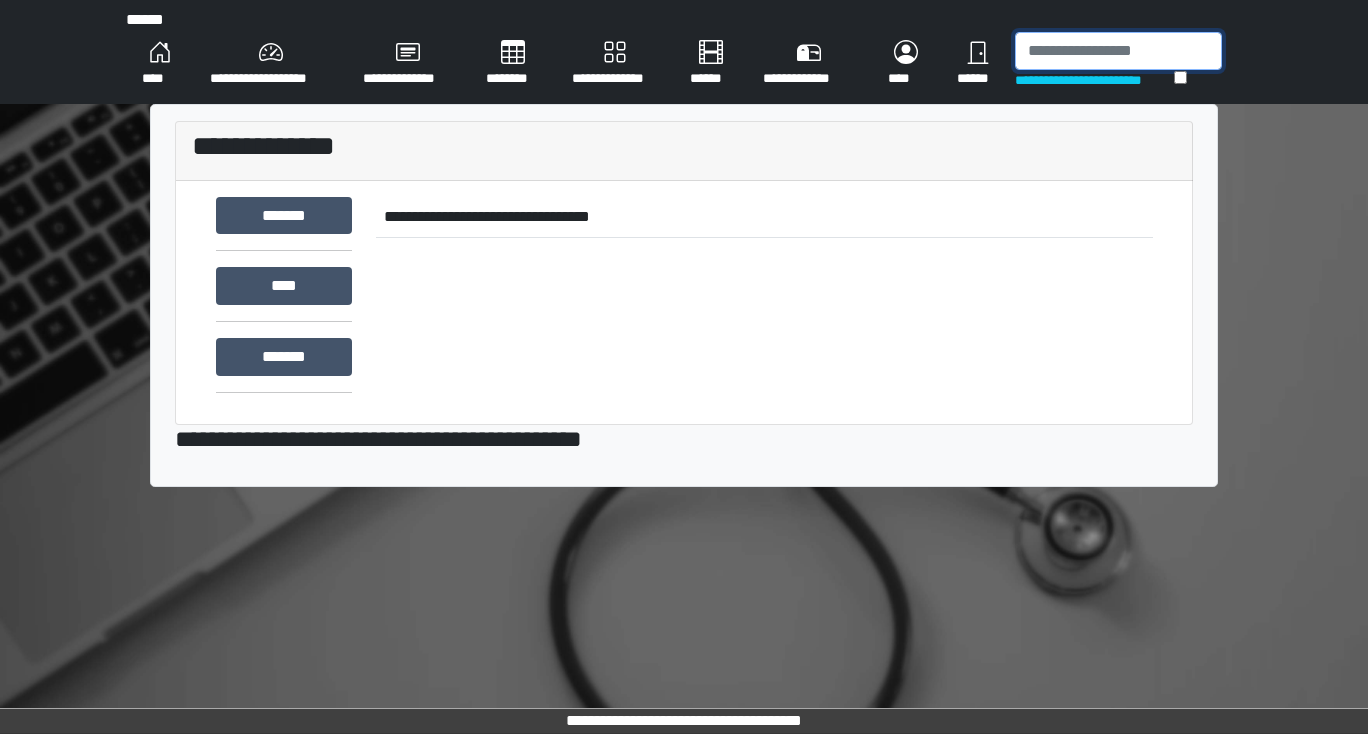 click at bounding box center (1118, 51) 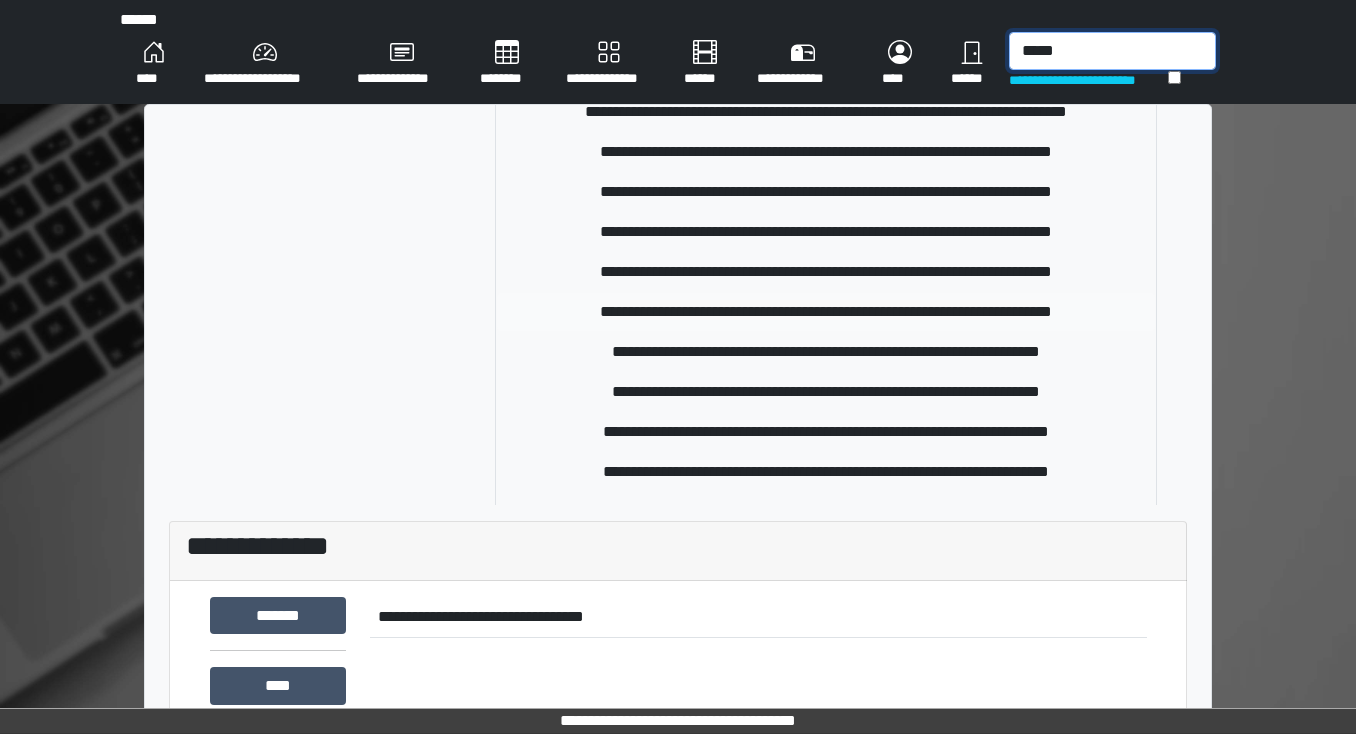 scroll, scrollTop: 80, scrollLeft: 0, axis: vertical 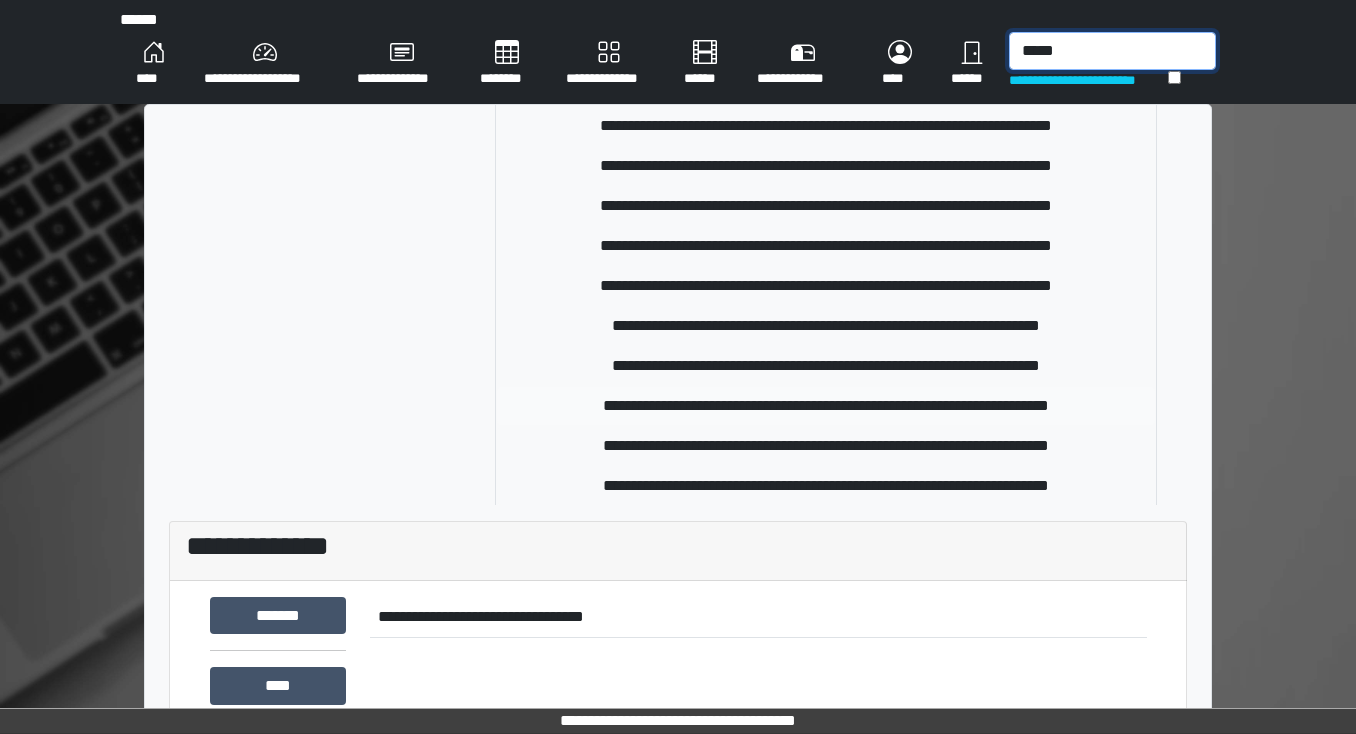 type on "*****" 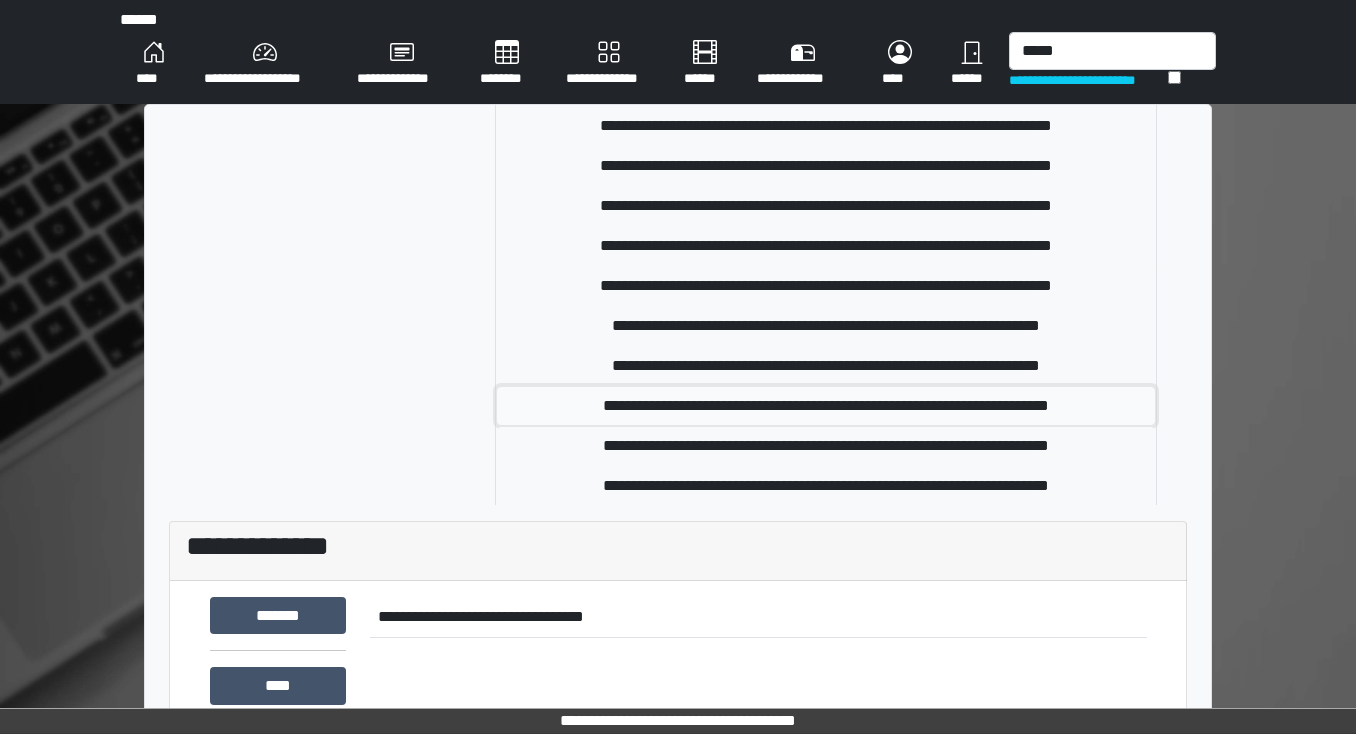click on "**********" at bounding box center [826, 406] 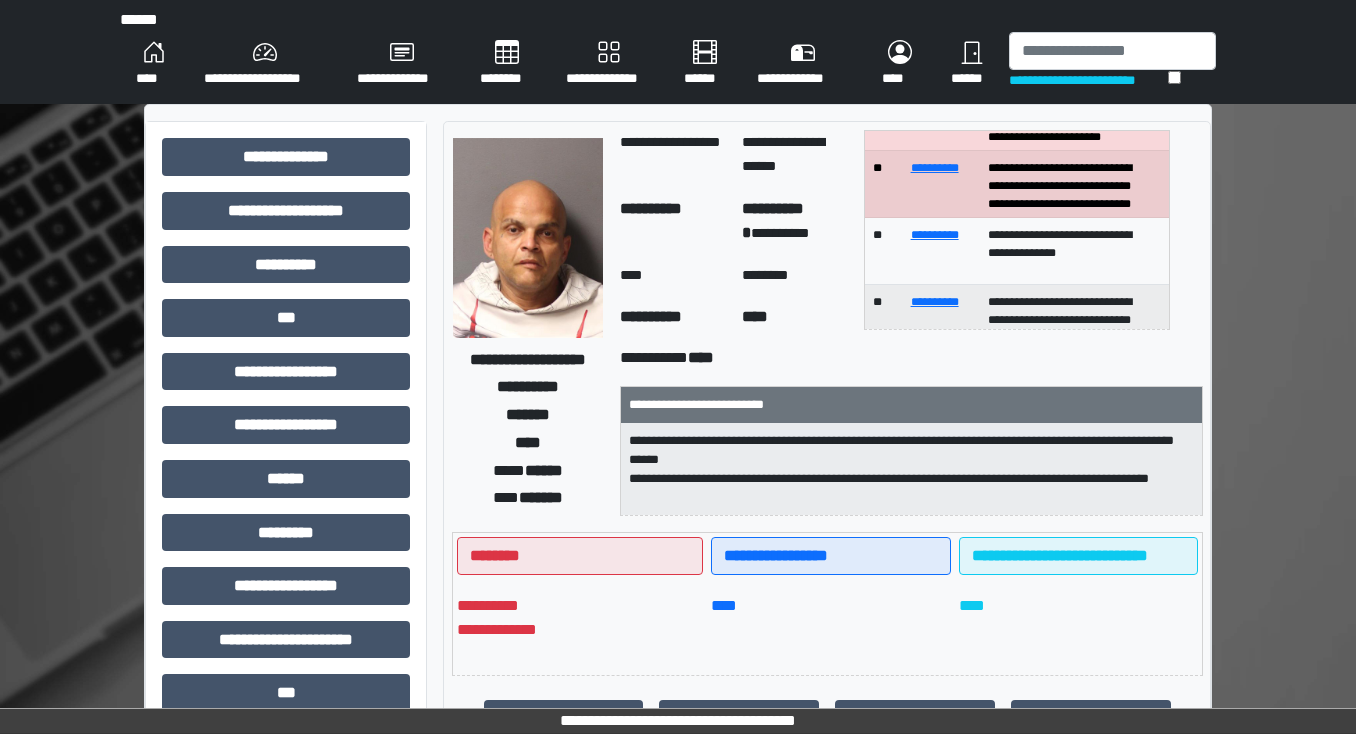 scroll, scrollTop: 0, scrollLeft: 0, axis: both 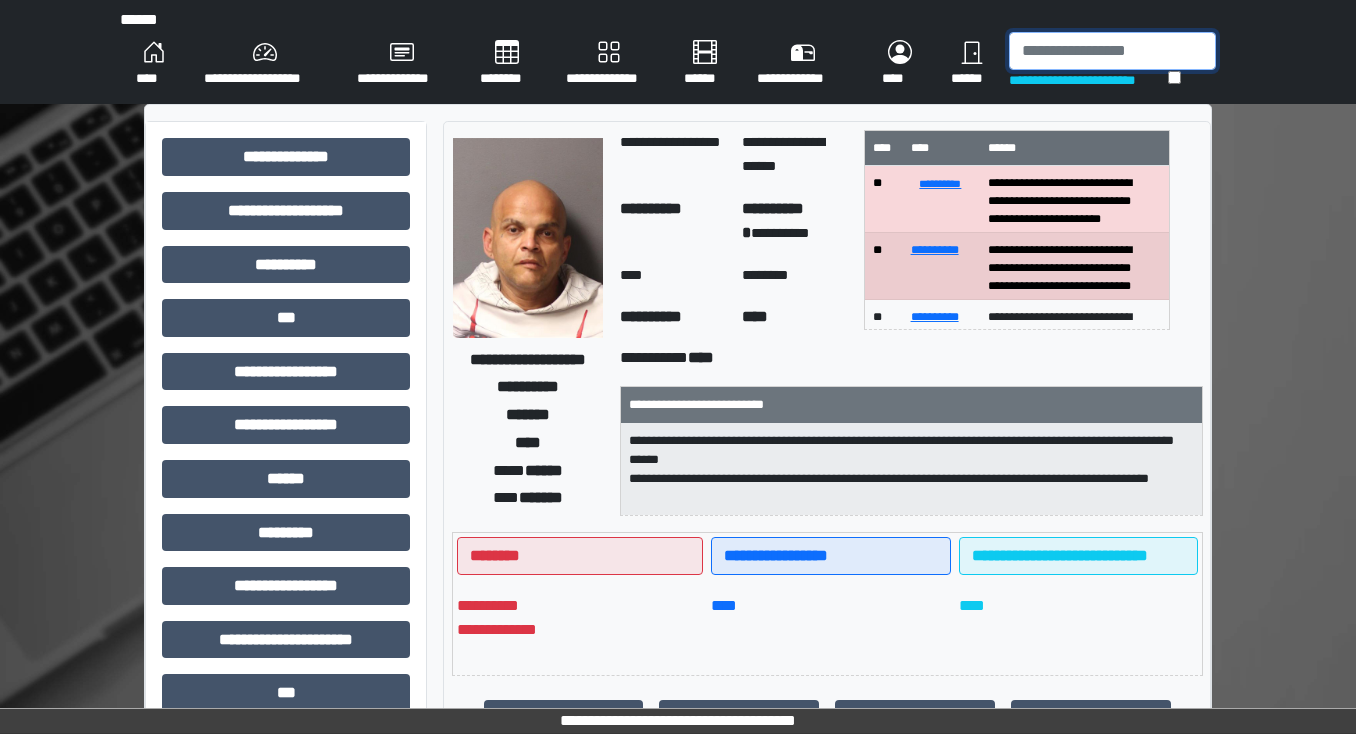 click at bounding box center [1112, 51] 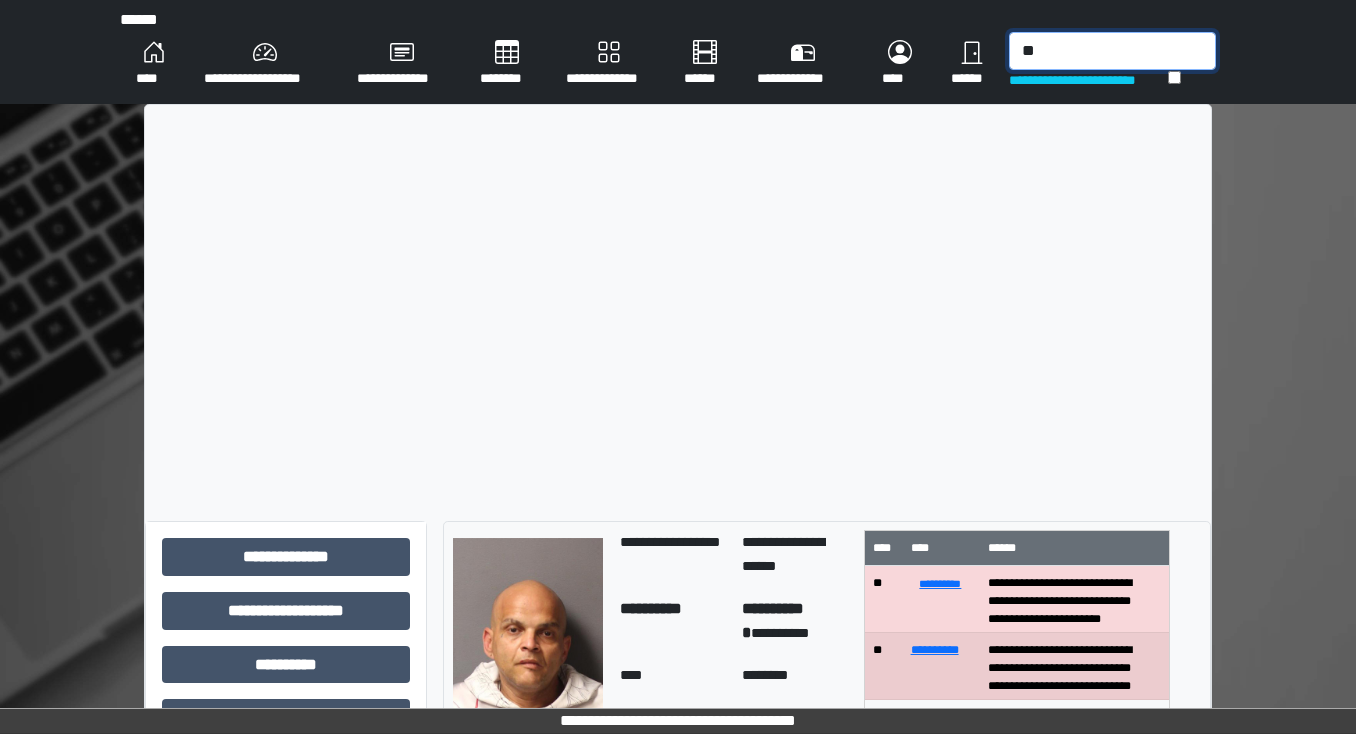 type on "*" 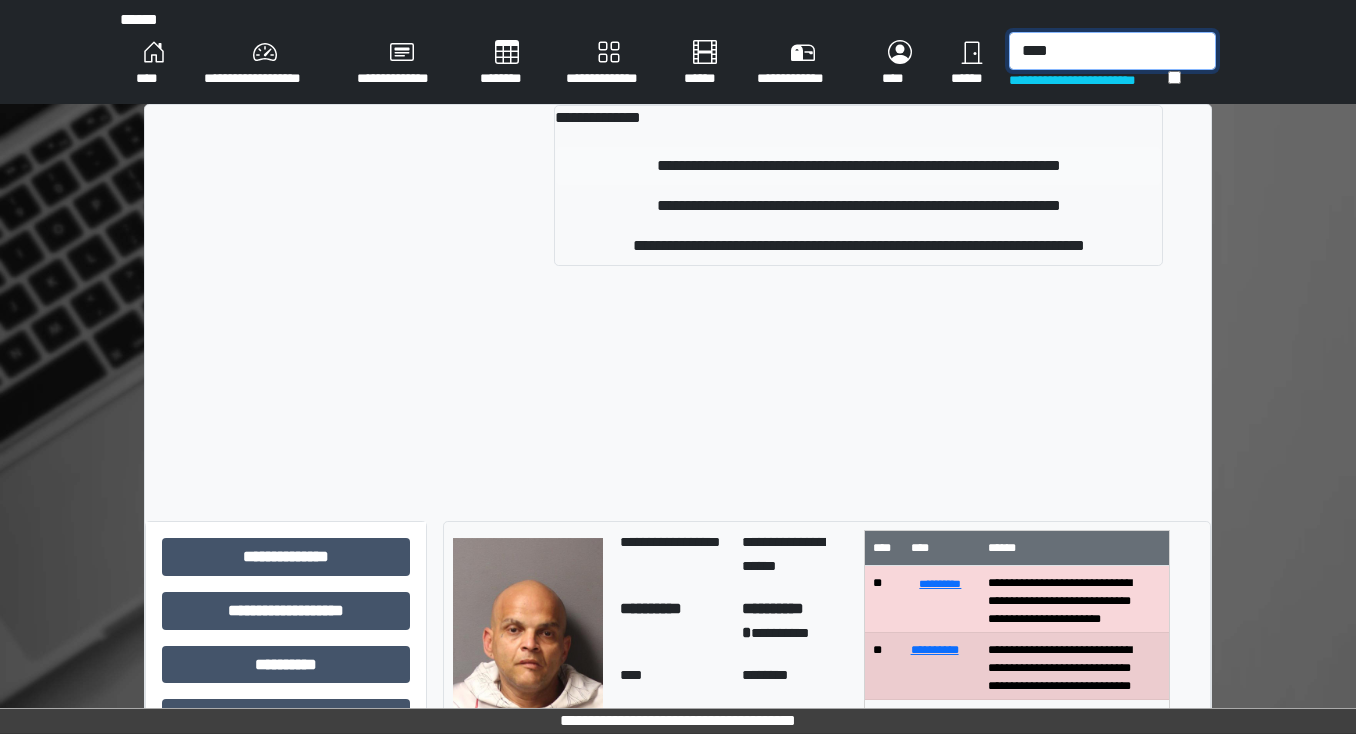 type on "****" 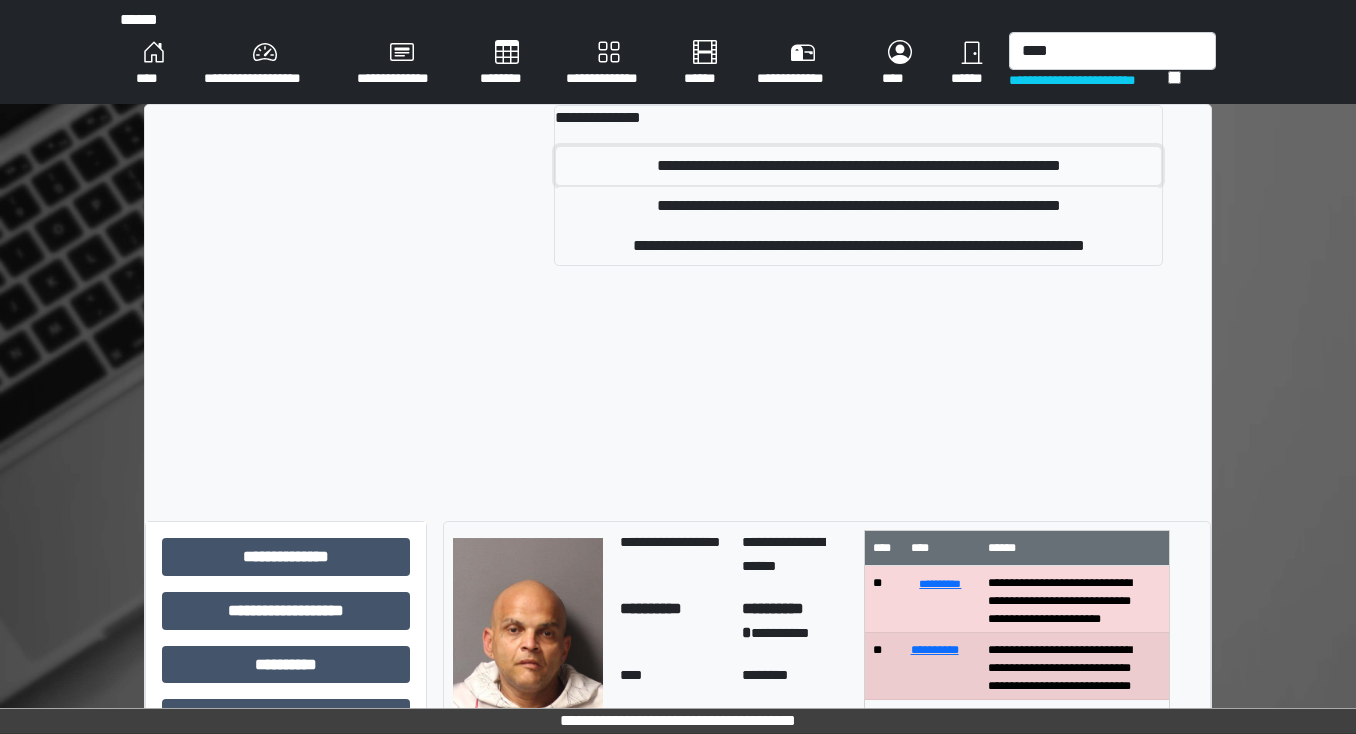 click on "**********" at bounding box center [859, 166] 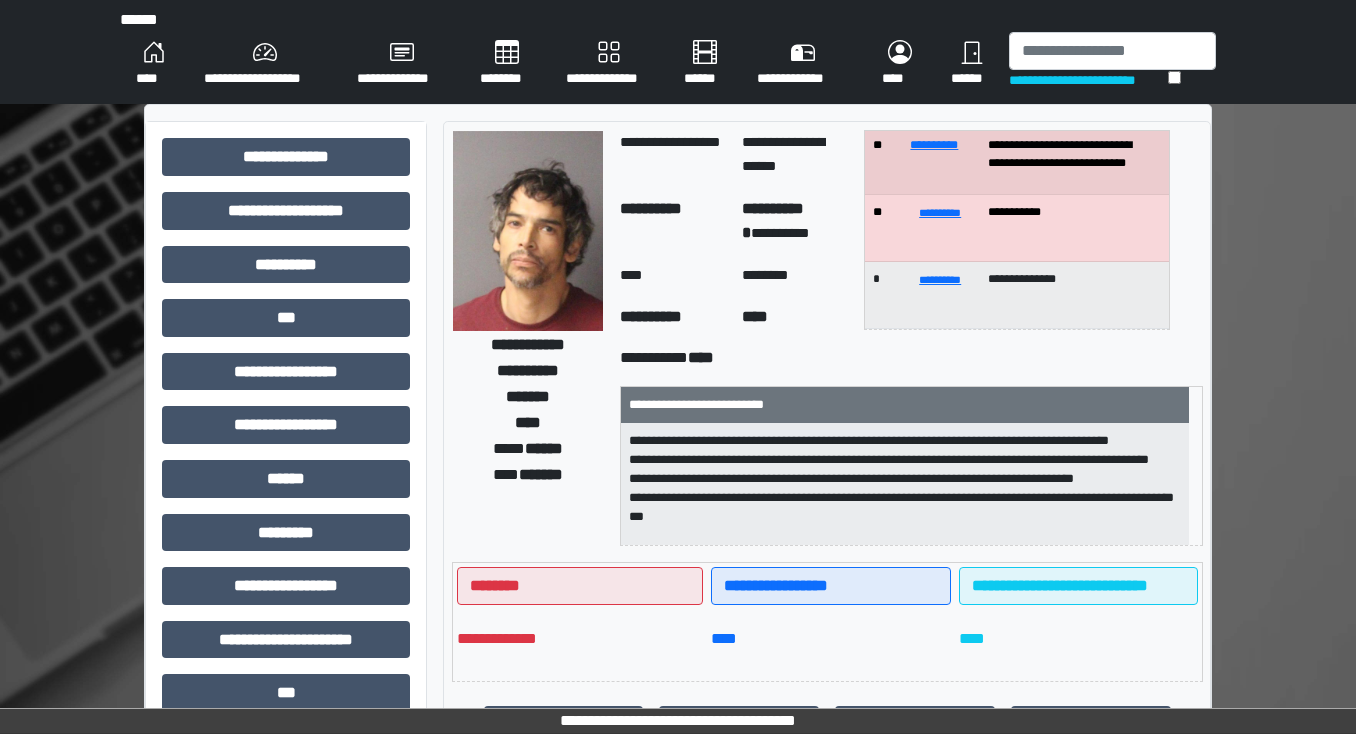 scroll, scrollTop: 240, scrollLeft: 0, axis: vertical 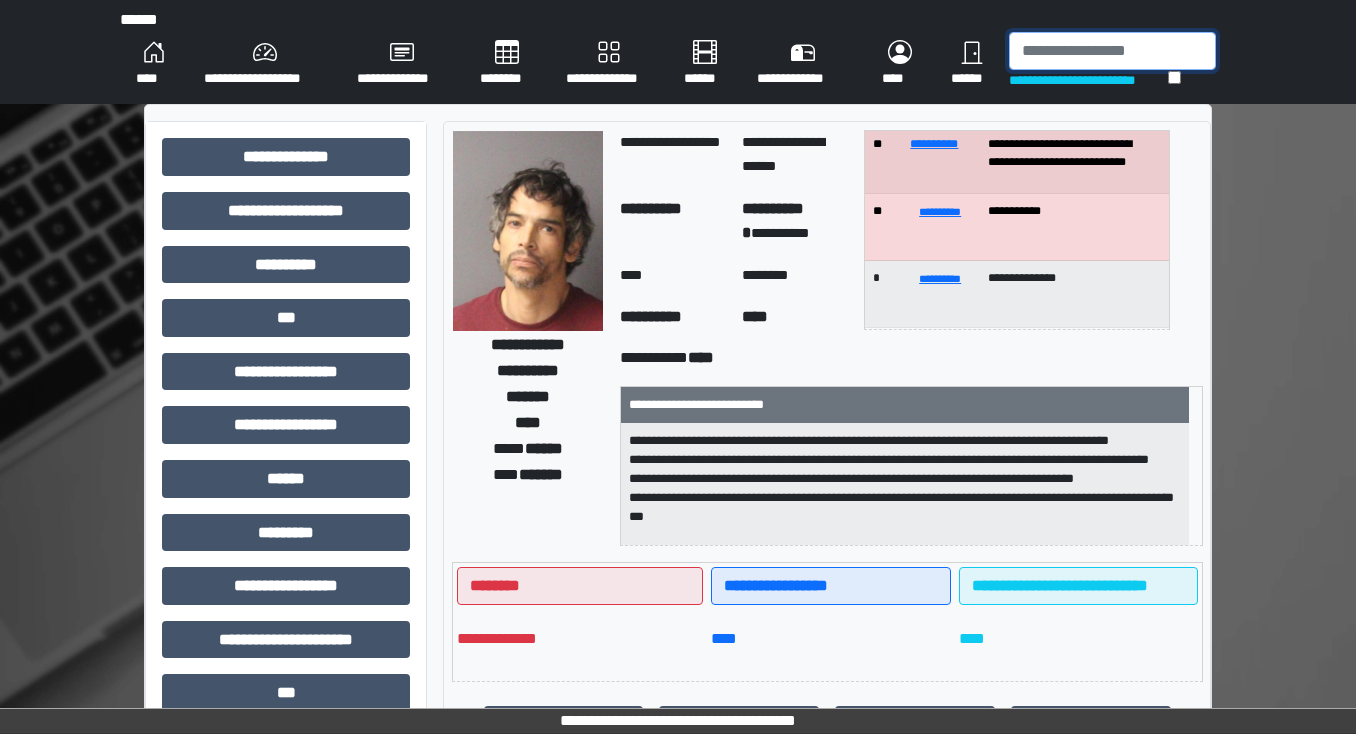 click at bounding box center [1112, 51] 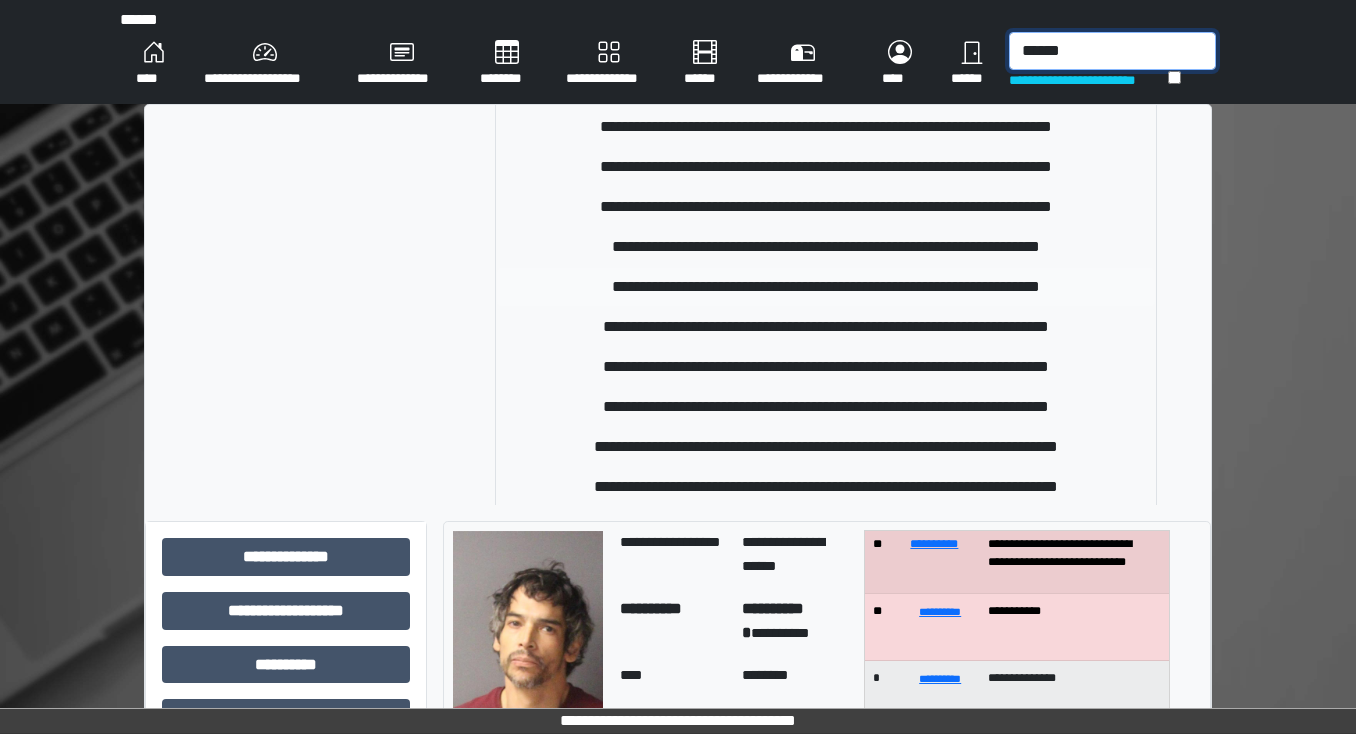scroll, scrollTop: 160, scrollLeft: 0, axis: vertical 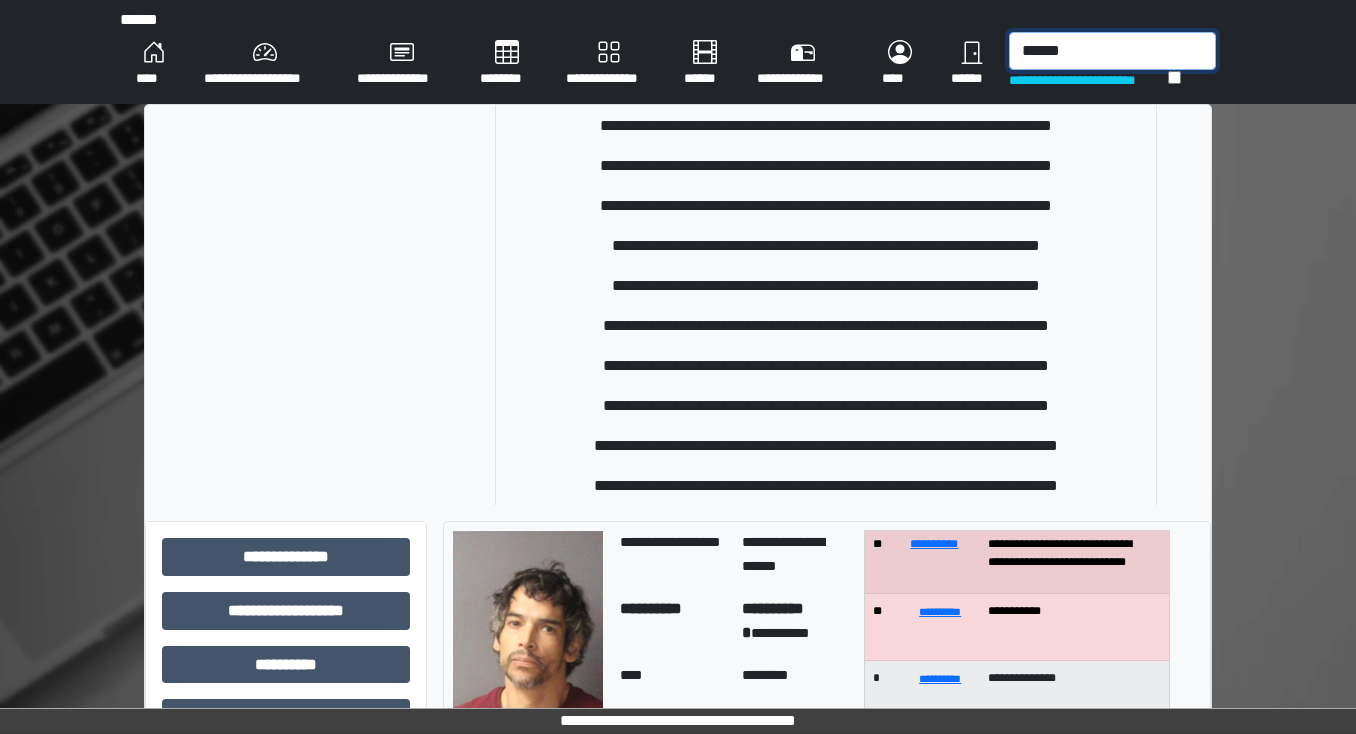 type on "******" 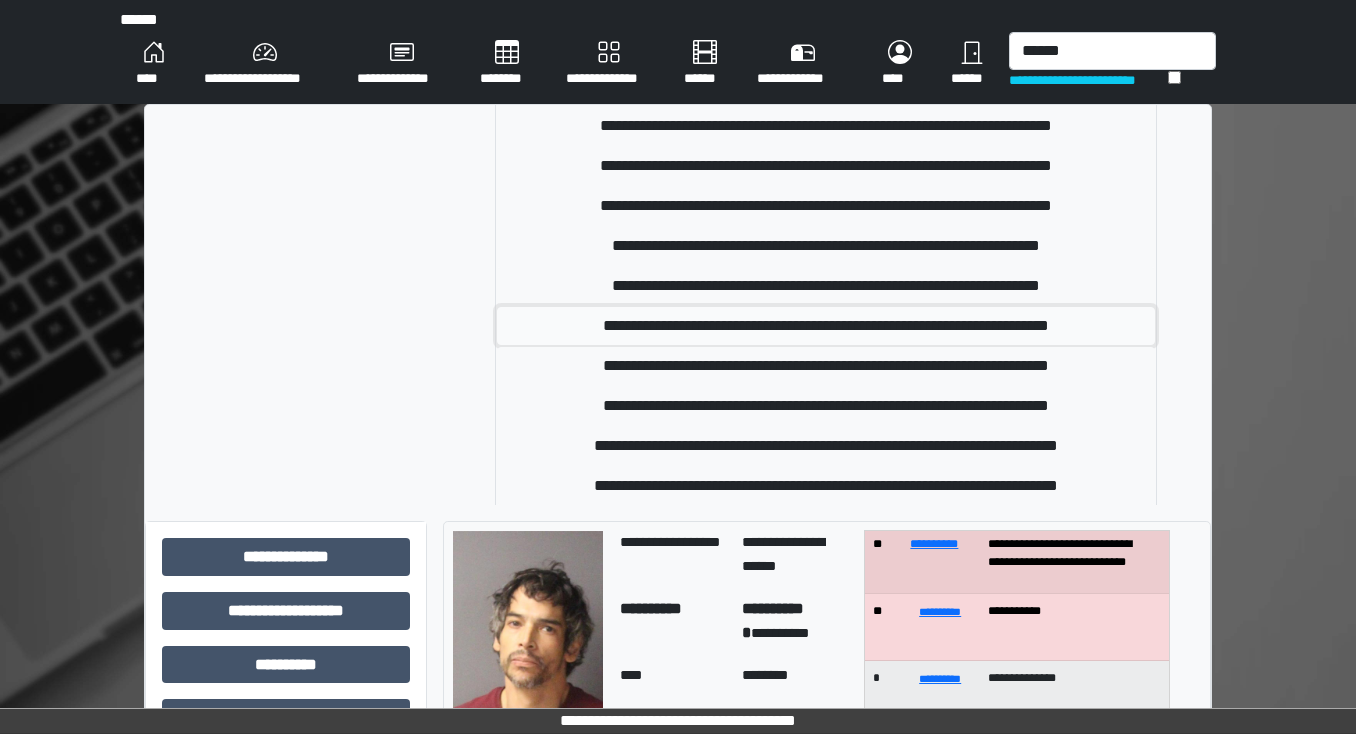 click on "**********" at bounding box center (826, 326) 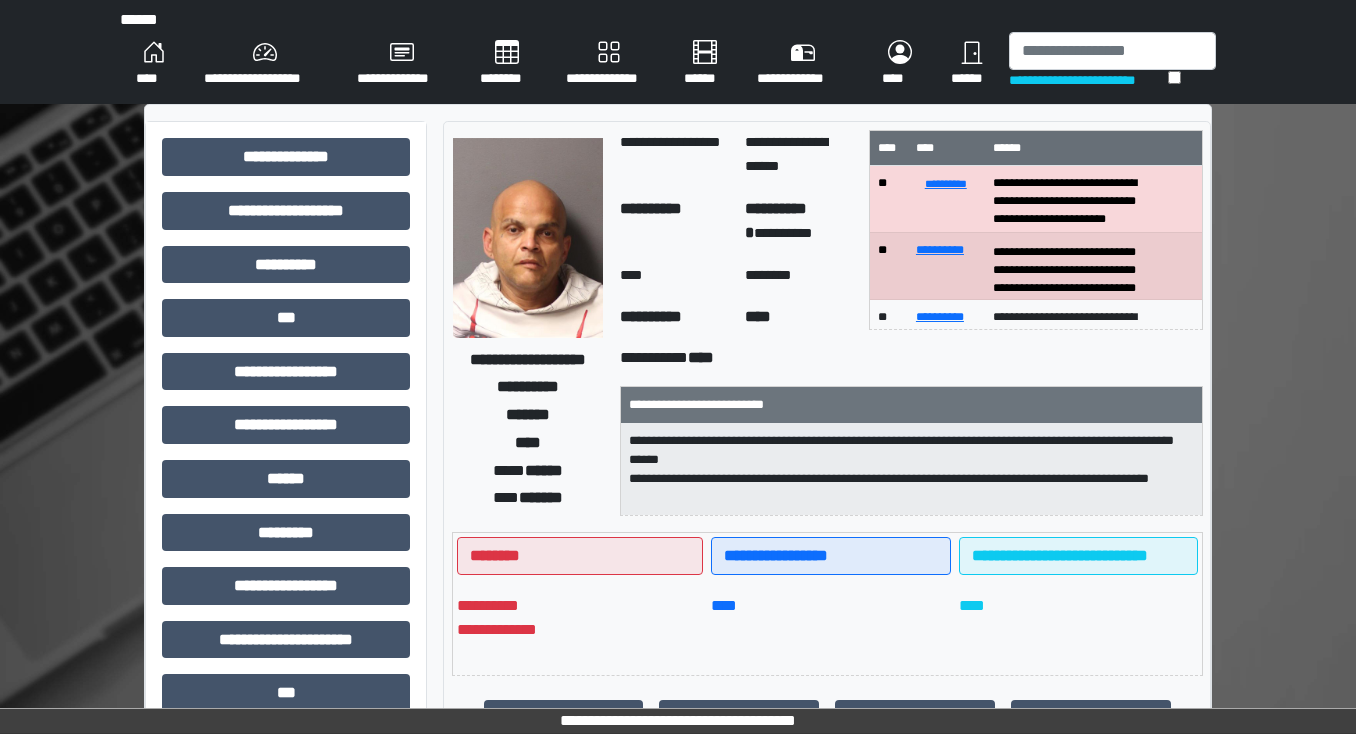 scroll, scrollTop: 80, scrollLeft: 0, axis: vertical 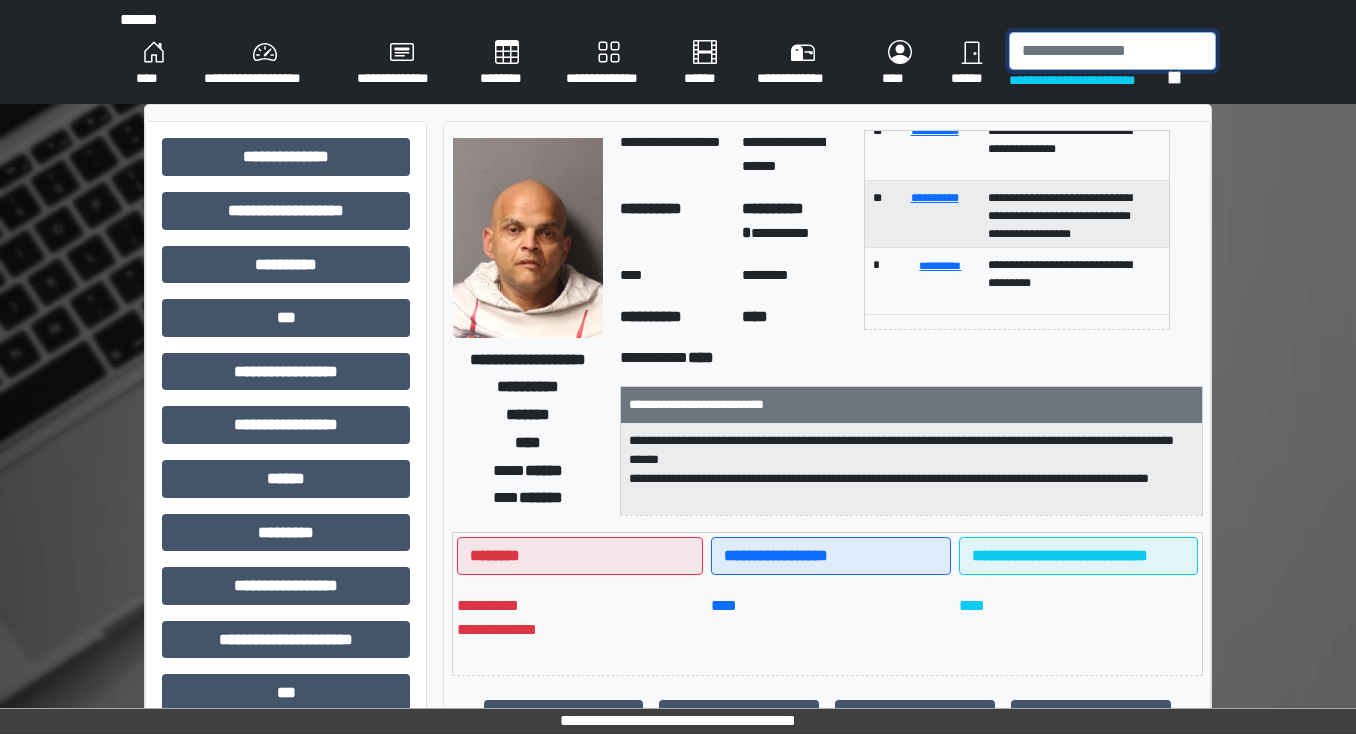click at bounding box center (1112, 51) 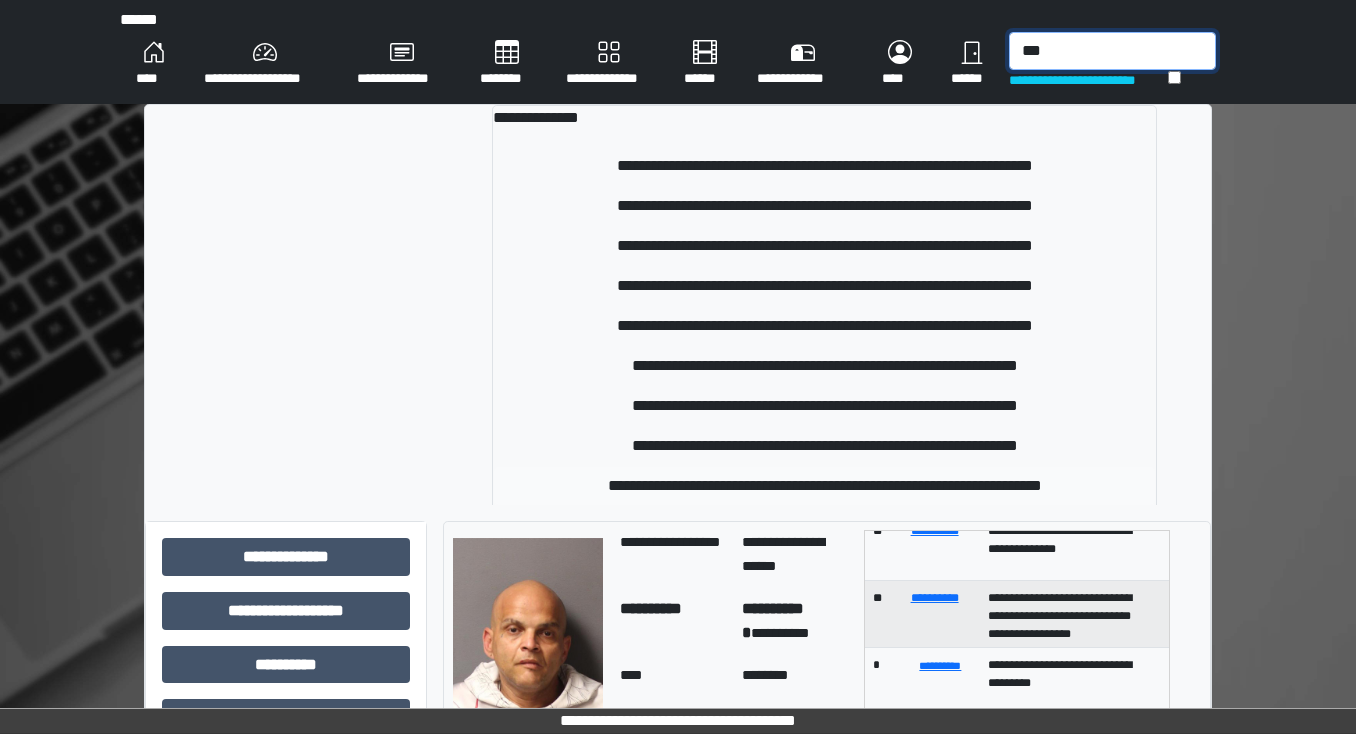 type on "***" 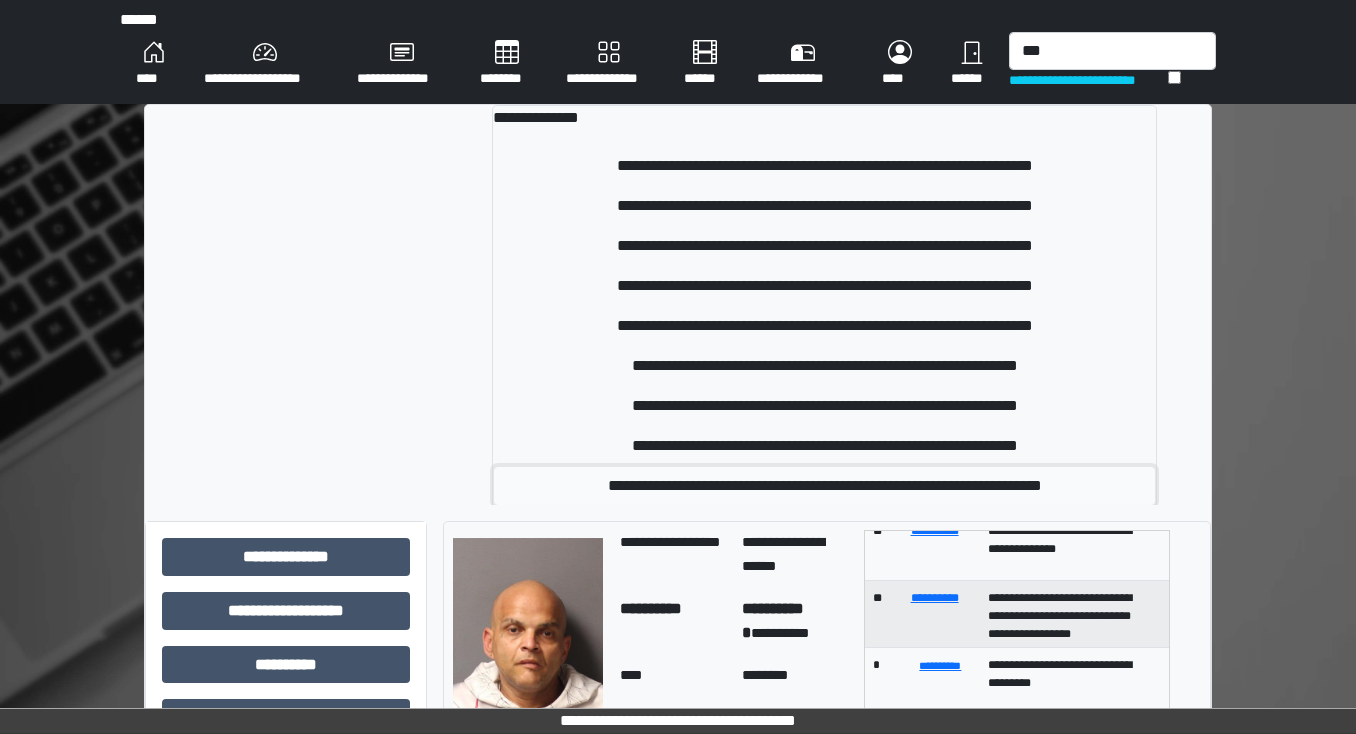 click on "**********" at bounding box center (825, 486) 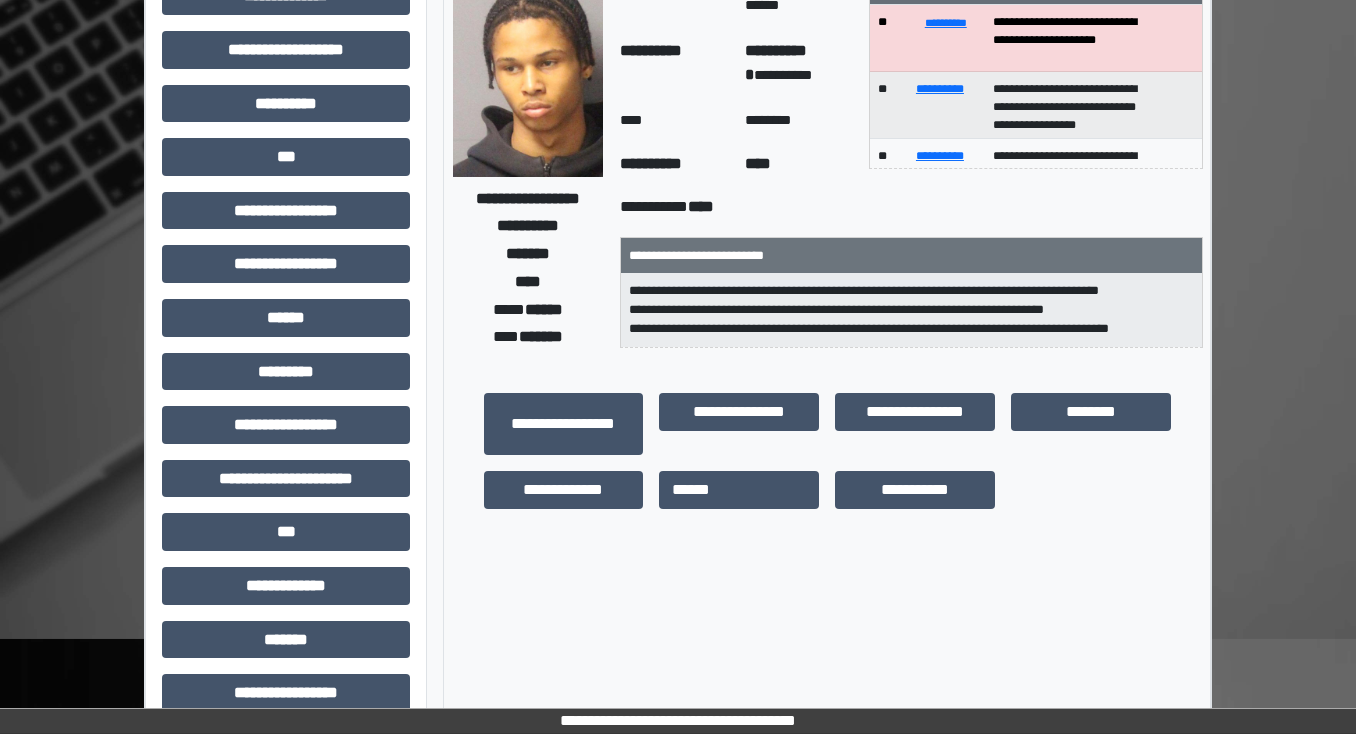 scroll, scrollTop: 0, scrollLeft: 0, axis: both 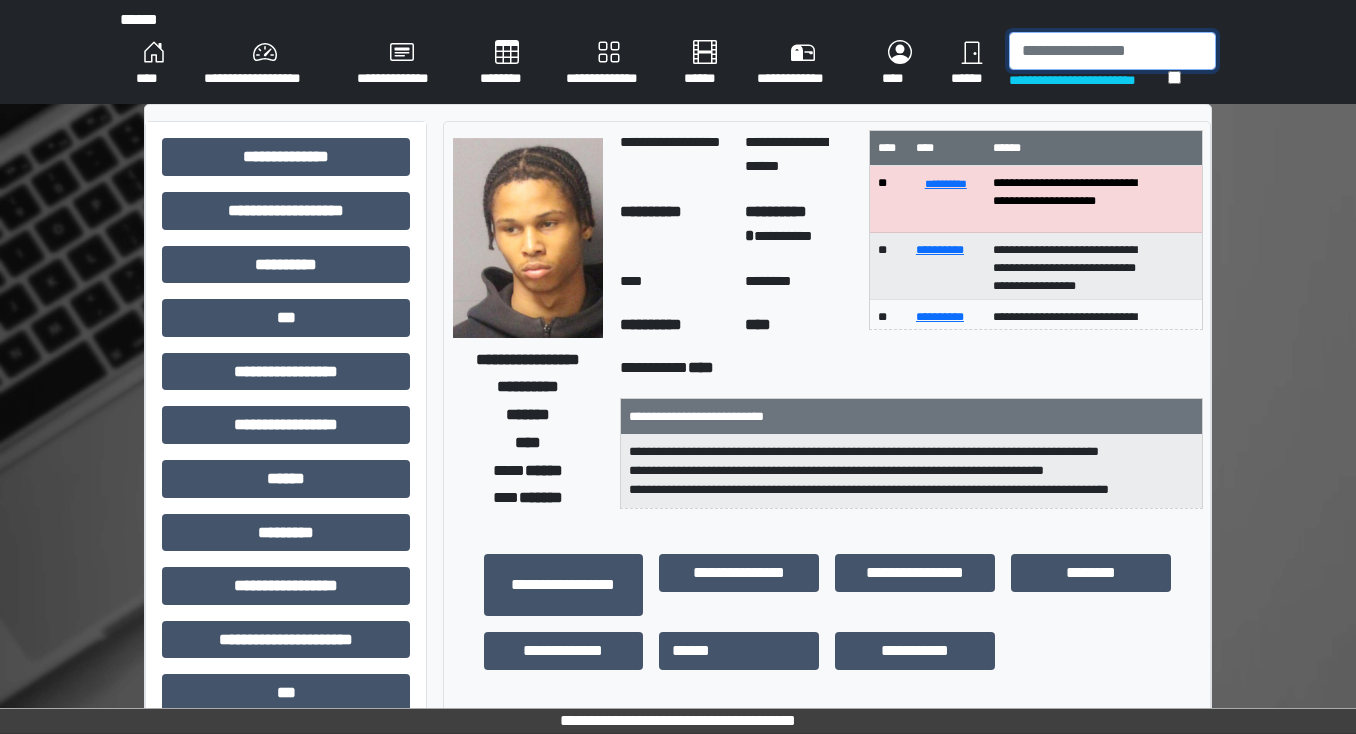 click at bounding box center [1112, 51] 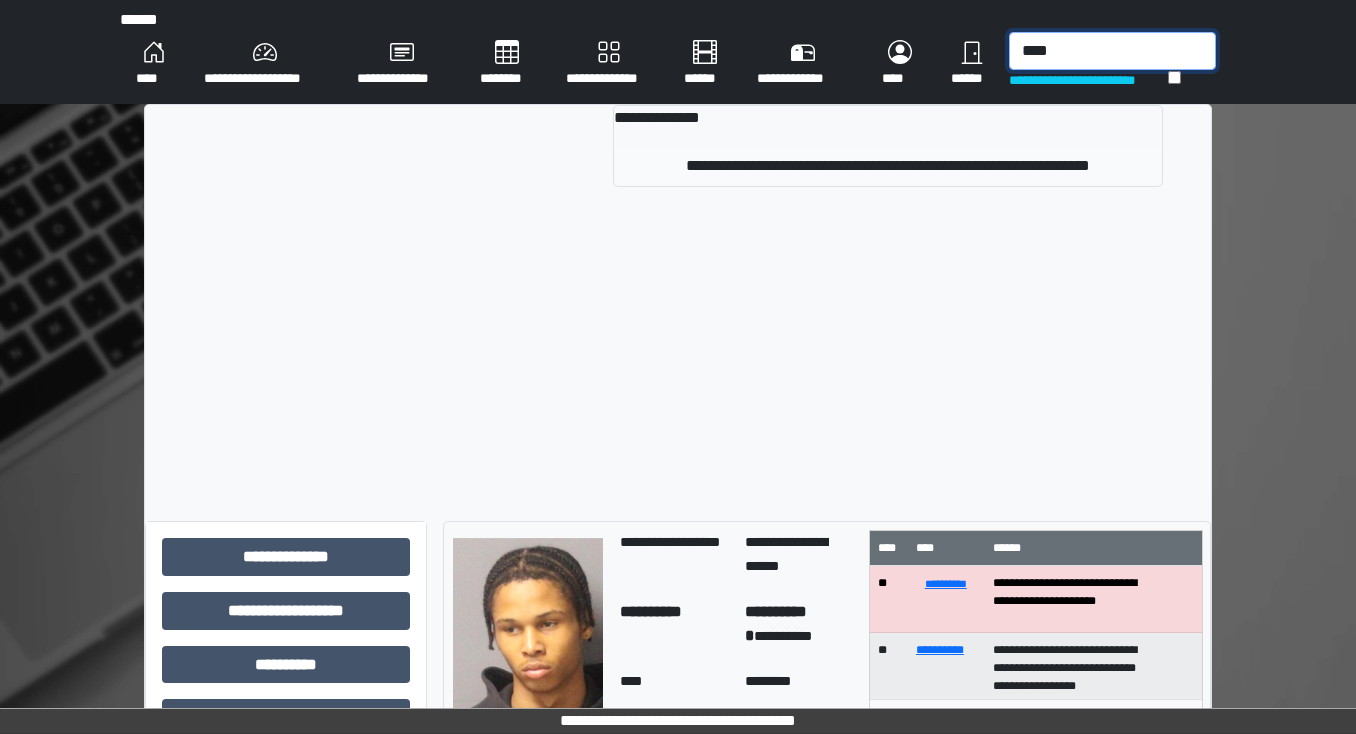 type on "****" 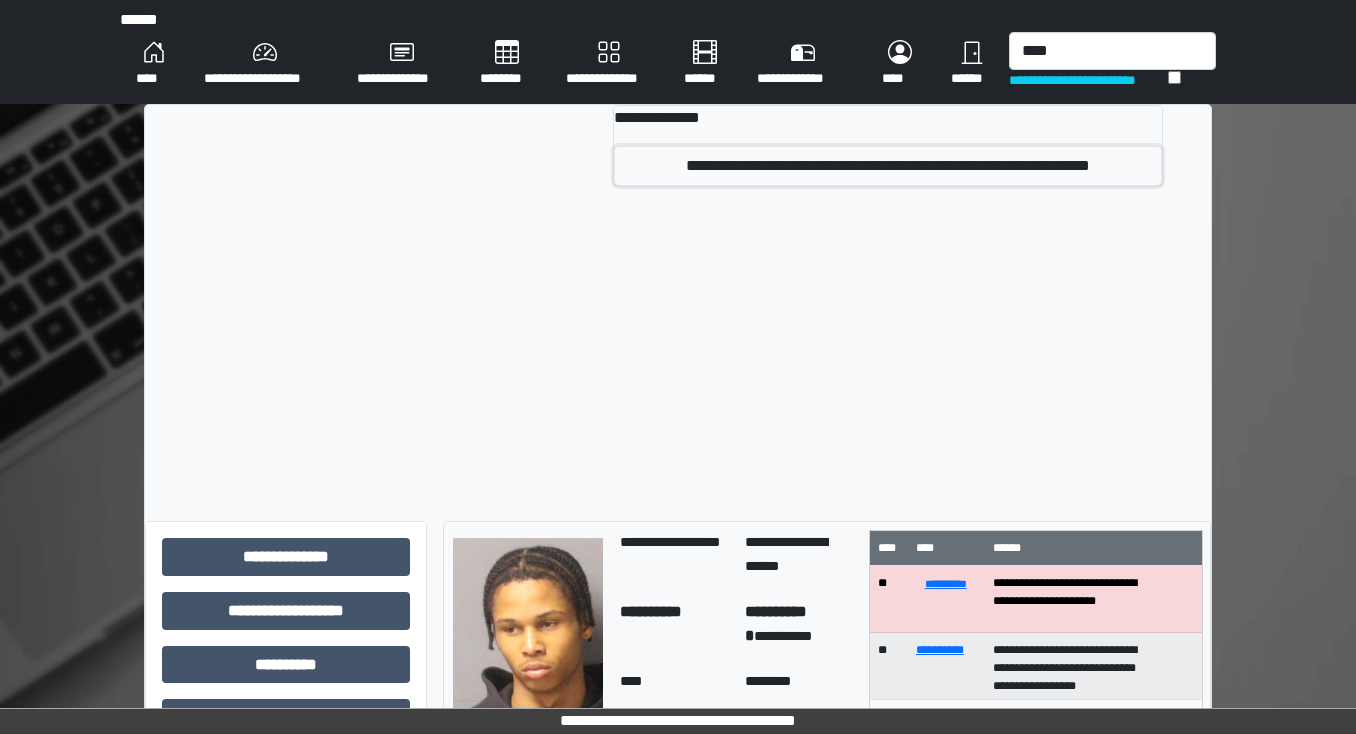 click on "**********" at bounding box center [888, 166] 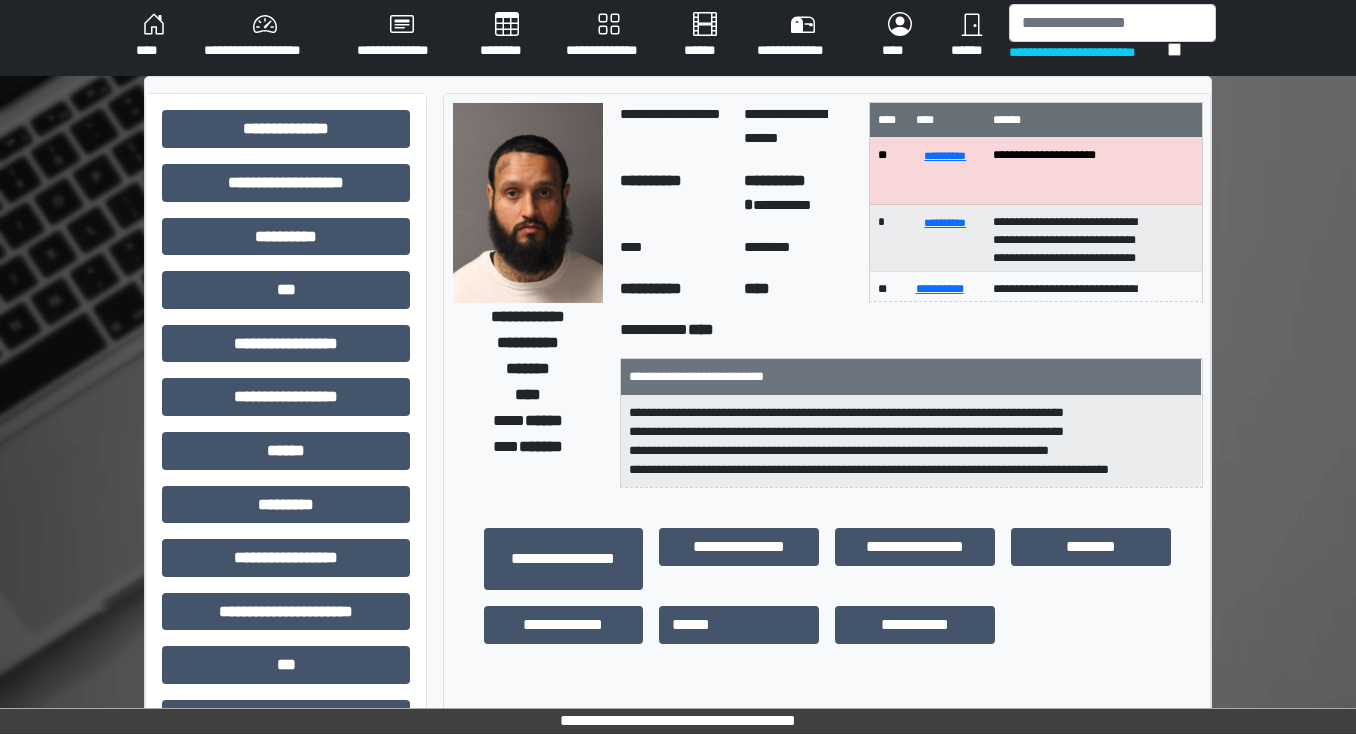scroll, scrollTop: 0, scrollLeft: 0, axis: both 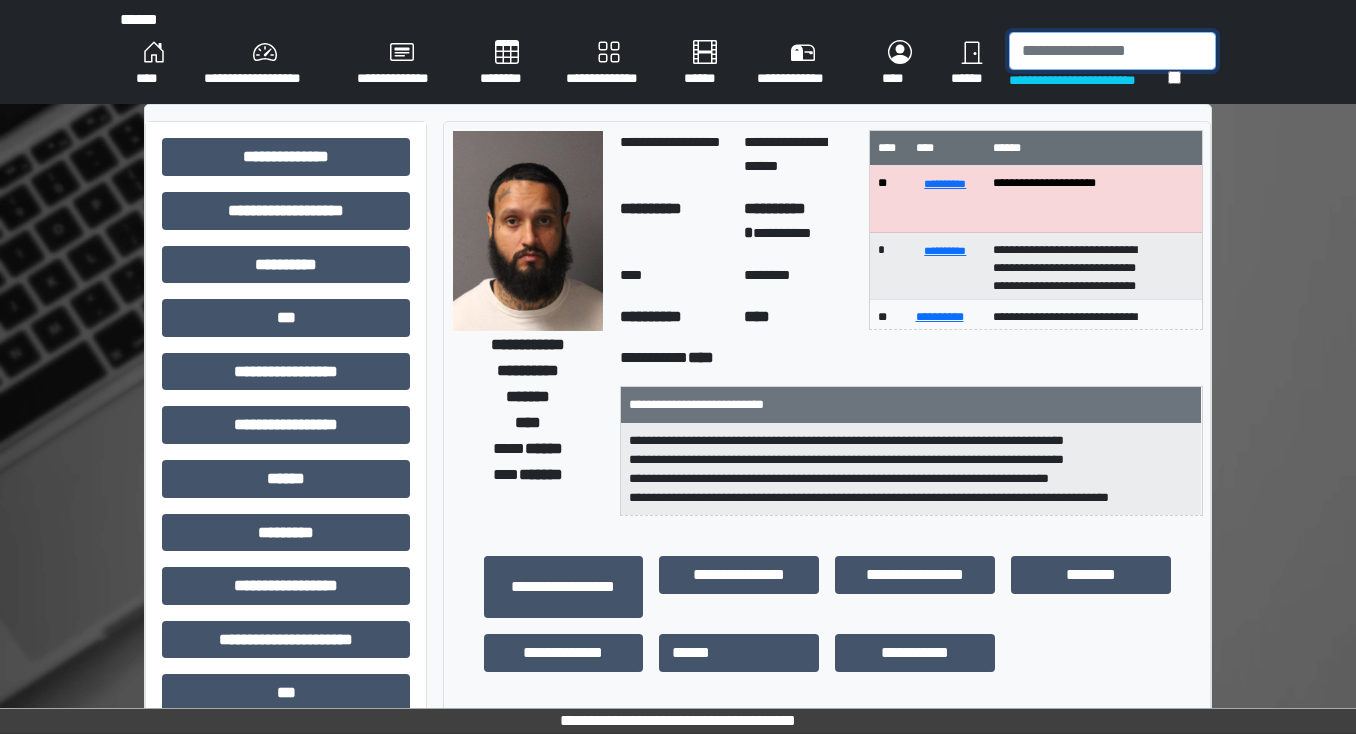 click at bounding box center (1112, 51) 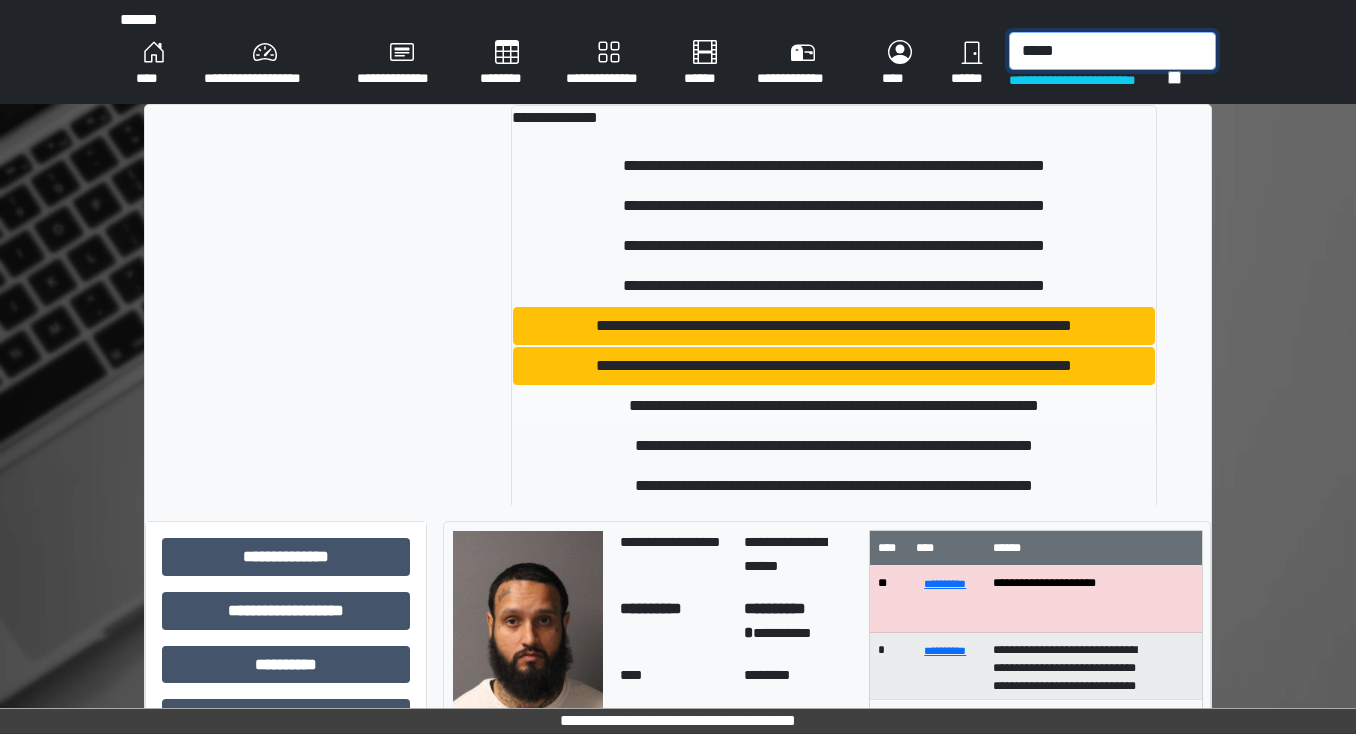 type on "*****" 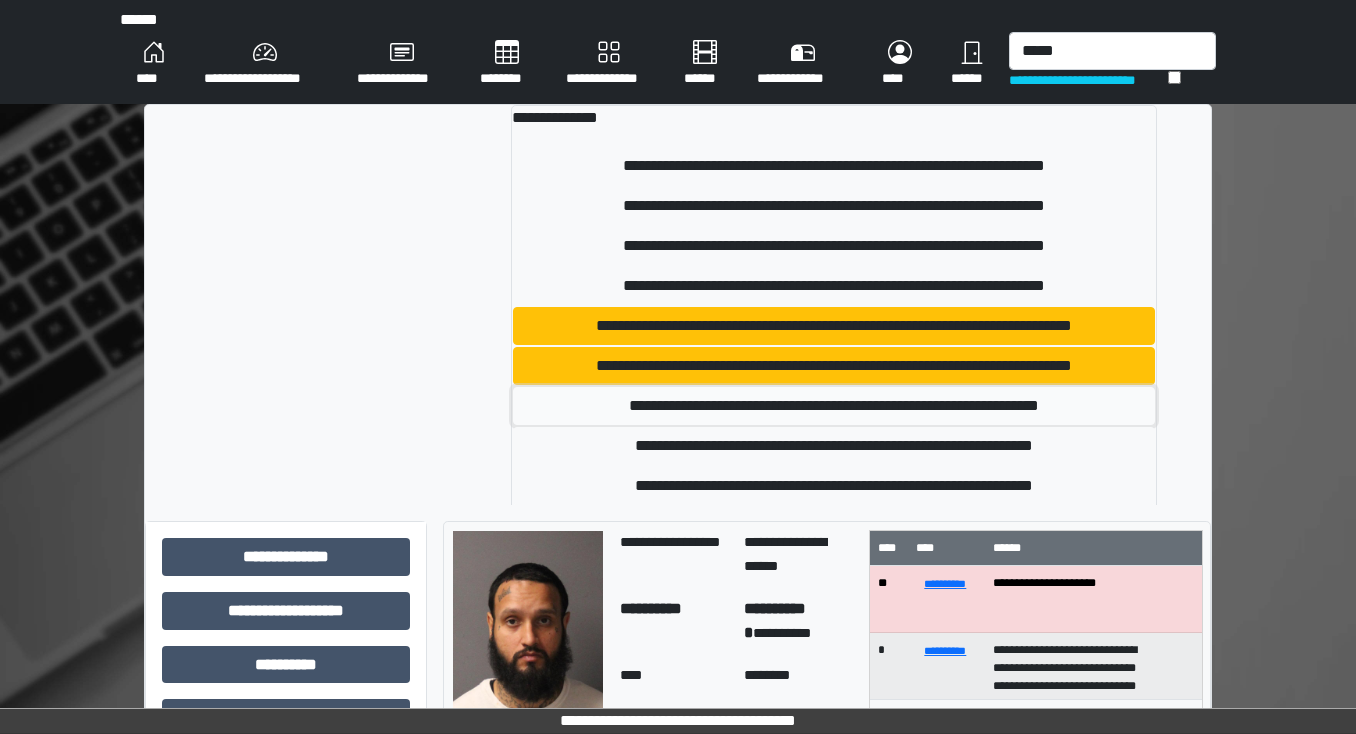 click on "**********" at bounding box center [834, 406] 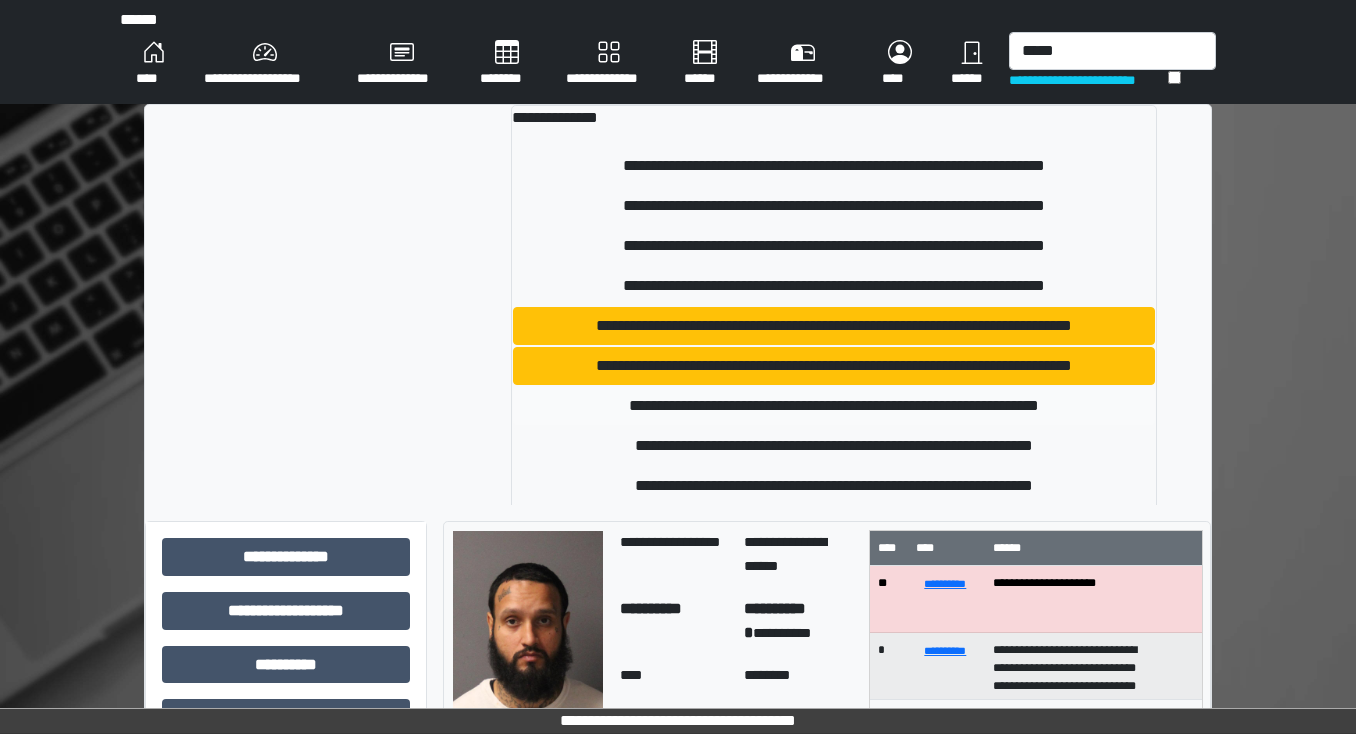 type 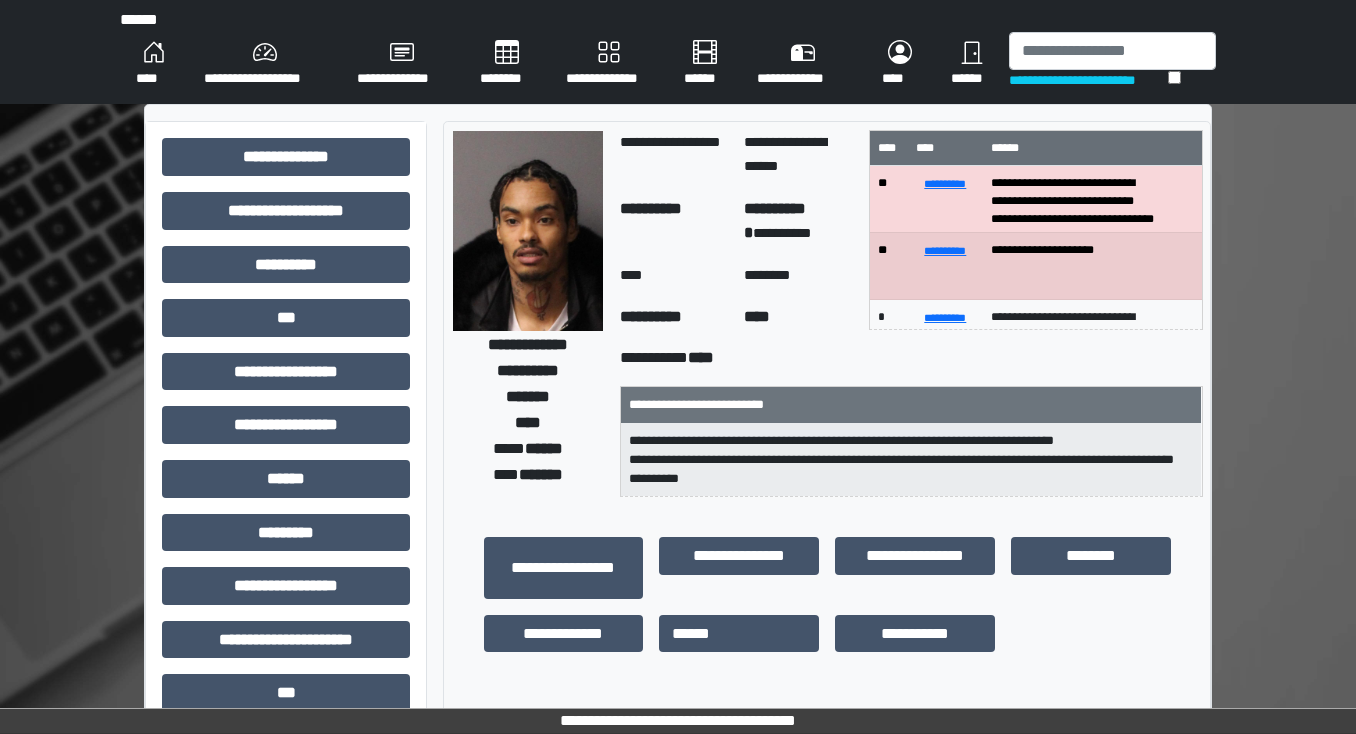 scroll, scrollTop: 52, scrollLeft: 0, axis: vertical 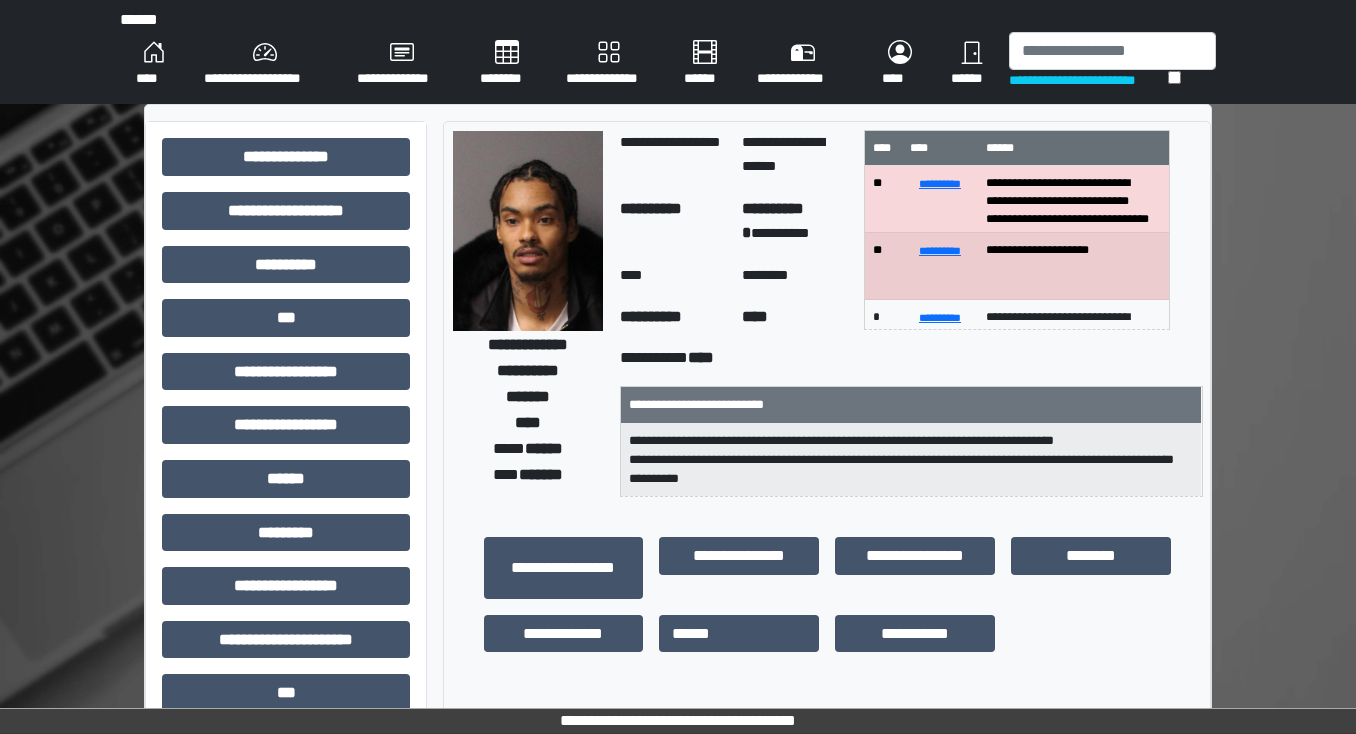 click on "****" at bounding box center (154, 64) 